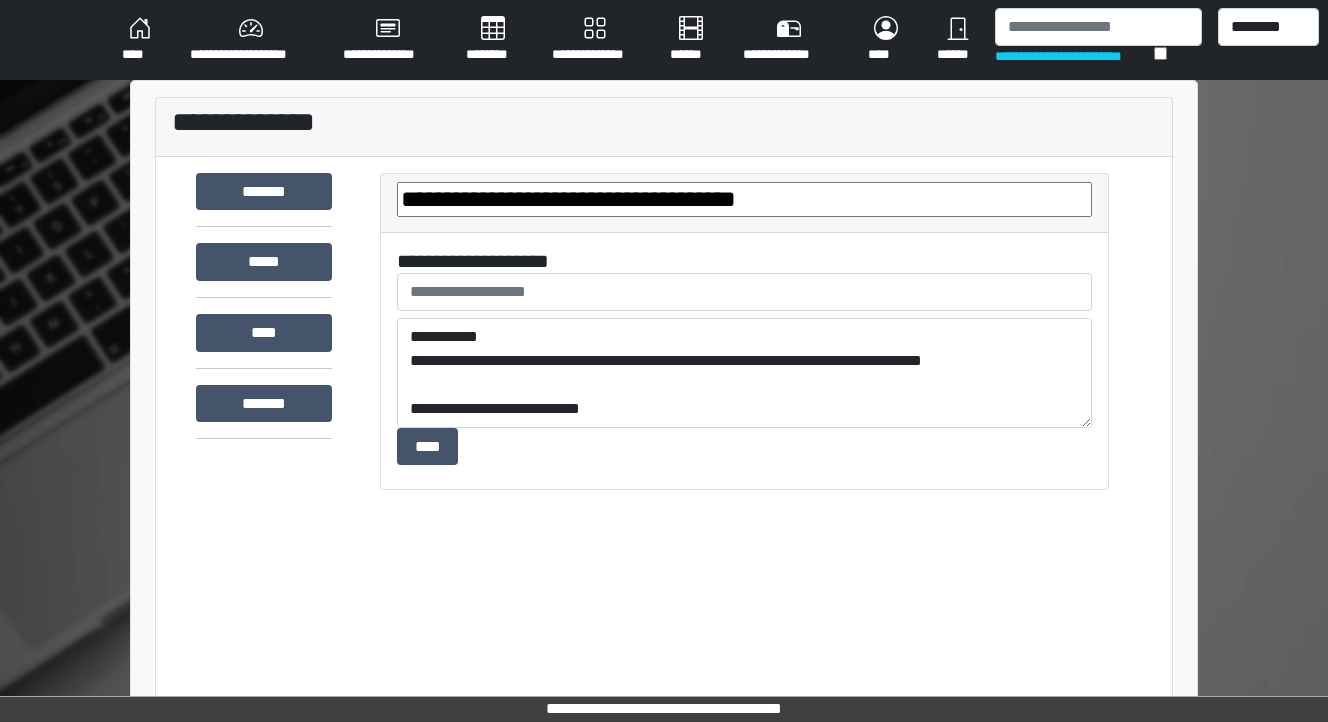 scroll, scrollTop: 0, scrollLeft: 0, axis: both 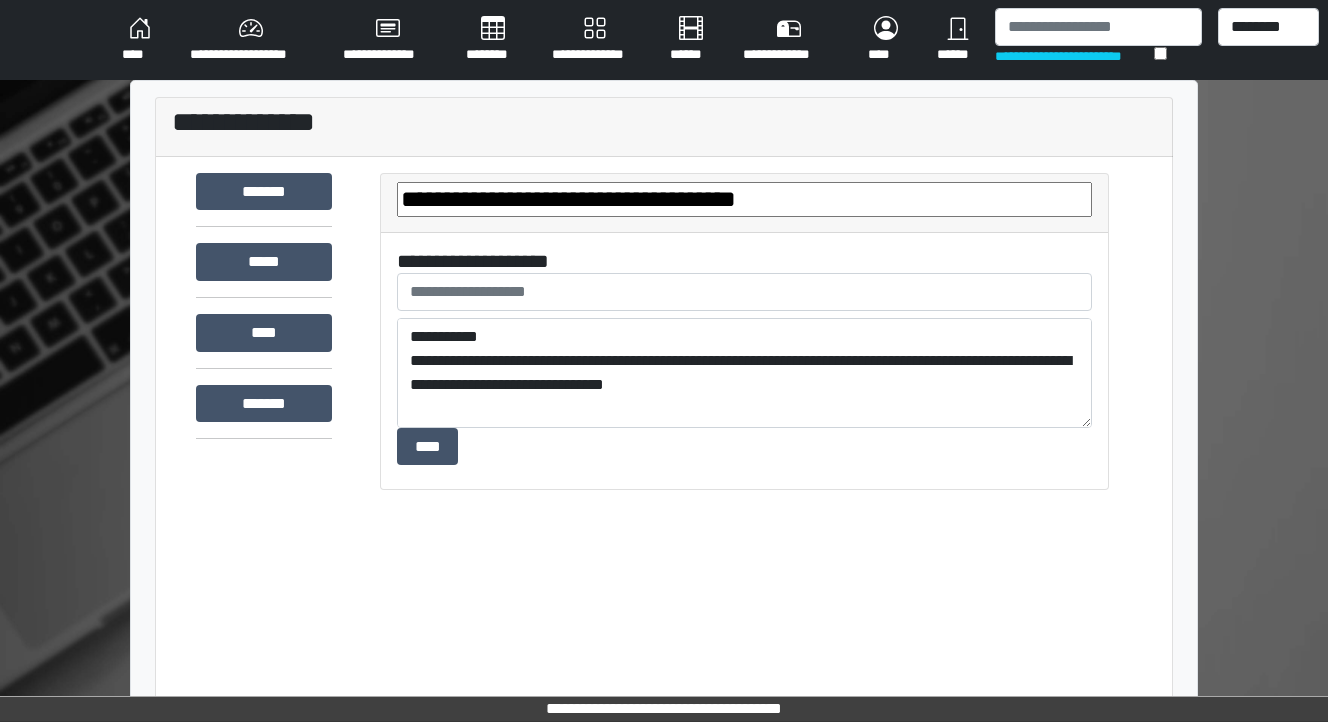 drag, startPoint x: 774, startPoint y: 397, endPoint x: 368, endPoint y: 320, distance: 413.2372 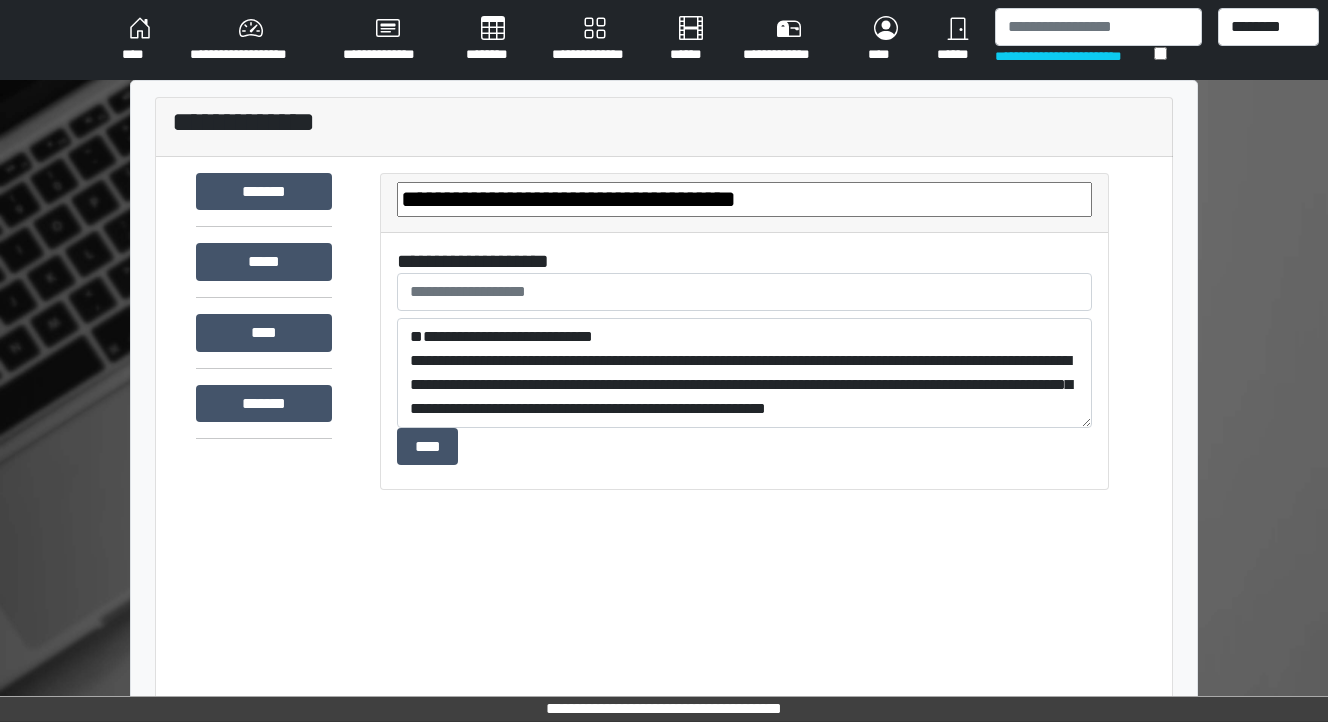 click on "****" at bounding box center (140, 40) 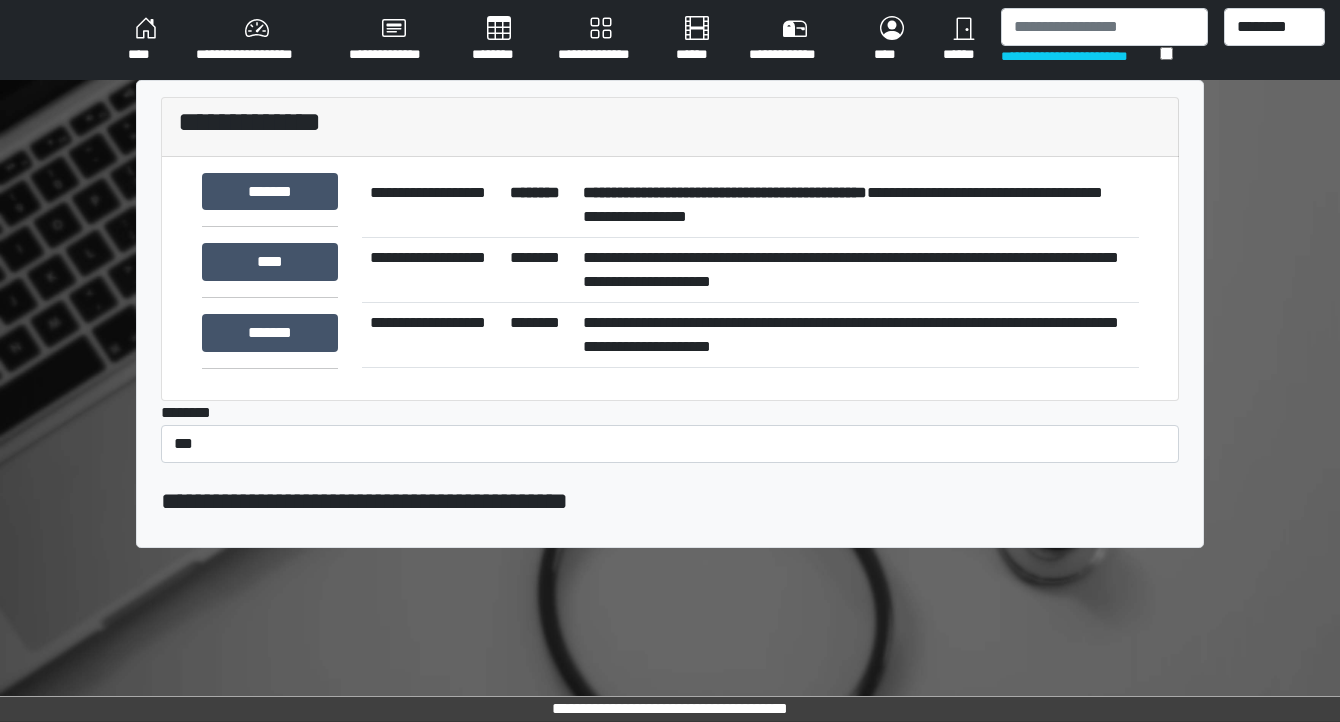 click on "**********" at bounding box center (857, 205) 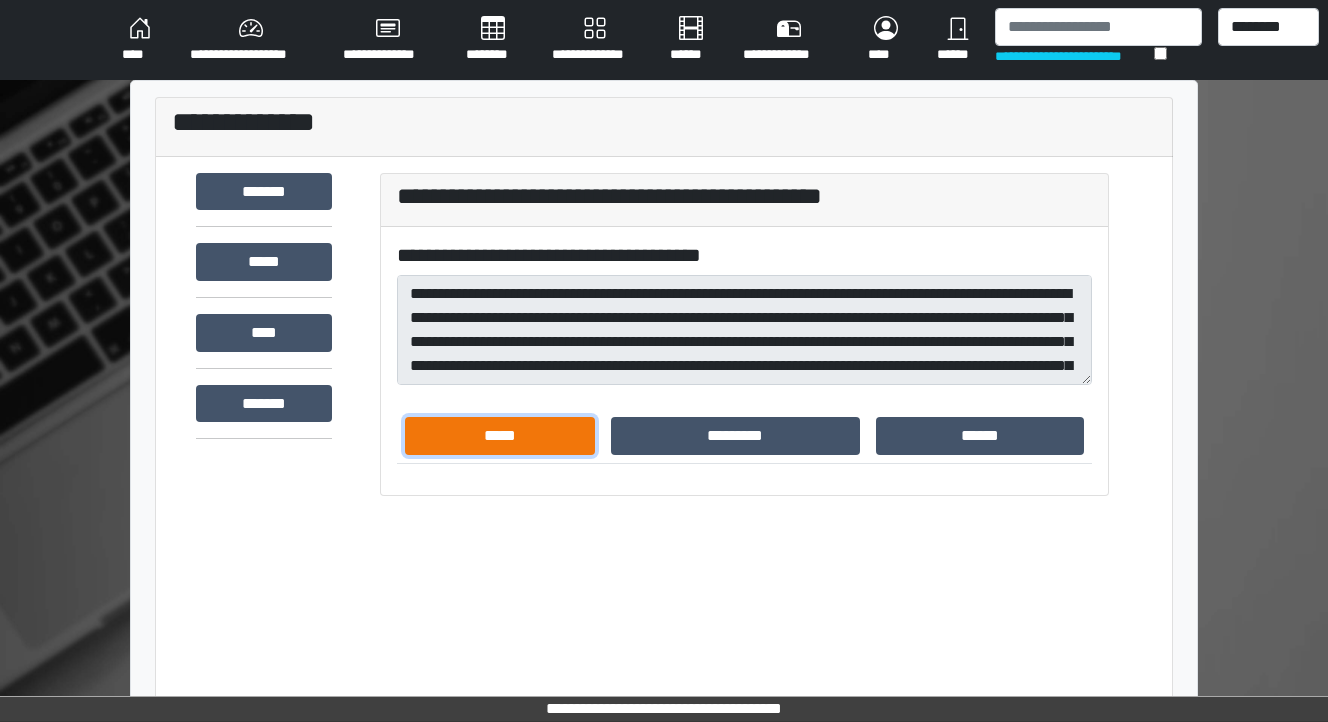 click on "*****" at bounding box center (500, 436) 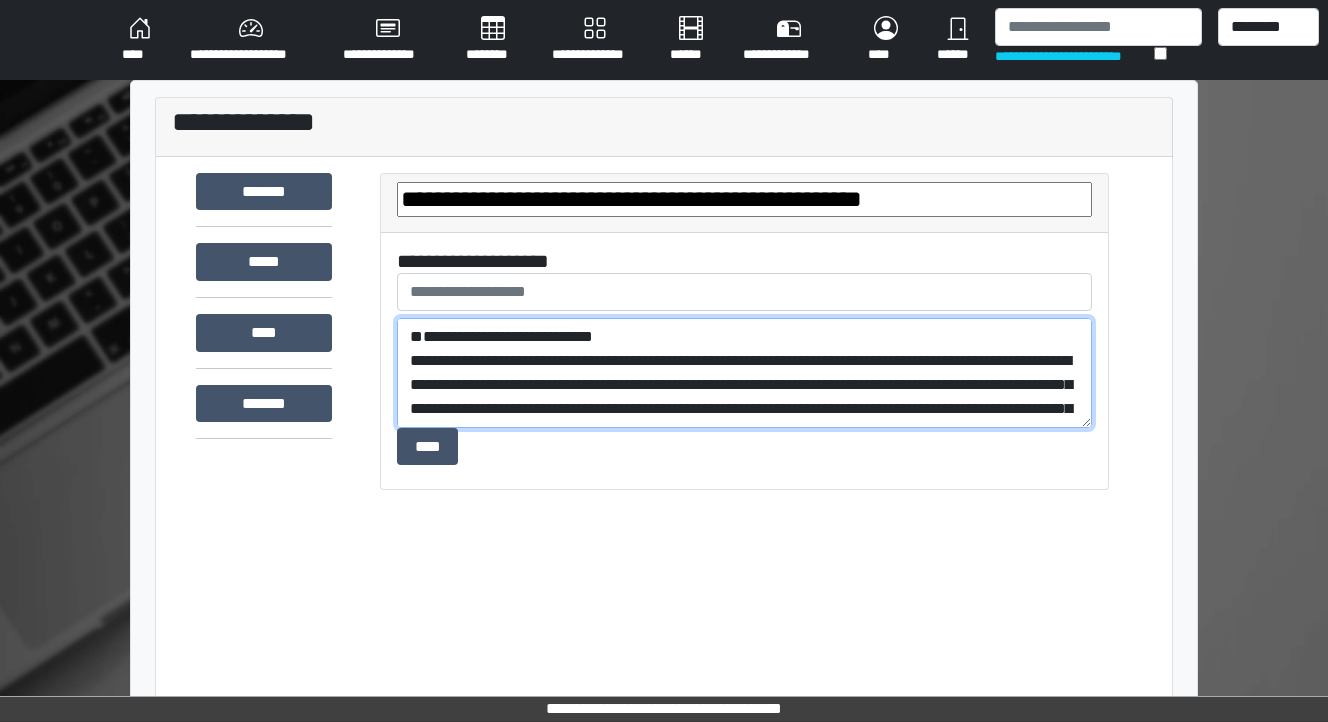 click on "**********" at bounding box center (744, 373) 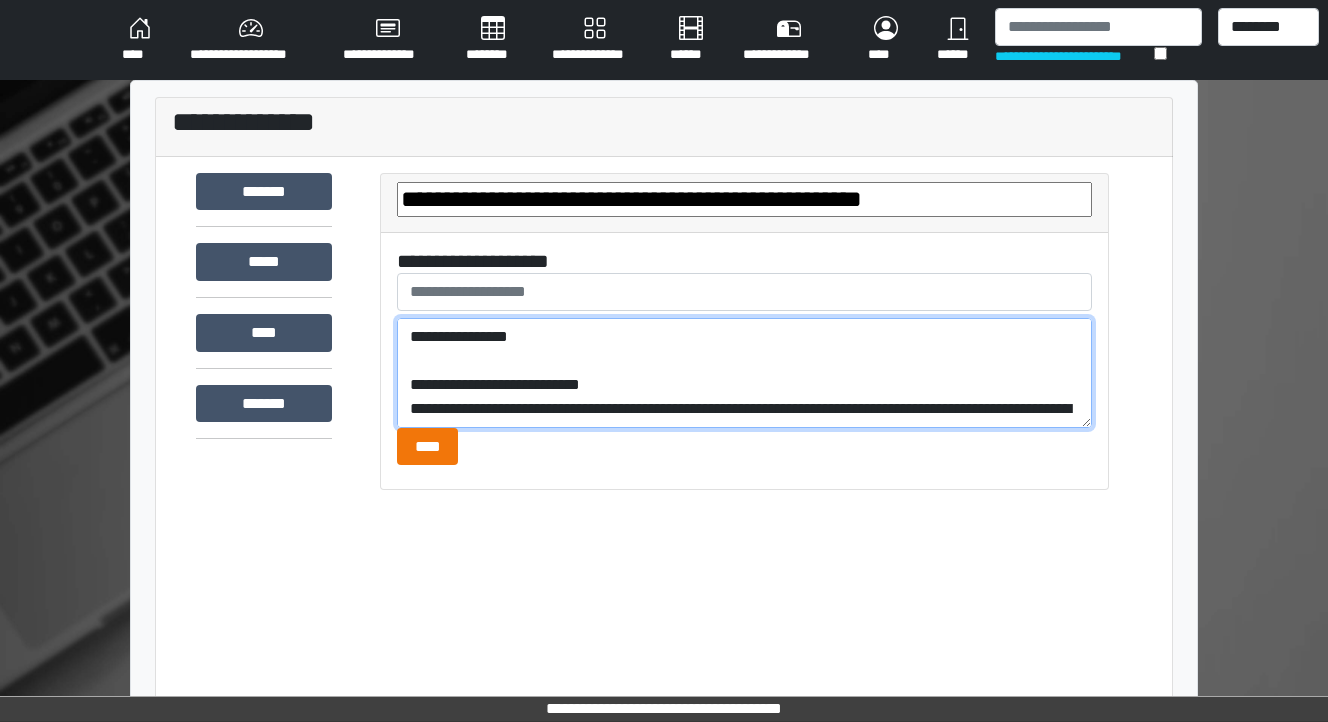 type on "**********" 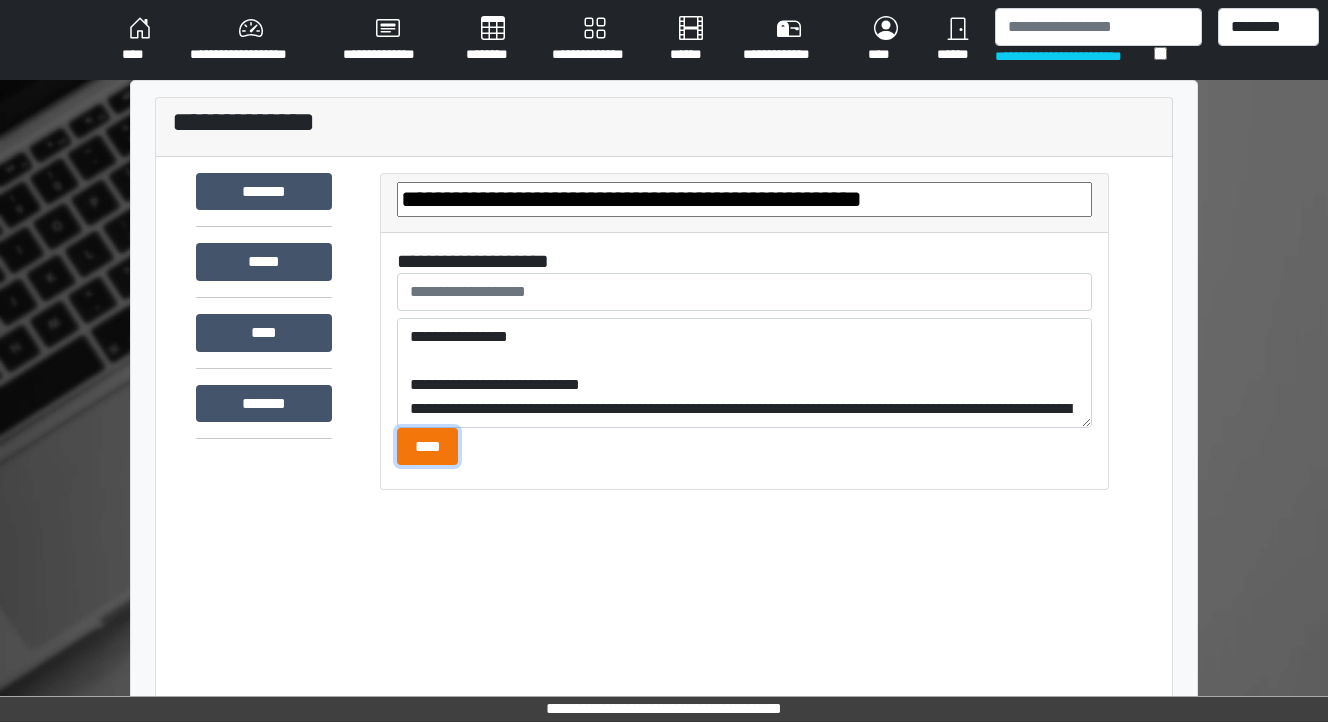 click on "****" at bounding box center [427, 447] 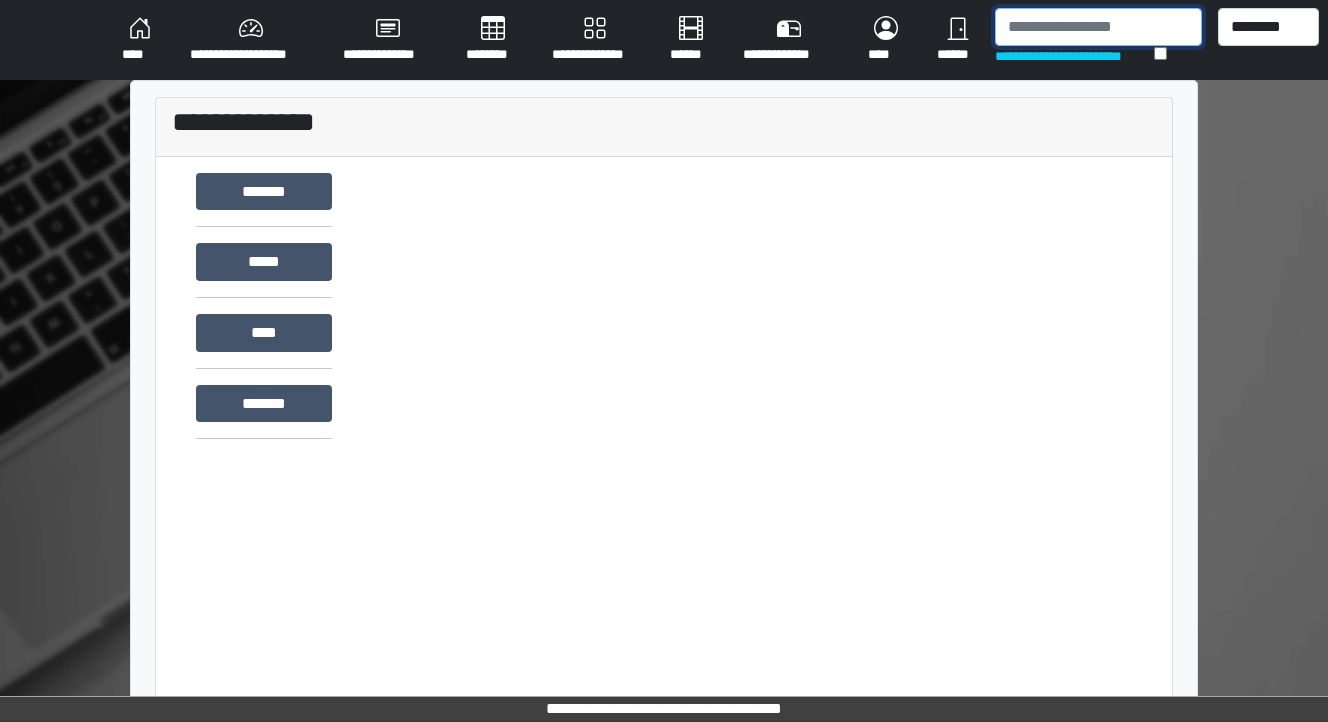 click at bounding box center (1098, 27) 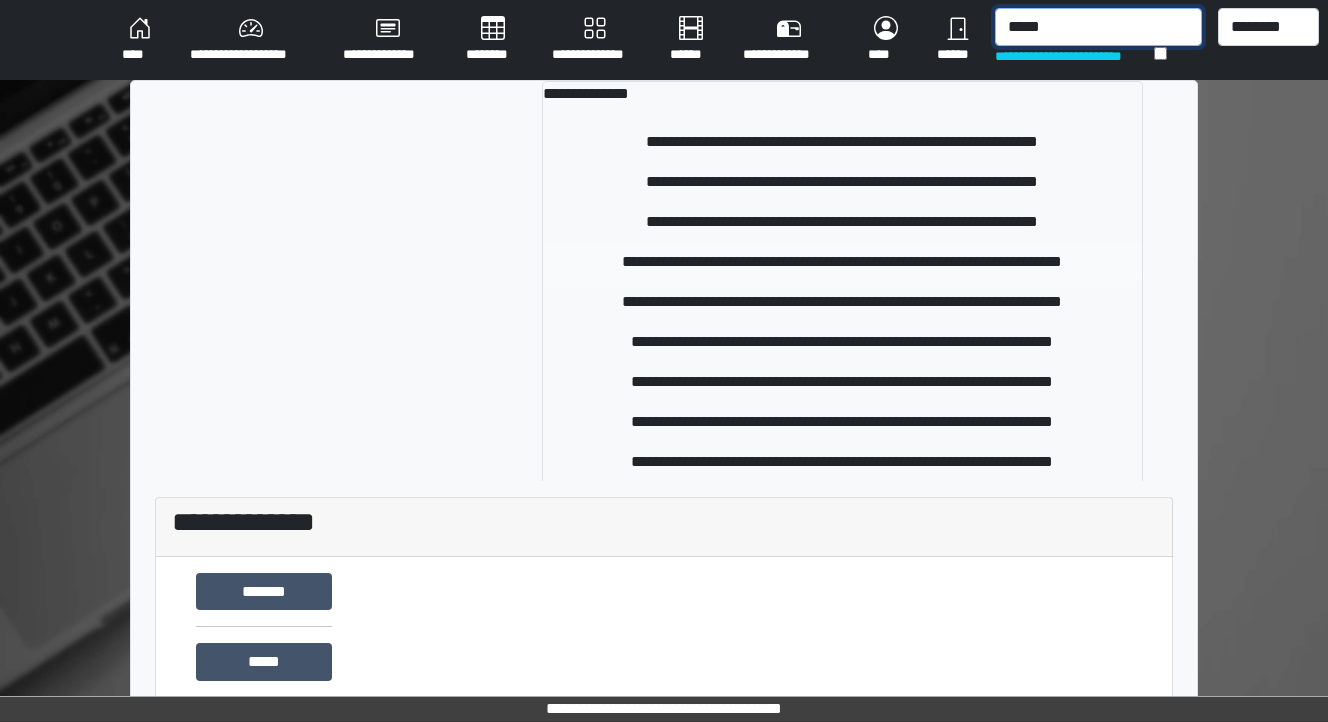 type on "*****" 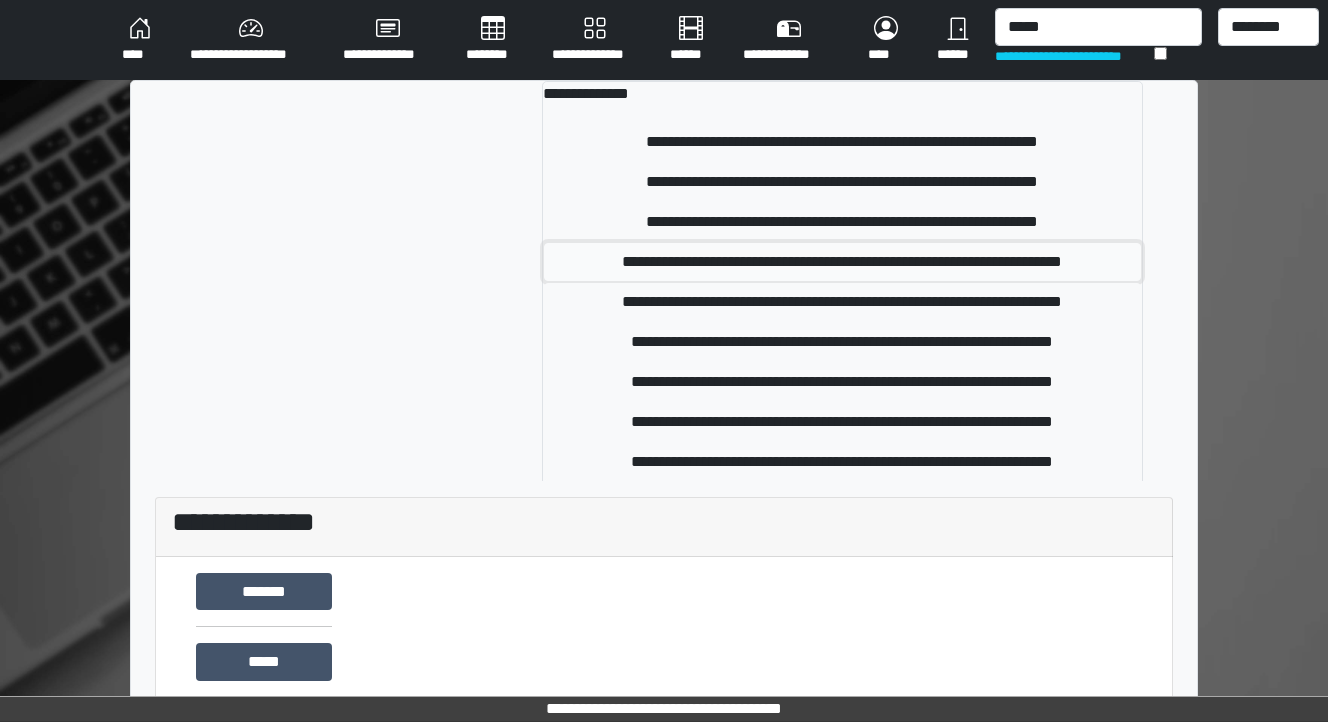 click on "**********" at bounding box center [843, 262] 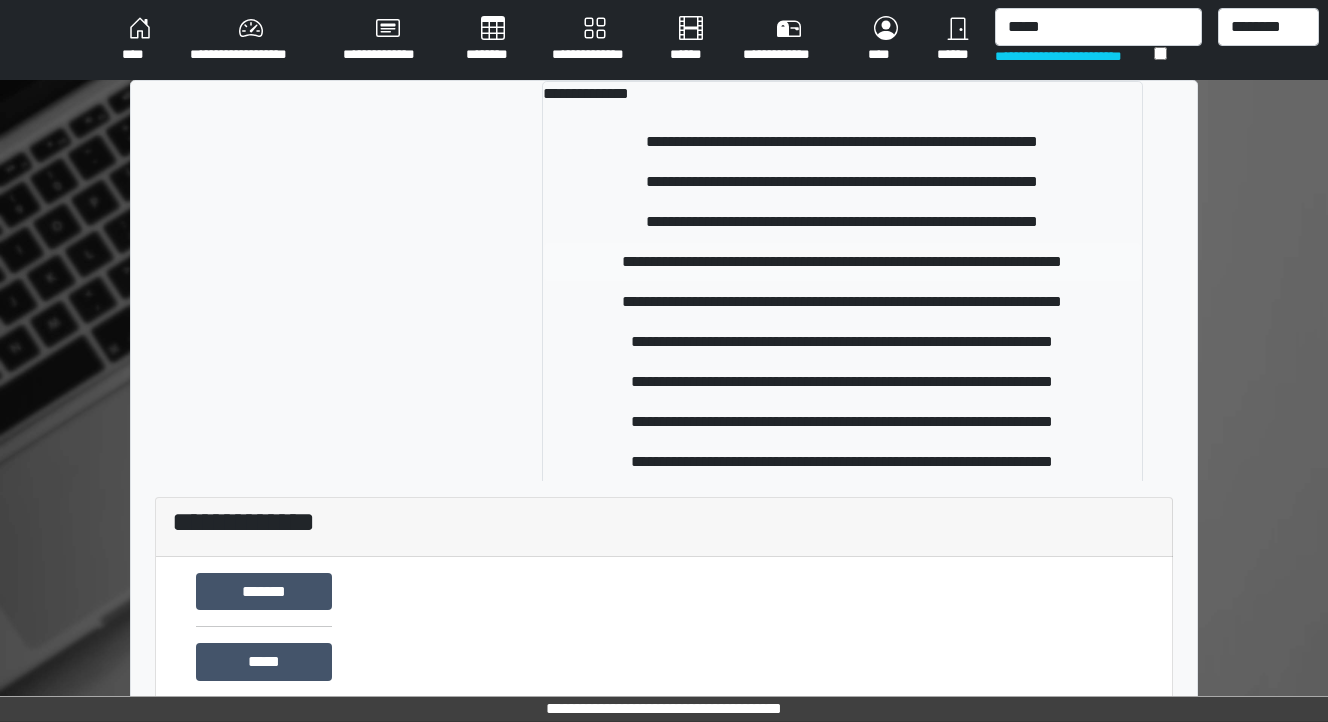 type 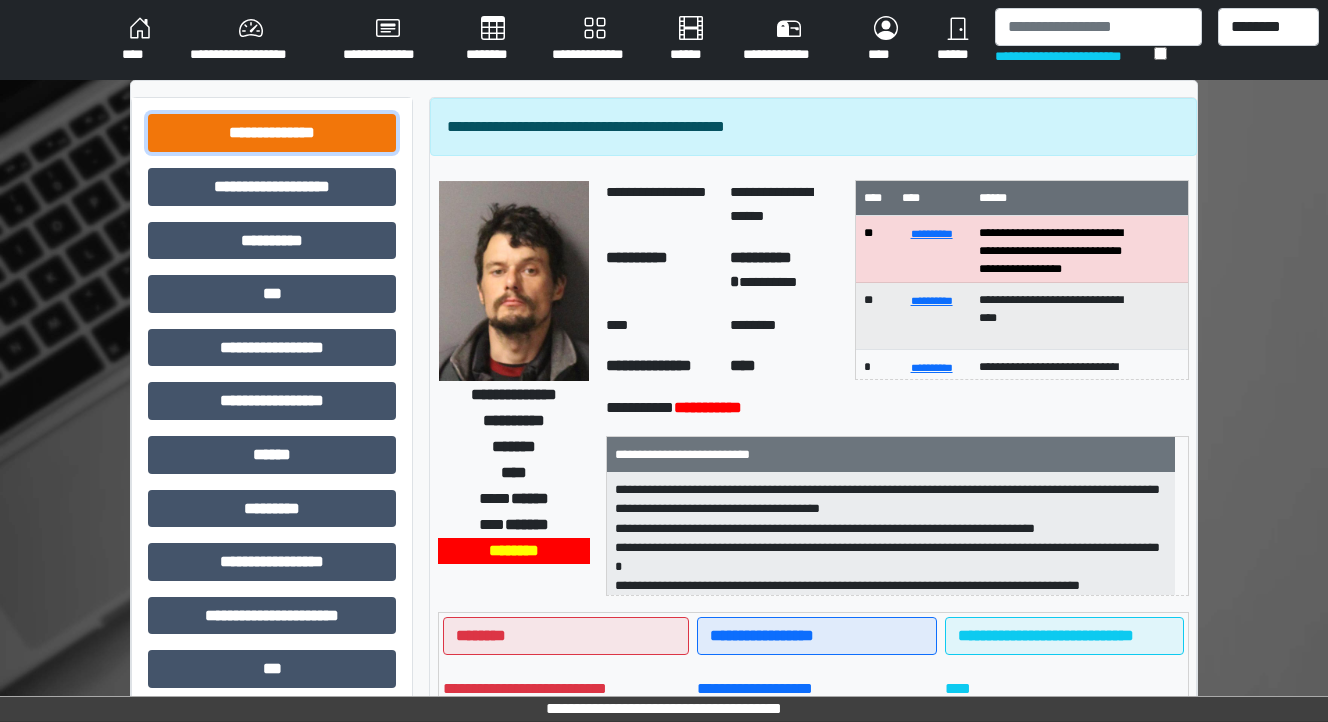 click on "**********" at bounding box center [272, 133] 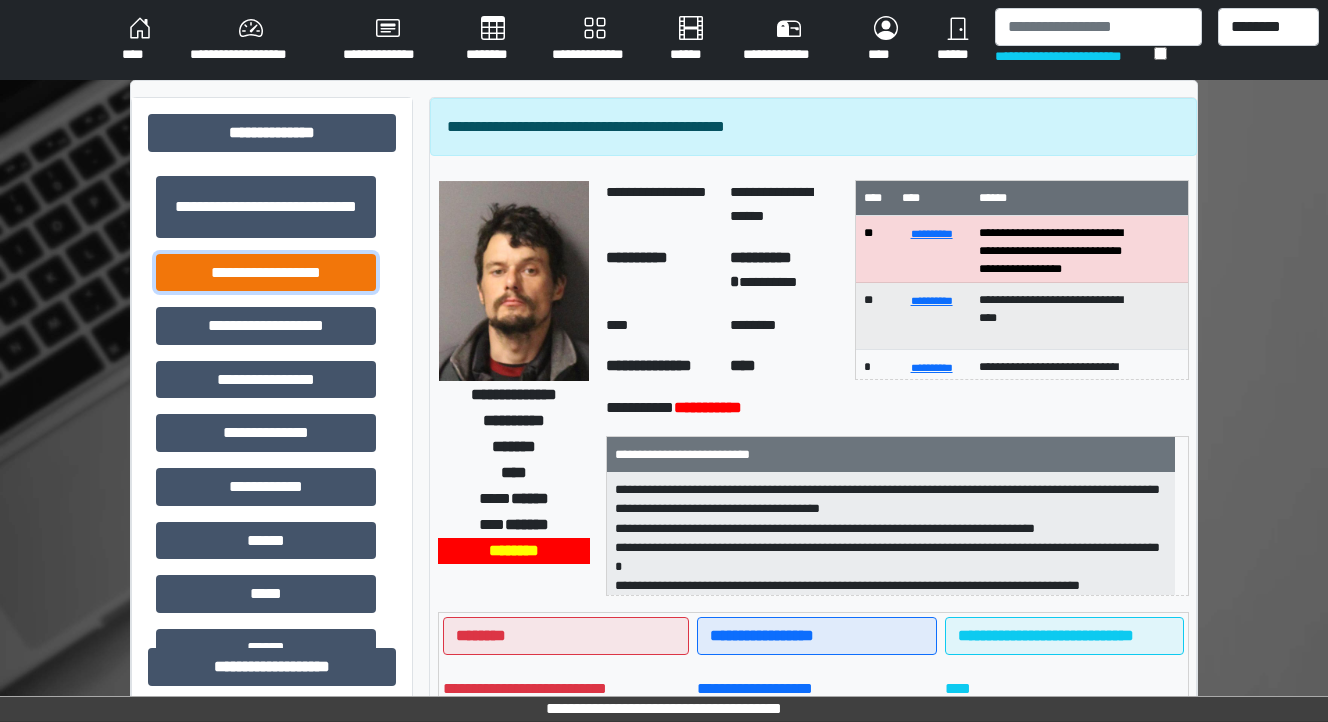 click on "**********" at bounding box center (266, 273) 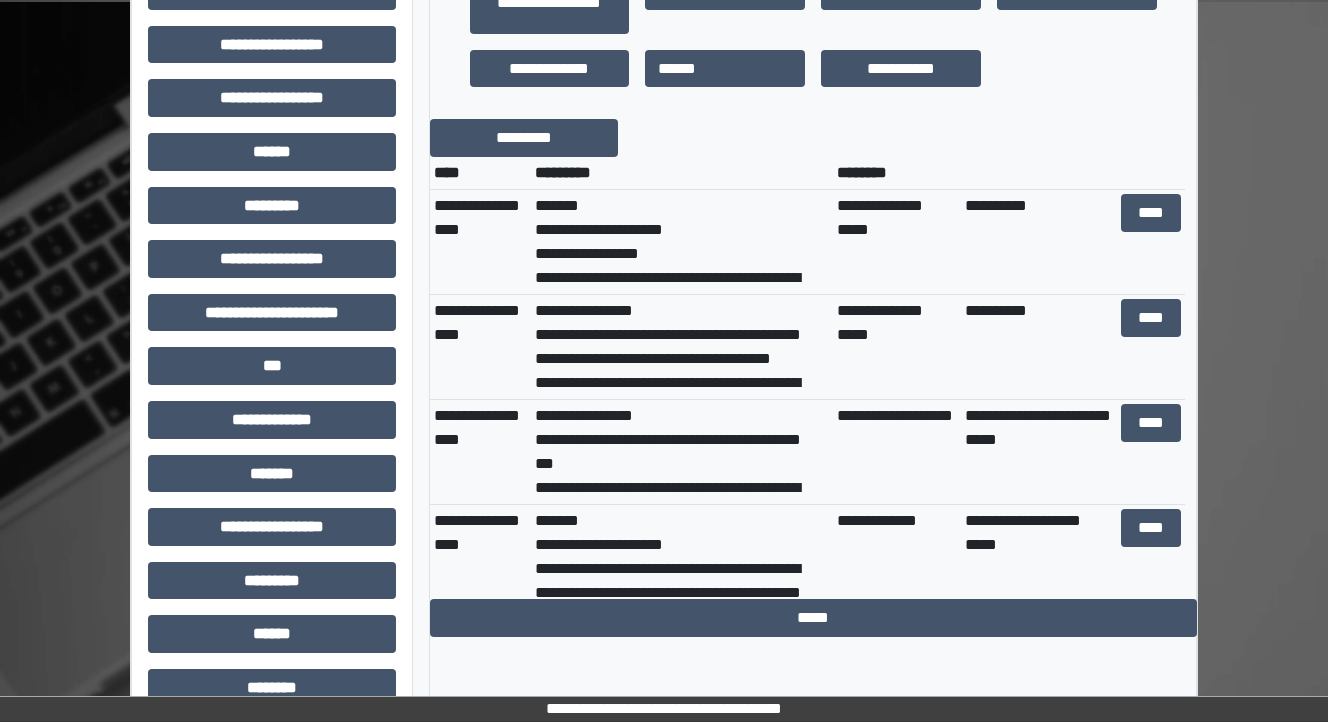 scroll, scrollTop: 800, scrollLeft: 0, axis: vertical 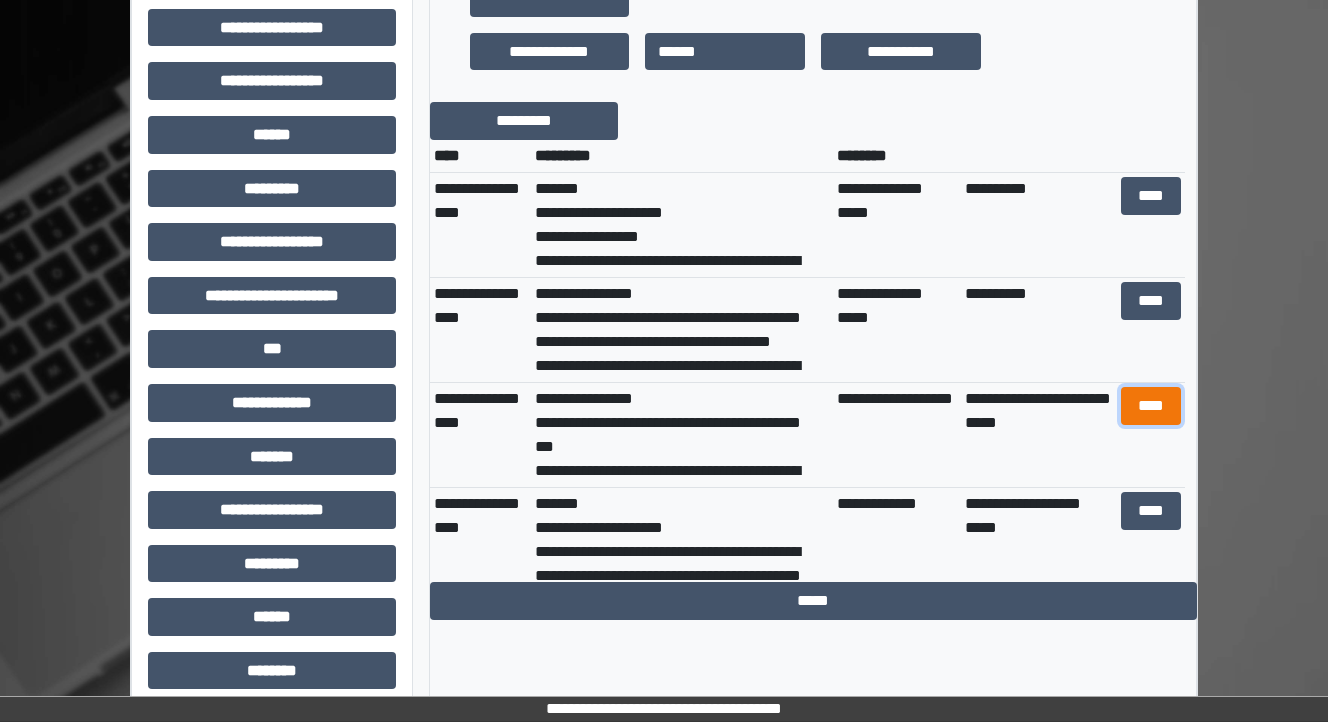 click on "****" at bounding box center [1150, 406] 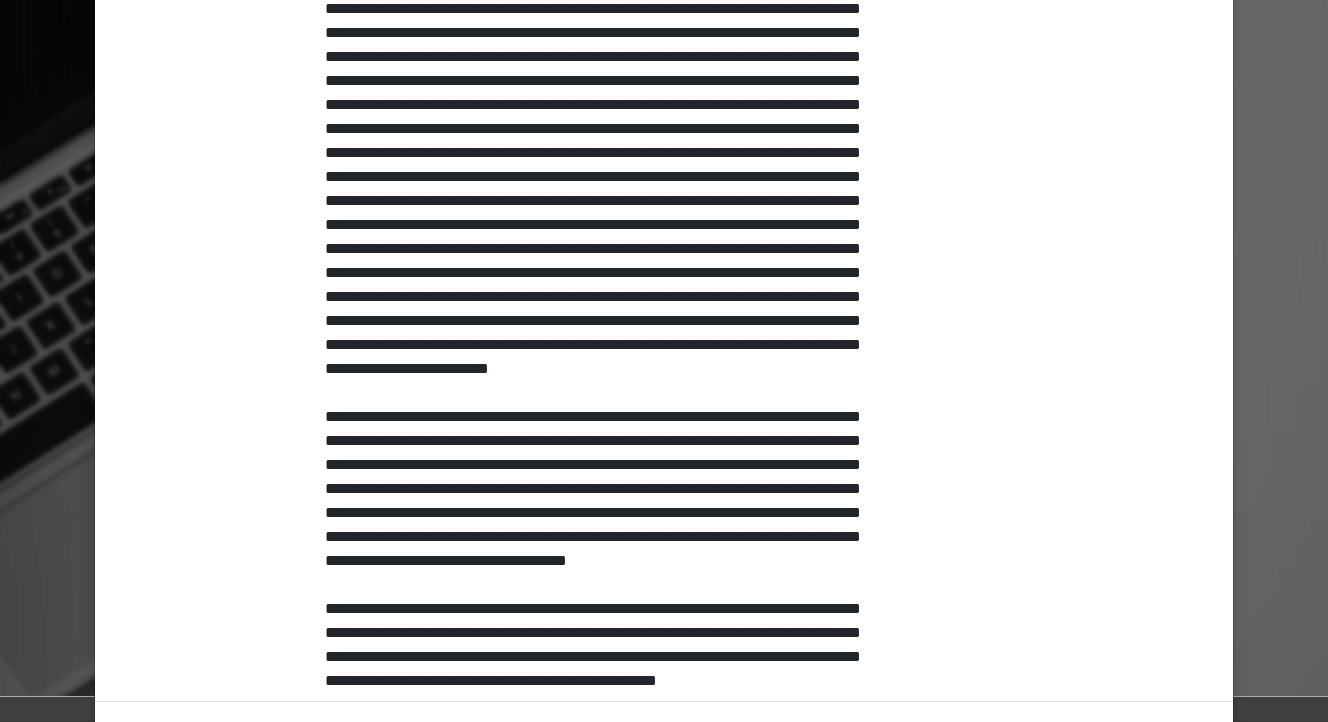 scroll, scrollTop: 868, scrollLeft: 0, axis: vertical 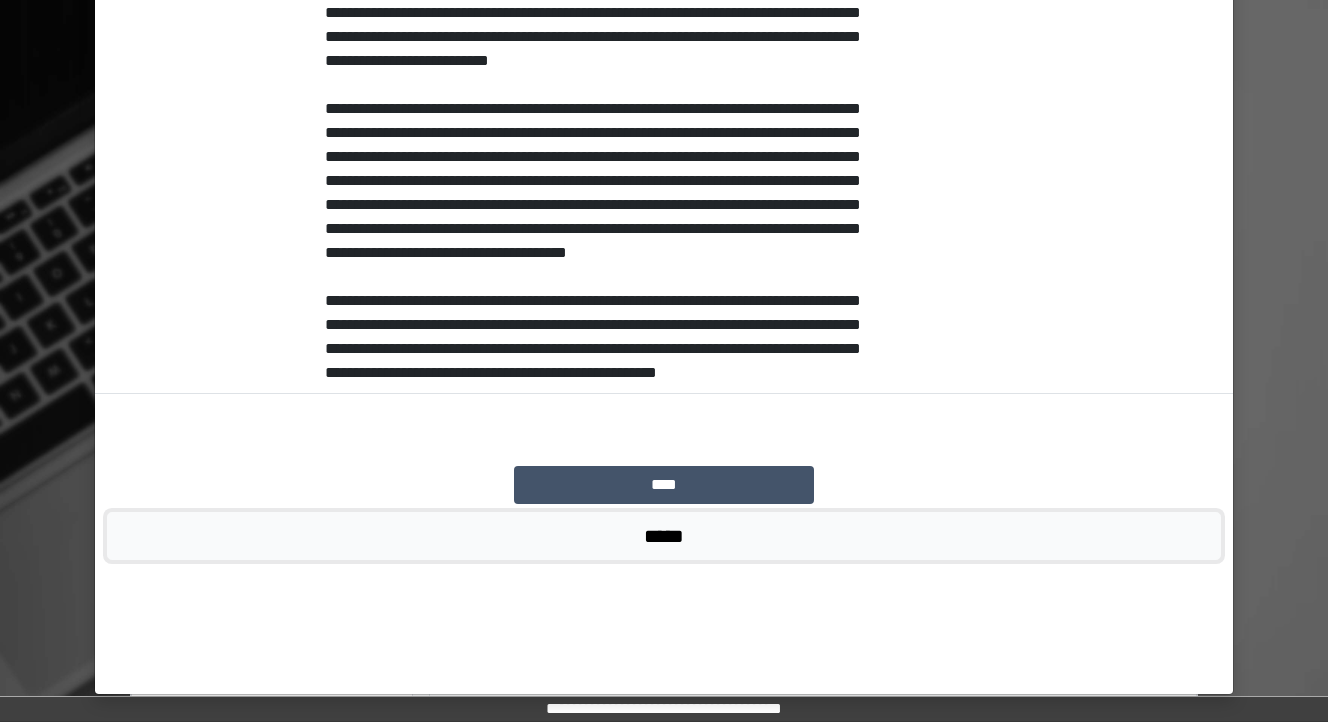 click on "*****" at bounding box center (664, 536) 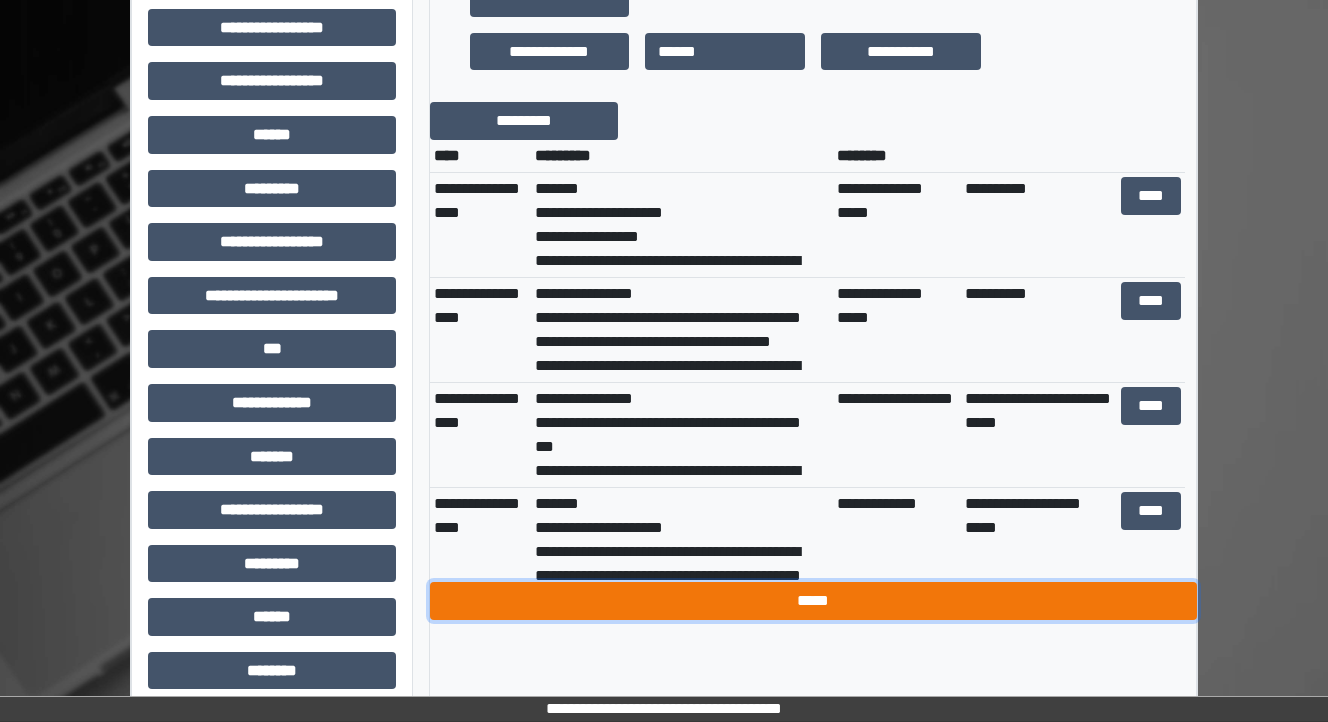 click on "*****" at bounding box center (813, 601) 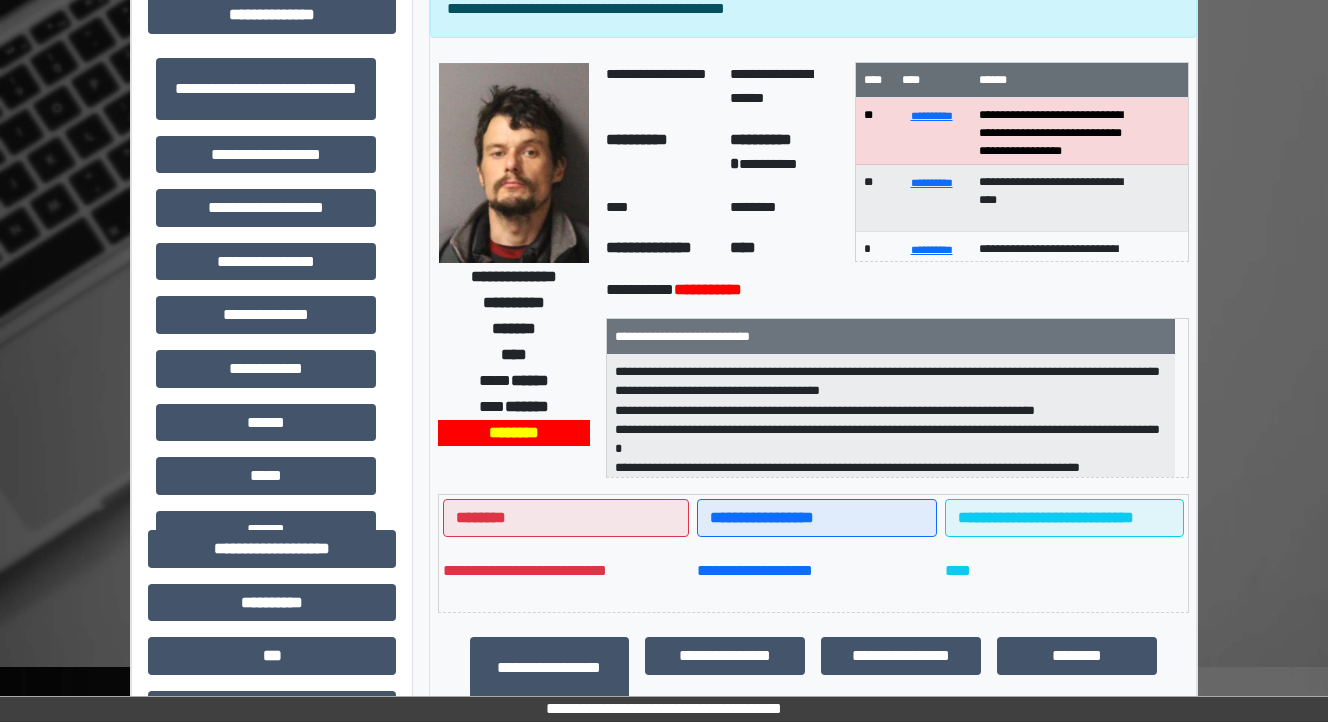 scroll, scrollTop: 0, scrollLeft: 0, axis: both 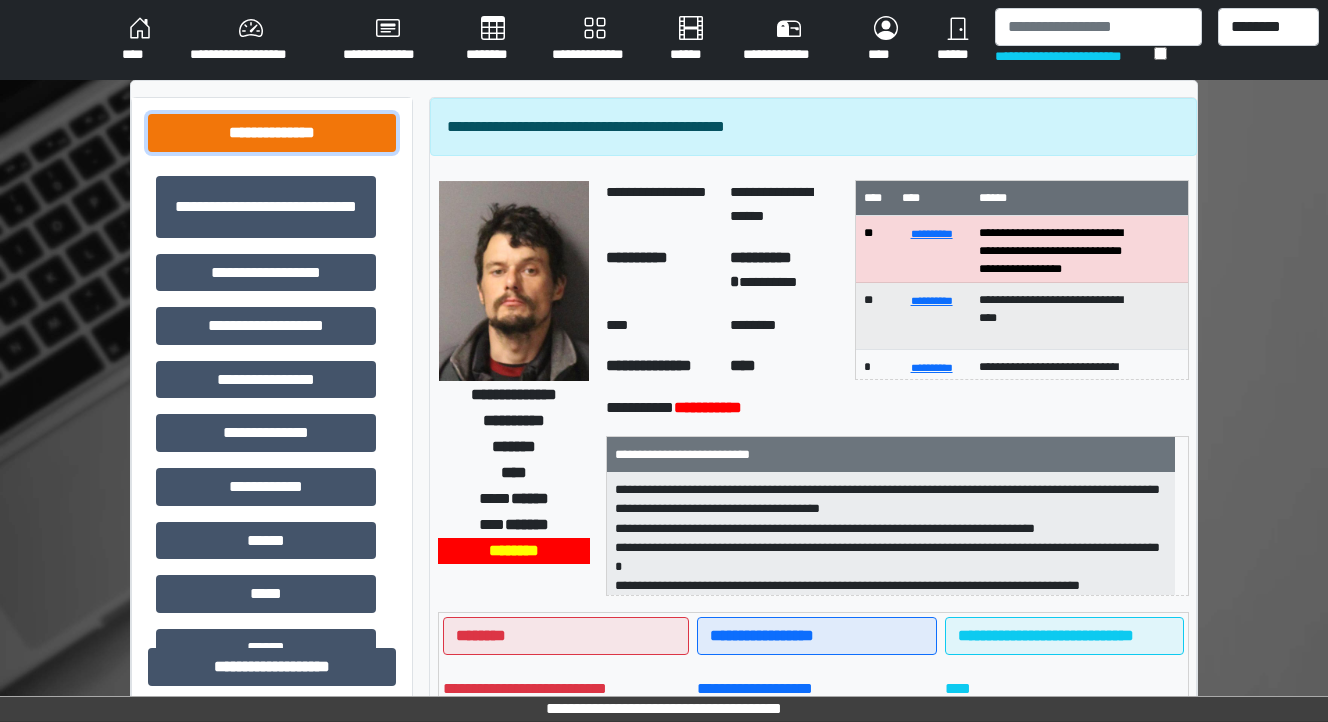 click on "**********" at bounding box center (272, 133) 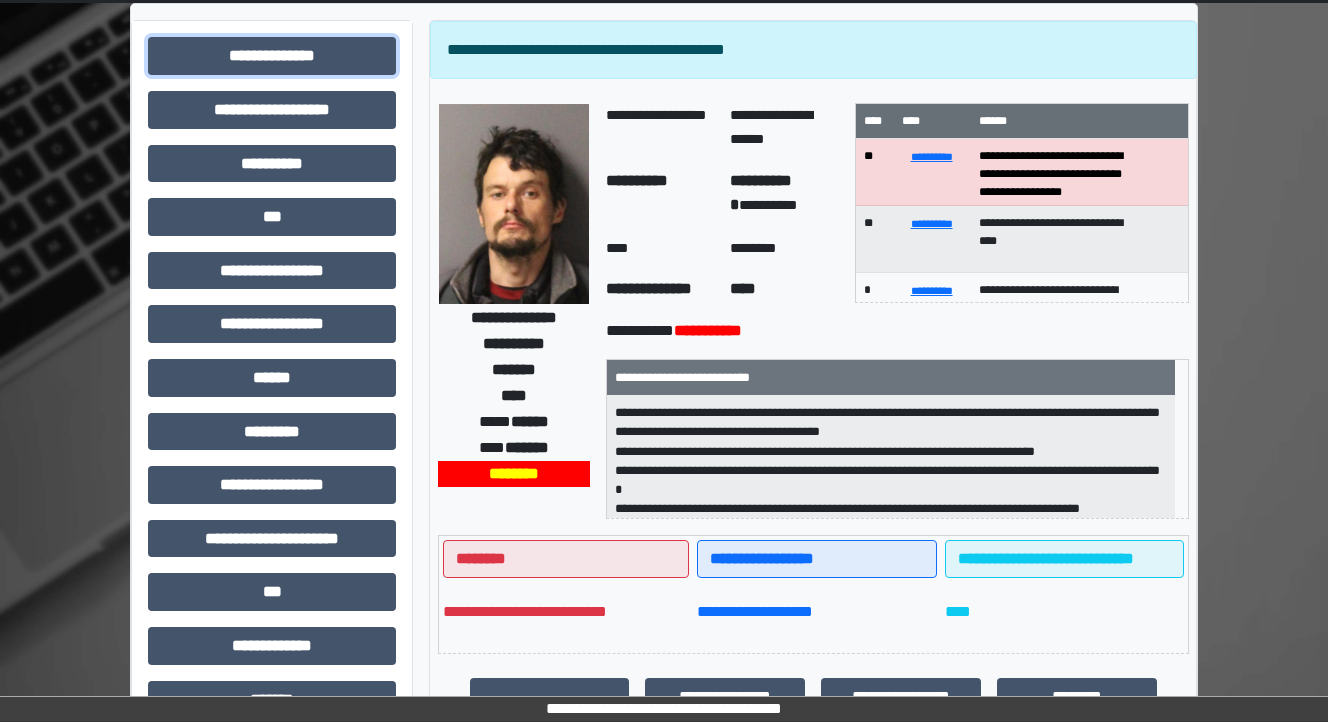 scroll, scrollTop: 0, scrollLeft: 0, axis: both 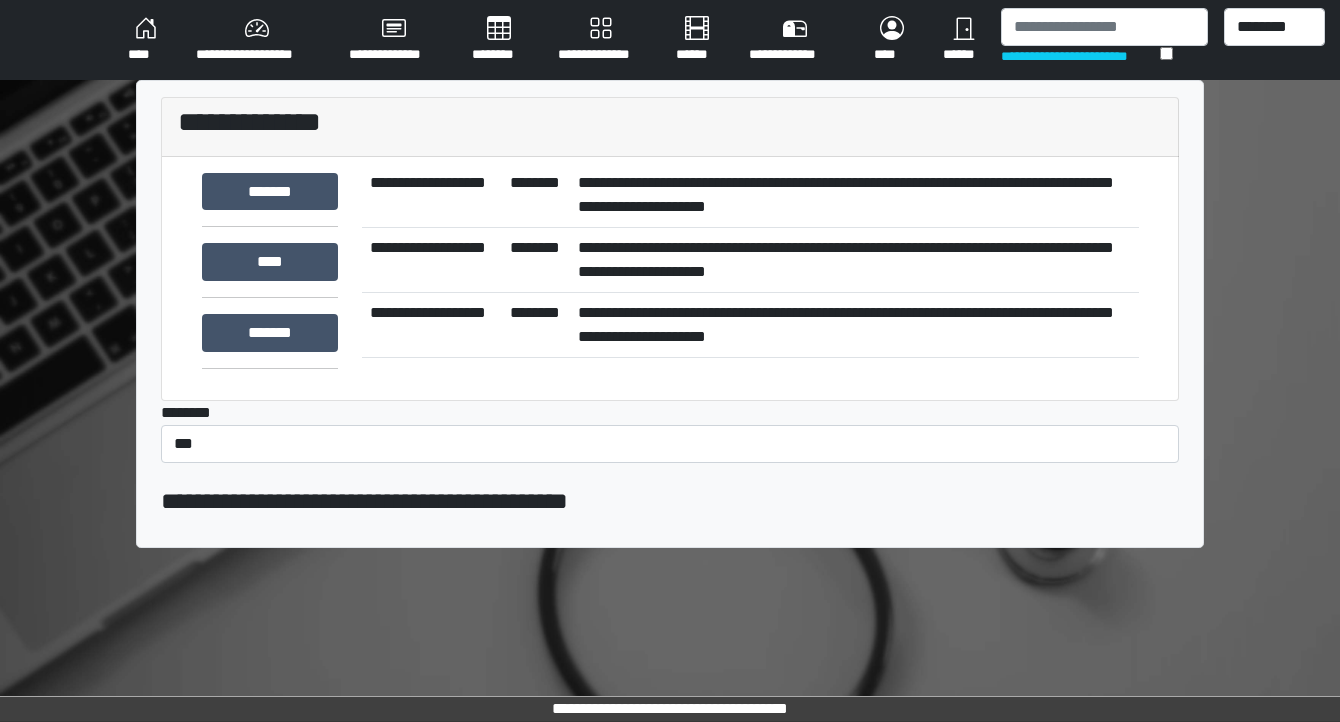 click on "****" at bounding box center (146, 40) 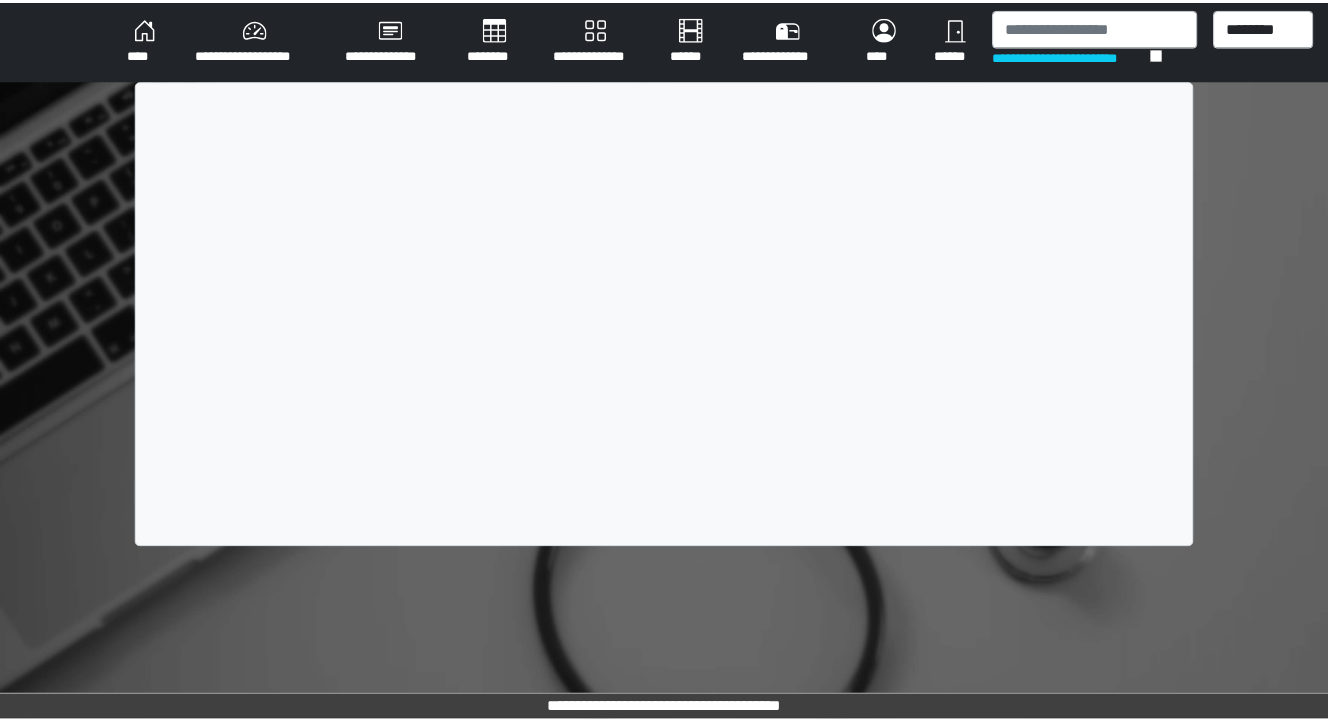 scroll, scrollTop: 0, scrollLeft: 0, axis: both 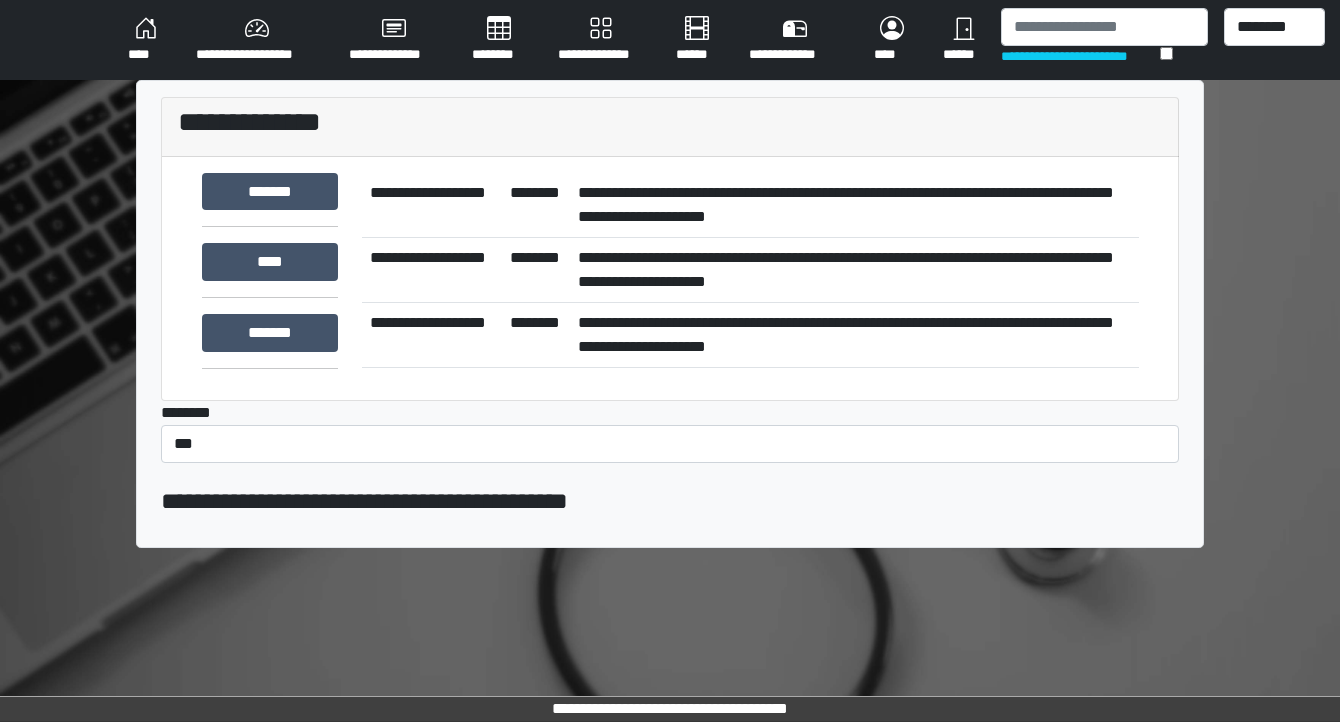 click on "********" at bounding box center (499, 40) 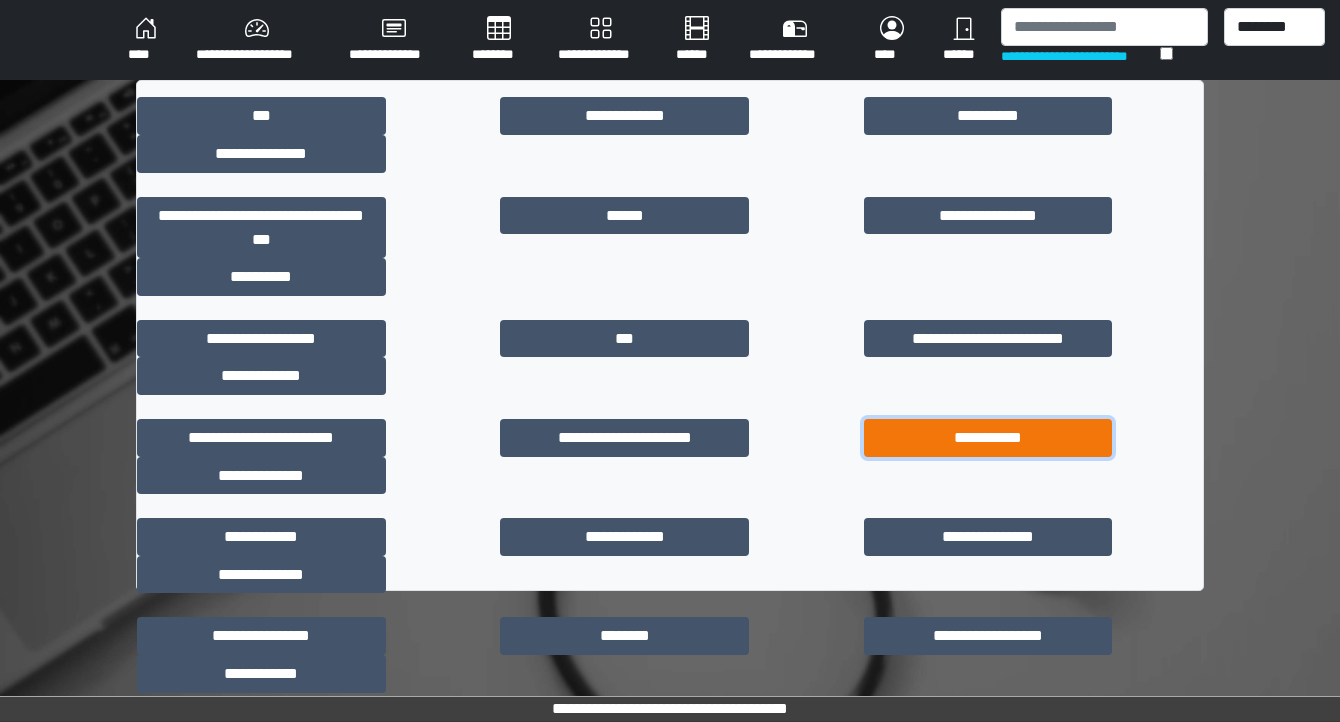 click on "**********" at bounding box center [988, 438] 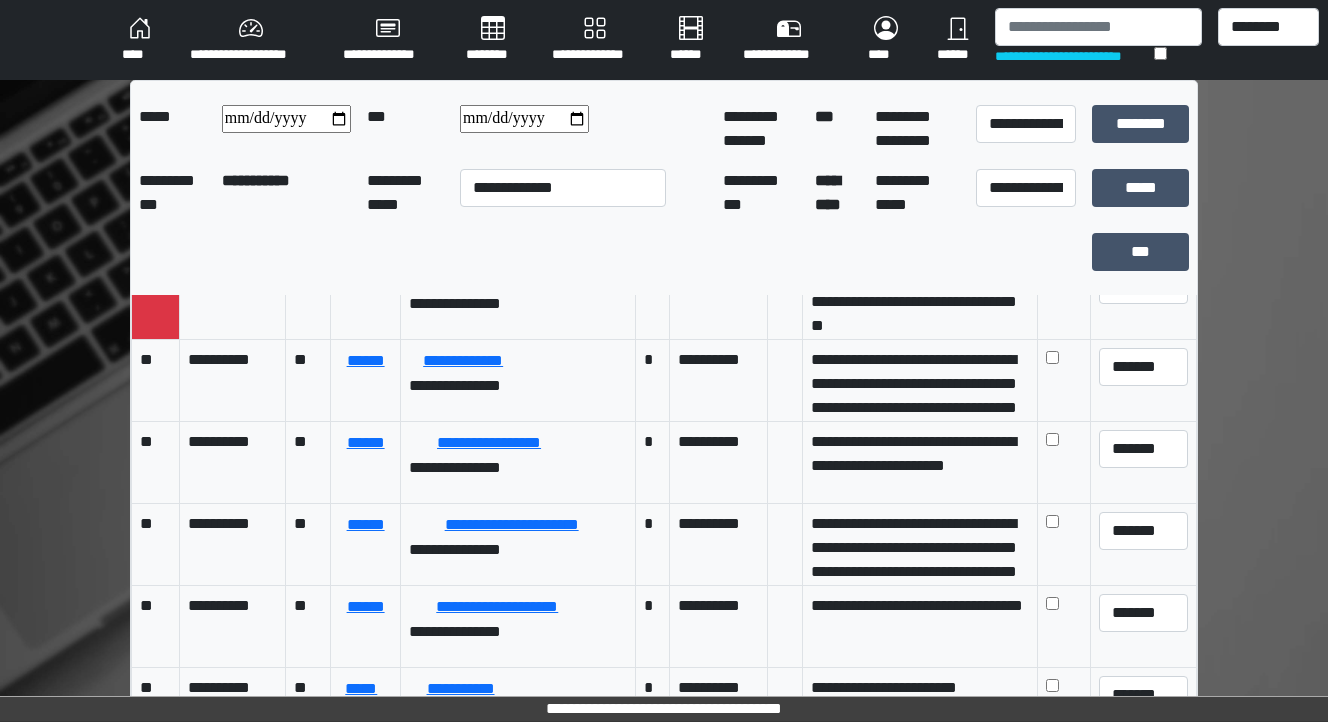 scroll, scrollTop: 0, scrollLeft: 0, axis: both 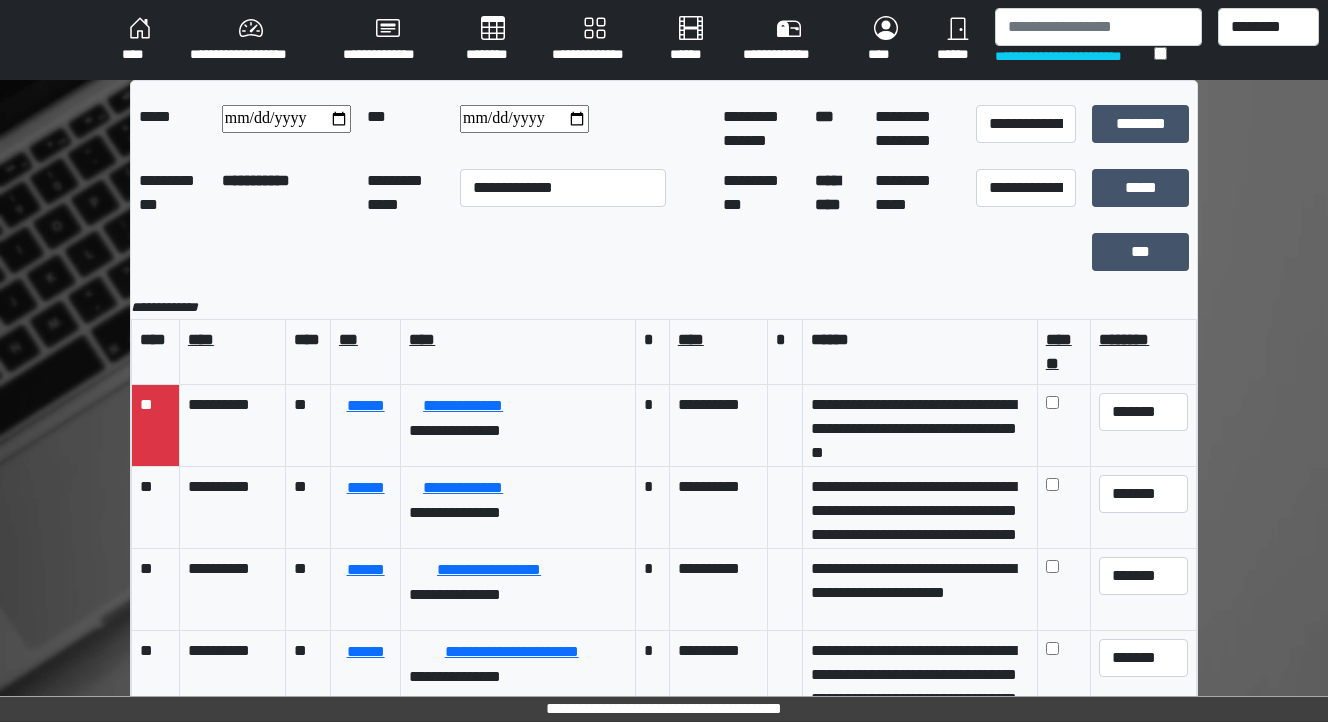 click on "****" at bounding box center [140, 40] 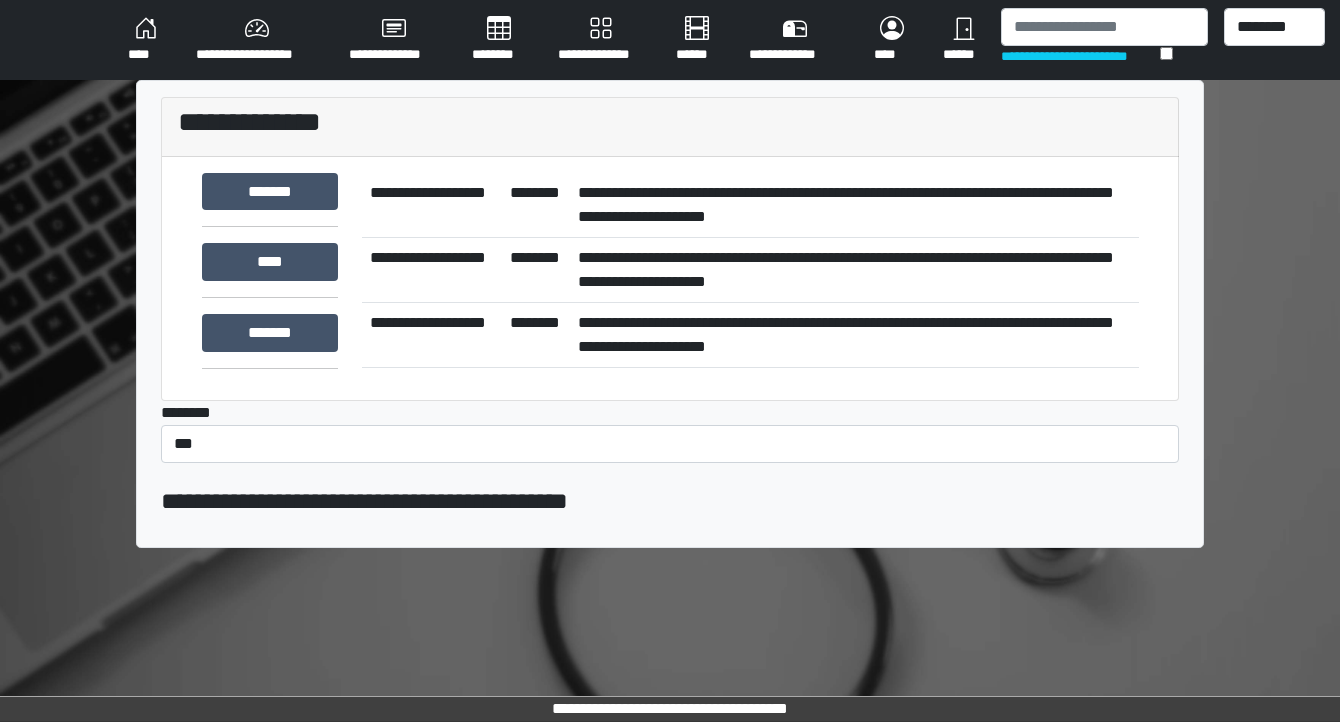 scroll, scrollTop: 0, scrollLeft: 0, axis: both 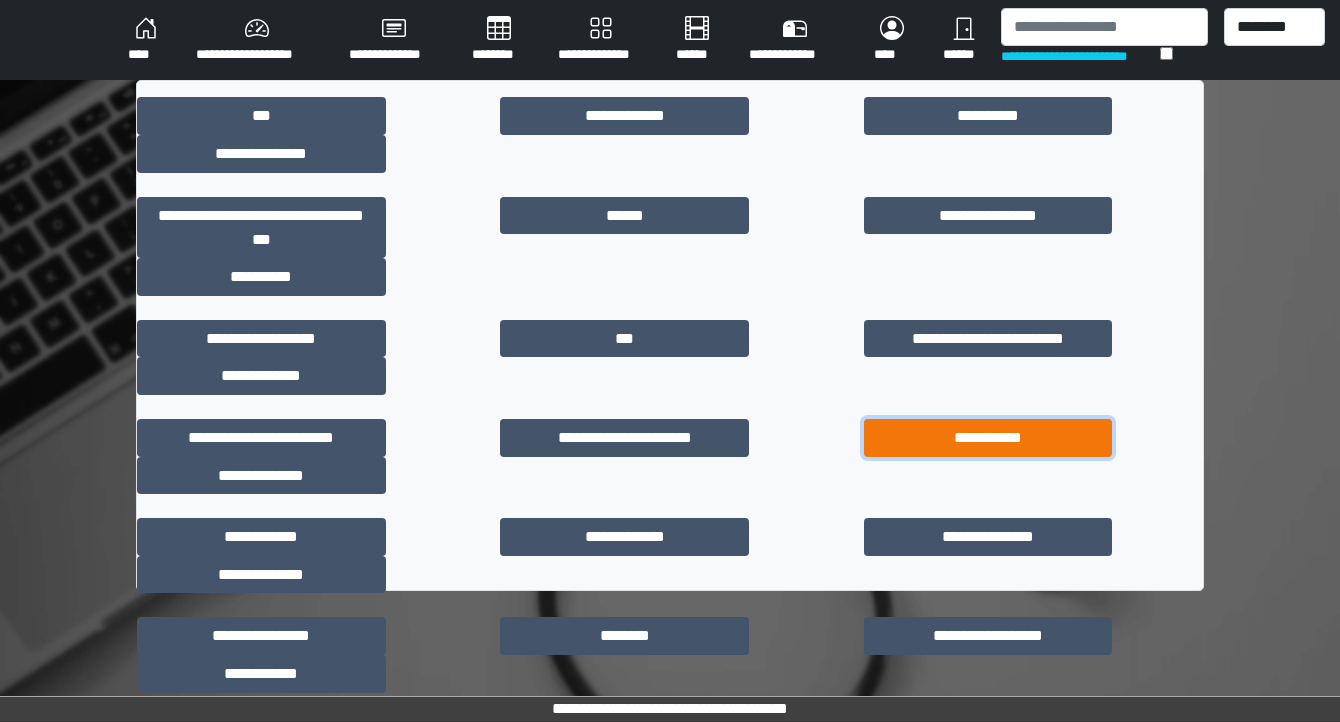 click on "**********" at bounding box center [988, 438] 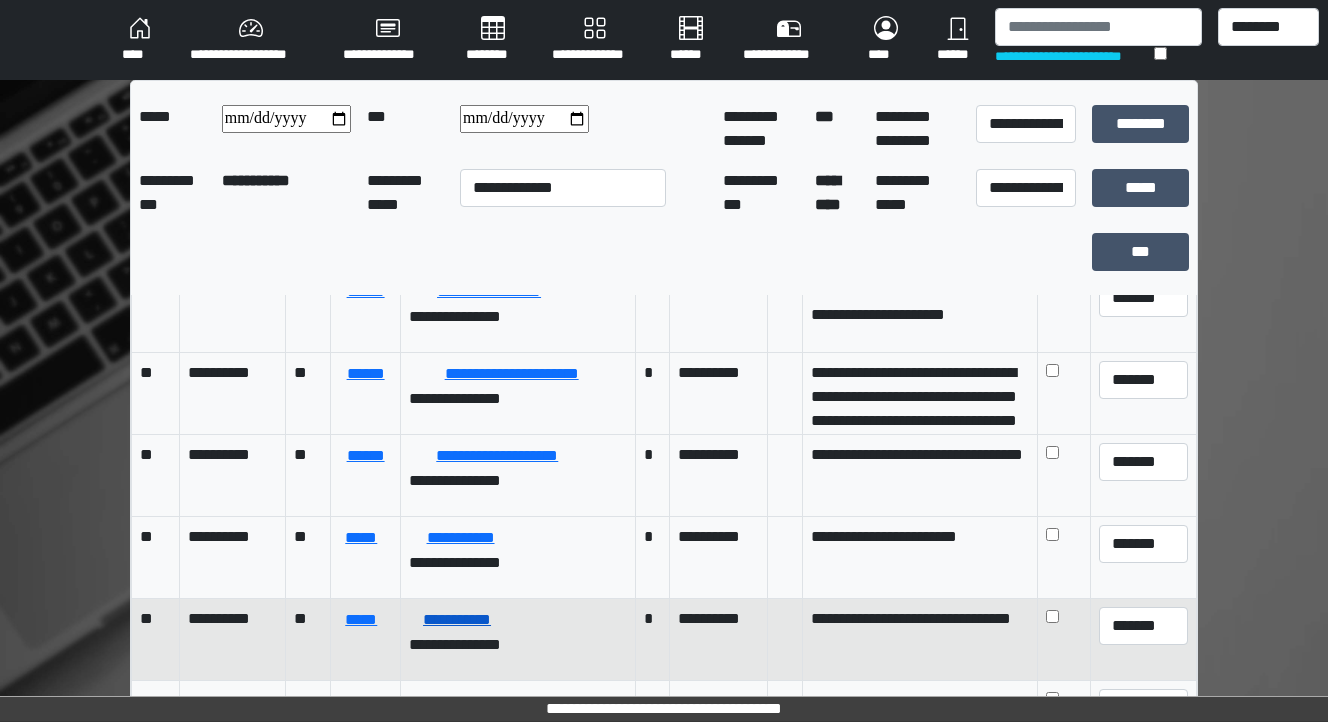 scroll, scrollTop: 320, scrollLeft: 0, axis: vertical 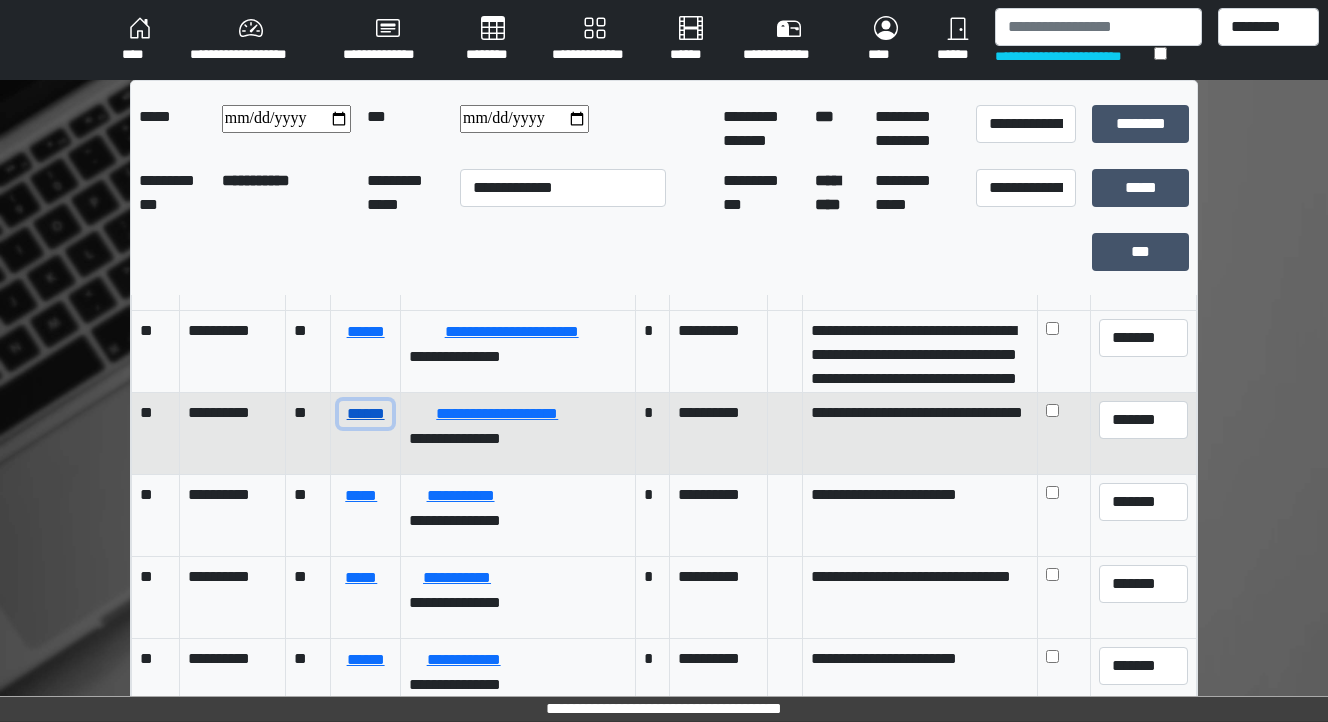 click on "******" at bounding box center (365, 414) 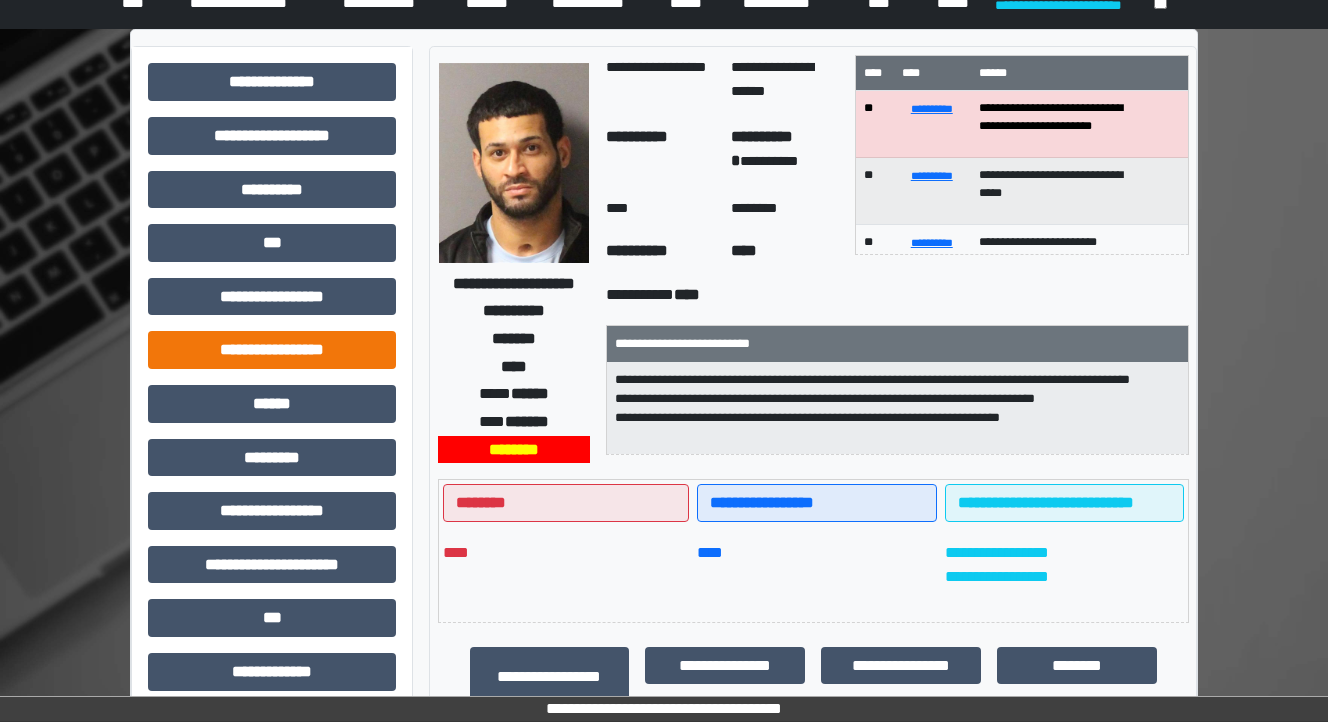 scroll, scrollTop: 80, scrollLeft: 0, axis: vertical 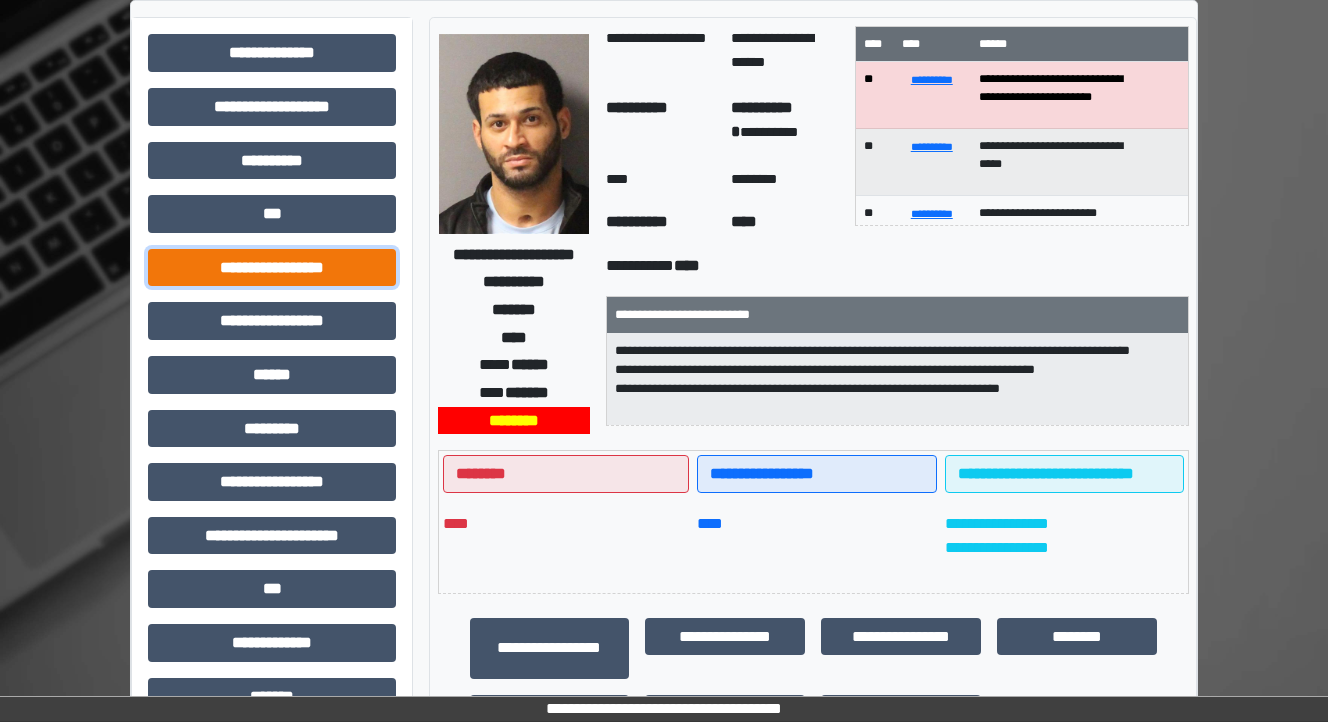 click on "**********" at bounding box center [272, 268] 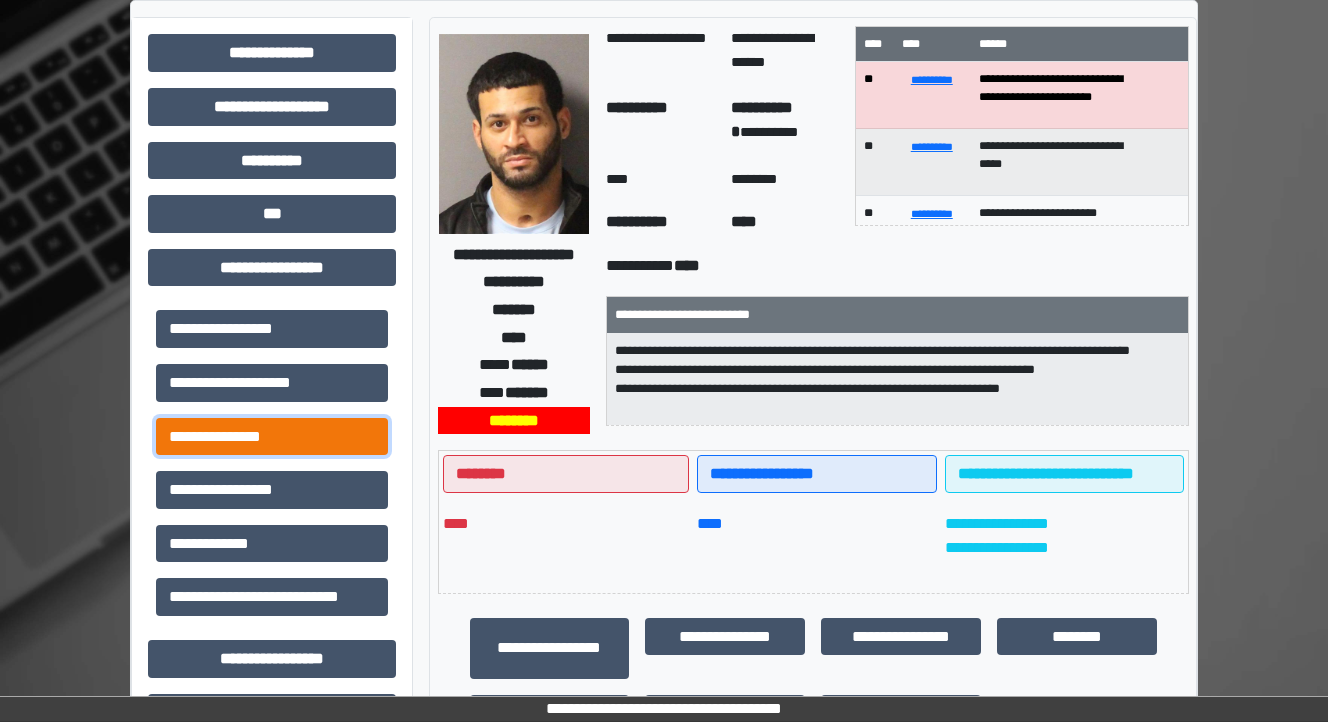 click on "**********" at bounding box center [272, 437] 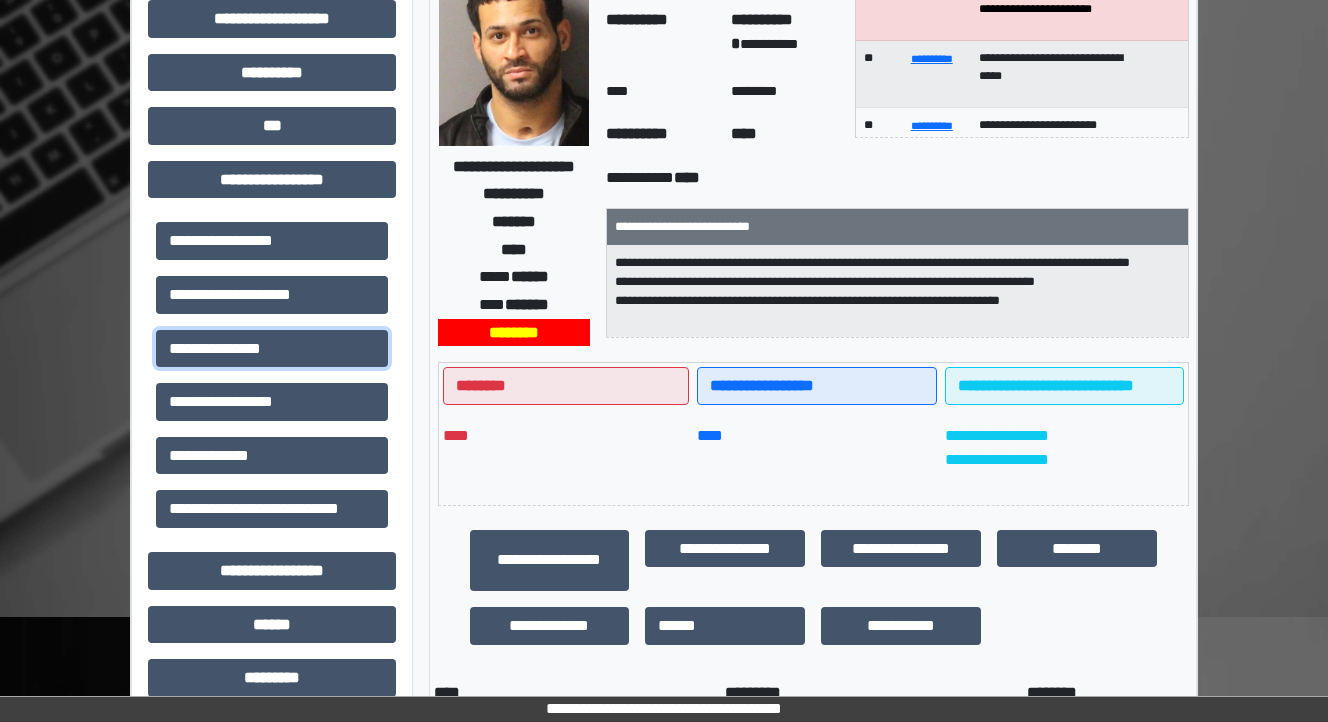 scroll, scrollTop: 0, scrollLeft: 0, axis: both 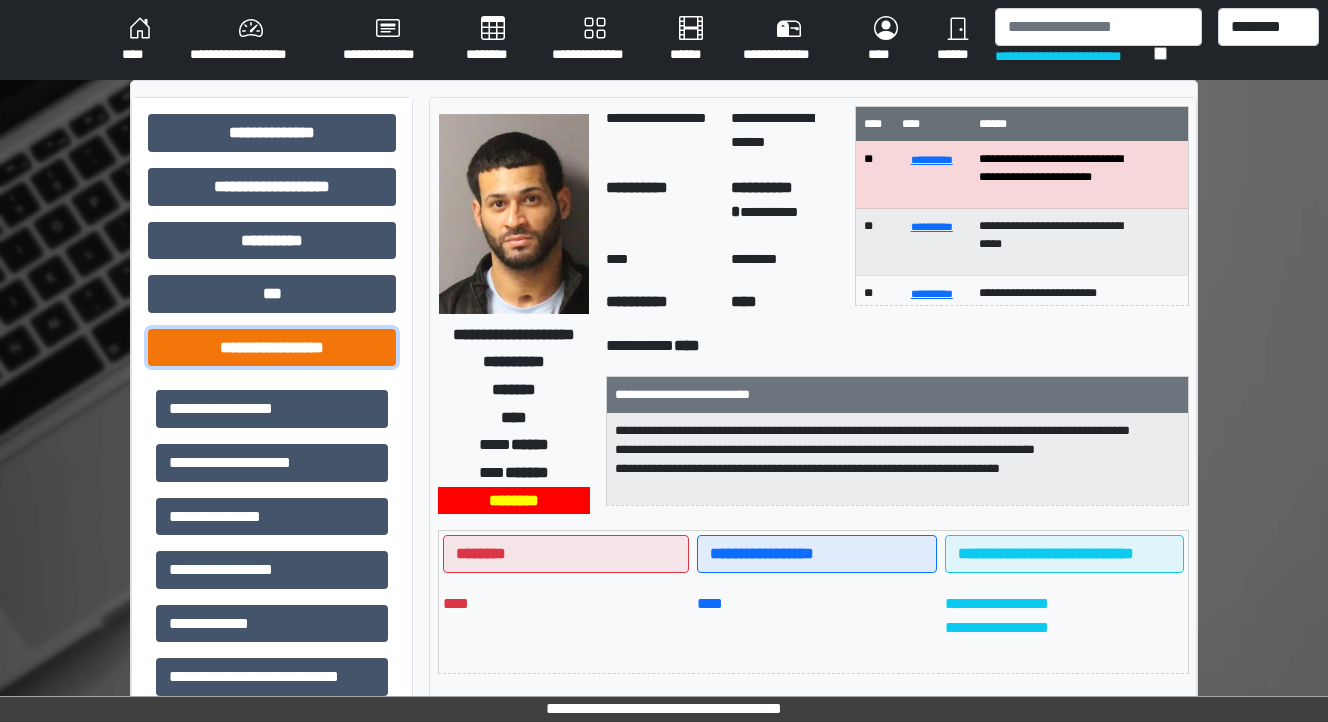 click on "**********" at bounding box center [272, 348] 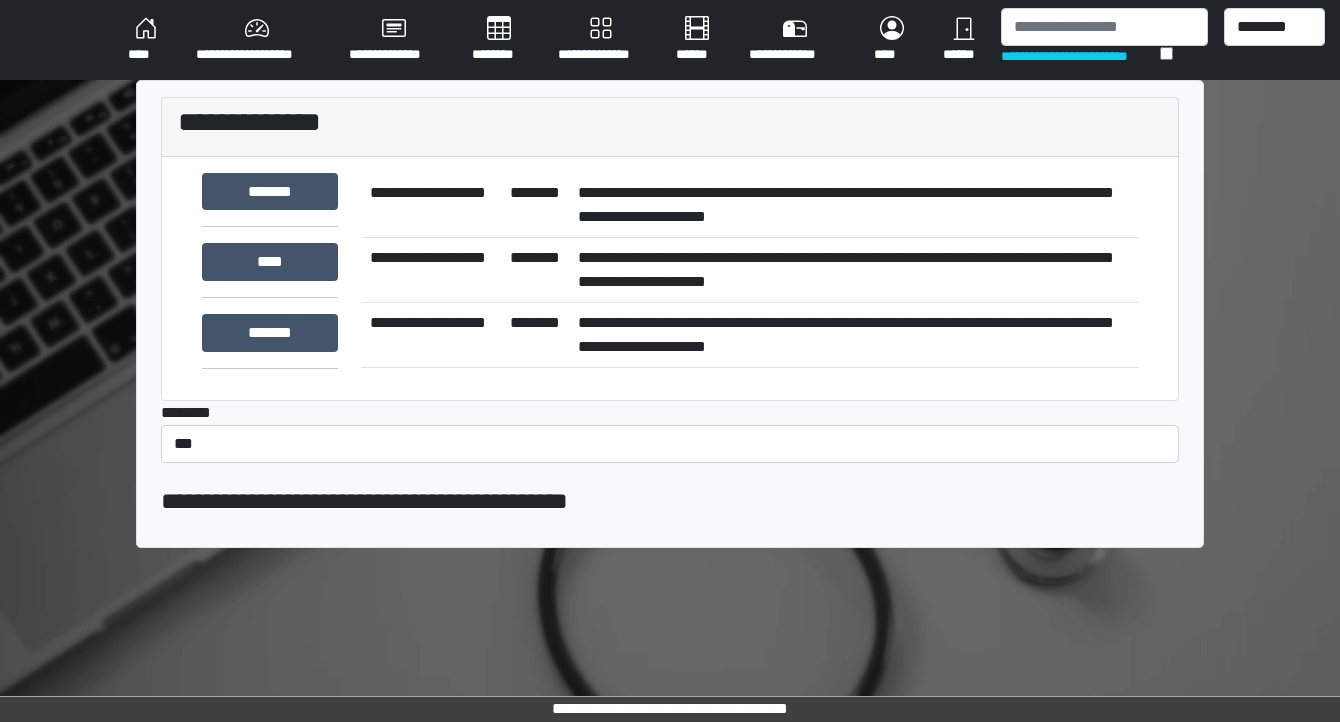 scroll, scrollTop: 0, scrollLeft: 0, axis: both 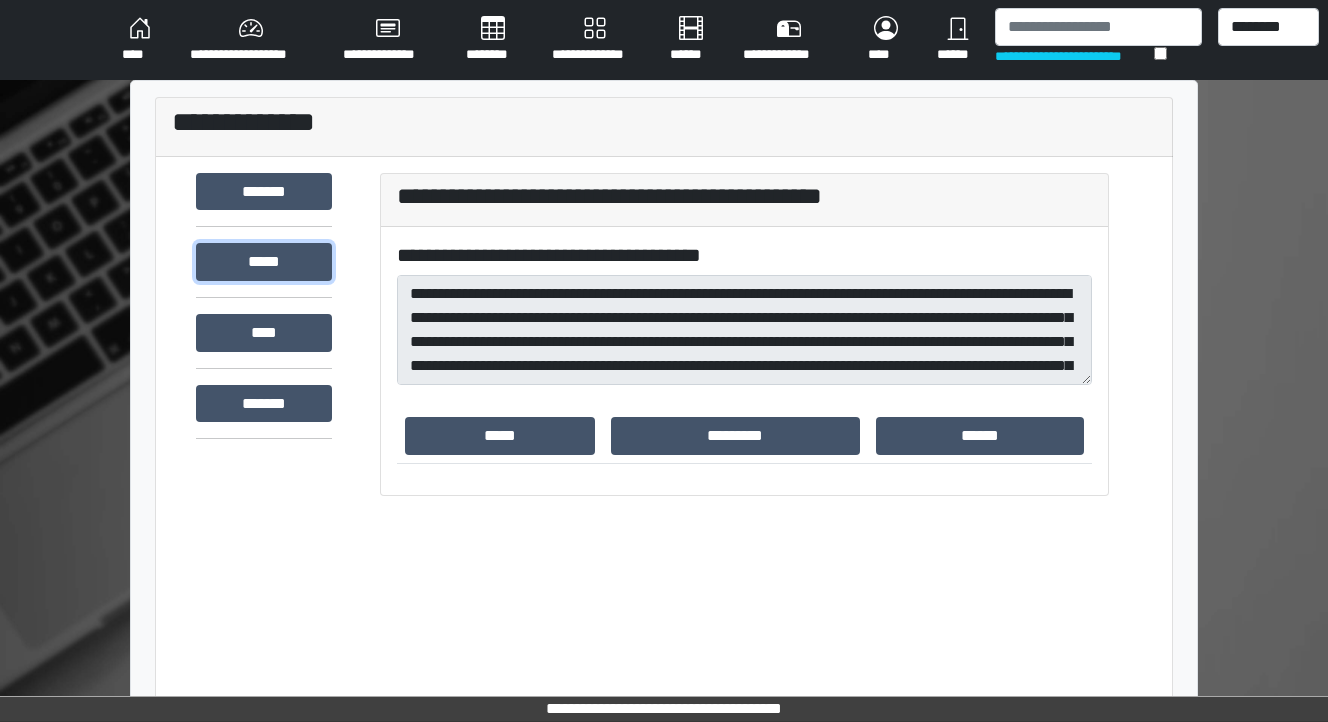 click on "*****" at bounding box center (264, 262) 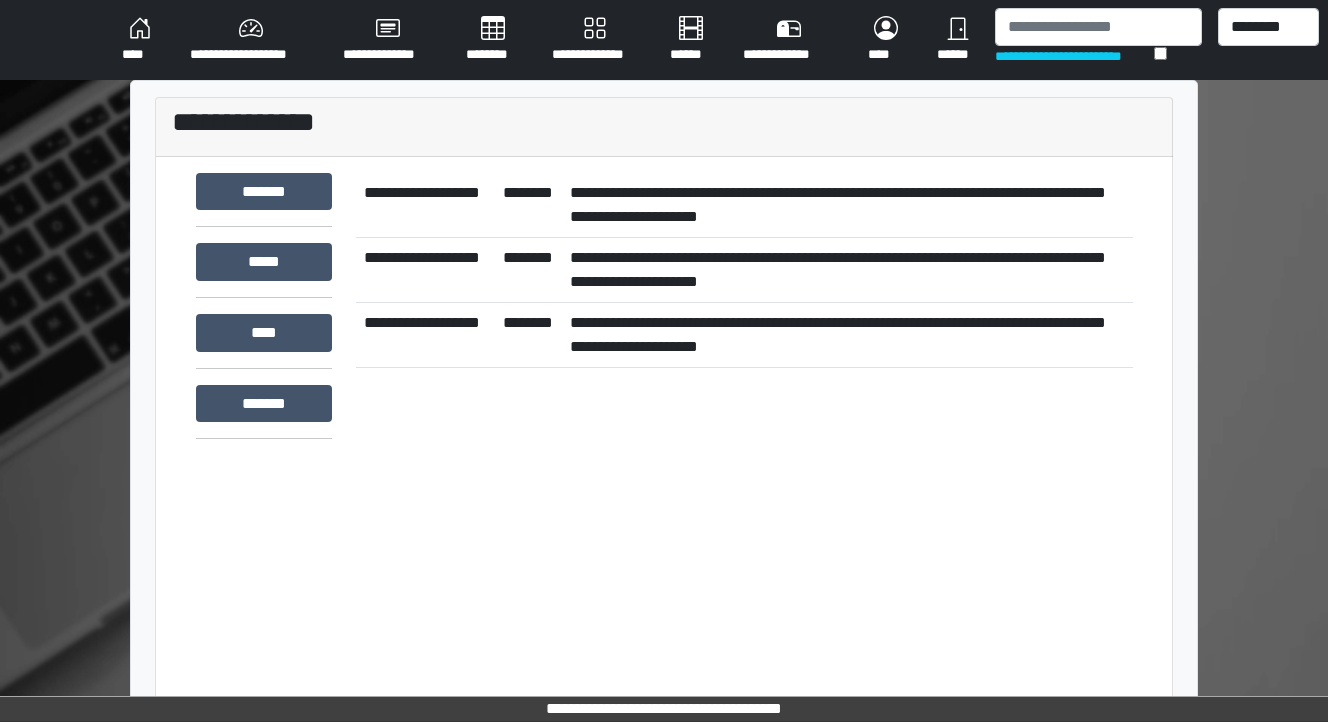 click on "**********" at bounding box center (847, 269) 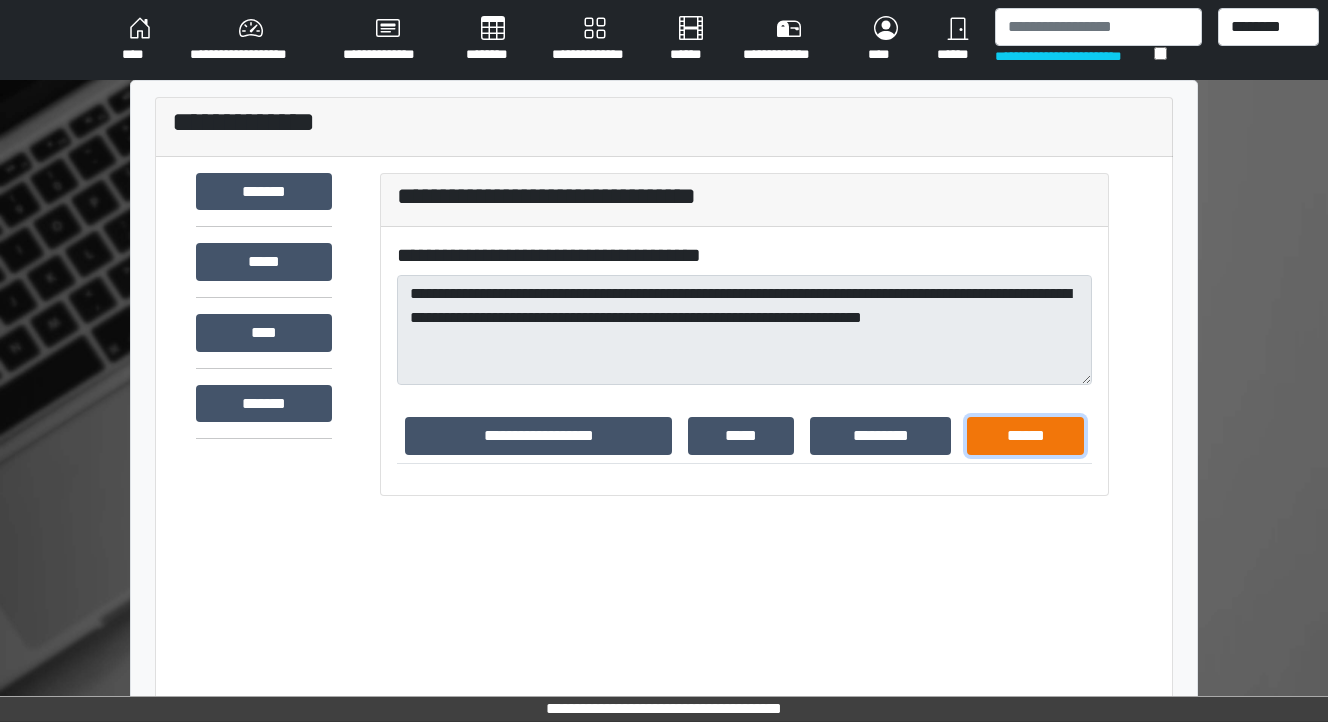 click on "******" at bounding box center [1025, 436] 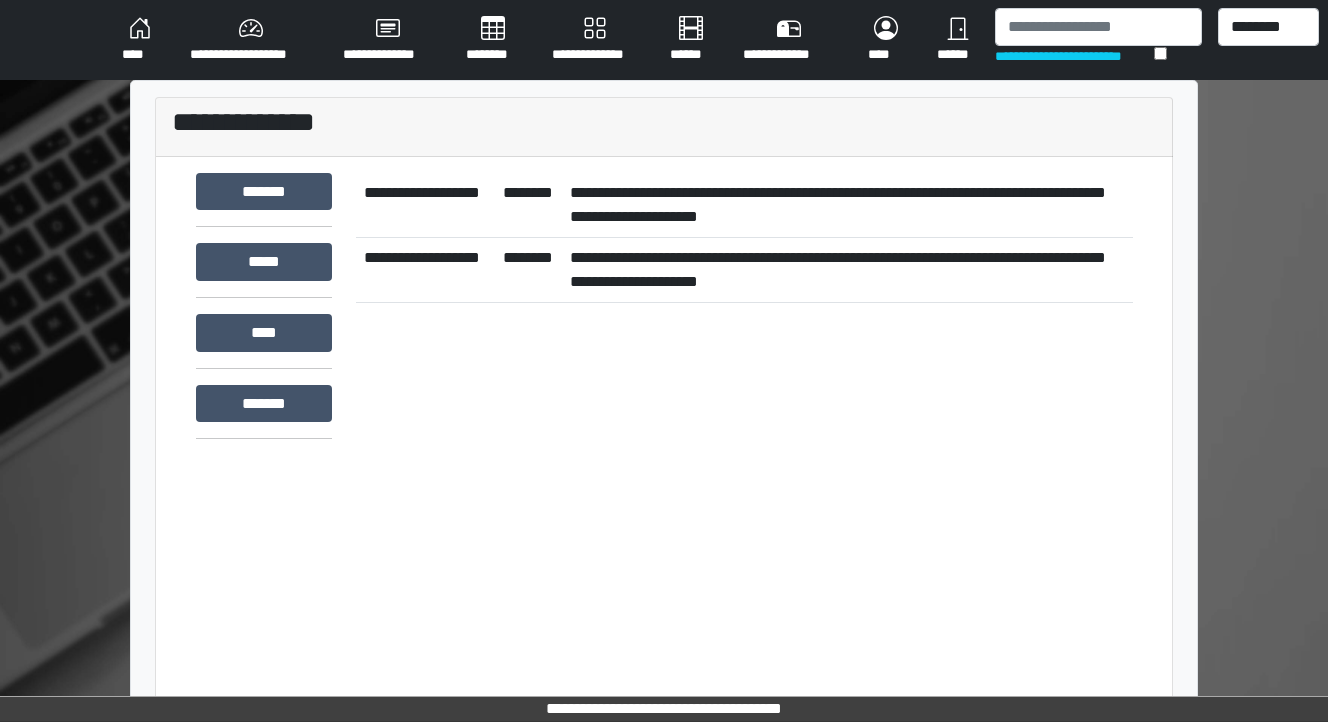 click on "**********" at bounding box center (847, 269) 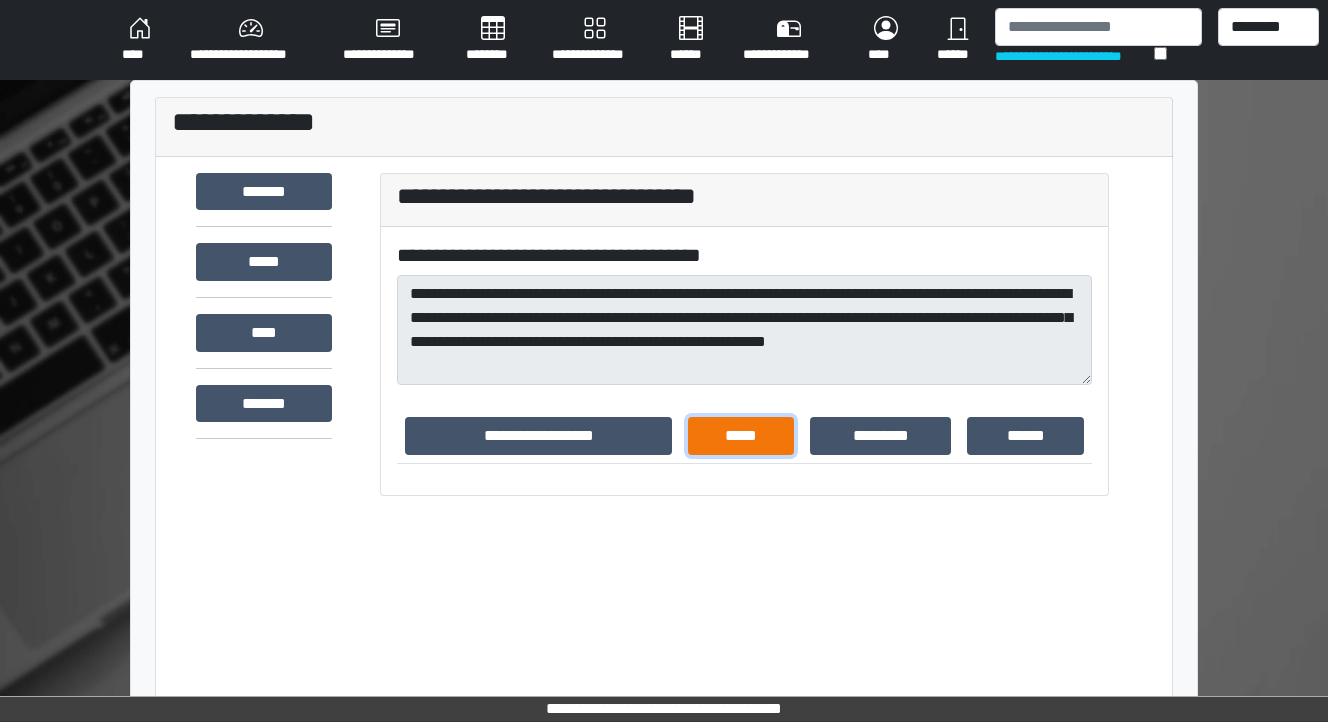 click on "*****" at bounding box center (741, 436) 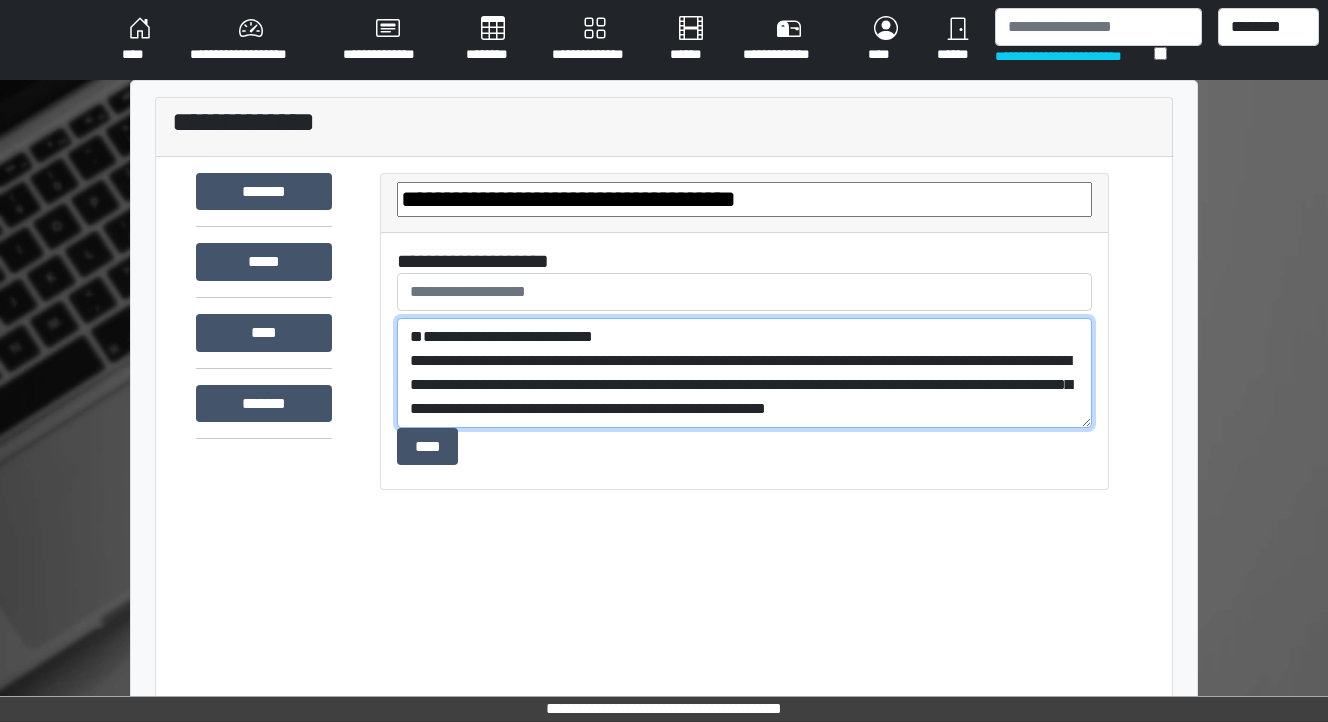 click on "**********" at bounding box center (744, 373) 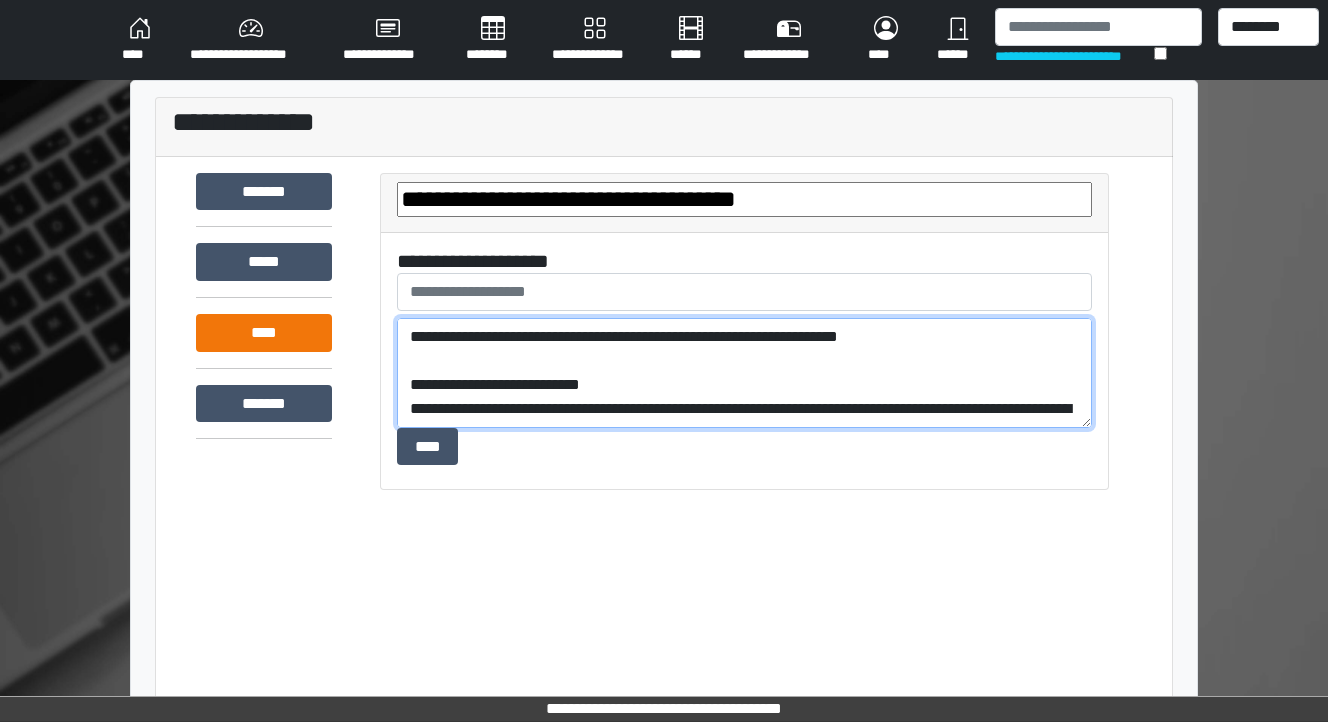 drag, startPoint x: 912, startPoint y: 347, endPoint x: 324, endPoint y: 316, distance: 588.8166 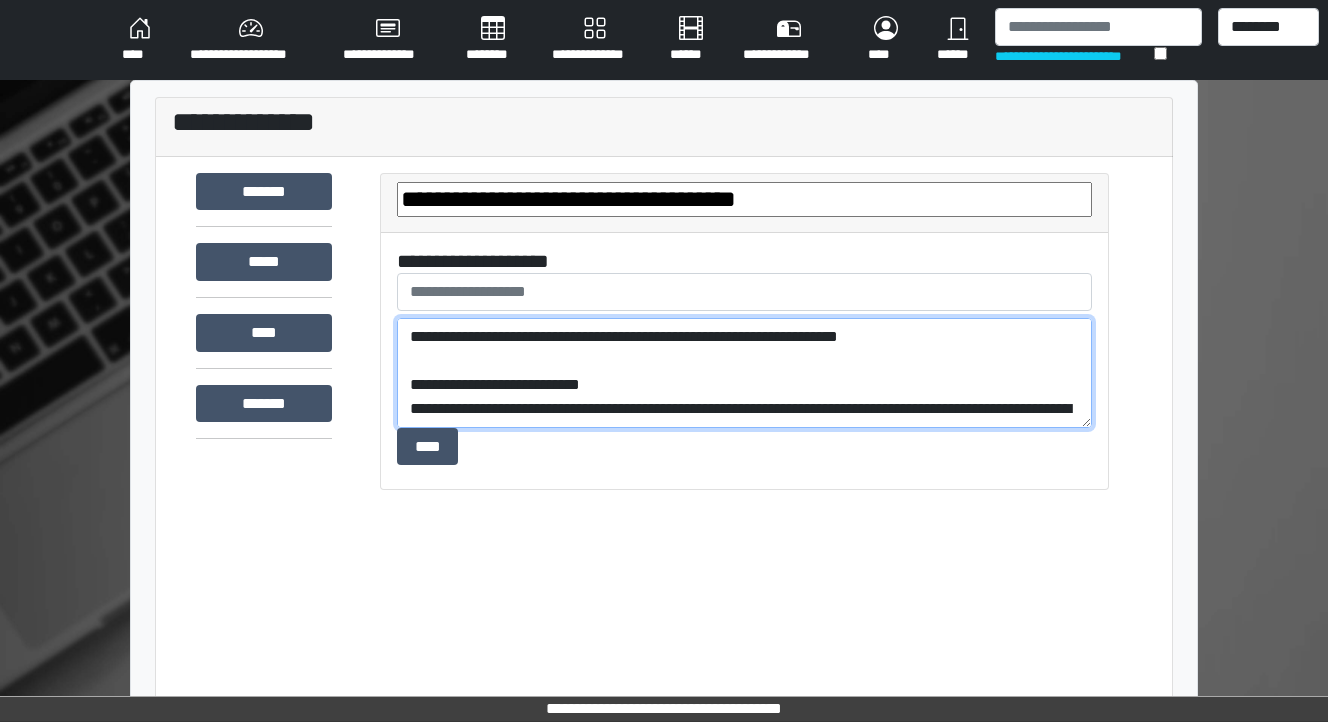 type on "**********" 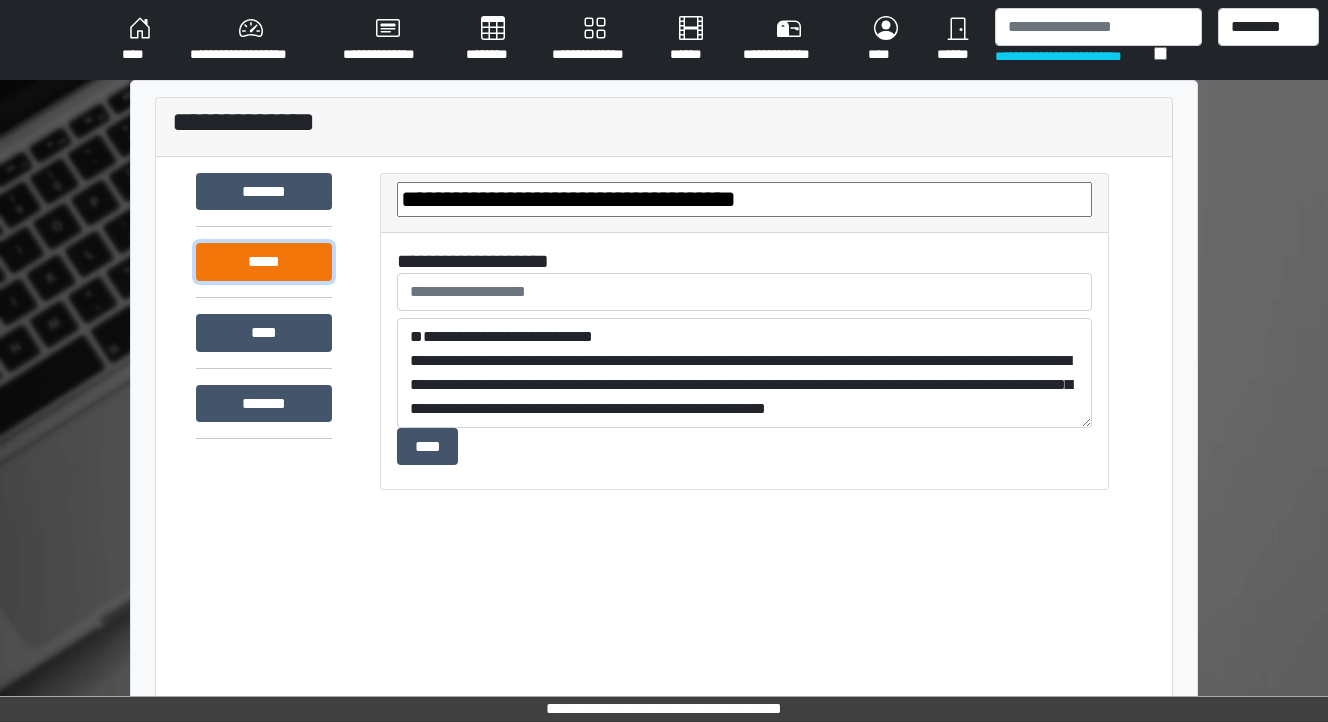 click on "*****" at bounding box center (264, 262) 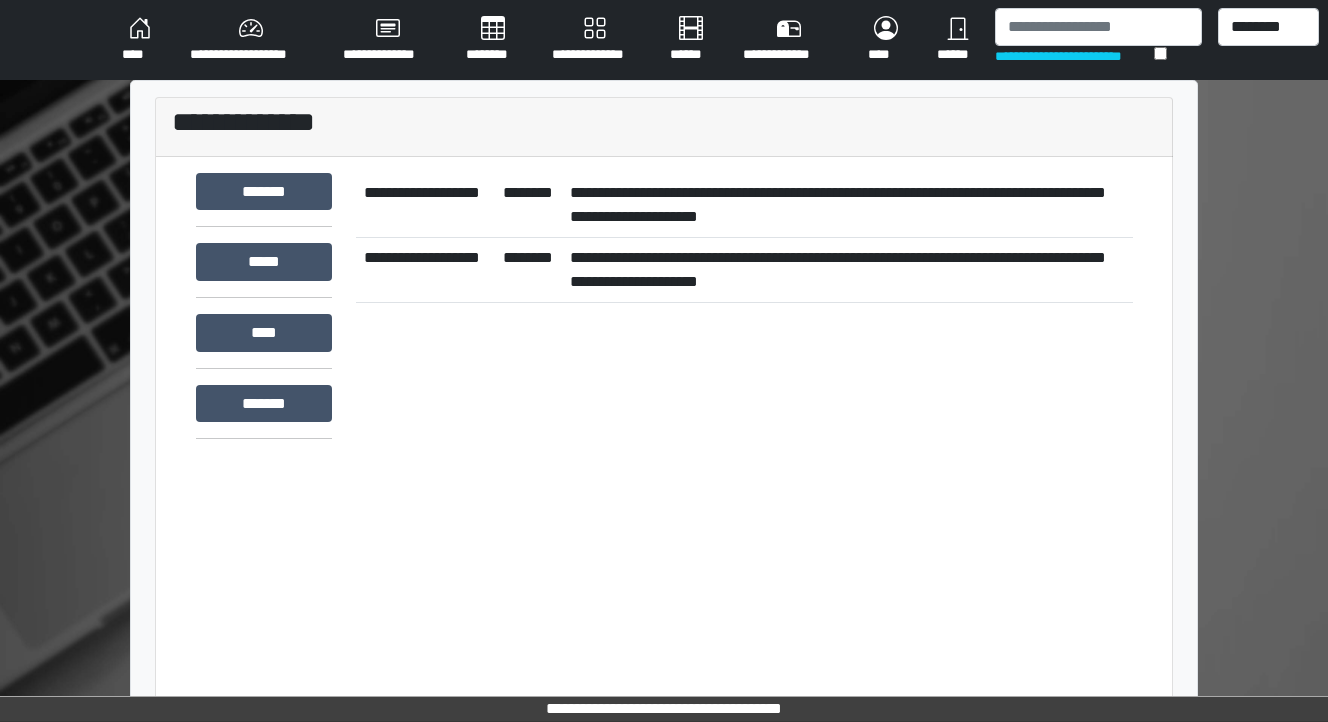 click on "**********" at bounding box center [847, 205] 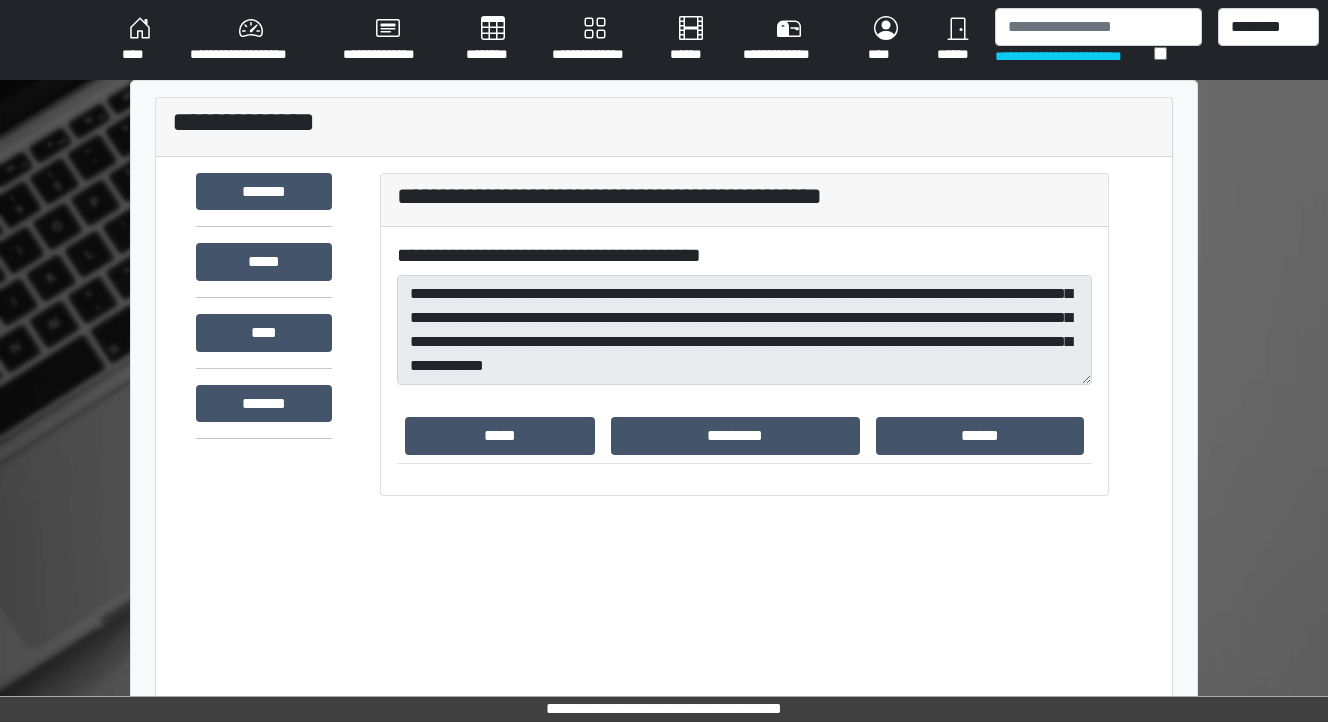 scroll, scrollTop: 0, scrollLeft: 0, axis: both 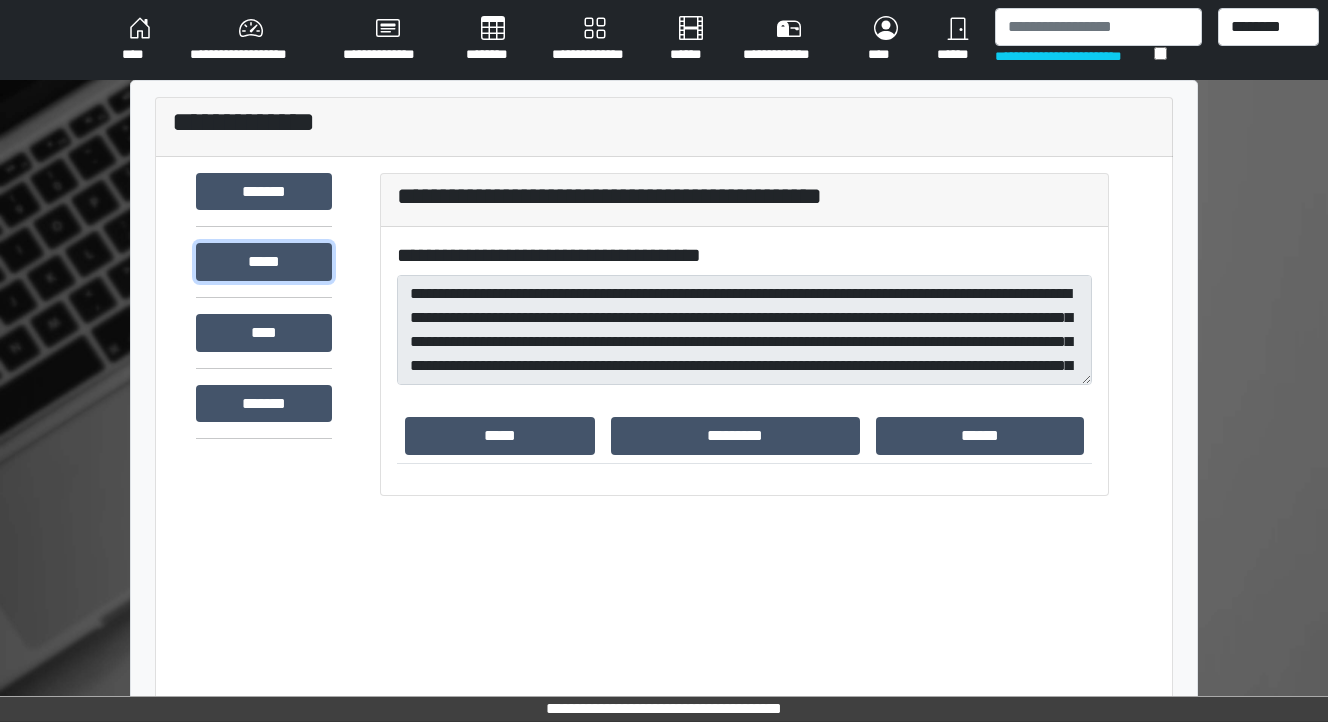 click on "*****" at bounding box center (264, 262) 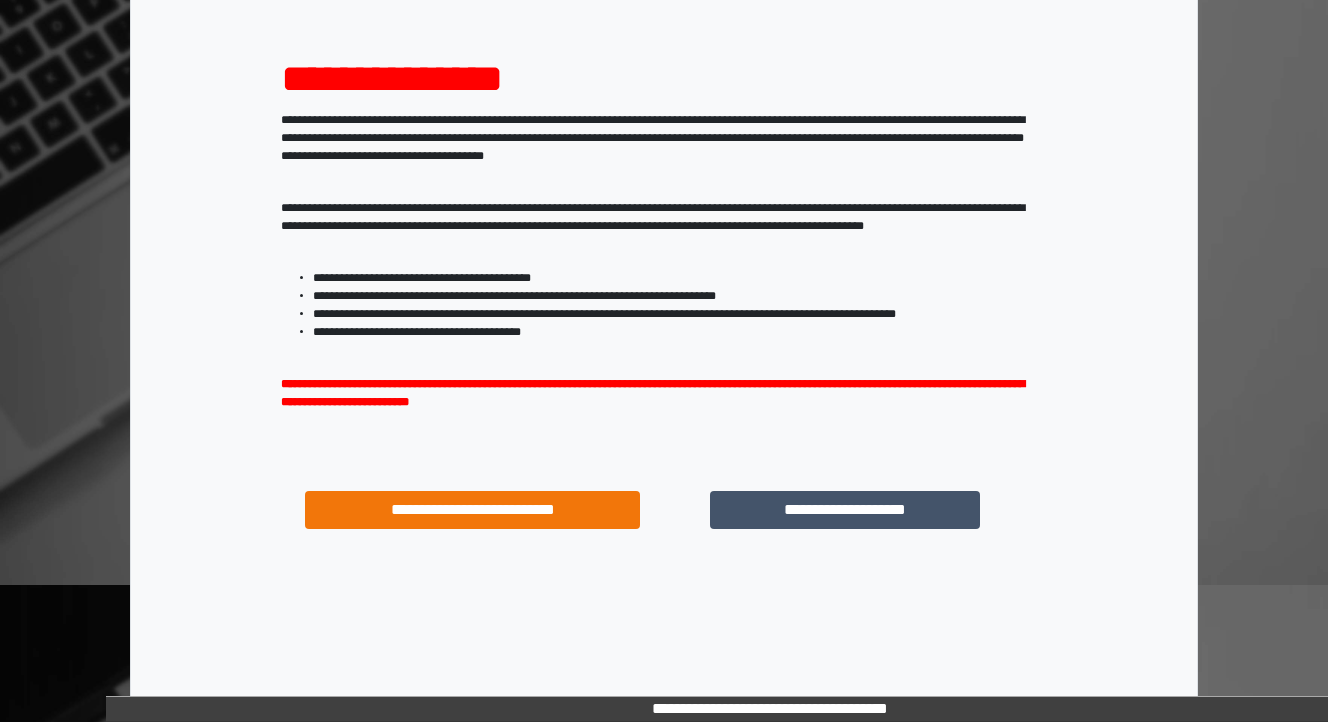 scroll, scrollTop: 204, scrollLeft: 0, axis: vertical 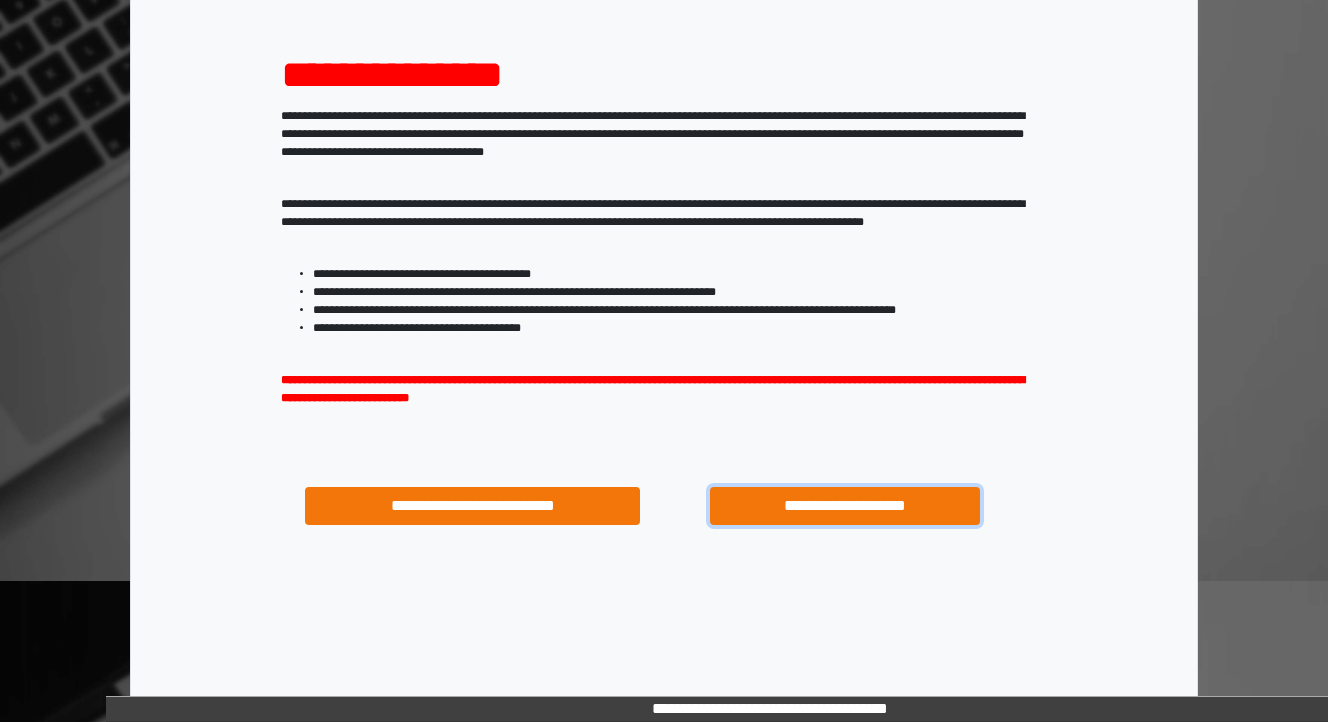 click on "**********" at bounding box center [844, 506] 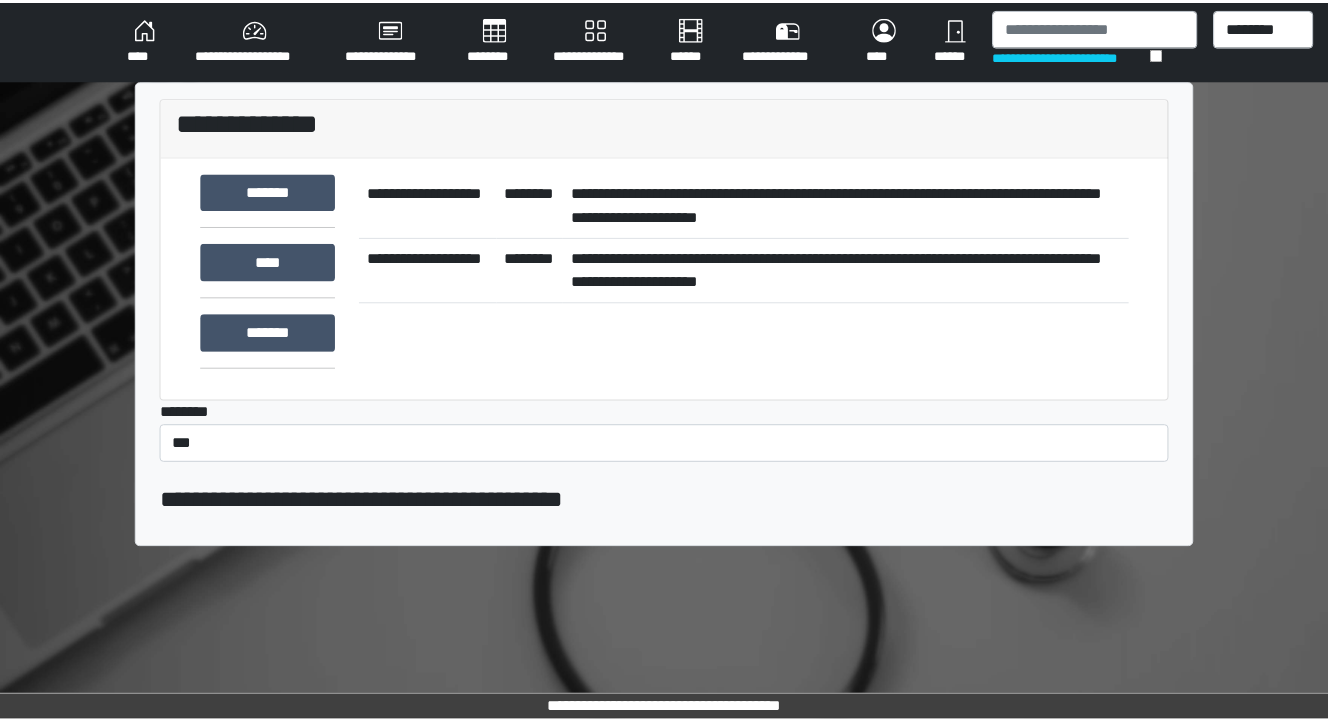 scroll, scrollTop: 0, scrollLeft: 0, axis: both 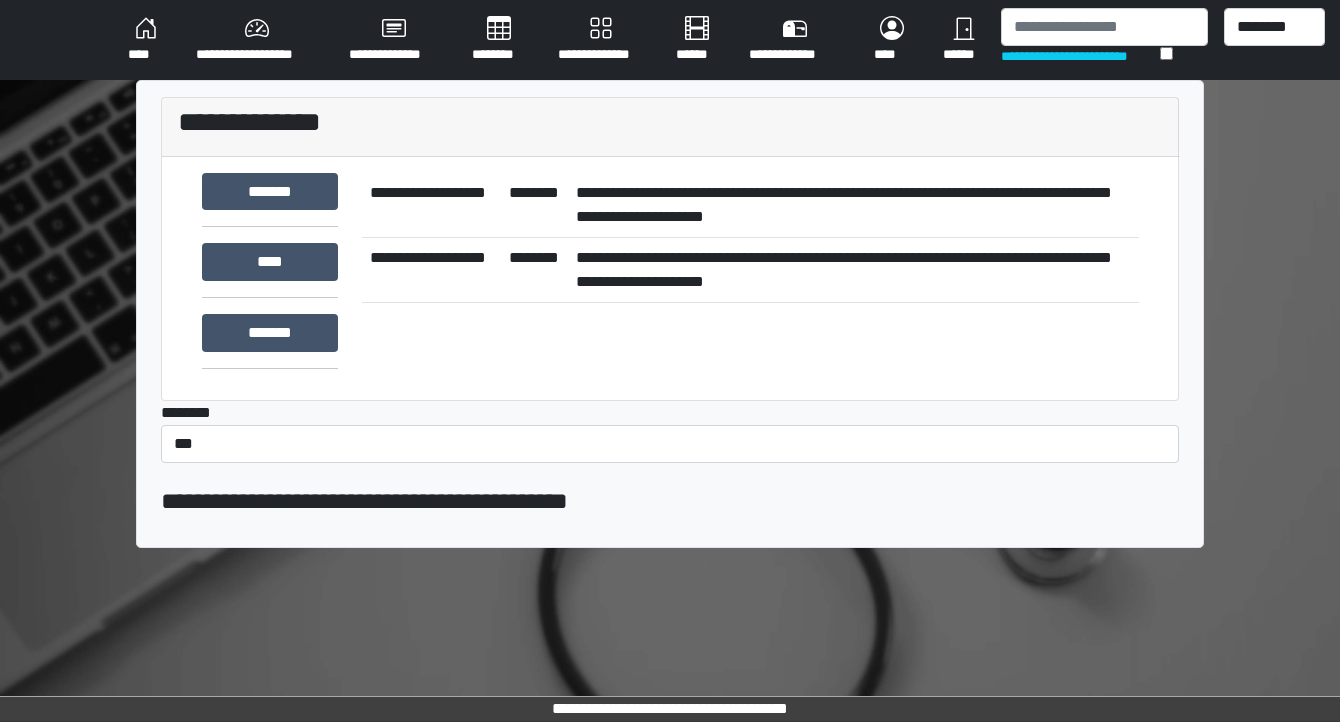 click on "********" at bounding box center [534, 269] 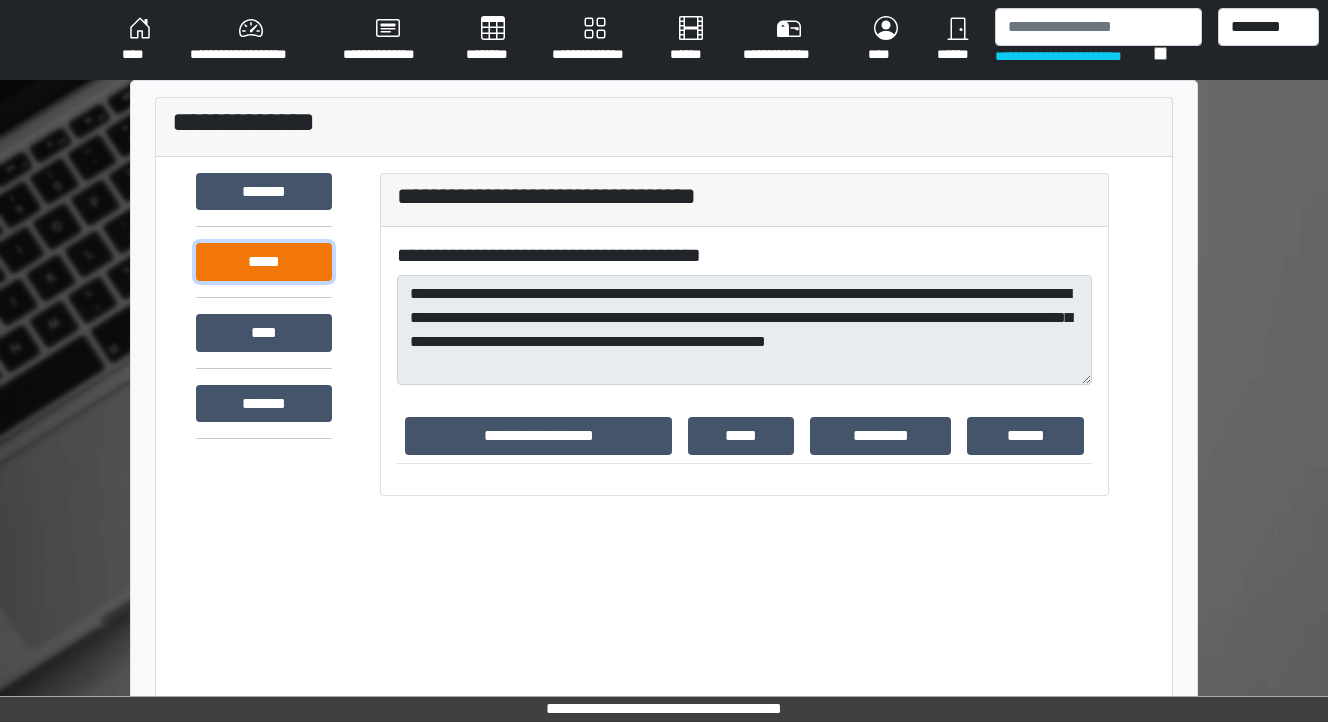 click on "*****" at bounding box center [264, 262] 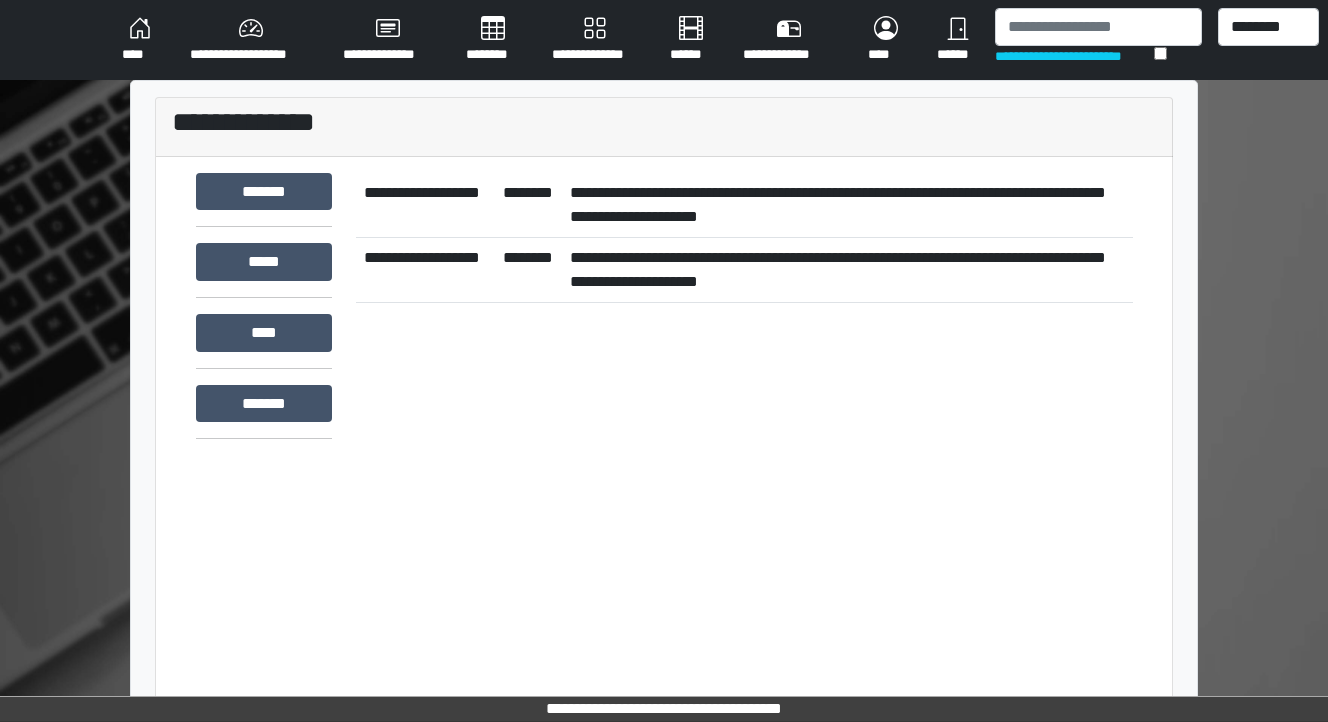 click on "**********" at bounding box center (847, 205) 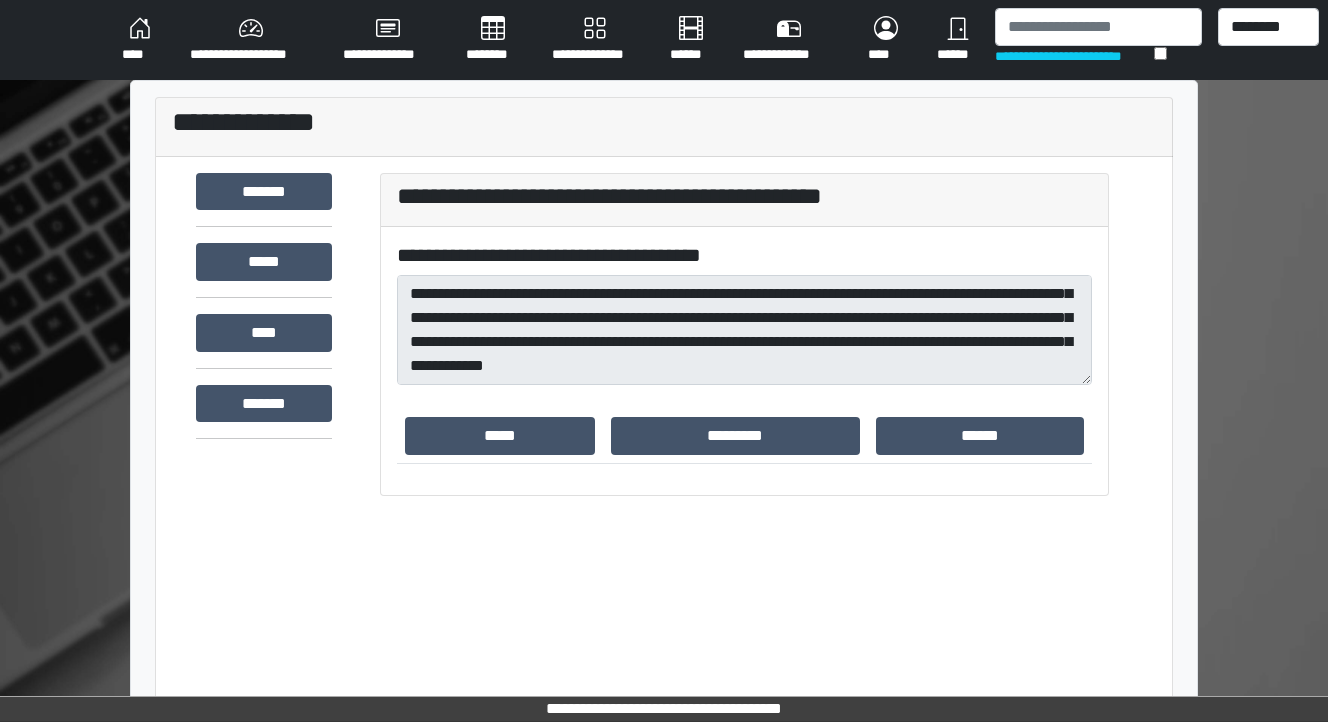 scroll, scrollTop: 0, scrollLeft: 0, axis: both 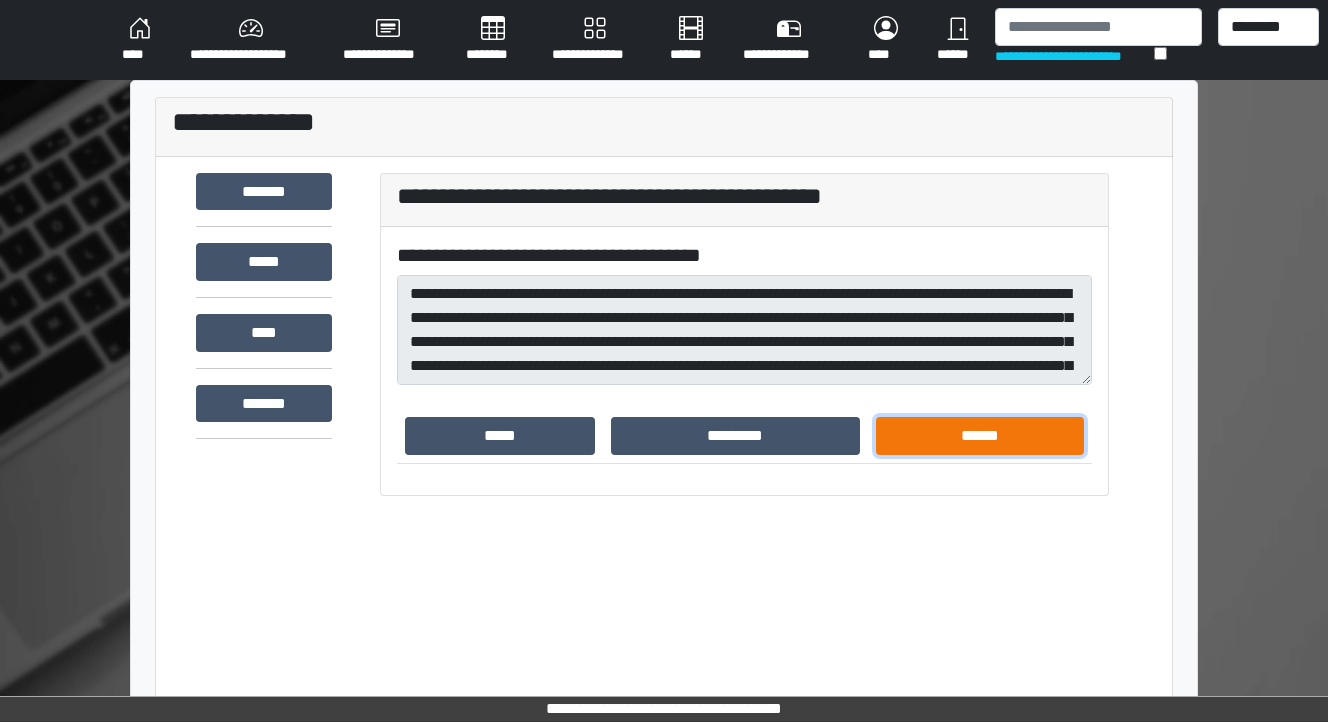 click on "******" at bounding box center [980, 436] 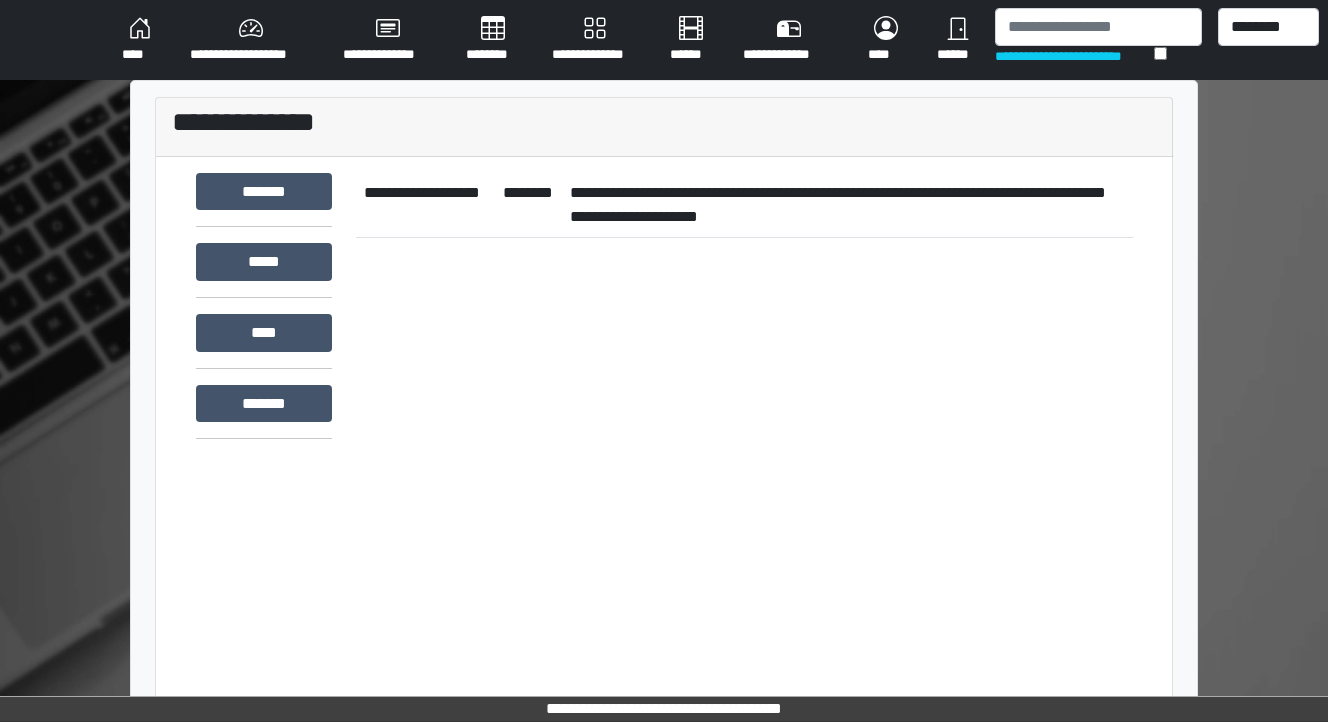 click on "**********" at bounding box center (847, 205) 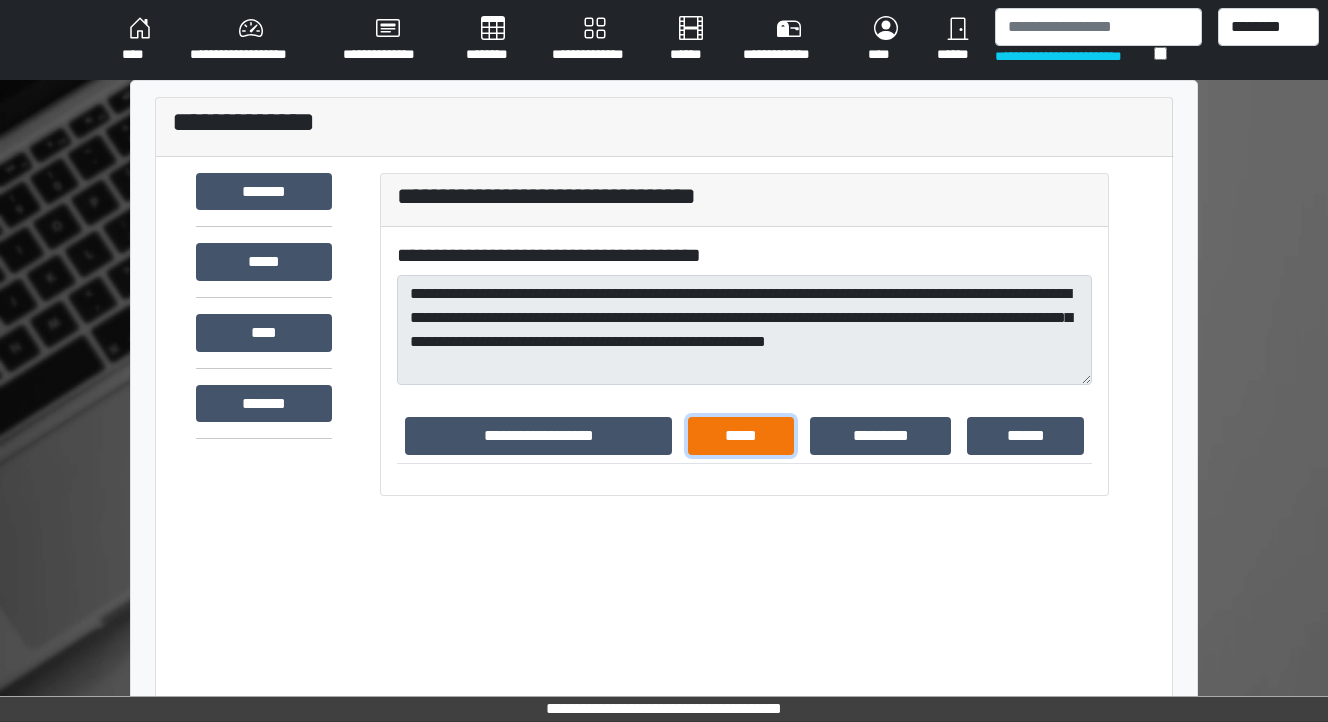 click on "*****" at bounding box center (741, 436) 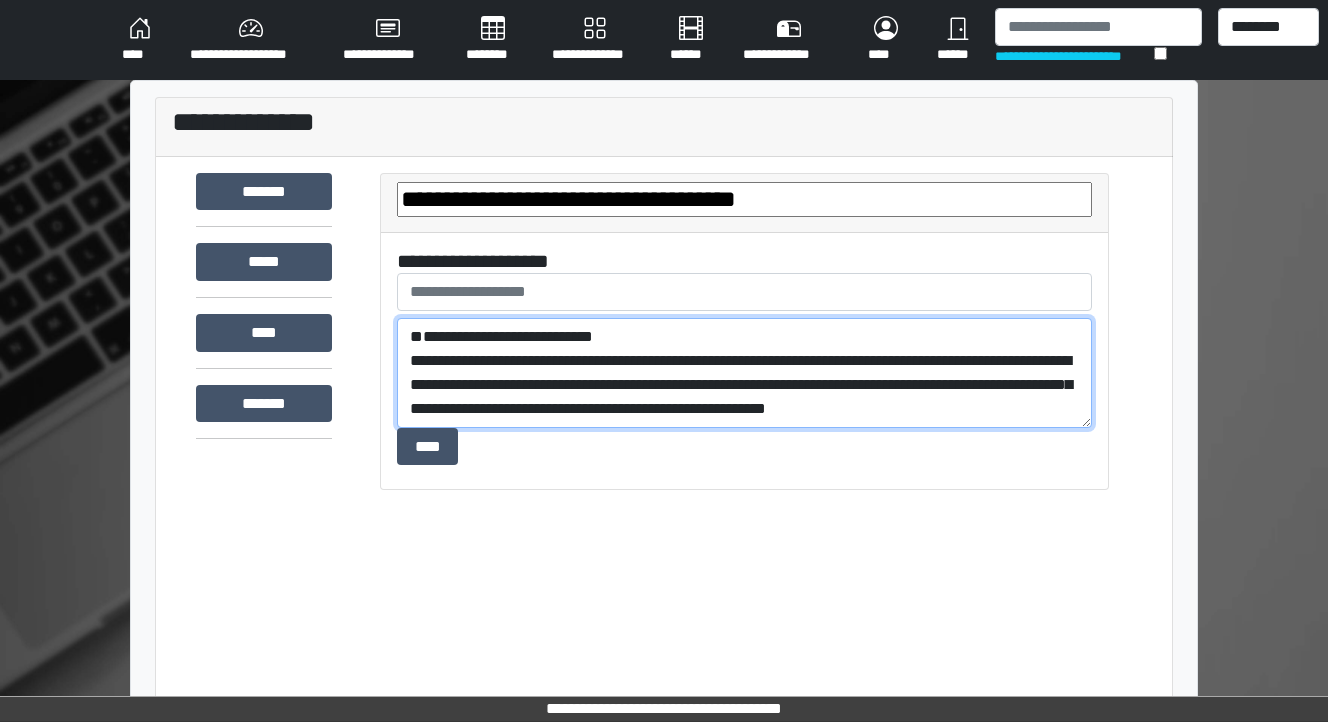 click on "**********" at bounding box center (744, 373) 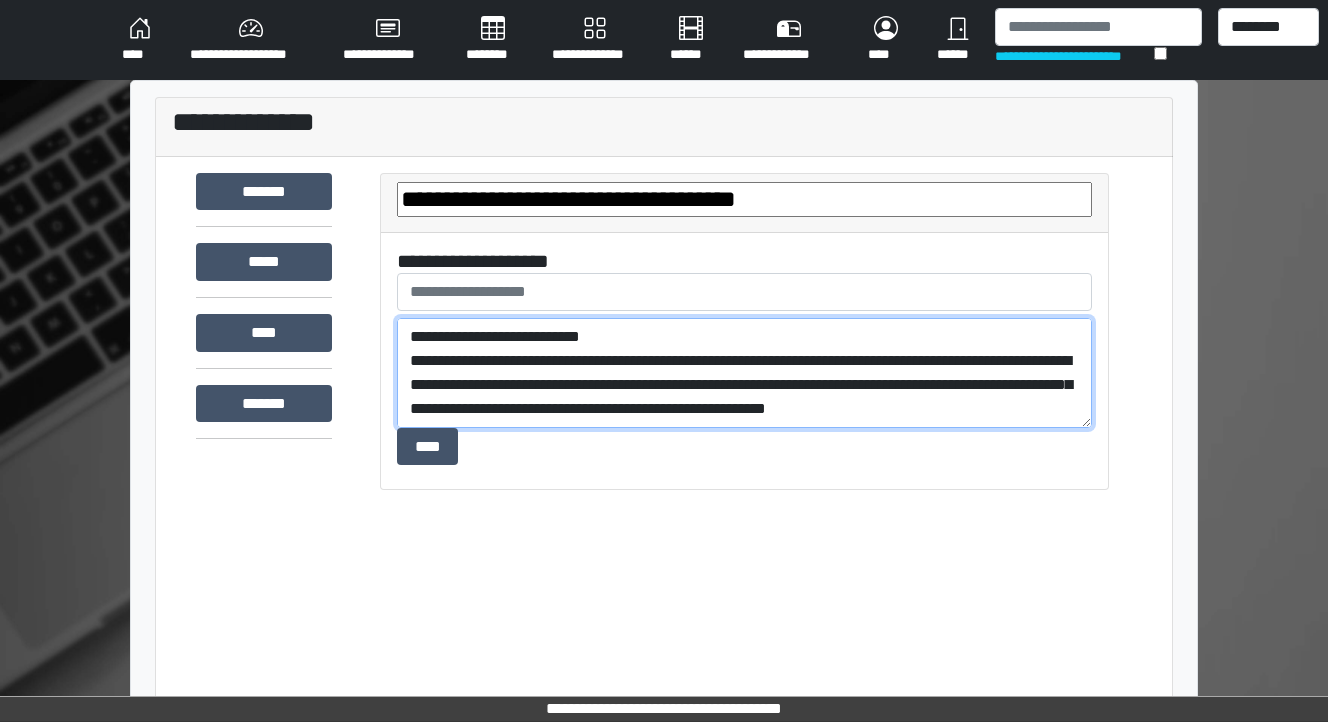 scroll, scrollTop: 96, scrollLeft: 0, axis: vertical 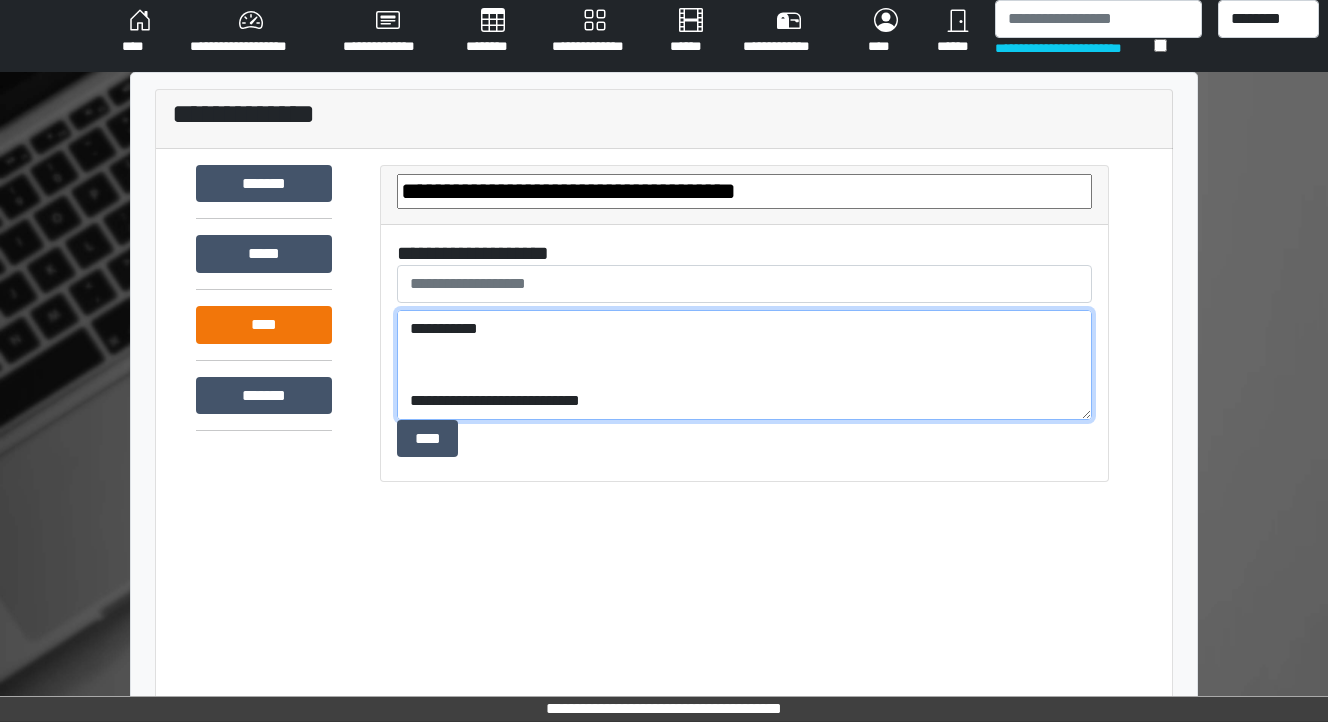 drag, startPoint x: 491, startPoint y: 335, endPoint x: 322, endPoint y: 334, distance: 169.00296 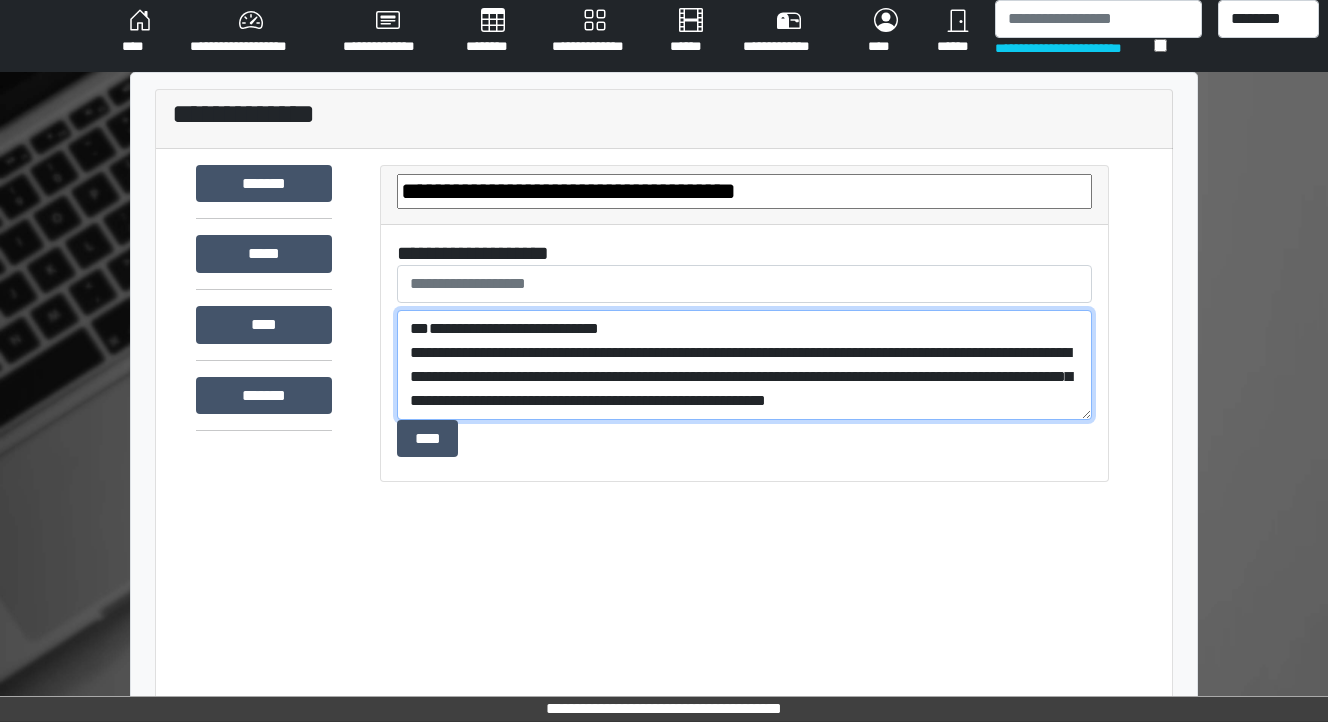 type on "**********" 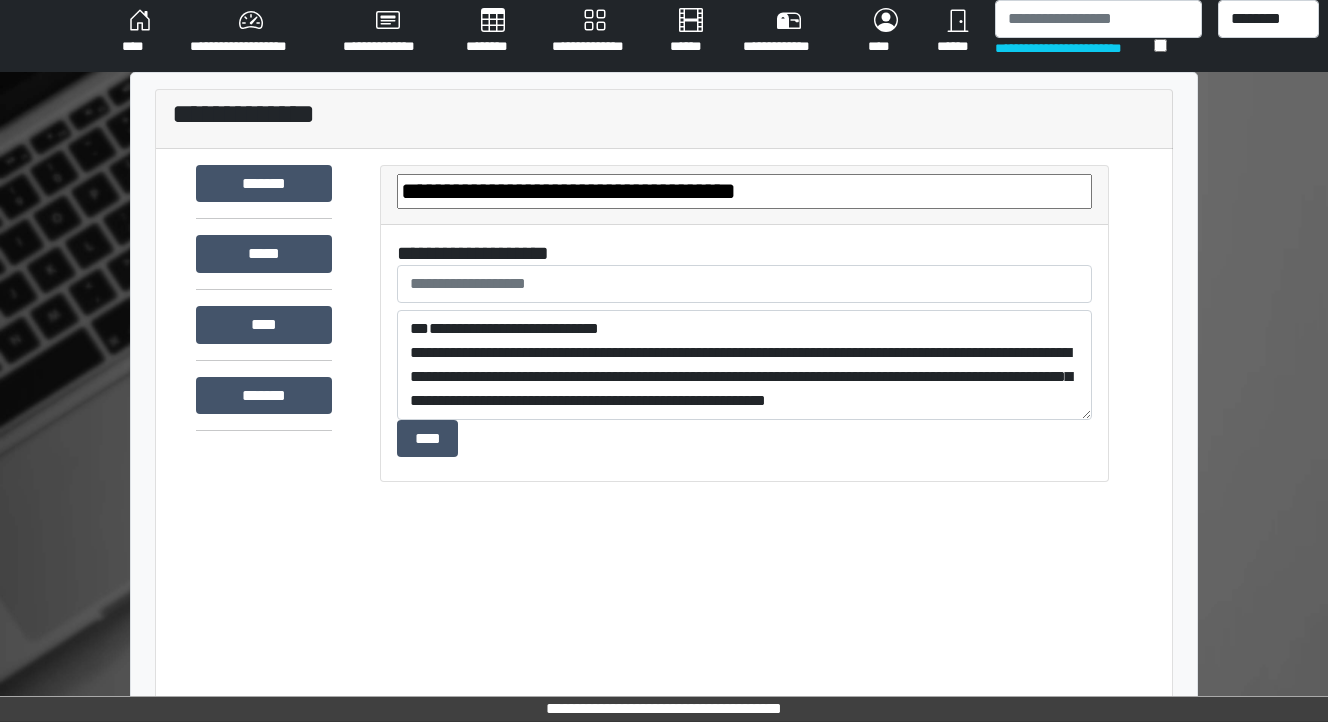 click on "****" at bounding box center [140, 32] 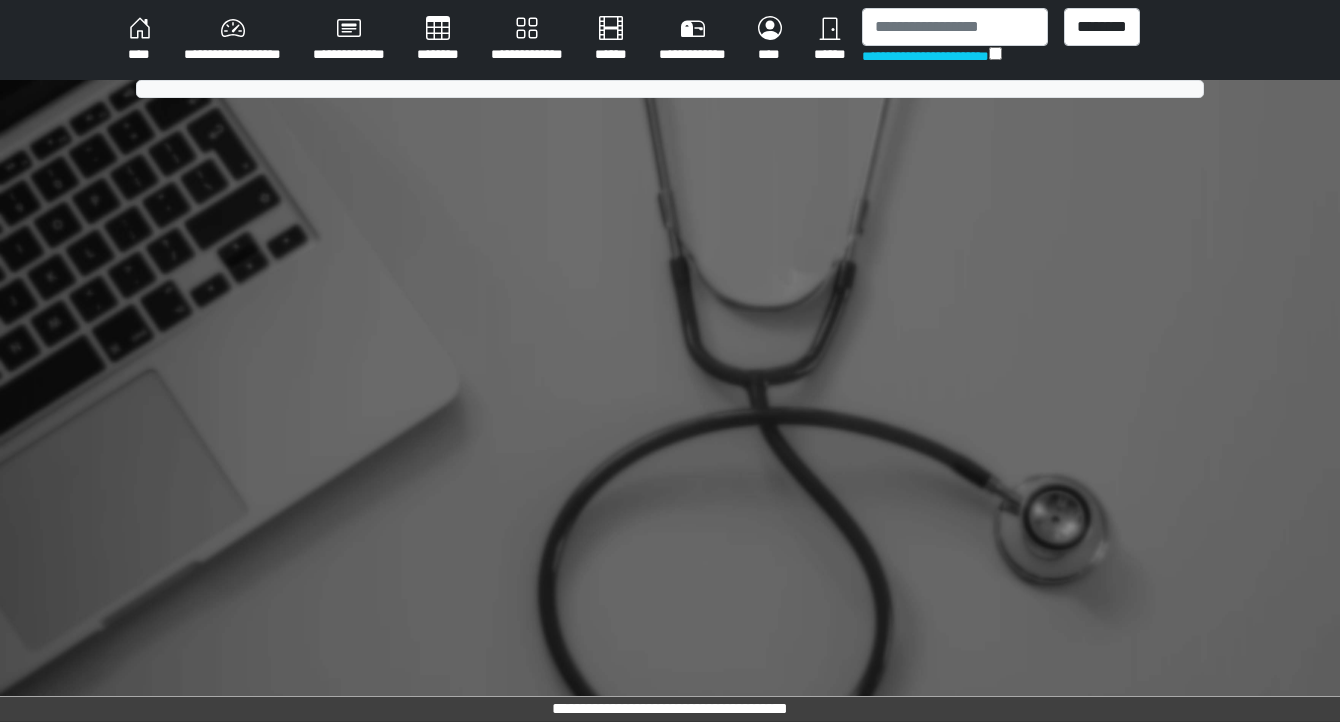 scroll, scrollTop: 0, scrollLeft: 0, axis: both 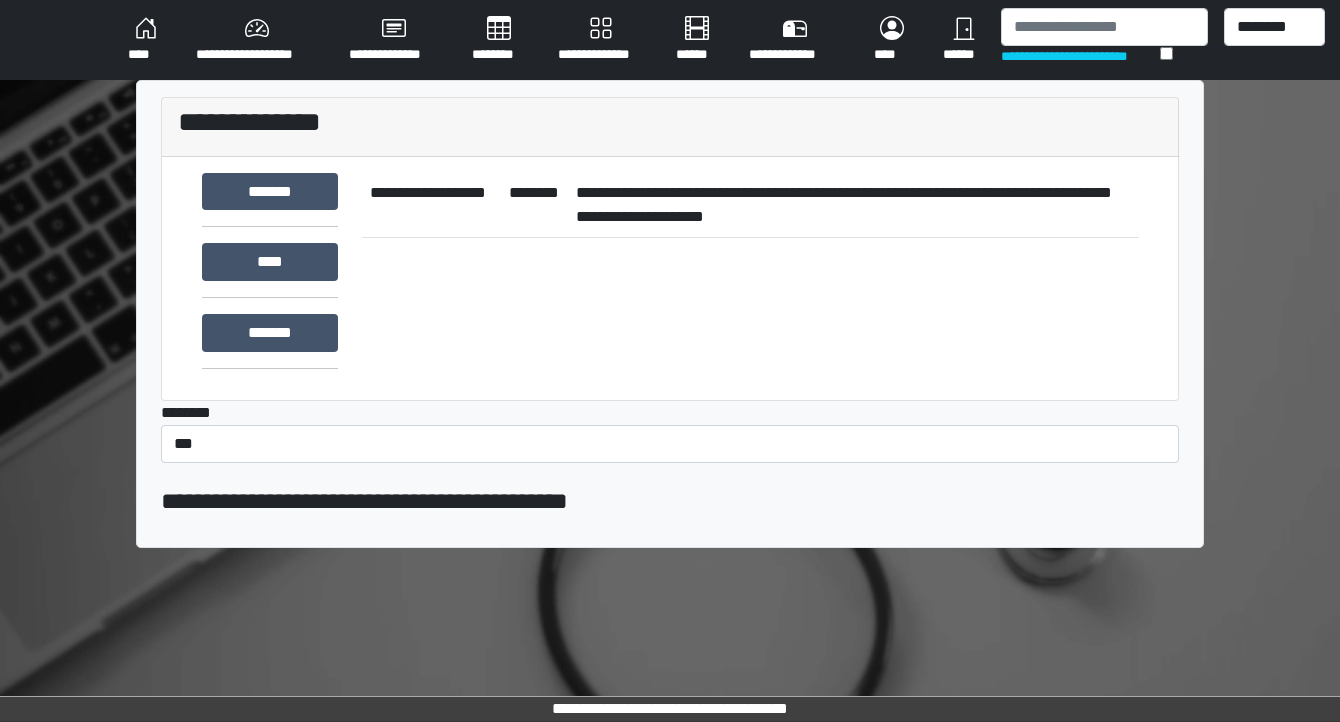 click on "********" at bounding box center [499, 40] 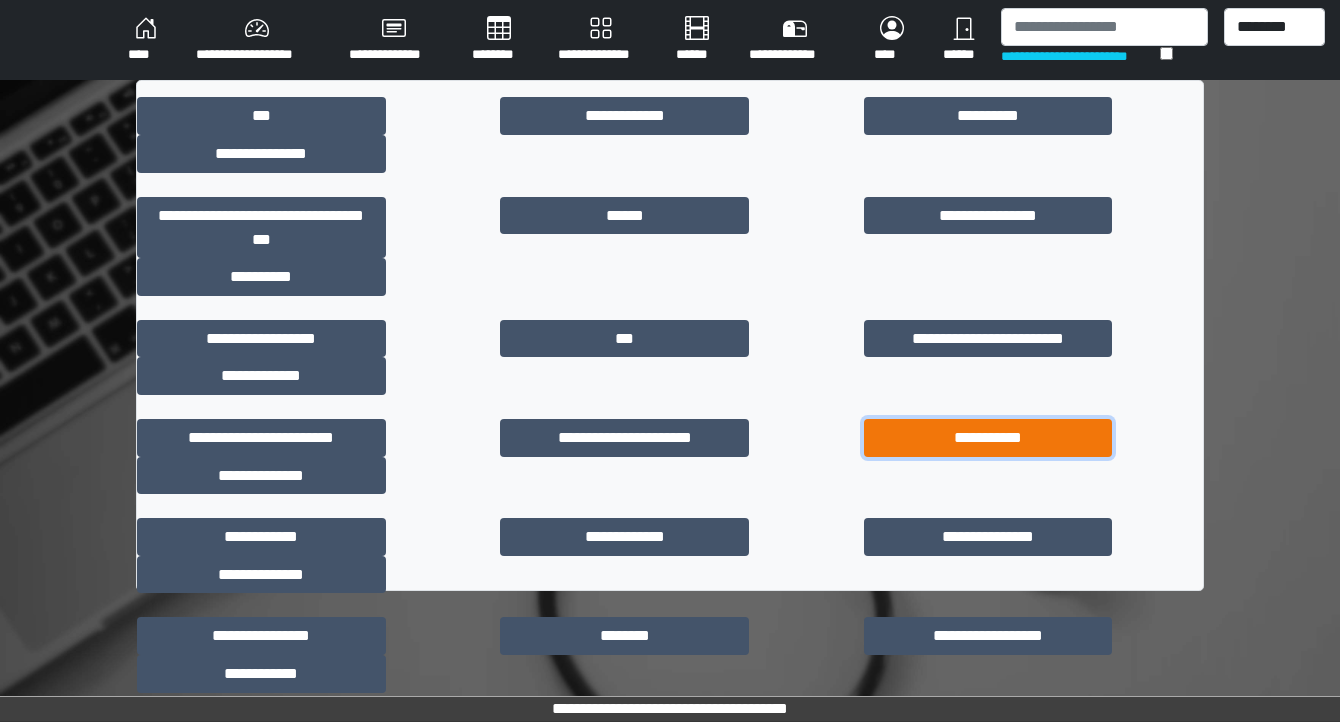 click on "**********" at bounding box center (988, 438) 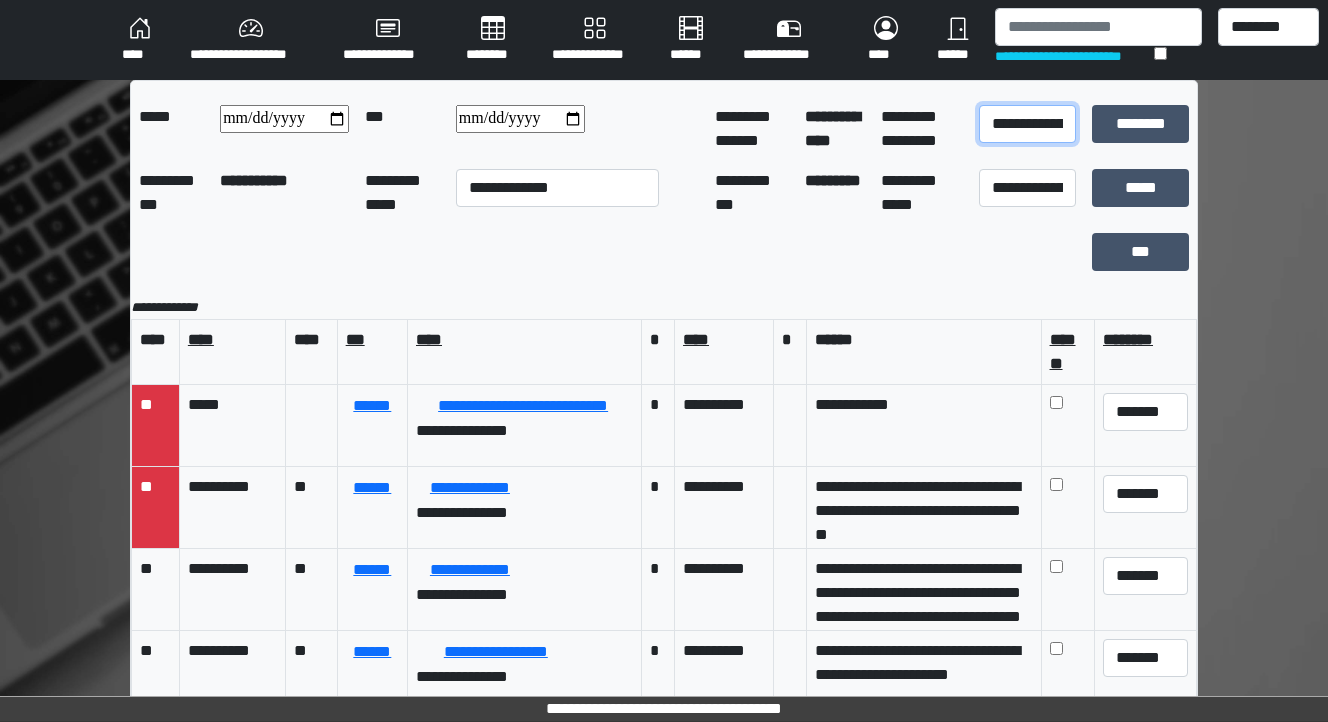click on "**********" at bounding box center (1027, 124) 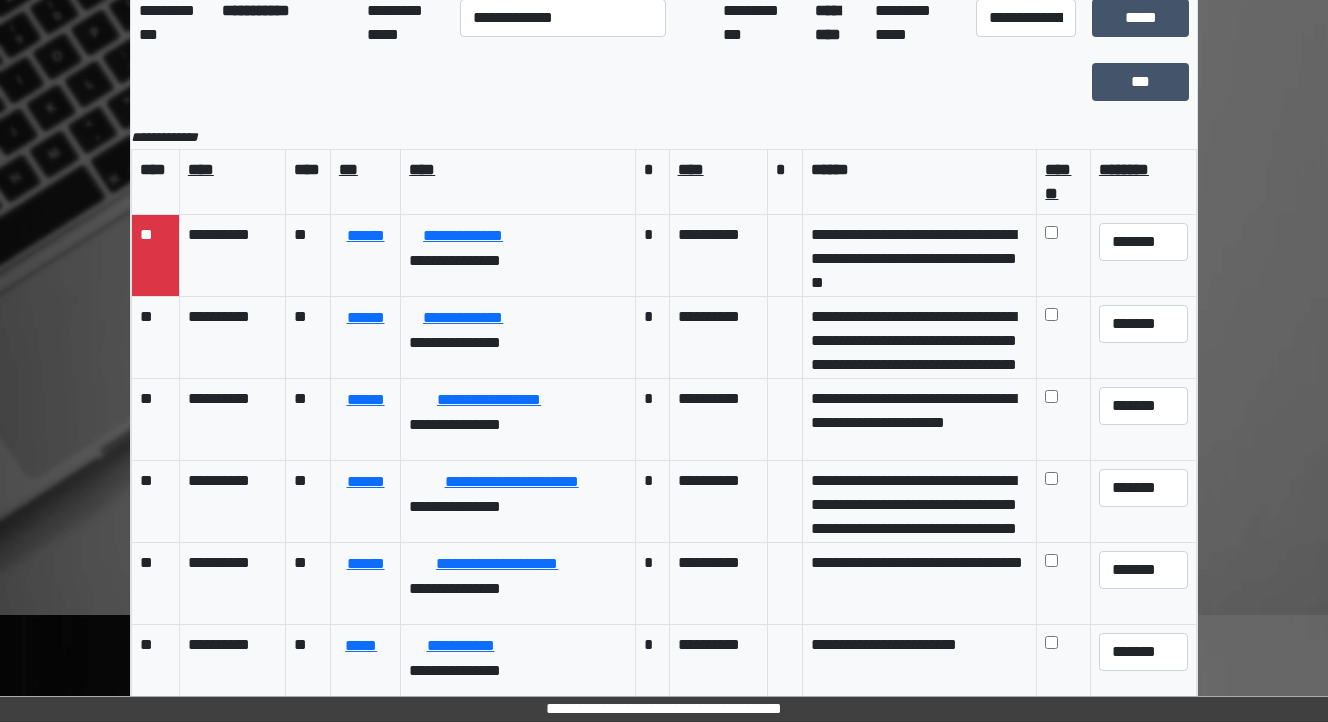 scroll, scrollTop: 189, scrollLeft: 0, axis: vertical 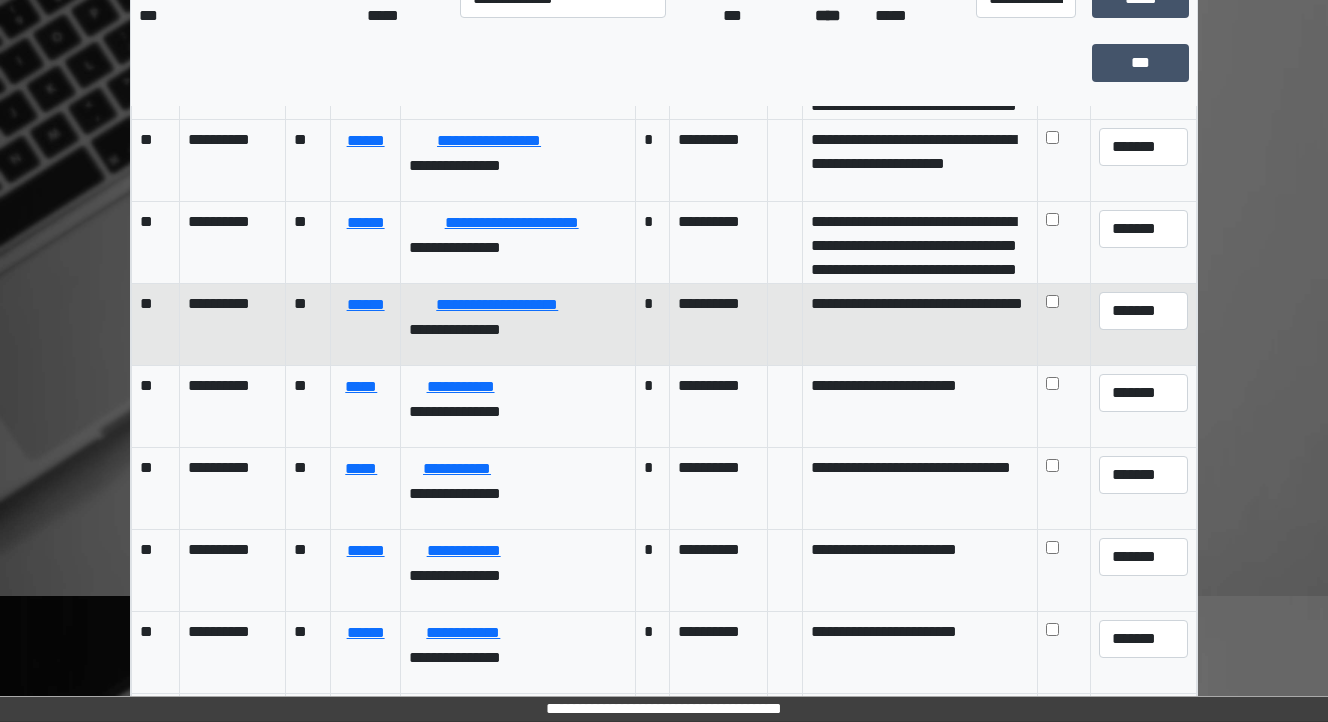 click on "**********" at bounding box center [918, 324] 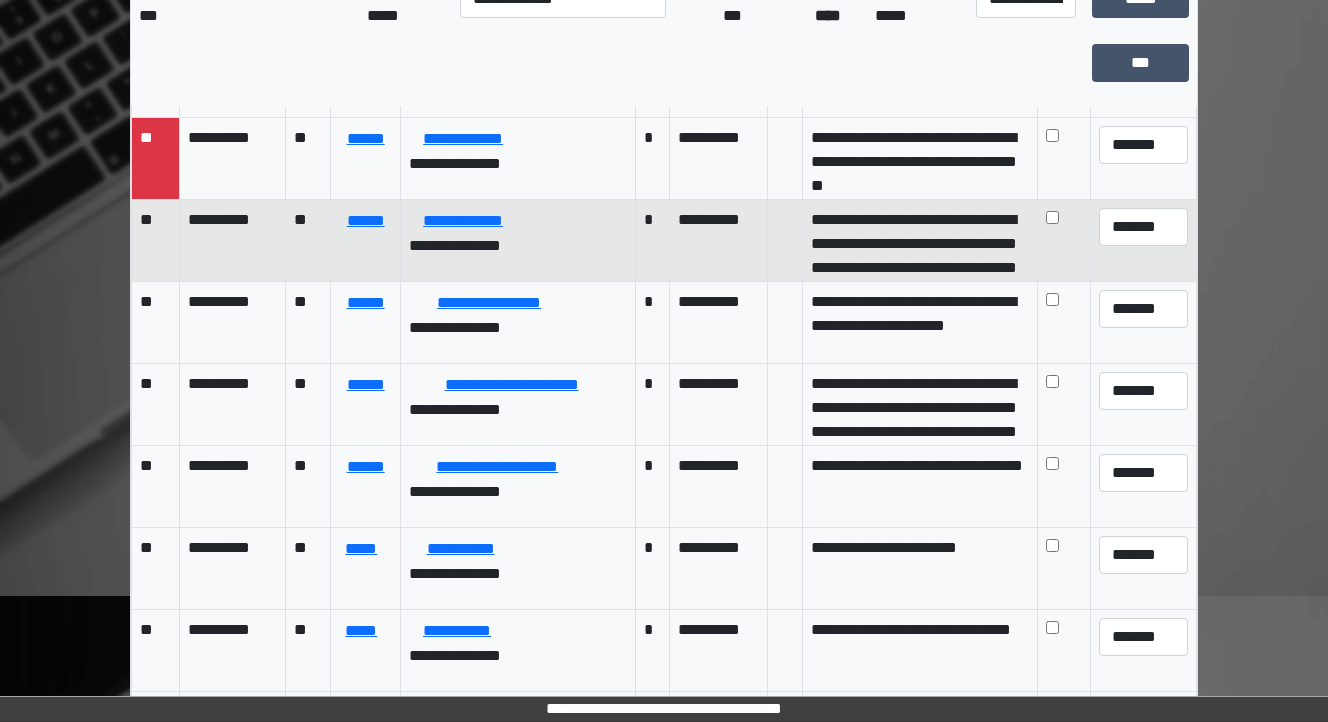 scroll, scrollTop: 0, scrollLeft: 0, axis: both 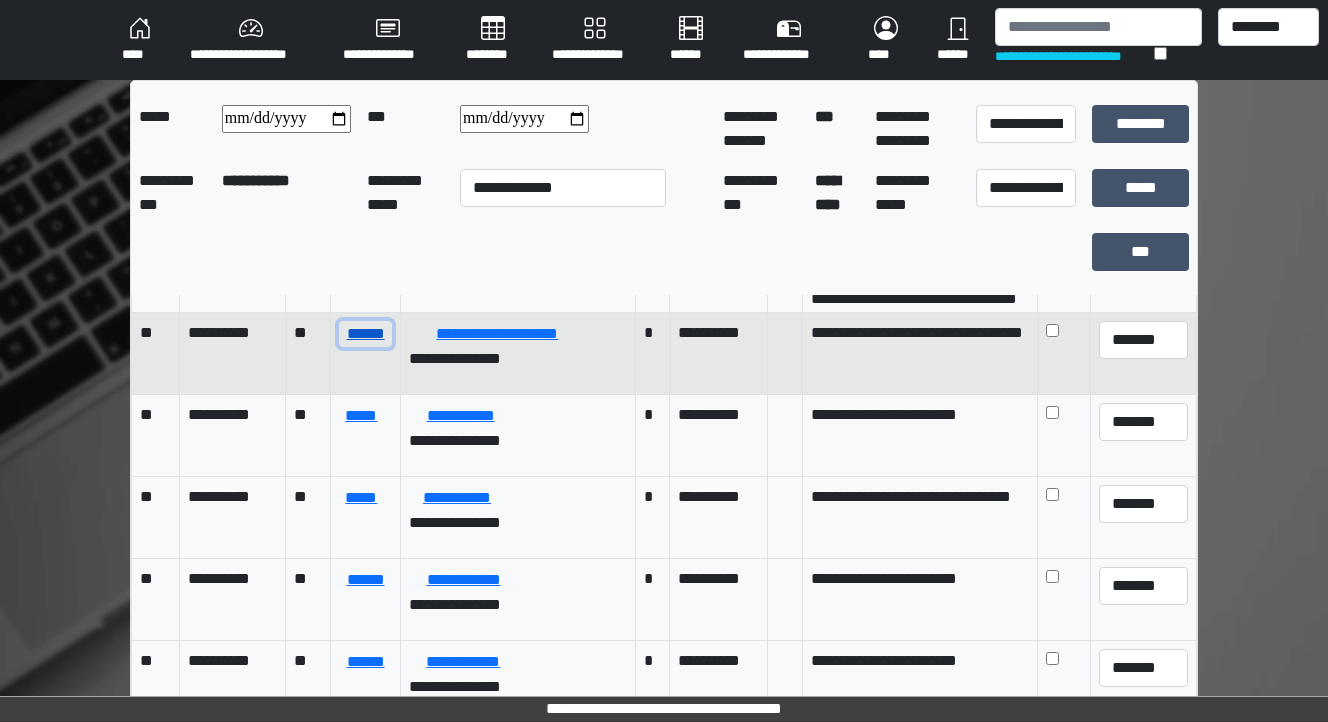 click on "******" at bounding box center (365, 334) 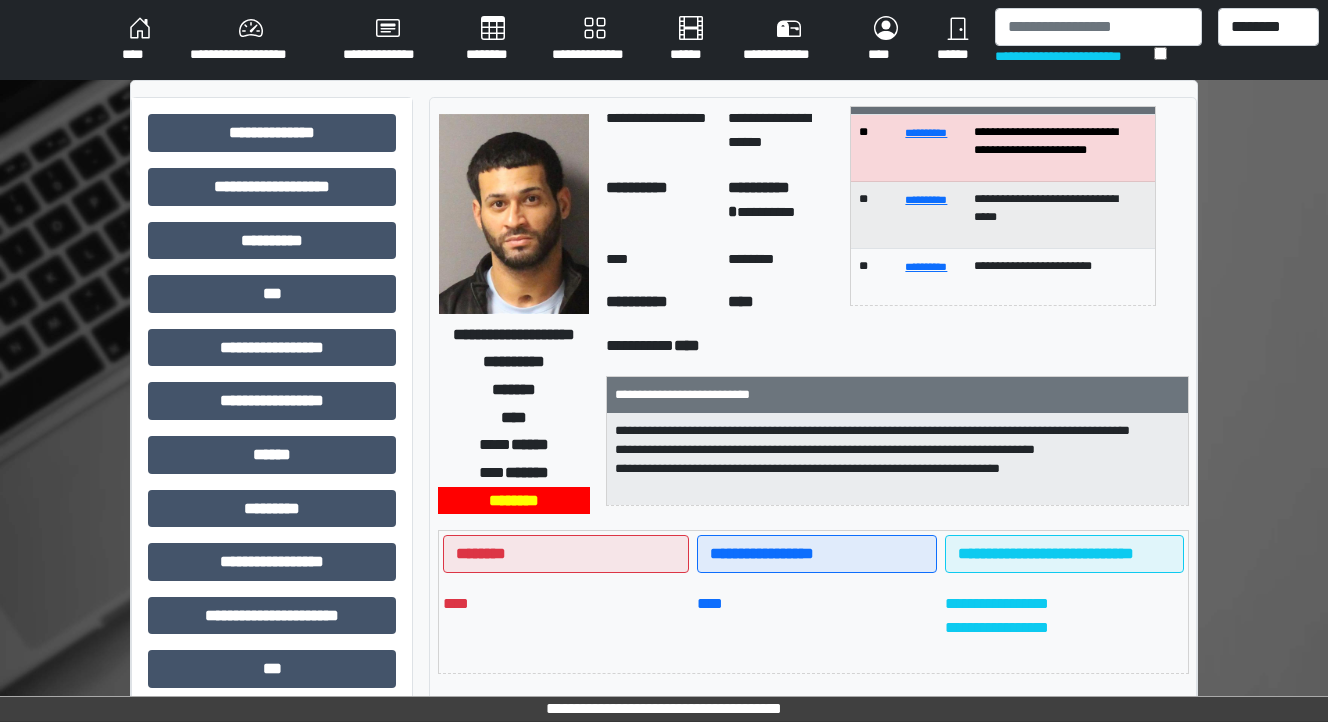 scroll, scrollTop: 0, scrollLeft: 0, axis: both 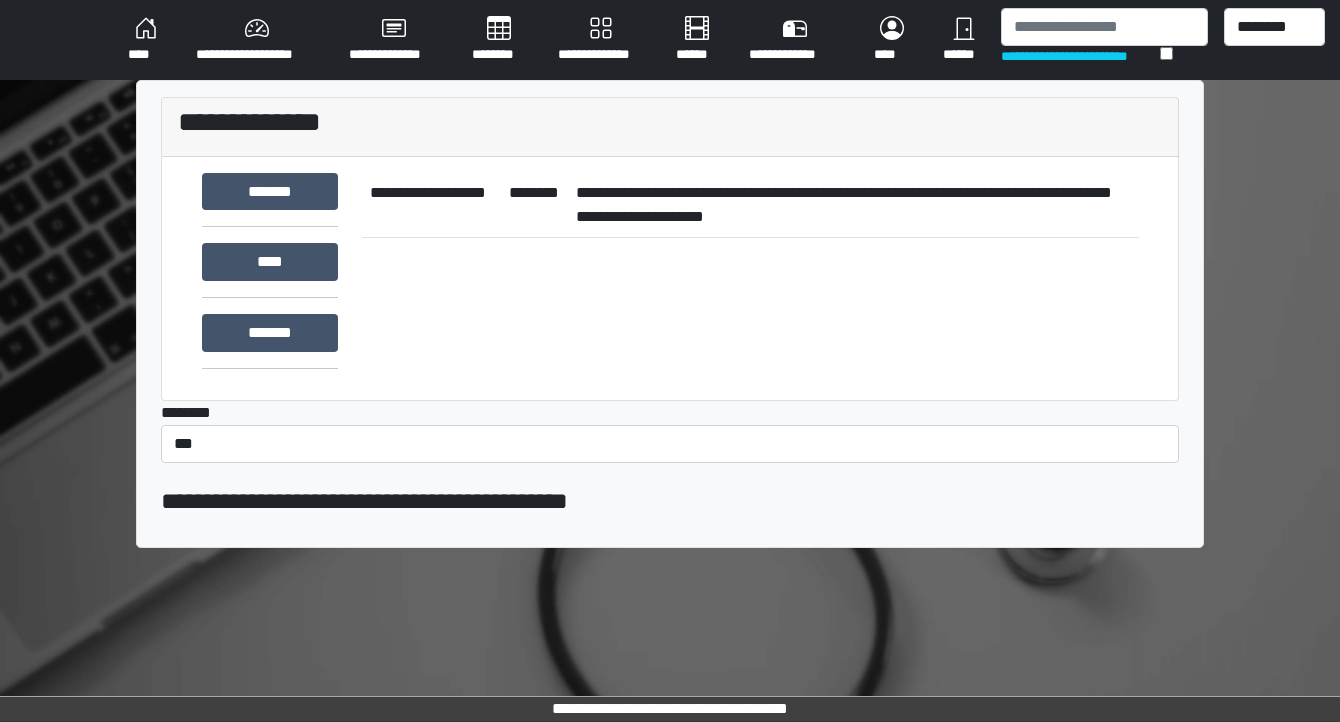 click on "********" at bounding box center (499, 40) 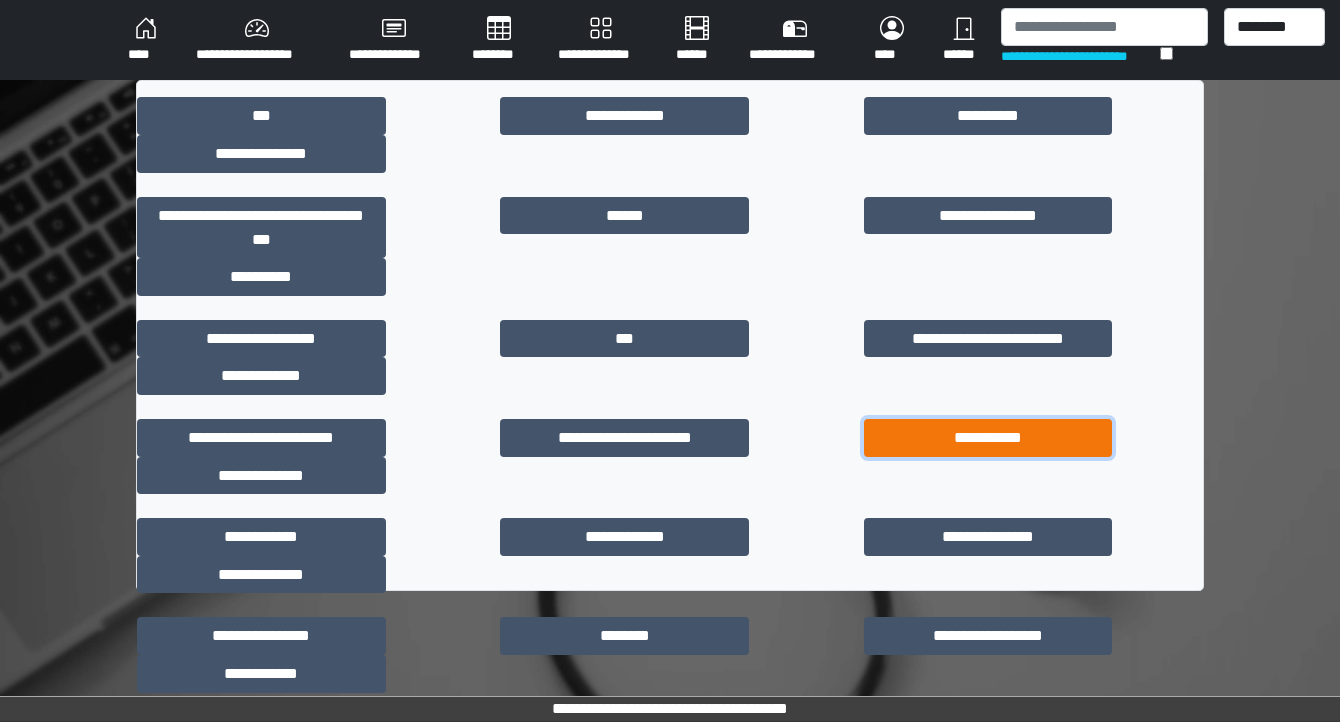 click on "**********" at bounding box center [988, 438] 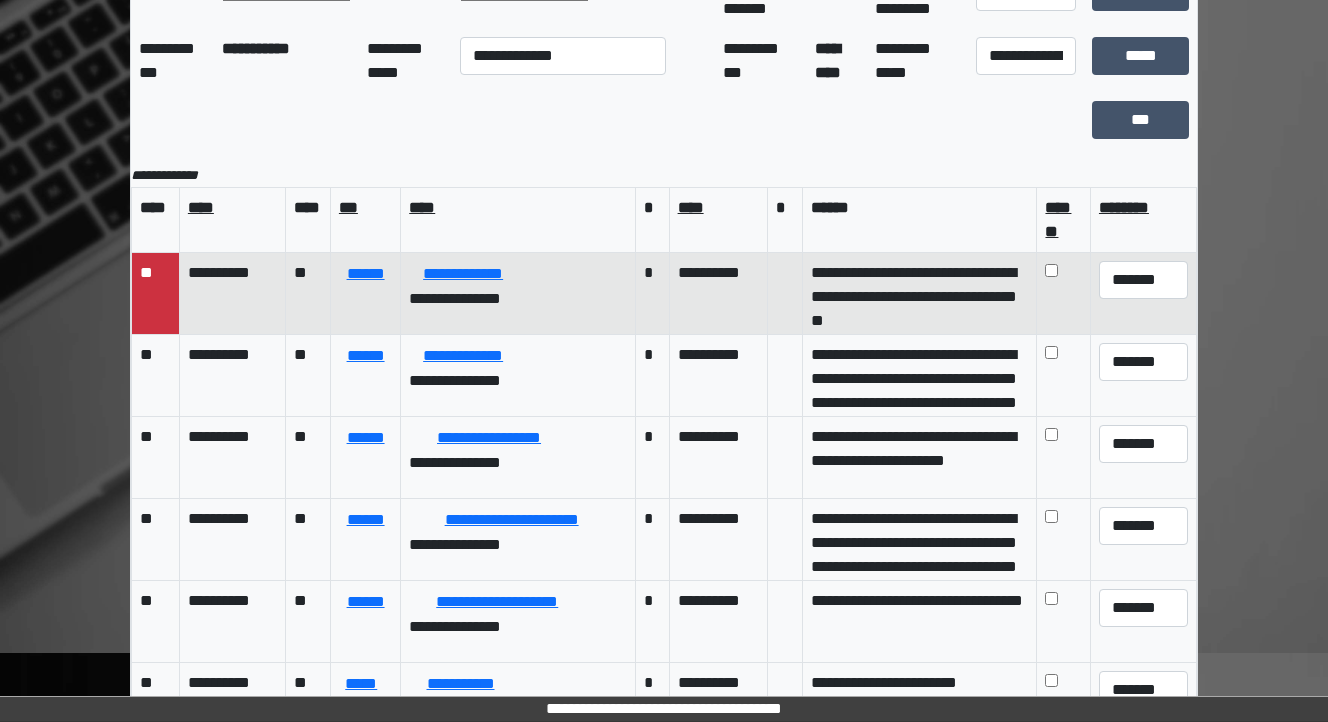 scroll, scrollTop: 160, scrollLeft: 0, axis: vertical 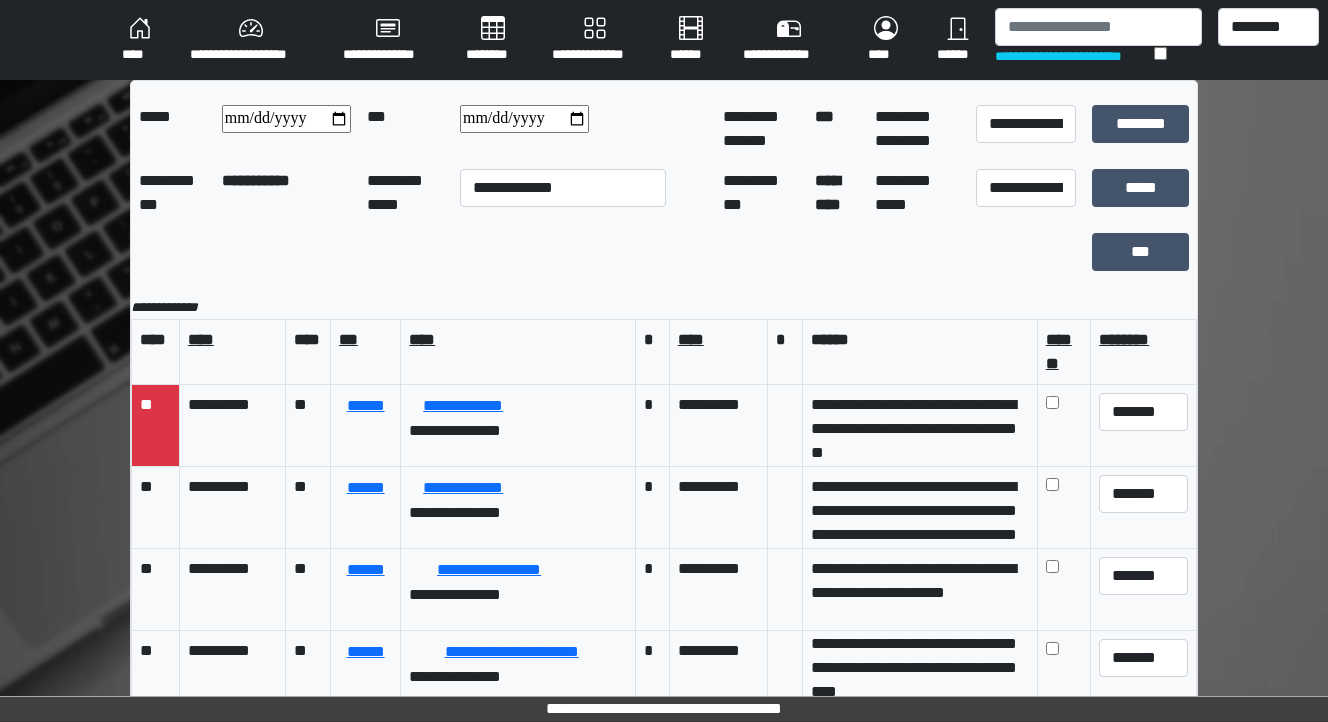 click on "********" at bounding box center [493, 40] 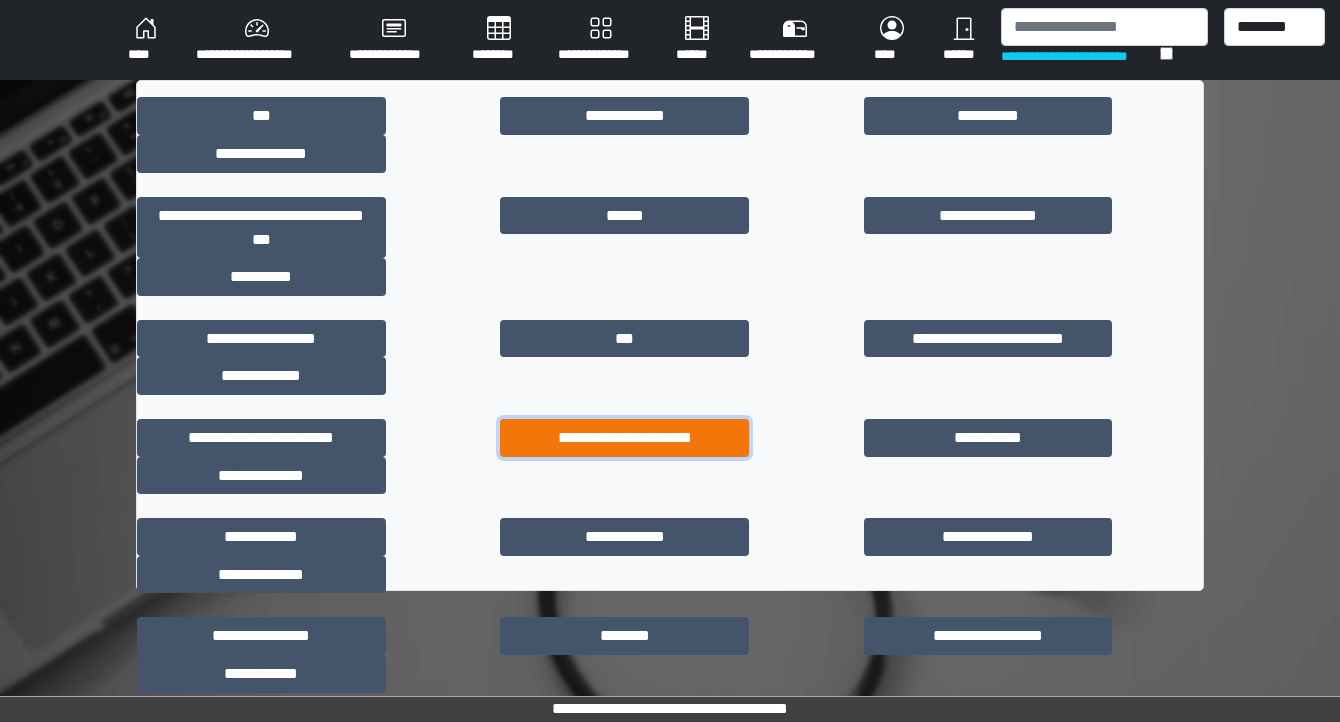 click on "**********" at bounding box center (624, 438) 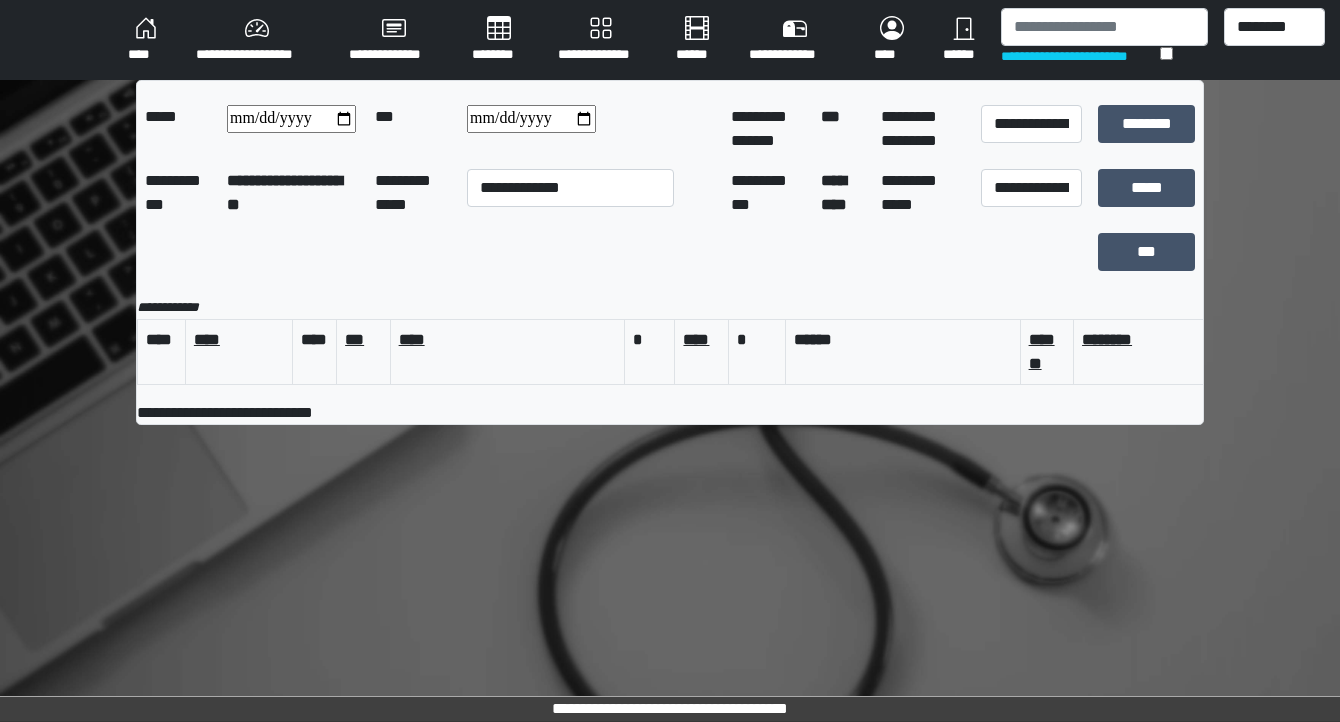click on "****" at bounding box center [146, 40] 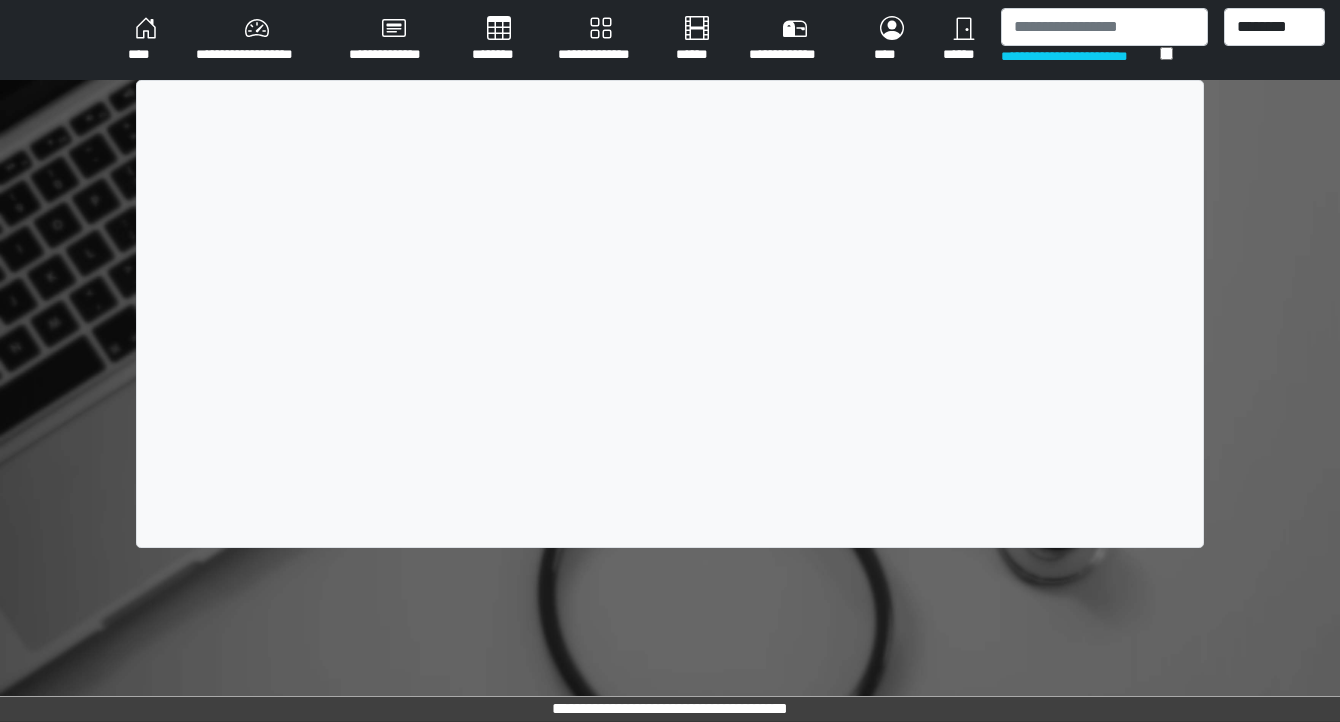 scroll, scrollTop: 0, scrollLeft: 0, axis: both 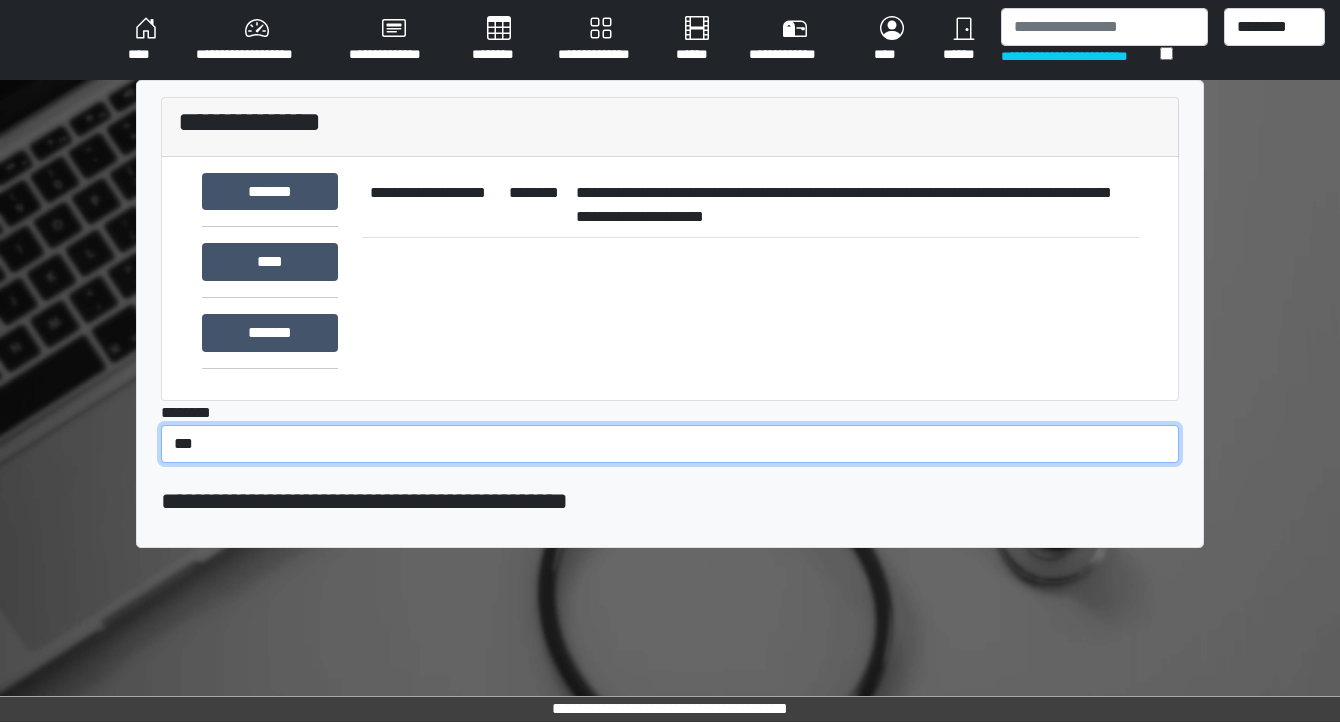 click on "*** *** ******** *** ******** ***** ***" at bounding box center [670, 444] 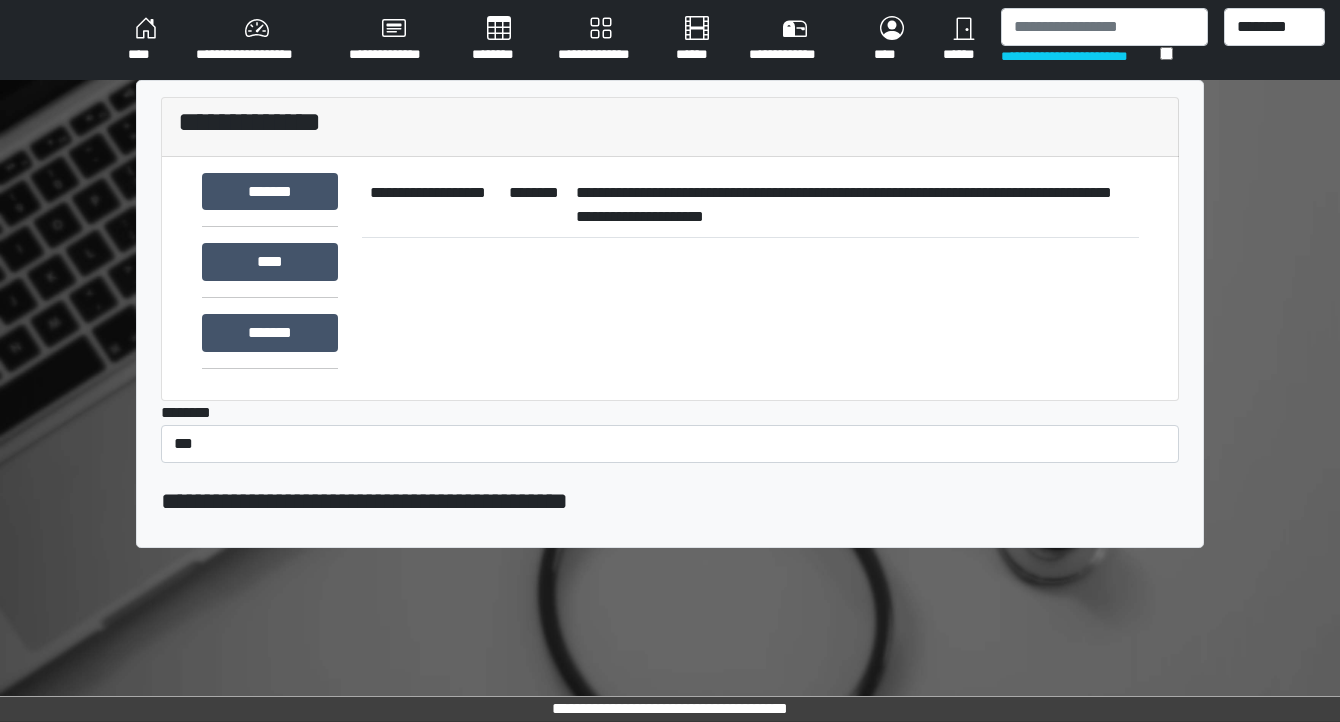 drag, startPoint x: 483, startPoint y: 544, endPoint x: 500, endPoint y: 524, distance: 26.24881 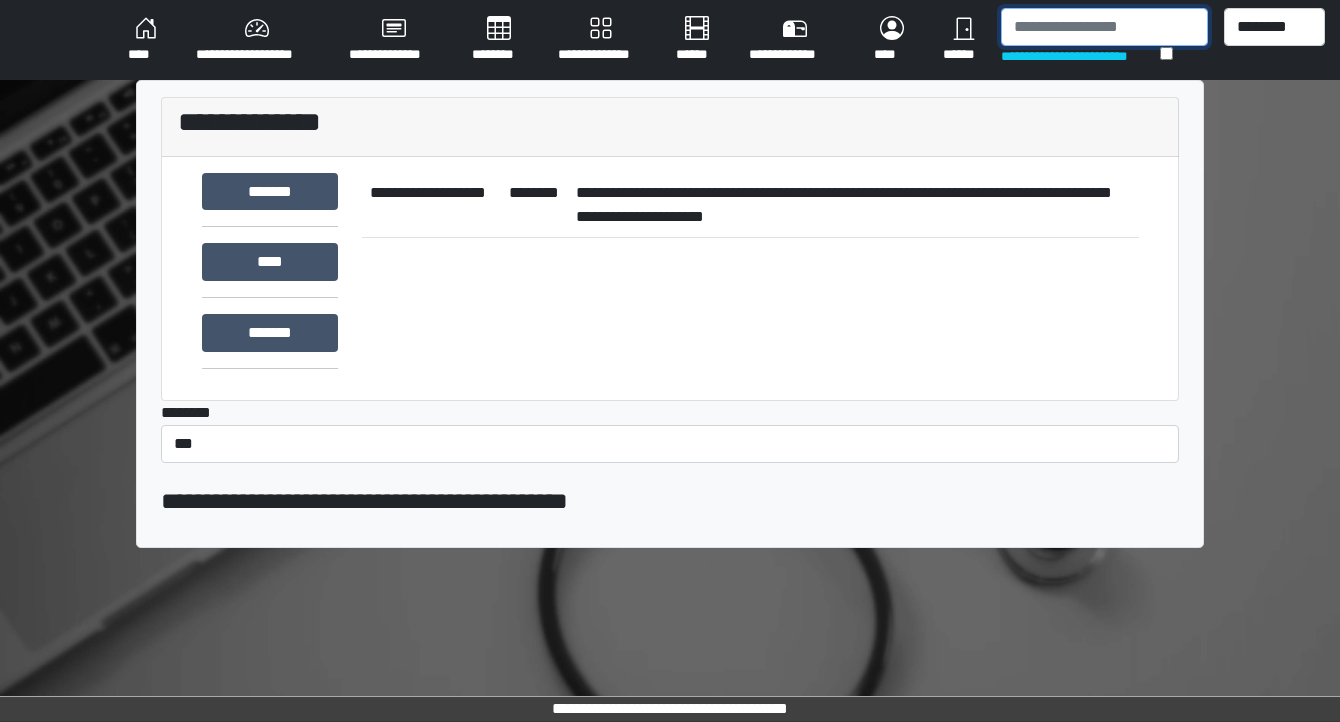click at bounding box center (1104, 27) 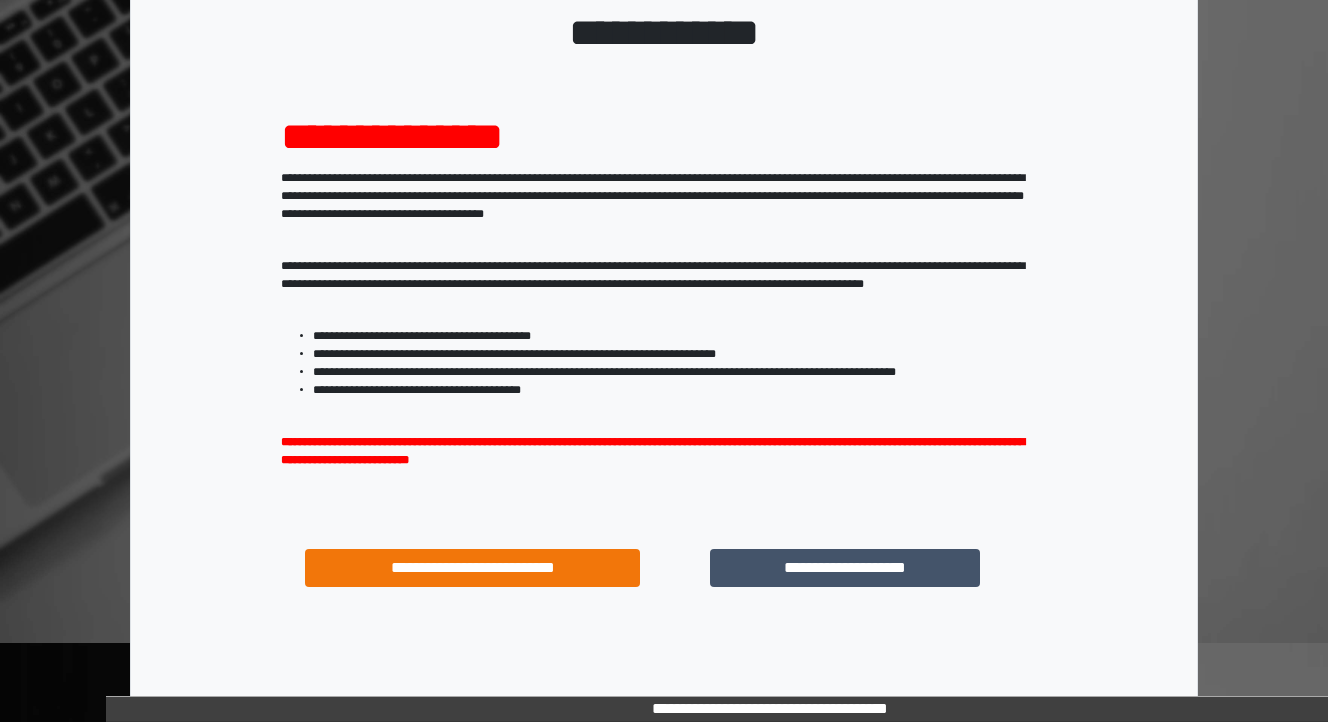 scroll, scrollTop: 204, scrollLeft: 0, axis: vertical 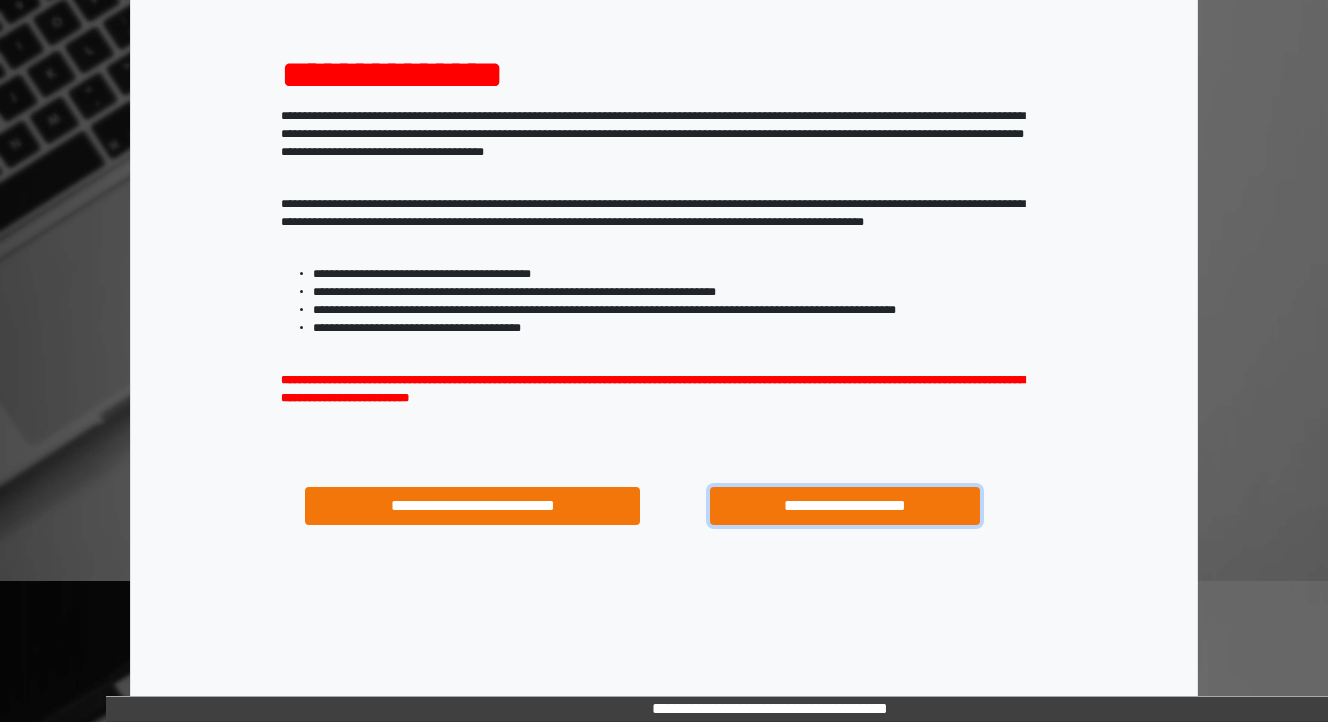 click on "**********" at bounding box center [844, 506] 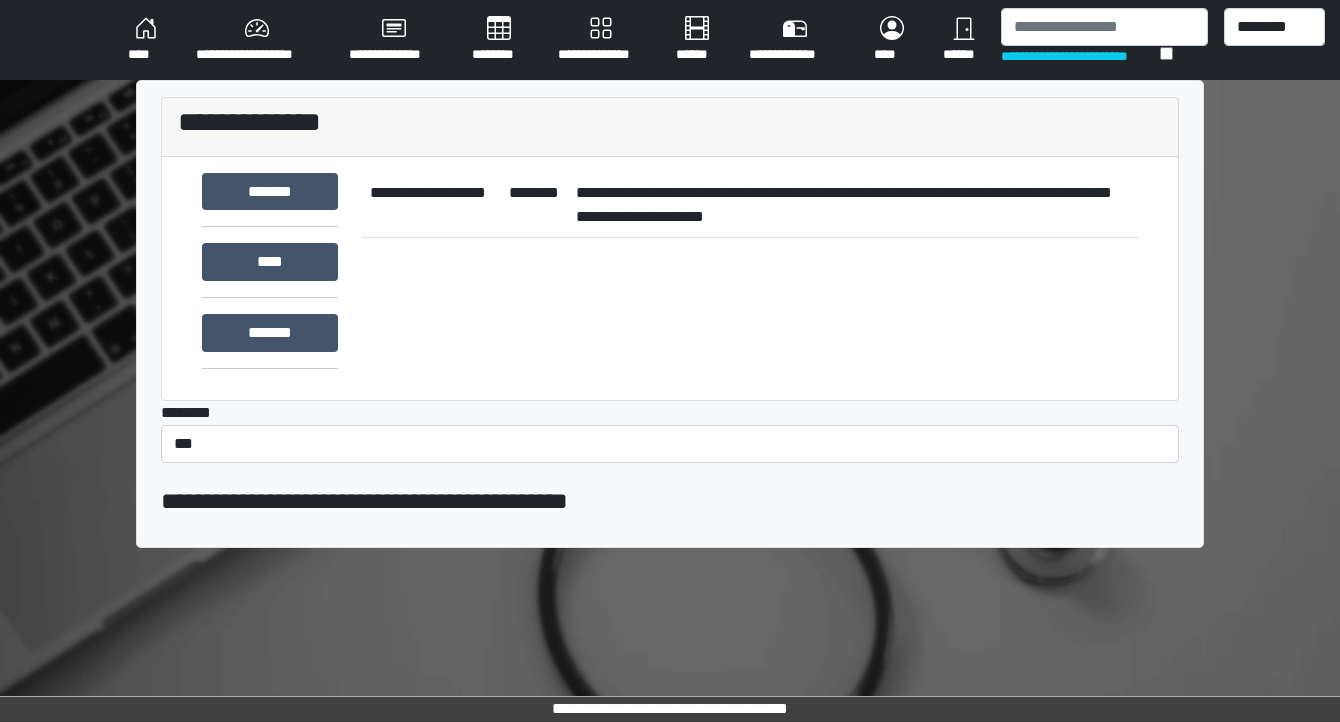 scroll, scrollTop: 0, scrollLeft: 0, axis: both 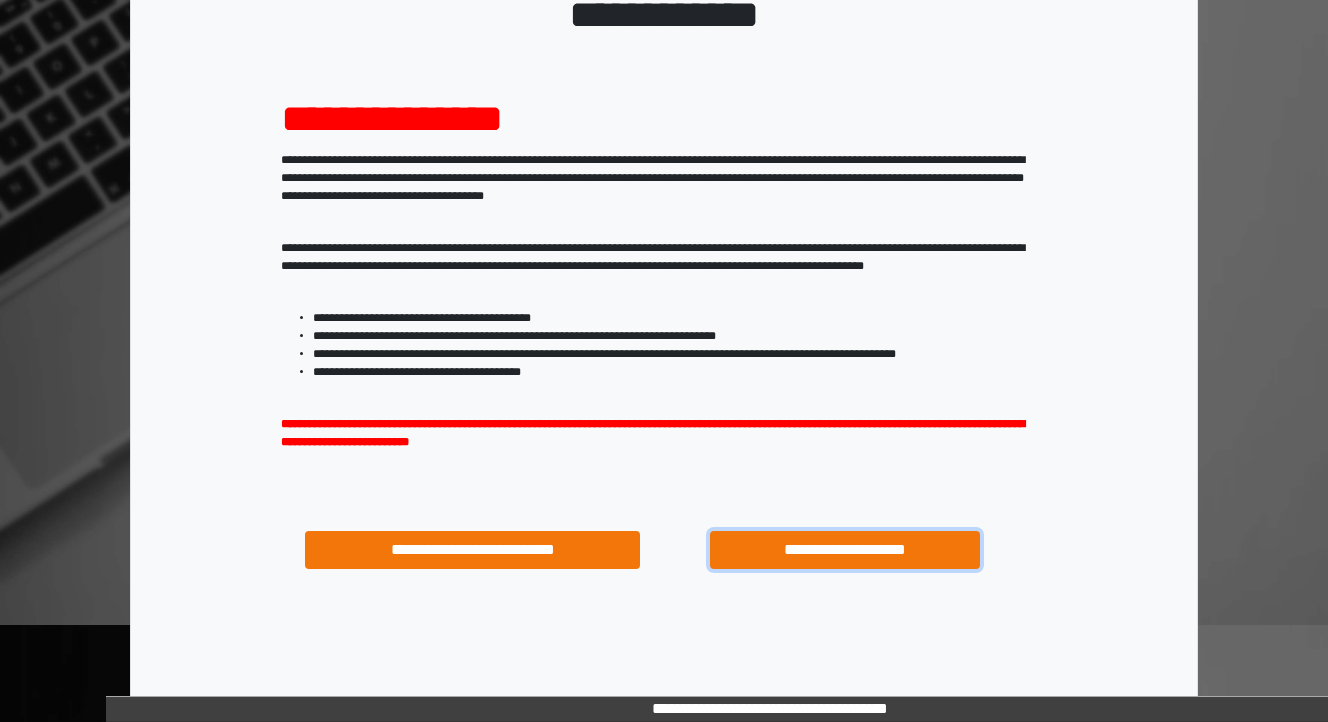 click on "**********" at bounding box center (844, 550) 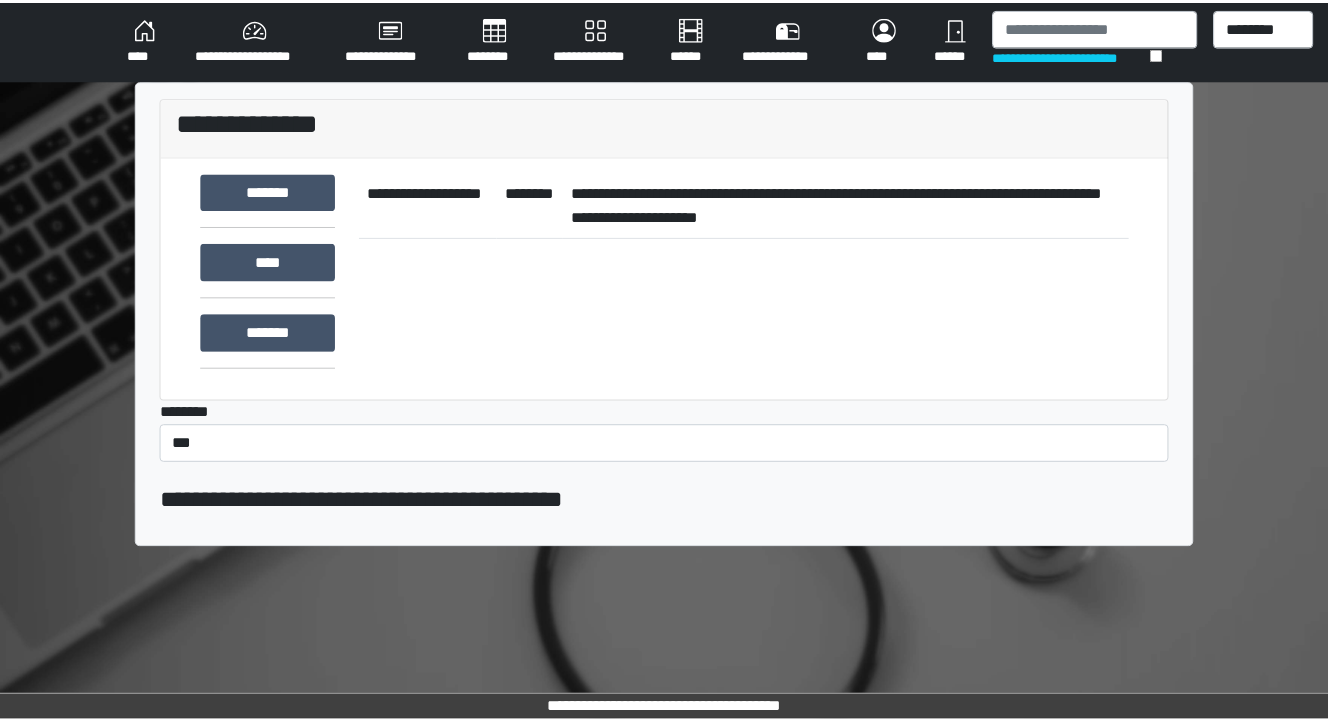 scroll, scrollTop: 0, scrollLeft: 0, axis: both 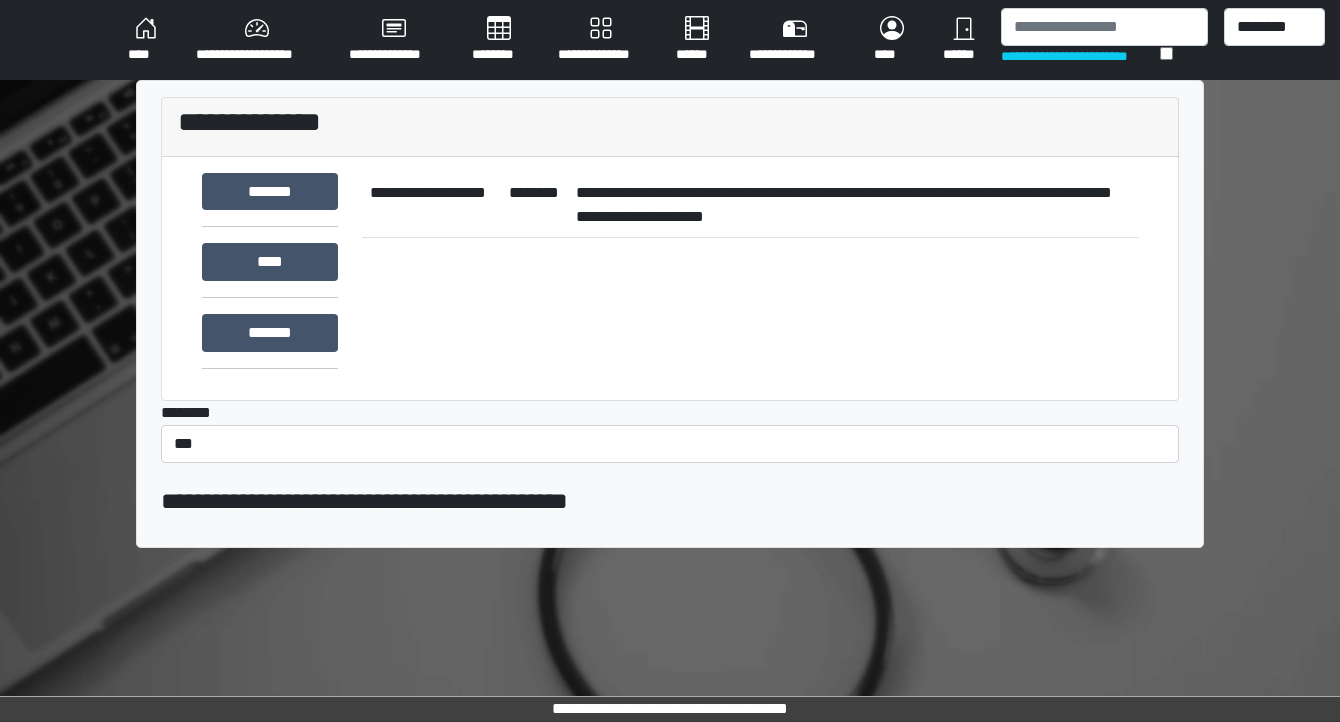 click on "********" at bounding box center (499, 40) 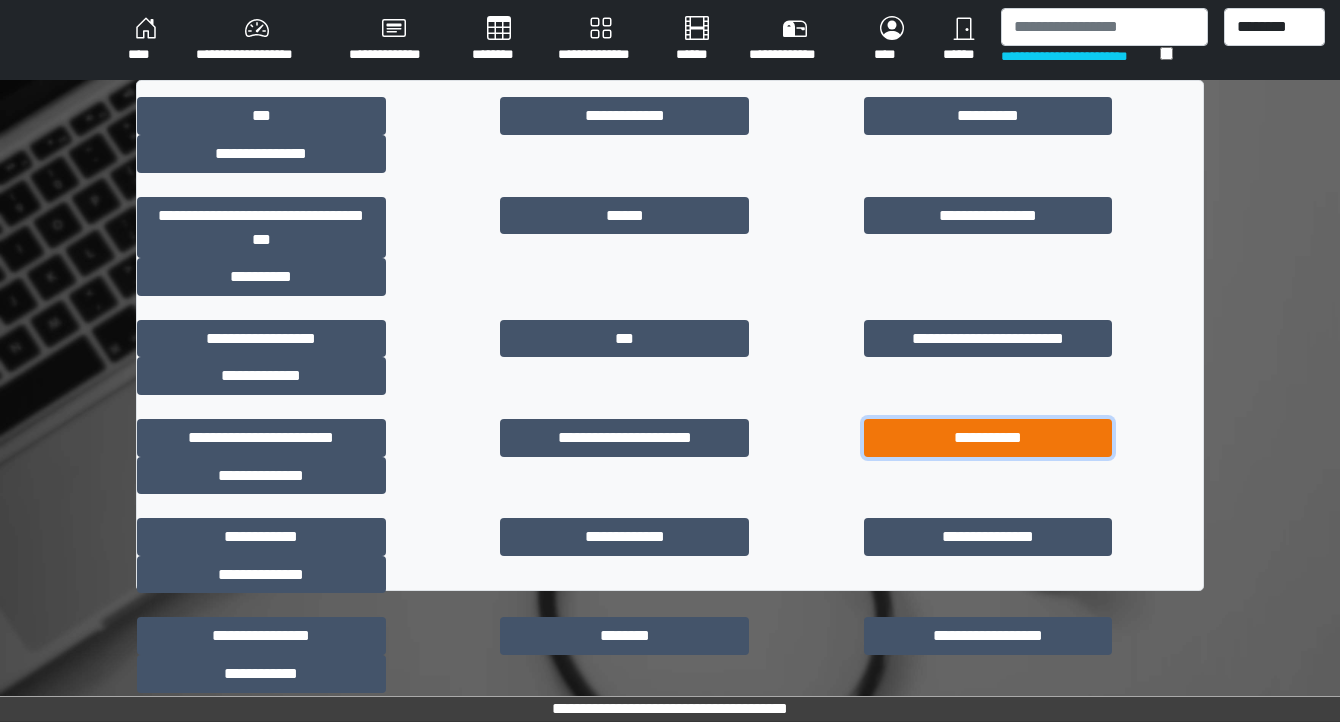 click on "**********" at bounding box center [988, 438] 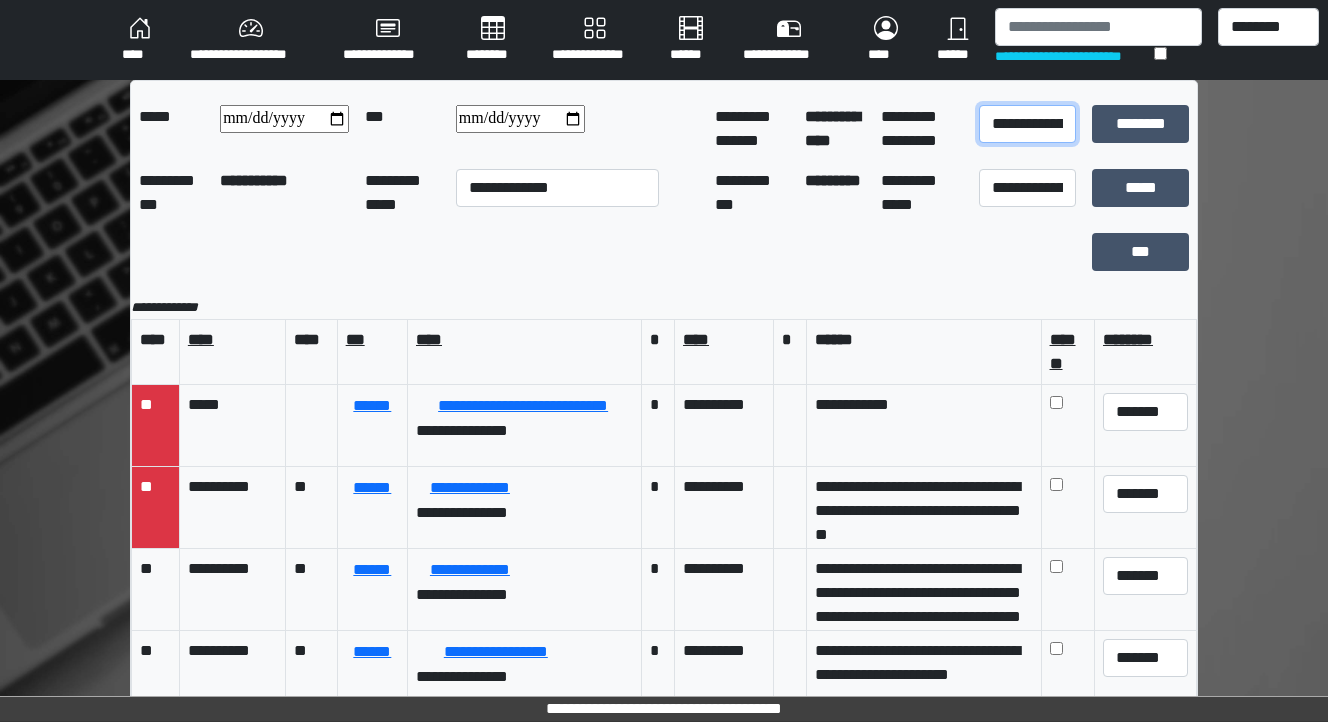 drag, startPoint x: 1024, startPoint y: 116, endPoint x: 1024, endPoint y: 136, distance: 20 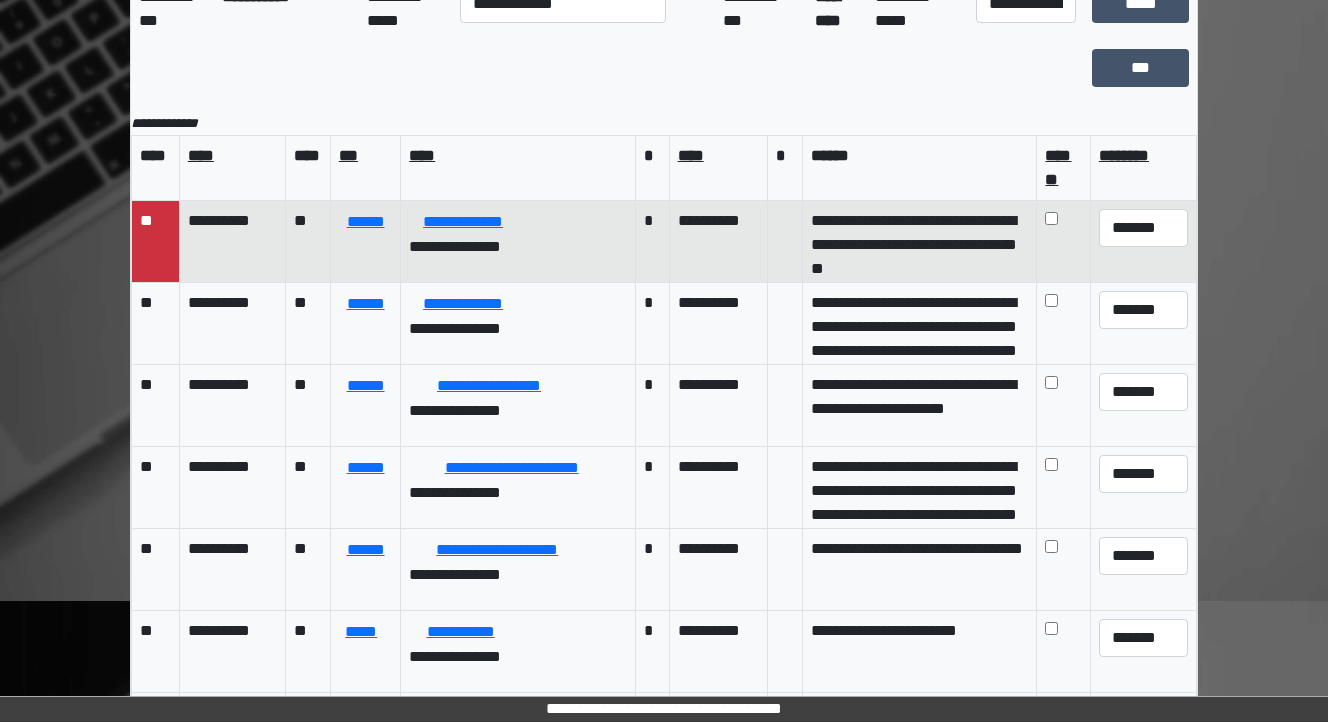 scroll, scrollTop: 189, scrollLeft: 0, axis: vertical 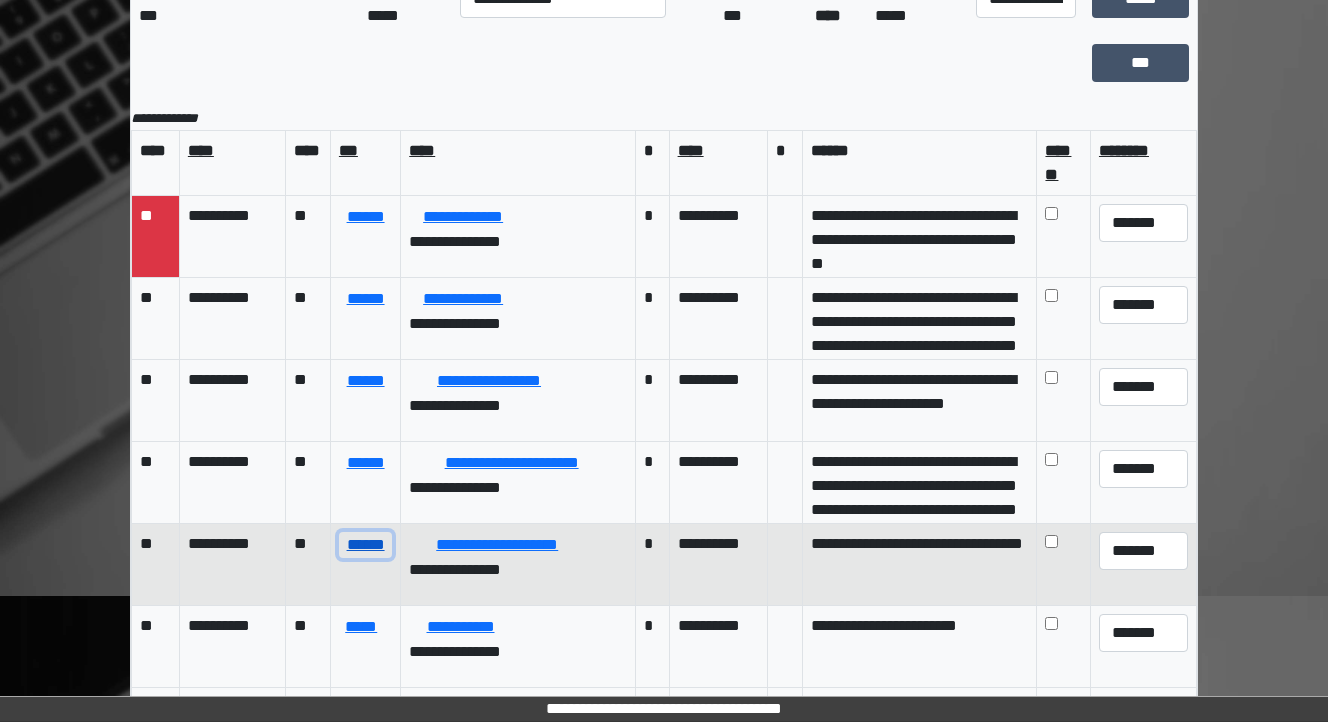 click on "******" at bounding box center [365, 545] 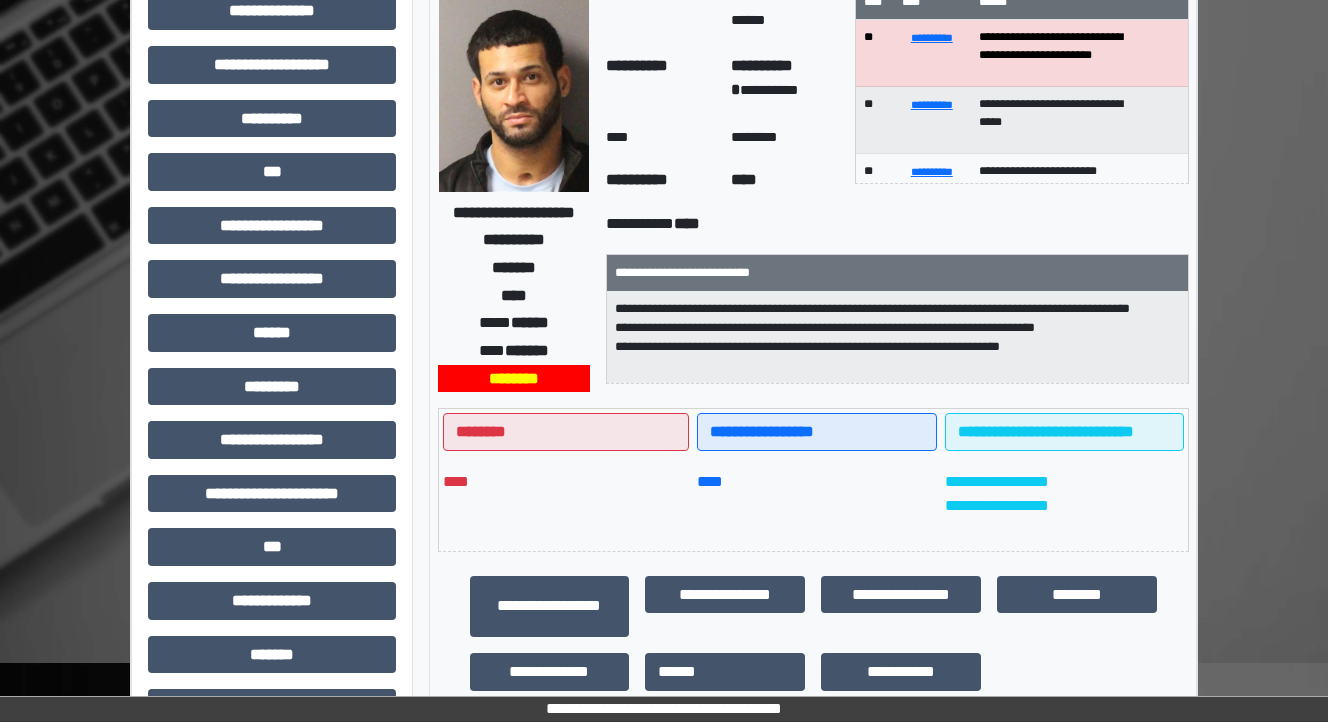 scroll, scrollTop: 0, scrollLeft: 0, axis: both 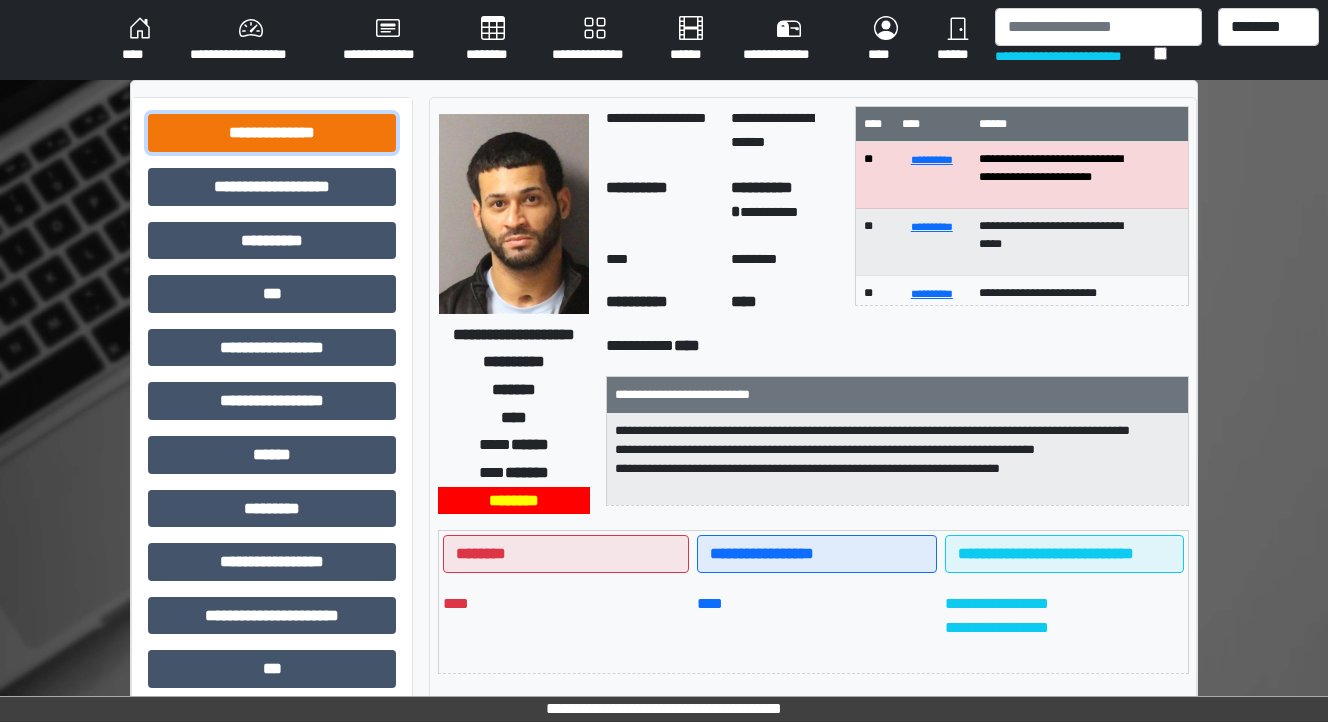 click on "**********" at bounding box center [272, 133] 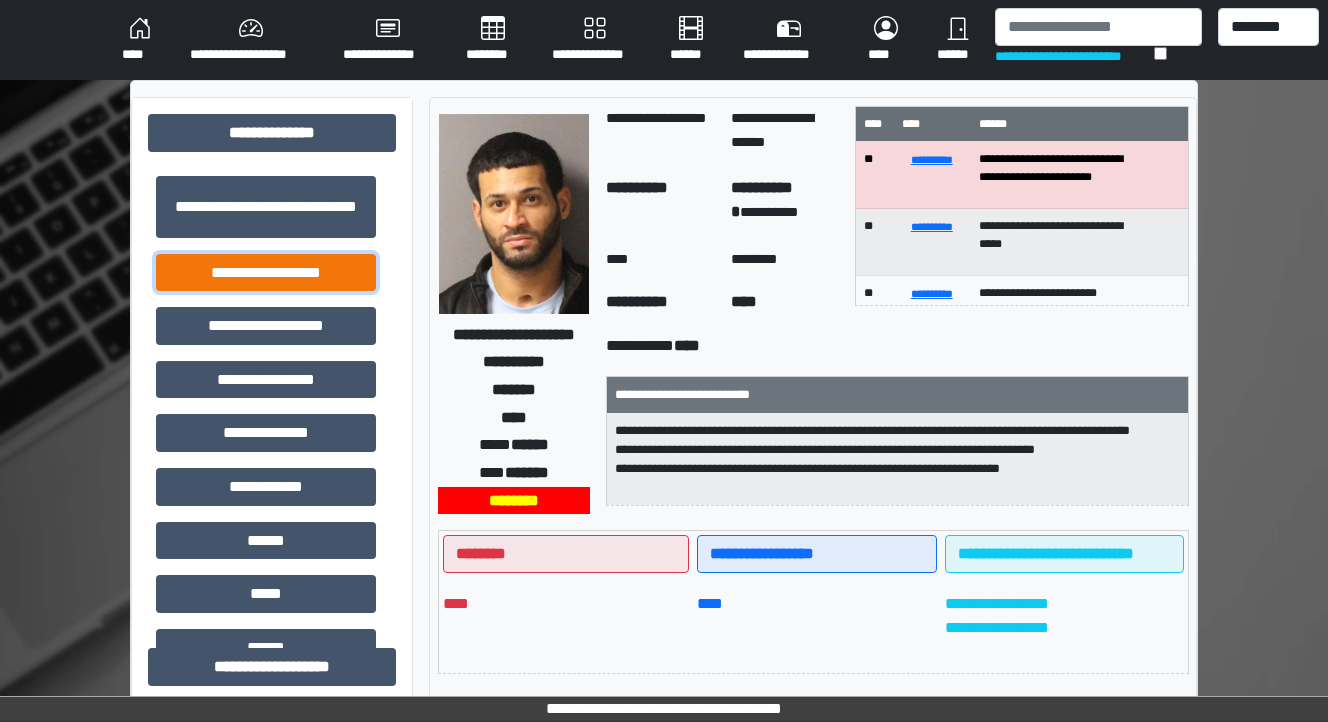 click on "**********" at bounding box center [266, 273] 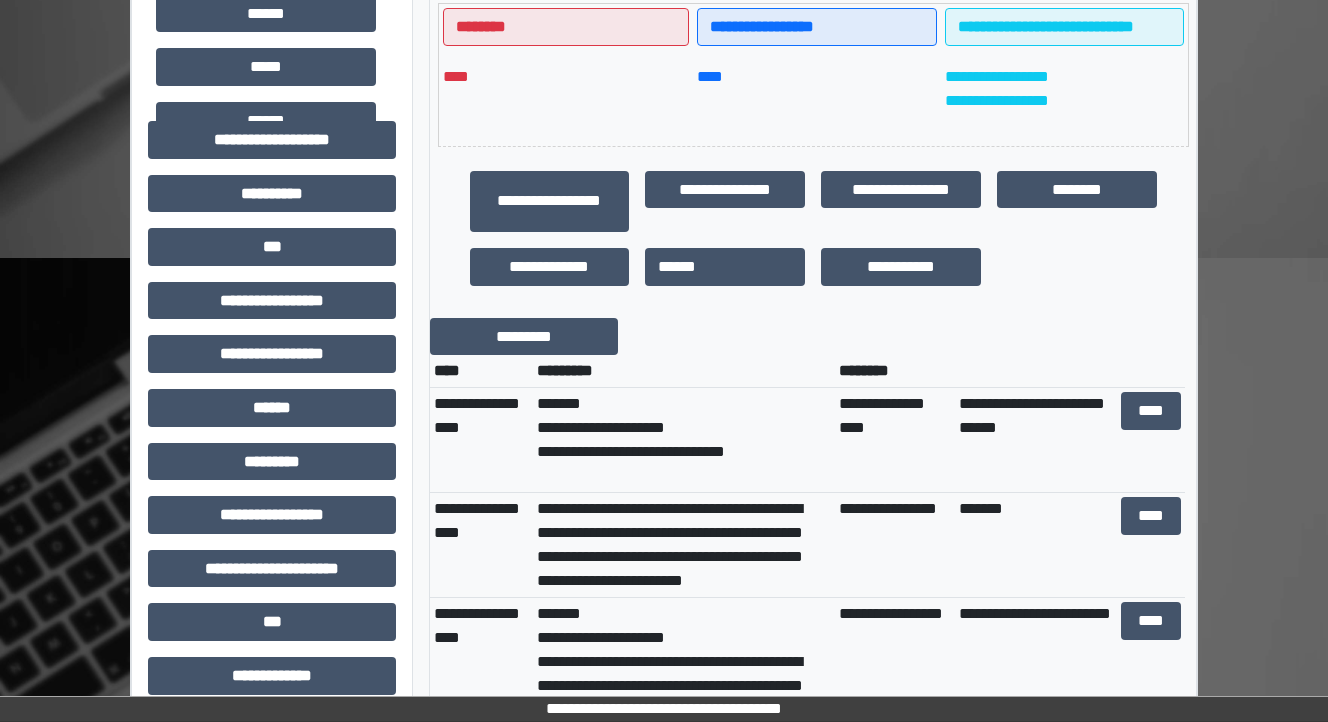 scroll, scrollTop: 560, scrollLeft: 0, axis: vertical 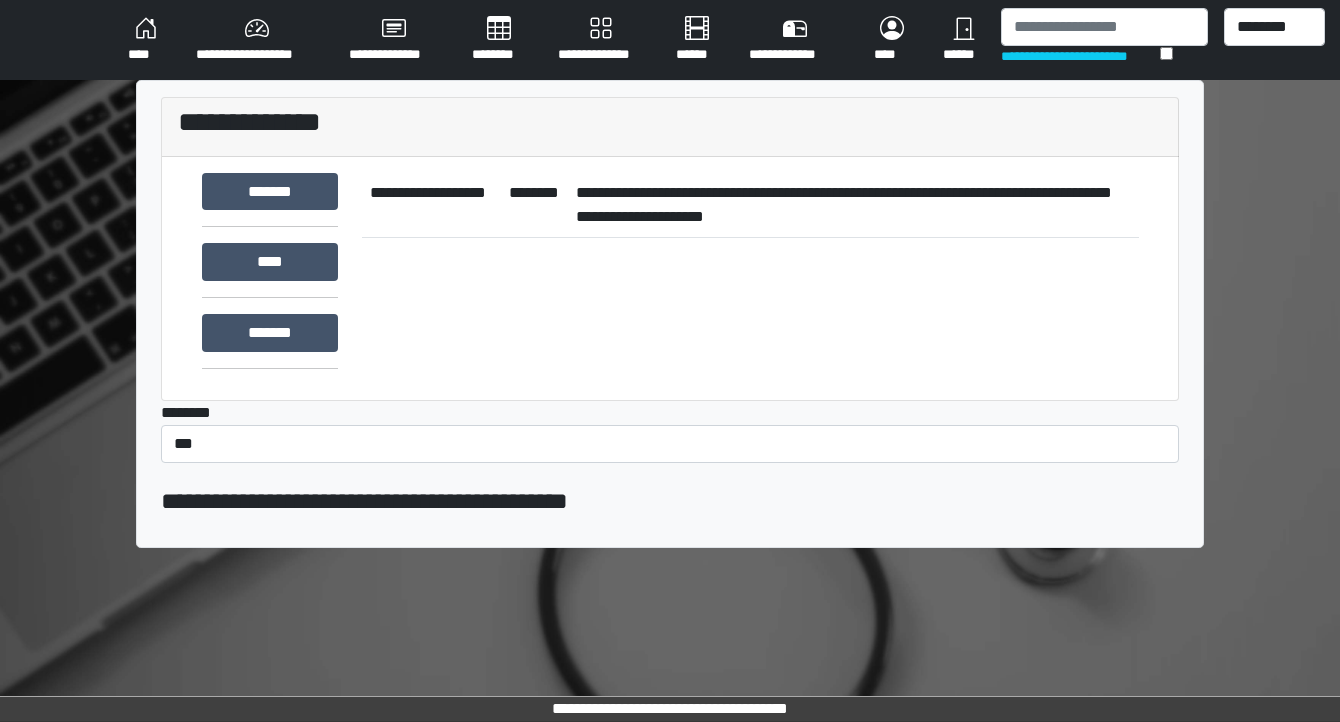 click on "**********" at bounding box center (853, 205) 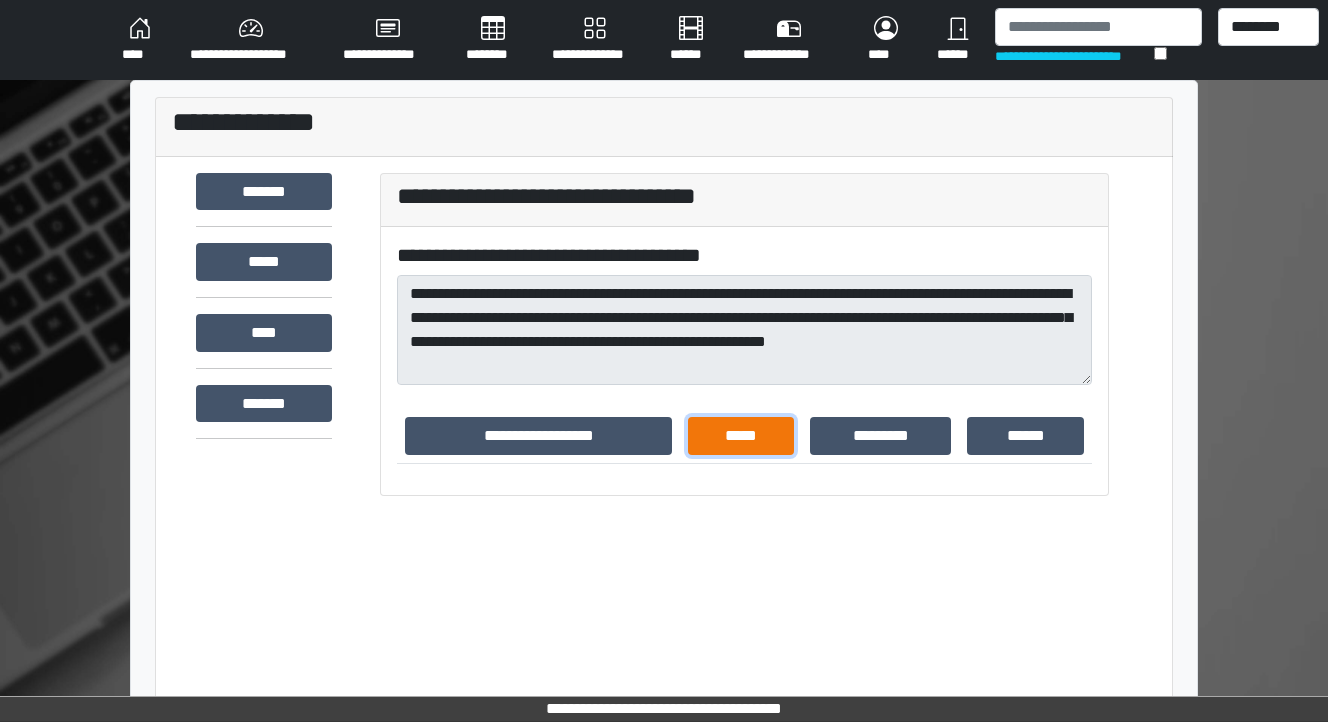 click on "*****" at bounding box center [741, 436] 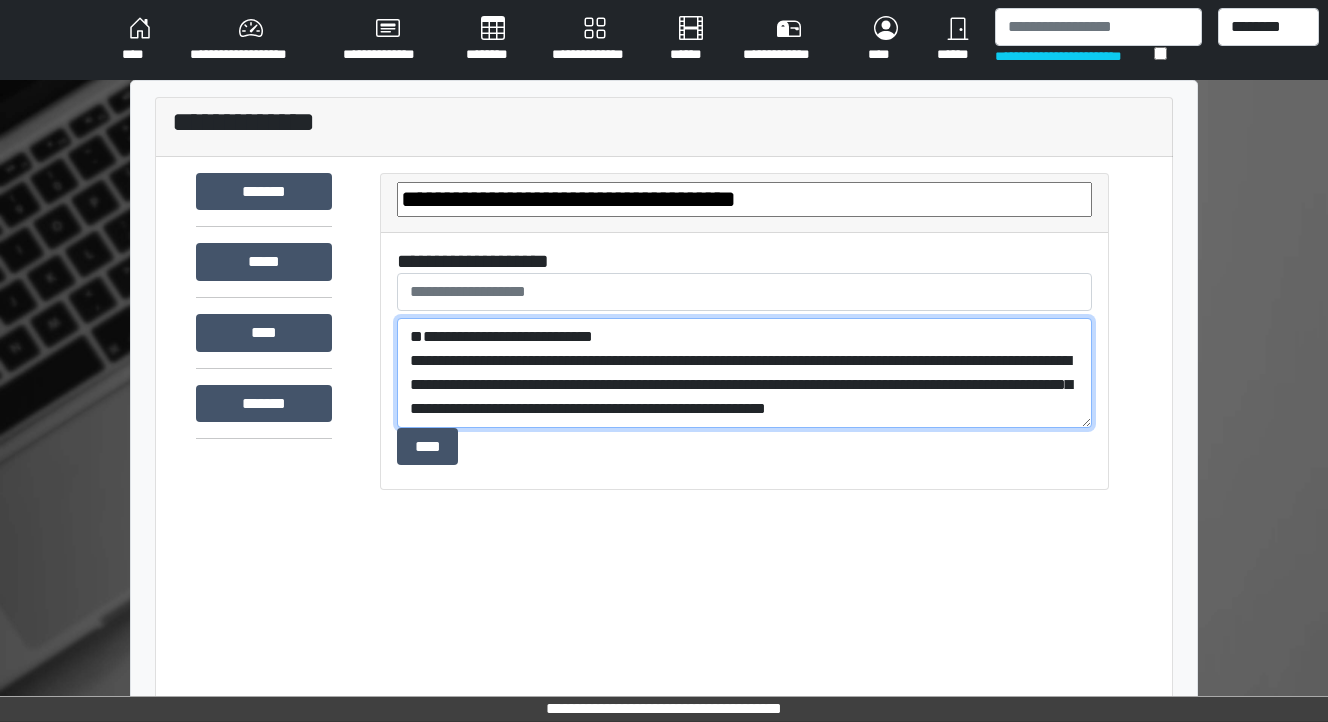 click on "**********" at bounding box center [744, 373] 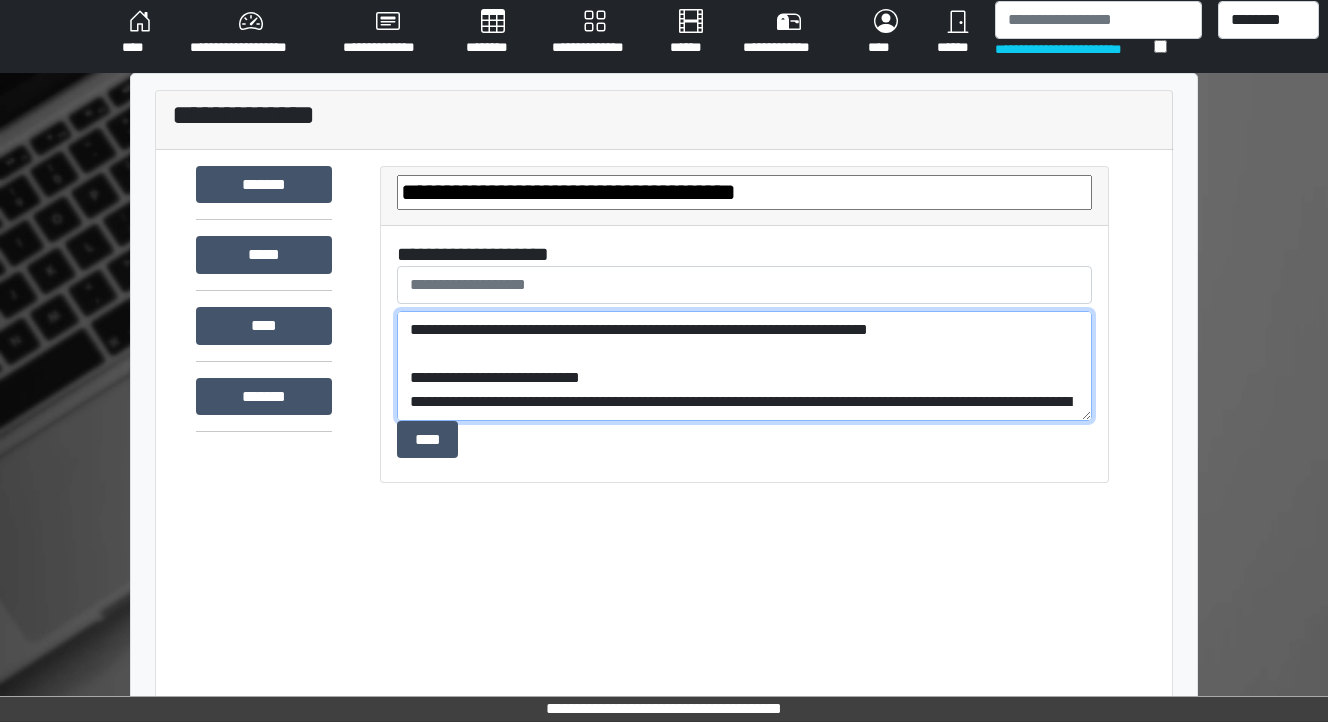 scroll, scrollTop: 8, scrollLeft: 0, axis: vertical 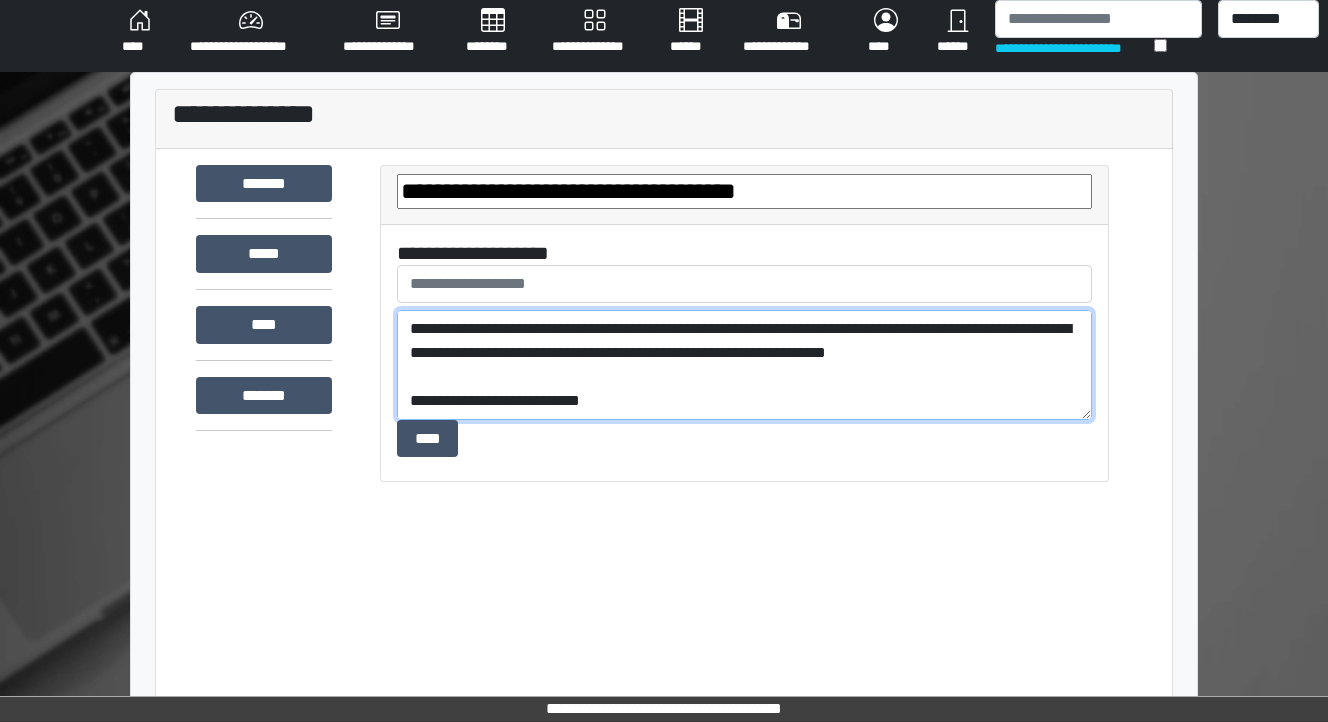 click on "**********" at bounding box center (744, 365) 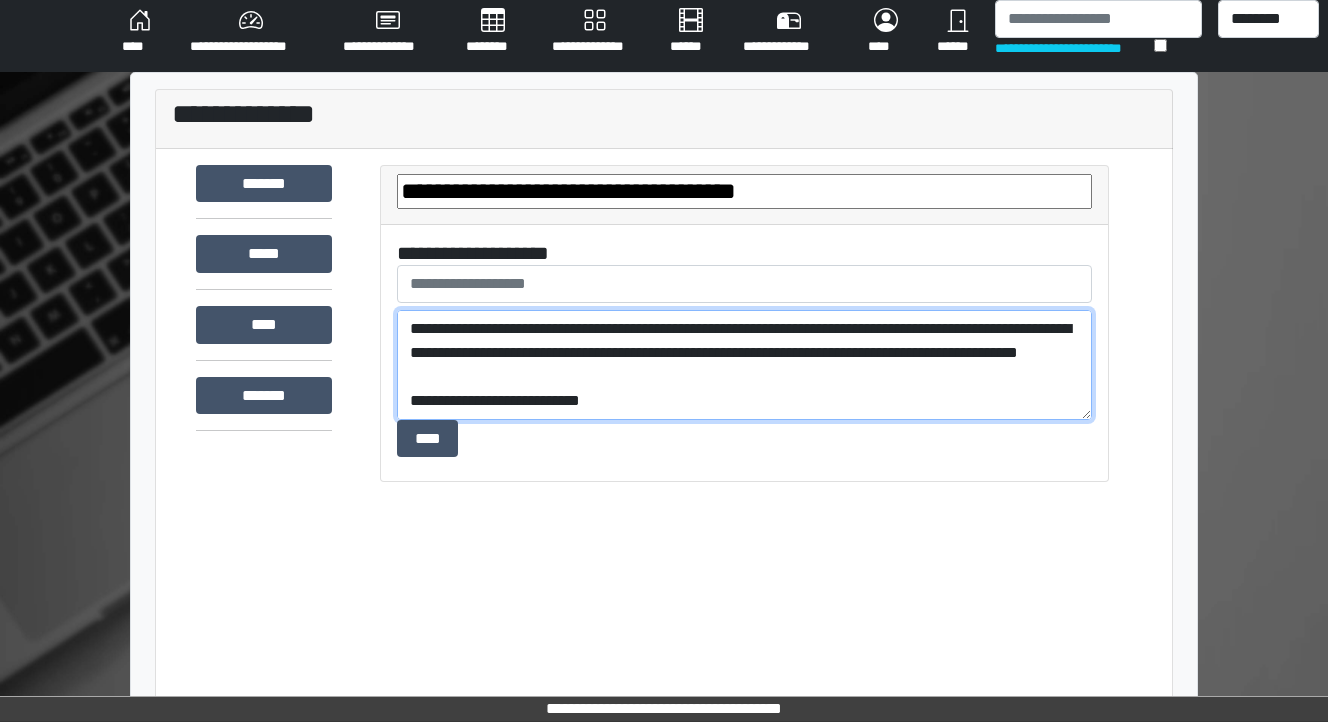 click on "**********" at bounding box center (744, 365) 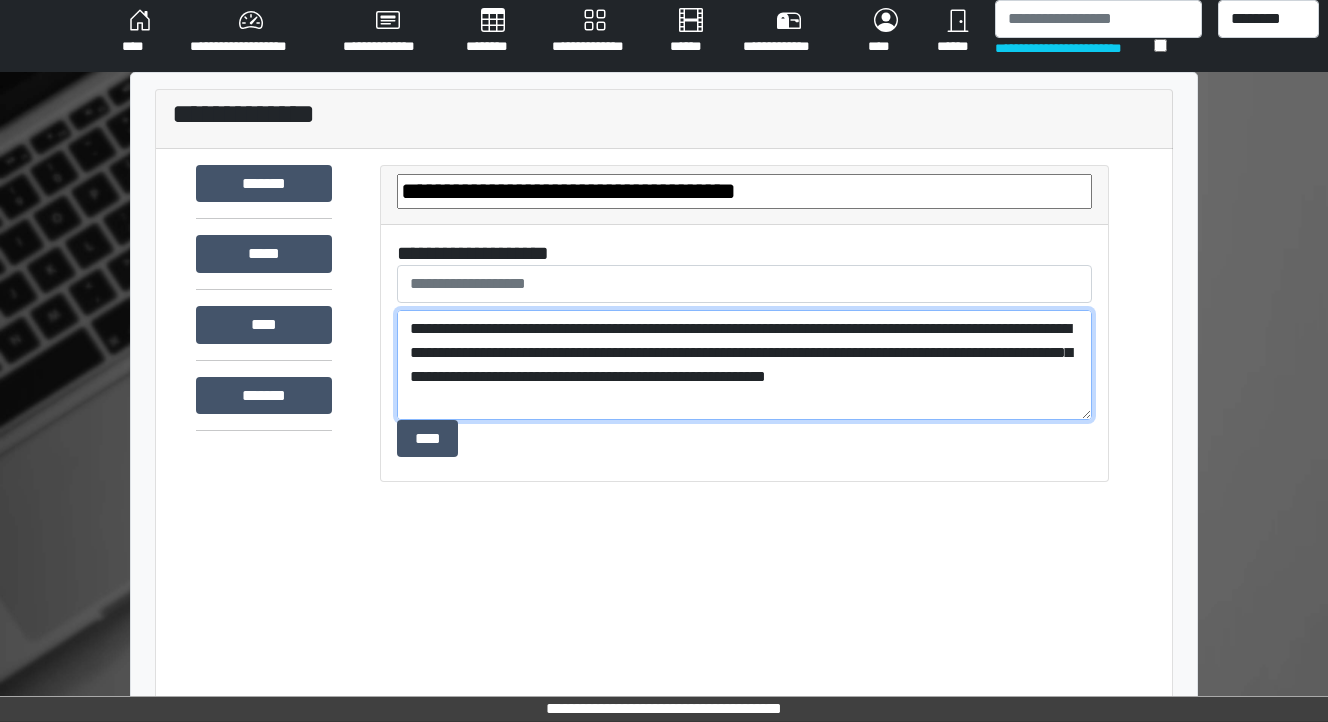 click on "**********" at bounding box center [744, 365] 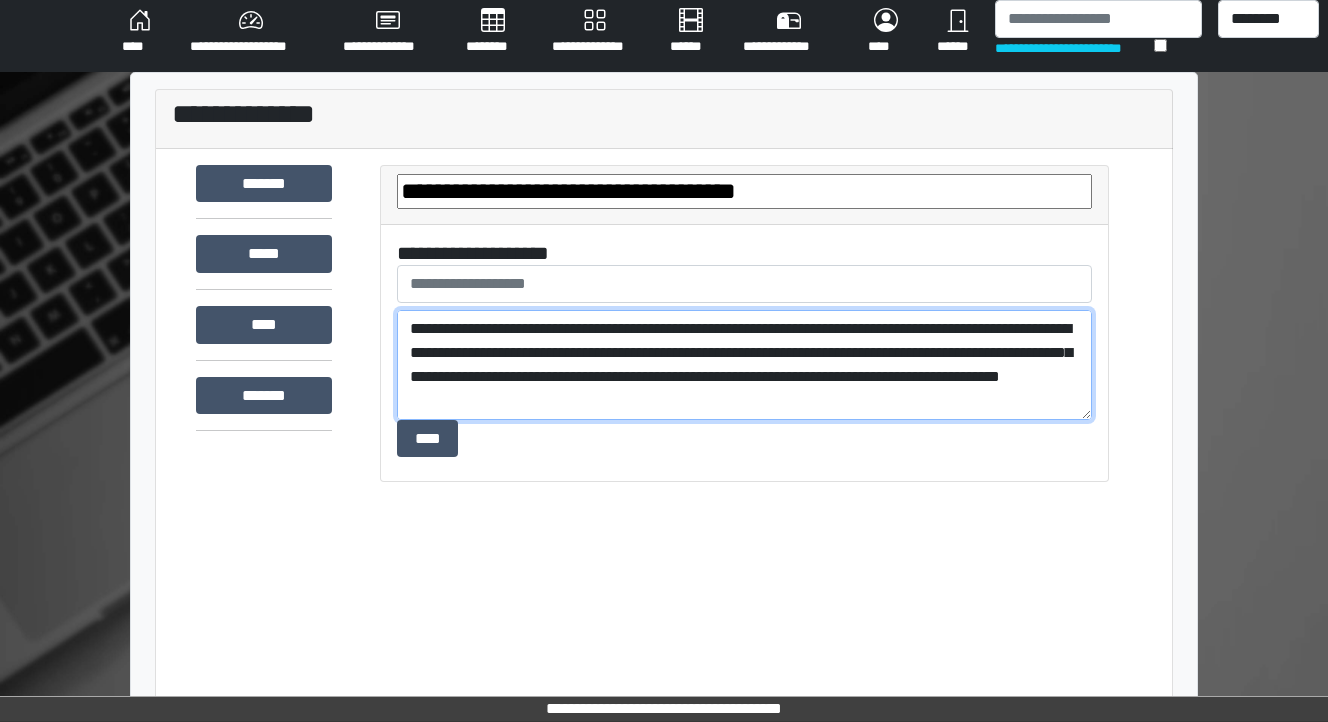 click on "**********" at bounding box center [744, 365] 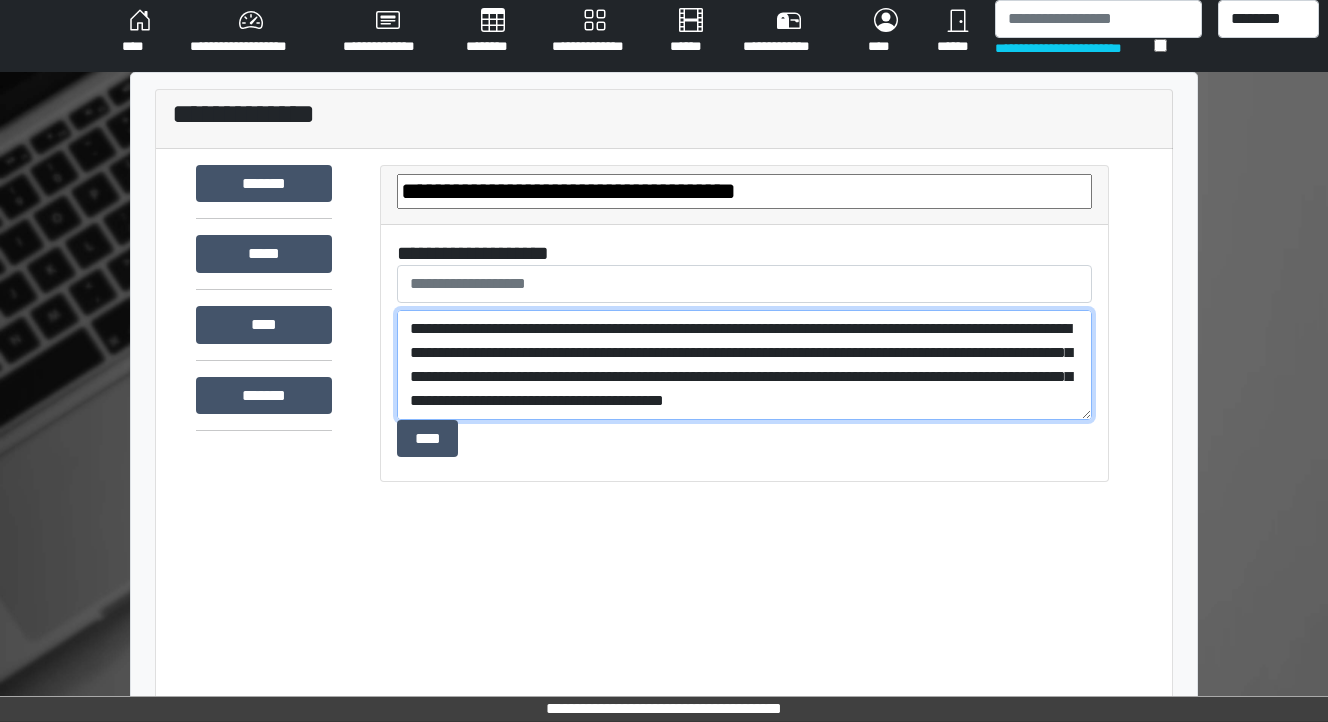 scroll, scrollTop: 16, scrollLeft: 0, axis: vertical 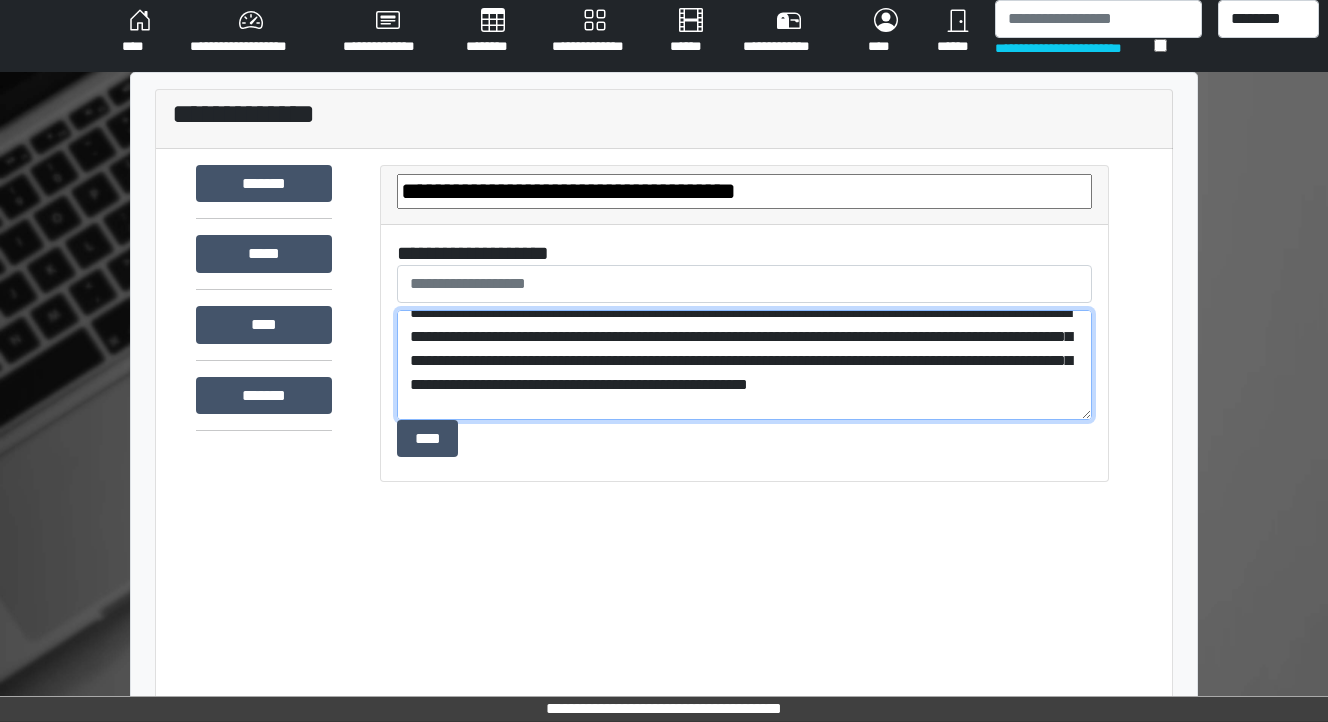 drag, startPoint x: 736, startPoint y: 417, endPoint x: 716, endPoint y: 391, distance: 32.80244 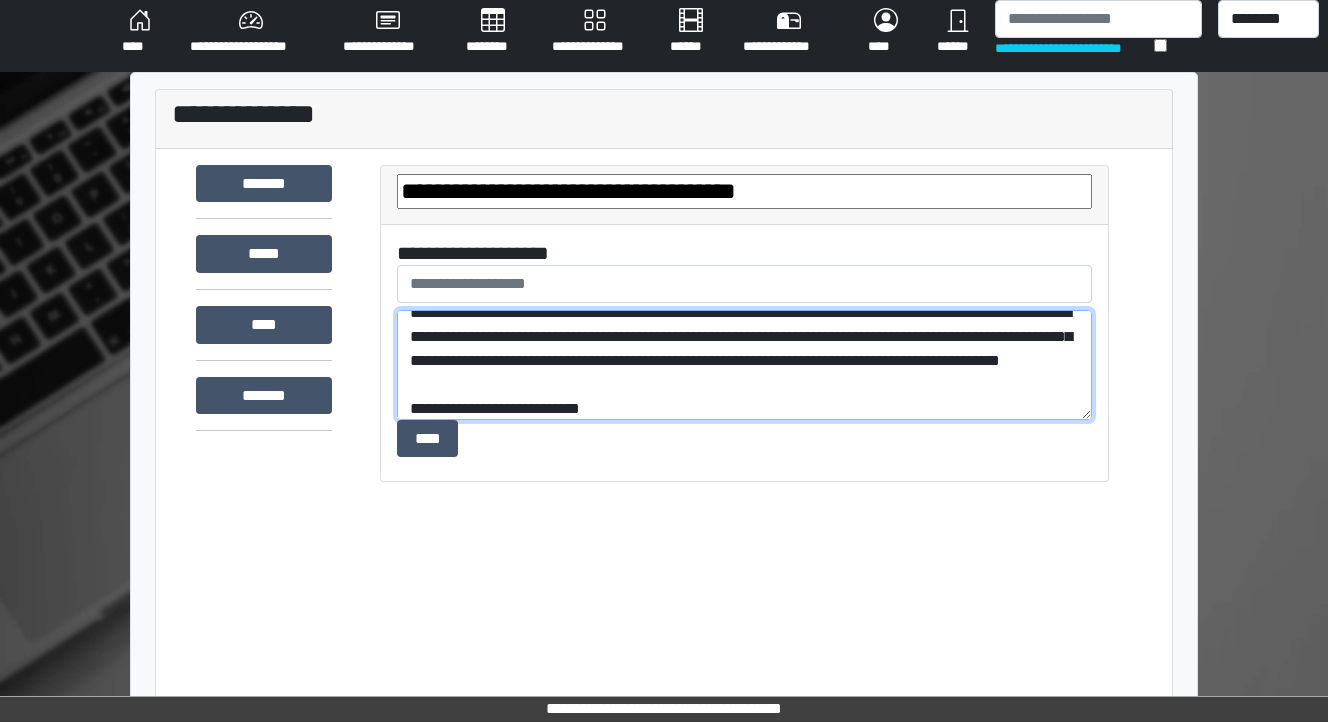 scroll, scrollTop: 0, scrollLeft: 0, axis: both 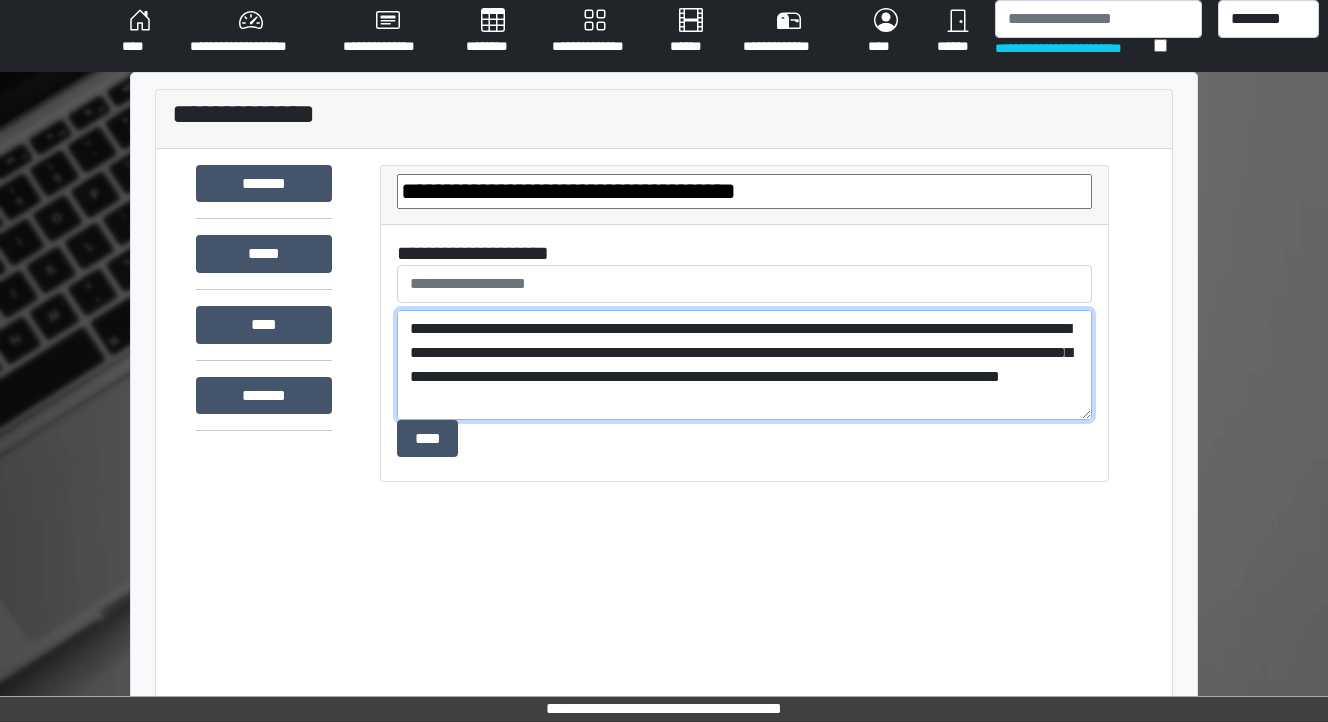 click on "**********" at bounding box center [744, 365] 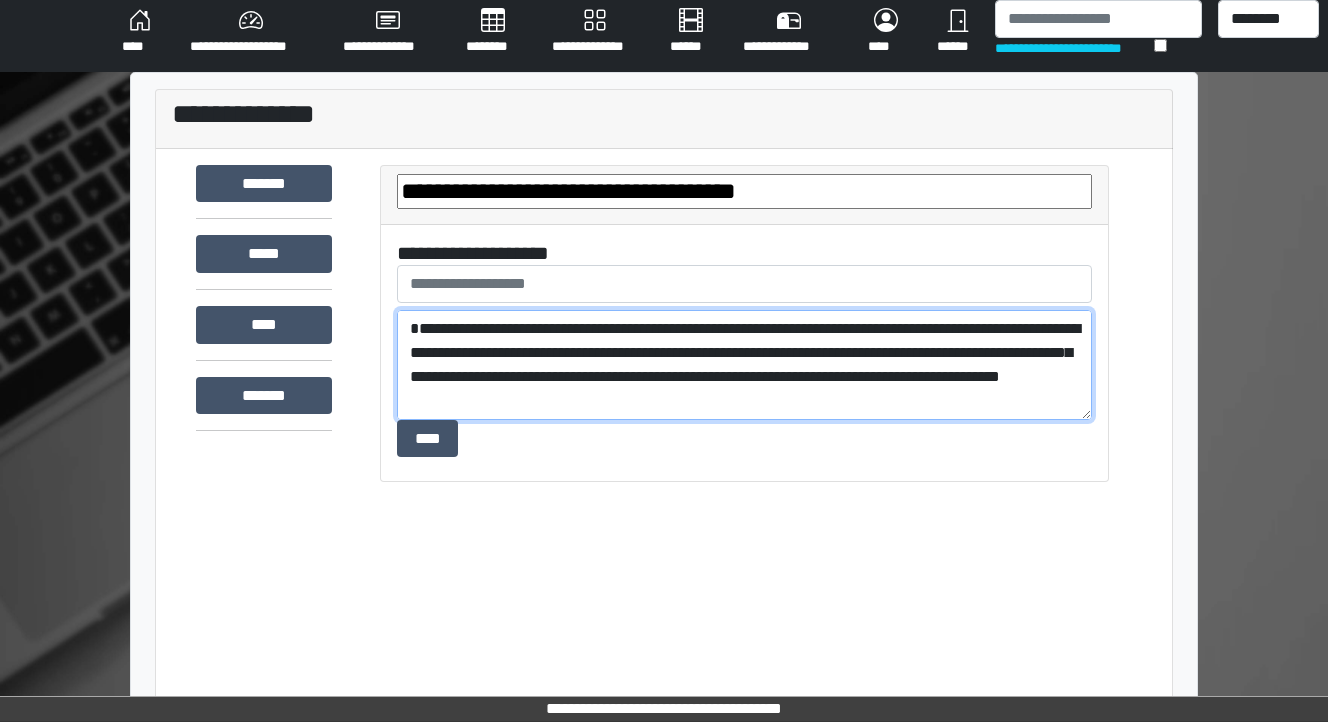 click on "**********" at bounding box center (744, 365) 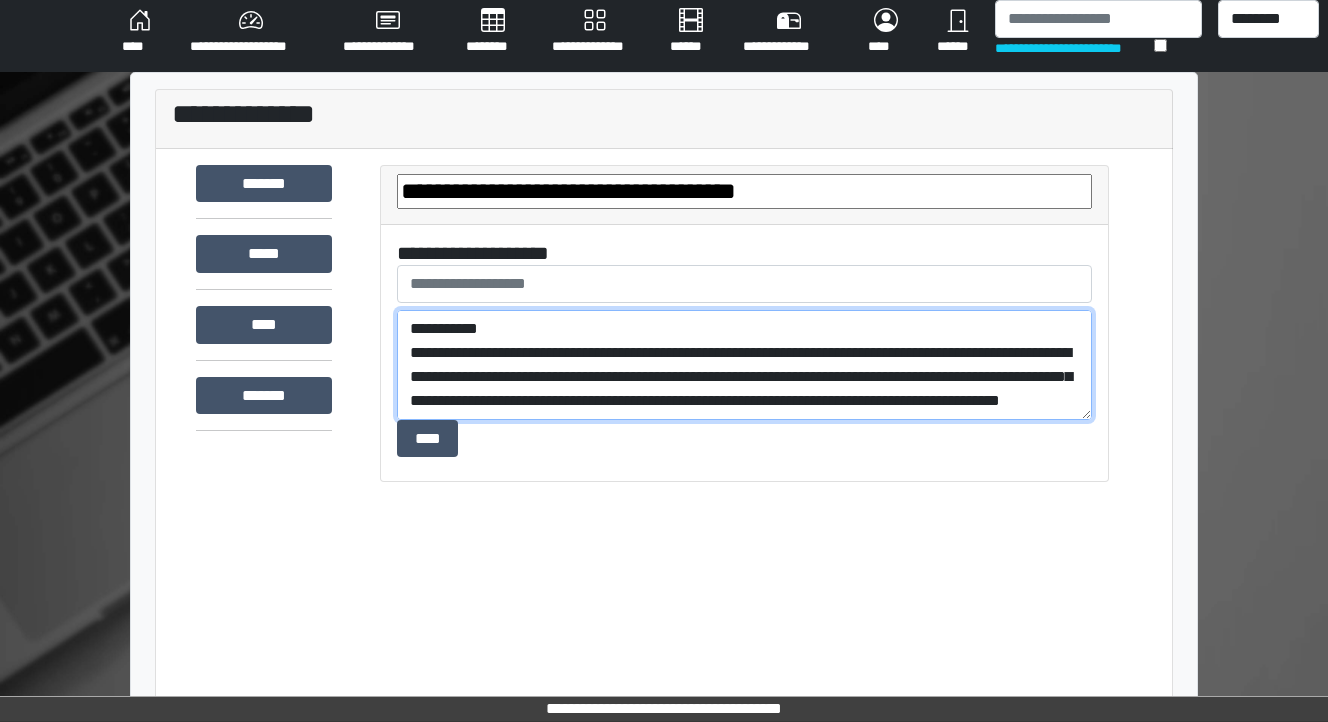 click on "**********" at bounding box center [744, 365] 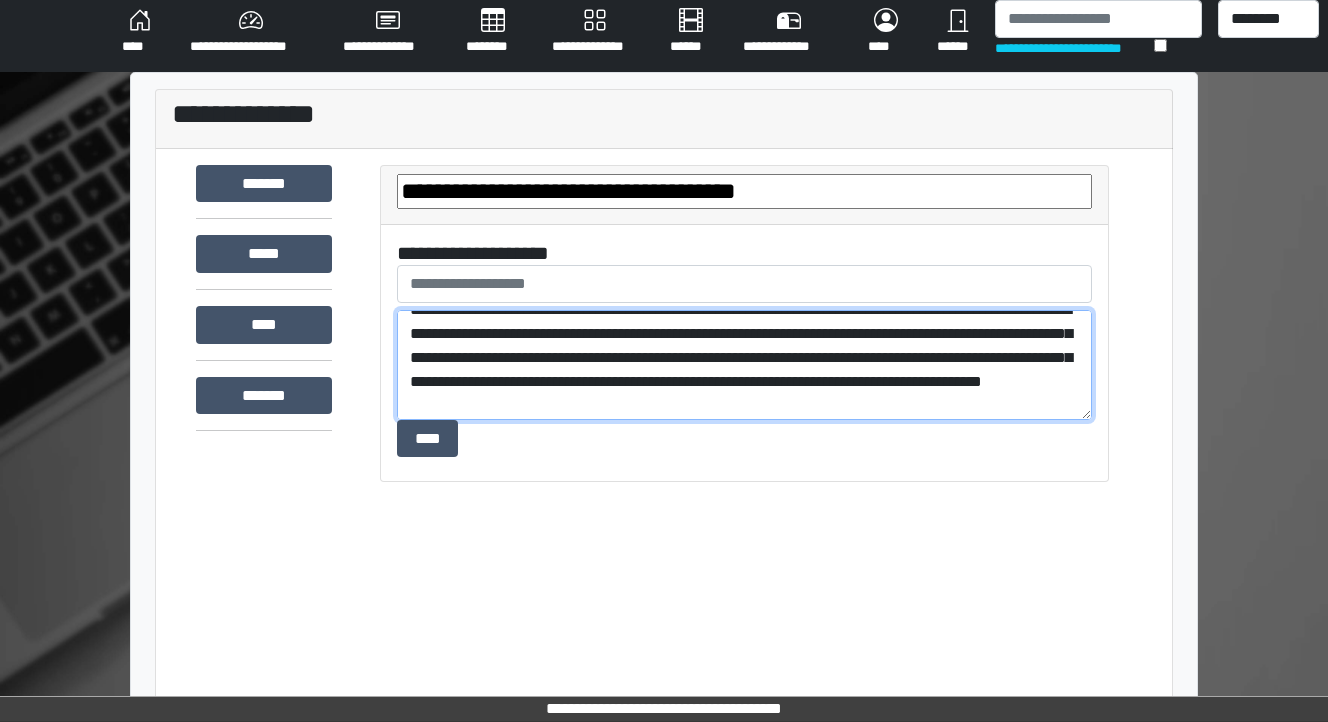 scroll, scrollTop: 80, scrollLeft: 0, axis: vertical 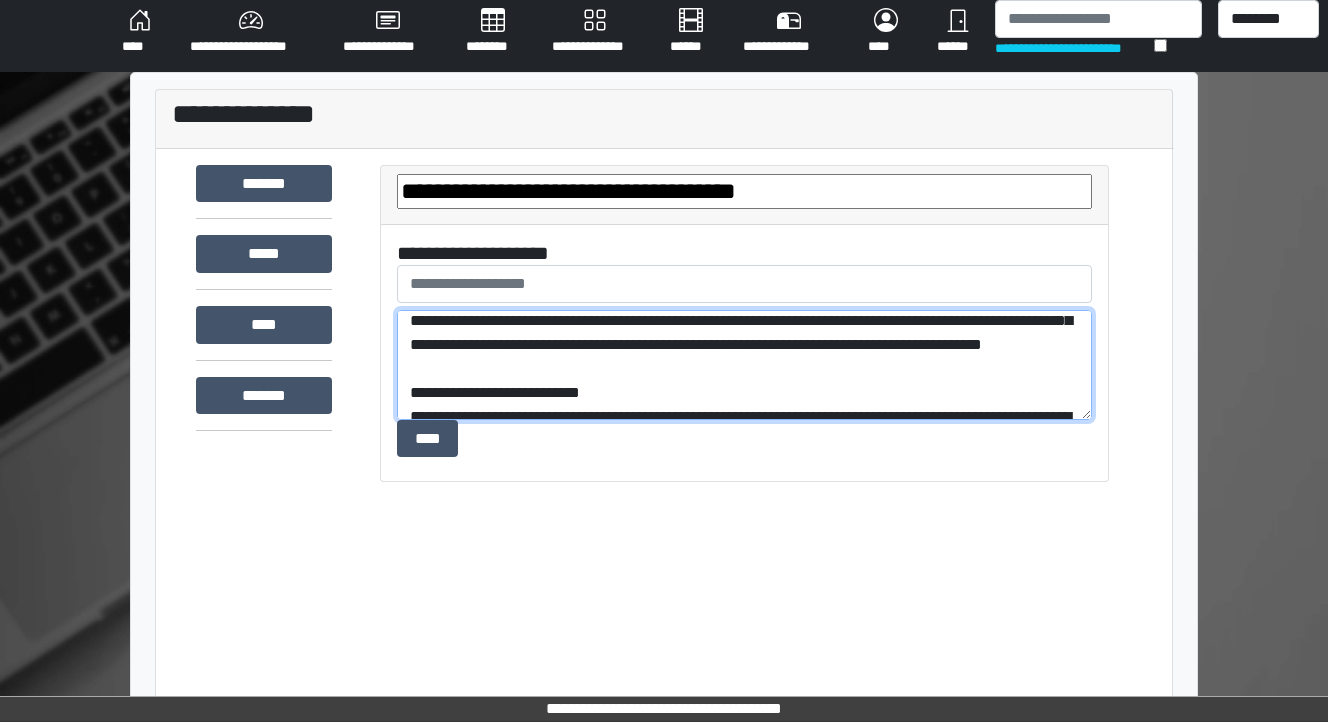 click on "**********" at bounding box center [744, 365] 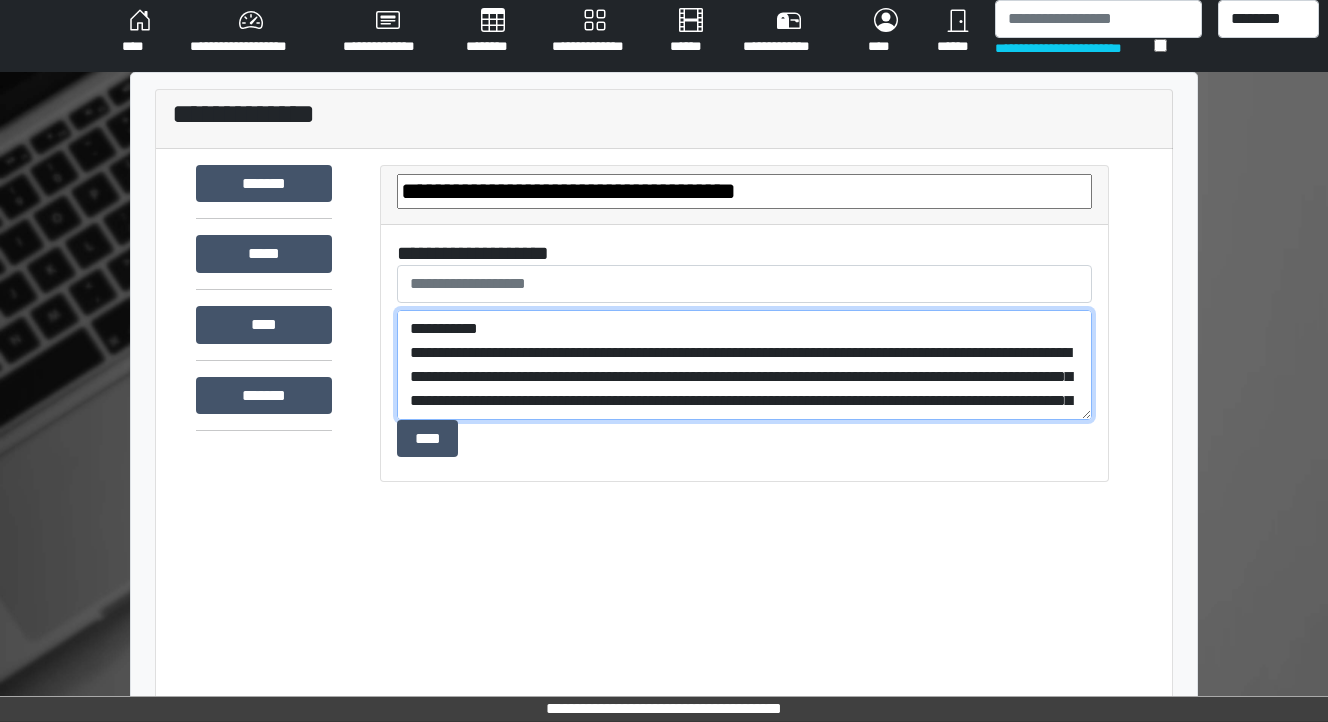 click on "**********" at bounding box center [744, 365] 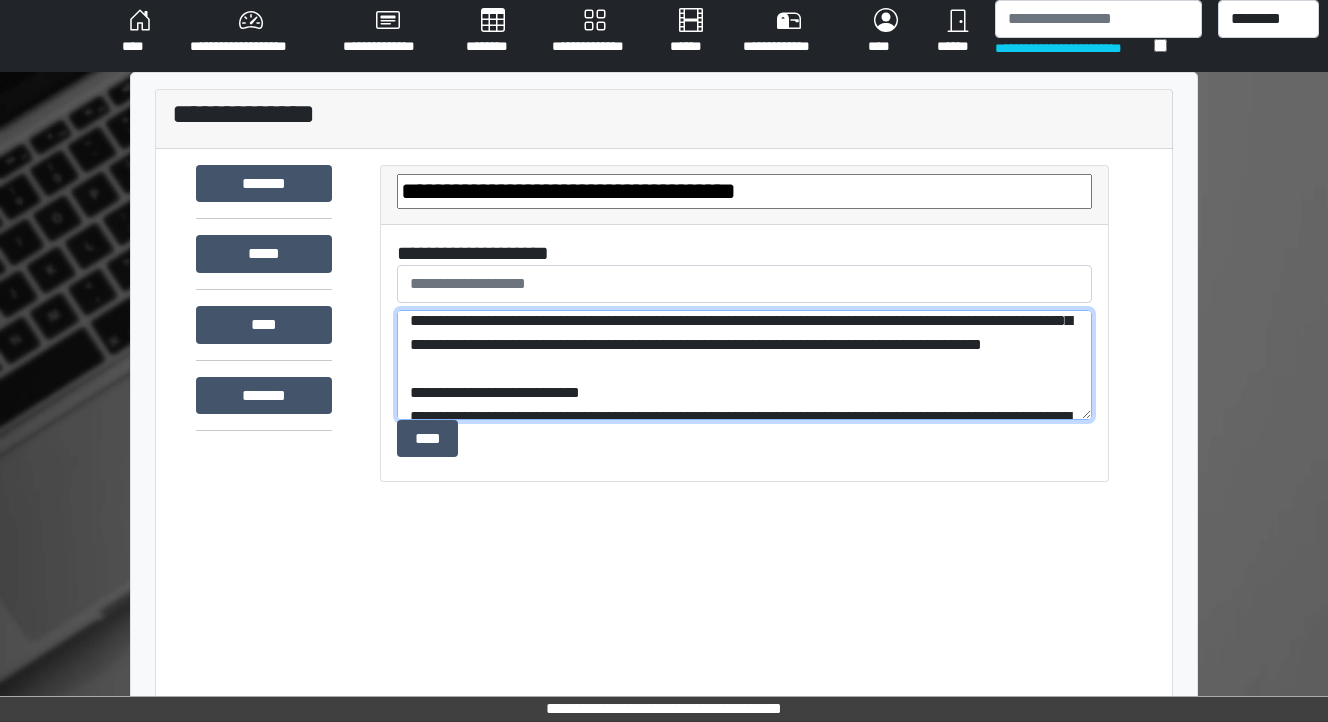 click on "**********" at bounding box center [744, 365] 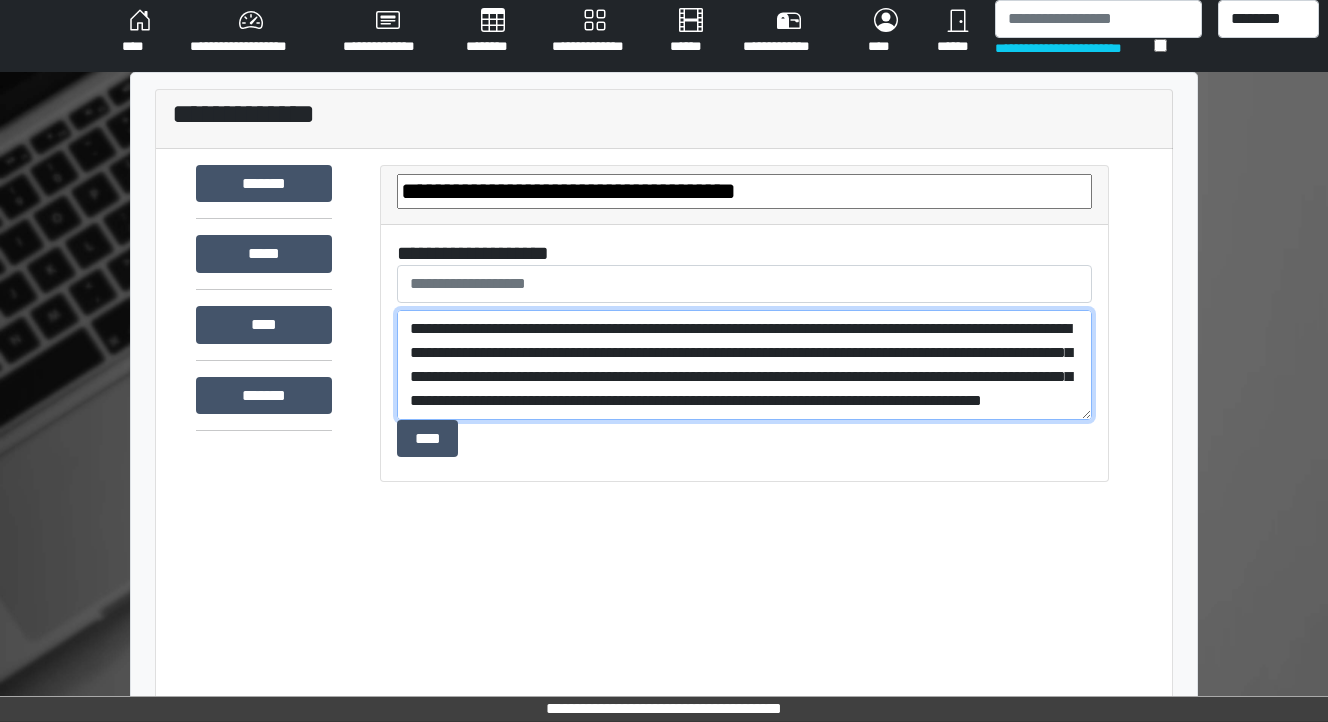 scroll, scrollTop: 0, scrollLeft: 0, axis: both 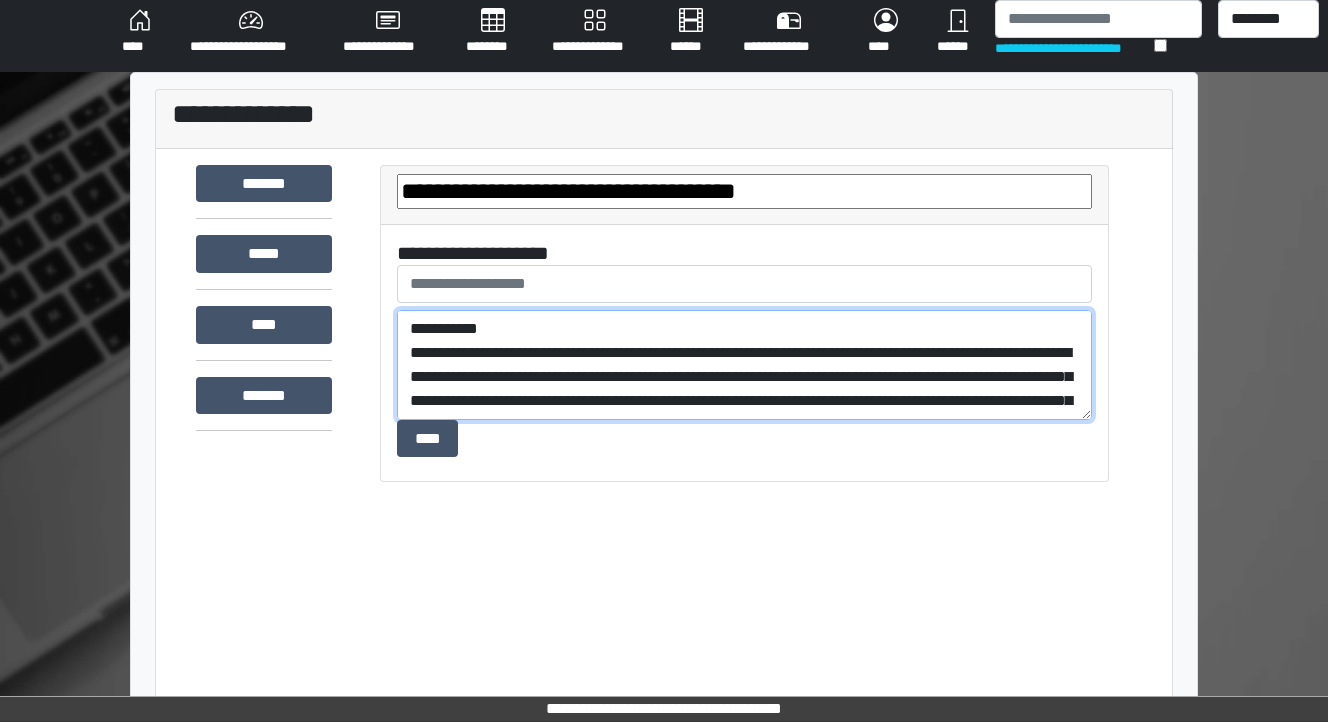 drag, startPoint x: 442, startPoint y: 353, endPoint x: 528, endPoint y: 370, distance: 87.66413 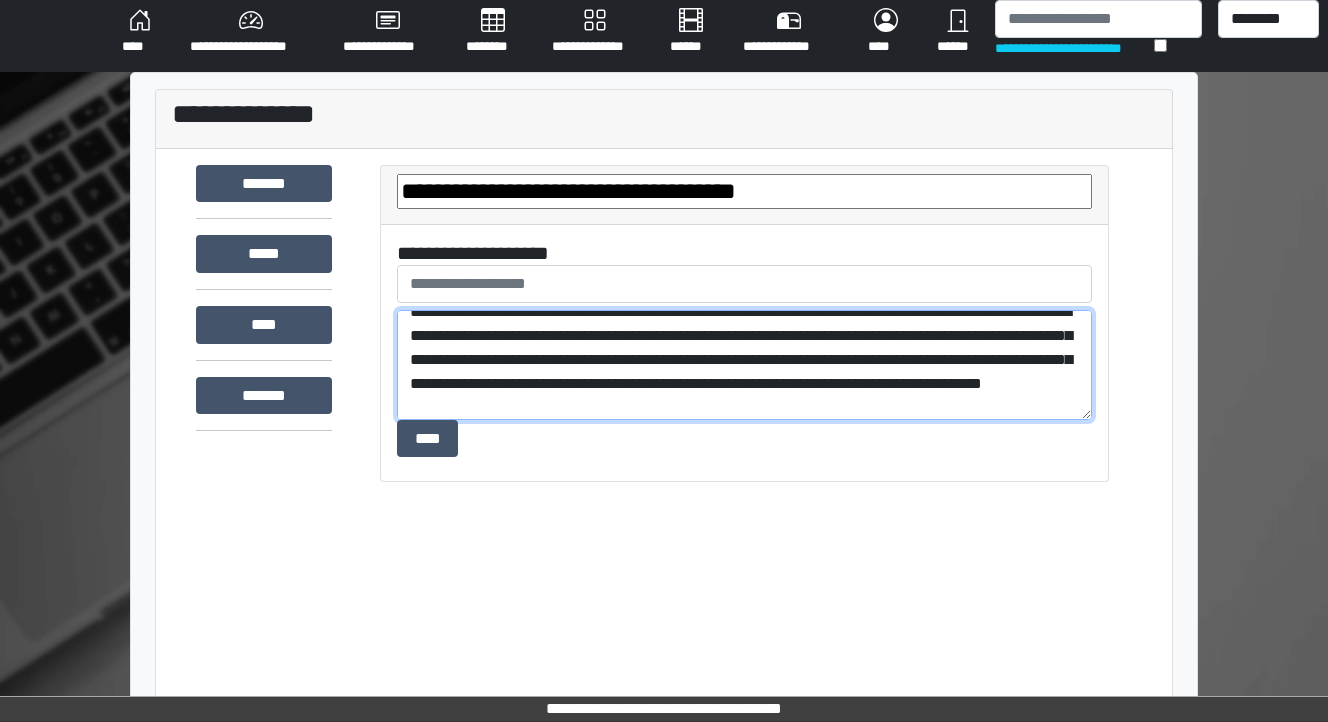scroll, scrollTop: 80, scrollLeft: 0, axis: vertical 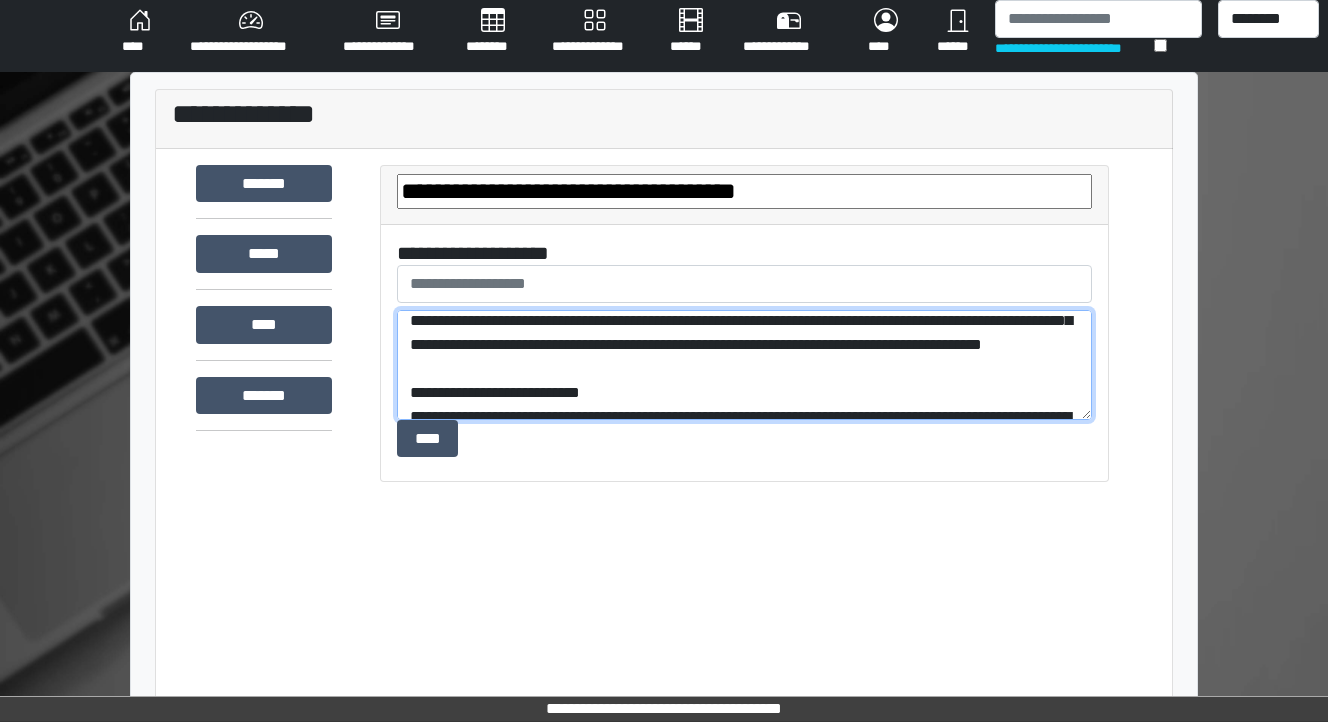 drag, startPoint x: 443, startPoint y: 357, endPoint x: 388, endPoint y: 353, distance: 55.145264 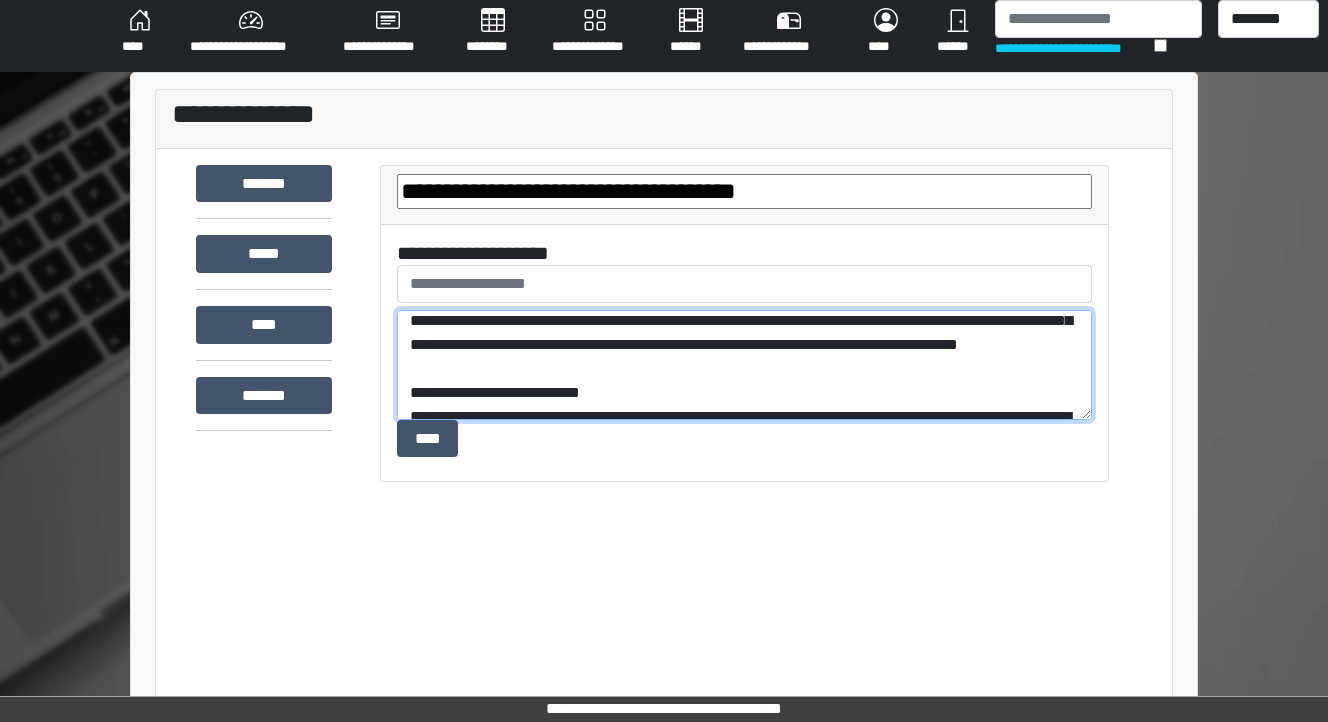 scroll, scrollTop: 78, scrollLeft: 0, axis: vertical 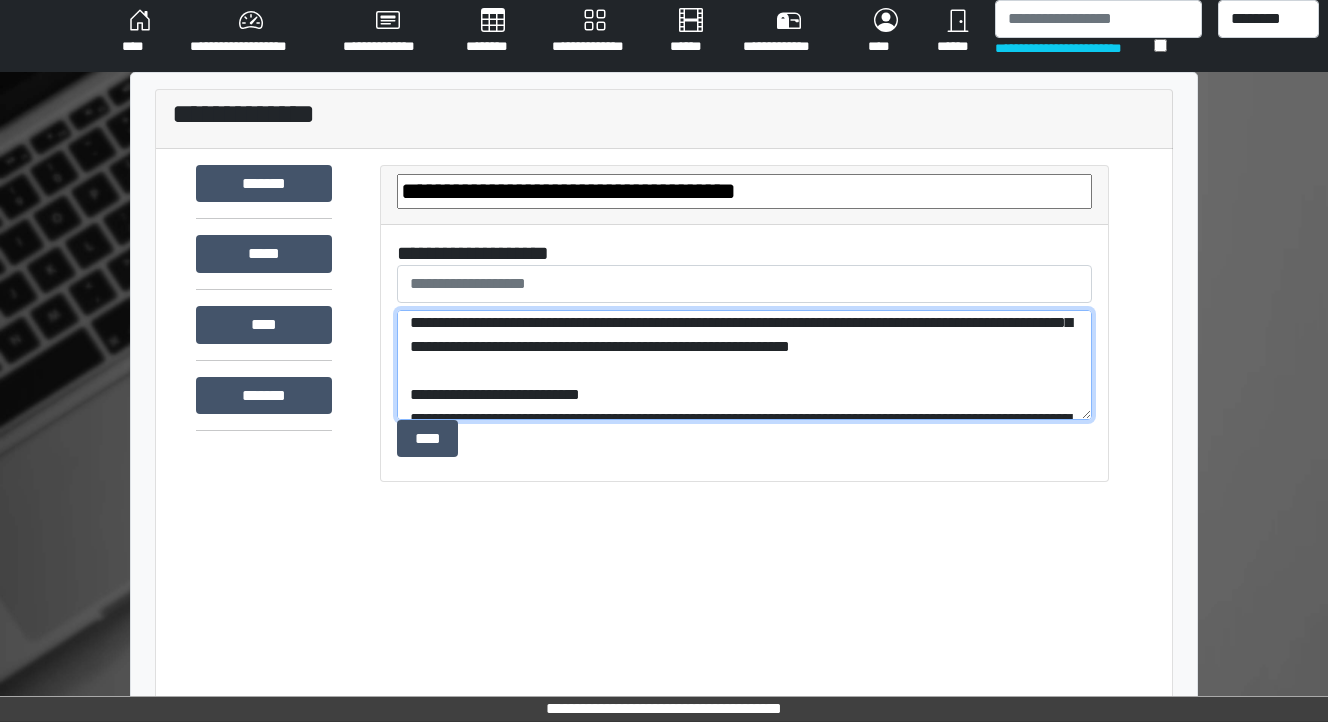 click on "**********" at bounding box center (744, 365) 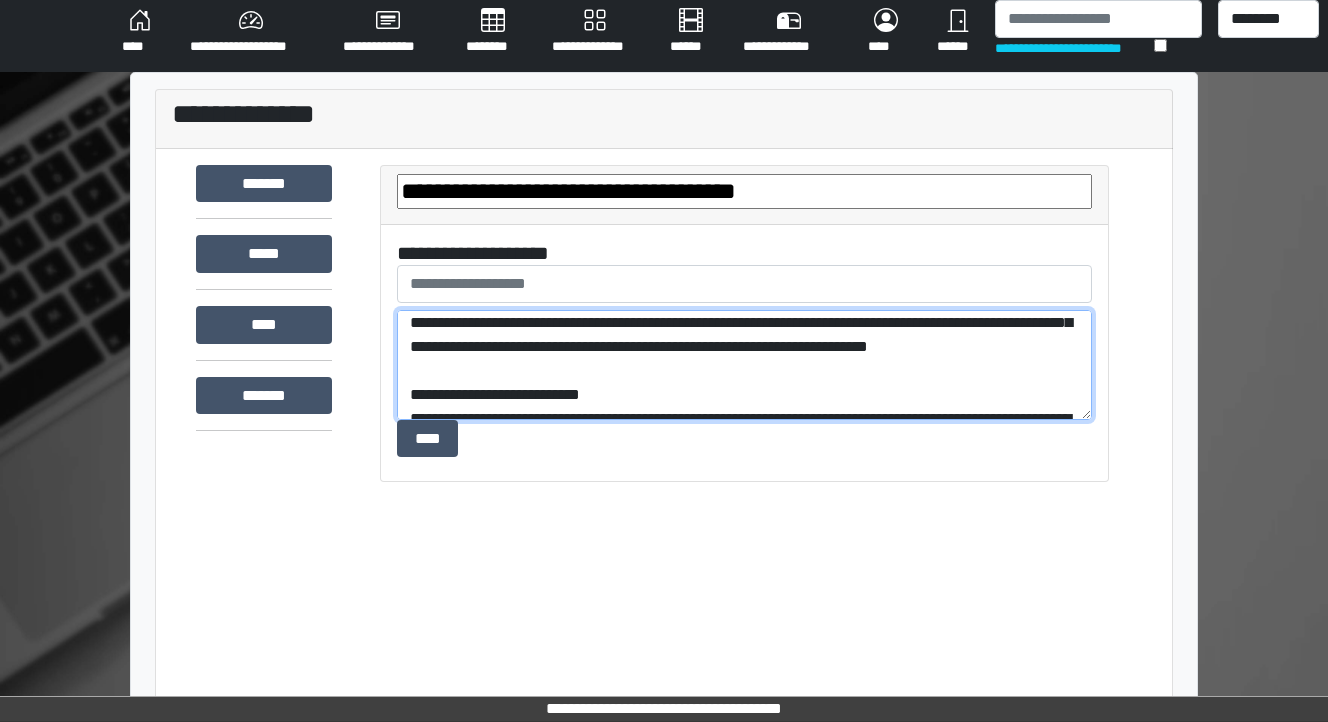 click on "**********" at bounding box center [744, 365] 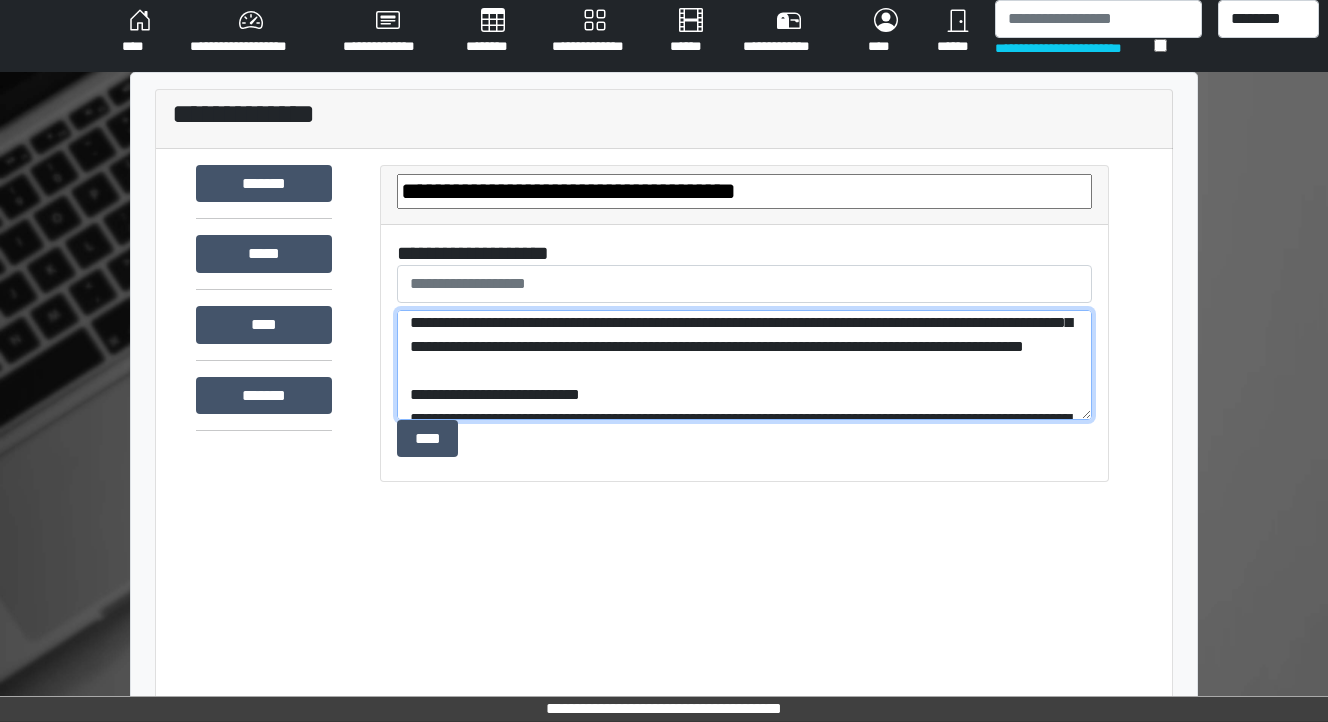 drag, startPoint x: 535, startPoint y: 361, endPoint x: 540, endPoint y: 373, distance: 13 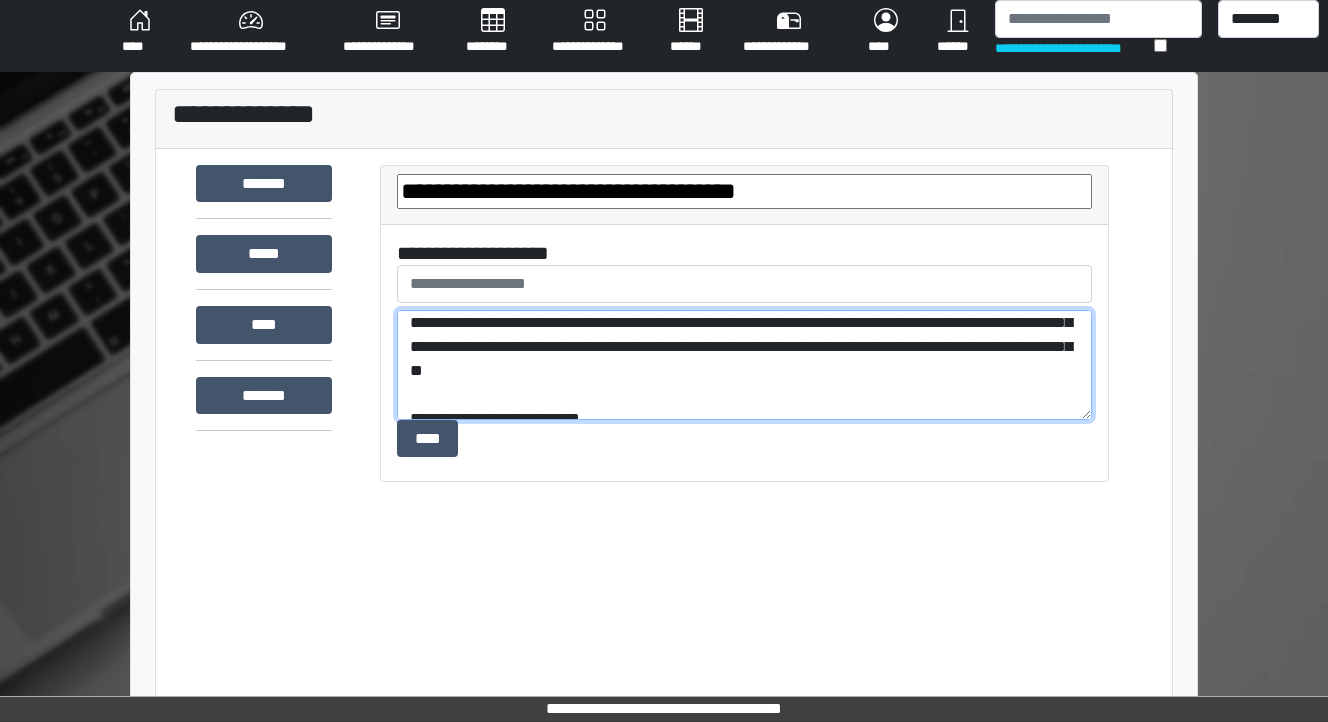 click on "**********" at bounding box center (744, 365) 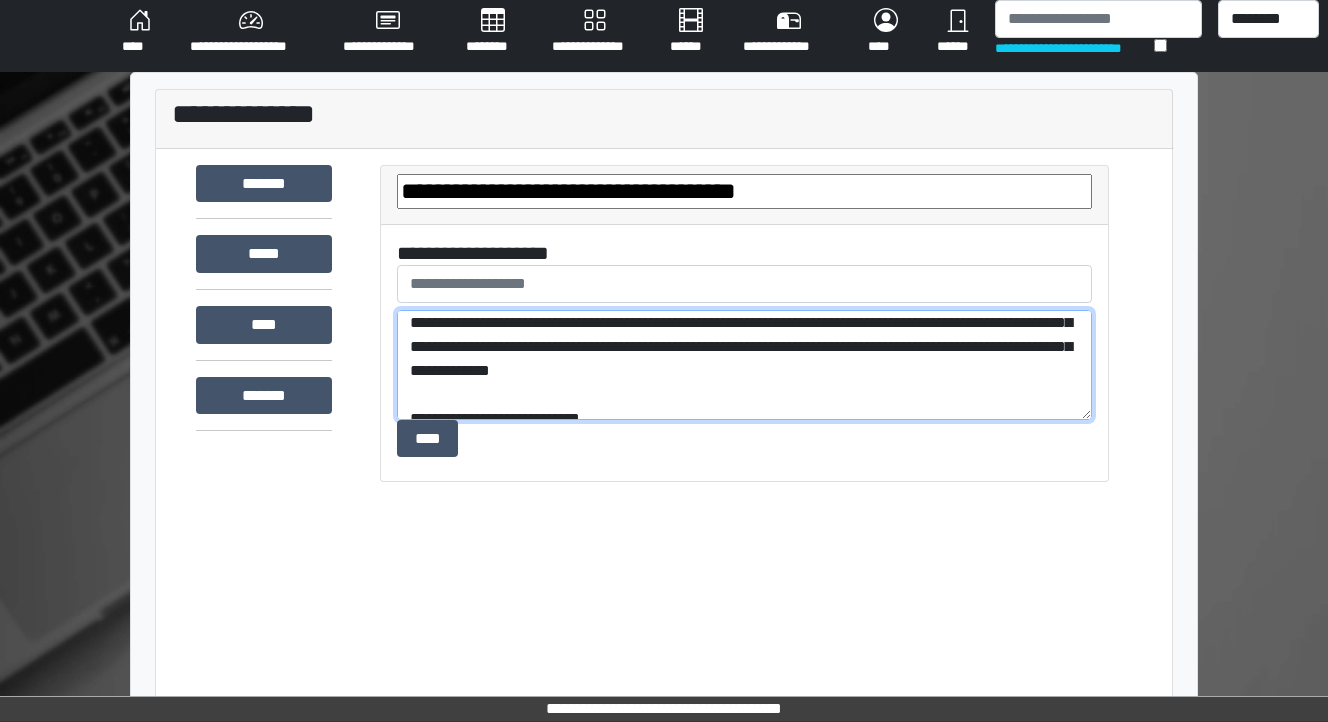click on "**********" at bounding box center (744, 365) 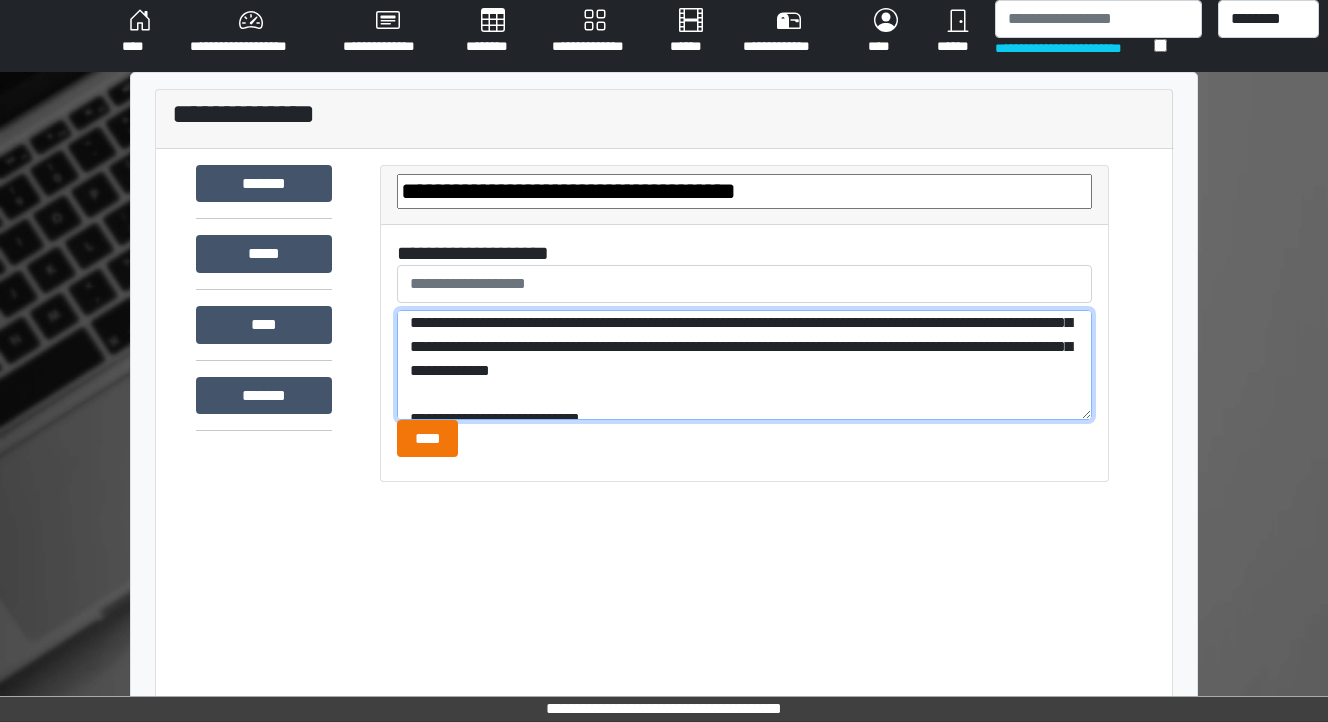 type on "**********" 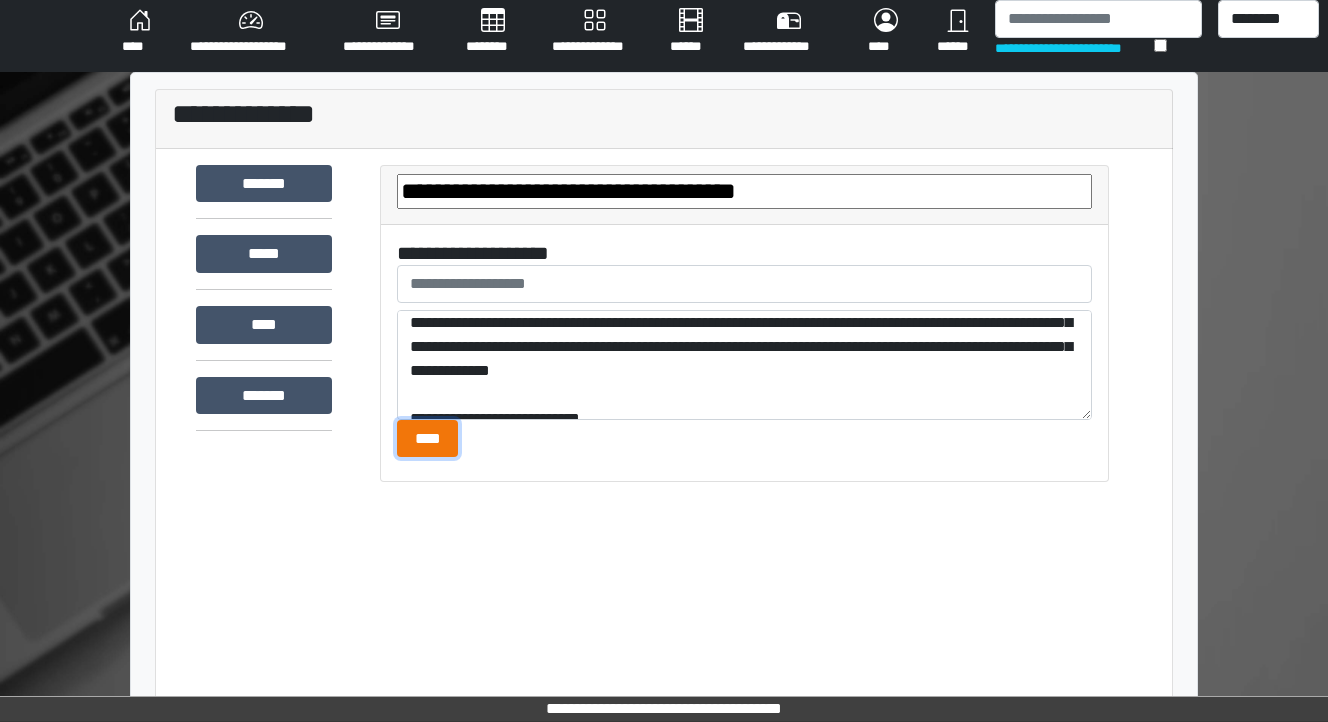 click on "****" at bounding box center [427, 439] 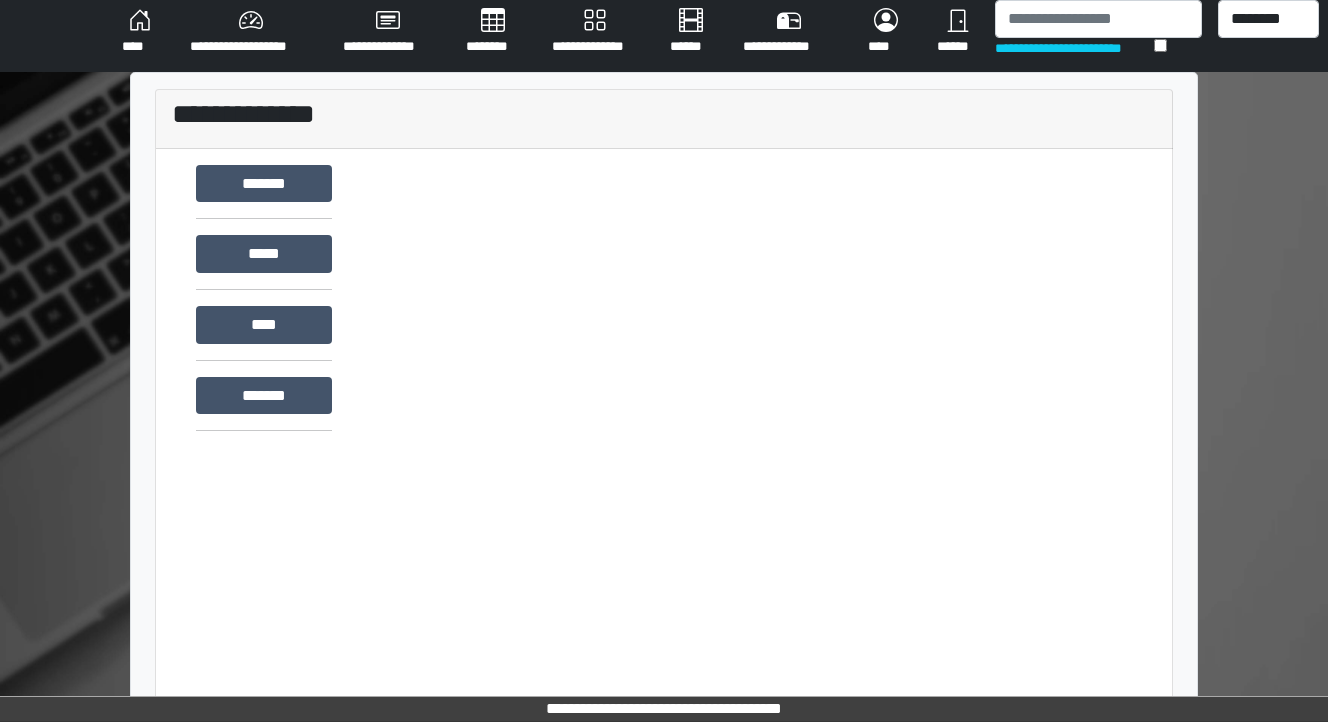 click on "****" at bounding box center (140, 32) 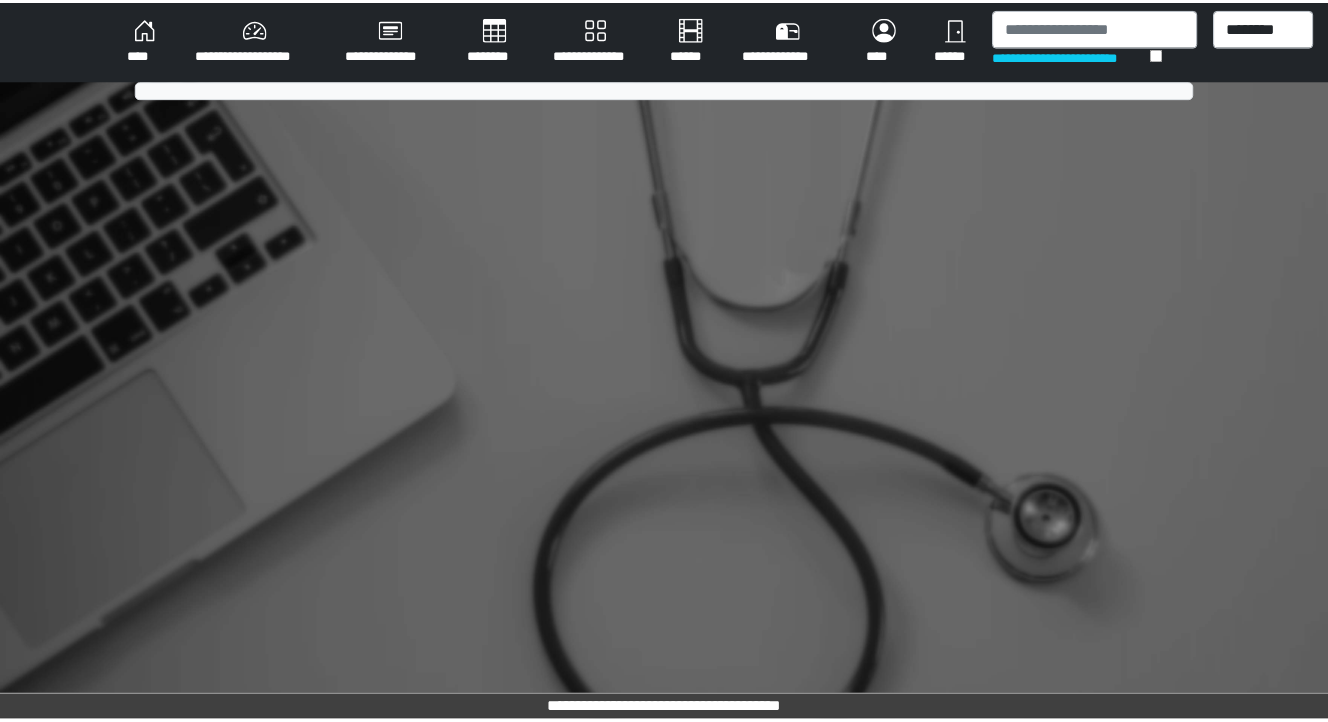 scroll, scrollTop: 0, scrollLeft: 0, axis: both 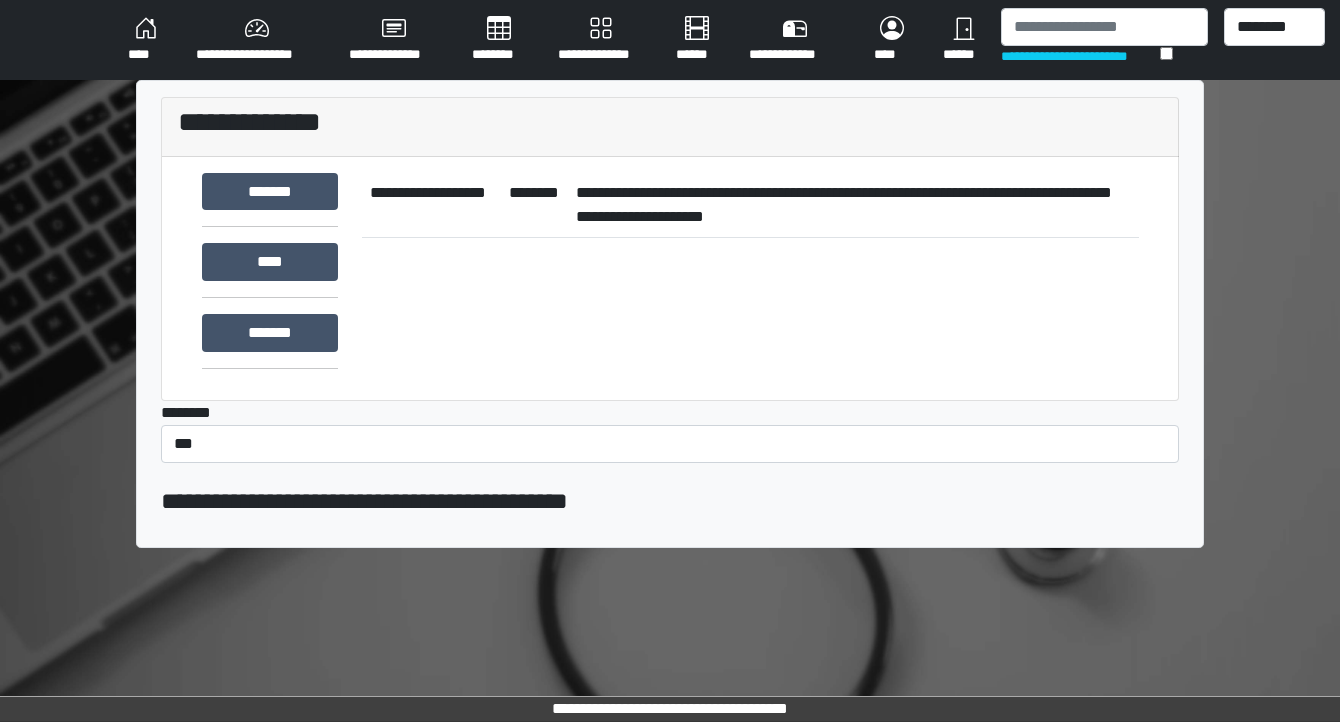 click on "**********" at bounding box center [853, 205] 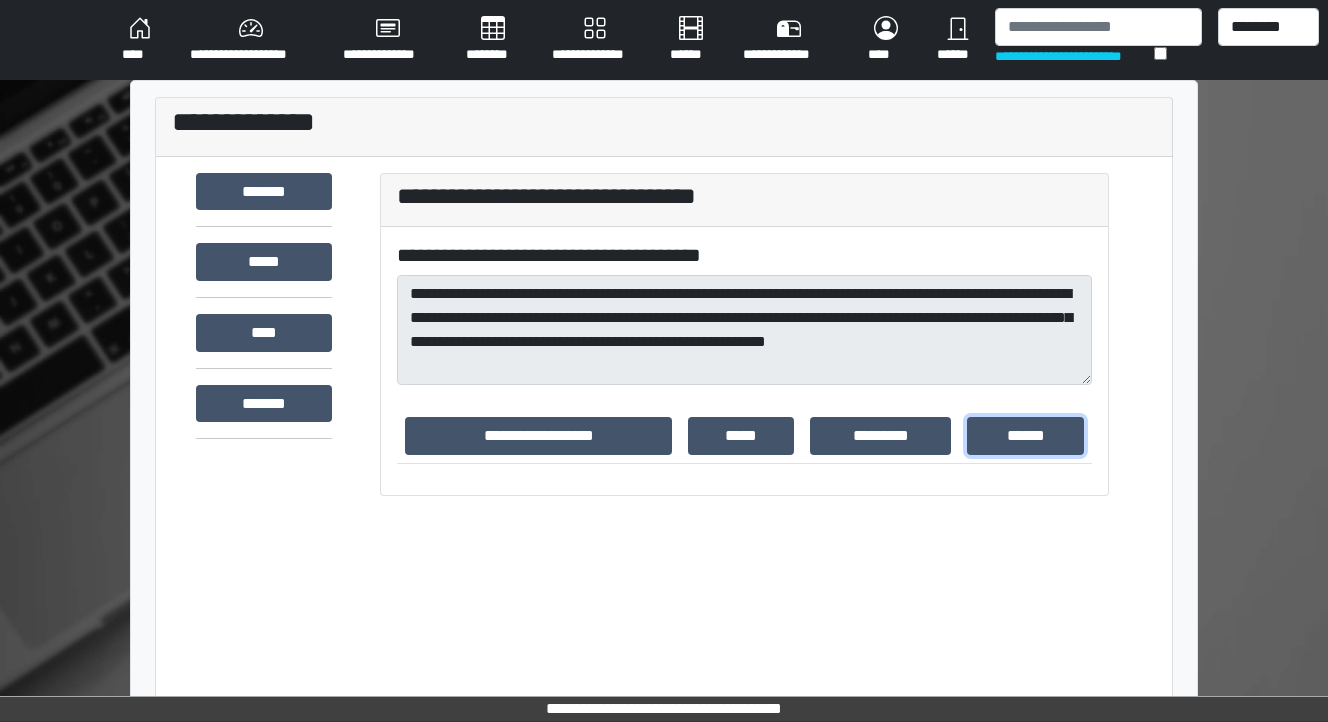 click on "******" at bounding box center (1025, 436) 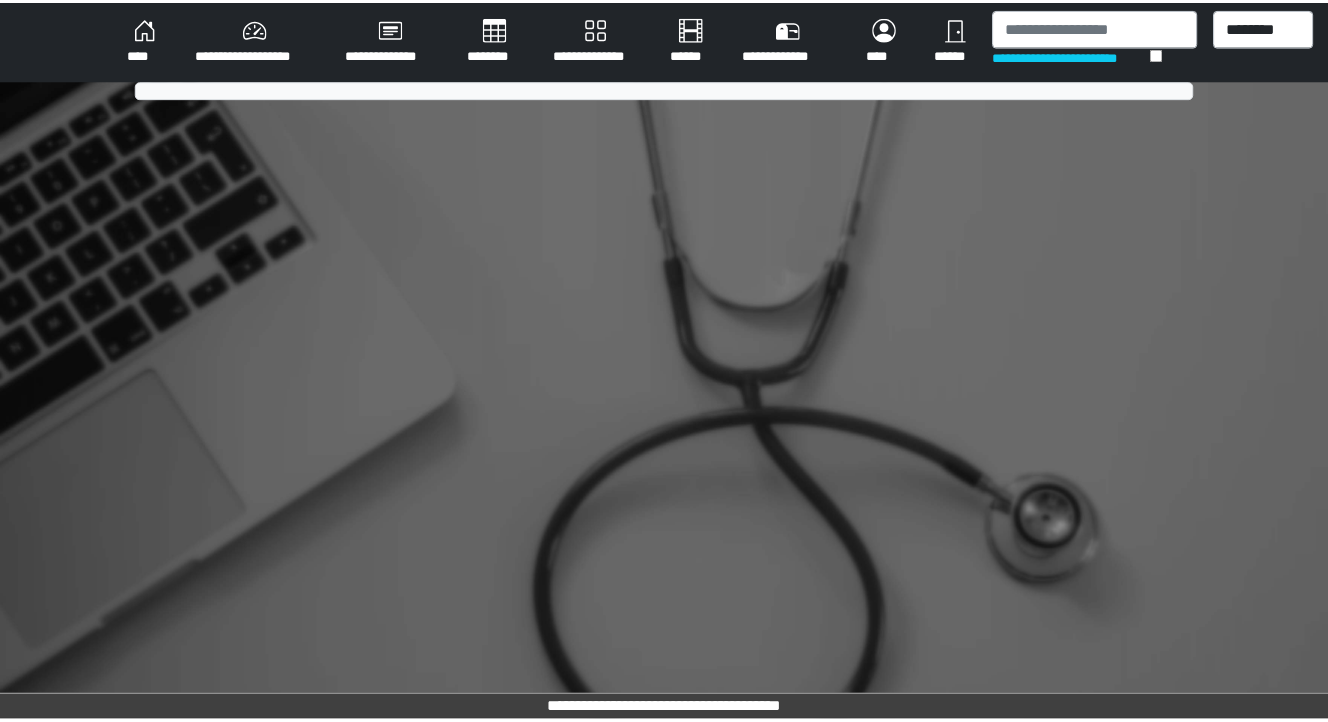 scroll, scrollTop: 0, scrollLeft: 0, axis: both 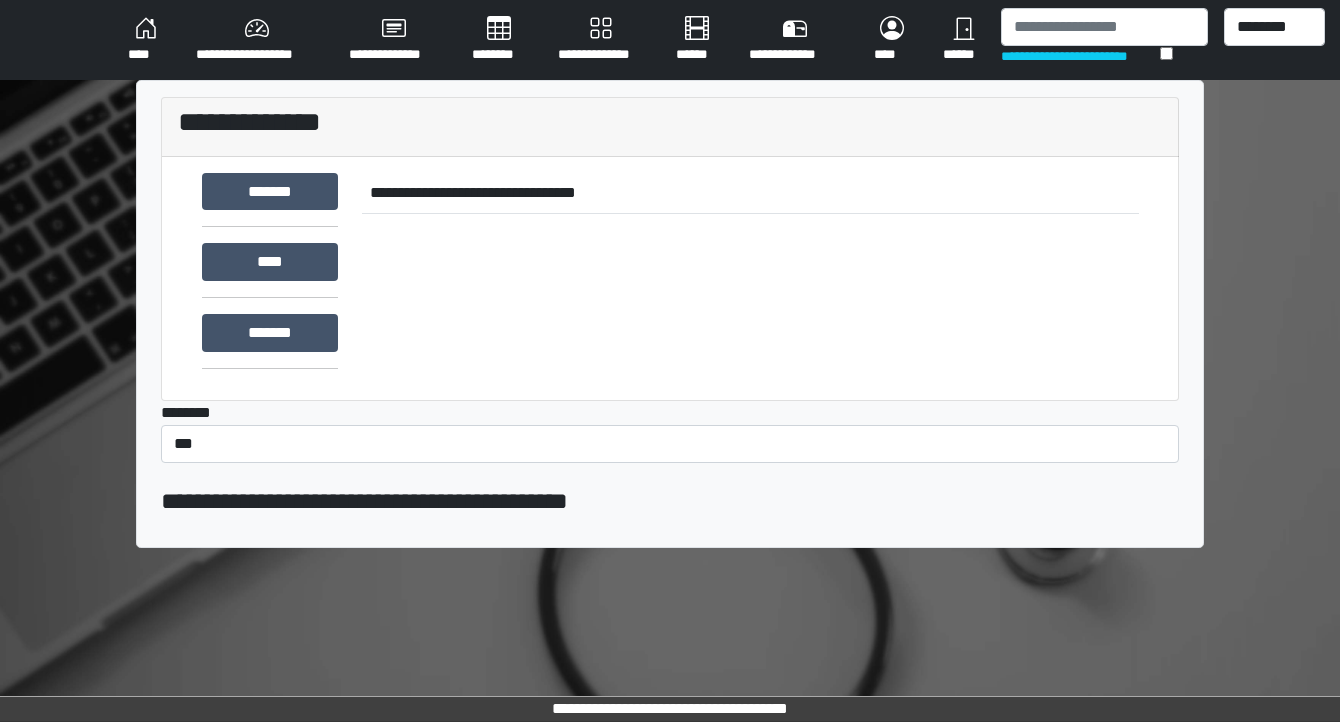 click on "********" at bounding box center (499, 40) 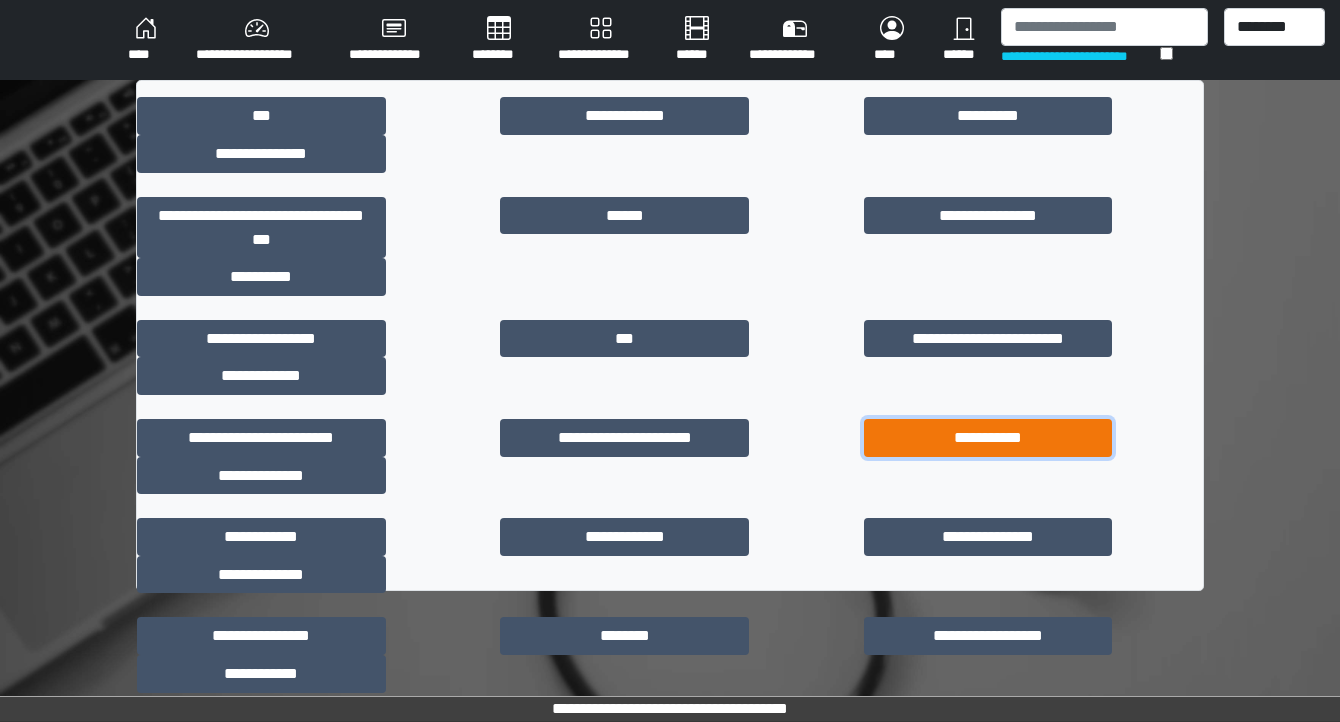 click on "**********" at bounding box center (988, 438) 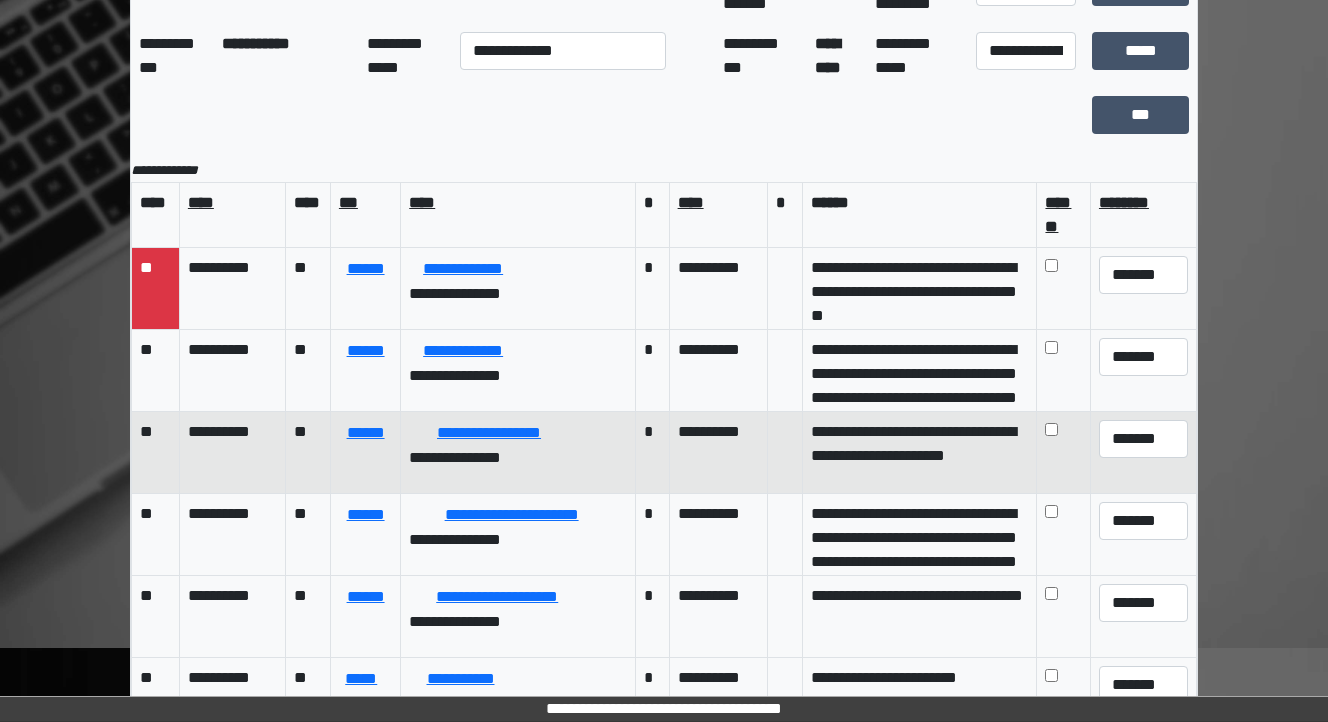 scroll, scrollTop: 160, scrollLeft: 0, axis: vertical 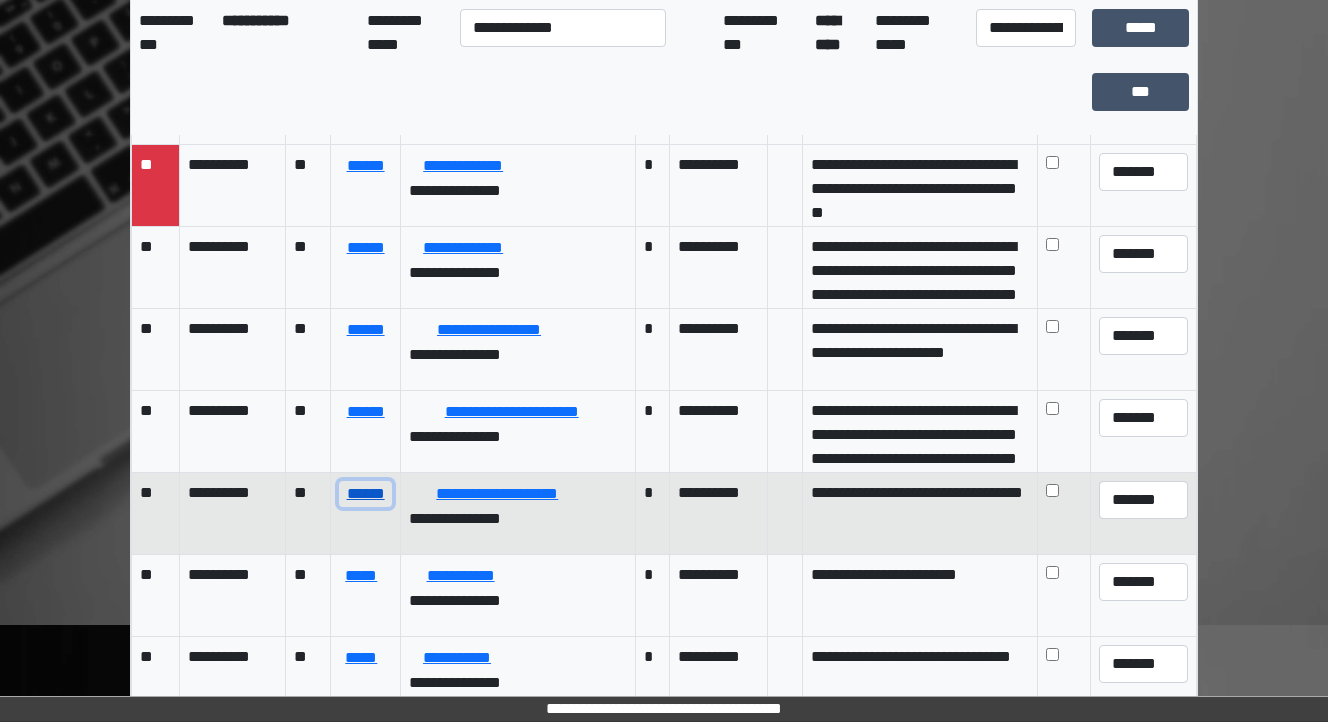 click on "******" at bounding box center [365, 494] 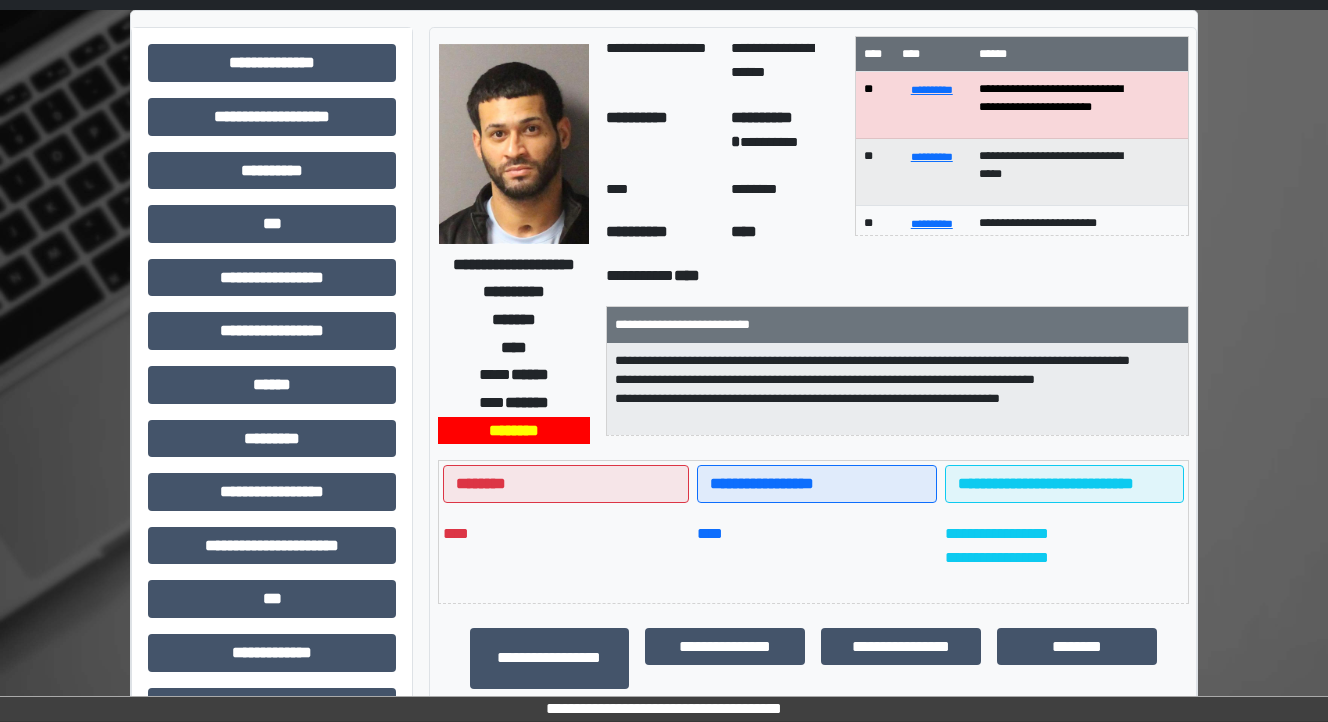 scroll, scrollTop: 0, scrollLeft: 0, axis: both 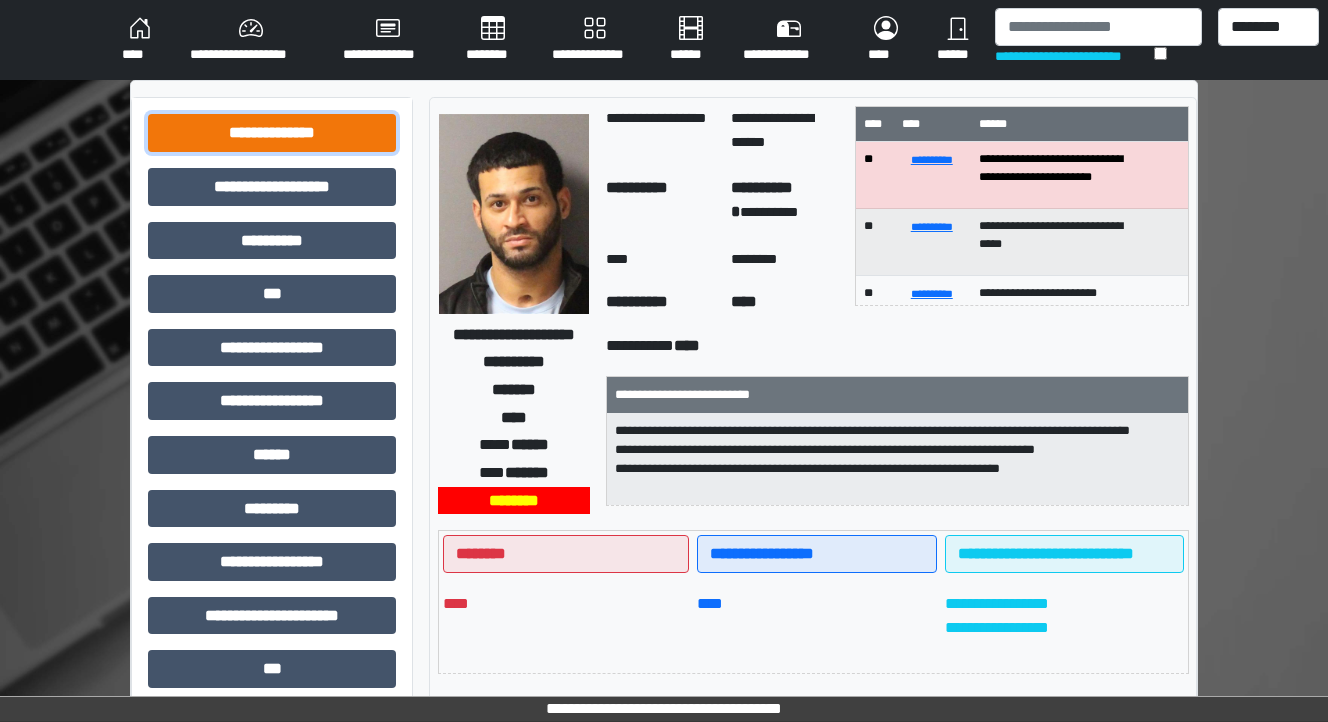 click on "**********" at bounding box center [272, 133] 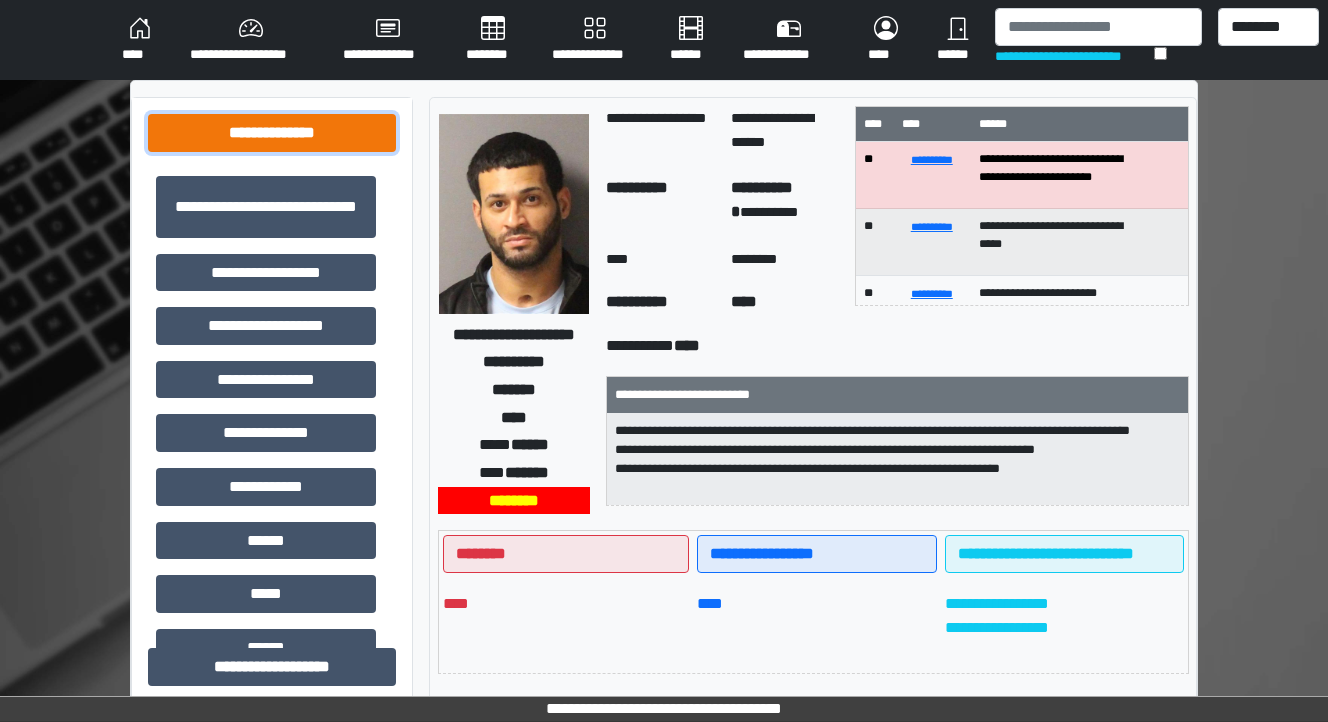 click on "**********" at bounding box center [272, 133] 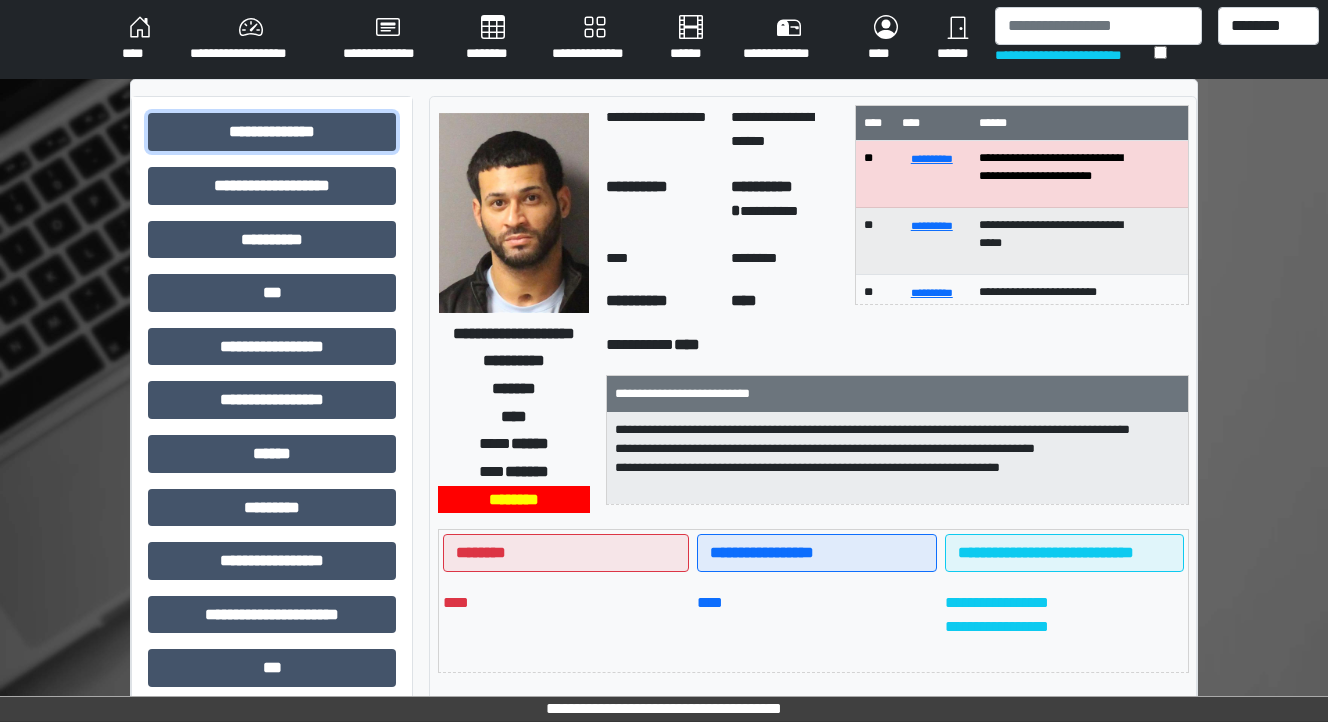 scroll, scrollTop: 0, scrollLeft: 0, axis: both 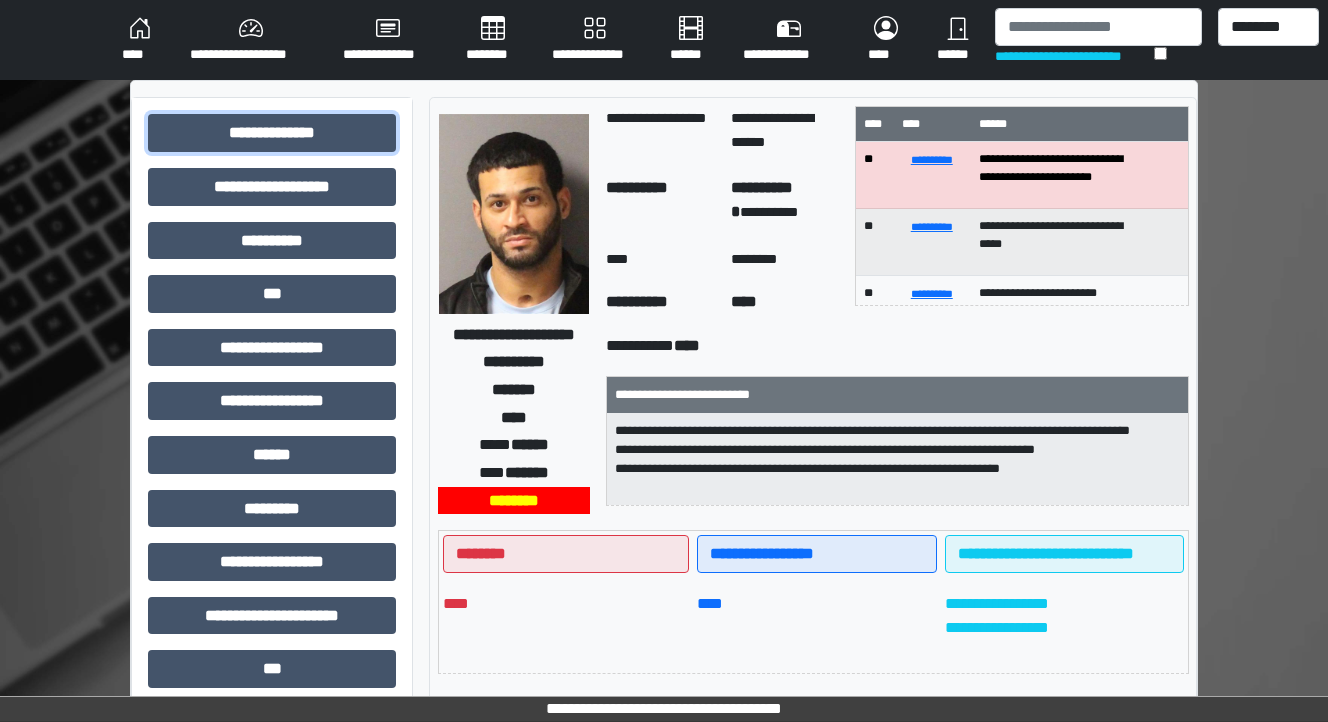 drag, startPoint x: 293, startPoint y: 130, endPoint x: 311, endPoint y: 156, distance: 31.622776 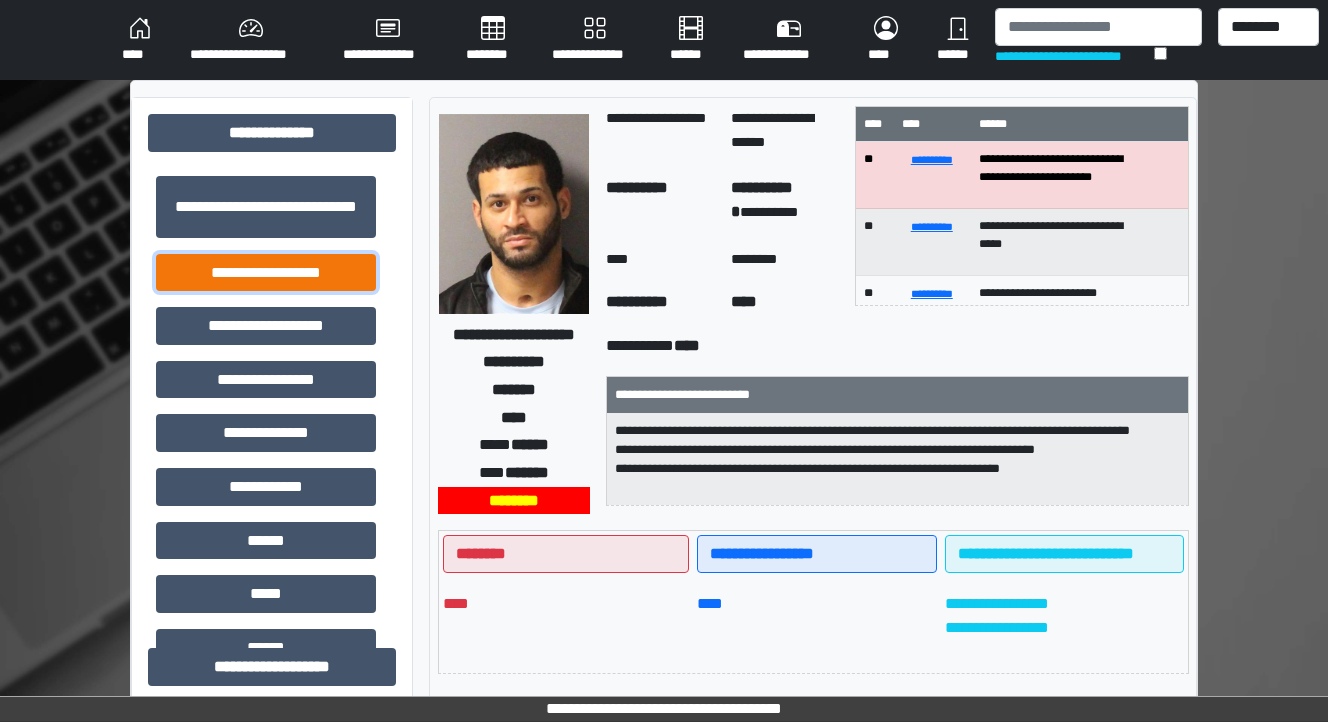 click on "**********" at bounding box center (266, 273) 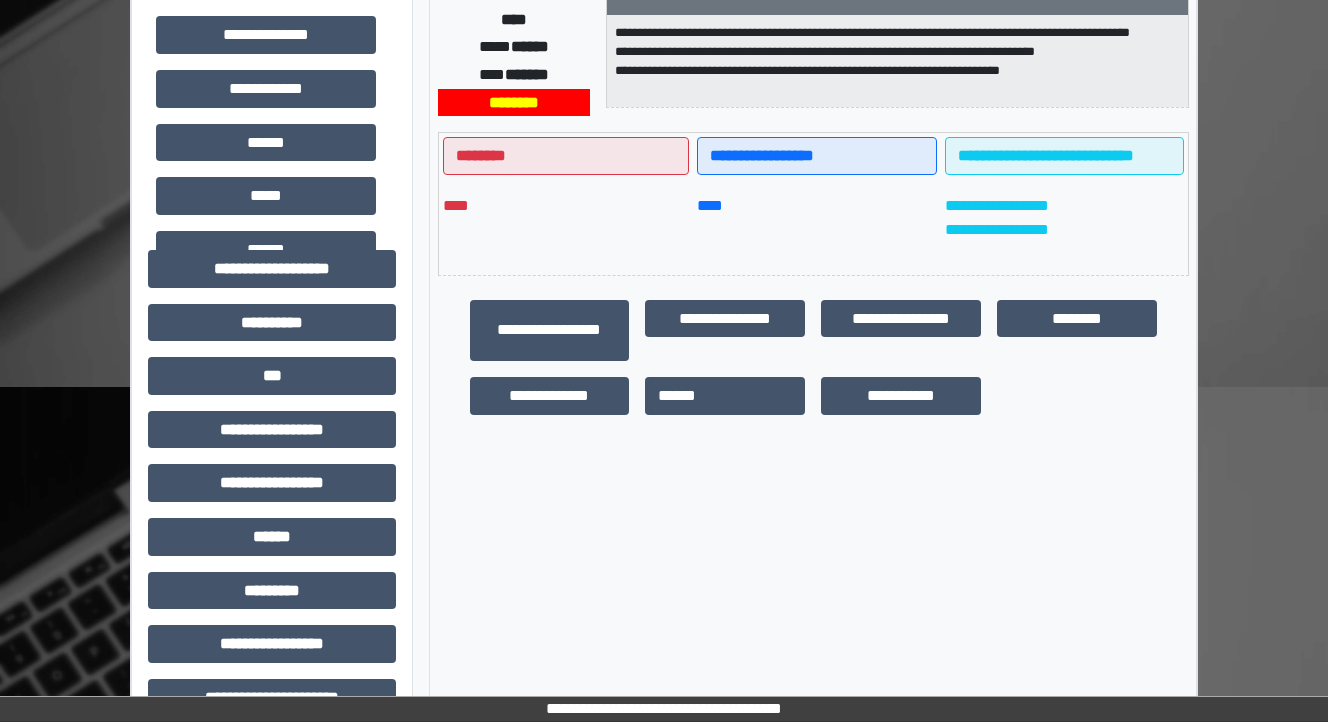 scroll, scrollTop: 400, scrollLeft: 0, axis: vertical 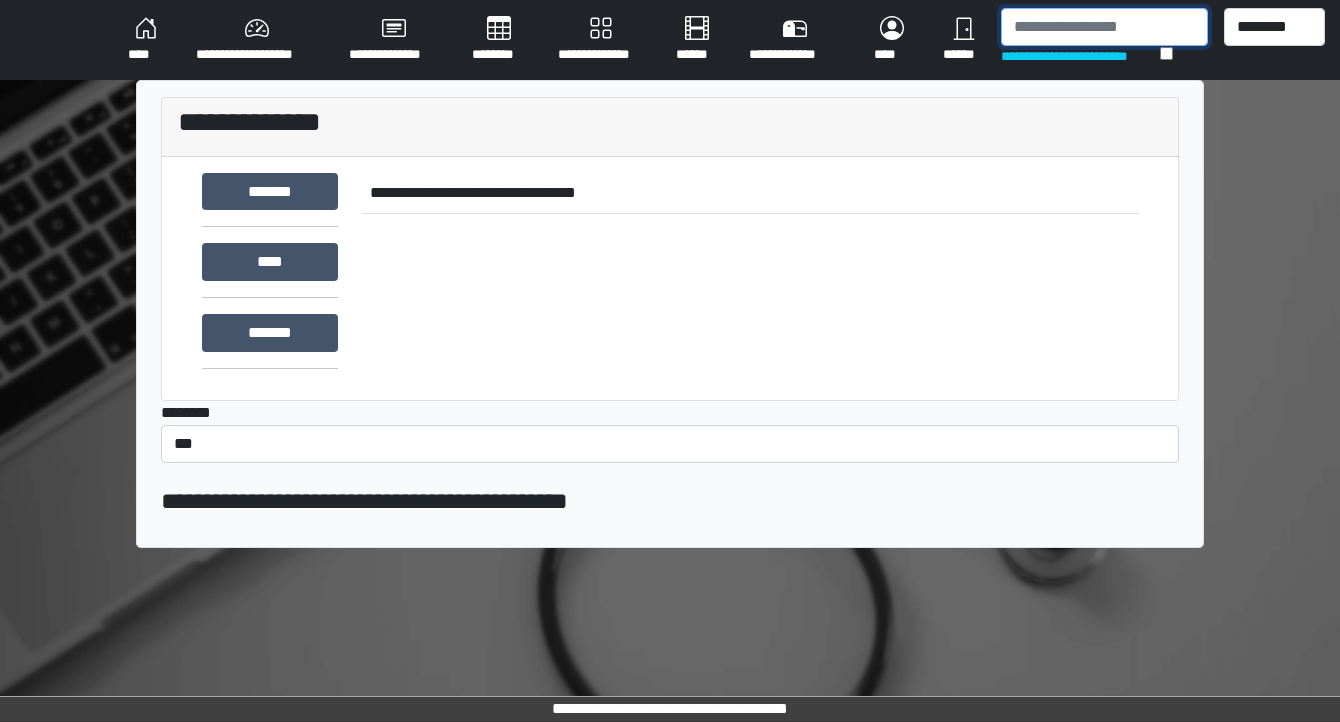 click at bounding box center [1104, 27] 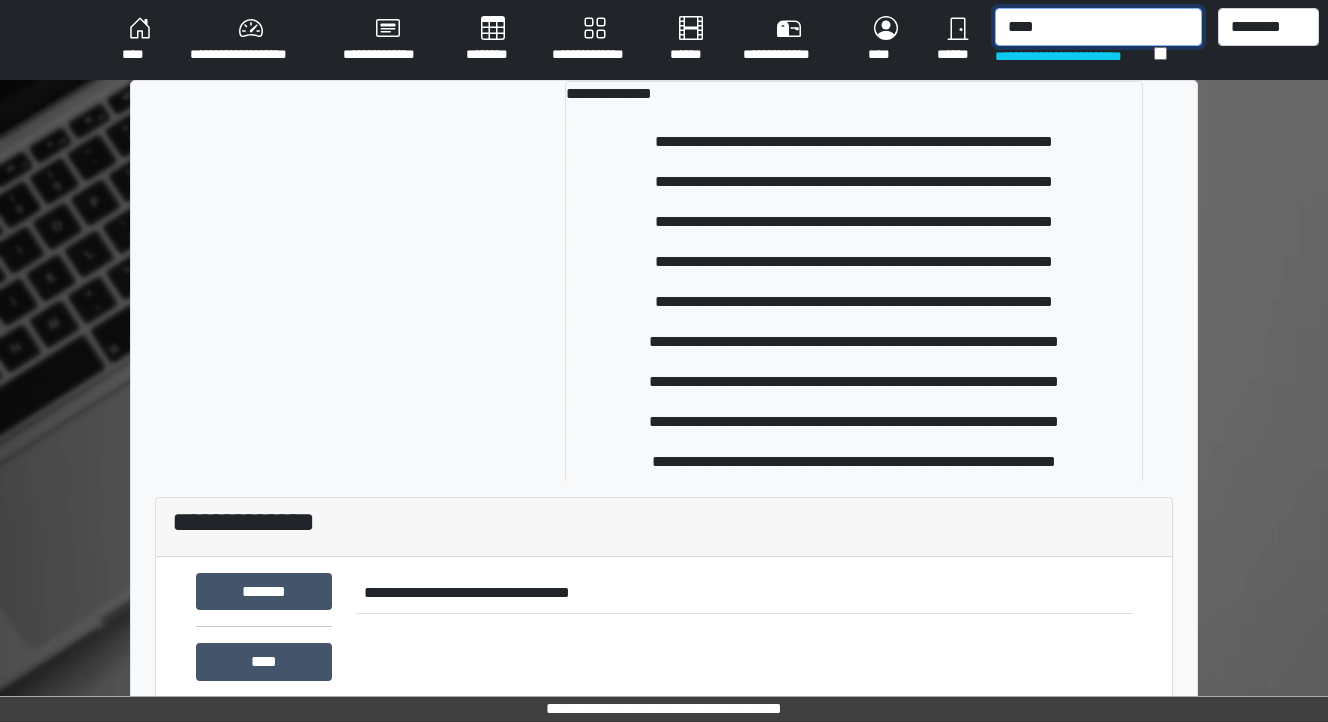 type on "****" 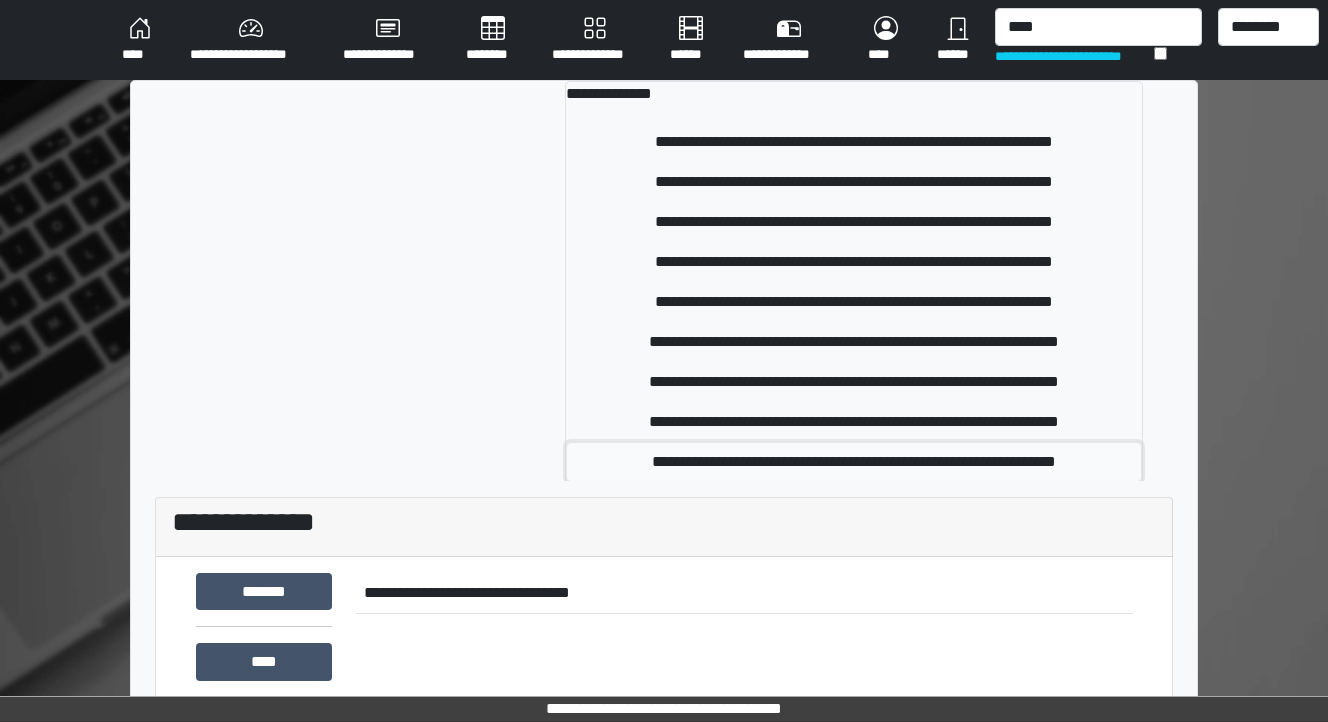 click on "**********" at bounding box center (854, 462) 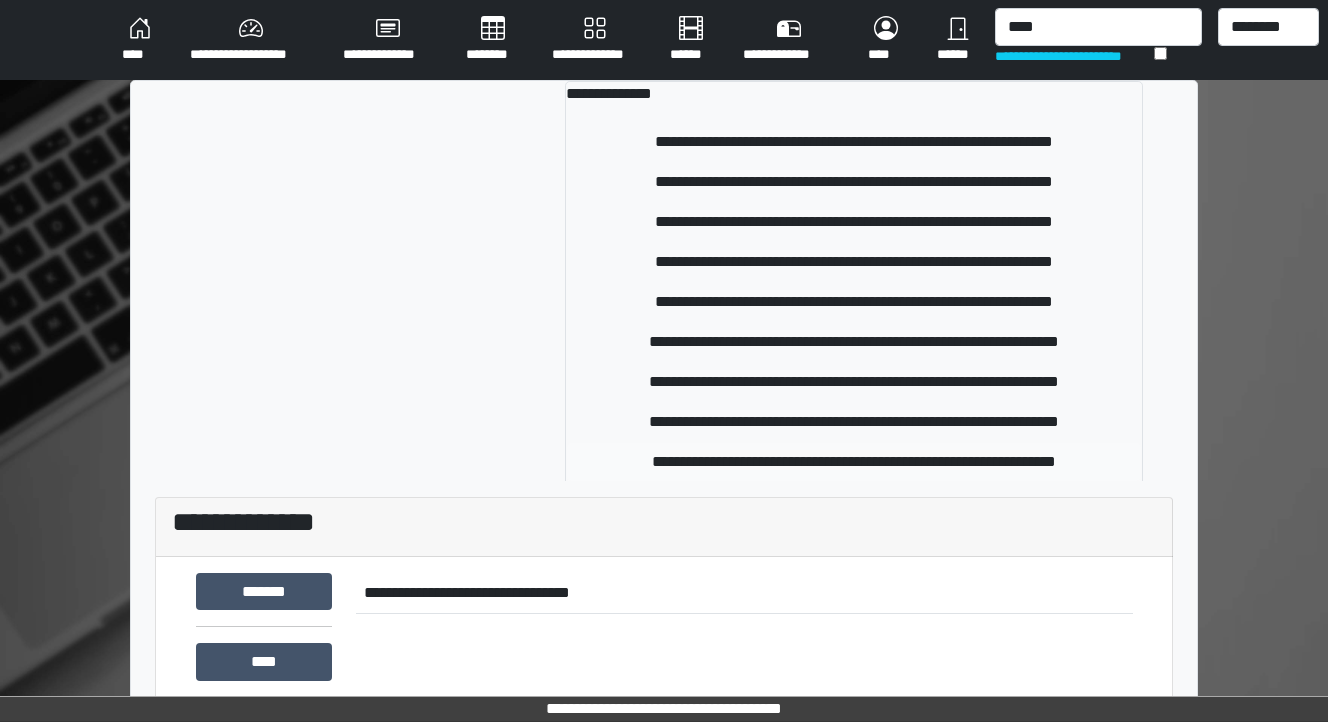 type 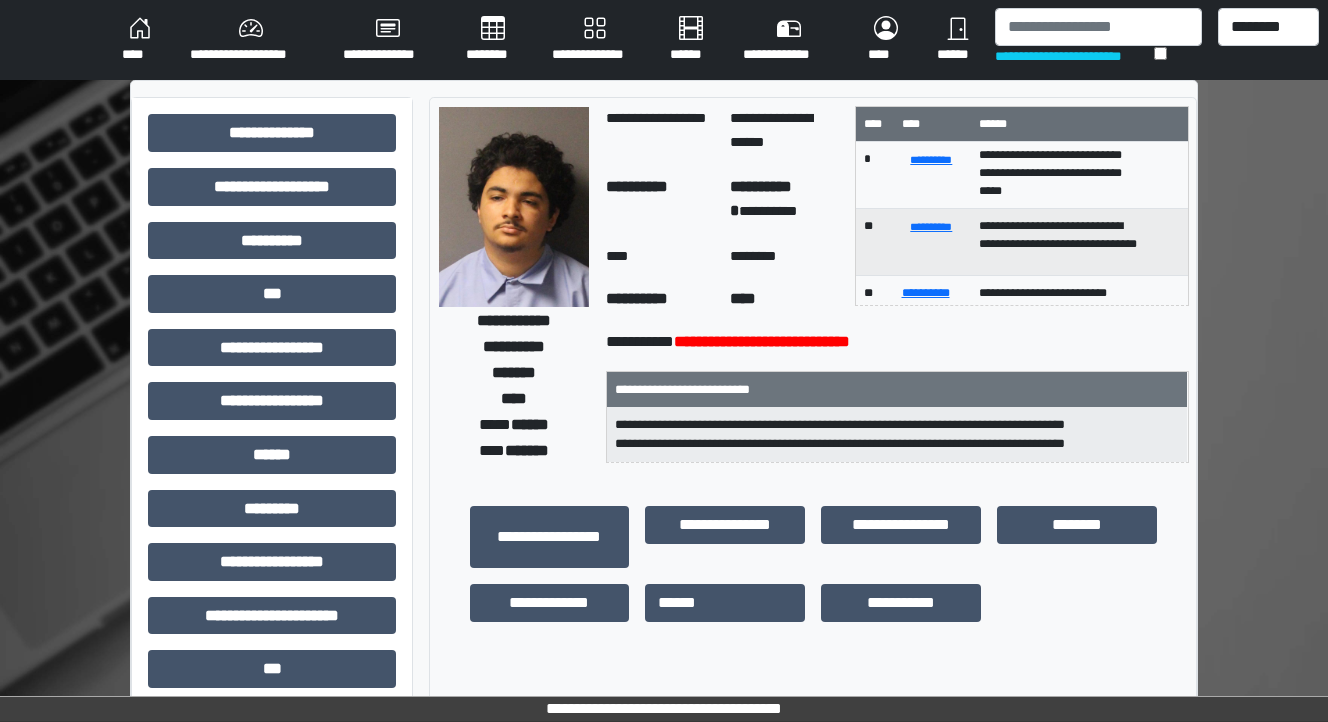 scroll, scrollTop: 112, scrollLeft: 0, axis: vertical 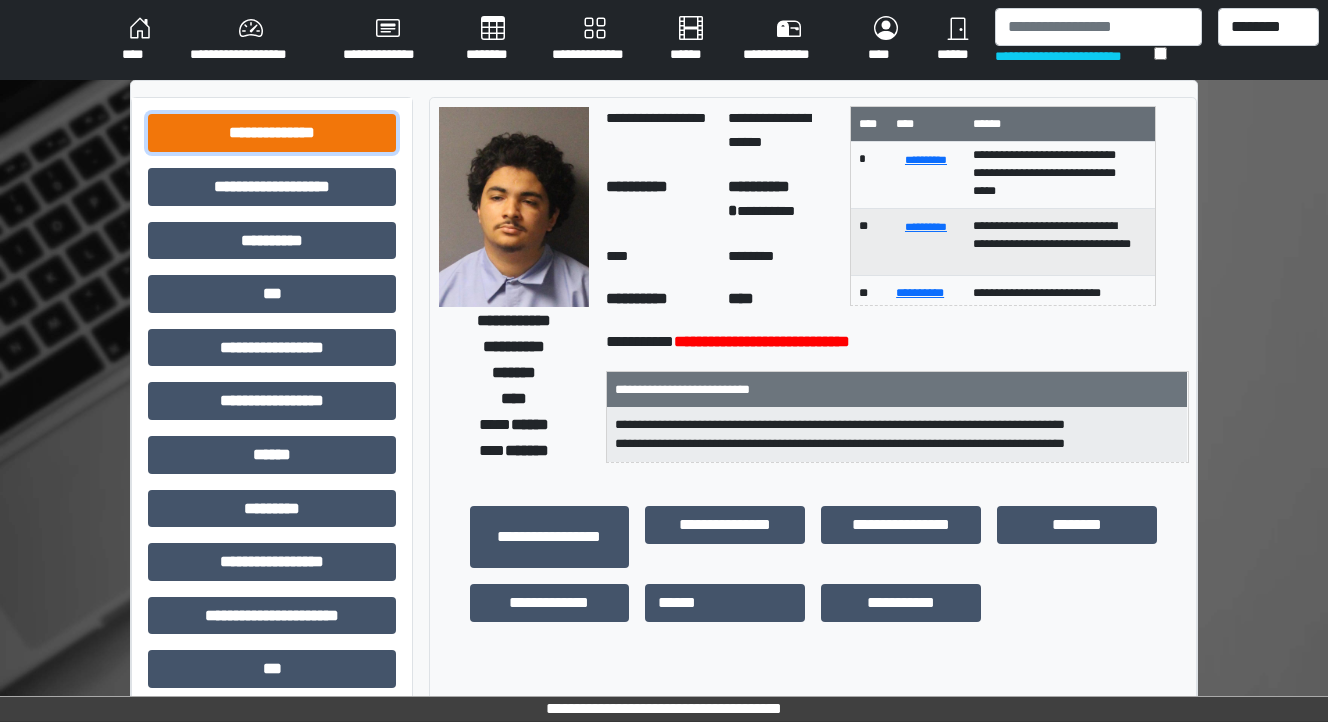 click on "**********" at bounding box center [272, 133] 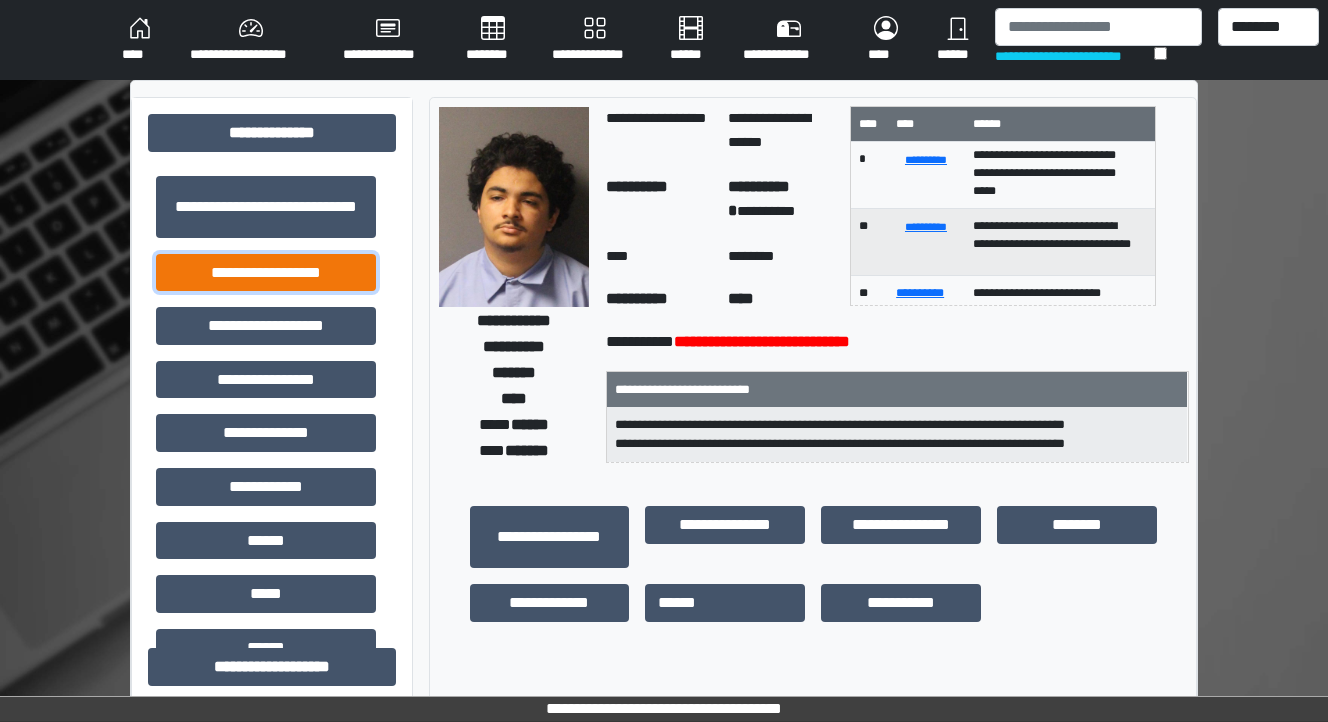 click on "**********" at bounding box center (266, 273) 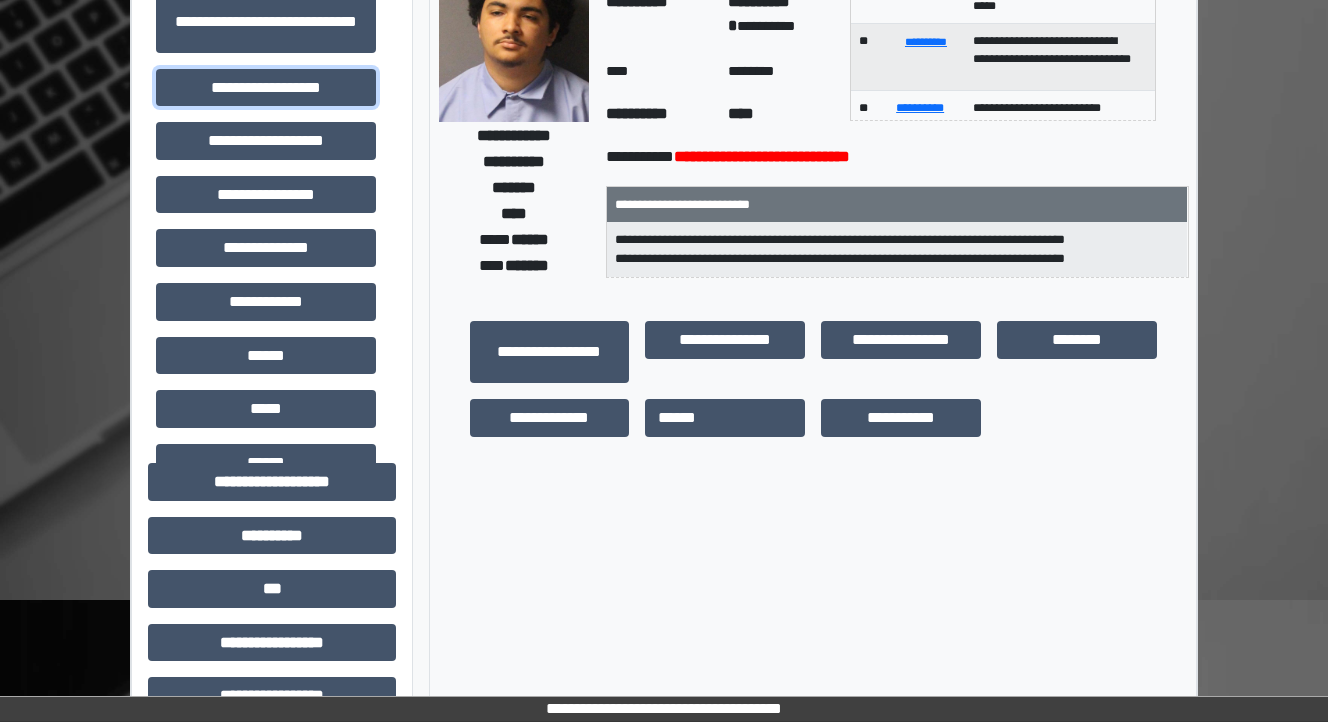 scroll, scrollTop: 400, scrollLeft: 0, axis: vertical 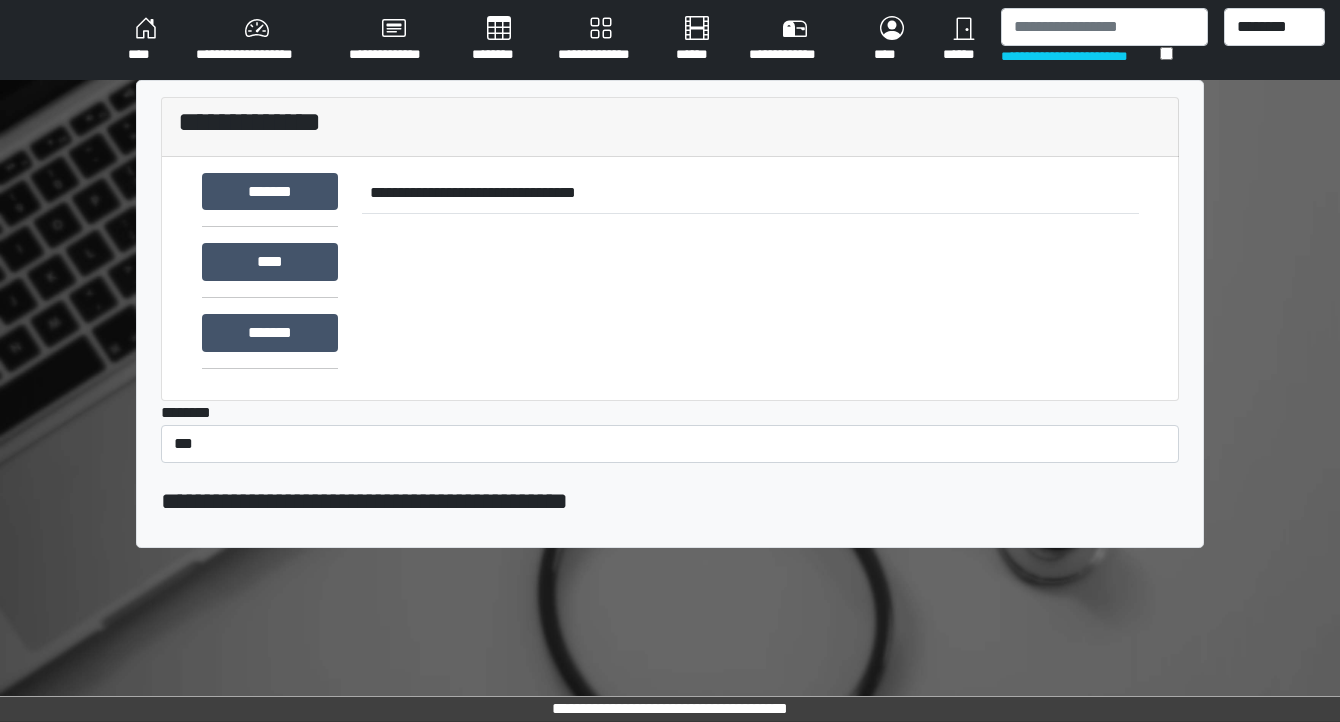 click on "********" at bounding box center [499, 40] 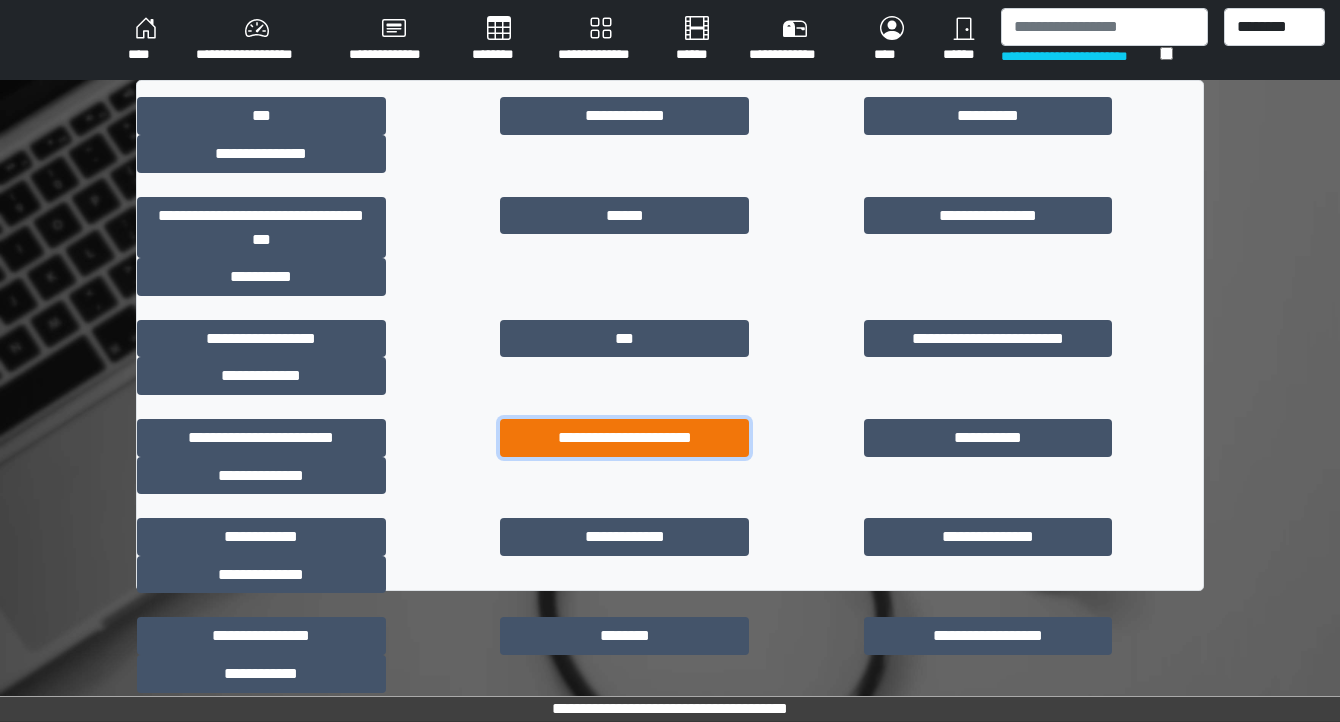 click on "**********" at bounding box center (624, 438) 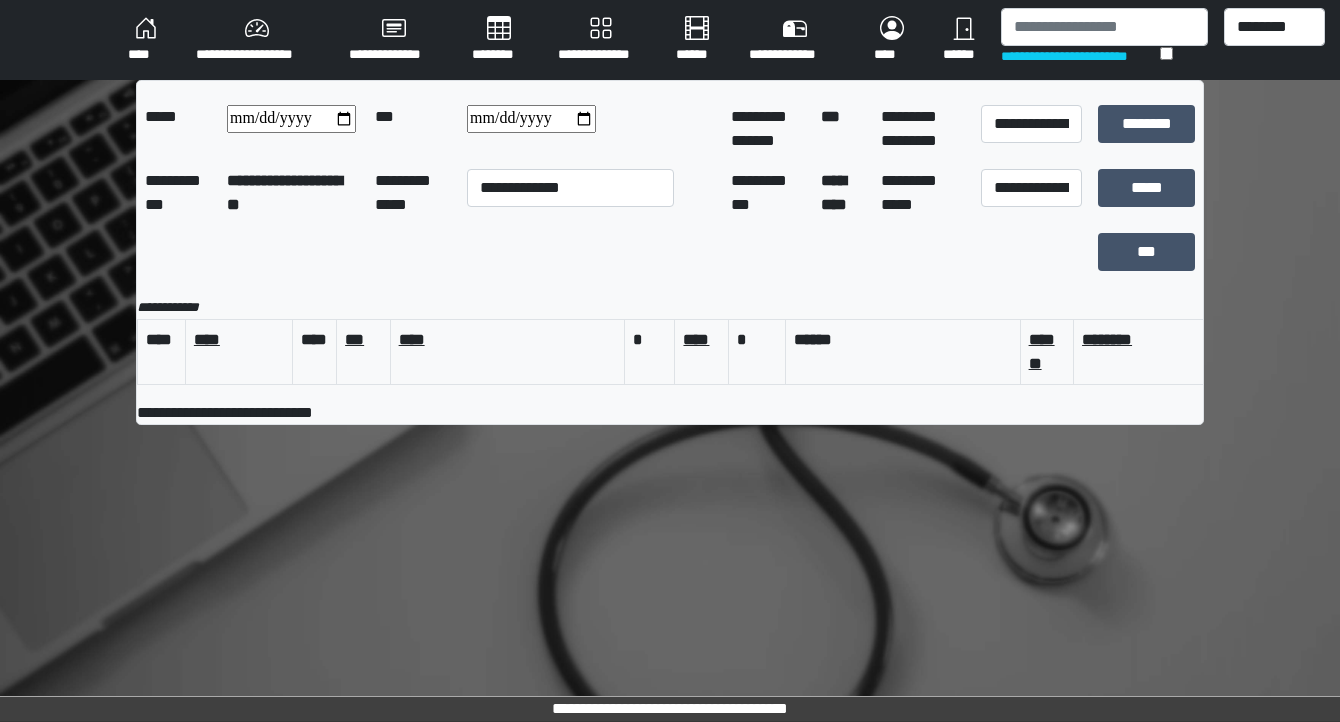 click on "****" at bounding box center (146, 40) 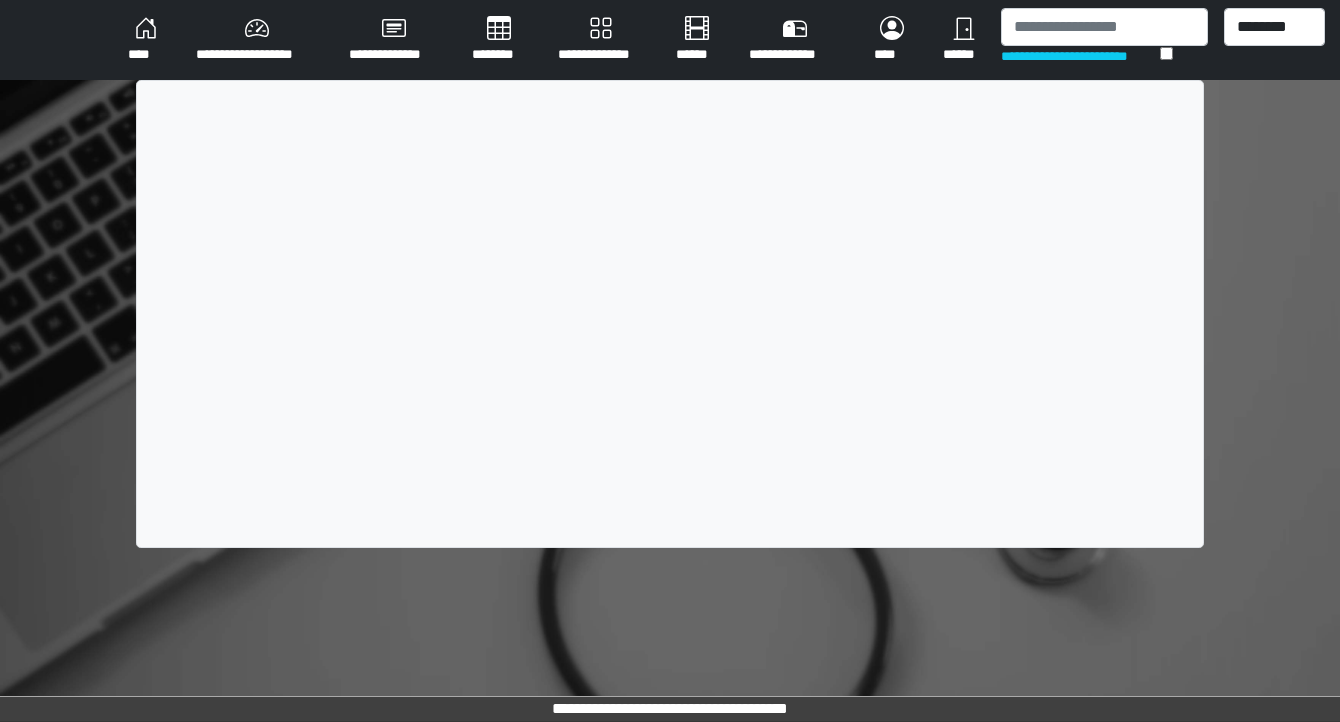 scroll, scrollTop: 0, scrollLeft: 0, axis: both 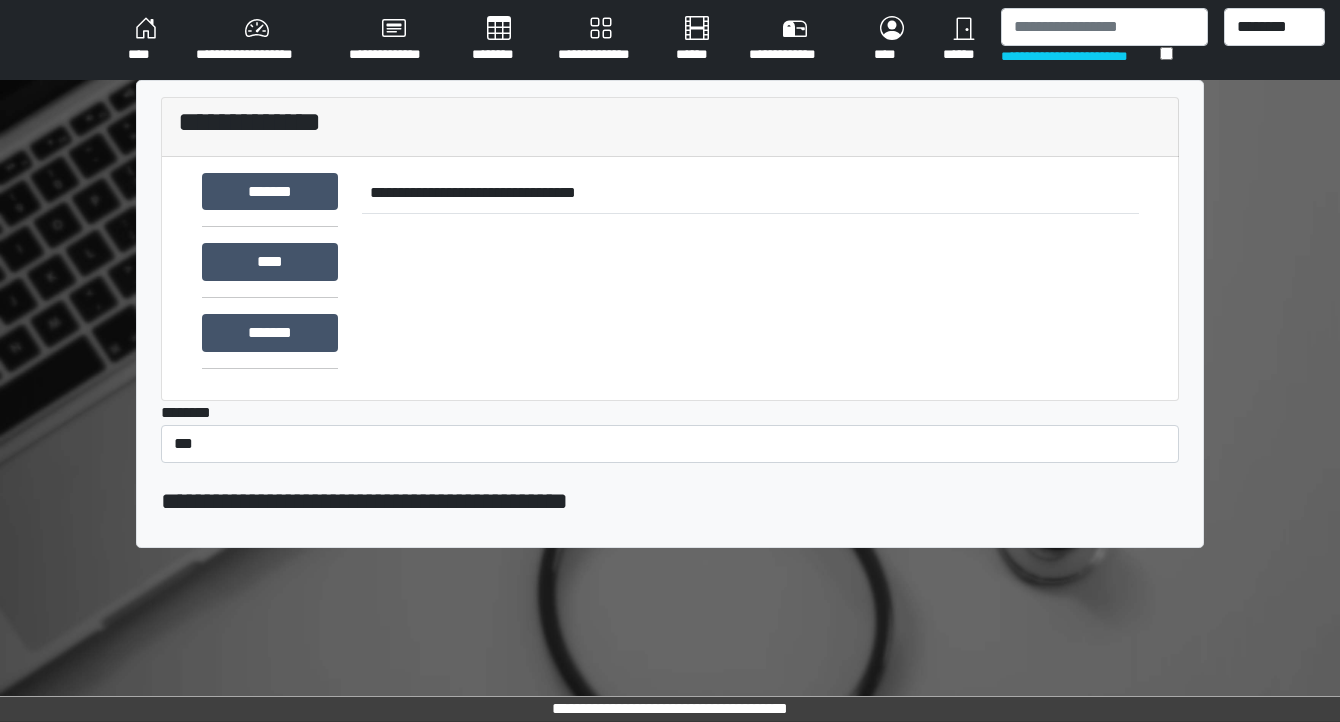 click on "********" at bounding box center (499, 40) 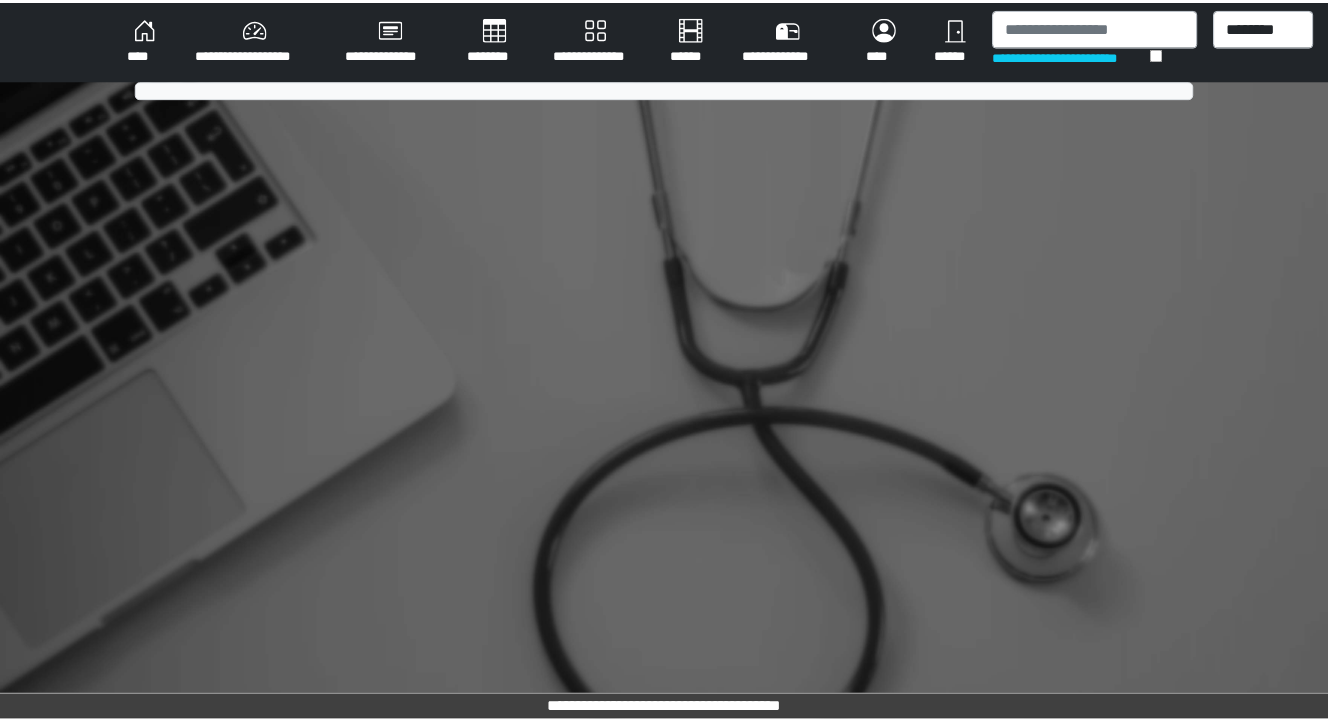 scroll, scrollTop: 0, scrollLeft: 0, axis: both 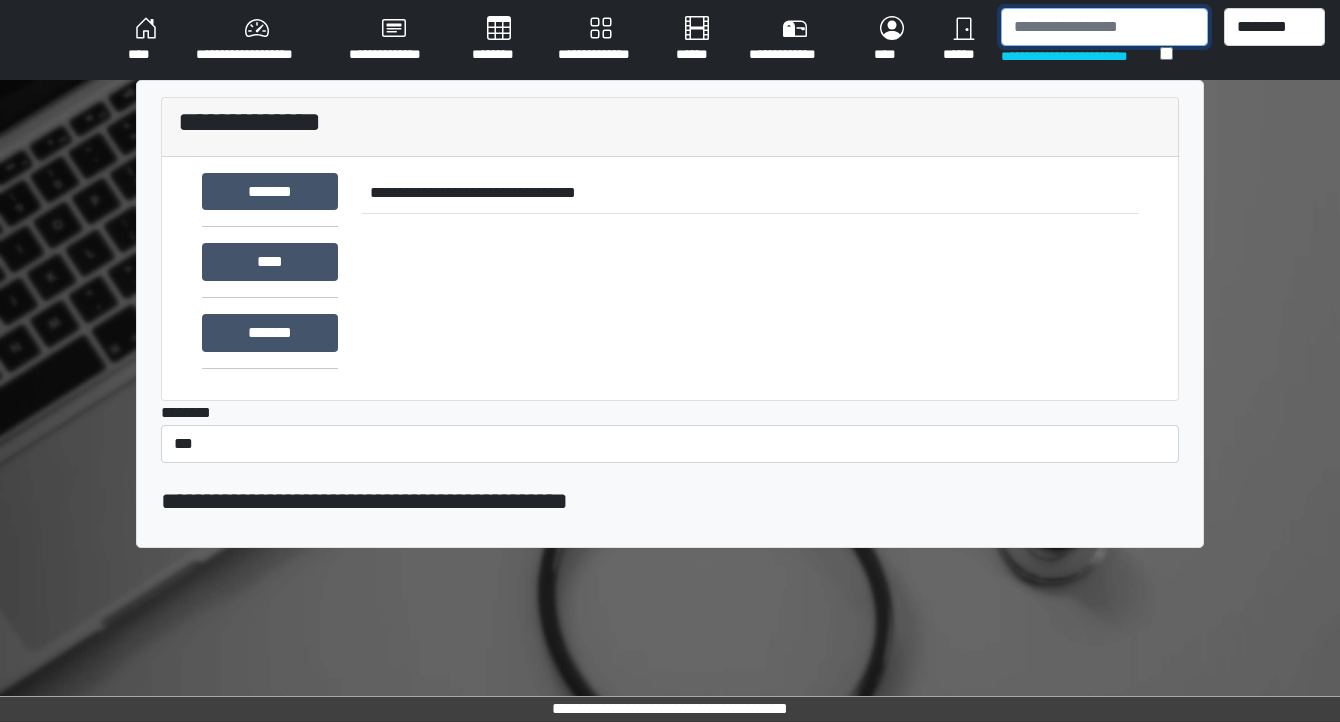 click at bounding box center [1104, 27] 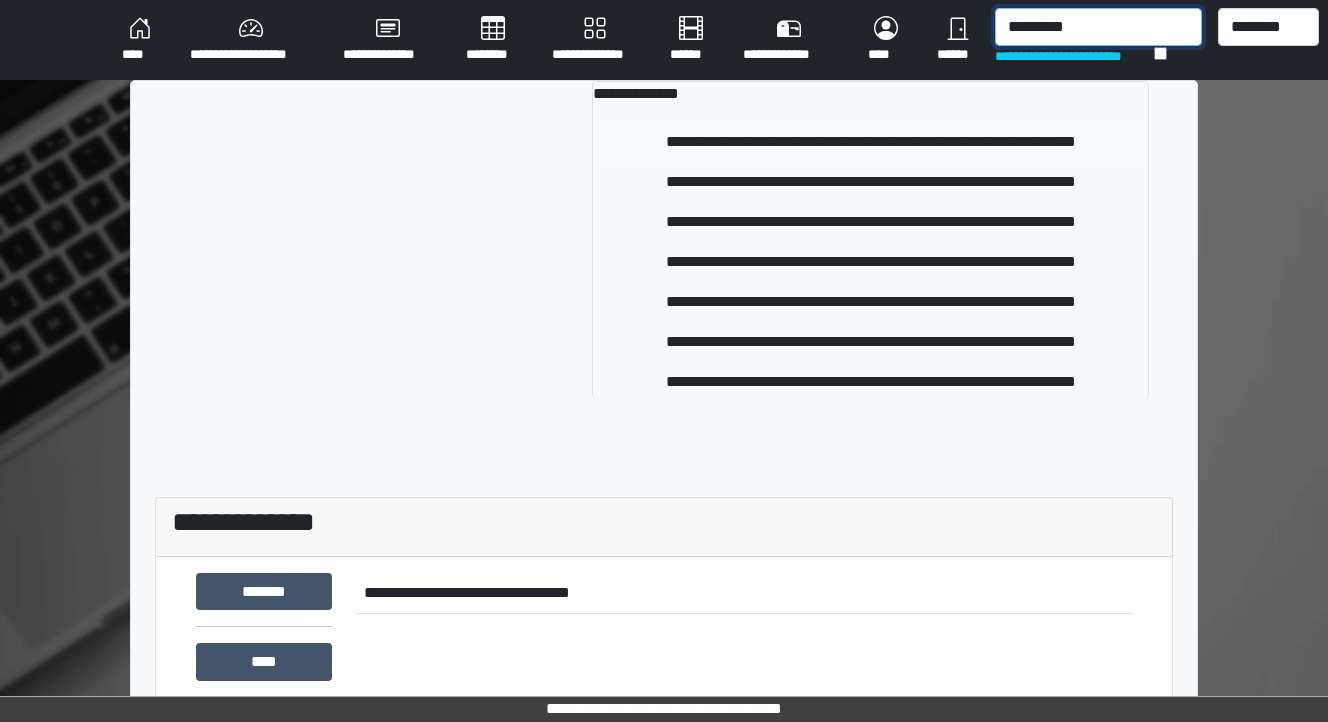 type on "*********" 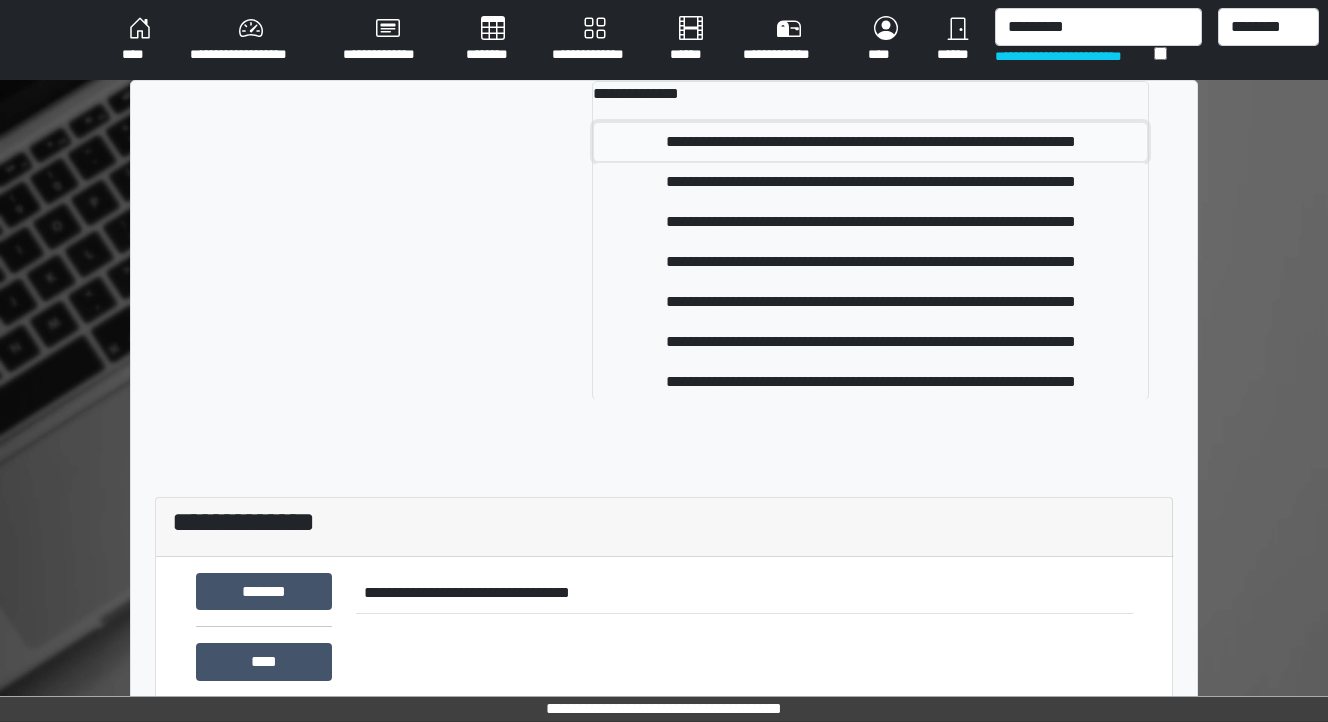 click on "**********" at bounding box center [871, 142] 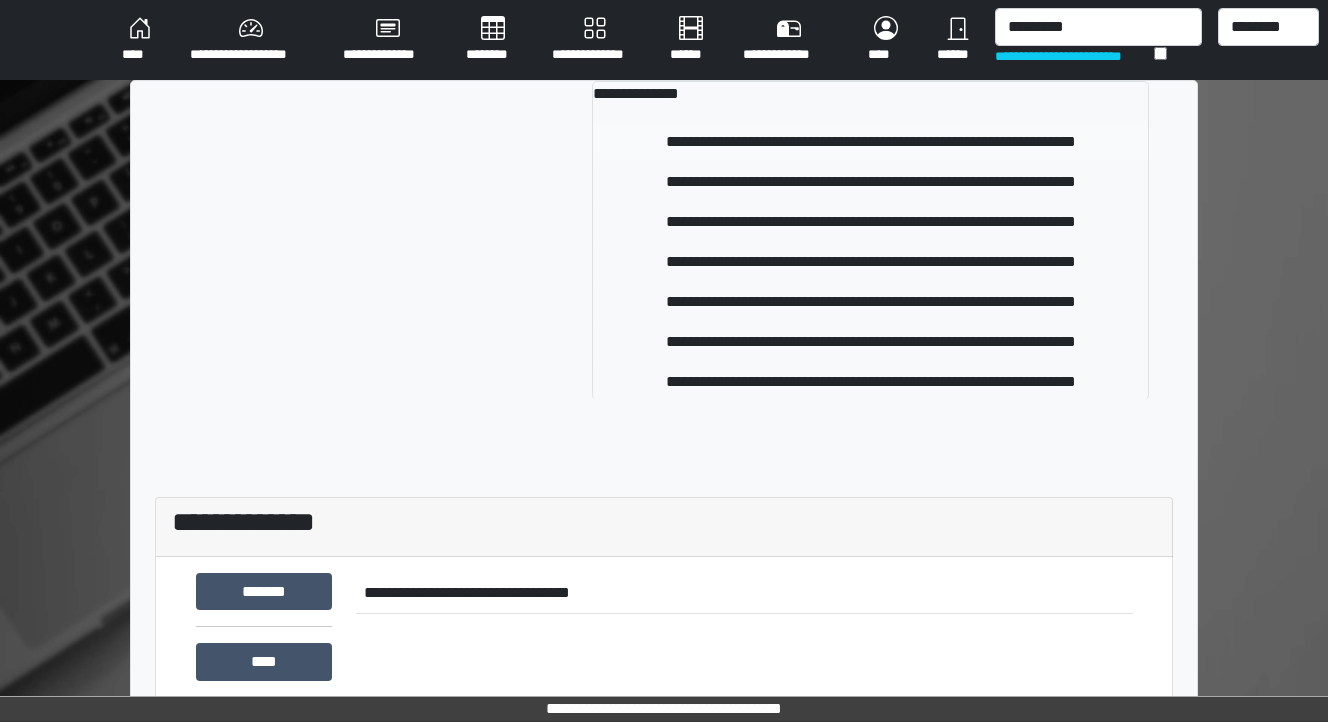 type 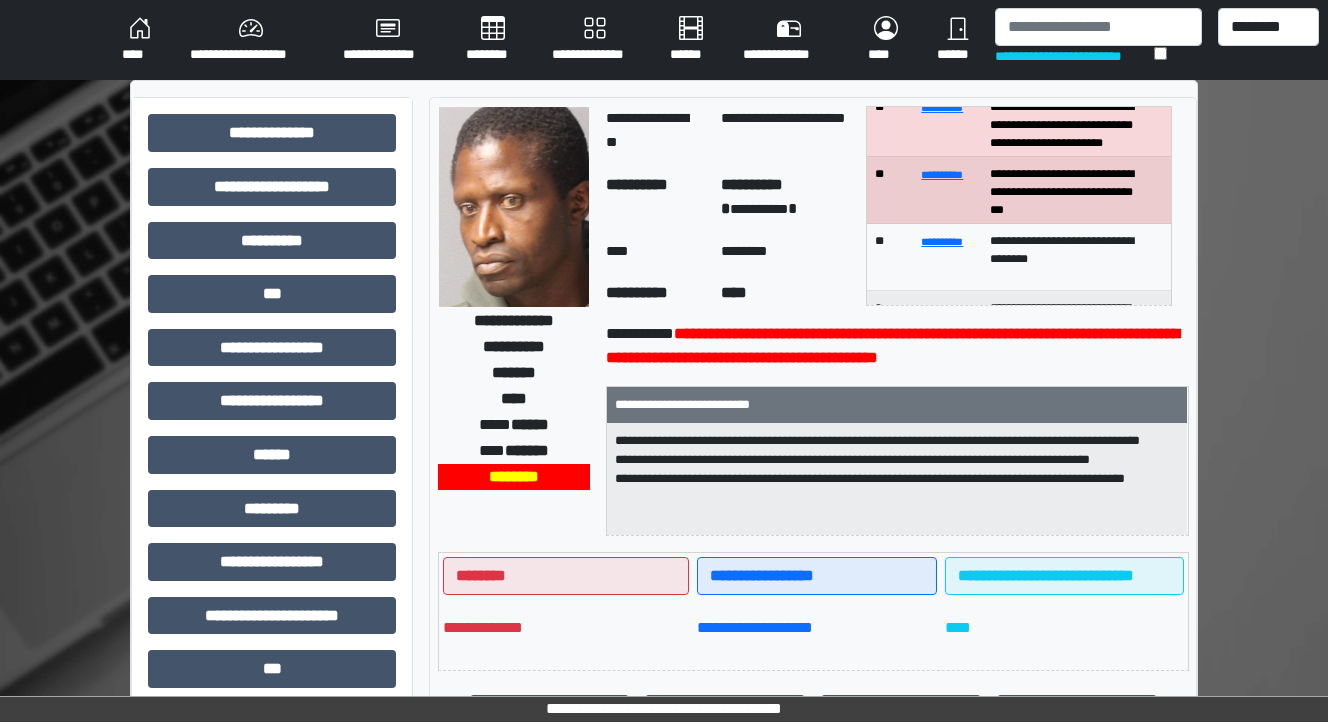 scroll, scrollTop: 80, scrollLeft: 0, axis: vertical 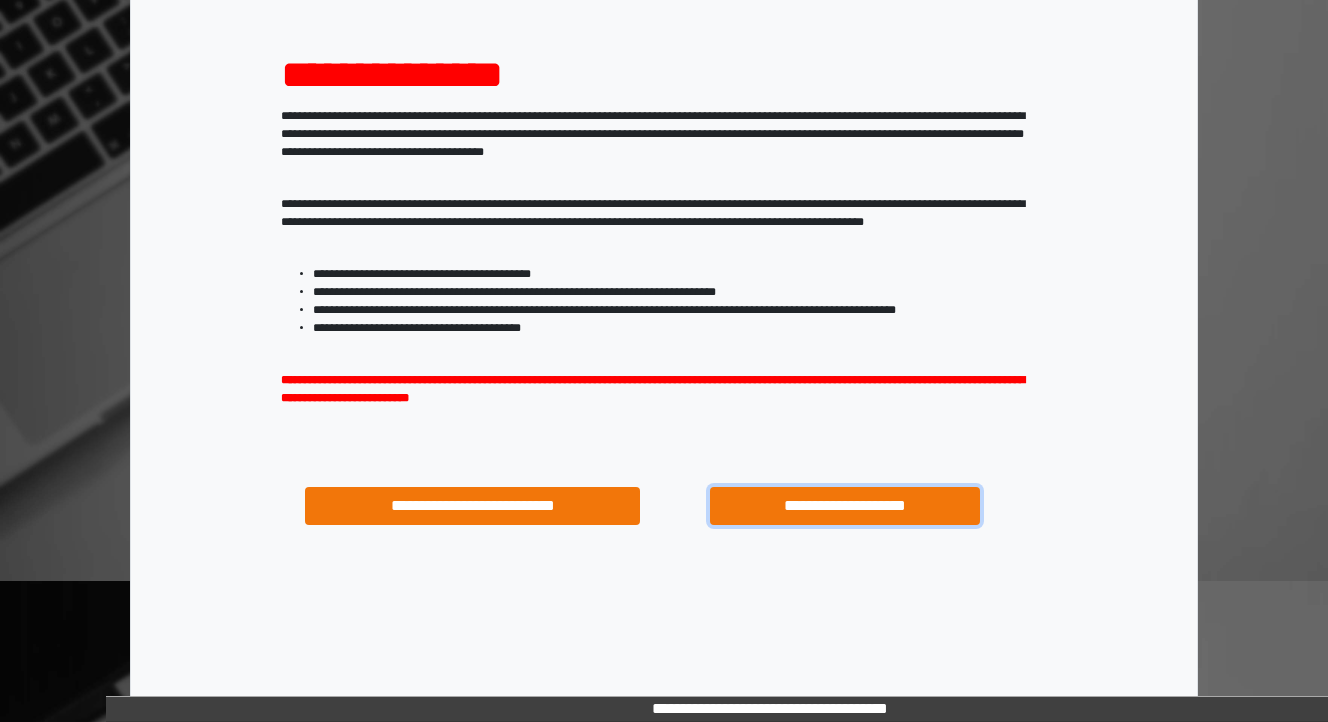 click on "**********" at bounding box center (844, 506) 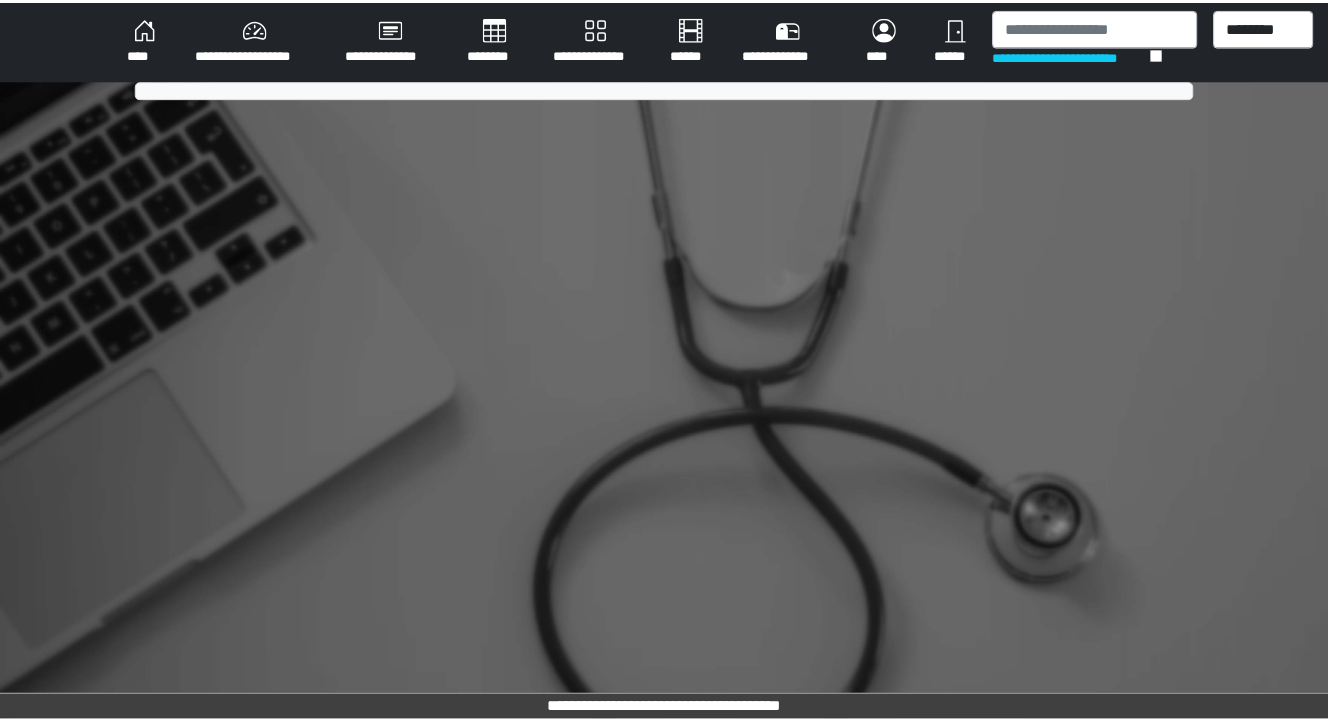 scroll, scrollTop: 0, scrollLeft: 0, axis: both 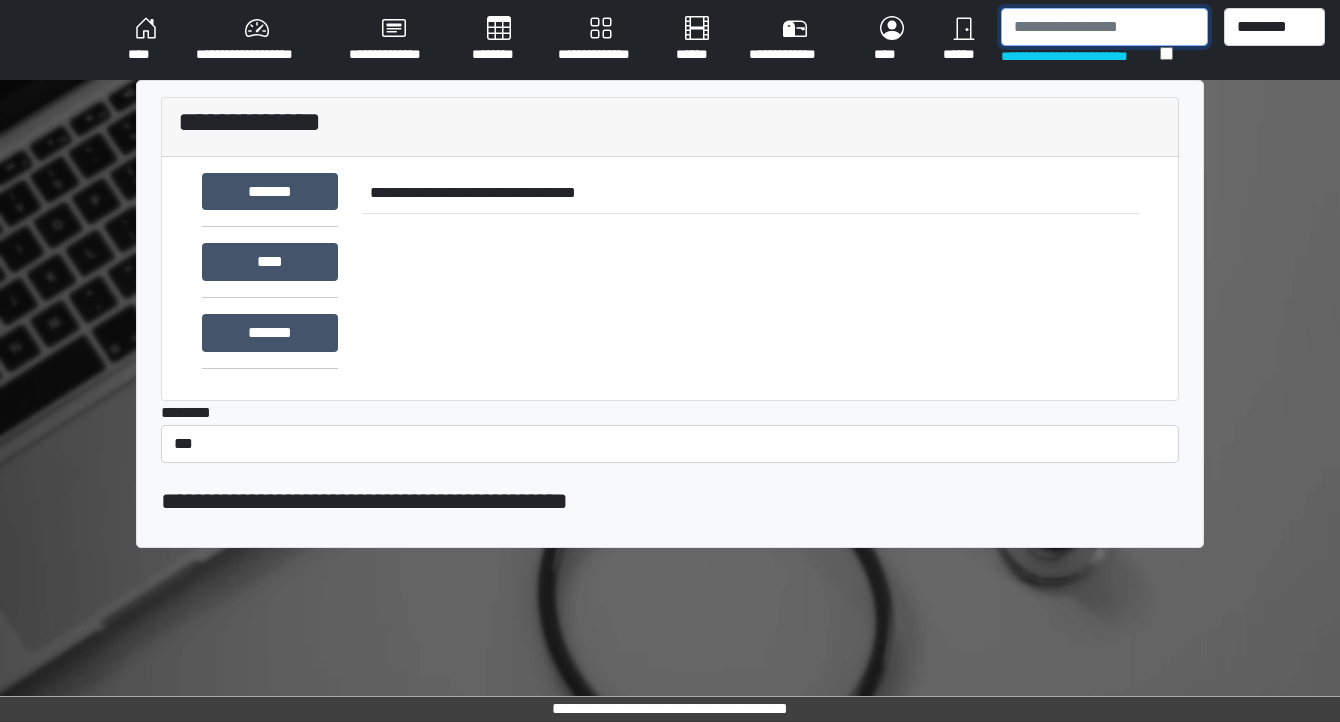 click at bounding box center (1104, 27) 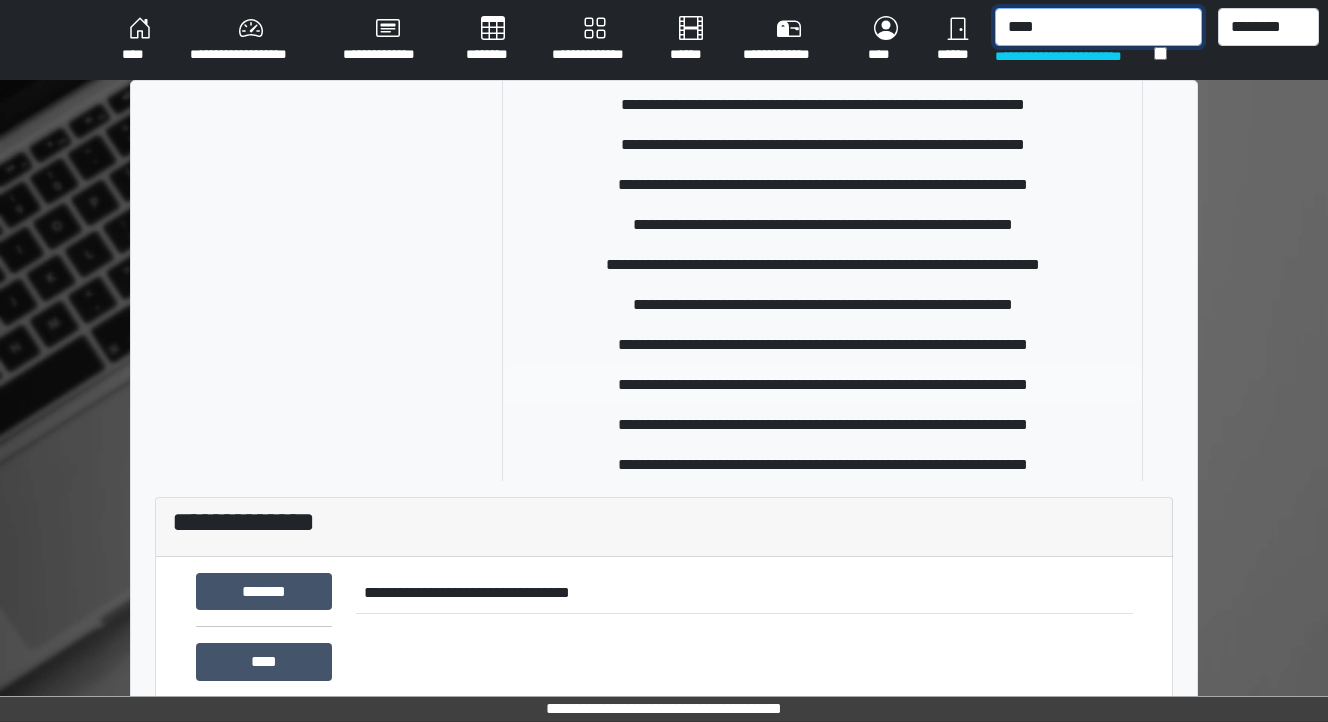 scroll, scrollTop: 240, scrollLeft: 0, axis: vertical 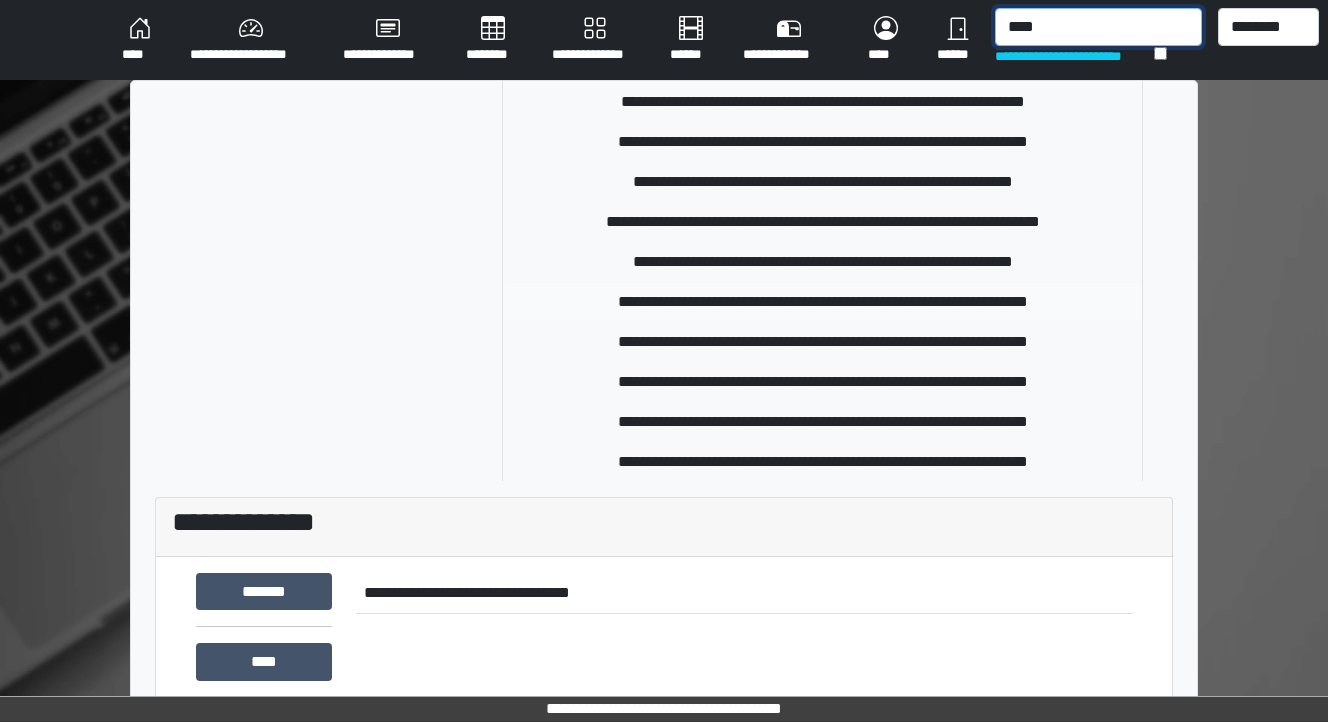 type on "****" 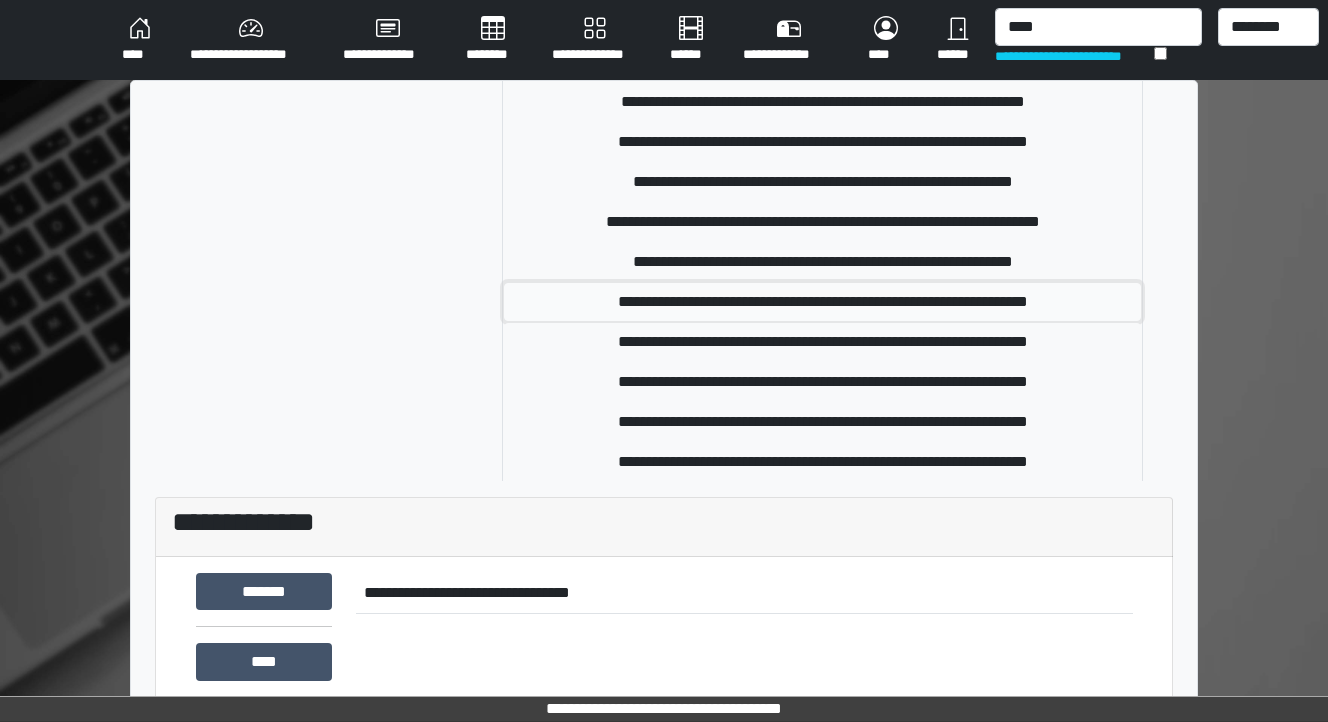 click on "**********" at bounding box center [822, 302] 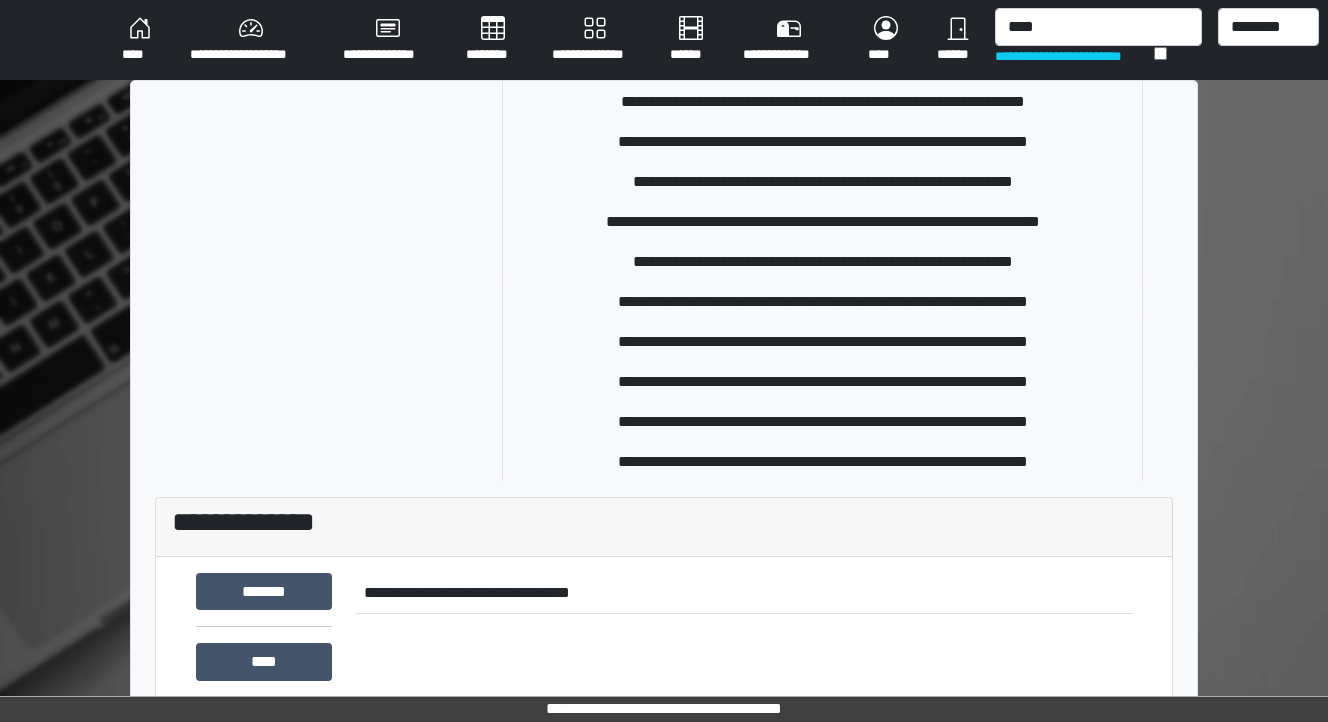 type 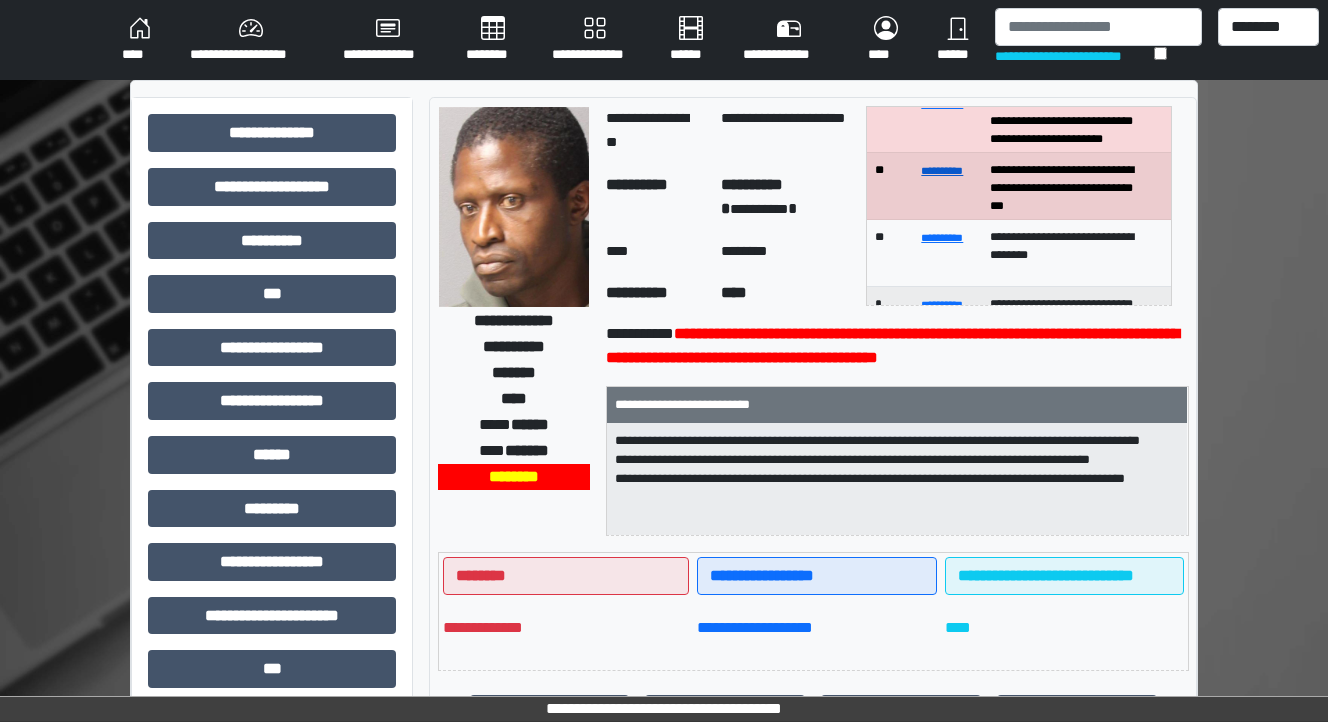 scroll, scrollTop: 80, scrollLeft: 0, axis: vertical 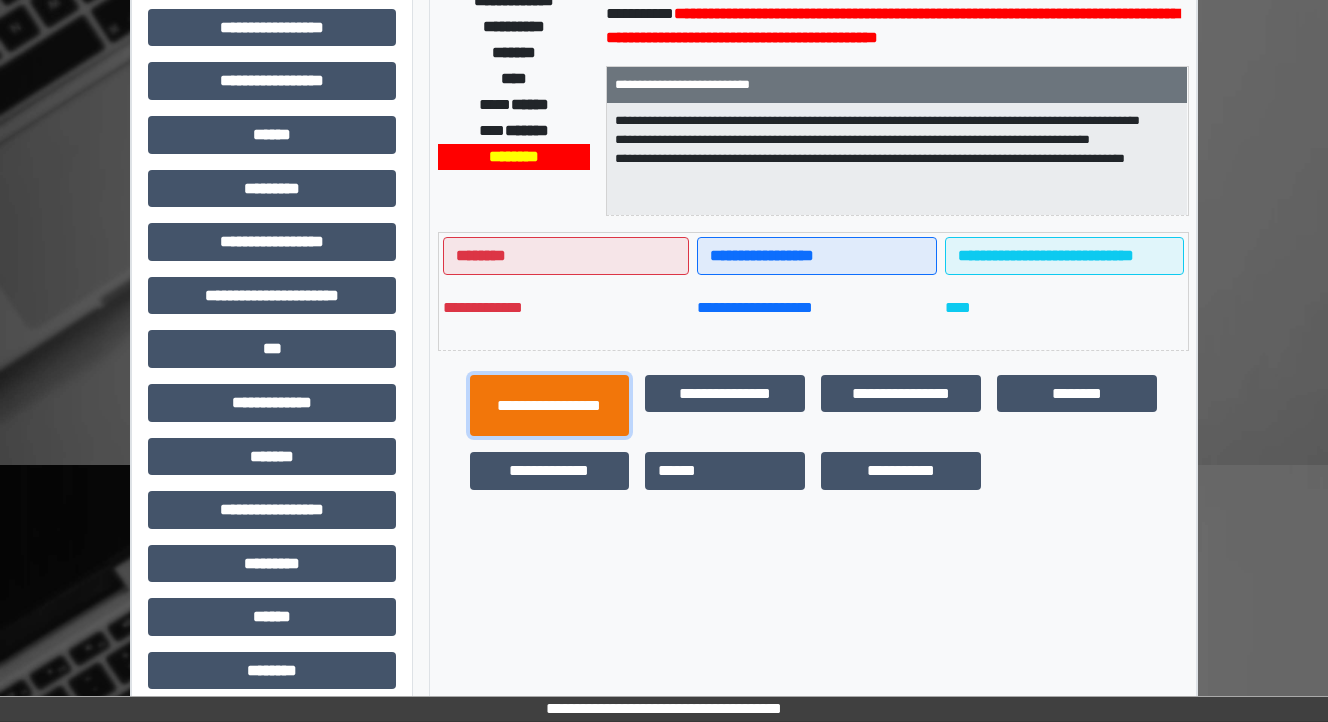 click on "**********" at bounding box center [550, 406] 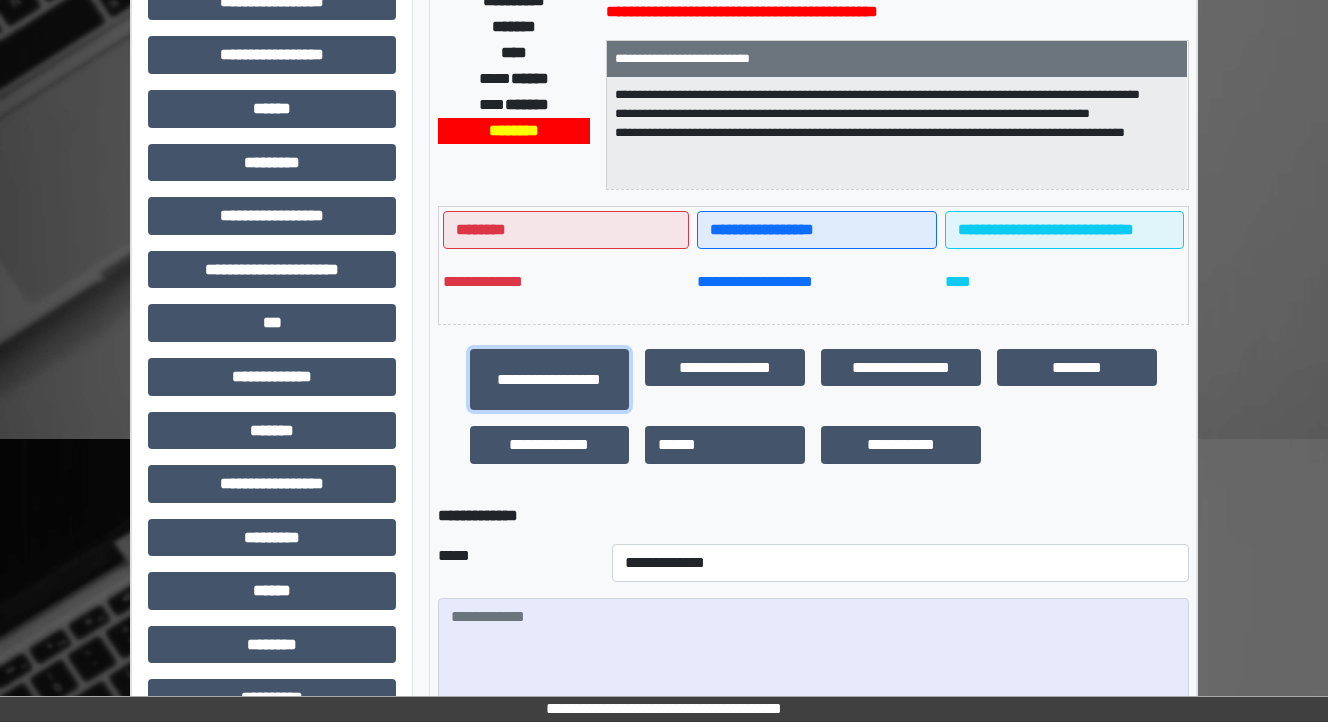 scroll, scrollTop: 612, scrollLeft: 0, axis: vertical 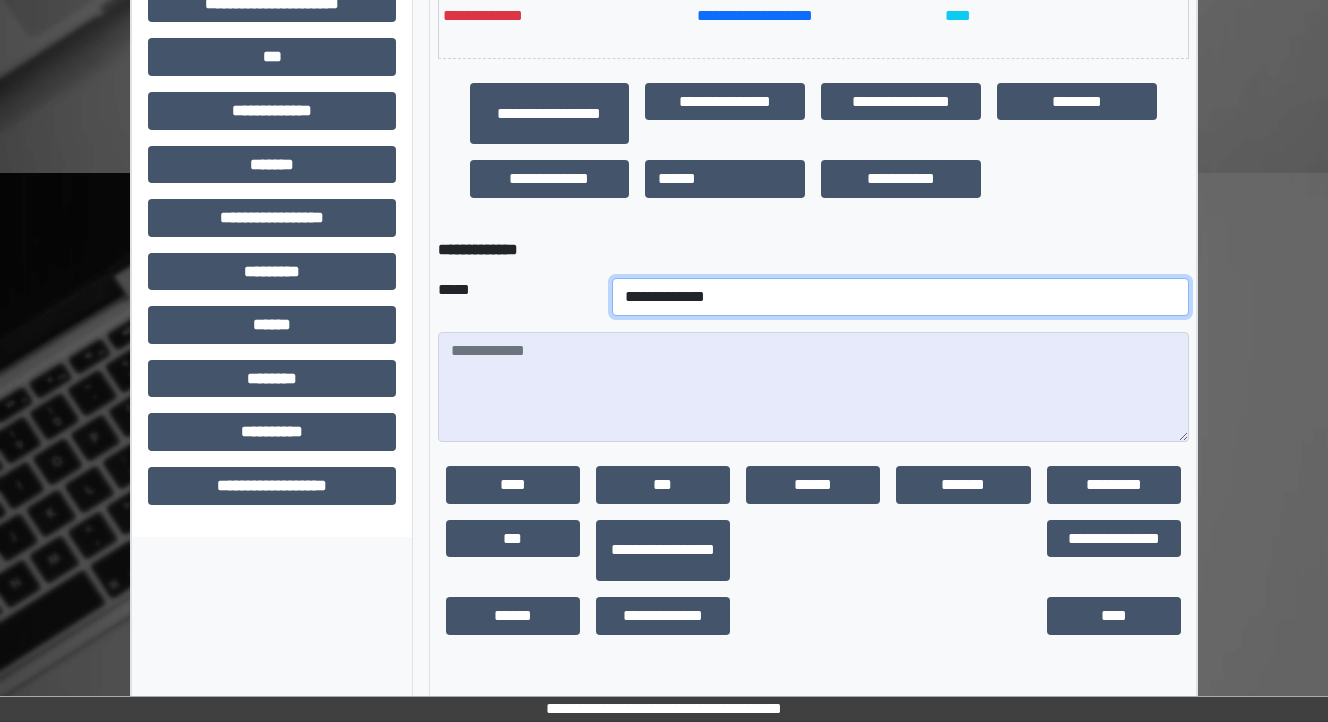 click on "**********" at bounding box center (900, 297) 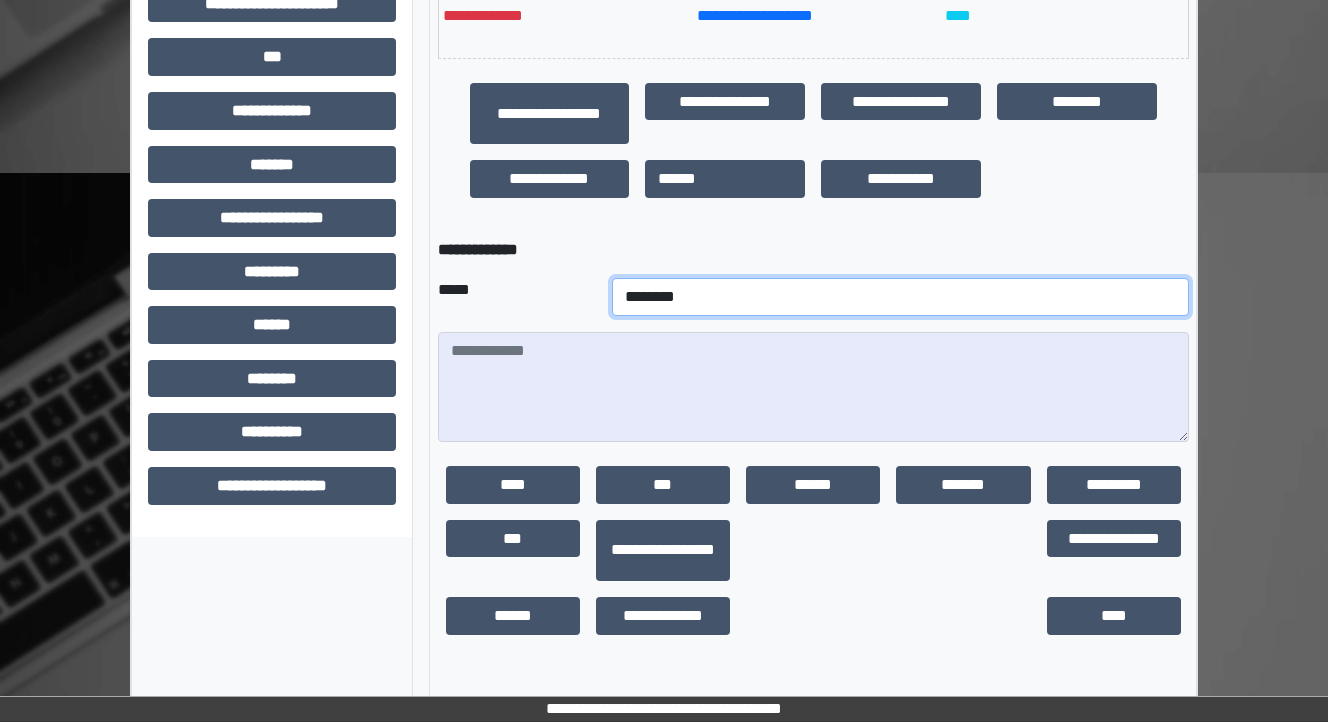 click on "**********" at bounding box center (900, 297) 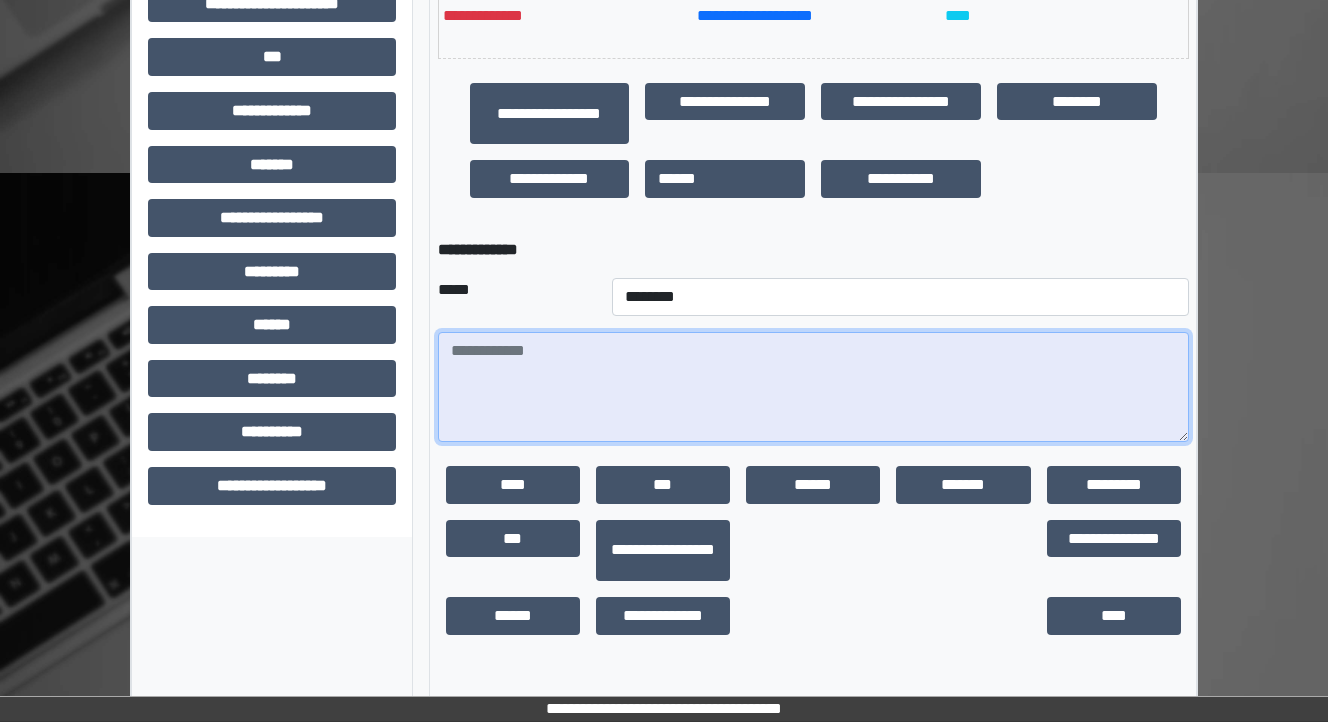 click at bounding box center [813, 387] 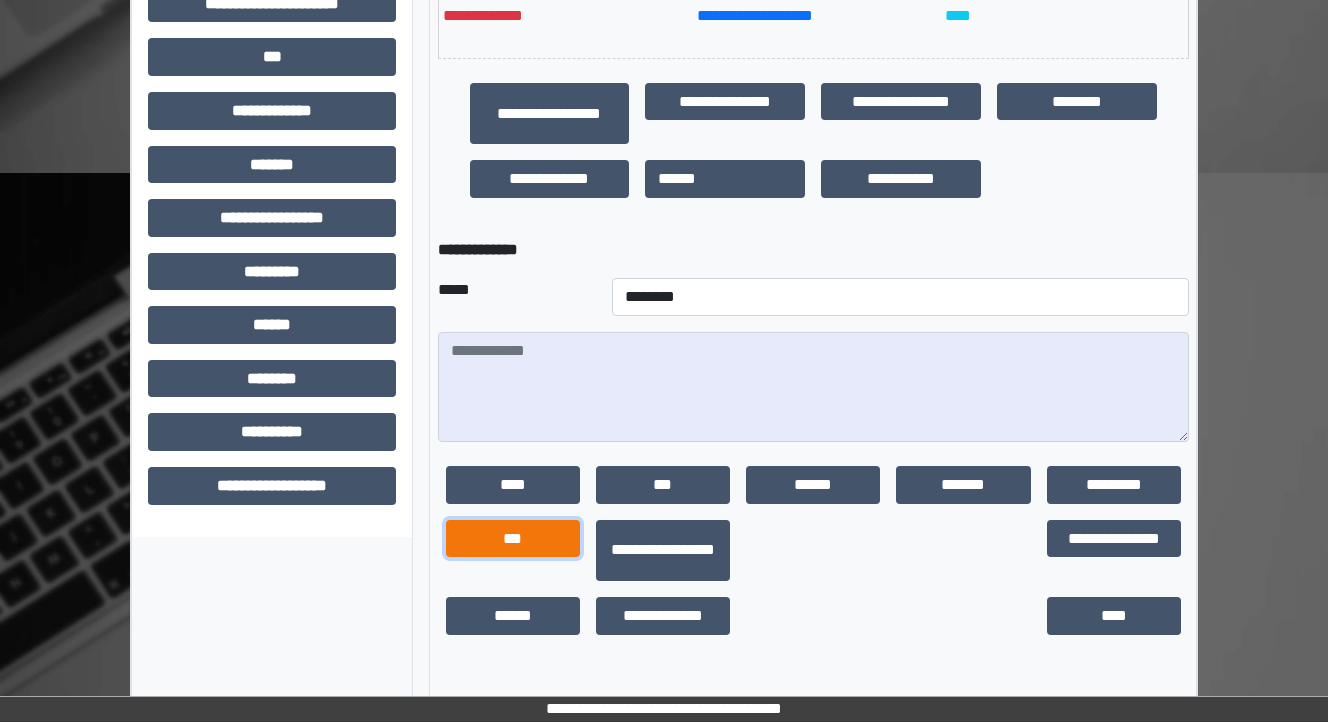 click on "***" at bounding box center [513, 539] 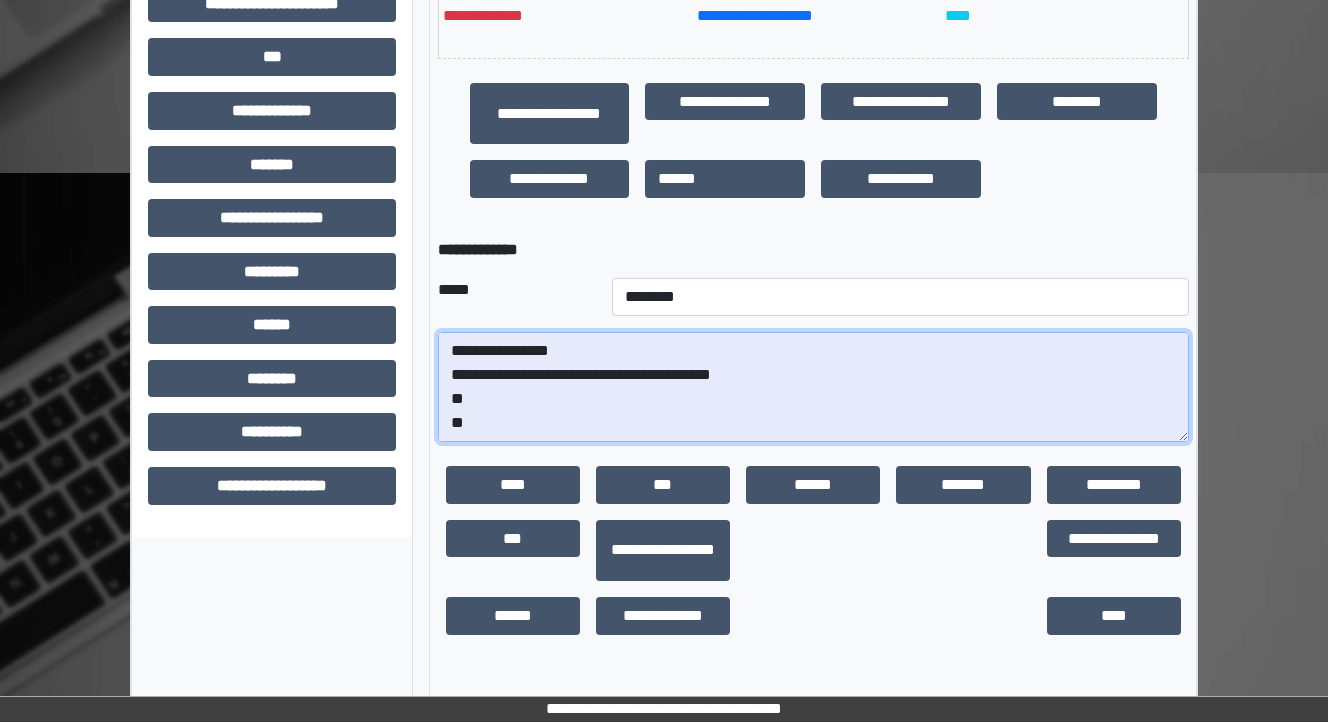 click on "**********" at bounding box center [813, 387] 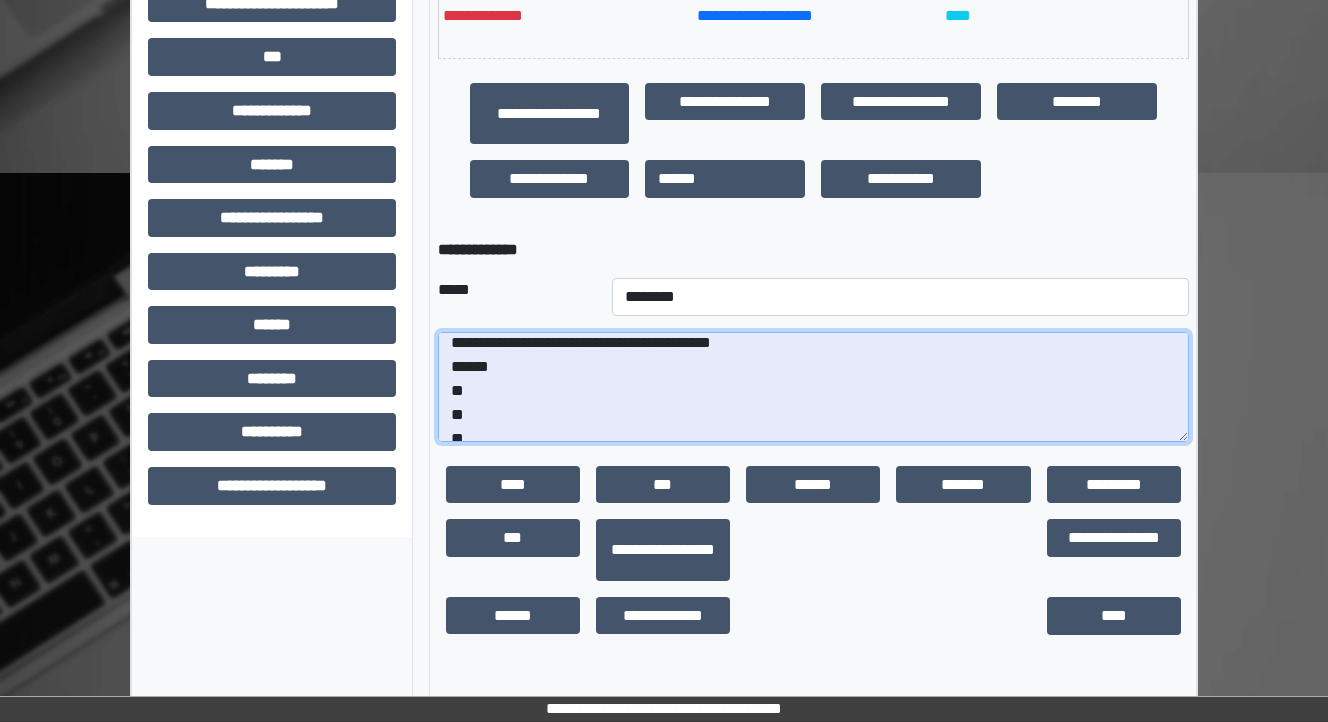 scroll, scrollTop: 48, scrollLeft: 0, axis: vertical 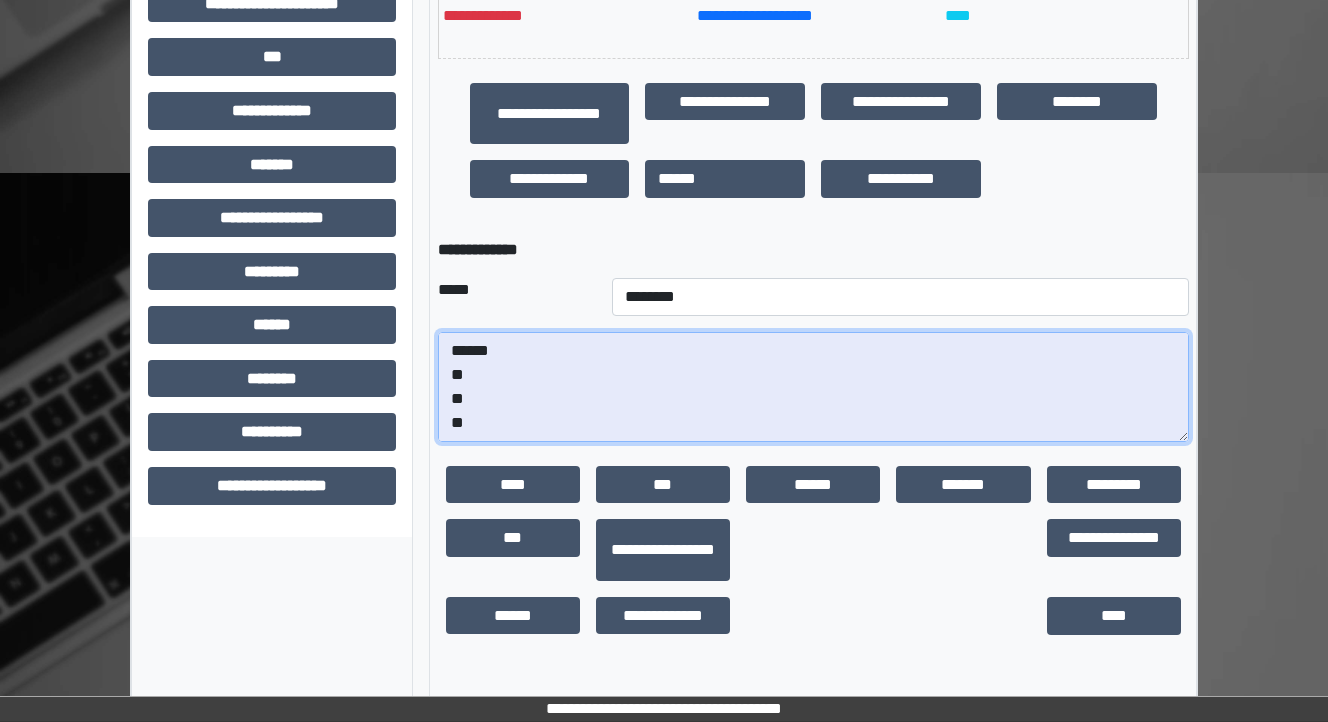click on "**********" at bounding box center (813, 387) 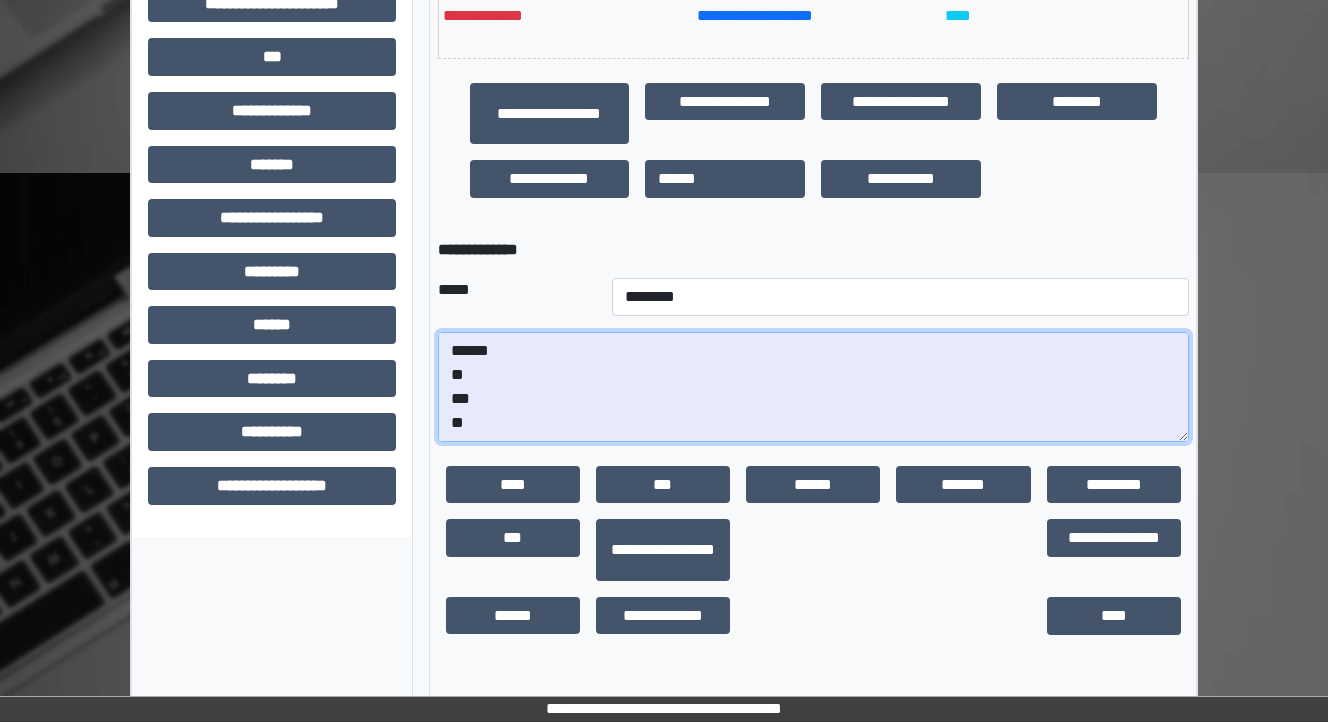 paste on "**********" 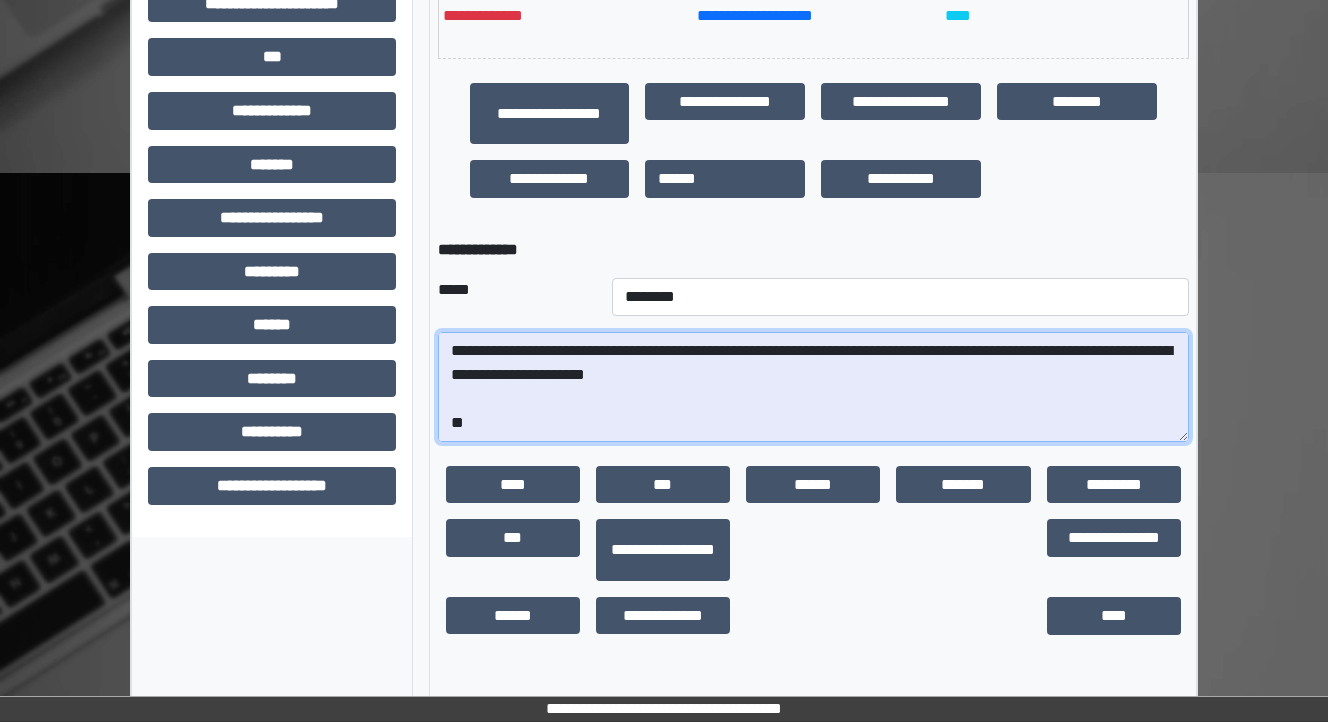scroll, scrollTop: 264, scrollLeft: 0, axis: vertical 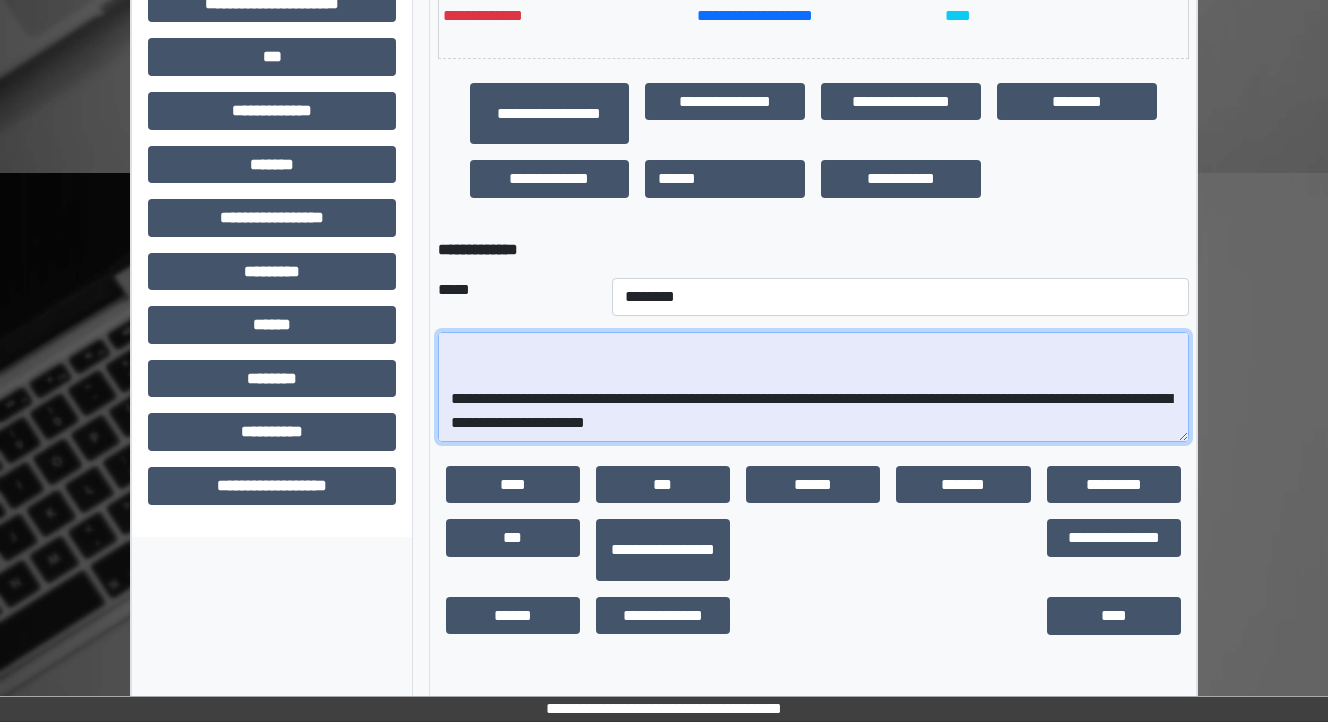 click on "**********" at bounding box center (813, 387) 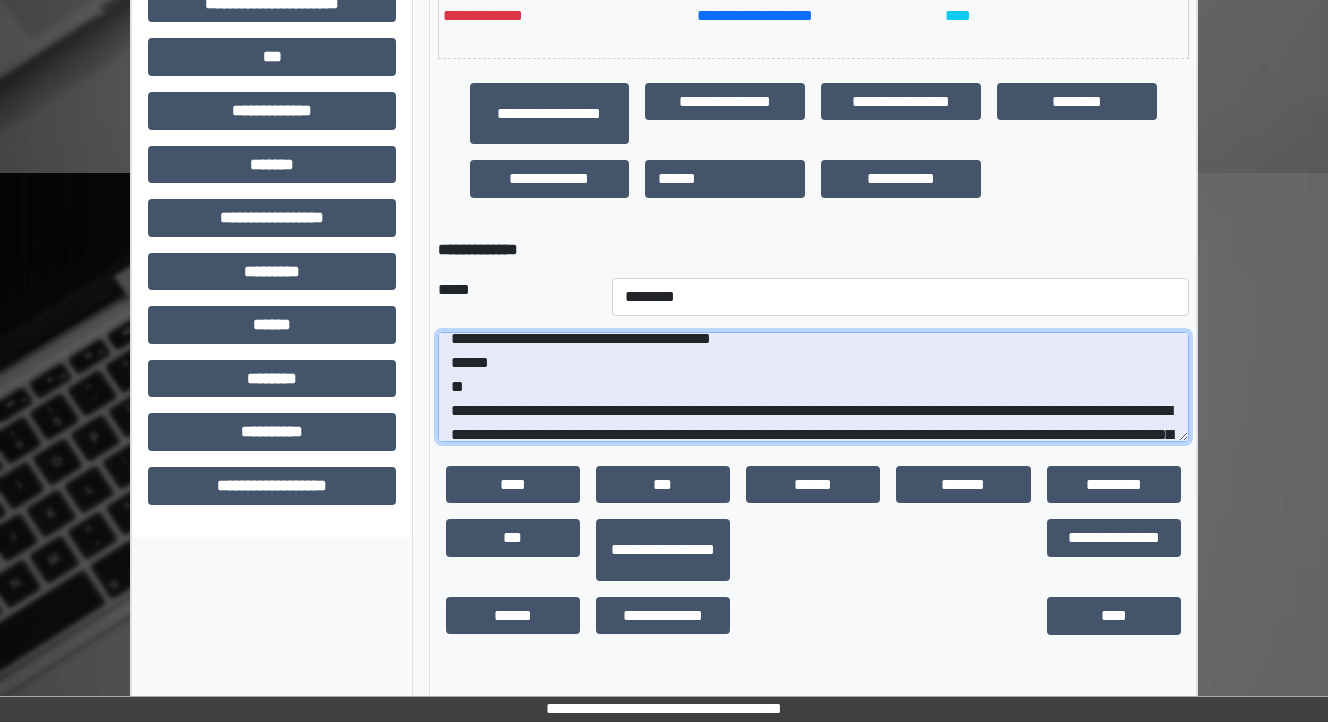 scroll, scrollTop: 0, scrollLeft: 0, axis: both 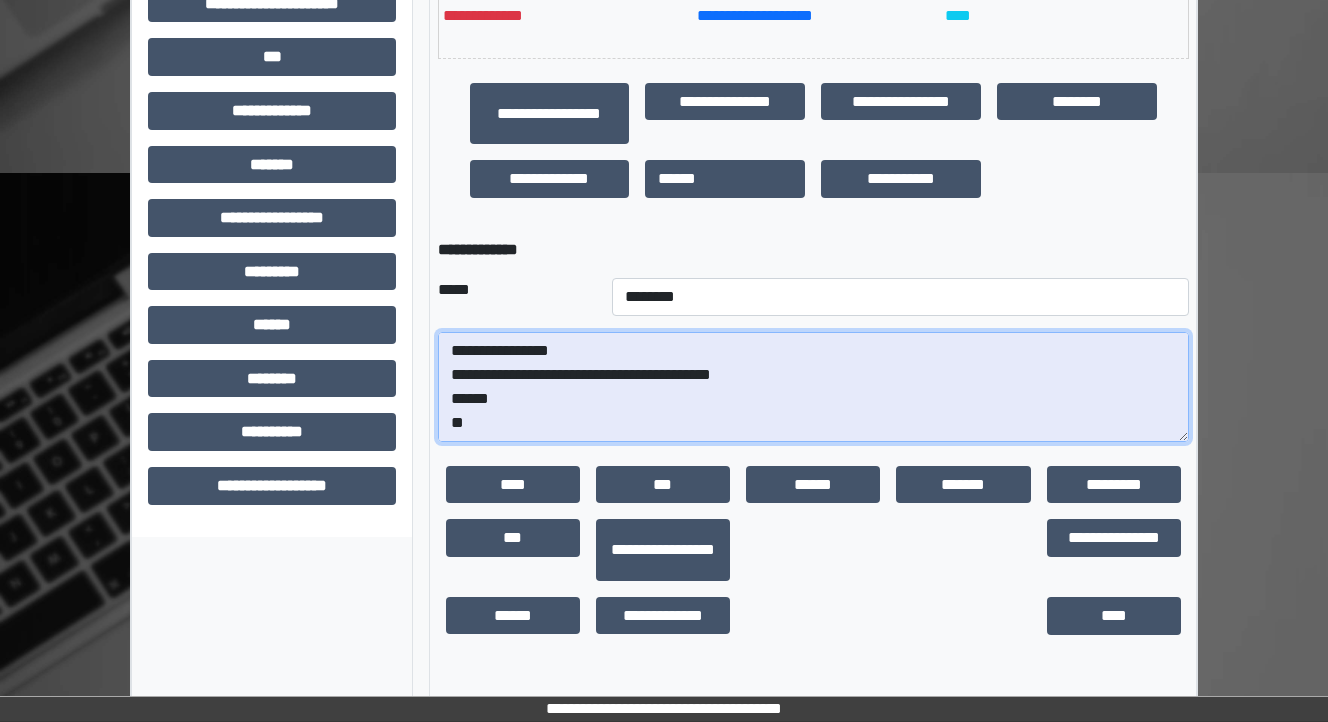click on "**********" at bounding box center (813, 387) 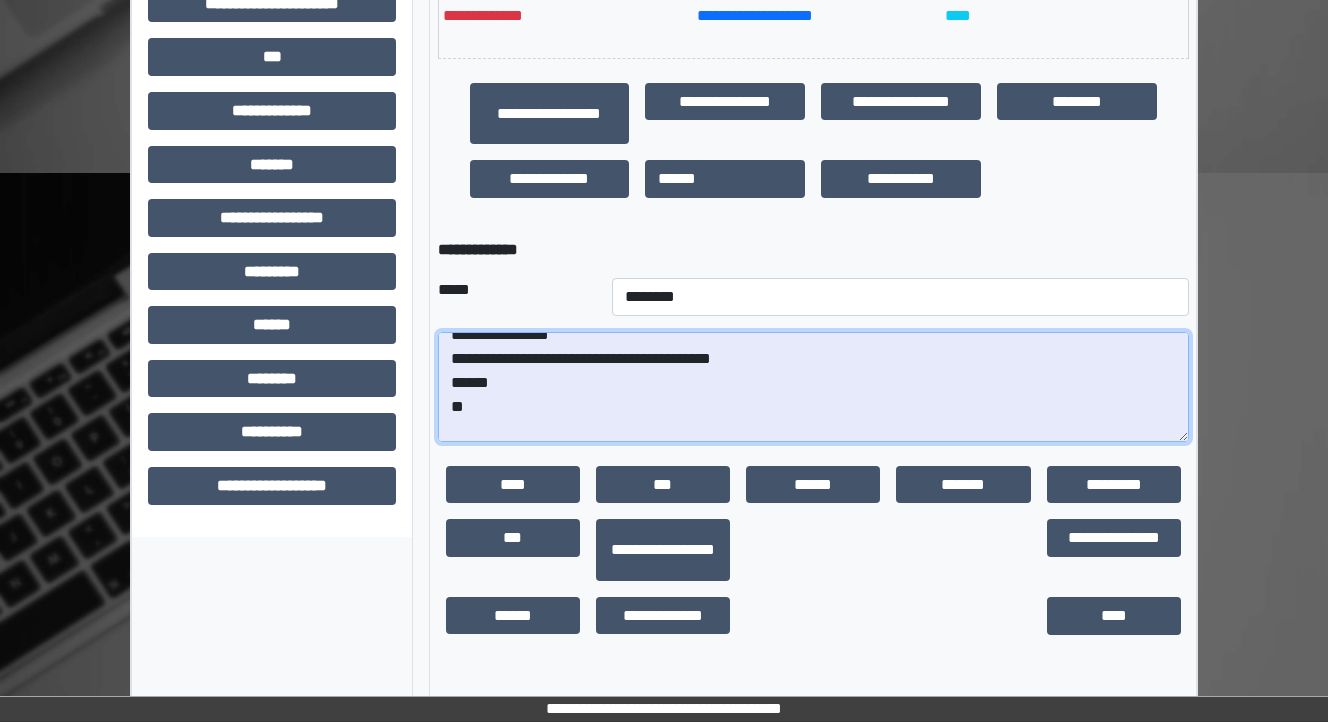 click on "**********" at bounding box center [813, 387] 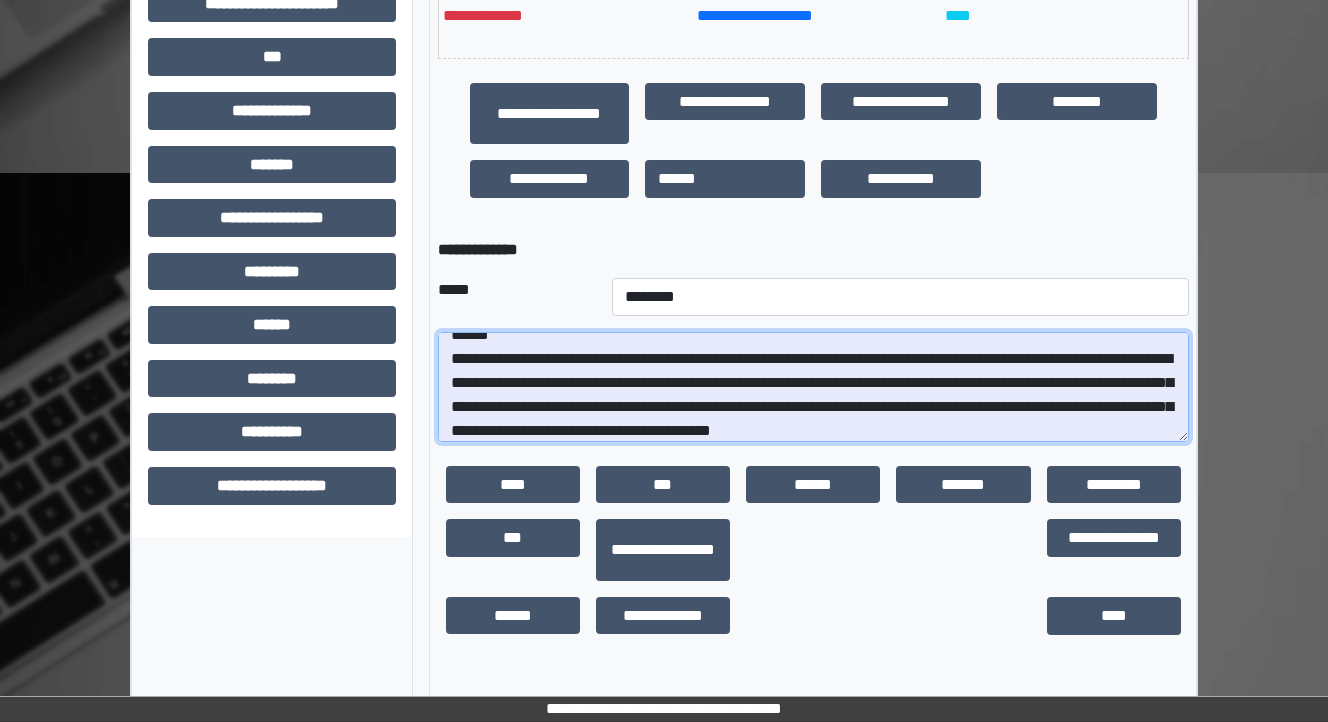 scroll, scrollTop: 88, scrollLeft: 0, axis: vertical 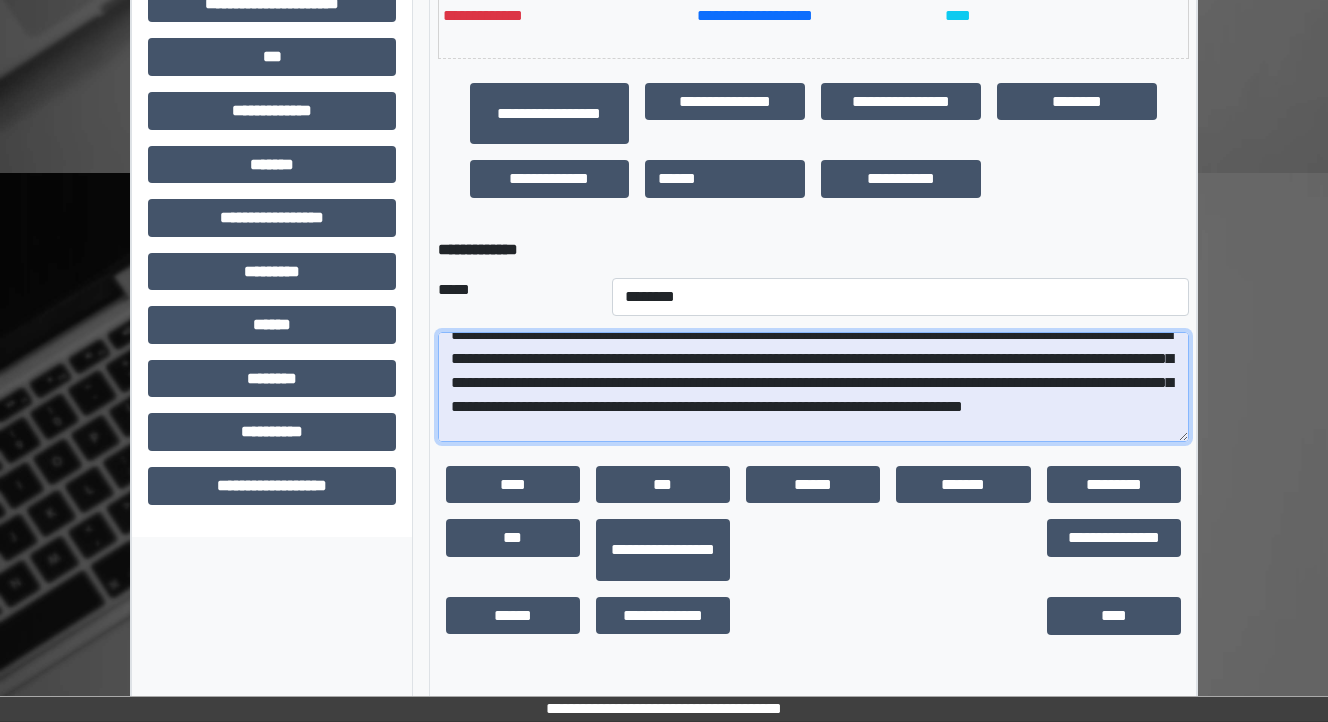 click on "**********" at bounding box center (813, 387) 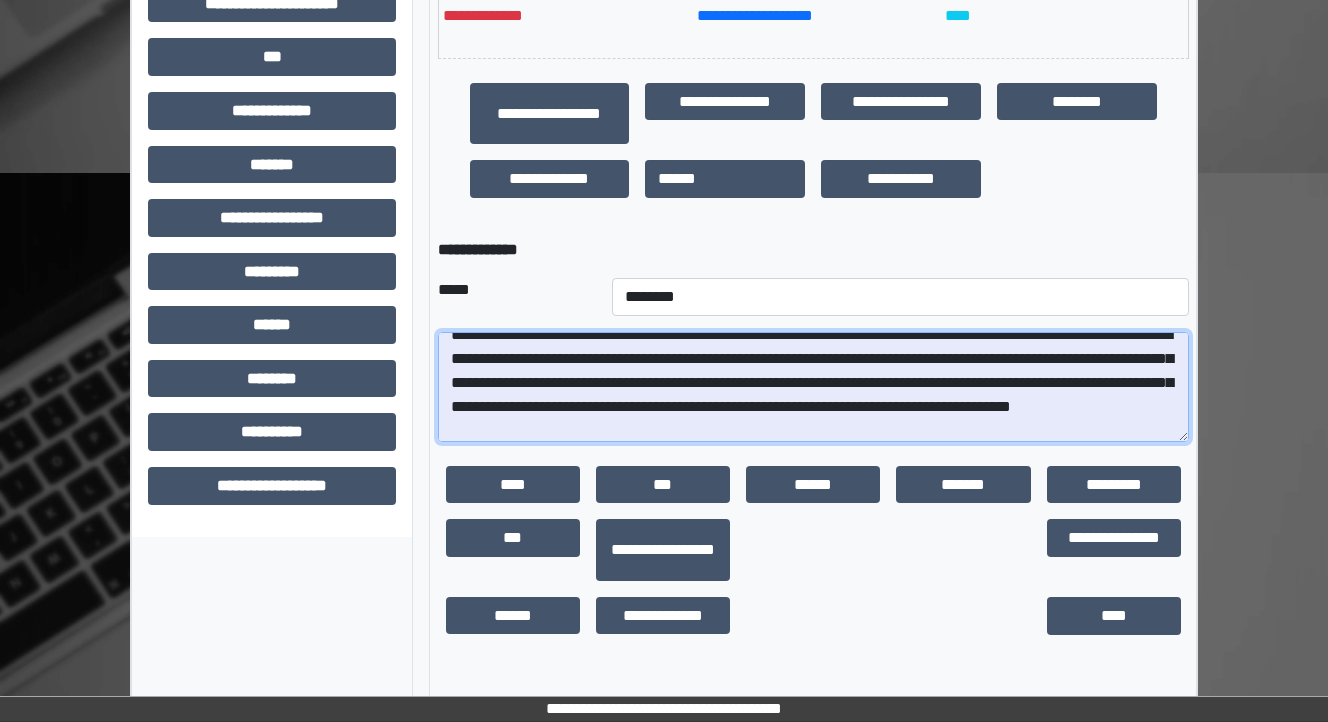 click at bounding box center (813, 387) 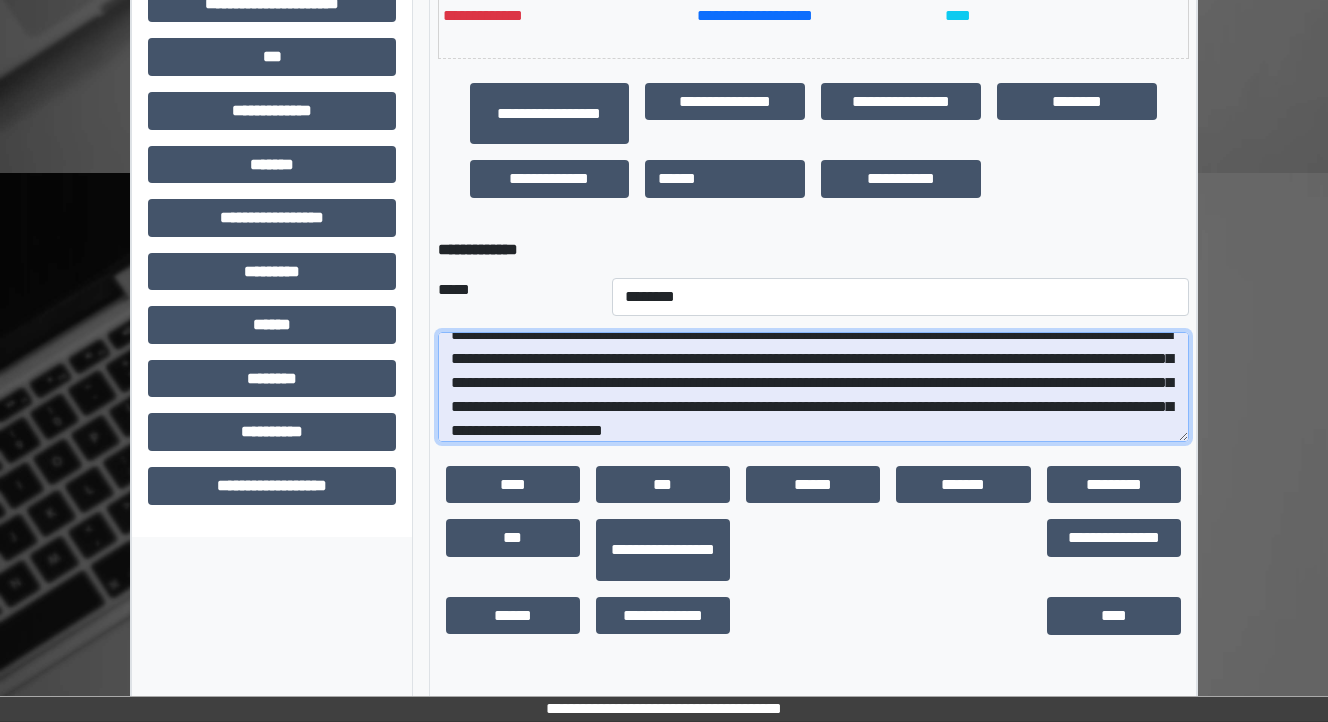 scroll, scrollTop: 112, scrollLeft: 0, axis: vertical 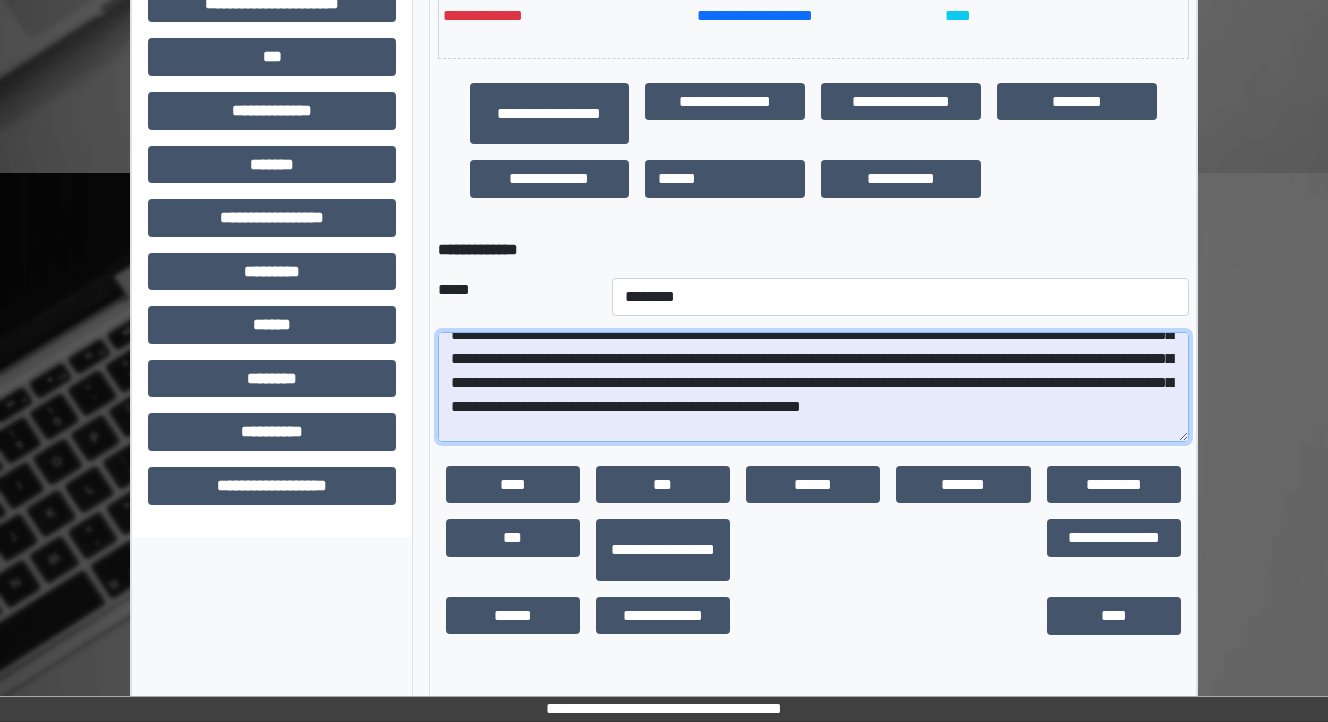 drag, startPoint x: 808, startPoint y: 428, endPoint x: 722, endPoint y: 422, distance: 86.209045 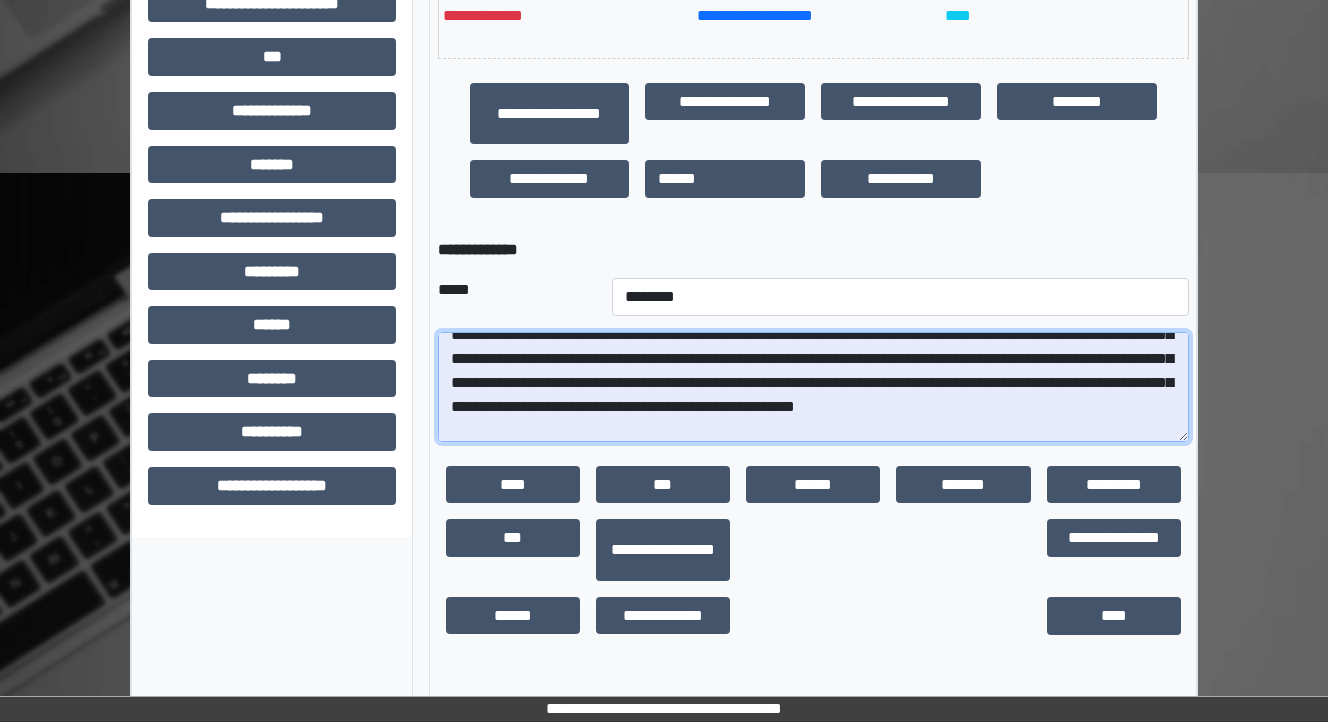click at bounding box center (813, 387) 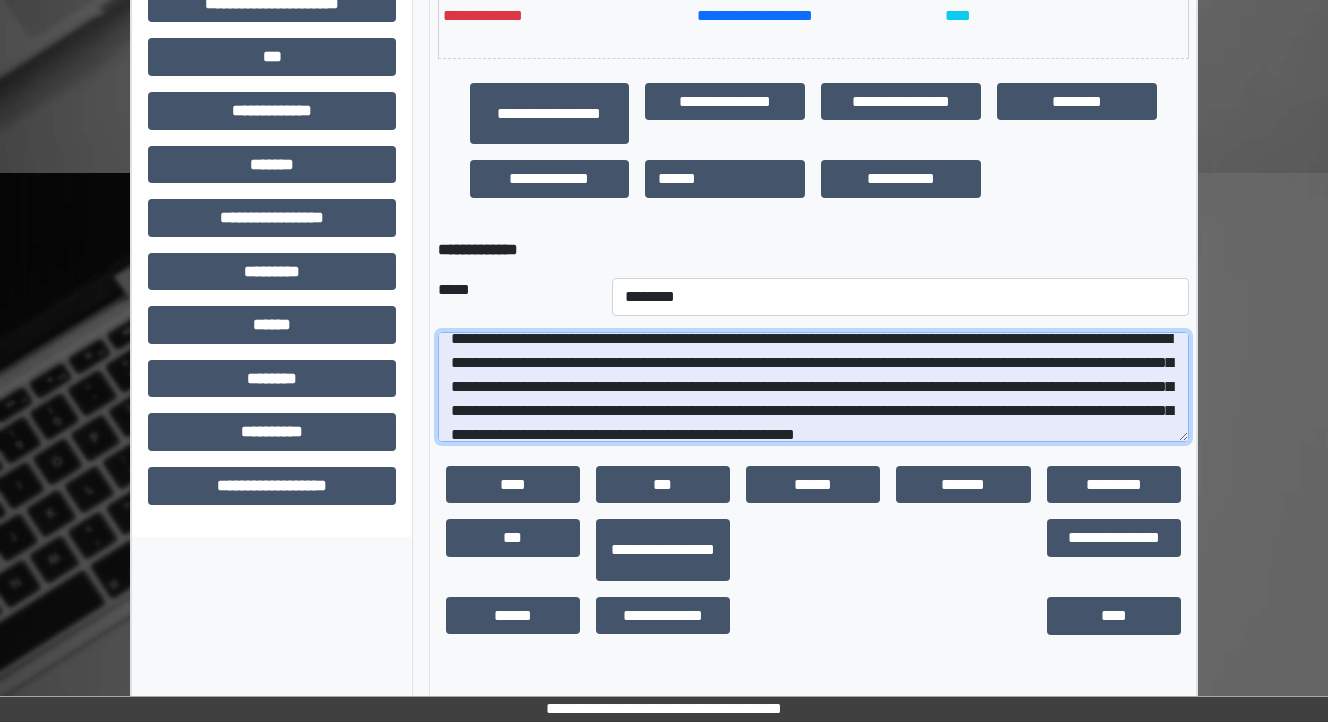 scroll, scrollTop: 112, scrollLeft: 0, axis: vertical 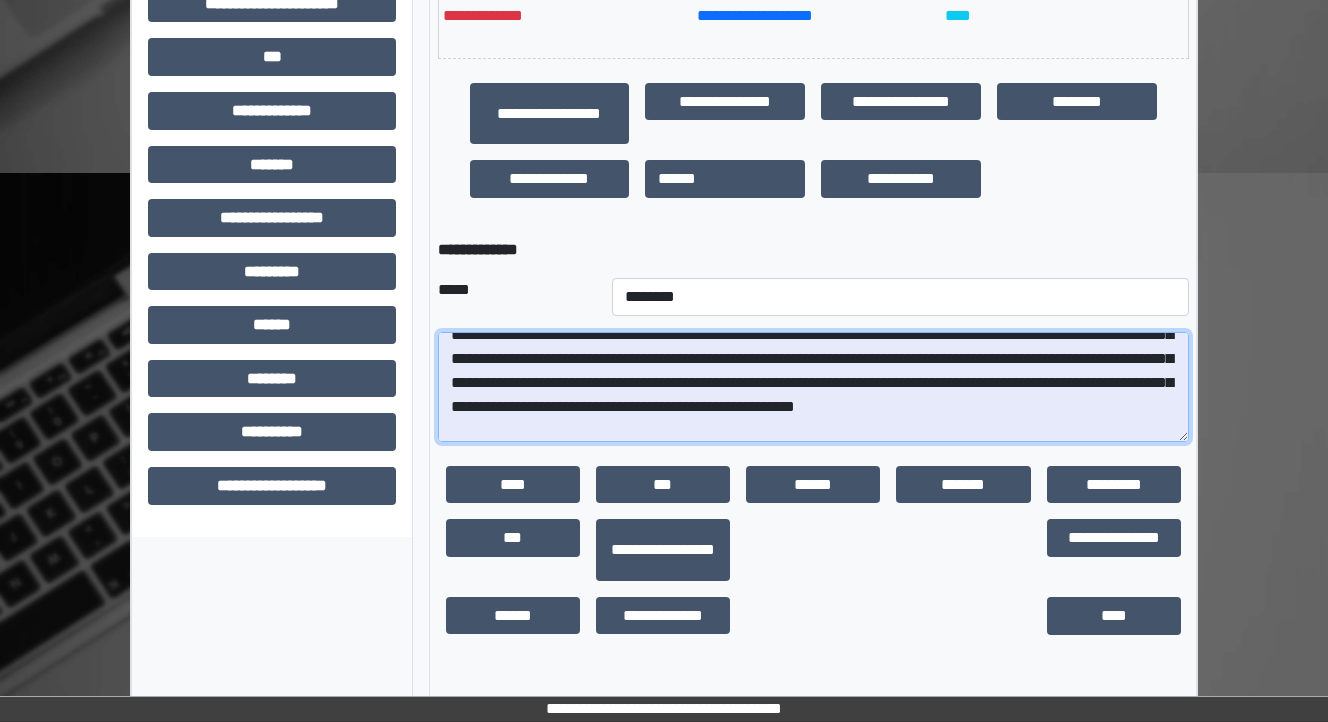 click at bounding box center (813, 387) 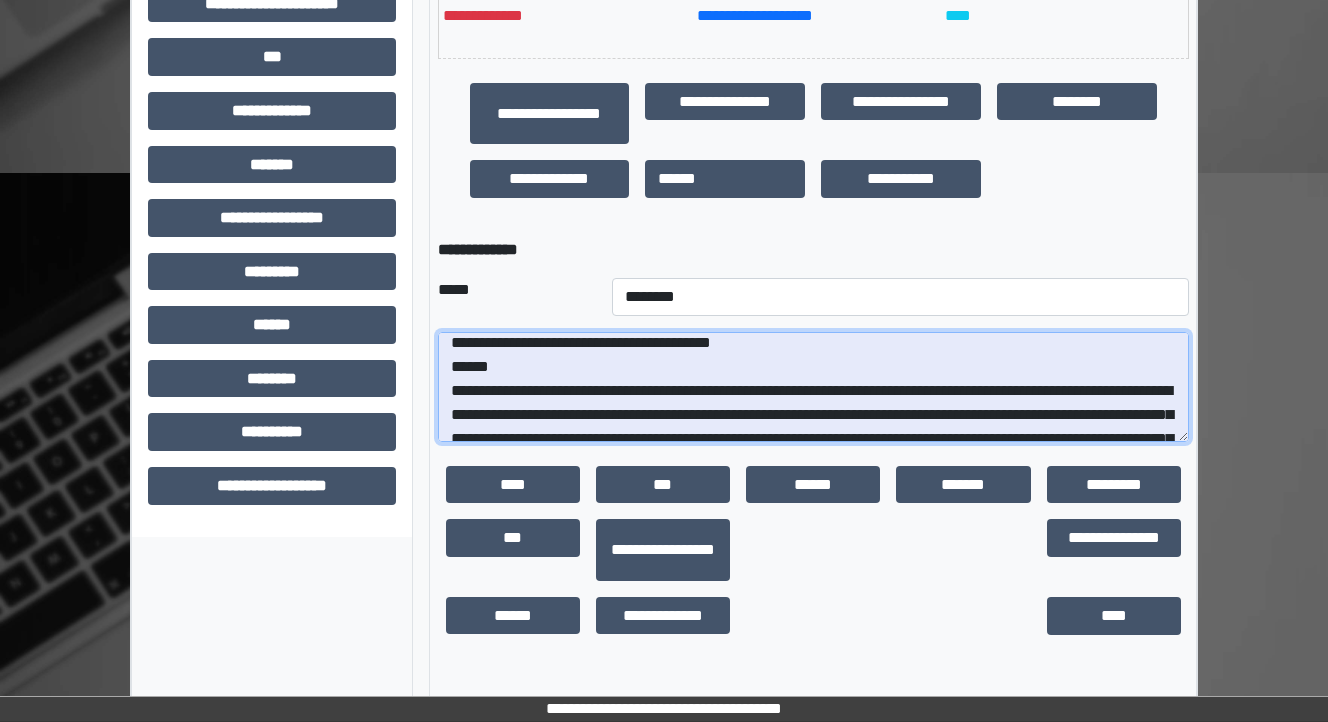 scroll, scrollTop: 112, scrollLeft: 0, axis: vertical 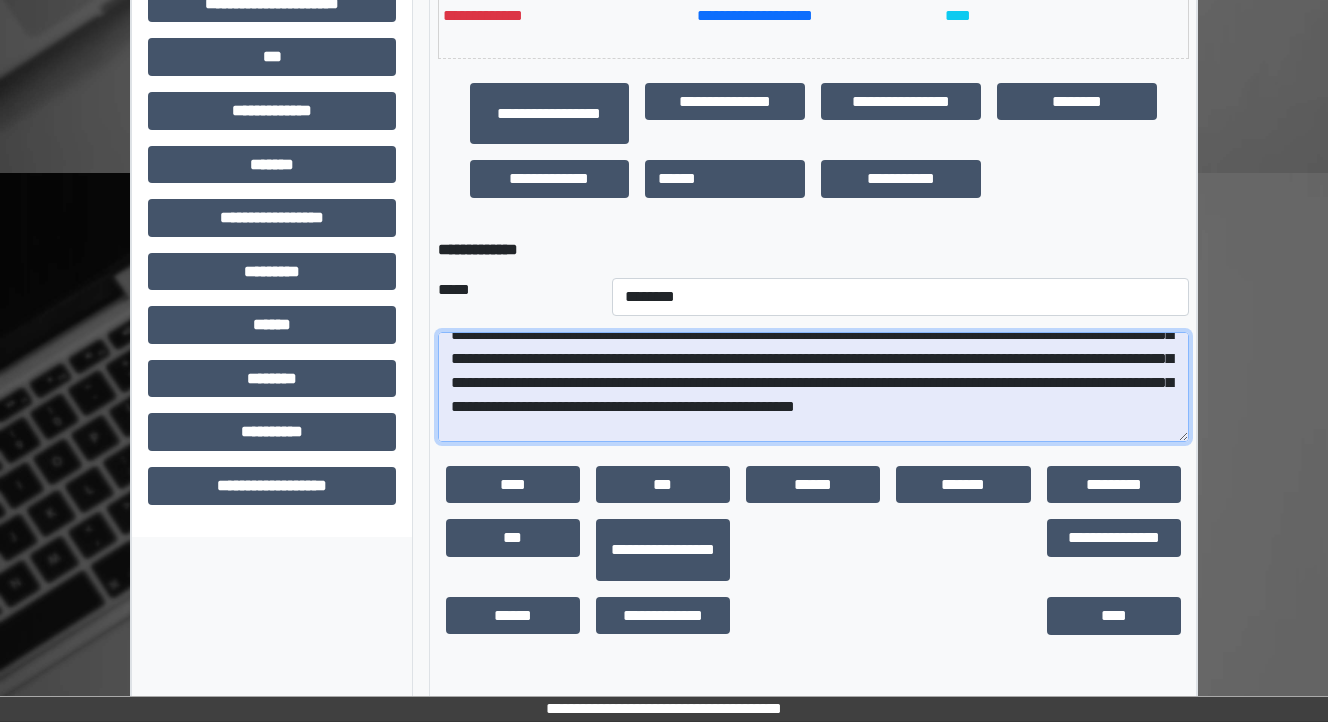 click at bounding box center (813, 387) 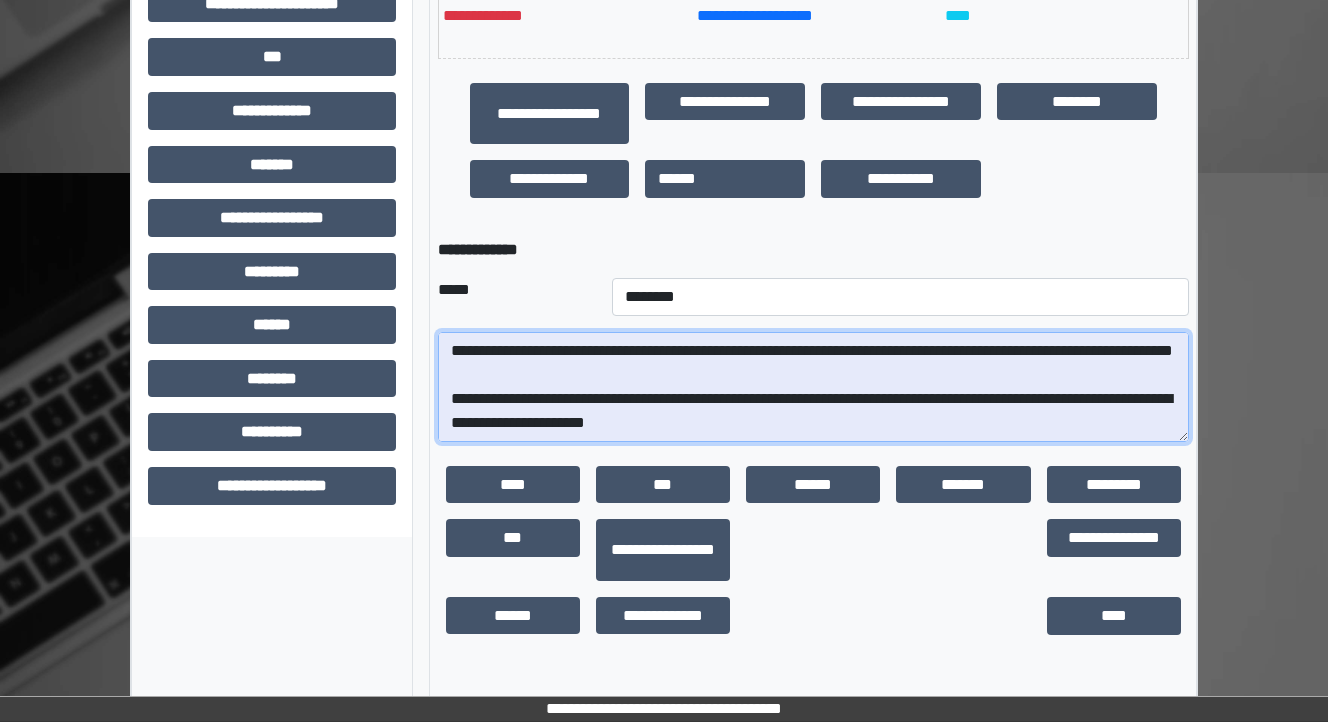 scroll, scrollTop: 272, scrollLeft: 0, axis: vertical 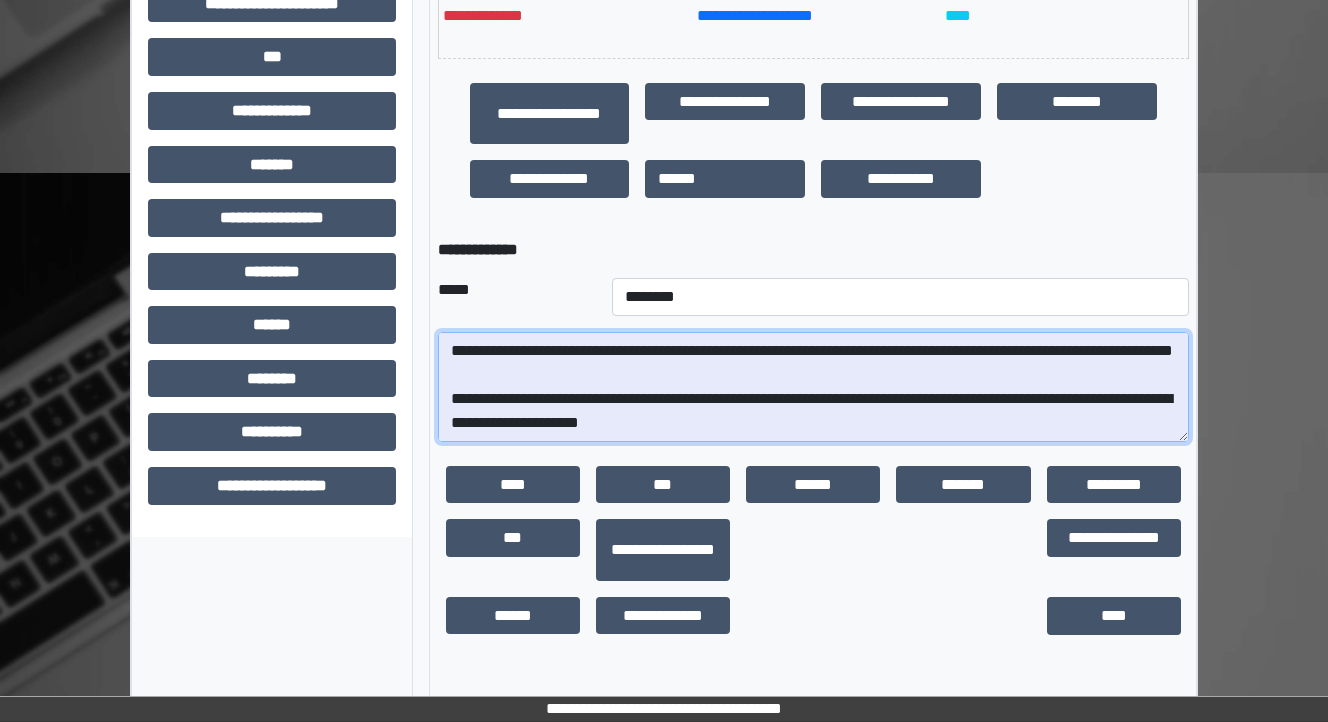 click at bounding box center (813, 387) 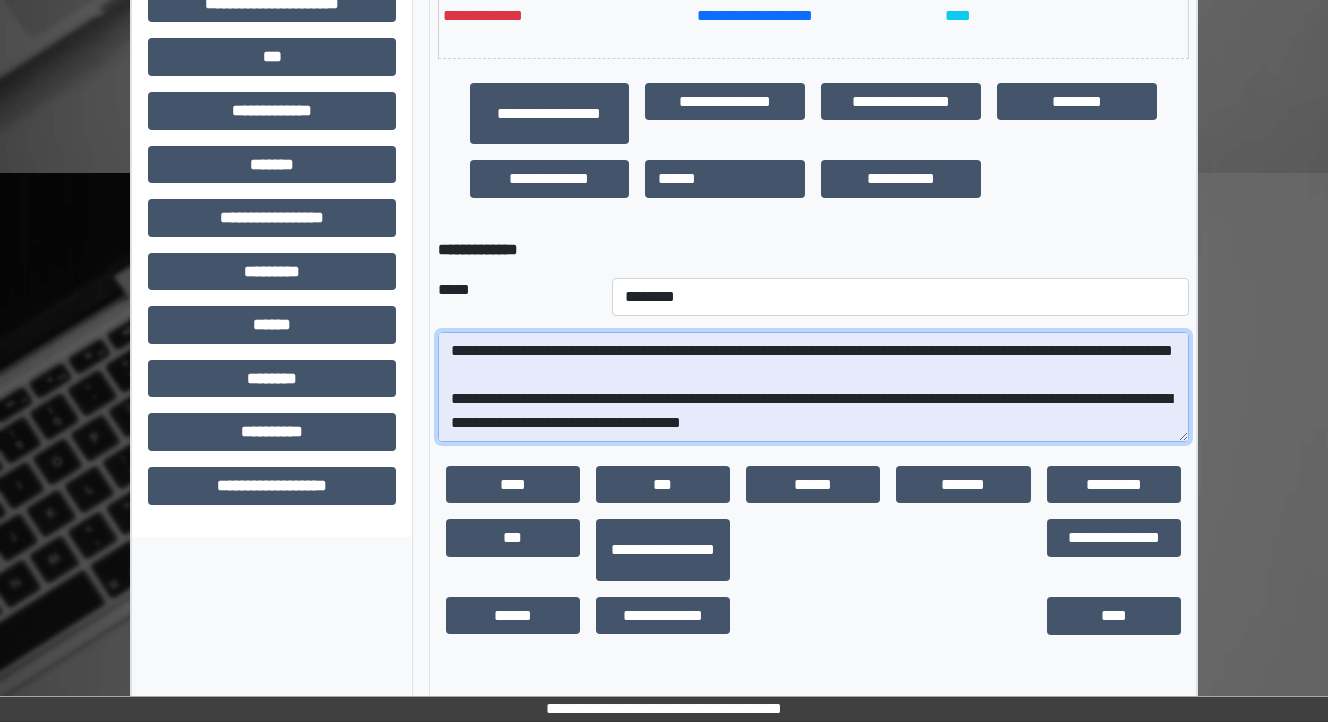 click at bounding box center [813, 387] 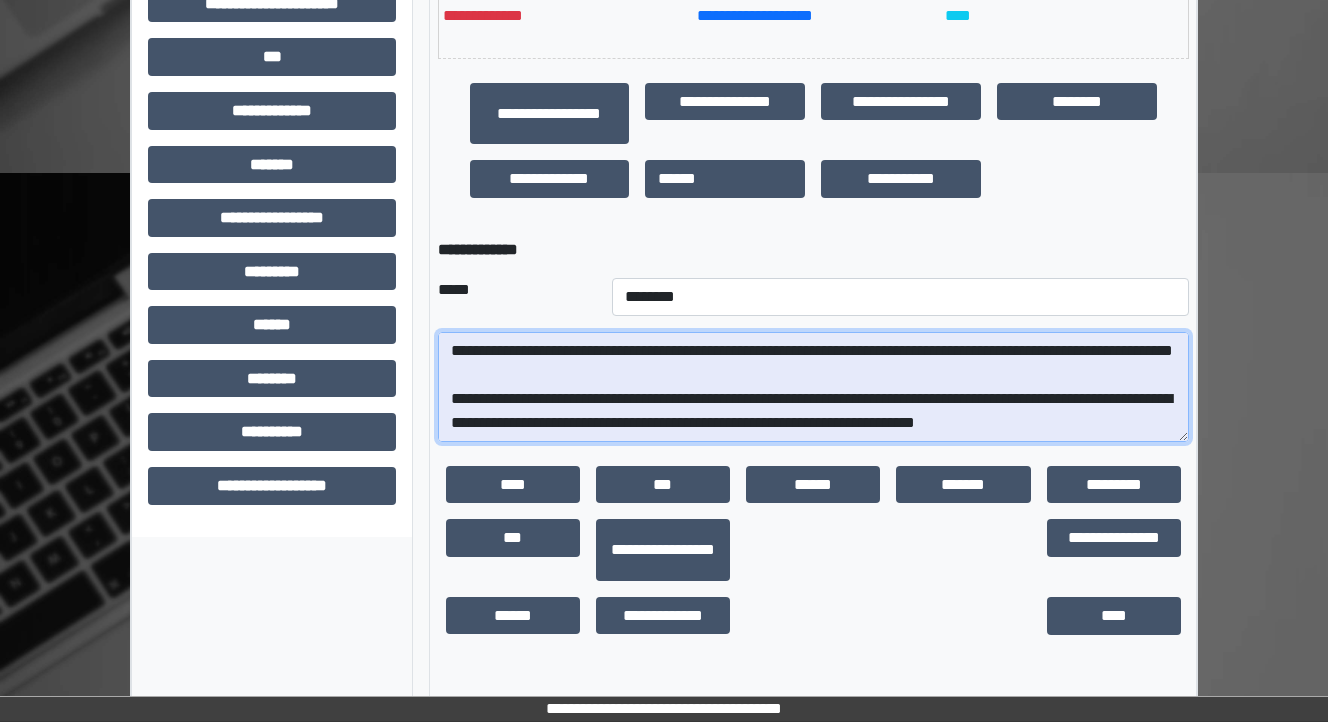 click at bounding box center (813, 387) 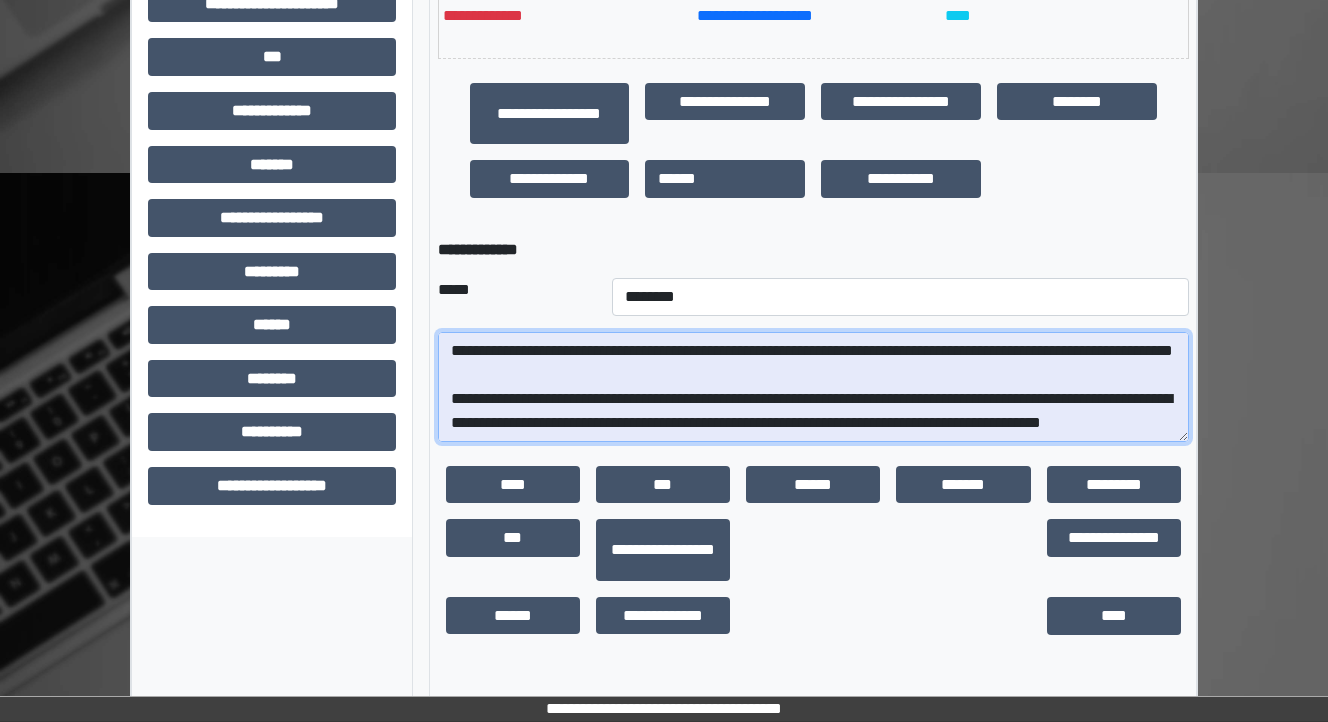 click at bounding box center (813, 387) 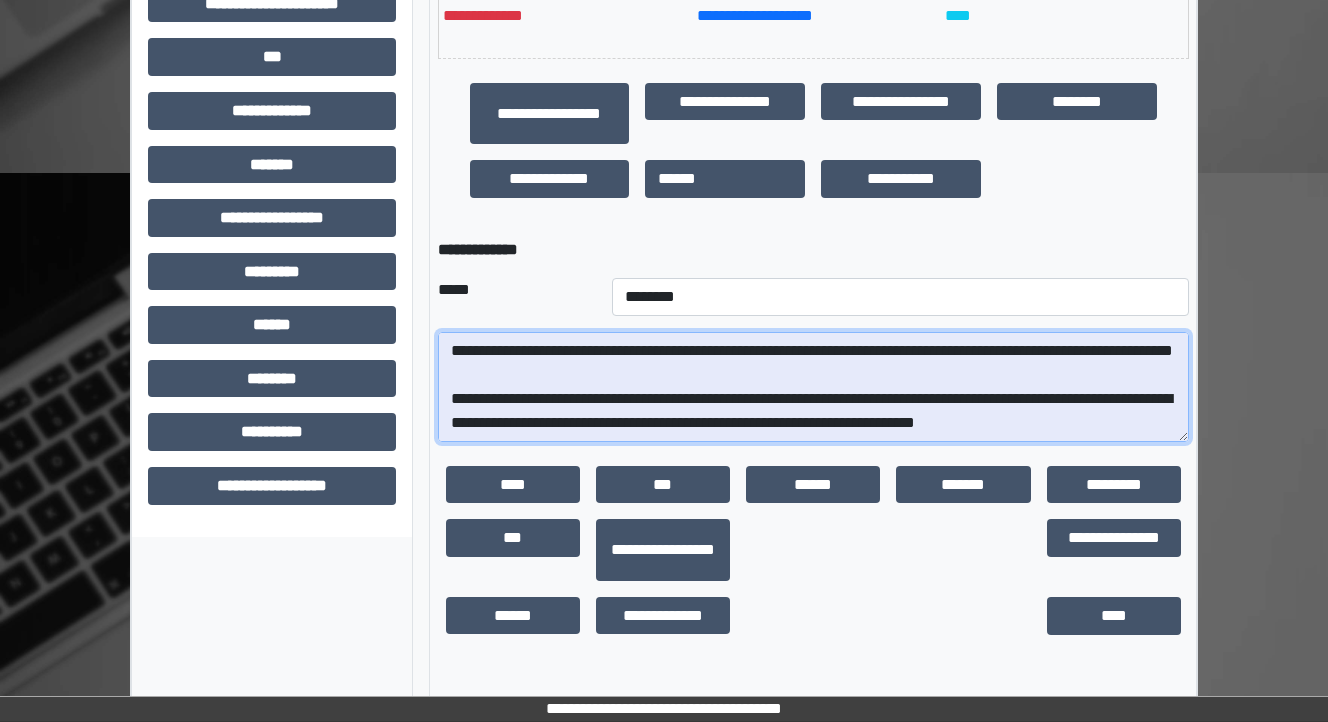 click at bounding box center (813, 387) 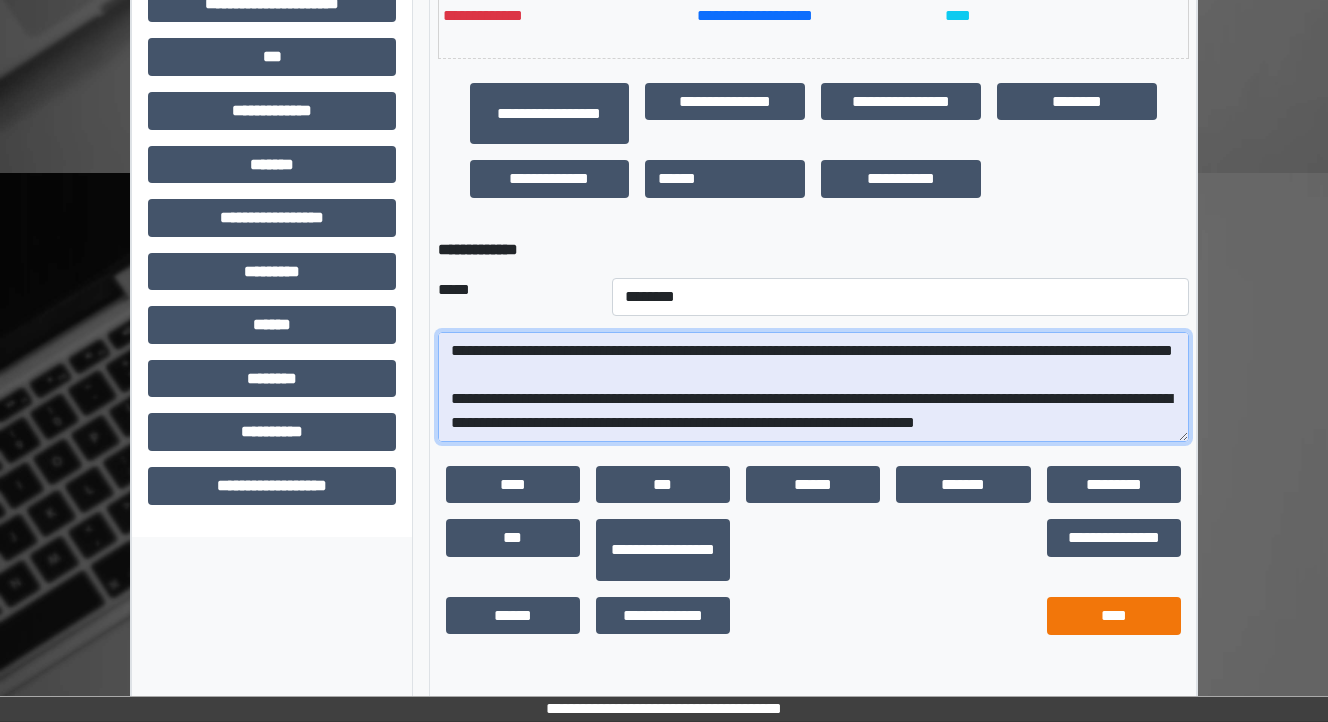 type on "**********" 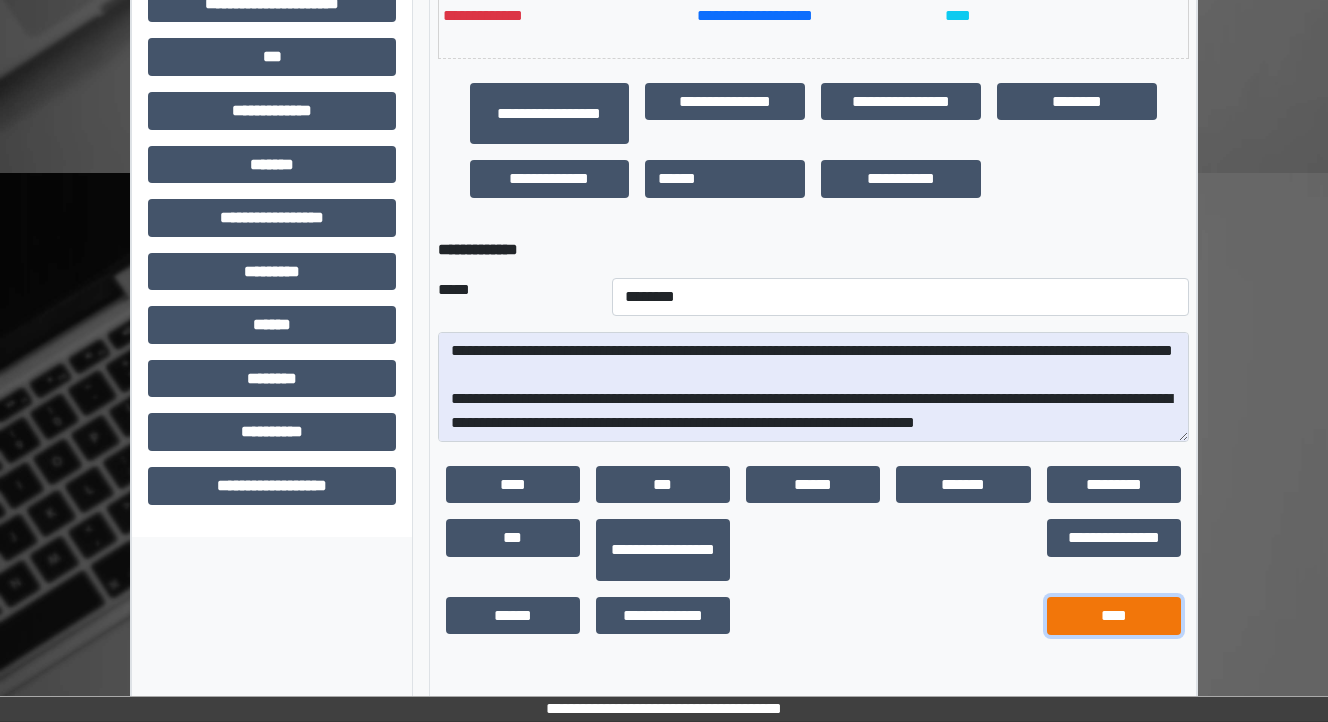 click on "****" at bounding box center (1114, 616) 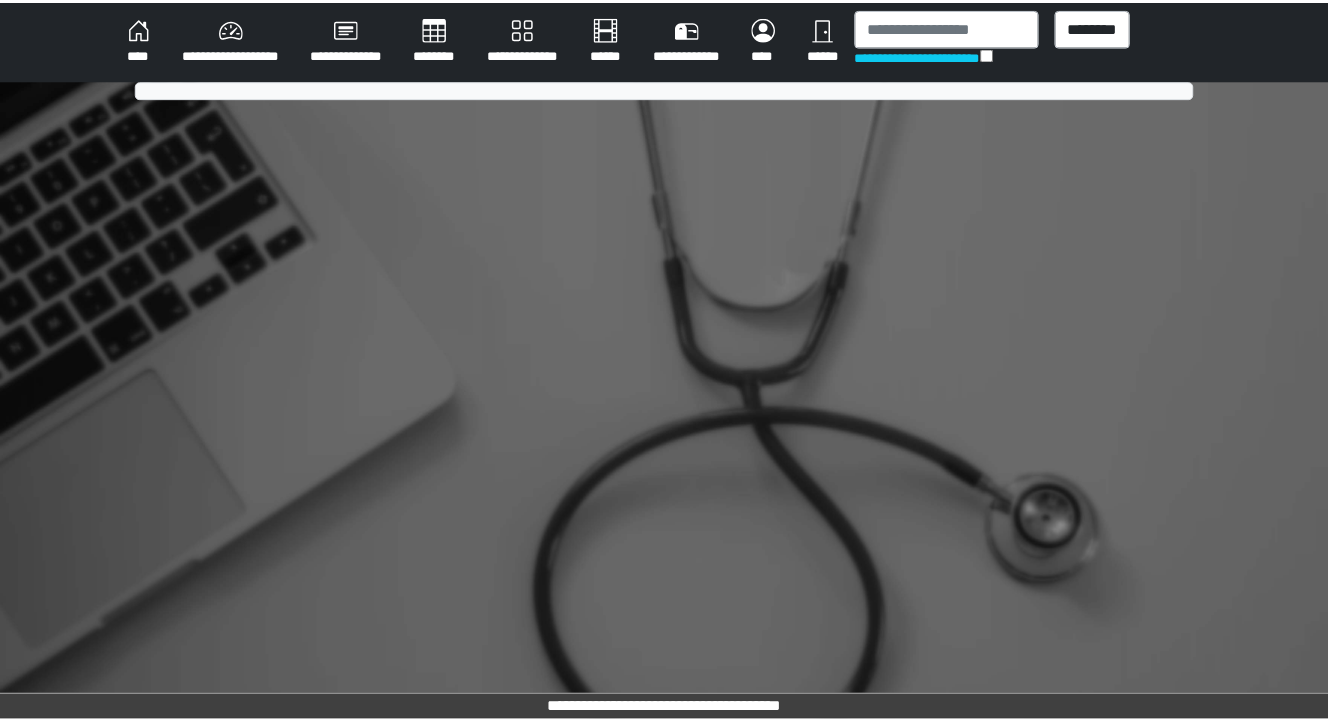 scroll, scrollTop: 0, scrollLeft: 0, axis: both 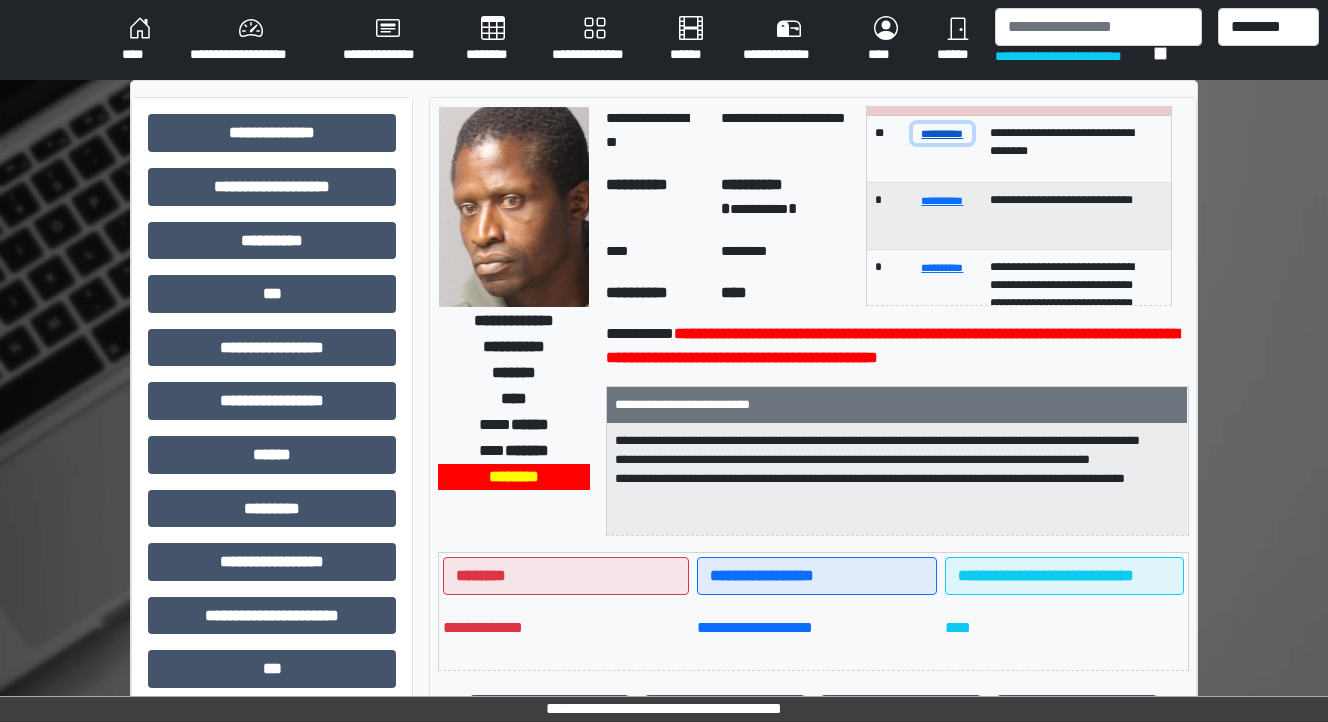 click on "**********" at bounding box center [943, 133] 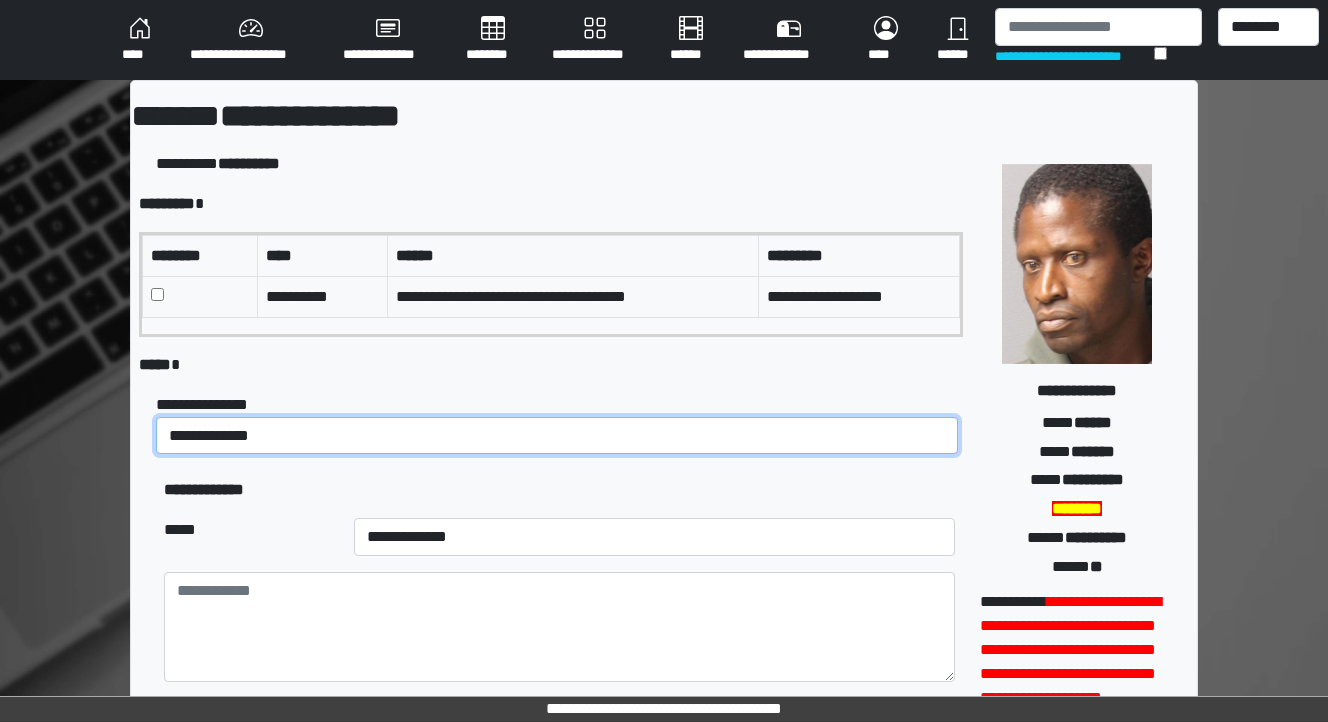 click on "**********" at bounding box center [557, 436] 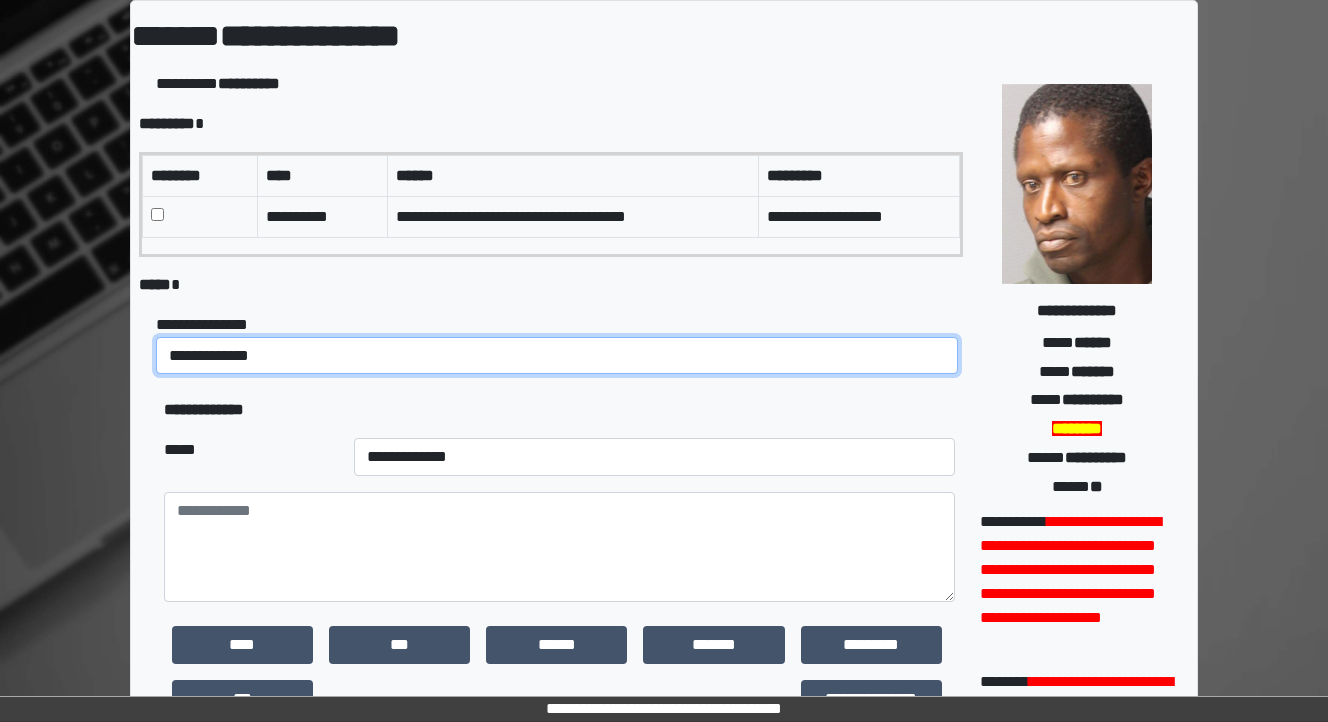 click on "**********" at bounding box center [557, 356] 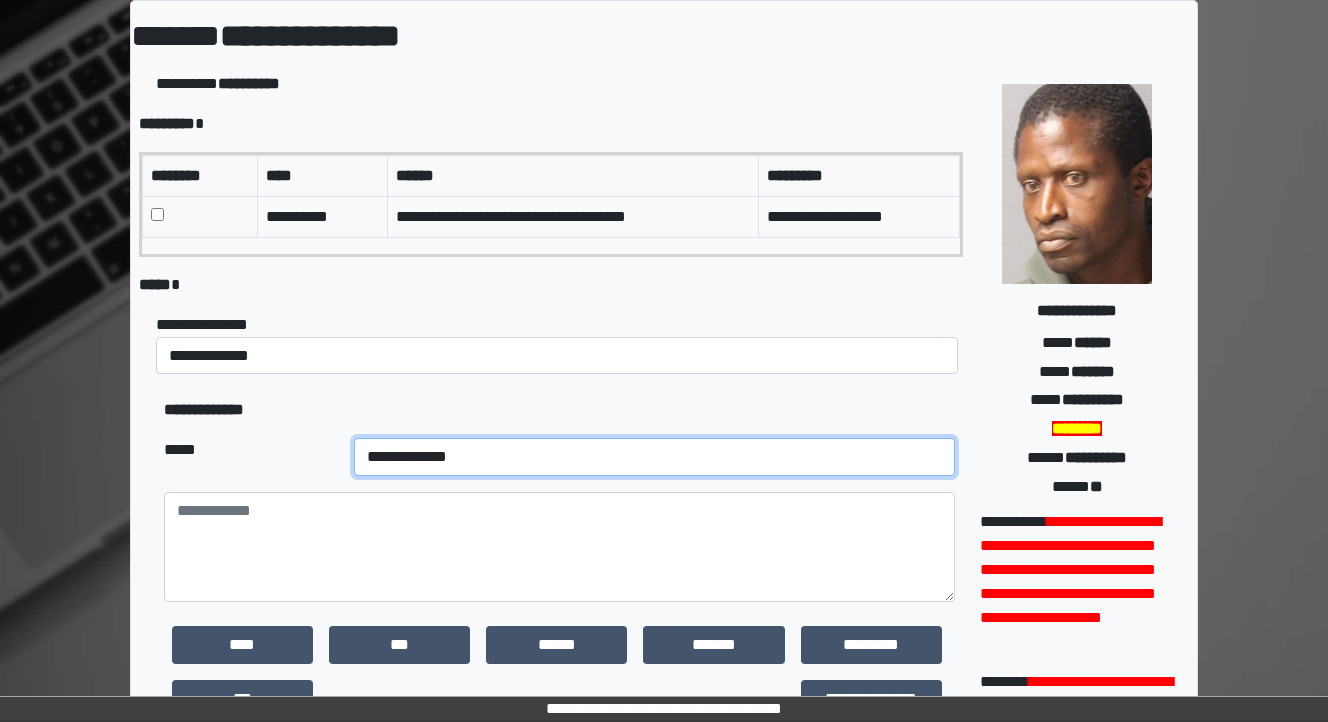 click on "**********" at bounding box center (654, 457) 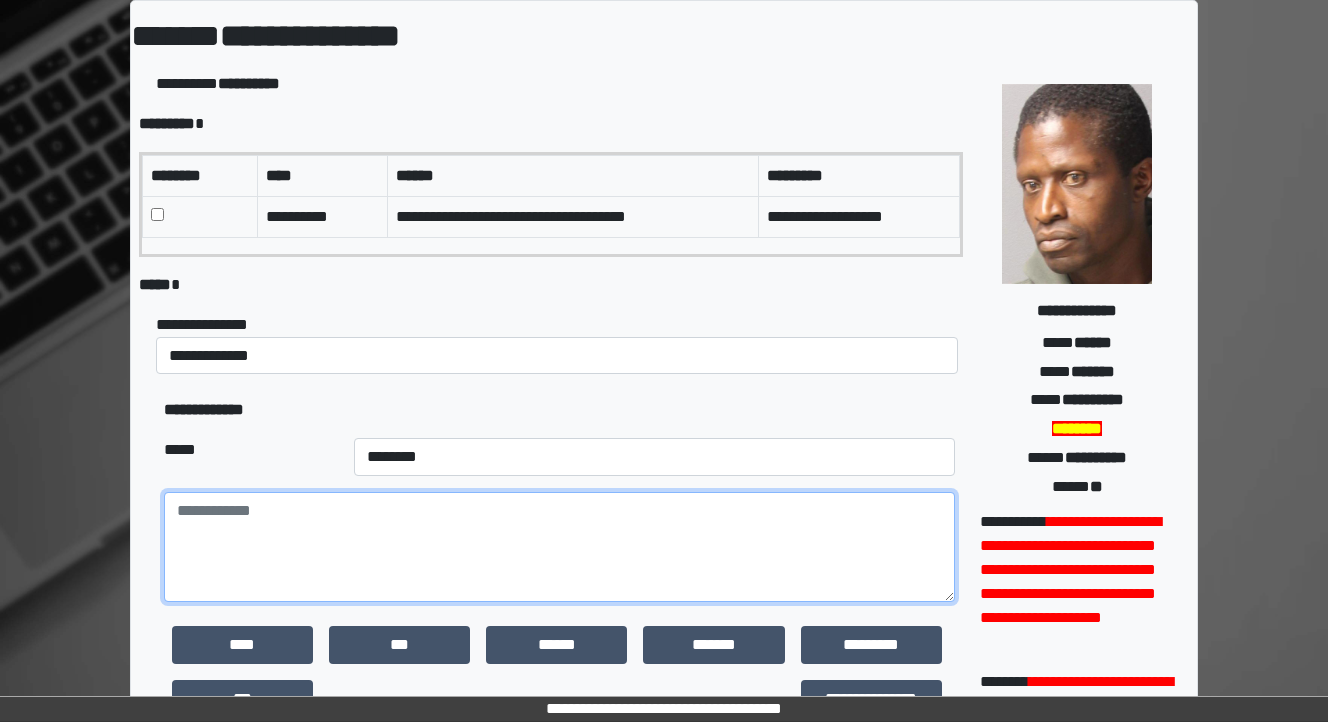 click at bounding box center [559, 547] 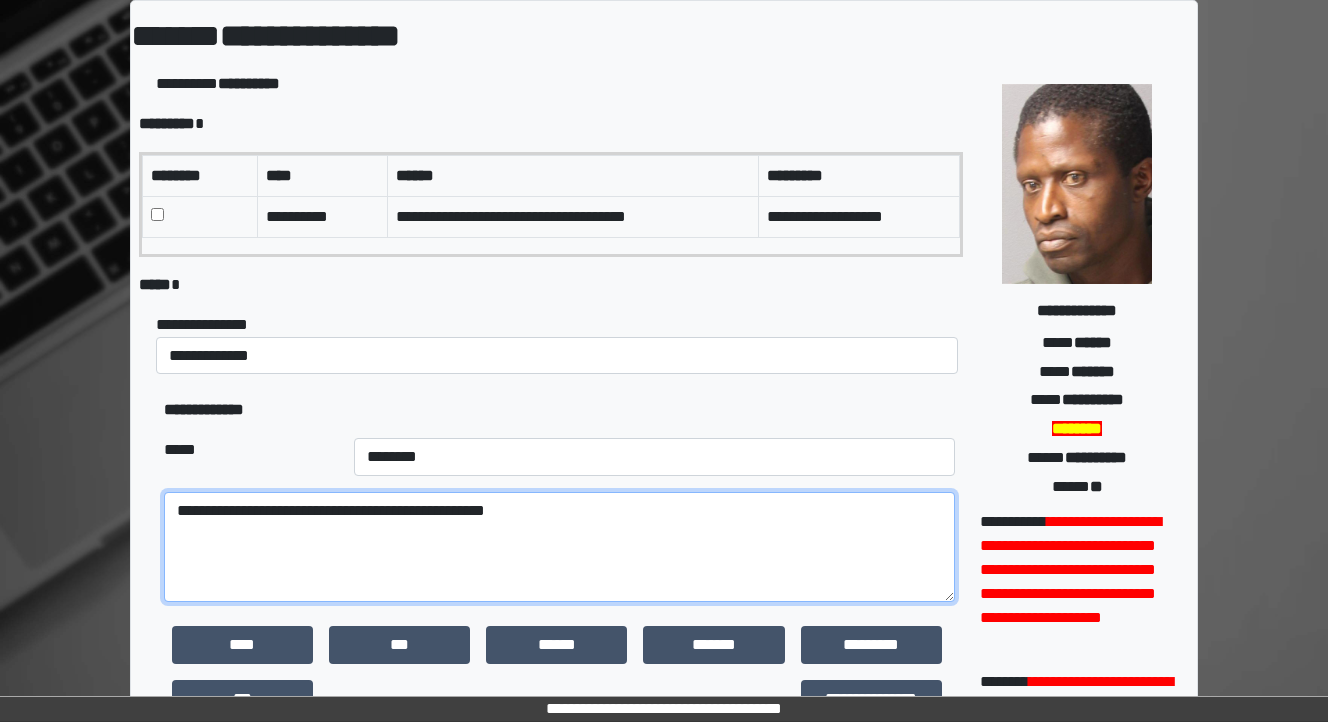 click on "**********" at bounding box center (559, 547) 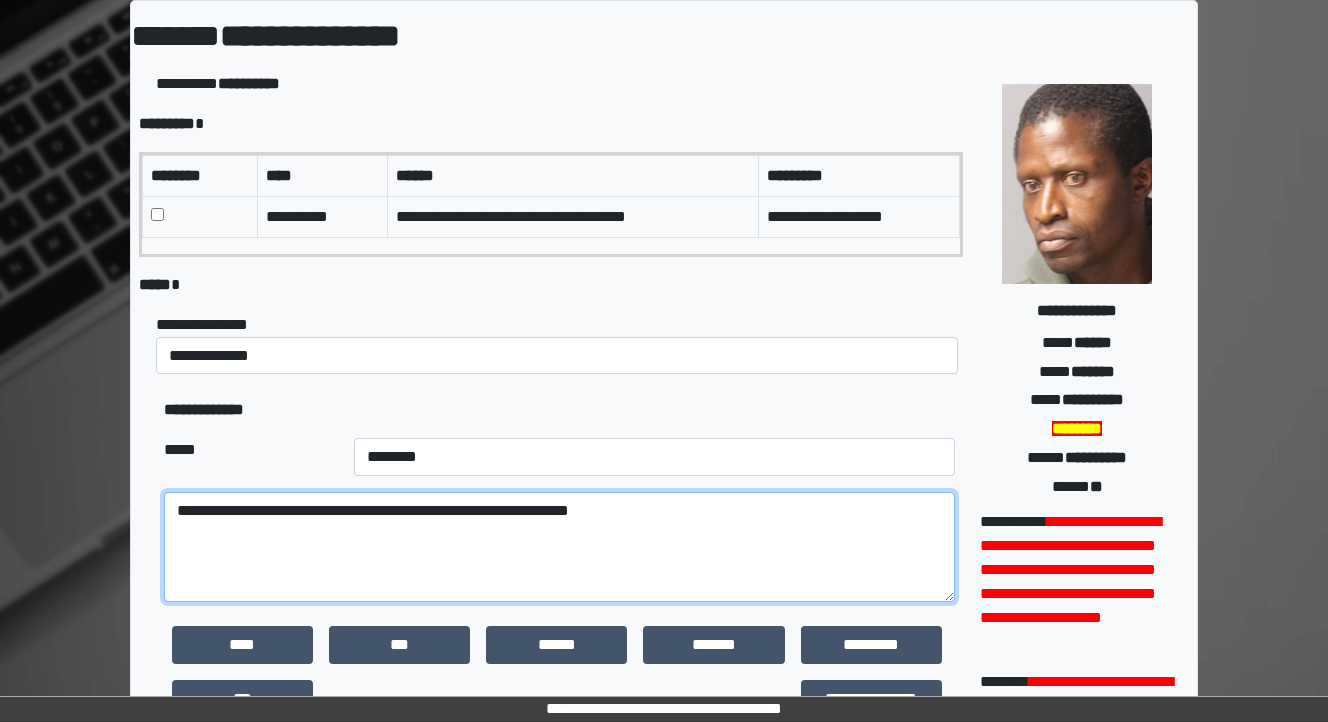 click on "**********" at bounding box center (559, 547) 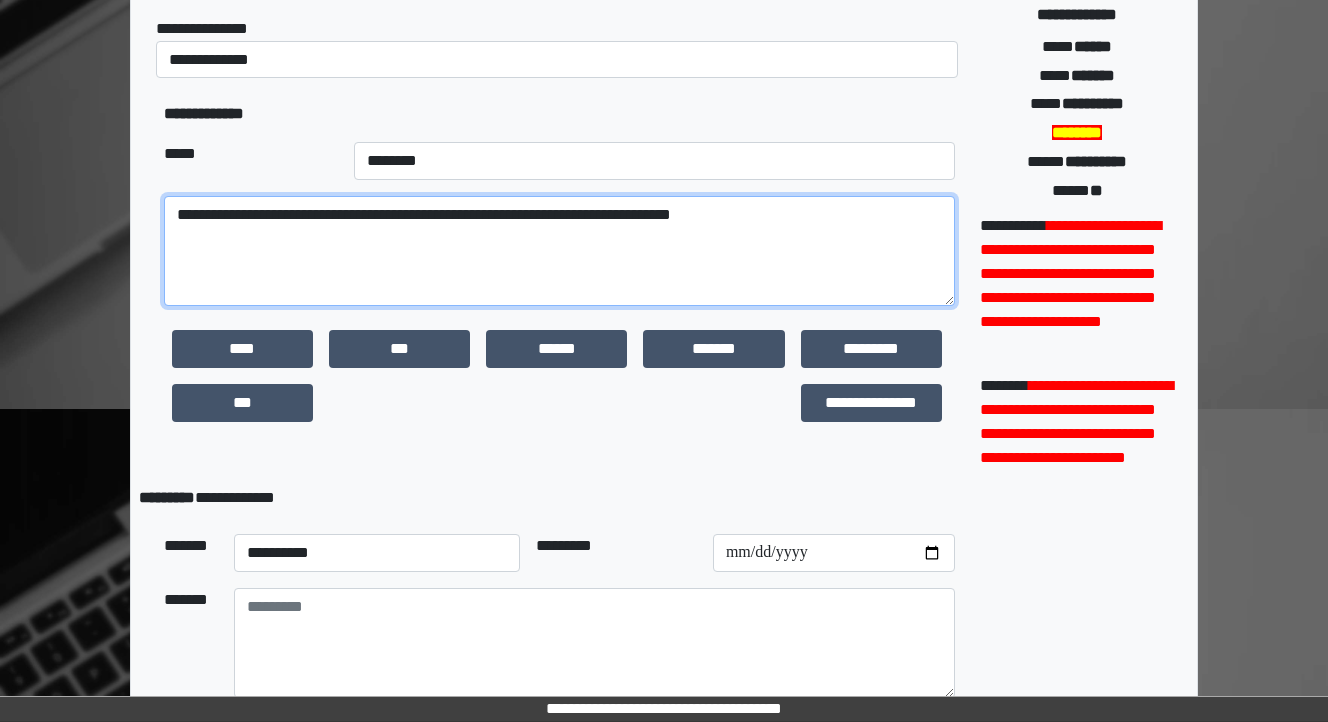 scroll, scrollTop: 400, scrollLeft: 0, axis: vertical 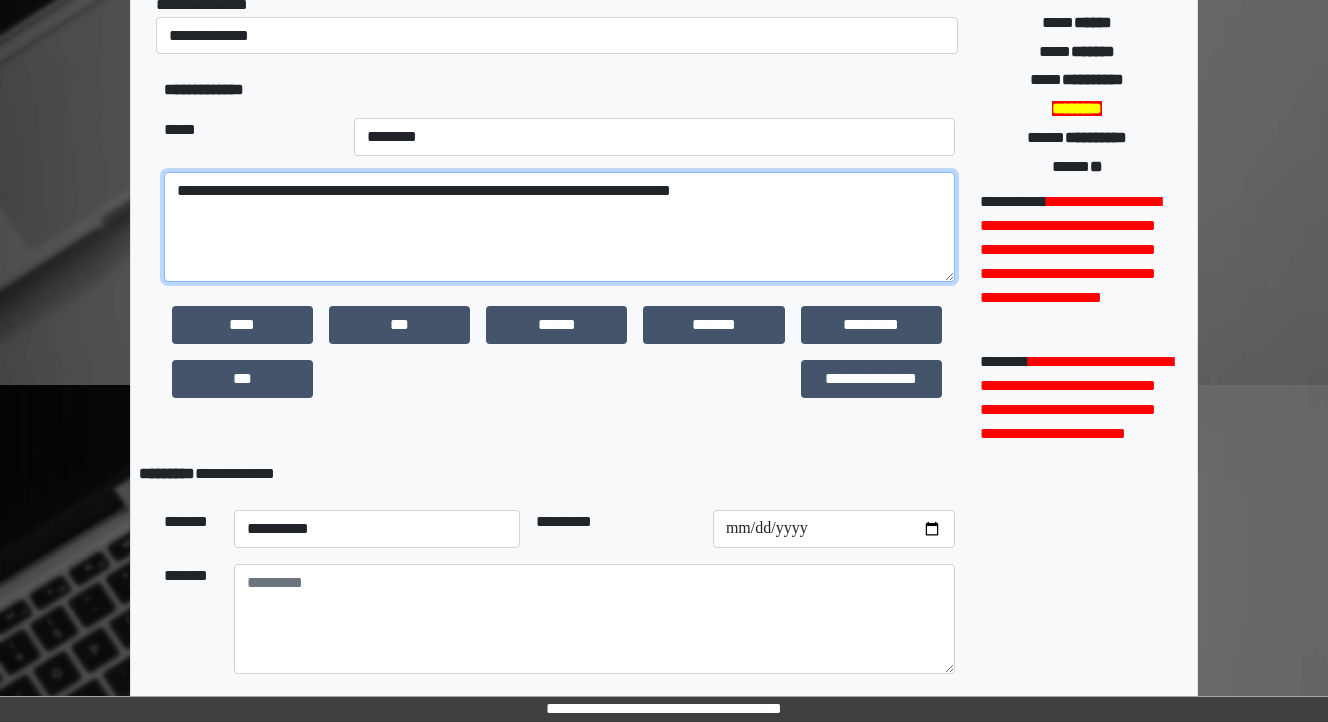 type on "**********" 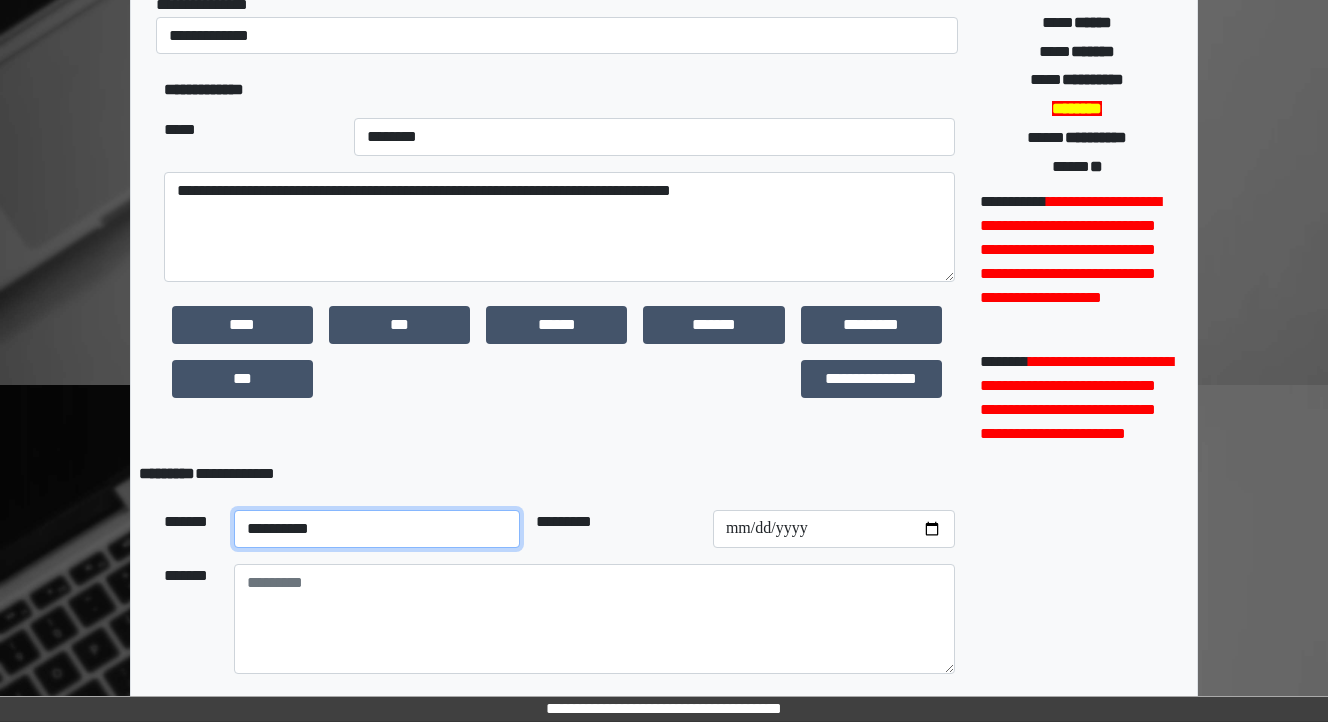click on "**********" at bounding box center (377, 529) 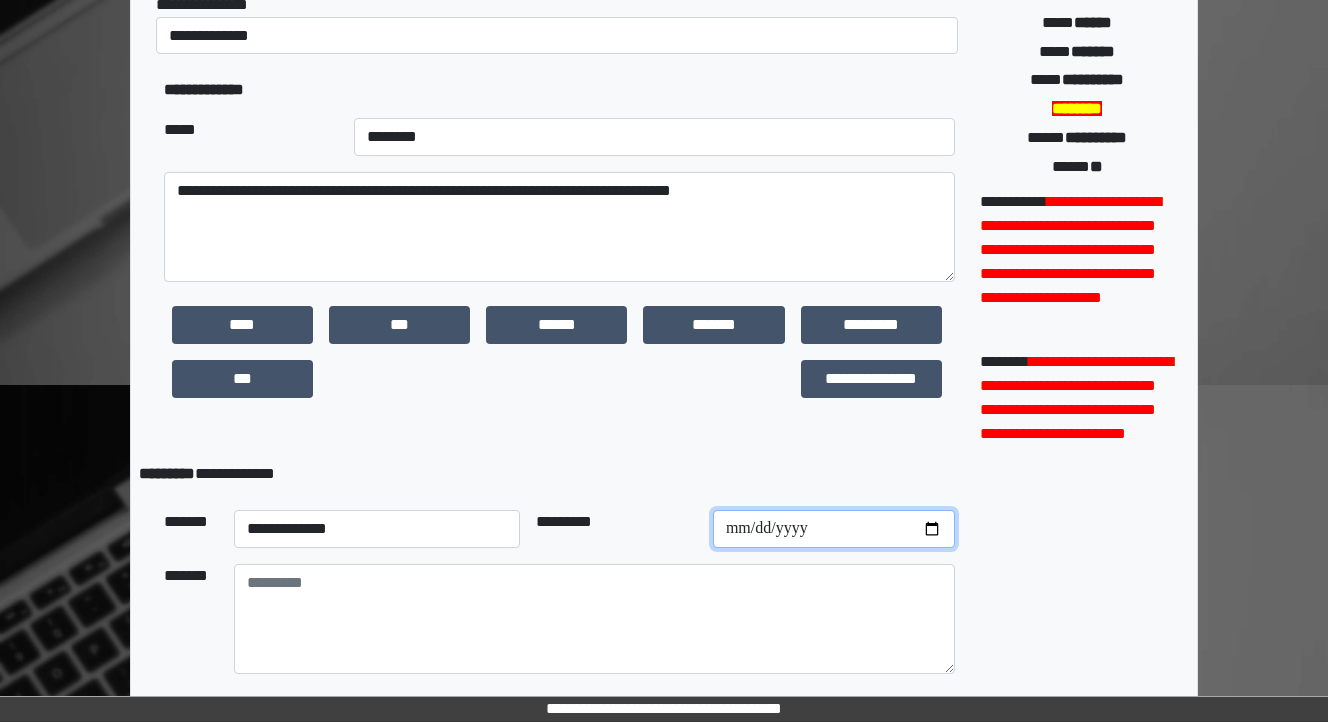click at bounding box center (834, 529) 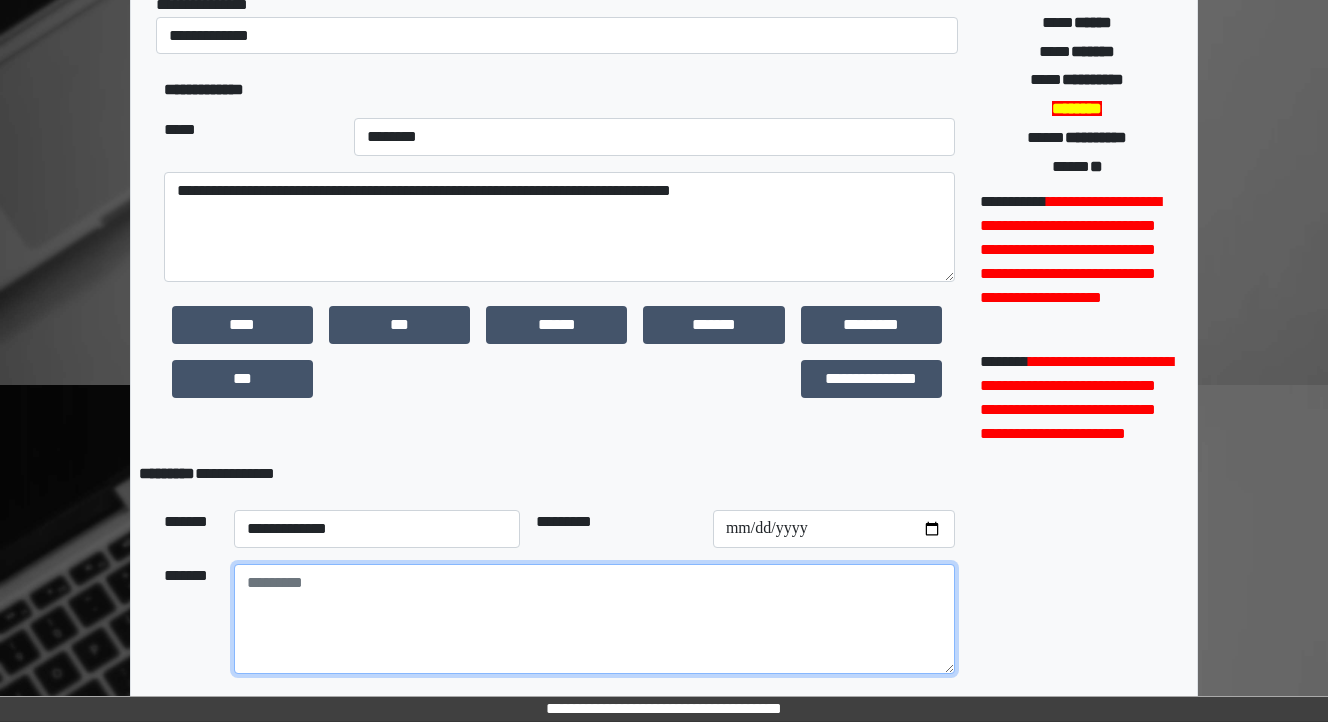 click at bounding box center [594, 619] 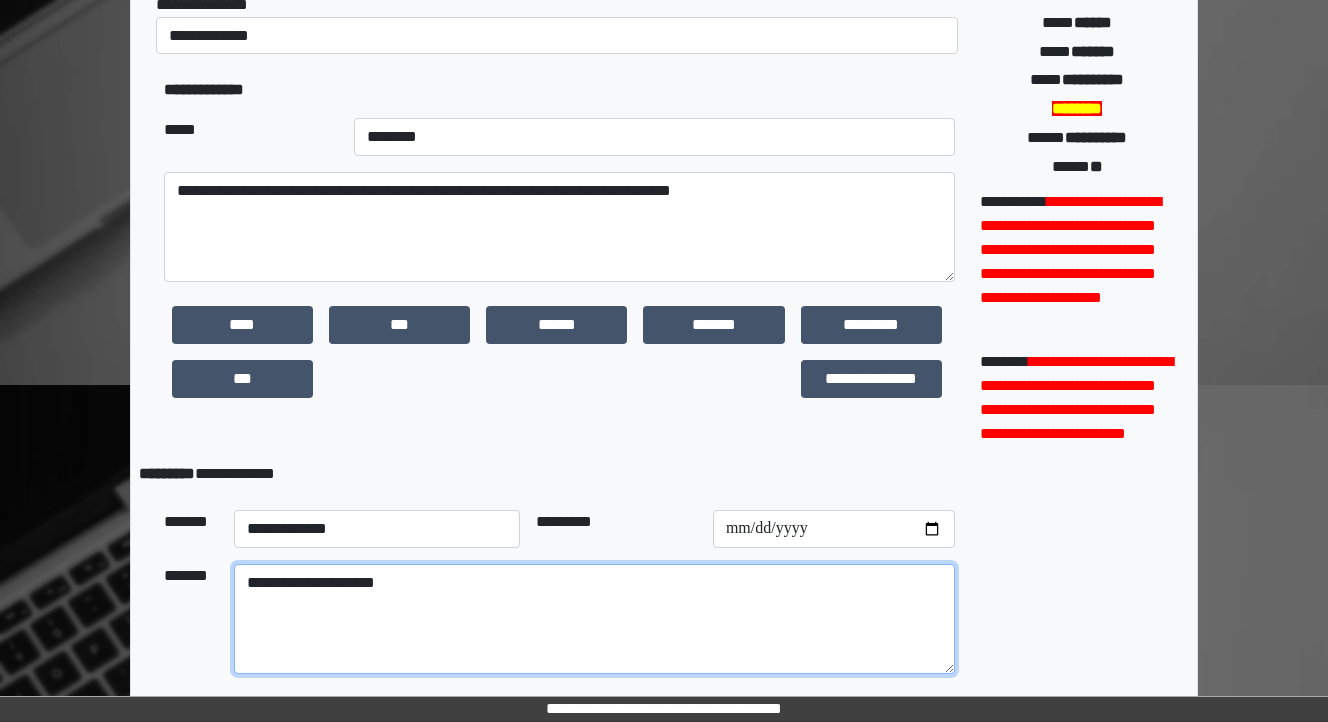 type on "**********" 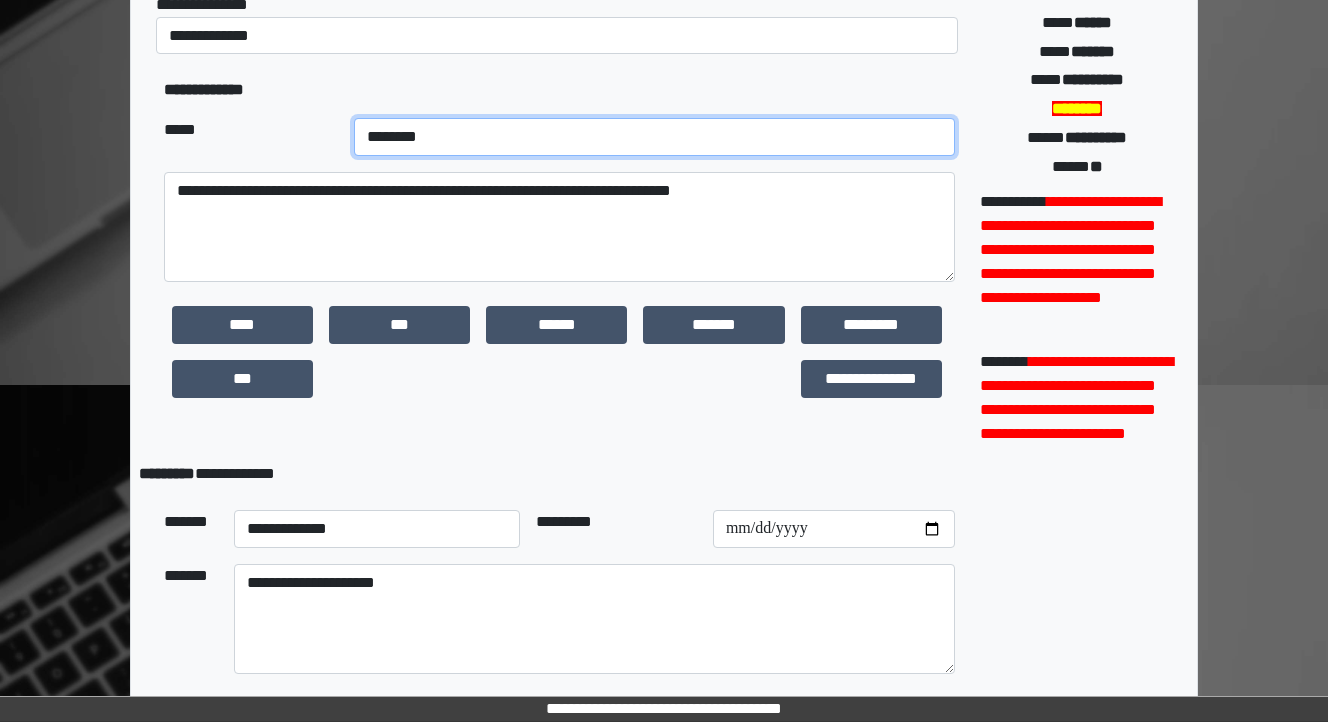 click on "**********" at bounding box center (654, 137) 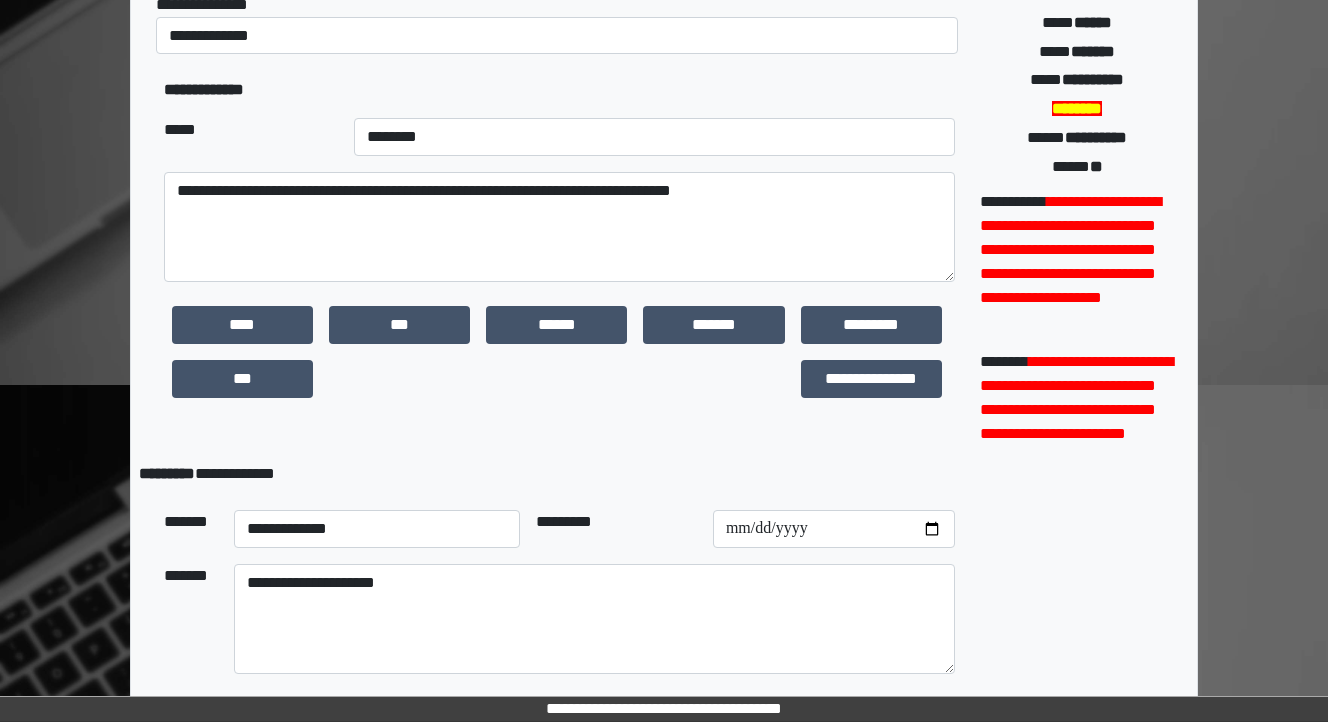 click at bounding box center (139, 257) 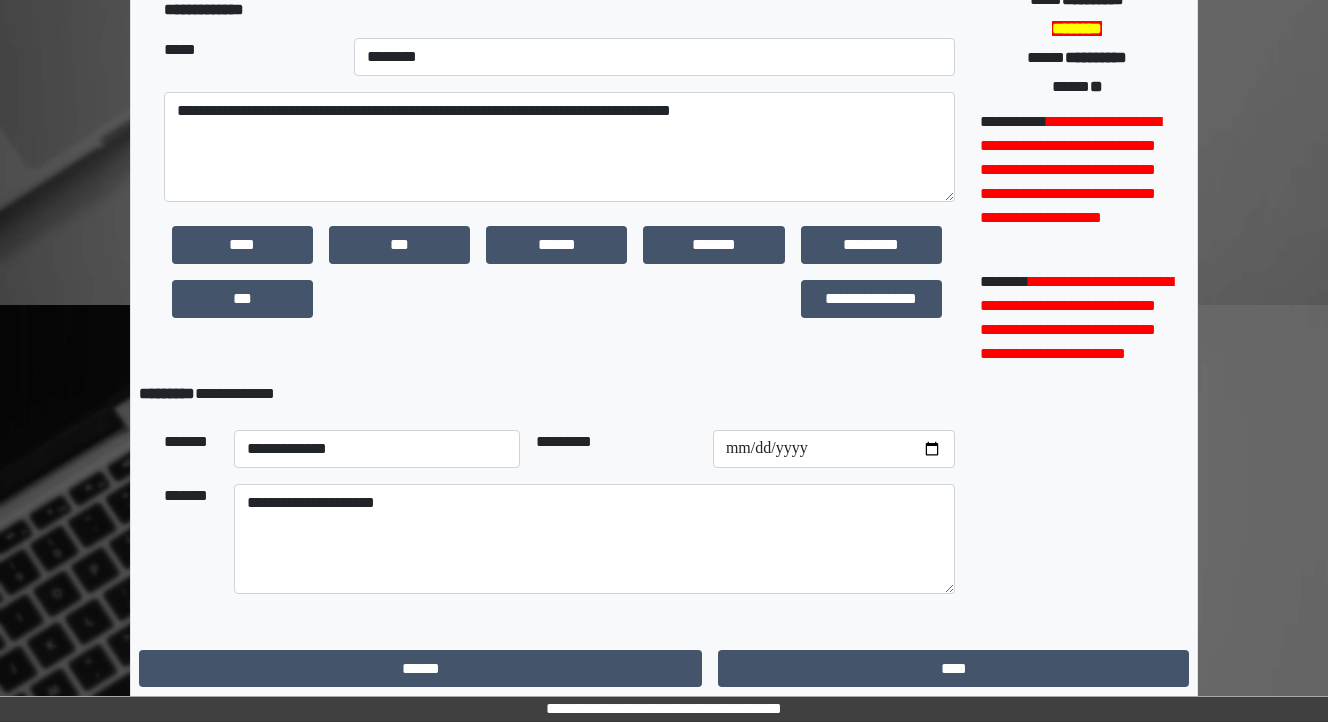 scroll, scrollTop: 482, scrollLeft: 0, axis: vertical 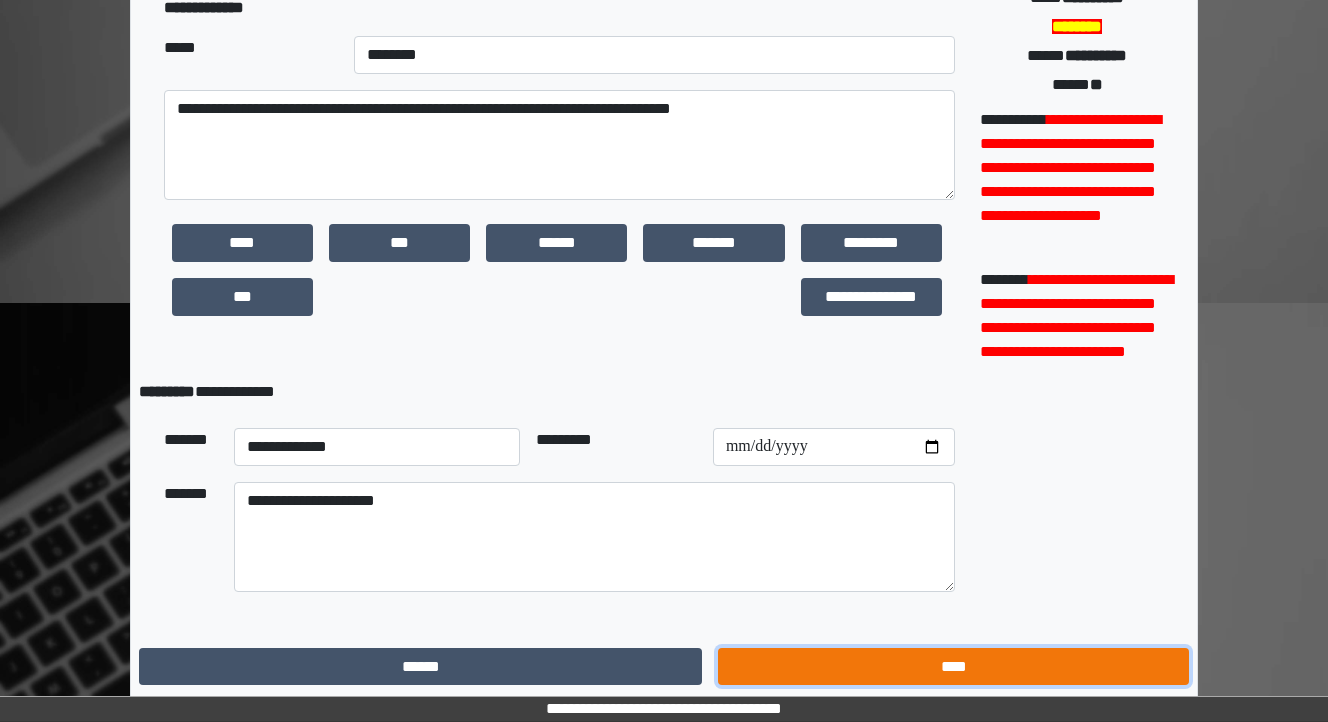 click on "****" at bounding box center (953, 667) 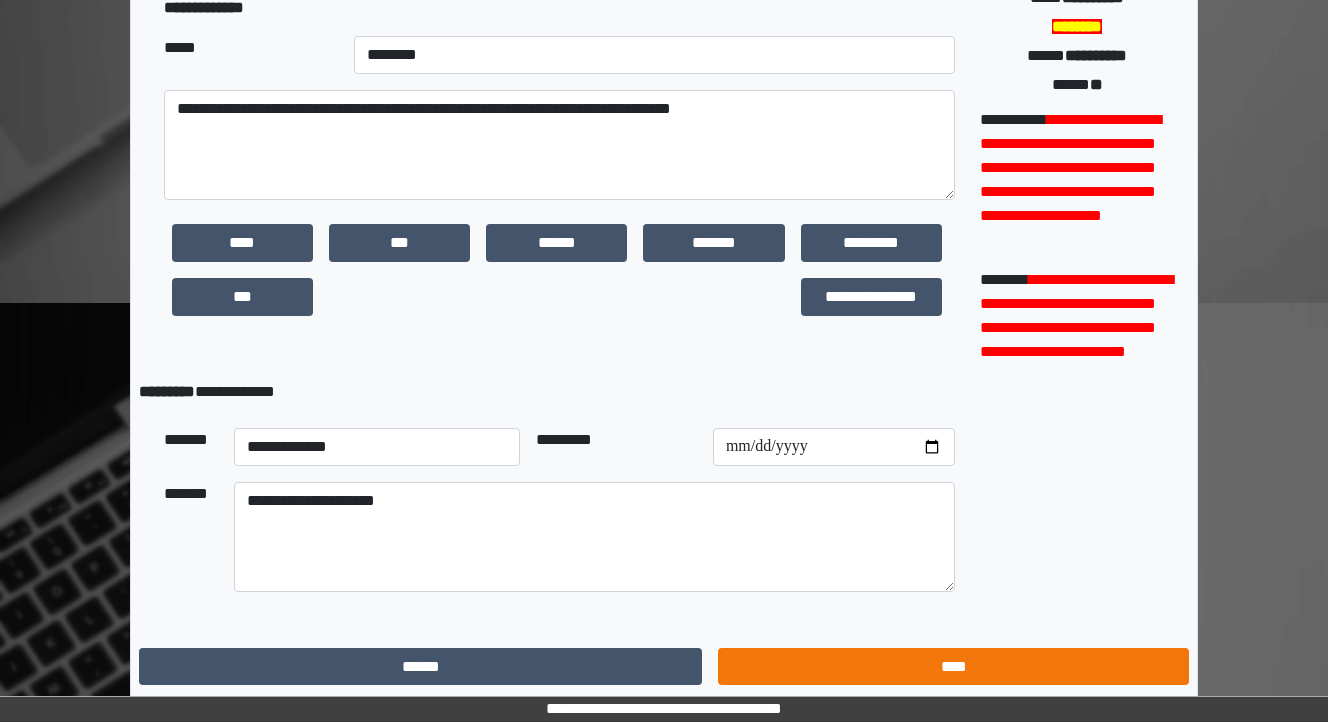 scroll, scrollTop: 0, scrollLeft: 0, axis: both 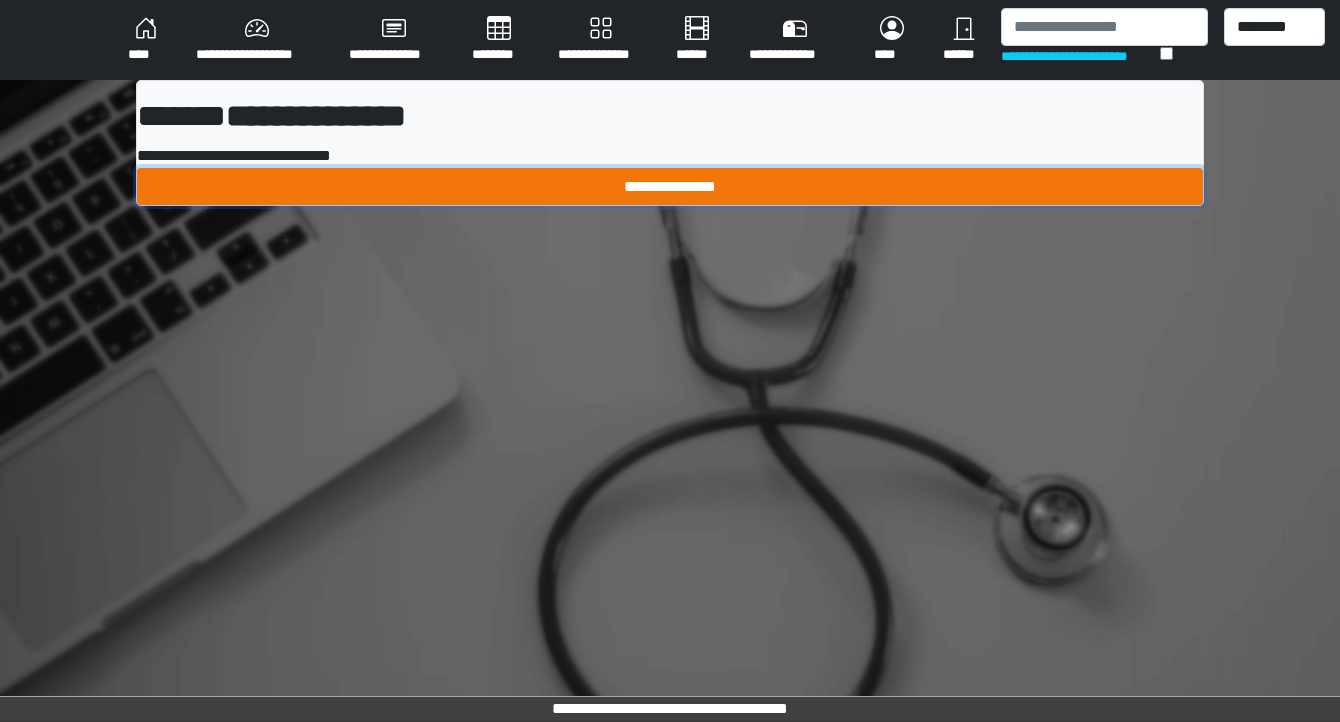 click on "**********" at bounding box center (670, 187) 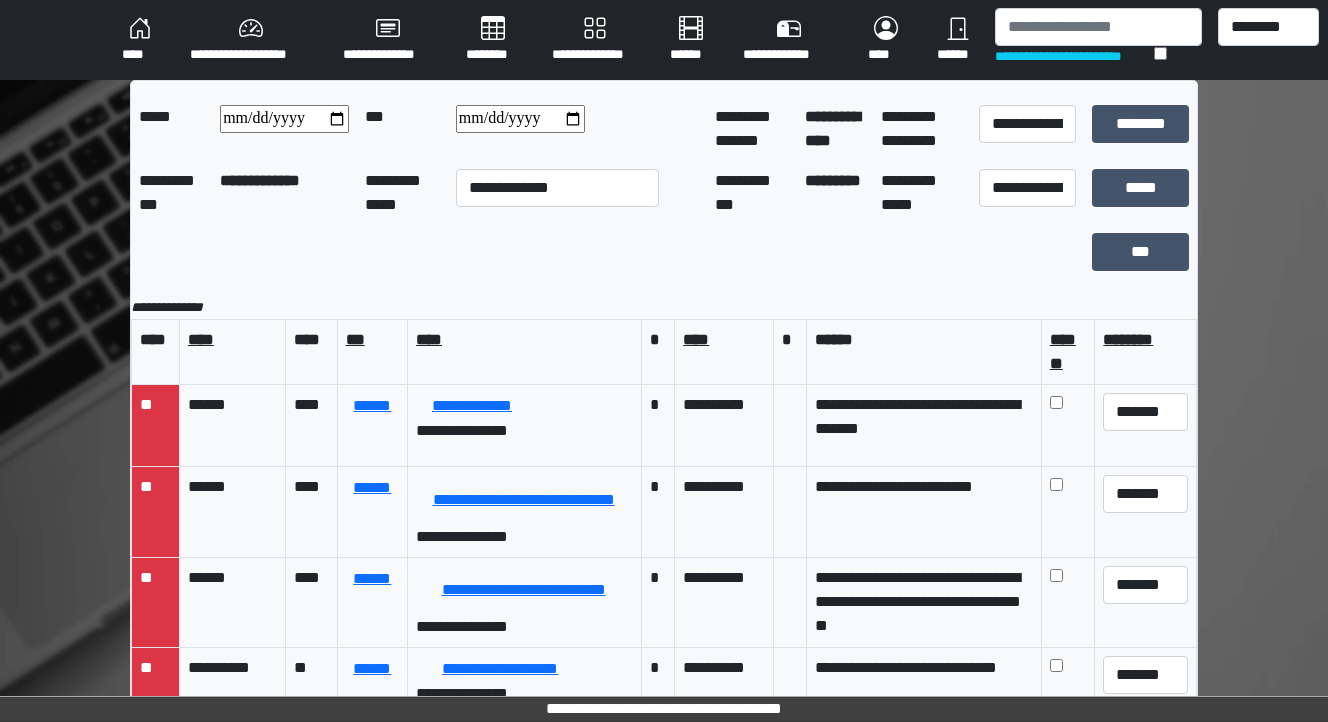 click on "********" at bounding box center [493, 40] 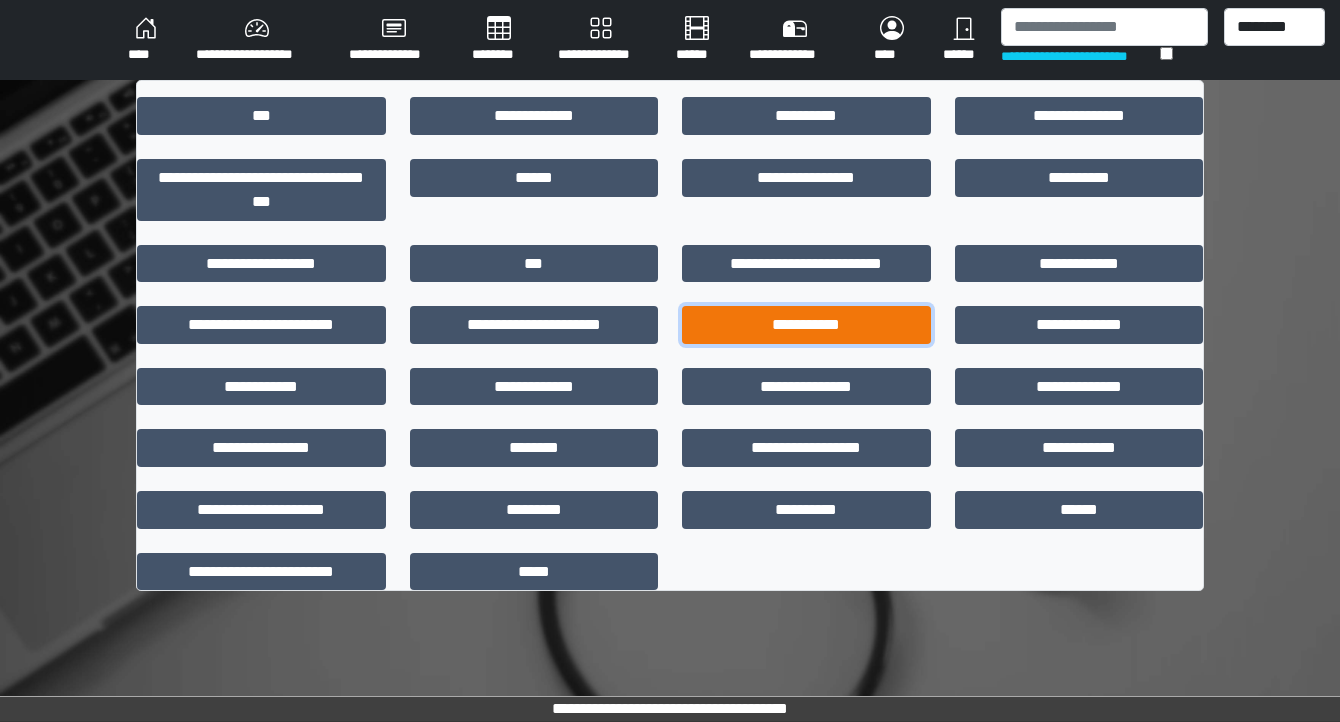 click on "**********" at bounding box center (806, 325) 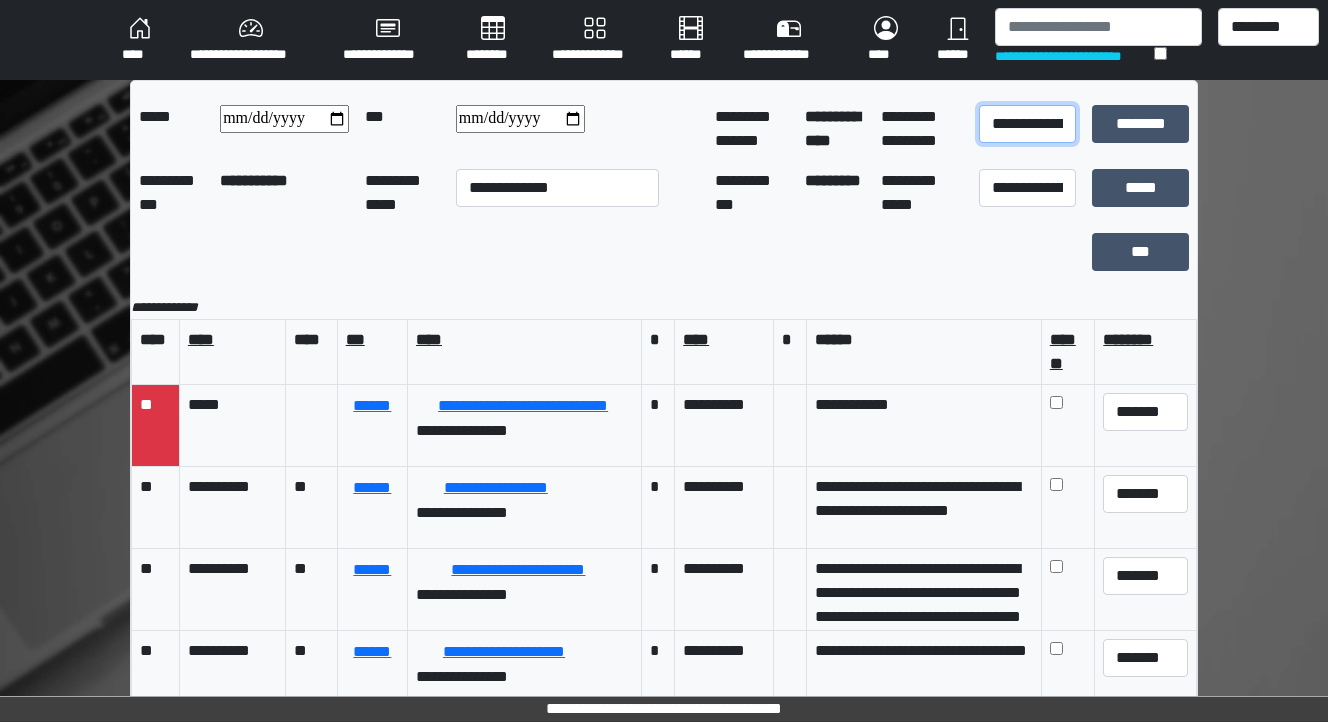 click on "**********" at bounding box center [1027, 124] 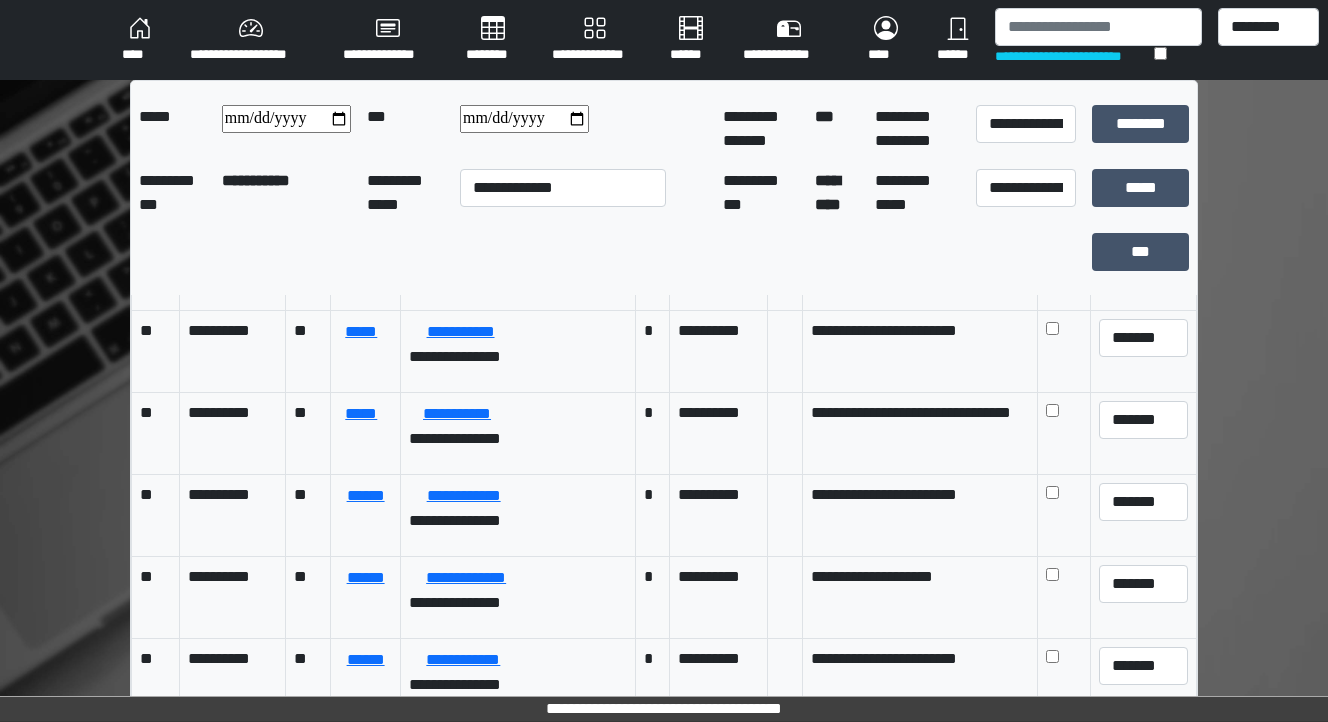 scroll, scrollTop: 0, scrollLeft: 0, axis: both 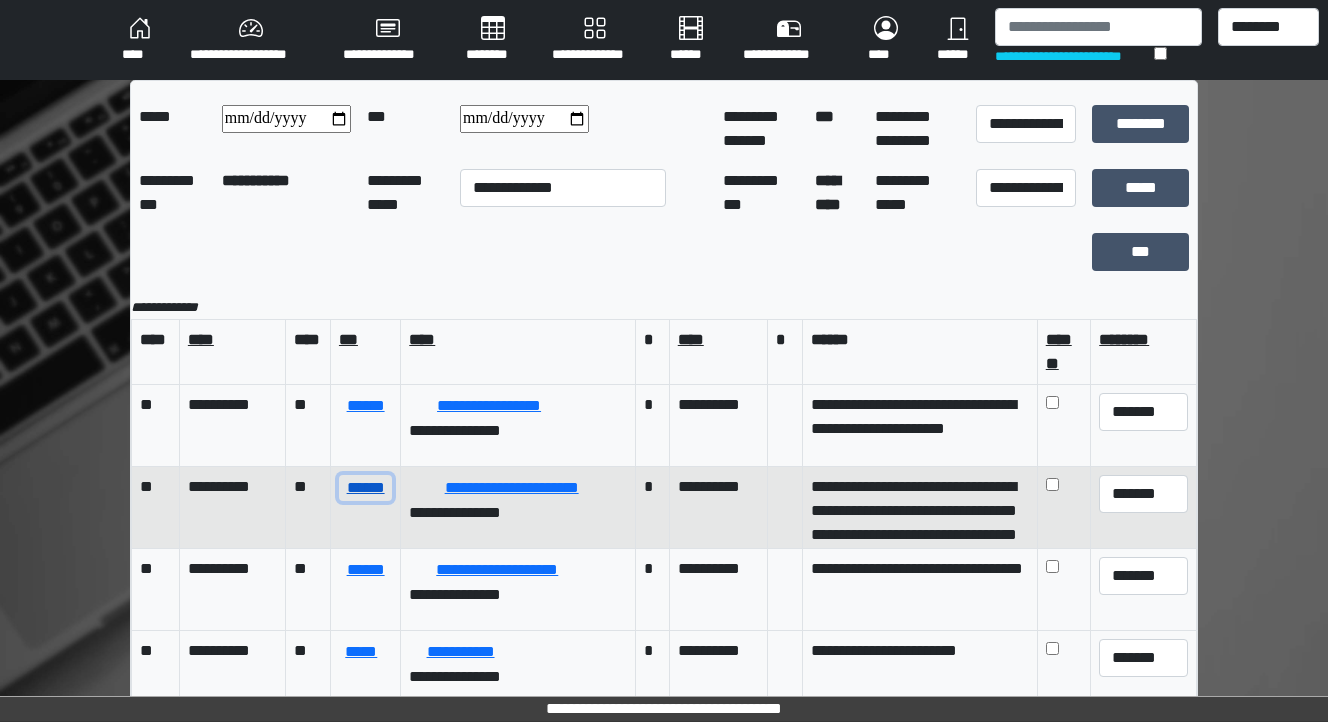 click on "******" at bounding box center [365, 488] 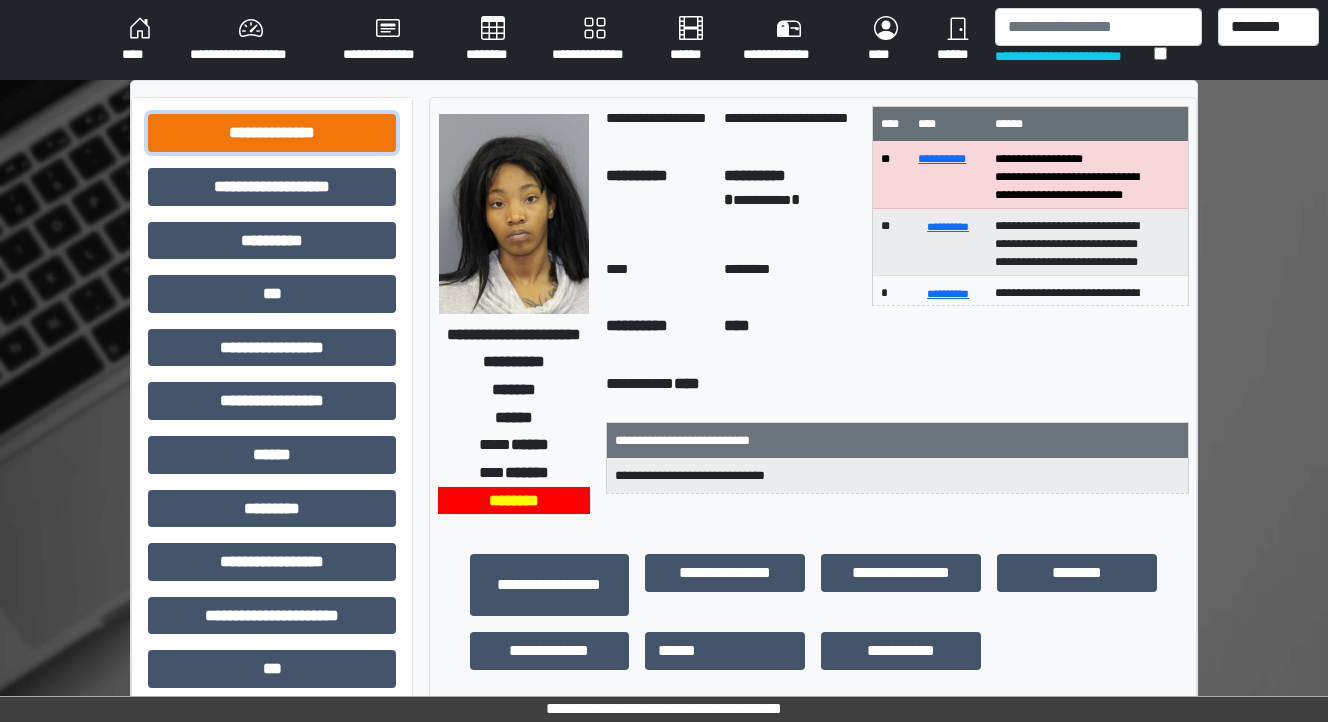 click on "**********" at bounding box center [272, 133] 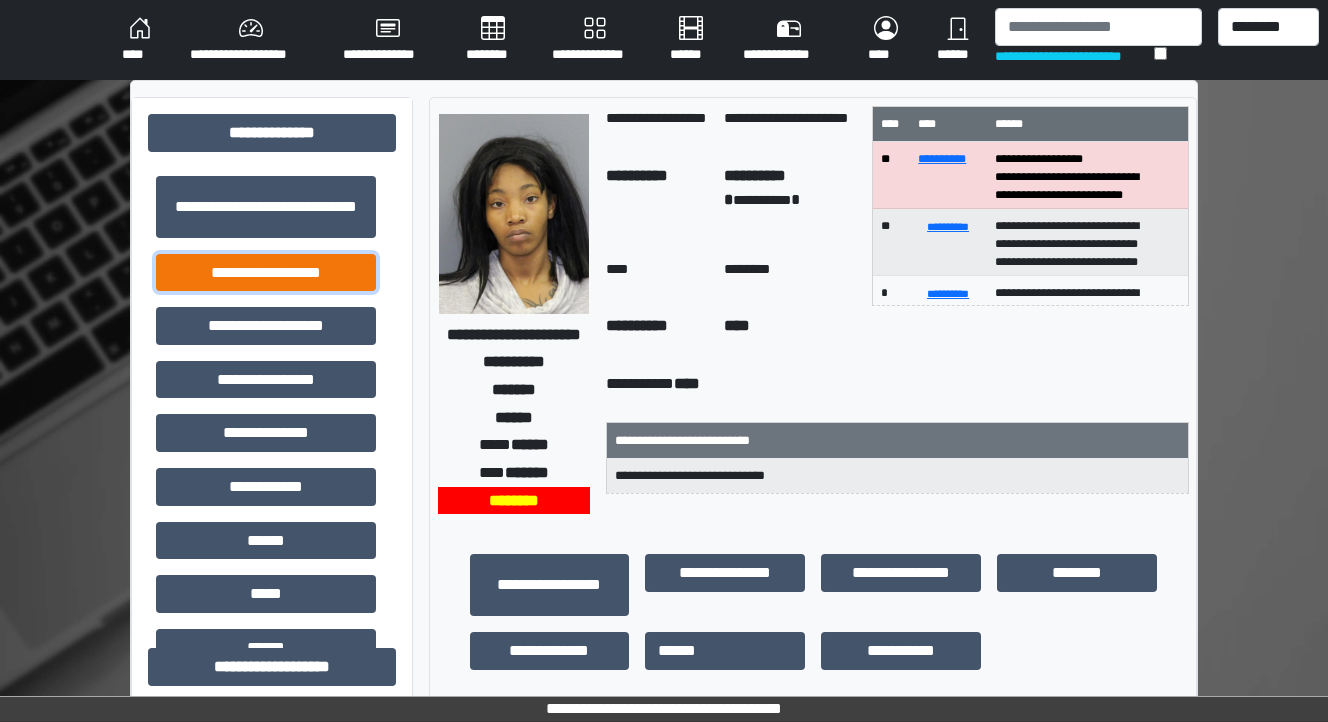 click on "**********" at bounding box center (266, 273) 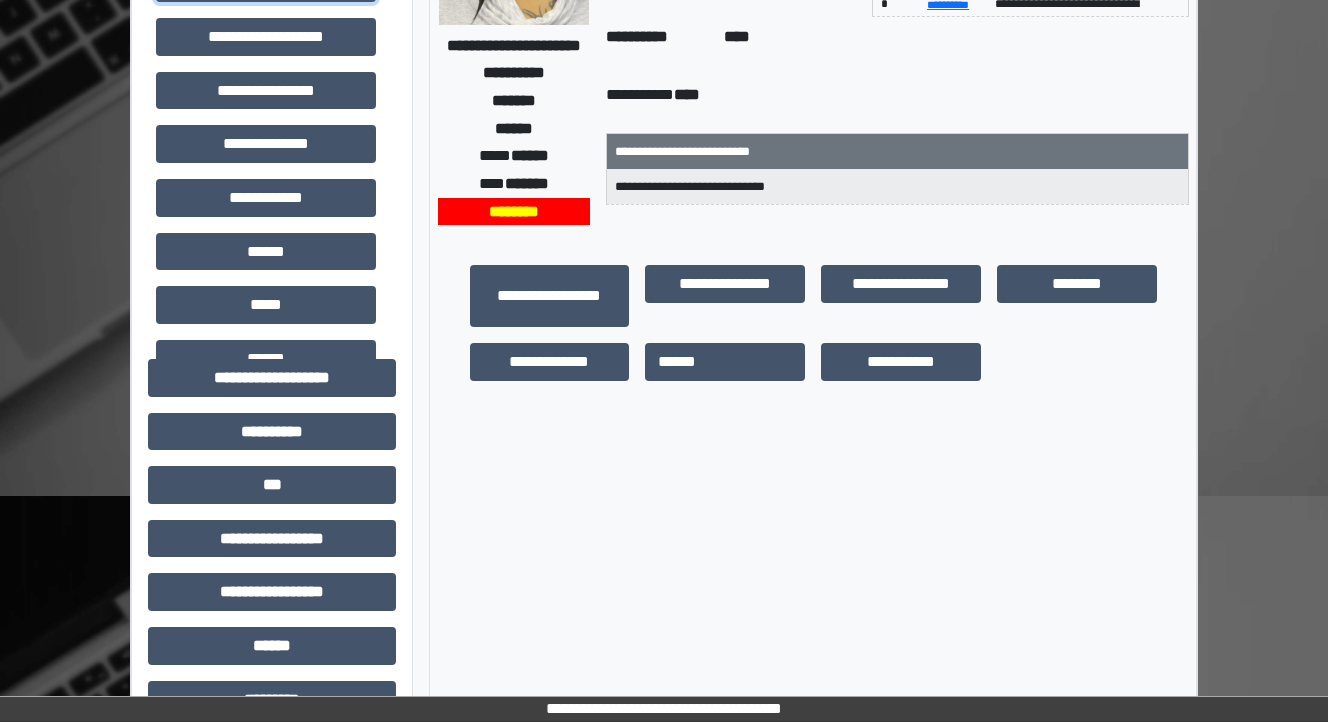 scroll, scrollTop: 320, scrollLeft: 0, axis: vertical 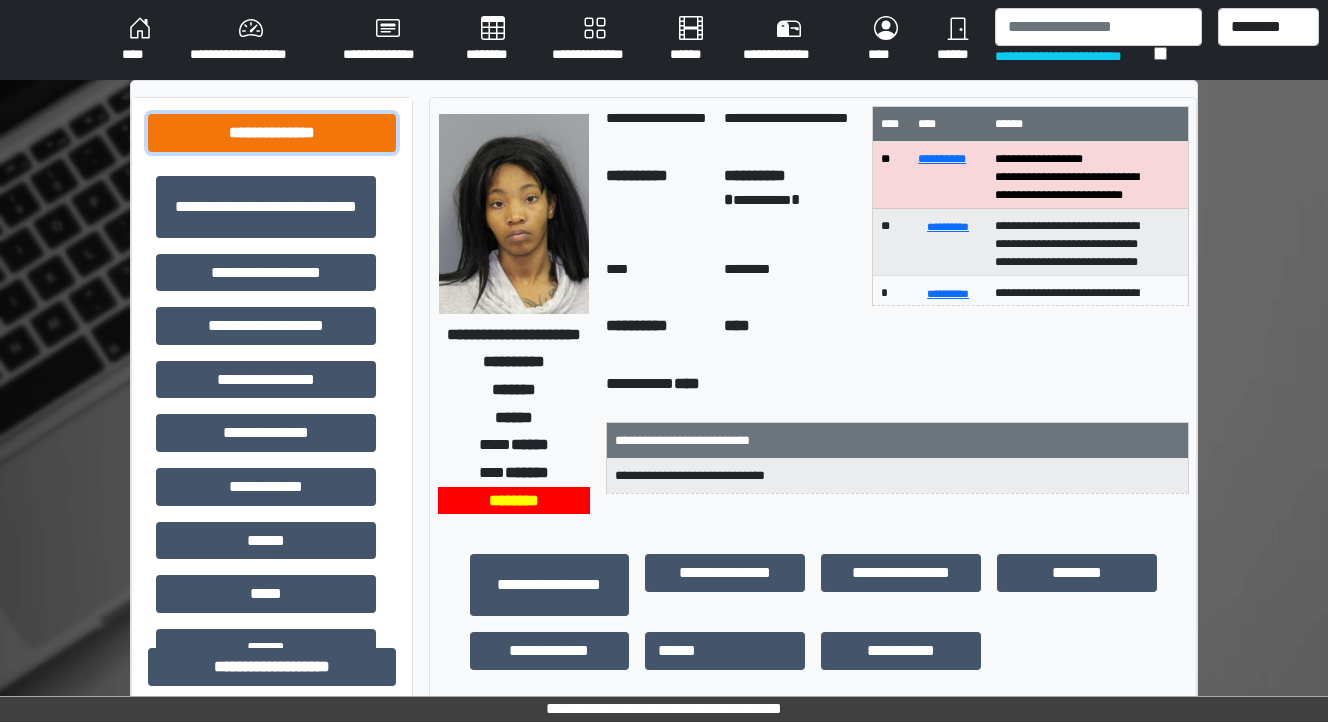 click on "**********" at bounding box center [272, 133] 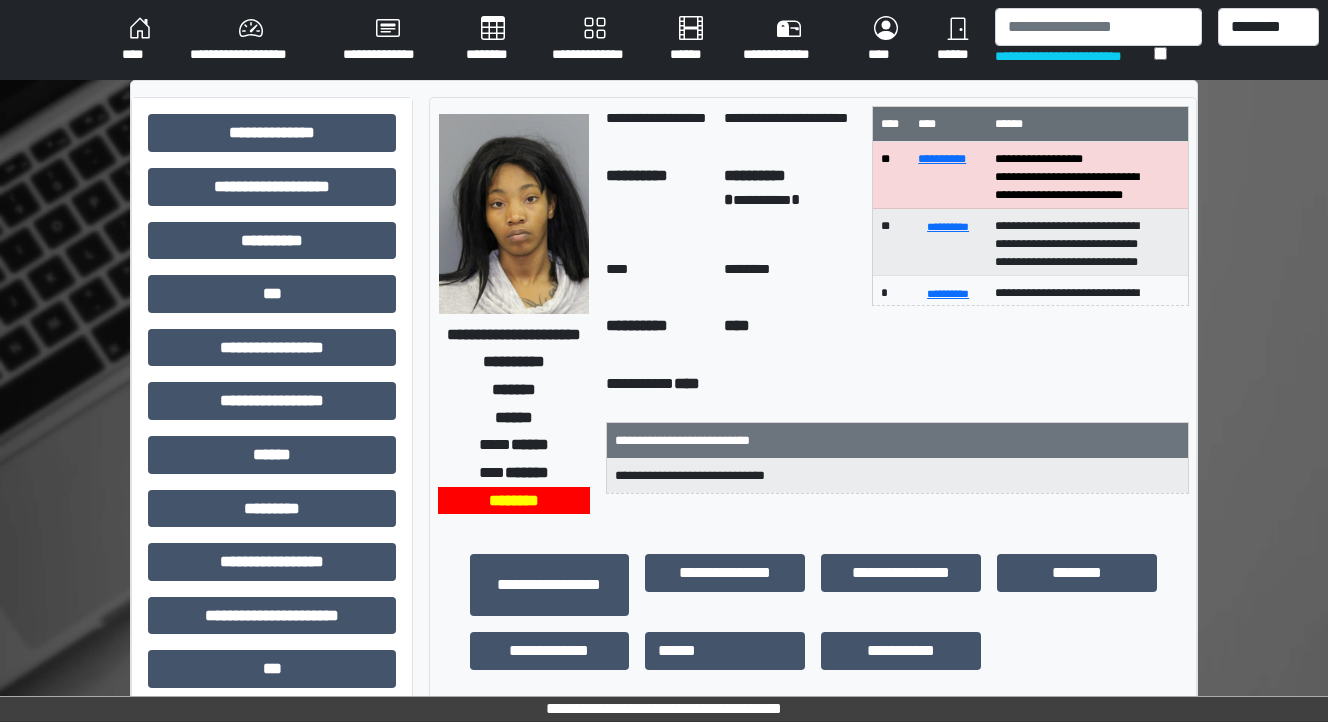 click on "********" at bounding box center [493, 40] 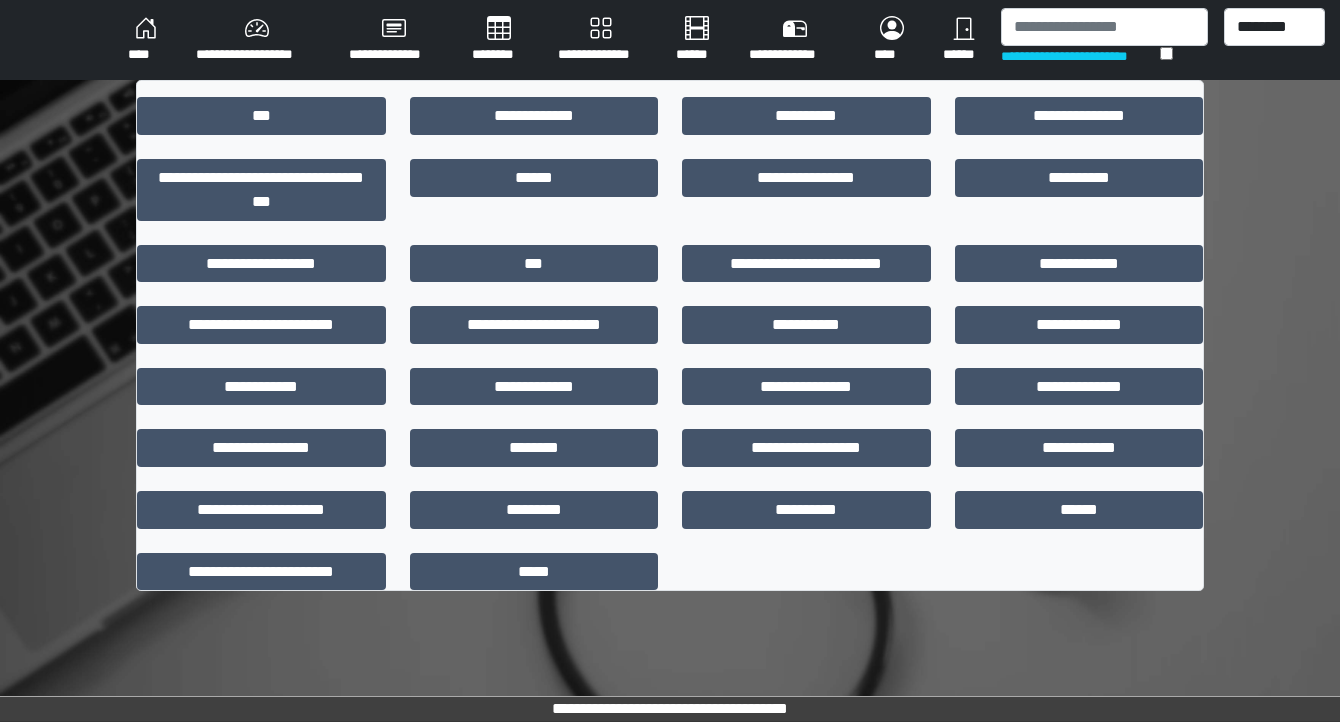 click on "********" at bounding box center (499, 40) 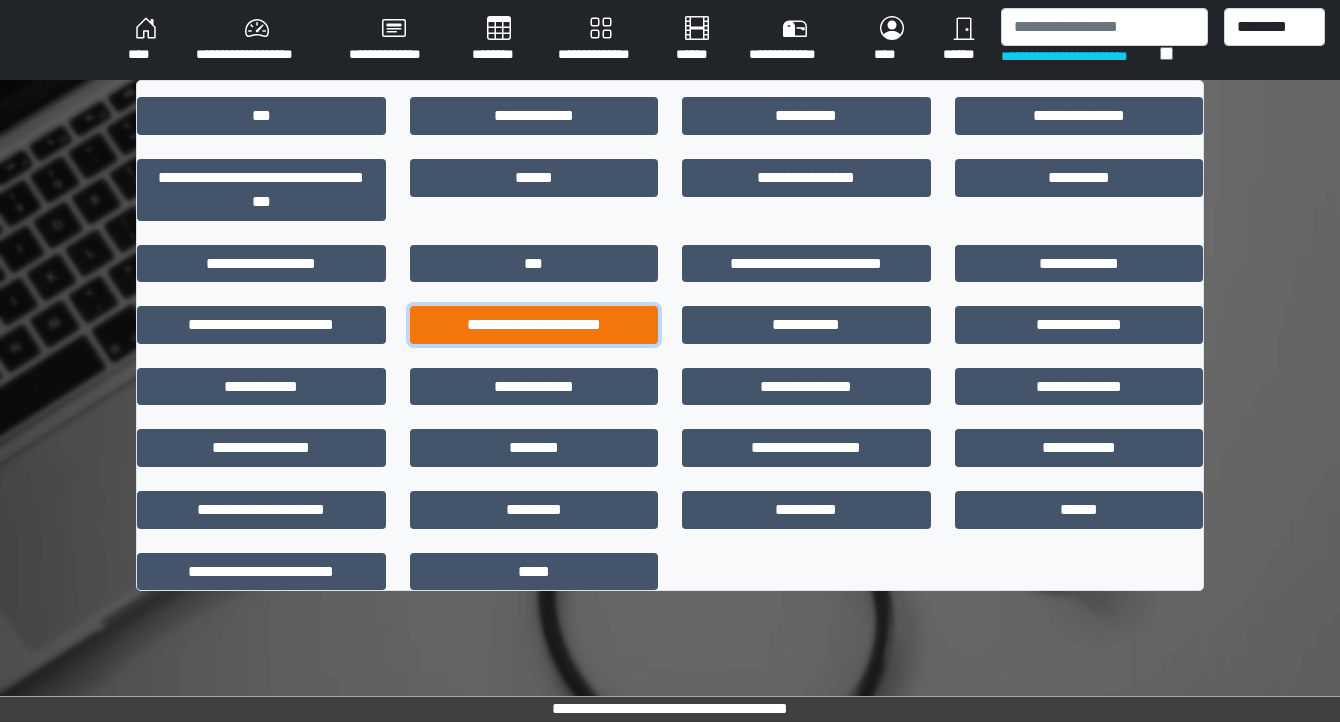 click on "**********" at bounding box center (534, 325) 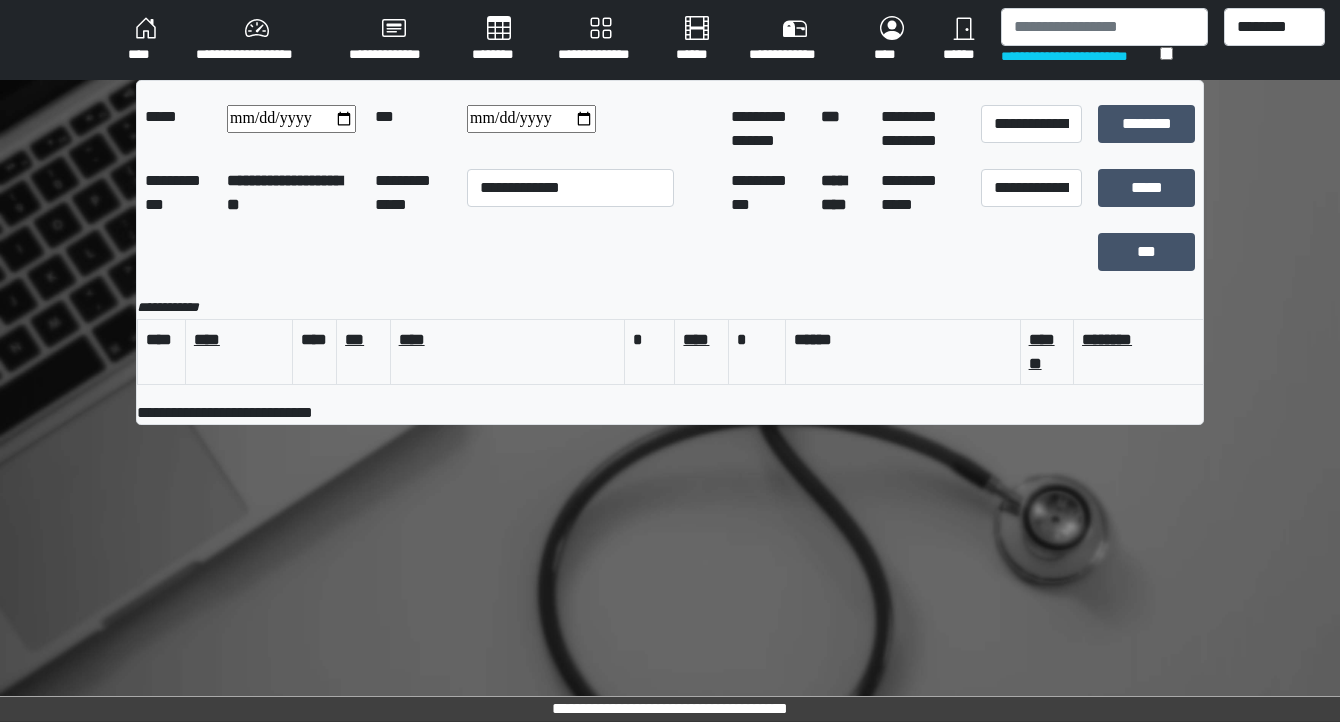 click on "****" at bounding box center (146, 40) 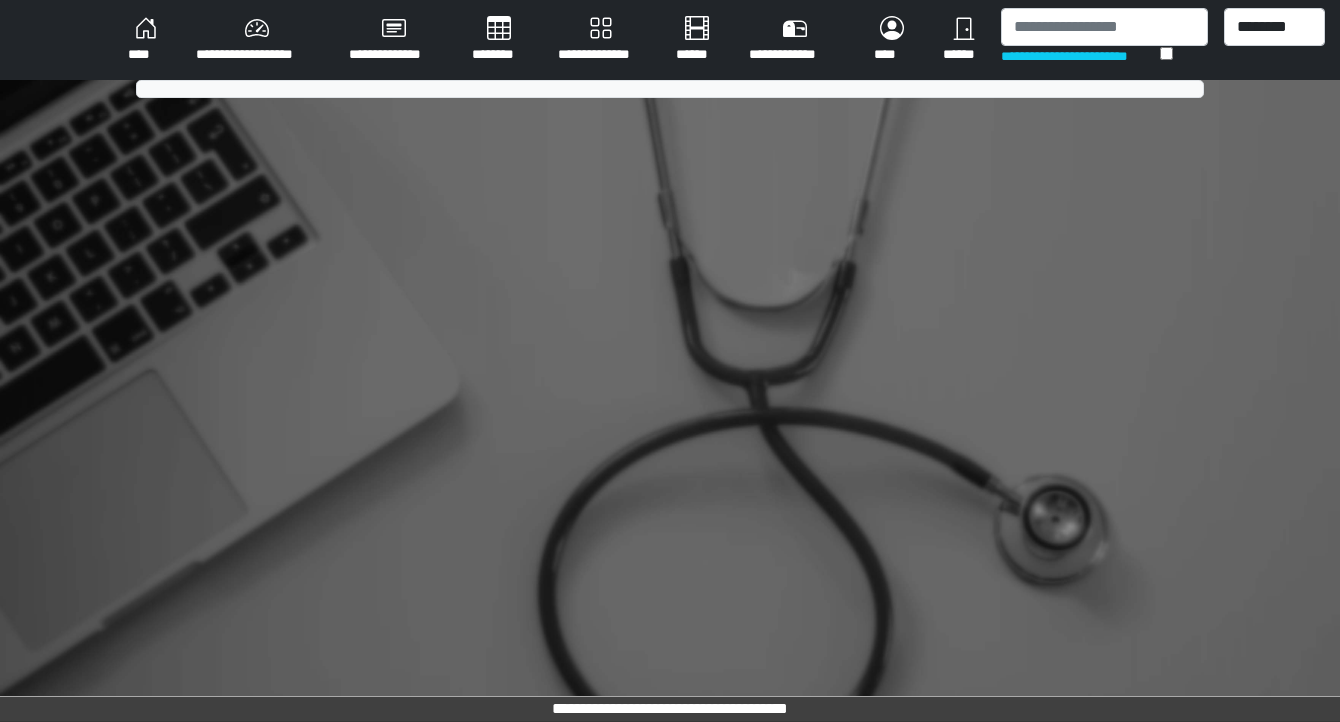scroll, scrollTop: 0, scrollLeft: 0, axis: both 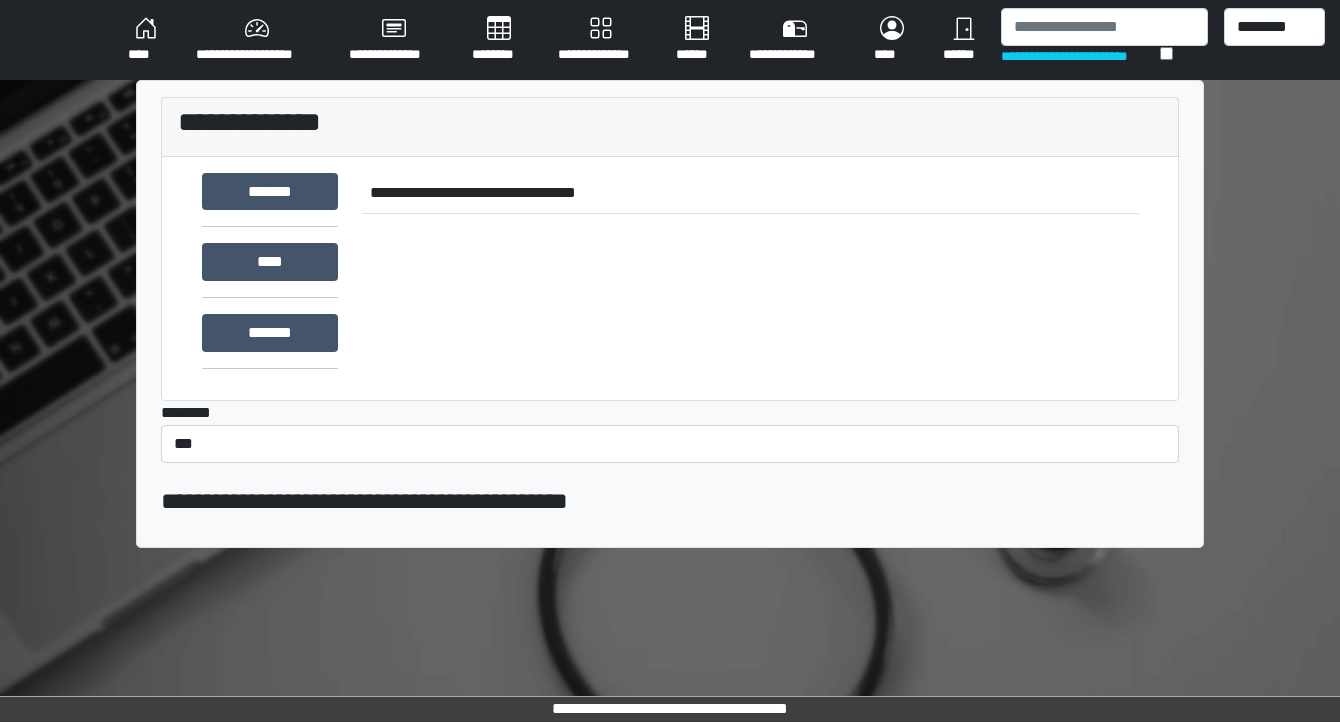 click on "********" at bounding box center (499, 40) 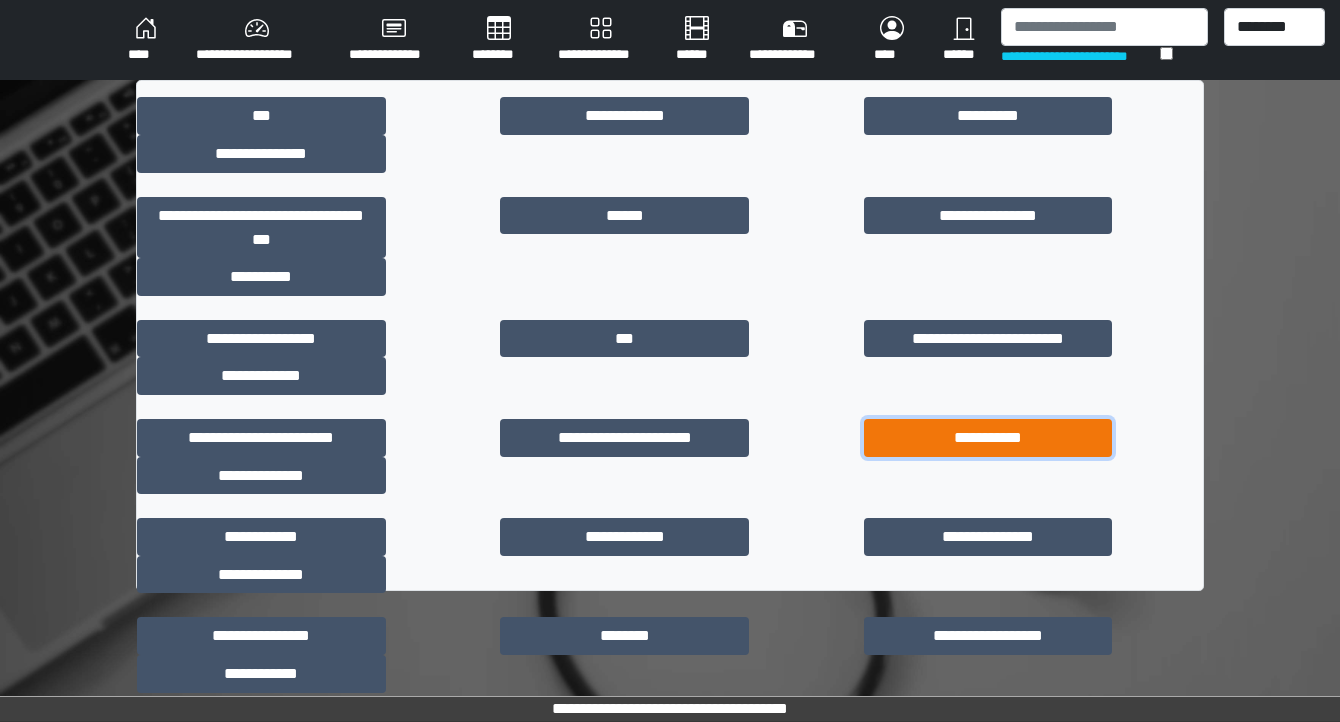 click on "**********" at bounding box center [988, 438] 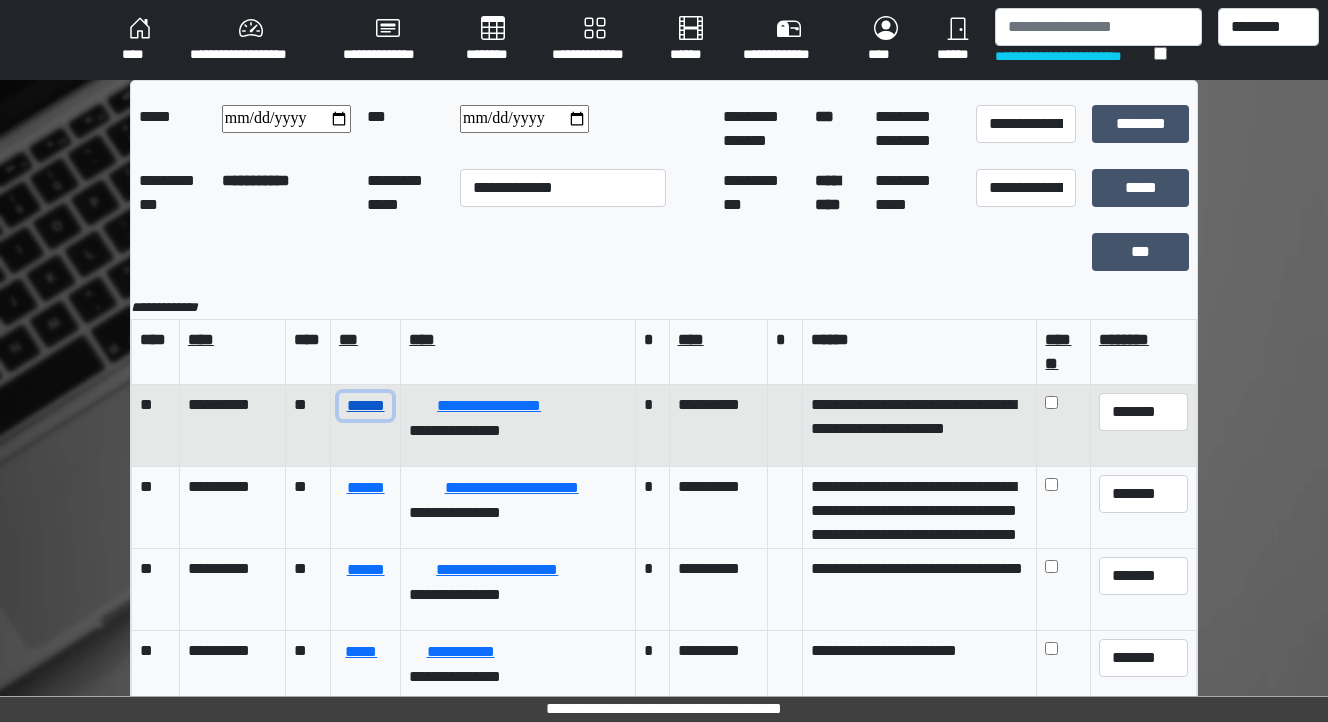 click on "******" at bounding box center (365, 406) 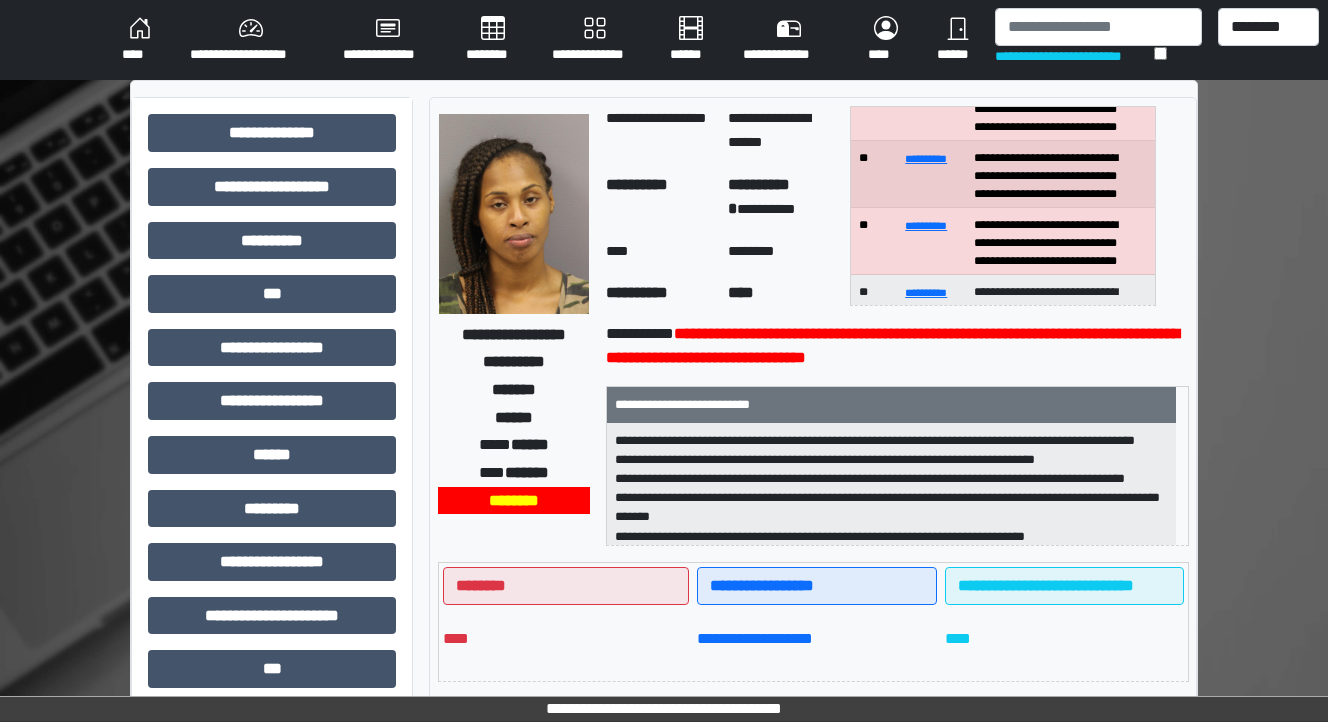 scroll, scrollTop: 0, scrollLeft: 0, axis: both 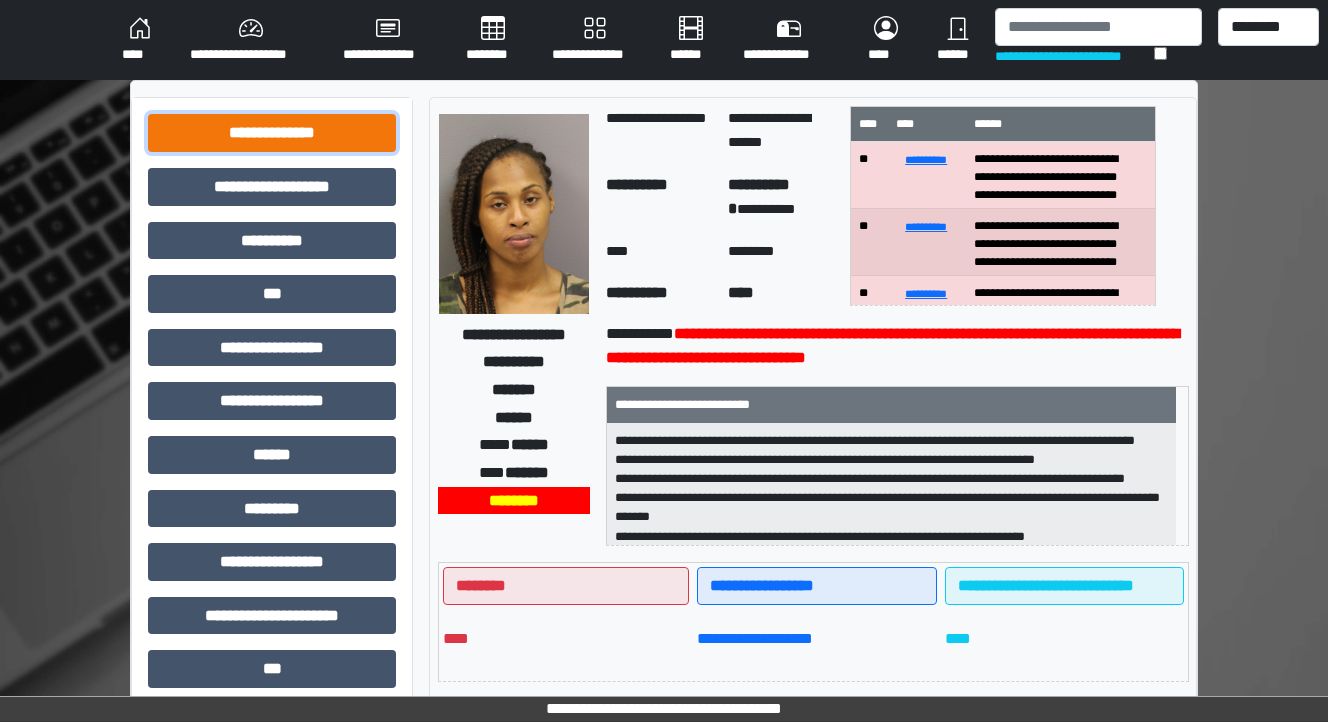 click on "**********" at bounding box center (272, 133) 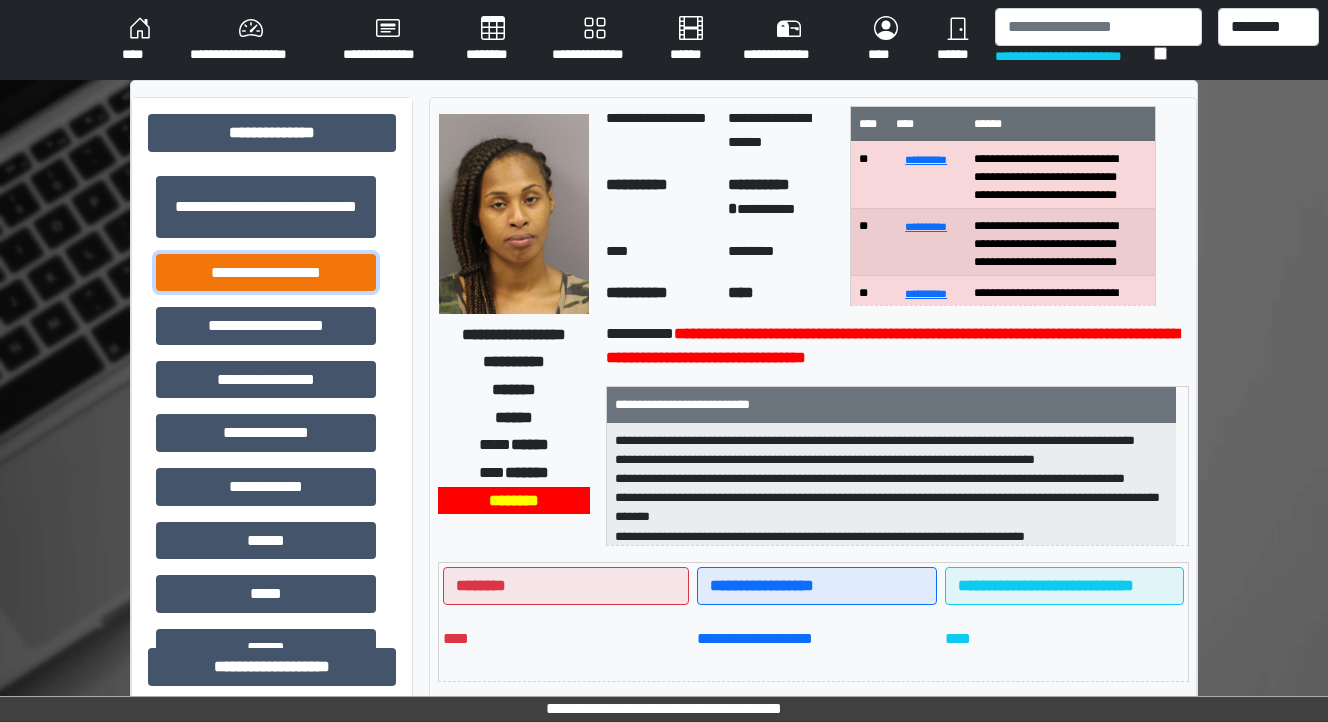 click on "**********" at bounding box center [266, 273] 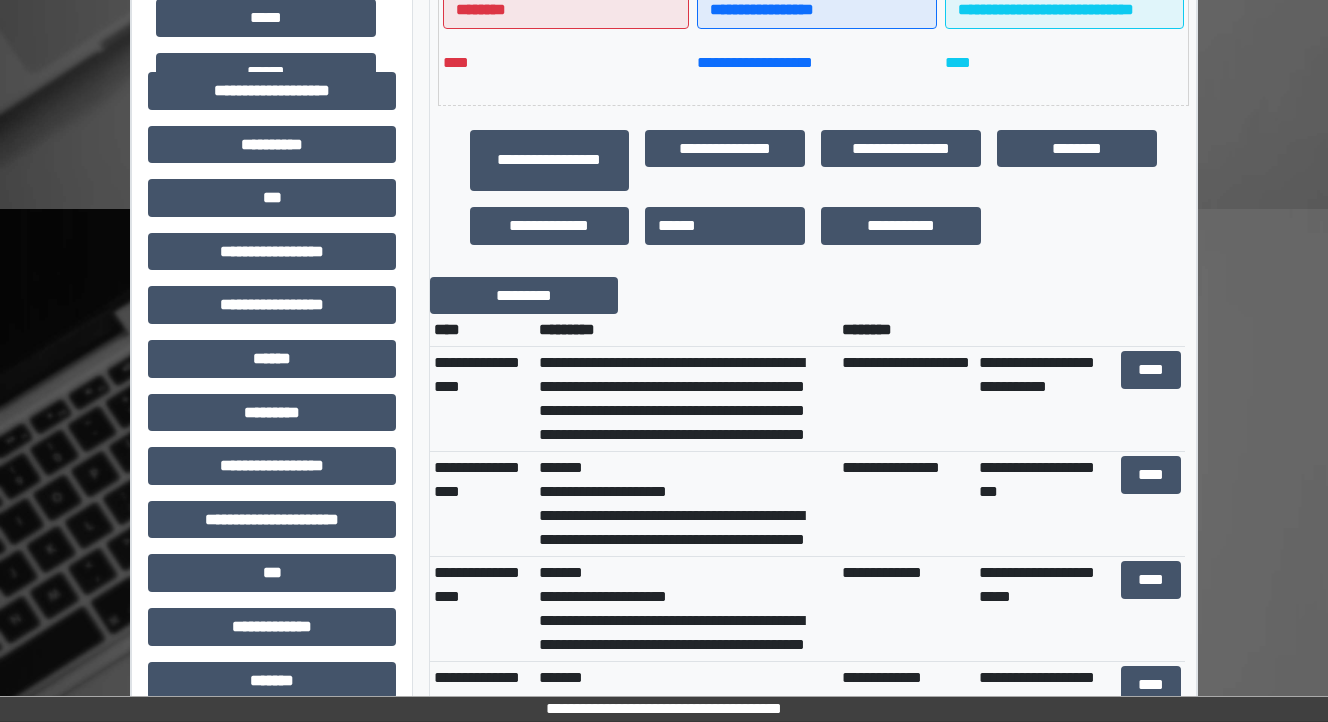 scroll, scrollTop: 640, scrollLeft: 0, axis: vertical 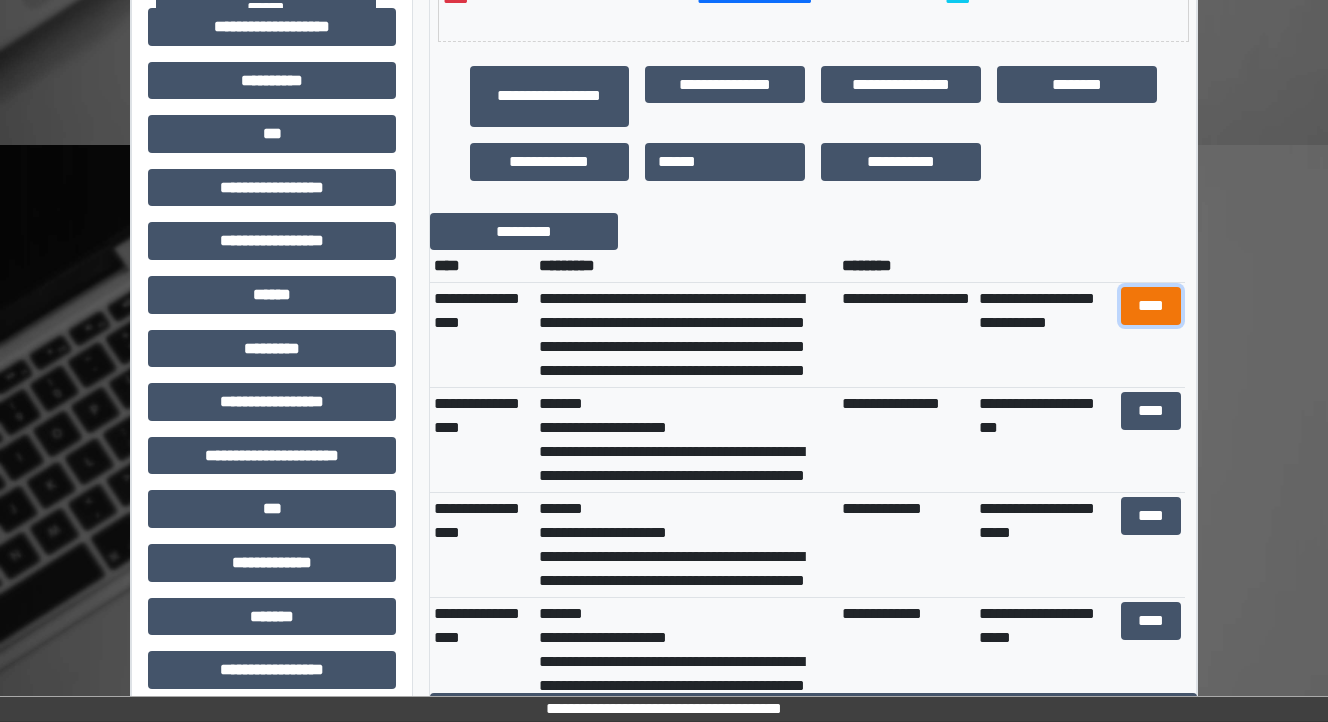 click on "****" at bounding box center [1150, 306] 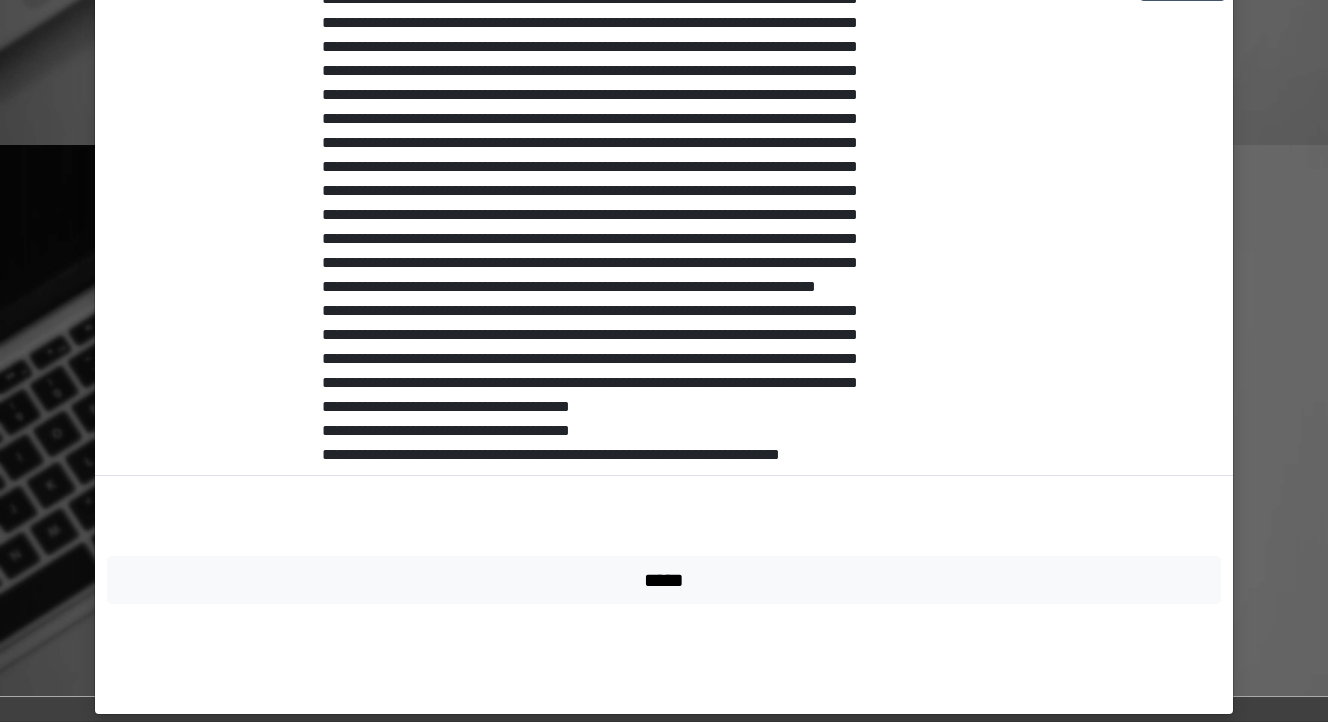 scroll, scrollTop: 447, scrollLeft: 0, axis: vertical 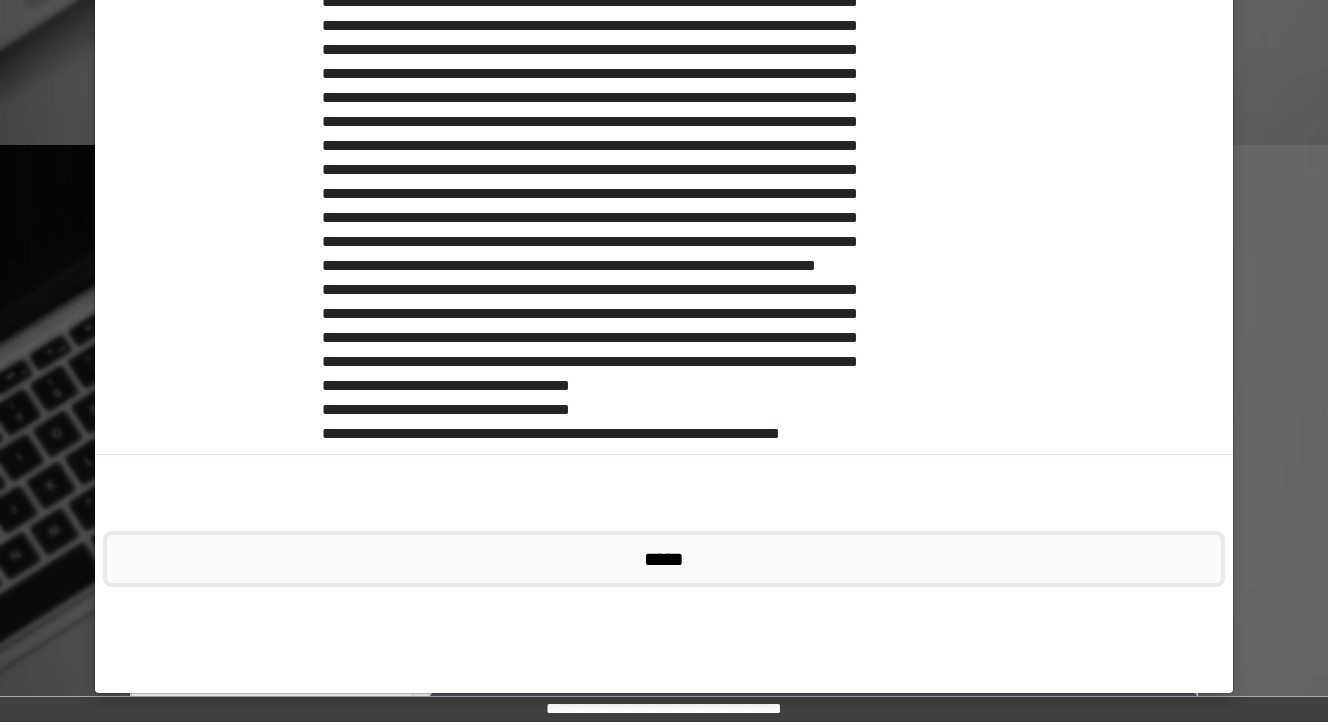 click on "*****" at bounding box center [664, 559] 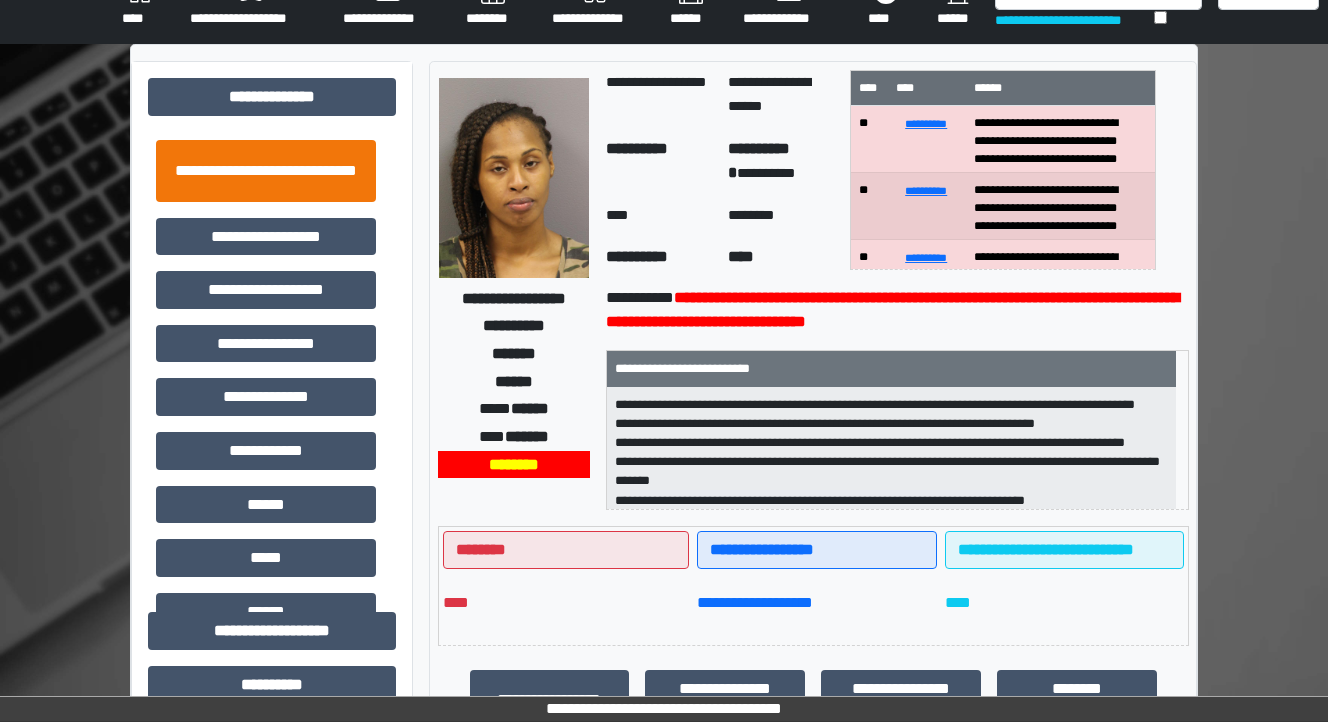 scroll, scrollTop: 0, scrollLeft: 0, axis: both 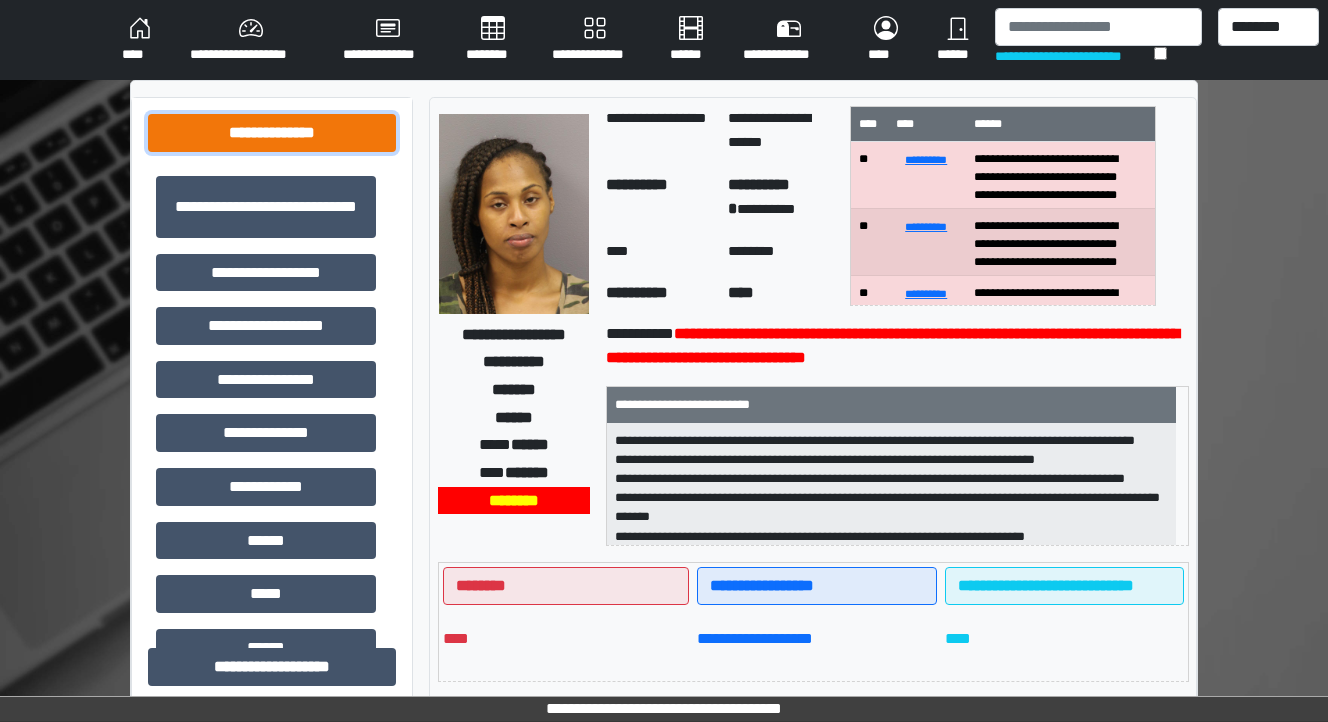 click on "**********" at bounding box center (272, 133) 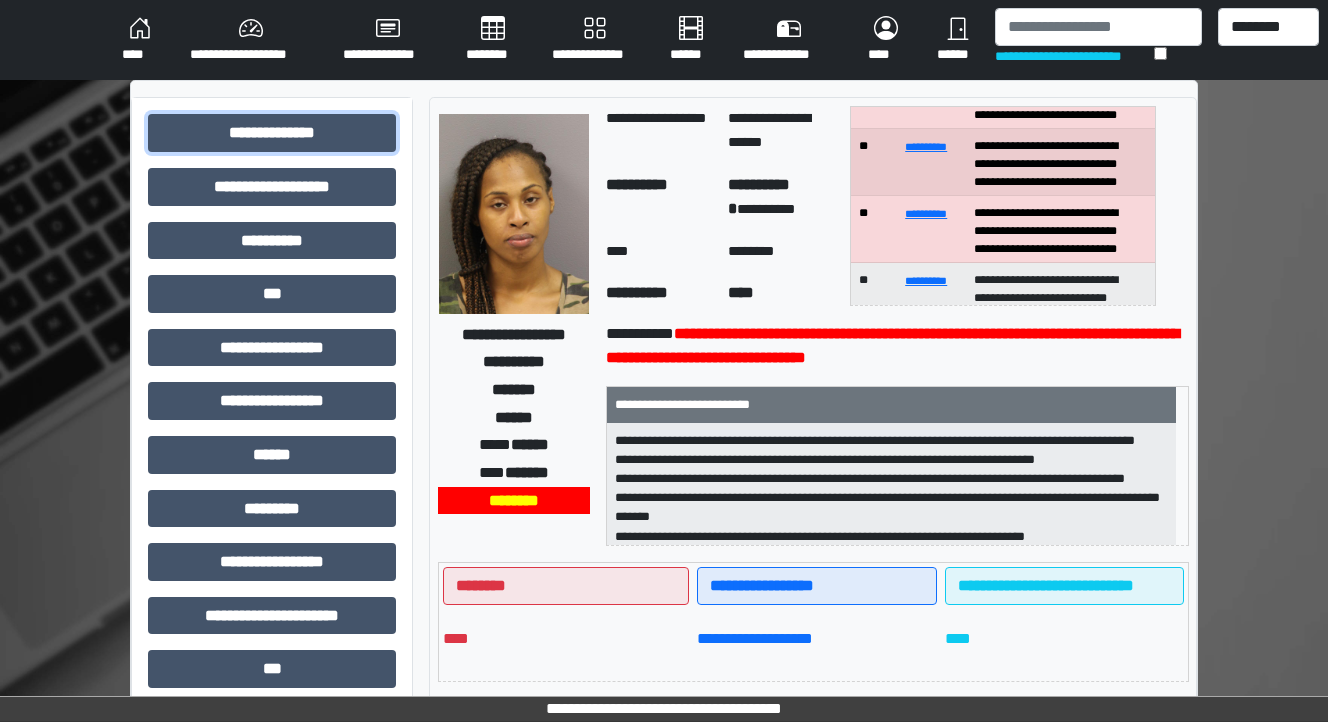 scroll, scrollTop: 160, scrollLeft: 0, axis: vertical 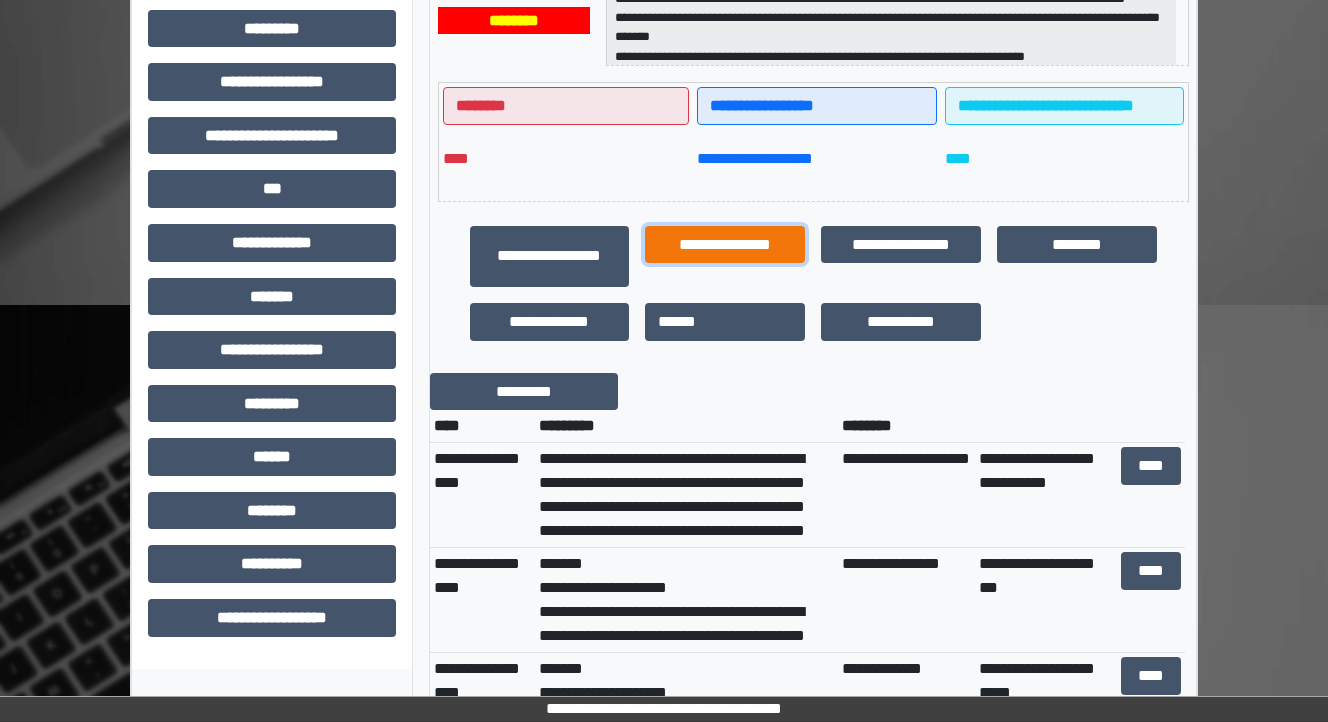 click on "**********" at bounding box center [725, 245] 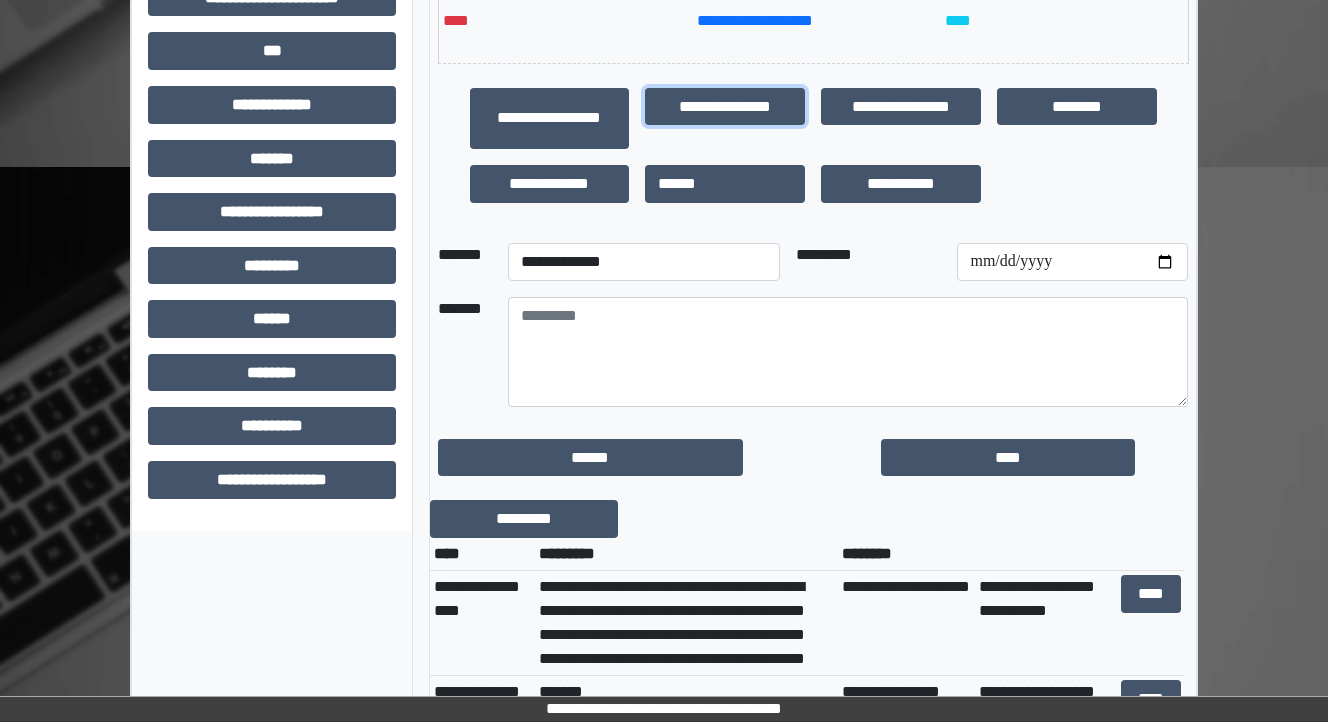 scroll, scrollTop: 400, scrollLeft: 0, axis: vertical 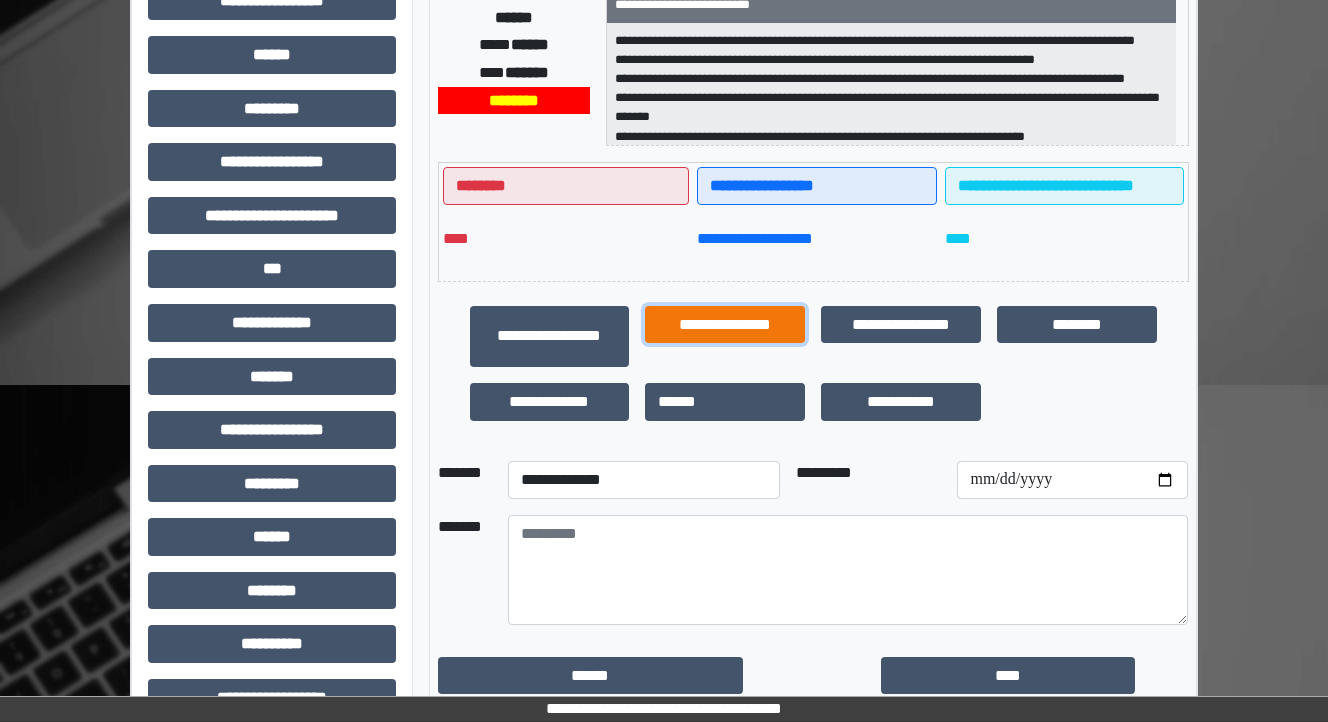 click on "**********" at bounding box center [725, 325] 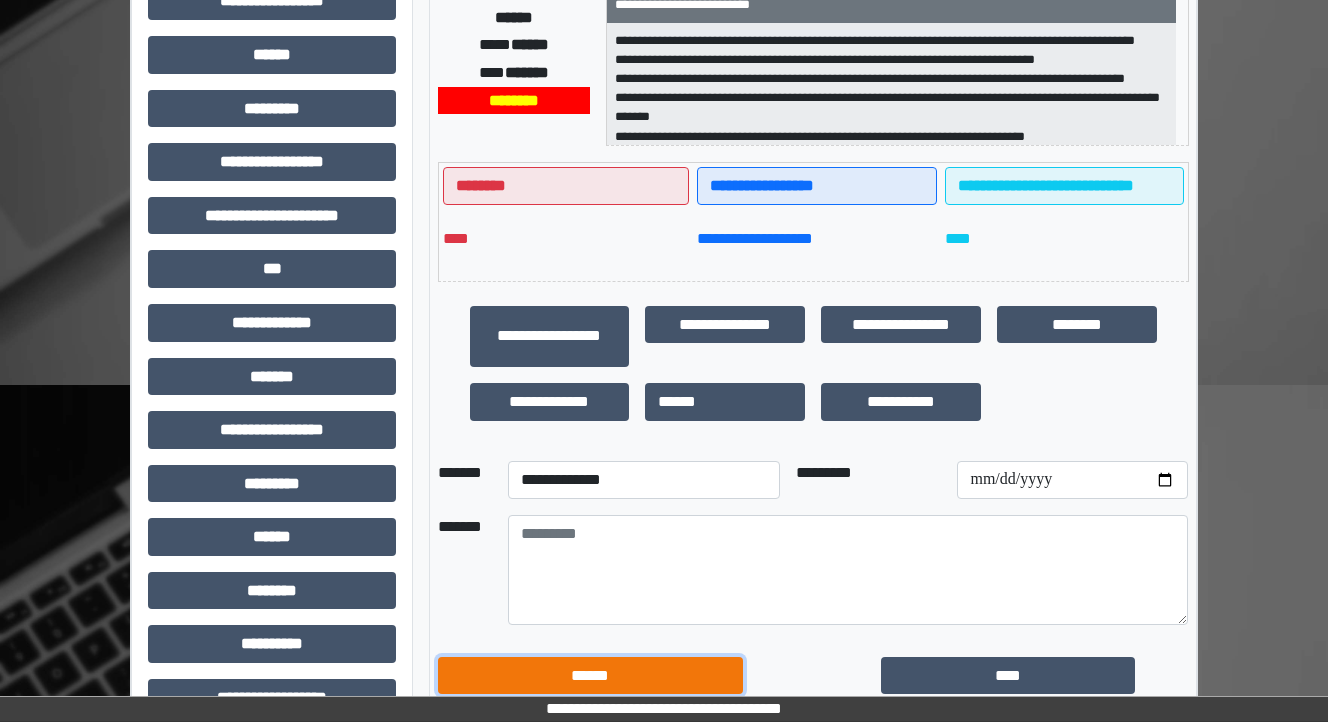 click on "******" at bounding box center (591, 676) 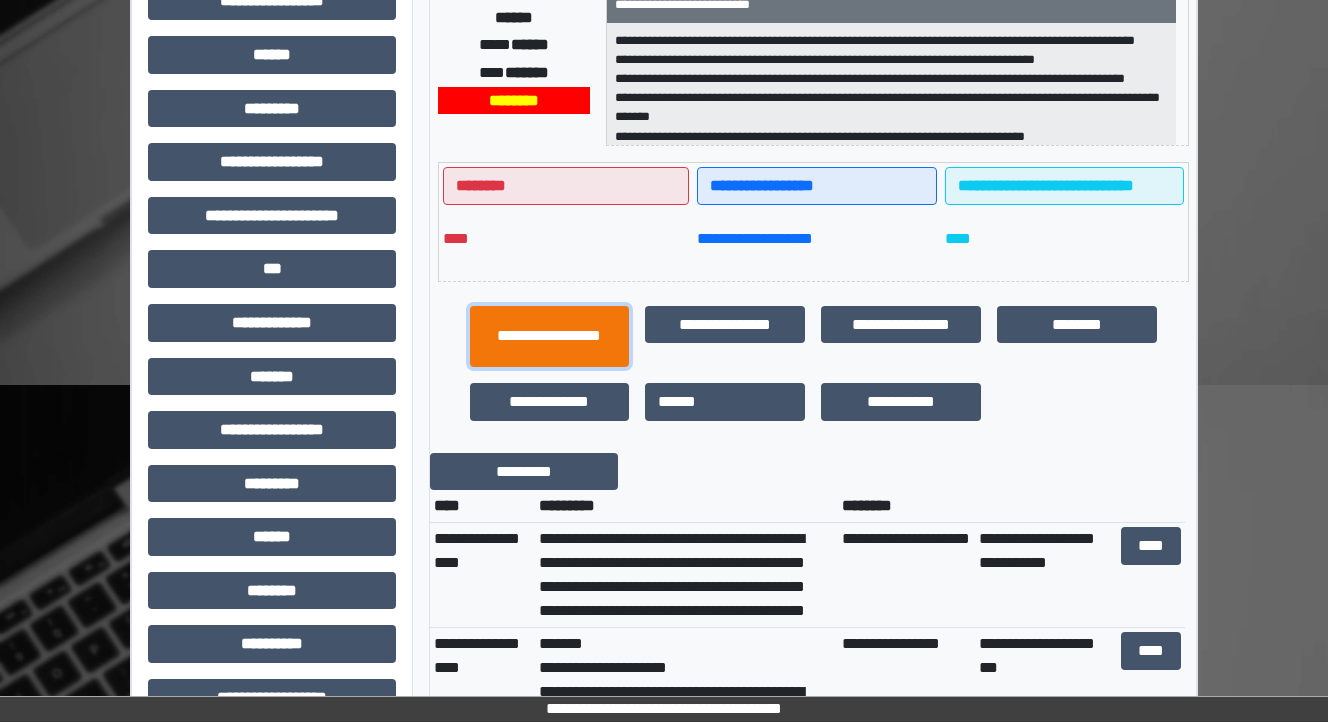 click on "**********" at bounding box center [550, 337] 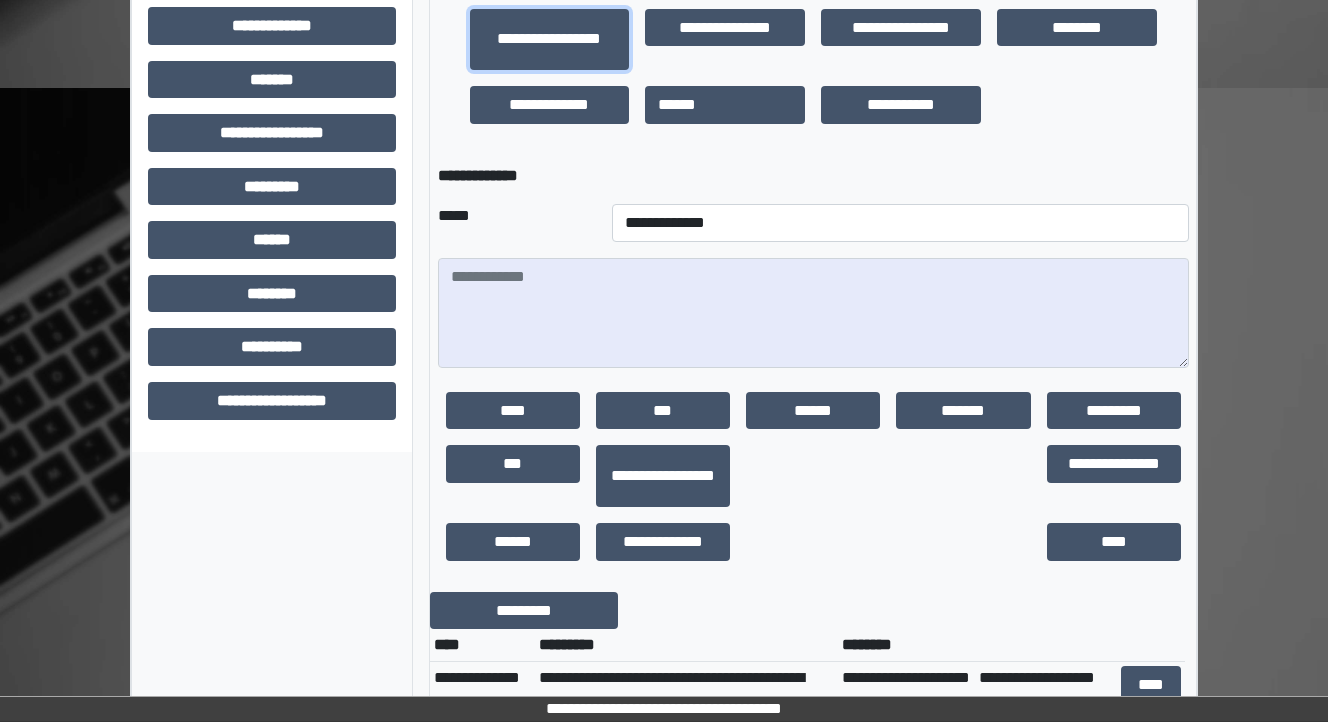 scroll, scrollTop: 720, scrollLeft: 0, axis: vertical 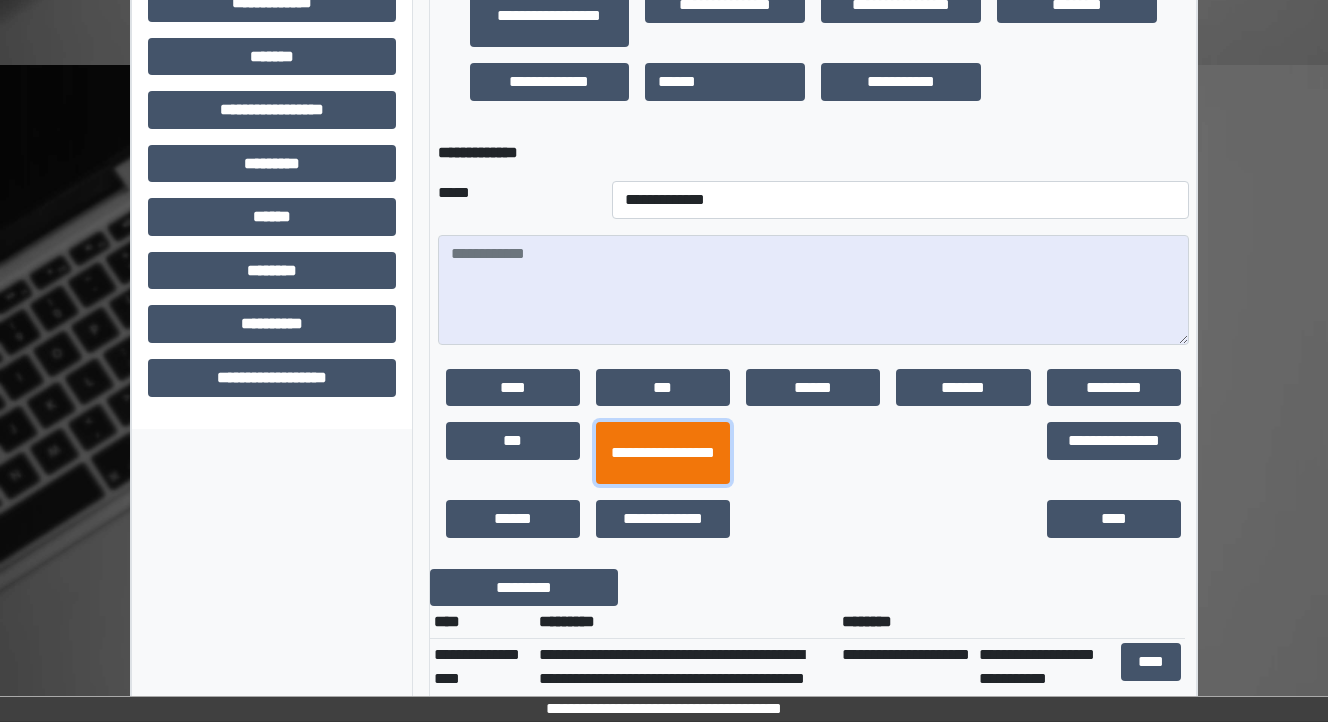 click on "**********" at bounding box center [663, 453] 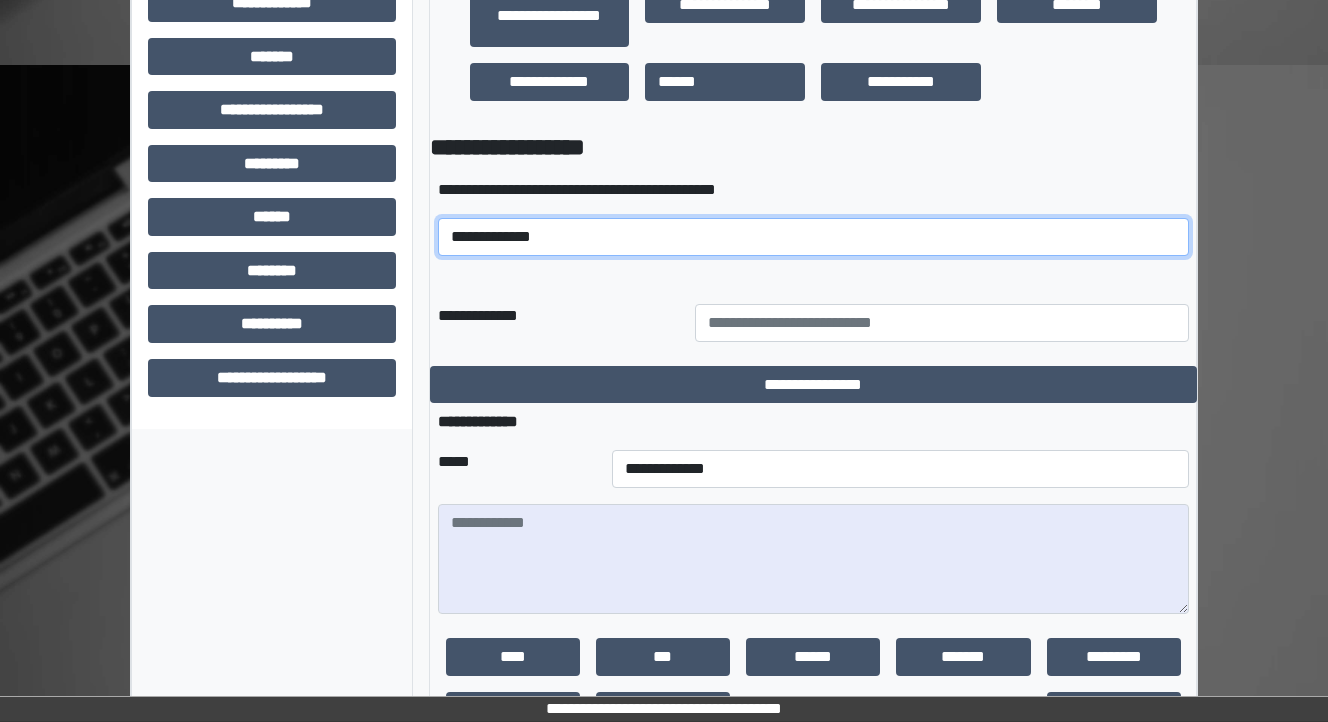 click on "**********" at bounding box center (813, 237) 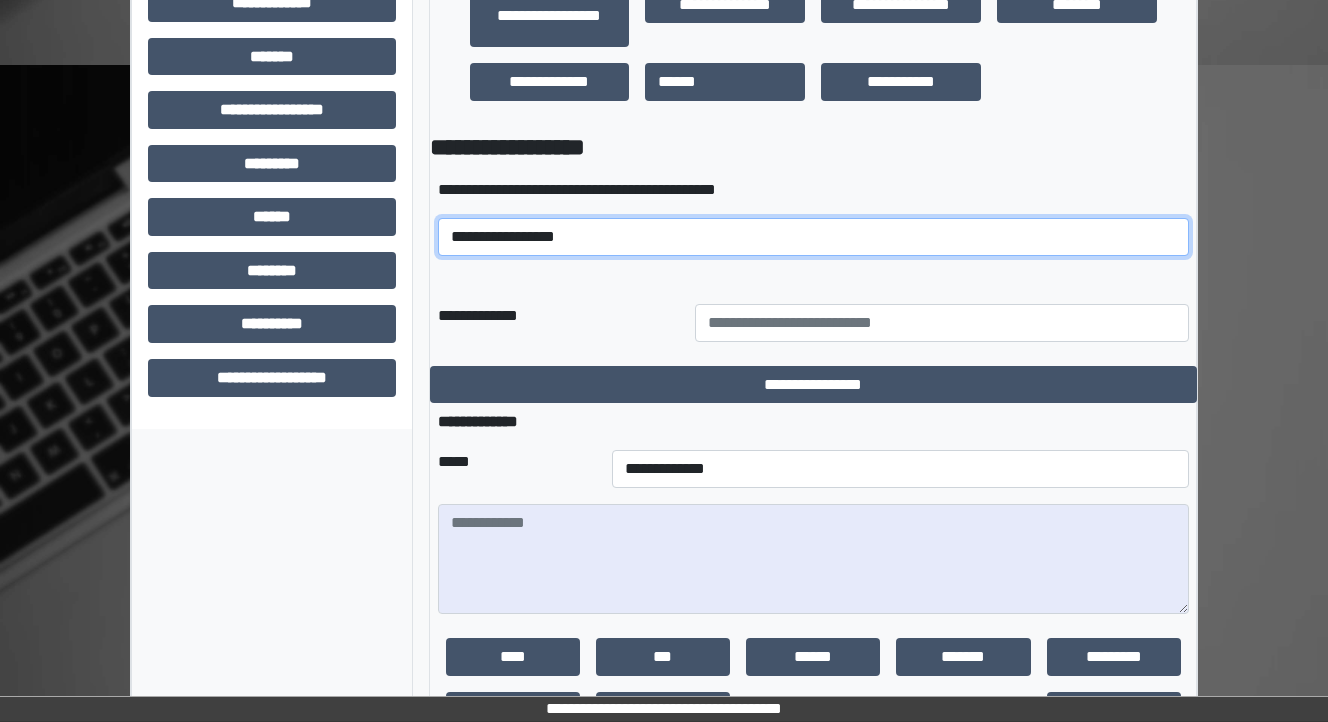 click on "**********" at bounding box center [813, 237] 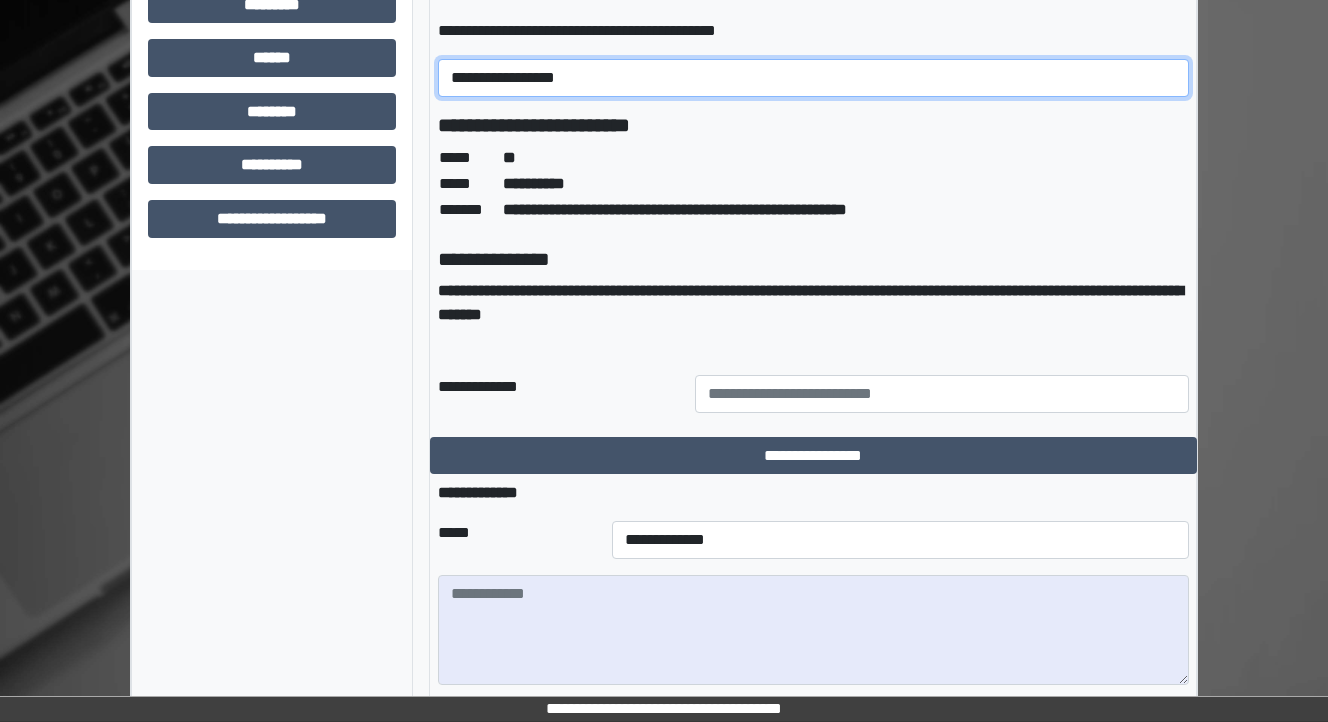 scroll, scrollTop: 880, scrollLeft: 0, axis: vertical 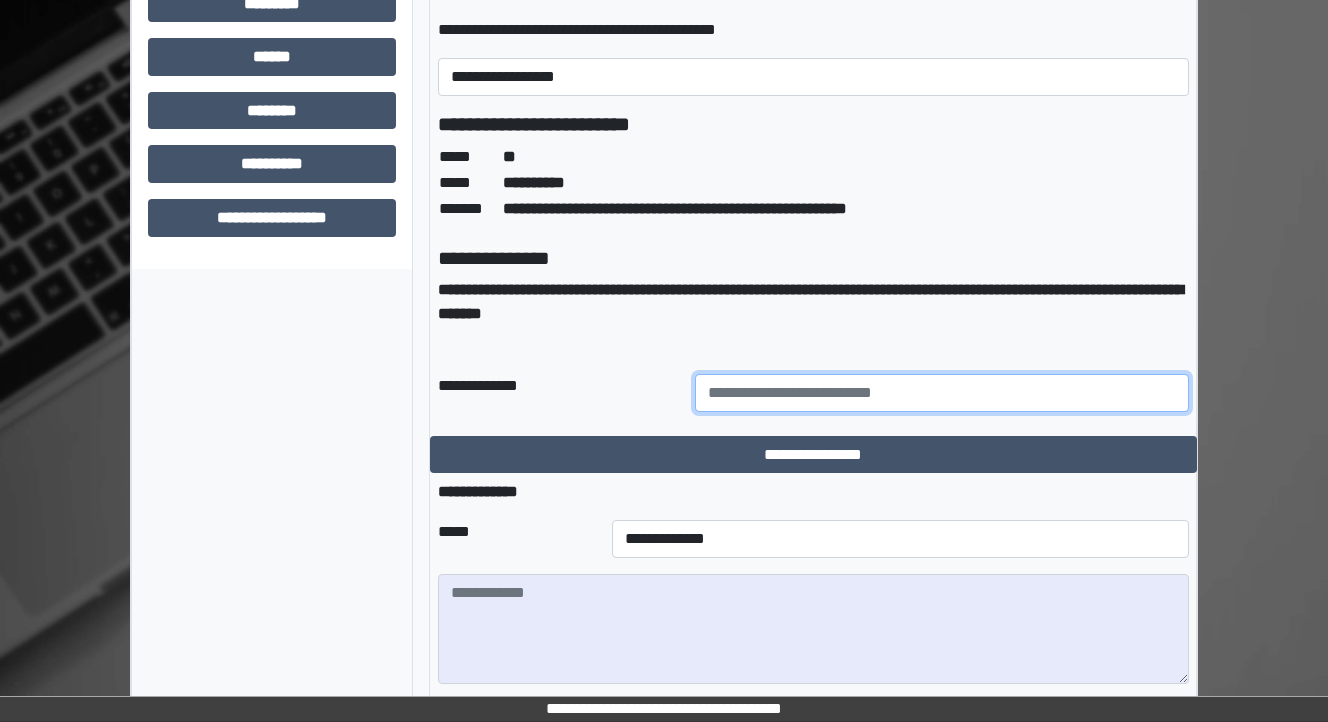 click at bounding box center (942, 393) 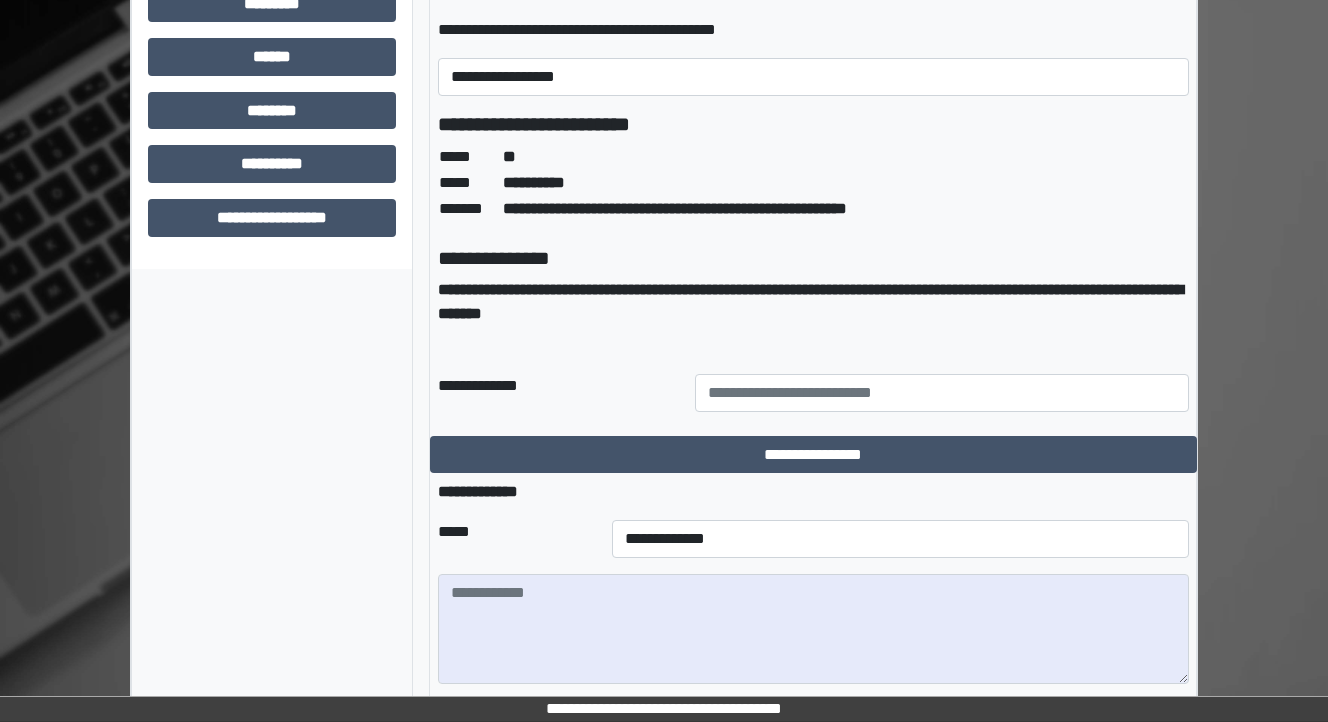 click on "**********" at bounding box center [558, 393] 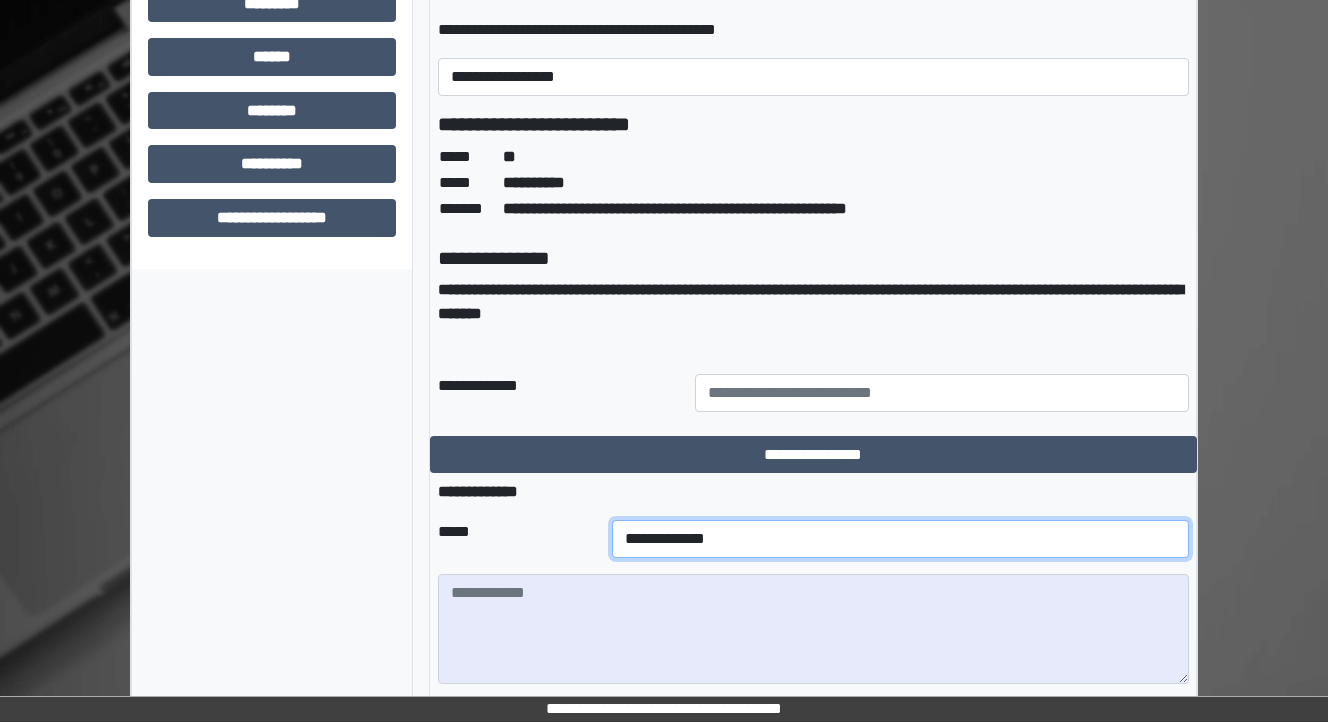 click on "**********" at bounding box center [900, 539] 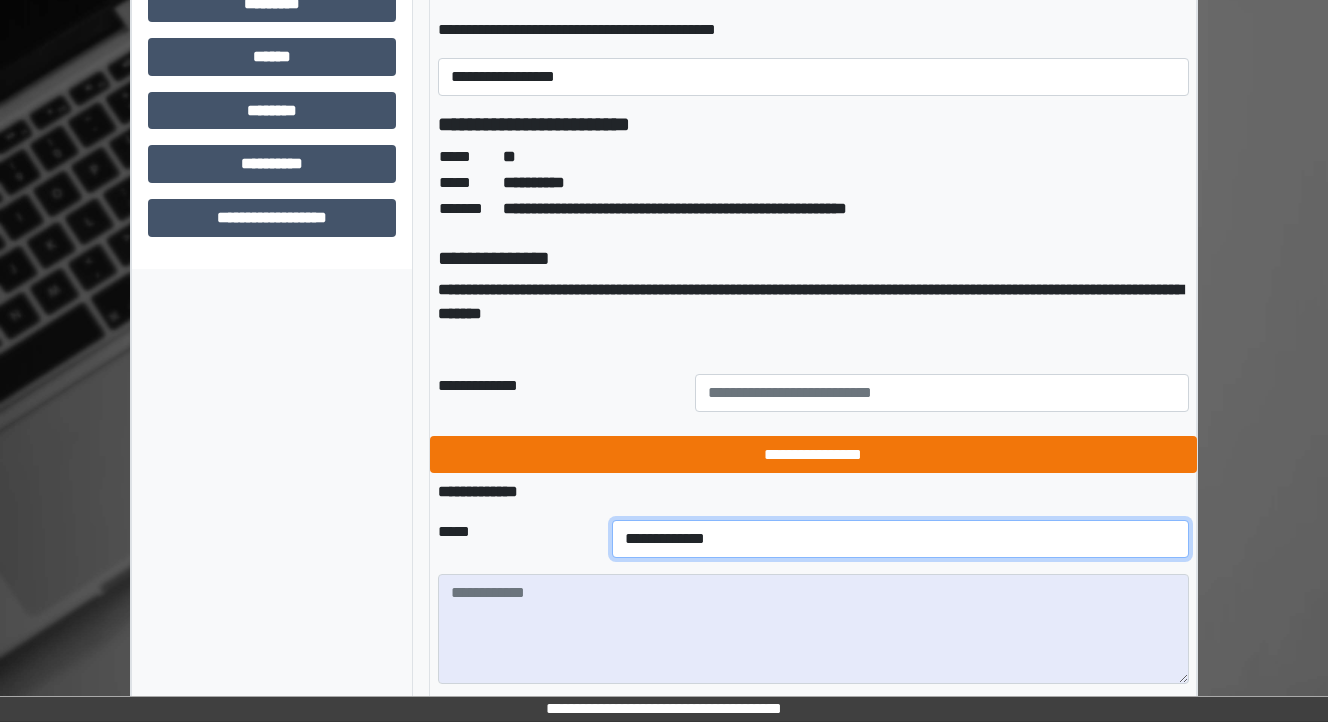 select on "**" 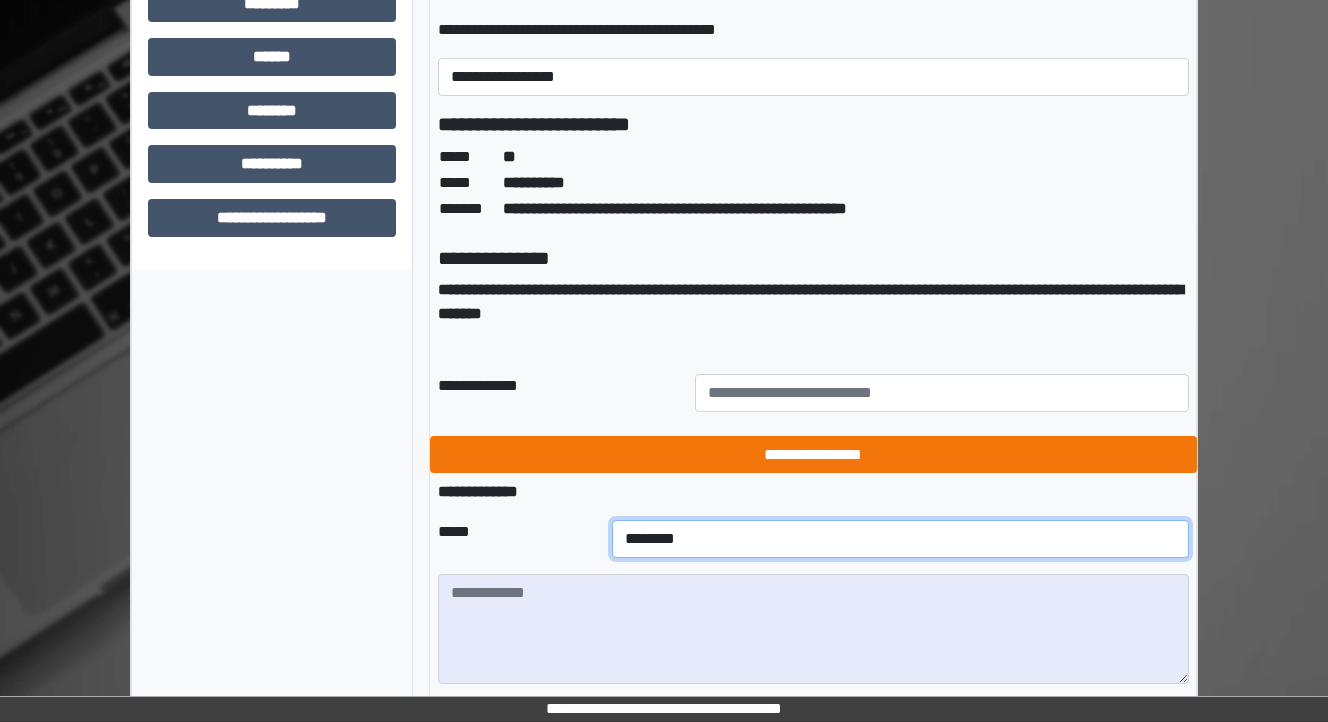 click on "**********" at bounding box center [900, 539] 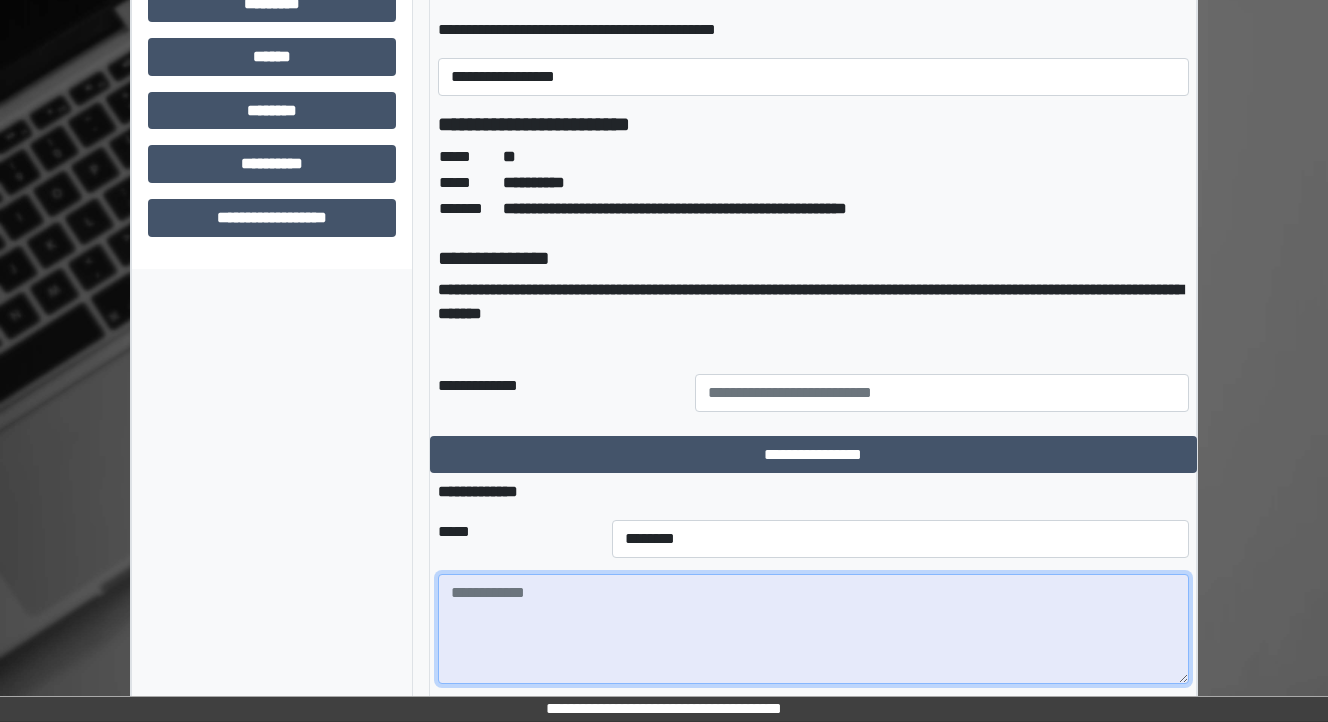 click at bounding box center (813, 629) 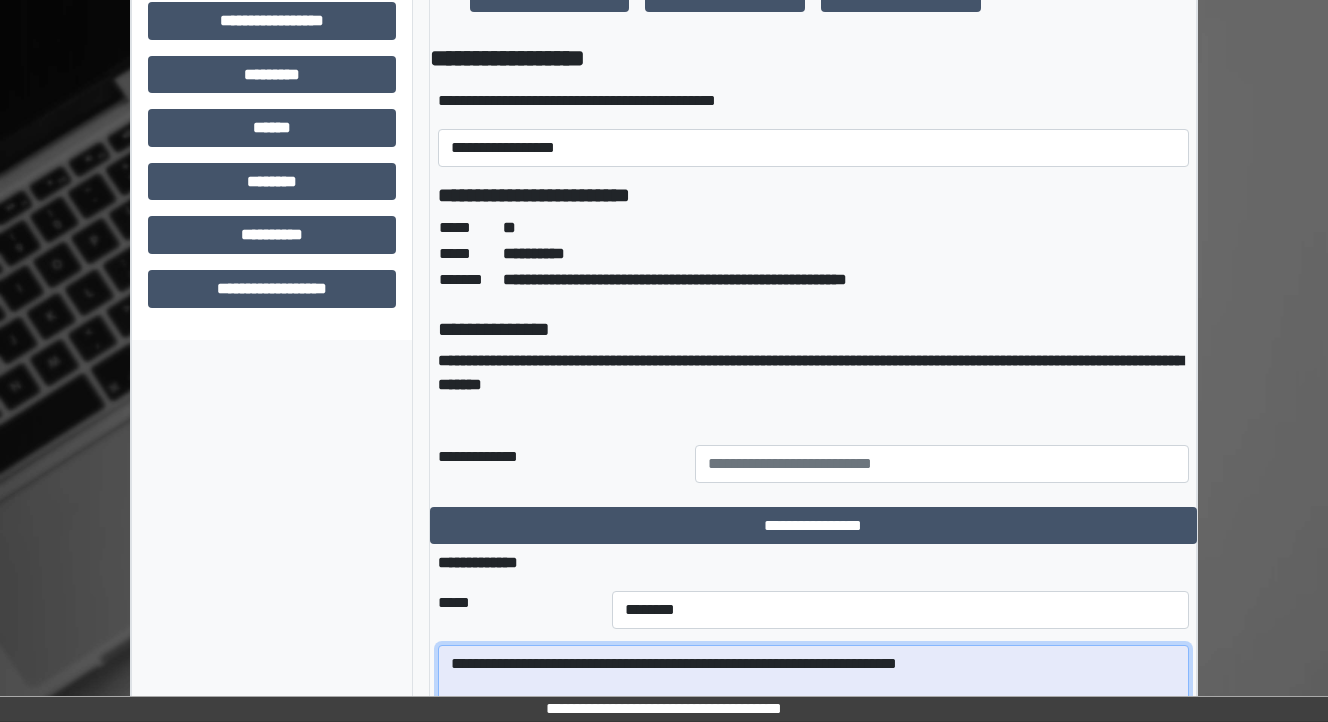 scroll, scrollTop: 800, scrollLeft: 0, axis: vertical 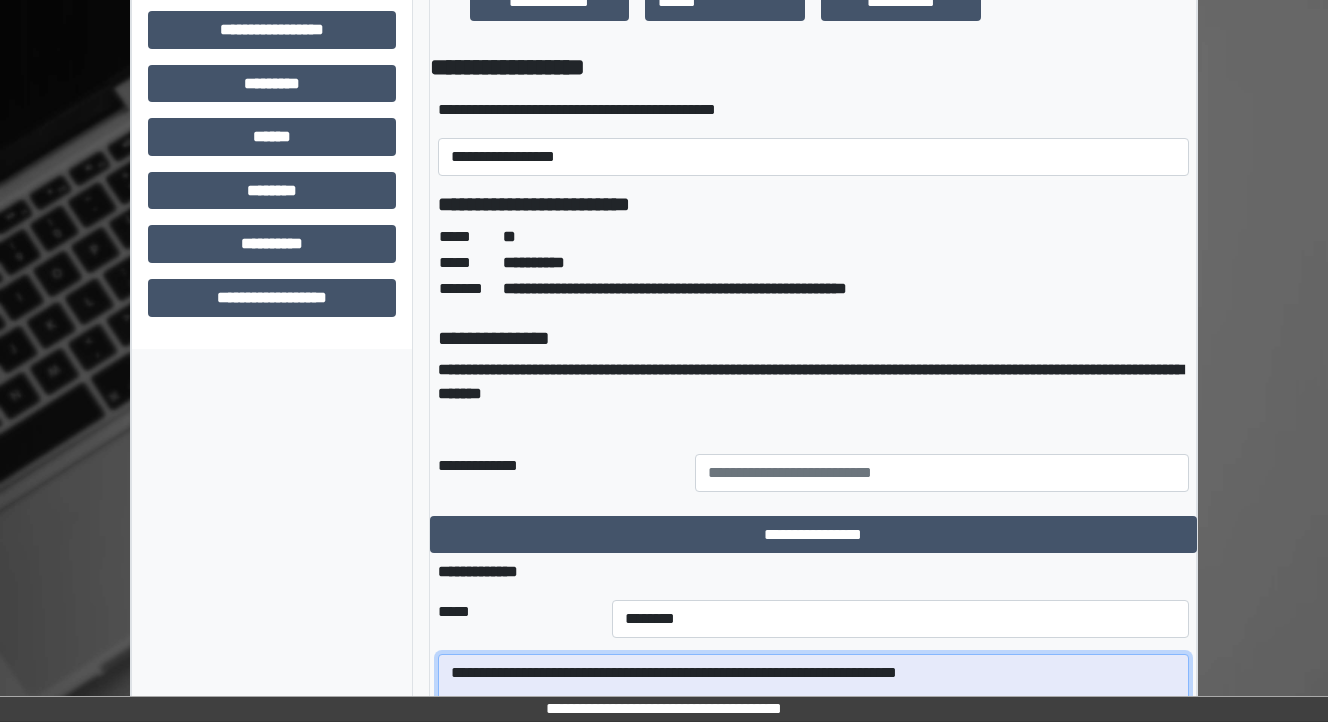 type on "**********" 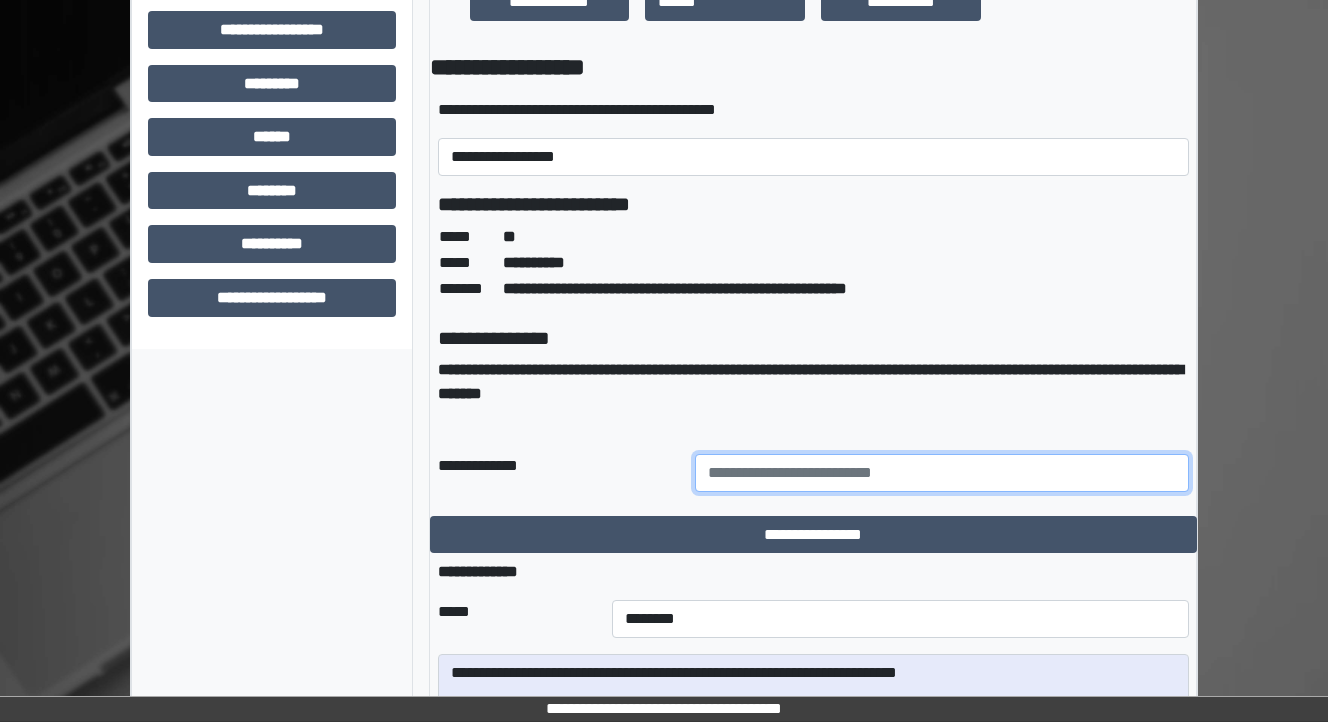 click at bounding box center (942, 473) 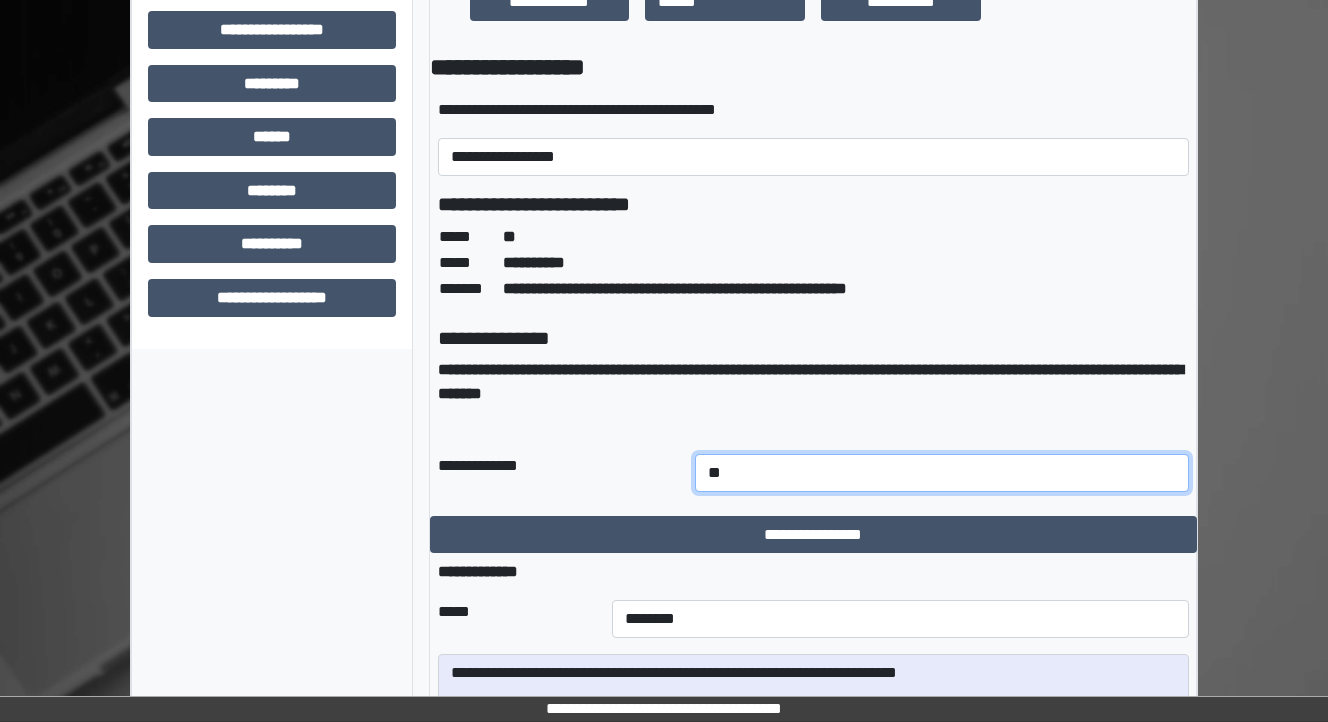 type on "*" 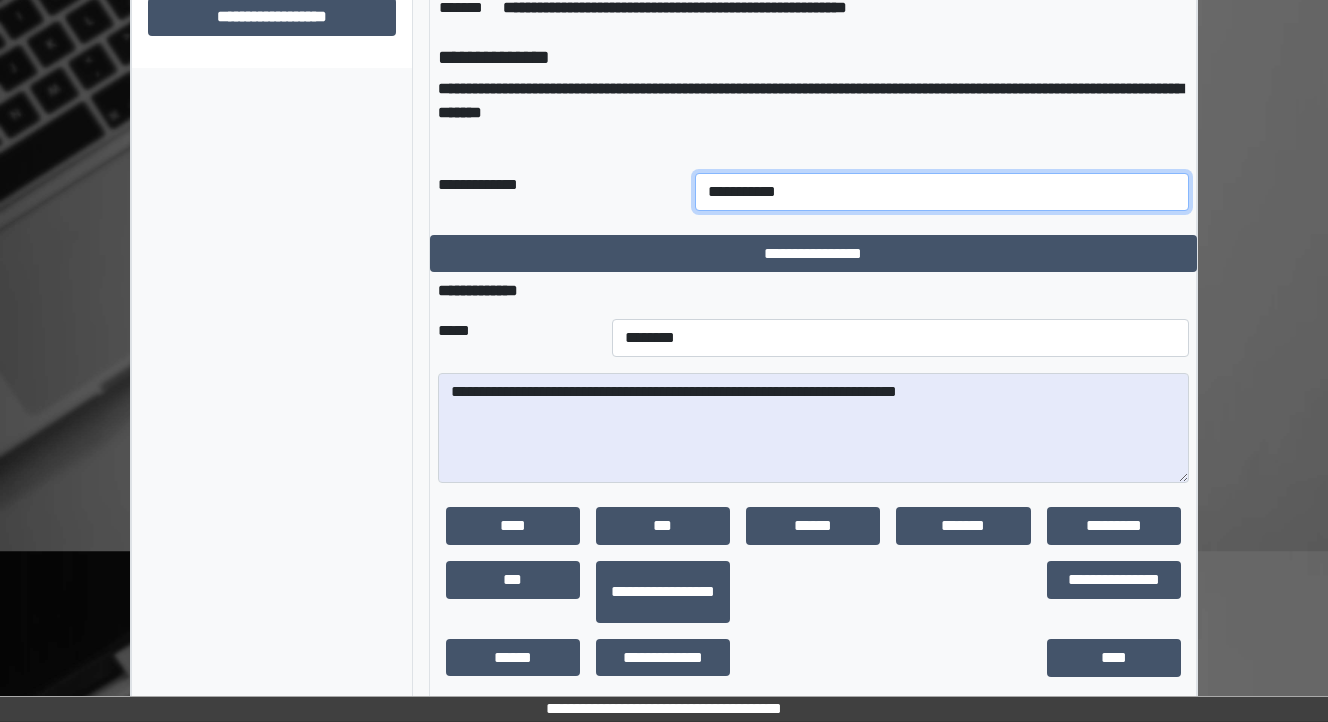 scroll, scrollTop: 1120, scrollLeft: 0, axis: vertical 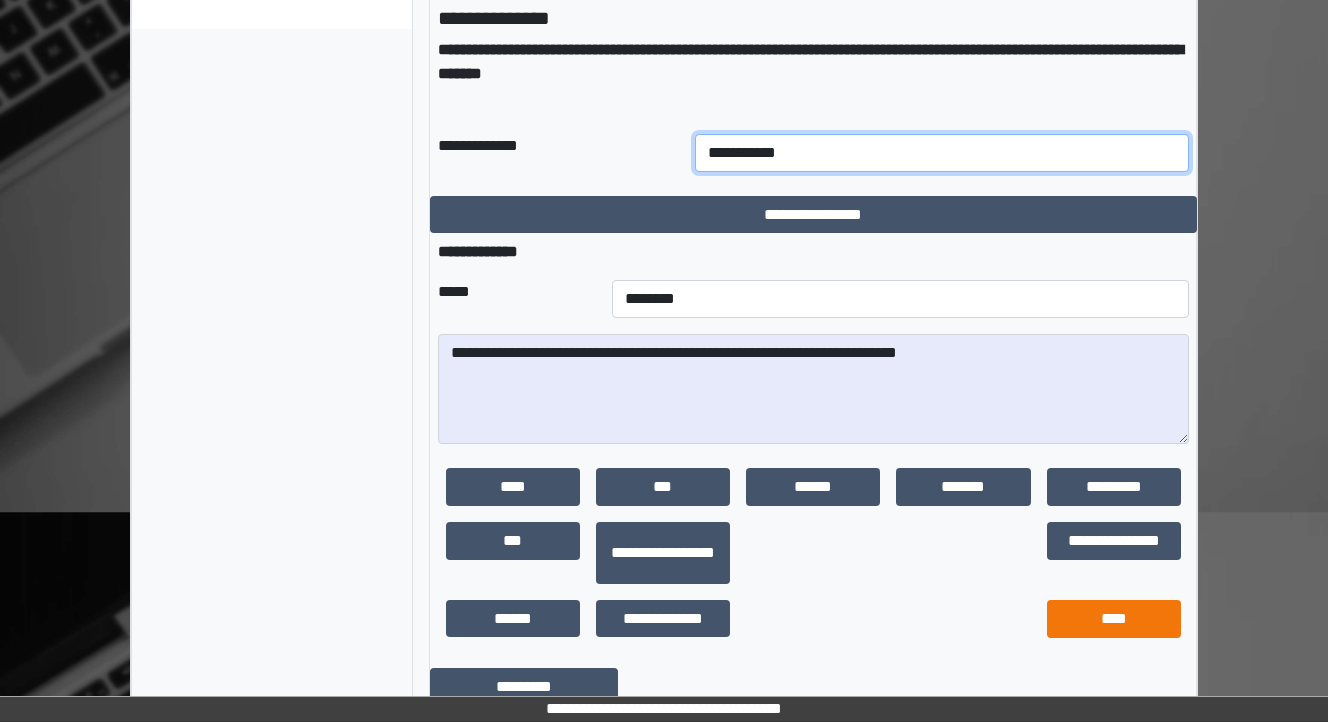 type on "**********" 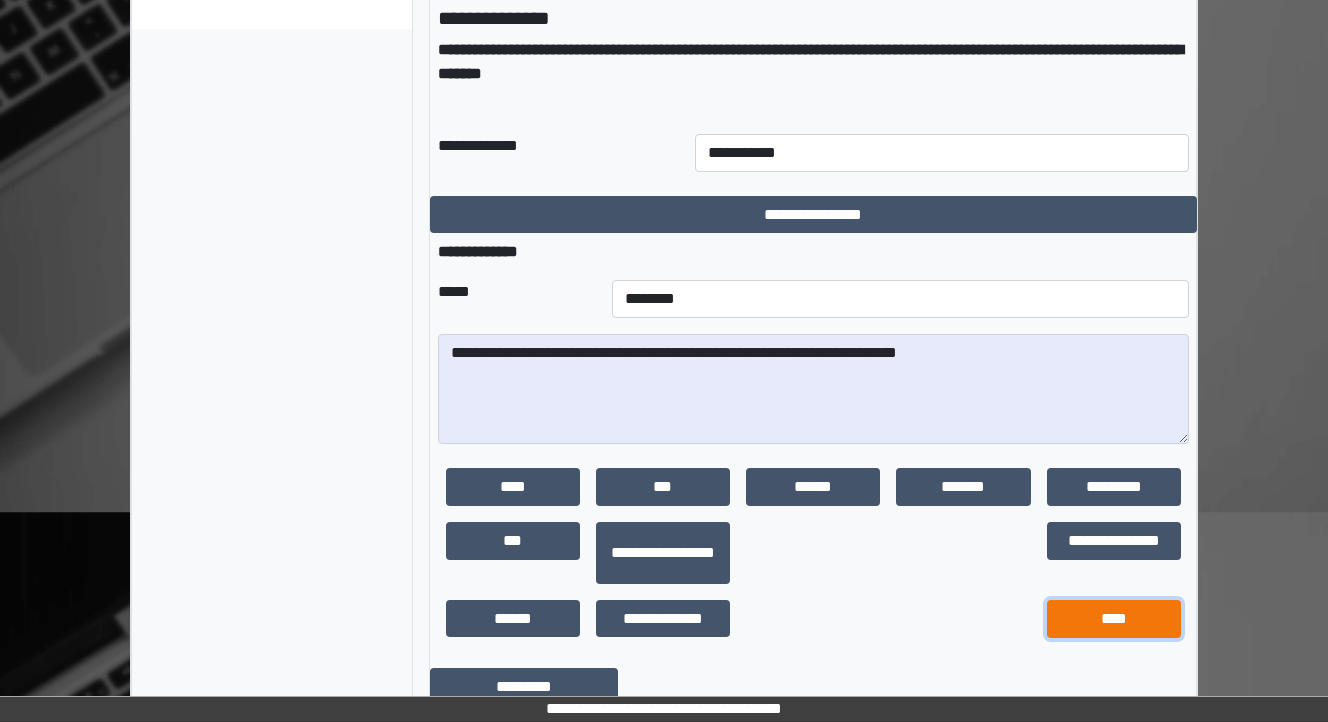 click on "****" at bounding box center [1114, 619] 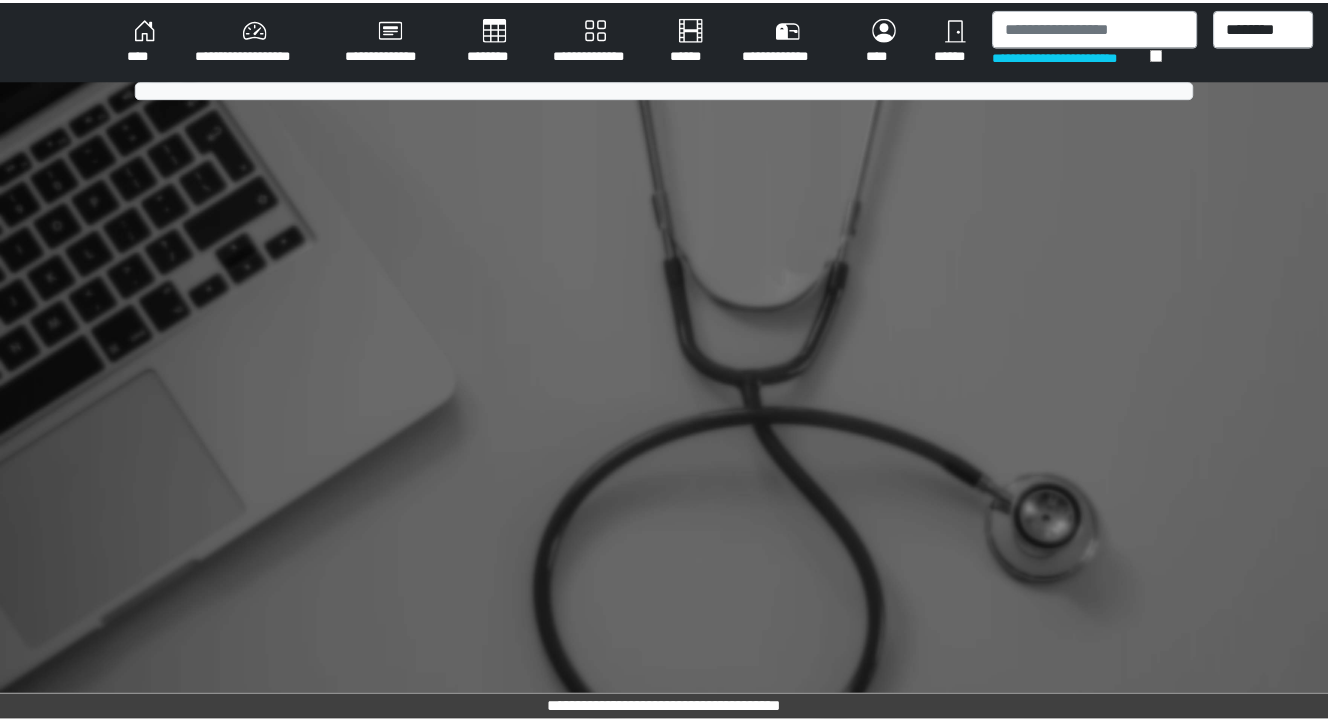 scroll, scrollTop: 0, scrollLeft: 0, axis: both 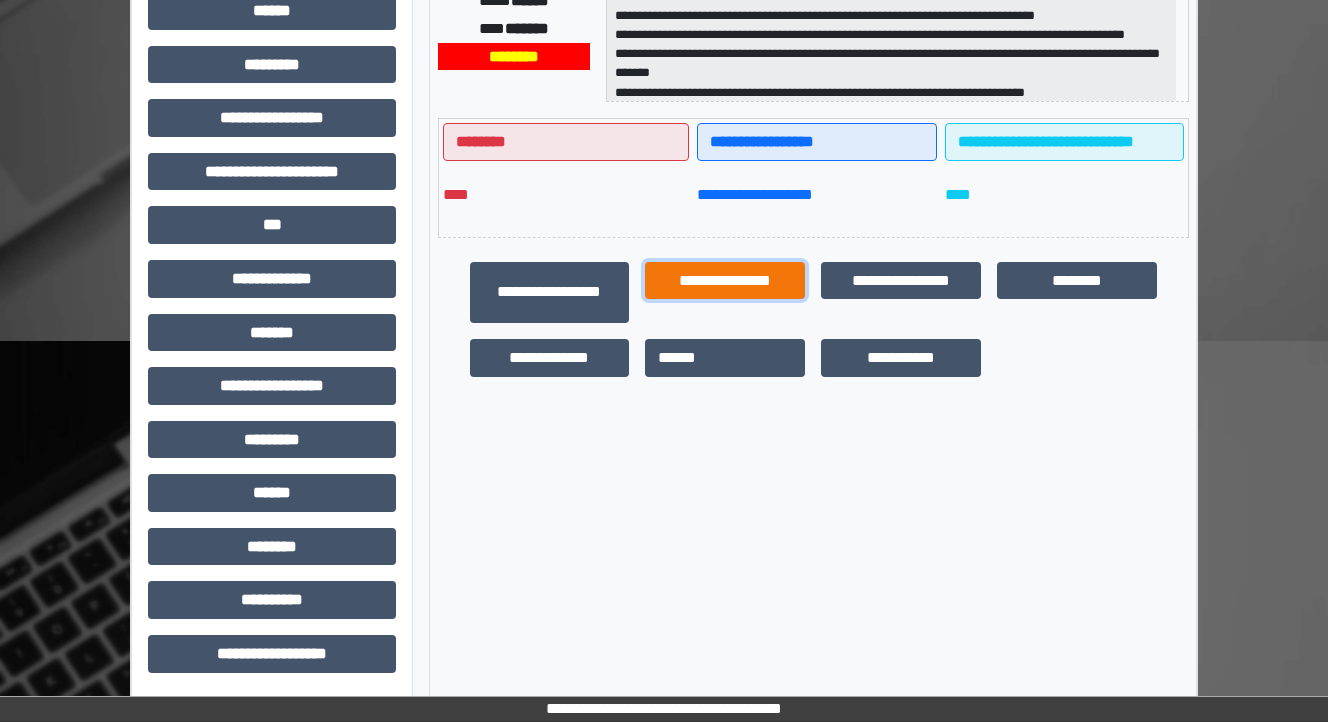 click on "**********" at bounding box center [725, 281] 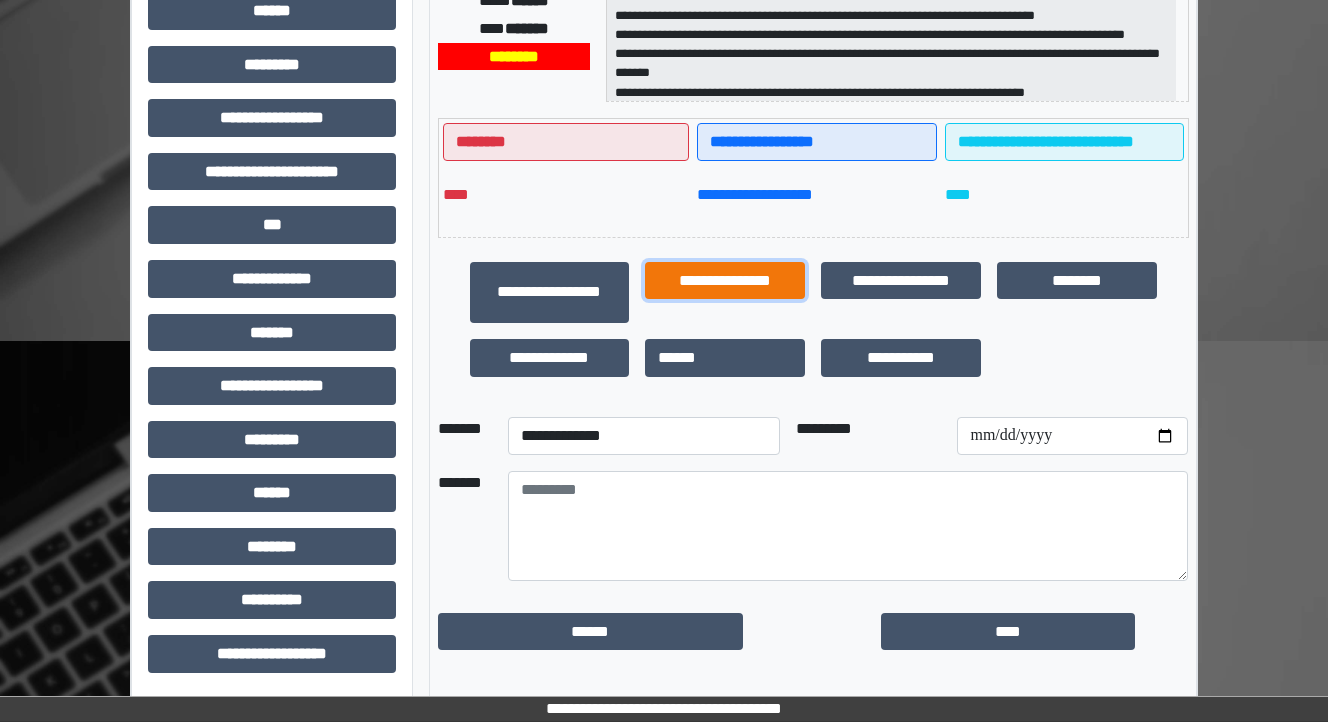 click on "**********" at bounding box center (725, 281) 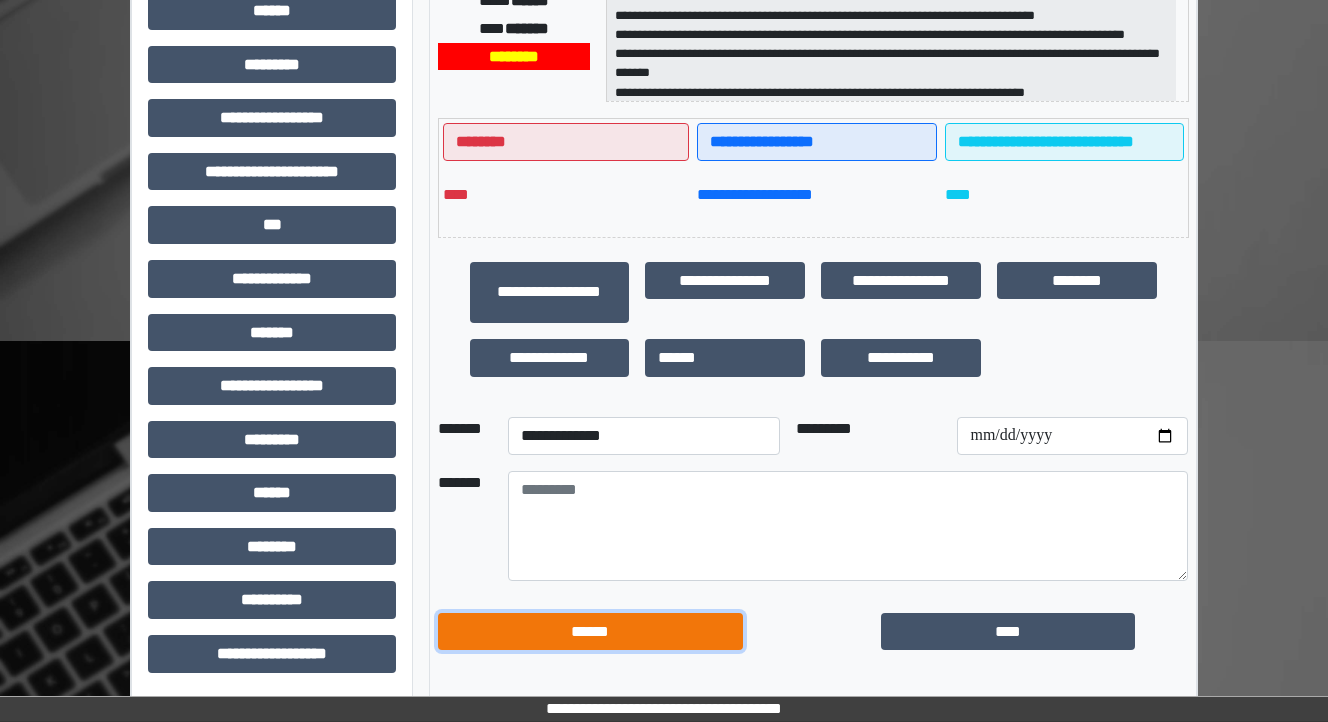 click on "******" at bounding box center (591, 632) 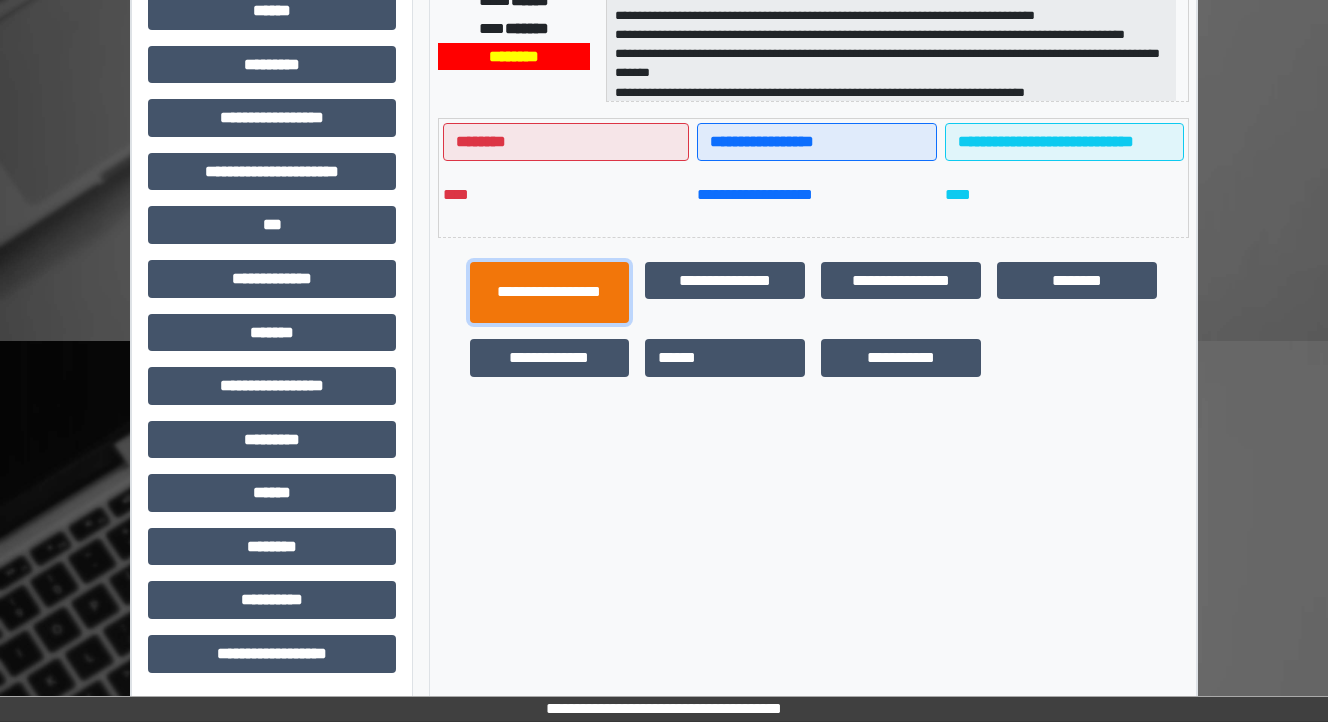 click on "**********" at bounding box center [550, 293] 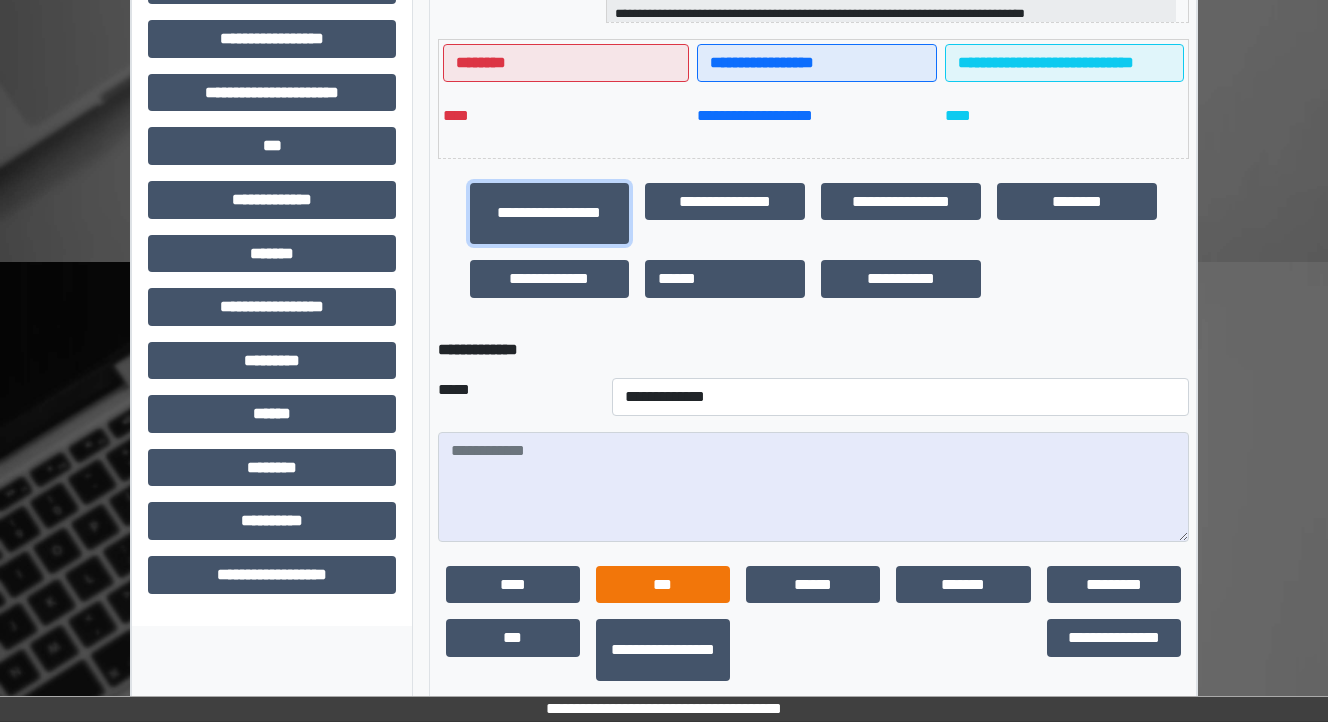 scroll, scrollTop: 600, scrollLeft: 0, axis: vertical 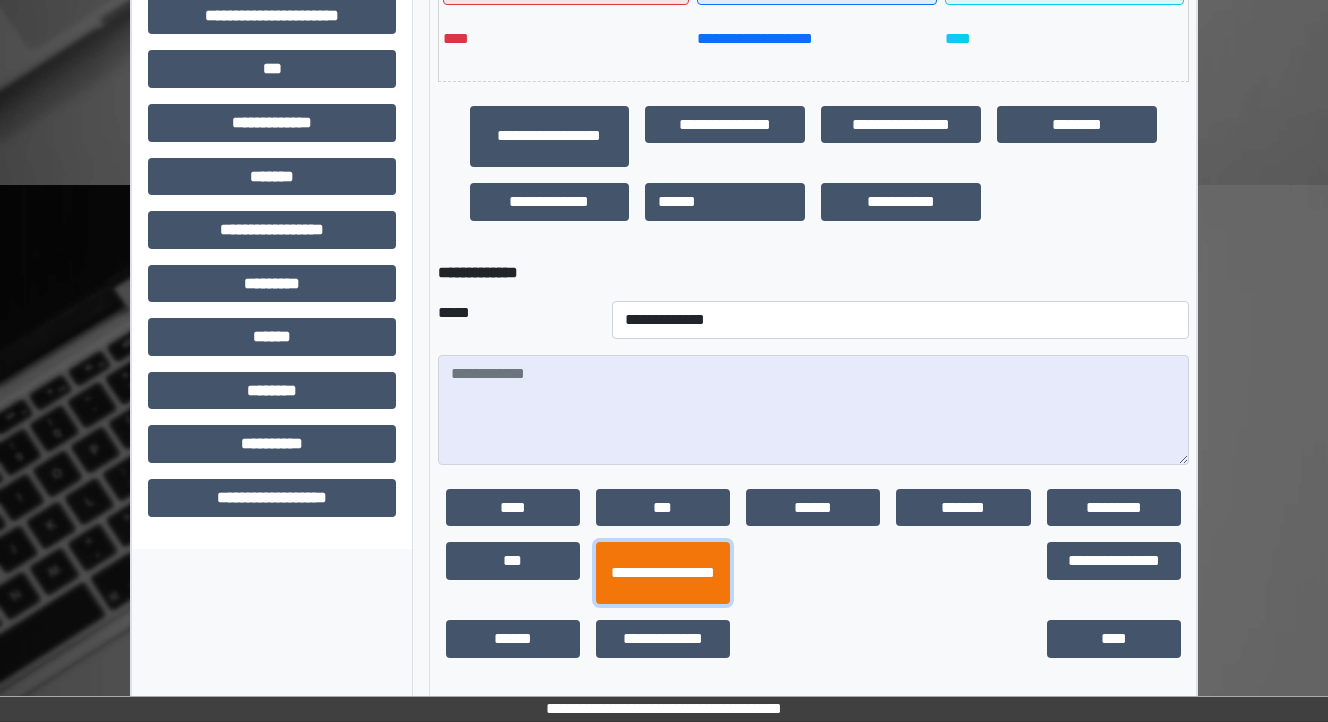 click on "**********" at bounding box center [663, 573] 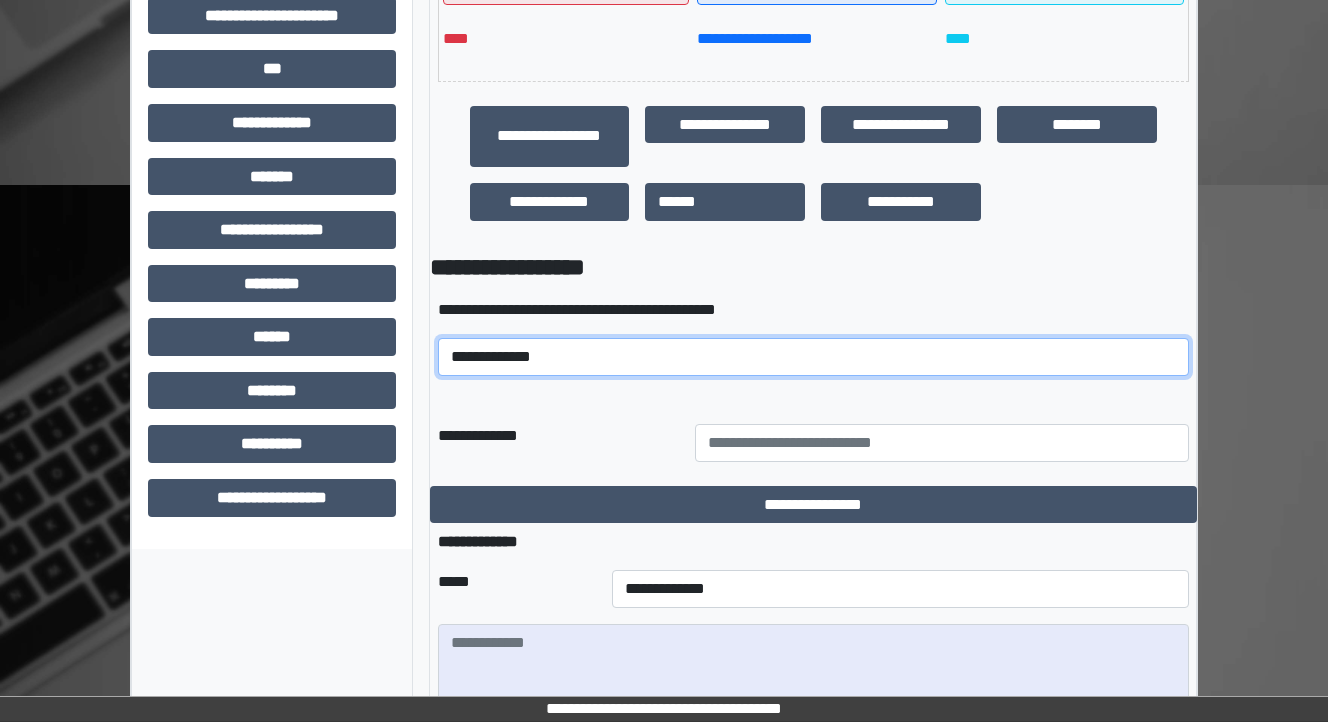 click on "**********" at bounding box center [813, 357] 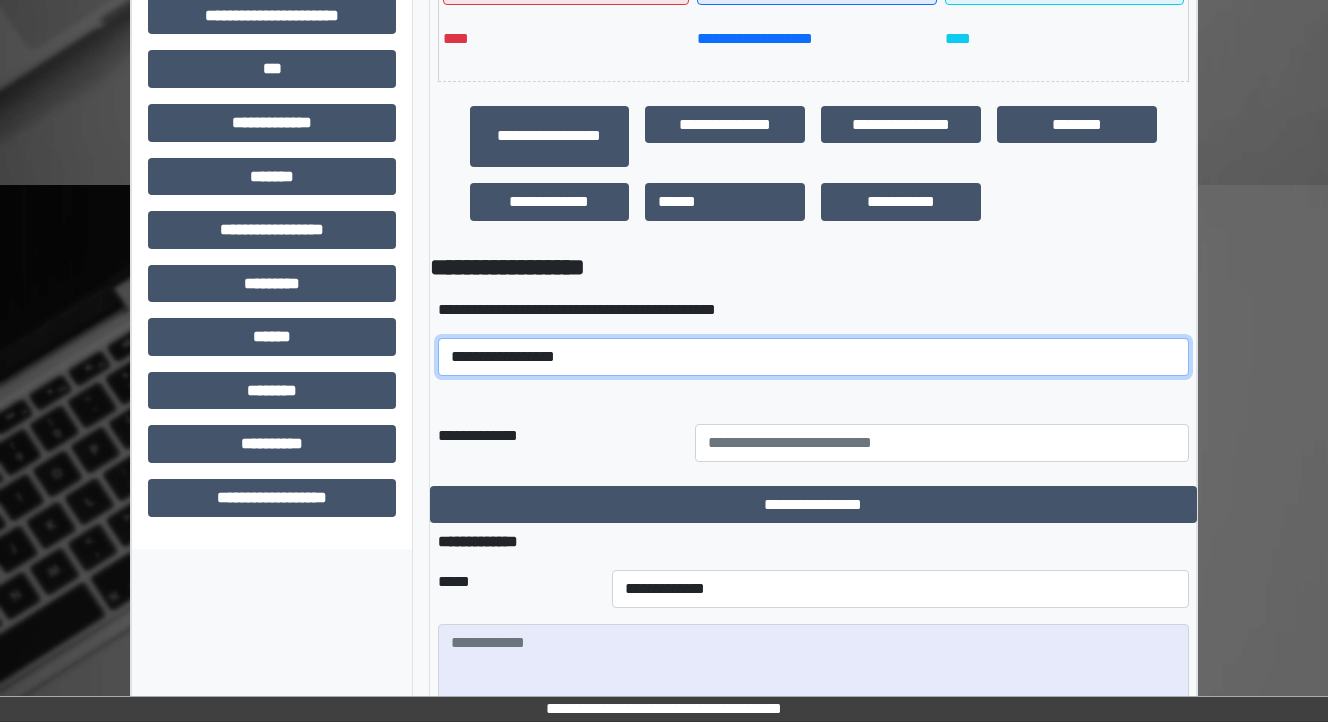 click on "**********" at bounding box center [813, 357] 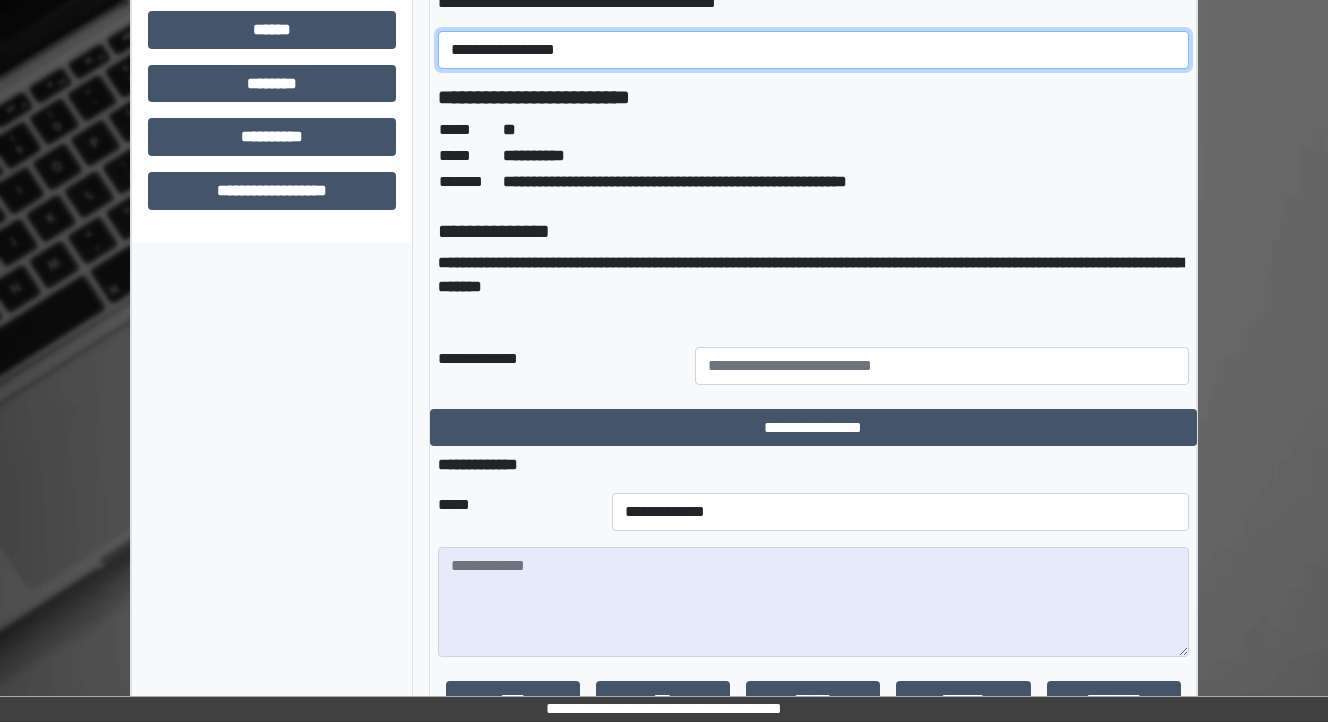 scroll, scrollTop: 920, scrollLeft: 0, axis: vertical 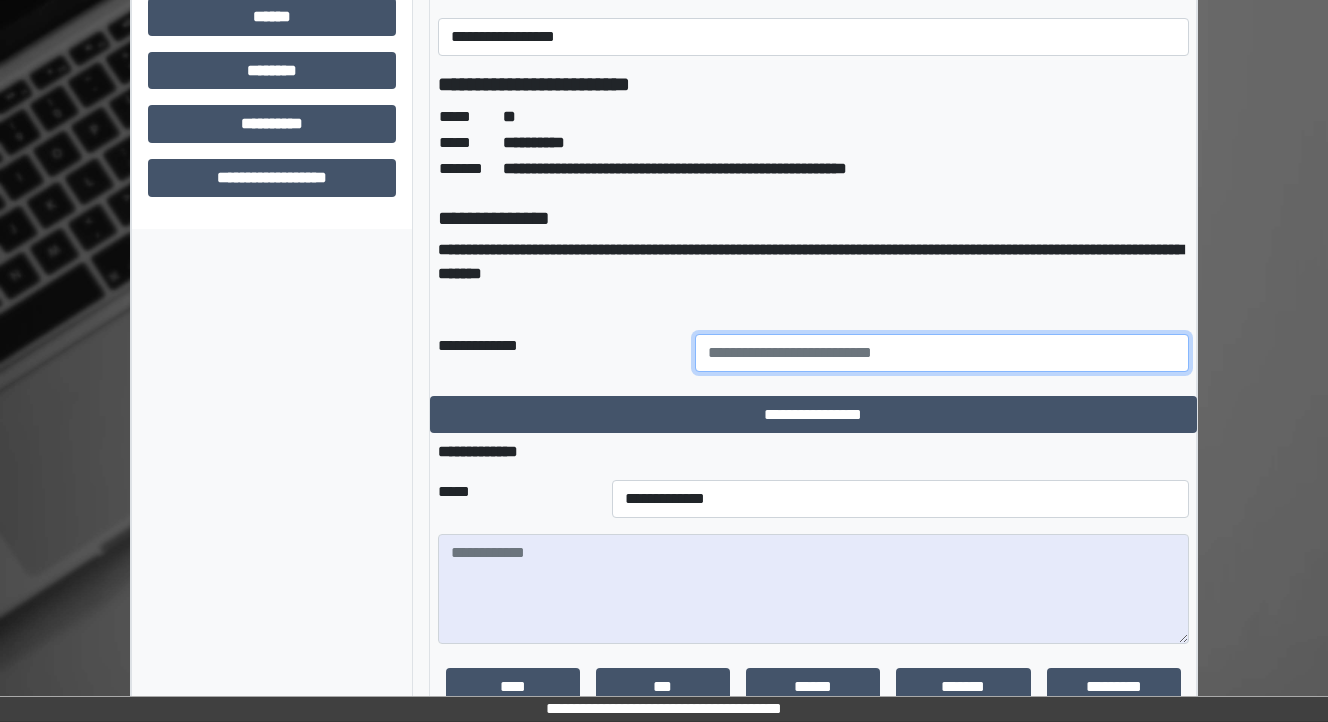 click at bounding box center (942, 353) 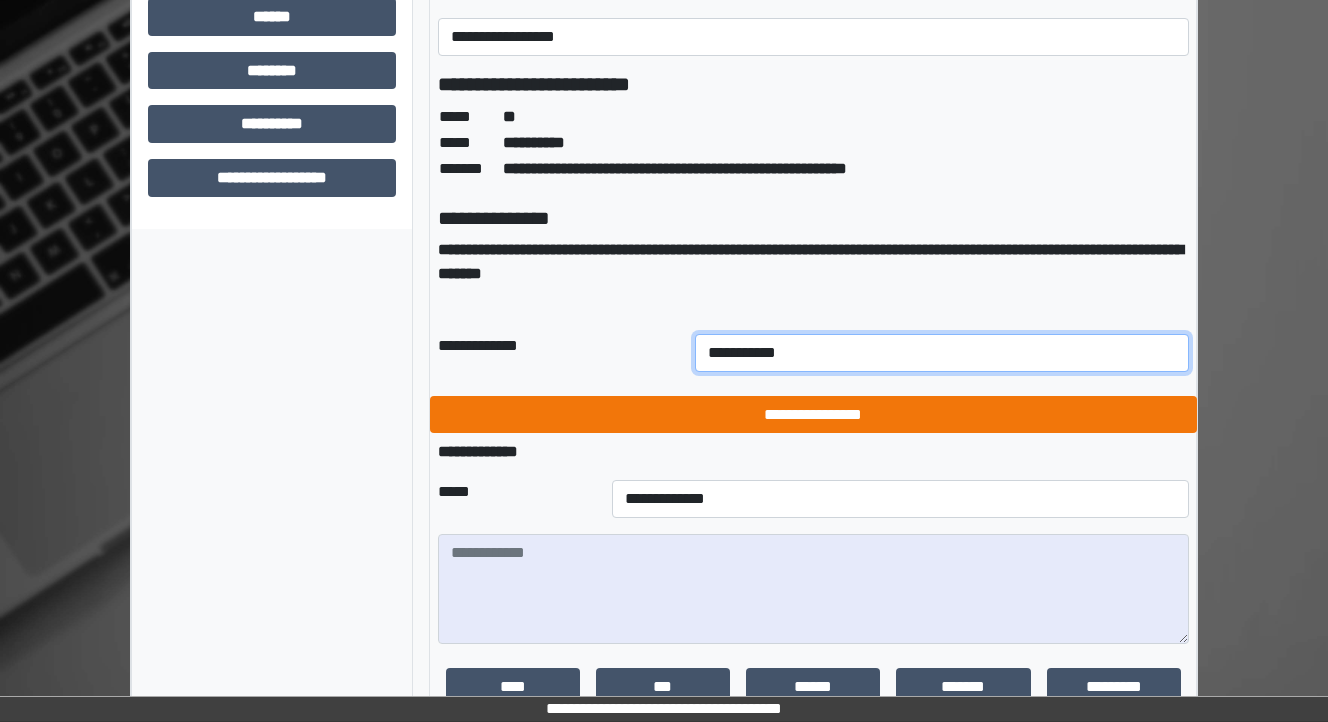 type on "**********" 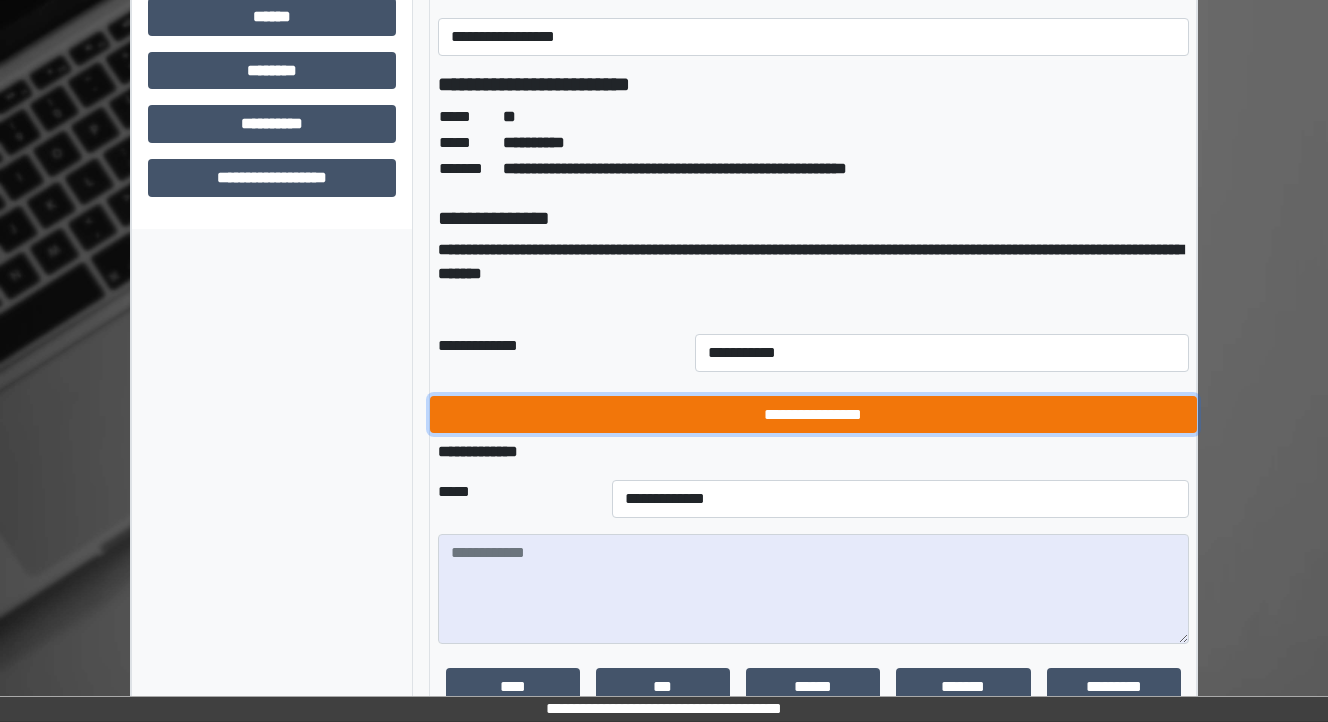 click on "**********" at bounding box center (813, 415) 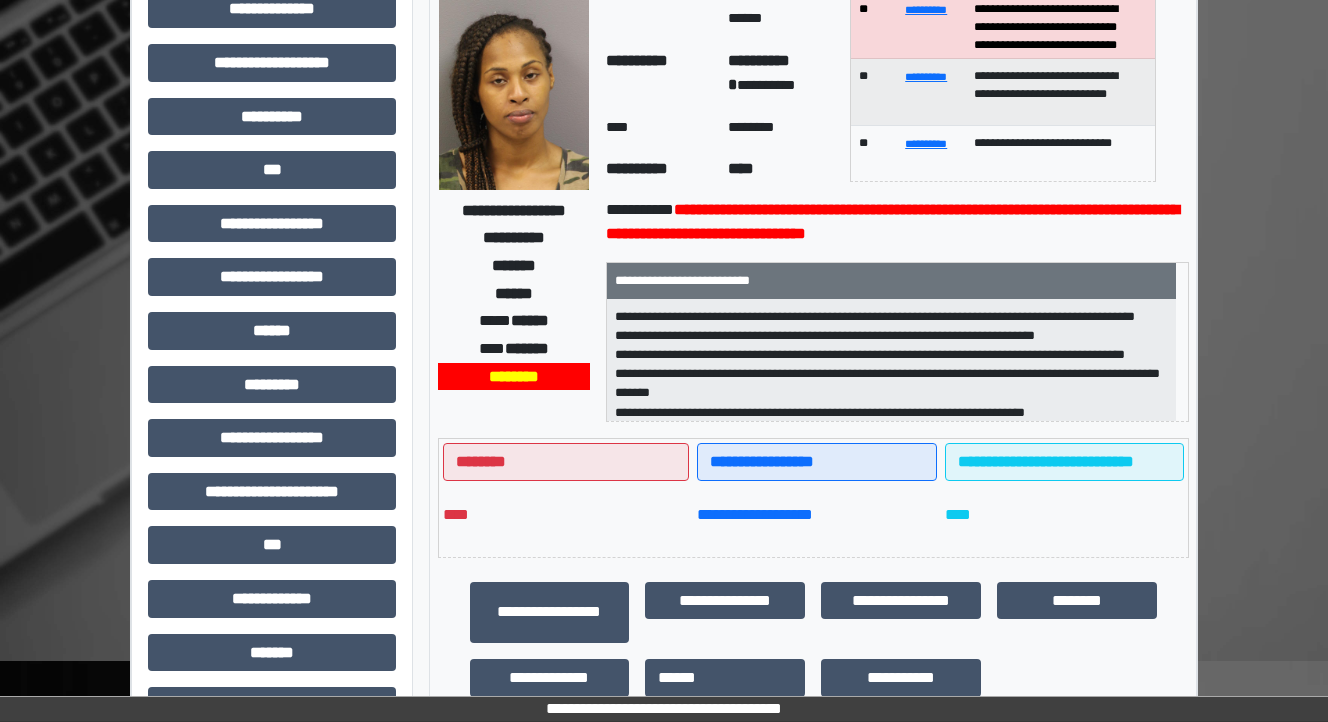 scroll, scrollTop: 0, scrollLeft: 0, axis: both 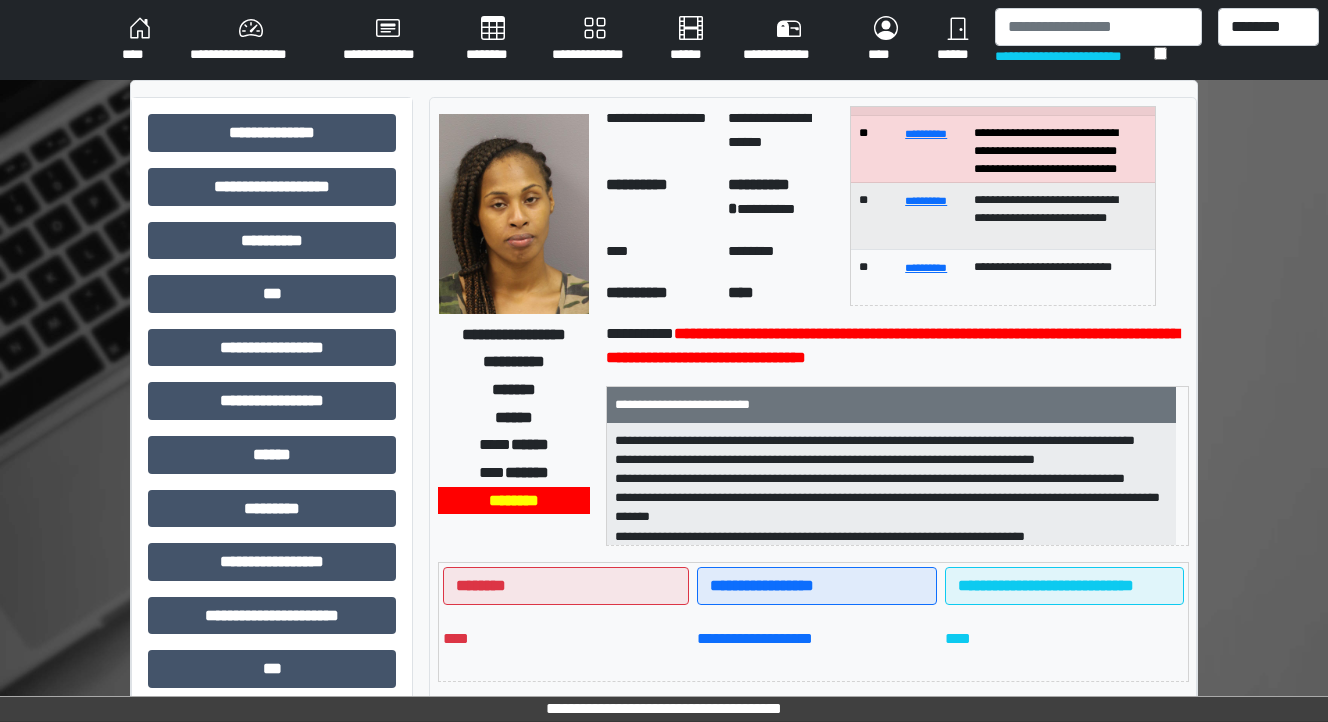 click on "********" at bounding box center [493, 40] 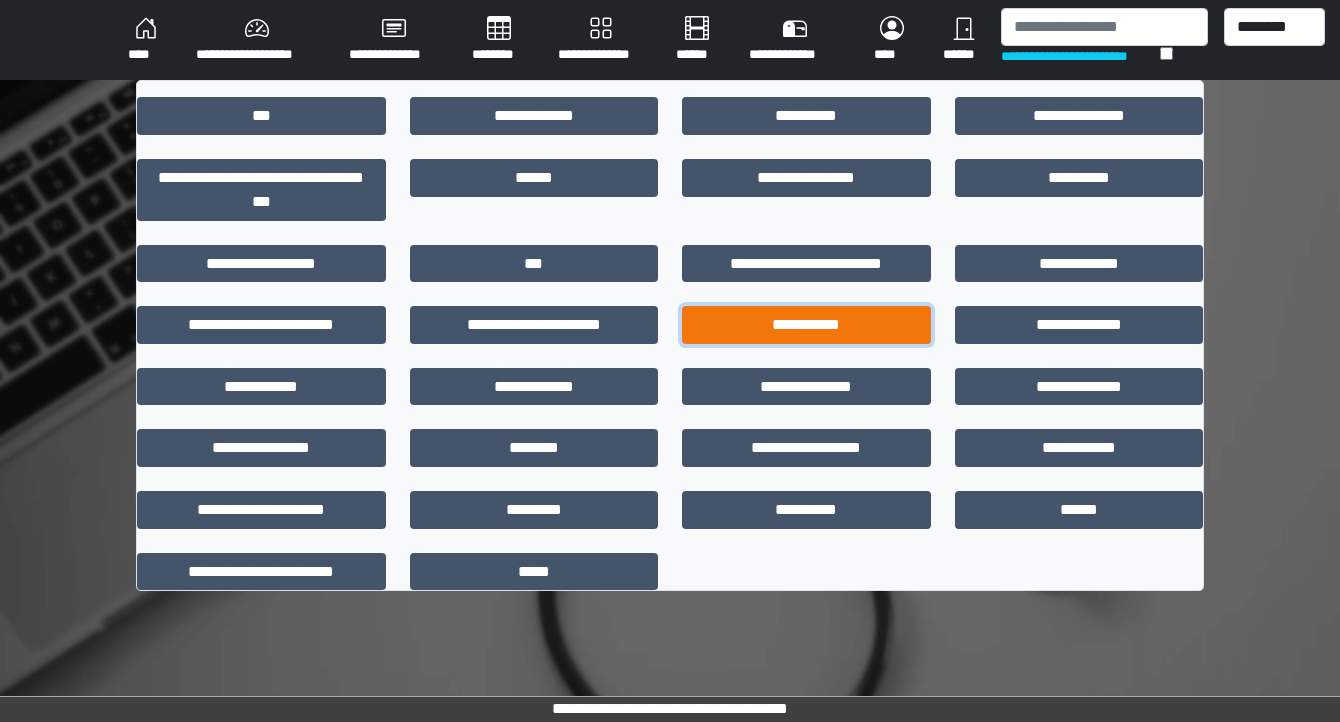 click on "**********" at bounding box center [806, 325] 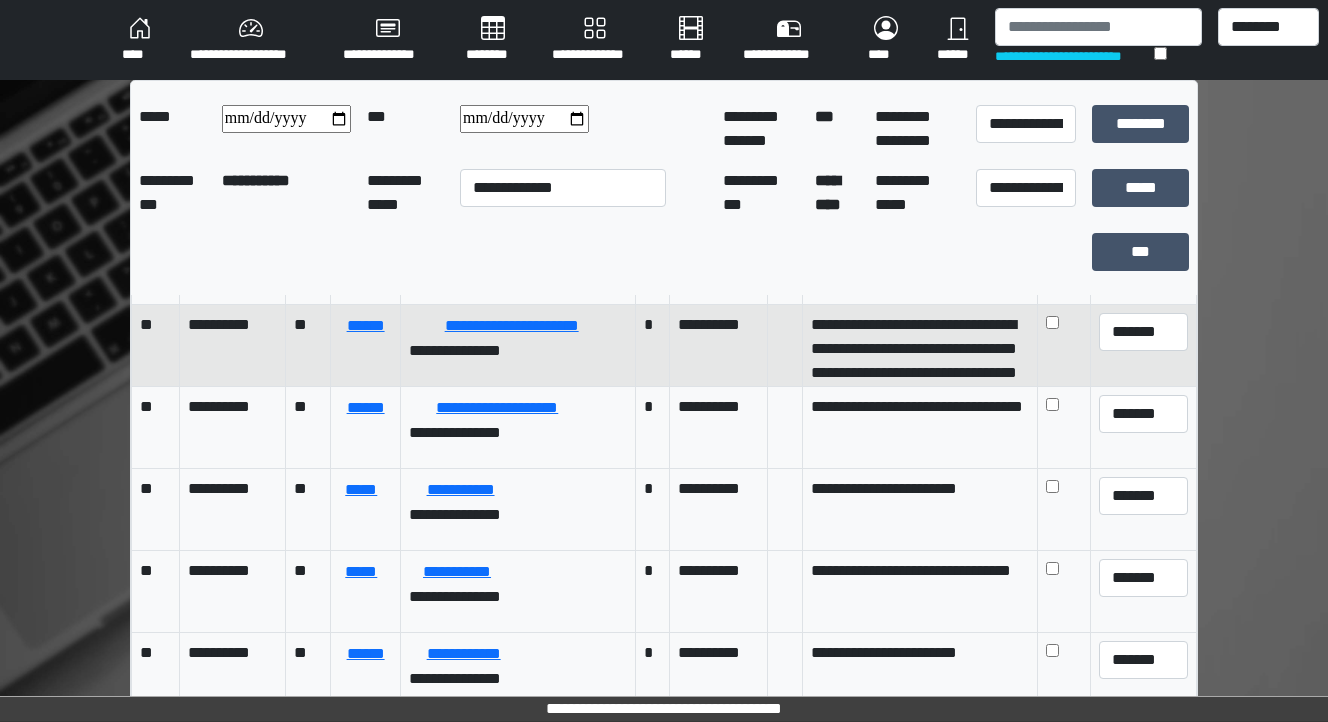 scroll, scrollTop: 0, scrollLeft: 0, axis: both 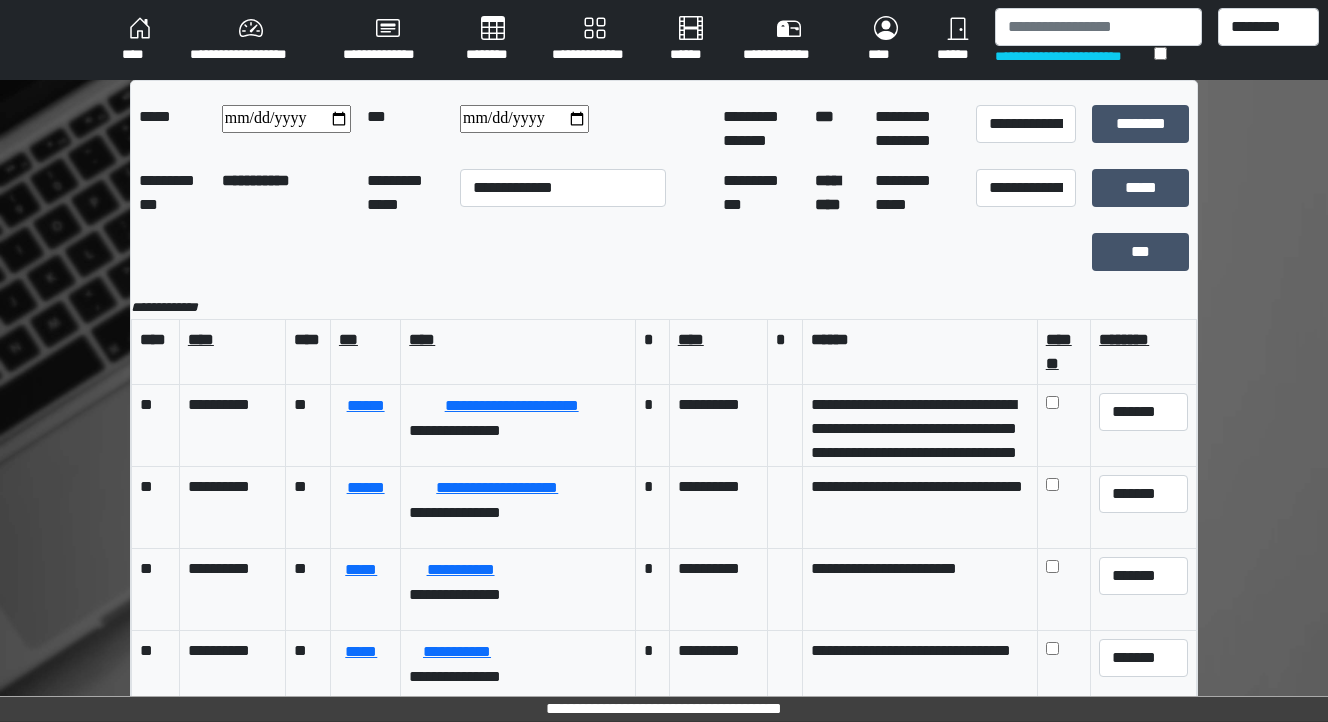 click at bounding box center (607, 252) 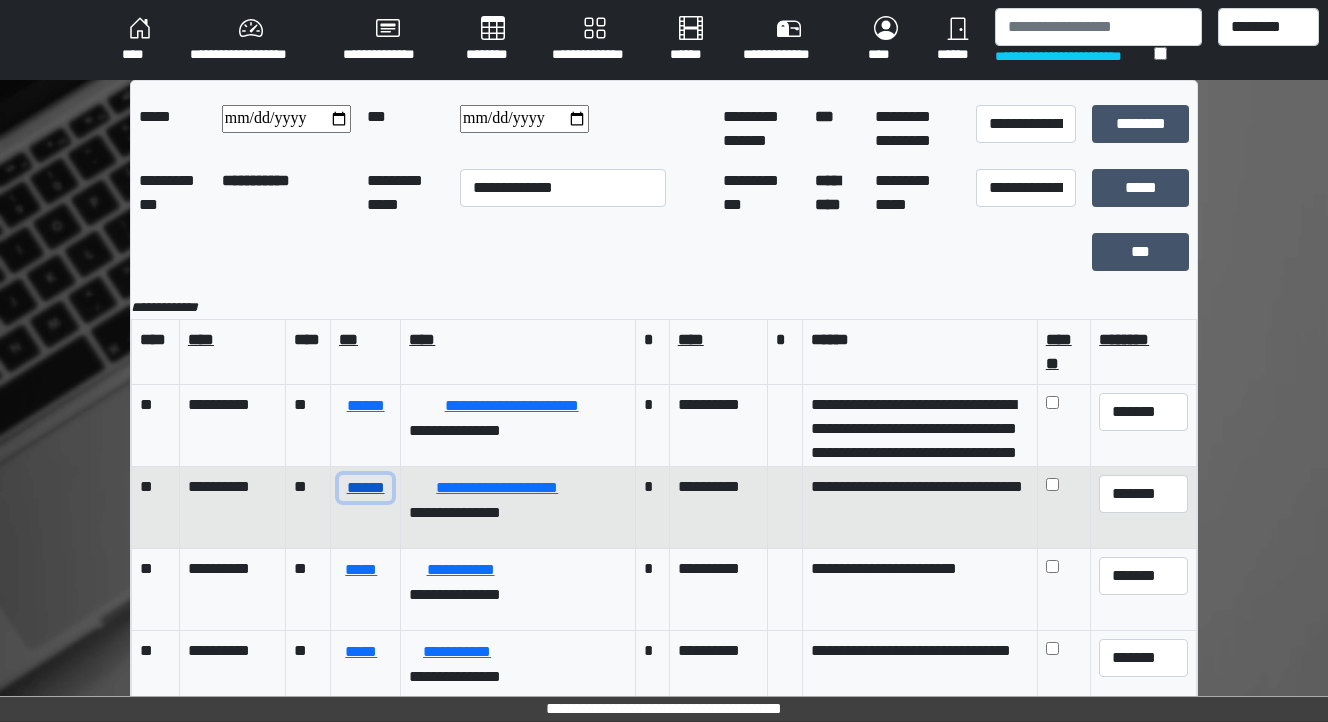 click on "******" at bounding box center (365, 488) 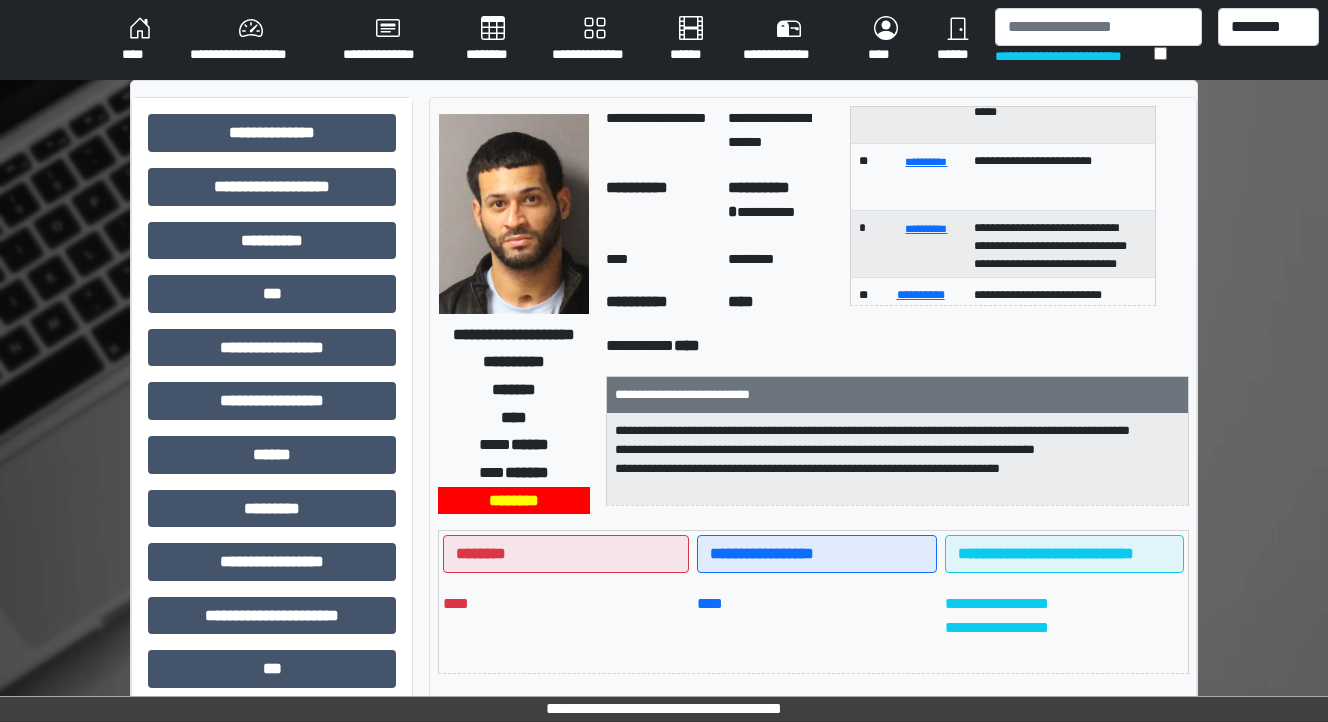 scroll, scrollTop: 160, scrollLeft: 0, axis: vertical 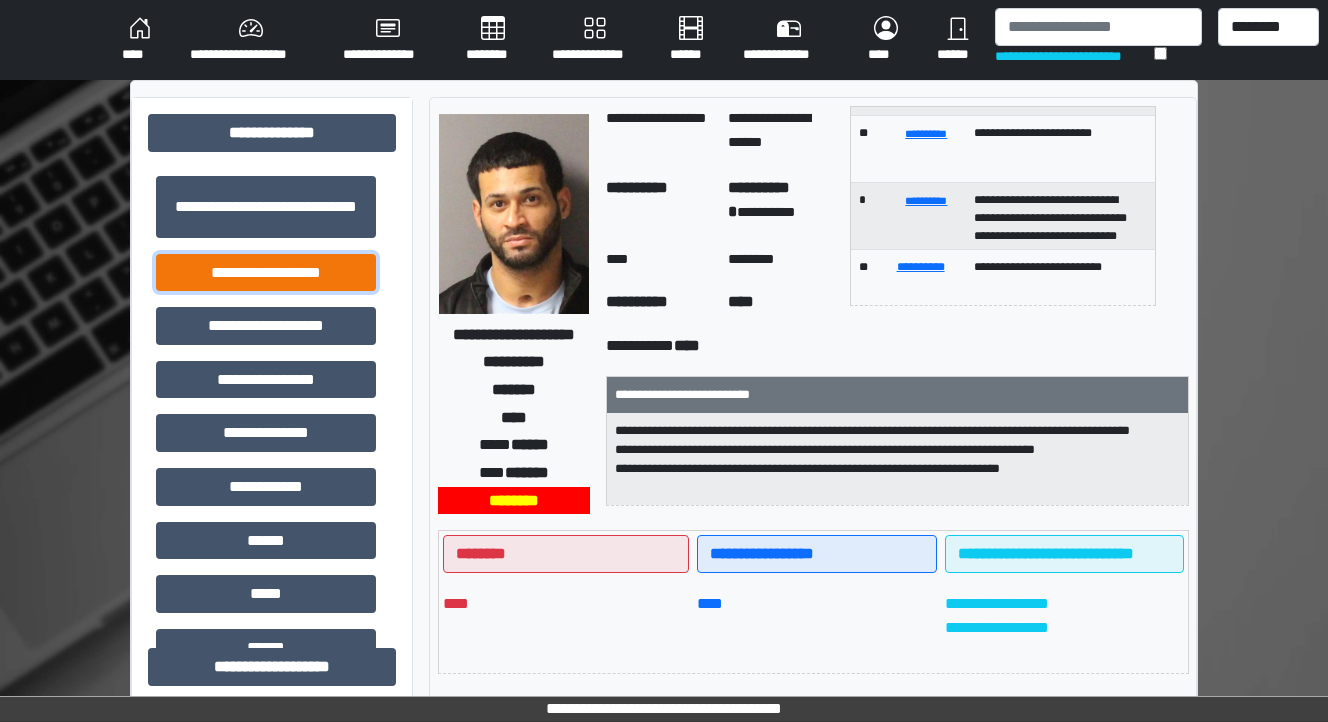 drag, startPoint x: 296, startPoint y: 269, endPoint x: 313, endPoint y: 266, distance: 17.262676 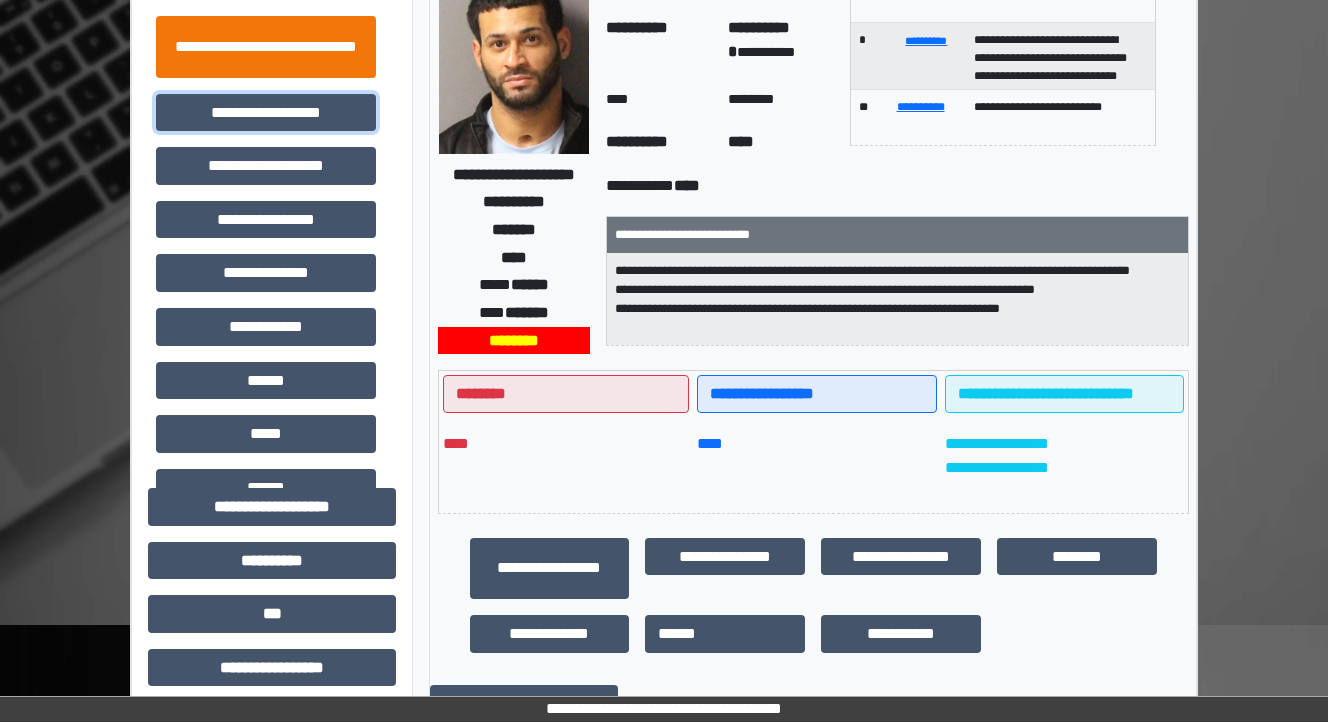 scroll, scrollTop: 0, scrollLeft: 0, axis: both 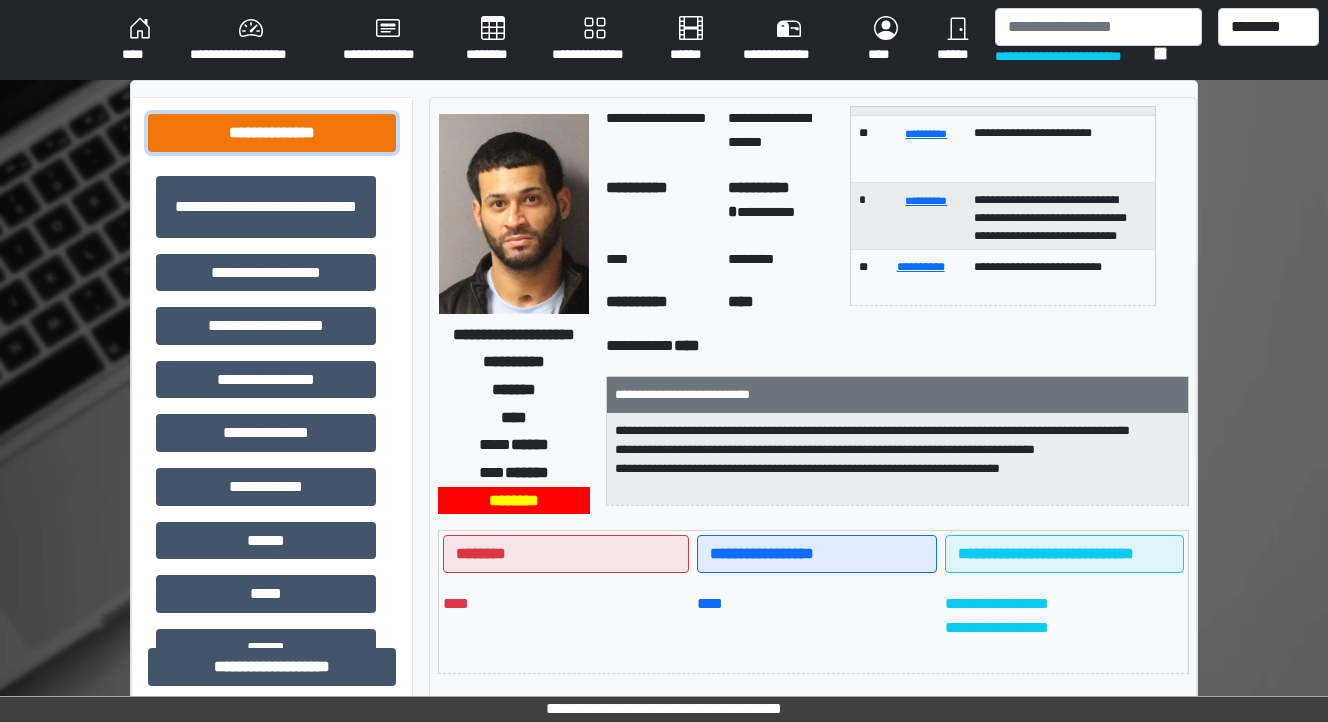 click on "**********" at bounding box center [272, 133] 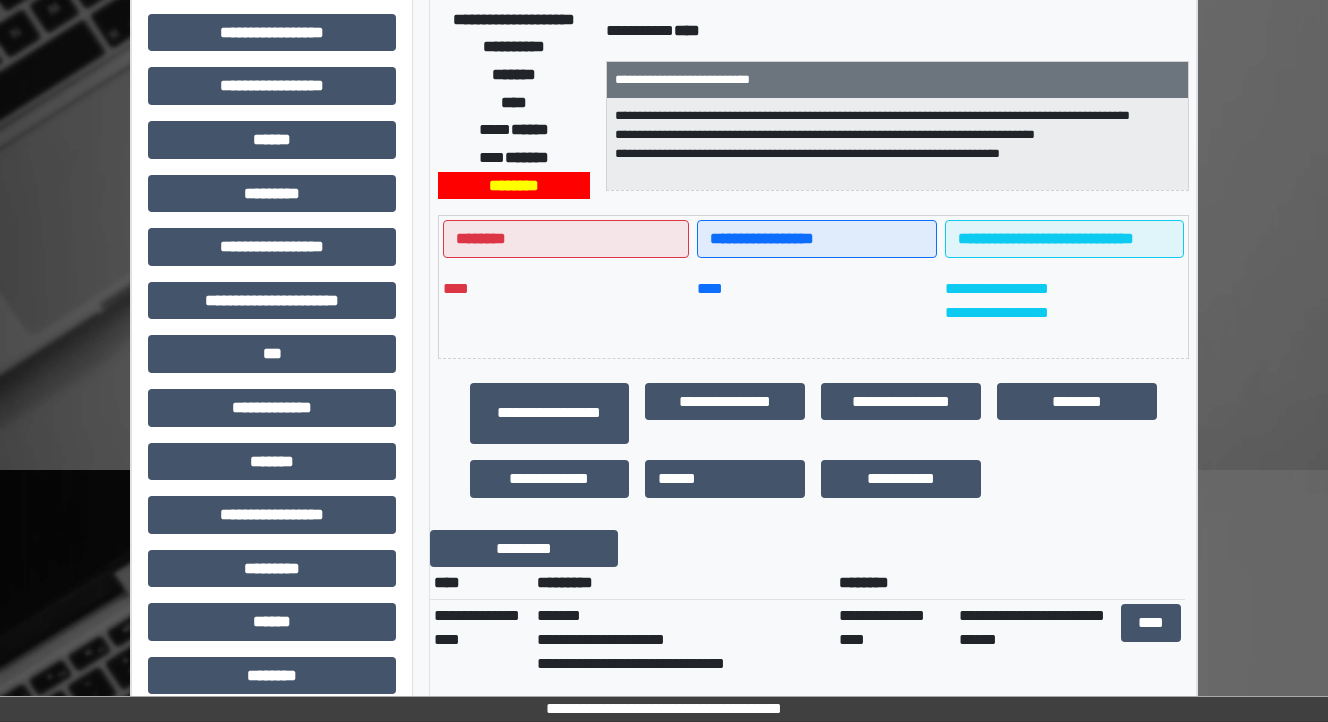 scroll, scrollTop: 320, scrollLeft: 0, axis: vertical 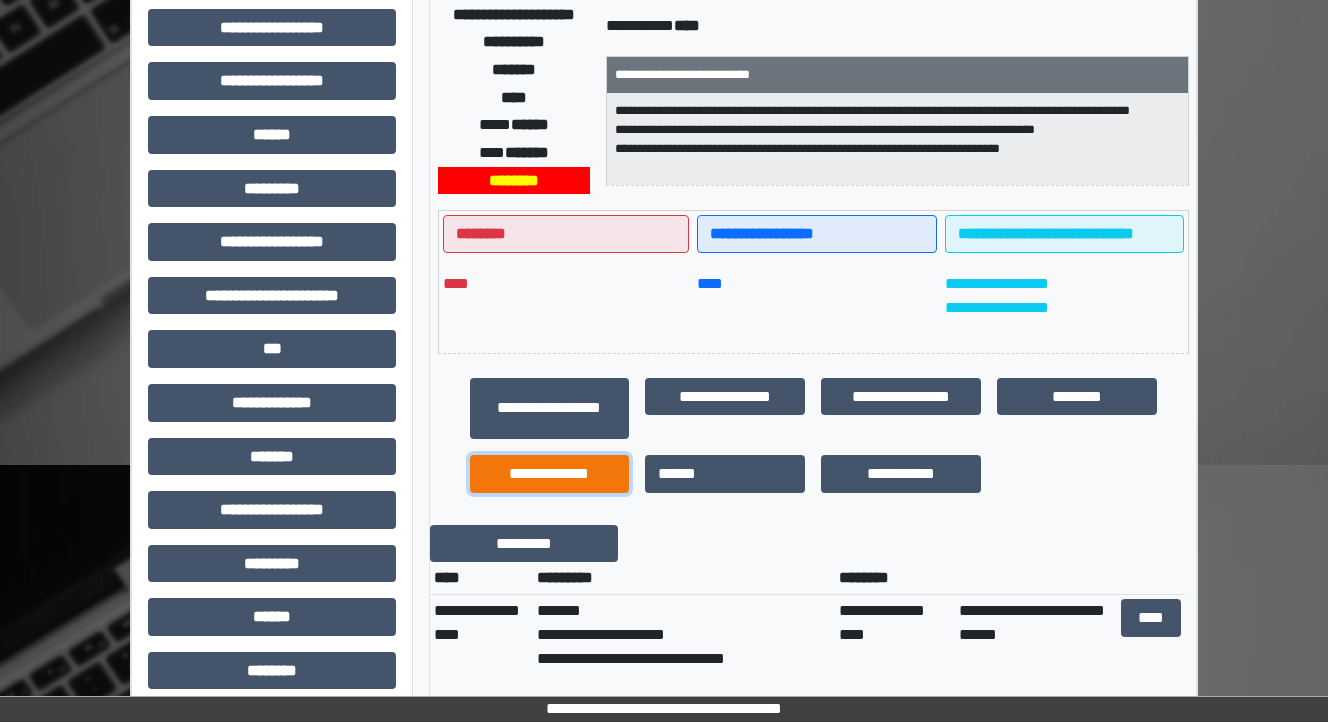 click on "**********" at bounding box center [550, 474] 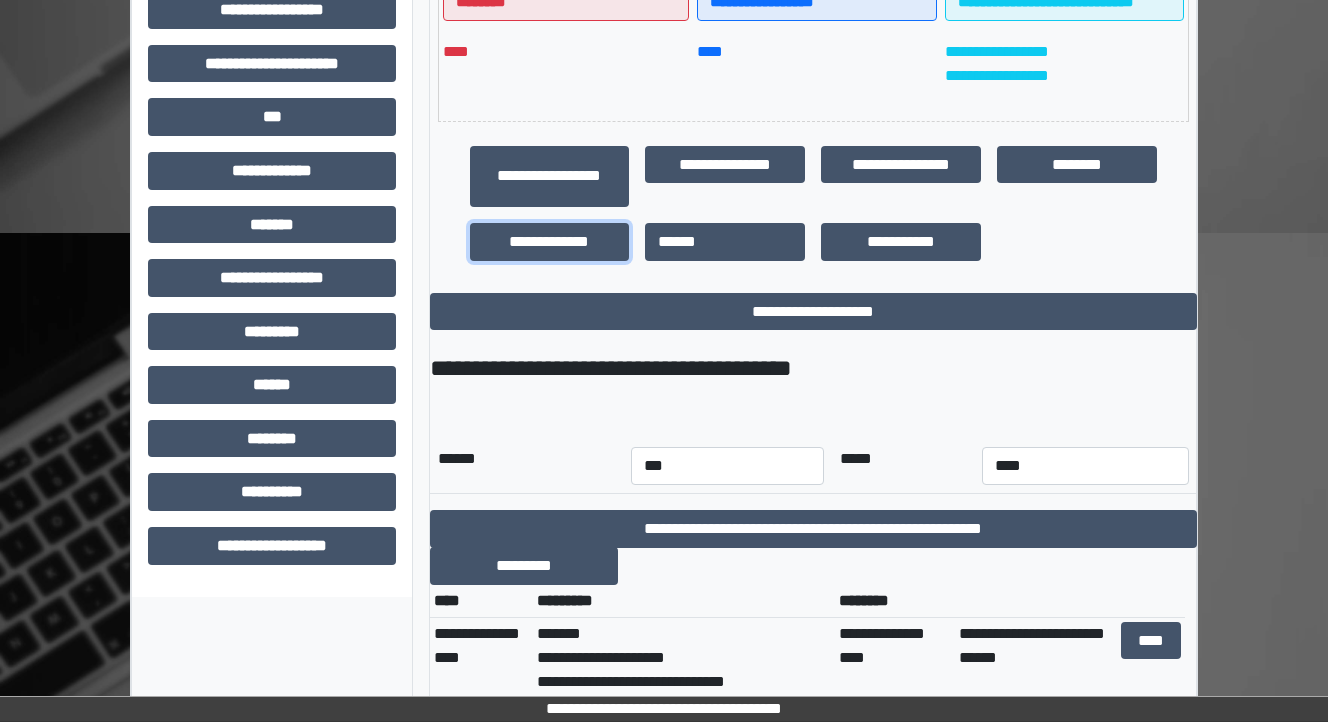 scroll, scrollTop: 560, scrollLeft: 0, axis: vertical 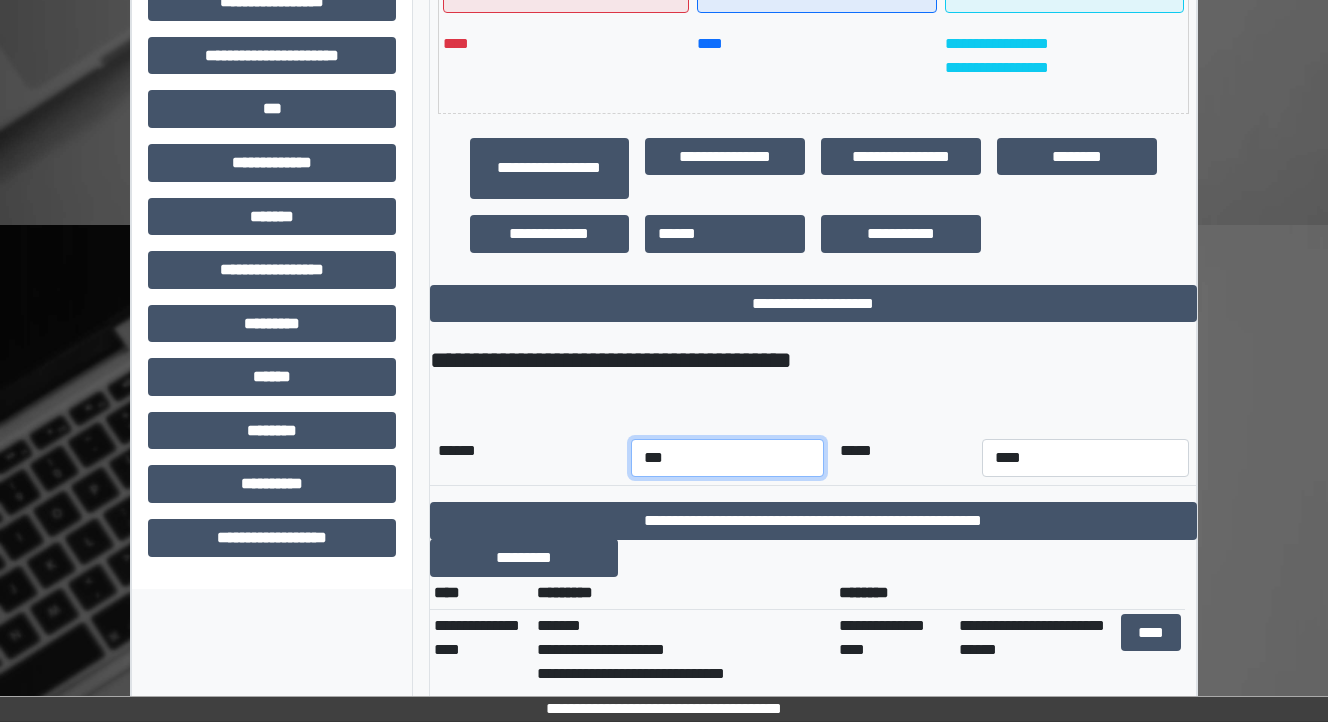 click on "***
***
***
***
***
***
***
***
***
***
***
***" at bounding box center (727, 458) 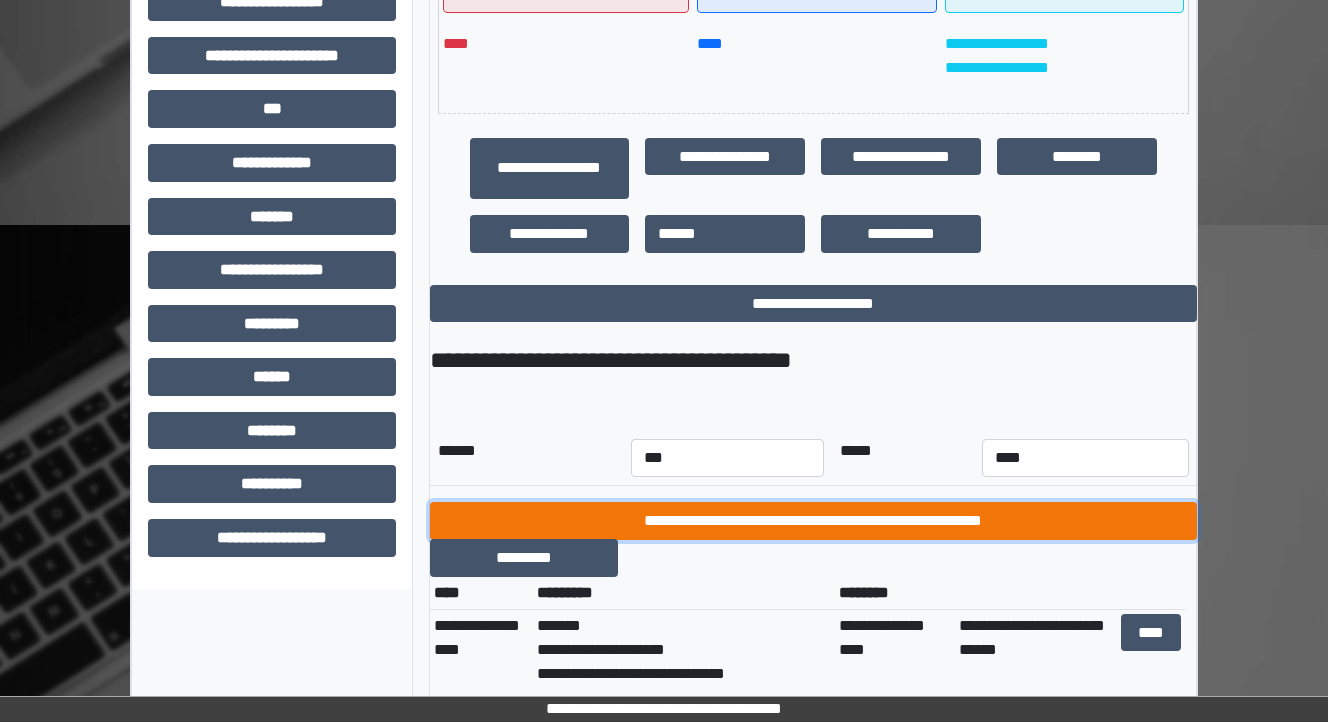 click on "**********" at bounding box center (813, 521) 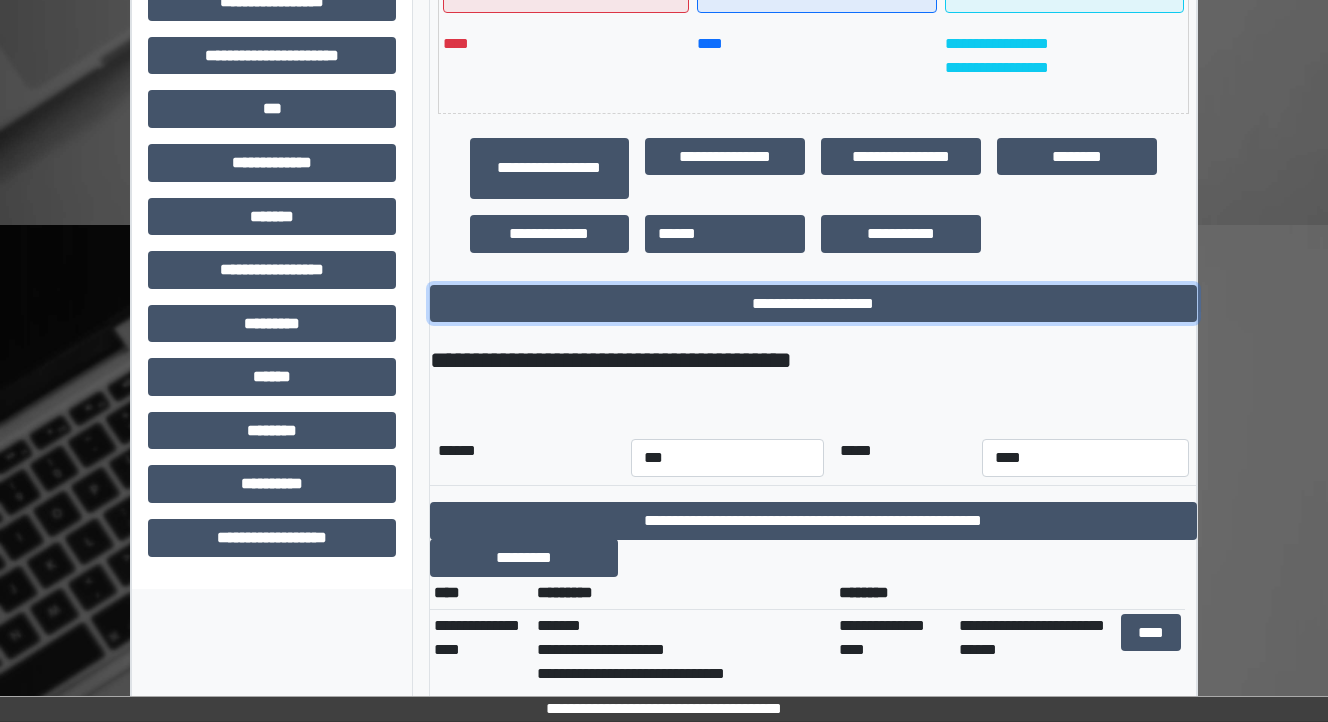 click on "**********" at bounding box center [813, 304] 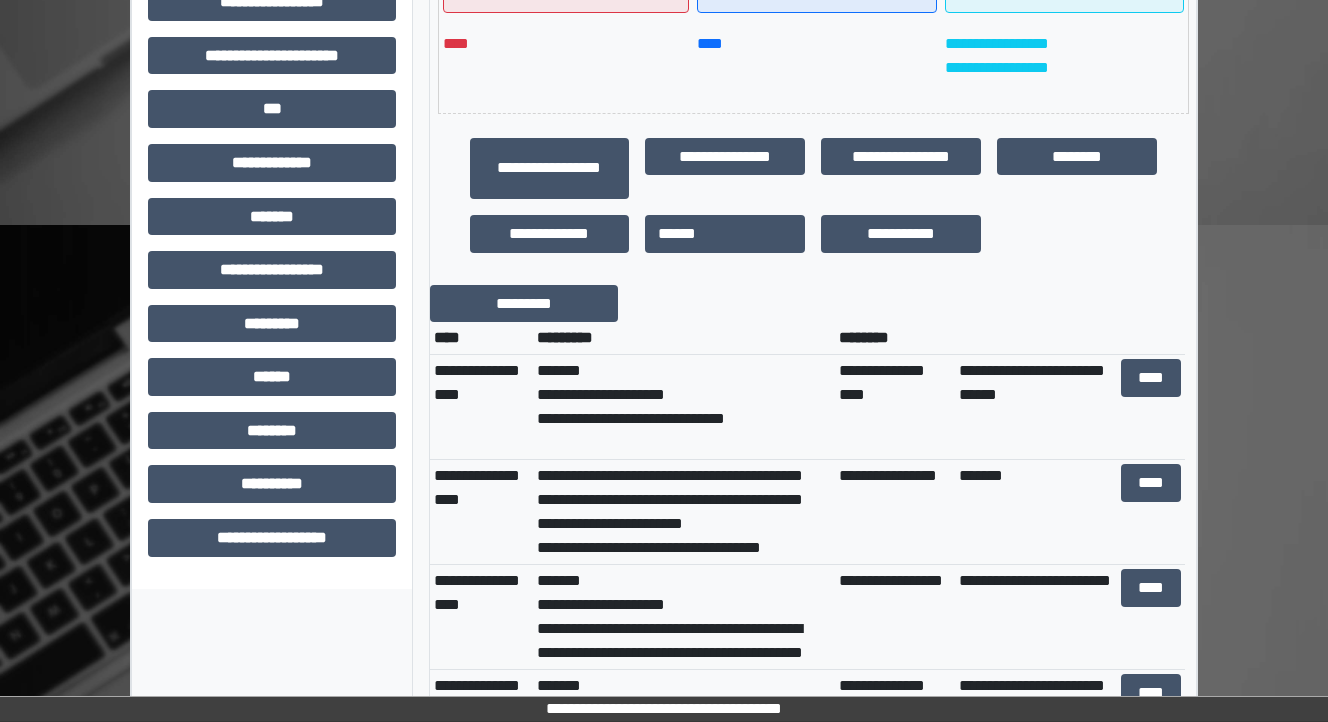 scroll, scrollTop: 48, scrollLeft: 0, axis: vertical 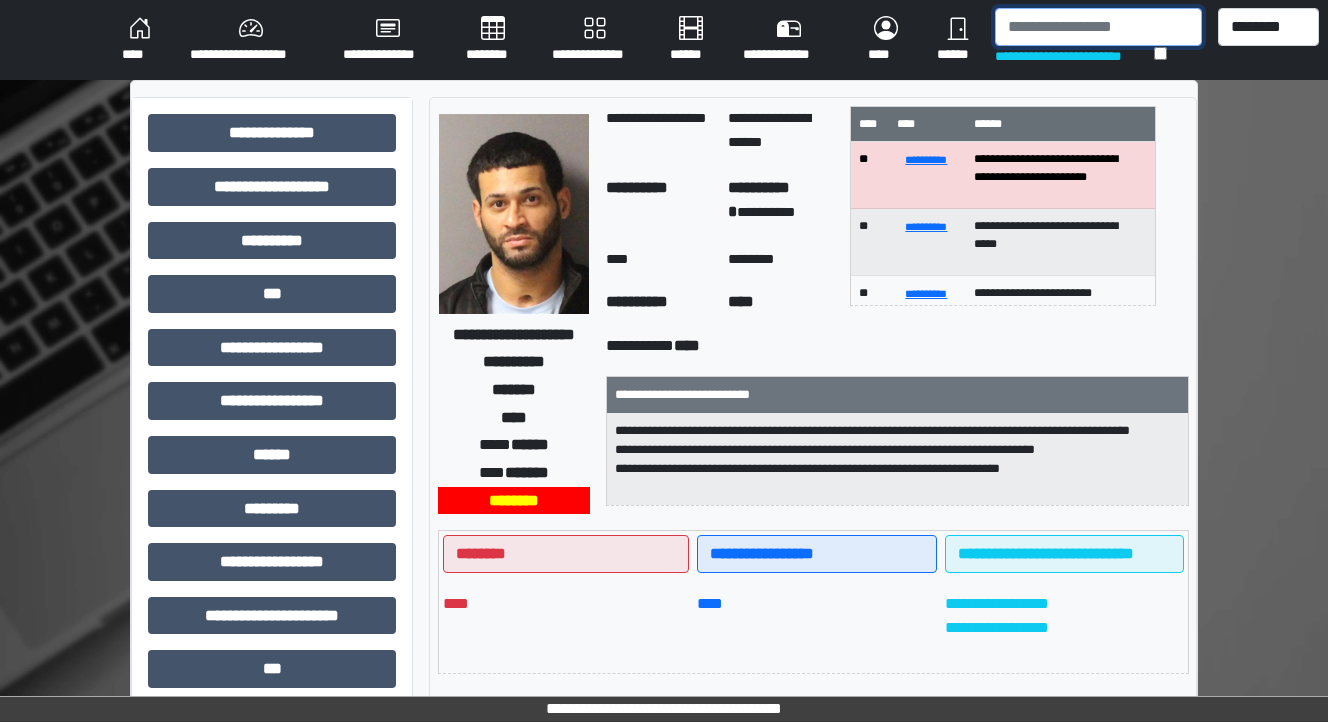 click at bounding box center (1098, 27) 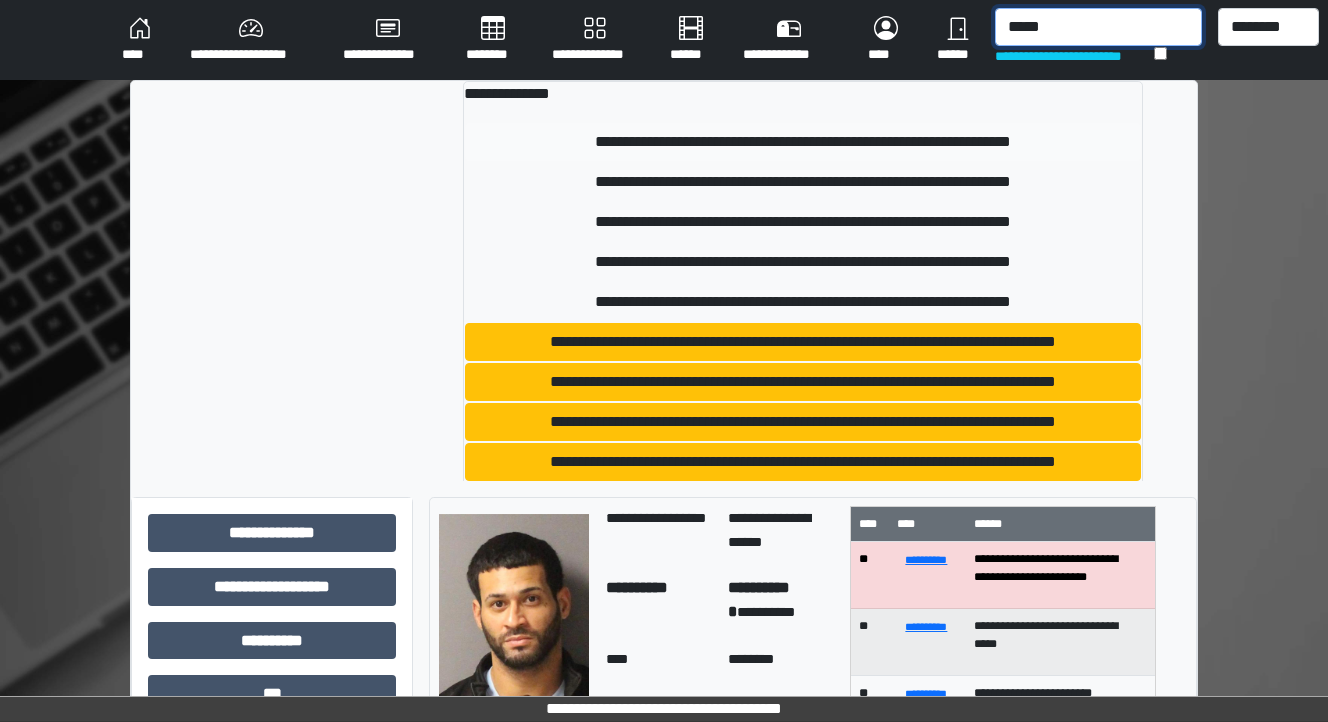 type on "*****" 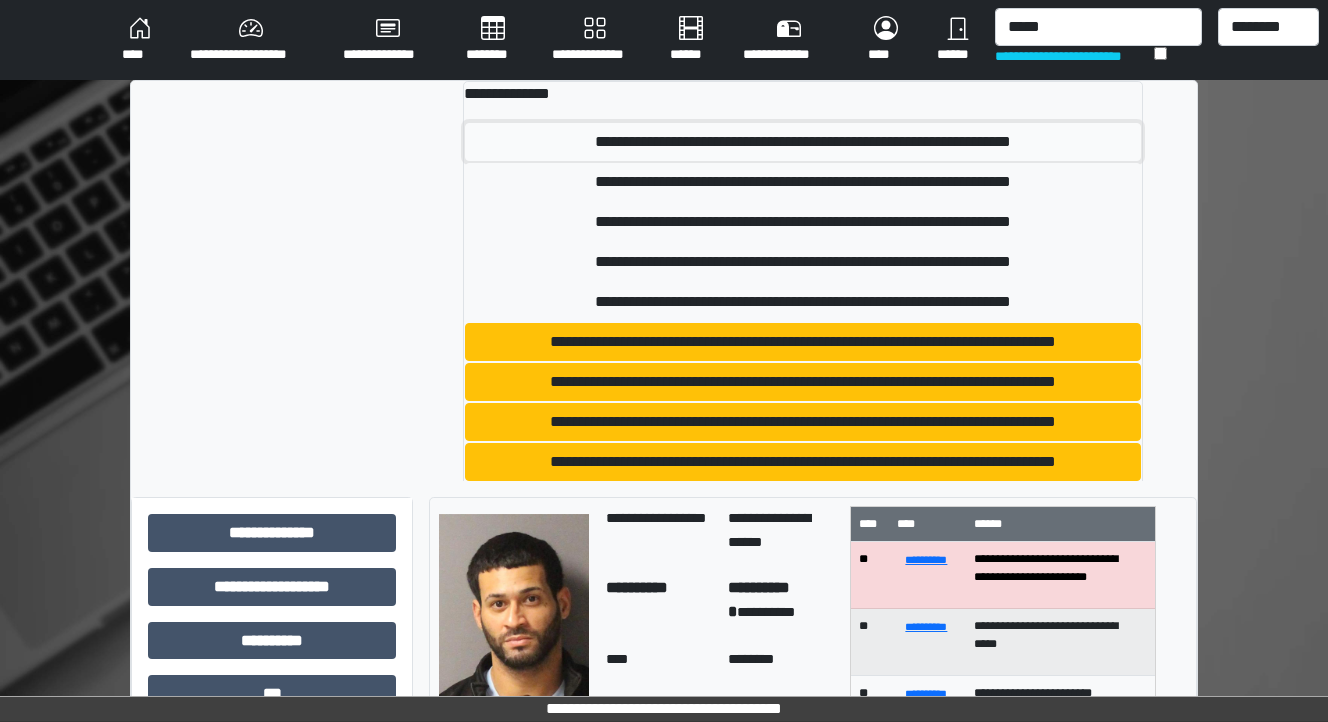 click on "**********" at bounding box center (803, 142) 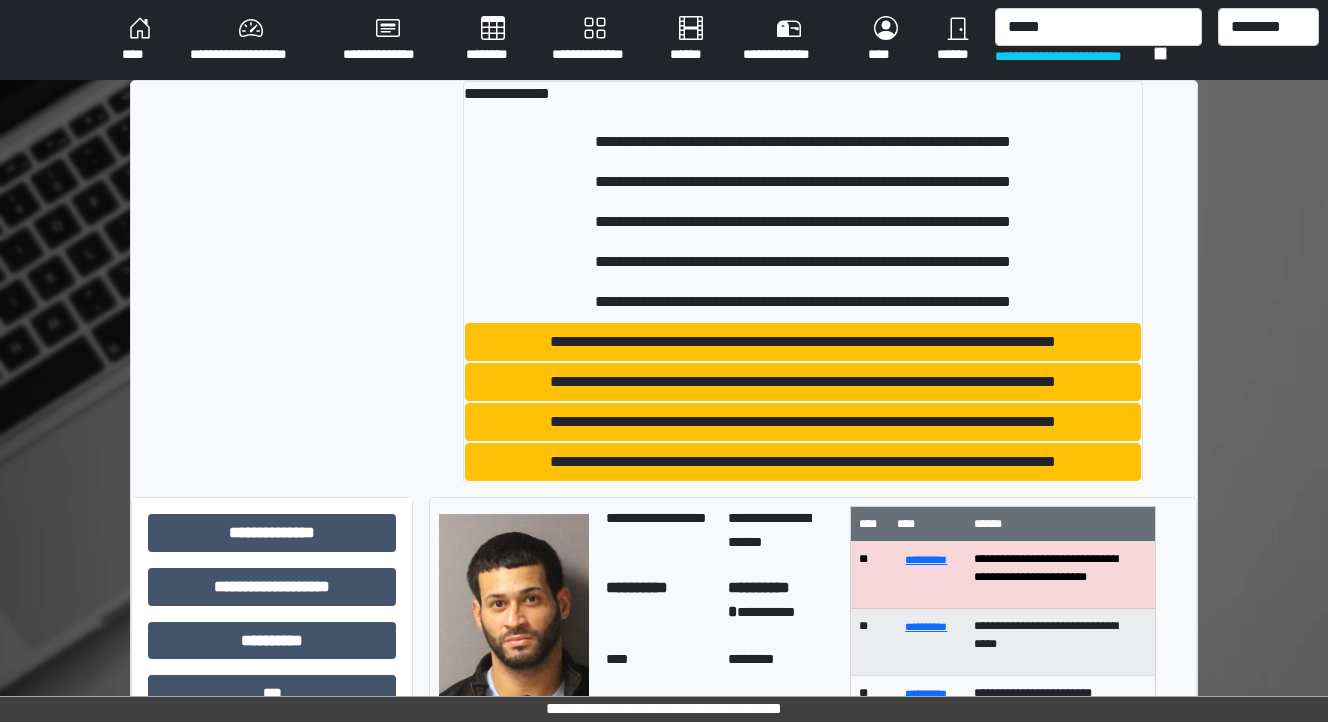 type 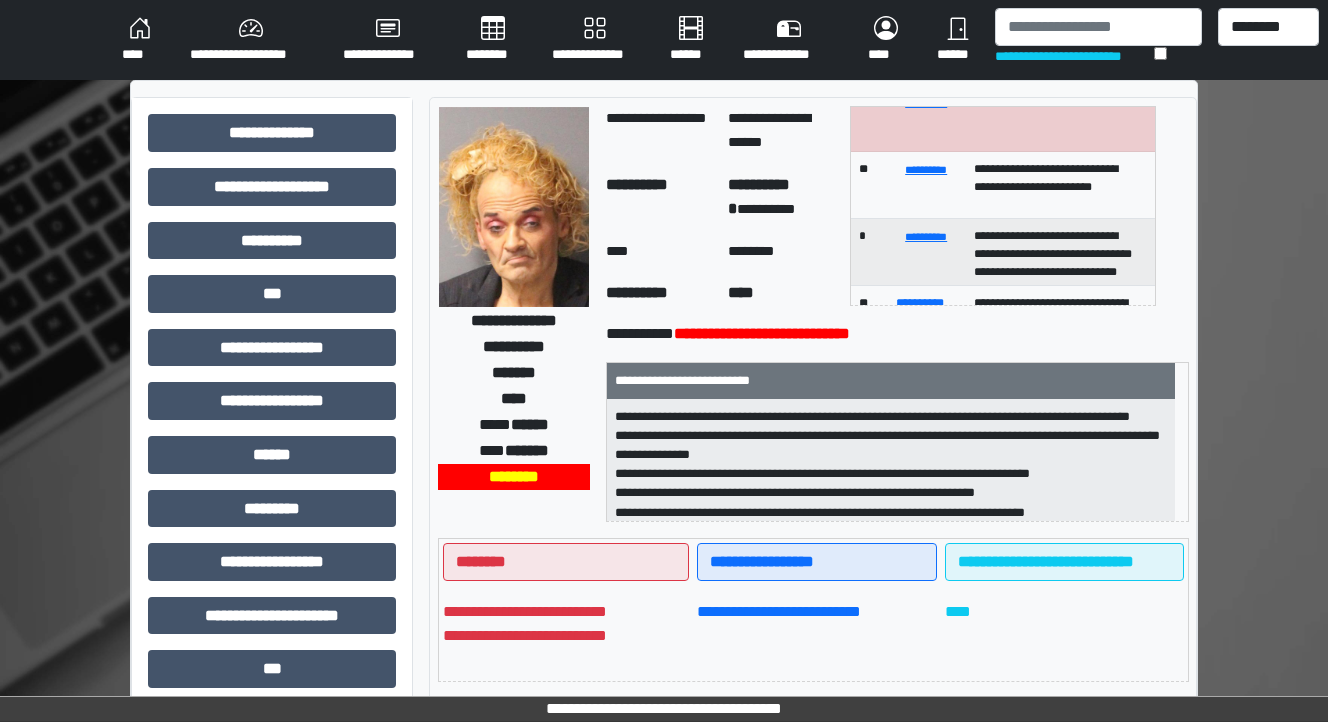 scroll, scrollTop: 160, scrollLeft: 0, axis: vertical 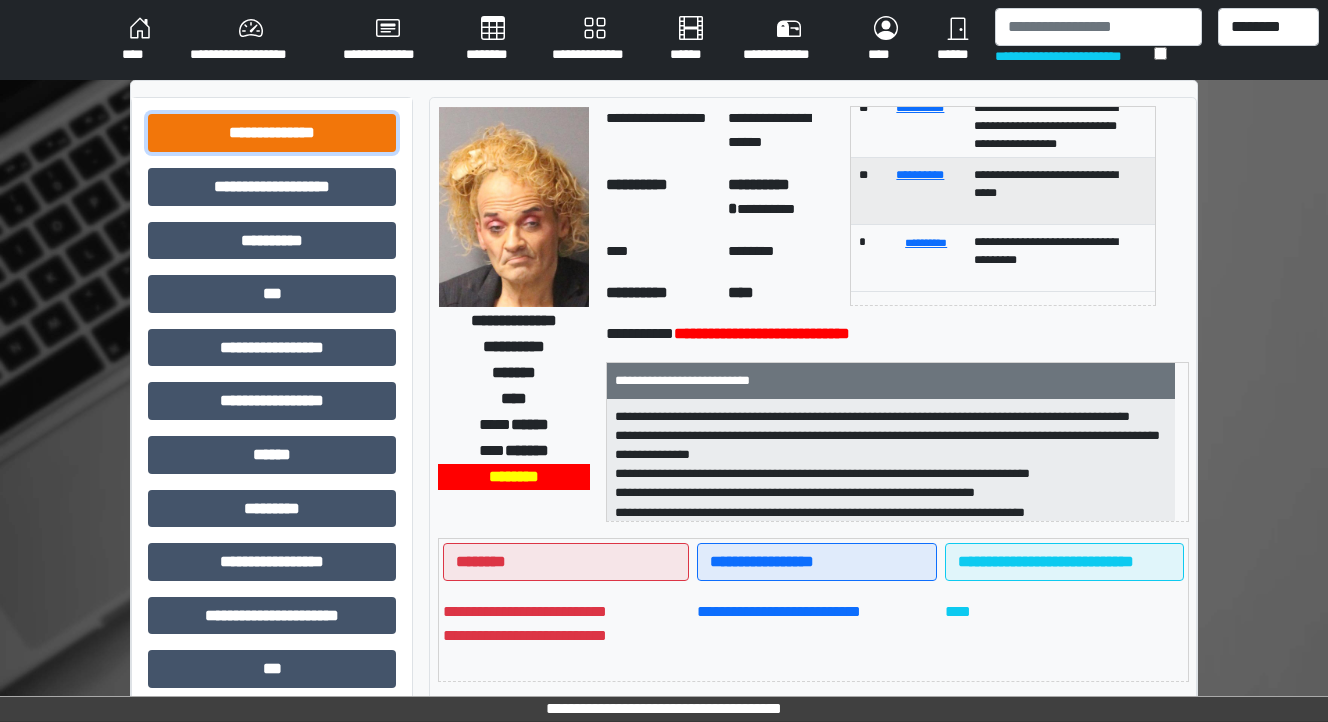 click on "**********" at bounding box center (272, 133) 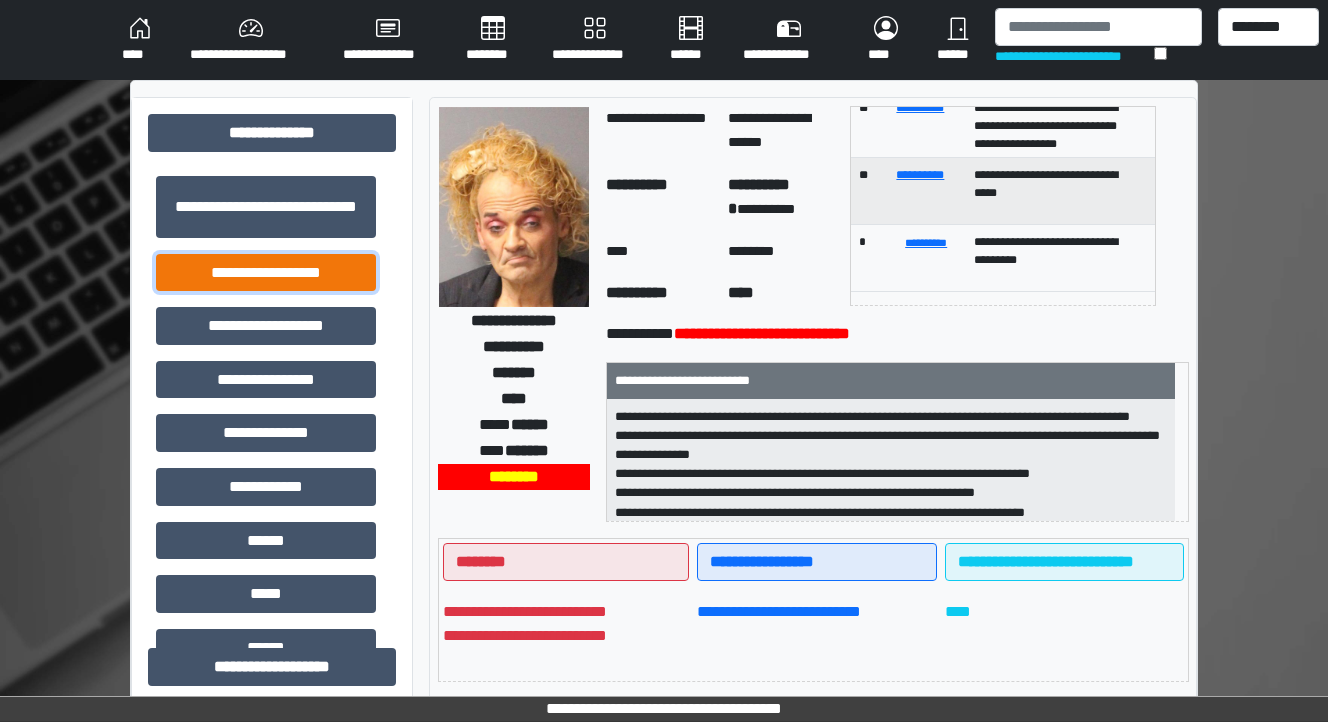 drag, startPoint x: 319, startPoint y: 264, endPoint x: 402, endPoint y: 296, distance: 88.95505 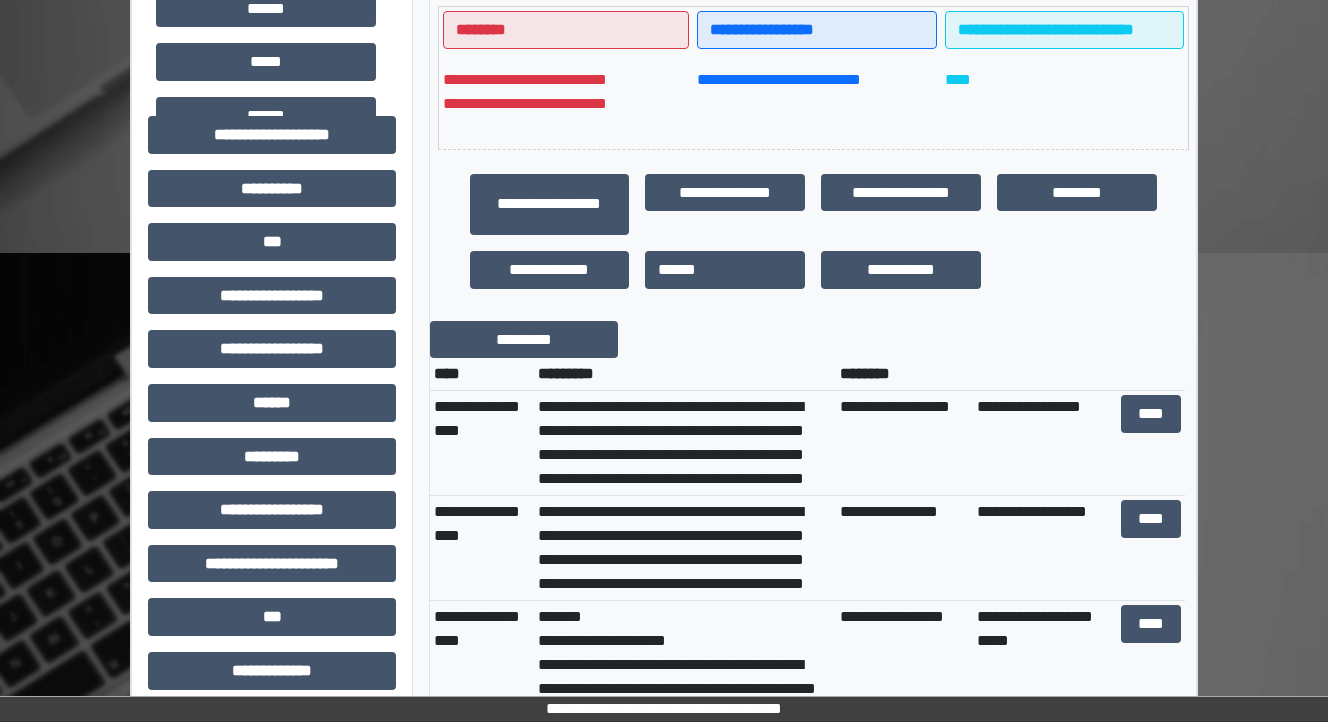 scroll, scrollTop: 560, scrollLeft: 0, axis: vertical 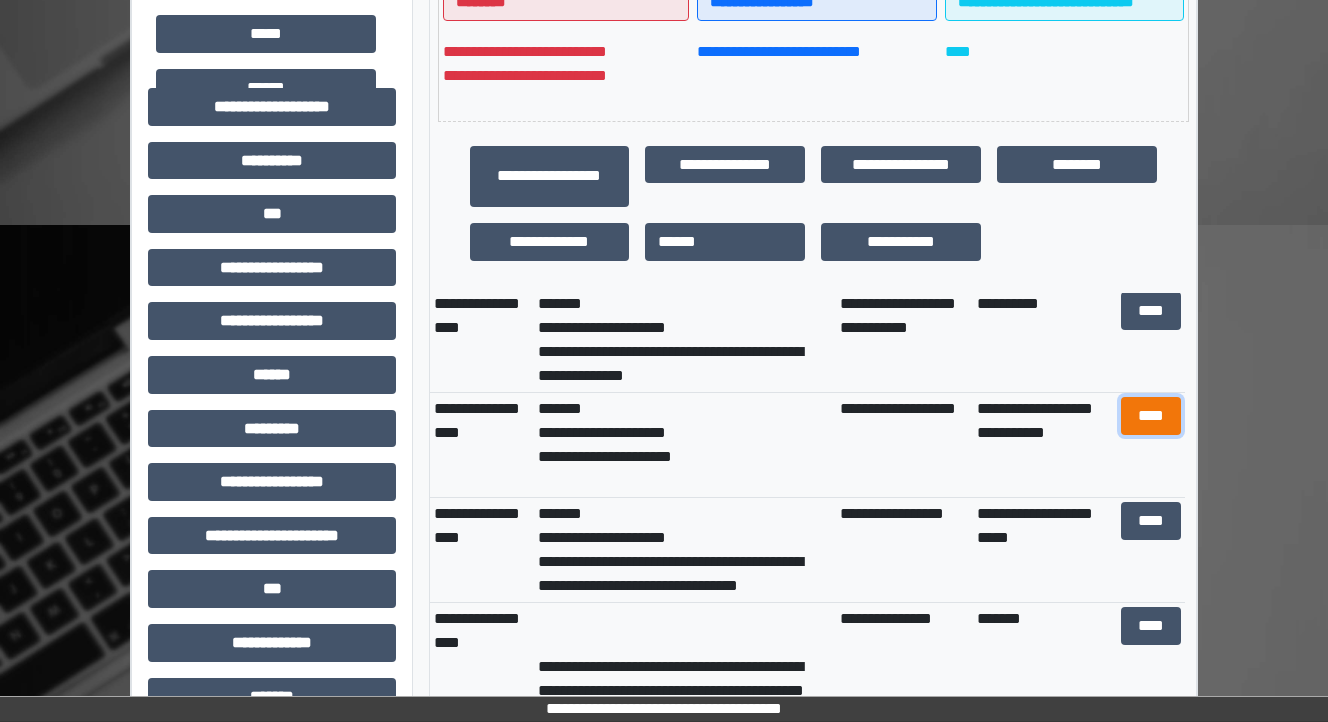 click on "****" at bounding box center (1150, 416) 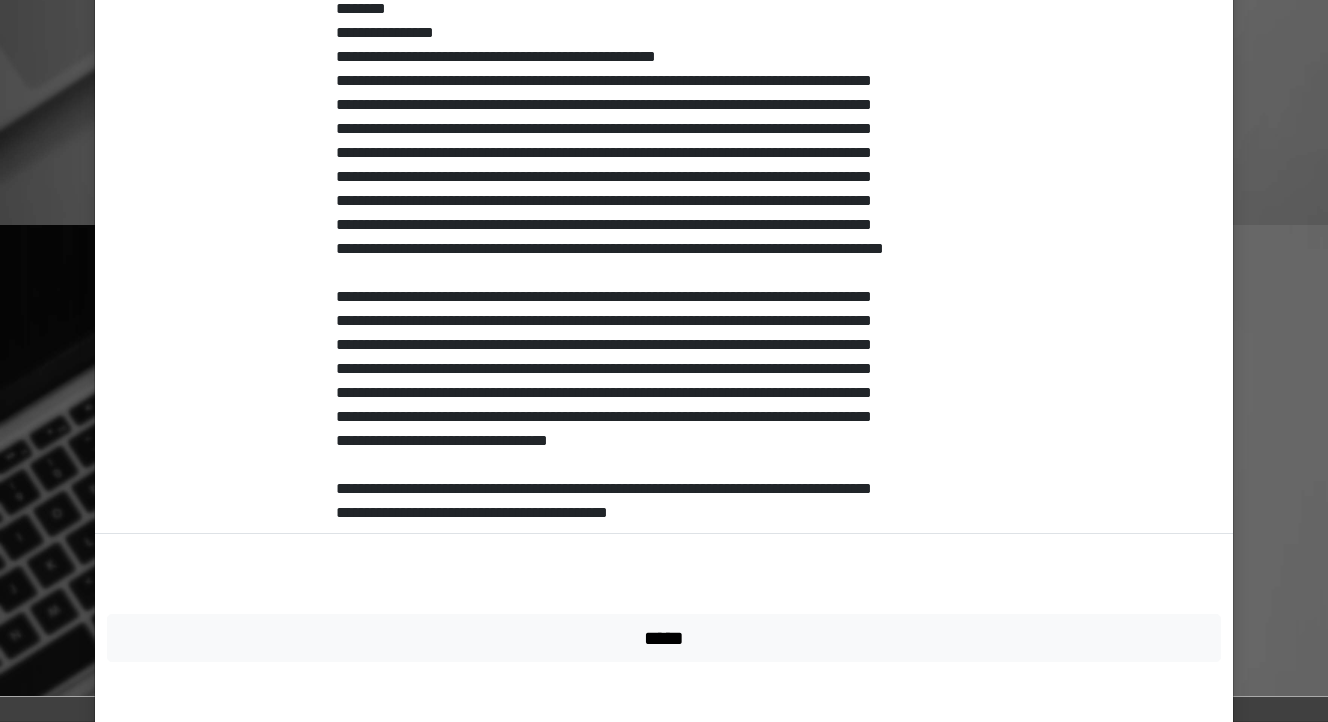 scroll, scrollTop: 615, scrollLeft: 0, axis: vertical 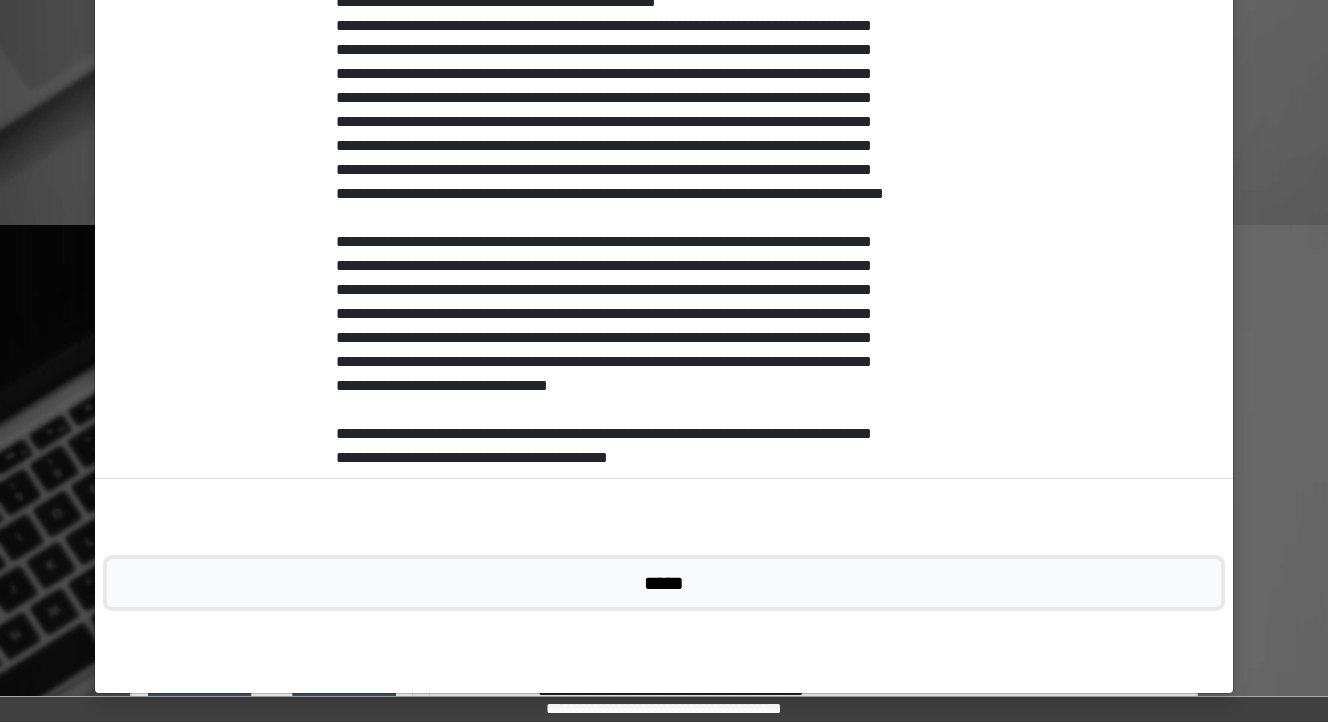 click on "*****" at bounding box center [664, 583] 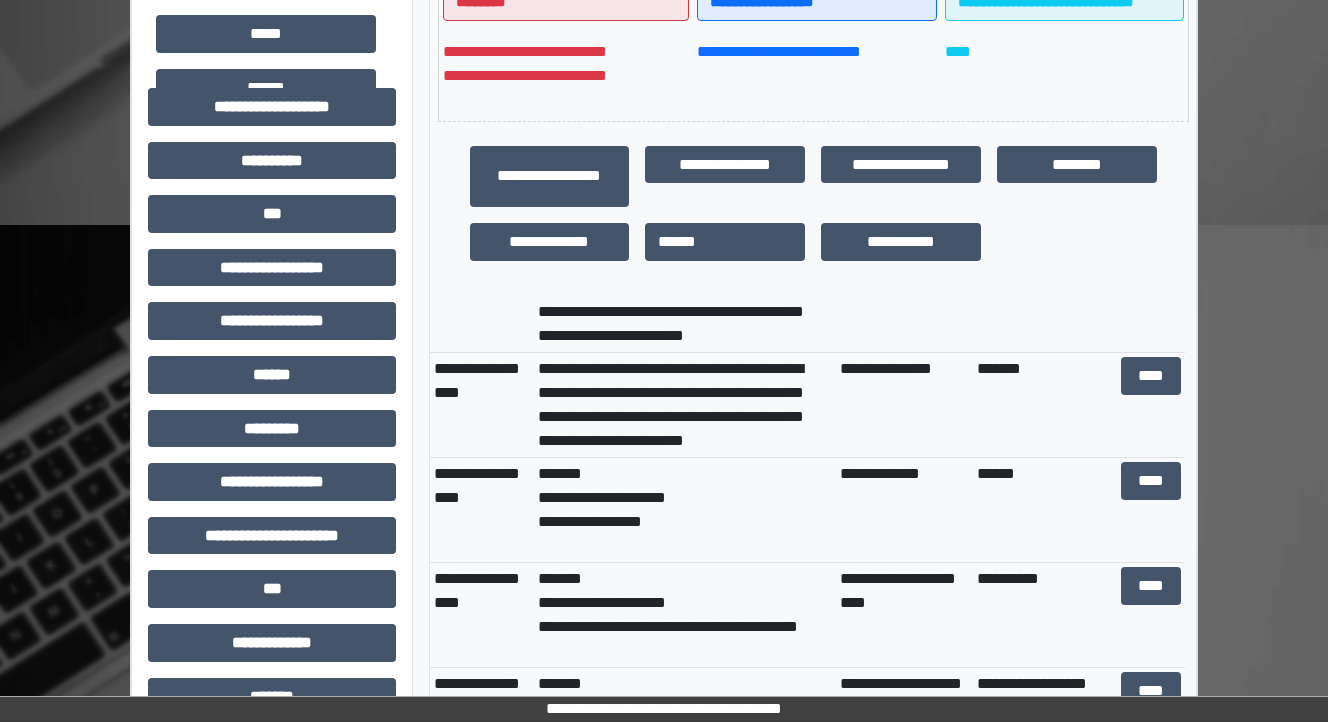 scroll, scrollTop: 2000, scrollLeft: 0, axis: vertical 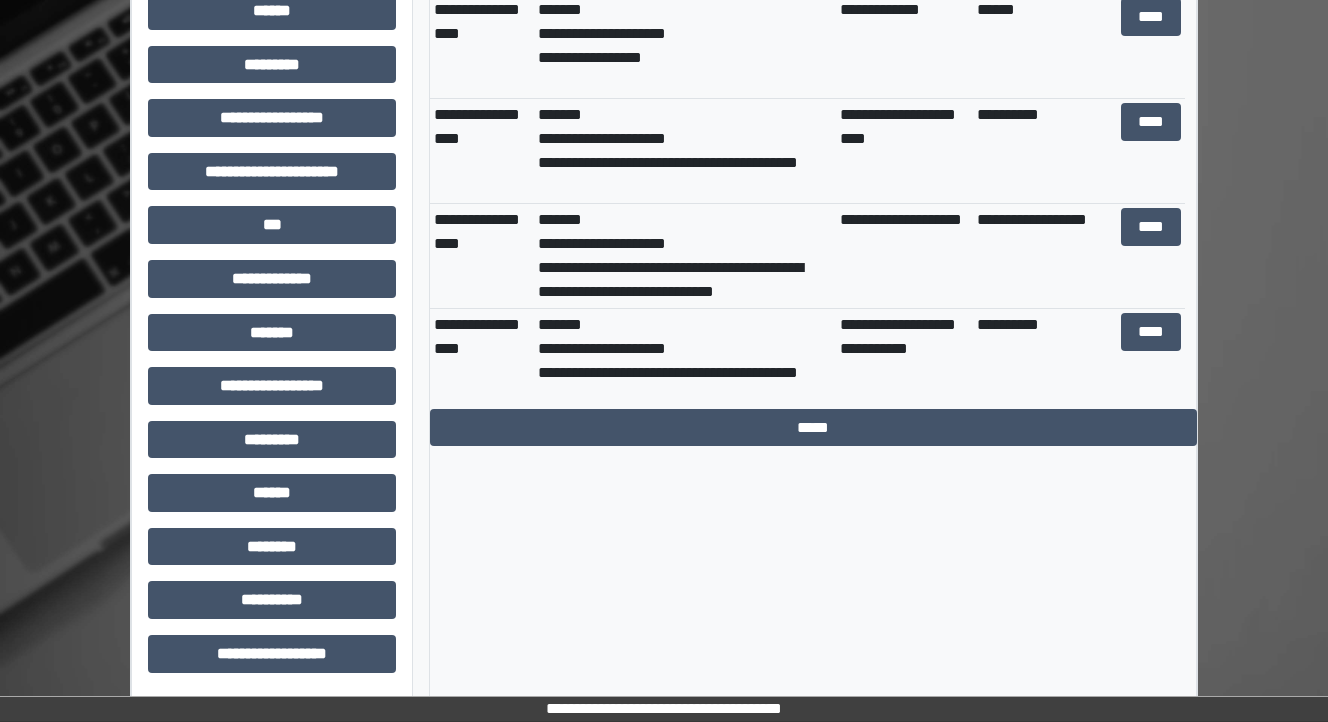 click on "**********" at bounding box center (813, -61) 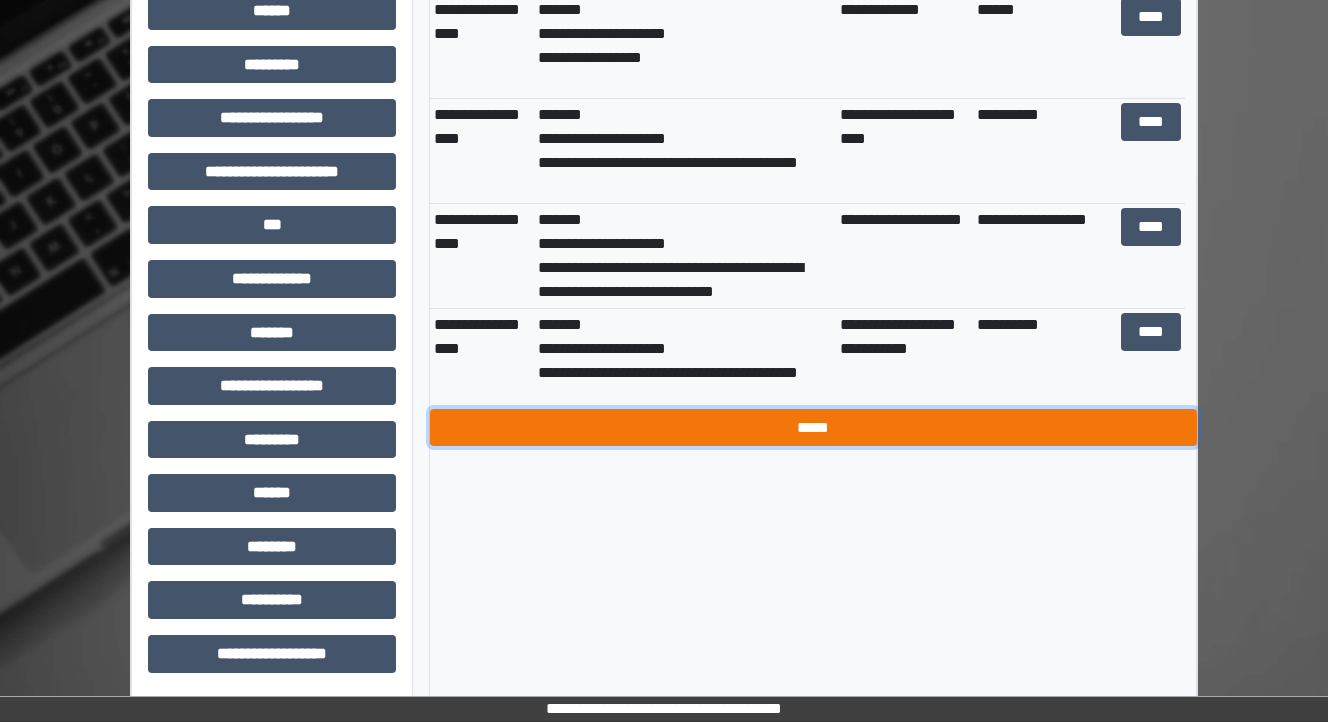 click on "*****" at bounding box center [813, 428] 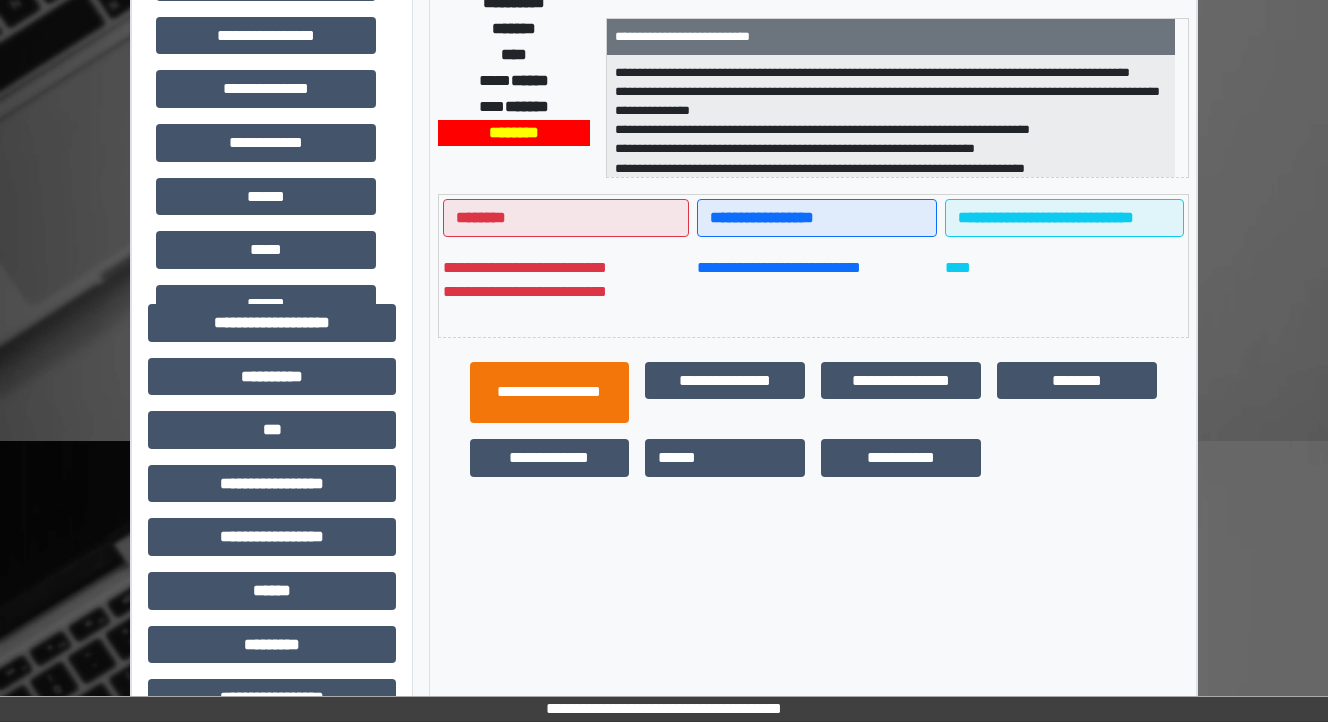 scroll, scrollTop: 0, scrollLeft: 0, axis: both 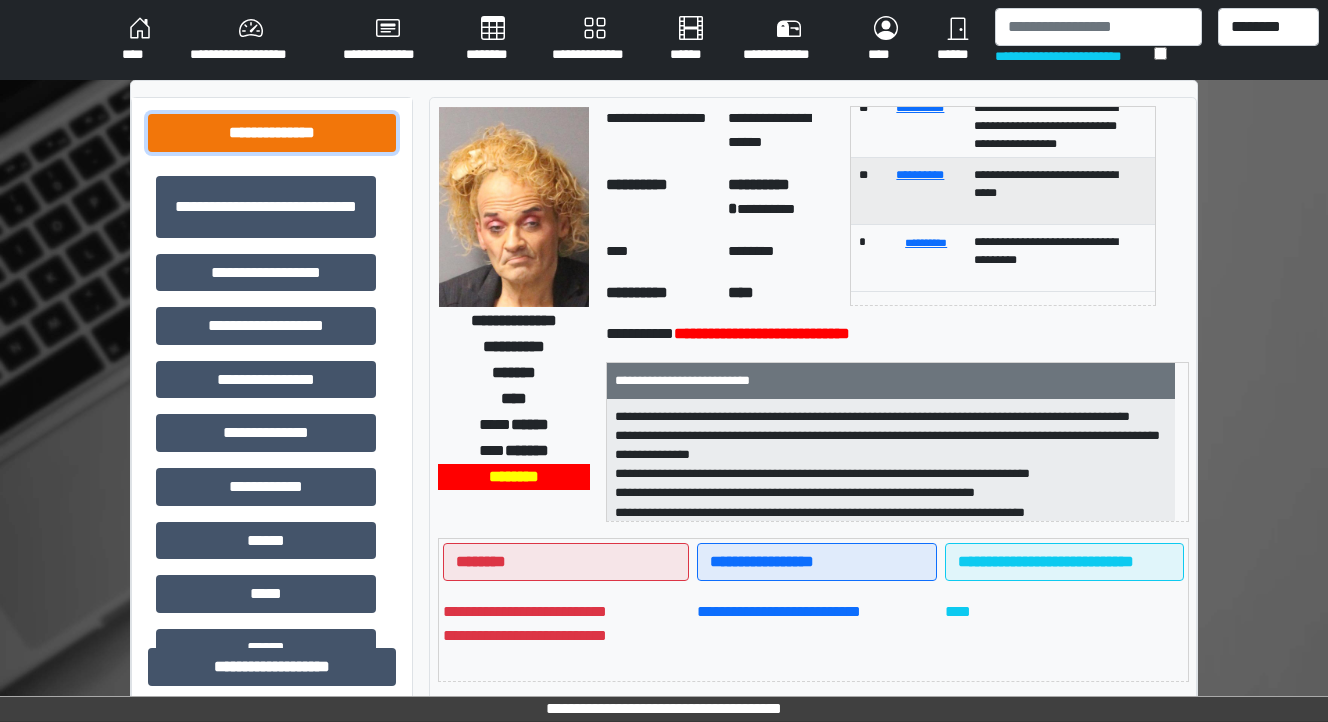 click on "**********" at bounding box center (272, 133) 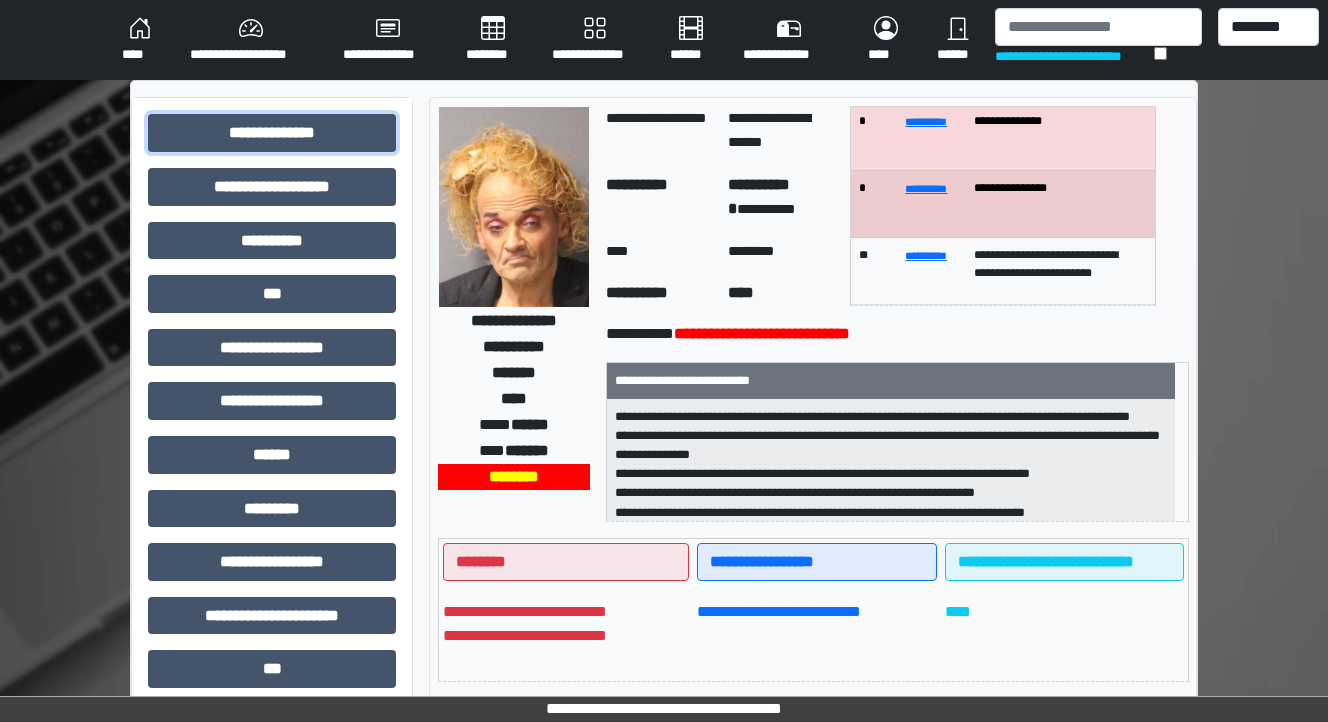 scroll, scrollTop: 0, scrollLeft: 0, axis: both 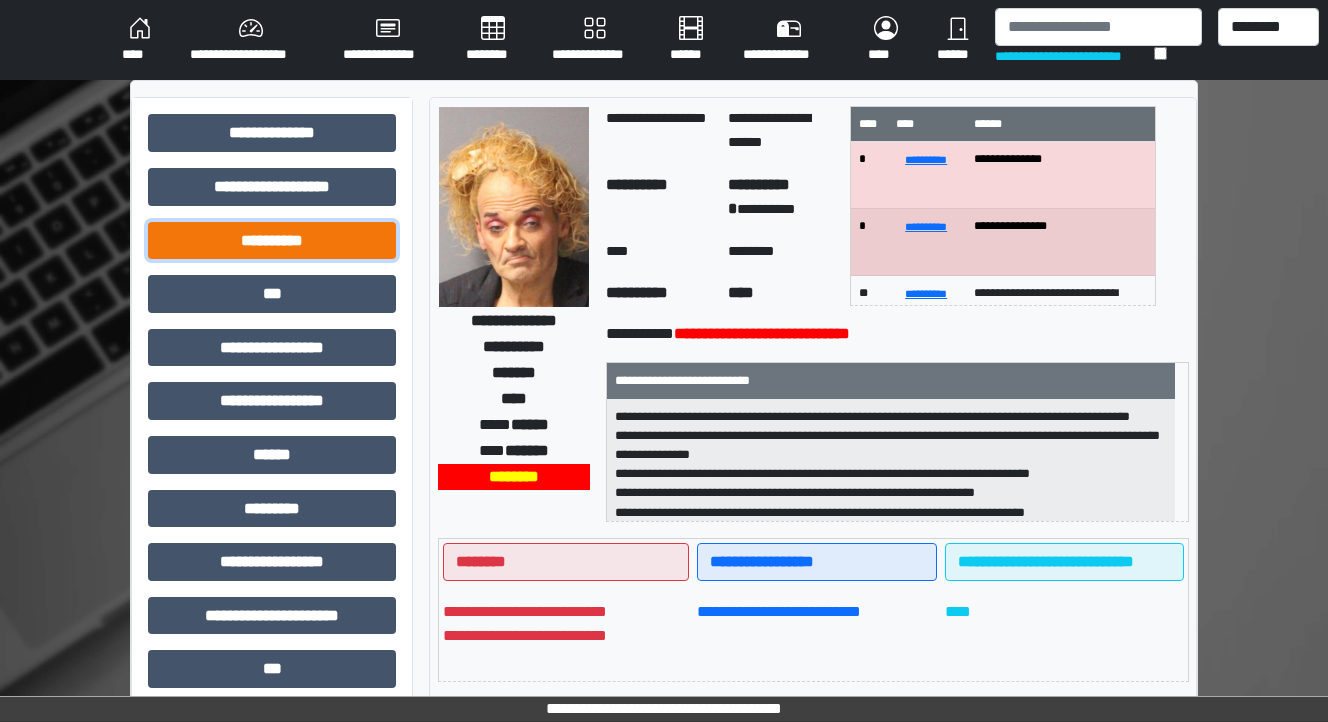 click on "**********" at bounding box center [272, 241] 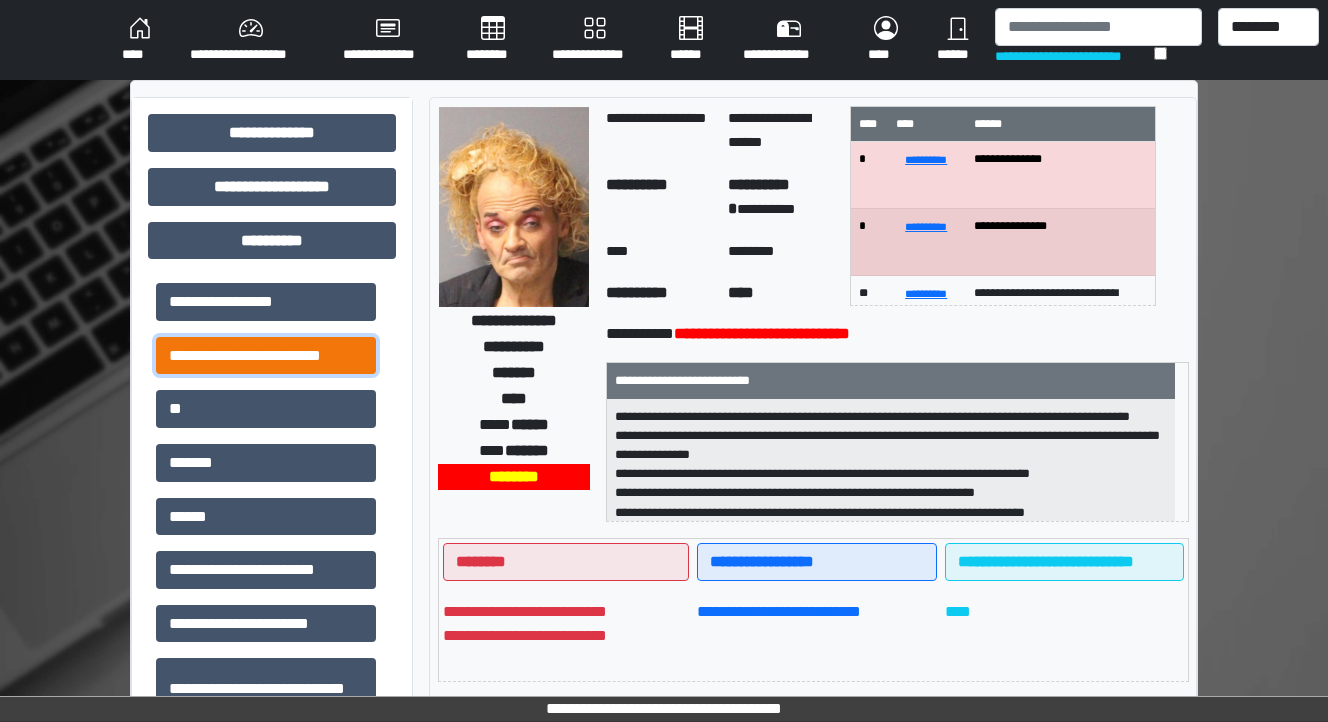 click on "**********" at bounding box center (266, 356) 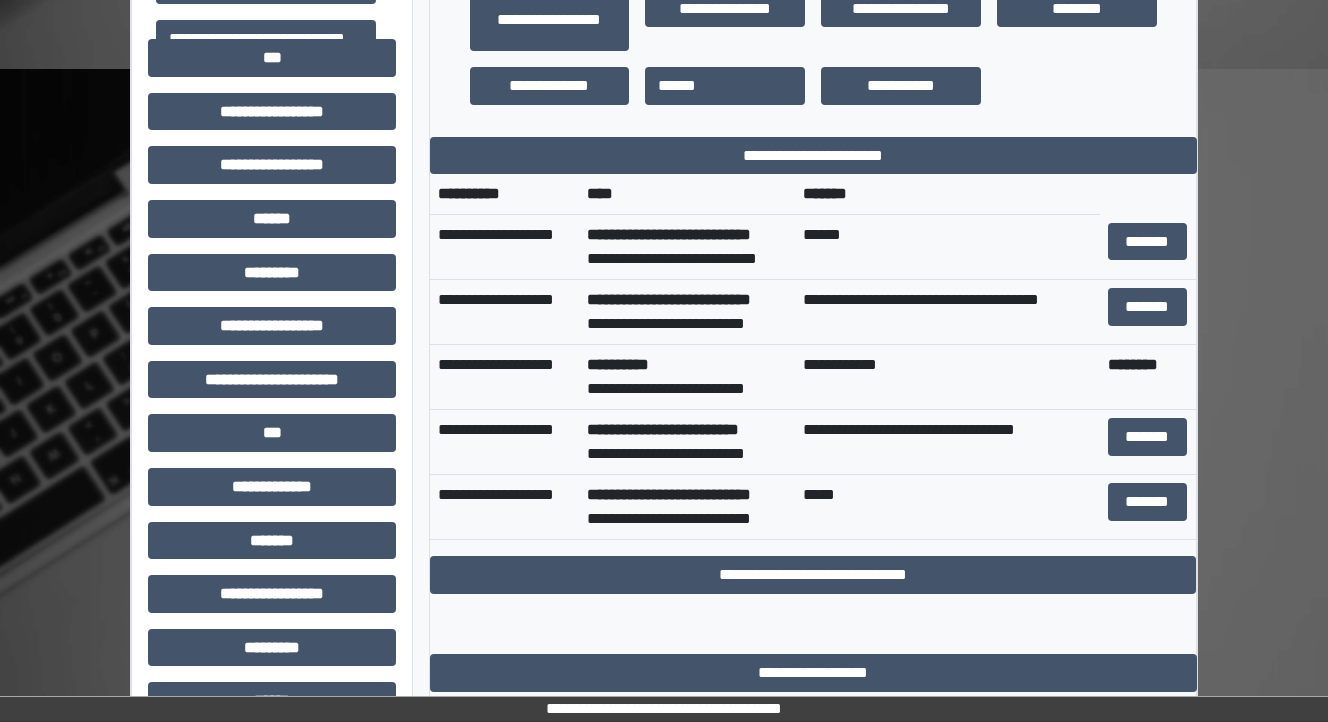 scroll, scrollTop: 720, scrollLeft: 0, axis: vertical 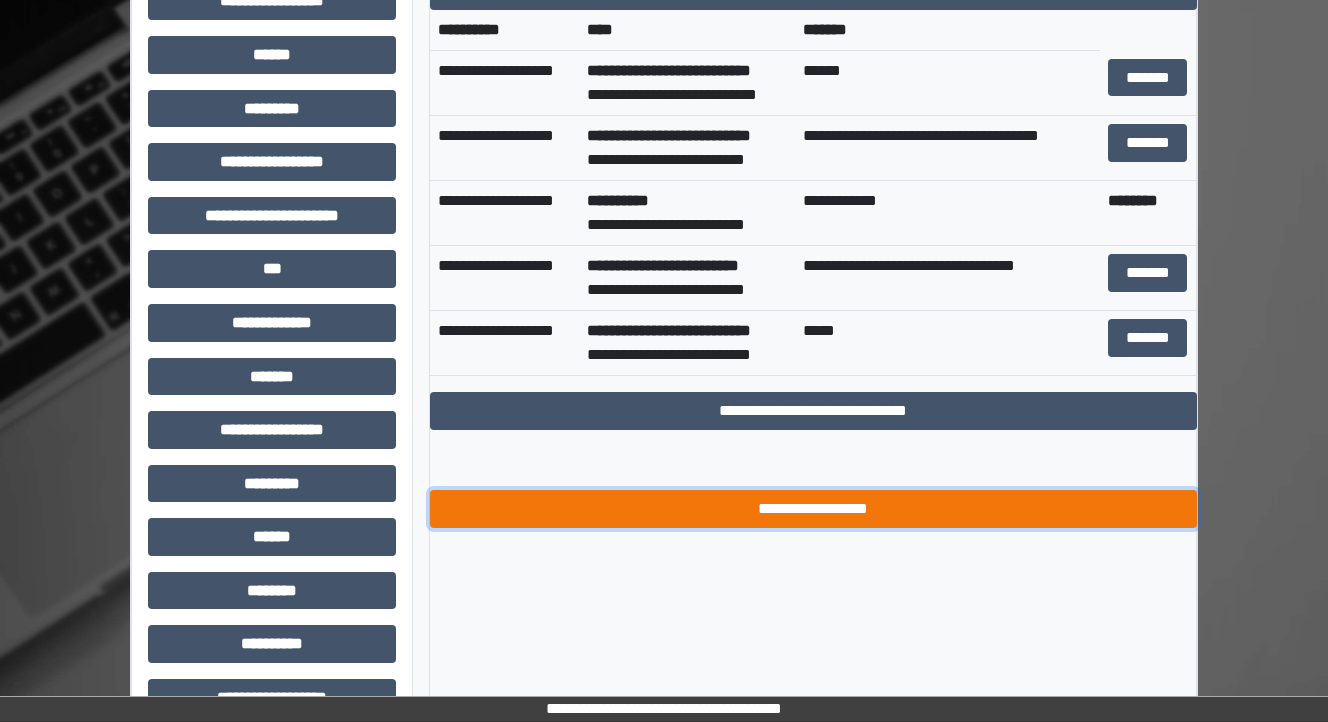 click on "**********" at bounding box center (813, 509) 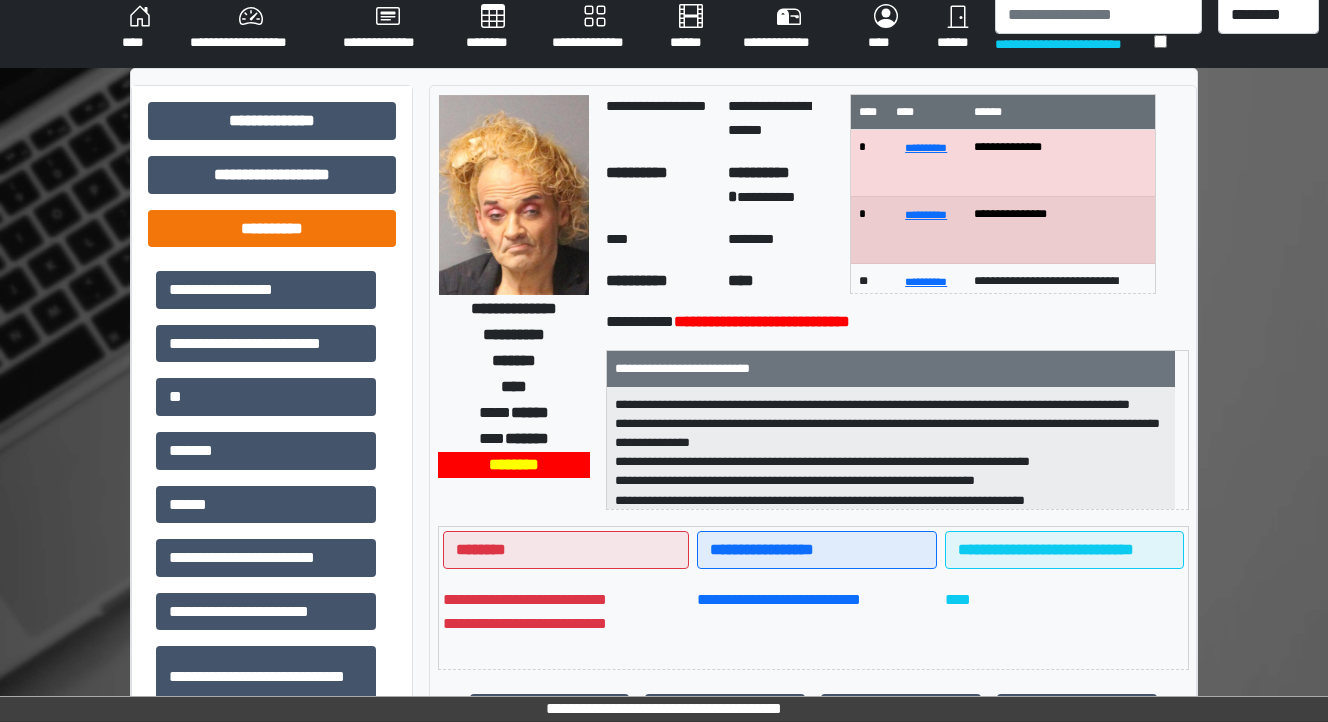 scroll, scrollTop: 0, scrollLeft: 0, axis: both 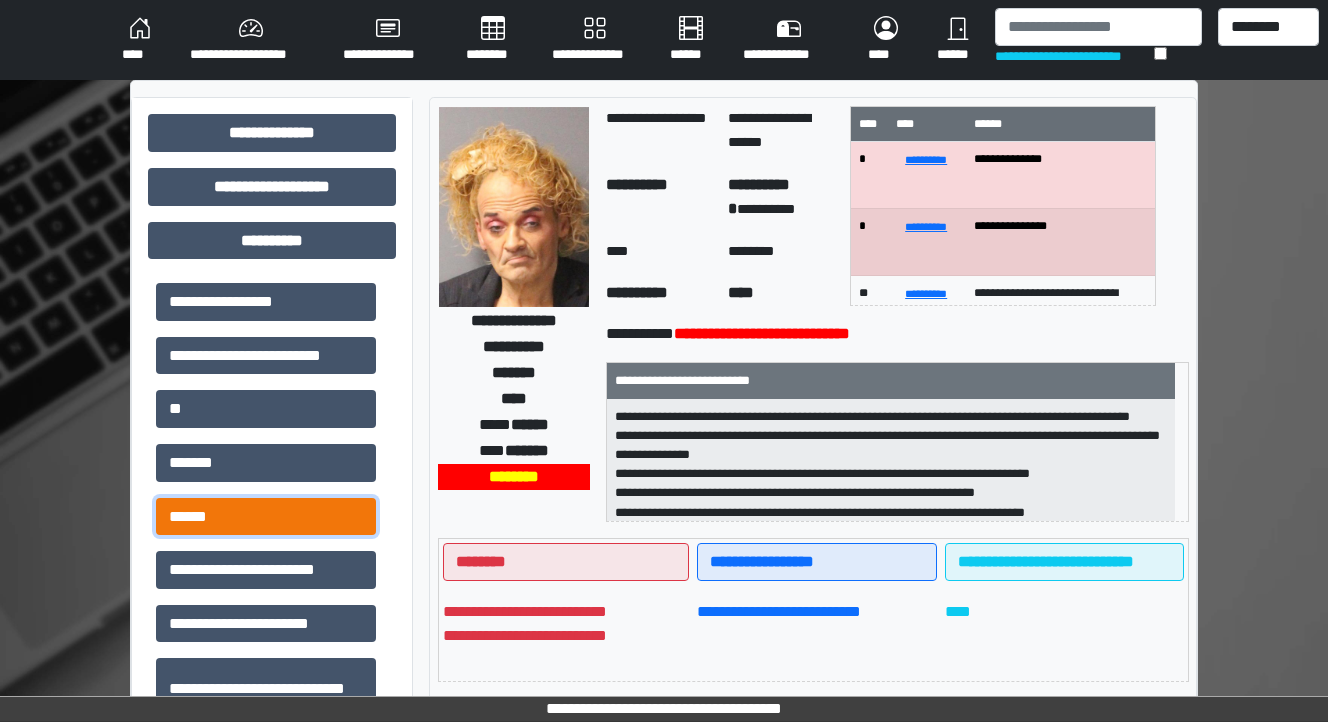 click on "******" at bounding box center [266, 517] 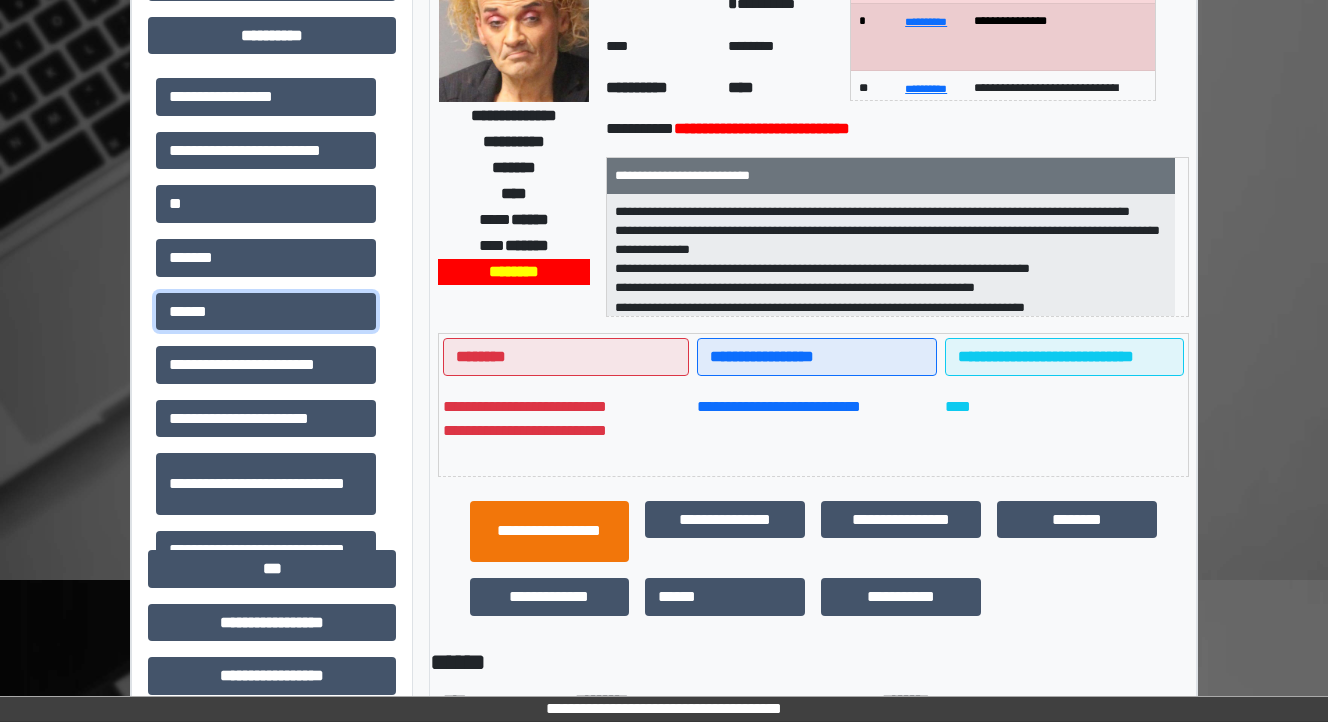 scroll, scrollTop: 400, scrollLeft: 0, axis: vertical 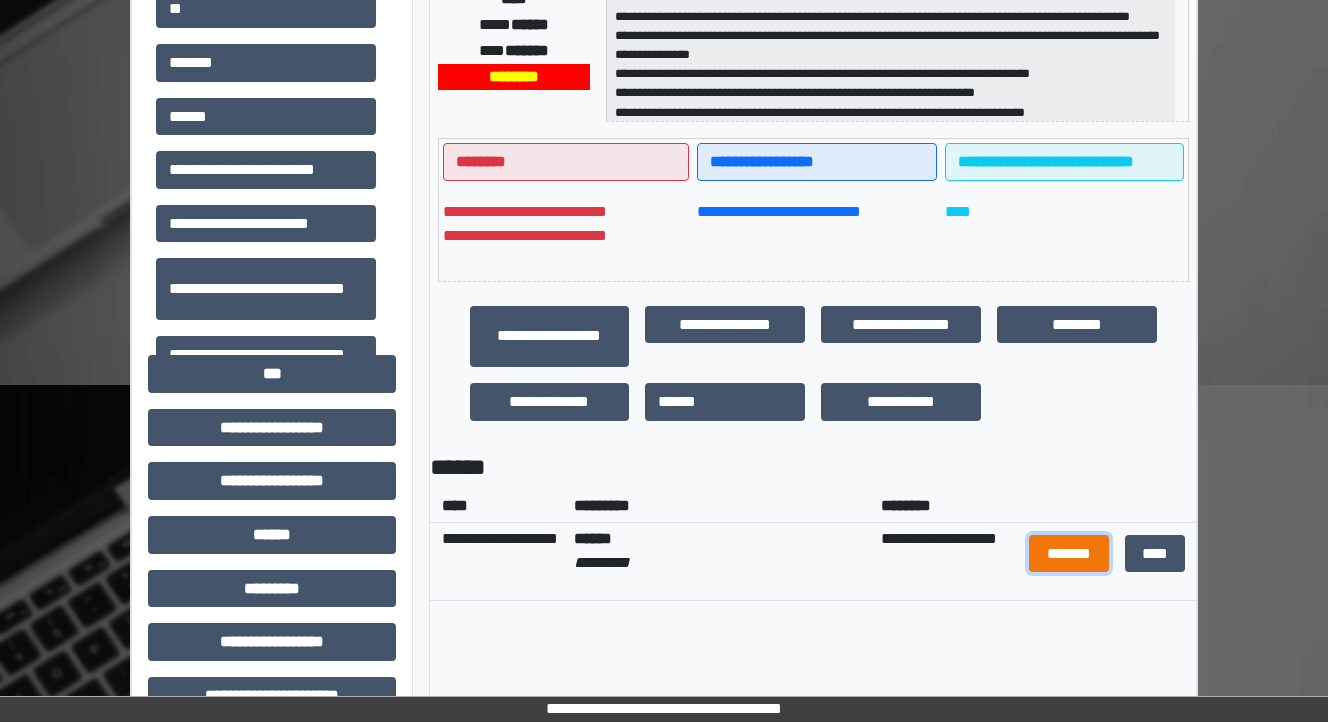 click on "*******" at bounding box center (1069, 554) 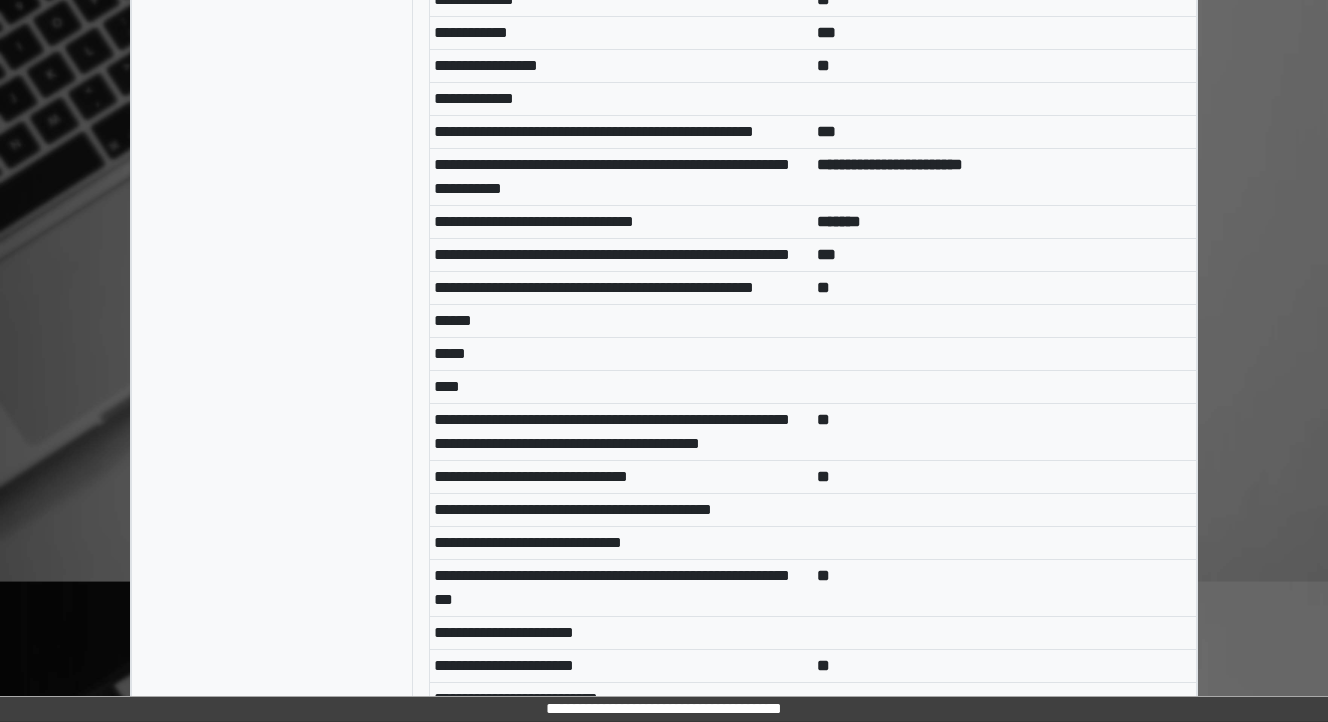 scroll, scrollTop: 7600, scrollLeft: 0, axis: vertical 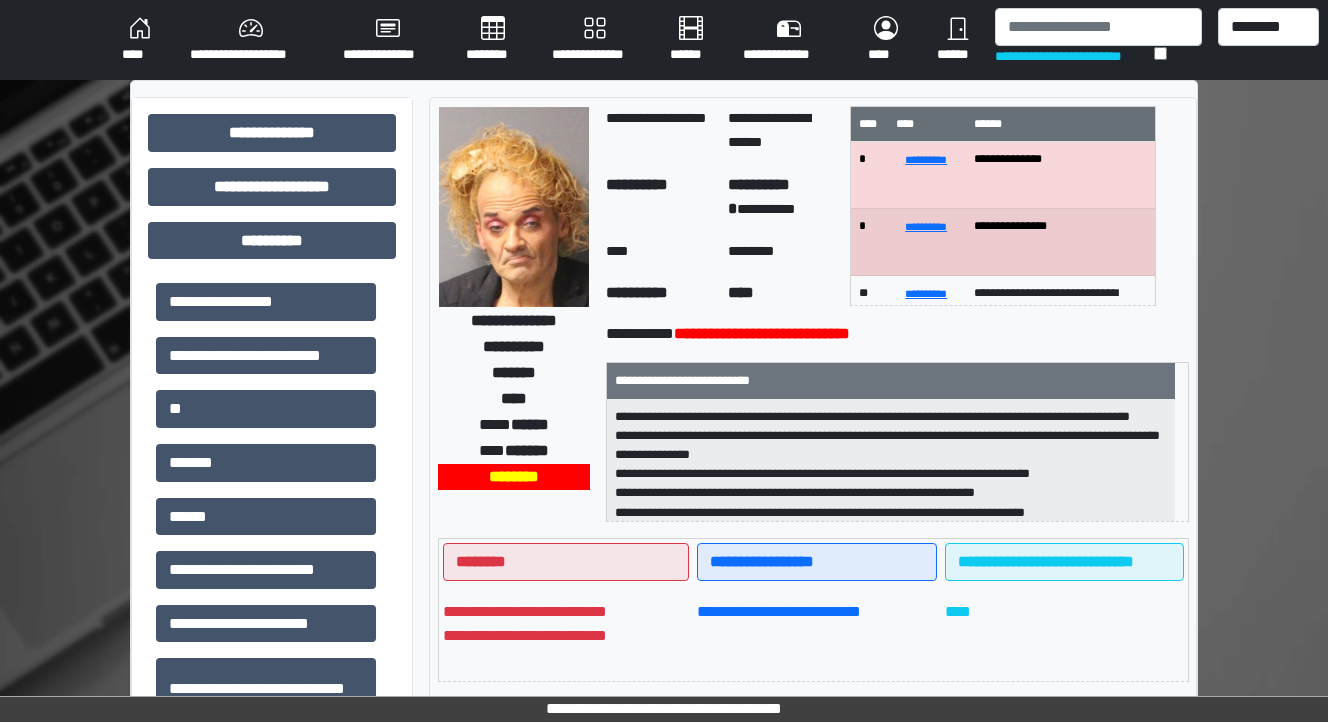 click on "********" at bounding box center [493, 40] 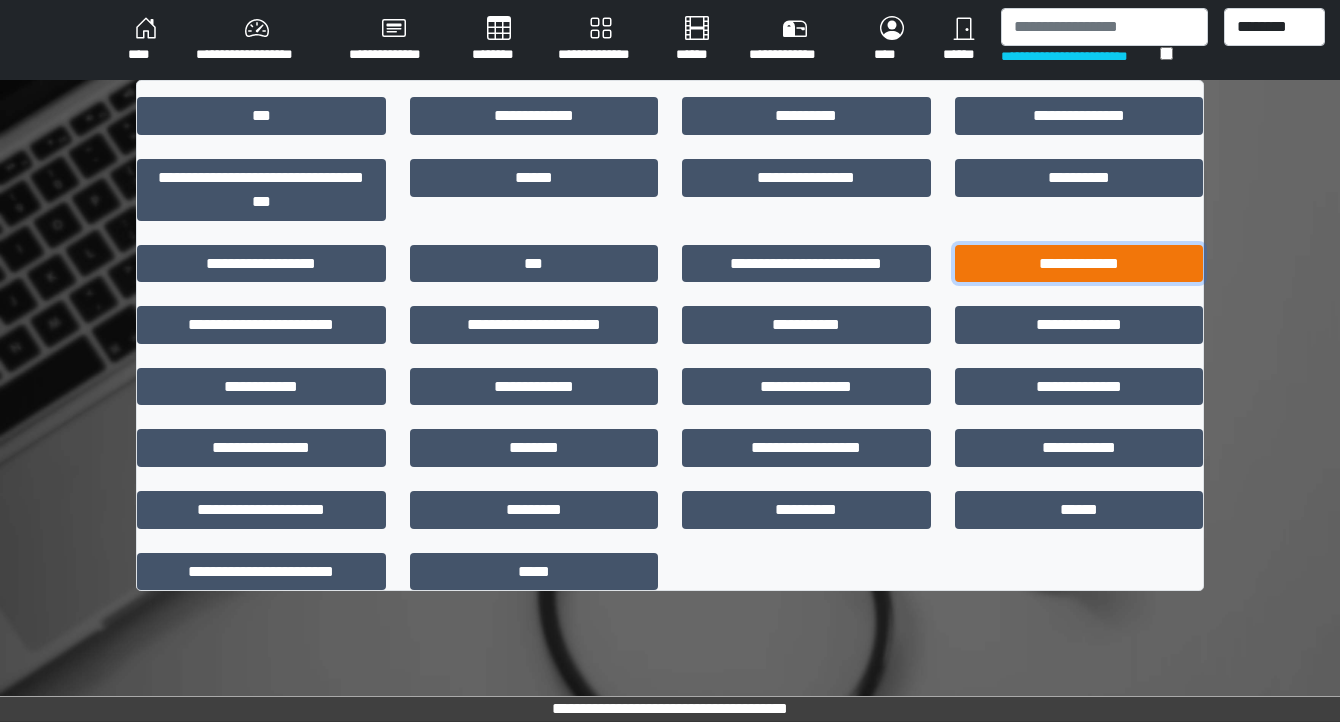 click on "**********" at bounding box center (1079, 264) 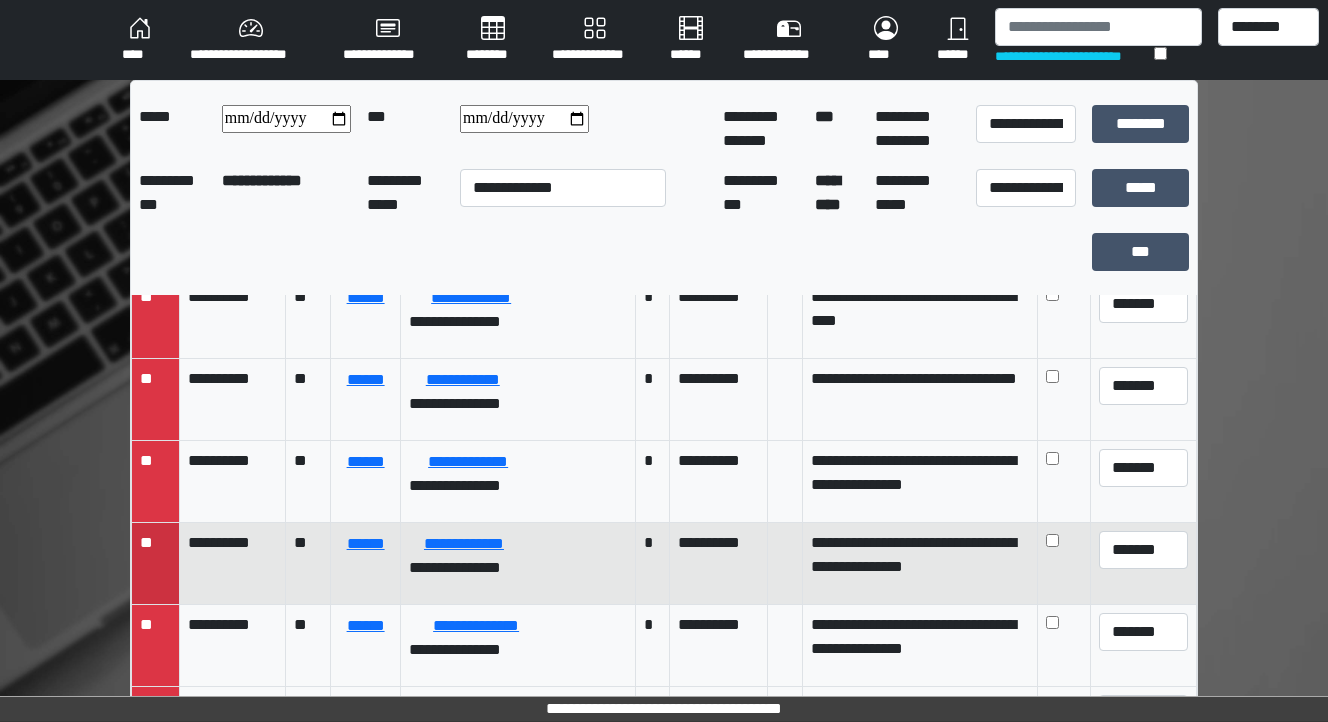 scroll, scrollTop: 1840, scrollLeft: 0, axis: vertical 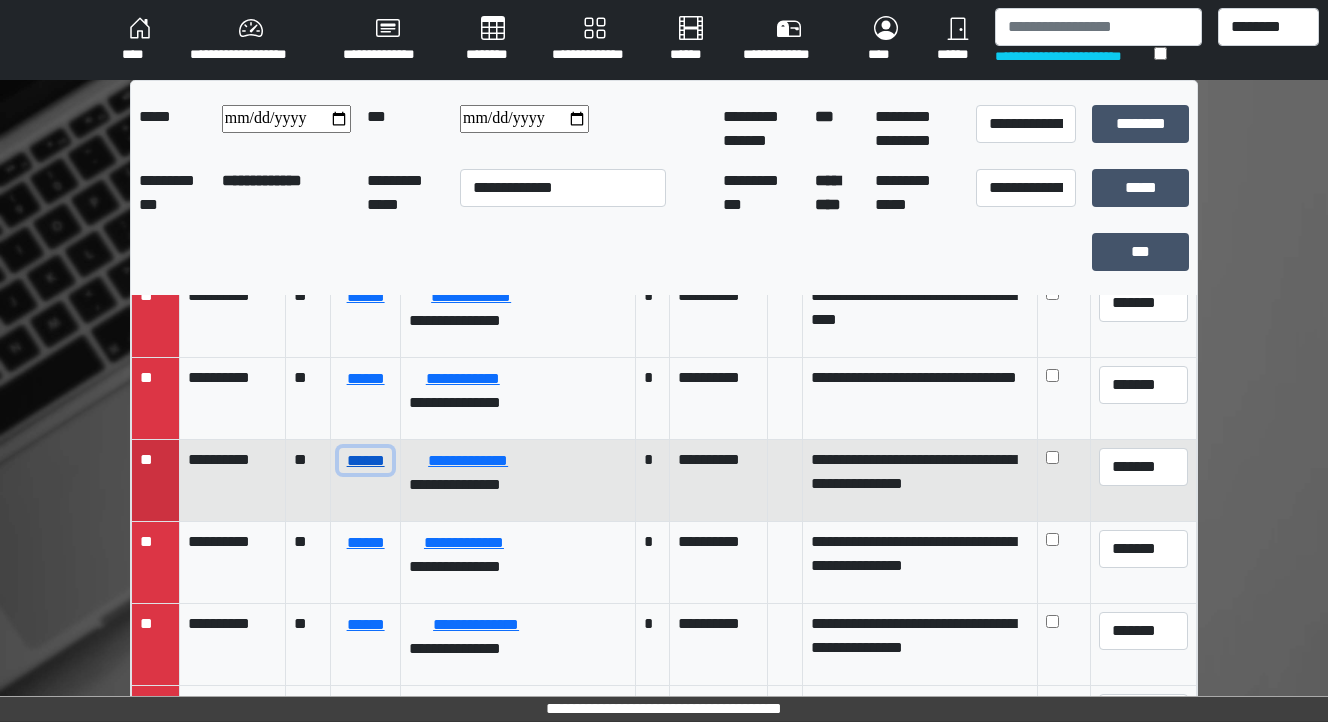 click on "******" at bounding box center (365, 461) 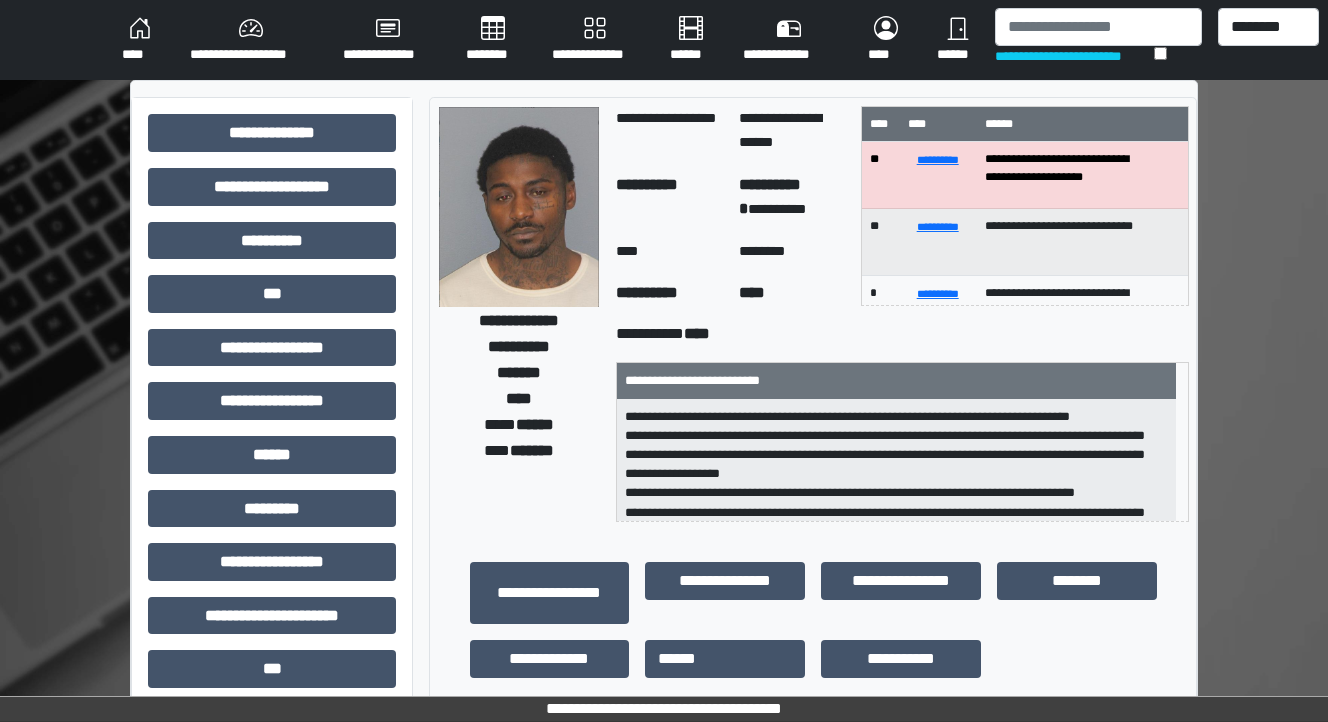 scroll, scrollTop: 64, scrollLeft: 0, axis: vertical 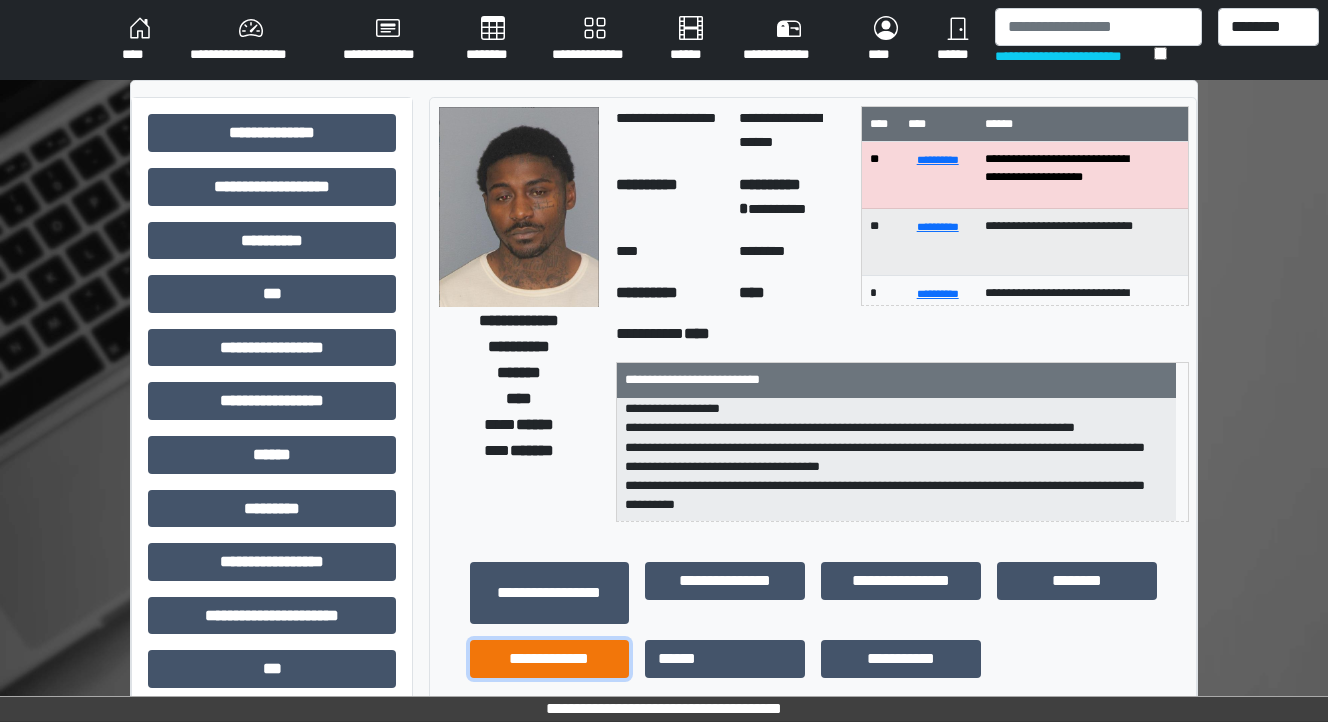 click on "**********" at bounding box center [550, 659] 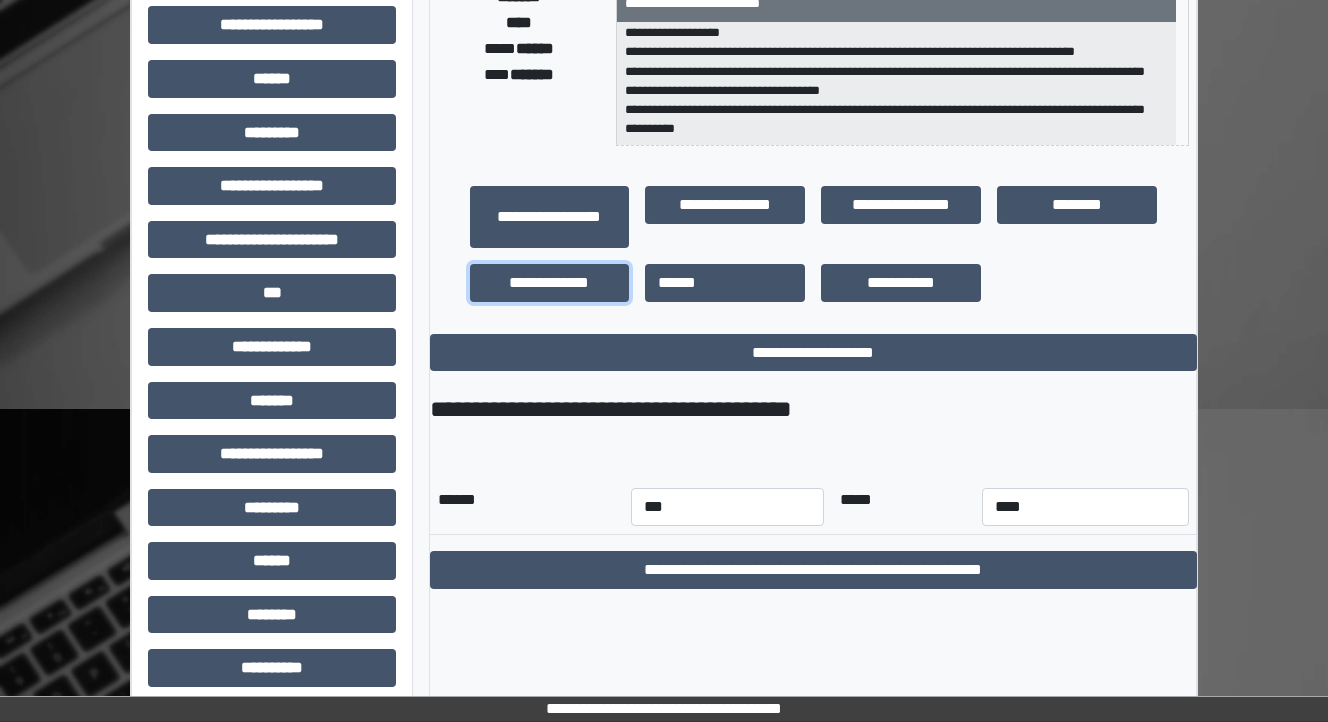 scroll, scrollTop: 400, scrollLeft: 0, axis: vertical 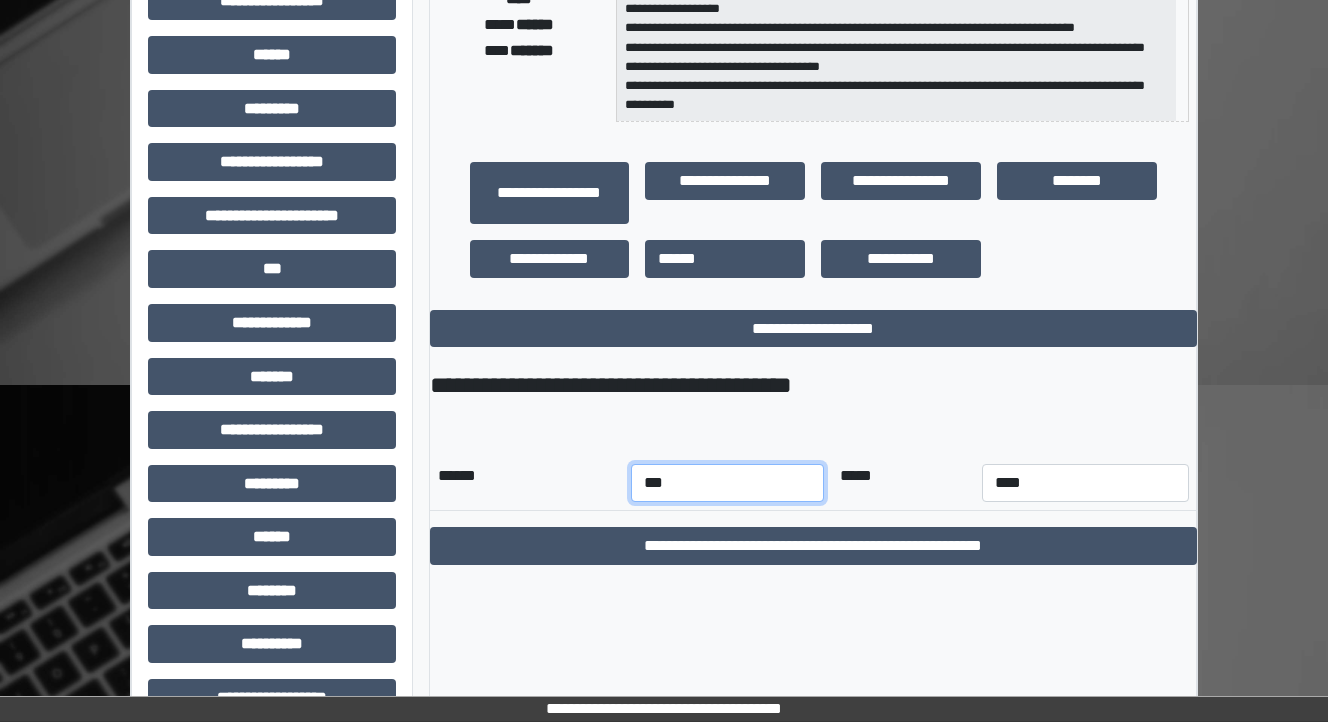 click on "***
***
***
***
***
***
***
***
***
***
***
***" at bounding box center (727, 483) 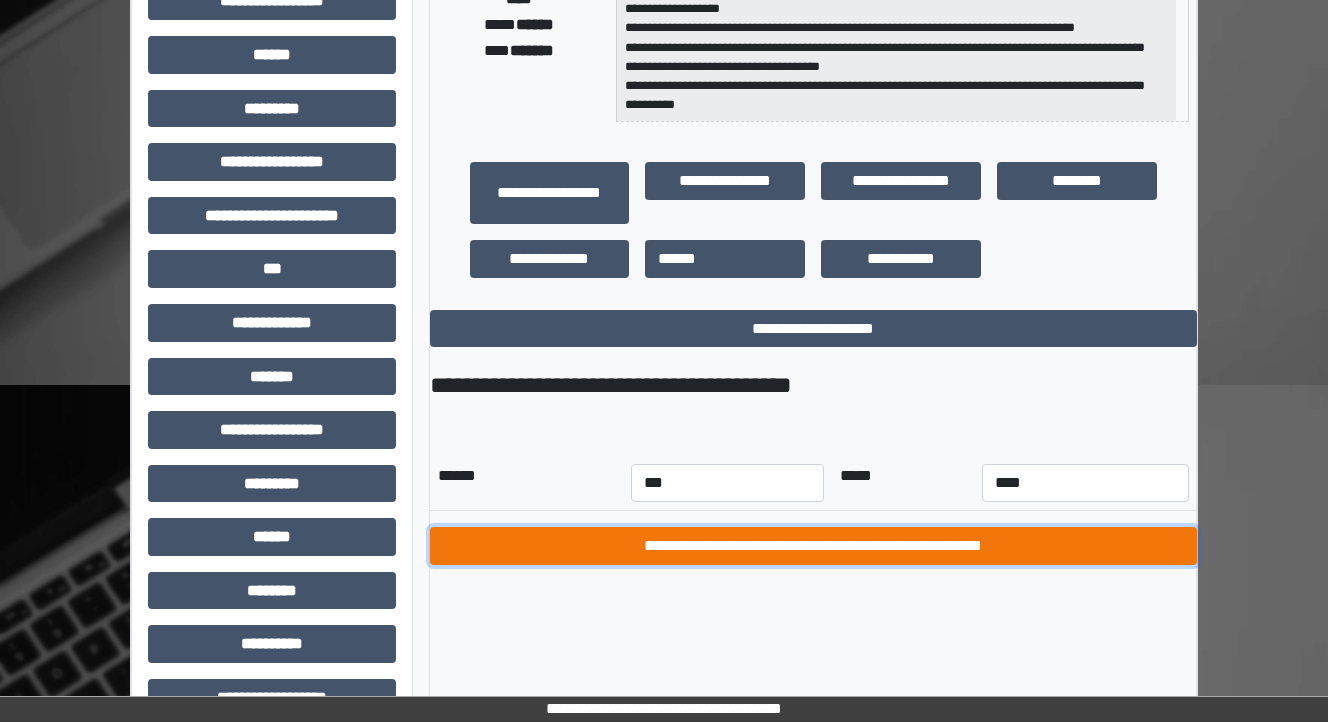 click on "**********" at bounding box center [813, 546] 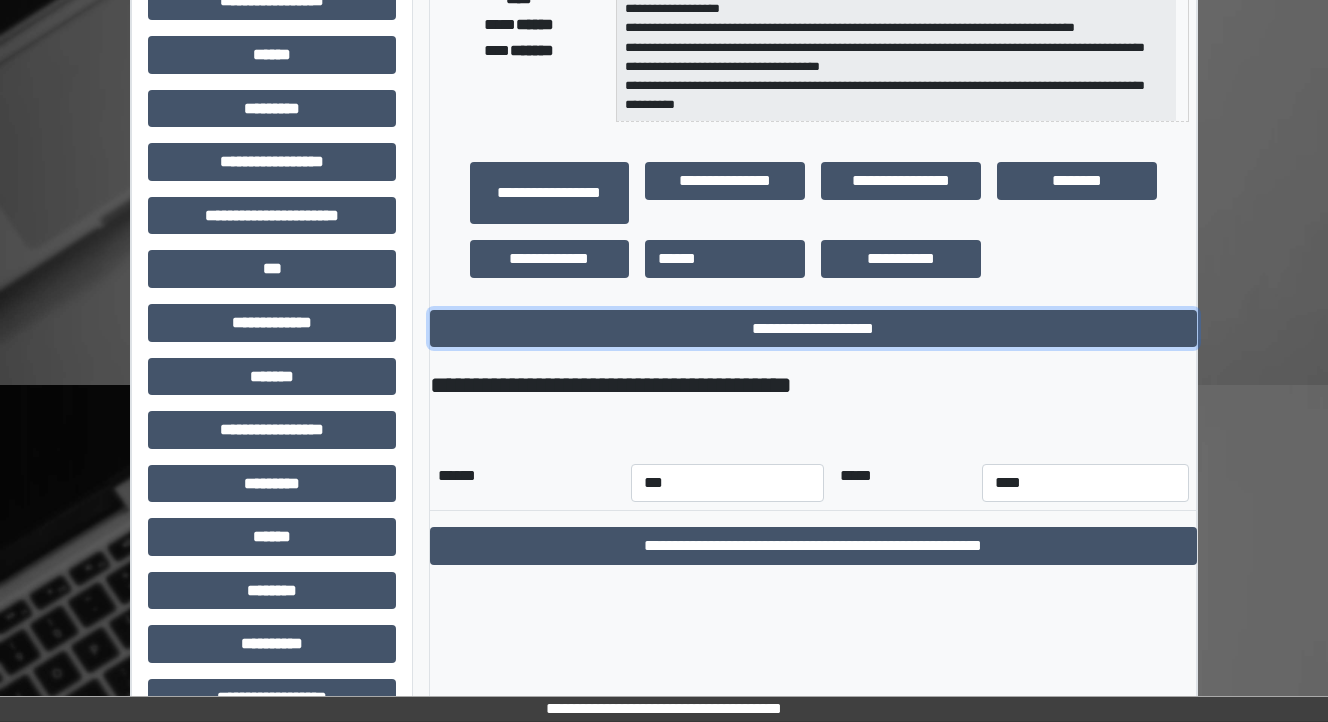click on "**********" at bounding box center [813, 329] 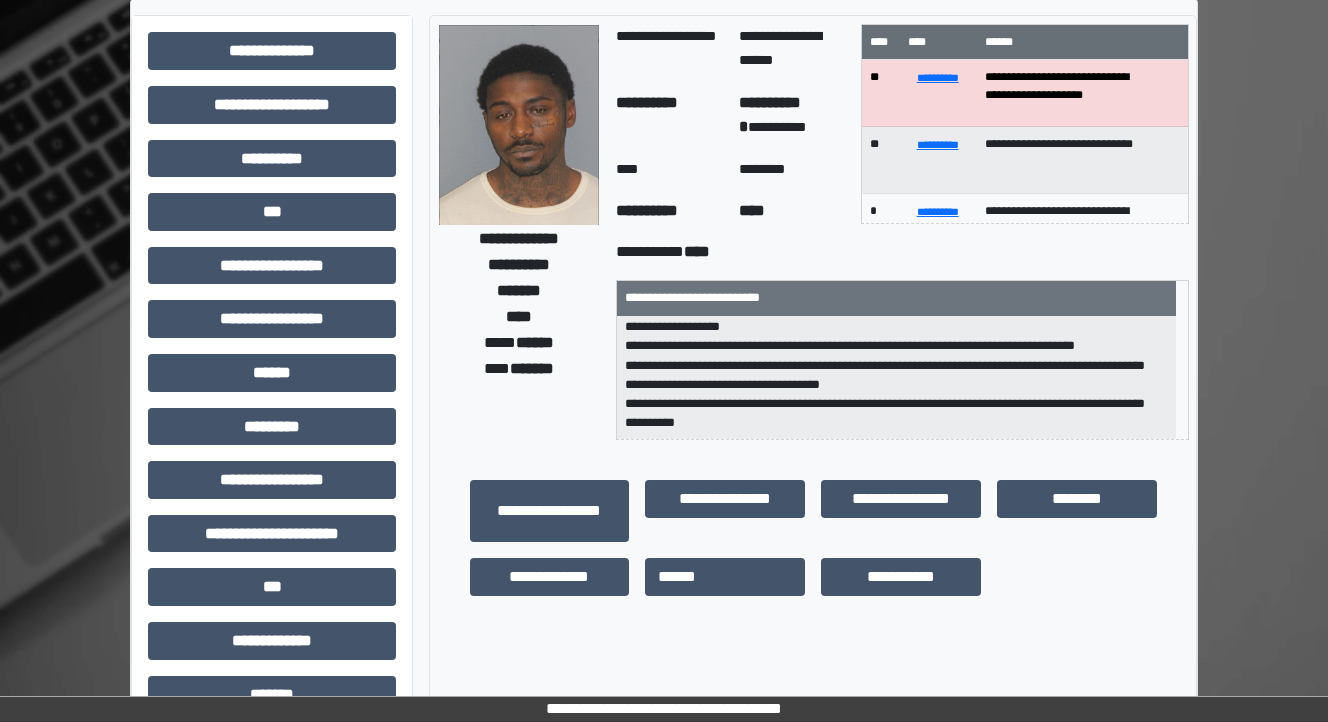 scroll, scrollTop: 0, scrollLeft: 0, axis: both 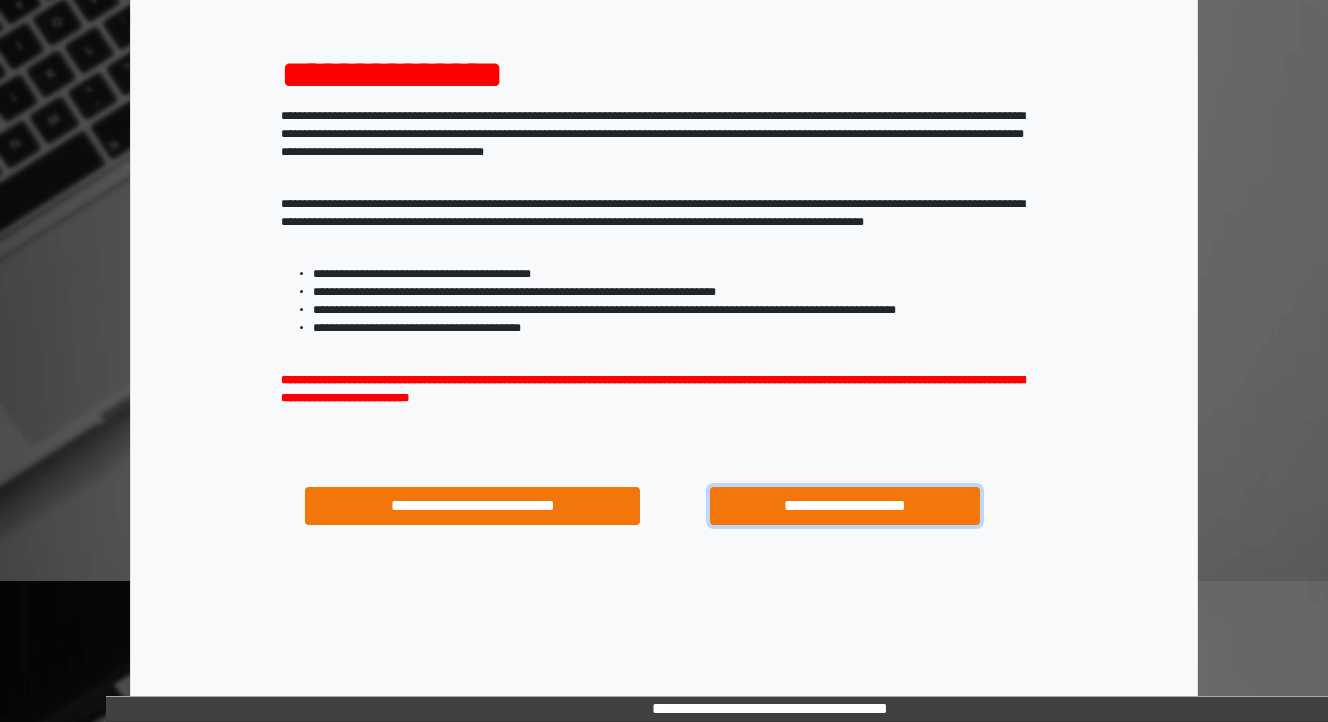 click on "**********" at bounding box center [844, 506] 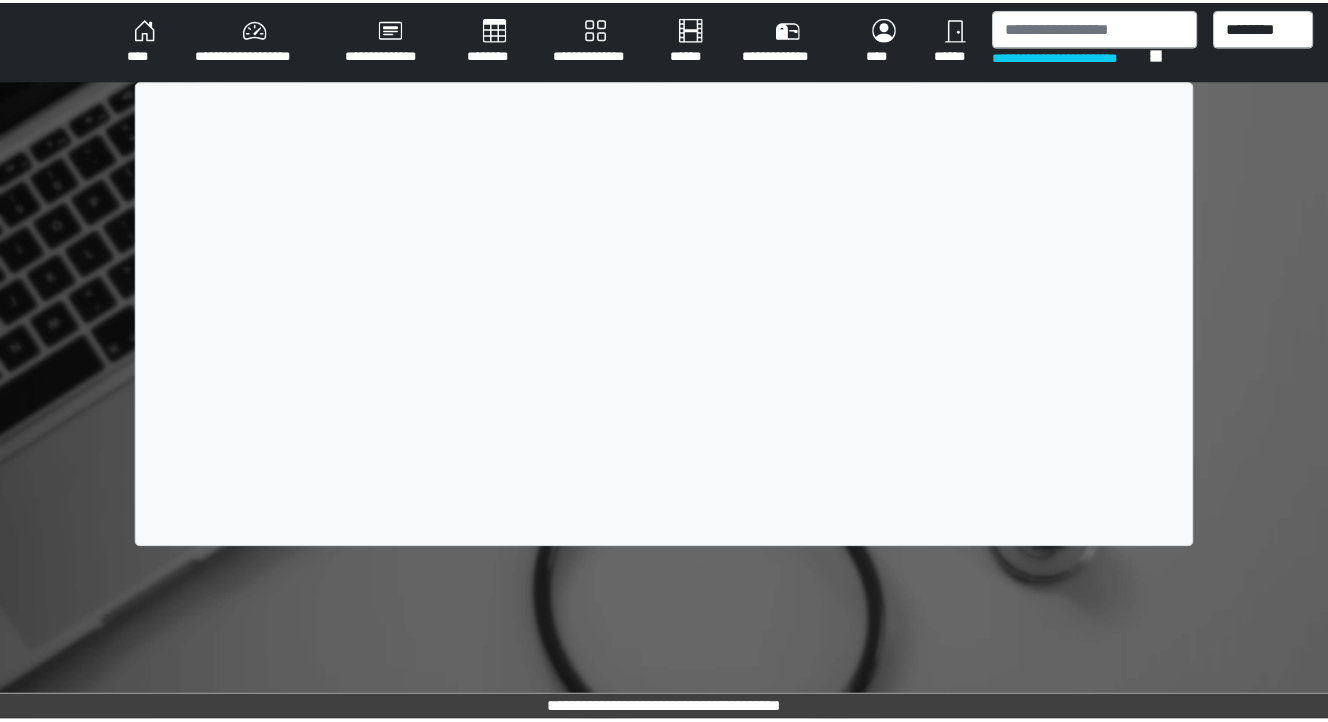 scroll, scrollTop: 0, scrollLeft: 0, axis: both 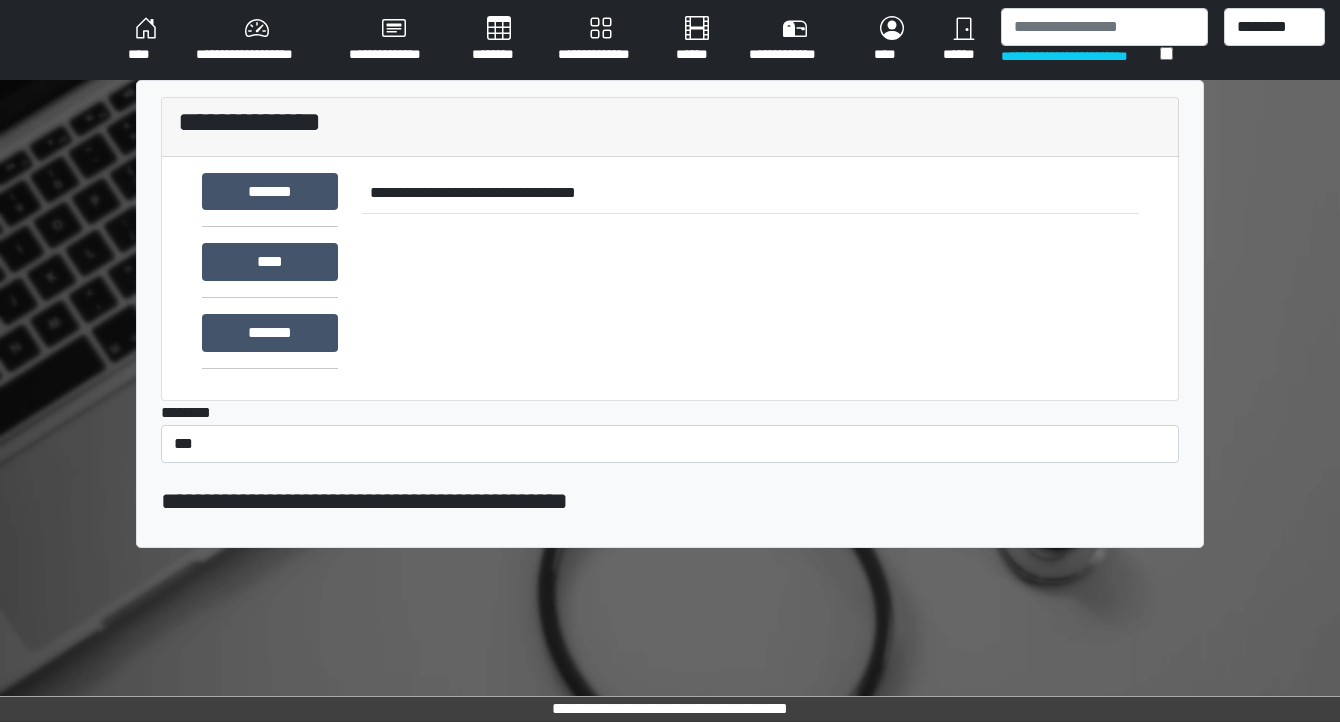 click on "**********" at bounding box center [256, 40] 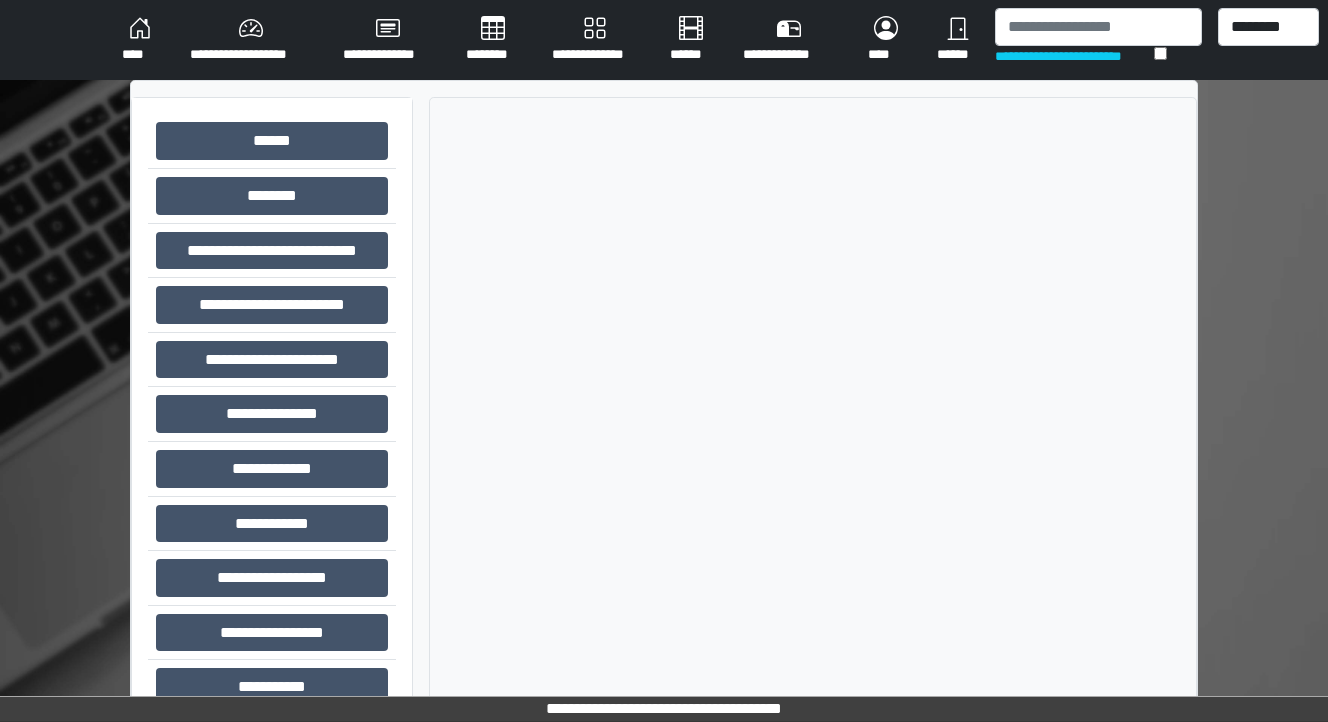 scroll, scrollTop: 40, scrollLeft: 0, axis: vertical 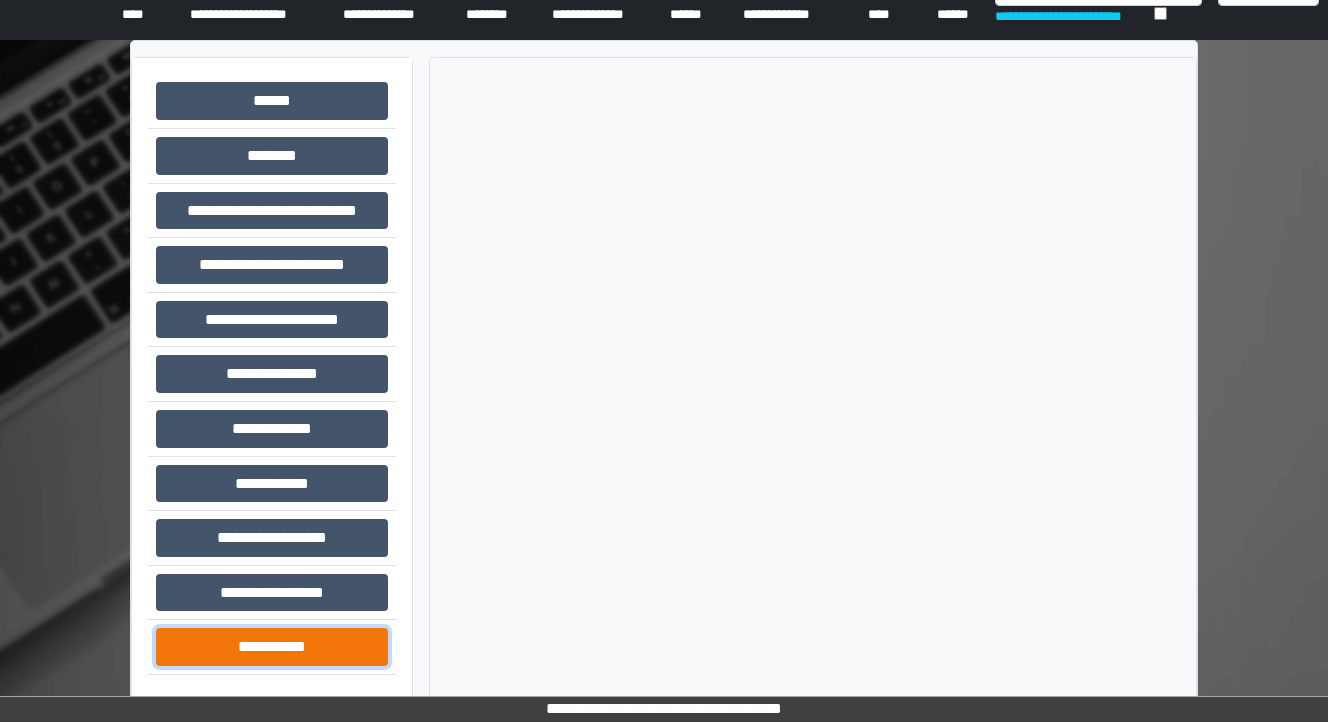 click on "**********" at bounding box center [272, 647] 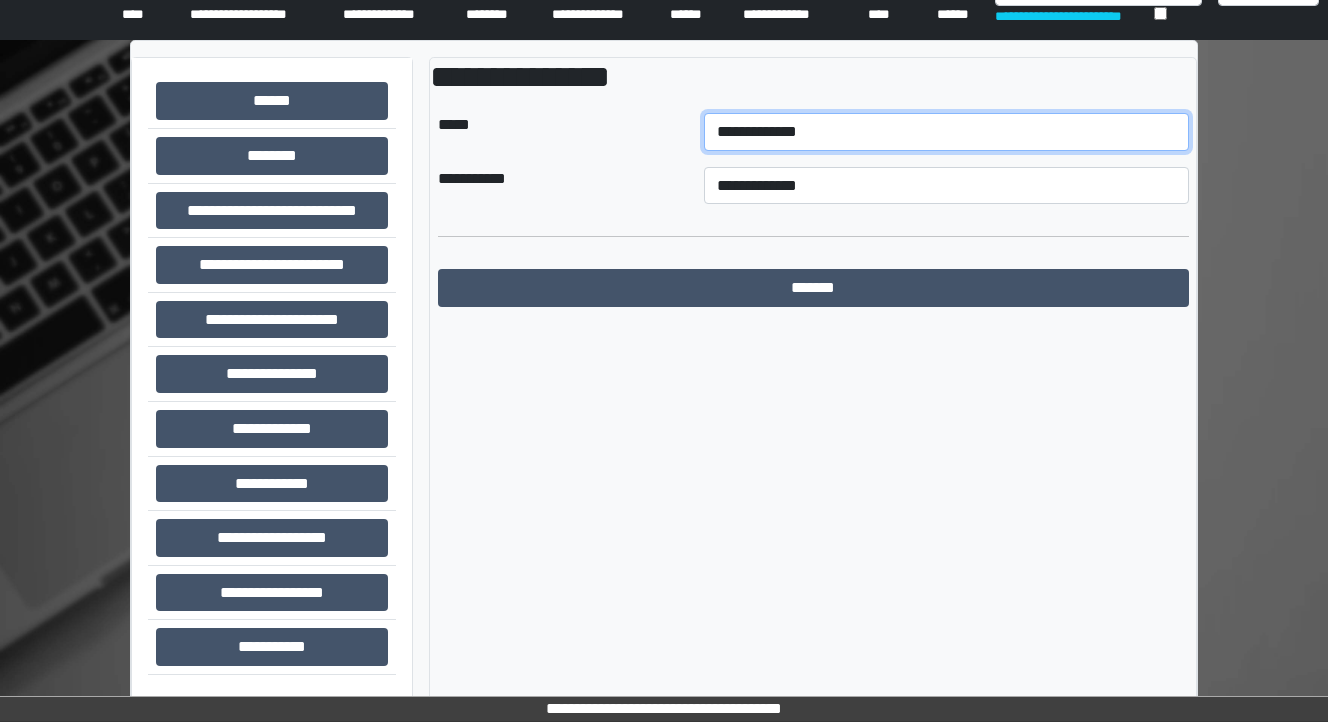 click on "**********" at bounding box center [946, 132] 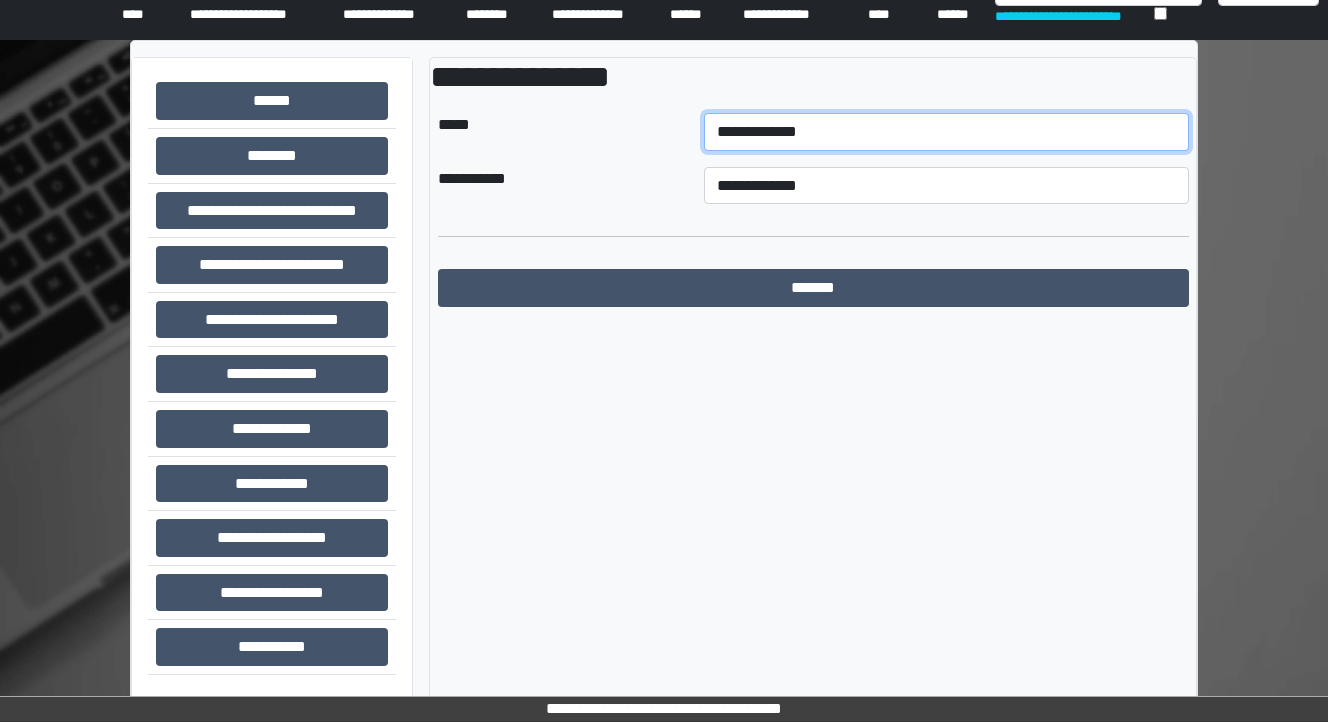 select on "**" 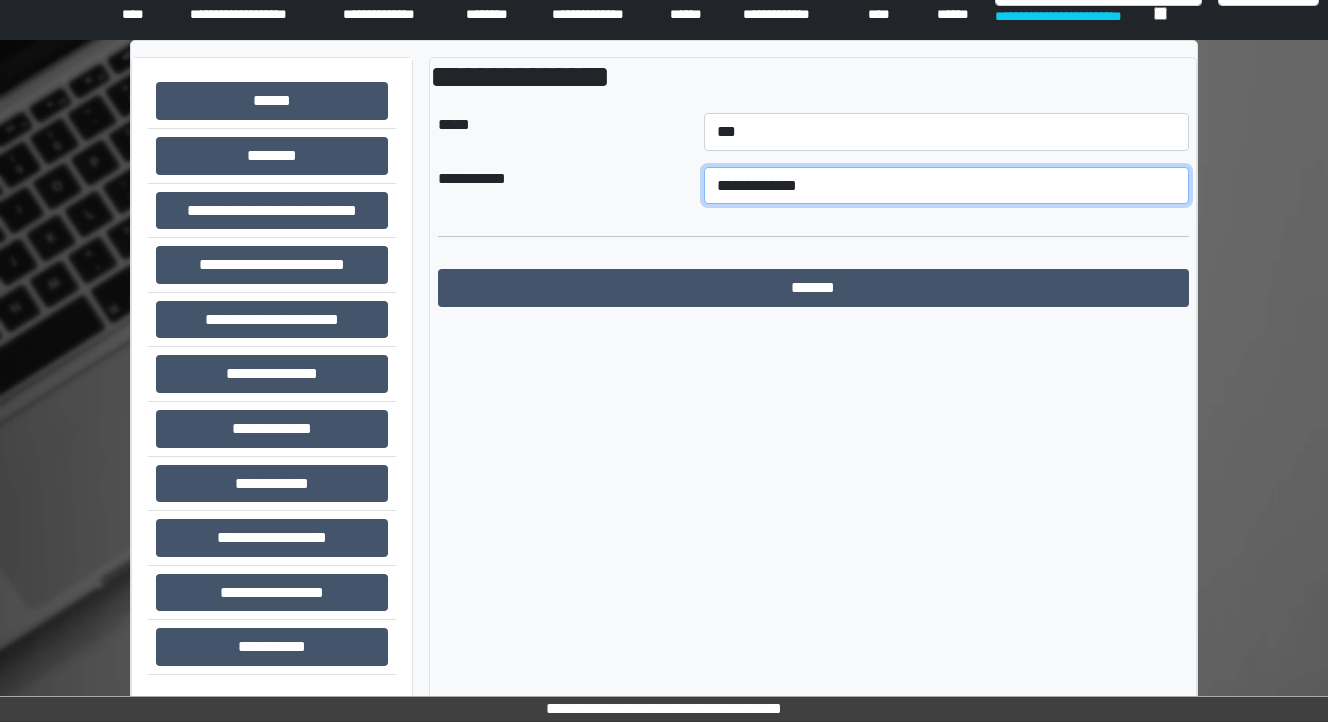 click on "**********" at bounding box center (946, 186) 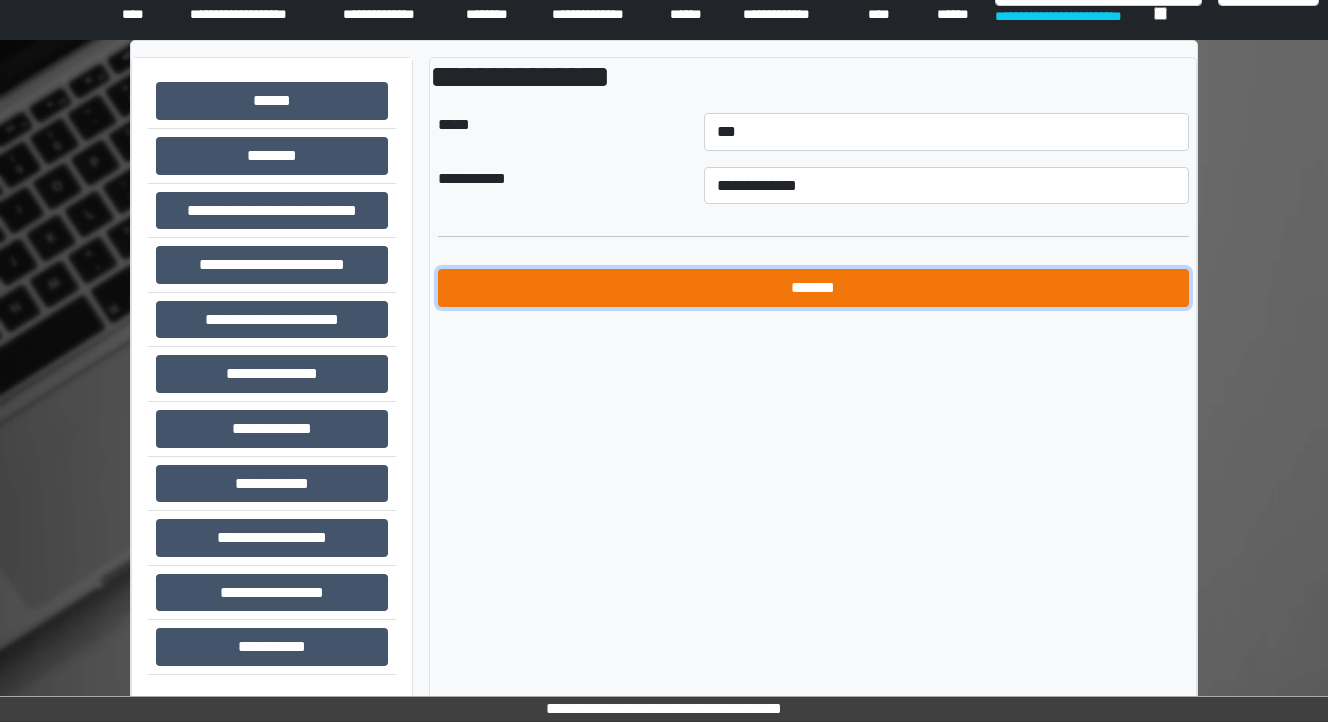 click on "*******" at bounding box center (813, 288) 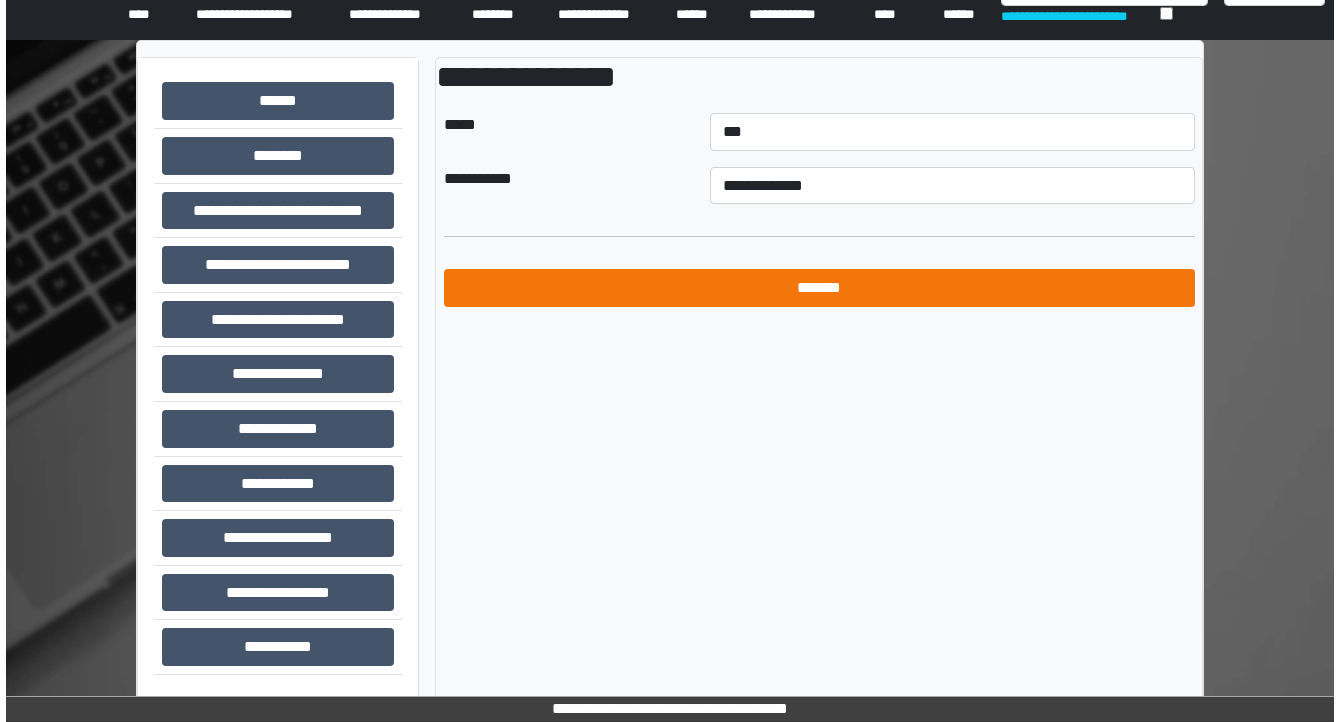 scroll, scrollTop: 0, scrollLeft: 0, axis: both 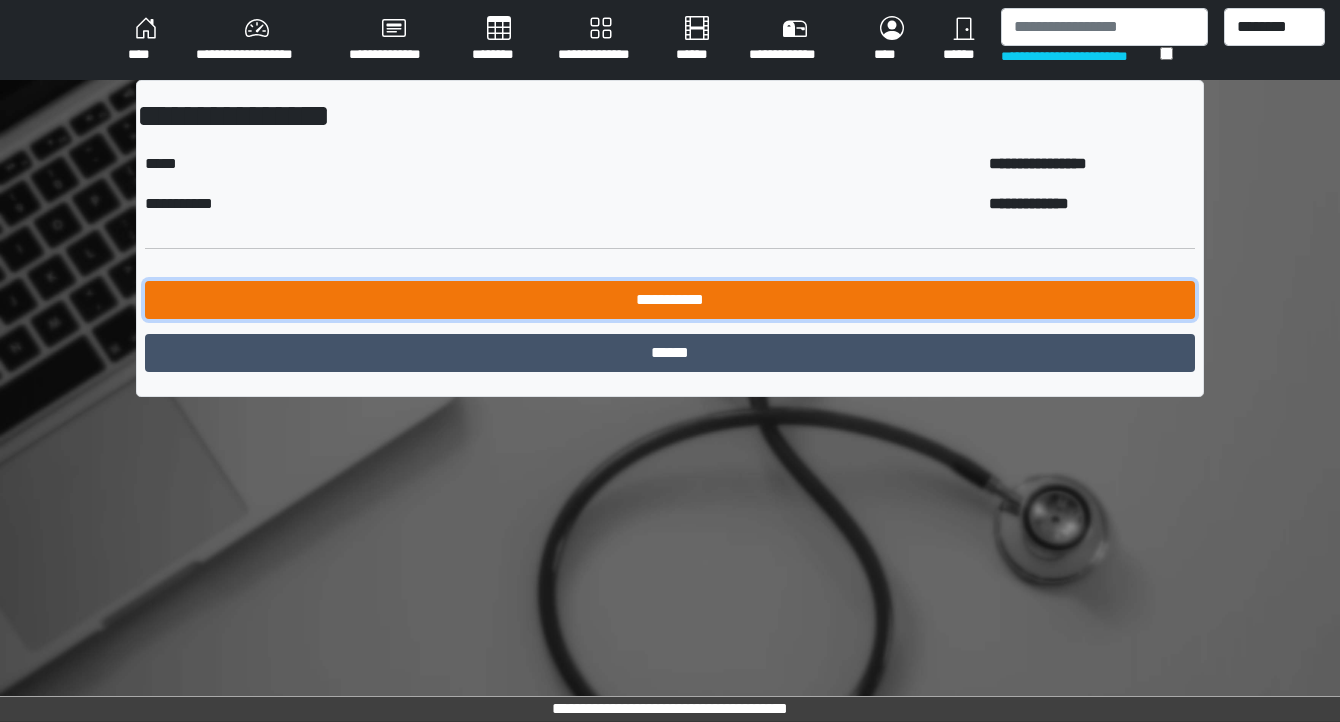 click on "**********" at bounding box center [670, 300] 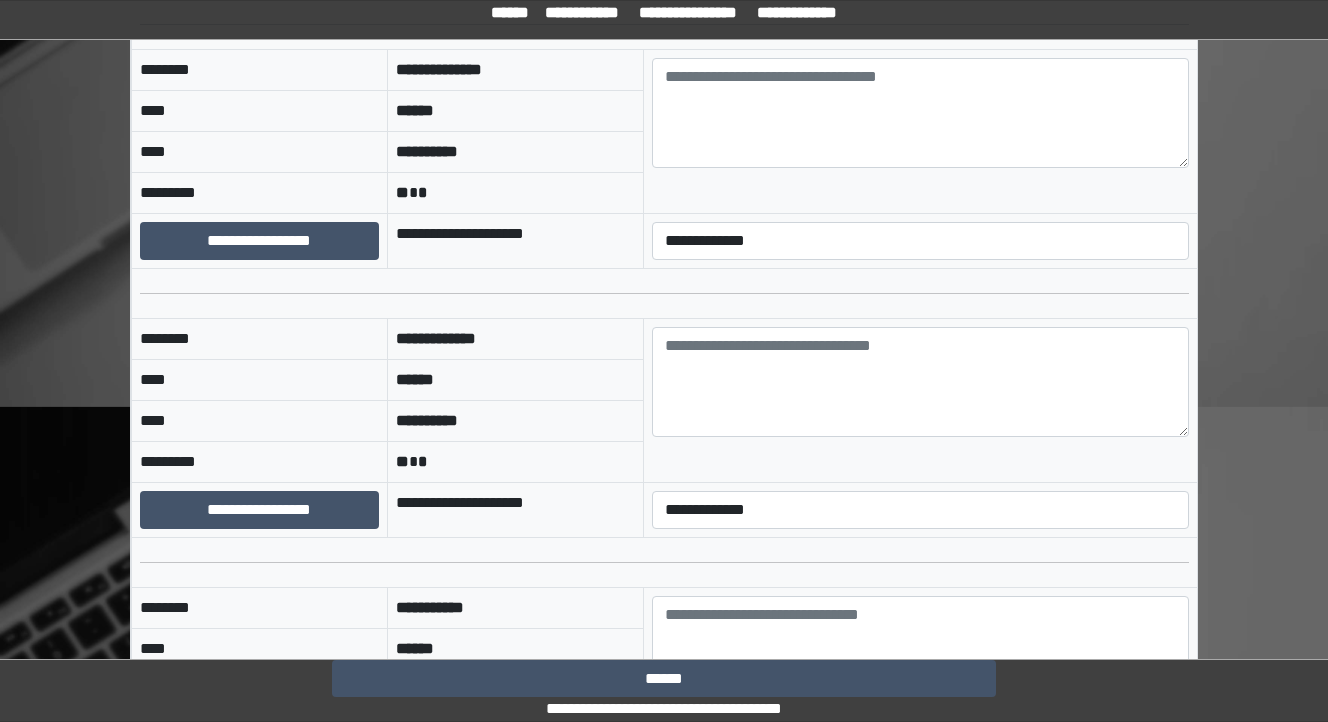 scroll, scrollTop: 10560, scrollLeft: 0, axis: vertical 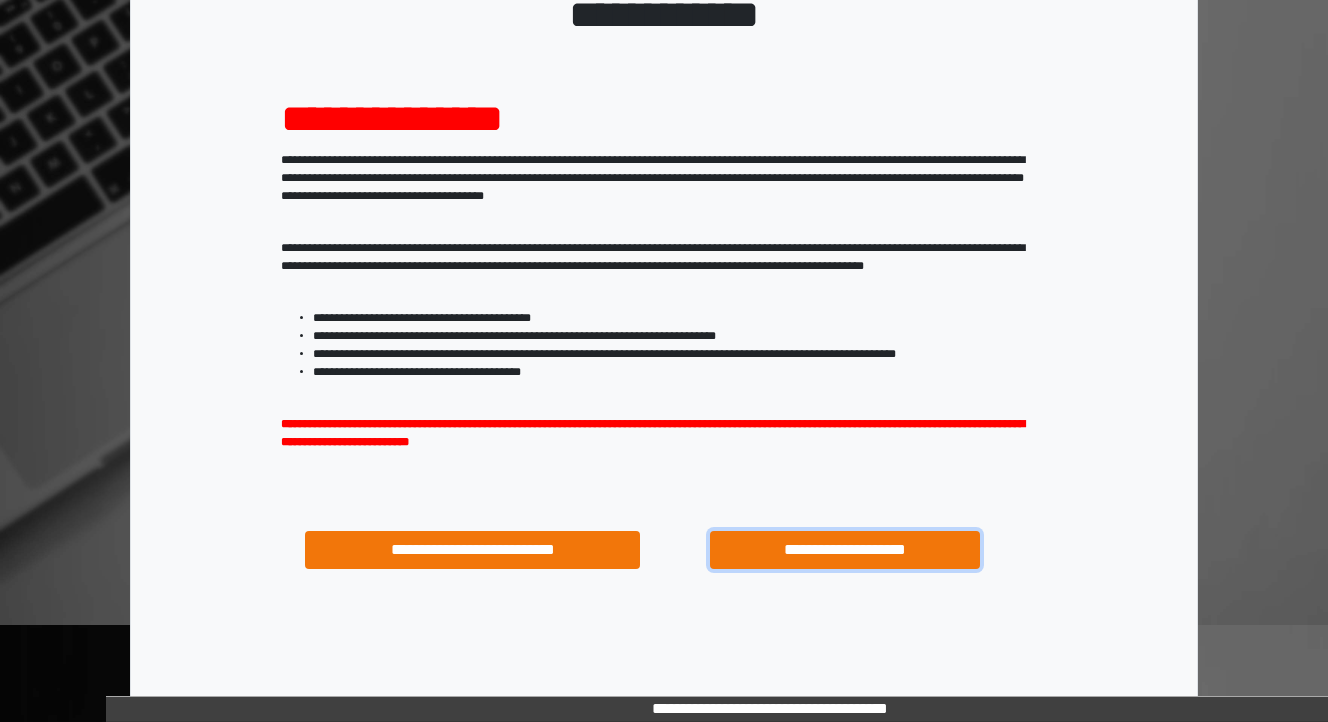 click on "**********" at bounding box center [844, 550] 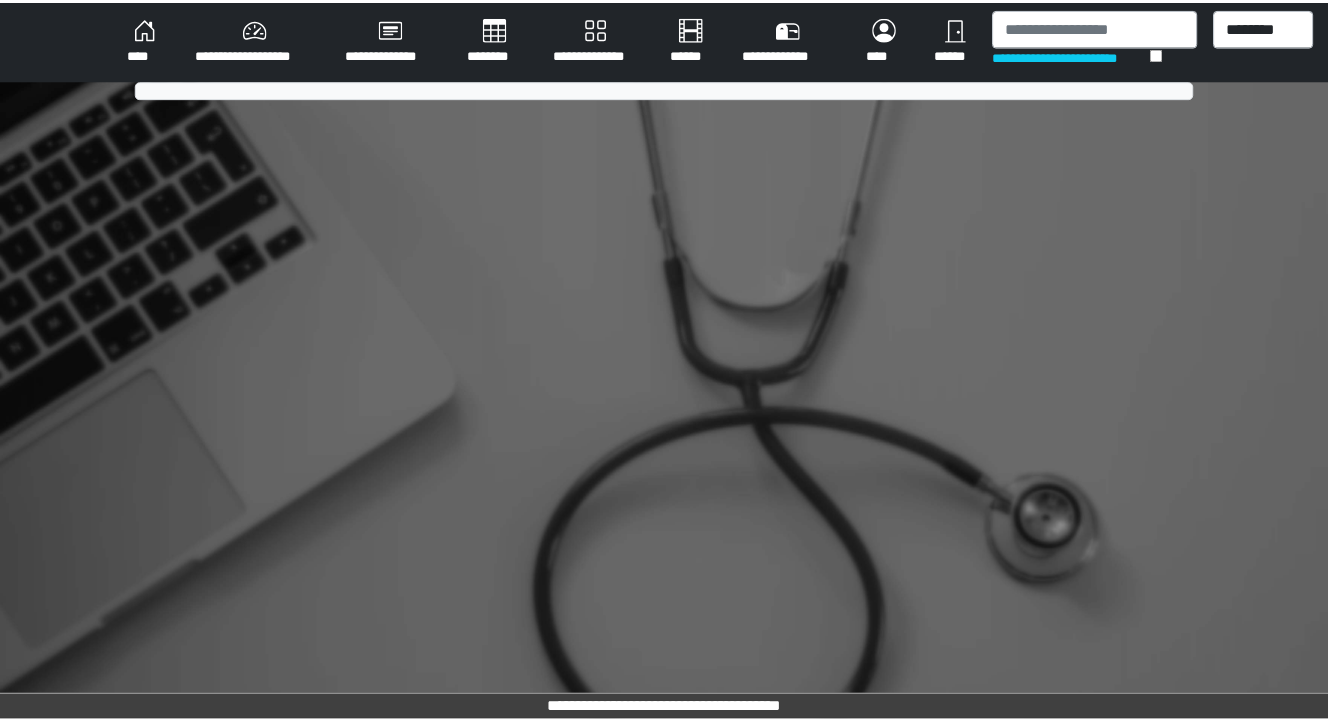 scroll, scrollTop: 0, scrollLeft: 0, axis: both 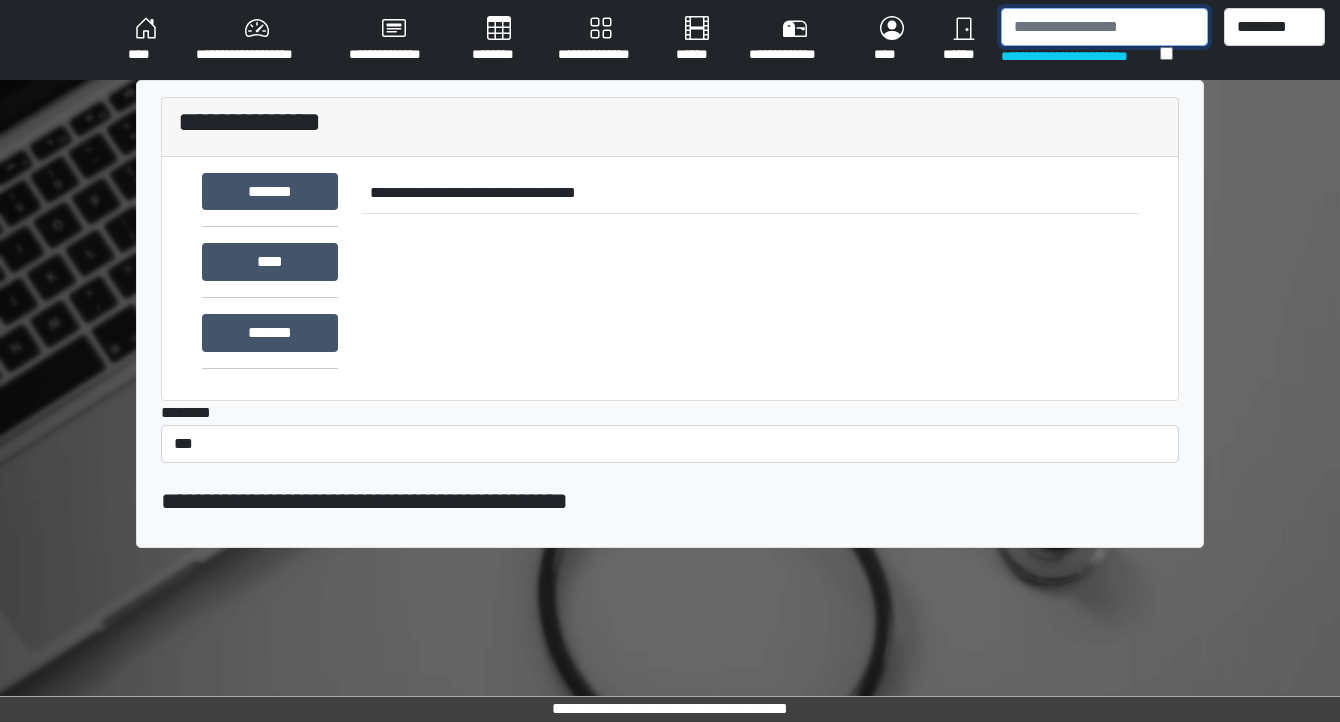 click at bounding box center [1104, 27] 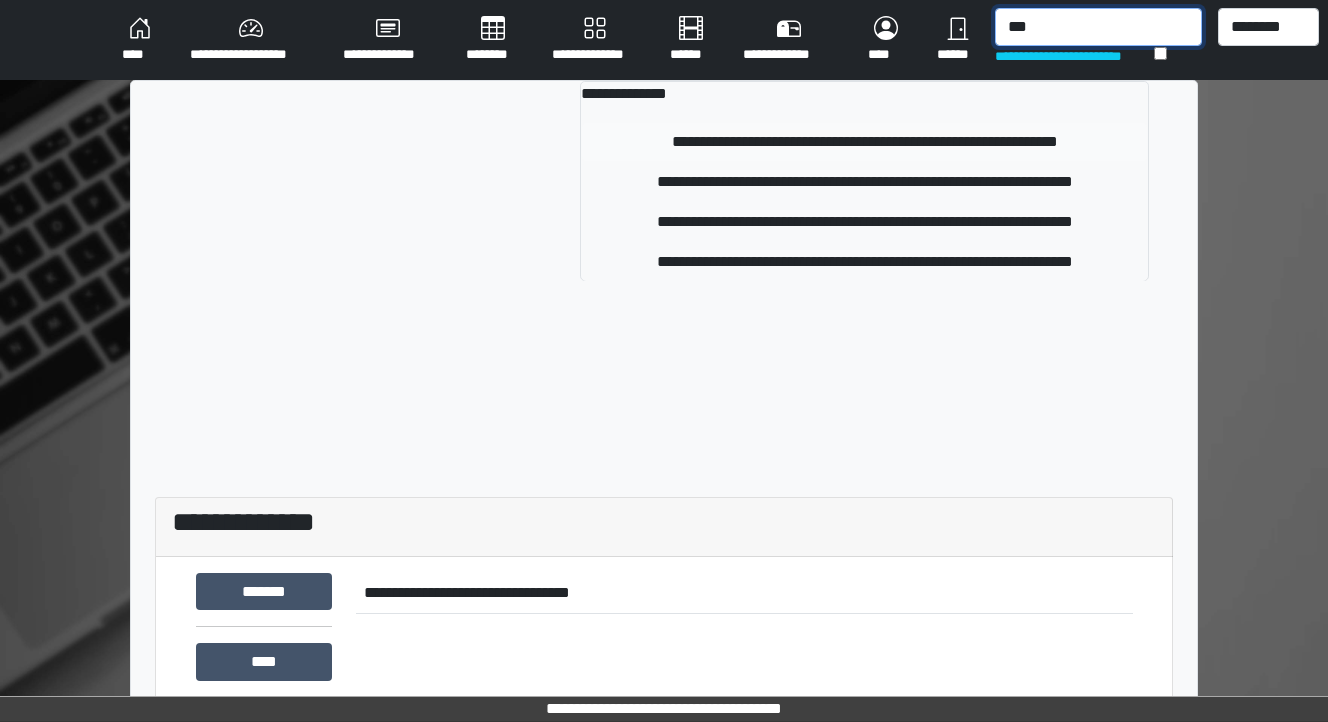 type on "***" 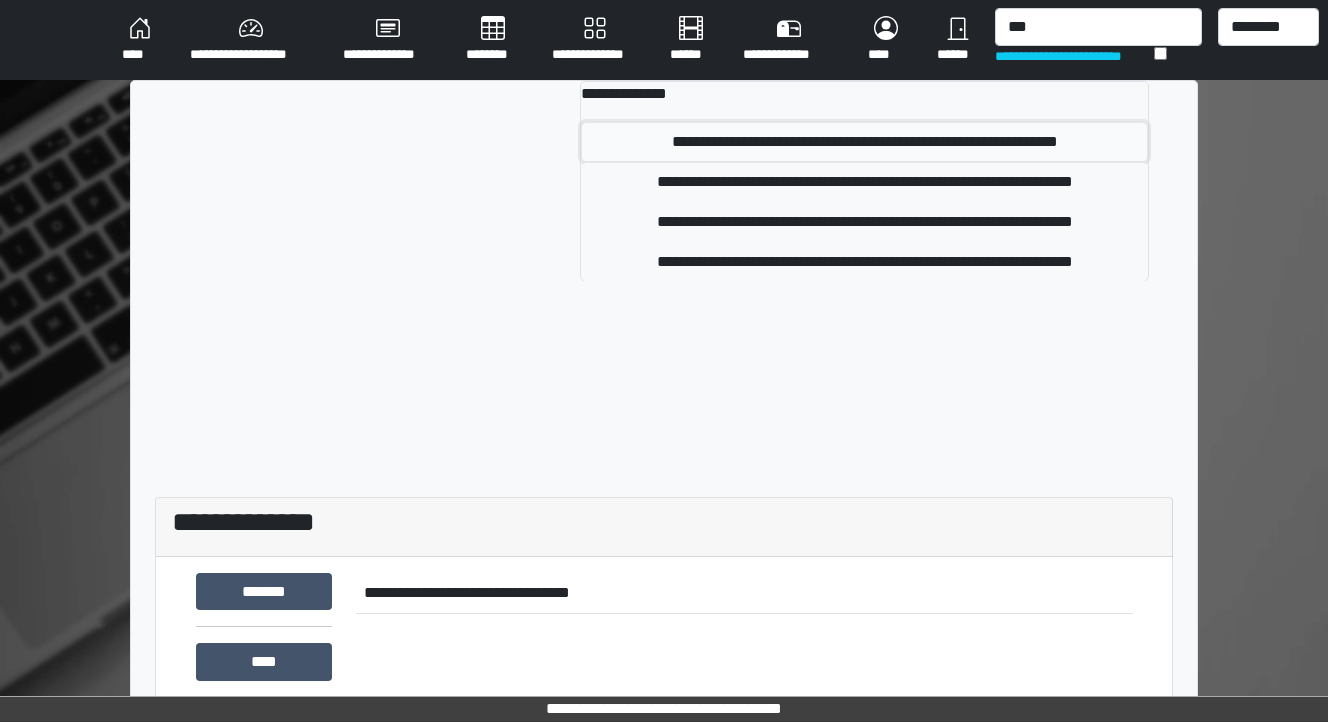 click on "**********" at bounding box center [865, 142] 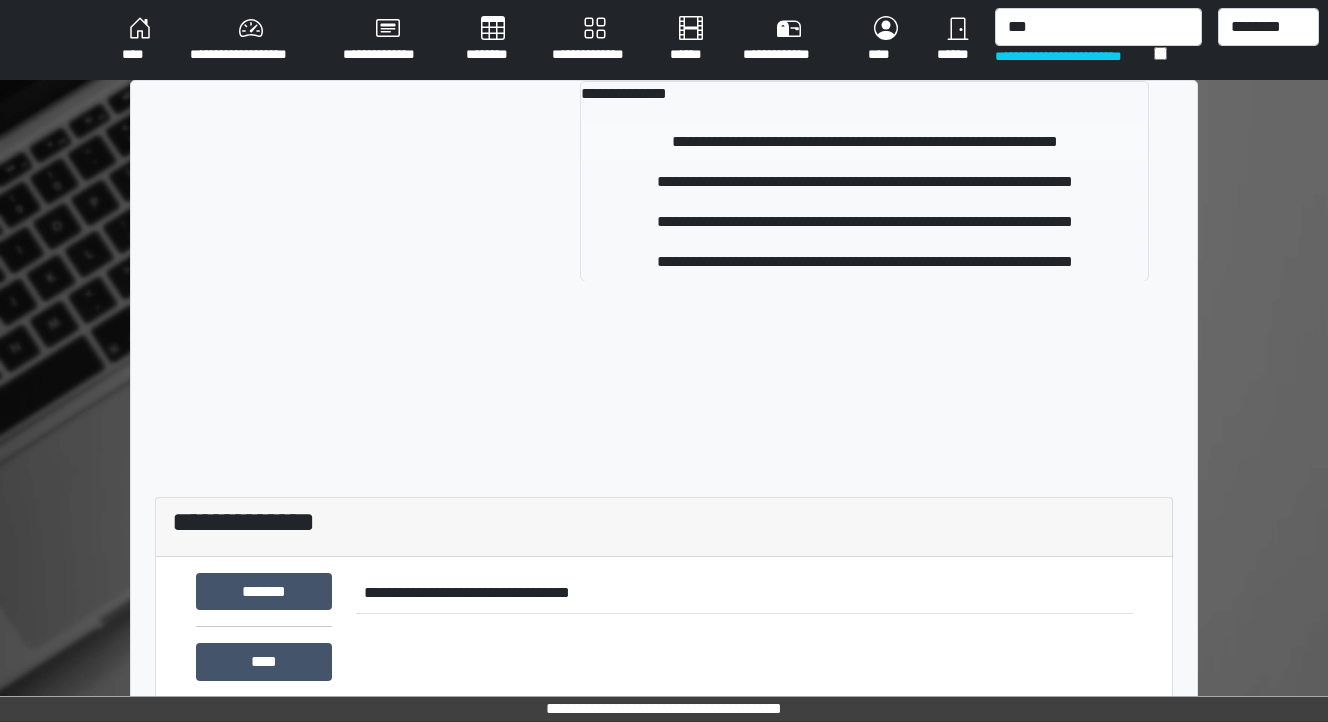 type 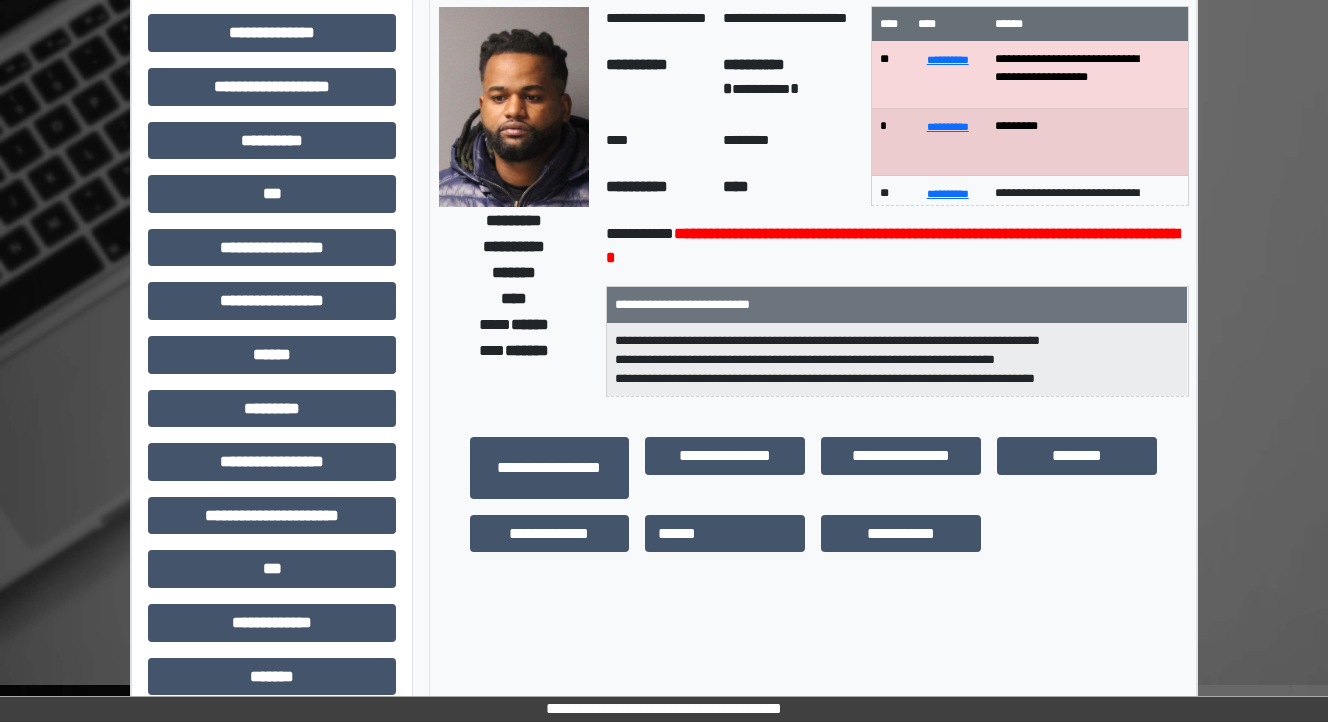 scroll, scrollTop: 0, scrollLeft: 0, axis: both 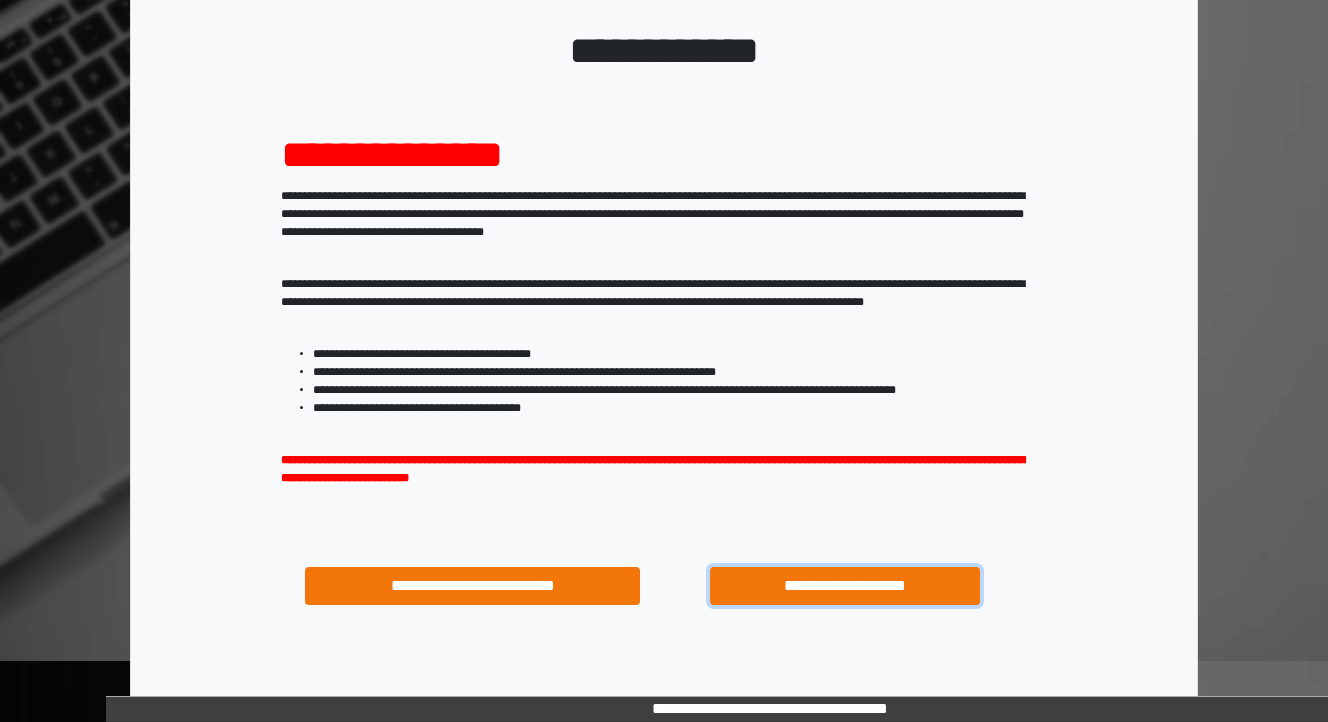 click on "**********" at bounding box center [844, 586] 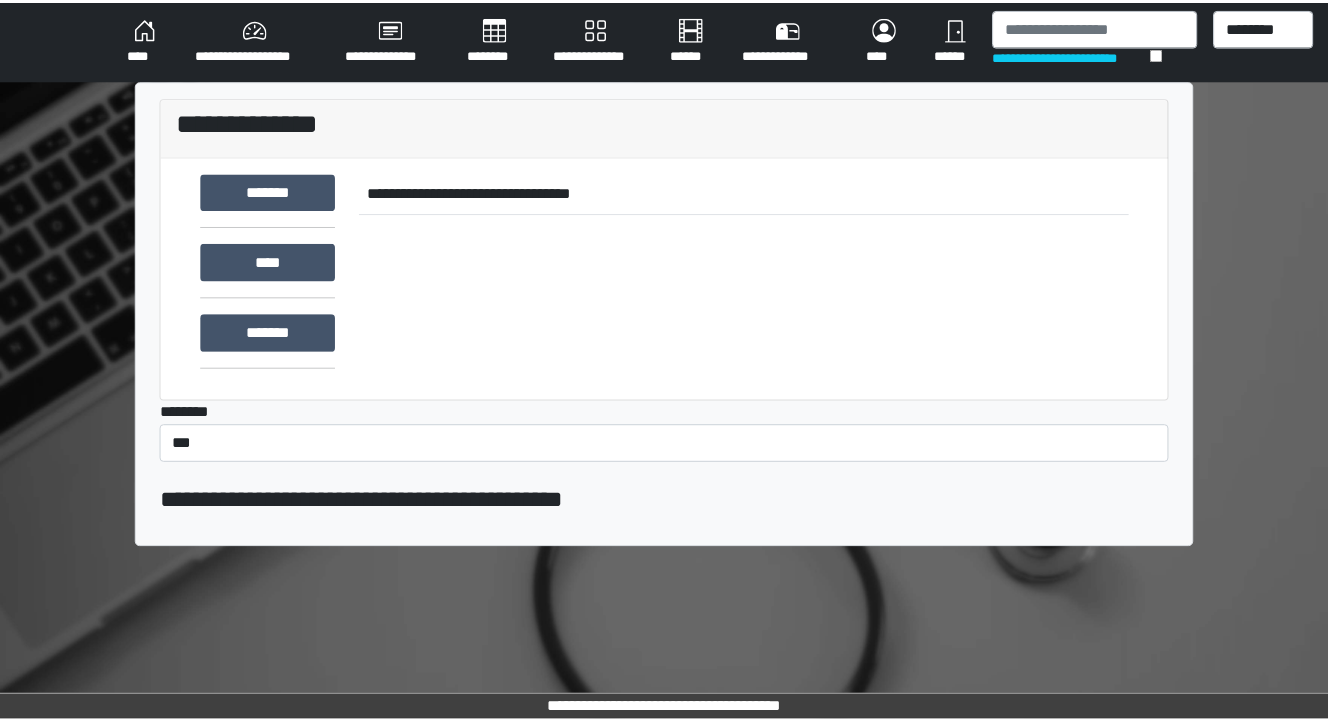scroll, scrollTop: 0, scrollLeft: 0, axis: both 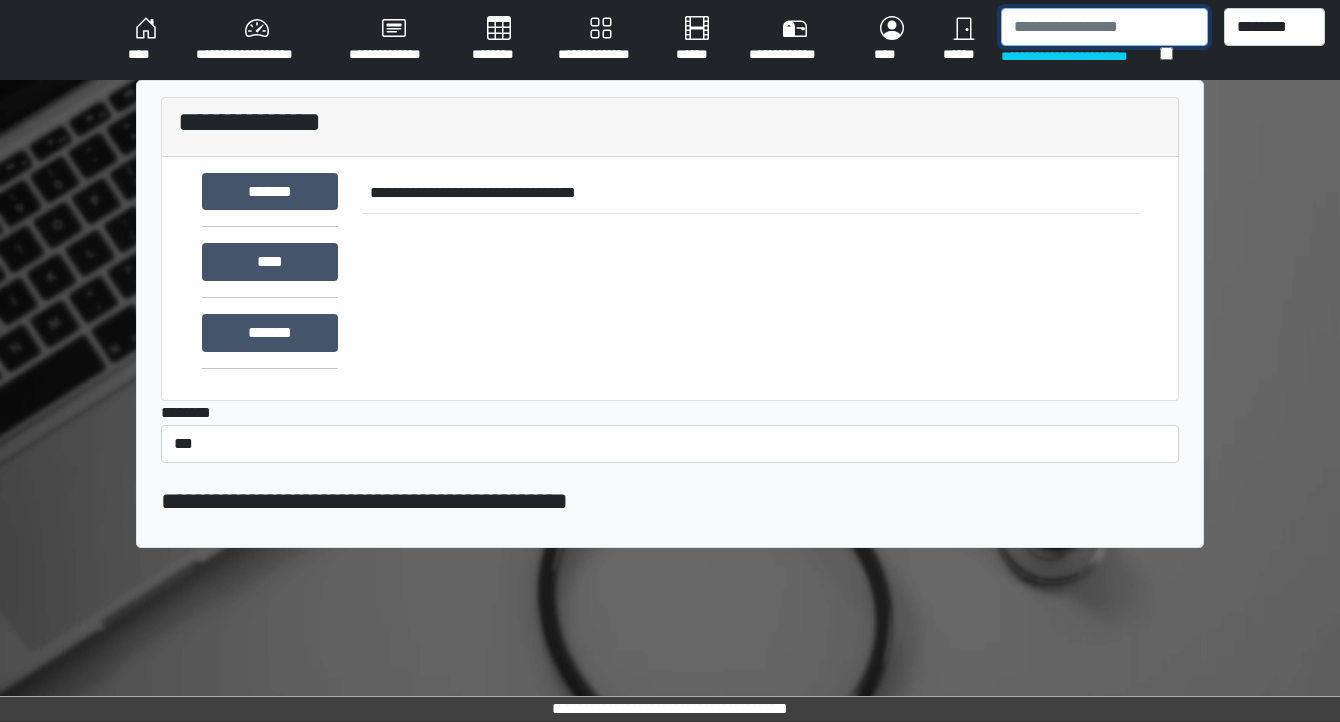 click at bounding box center [1104, 27] 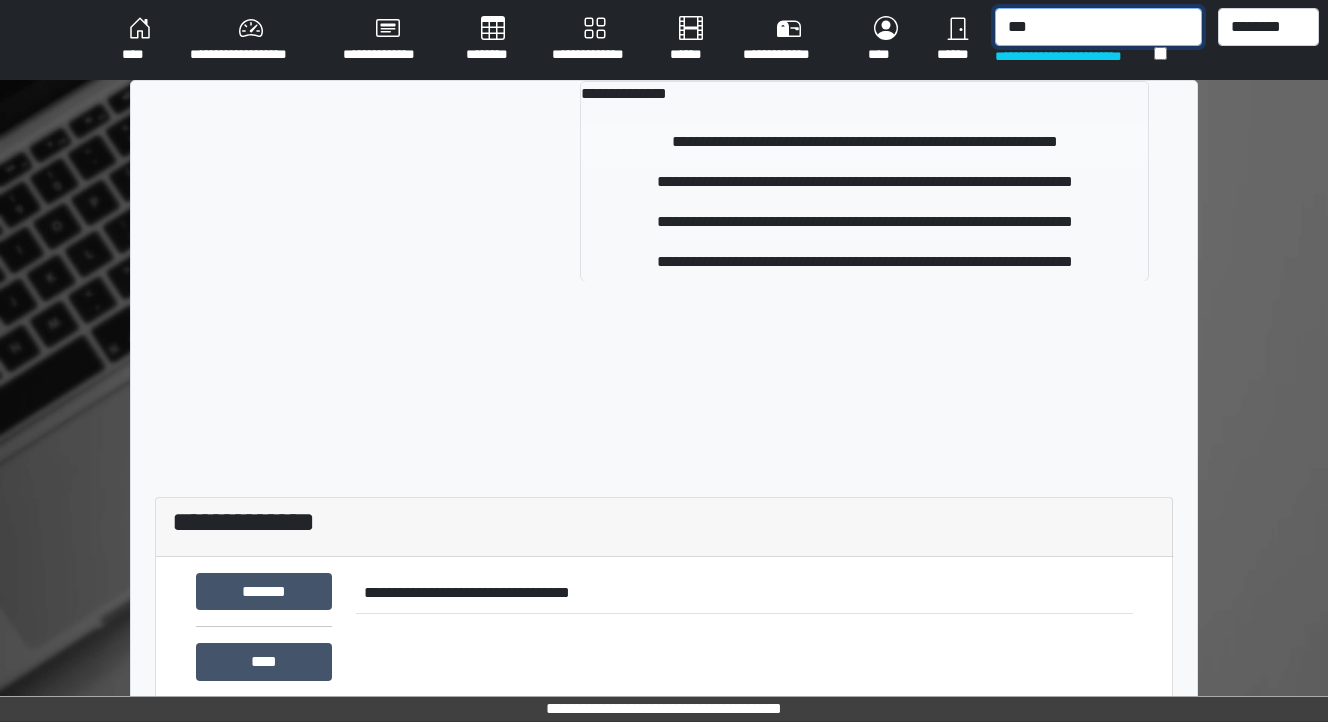 type on "***" 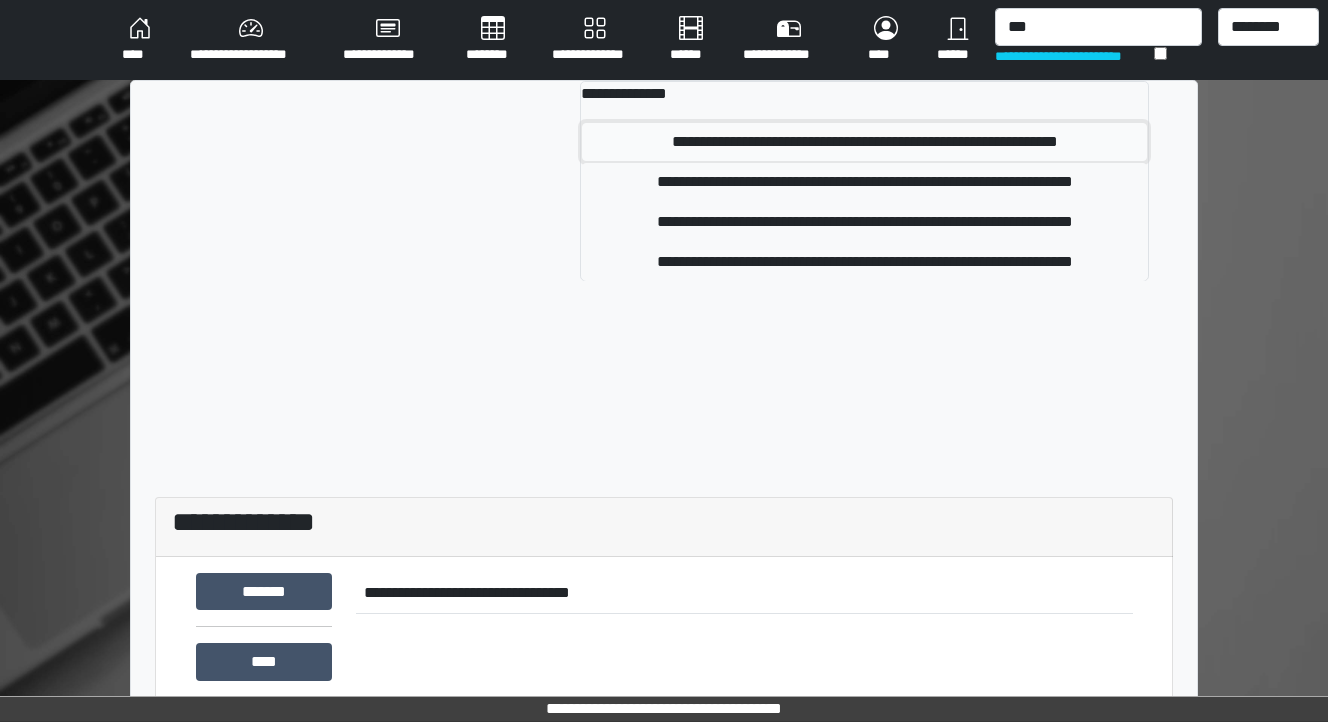 click on "**********" at bounding box center [865, 142] 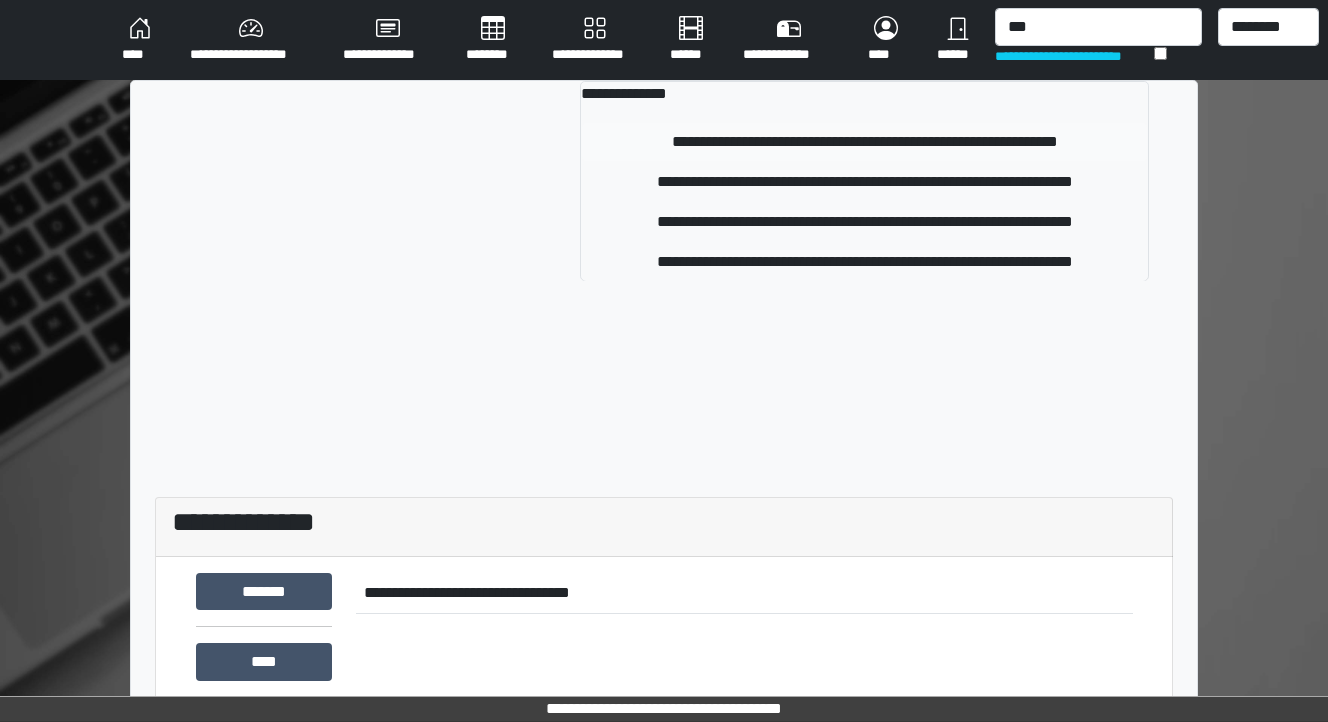 type 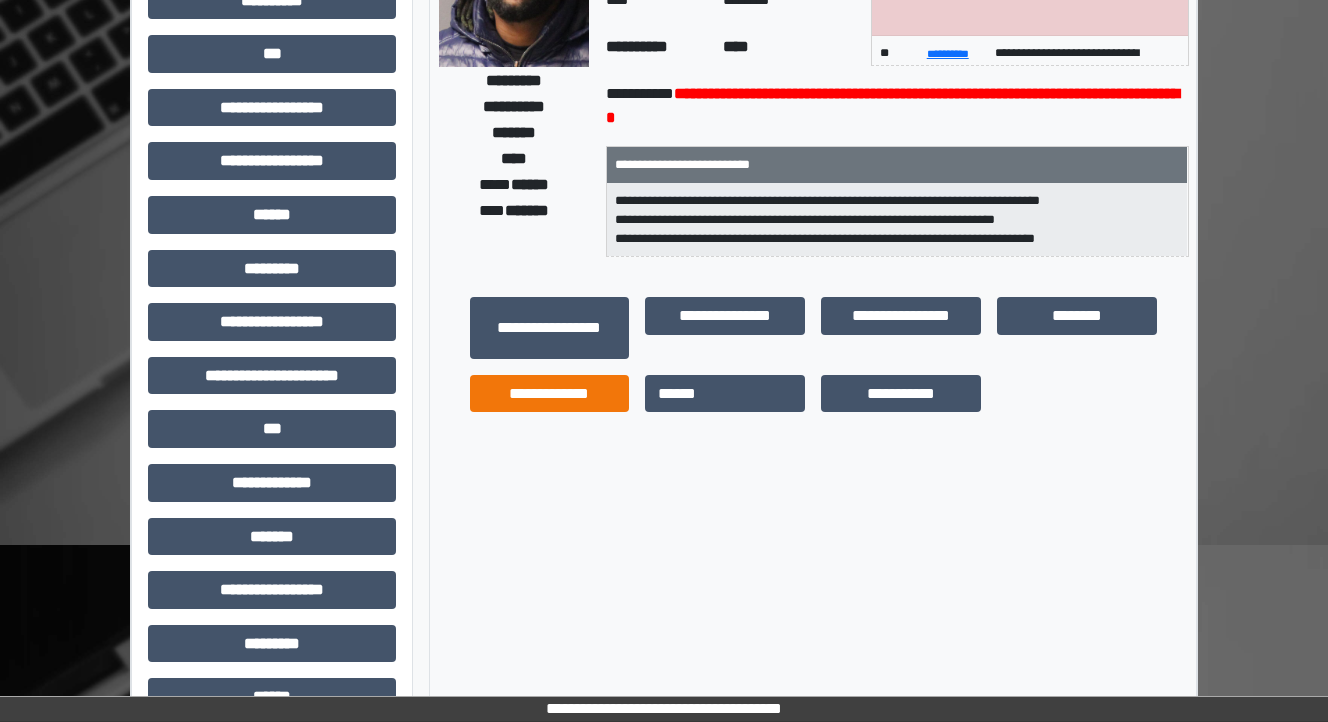 scroll, scrollTop: 0, scrollLeft: 0, axis: both 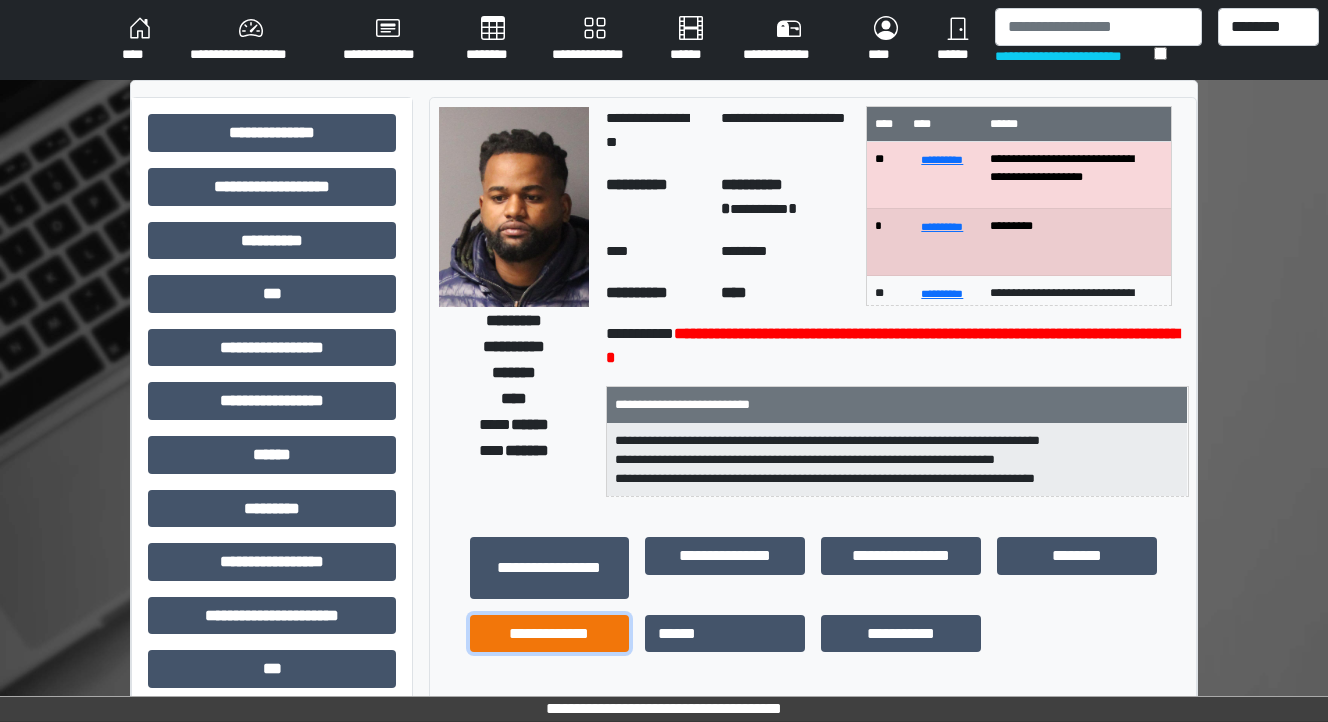 click on "**********" at bounding box center [550, 634] 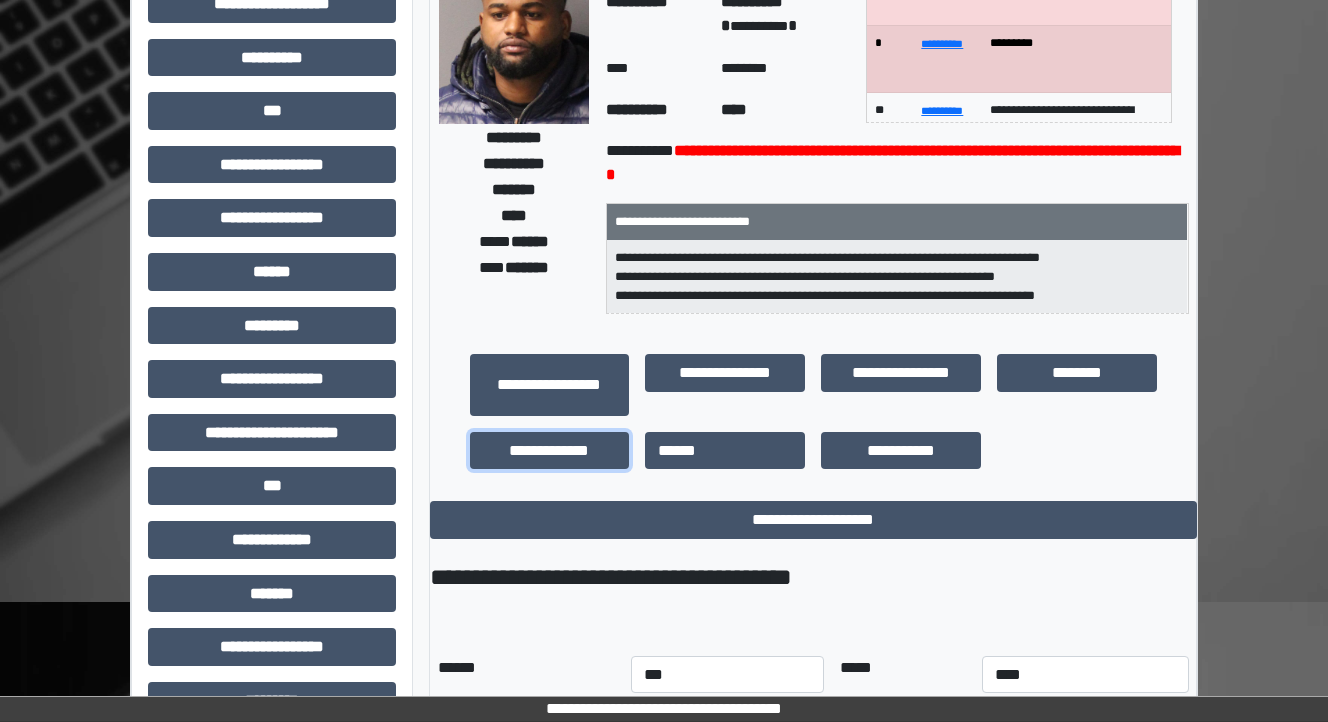 scroll, scrollTop: 444, scrollLeft: 0, axis: vertical 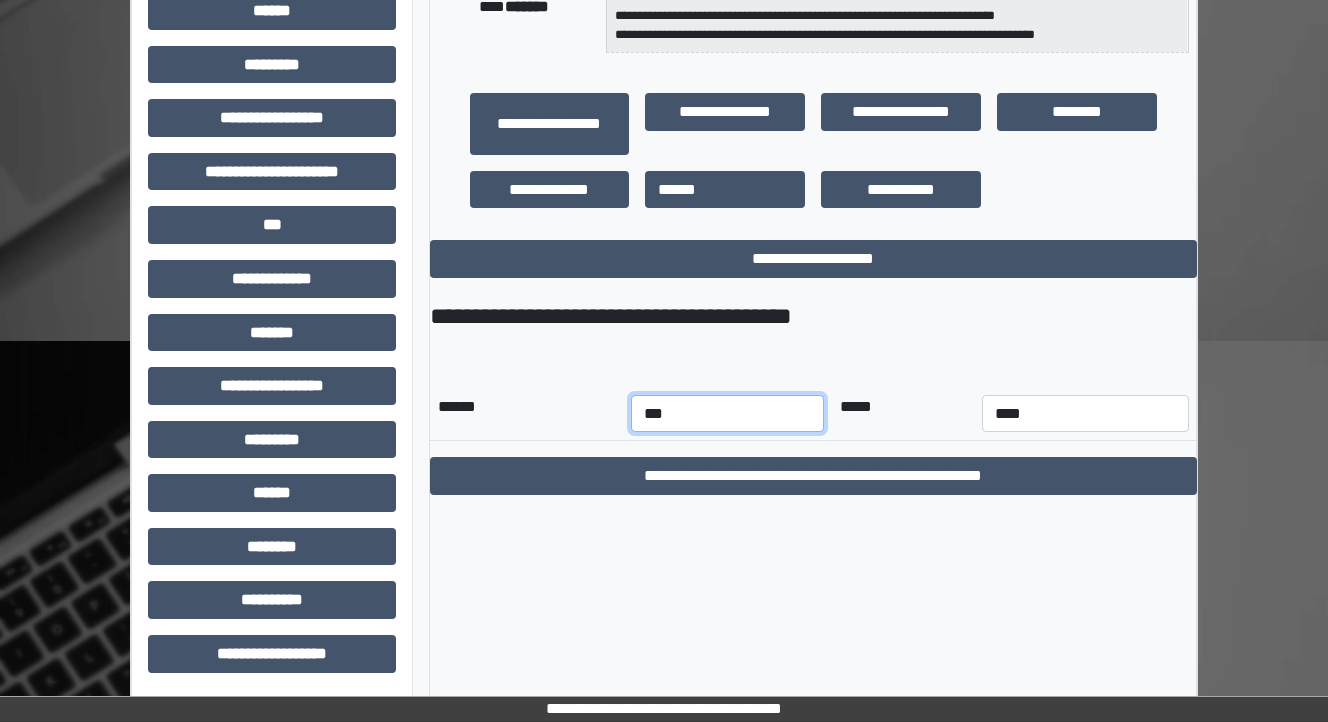 click on "***
***
***
***
***
***
***
***
***
***
***
***" at bounding box center (727, 414) 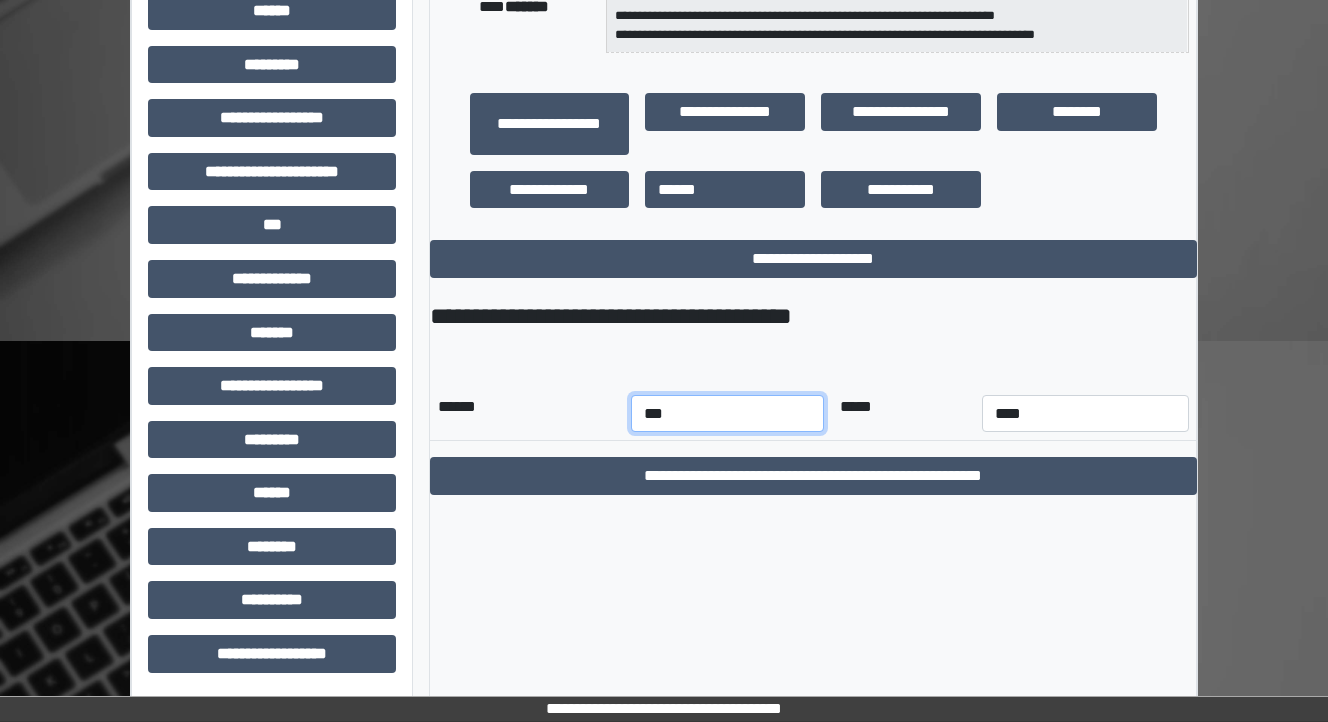 click on "***
***
***
***
***
***
***
***
***
***
***
***" at bounding box center (727, 414) 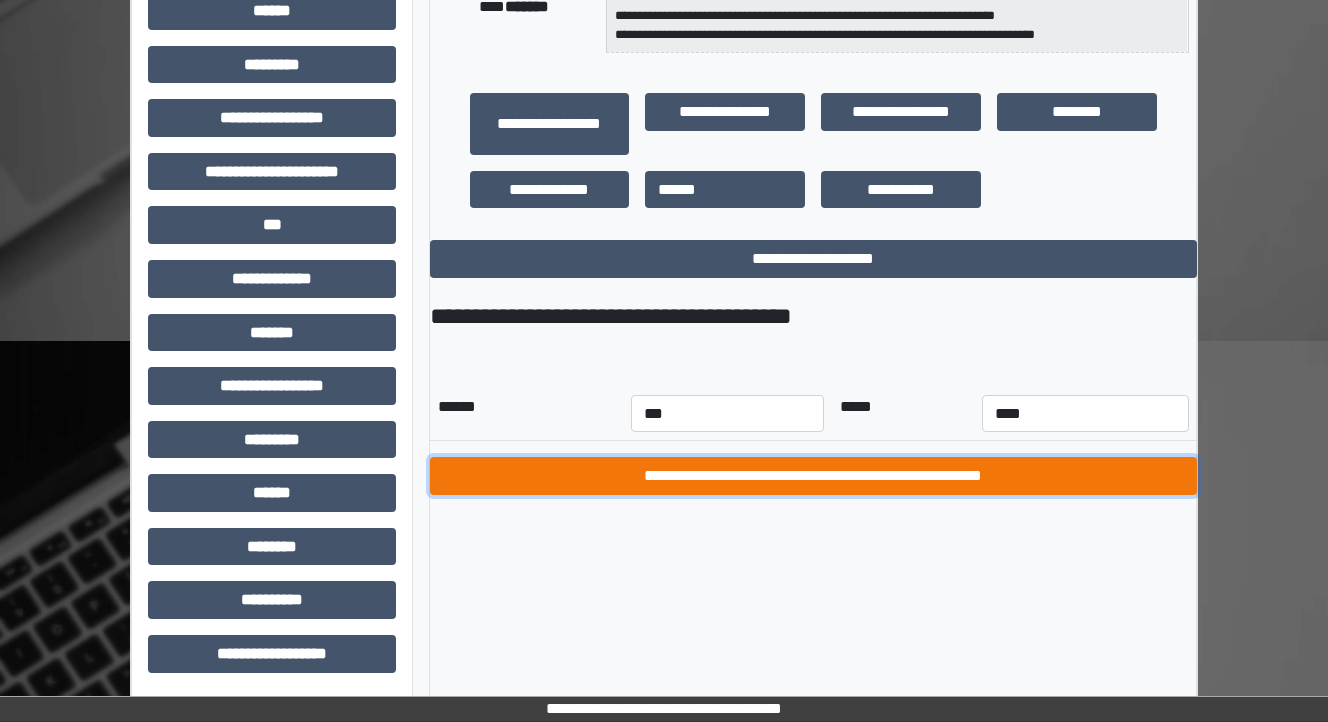 click on "**********" at bounding box center [813, 476] 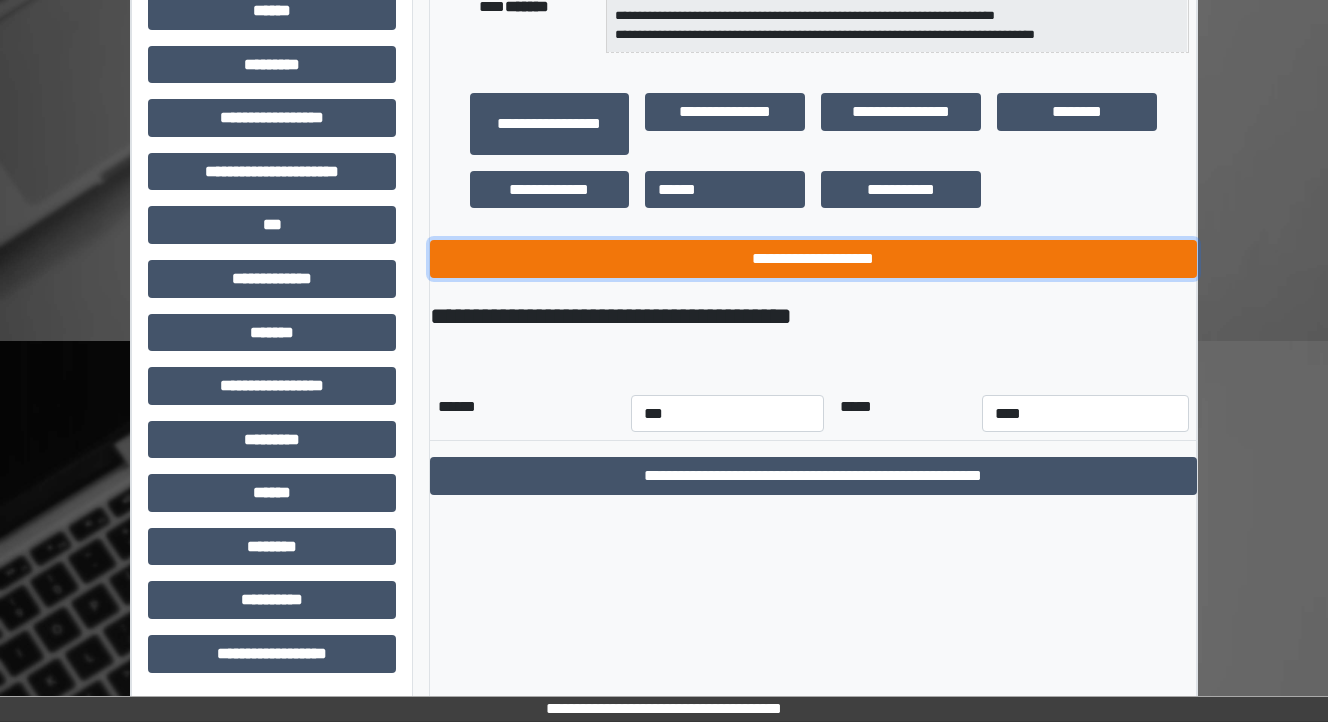 click on "**********" at bounding box center [813, 259] 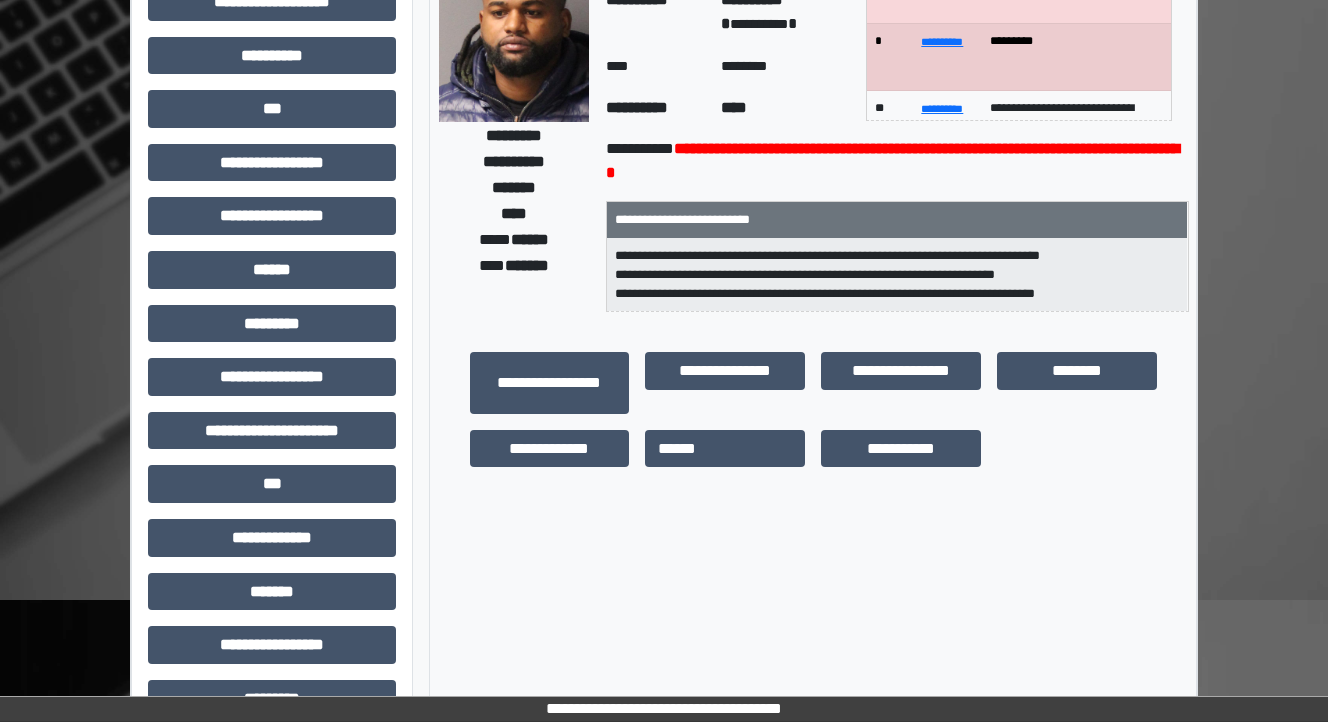 scroll, scrollTop: 0, scrollLeft: 0, axis: both 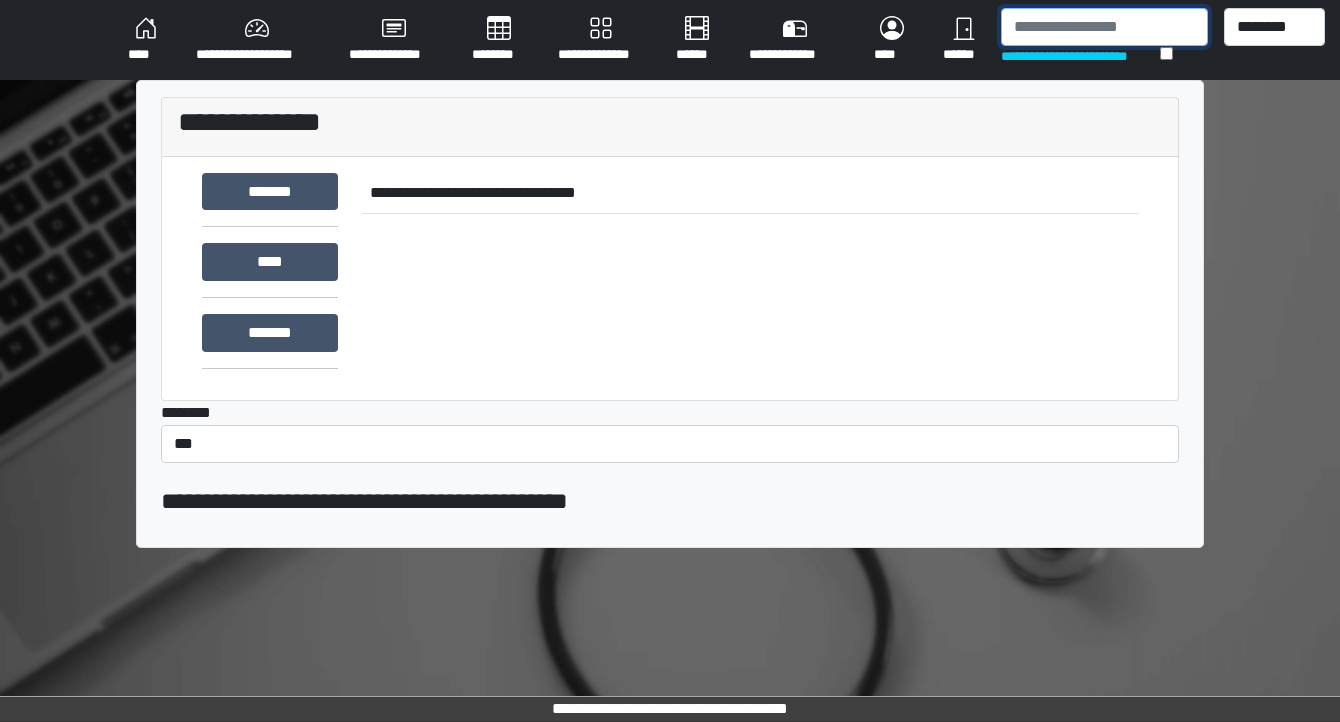 click at bounding box center [1104, 27] 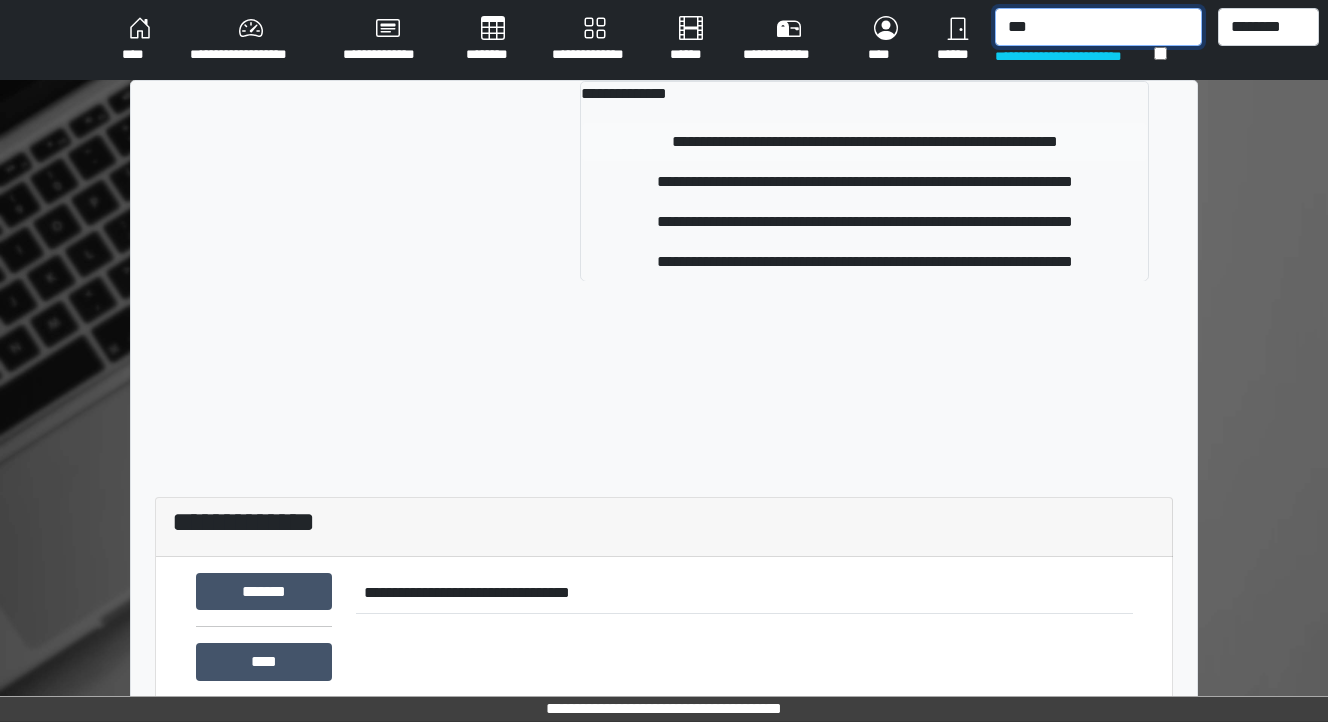 type on "***" 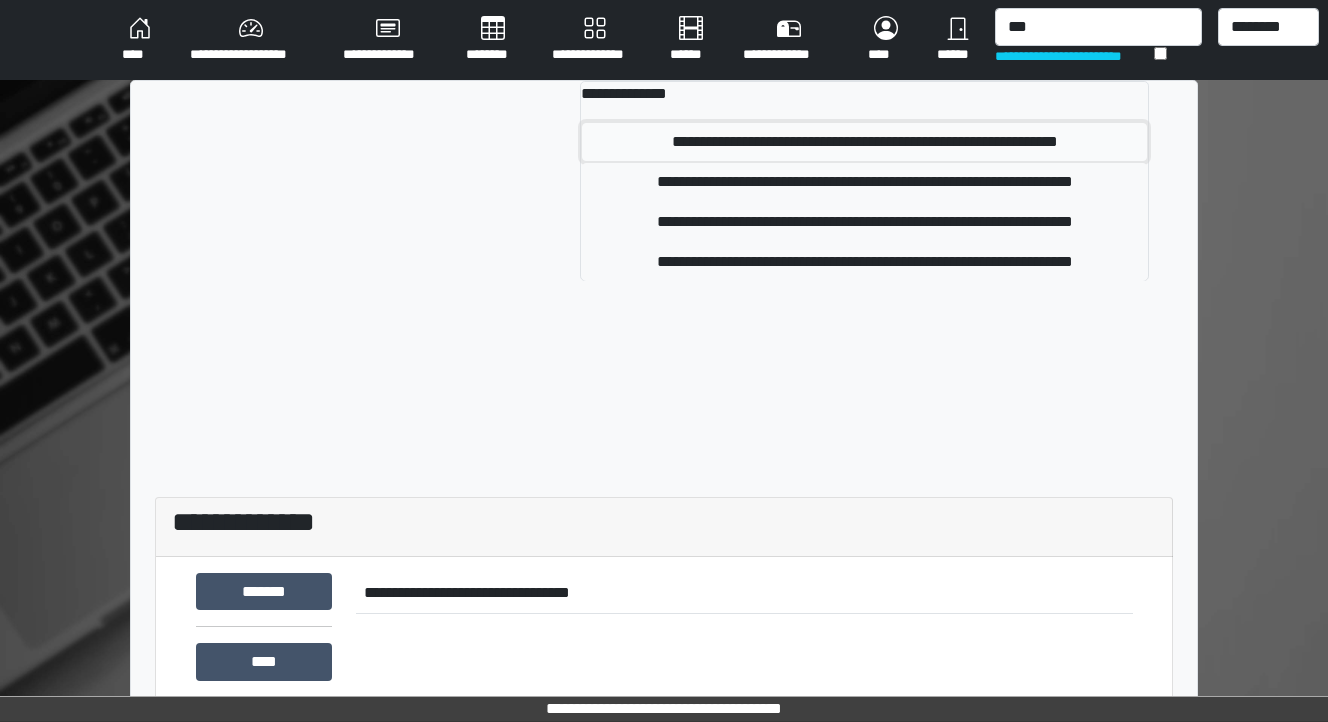 click on "**********" at bounding box center (865, 142) 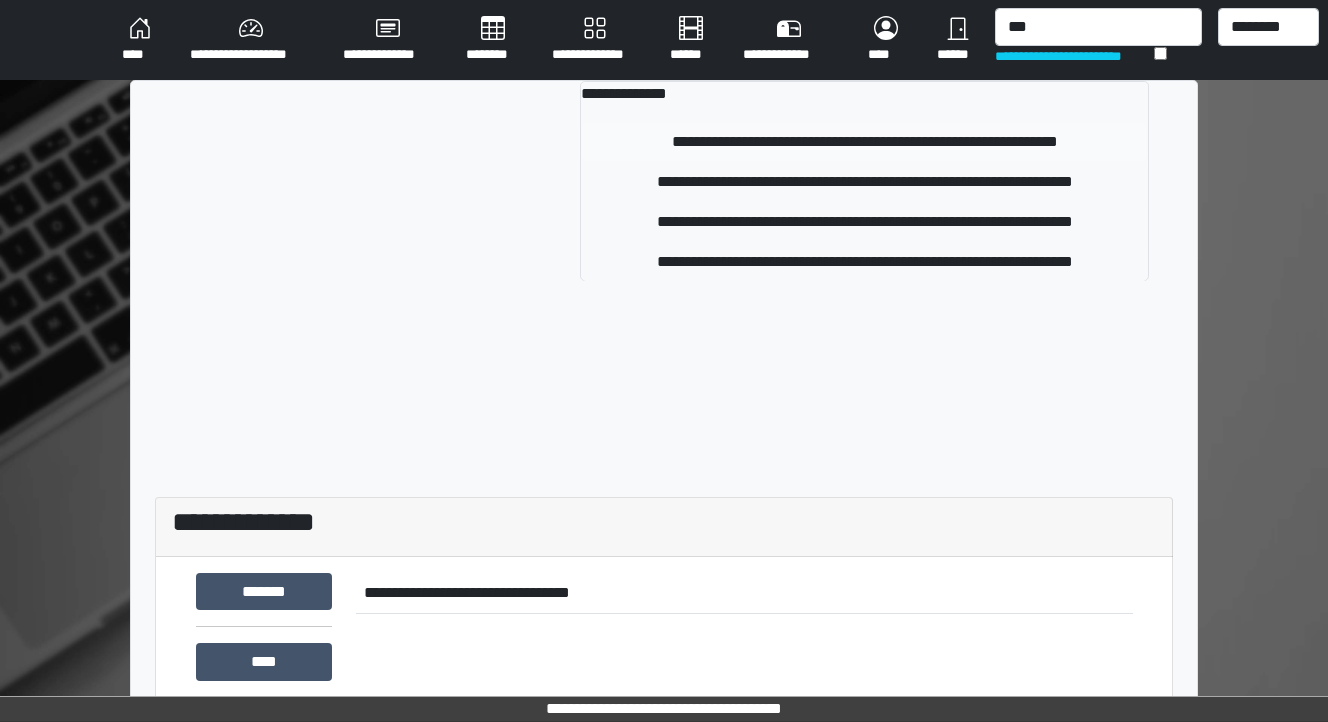 type 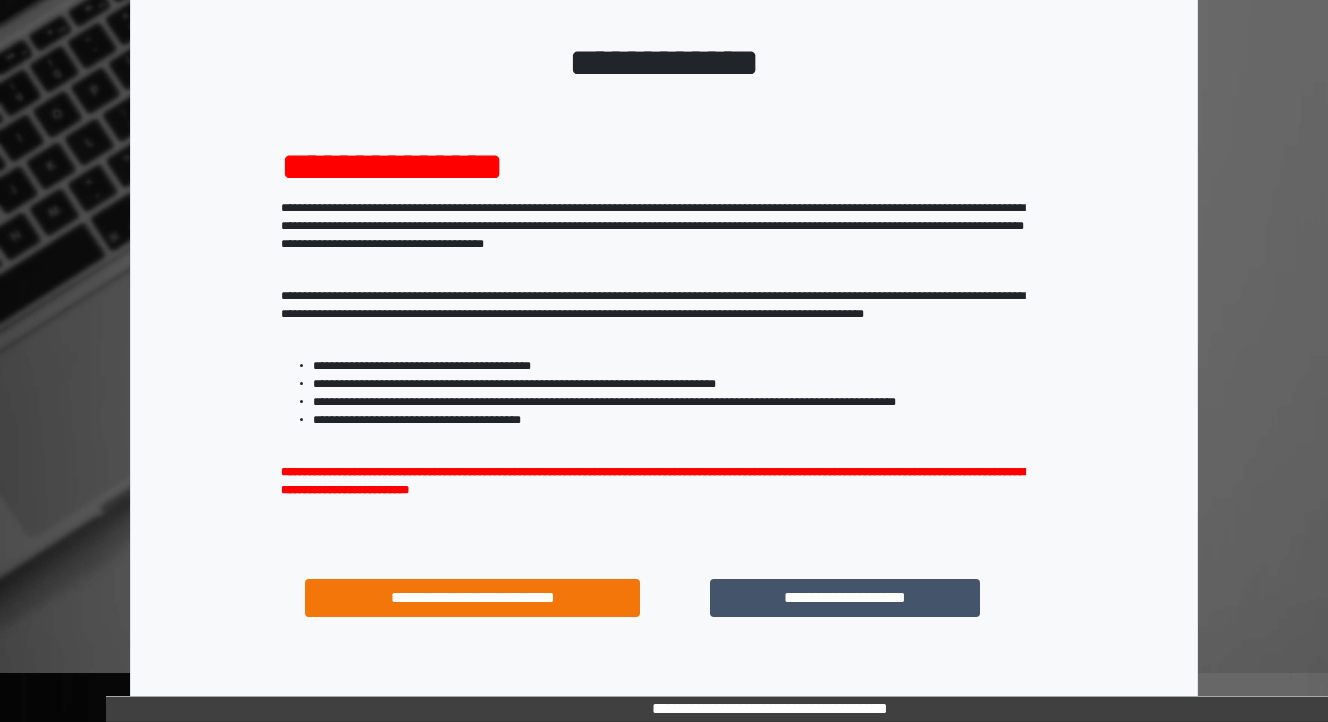 scroll, scrollTop: 204, scrollLeft: 0, axis: vertical 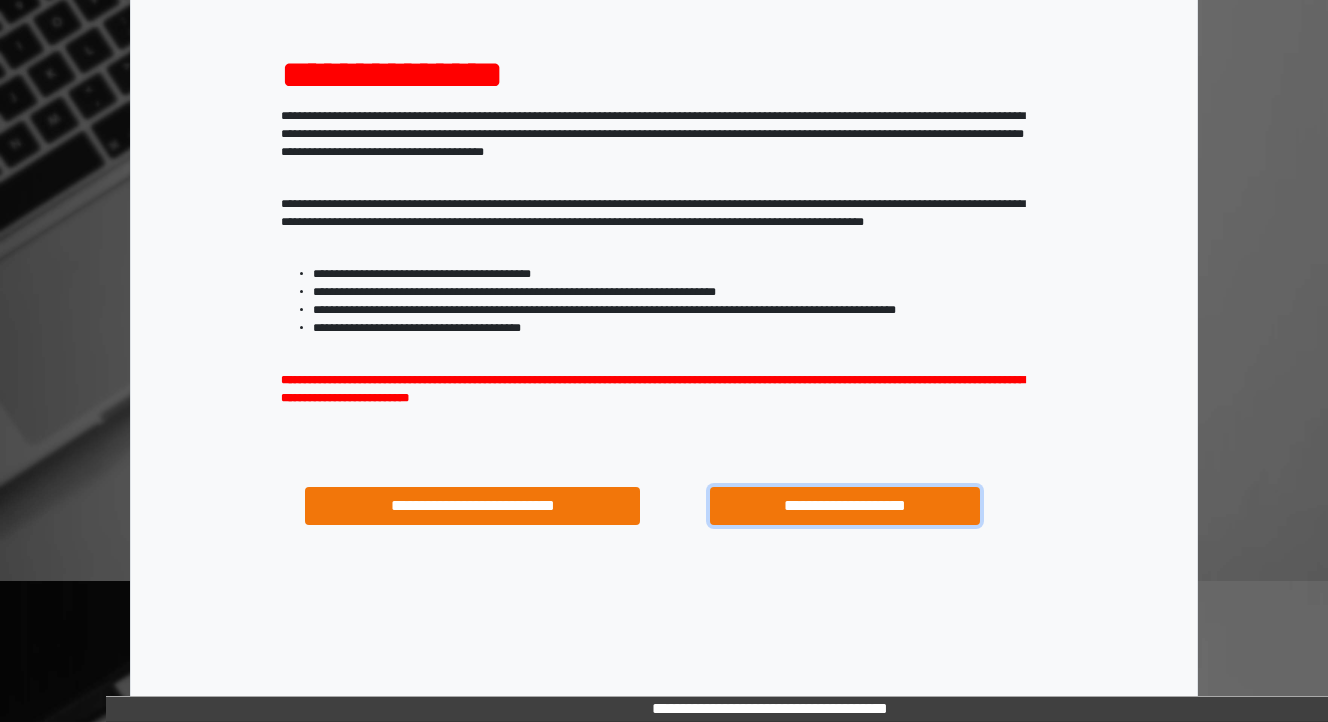 click on "**********" at bounding box center (844, 506) 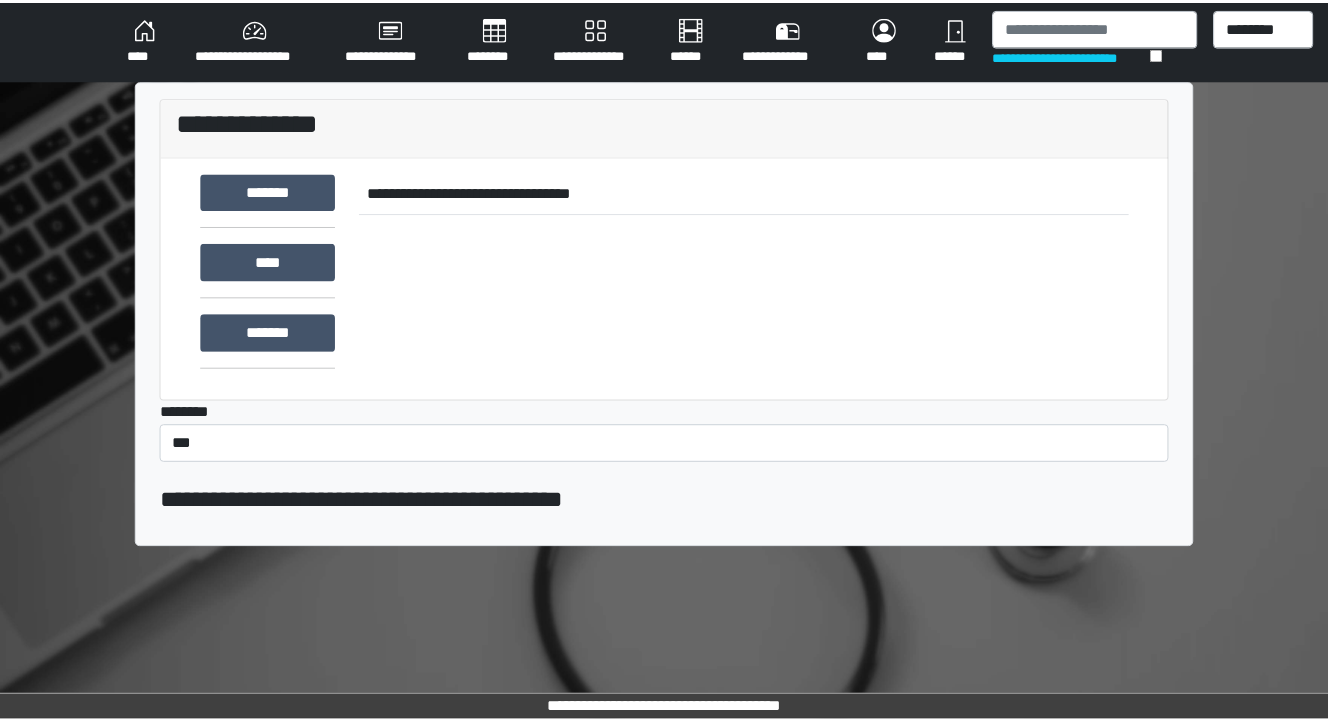 scroll, scrollTop: 0, scrollLeft: 0, axis: both 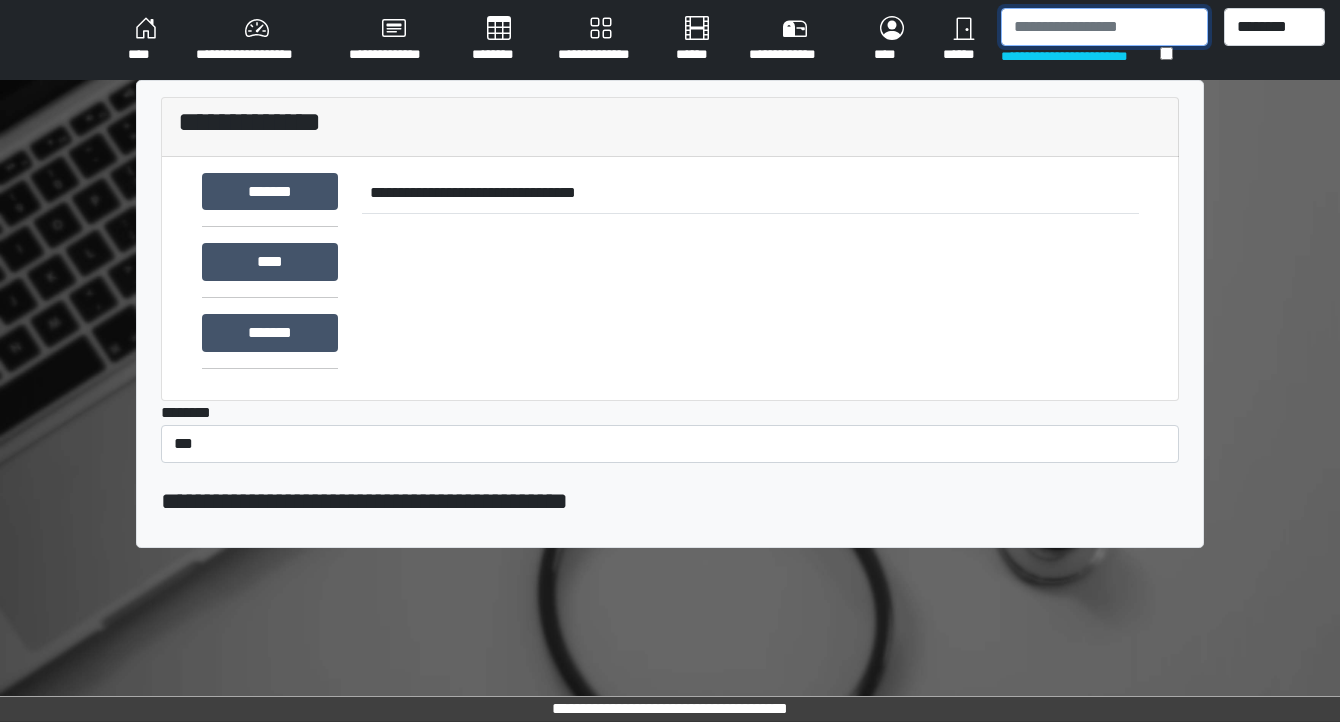 click at bounding box center (1104, 27) 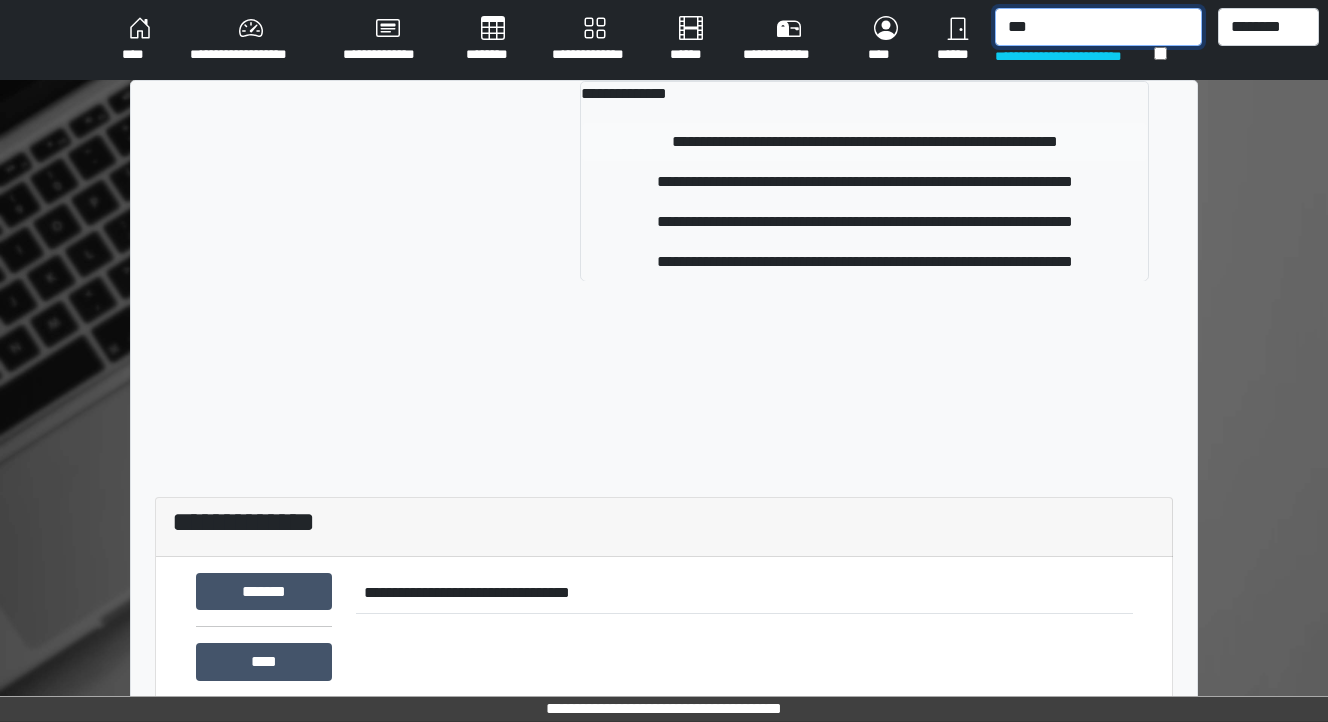 type on "***" 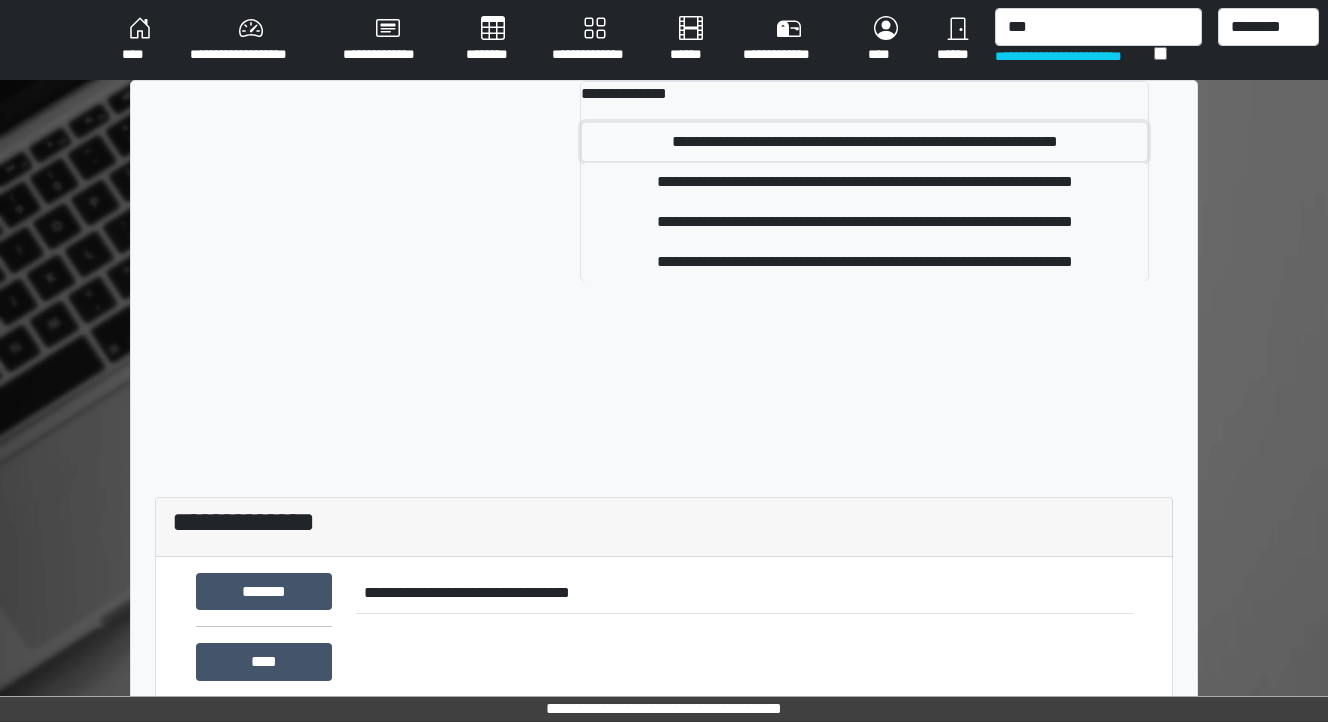 click on "**********" at bounding box center [865, 142] 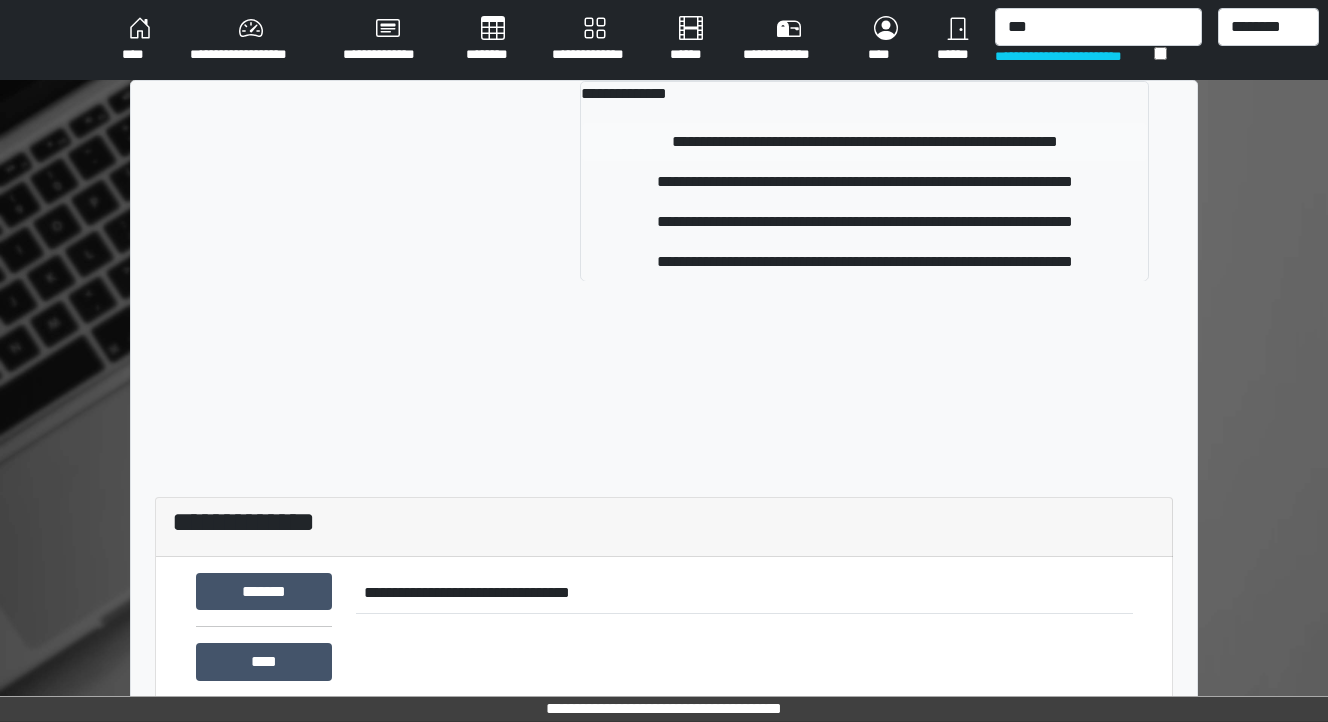 type 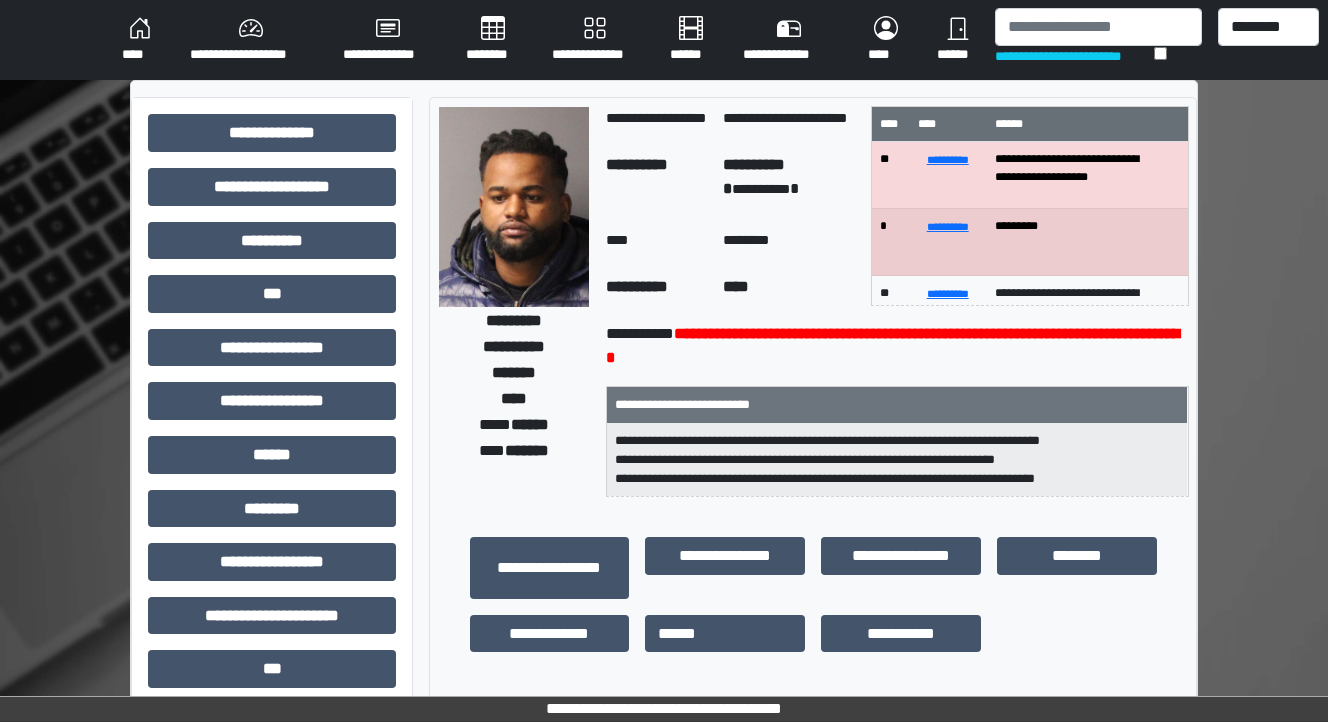 click on "****" at bounding box center [140, 40] 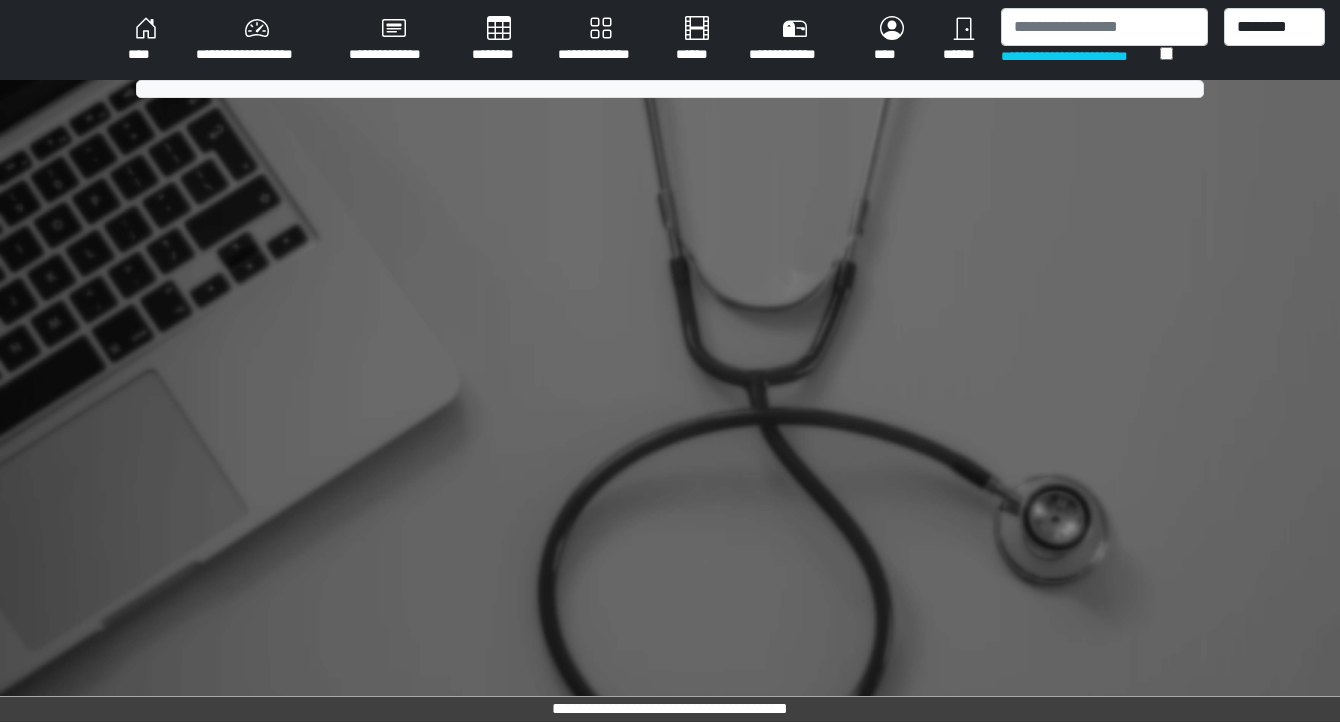 scroll, scrollTop: 0, scrollLeft: 0, axis: both 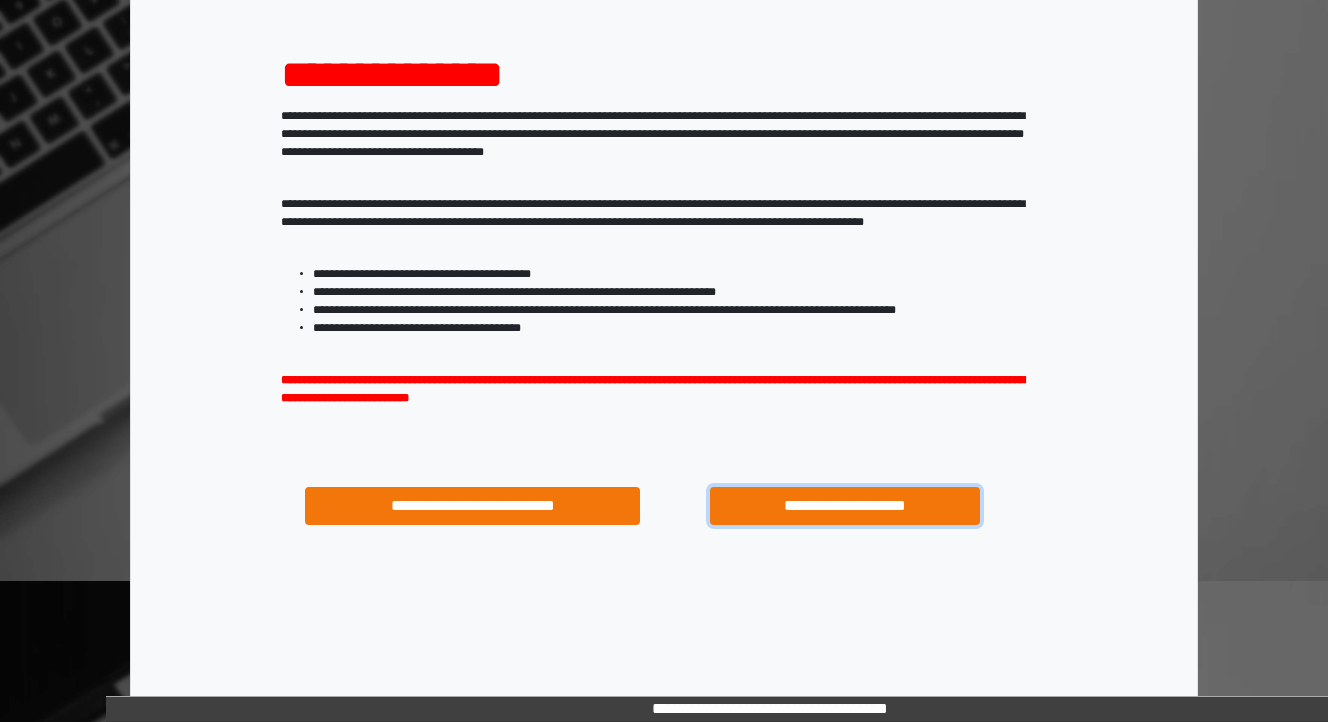 click on "**********" at bounding box center [844, 506] 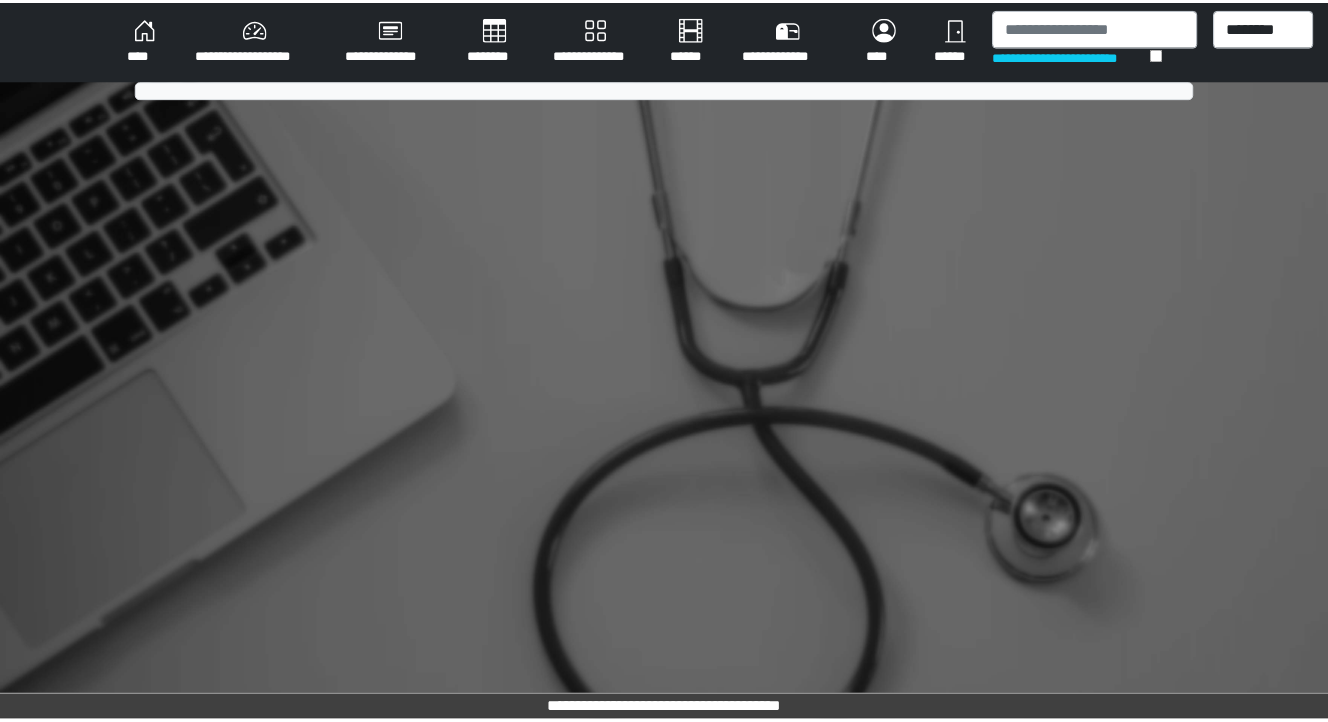 scroll, scrollTop: 0, scrollLeft: 0, axis: both 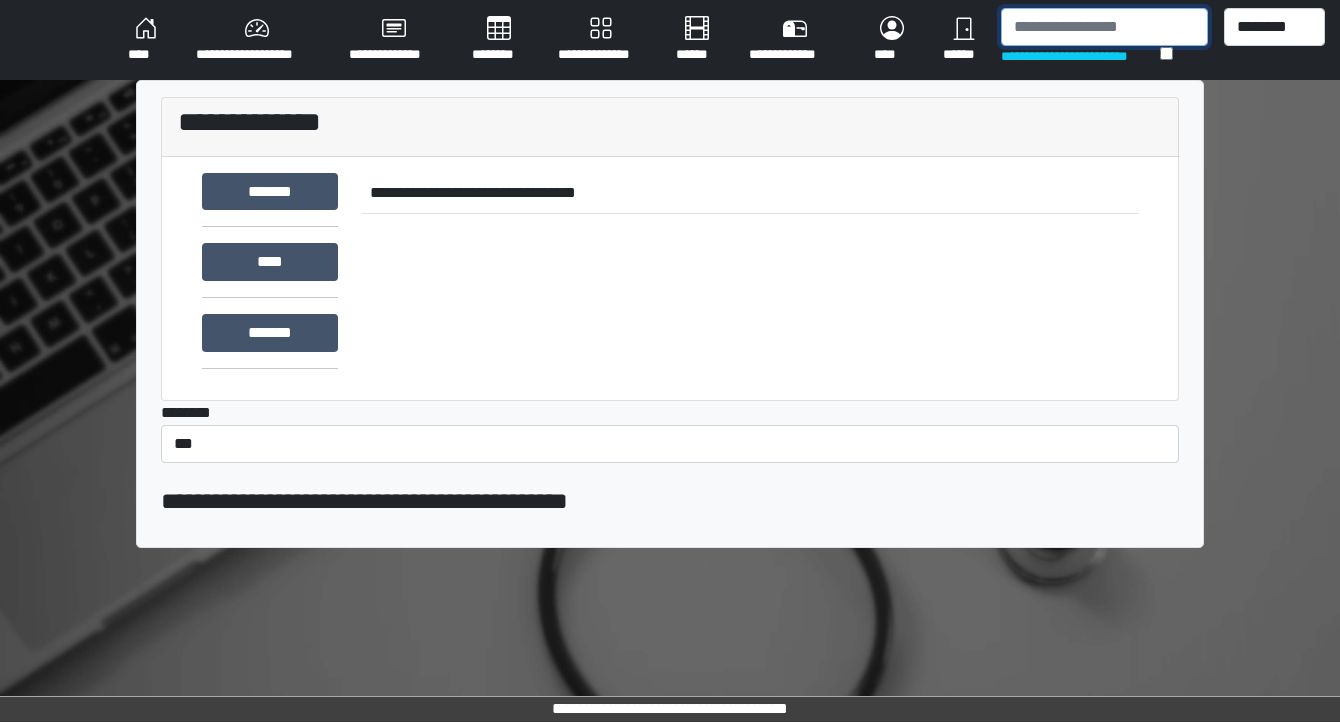 click at bounding box center [1104, 27] 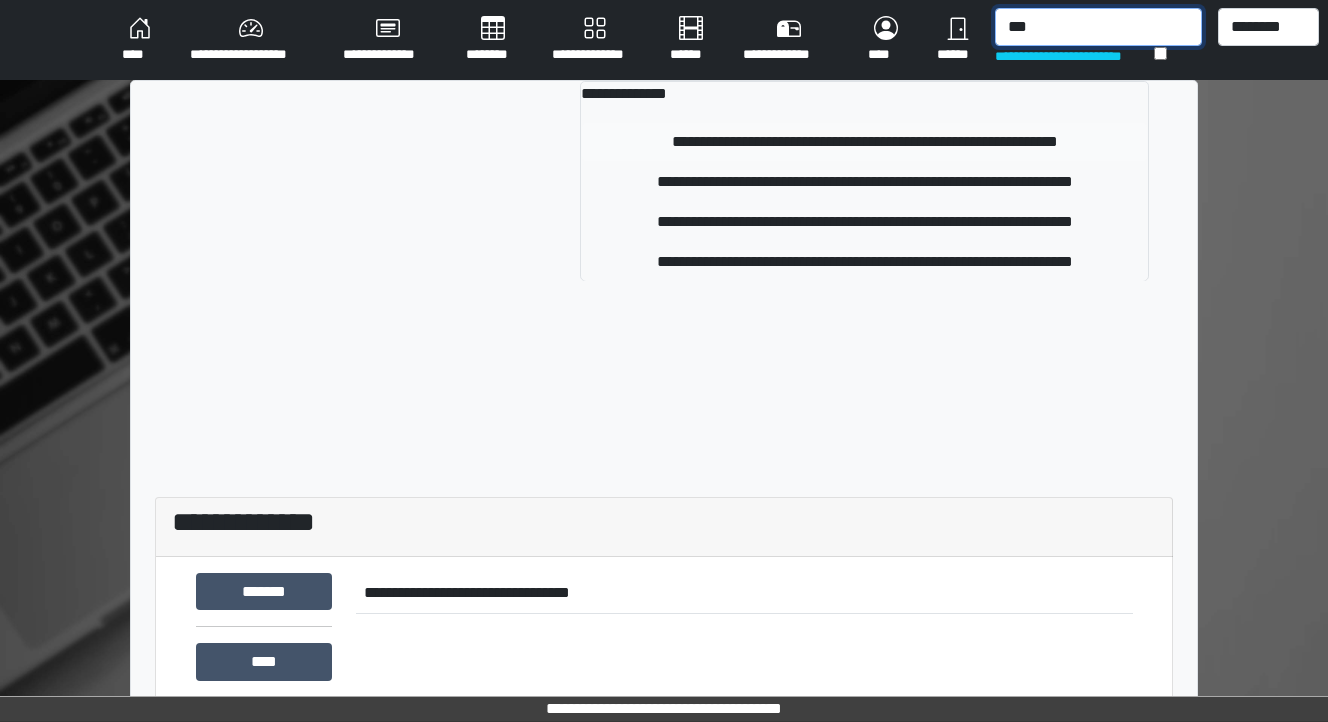 type on "***" 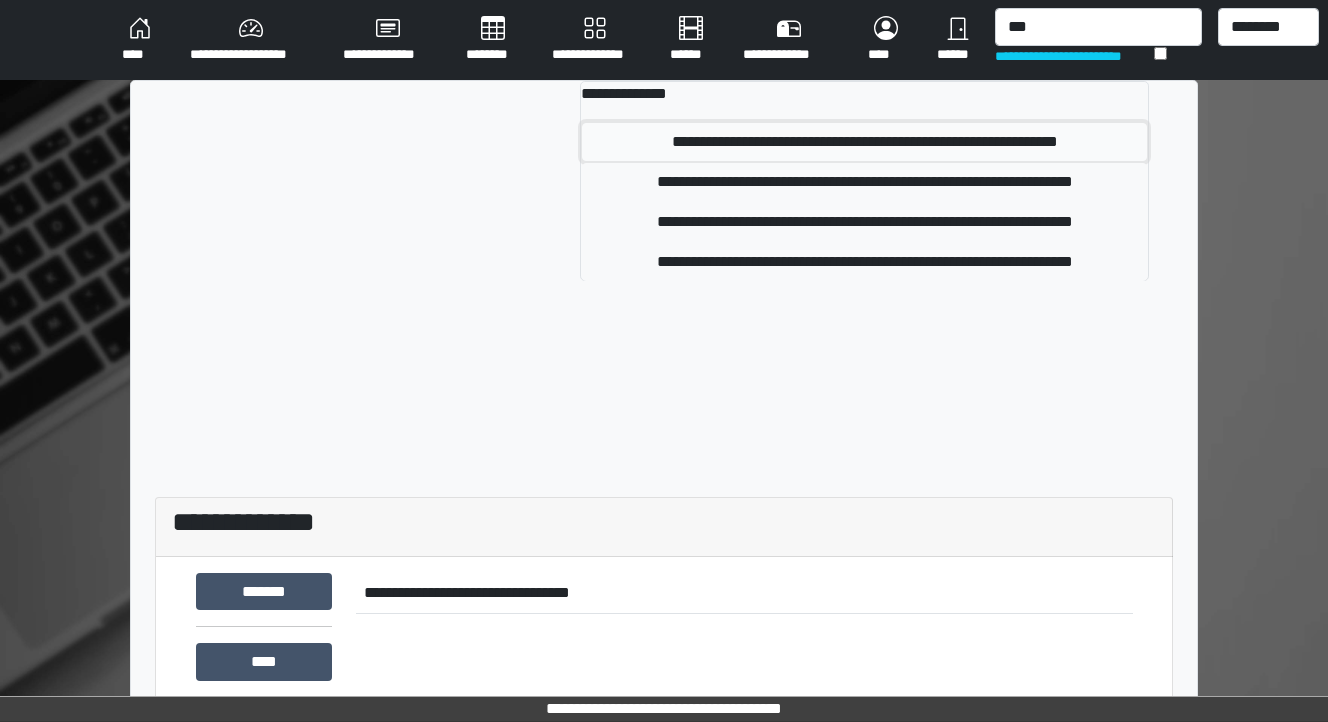 click on "**********" at bounding box center [865, 142] 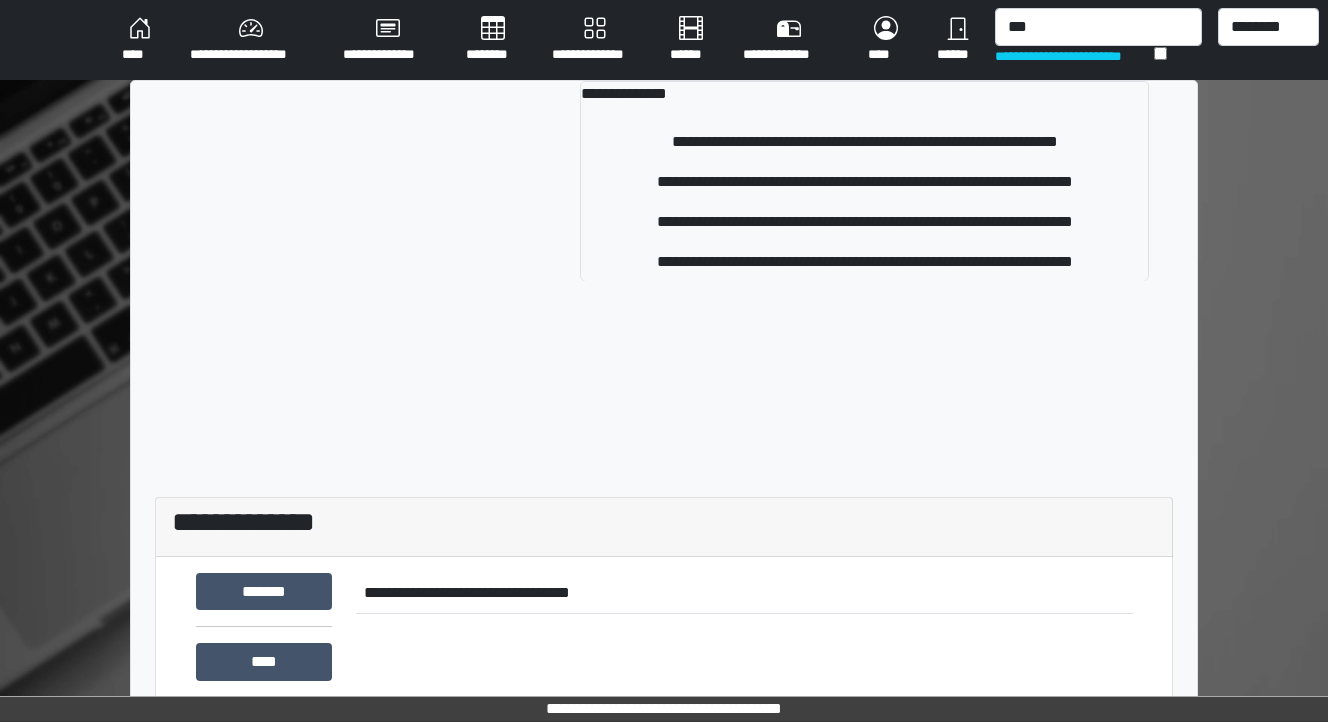 type 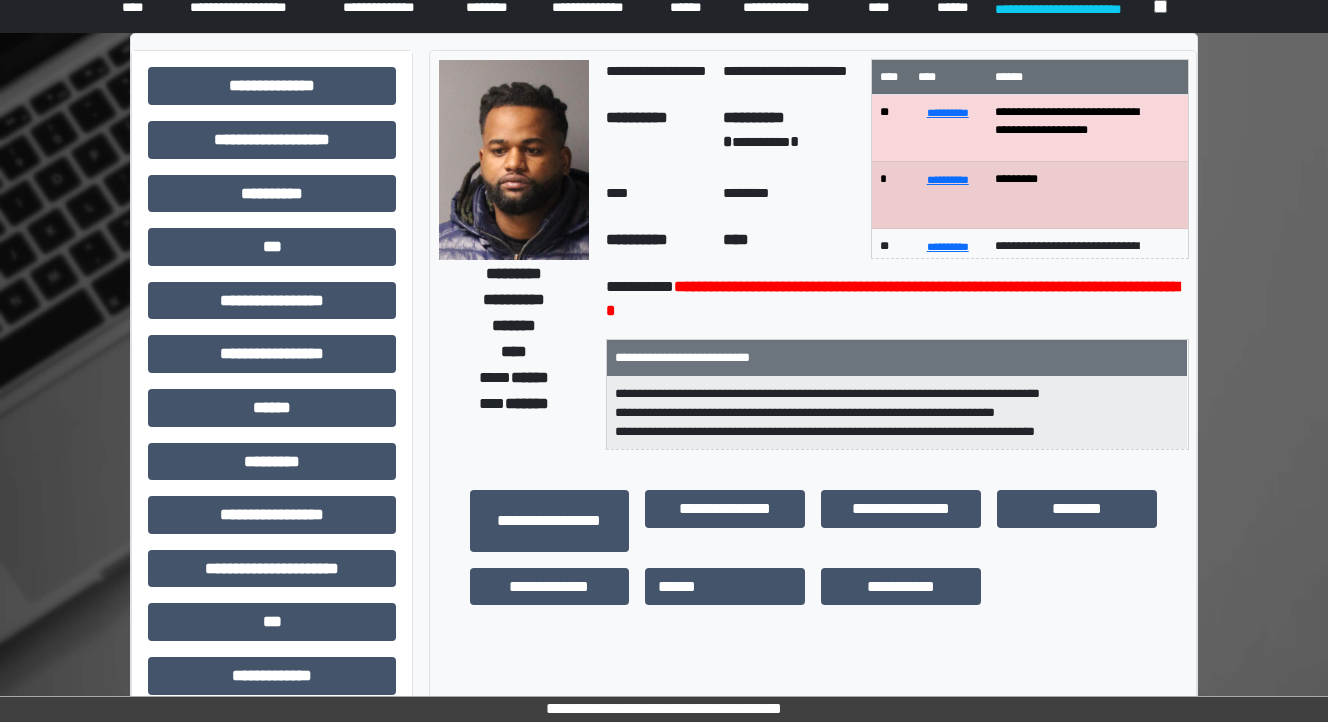 scroll, scrollTop: 240, scrollLeft: 0, axis: vertical 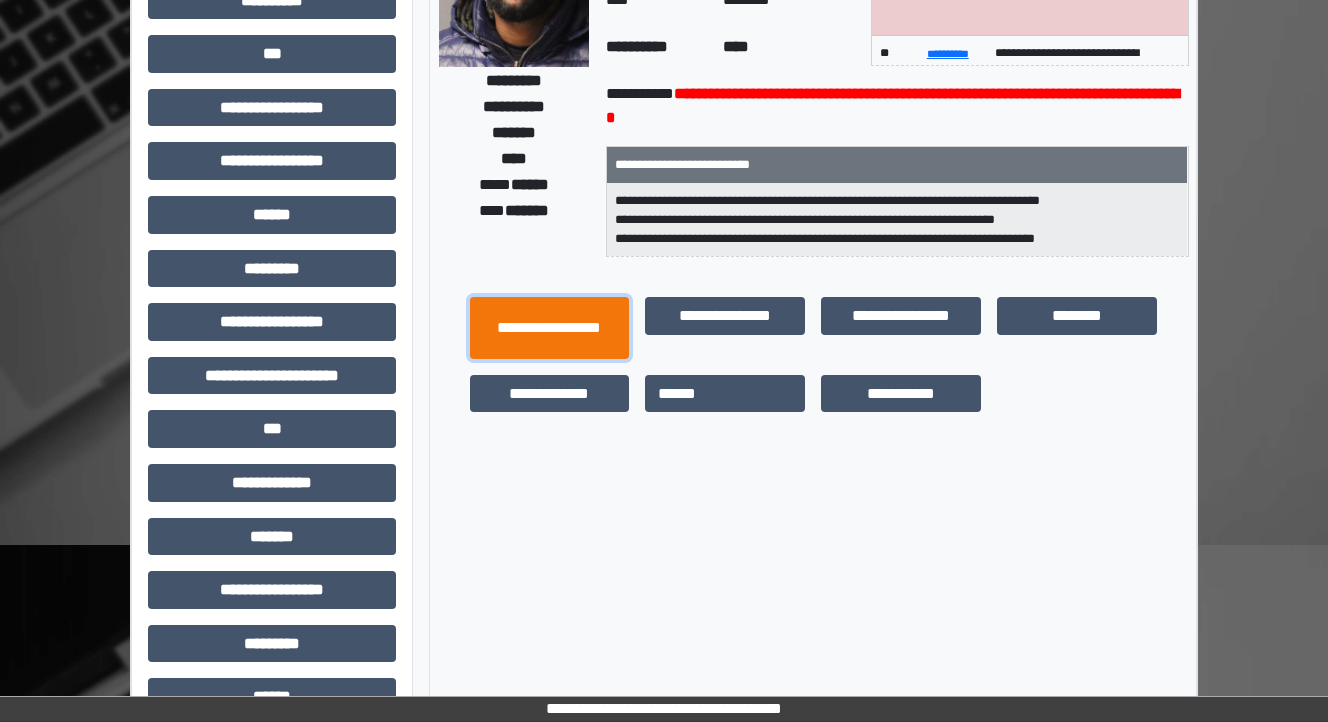 click on "**********" at bounding box center (550, 328) 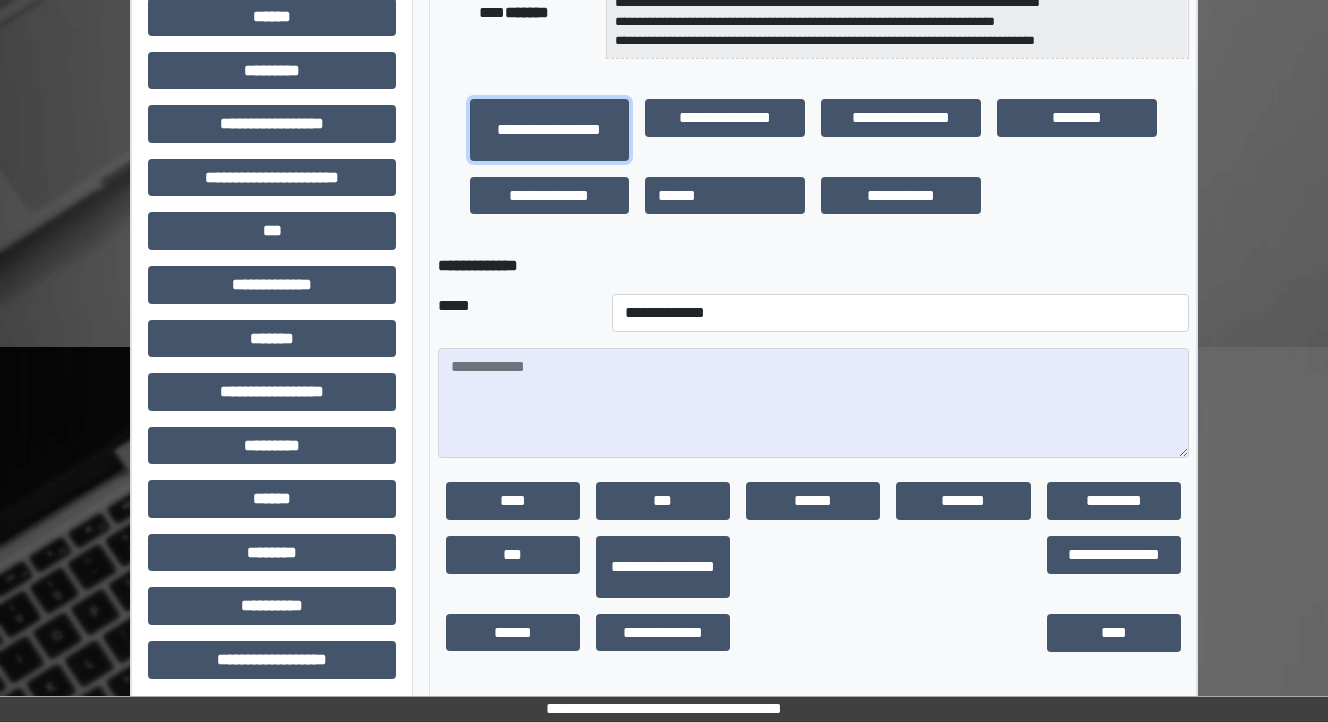 scroll, scrollTop: 444, scrollLeft: 0, axis: vertical 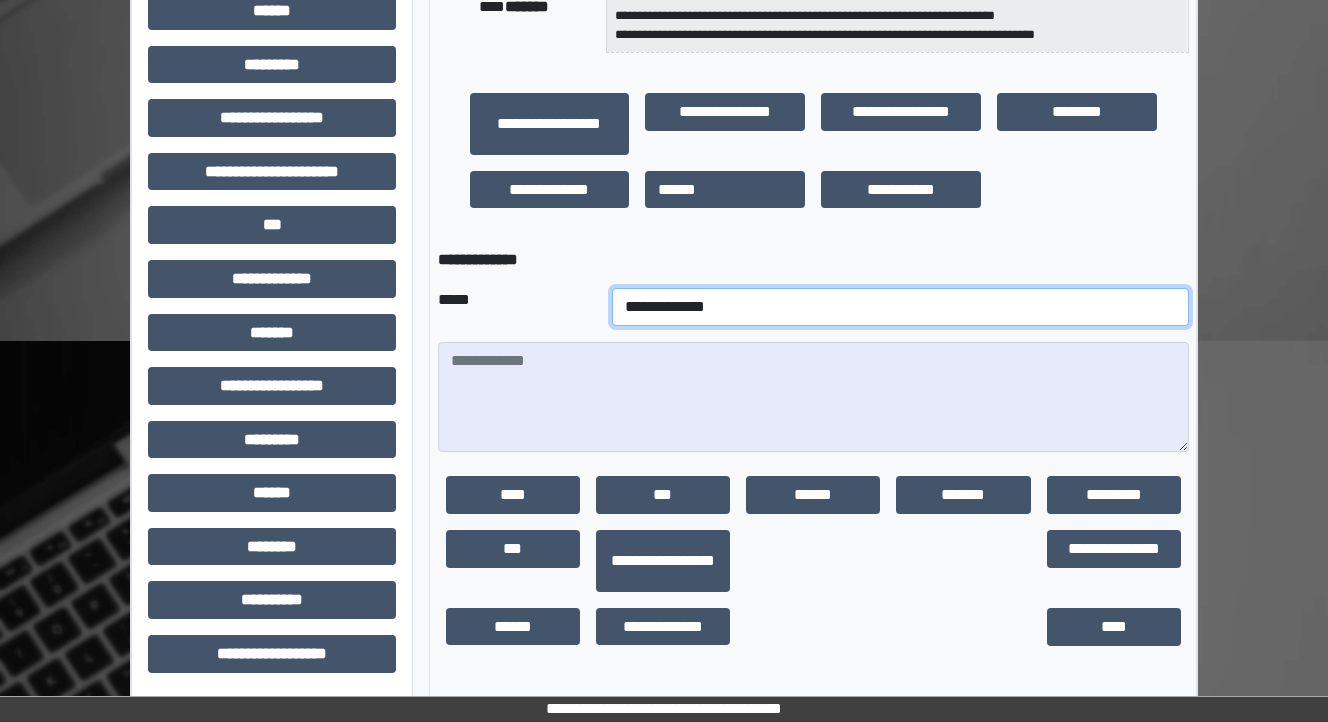 click on "**********" at bounding box center (900, 307) 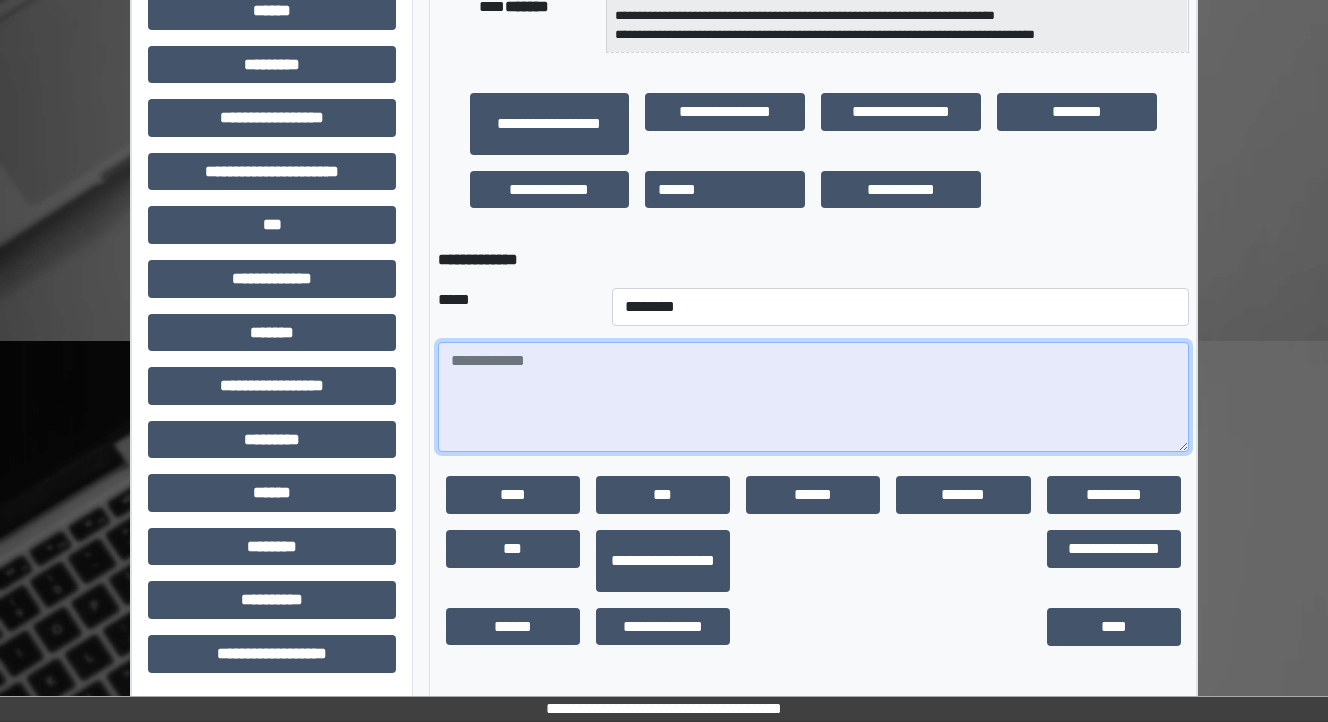 click at bounding box center (813, 397) 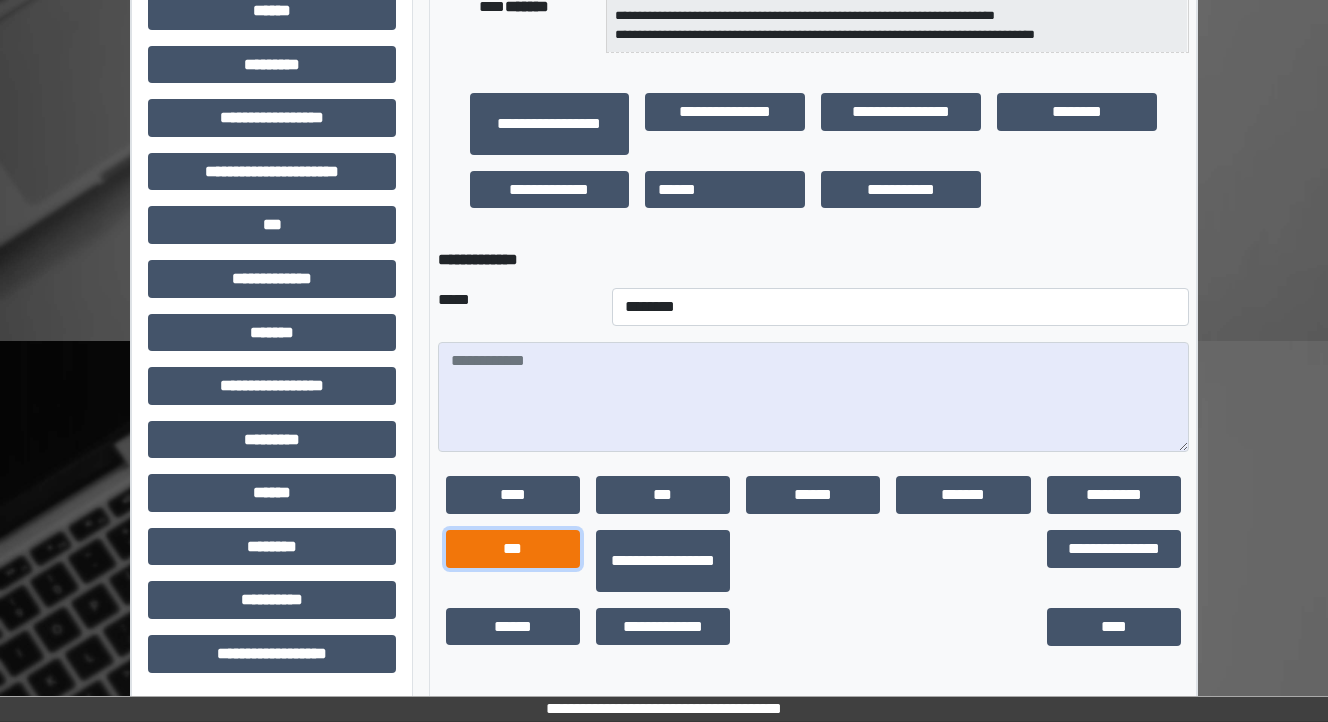 click on "***" at bounding box center [513, 549] 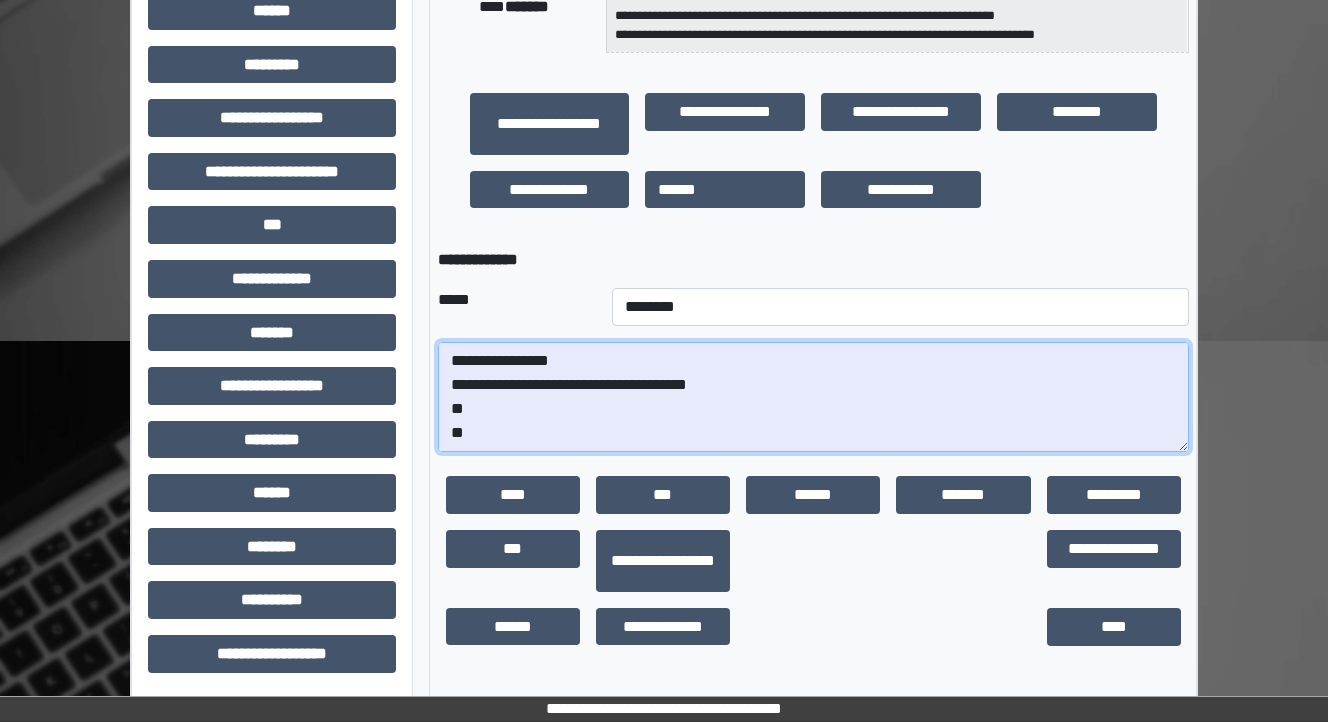 click on "**********" at bounding box center [813, 397] 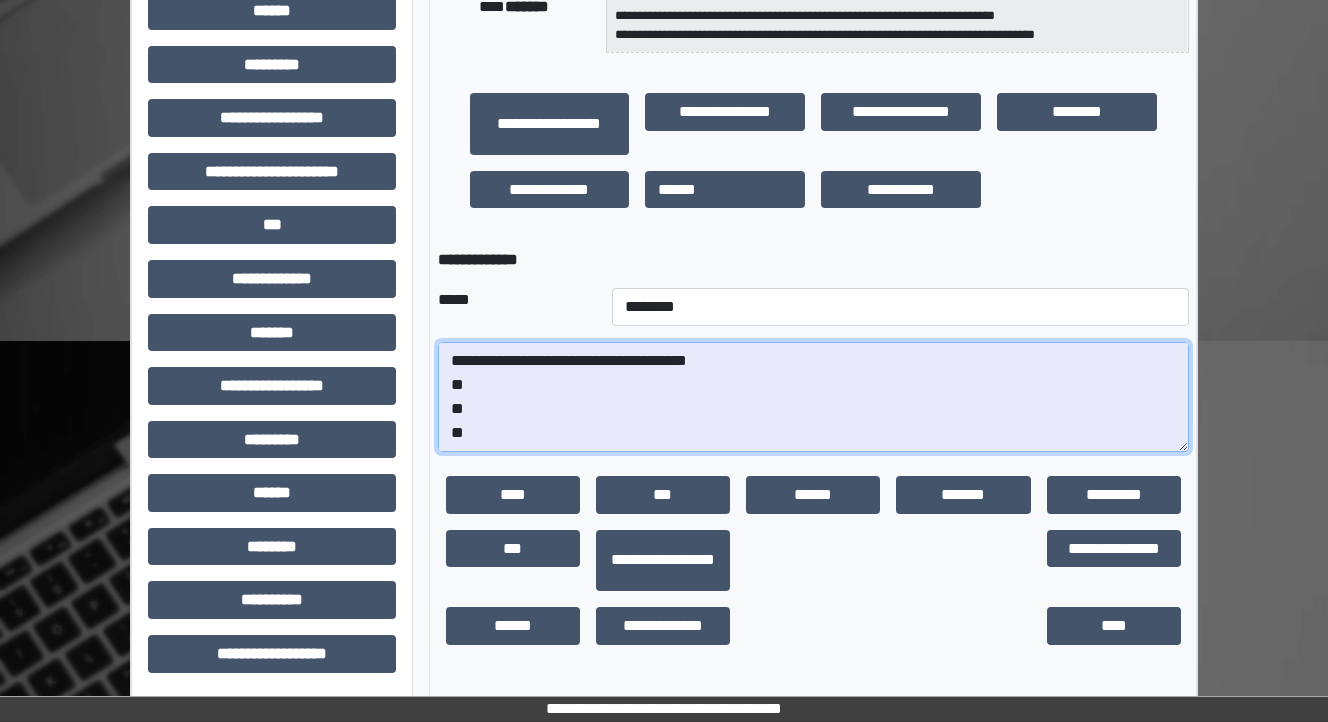 drag, startPoint x: 484, startPoint y: 432, endPoint x: 448, endPoint y: 423, distance: 37.107952 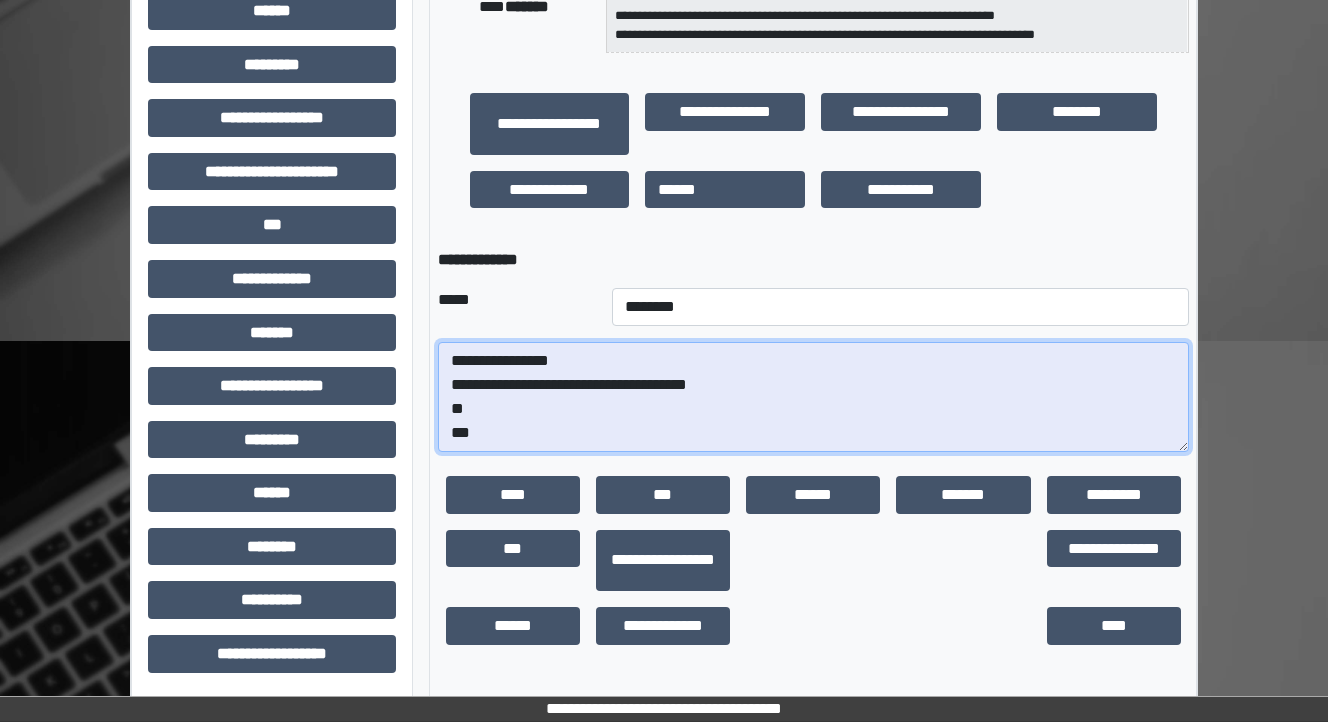scroll, scrollTop: 16, scrollLeft: 0, axis: vertical 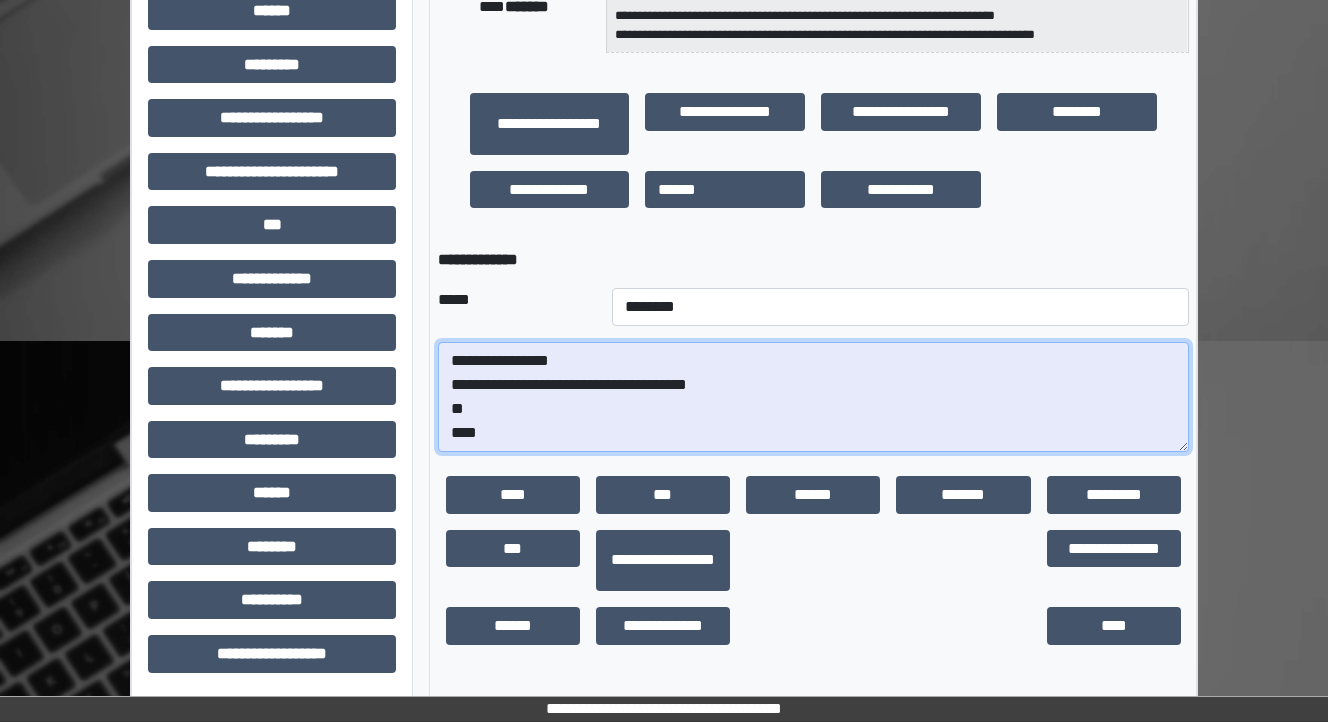 paste on "**********" 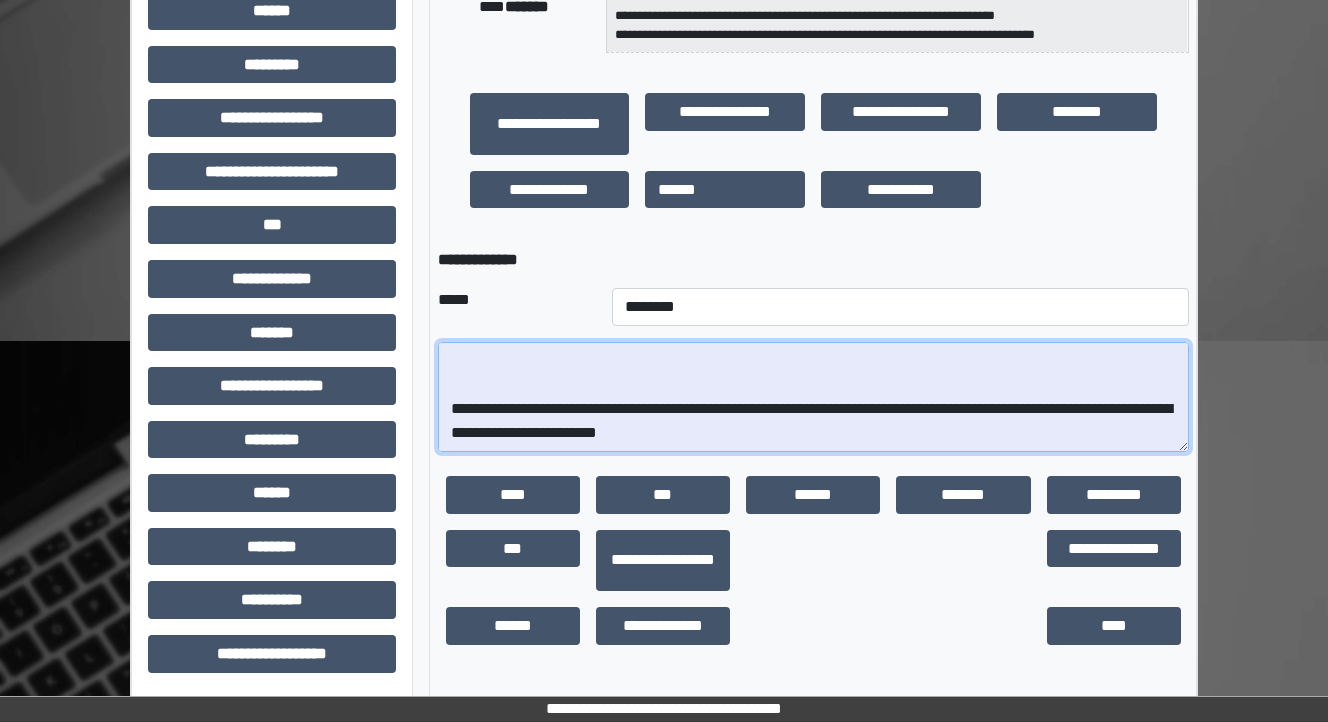 scroll, scrollTop: 240, scrollLeft: 0, axis: vertical 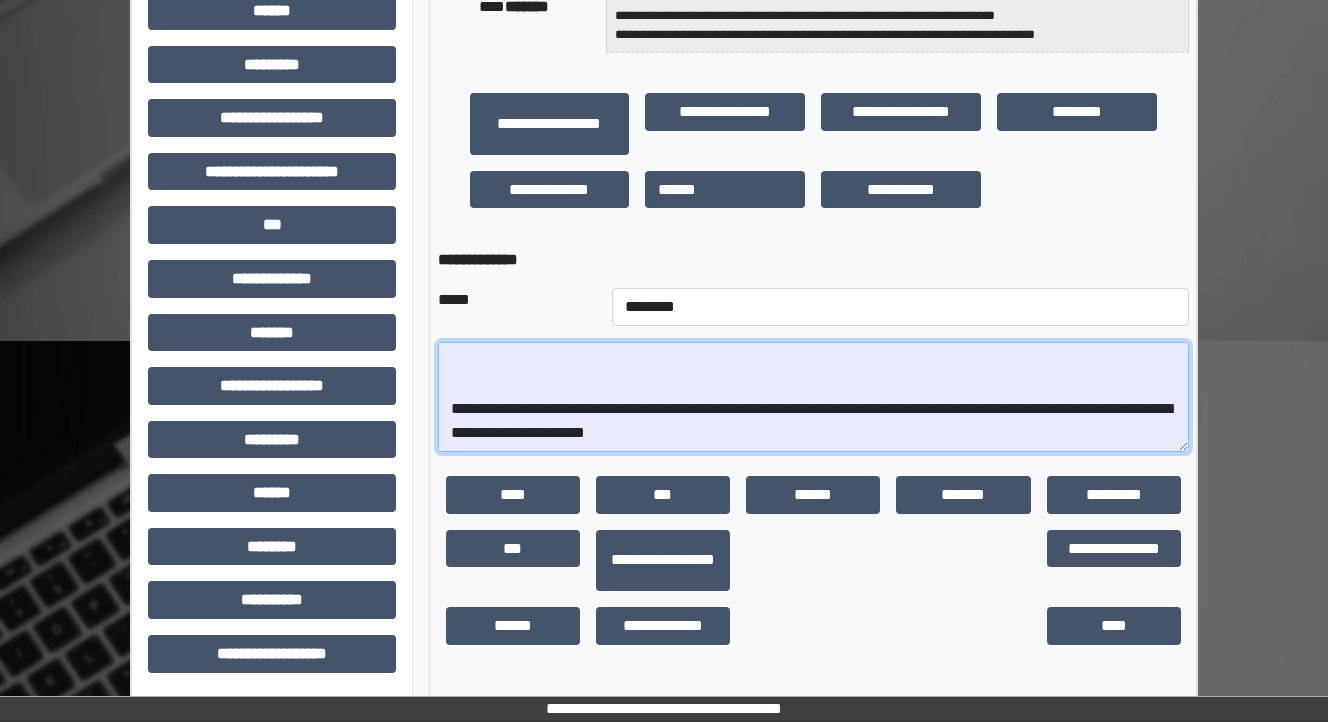 click on "**********" at bounding box center [813, 397] 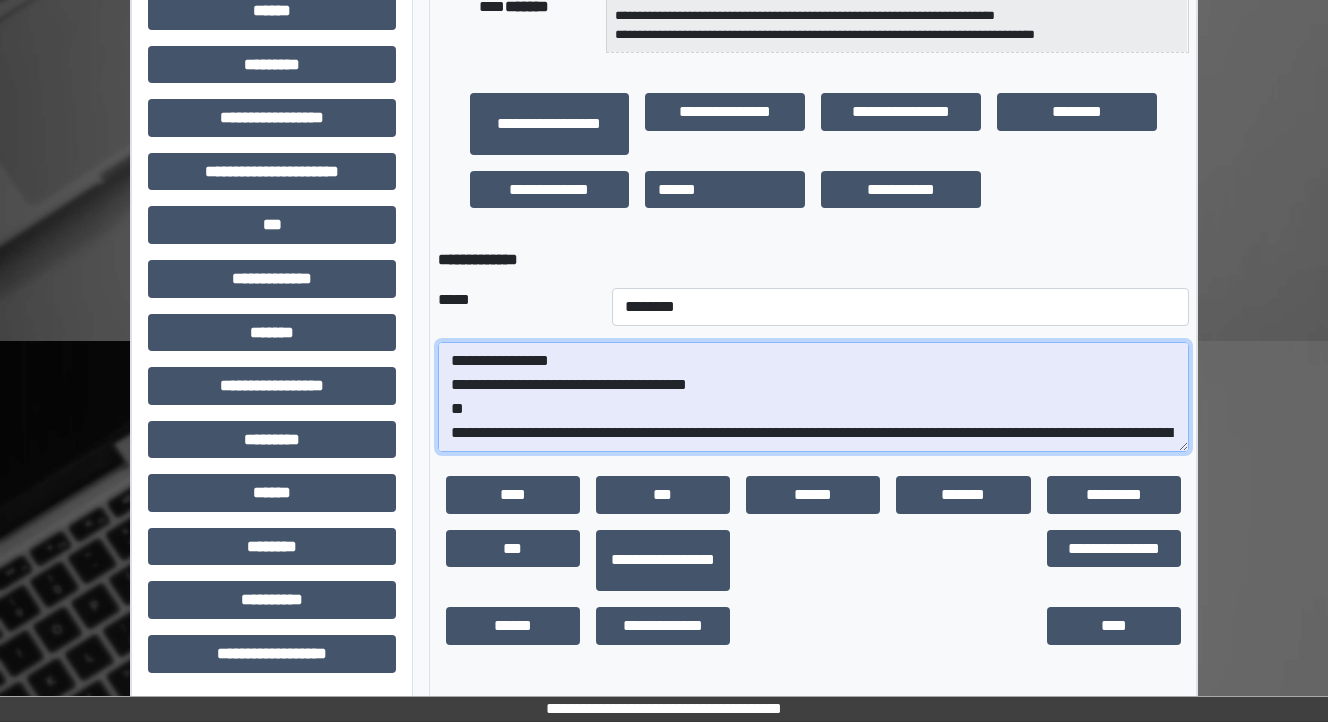 scroll, scrollTop: 0, scrollLeft: 0, axis: both 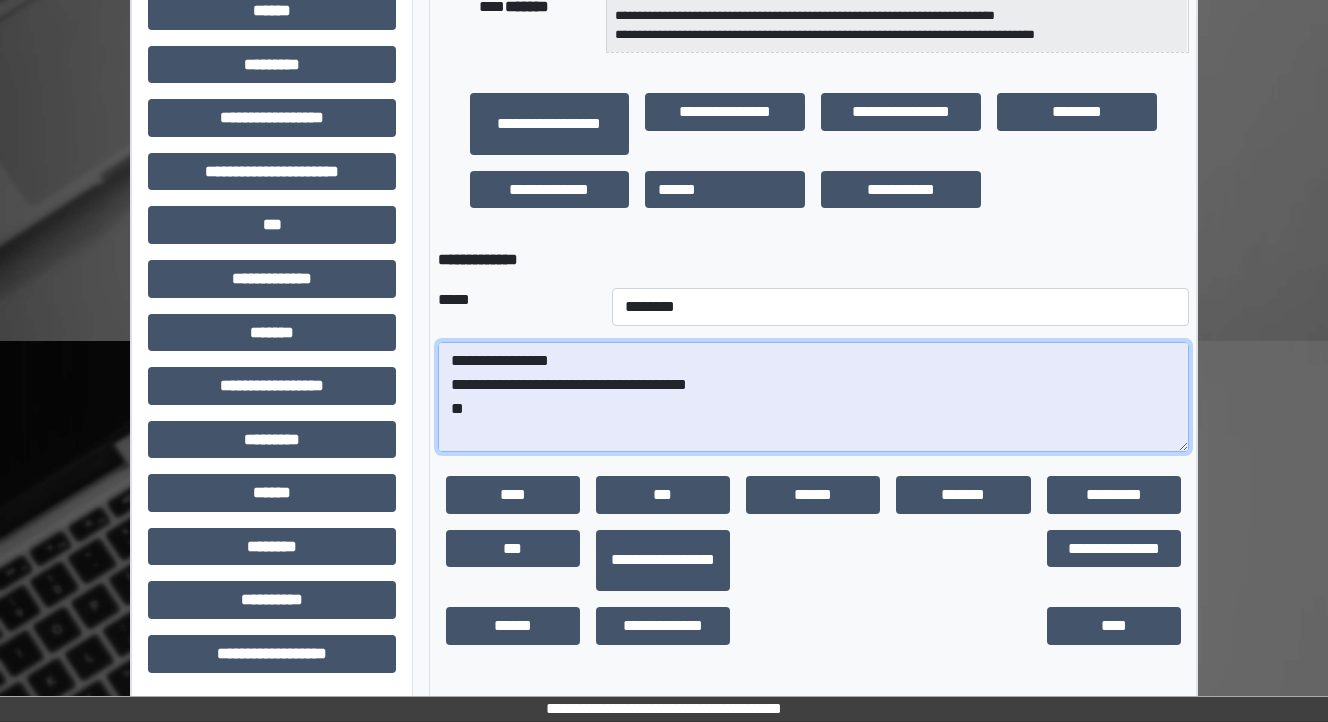 click on "**********" at bounding box center (813, 397) 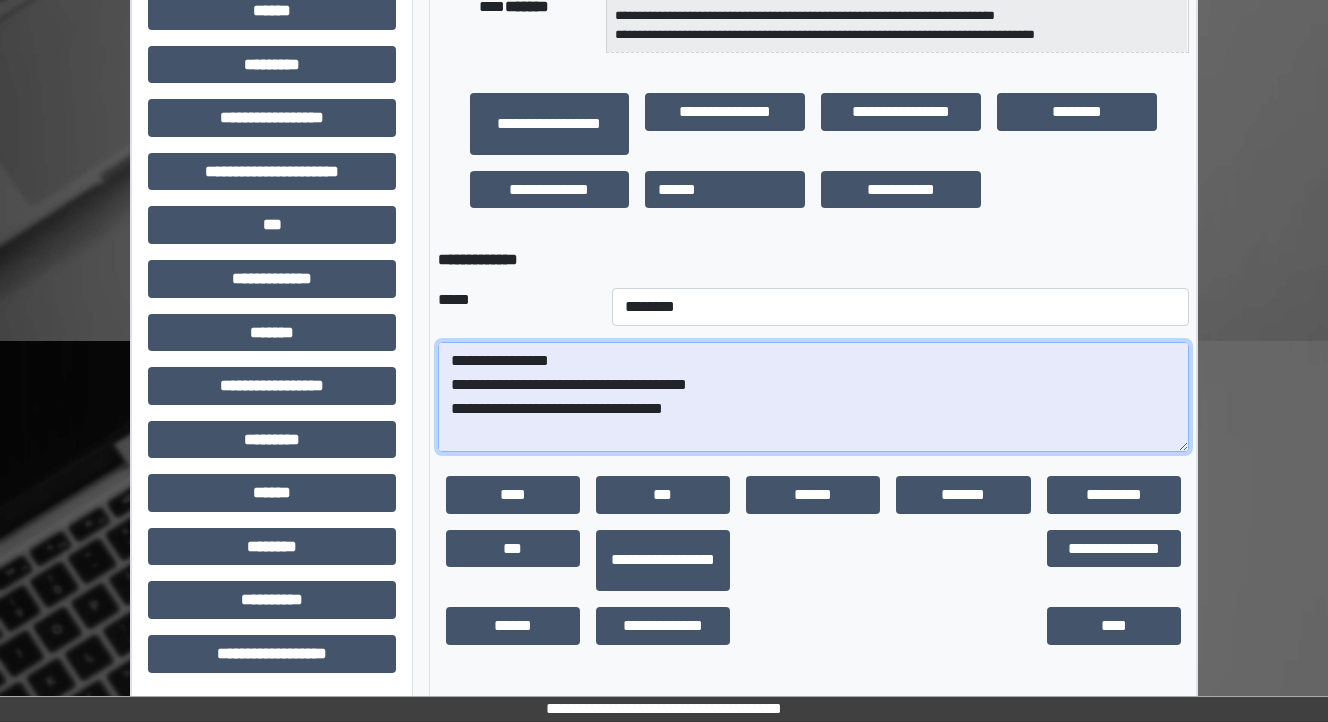 click on "**********" at bounding box center (813, 397) 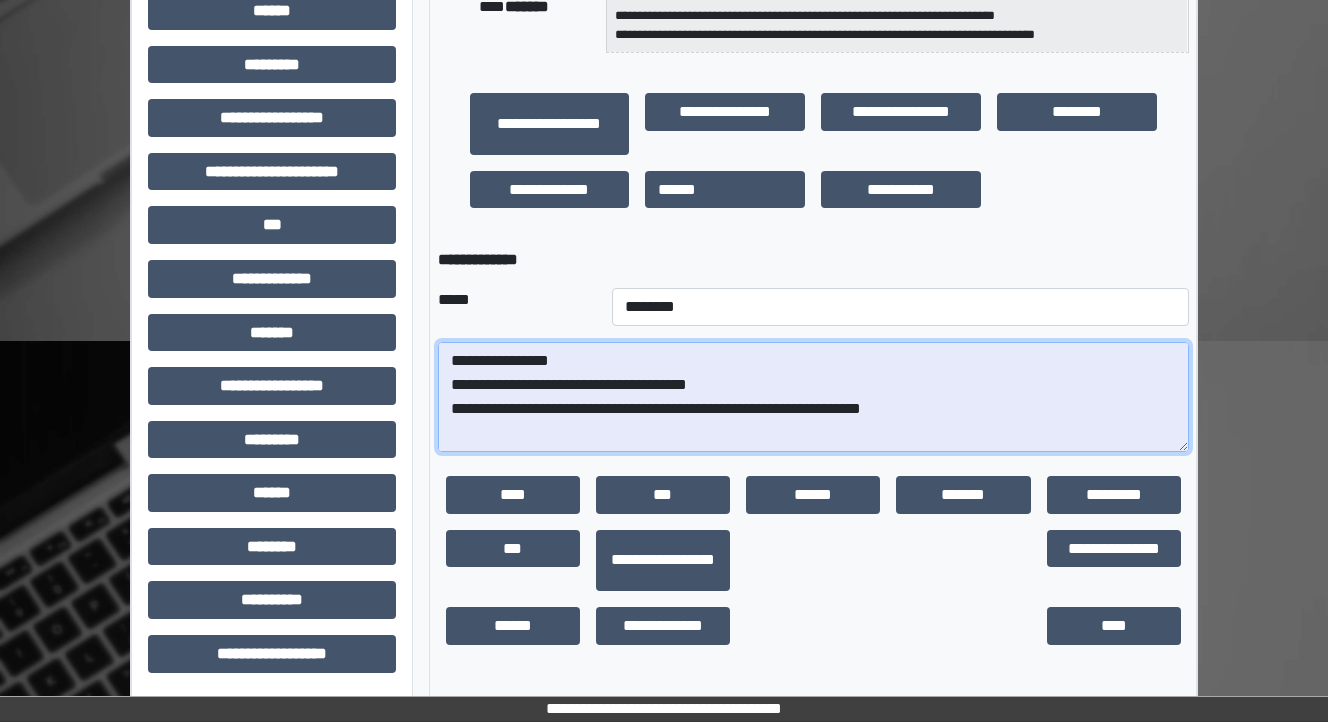 drag, startPoint x: 779, startPoint y: 411, endPoint x: 699, endPoint y: 404, distance: 80.305664 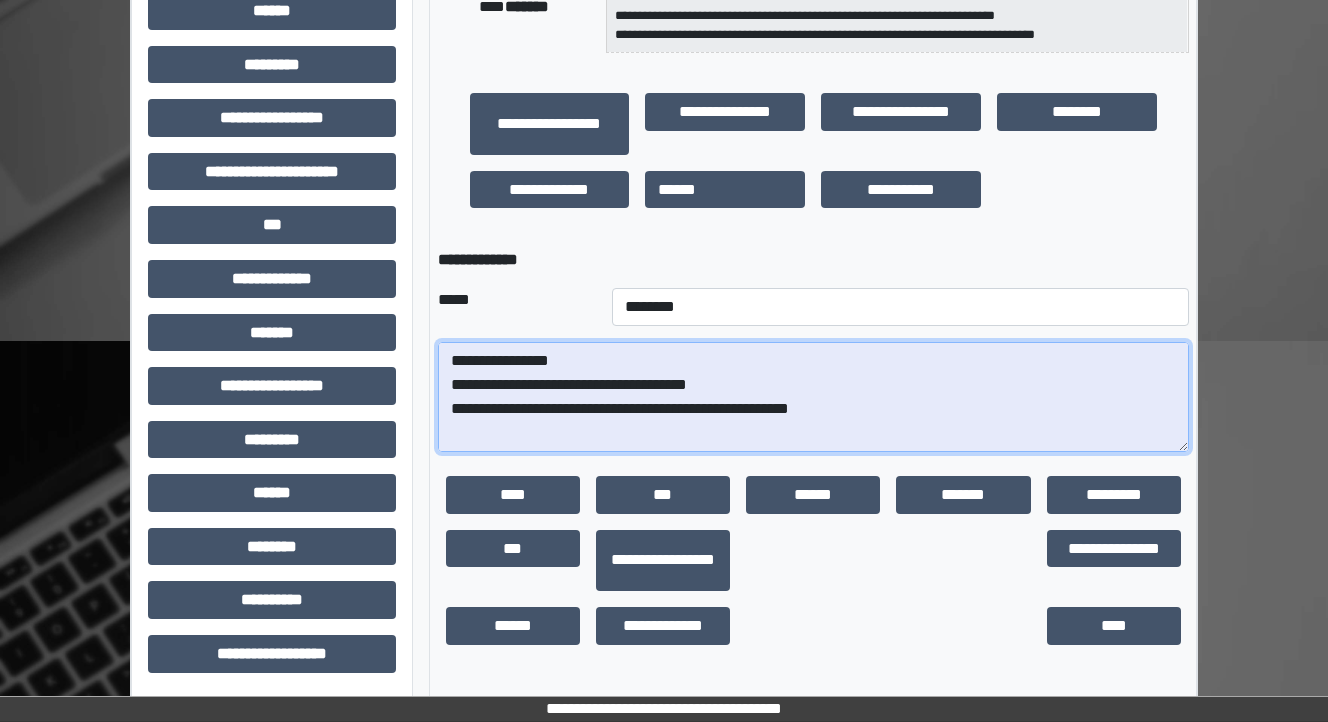click on "**********" at bounding box center [813, 397] 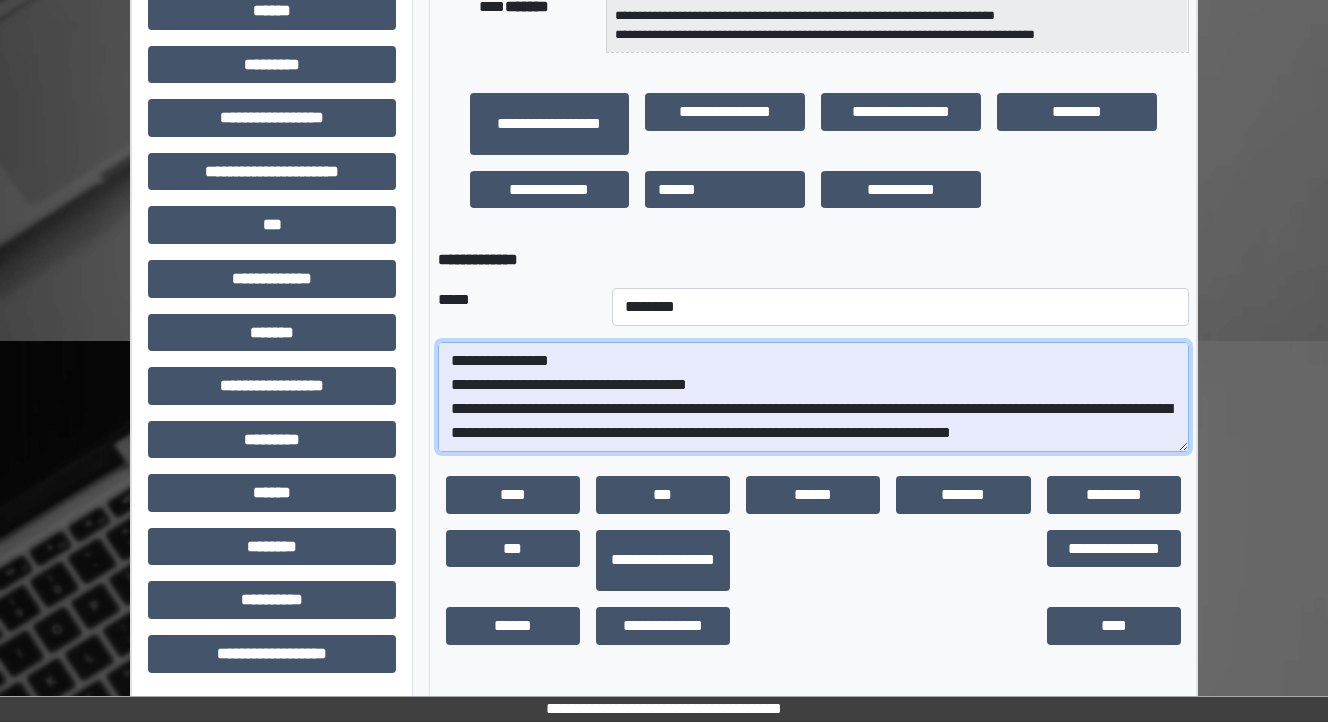 scroll, scrollTop: 16, scrollLeft: 0, axis: vertical 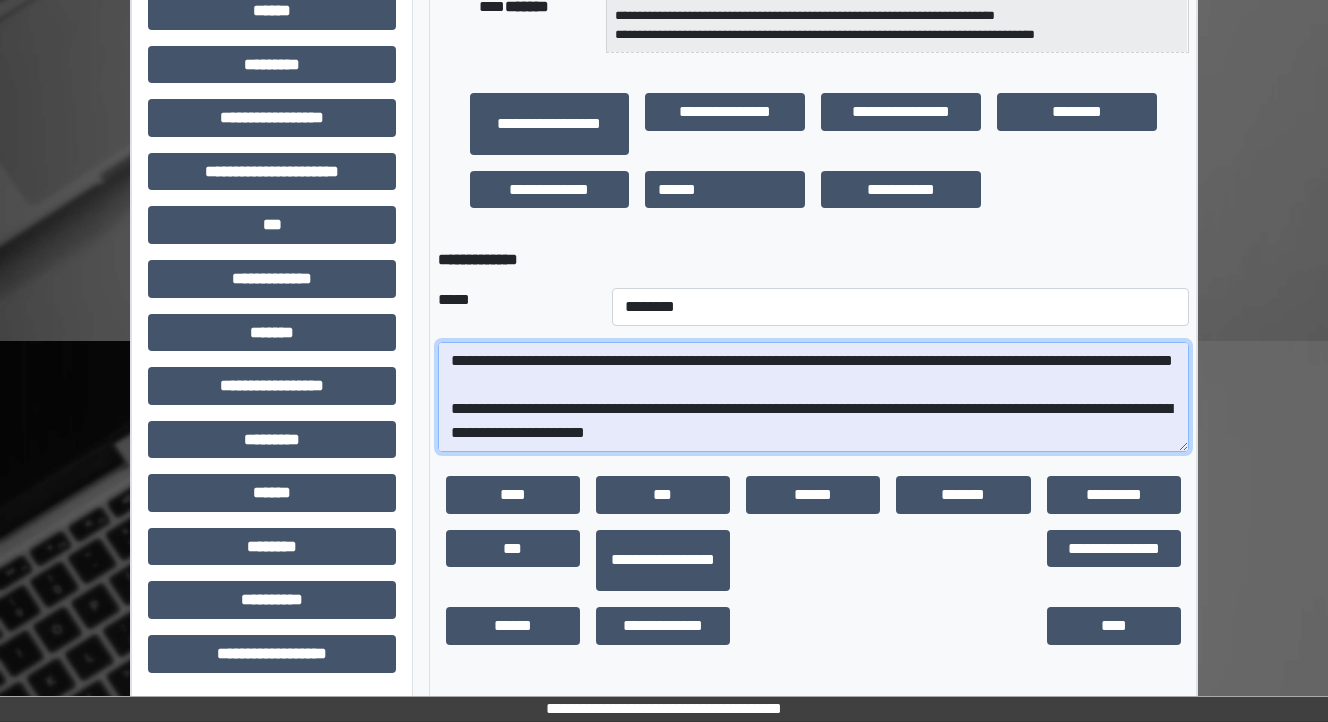 click on "**********" at bounding box center [813, 397] 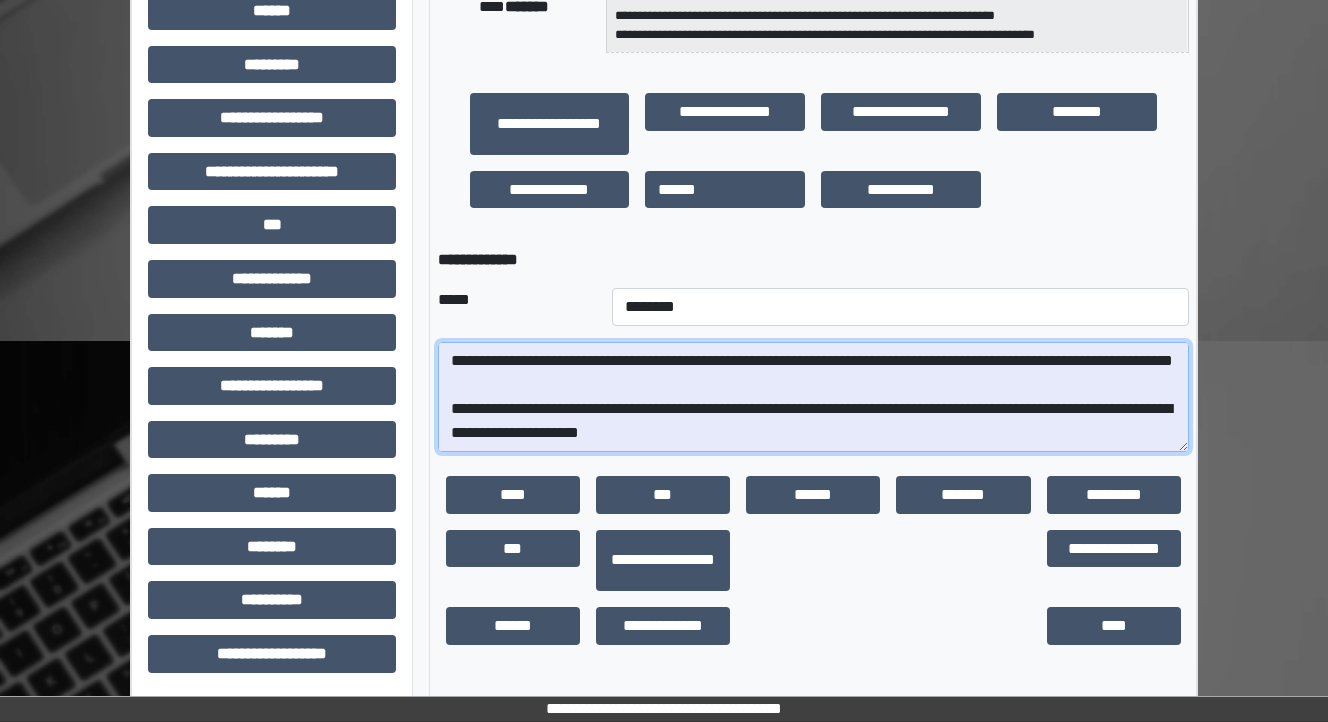 click on "**********" at bounding box center [813, 397] 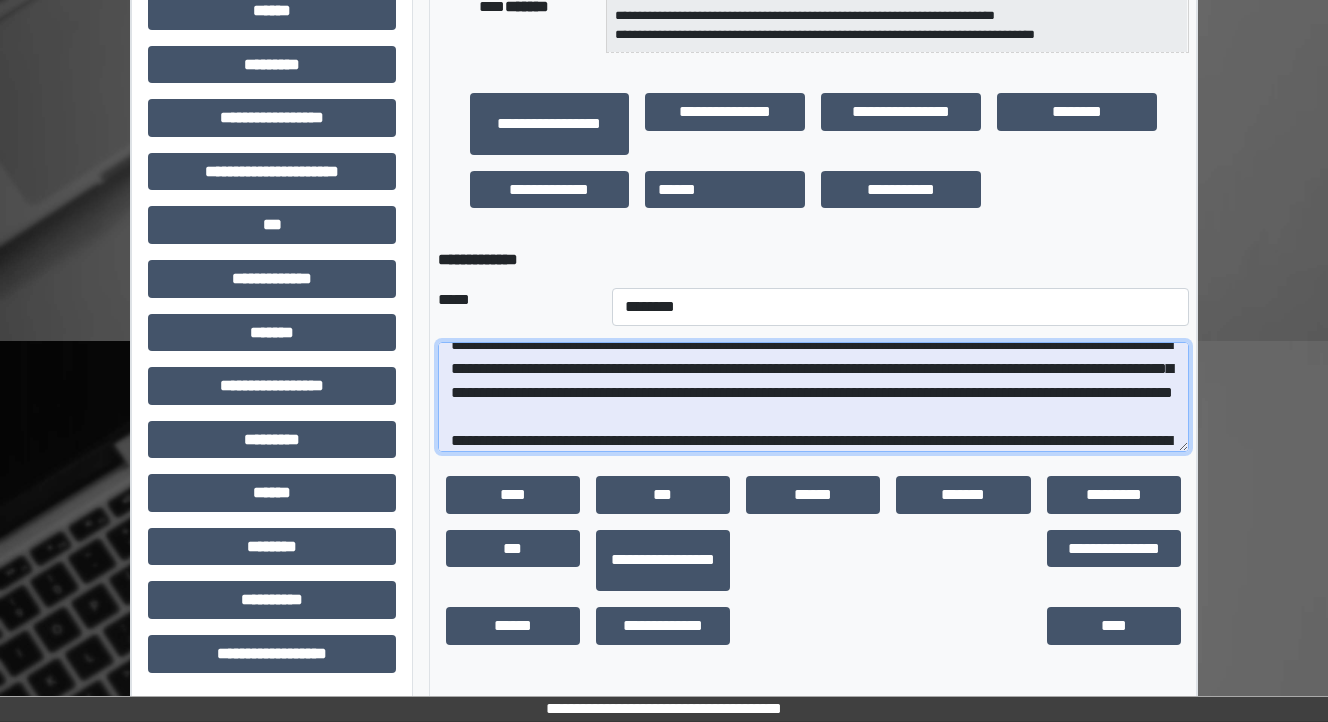 click on "**********" at bounding box center (813, 397) 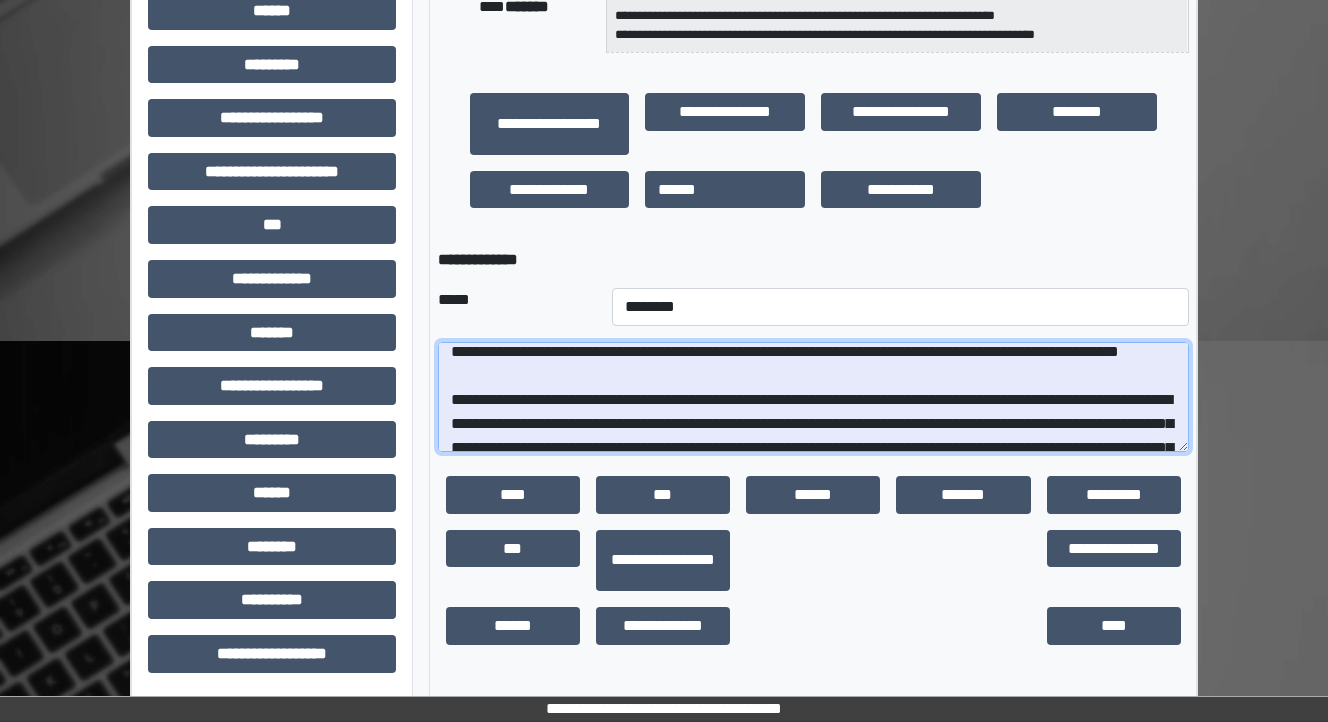 scroll, scrollTop: 56, scrollLeft: 0, axis: vertical 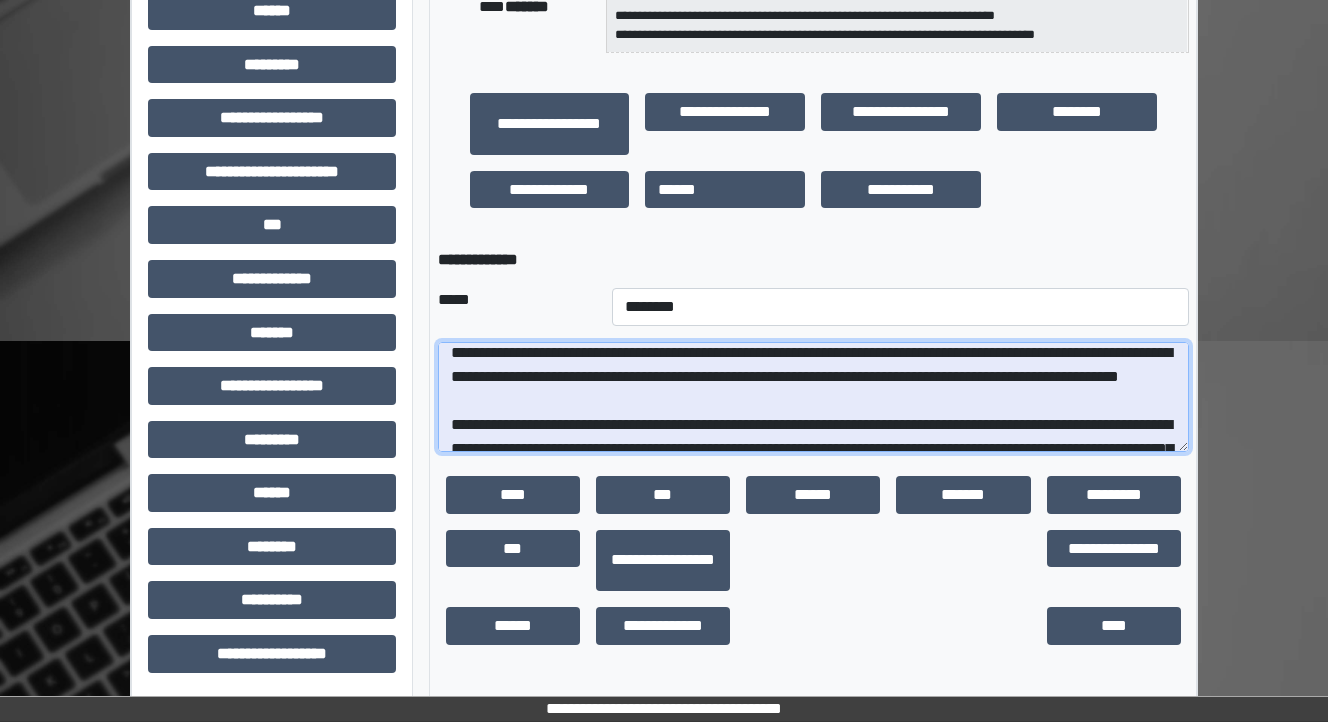 click on "**********" at bounding box center (813, 397) 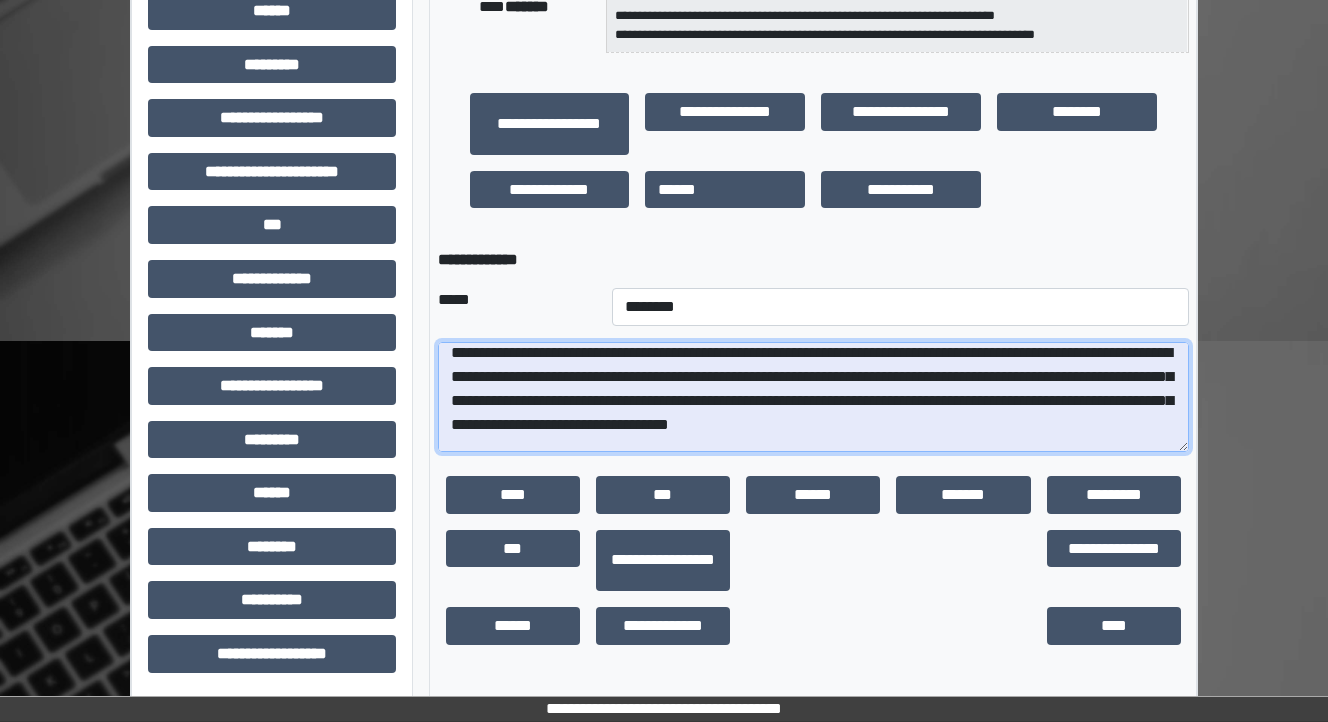 click on "**********" at bounding box center [813, 397] 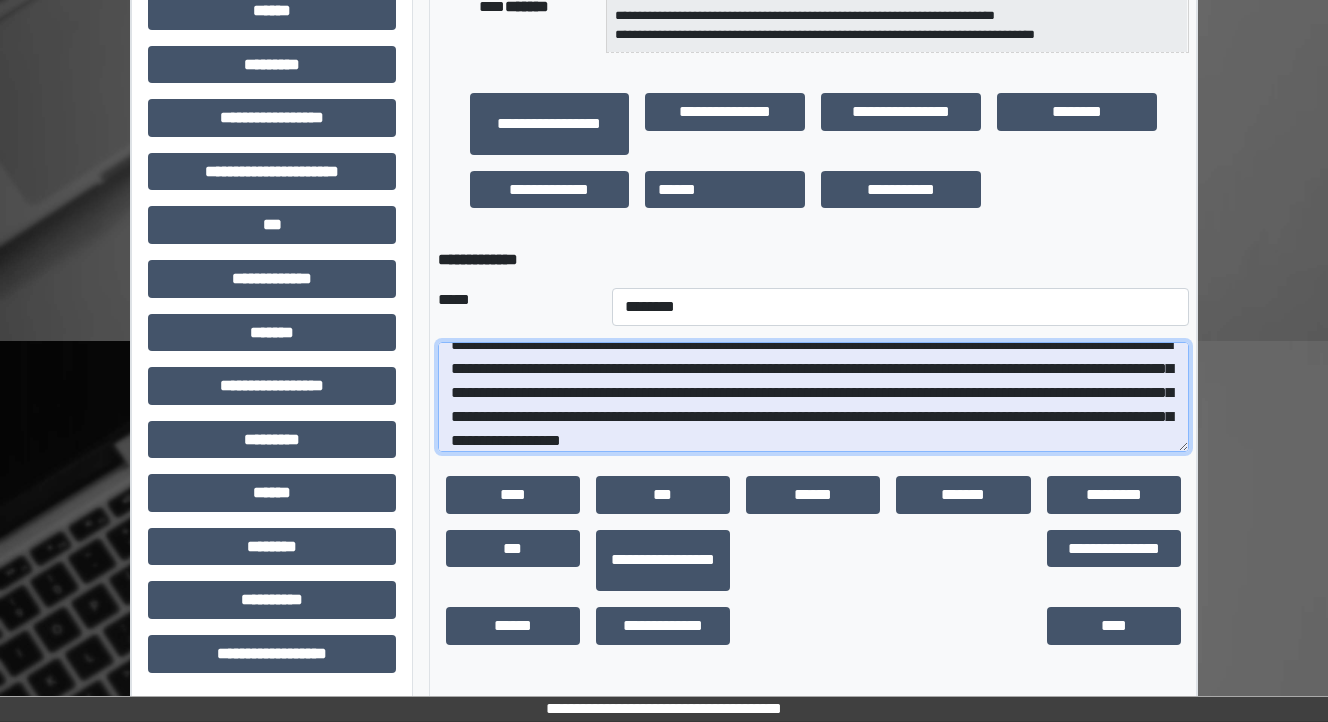scroll, scrollTop: 88, scrollLeft: 0, axis: vertical 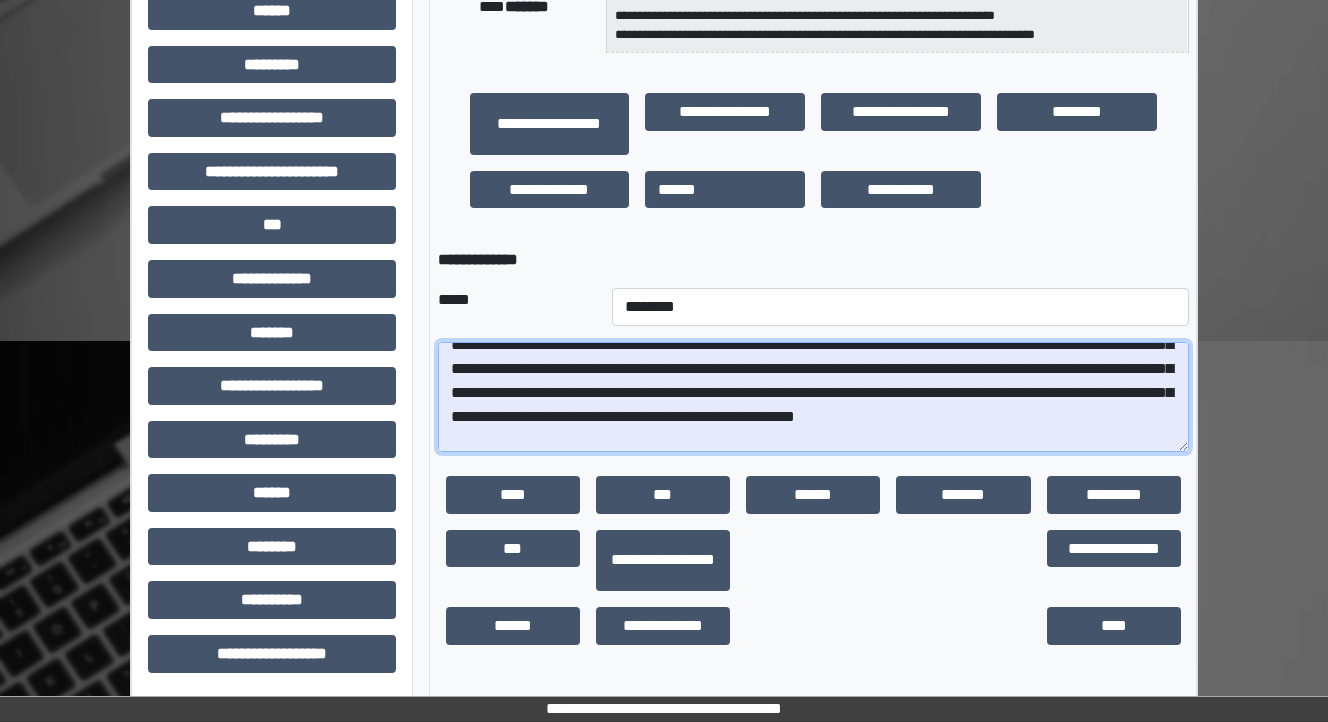 click at bounding box center (813, 397) 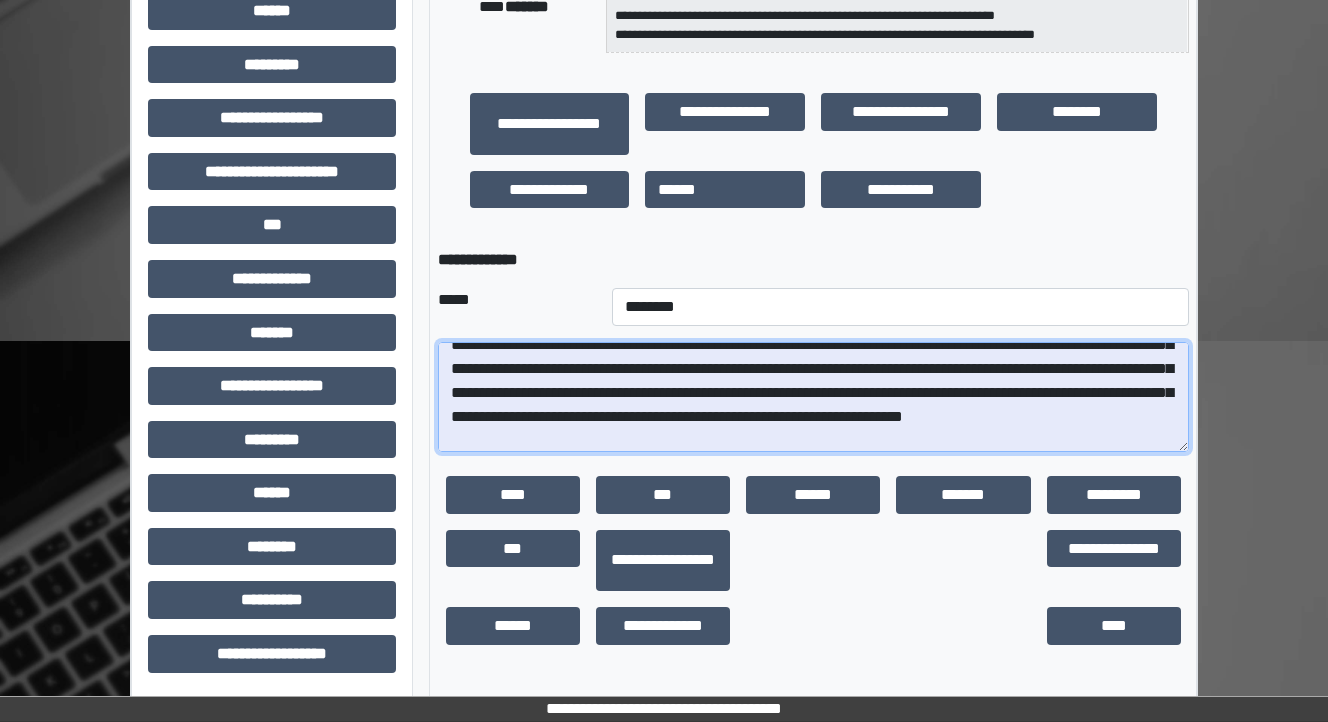 click at bounding box center [813, 397] 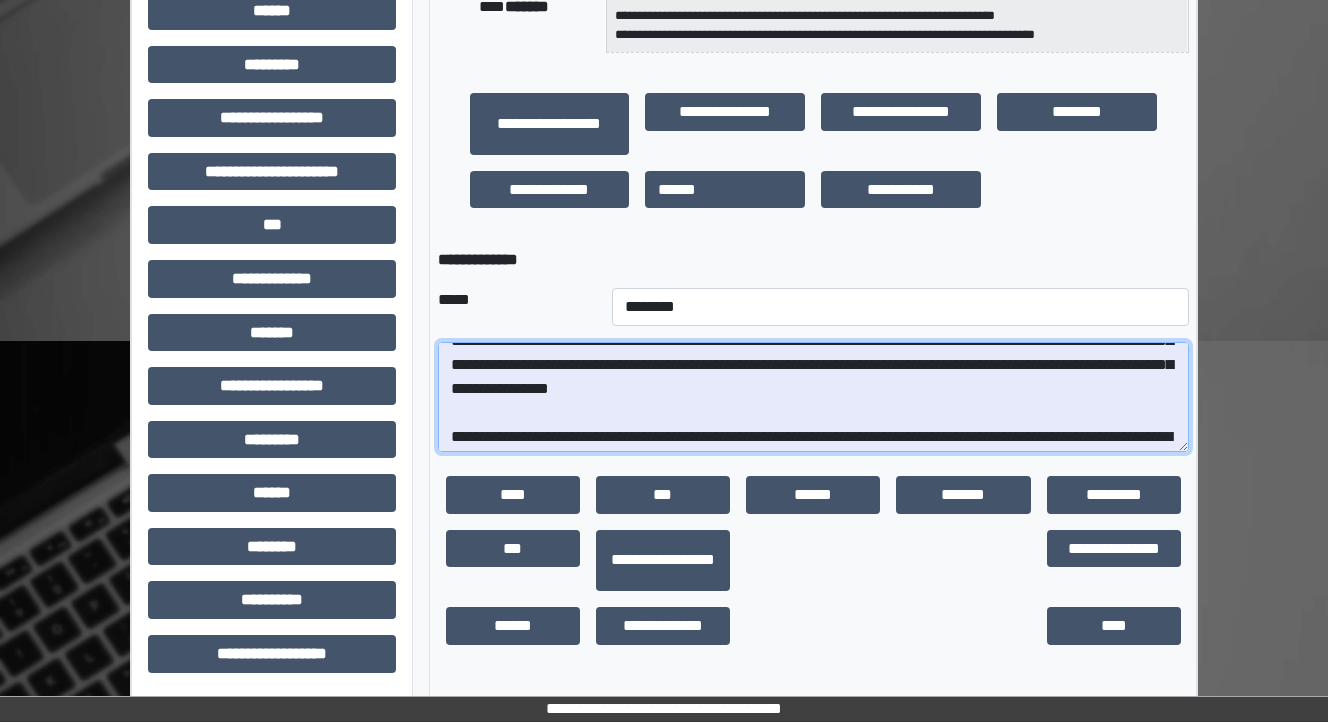 scroll, scrollTop: 168, scrollLeft: 0, axis: vertical 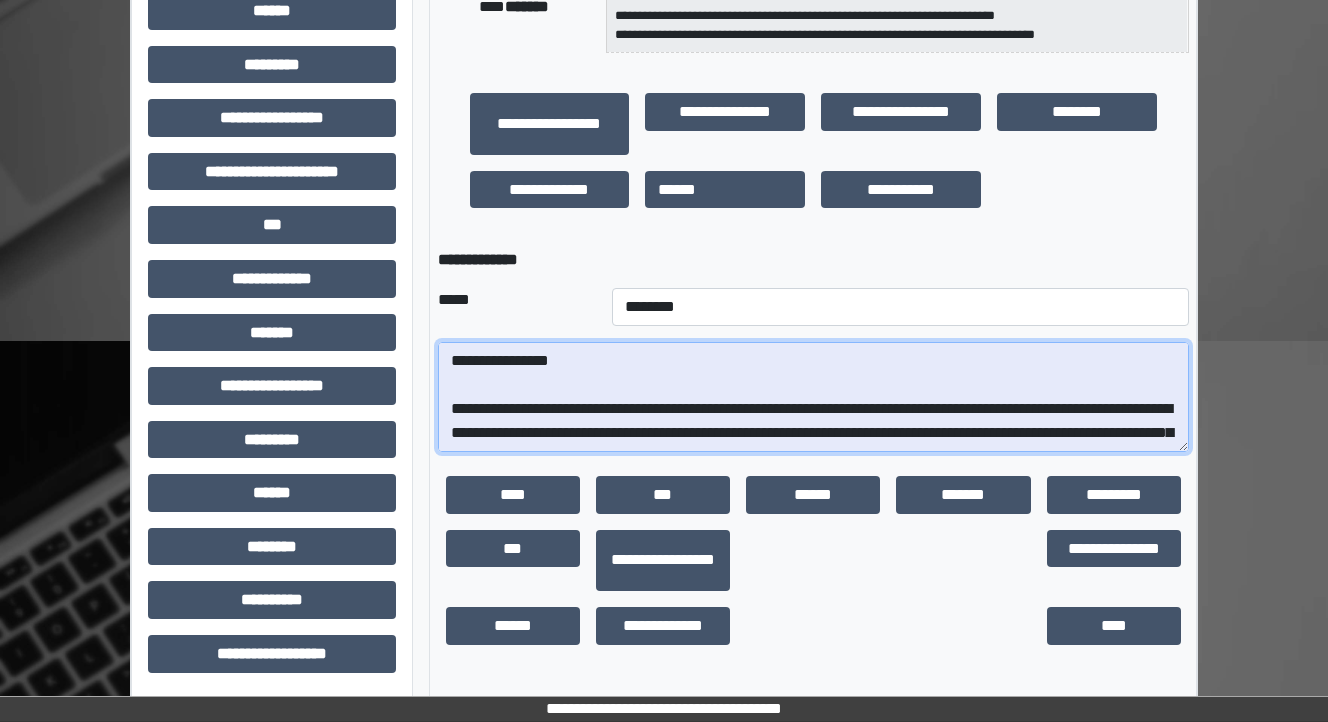 click at bounding box center [813, 397] 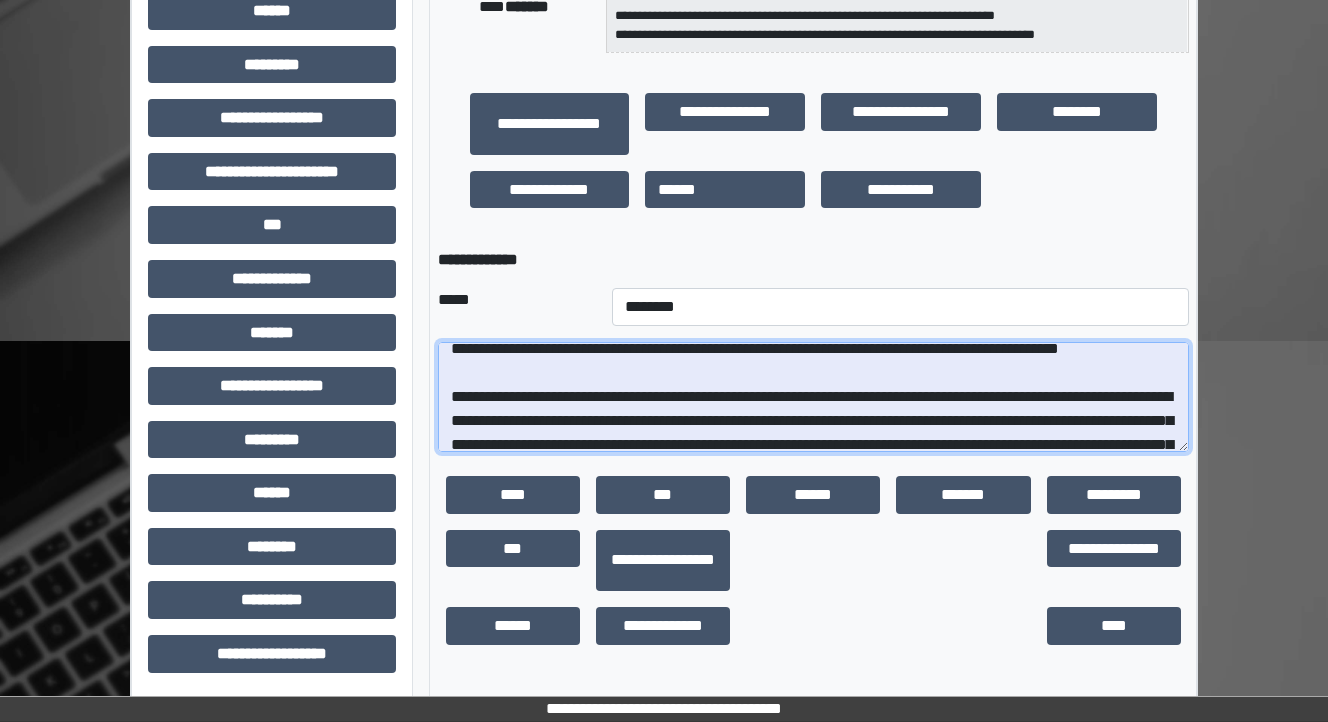 scroll, scrollTop: 152, scrollLeft: 0, axis: vertical 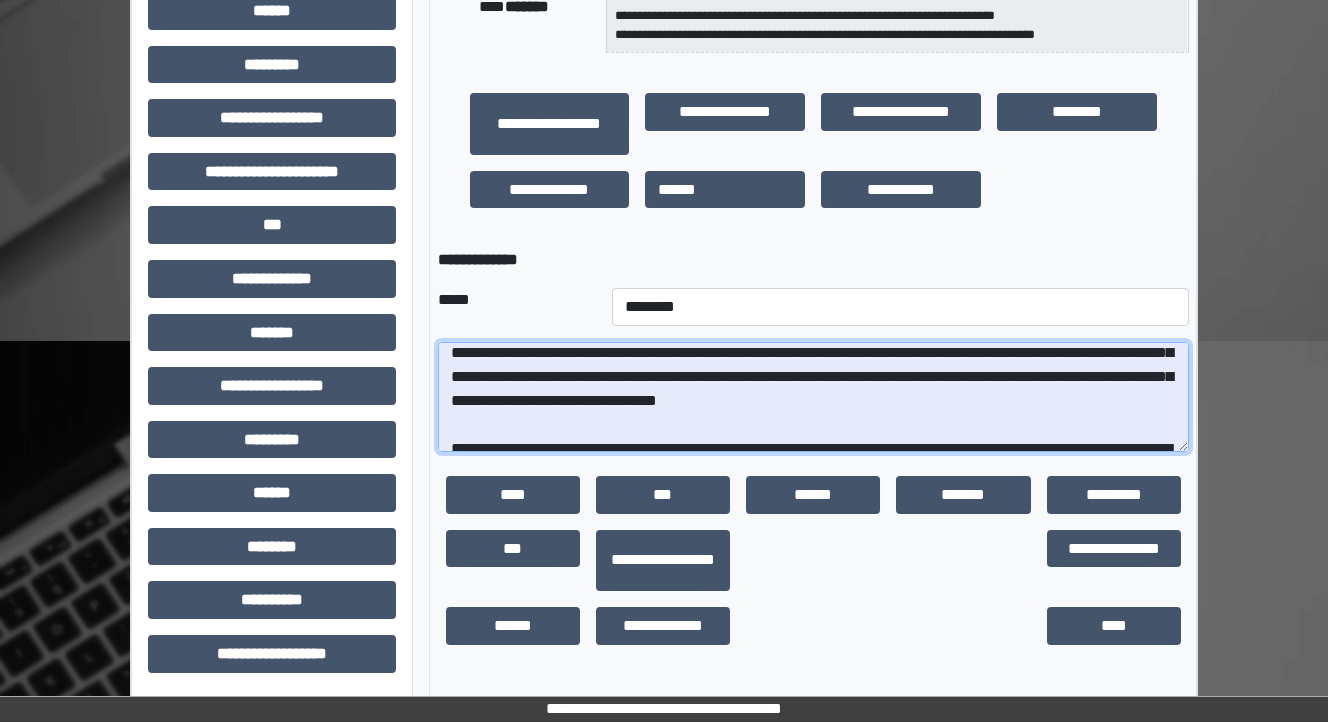 click at bounding box center [813, 397] 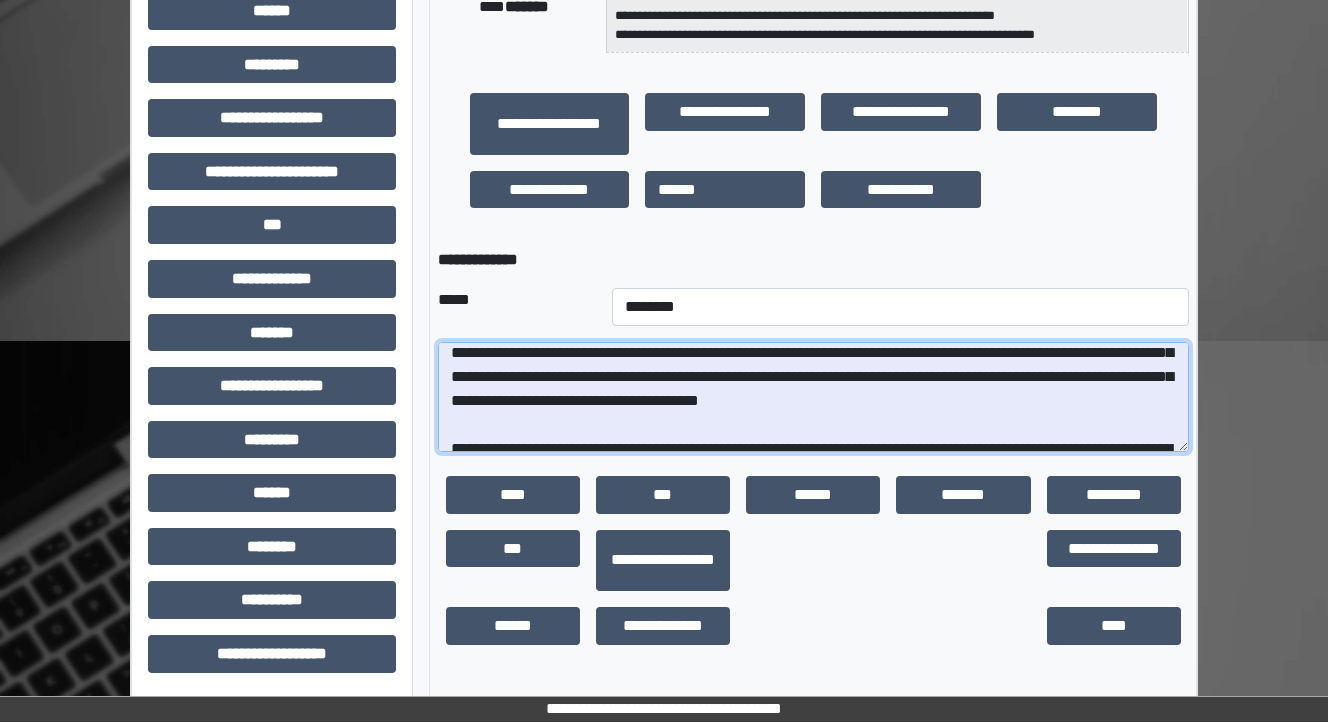click at bounding box center [813, 397] 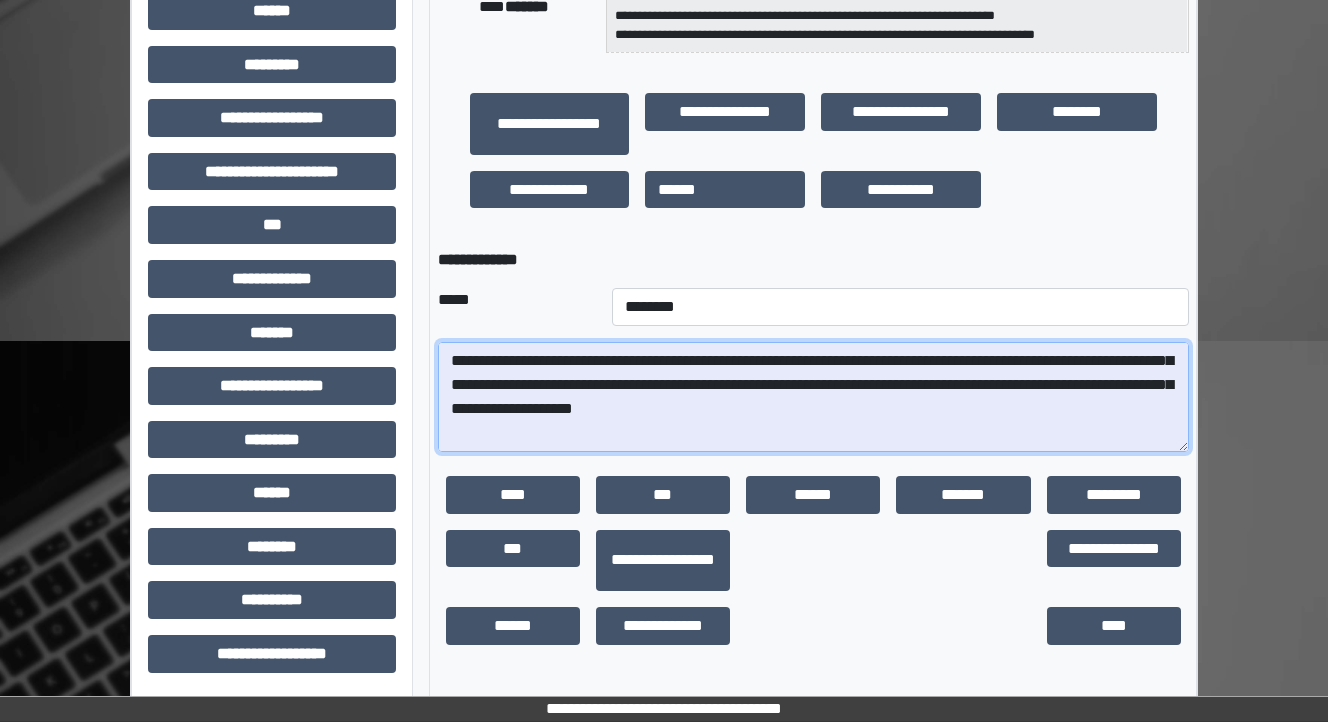 scroll, scrollTop: 336, scrollLeft: 0, axis: vertical 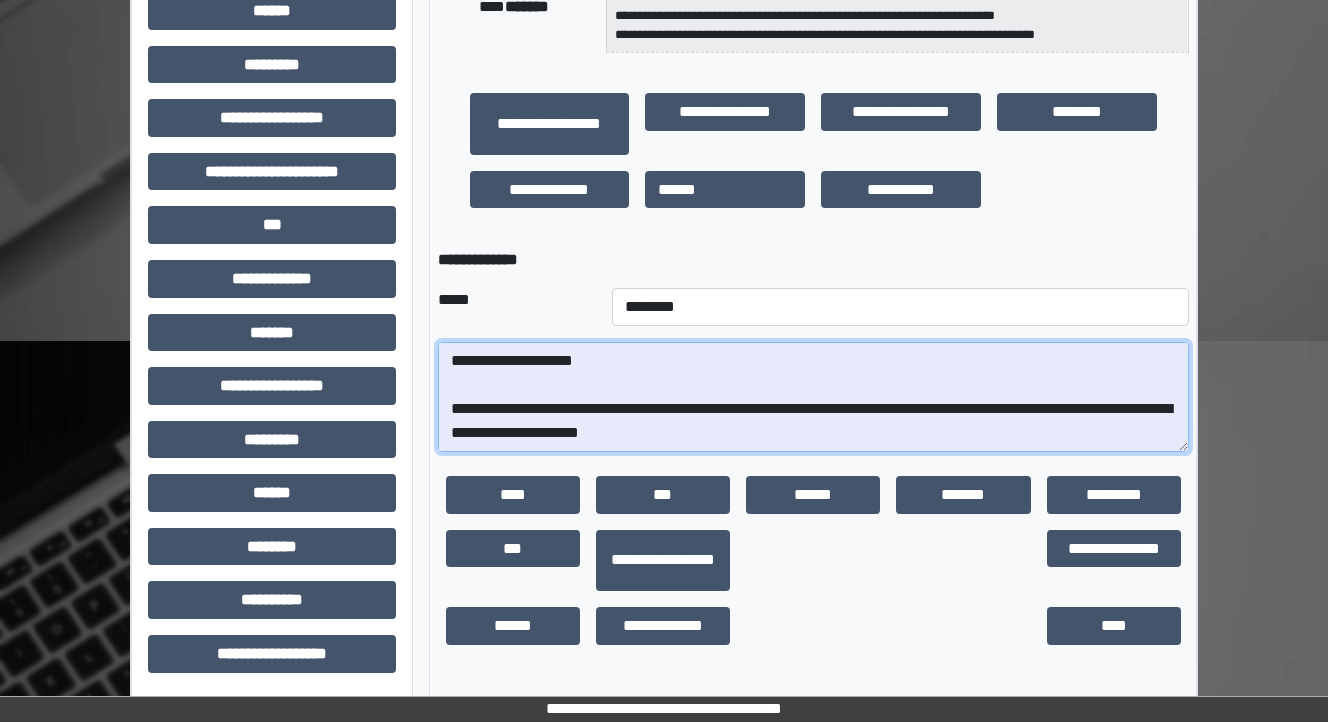 click at bounding box center [813, 397] 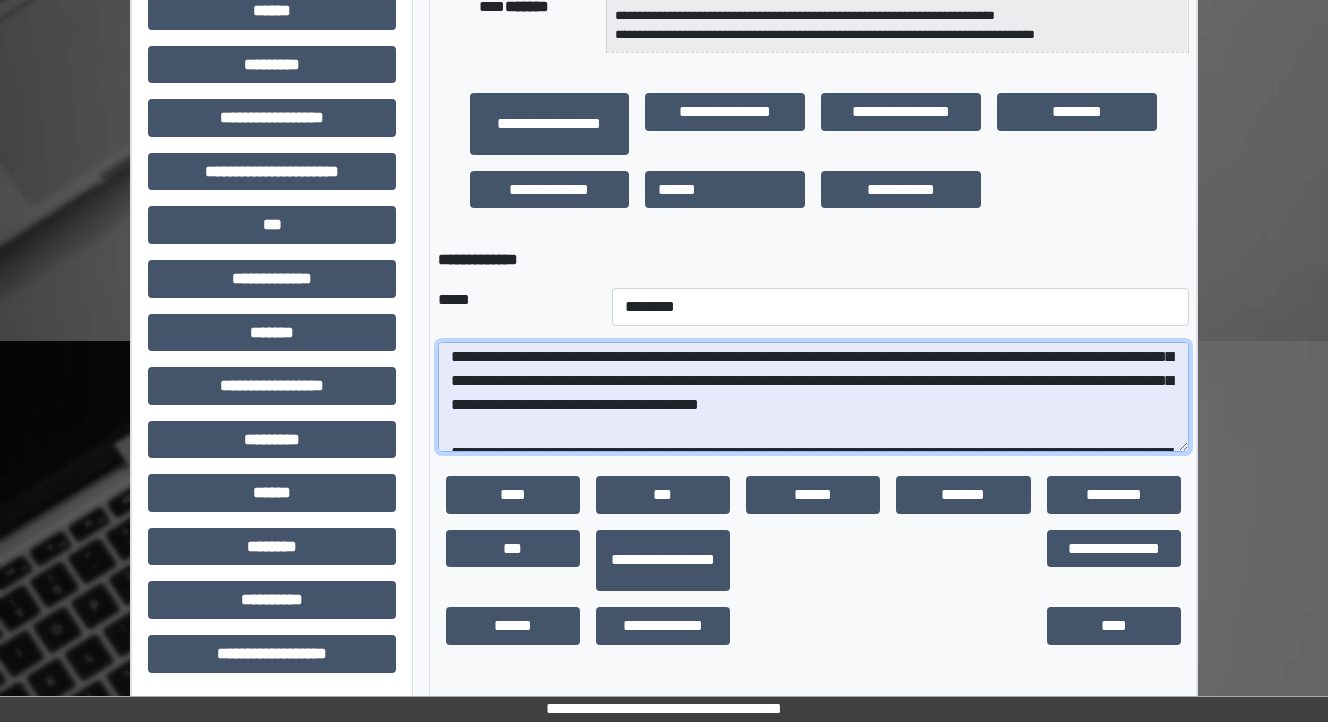 scroll, scrollTop: 176, scrollLeft: 0, axis: vertical 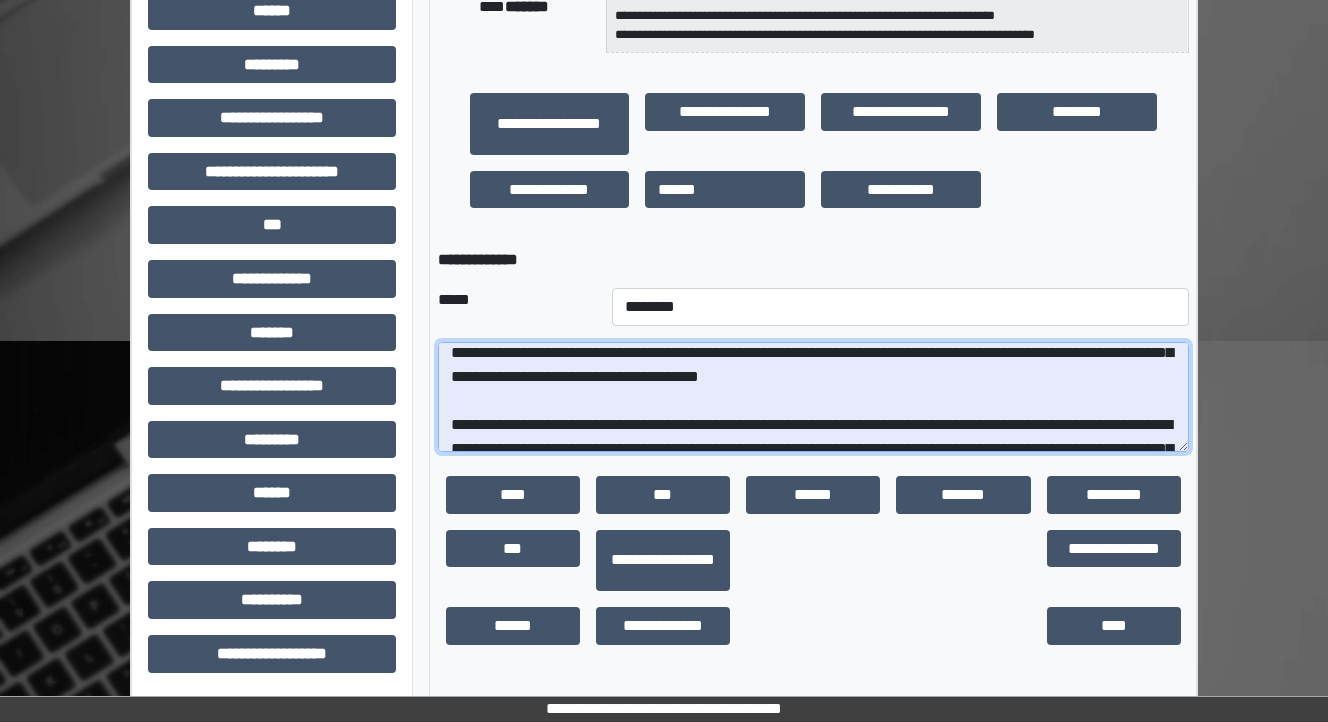 click at bounding box center [813, 397] 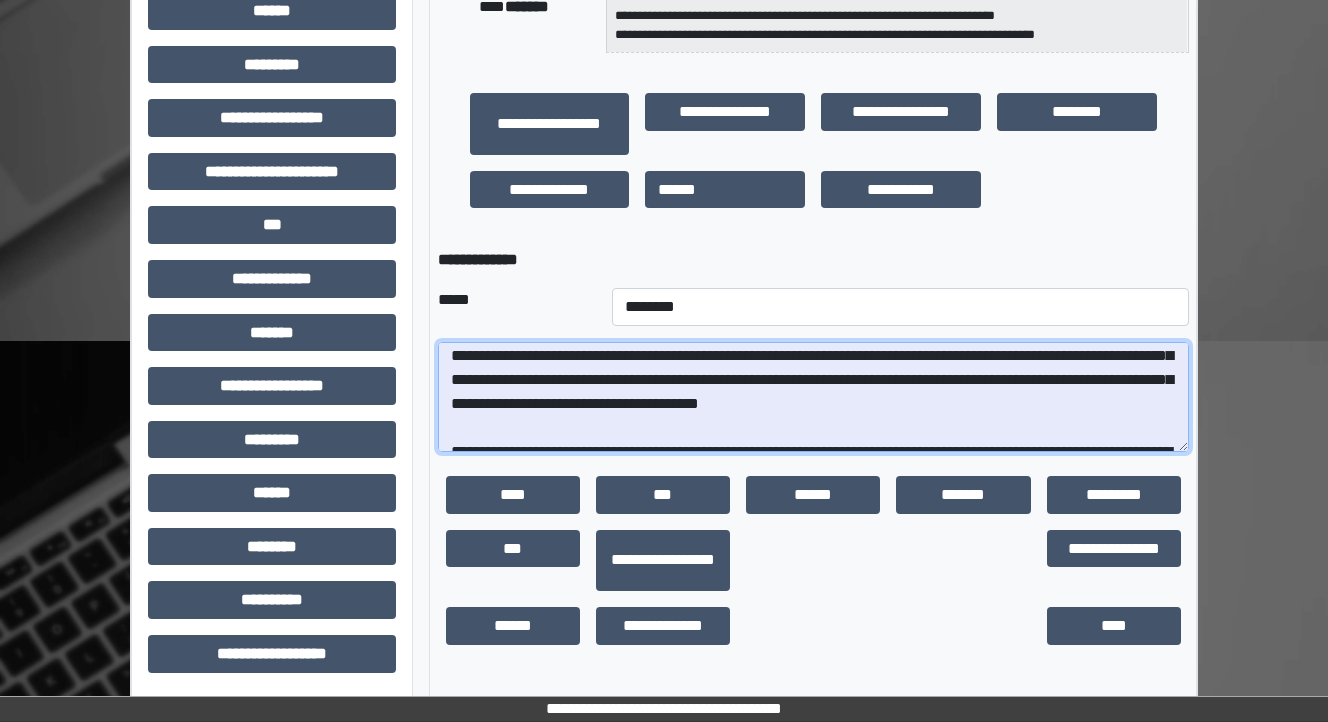 scroll, scrollTop: 176, scrollLeft: 0, axis: vertical 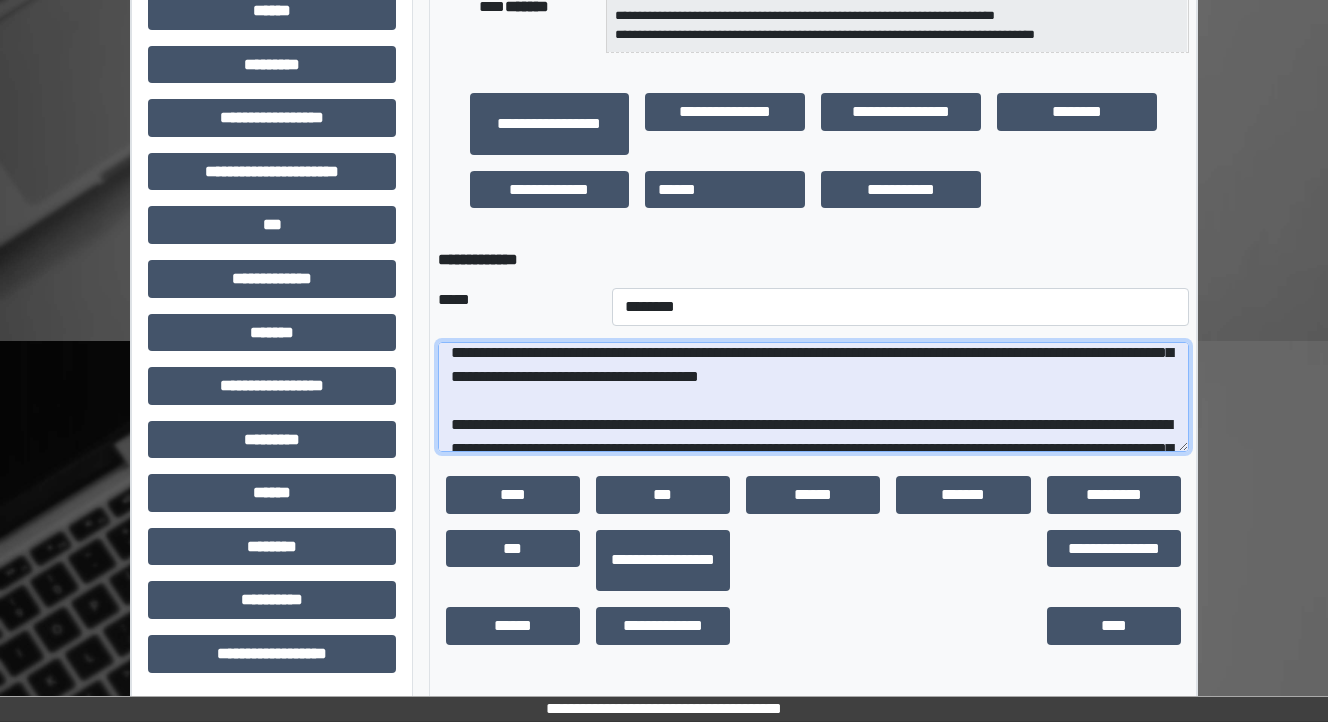 click at bounding box center [813, 397] 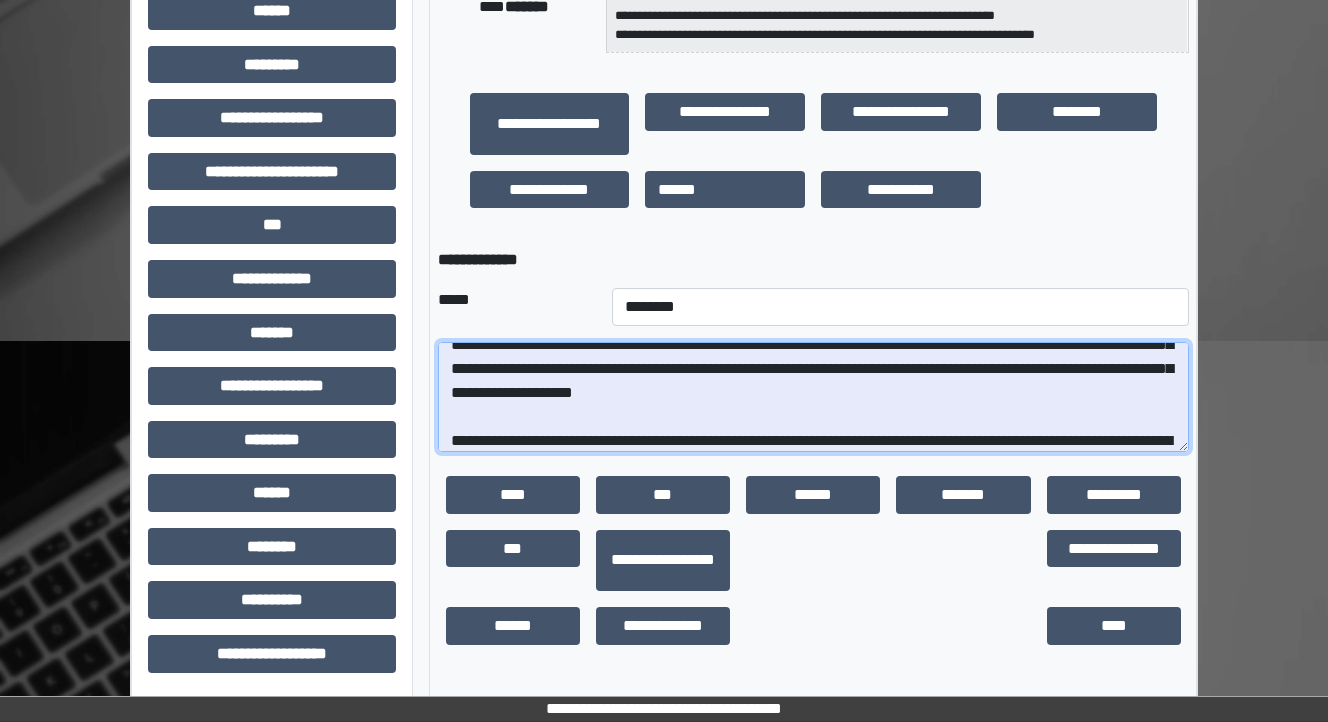 scroll, scrollTop: 256, scrollLeft: 0, axis: vertical 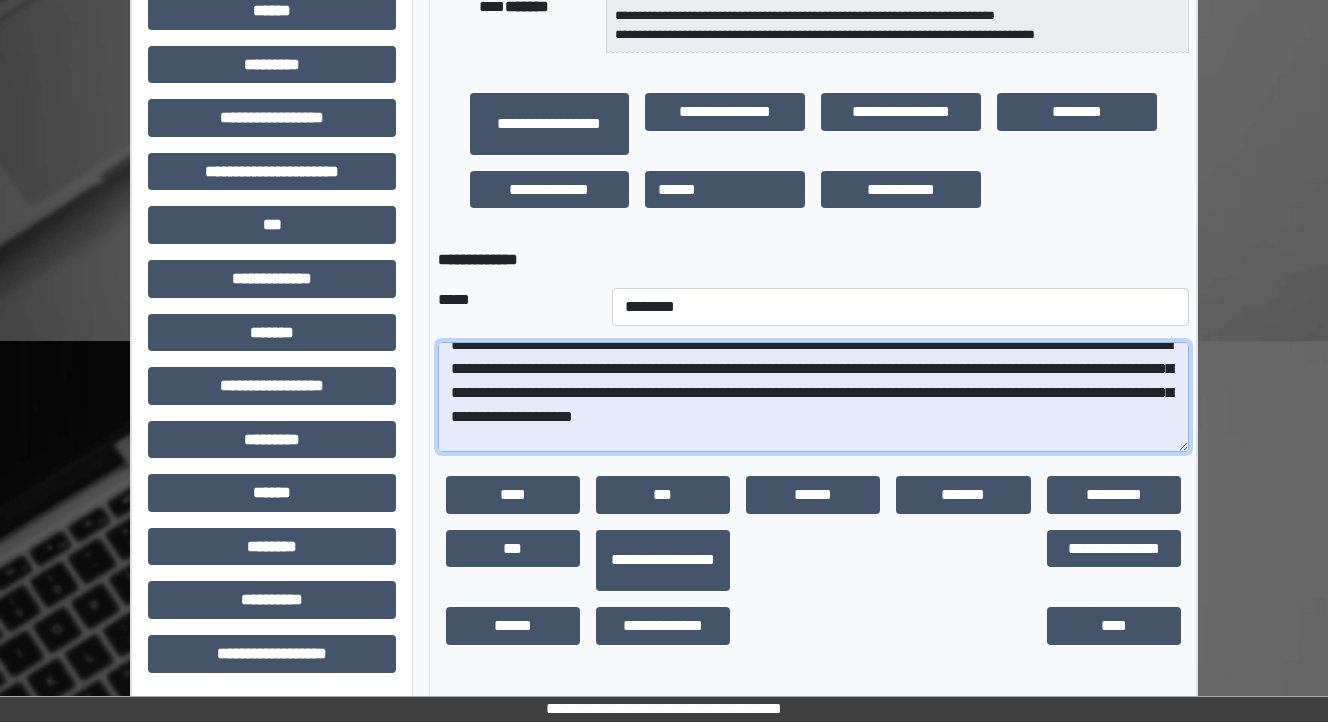 drag, startPoint x: 742, startPoint y: 372, endPoint x: 644, endPoint y: 369, distance: 98.045906 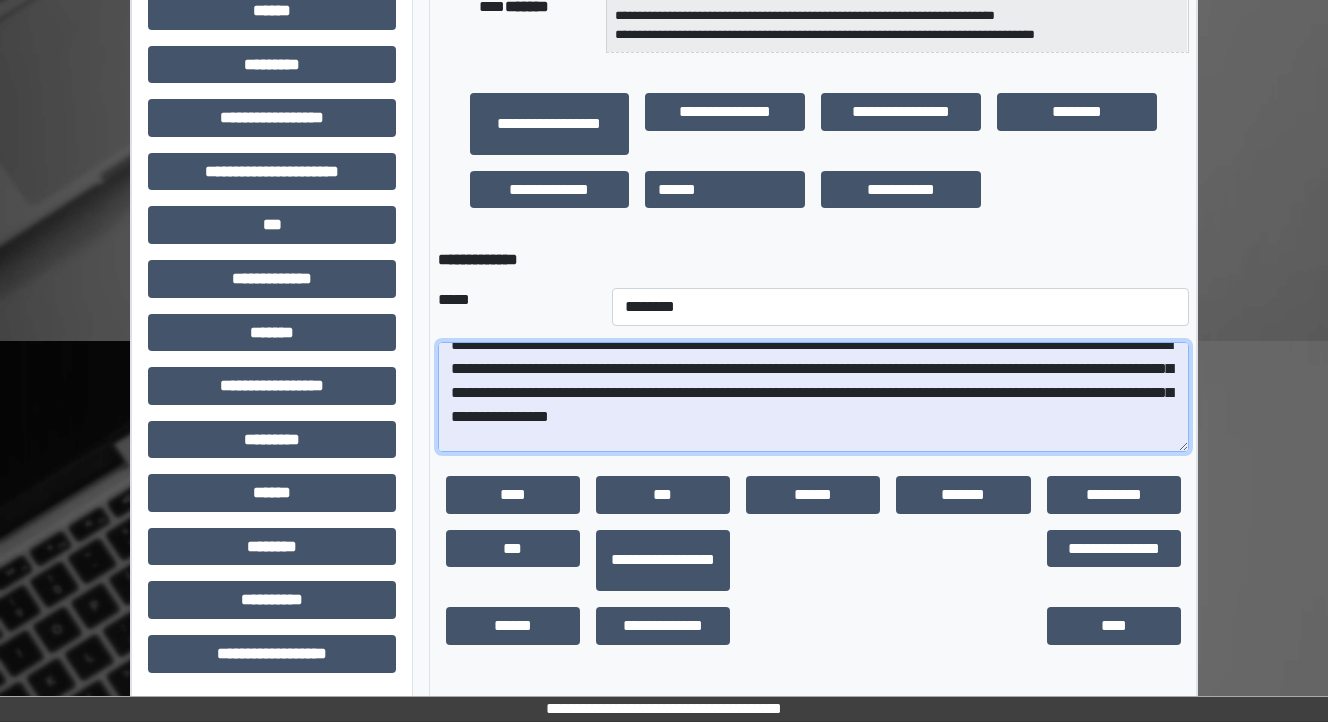 click at bounding box center [813, 397] 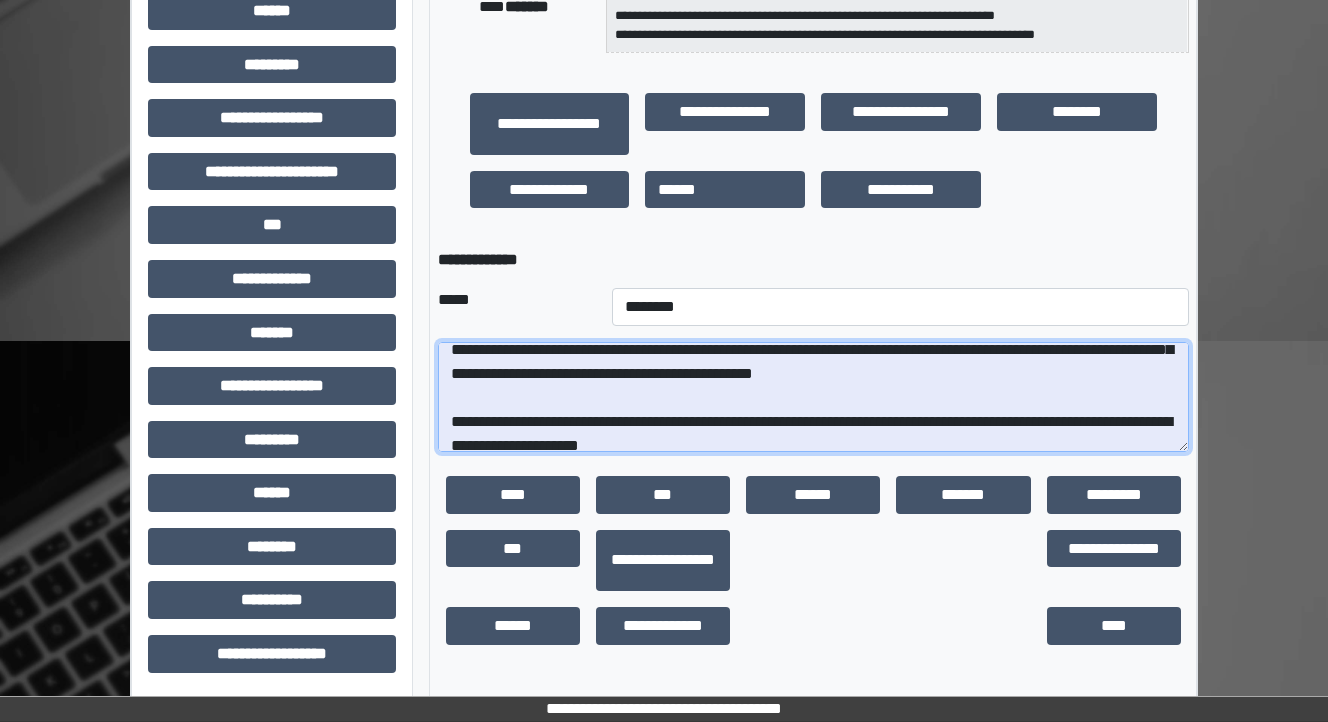 scroll, scrollTop: 336, scrollLeft: 0, axis: vertical 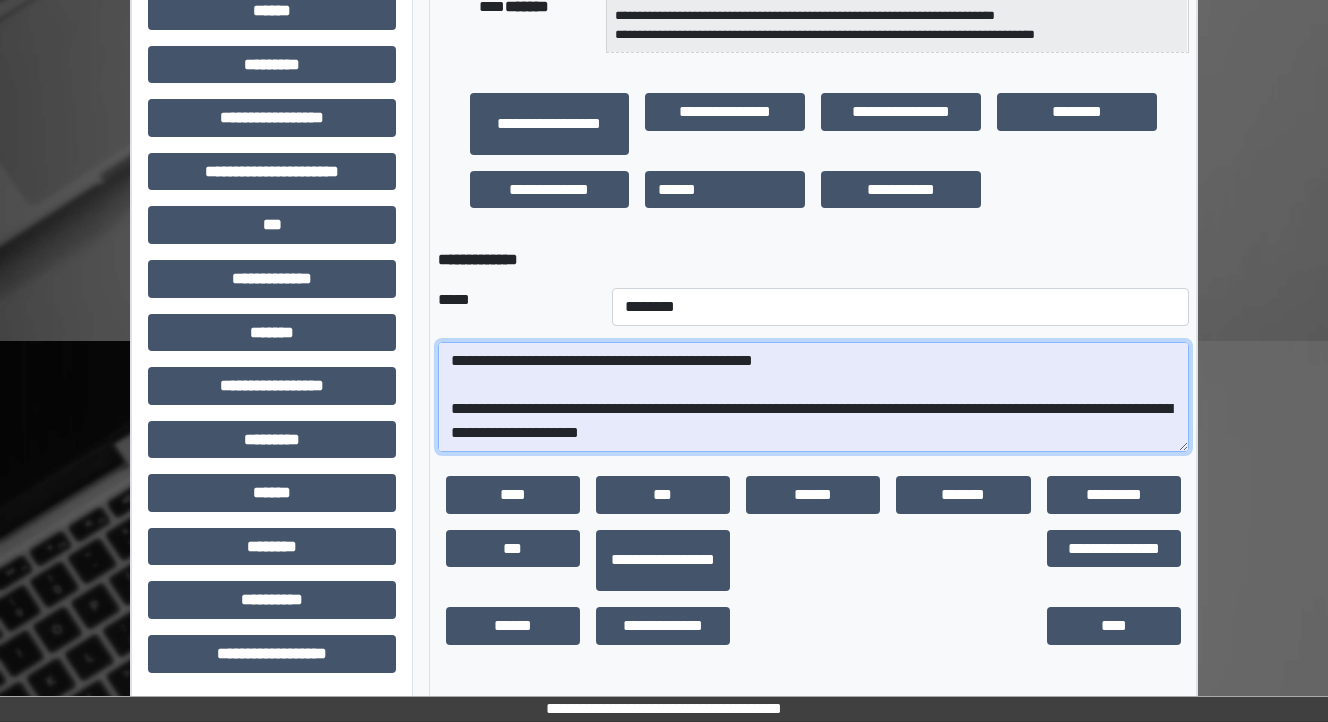 click at bounding box center [813, 397] 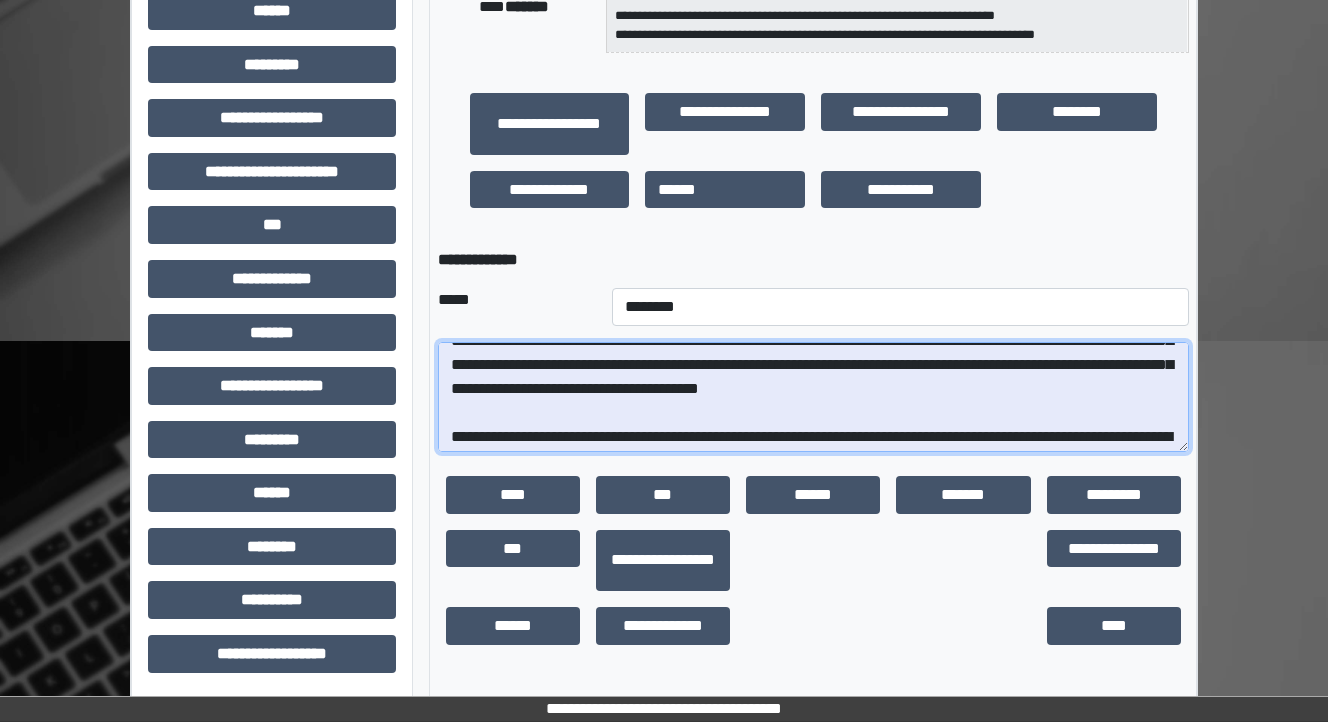 scroll, scrollTop: 120, scrollLeft: 0, axis: vertical 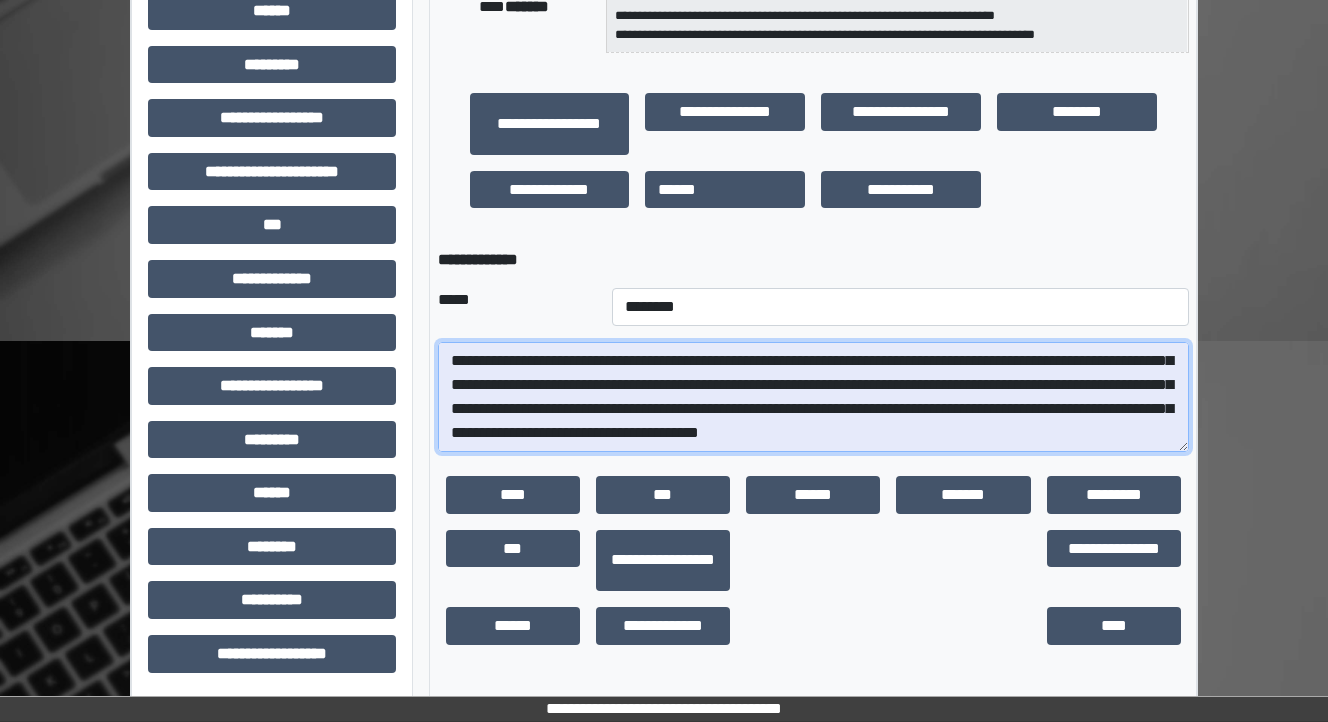 click at bounding box center [813, 397] 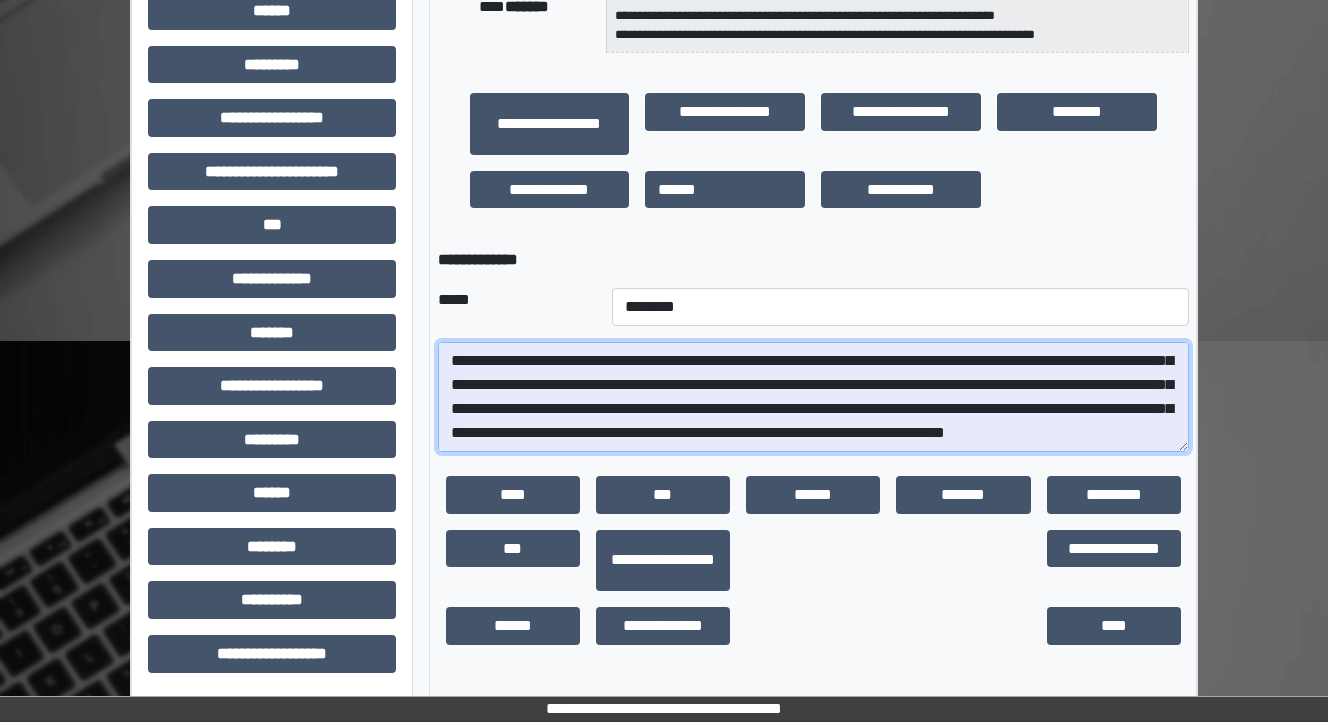 click at bounding box center (813, 397) 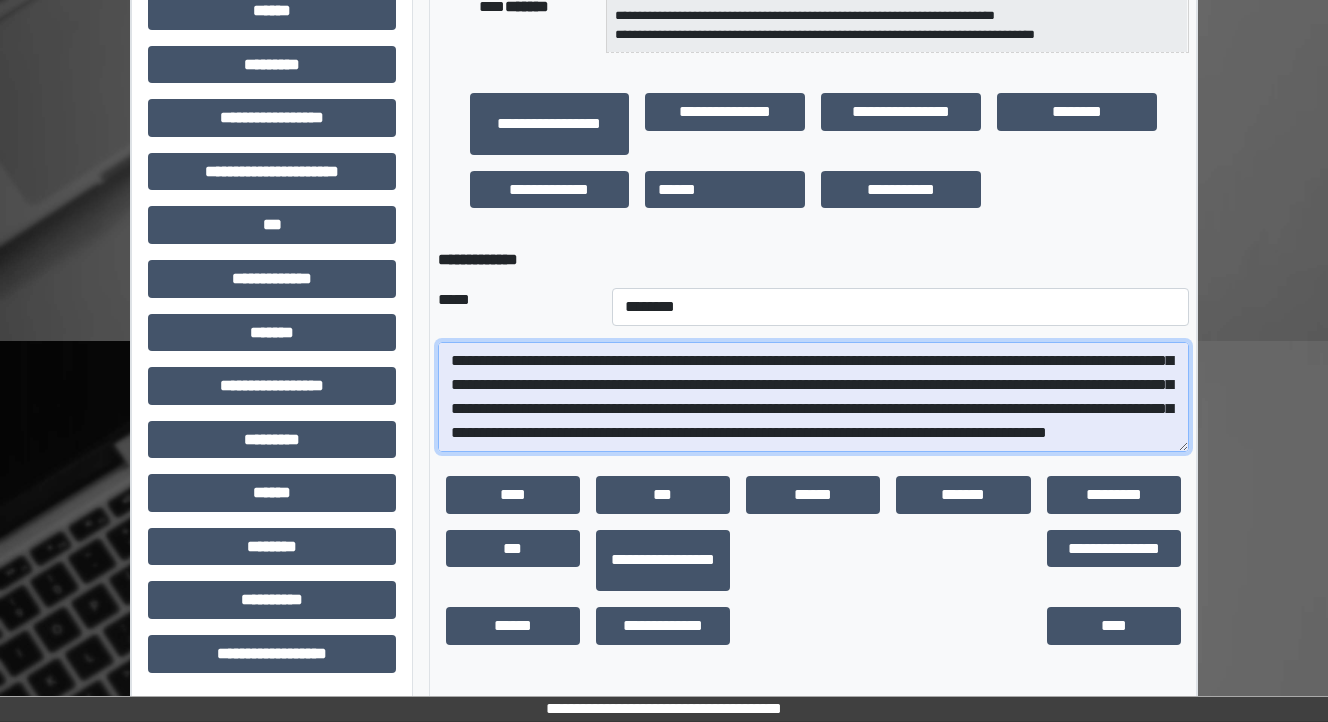 click at bounding box center [813, 397] 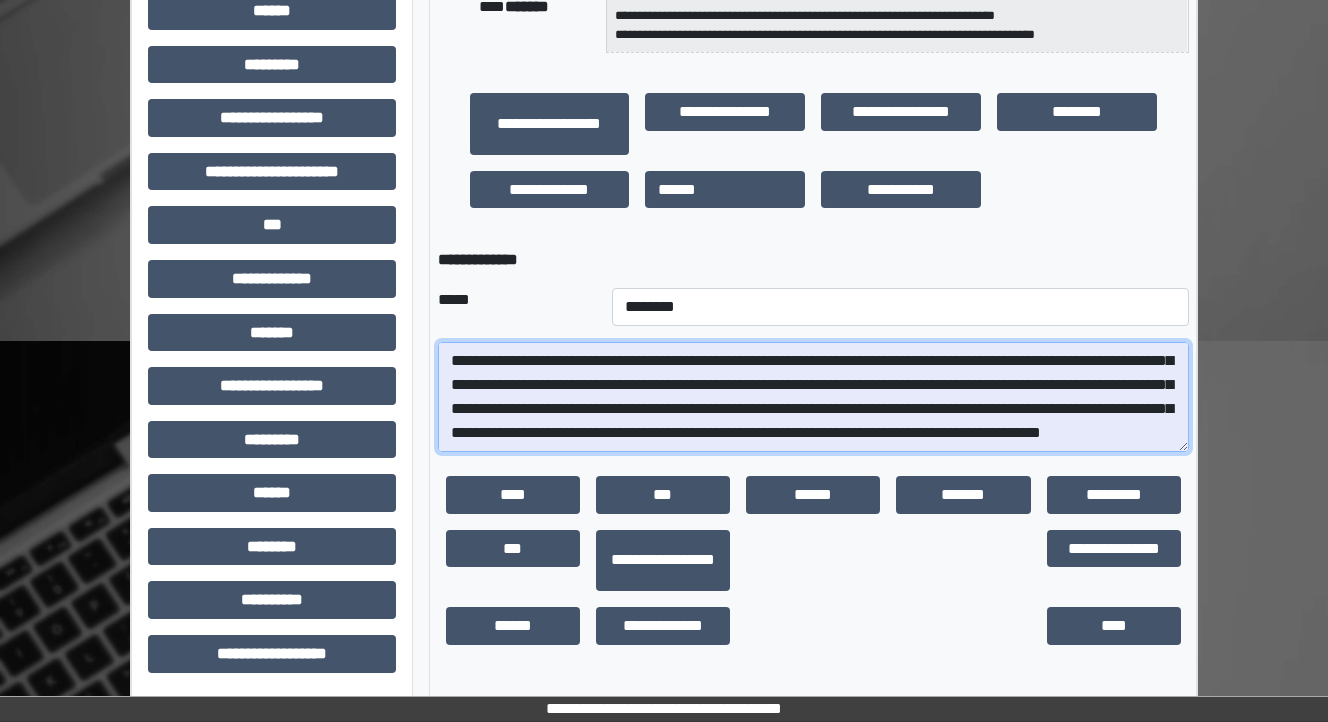 drag, startPoint x: 736, startPoint y: 411, endPoint x: 711, endPoint y: 412, distance: 25.019993 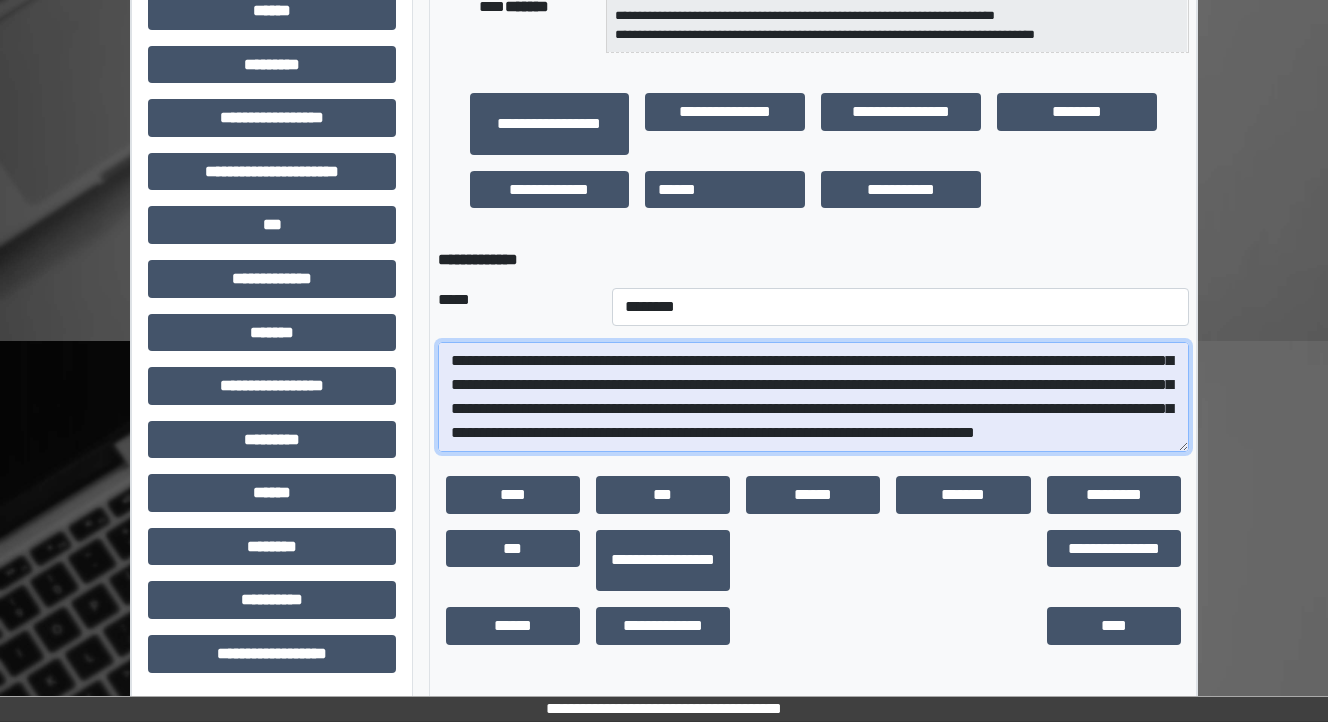 drag, startPoint x: 792, startPoint y: 408, endPoint x: 486, endPoint y: 417, distance: 306.13232 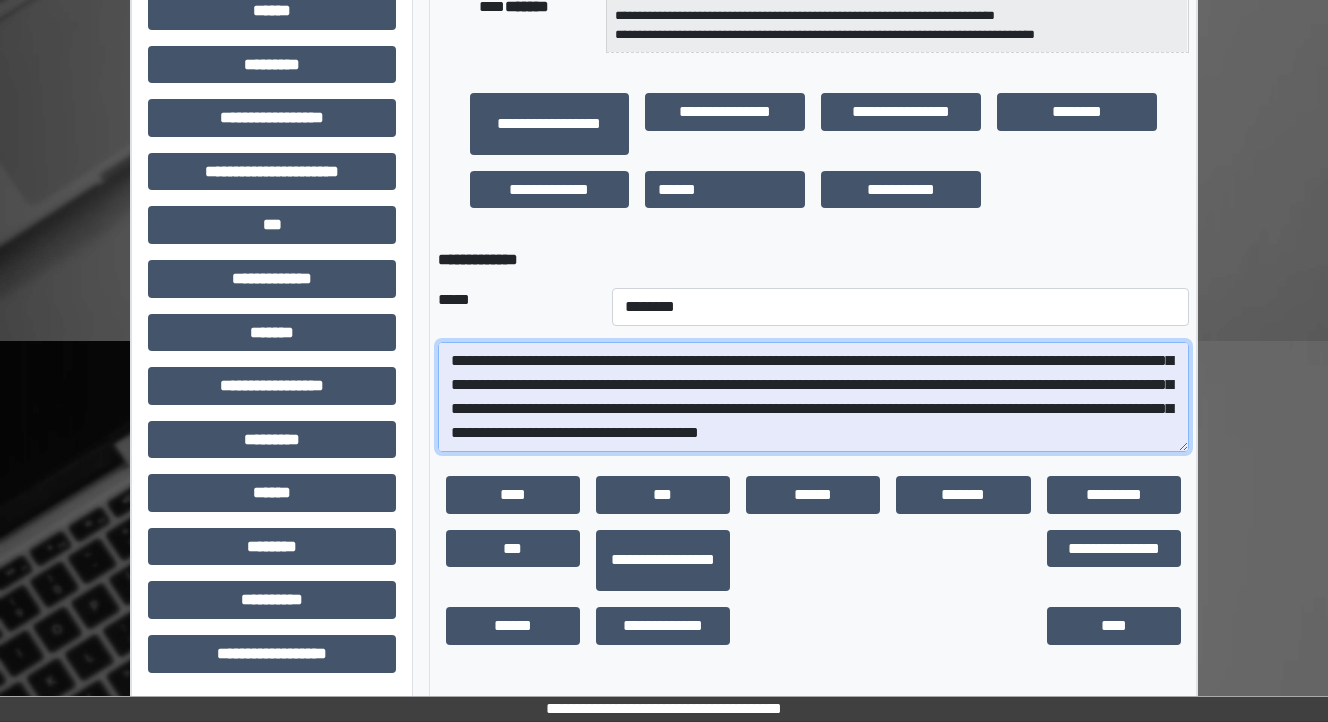 click at bounding box center (813, 397) 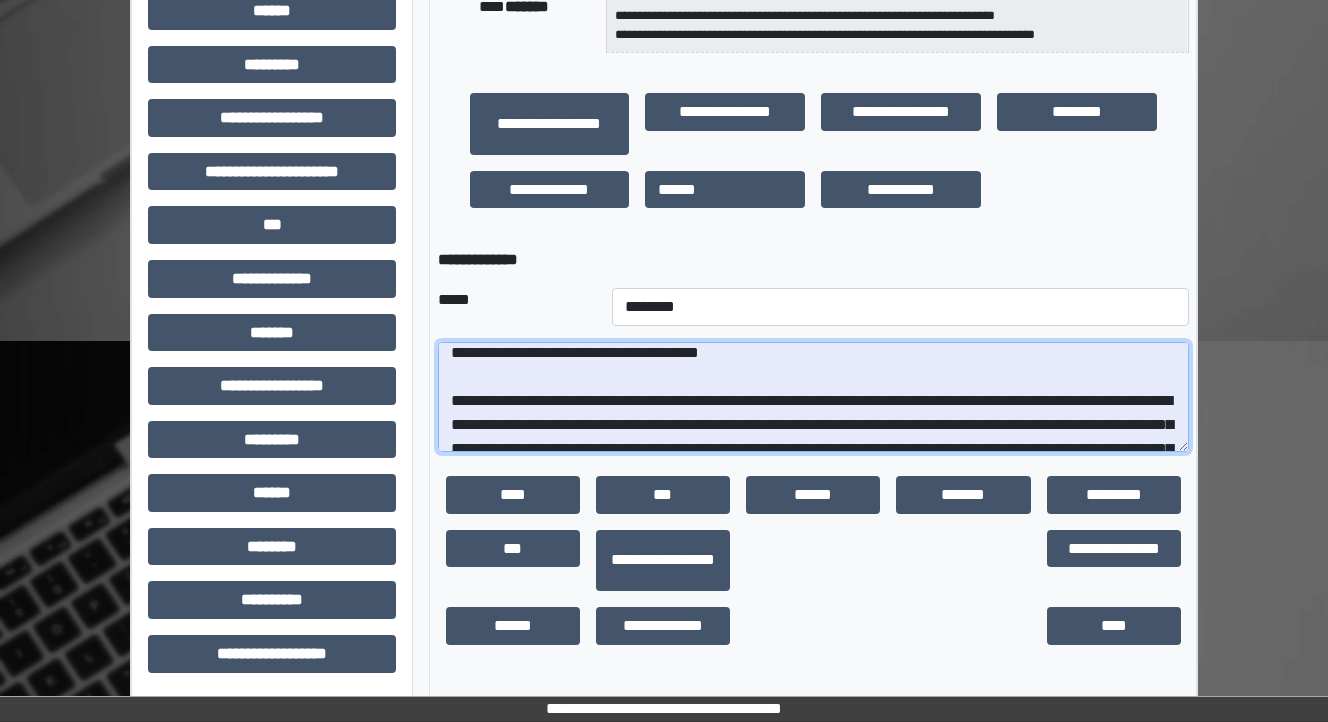 scroll, scrollTop: 120, scrollLeft: 0, axis: vertical 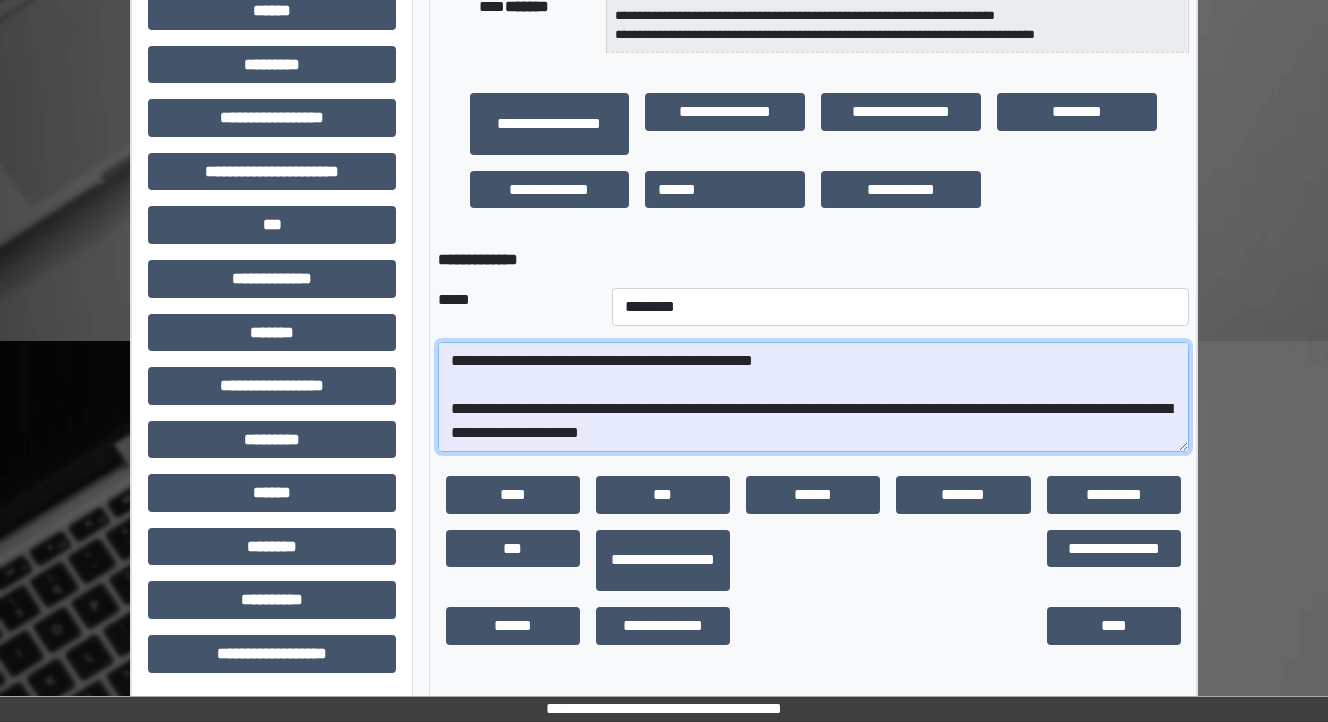 click at bounding box center [813, 397] 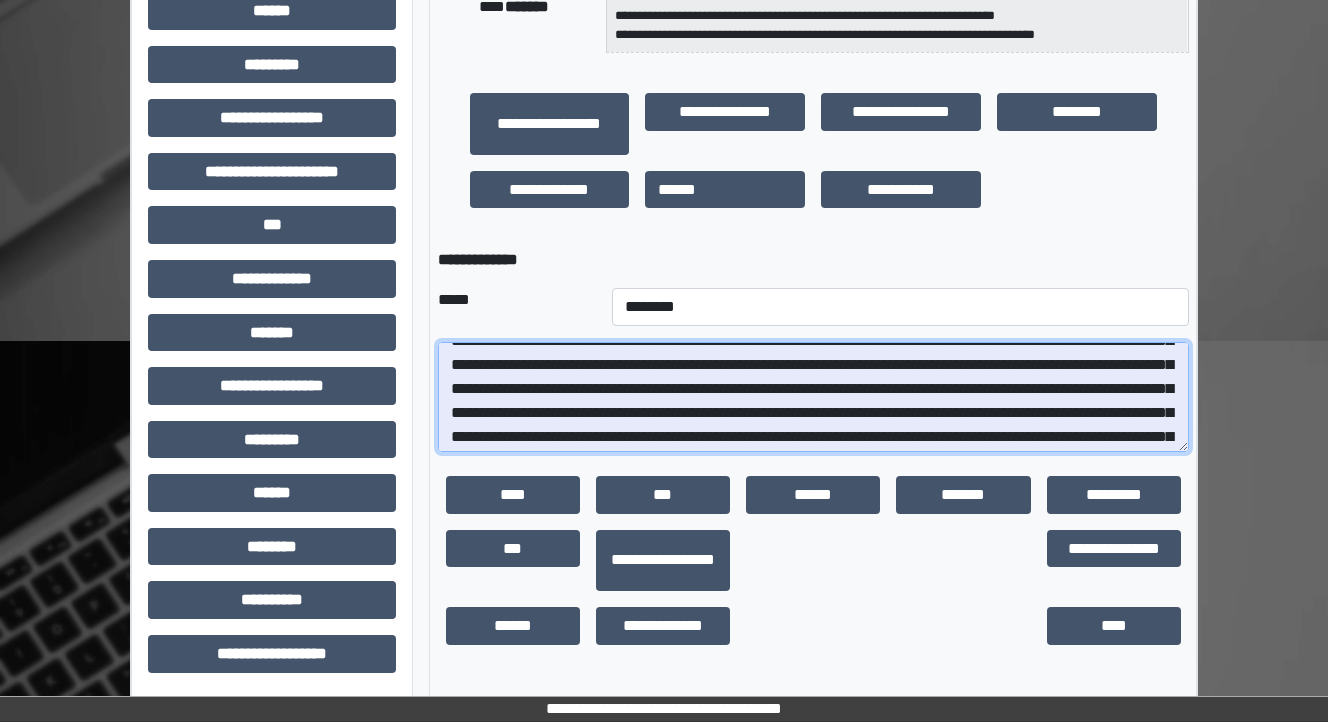 scroll, scrollTop: 120, scrollLeft: 0, axis: vertical 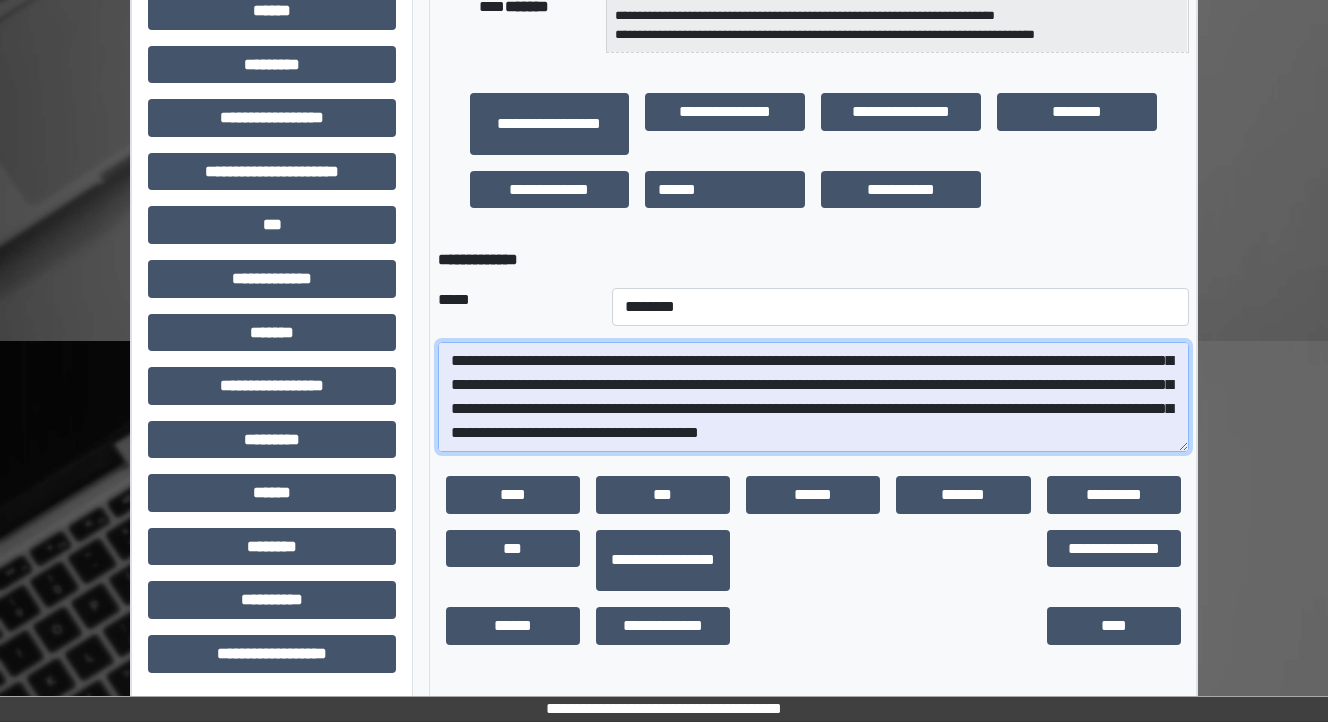 click at bounding box center (813, 397) 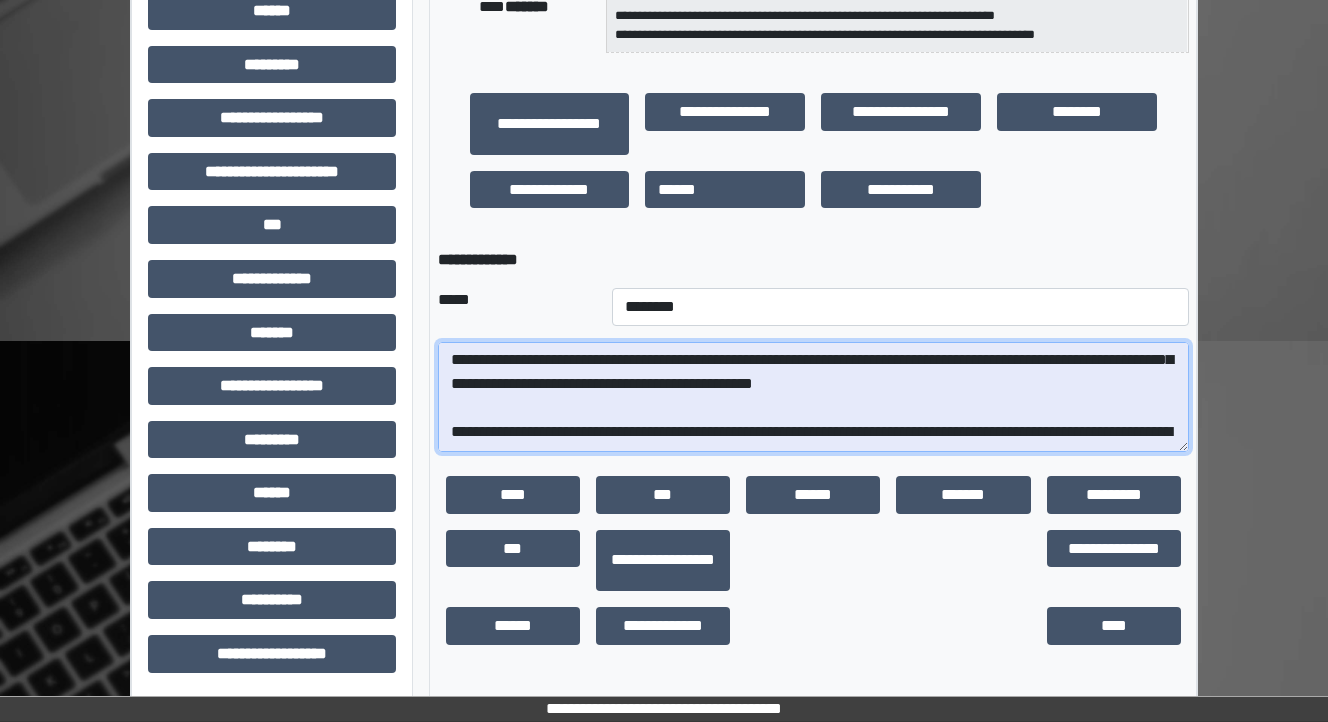 scroll, scrollTop: 360, scrollLeft: 0, axis: vertical 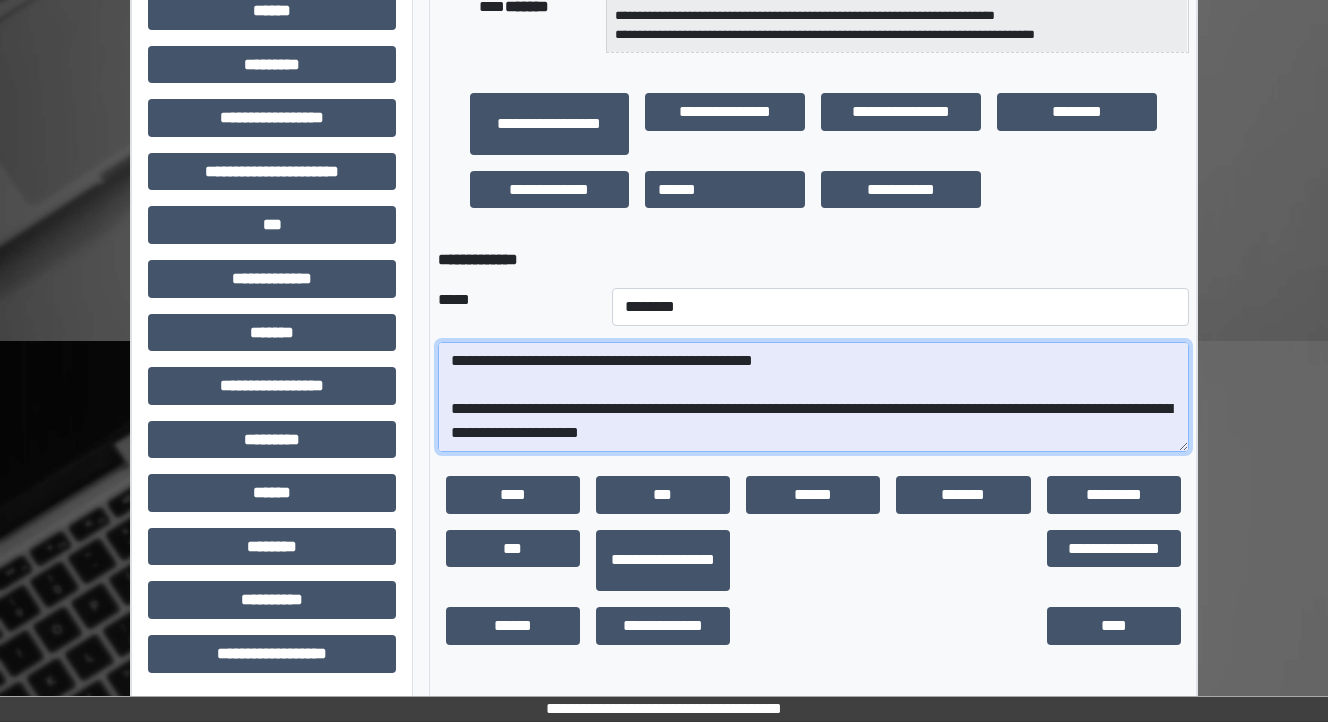 click at bounding box center [813, 397] 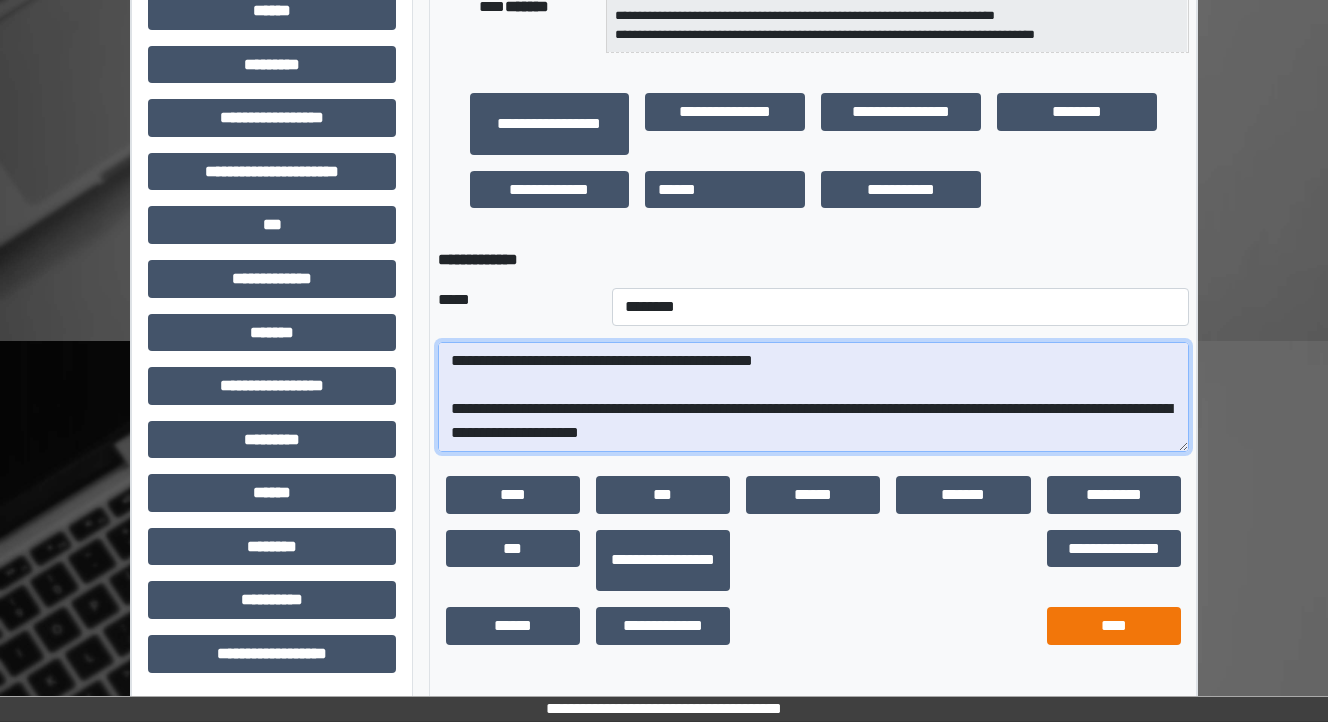 type on "**********" 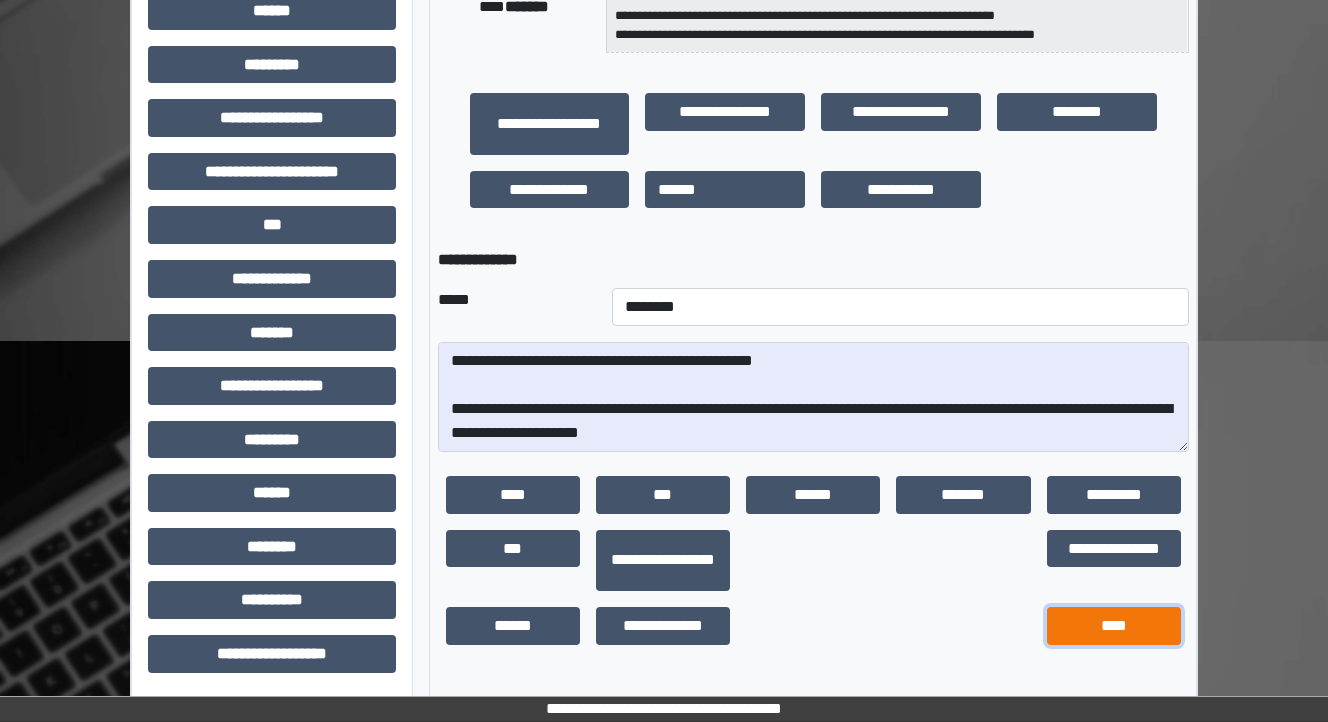 click on "****" at bounding box center [1114, 626] 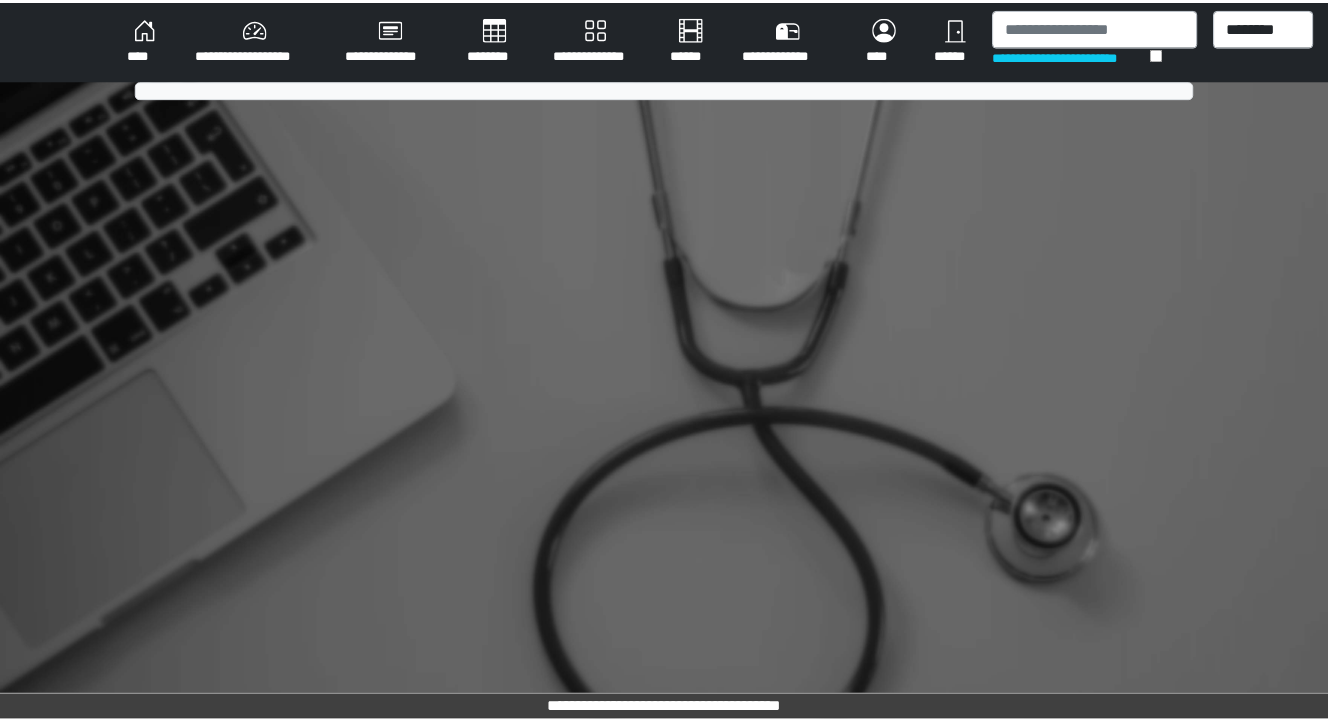 scroll, scrollTop: 0, scrollLeft: 0, axis: both 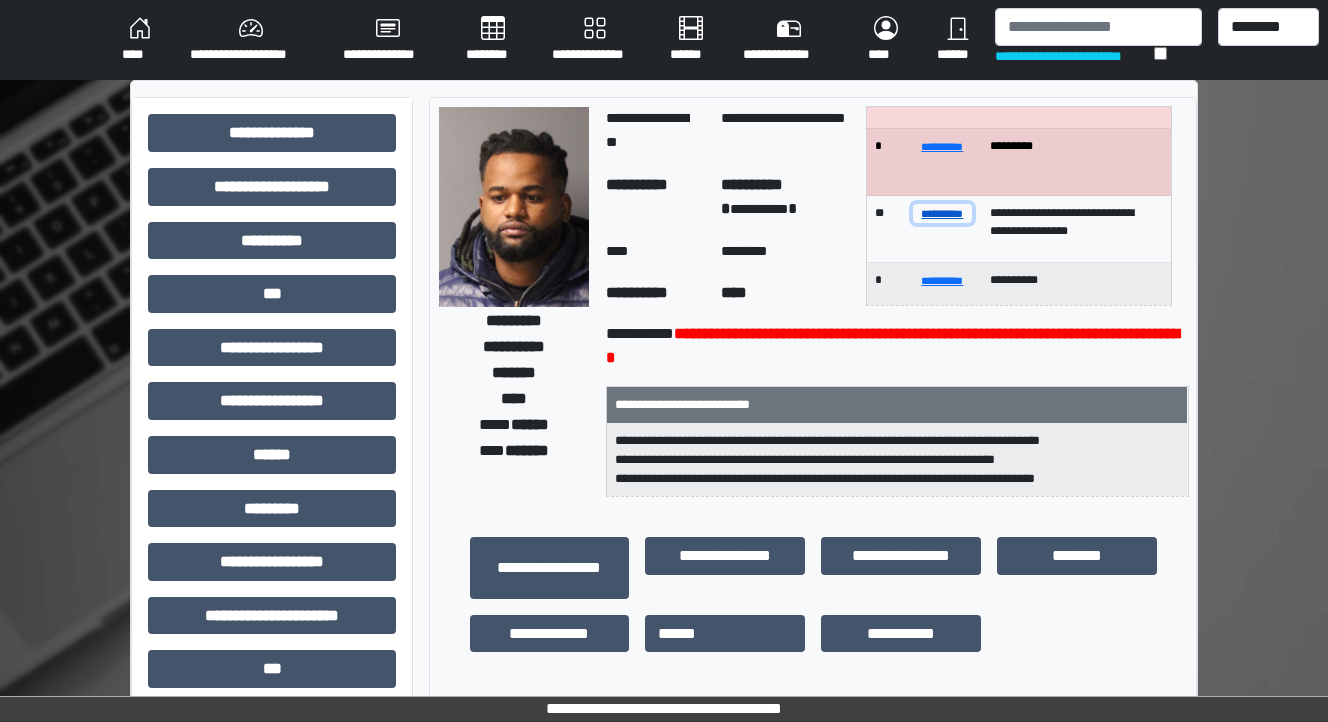 click on "**********" at bounding box center [943, 213] 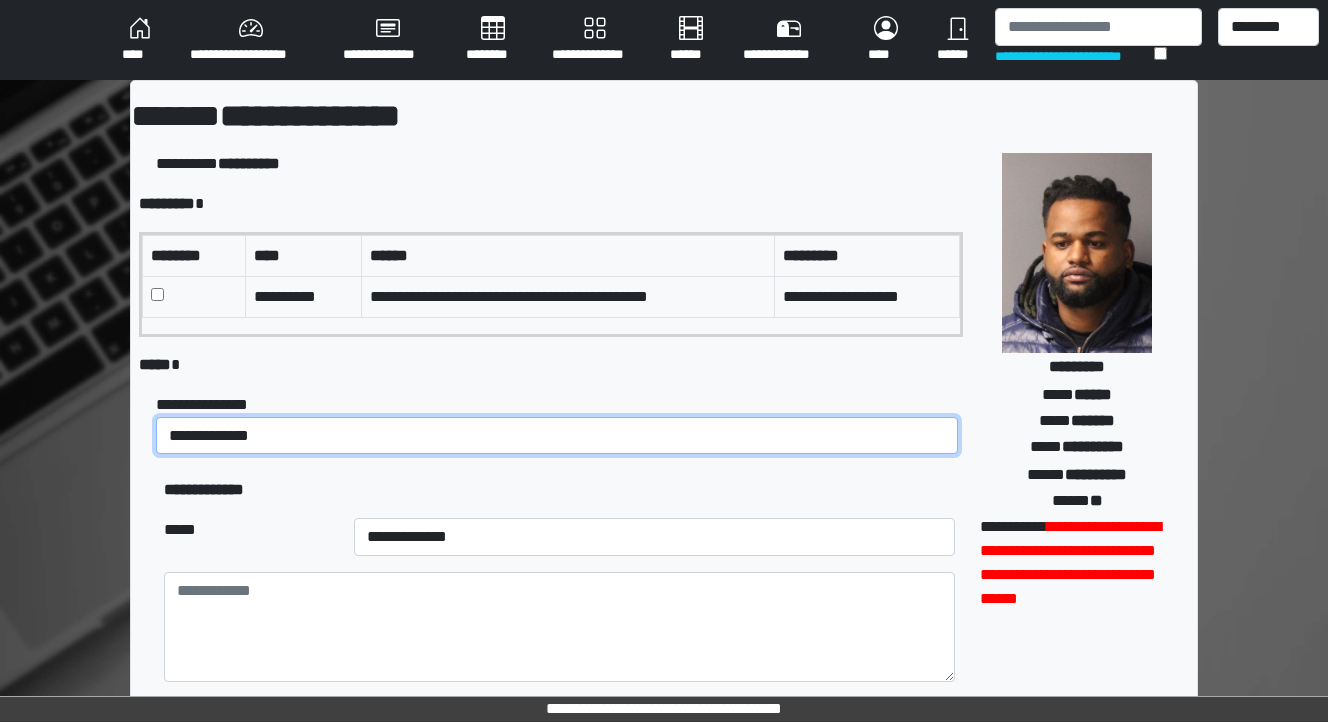 click on "**********" at bounding box center (557, 436) 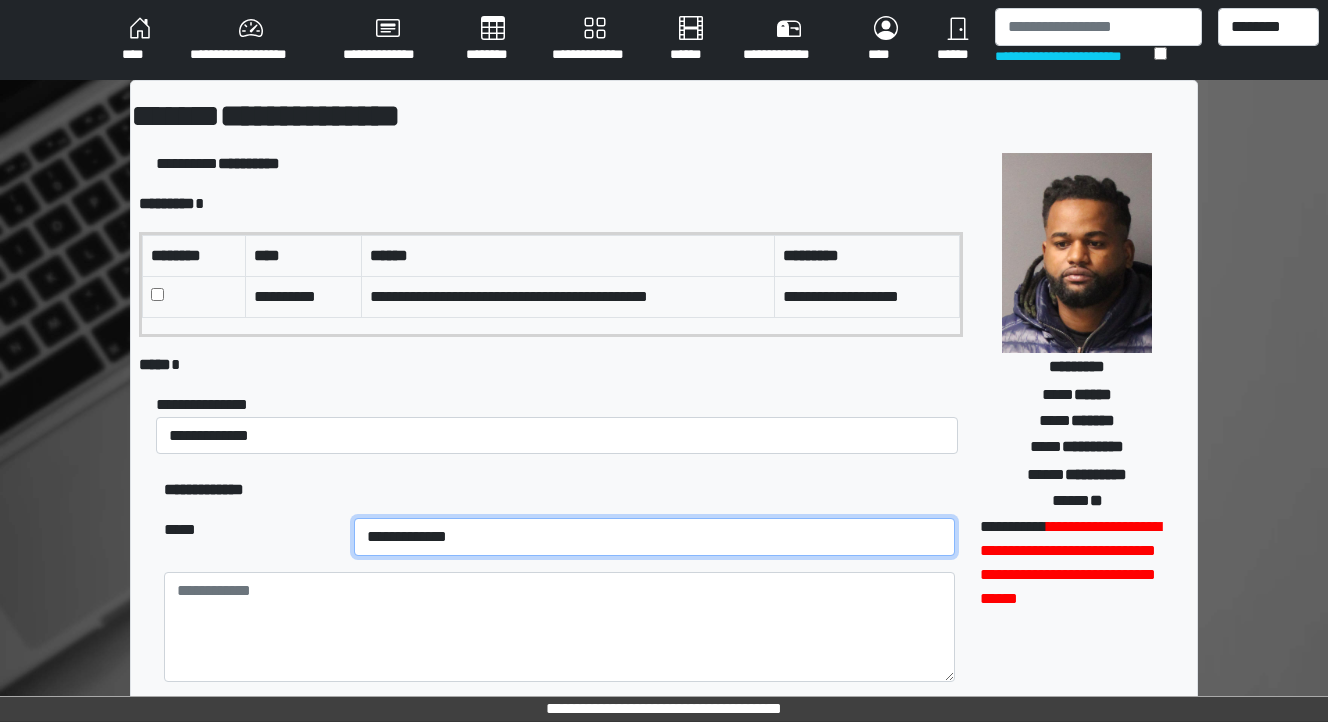 click on "**********" at bounding box center (654, 537) 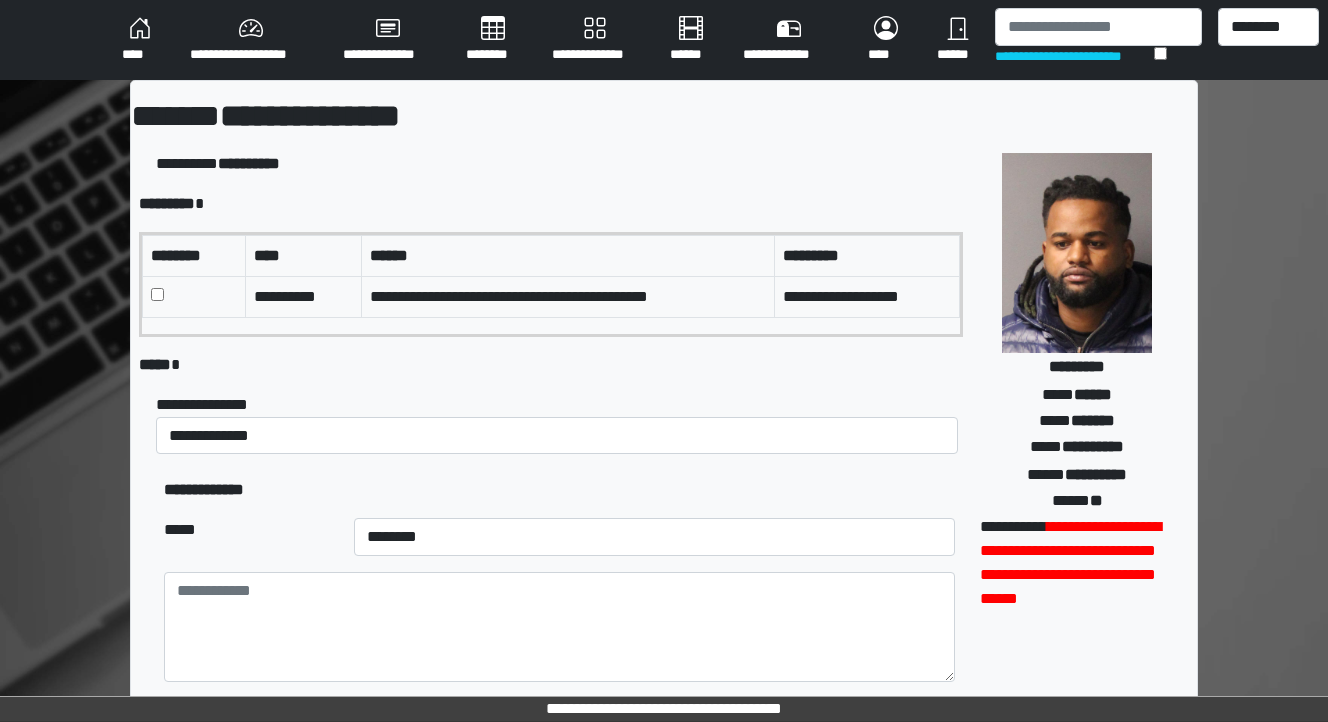click on "*****" at bounding box center (251, 537) 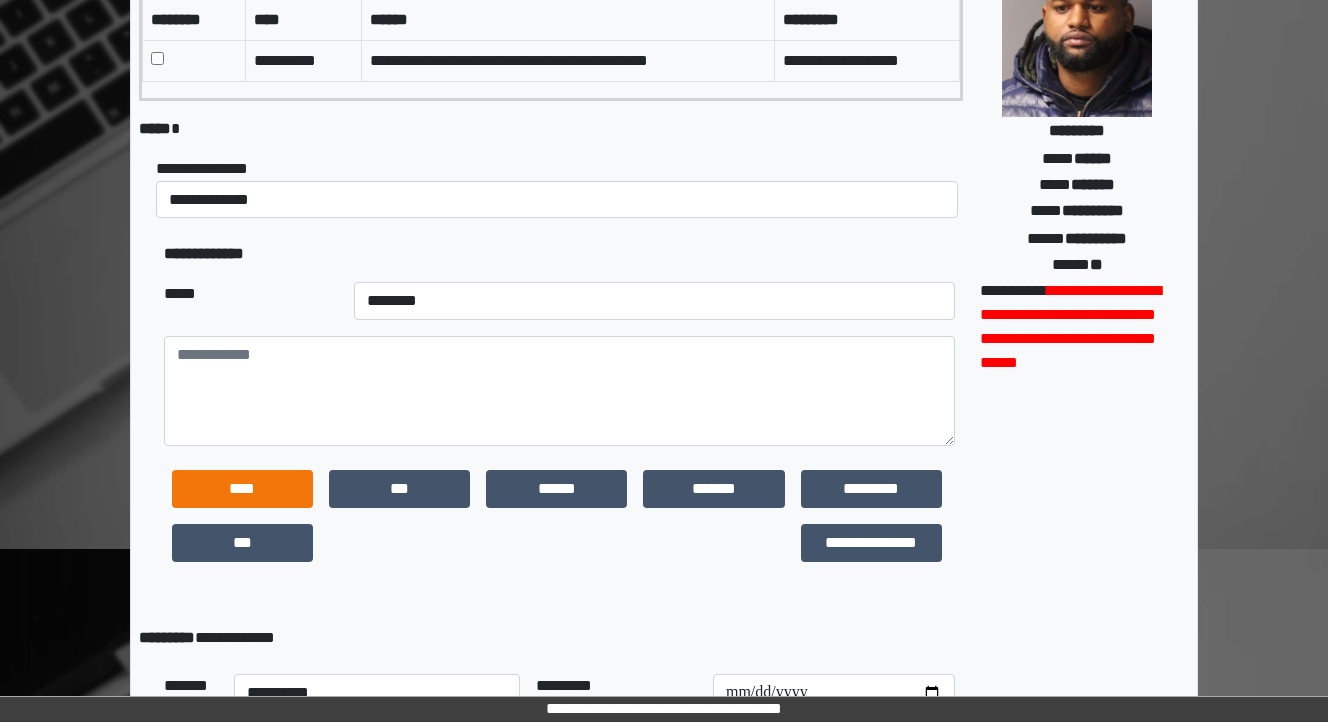 scroll, scrollTop: 240, scrollLeft: 0, axis: vertical 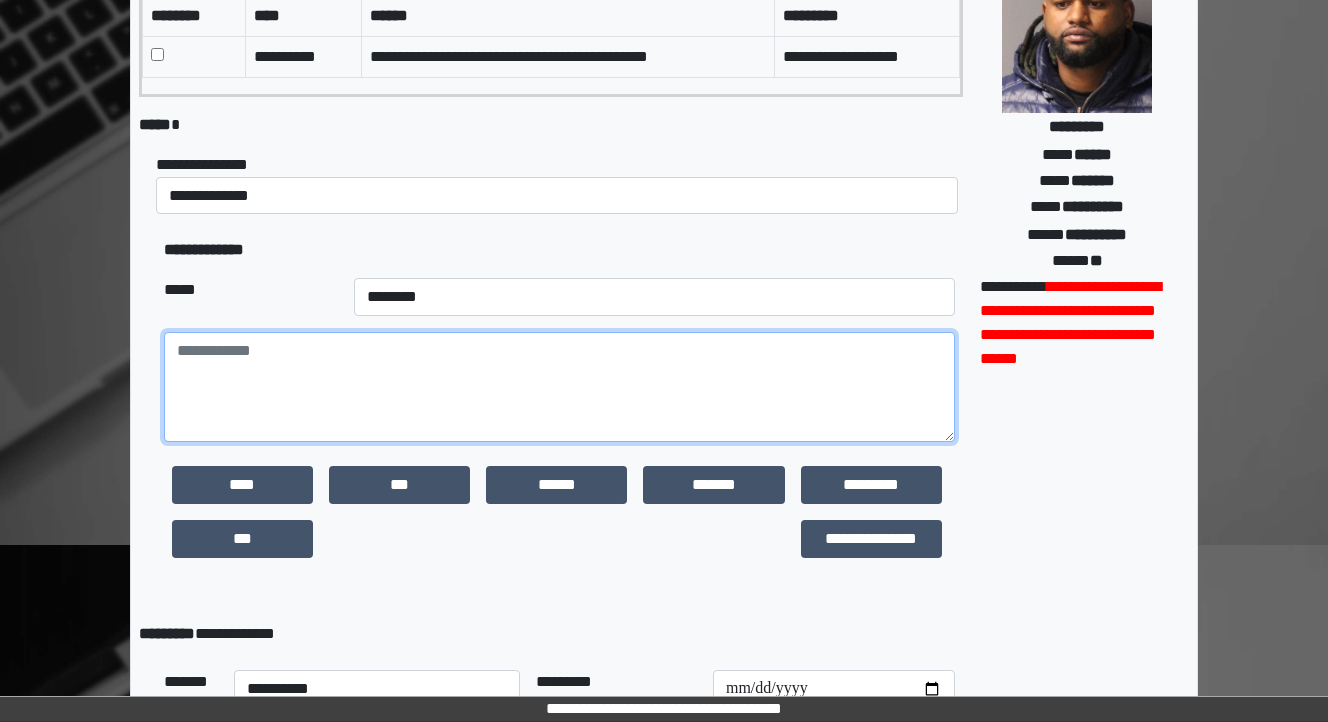 click at bounding box center [559, 387] 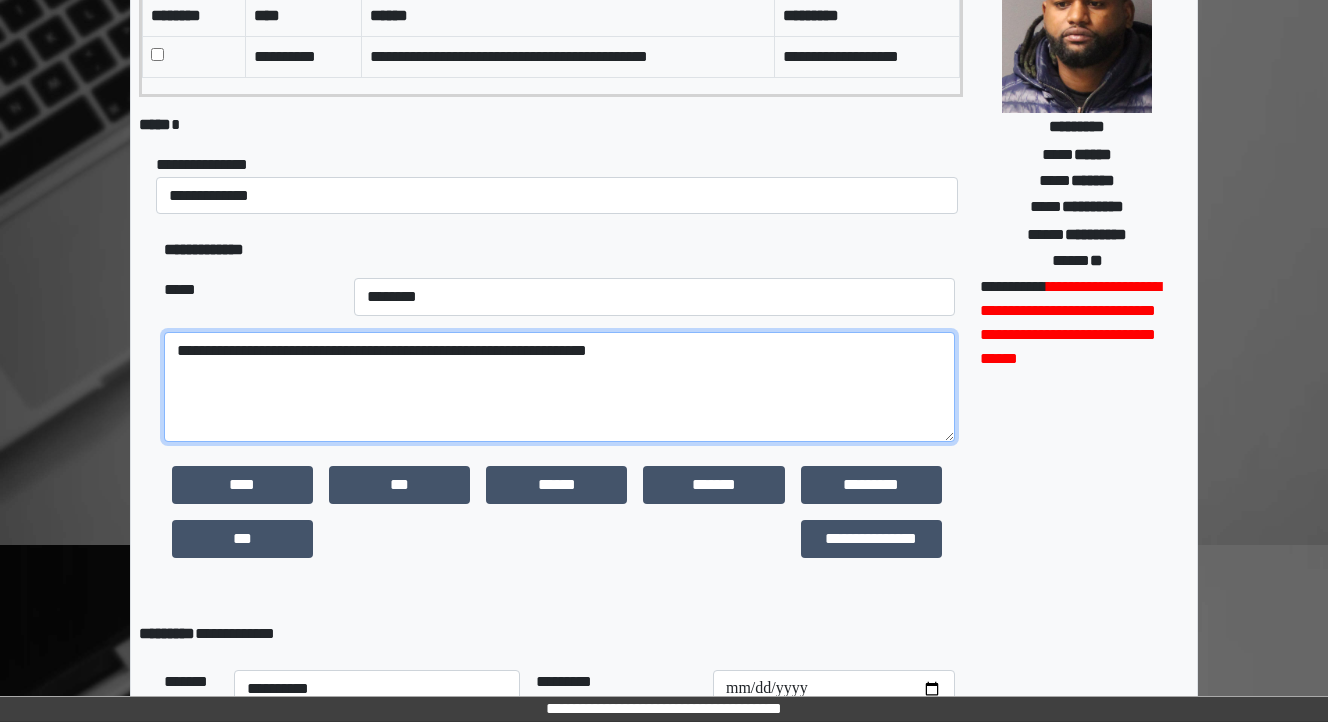 click on "**********" at bounding box center [559, 387] 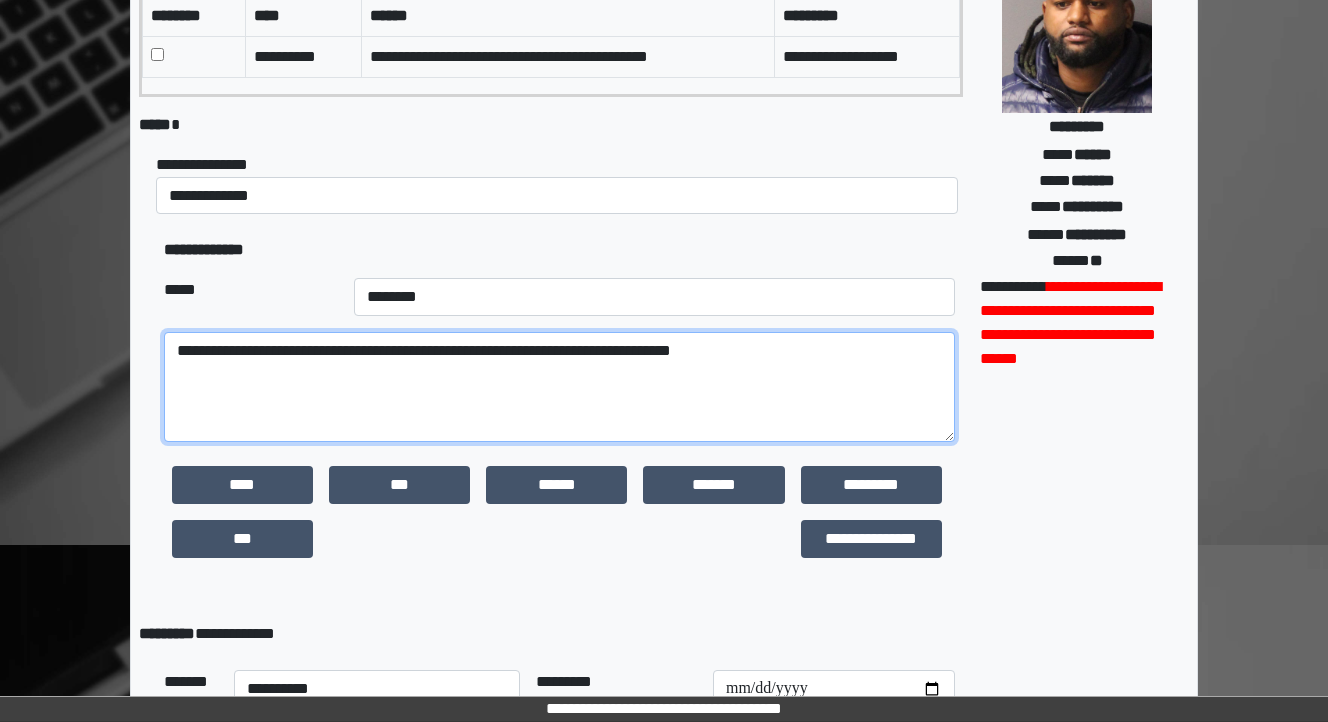 click on "**********" at bounding box center (559, 387) 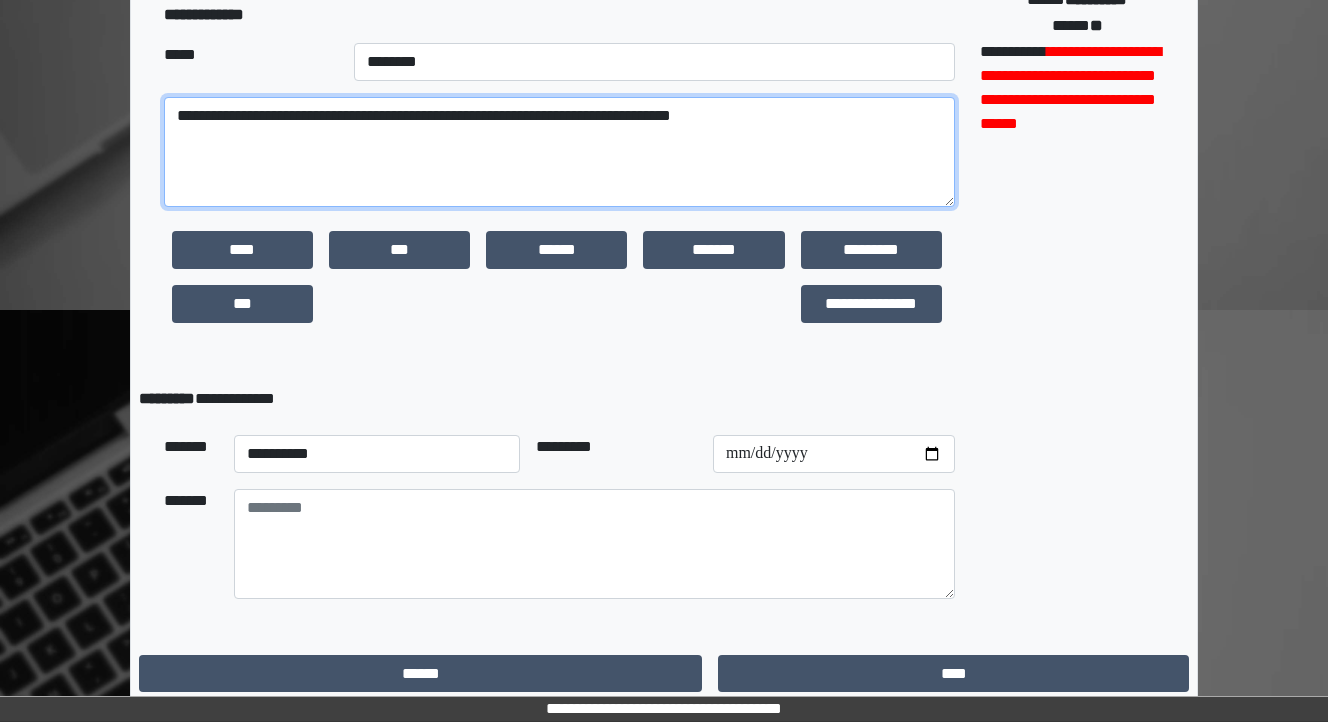 scroll, scrollTop: 480, scrollLeft: 0, axis: vertical 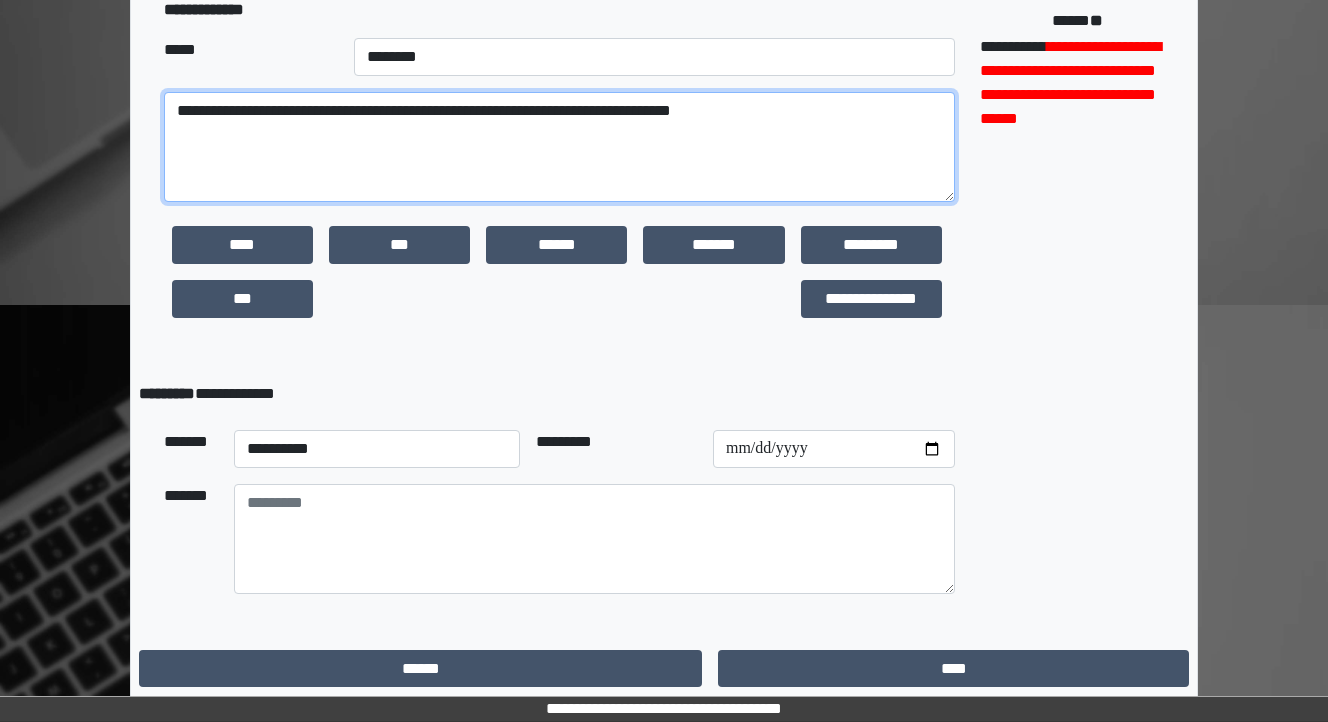 type on "**********" 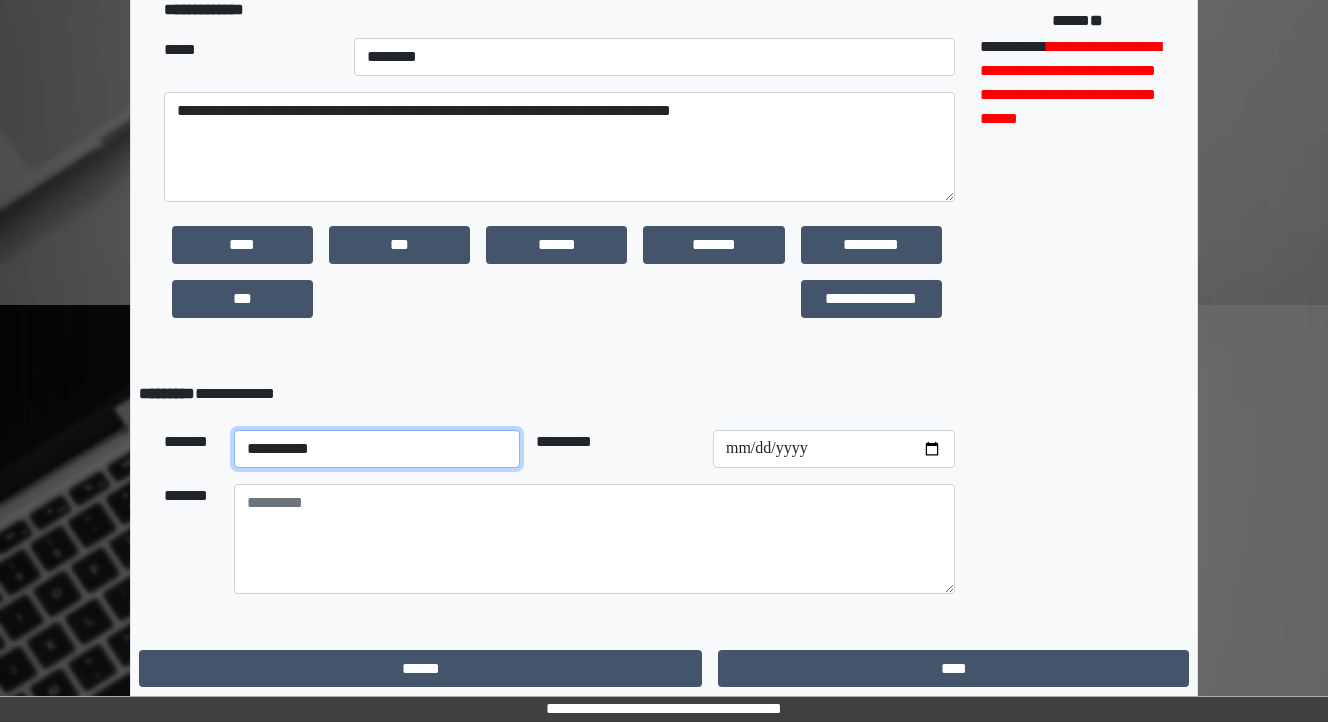 click on "**********" at bounding box center (377, 449) 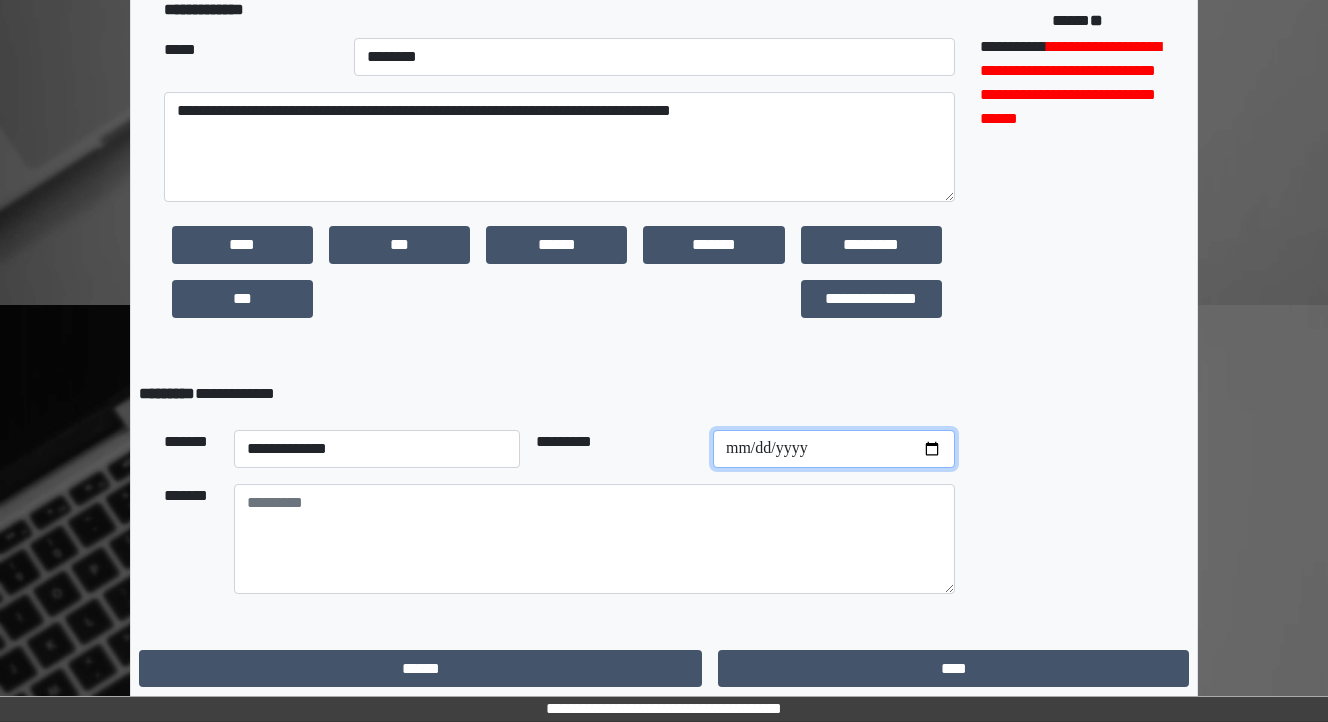 click at bounding box center [834, 449] 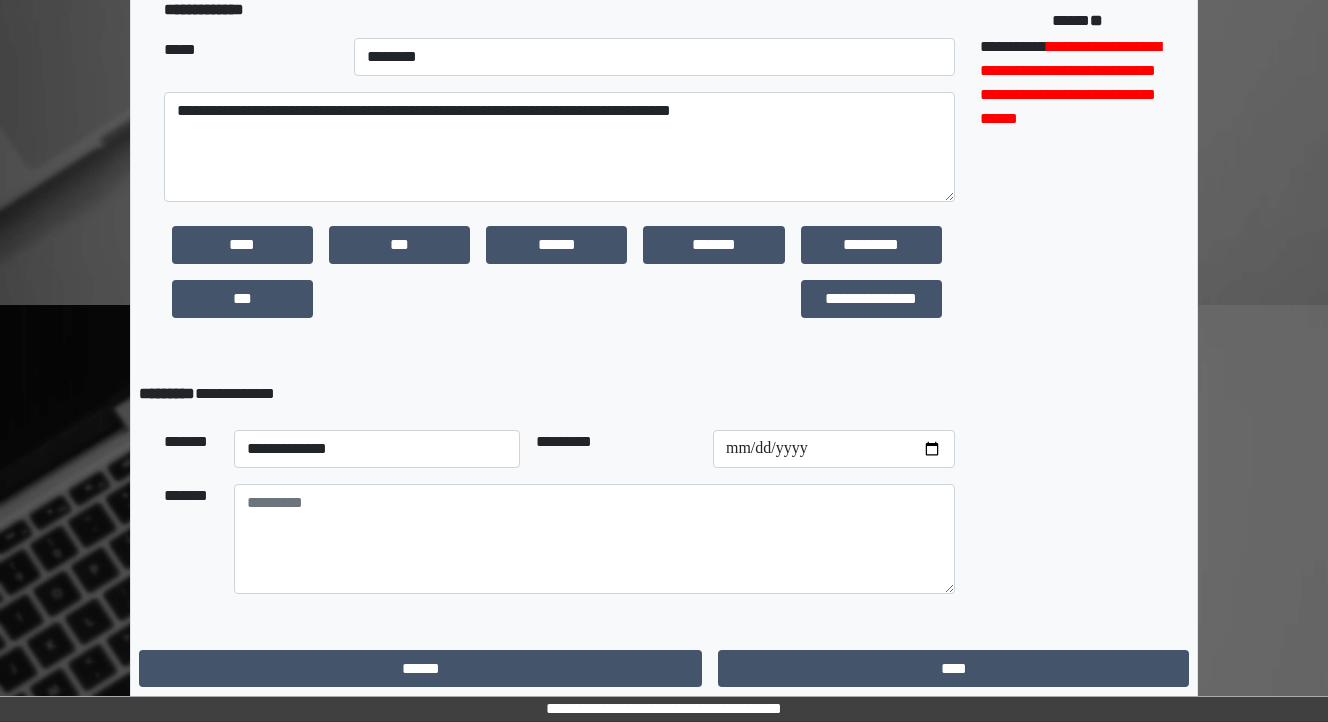 click on "**********" at bounding box center [1076, 145] 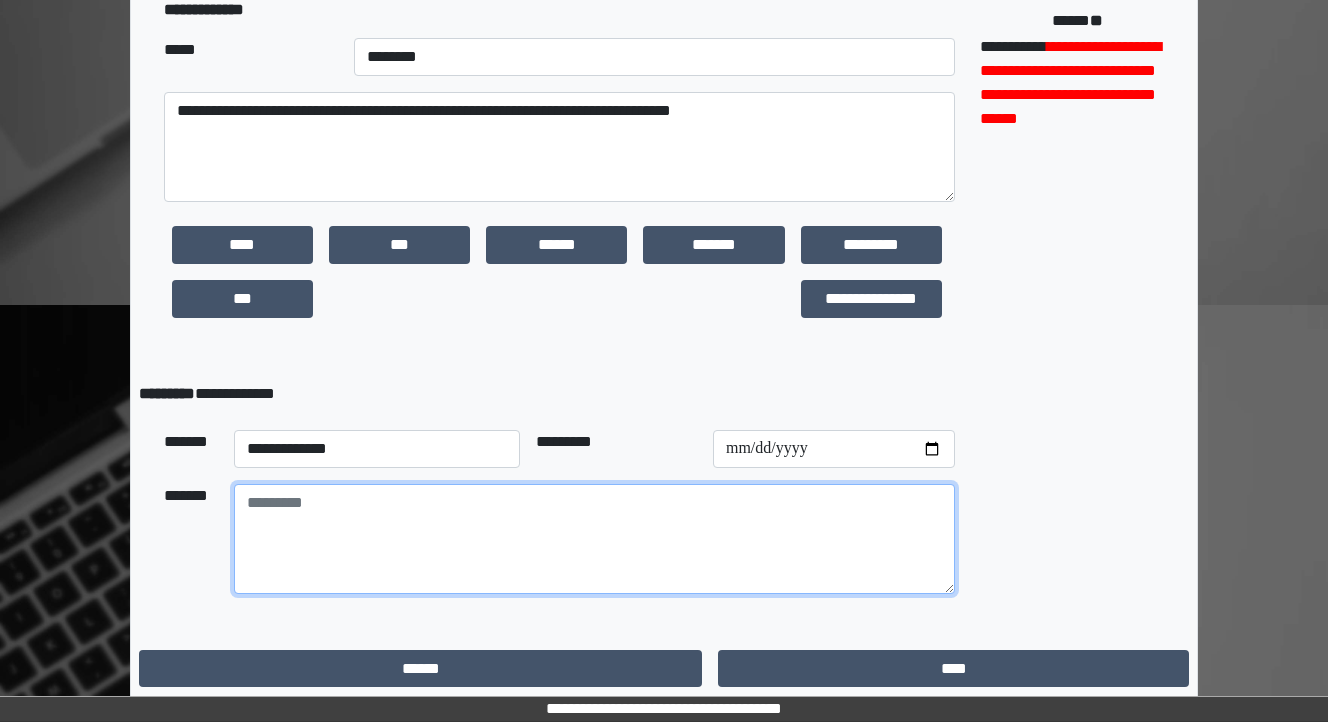 click at bounding box center (594, 539) 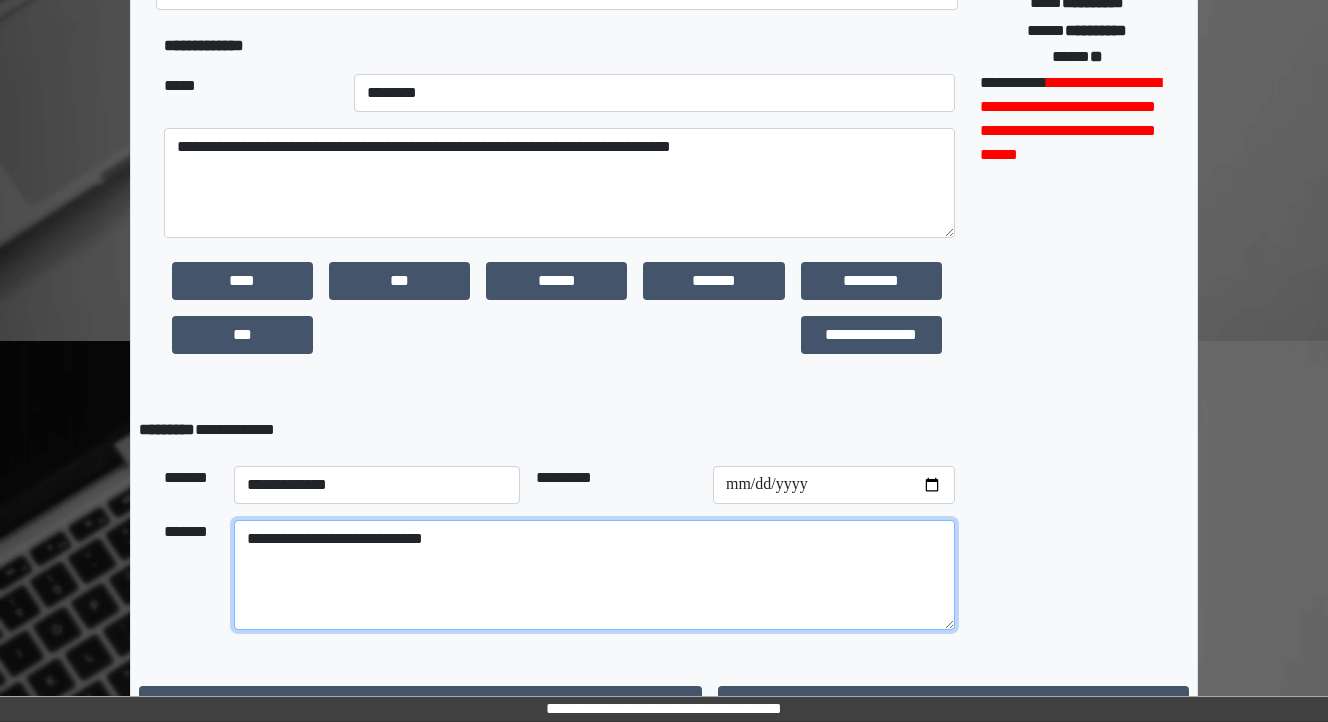 scroll, scrollTop: 482, scrollLeft: 0, axis: vertical 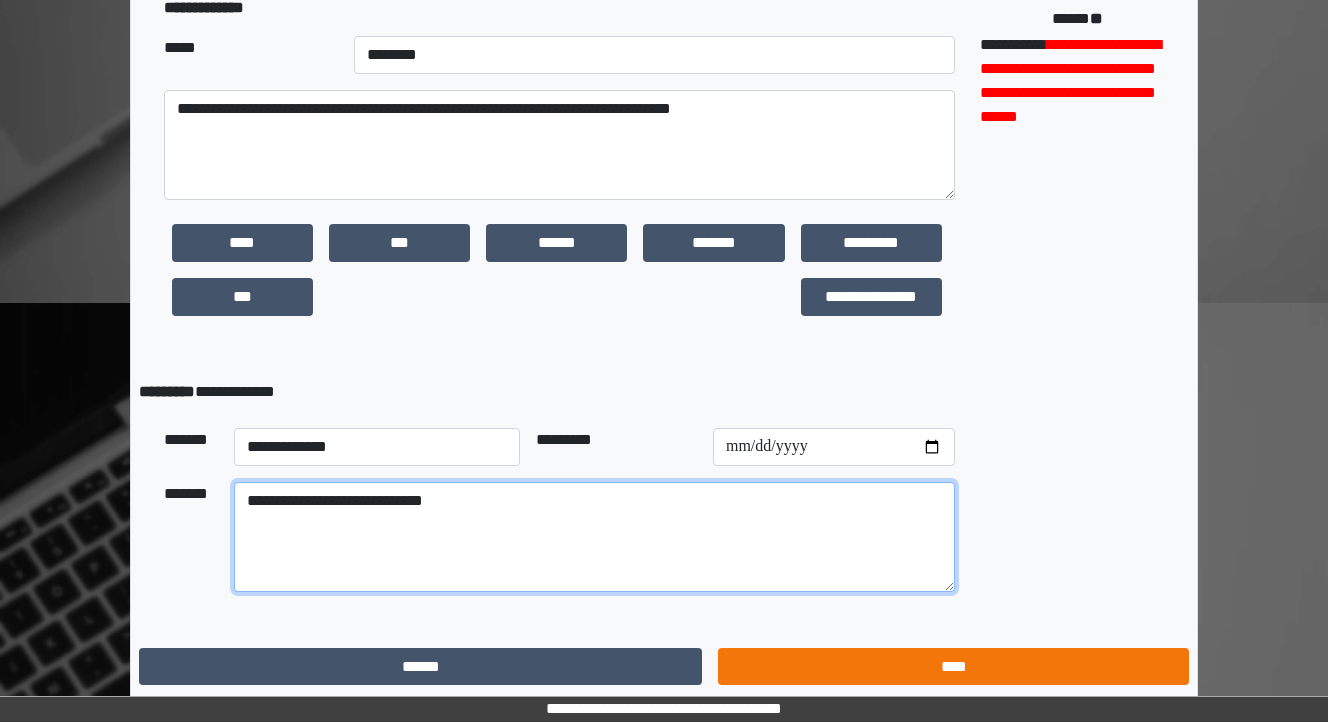 type on "**********" 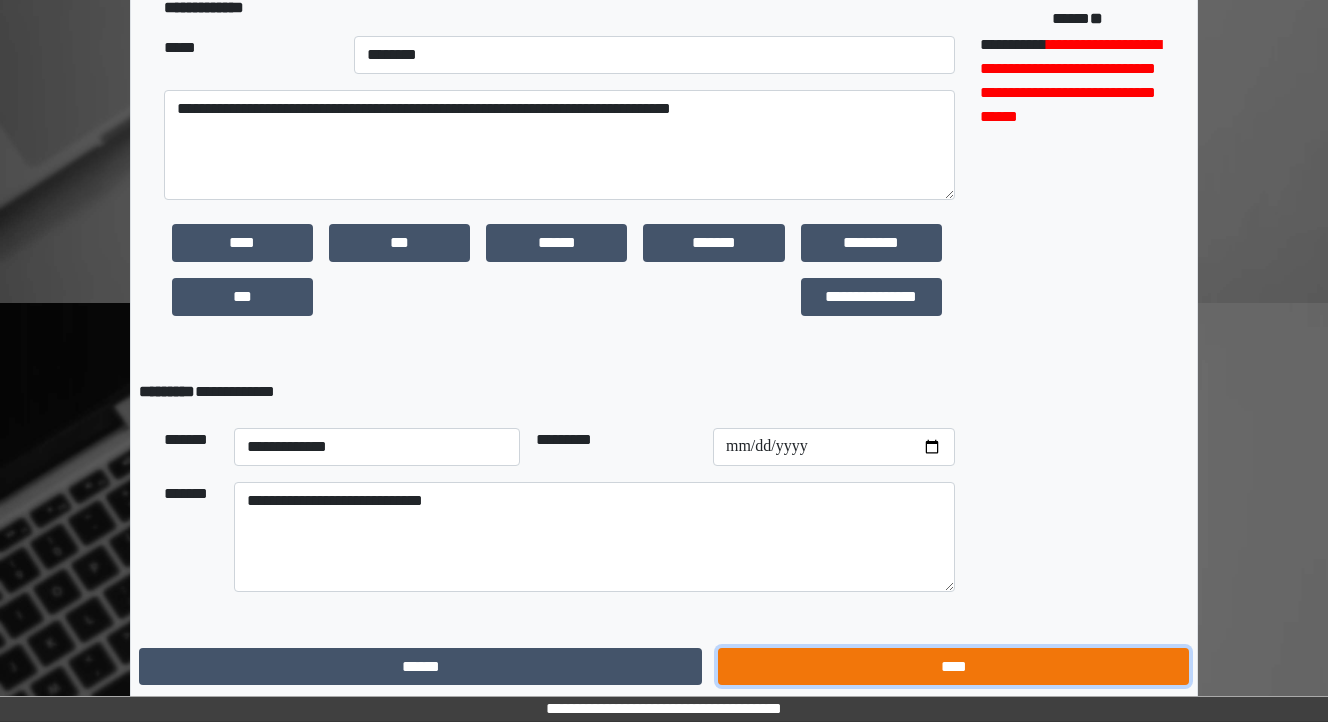 click on "****" at bounding box center (953, 667) 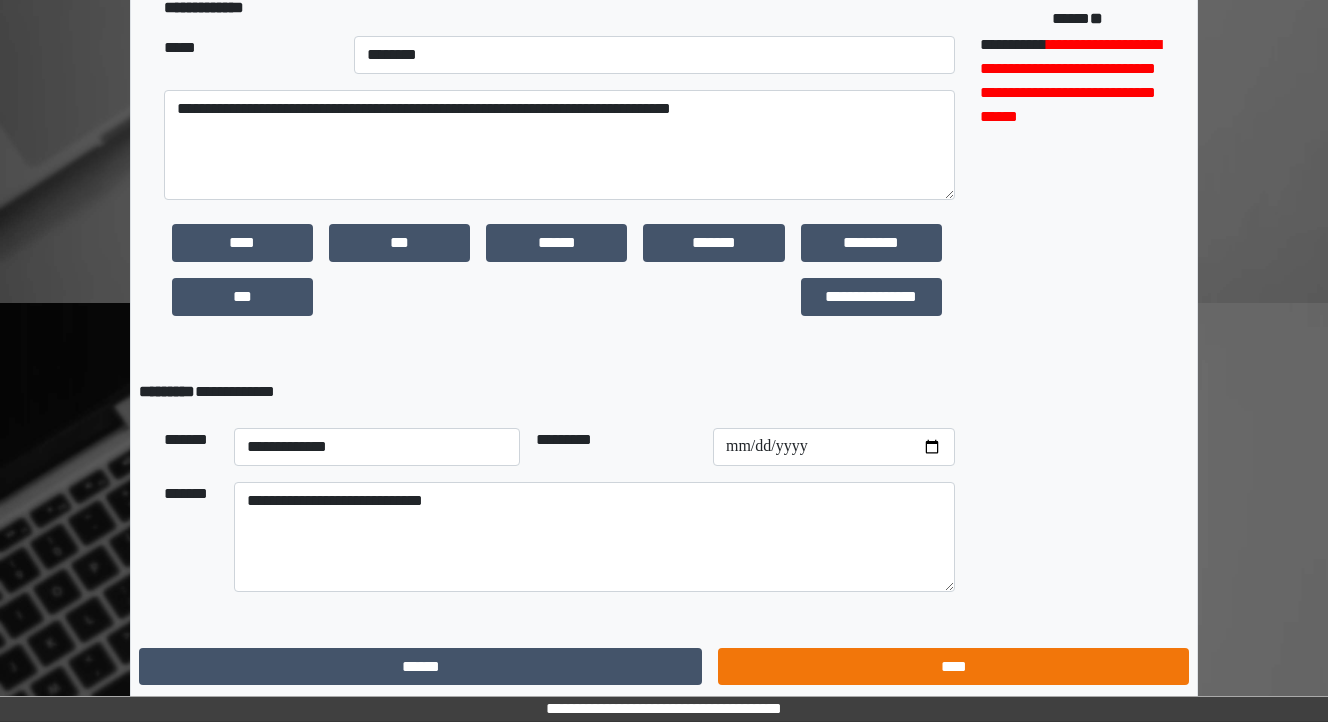 scroll, scrollTop: 0, scrollLeft: 0, axis: both 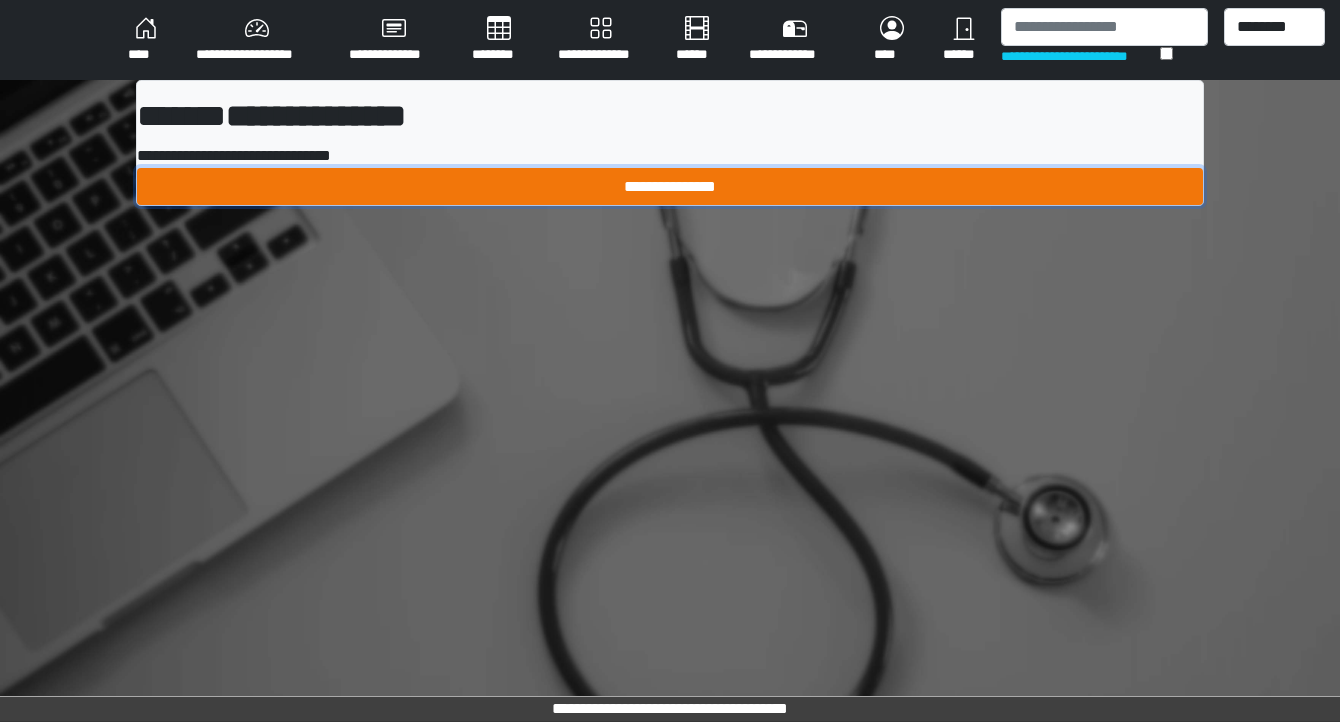 click on "**********" at bounding box center (670, 187) 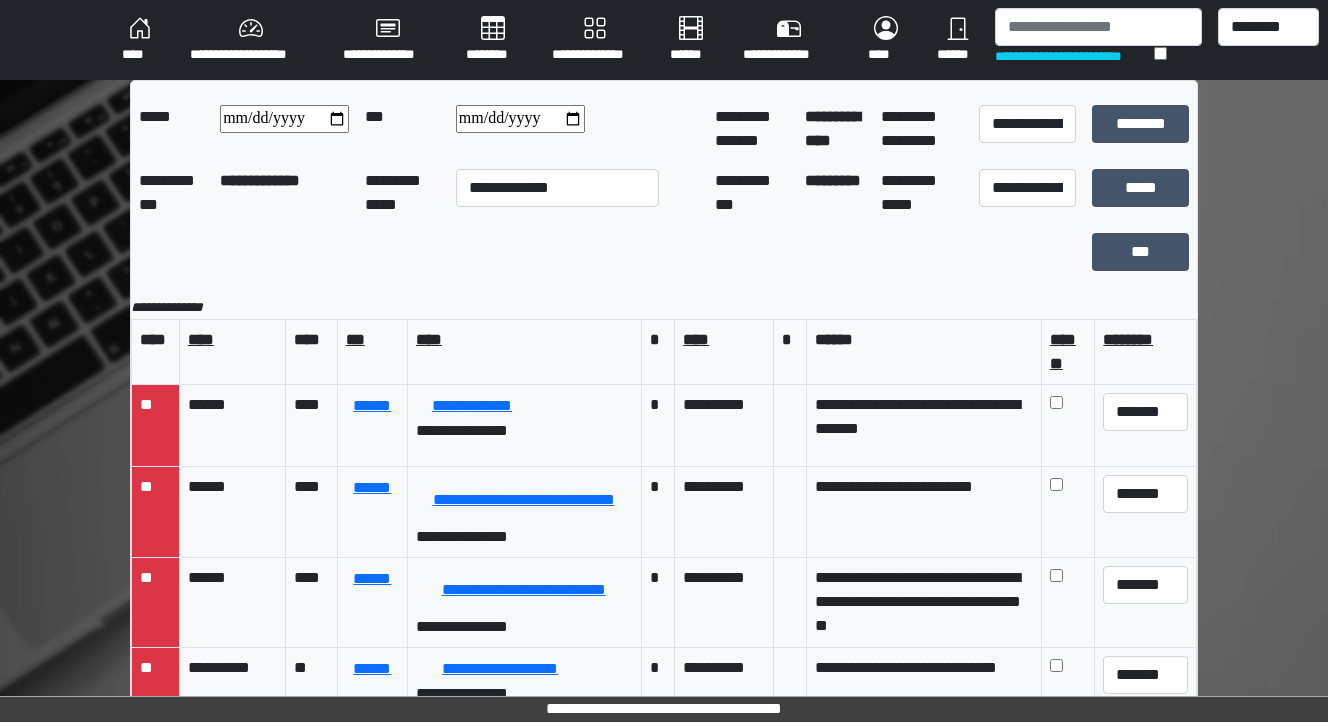 click on "********" at bounding box center [493, 40] 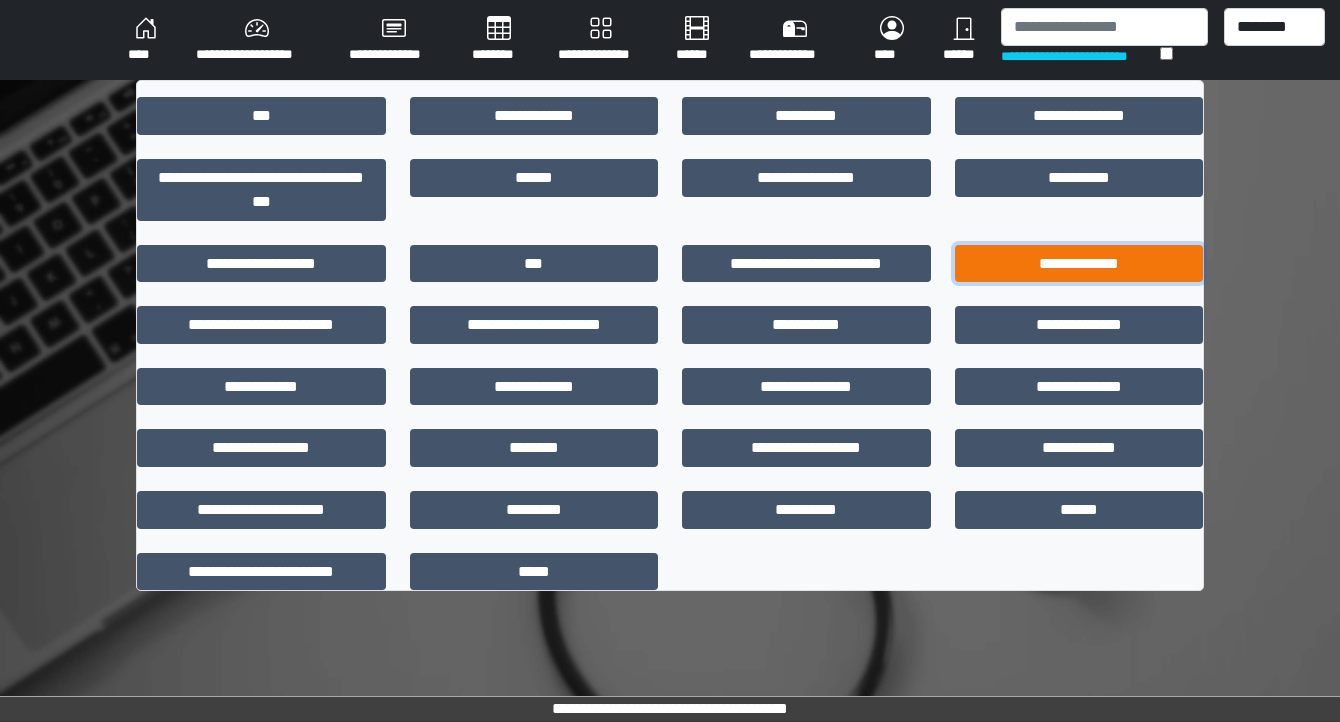 click on "**********" at bounding box center (1079, 264) 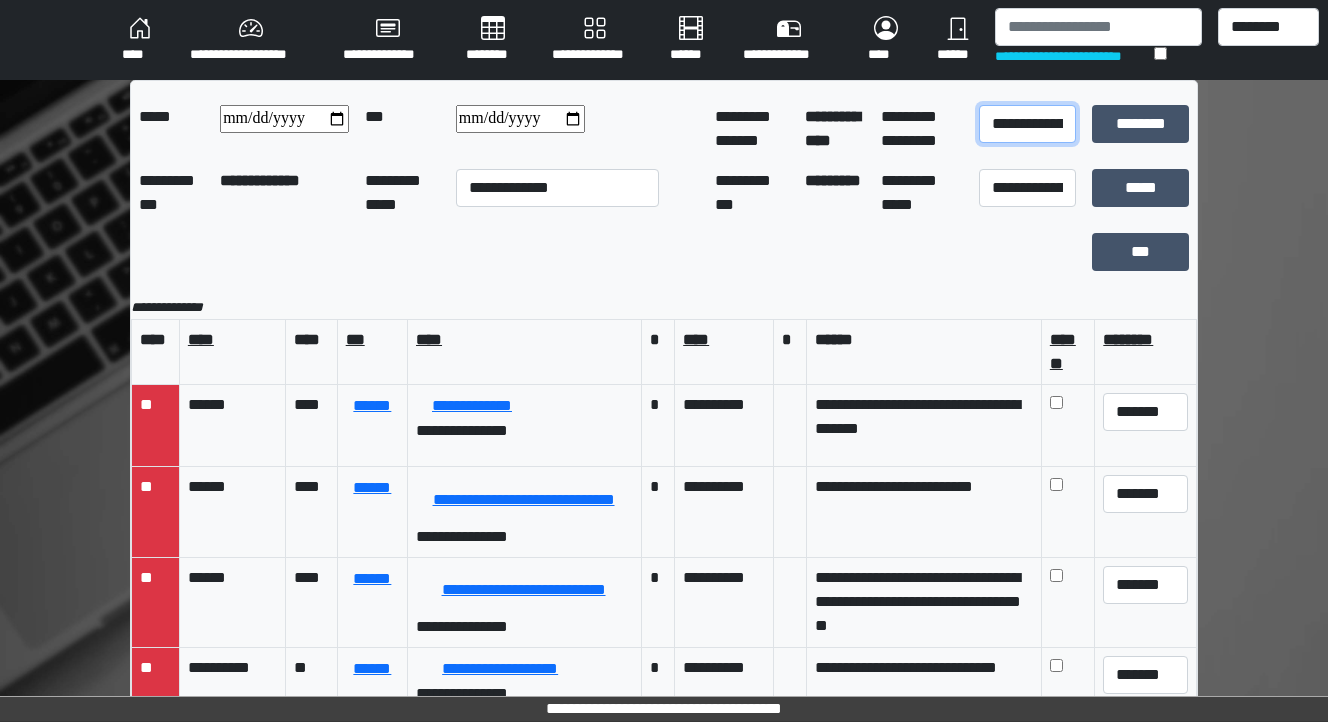 click on "**********" at bounding box center (1027, 124) 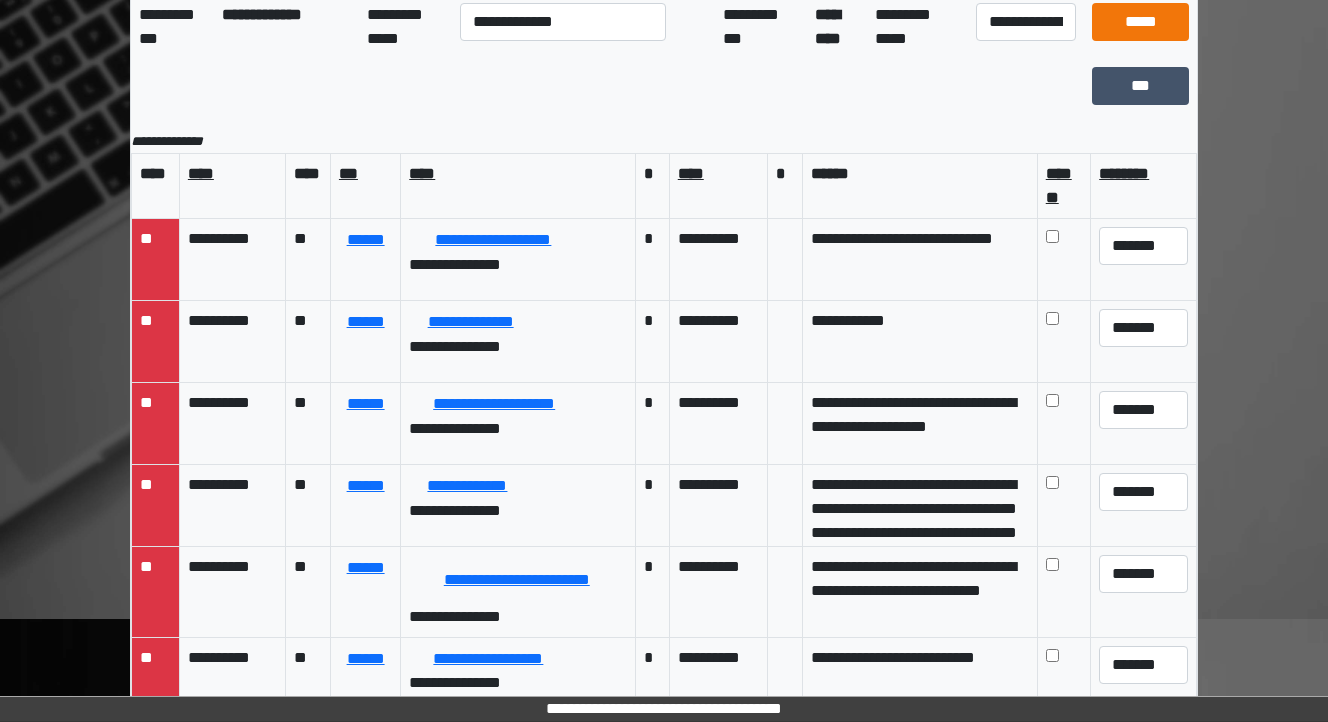 scroll, scrollTop: 189, scrollLeft: 0, axis: vertical 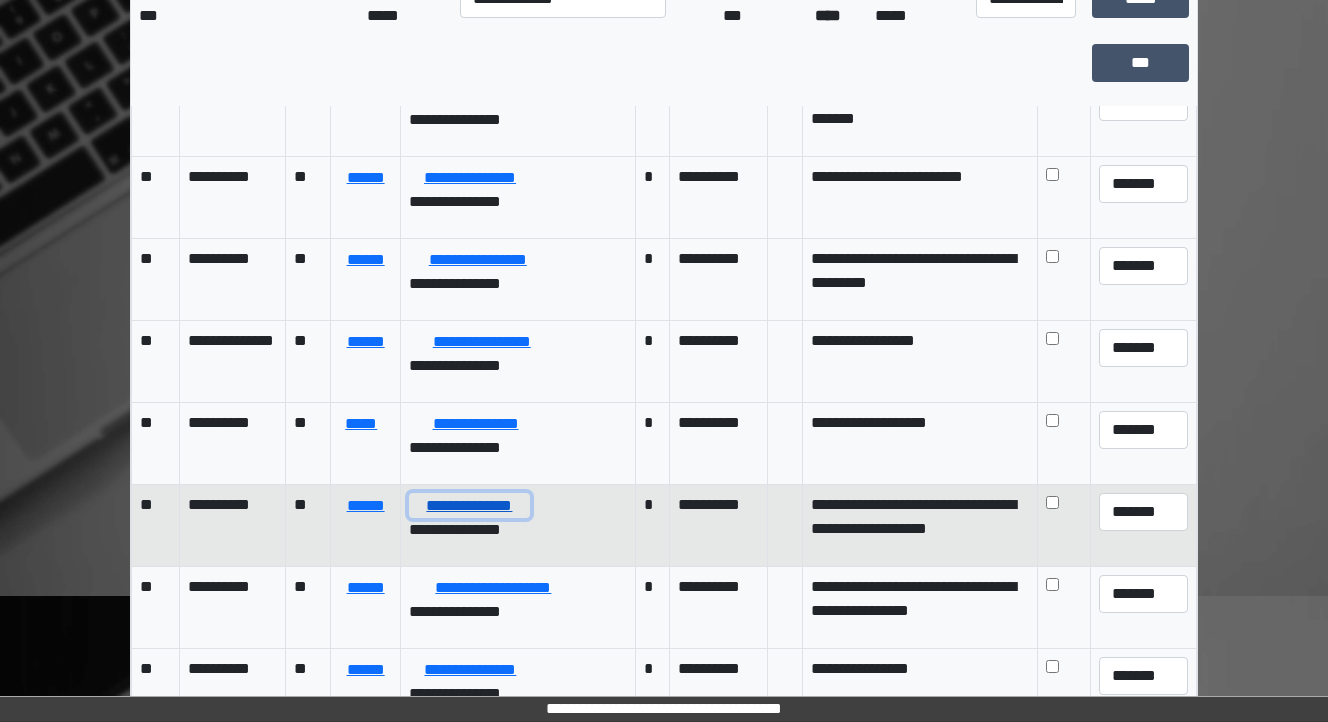 click on "**********" at bounding box center (469, 506) 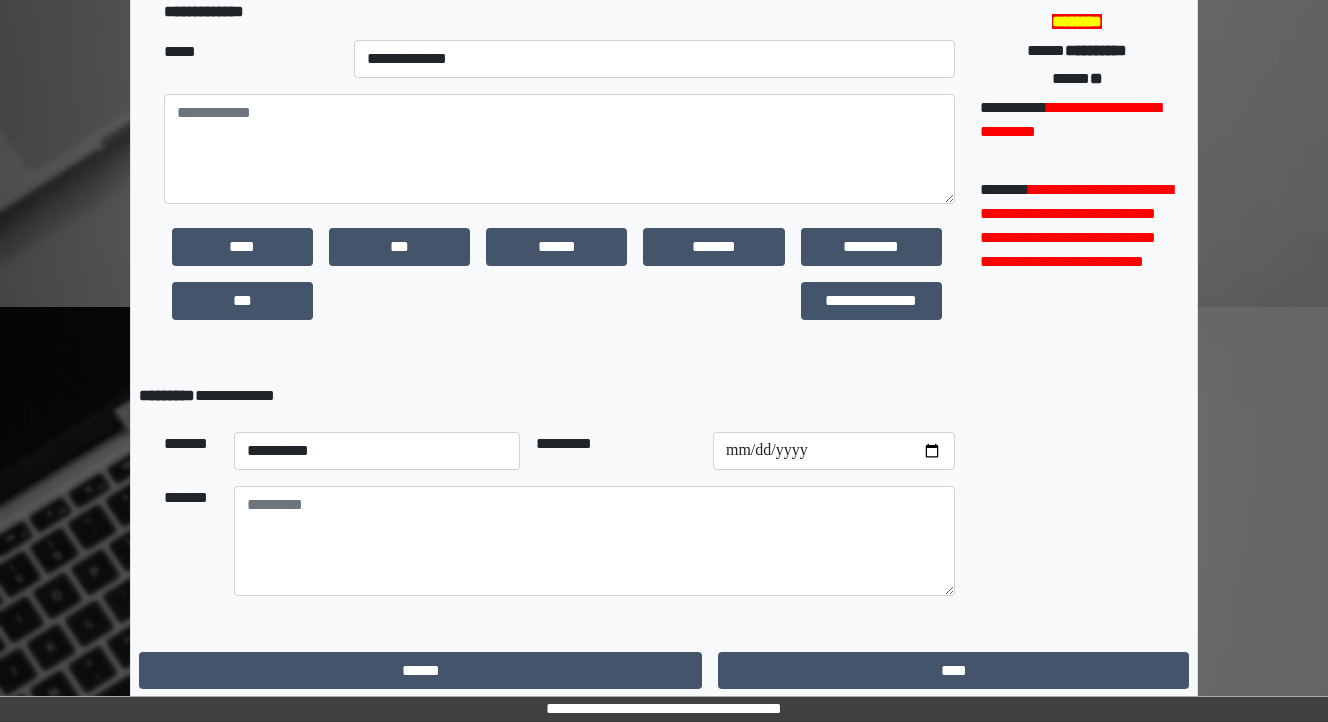 scroll, scrollTop: 482, scrollLeft: 0, axis: vertical 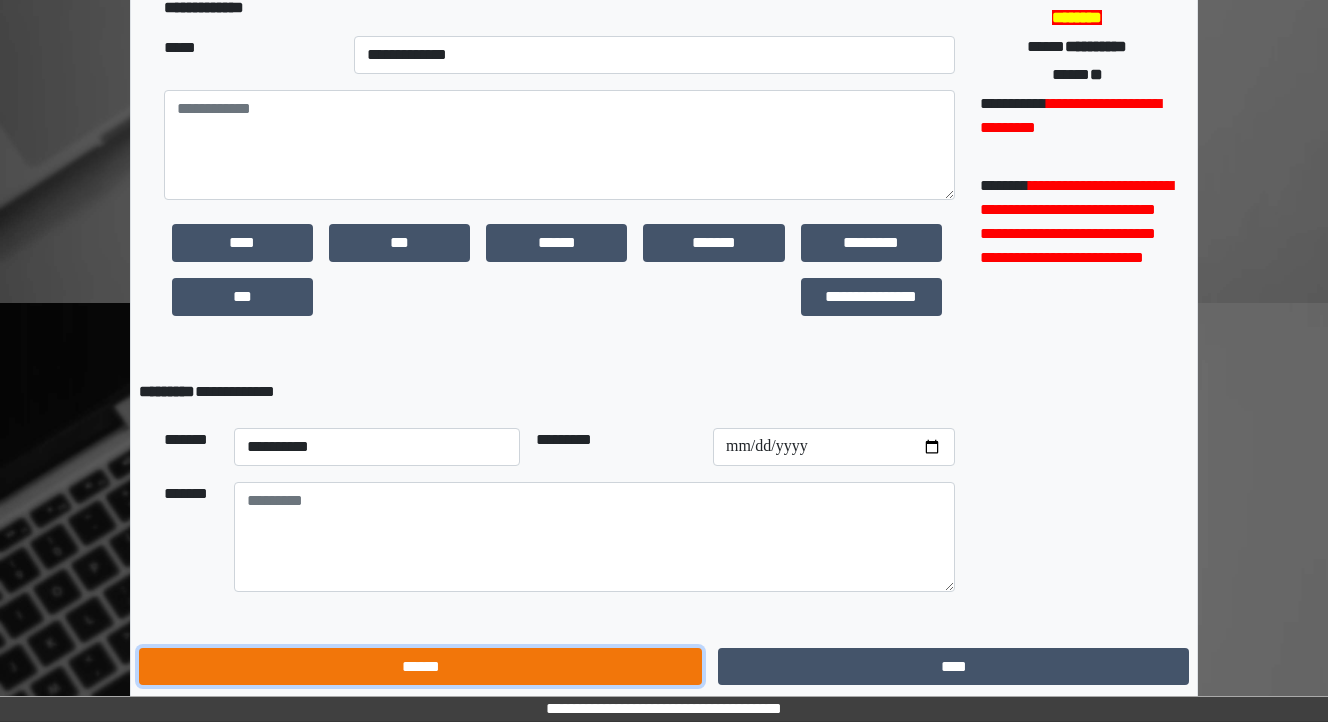 click on "******" at bounding box center [420, 667] 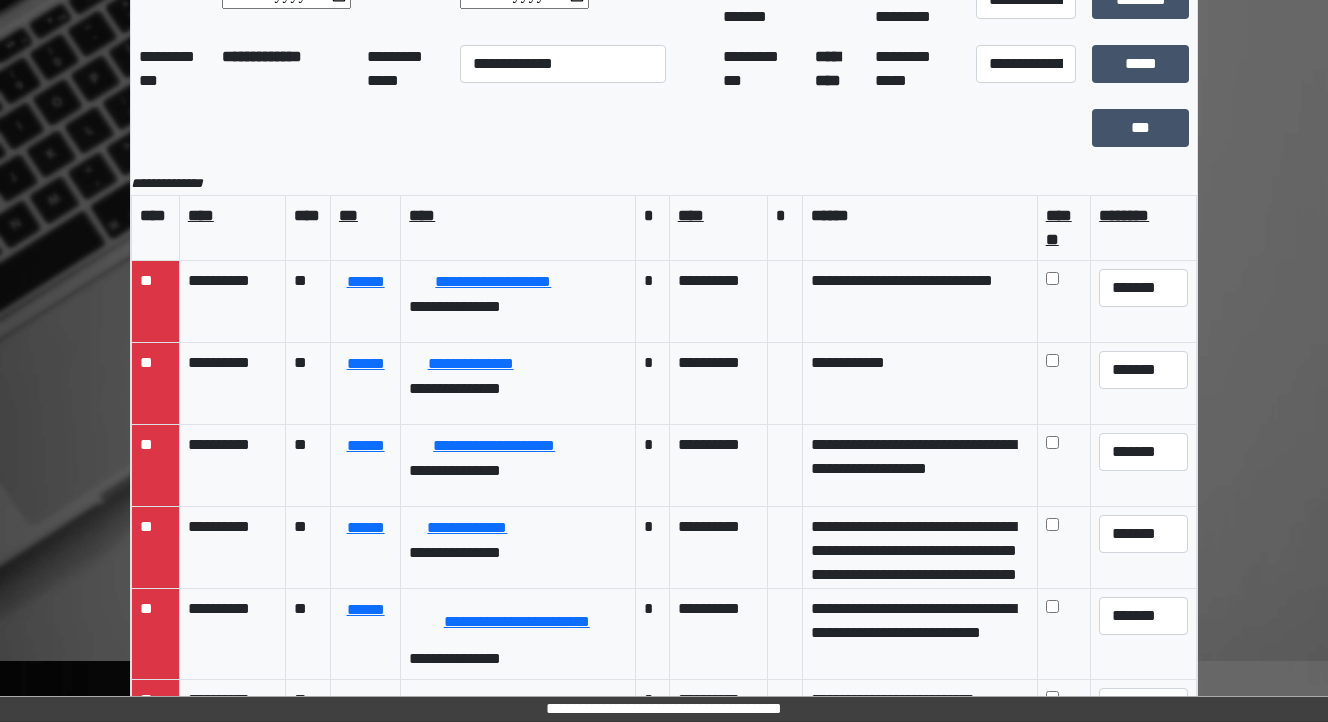 scroll, scrollTop: 0, scrollLeft: 0, axis: both 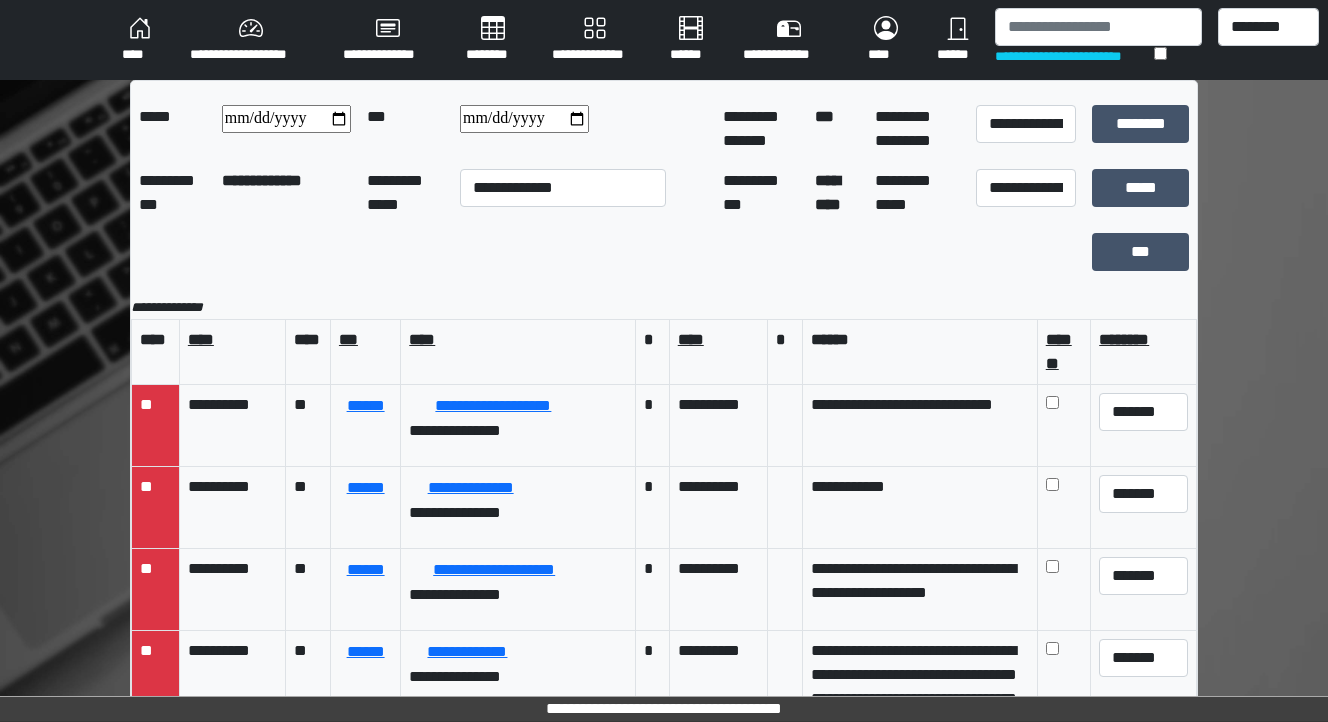 click on "****" at bounding box center [140, 40] 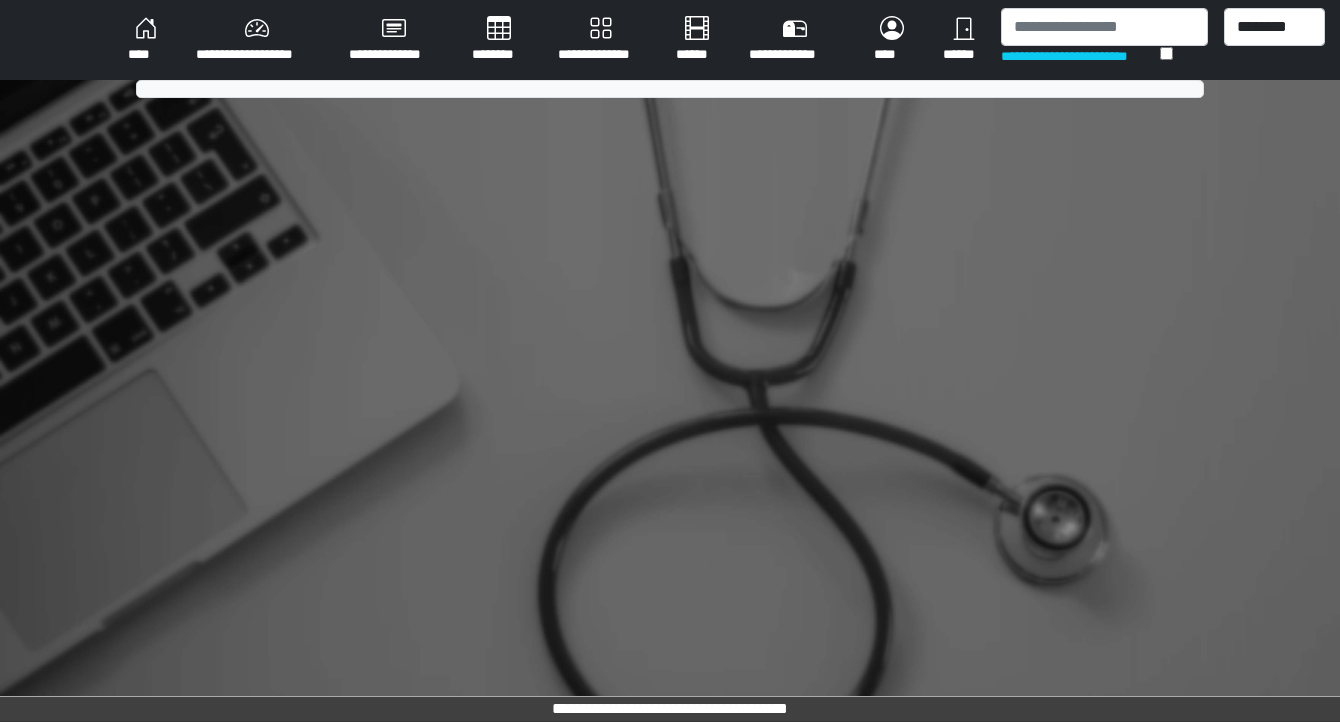 scroll, scrollTop: 0, scrollLeft: 0, axis: both 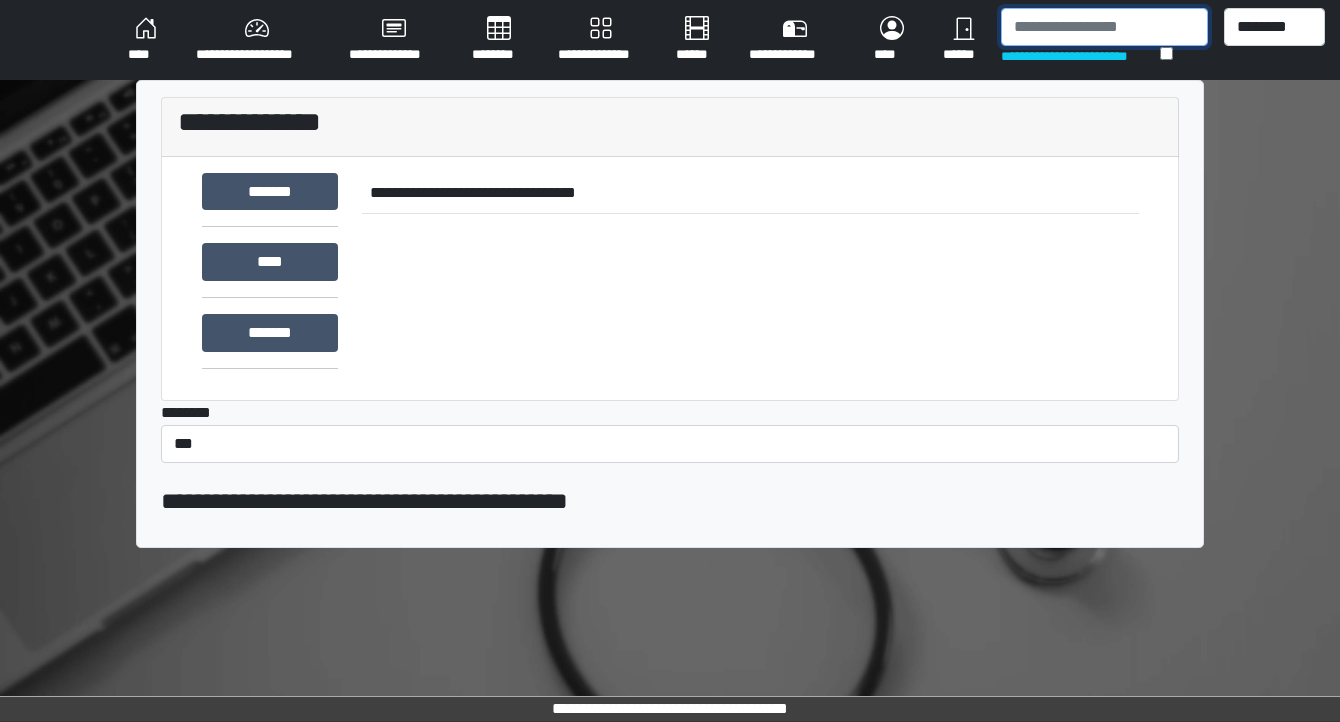 click at bounding box center [1104, 27] 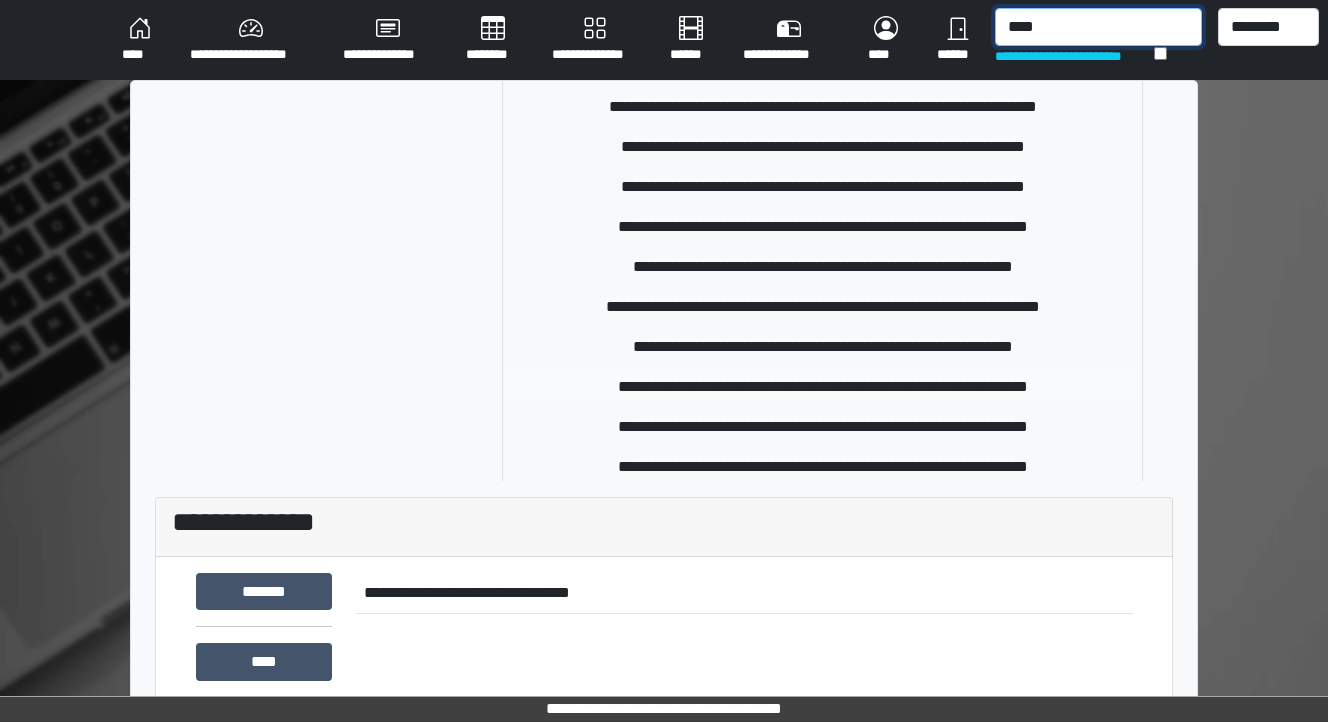 scroll, scrollTop: 160, scrollLeft: 0, axis: vertical 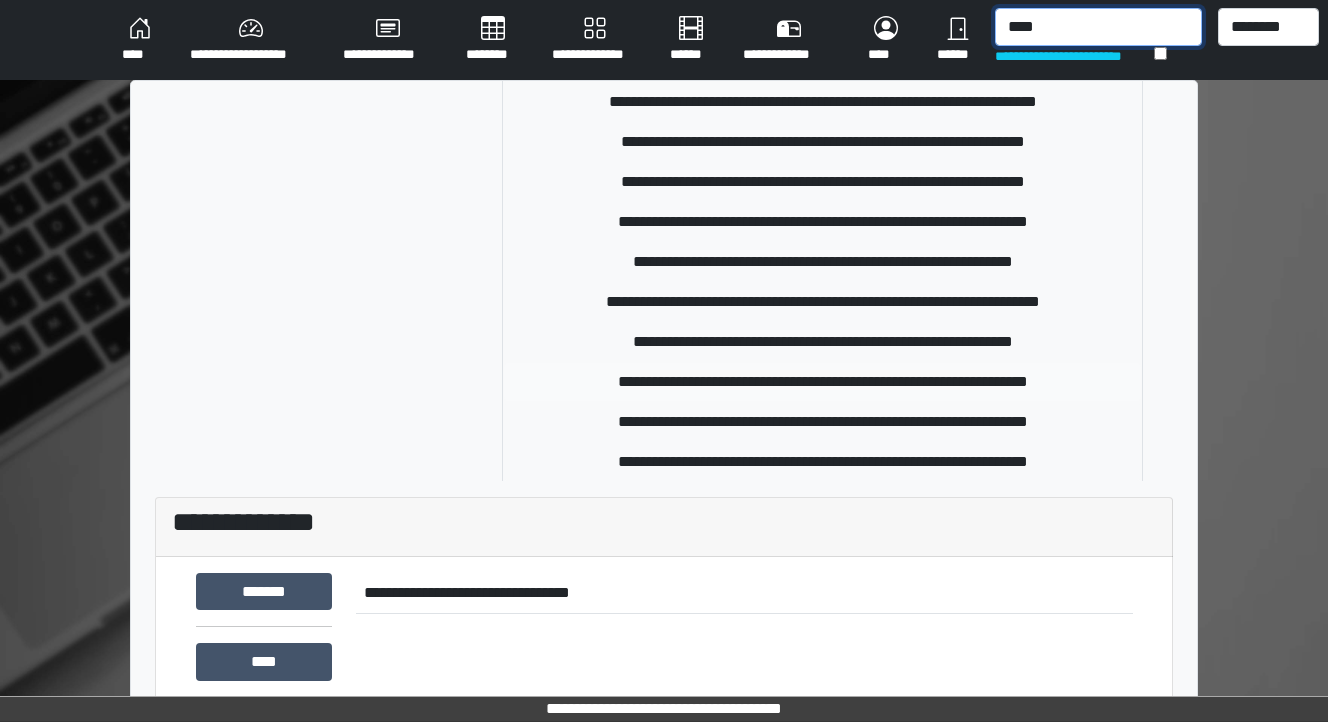 type on "****" 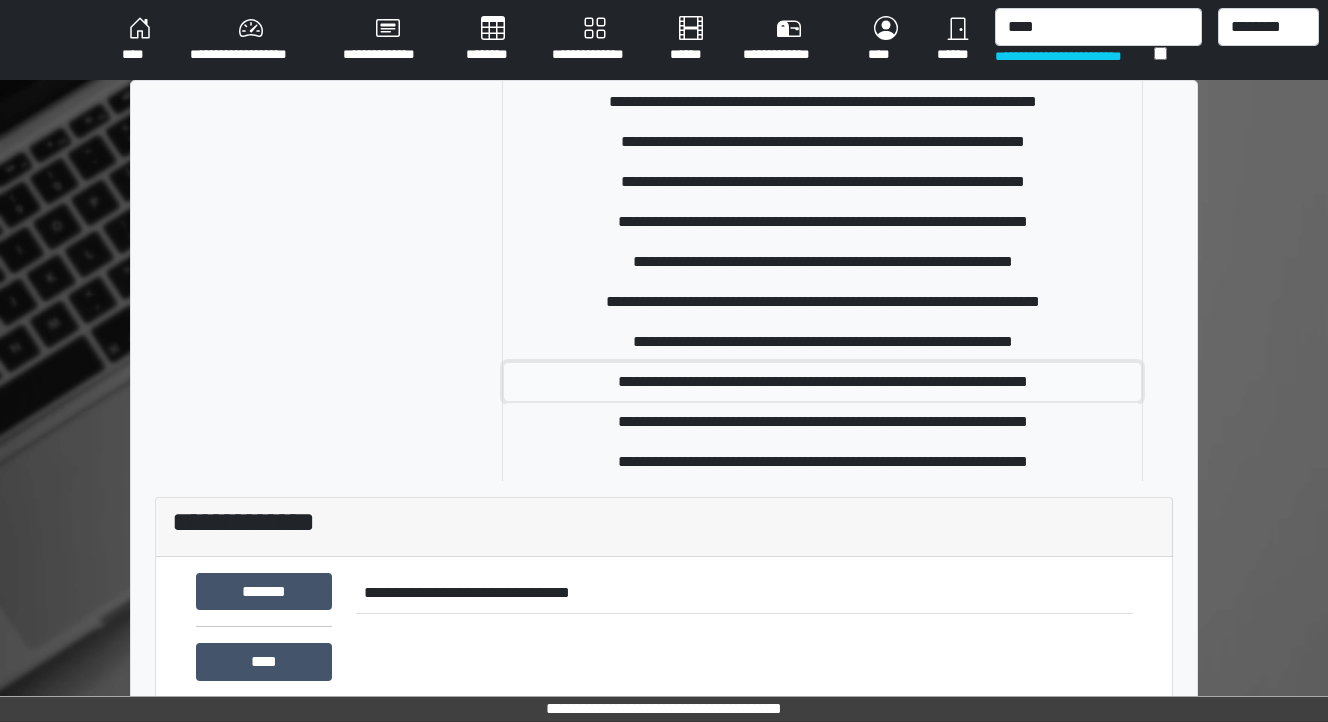 click on "**********" at bounding box center (822, 382) 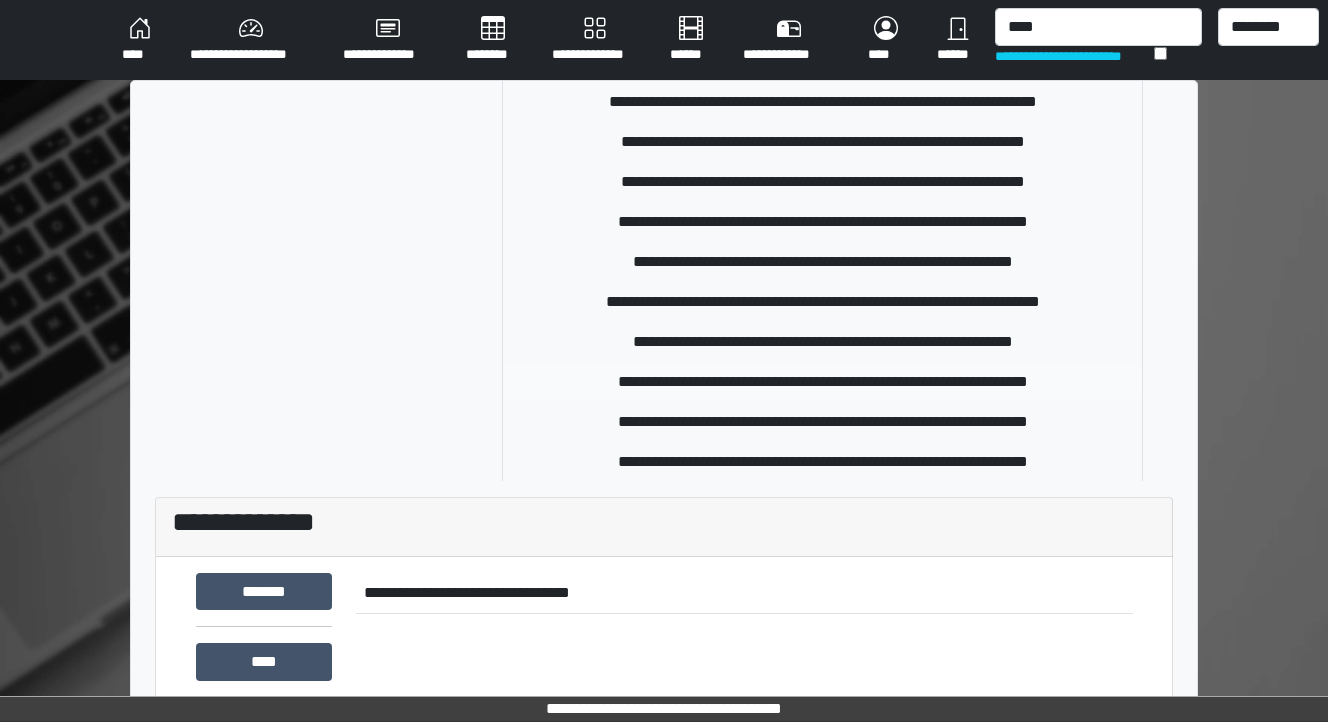 type 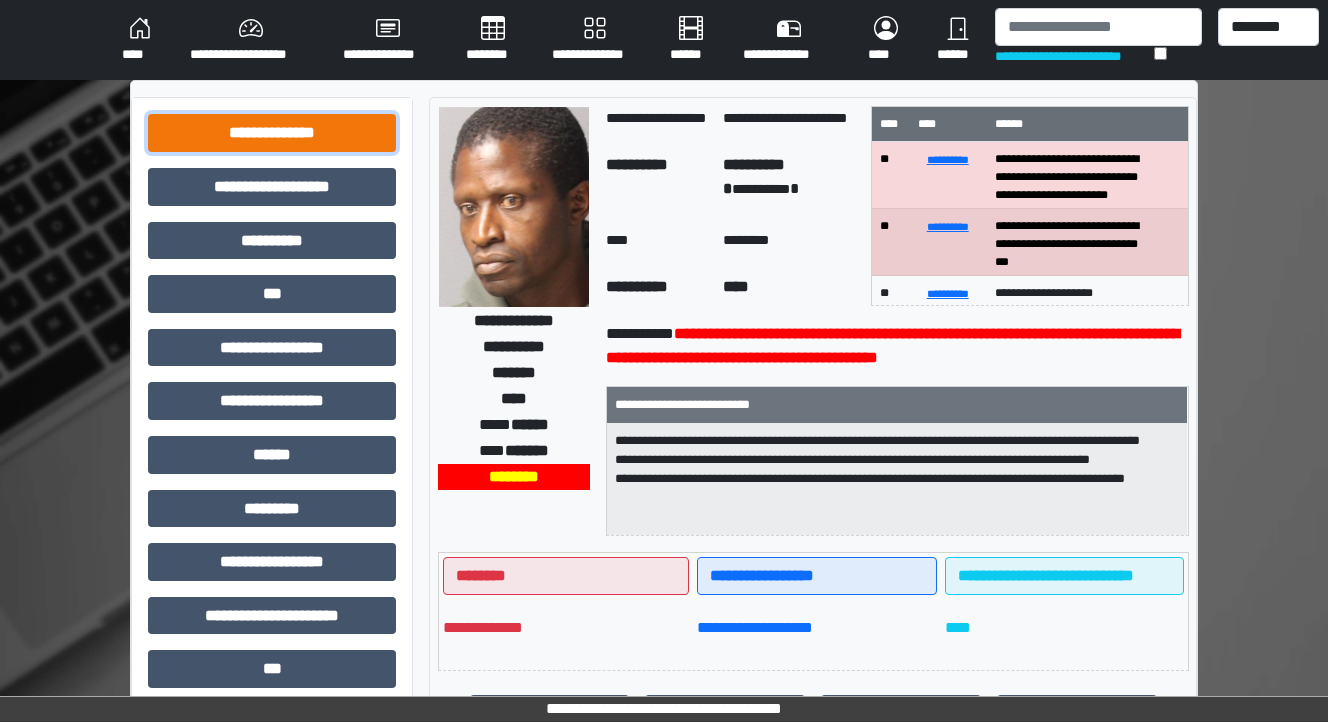 click on "**********" at bounding box center [272, 133] 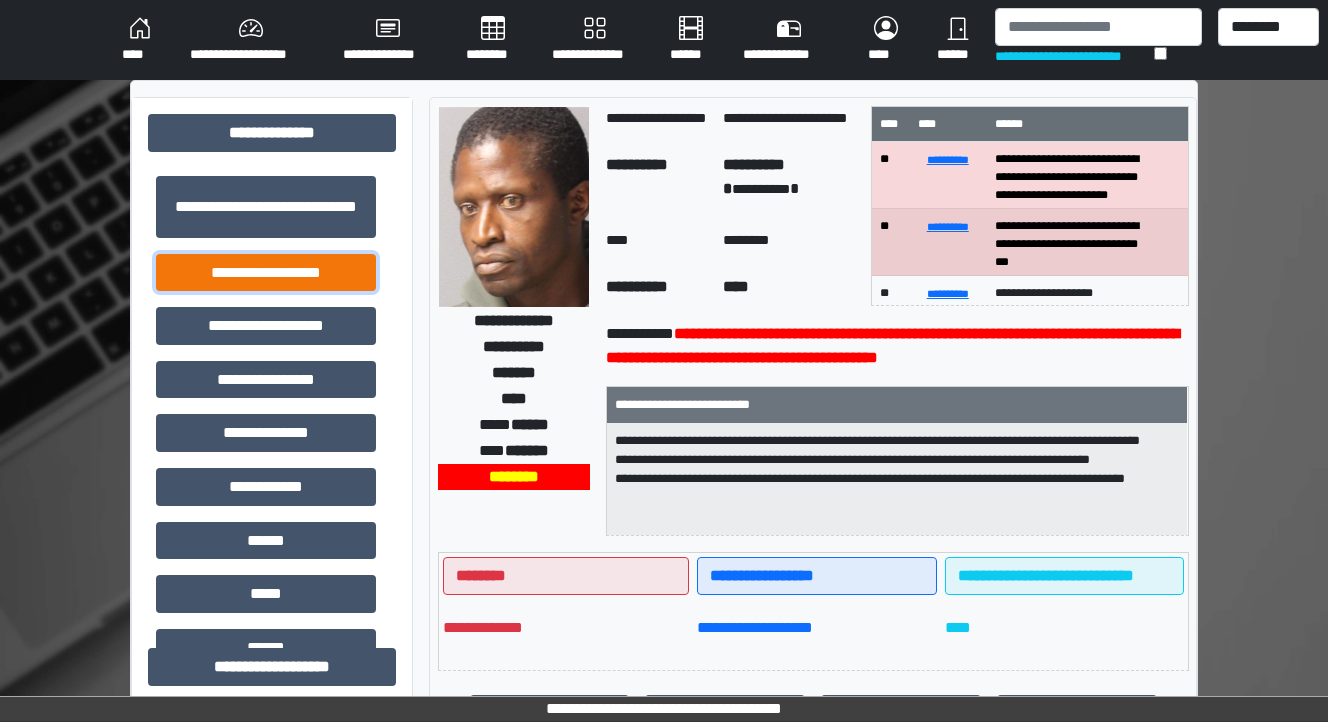 click on "**********" at bounding box center [266, 273] 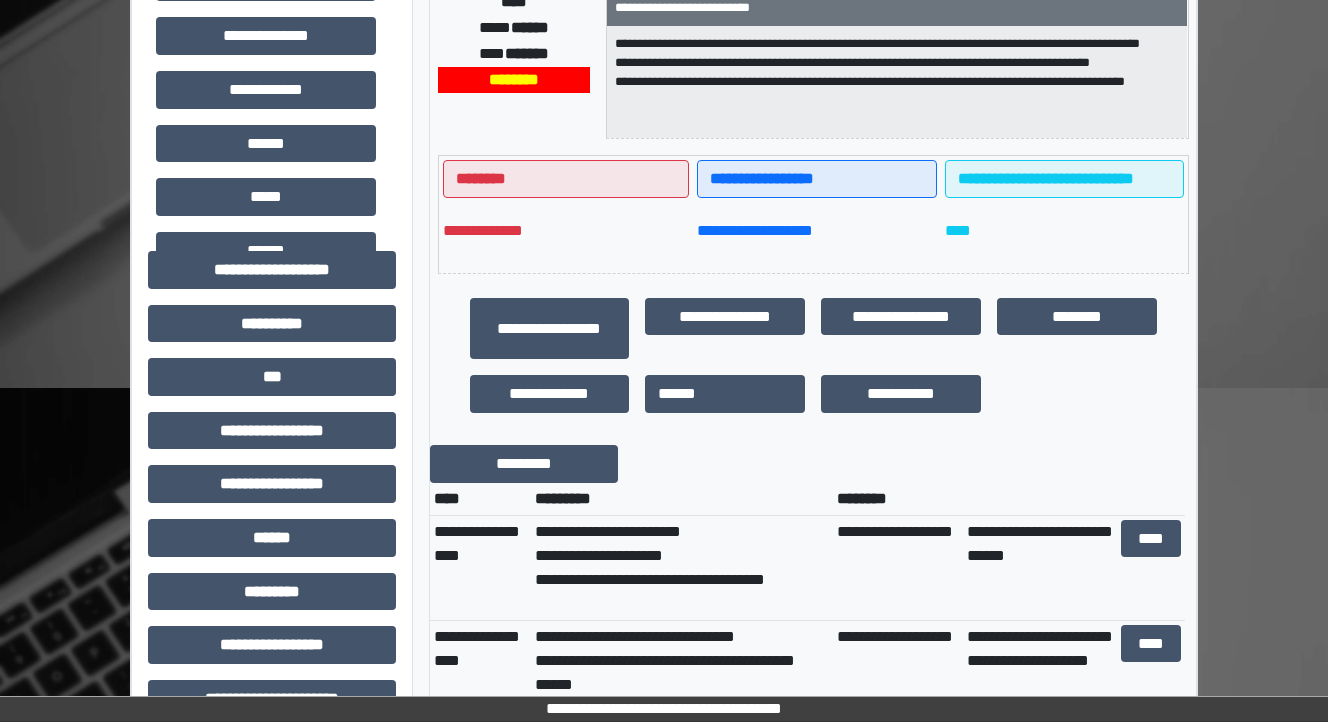 scroll, scrollTop: 560, scrollLeft: 0, axis: vertical 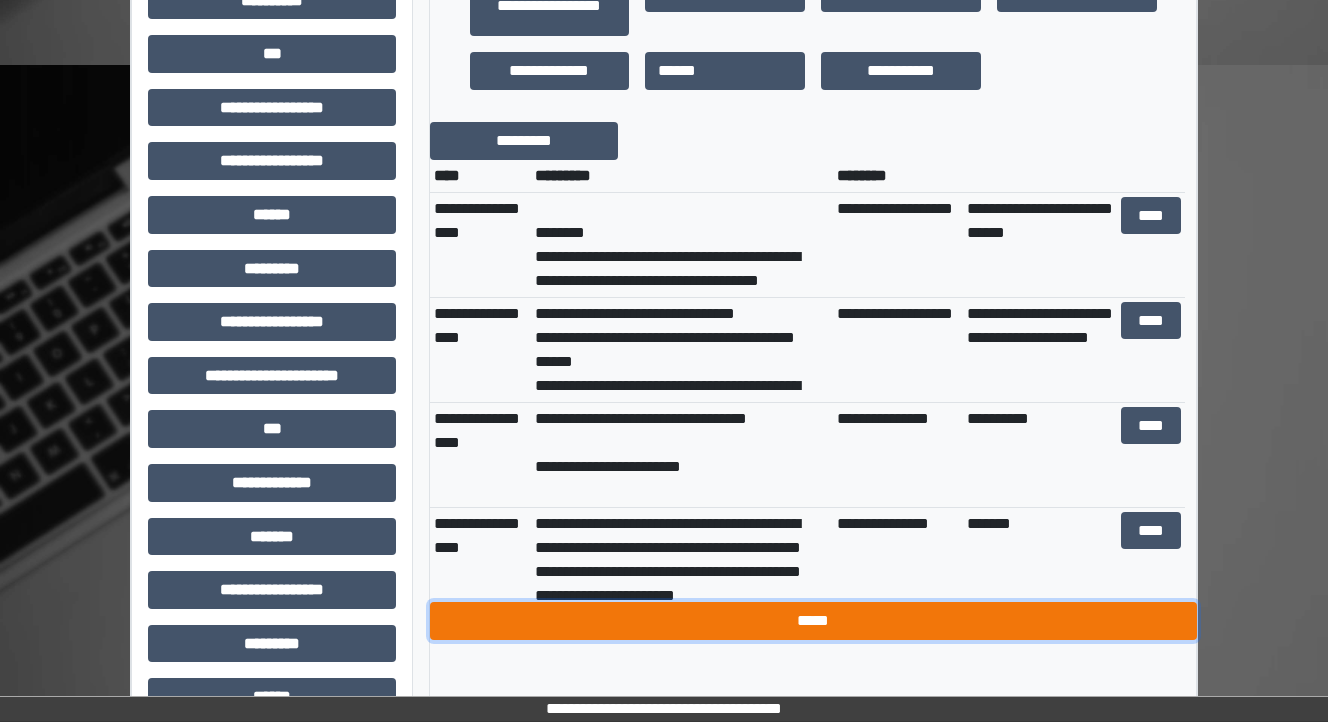 click on "*****" at bounding box center (813, 621) 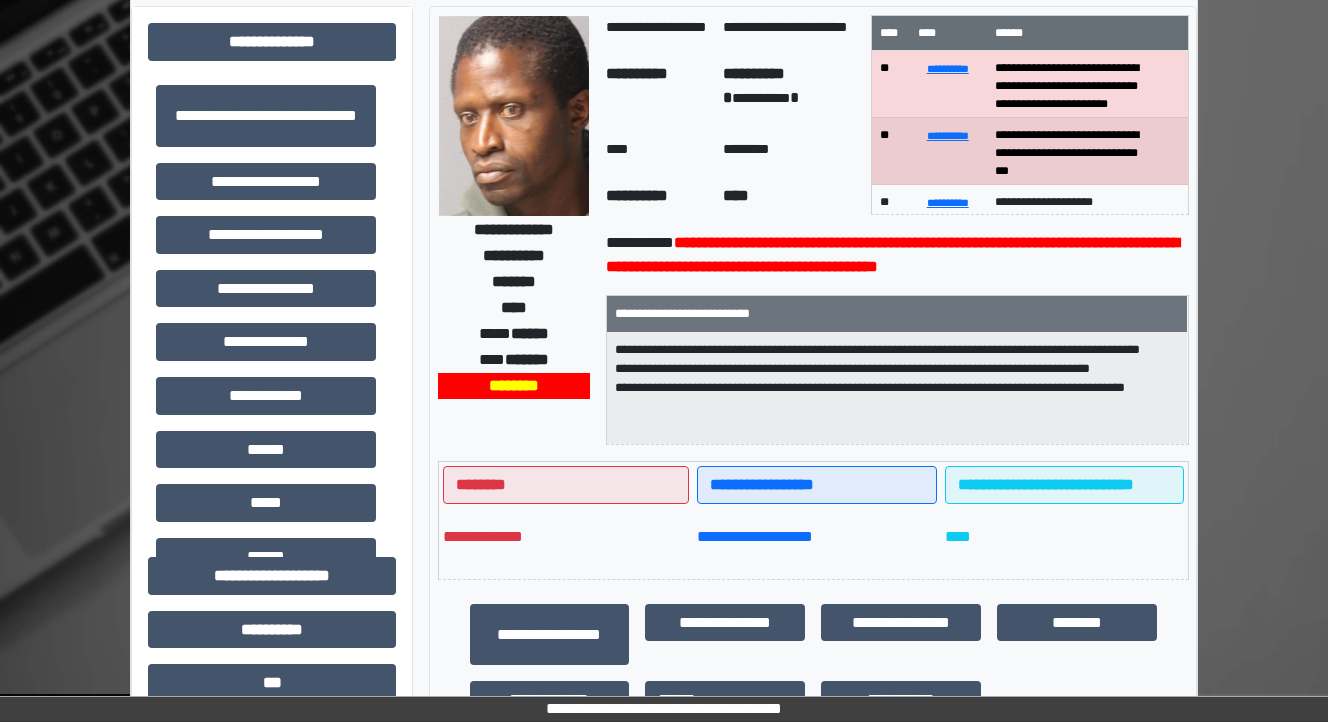 scroll, scrollTop: 0, scrollLeft: 0, axis: both 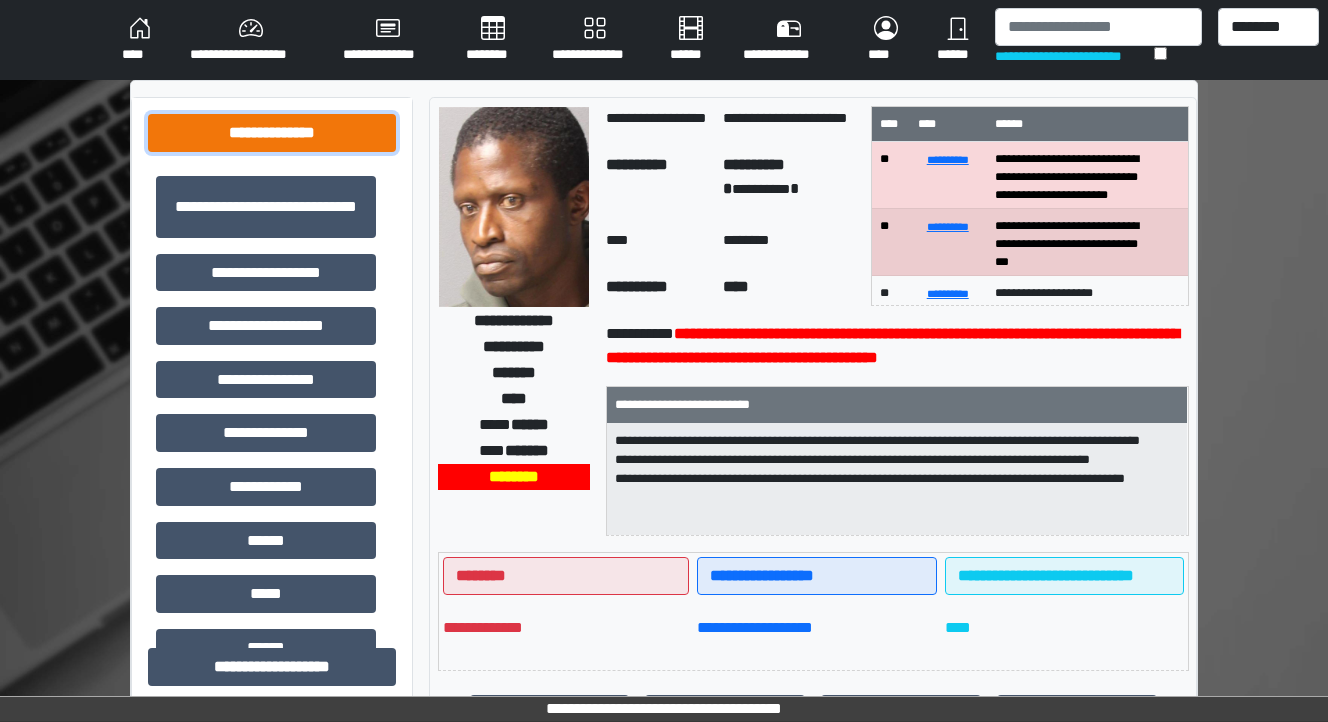 click on "**********" at bounding box center (272, 133) 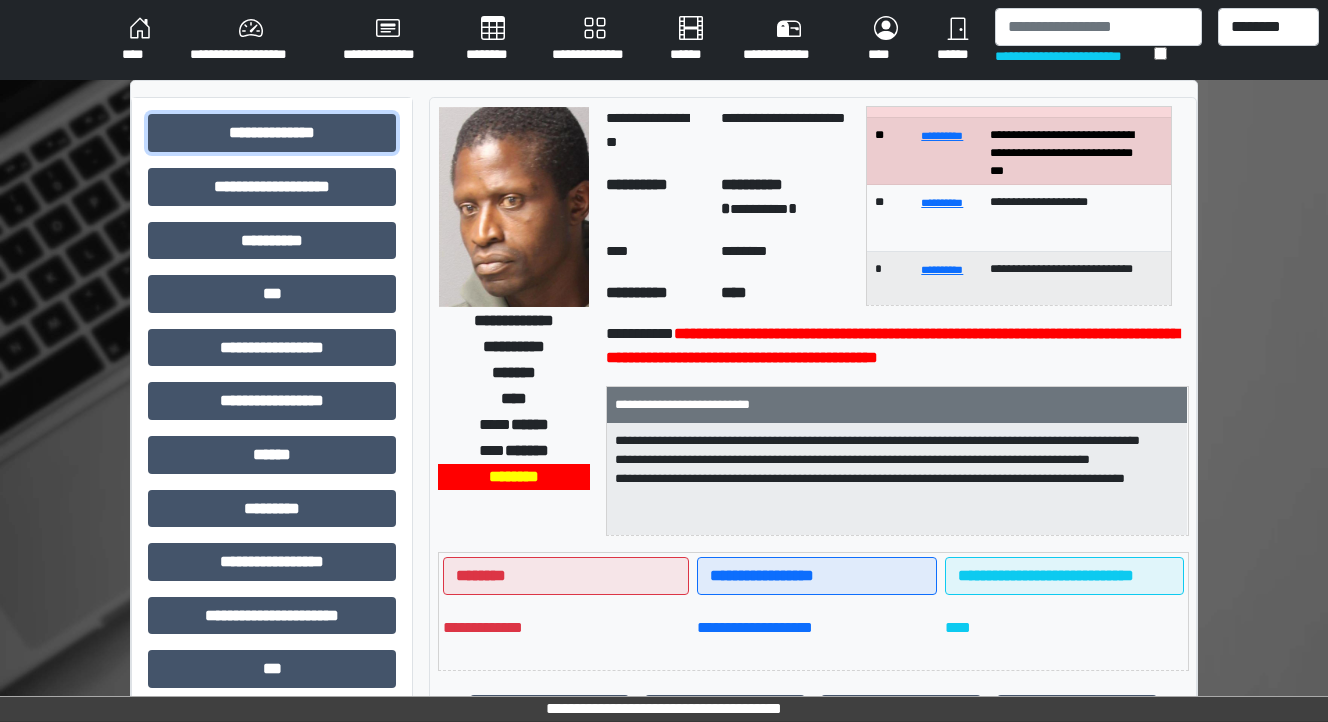 scroll, scrollTop: 0, scrollLeft: 0, axis: both 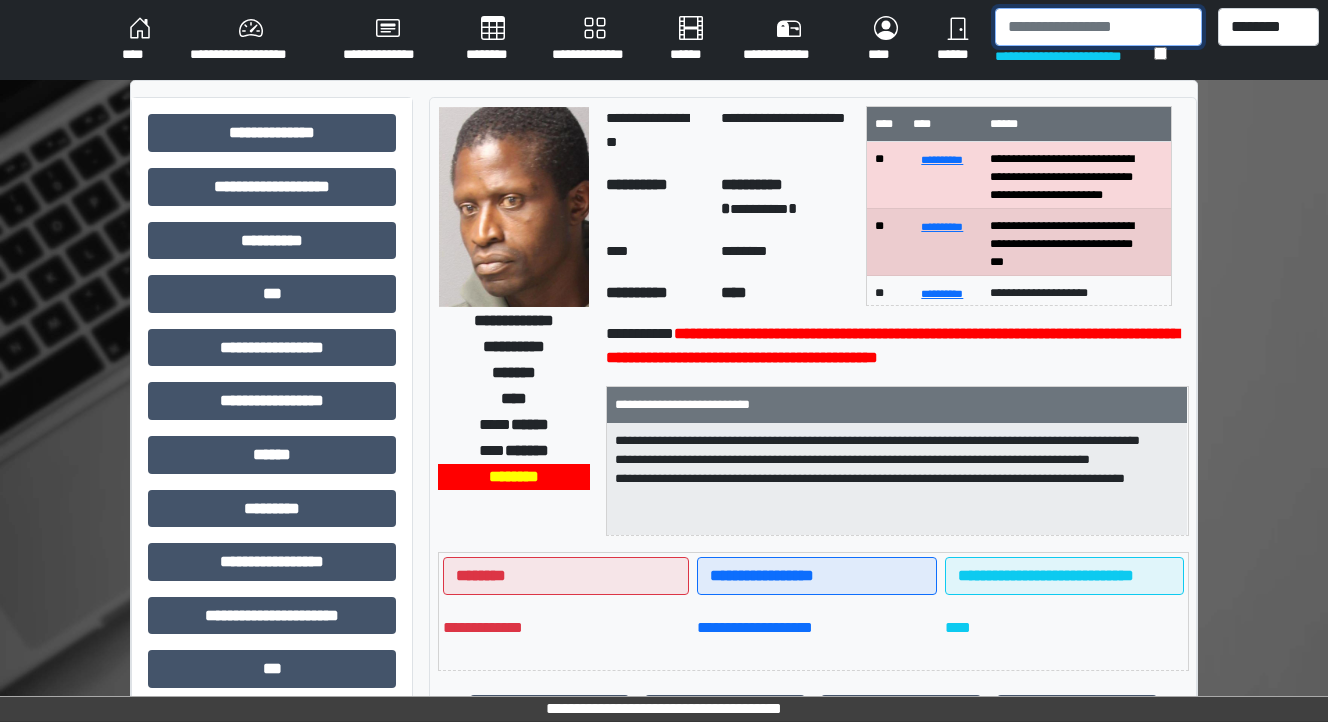 click at bounding box center (1098, 27) 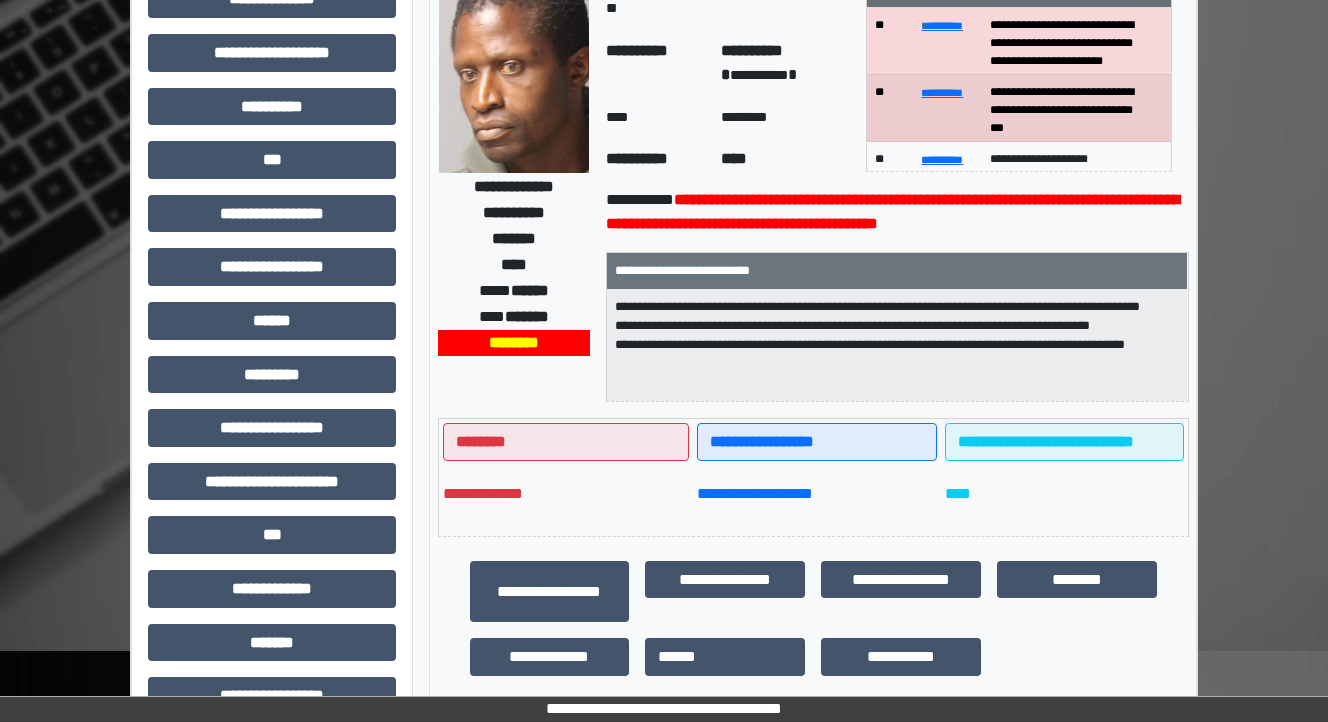 scroll, scrollTop: 0, scrollLeft: 0, axis: both 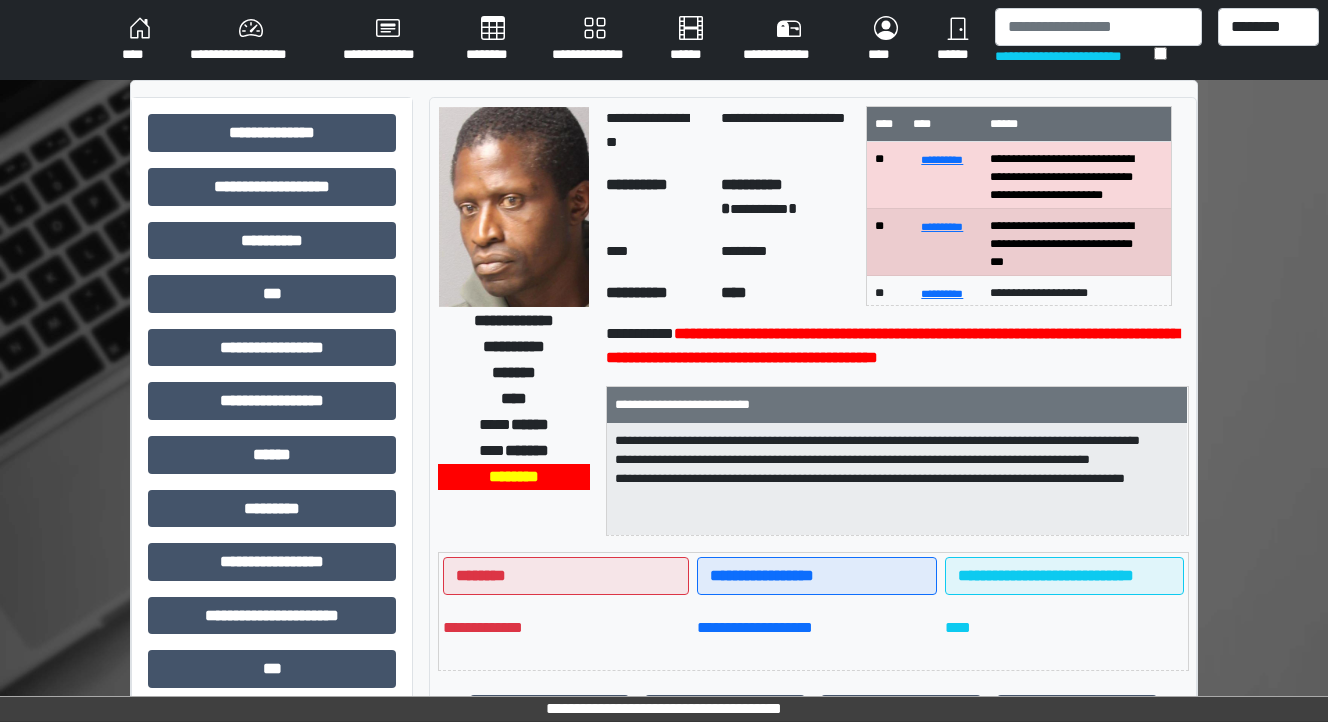 click on "**********" at bounding box center (250, 40) 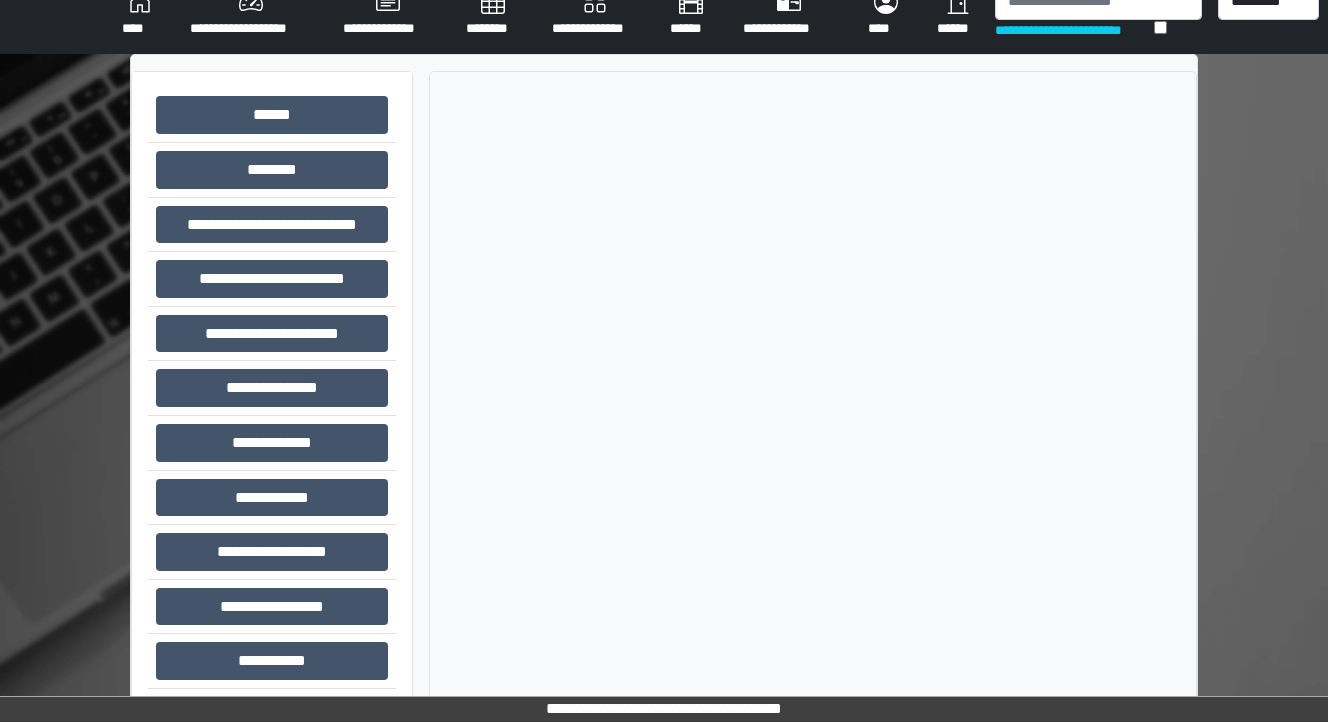 scroll, scrollTop: 40, scrollLeft: 0, axis: vertical 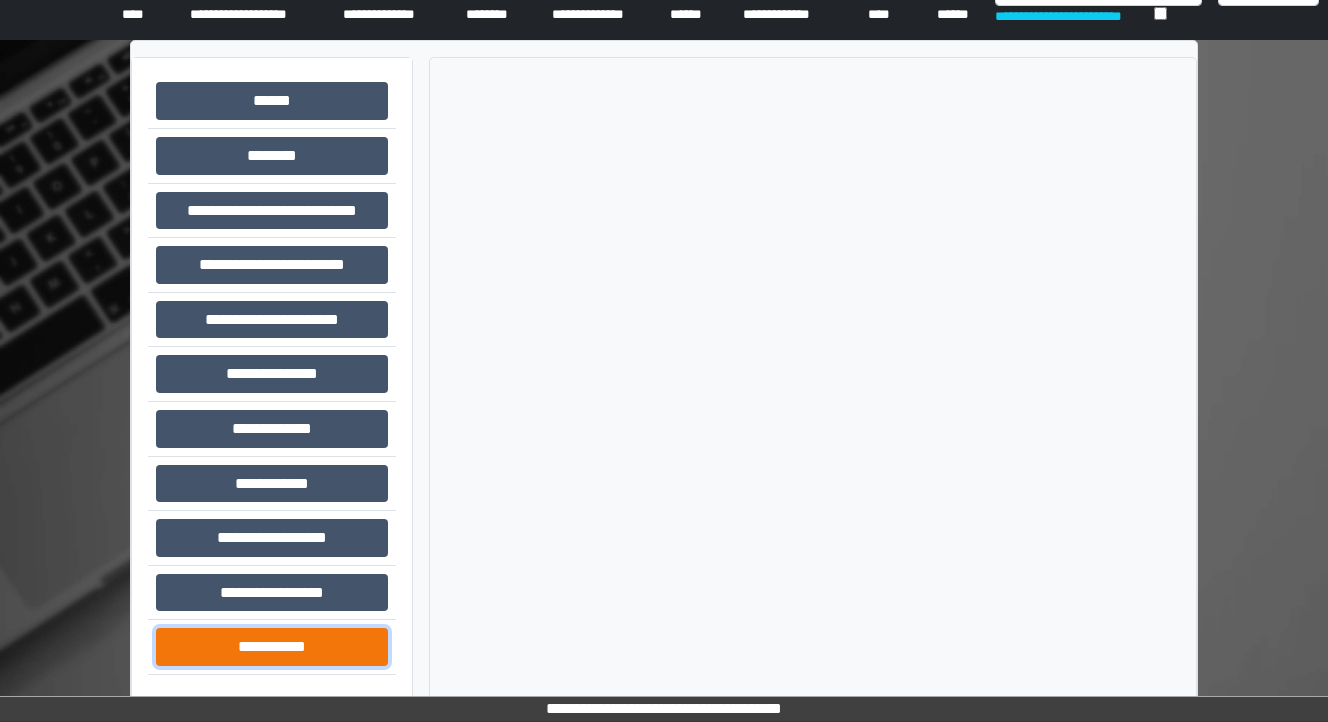 click on "**********" at bounding box center [272, 647] 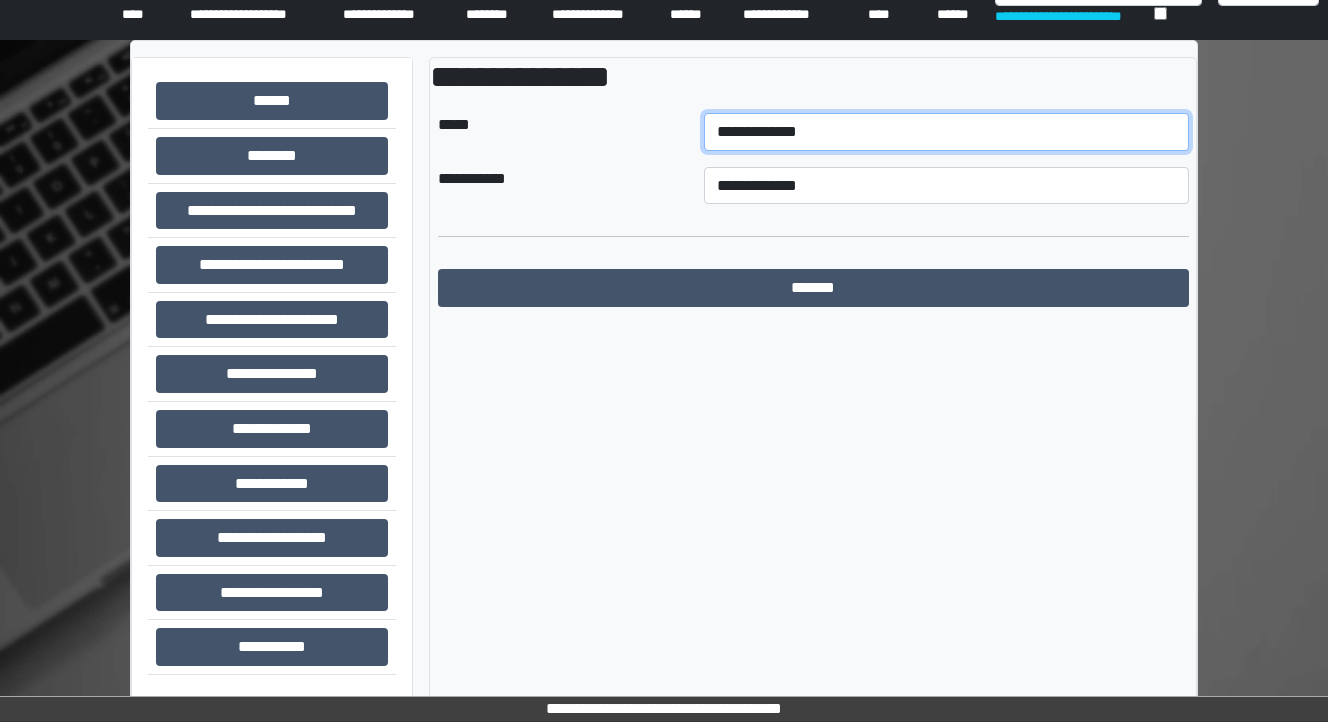 click on "**********" at bounding box center [946, 132] 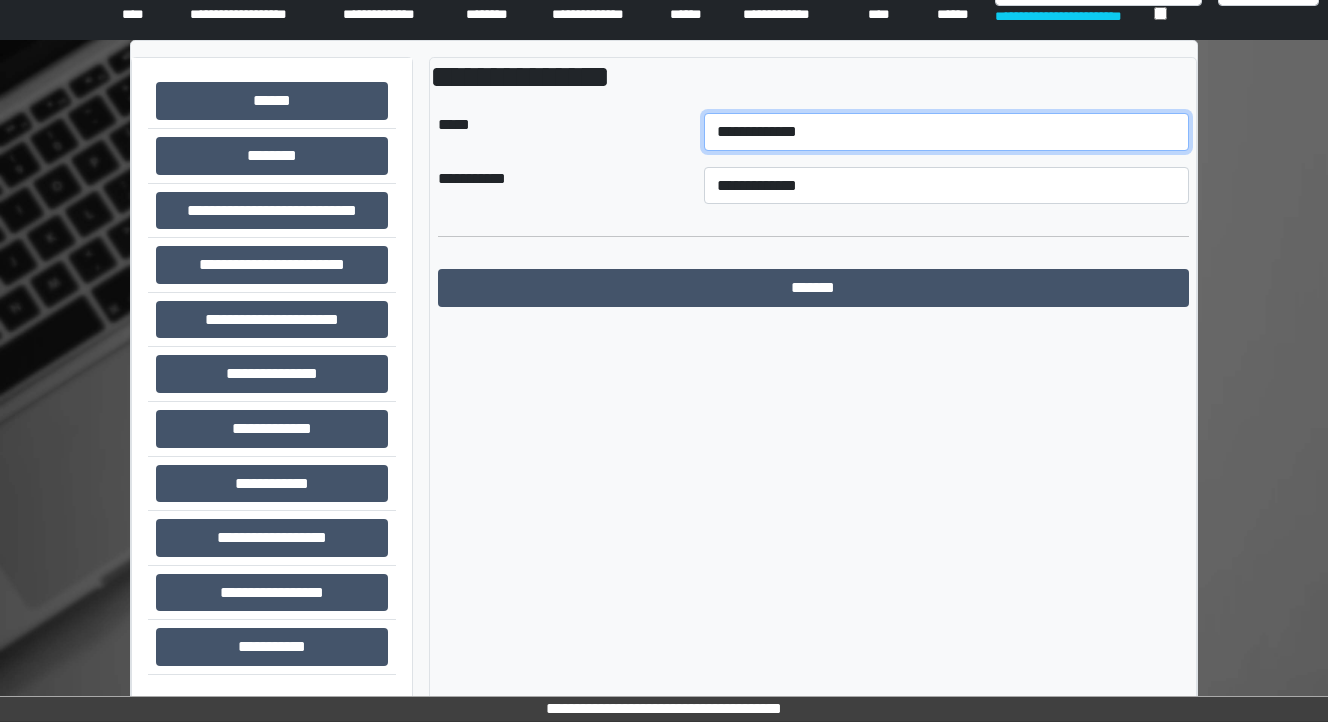select on "**" 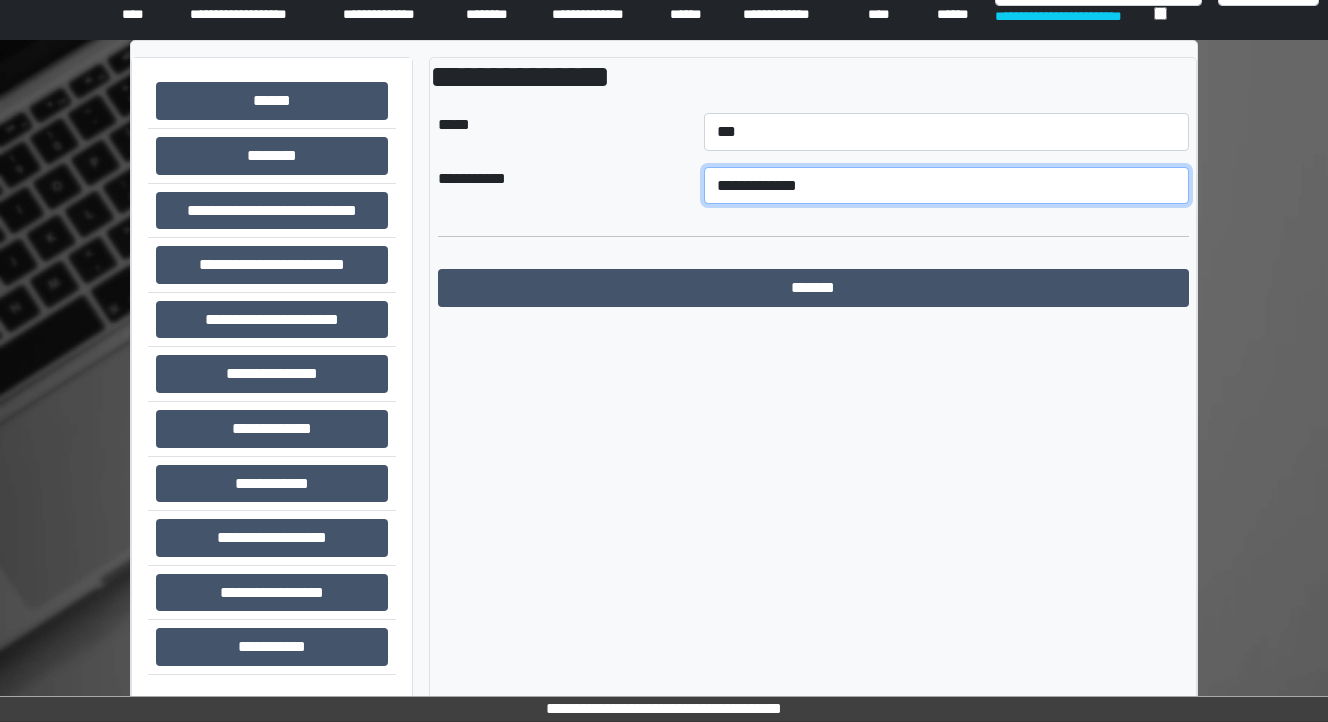 click on "**********" at bounding box center (946, 186) 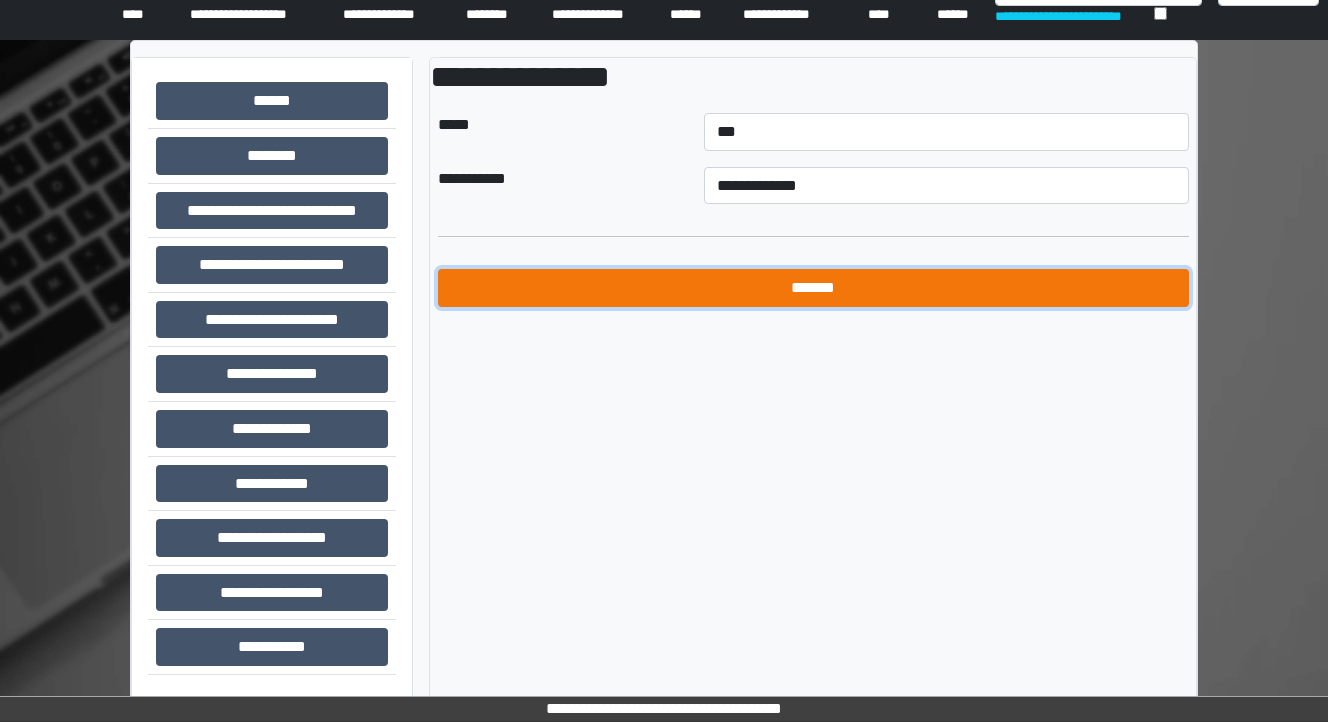 click on "*******" at bounding box center [813, 288] 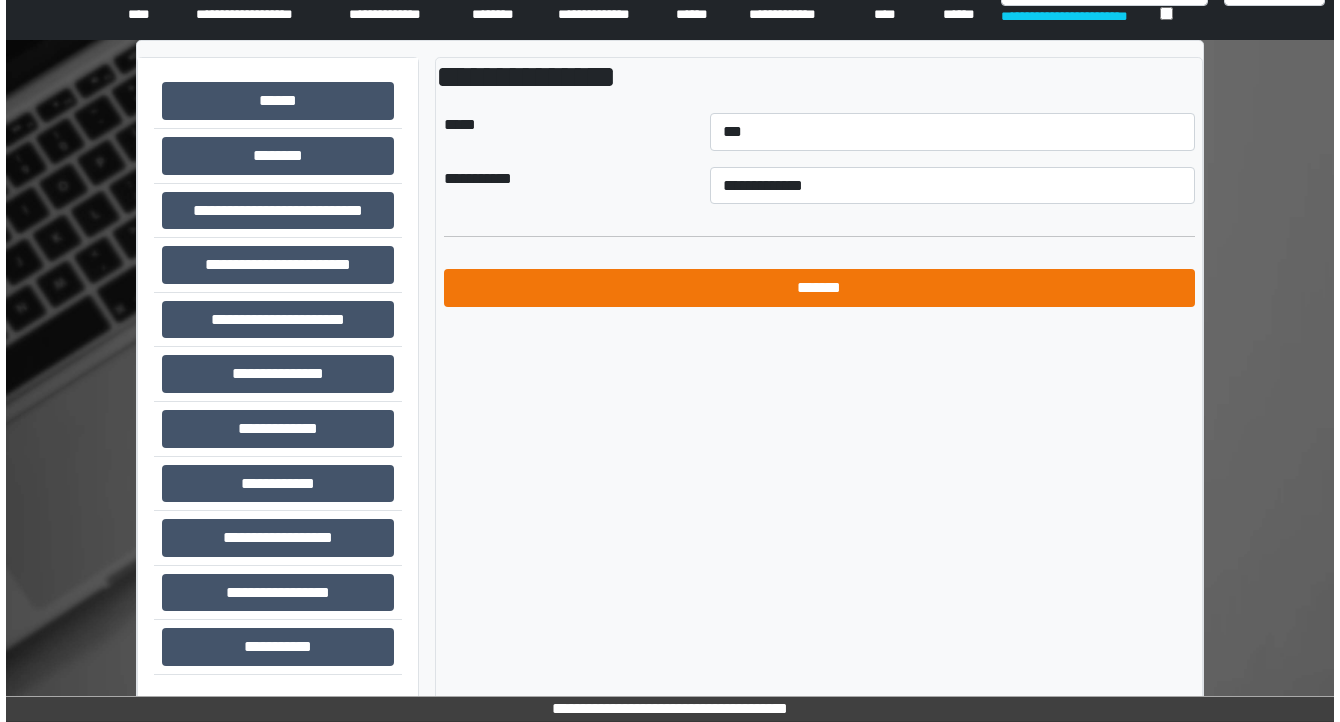 scroll, scrollTop: 0, scrollLeft: 0, axis: both 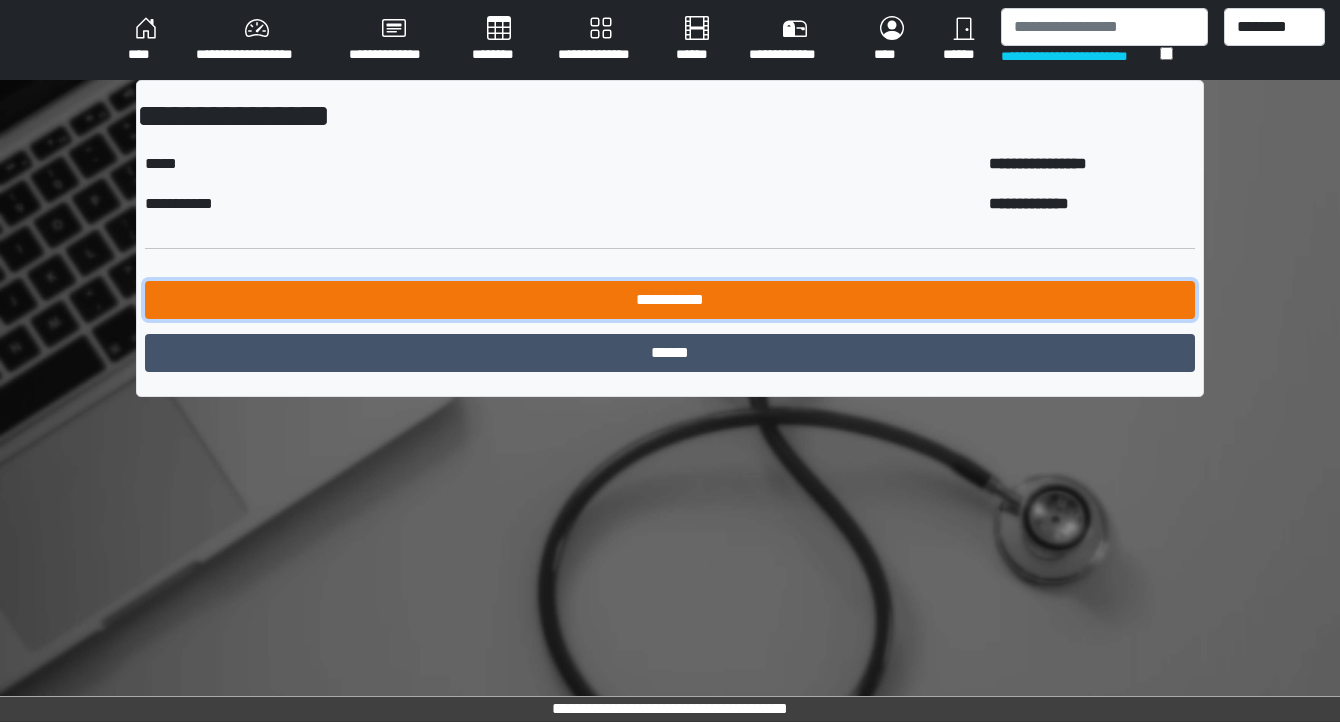 click on "**********" at bounding box center (670, 300) 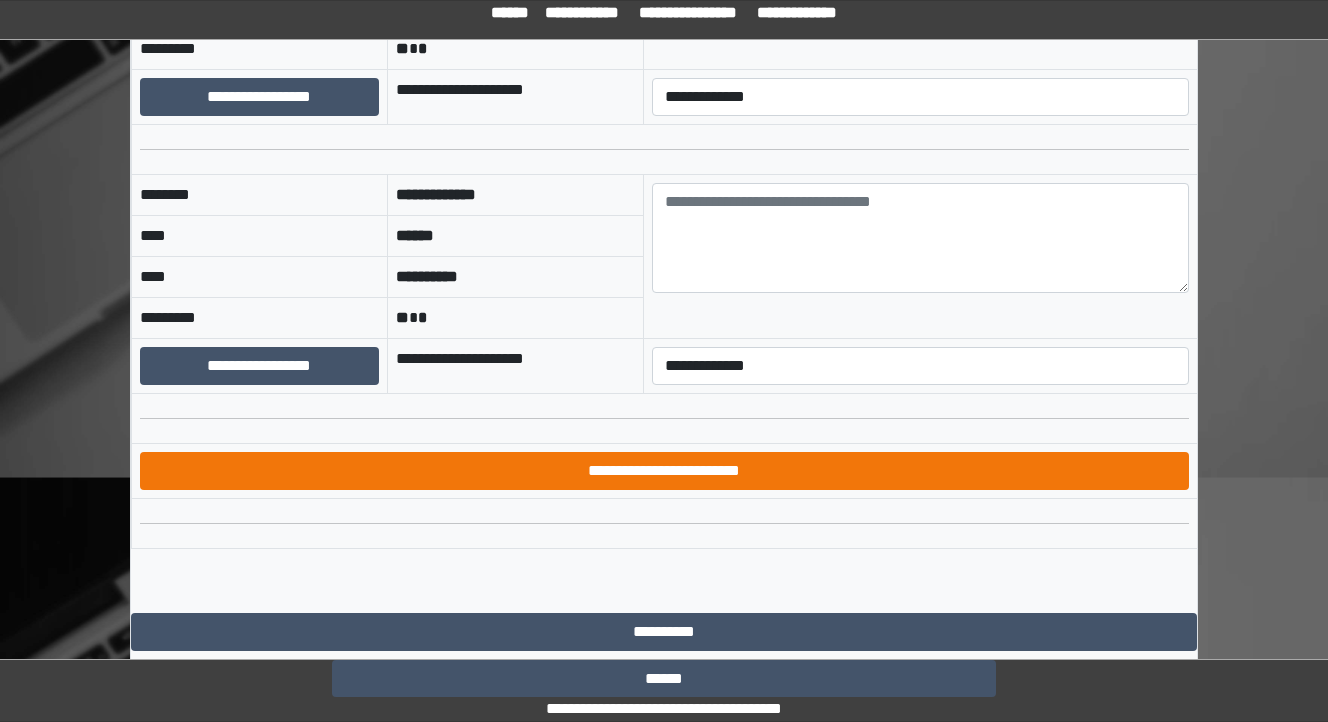 scroll, scrollTop: 3713, scrollLeft: 0, axis: vertical 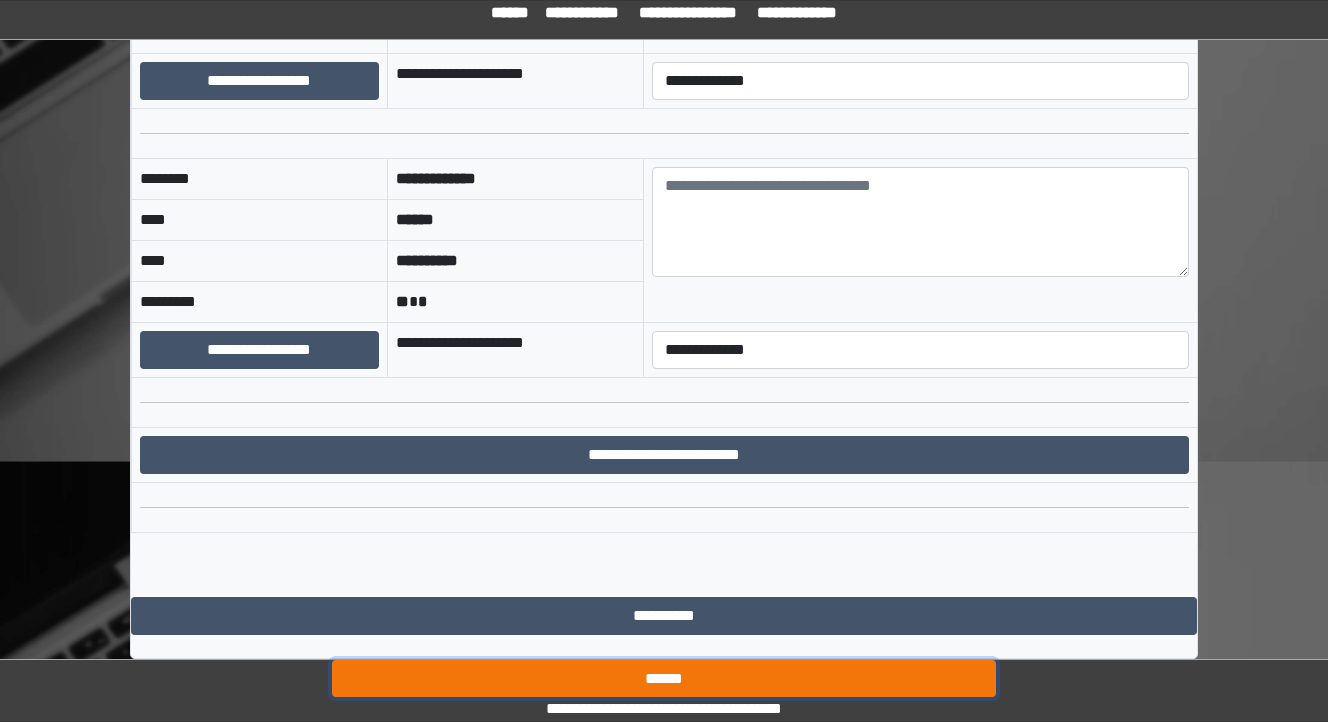 click on "******" at bounding box center [664, 679] 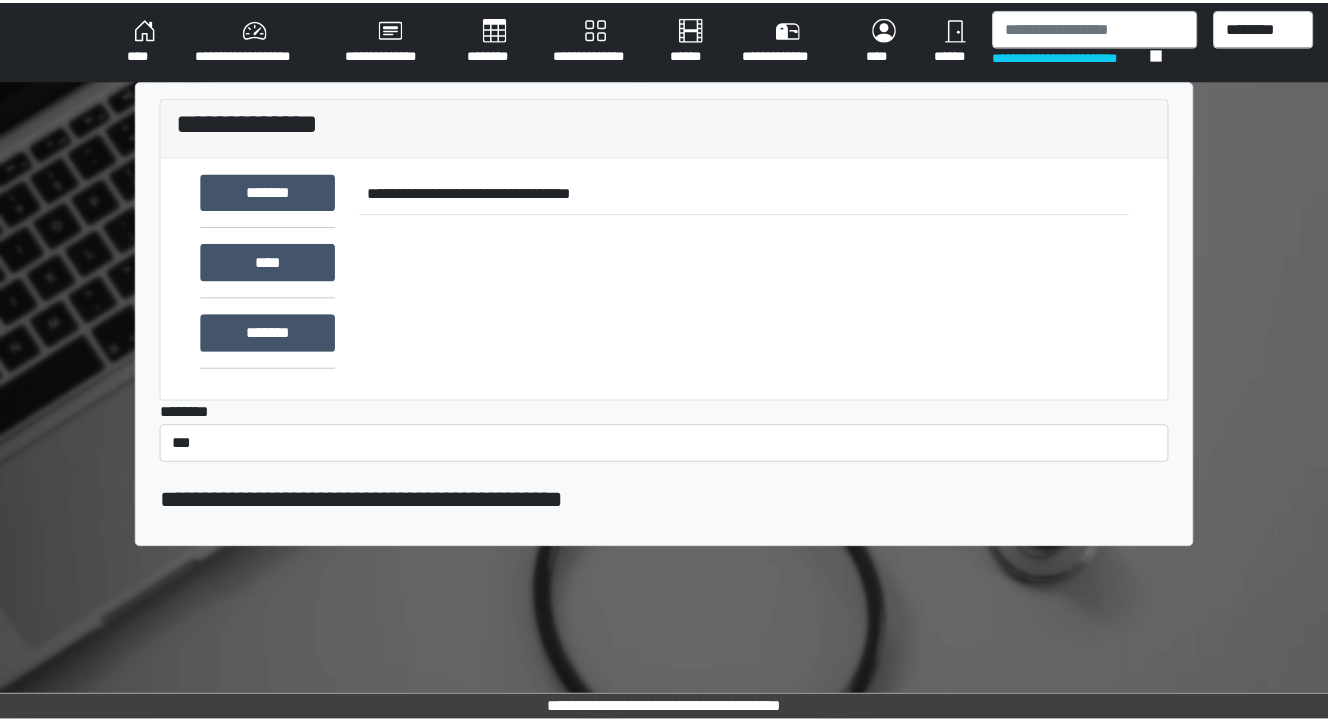 scroll, scrollTop: 0, scrollLeft: 0, axis: both 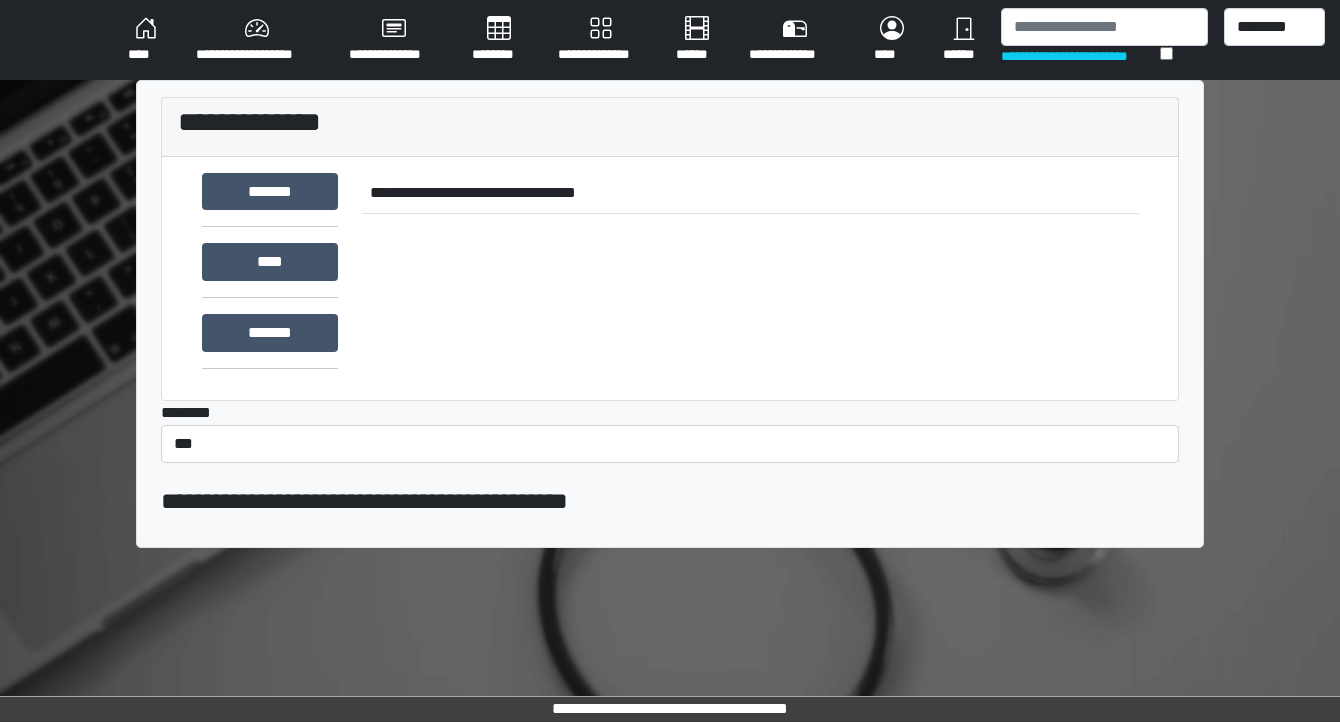 click on "********" at bounding box center (499, 40) 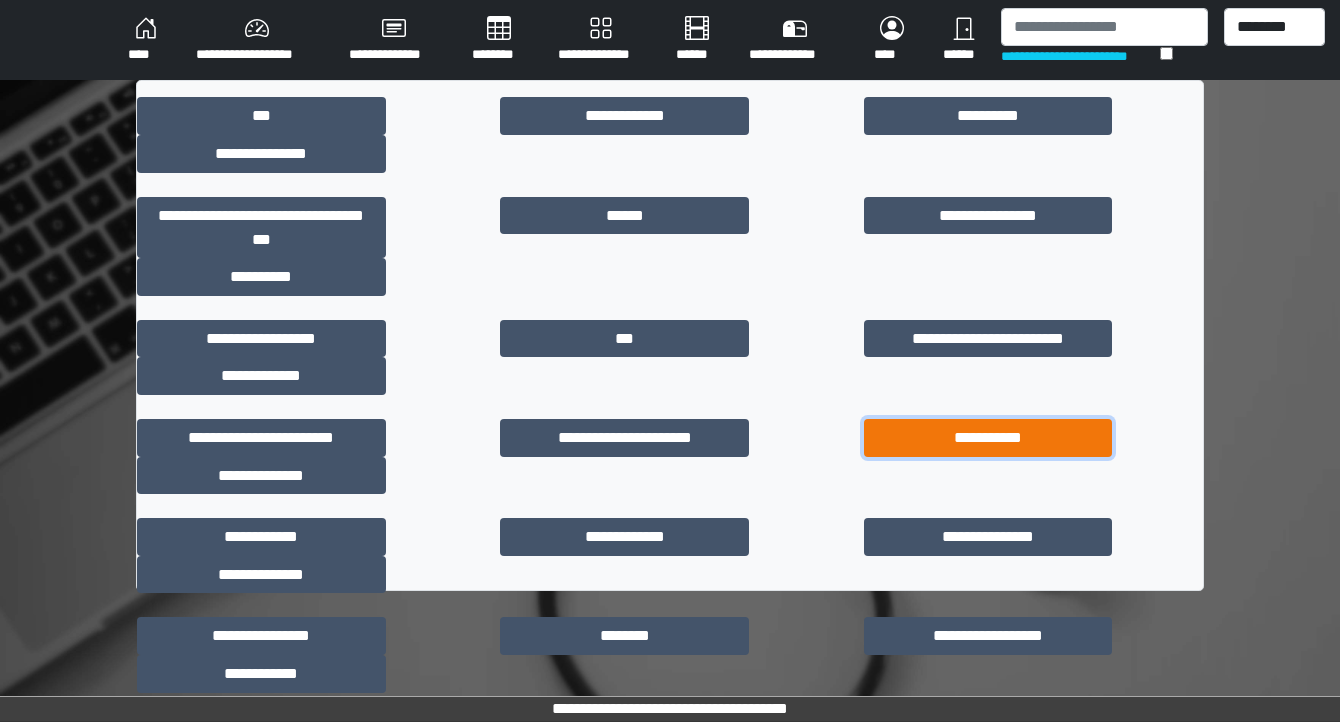 click on "**********" at bounding box center (988, 438) 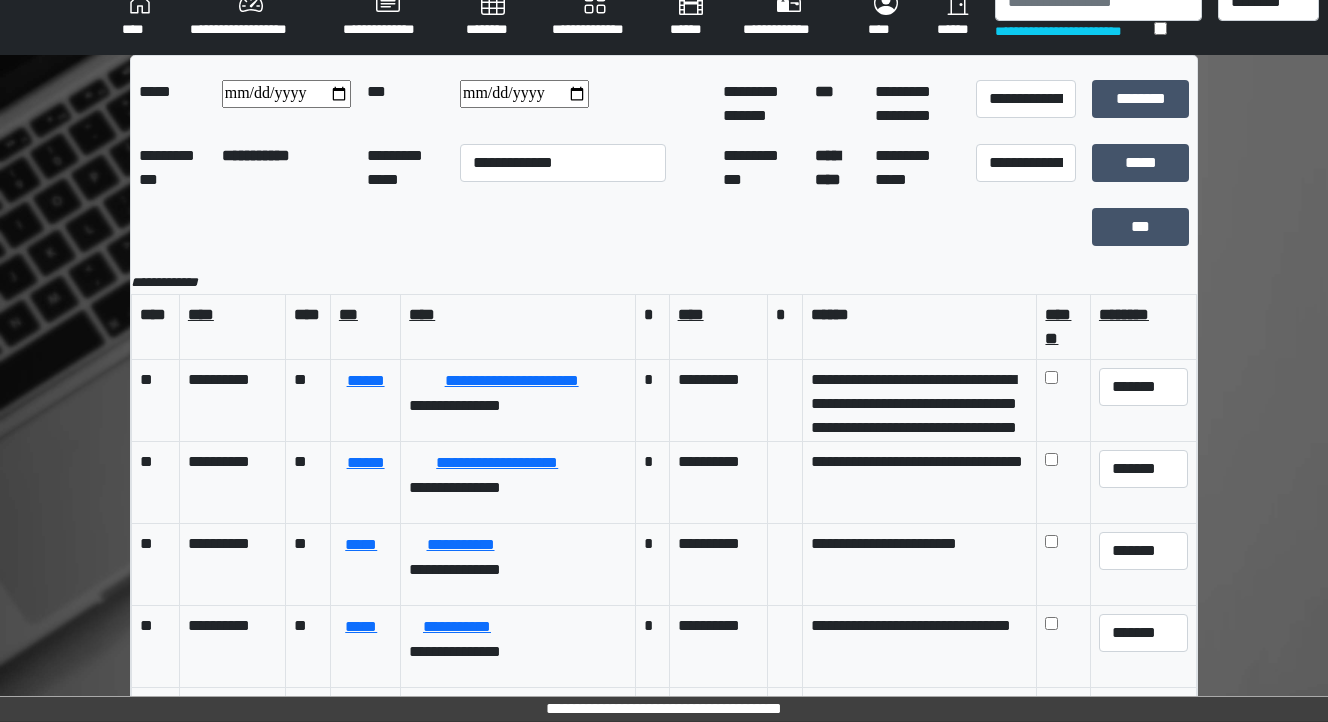 scroll, scrollTop: 0, scrollLeft: 0, axis: both 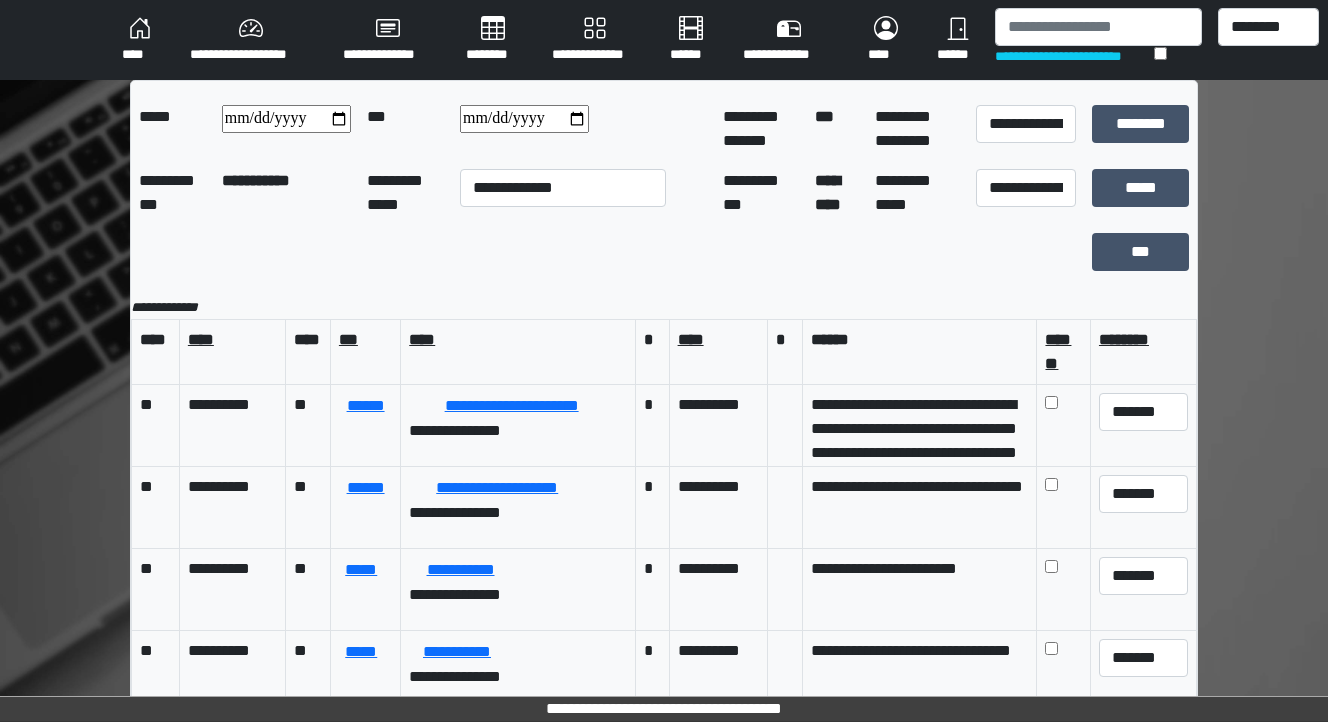 click on "****" at bounding box center [140, 40] 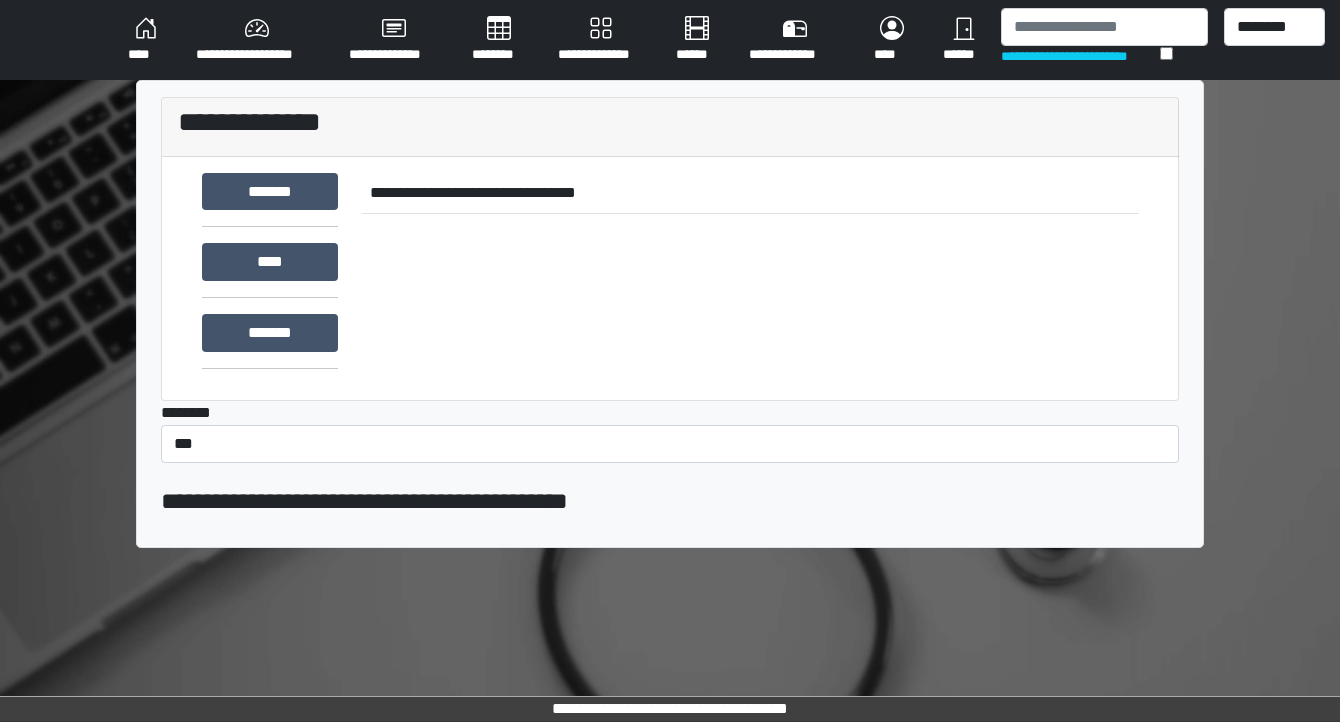 scroll, scrollTop: 0, scrollLeft: 0, axis: both 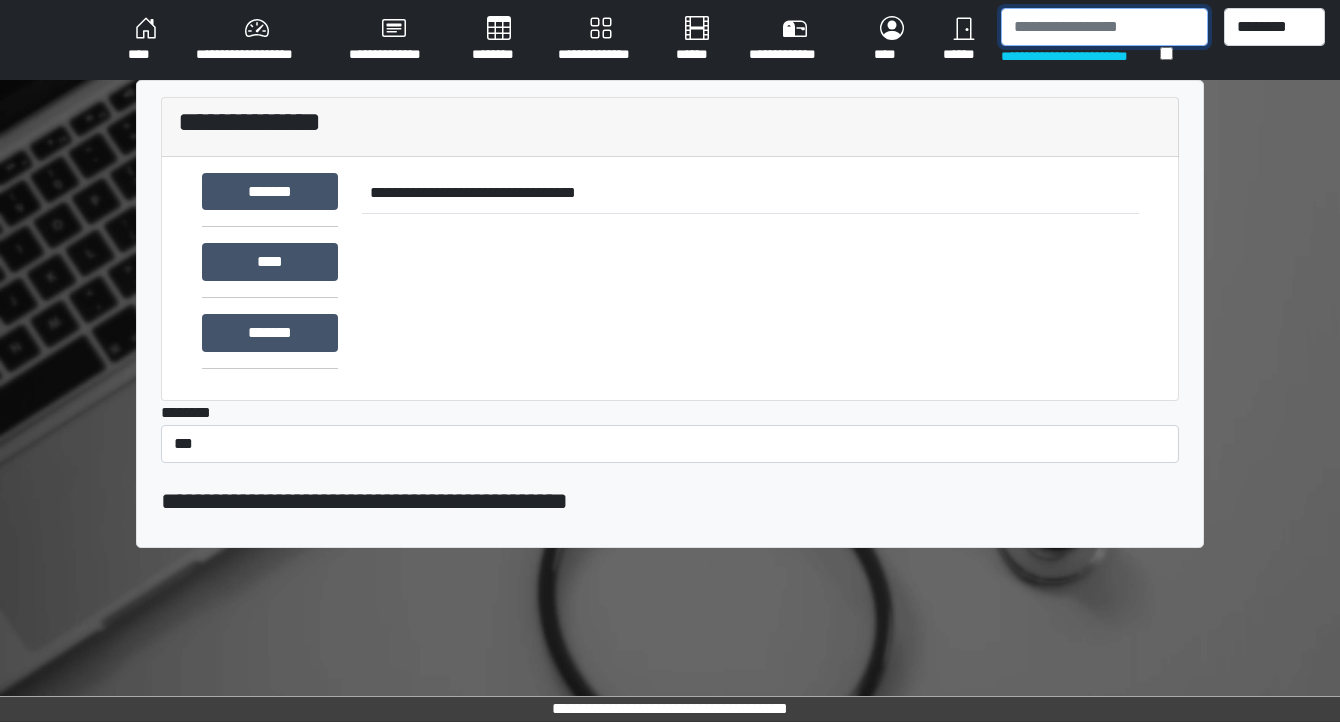 click at bounding box center [1104, 27] 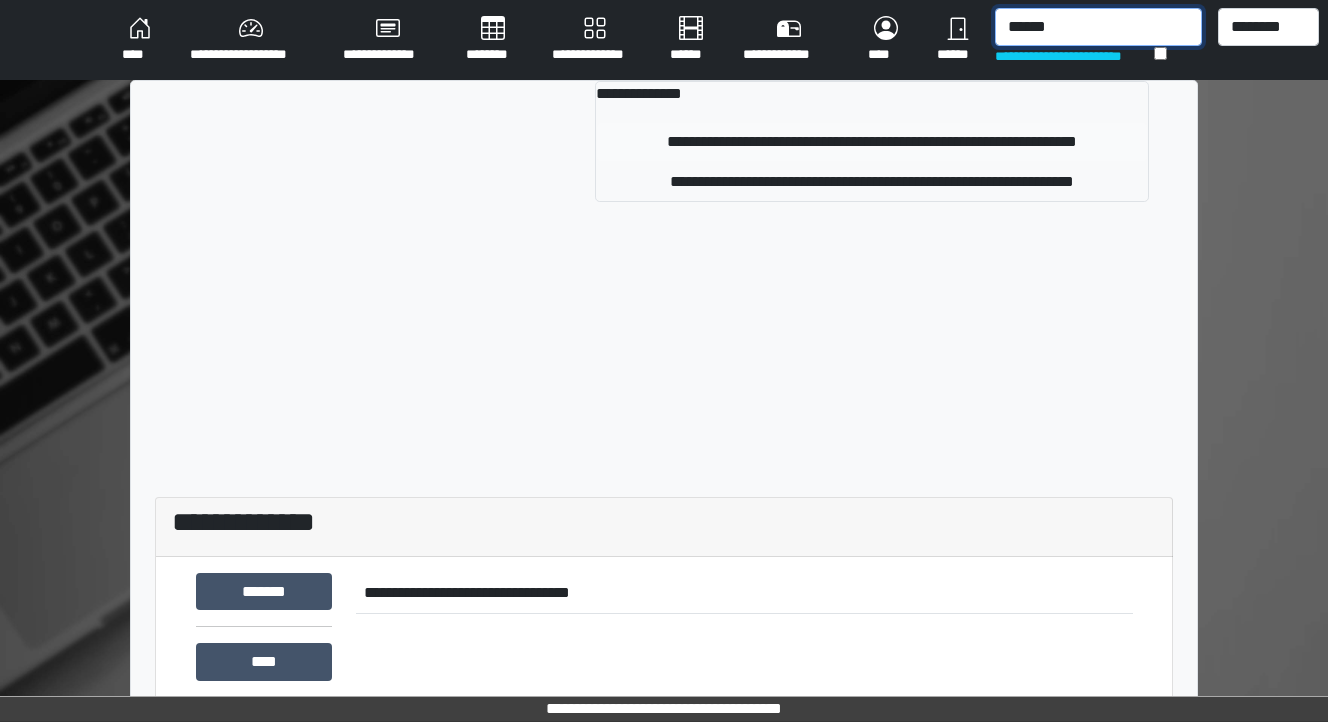 type on "******" 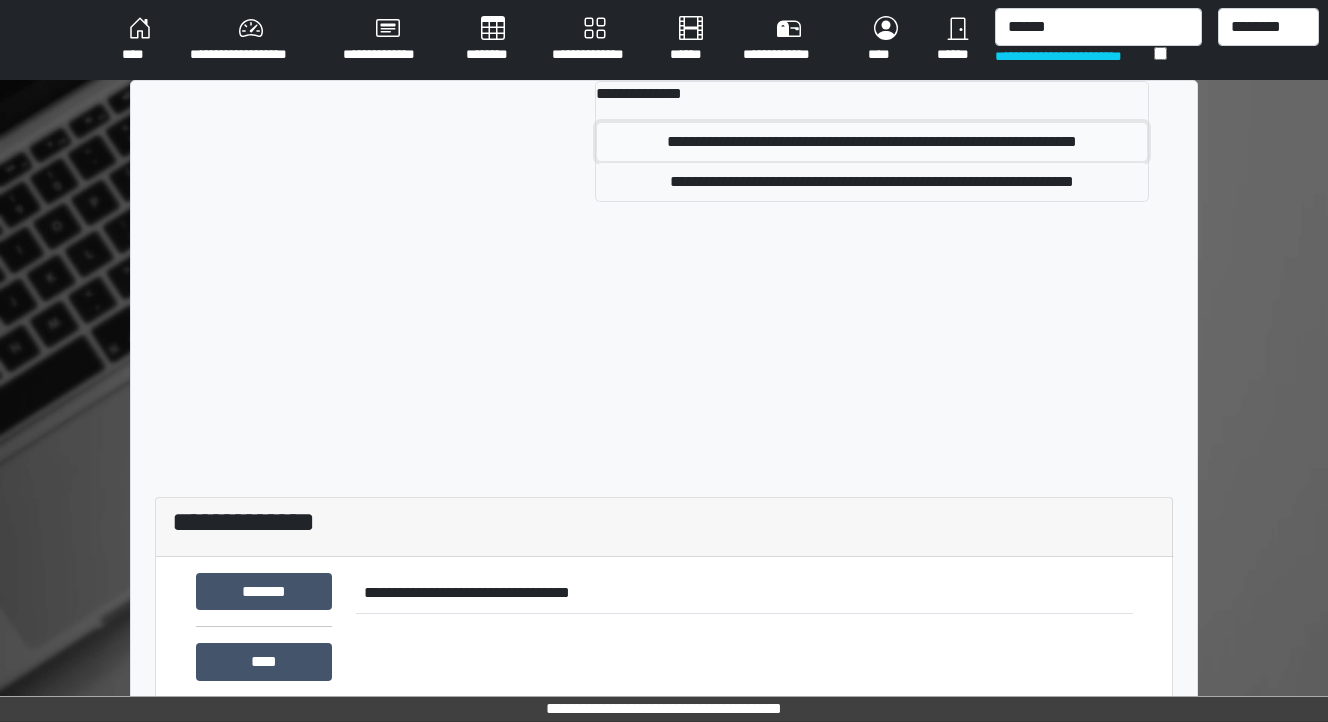 click on "**********" at bounding box center [872, 142] 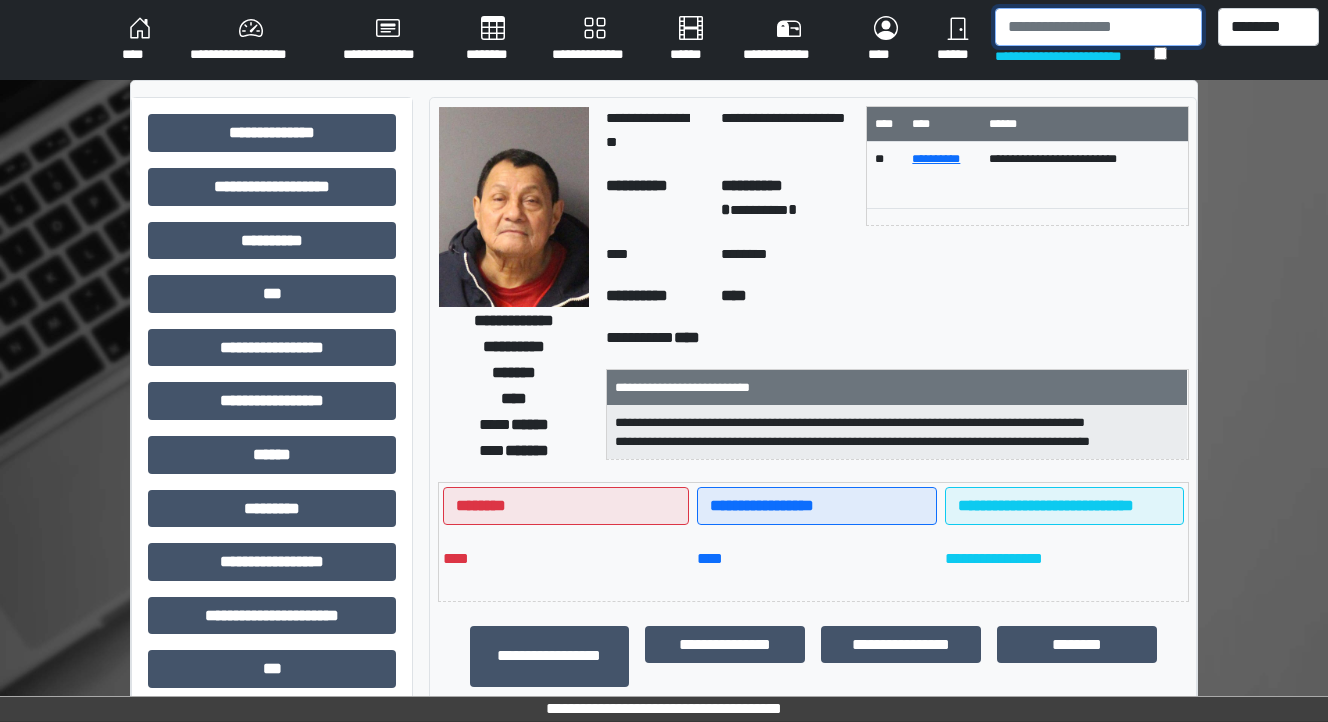 drag, startPoint x: 1052, startPoint y: 31, endPoint x: 1036, endPoint y: 28, distance: 16.27882 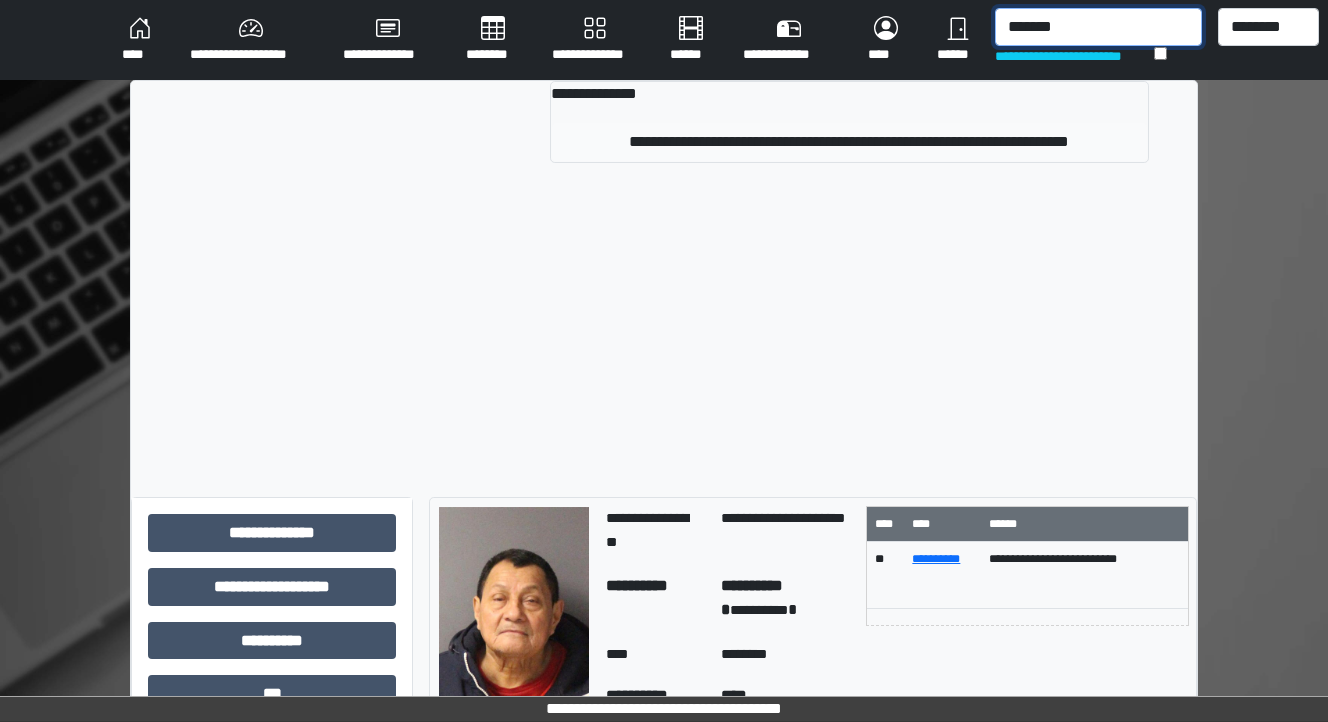 type on "*******" 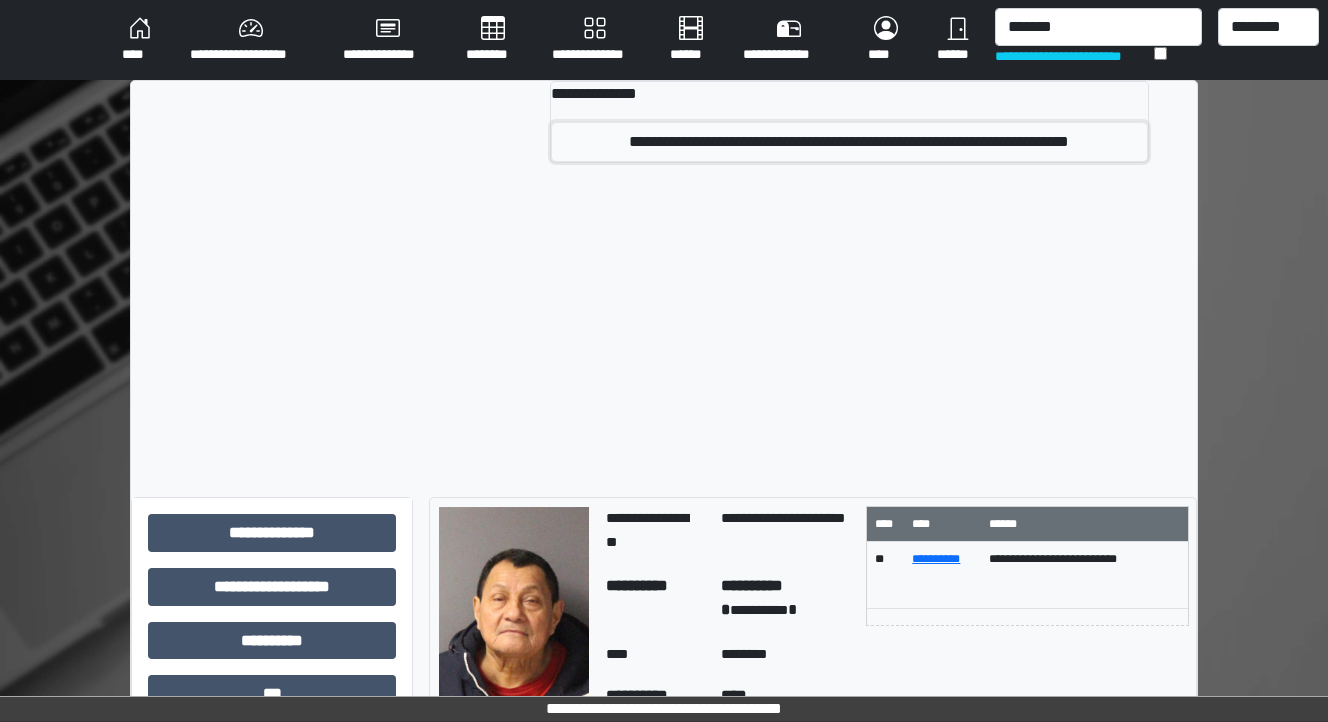 click on "**********" at bounding box center (850, 142) 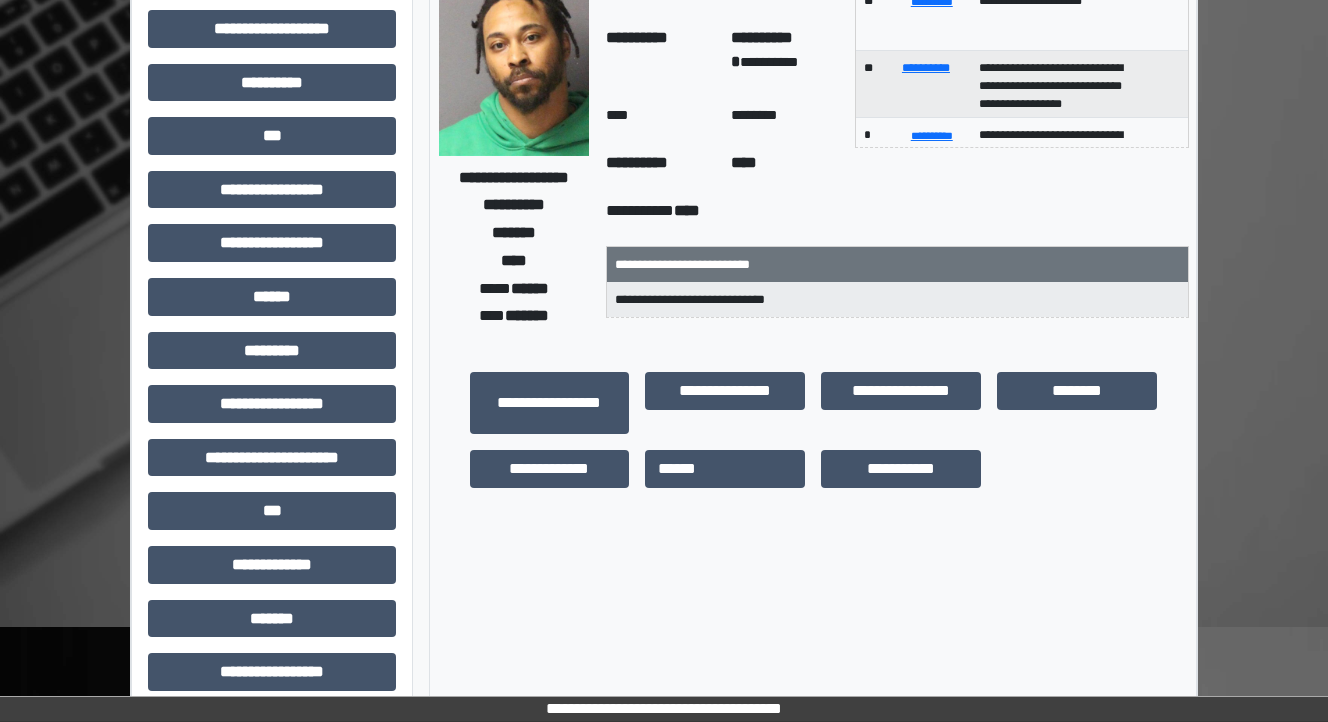 scroll, scrollTop: 0, scrollLeft: 0, axis: both 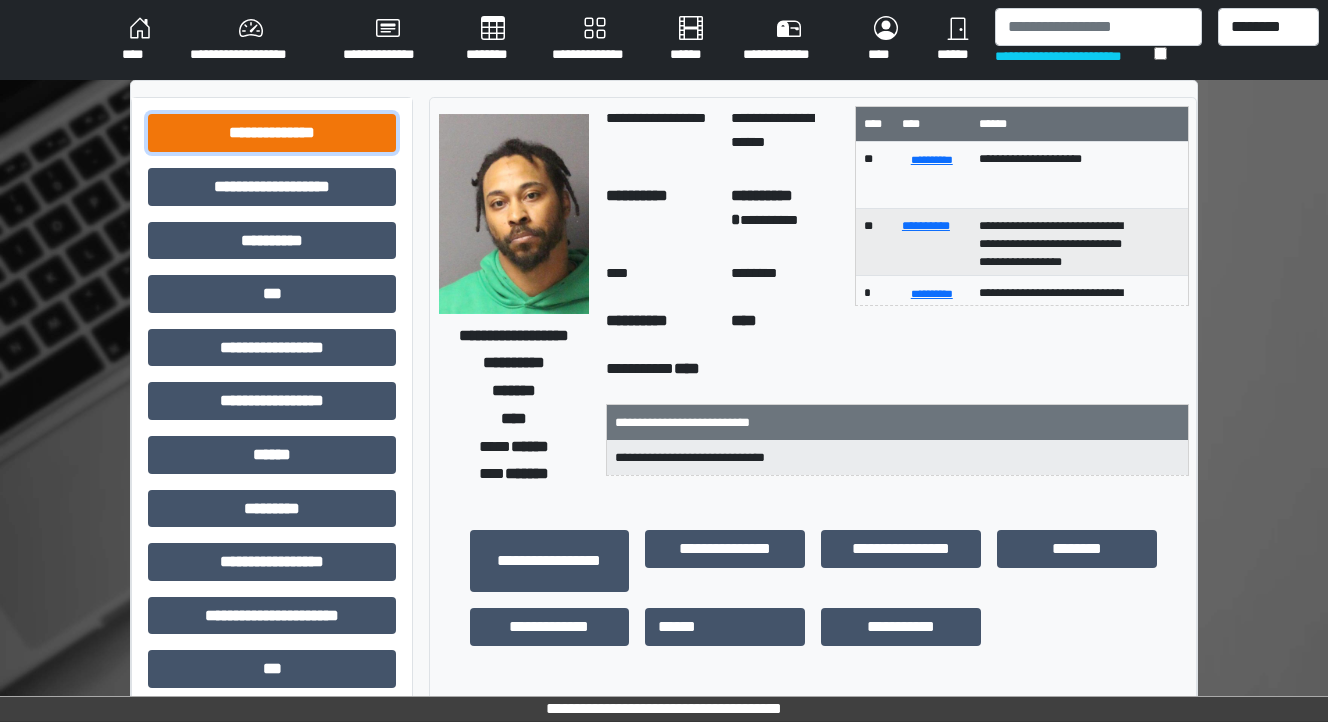 click on "**********" at bounding box center (272, 133) 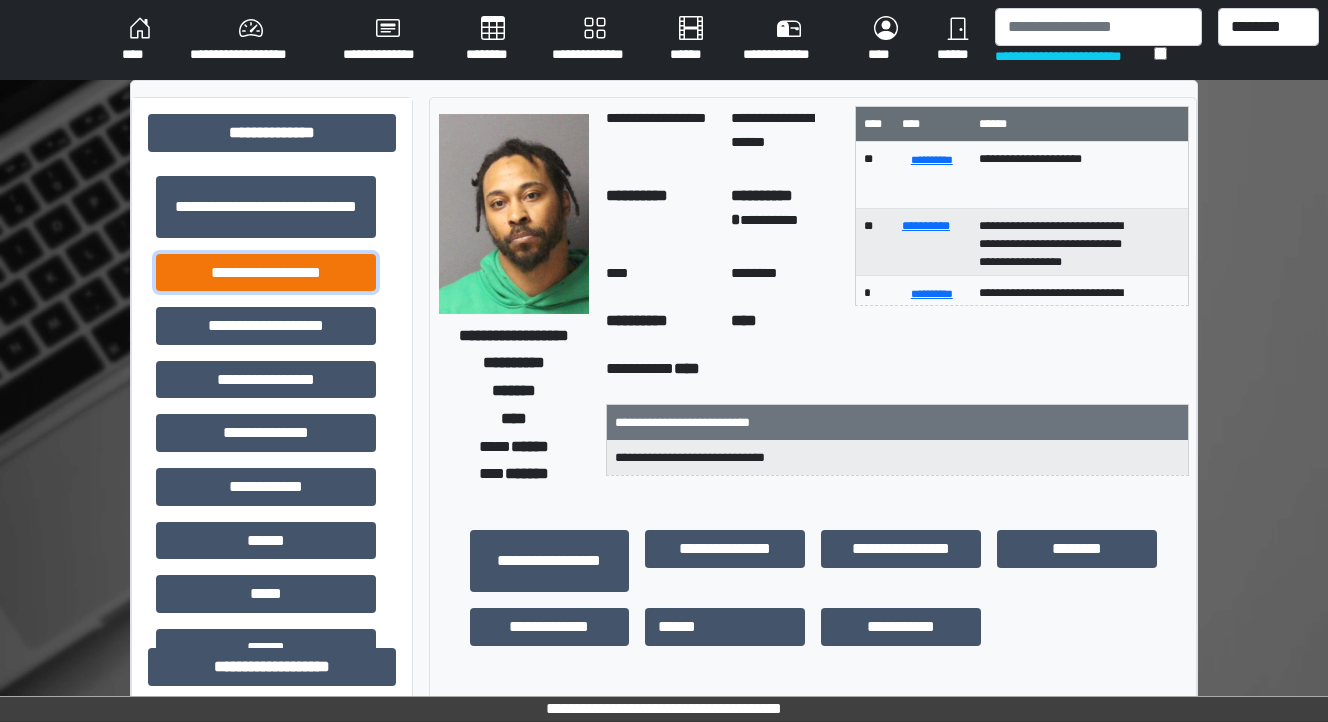 click on "**********" at bounding box center [266, 273] 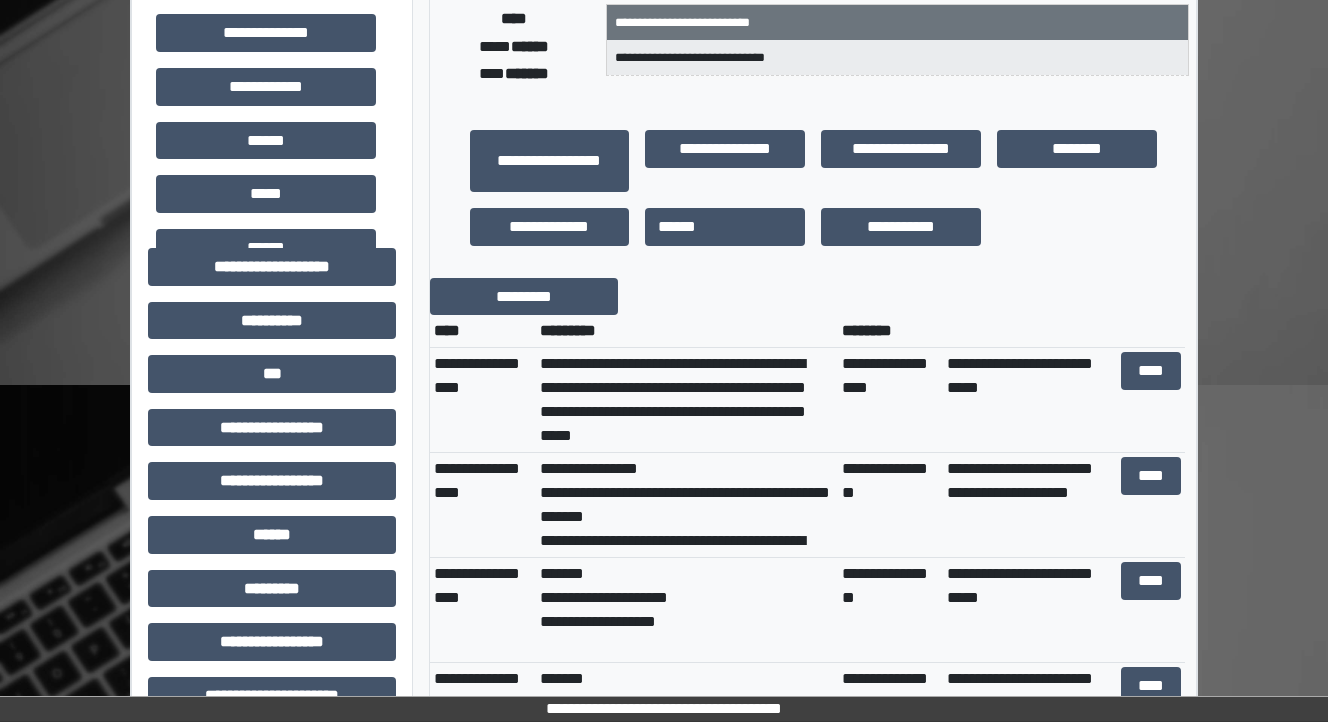 scroll, scrollTop: 560, scrollLeft: 0, axis: vertical 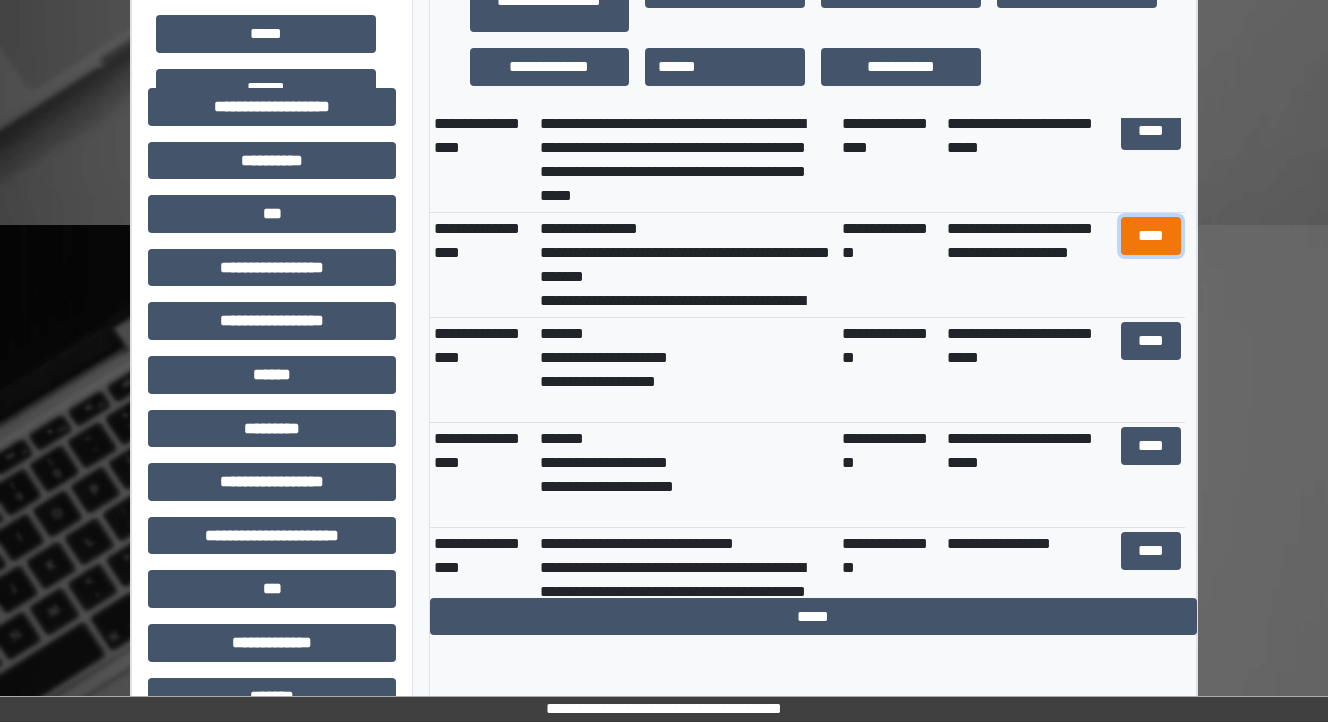 click on "****" at bounding box center (1150, 236) 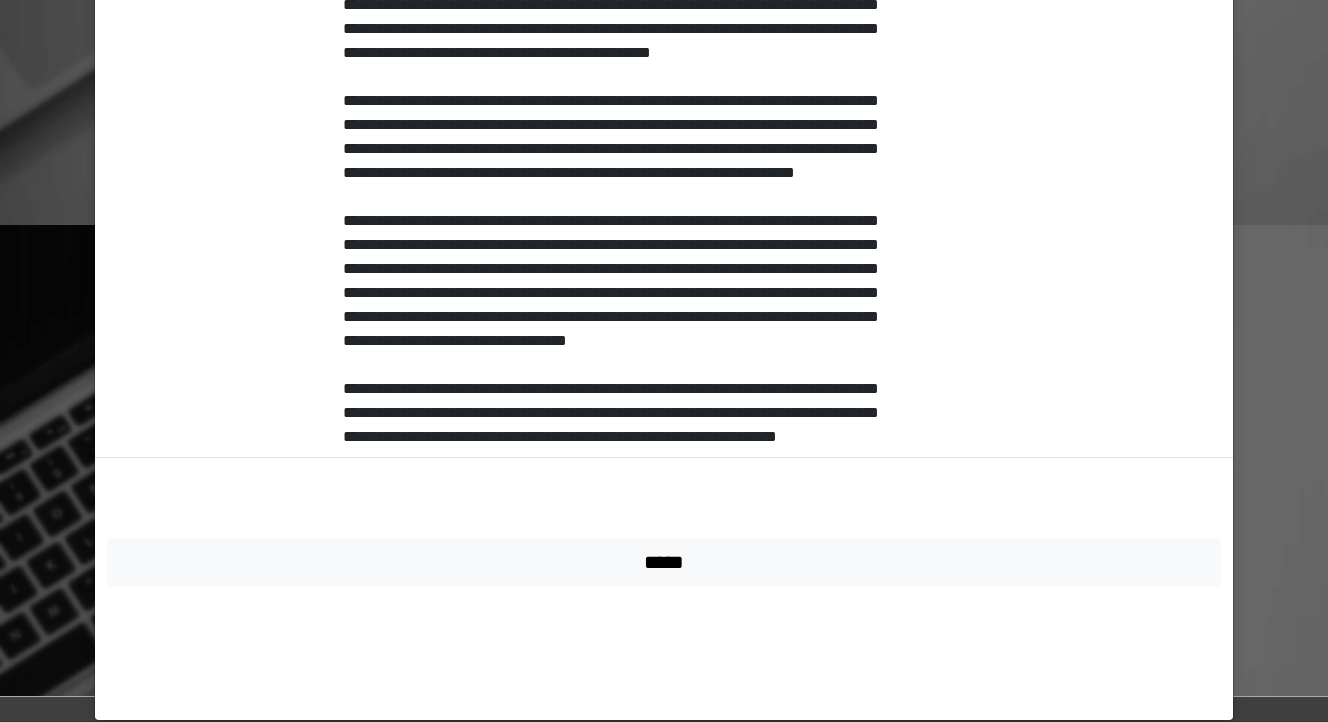 scroll, scrollTop: 720, scrollLeft: 0, axis: vertical 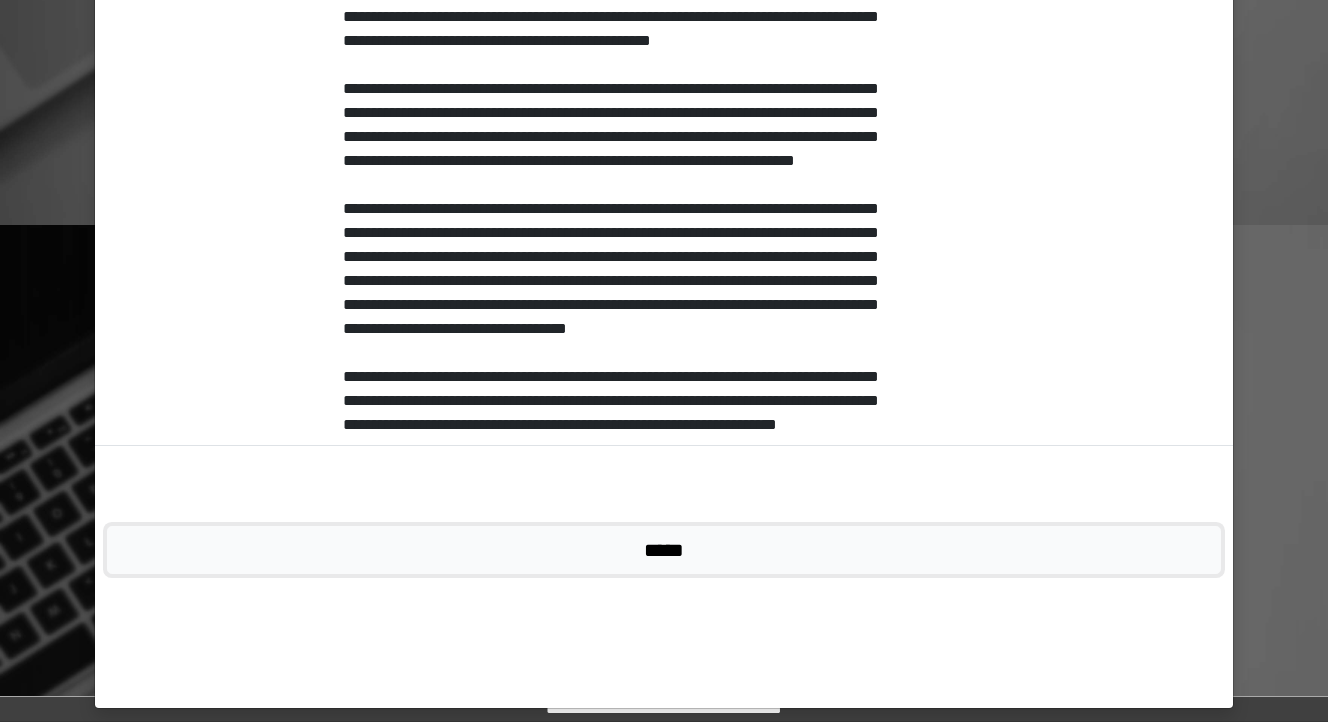click on "*****" at bounding box center [664, 550] 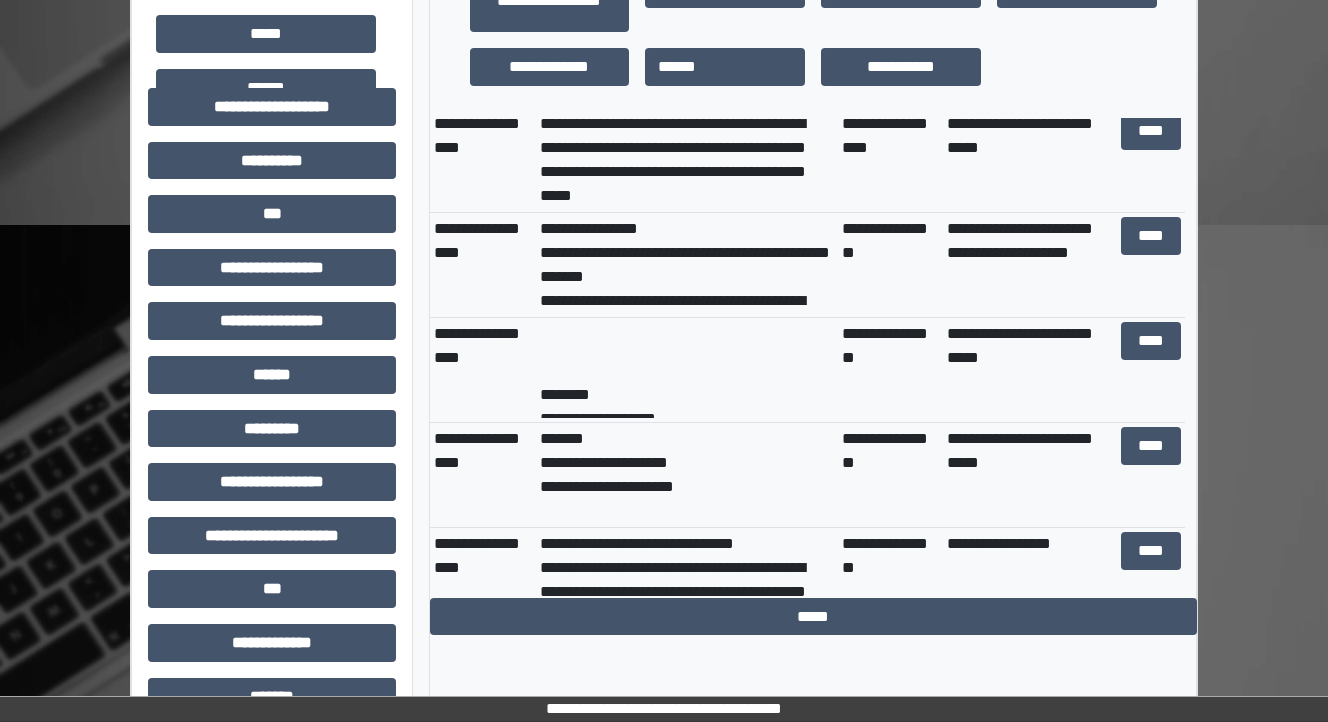 scroll, scrollTop: 120, scrollLeft: 0, axis: vertical 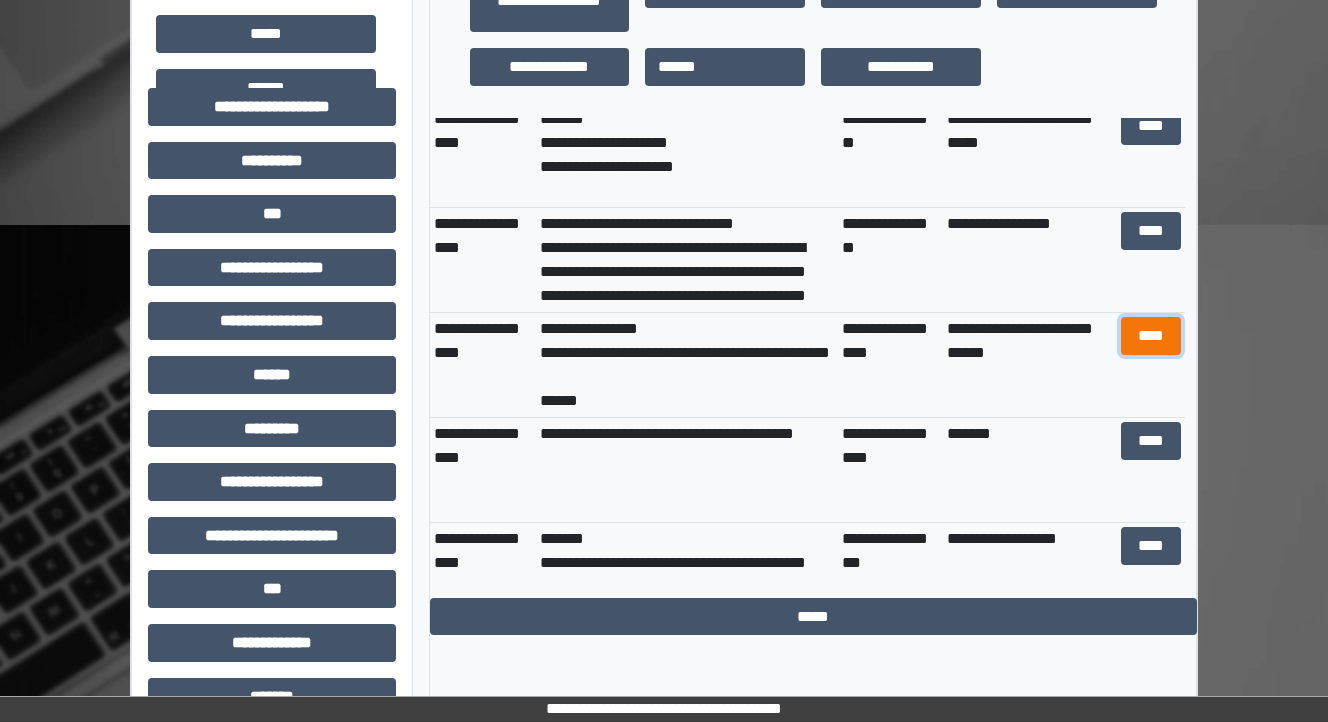 click on "****" at bounding box center (1150, 336) 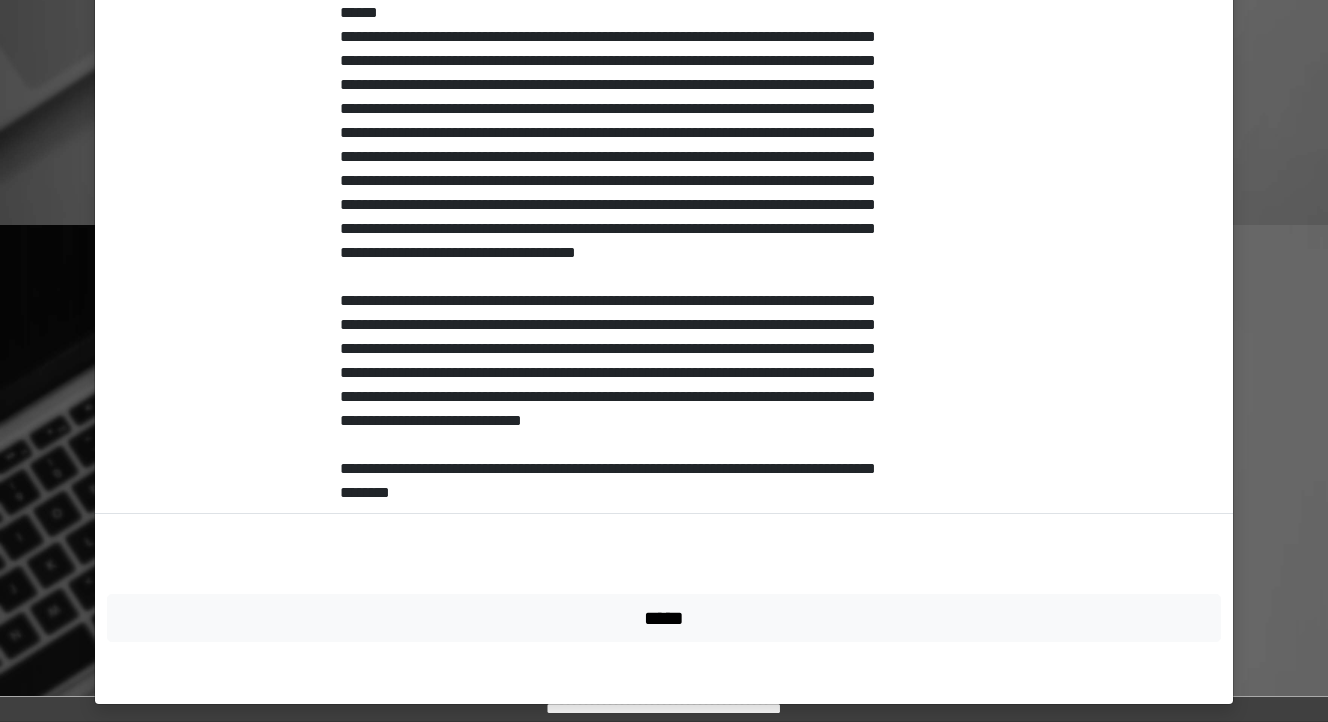 scroll, scrollTop: 471, scrollLeft: 0, axis: vertical 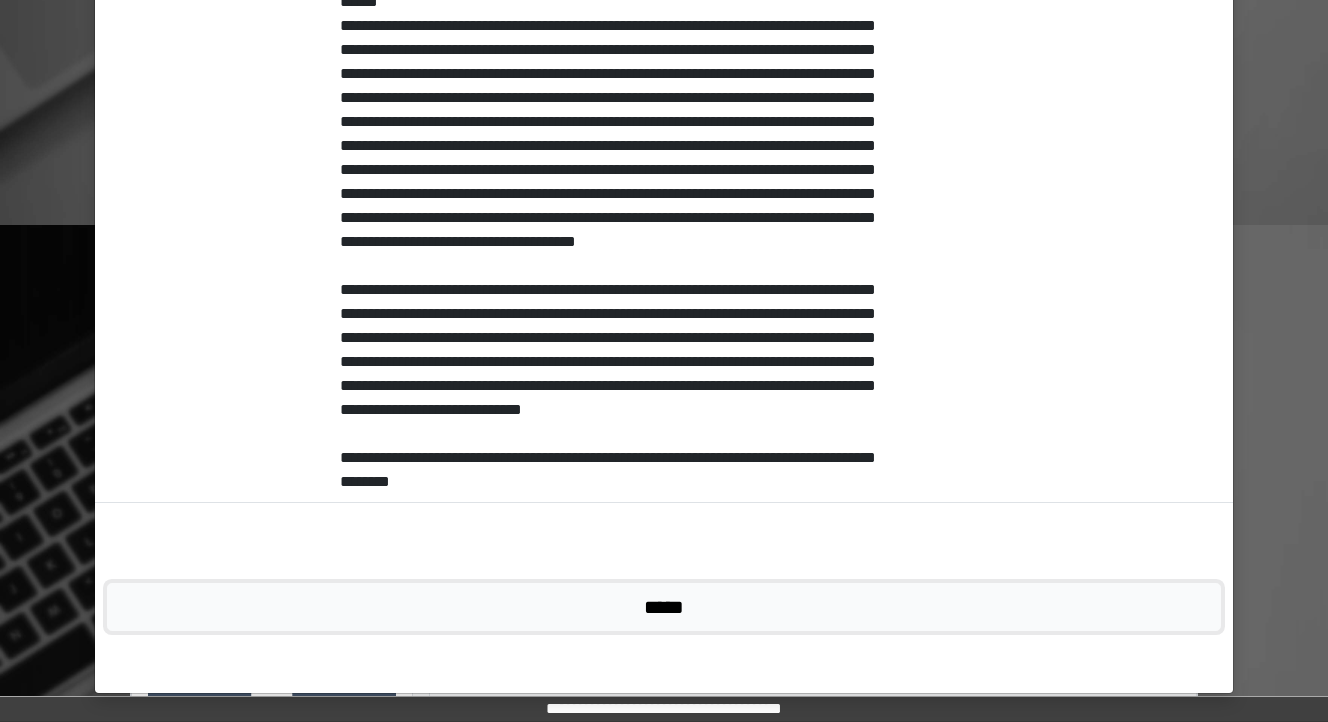 click on "*****" at bounding box center (664, 607) 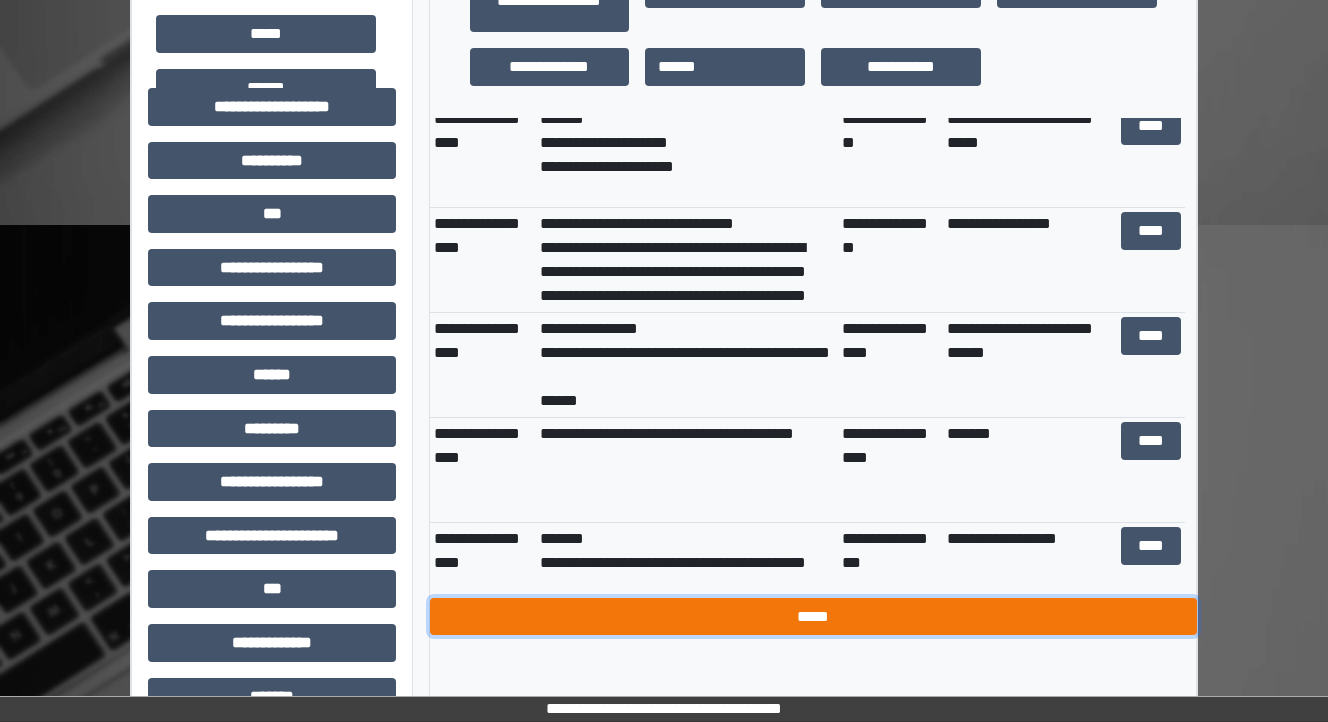 click on "*****" at bounding box center [813, 617] 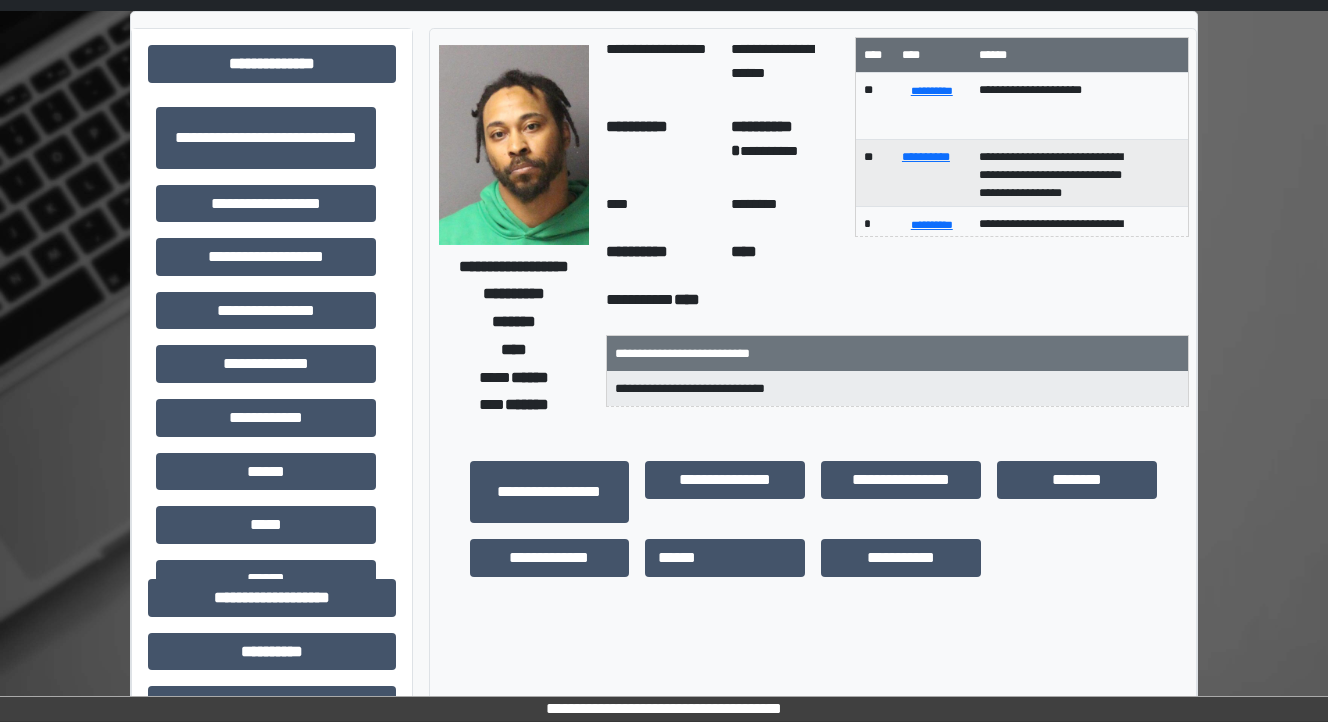 scroll, scrollTop: 0, scrollLeft: 0, axis: both 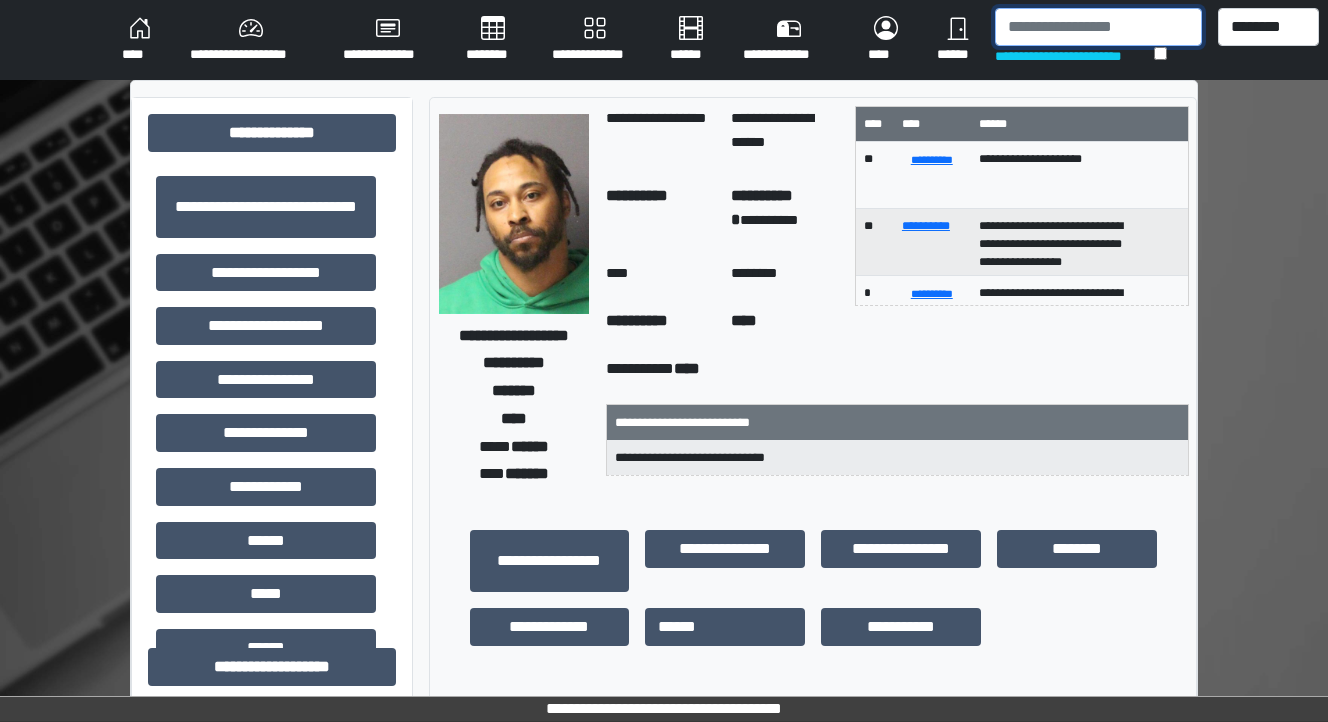 click at bounding box center (1098, 27) 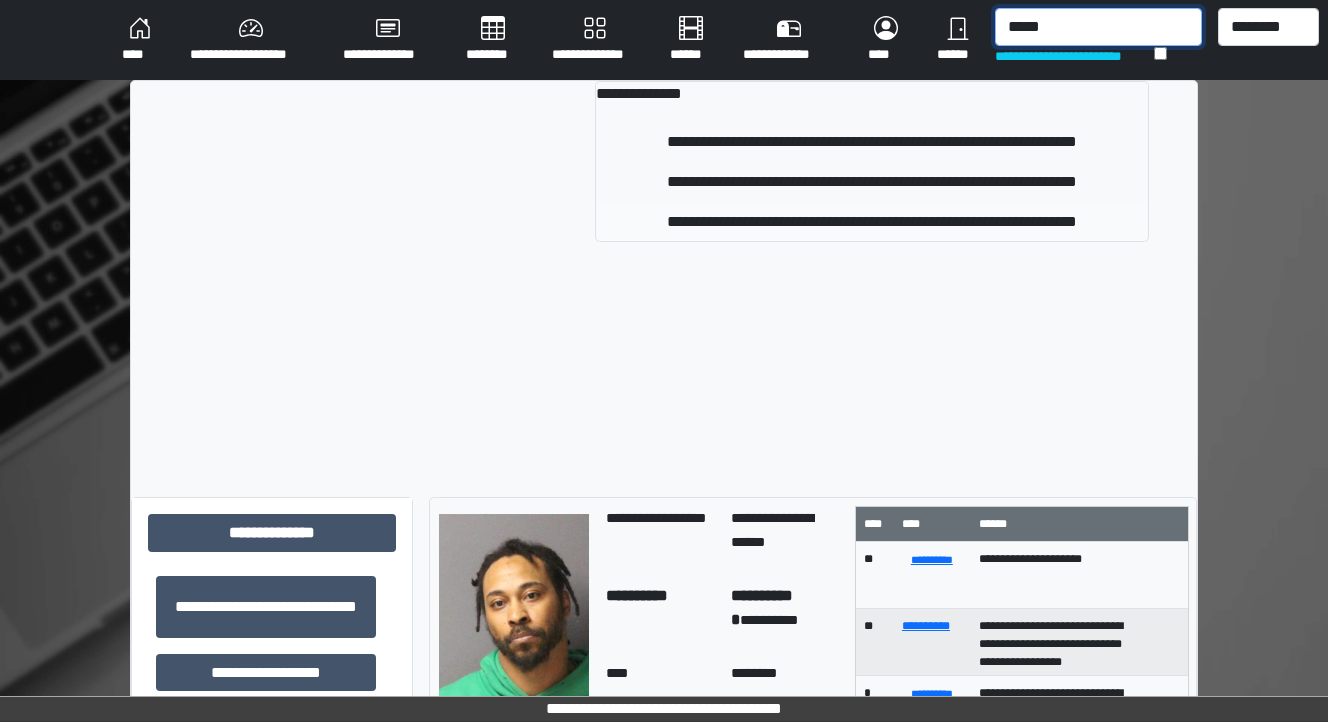 type on "*****" 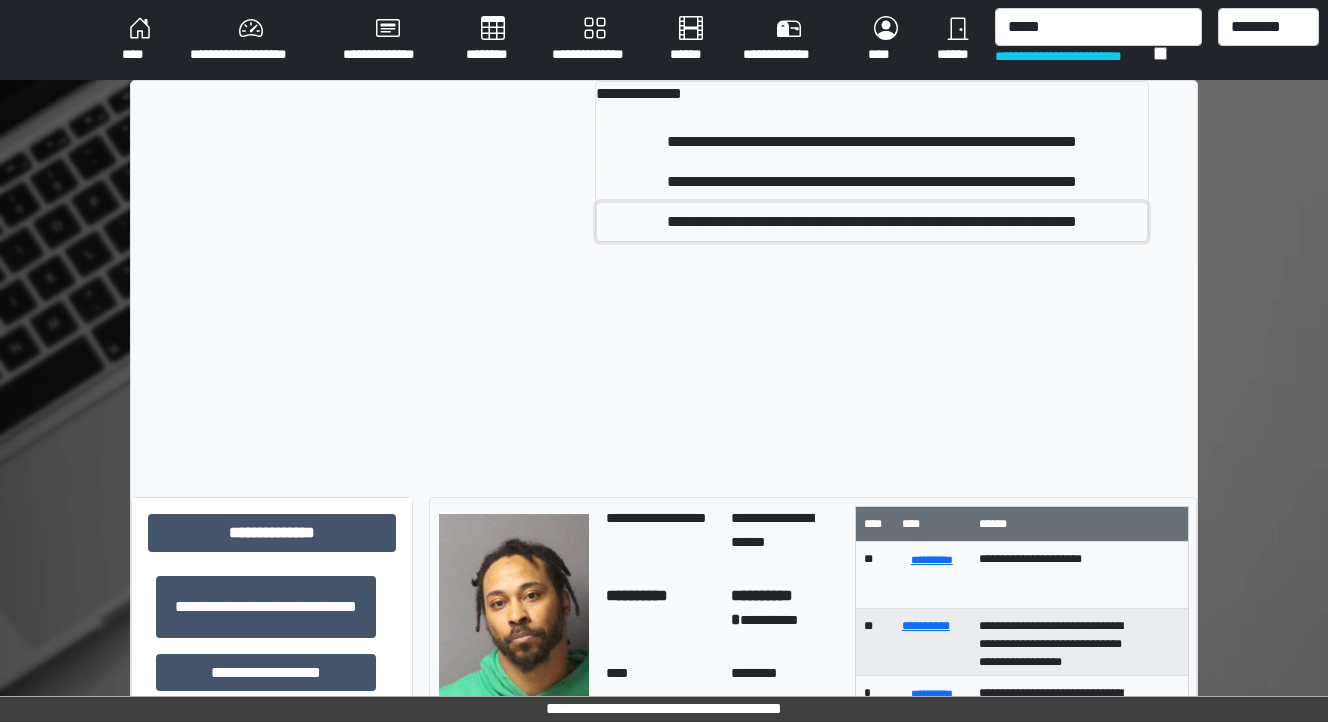click on "**********" at bounding box center [872, 222] 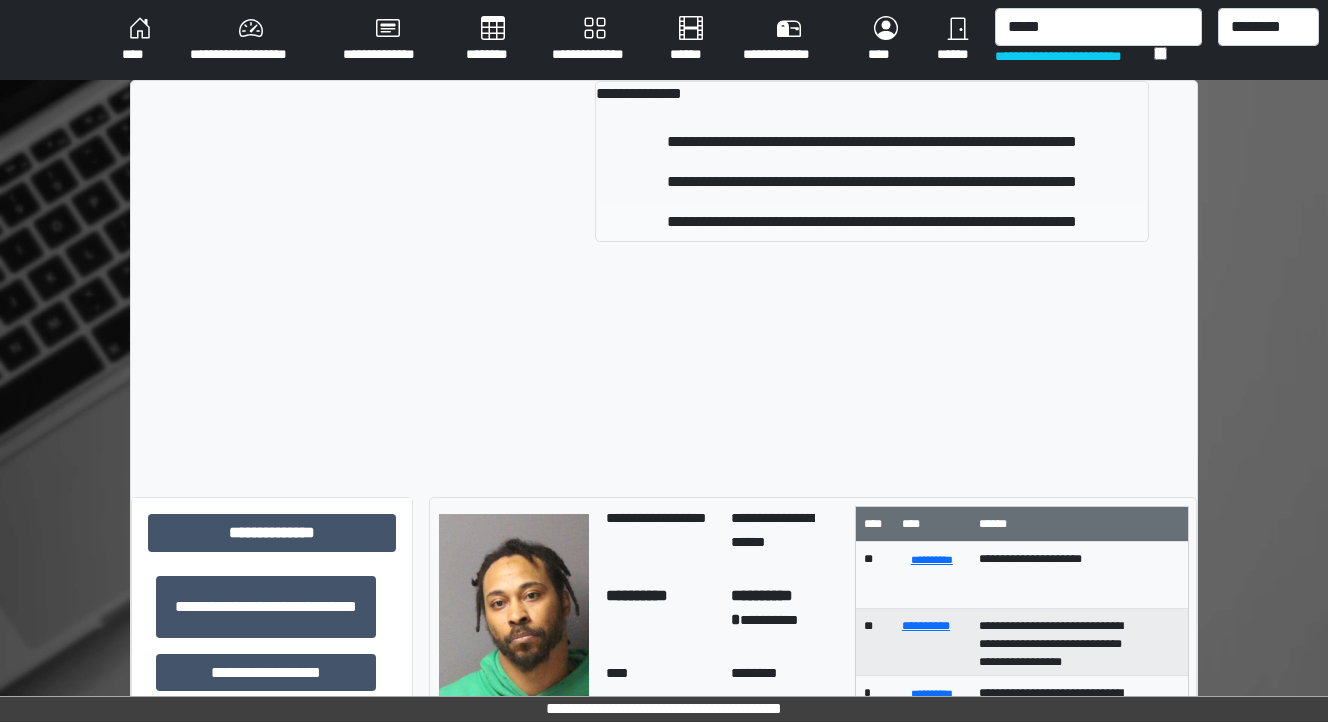 type 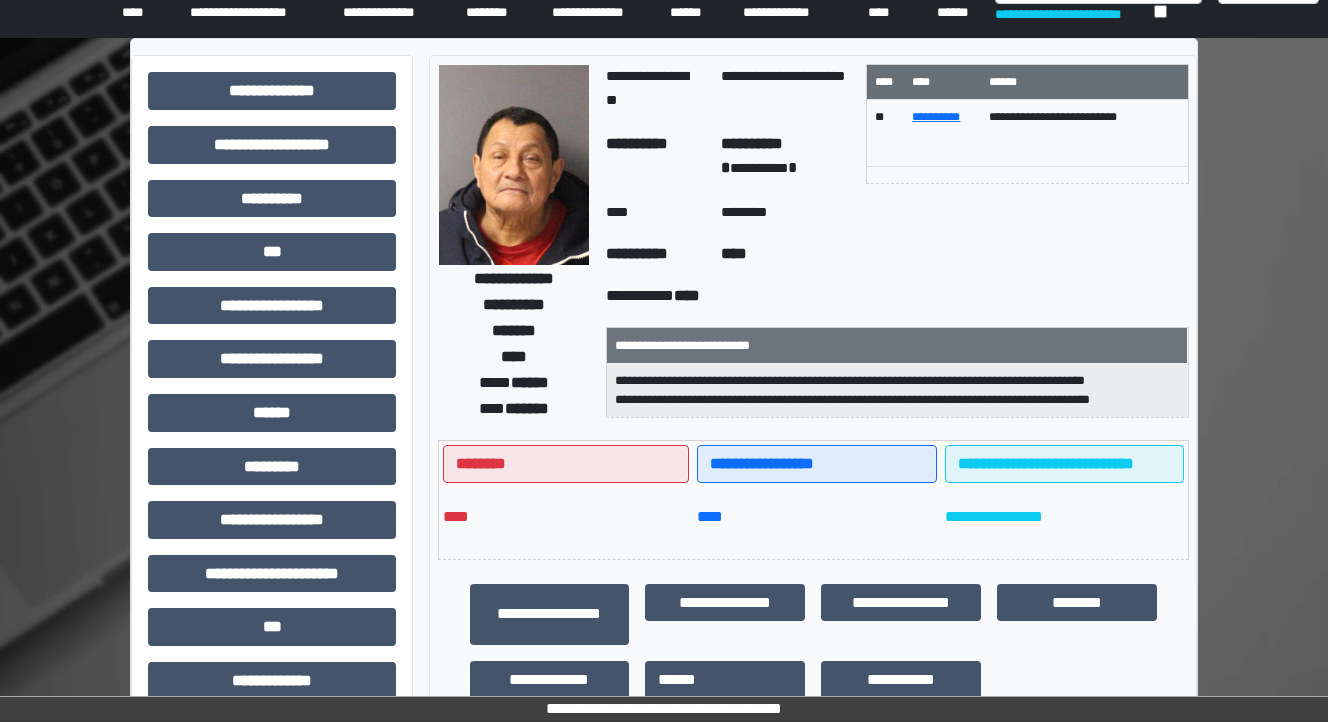 scroll, scrollTop: 80, scrollLeft: 0, axis: vertical 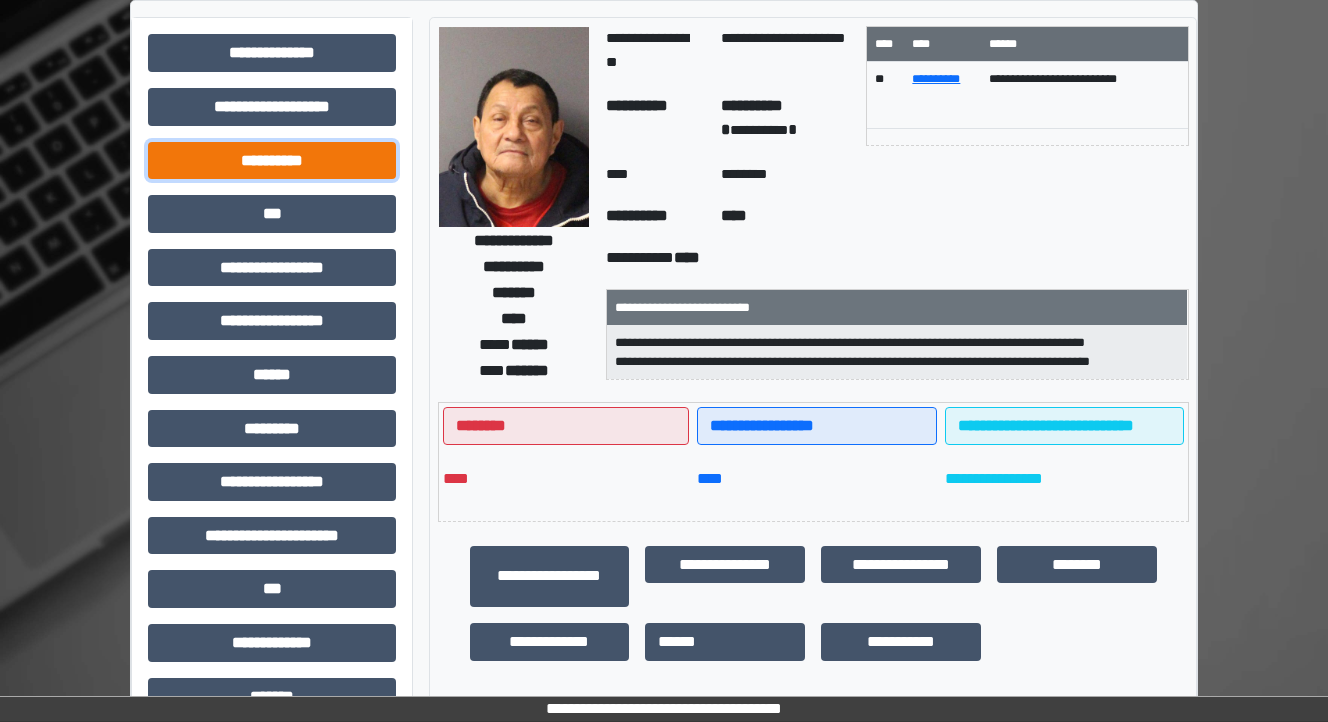 click on "**********" at bounding box center [272, 161] 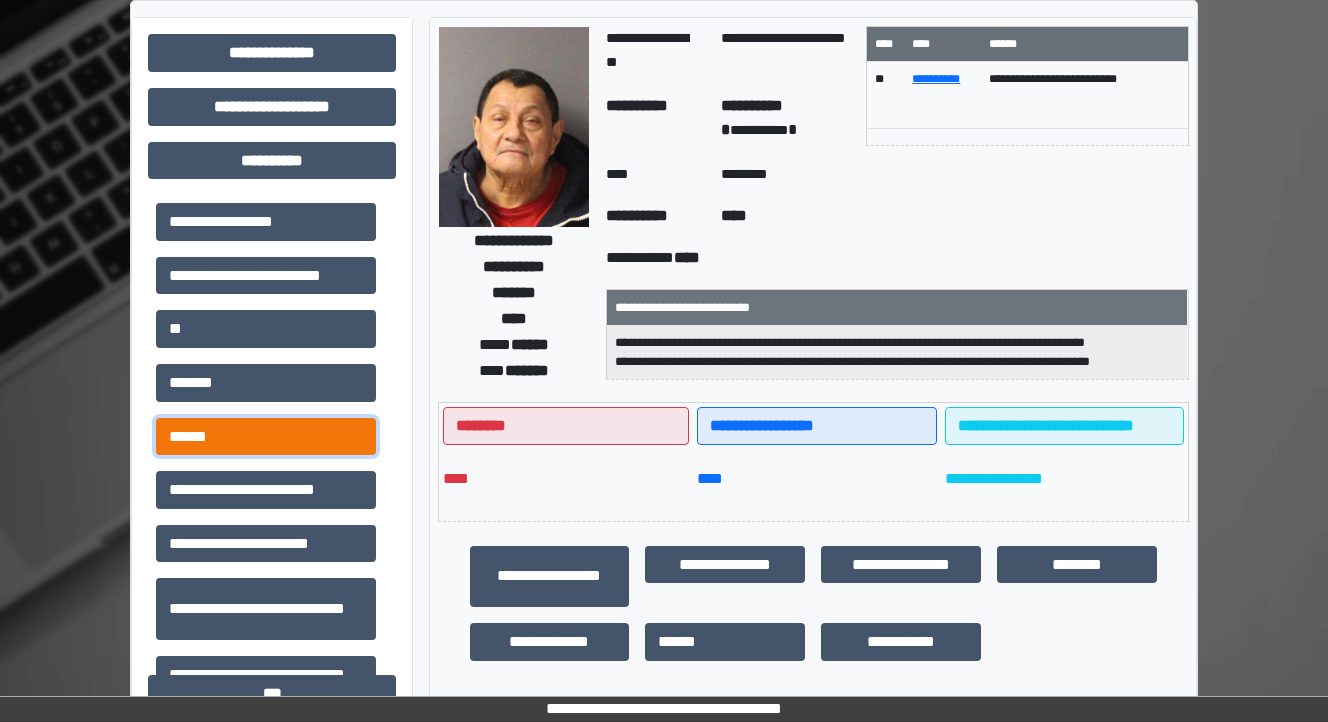 click on "******" at bounding box center (266, 437) 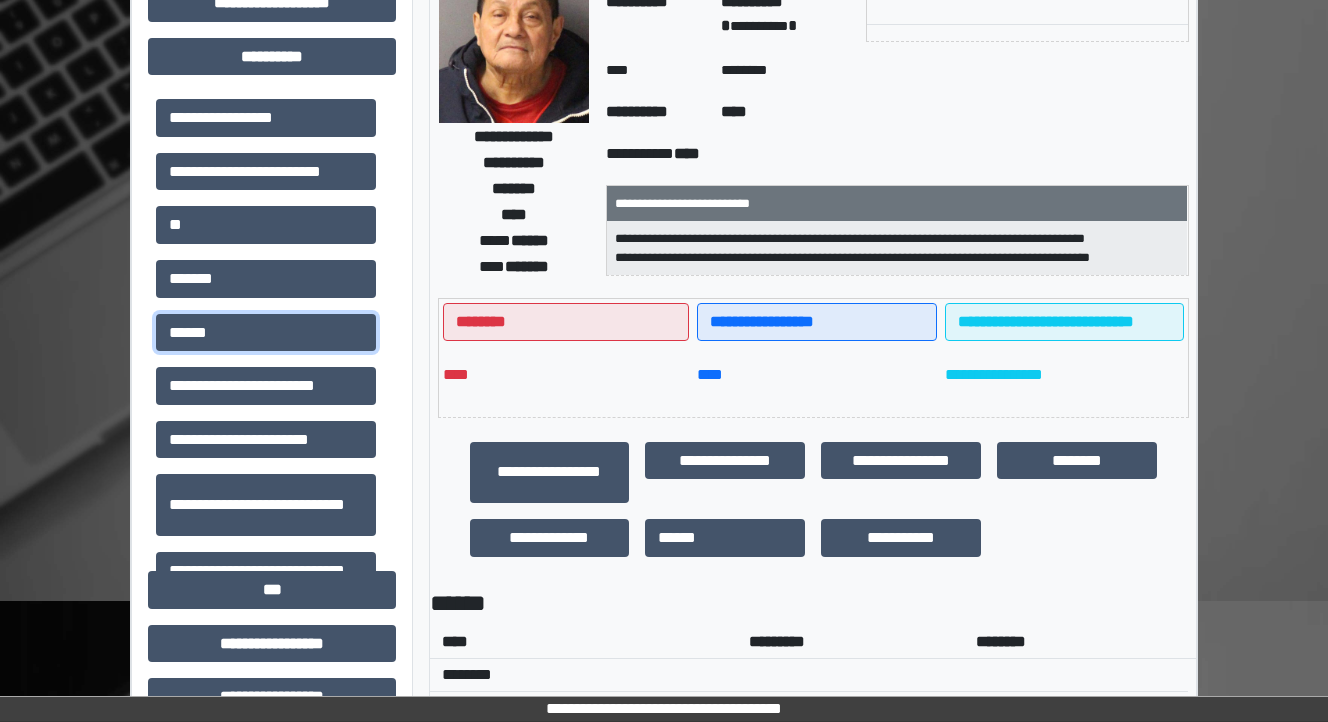 scroll, scrollTop: 80, scrollLeft: 0, axis: vertical 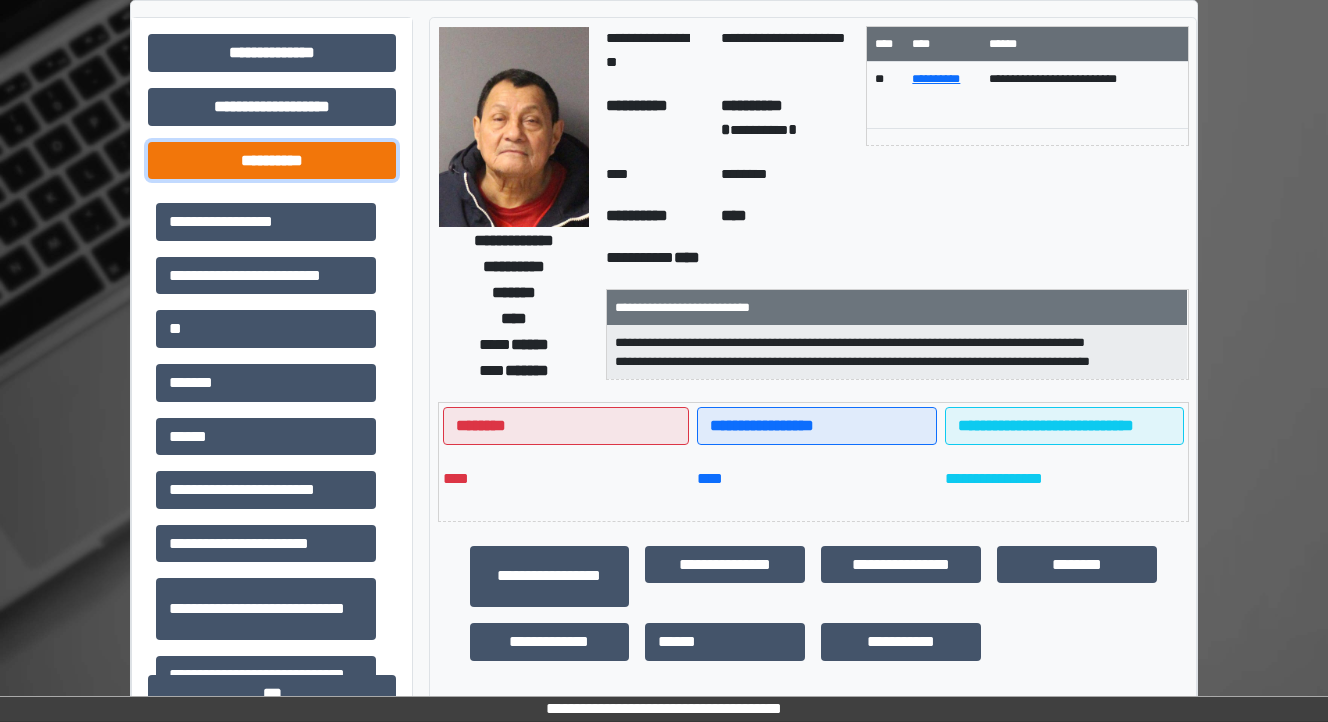 click on "**********" at bounding box center (272, 161) 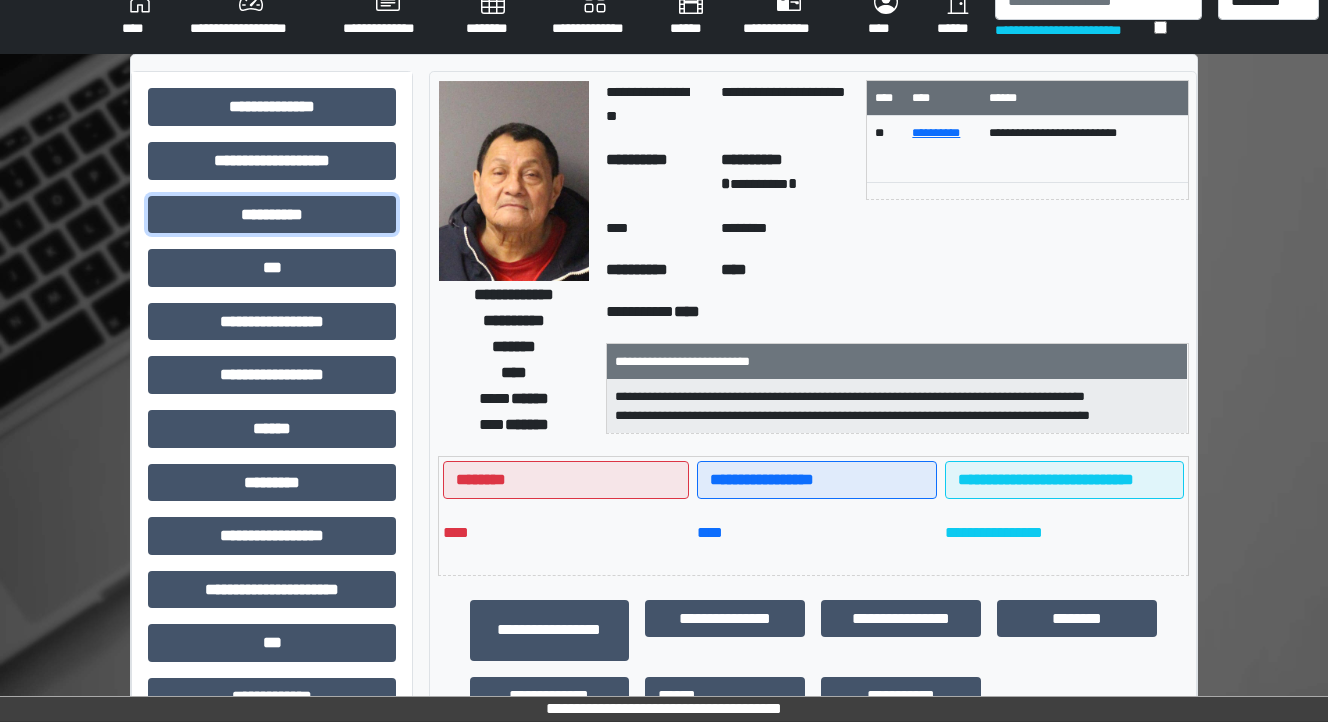 scroll, scrollTop: 0, scrollLeft: 0, axis: both 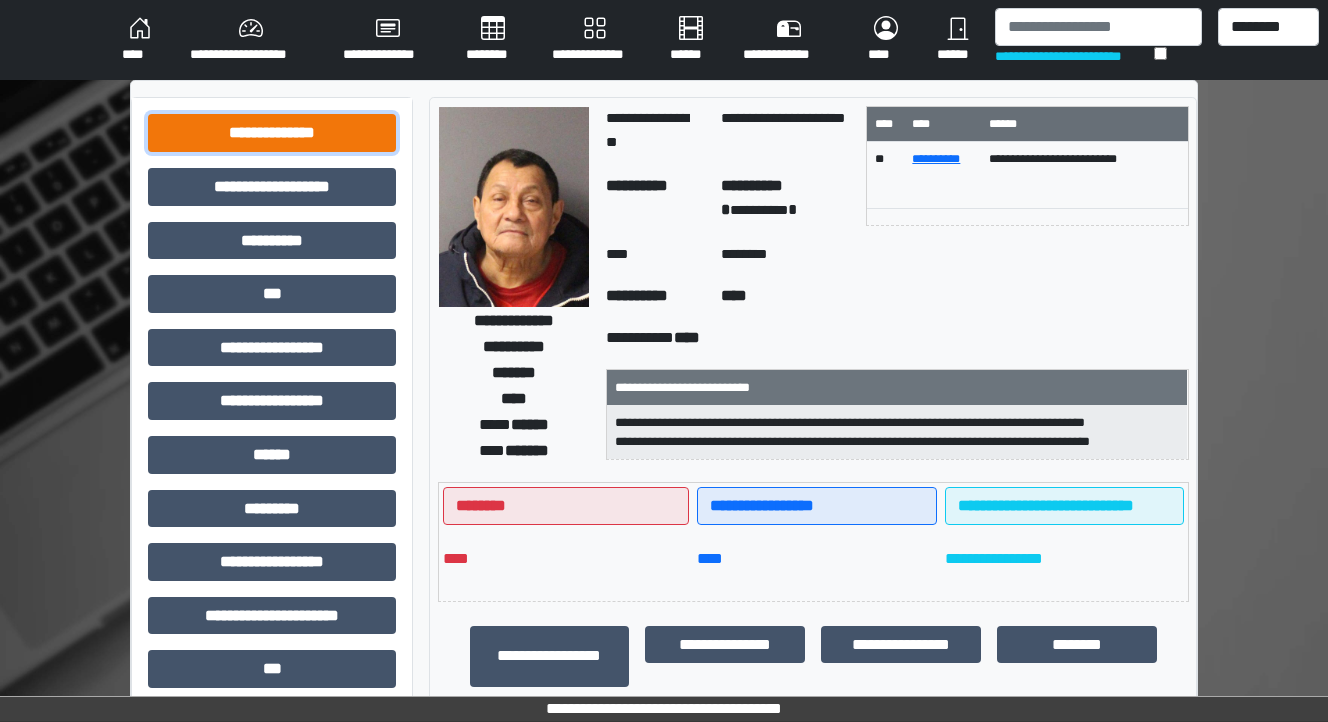 click on "**********" at bounding box center (272, 133) 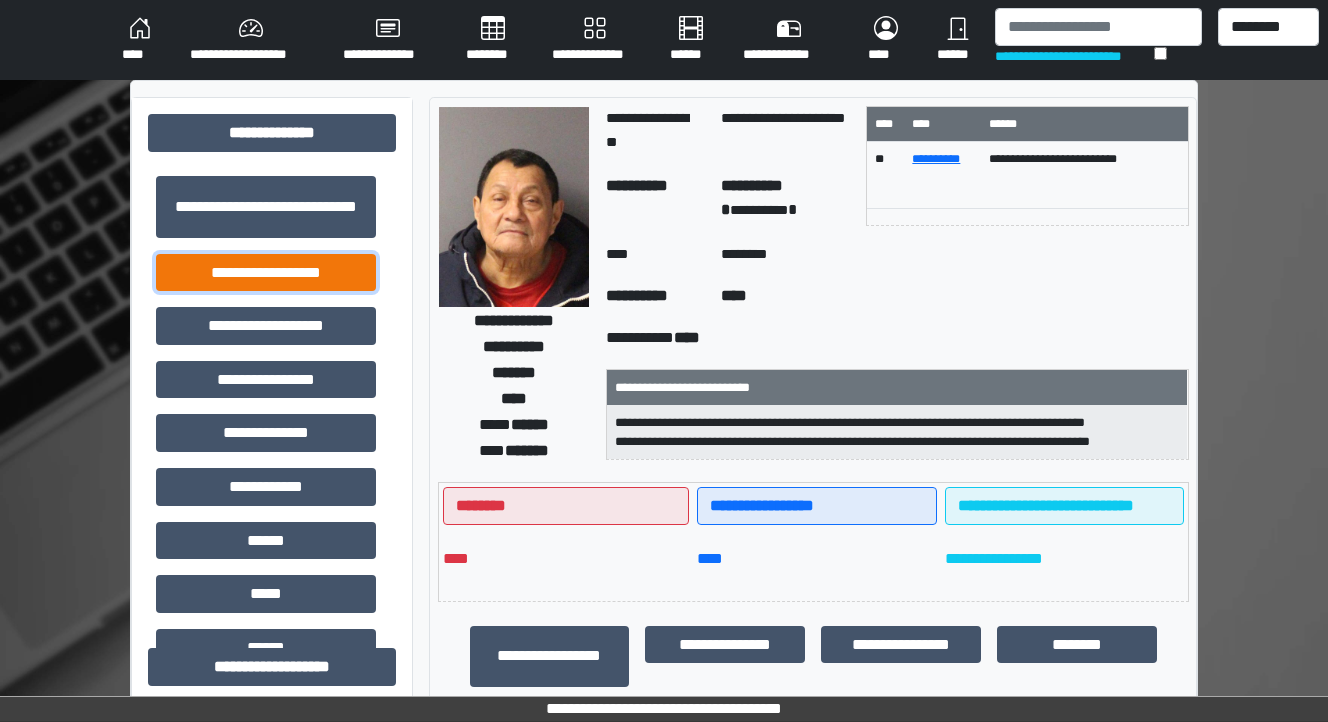 click on "**********" at bounding box center [266, 273] 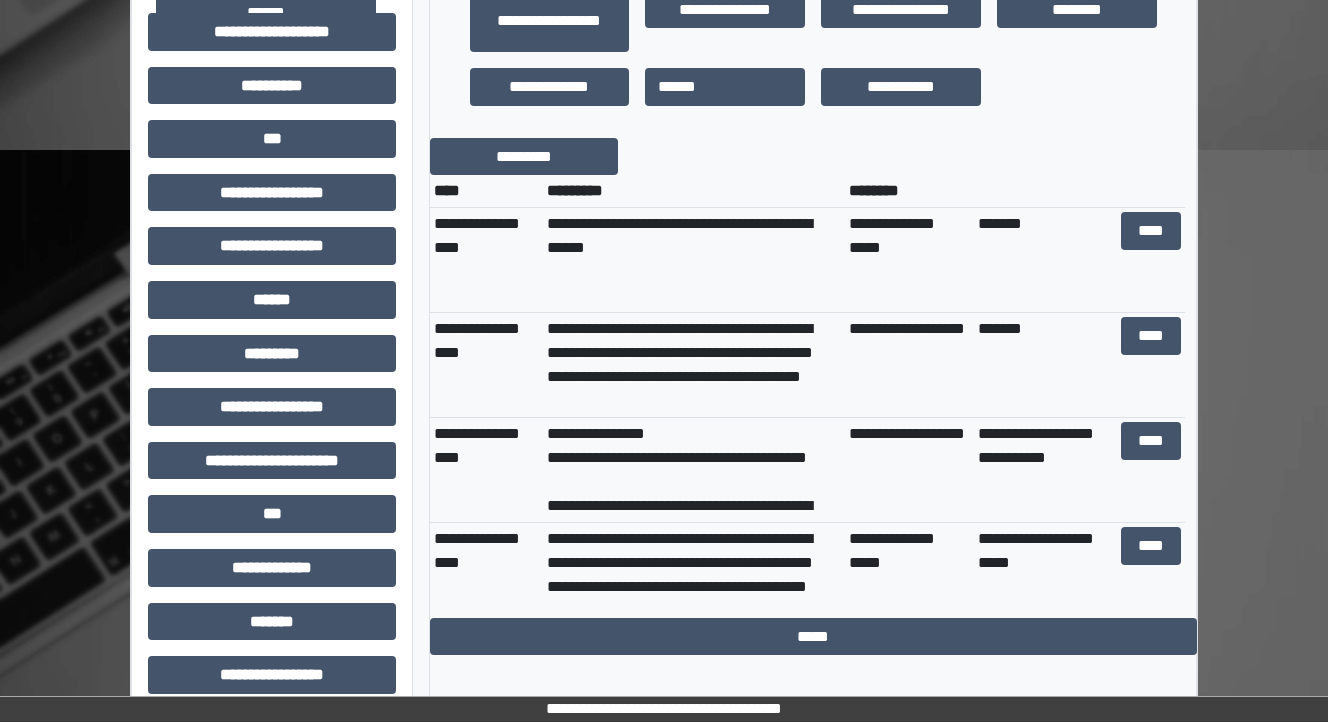 scroll, scrollTop: 640, scrollLeft: 0, axis: vertical 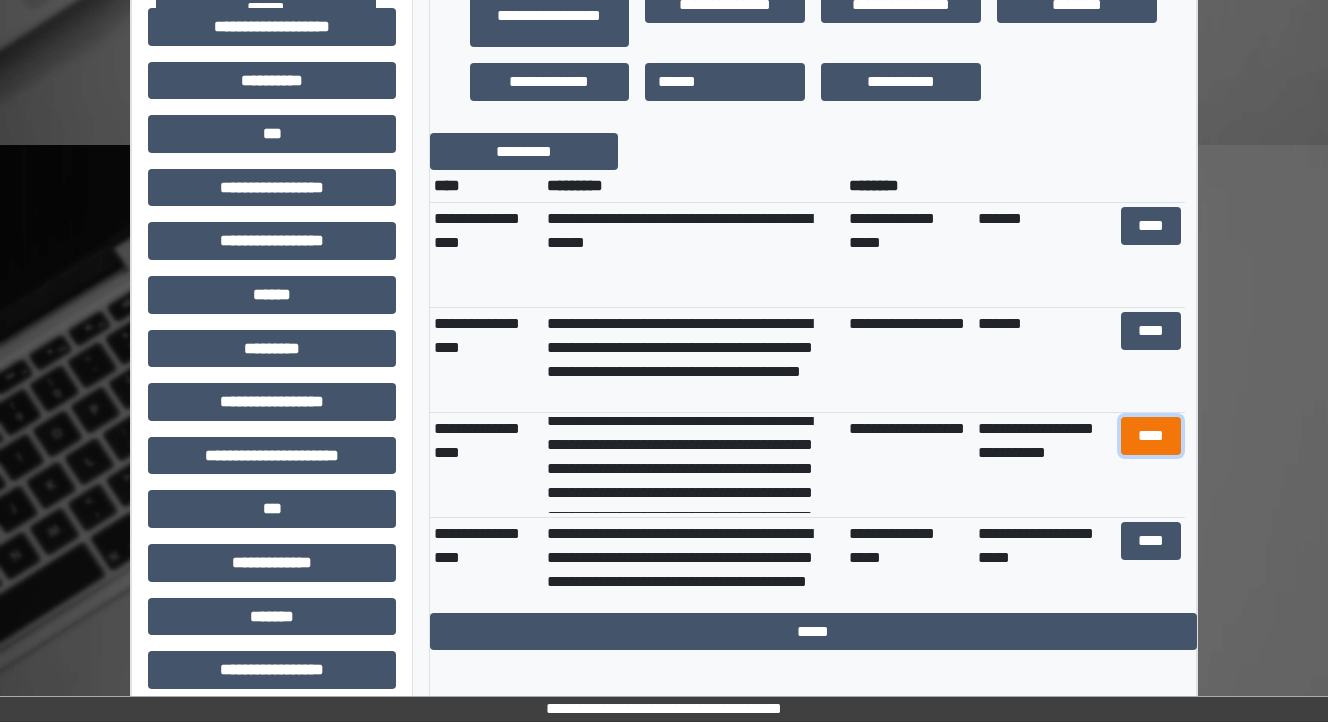 click on "****" at bounding box center [1150, 436] 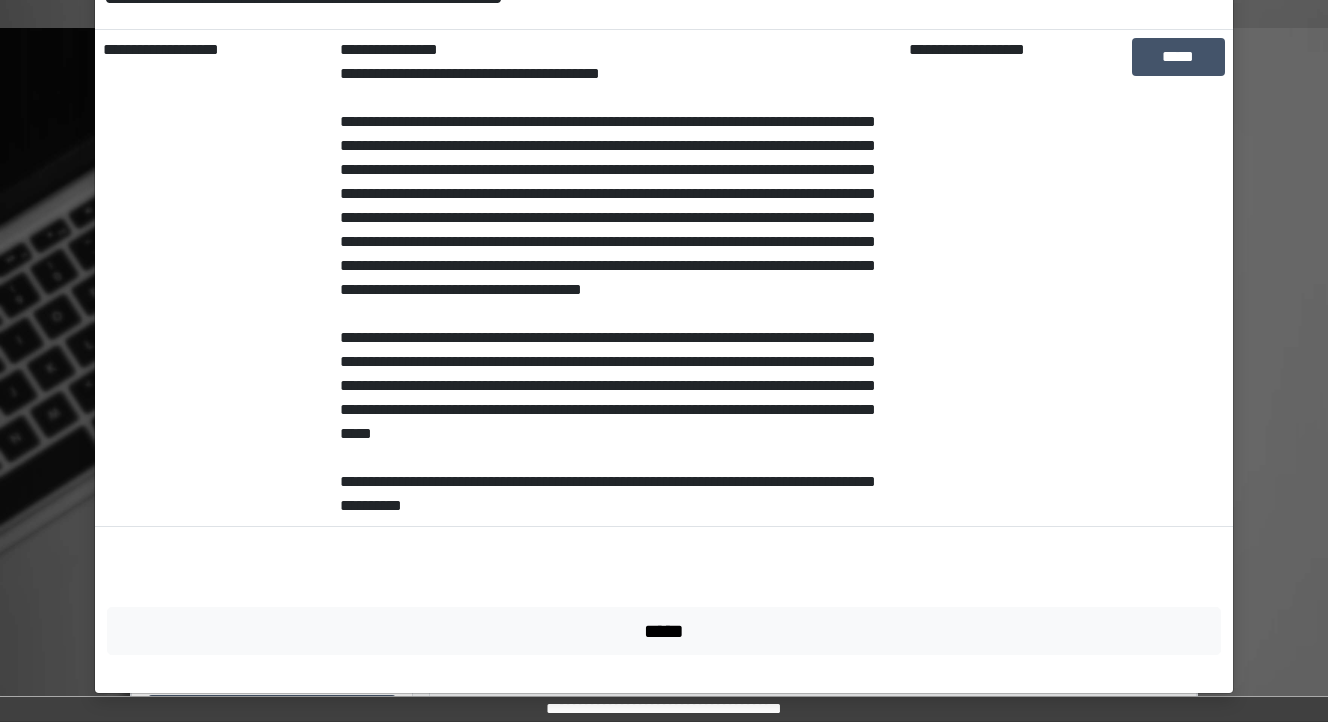 scroll, scrollTop: 800, scrollLeft: 0, axis: vertical 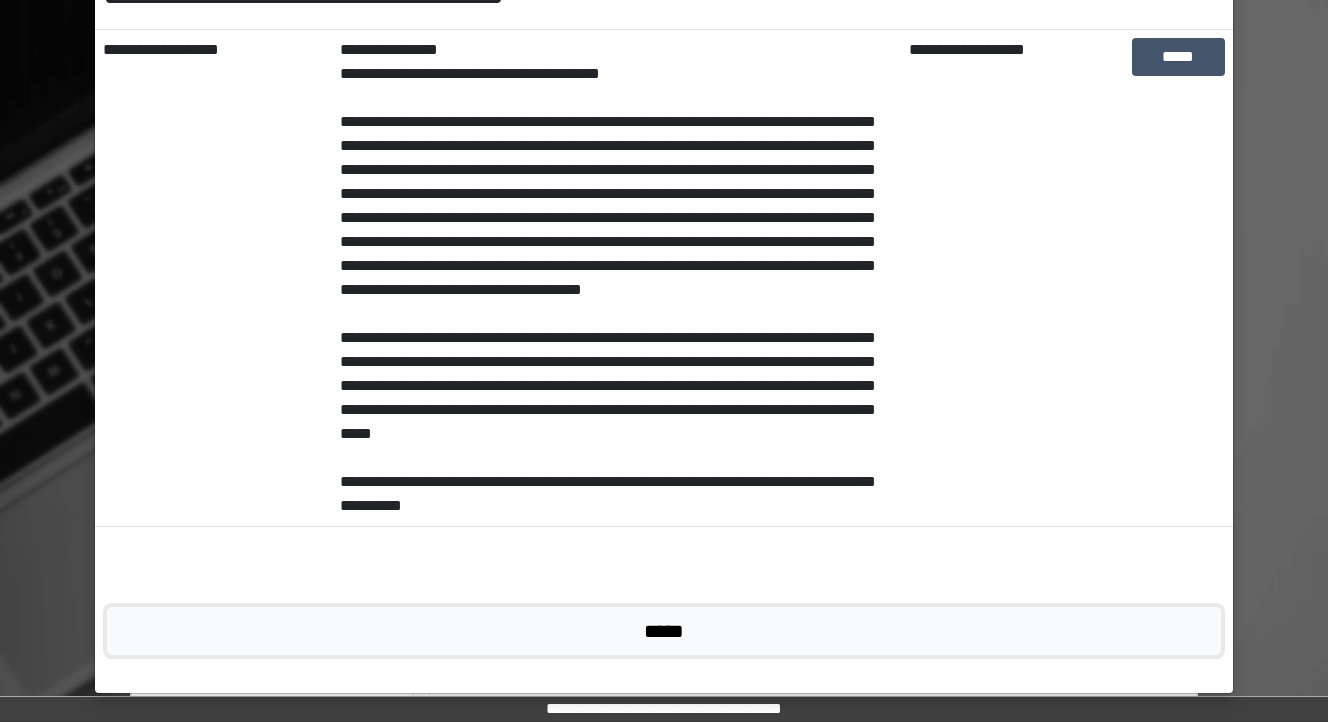 click on "*****" at bounding box center [664, 631] 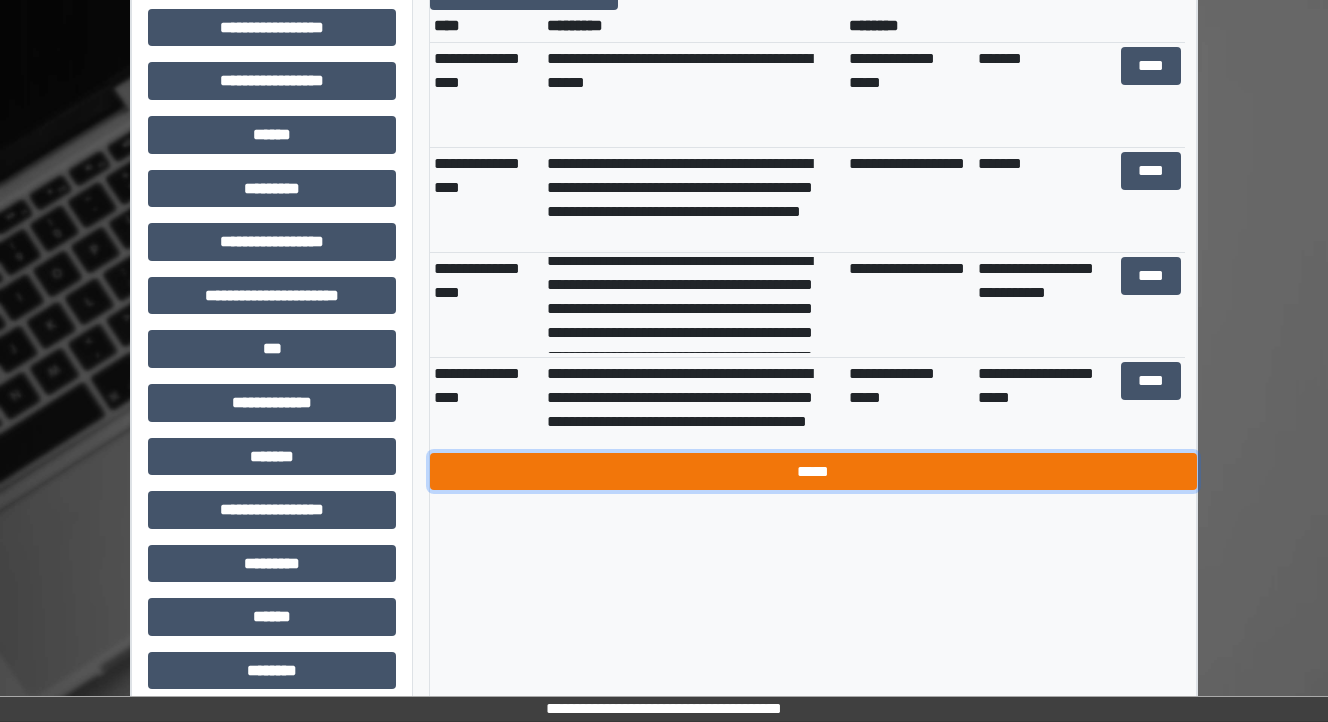 click on "*****" at bounding box center [813, 472] 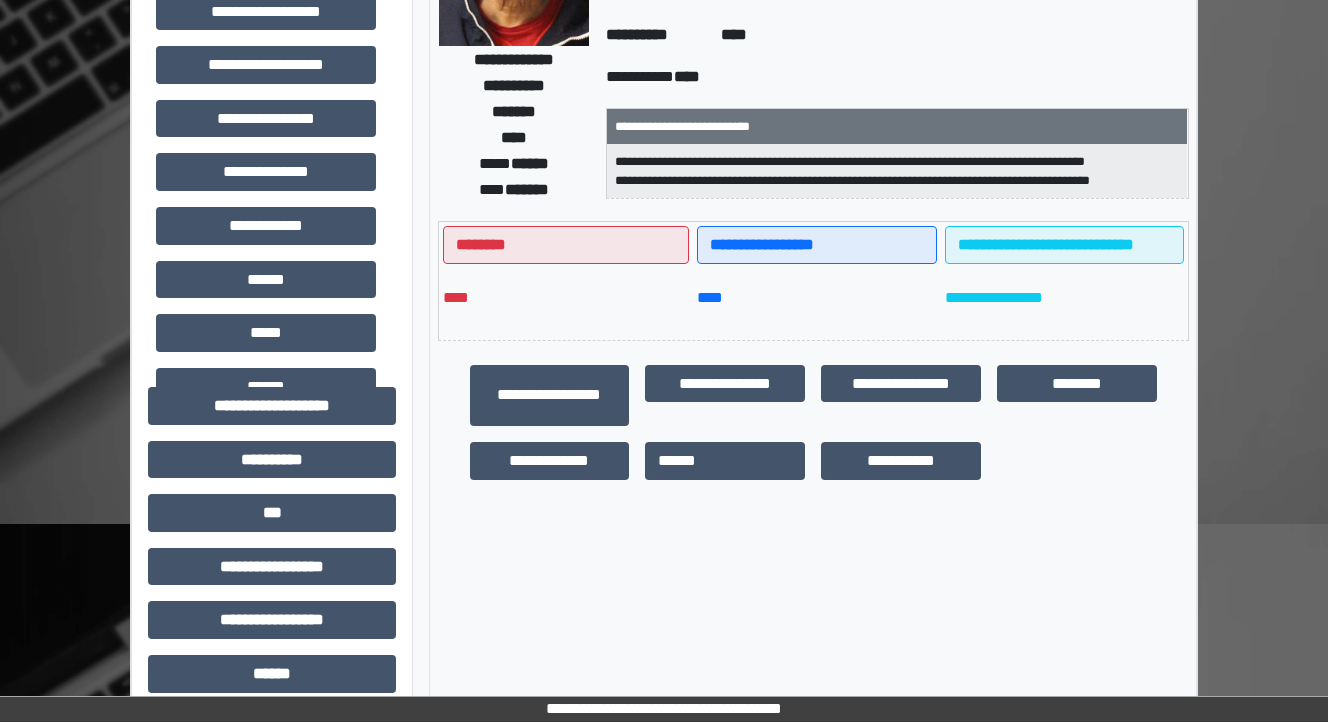 scroll, scrollTop: 0, scrollLeft: 0, axis: both 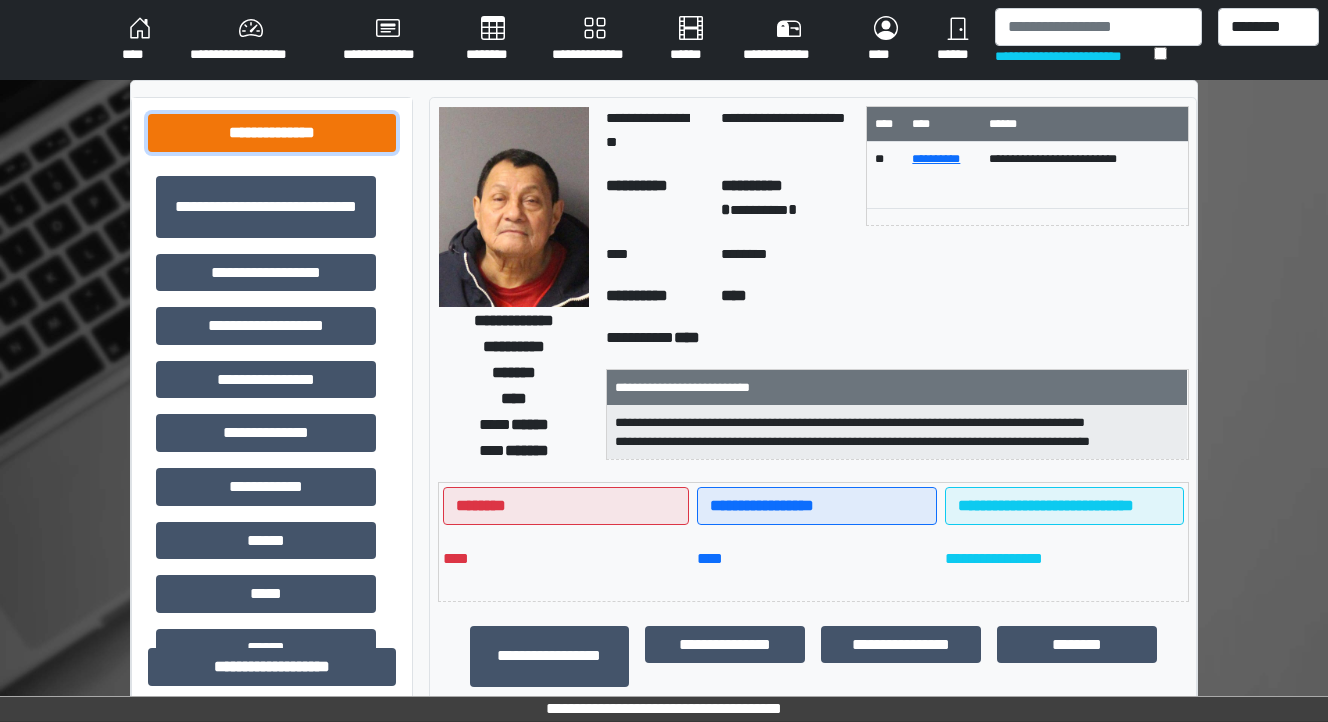 click on "**********" at bounding box center (272, 133) 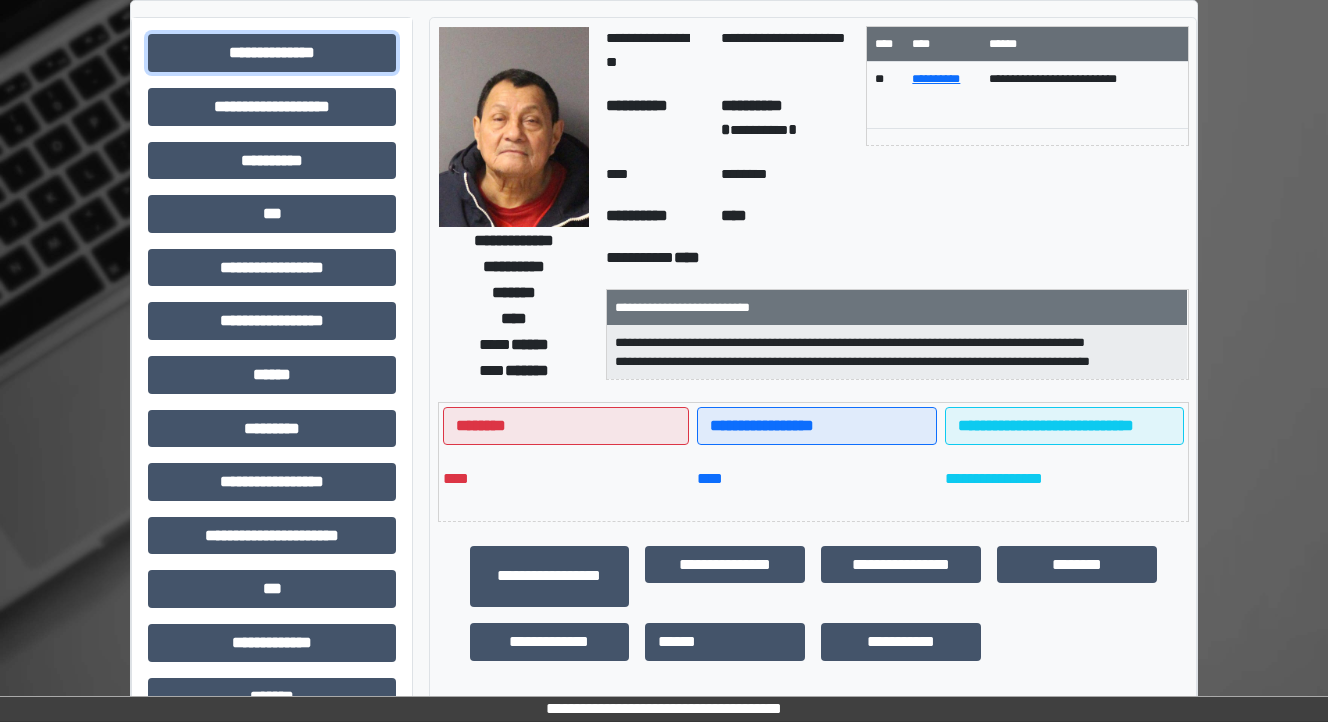 scroll, scrollTop: 0, scrollLeft: 0, axis: both 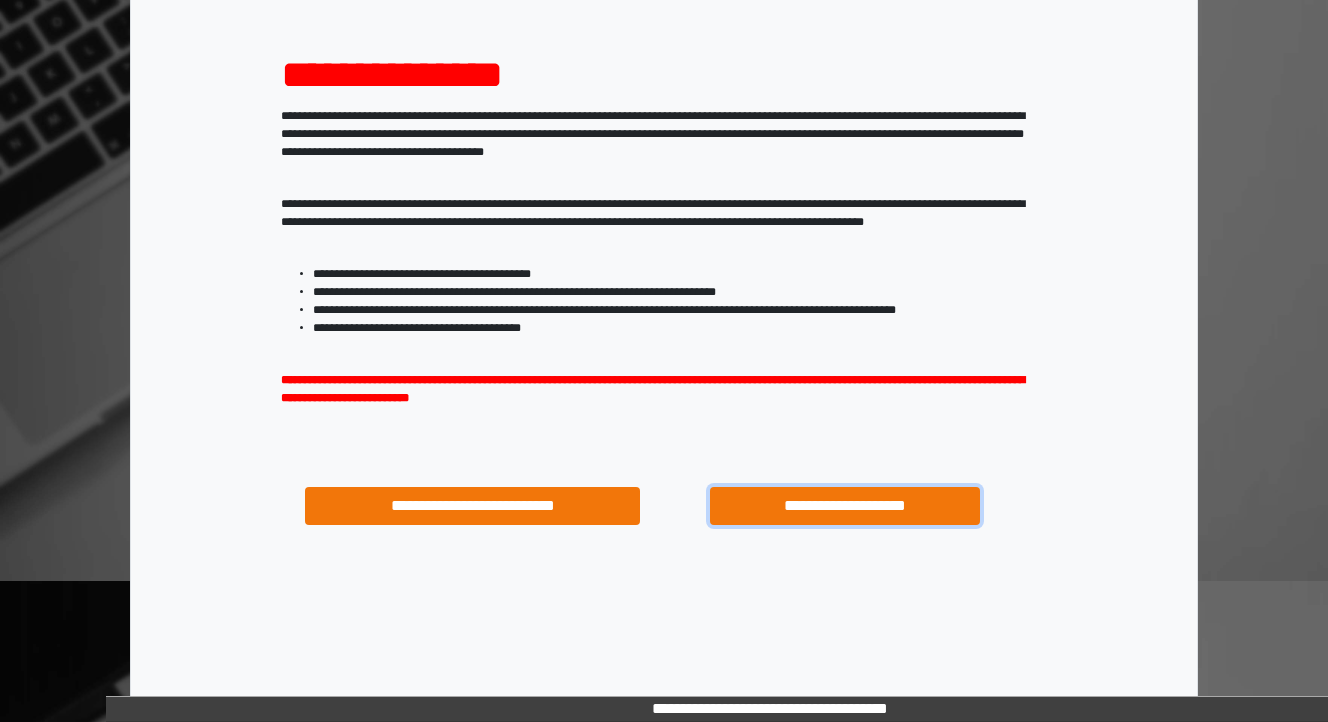 click on "**********" at bounding box center [844, 506] 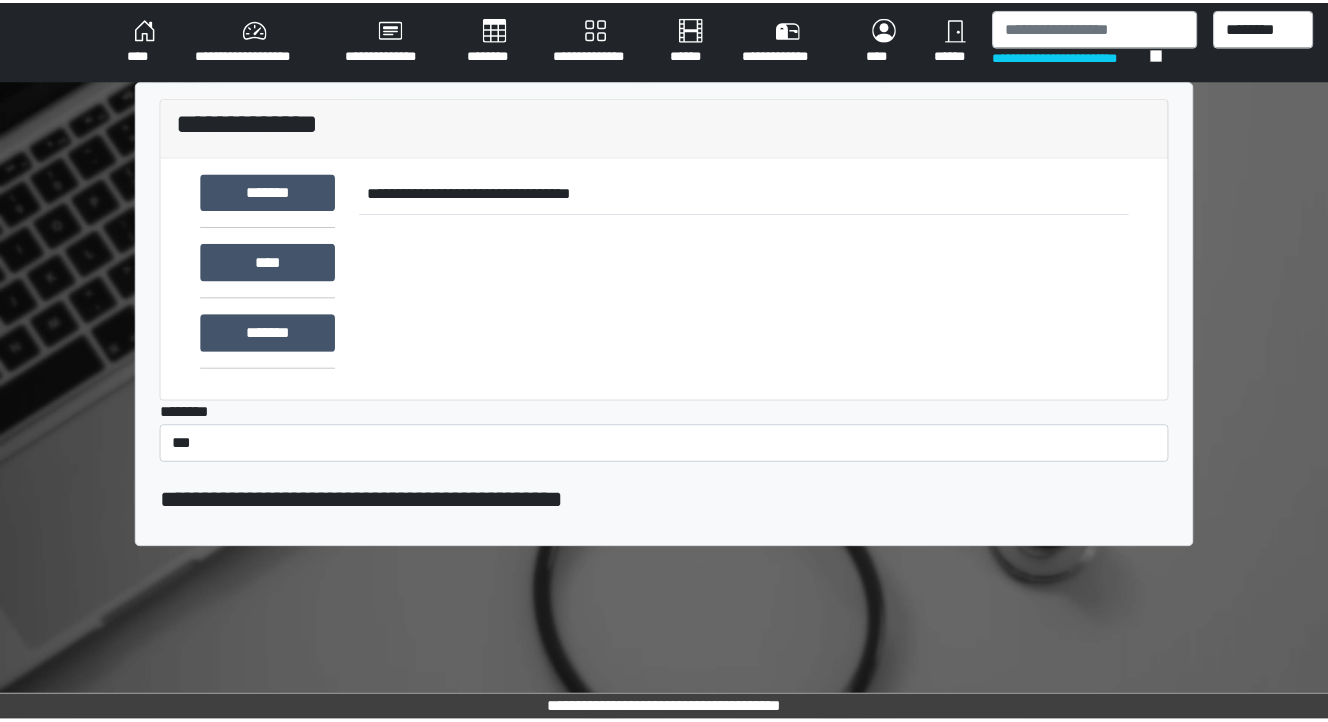 scroll, scrollTop: 0, scrollLeft: 0, axis: both 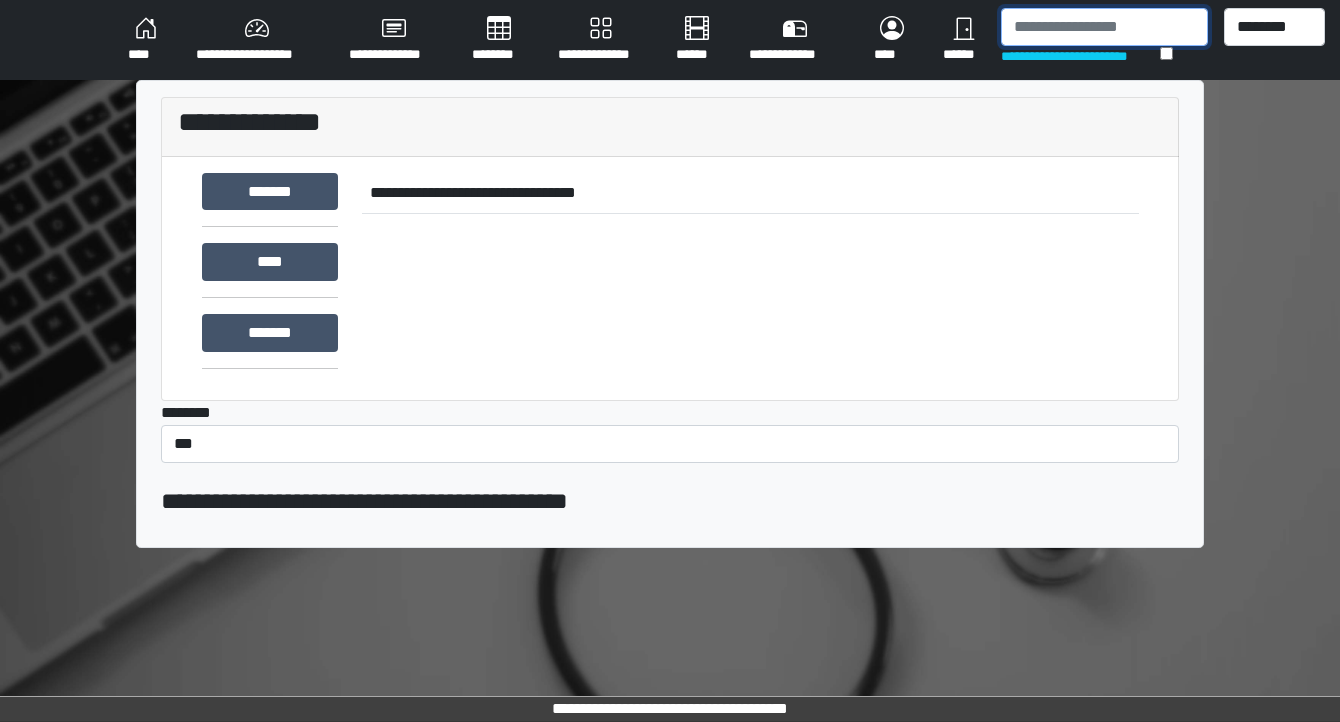 click at bounding box center (1104, 27) 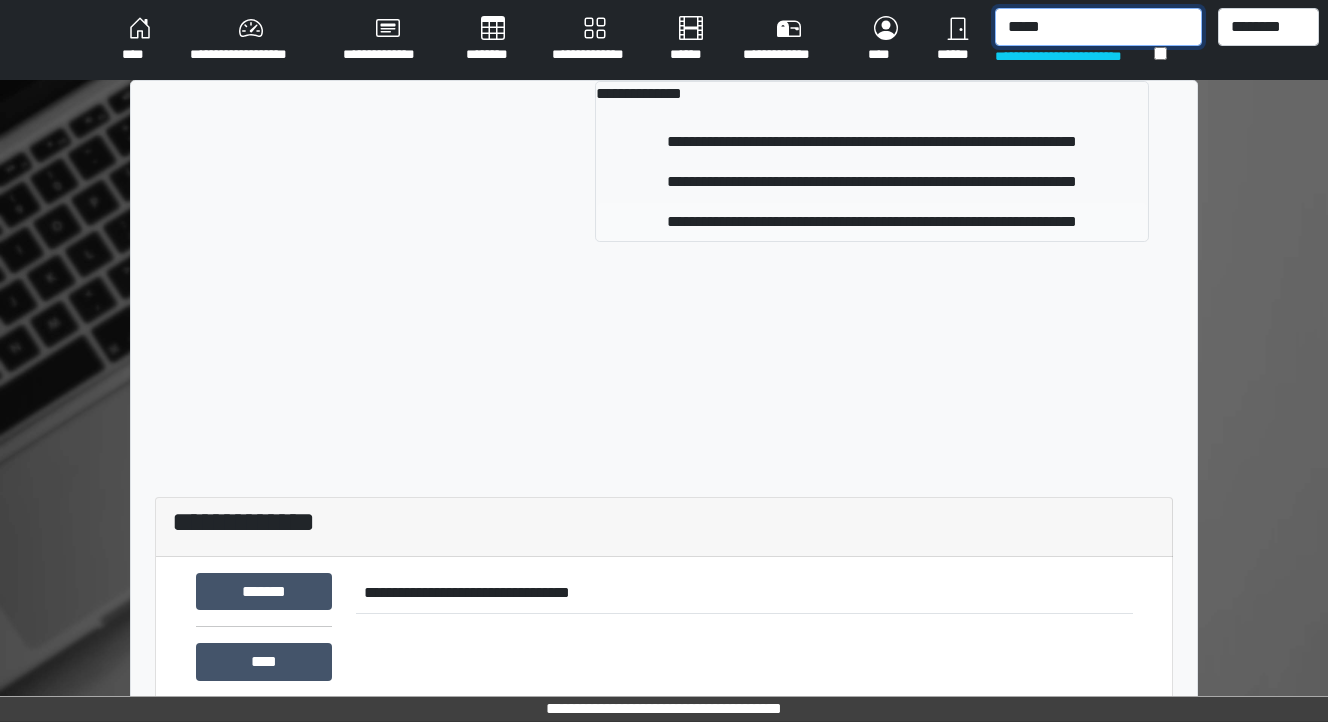 type on "*****" 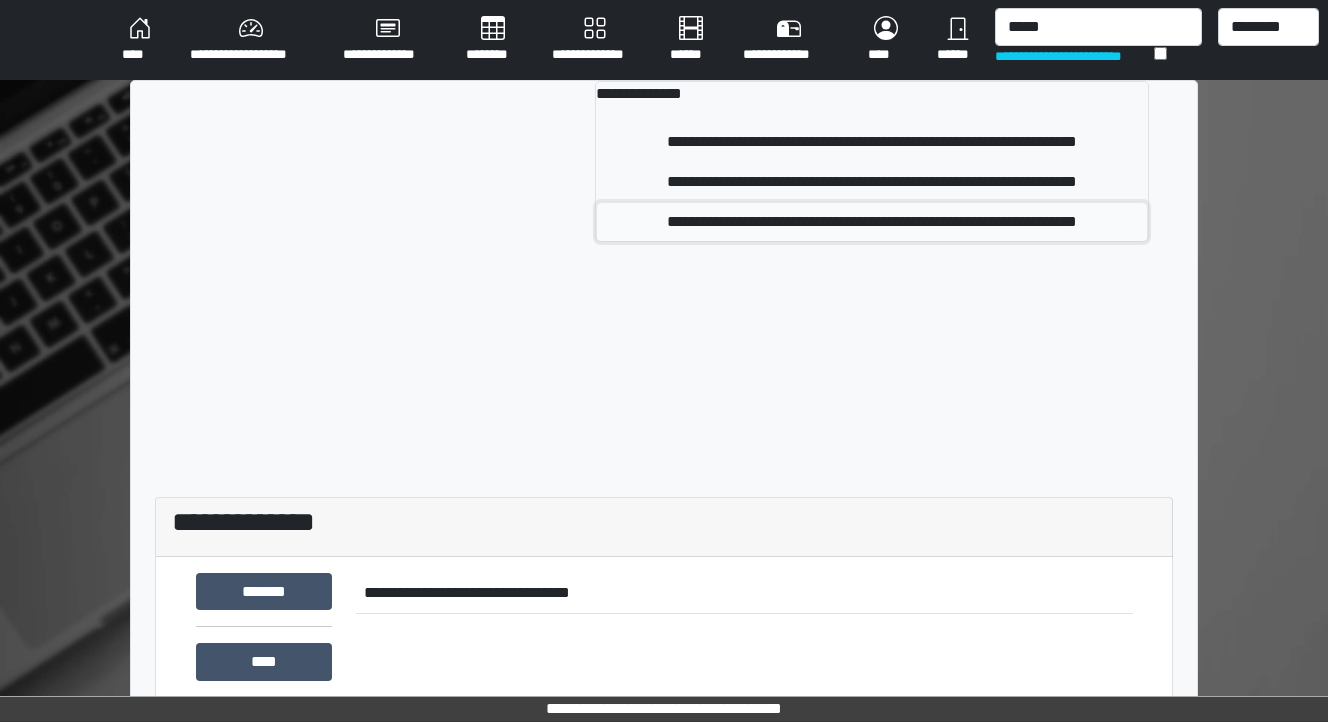 click on "**********" at bounding box center (872, 222) 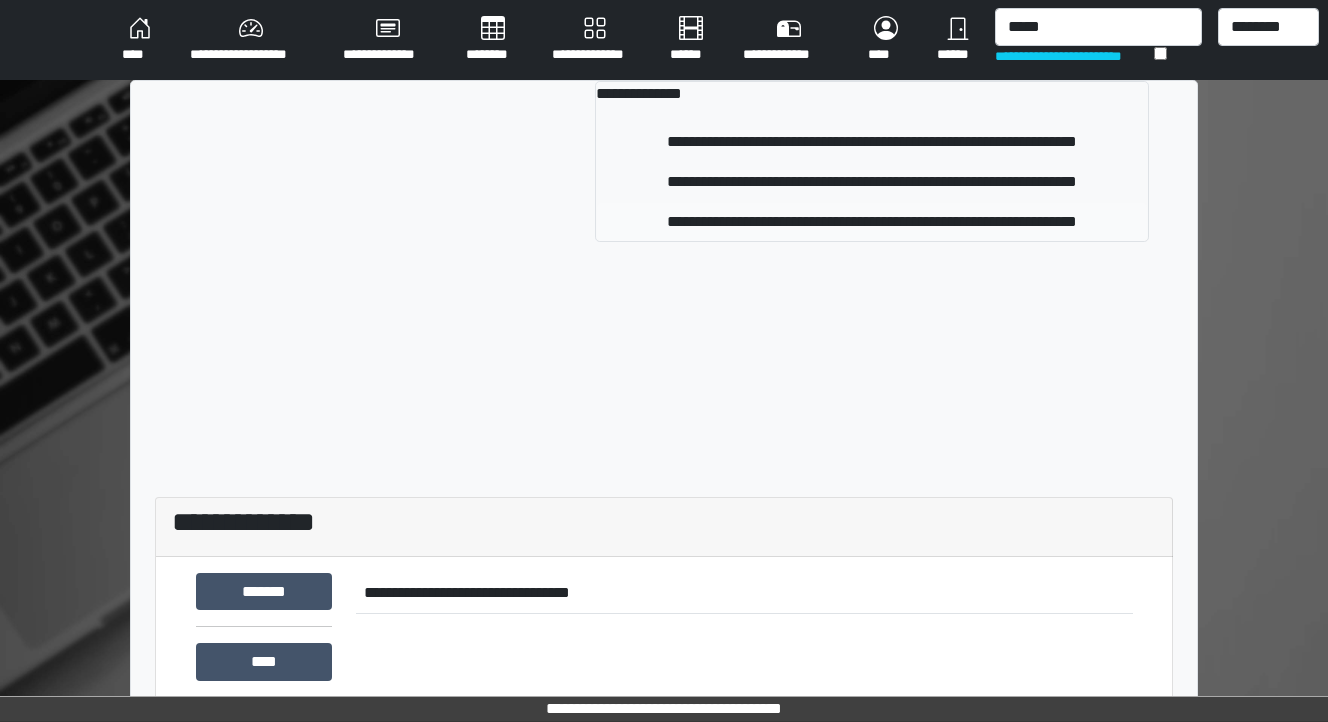 type 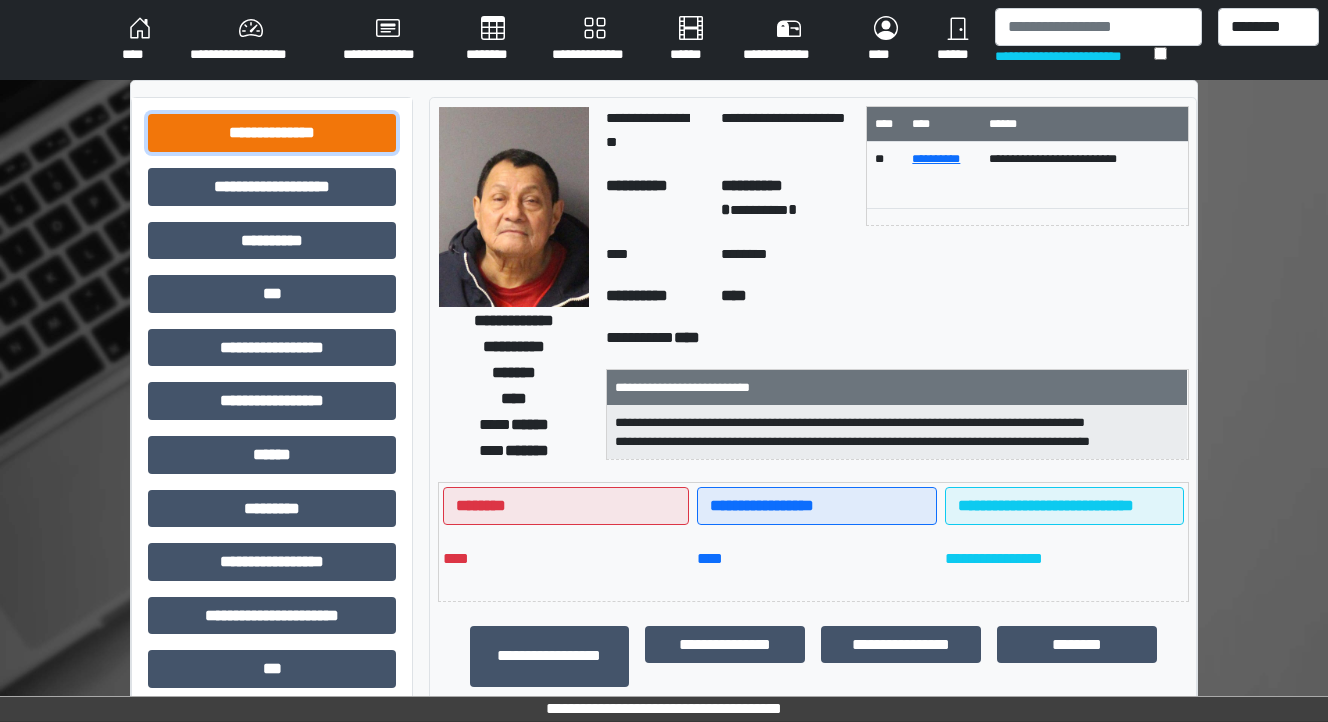 click on "**********" at bounding box center (272, 133) 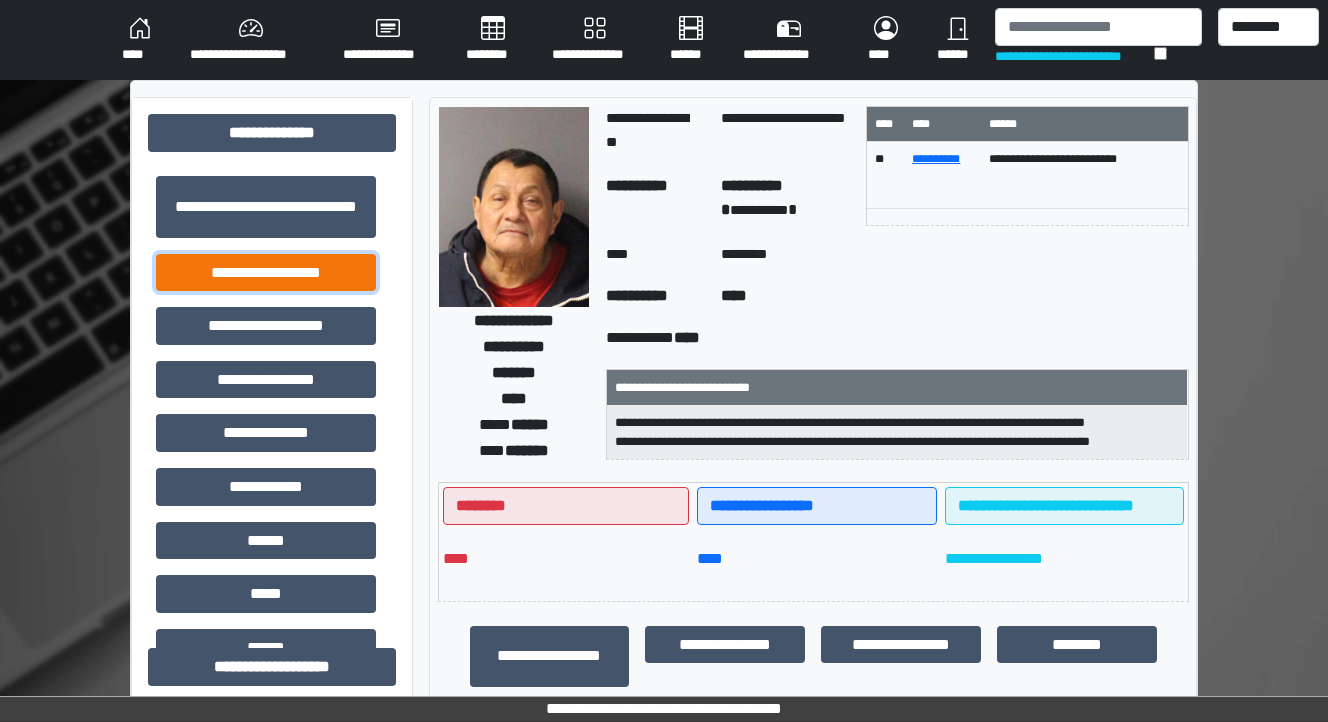 click on "**********" at bounding box center (266, 273) 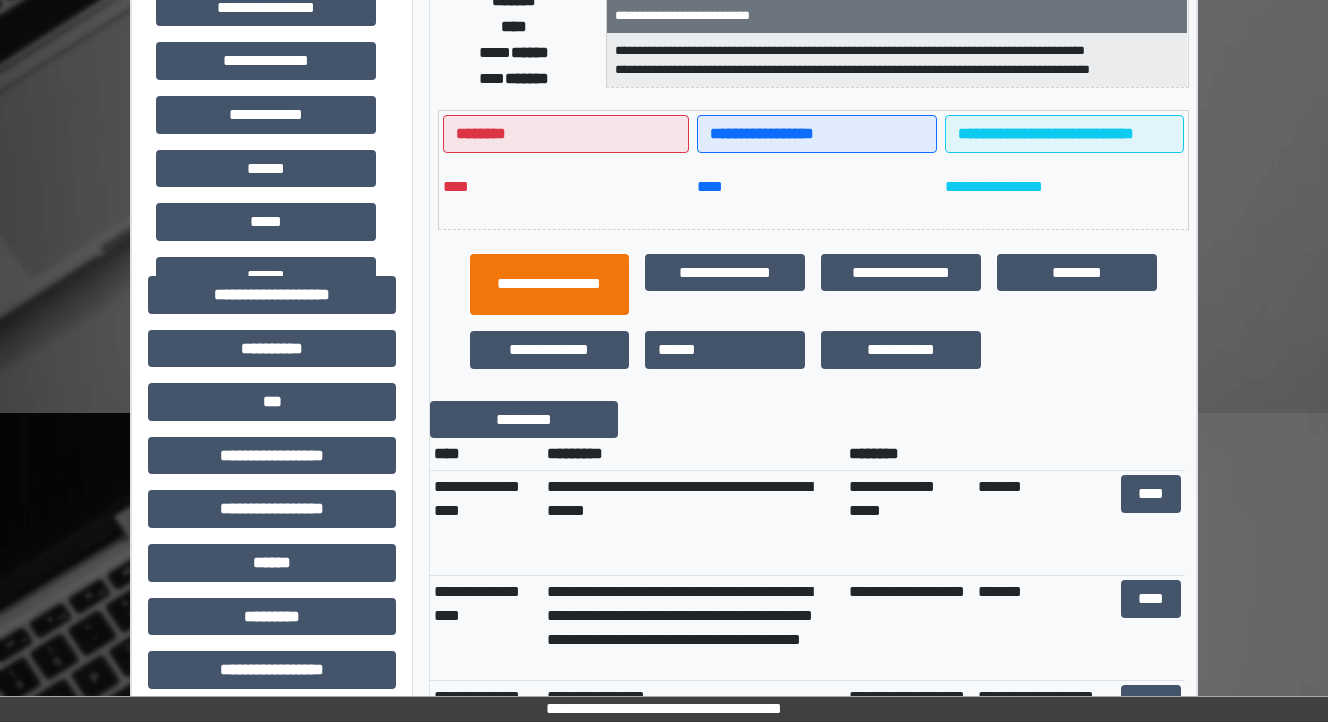 scroll, scrollTop: 400, scrollLeft: 0, axis: vertical 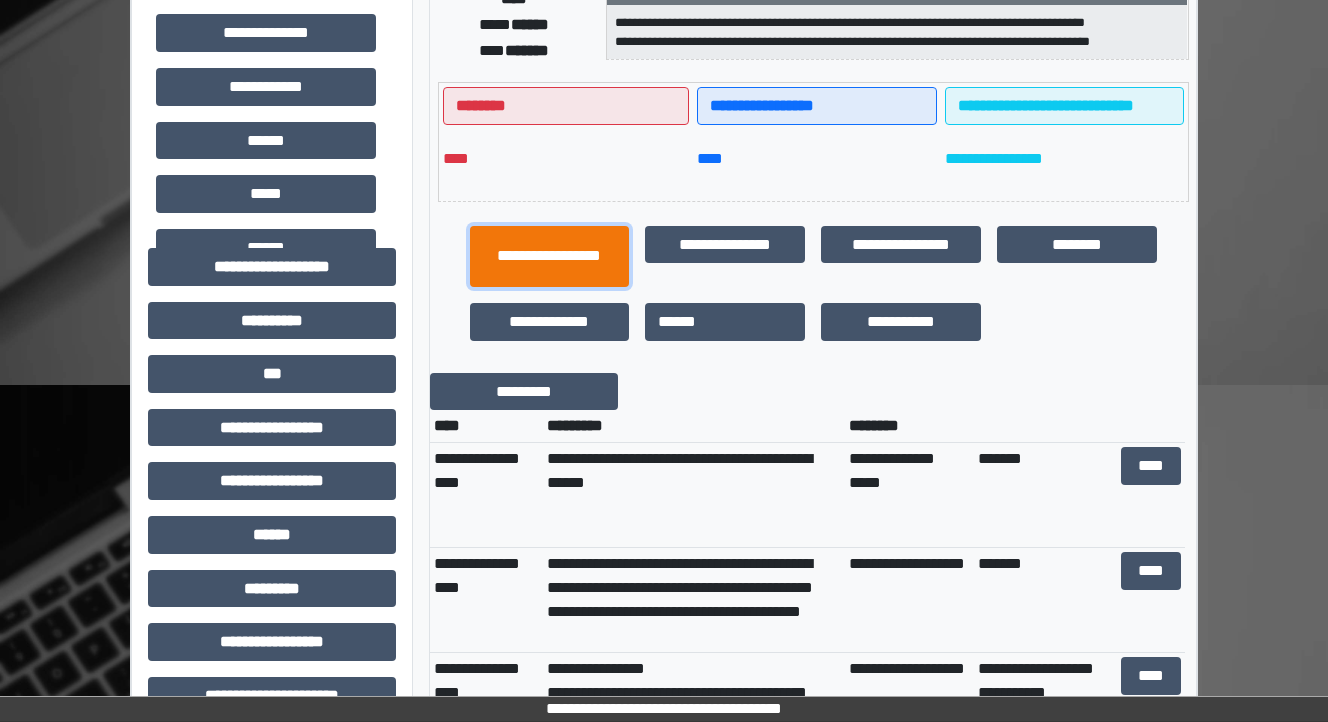 click on "**********" at bounding box center (550, 257) 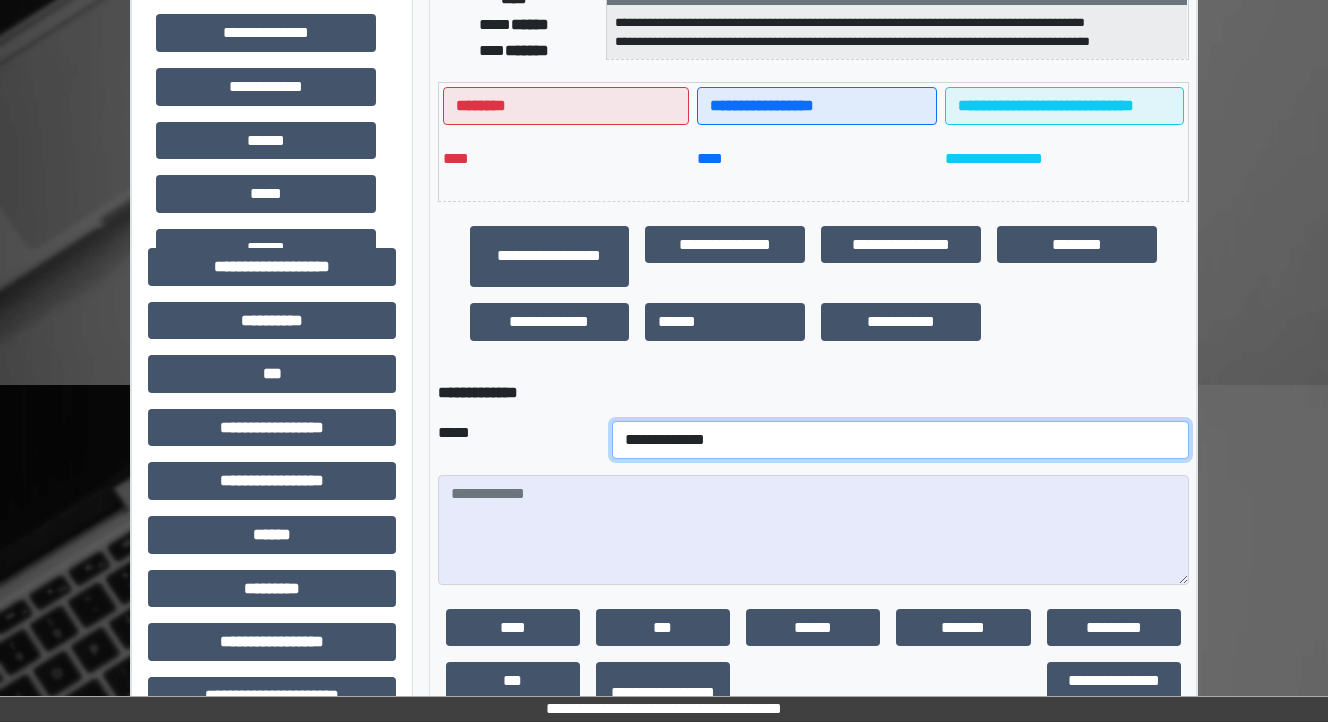 click on "**********" at bounding box center [900, 440] 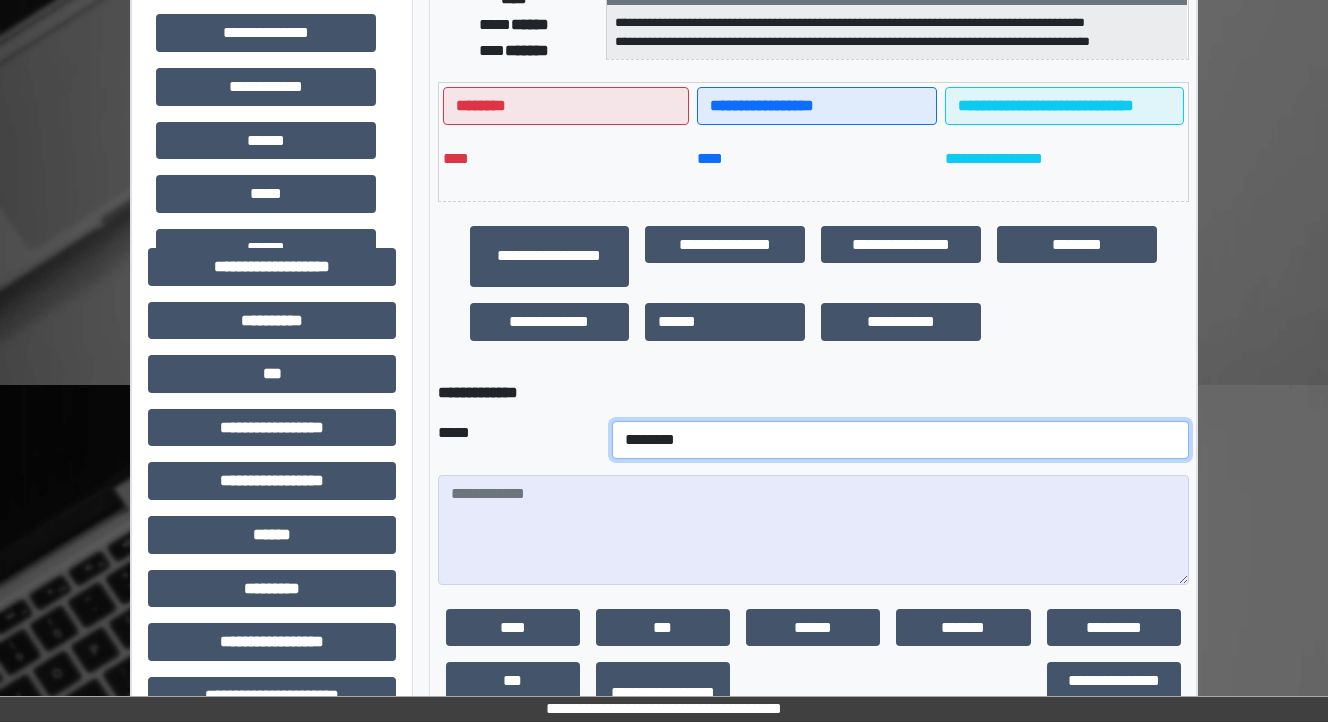 click on "**********" at bounding box center [900, 440] 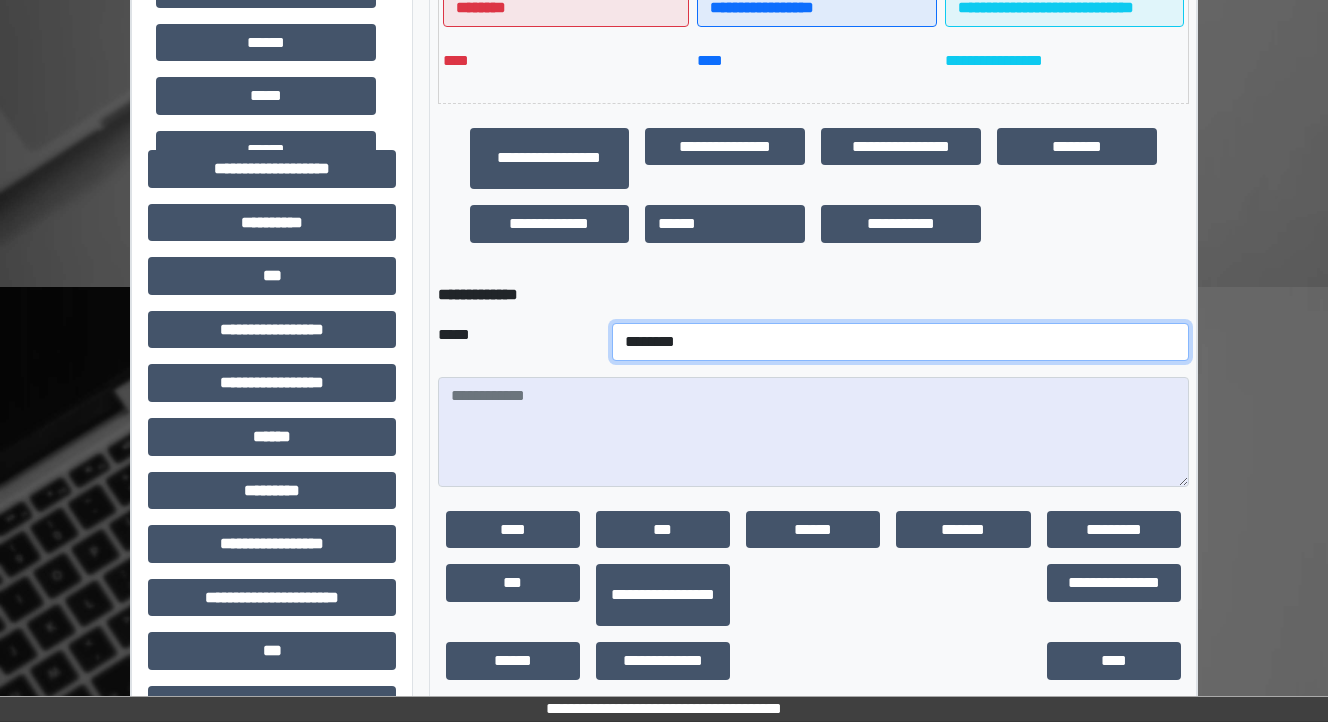 scroll, scrollTop: 640, scrollLeft: 0, axis: vertical 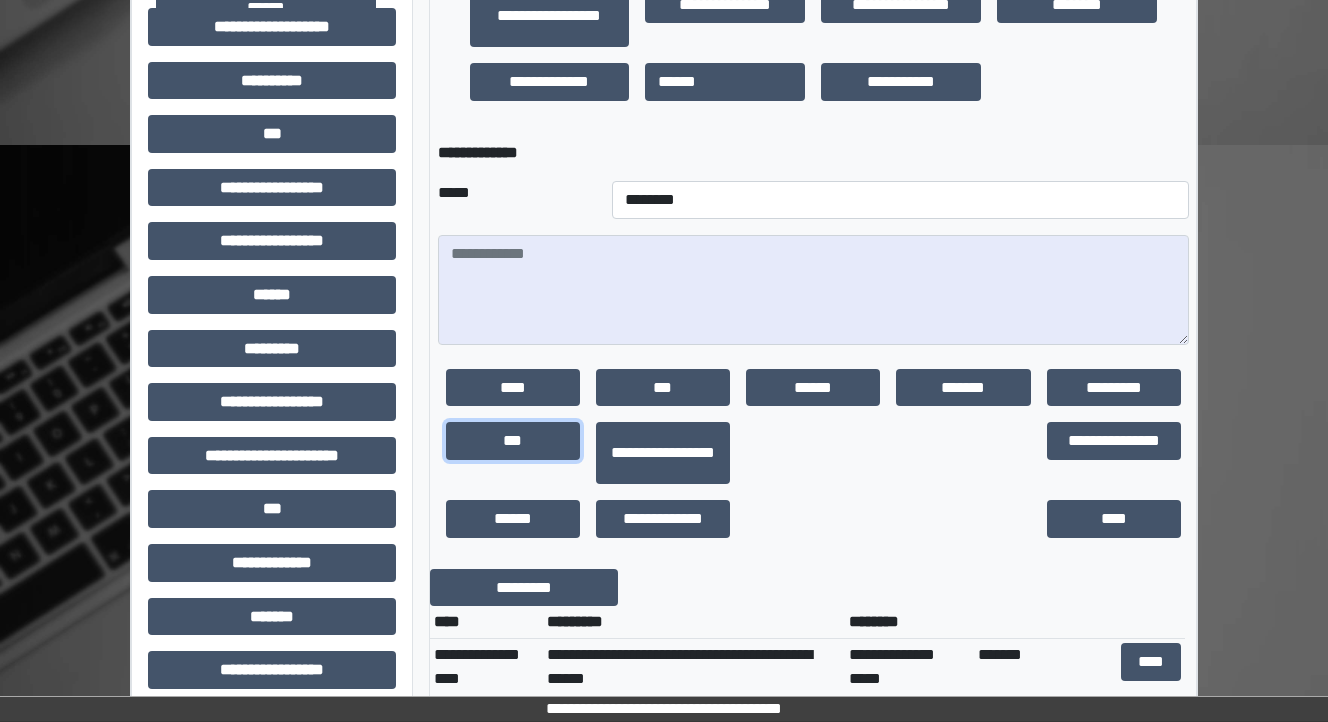 drag, startPoint x: 504, startPoint y: 446, endPoint x: 519, endPoint y: 418, distance: 31.764761 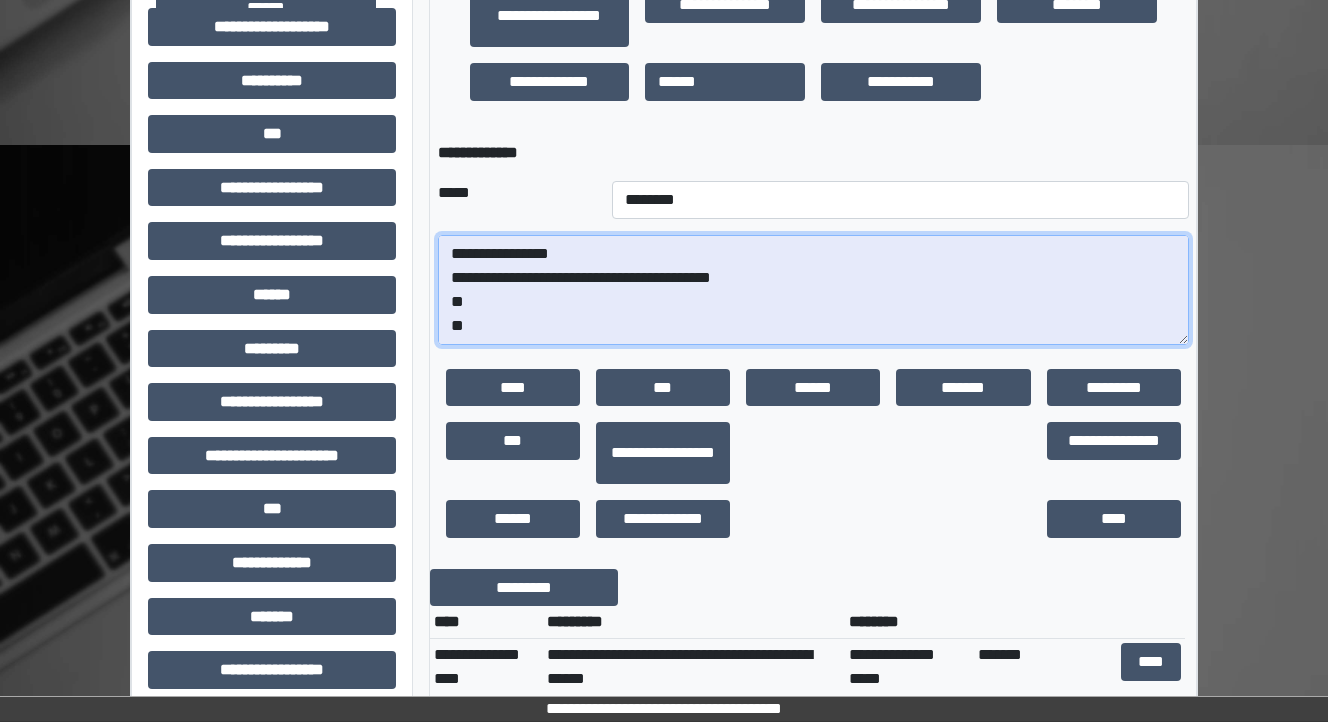 click on "**********" at bounding box center [813, 290] 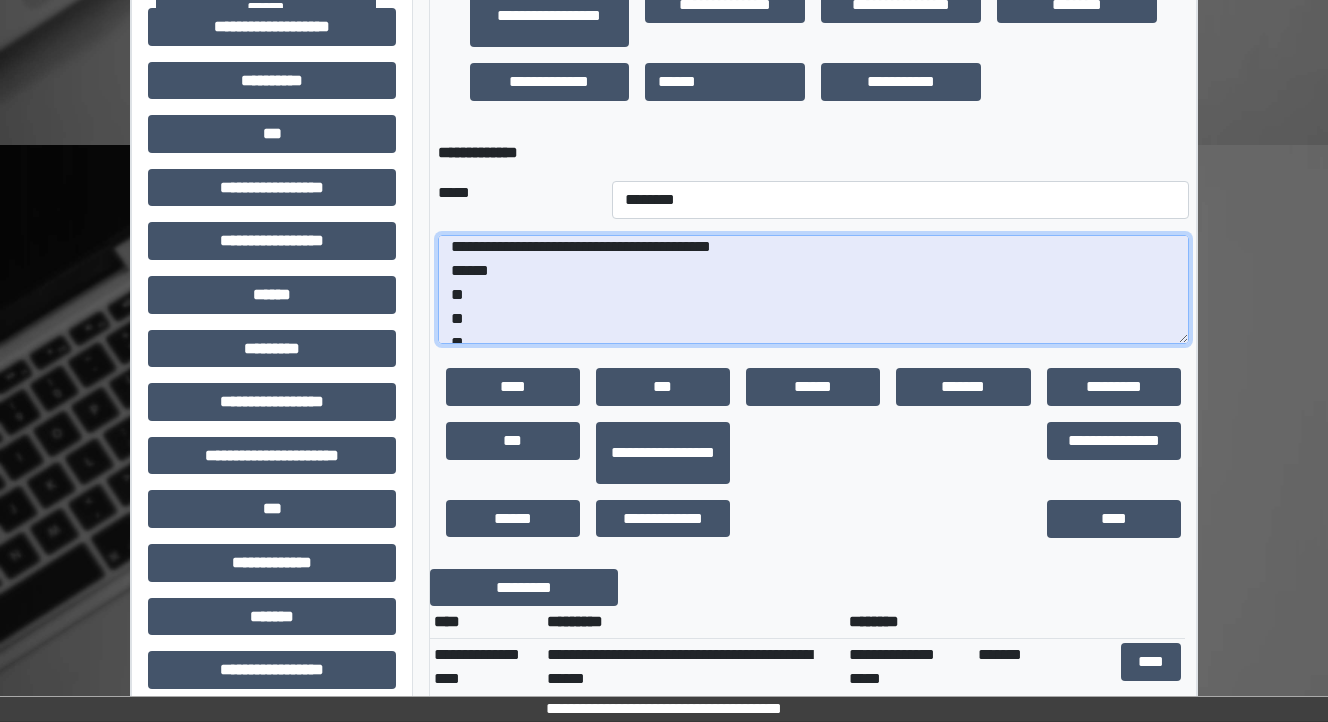 scroll, scrollTop: 48, scrollLeft: 0, axis: vertical 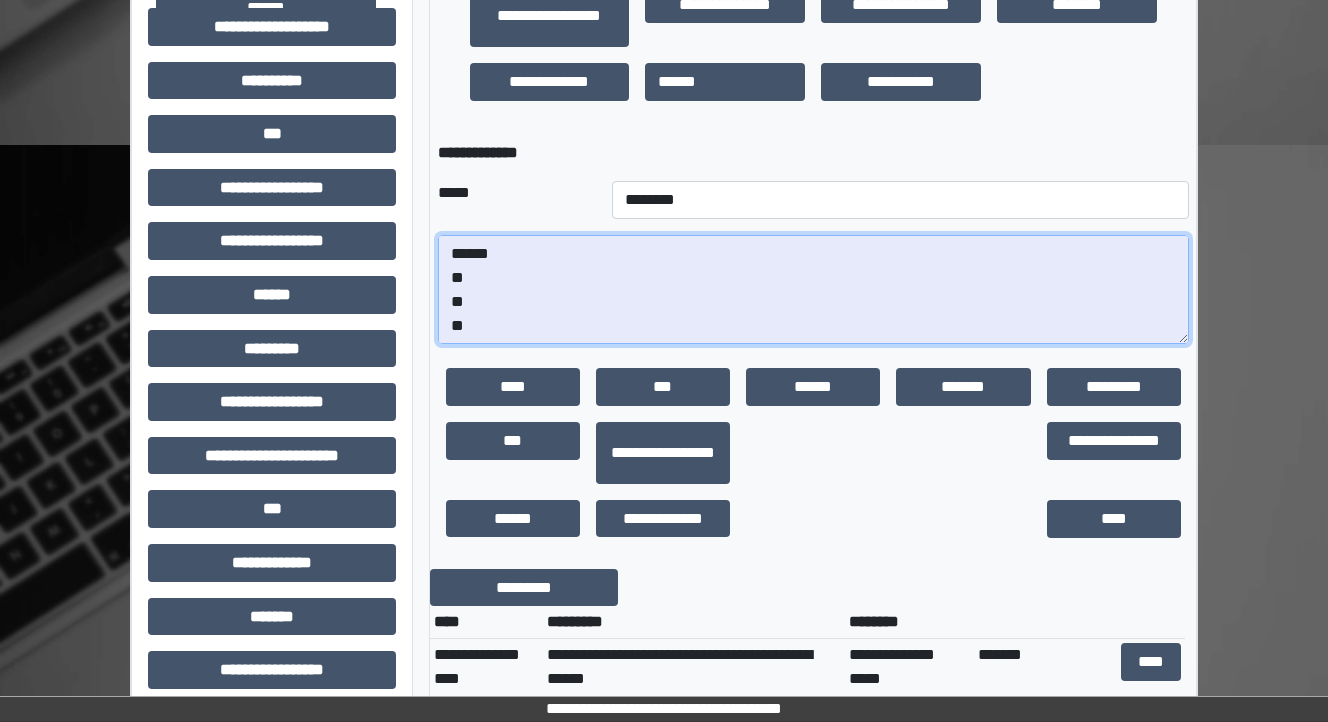 drag, startPoint x: 476, startPoint y: 327, endPoint x: 470, endPoint y: 308, distance: 19.924858 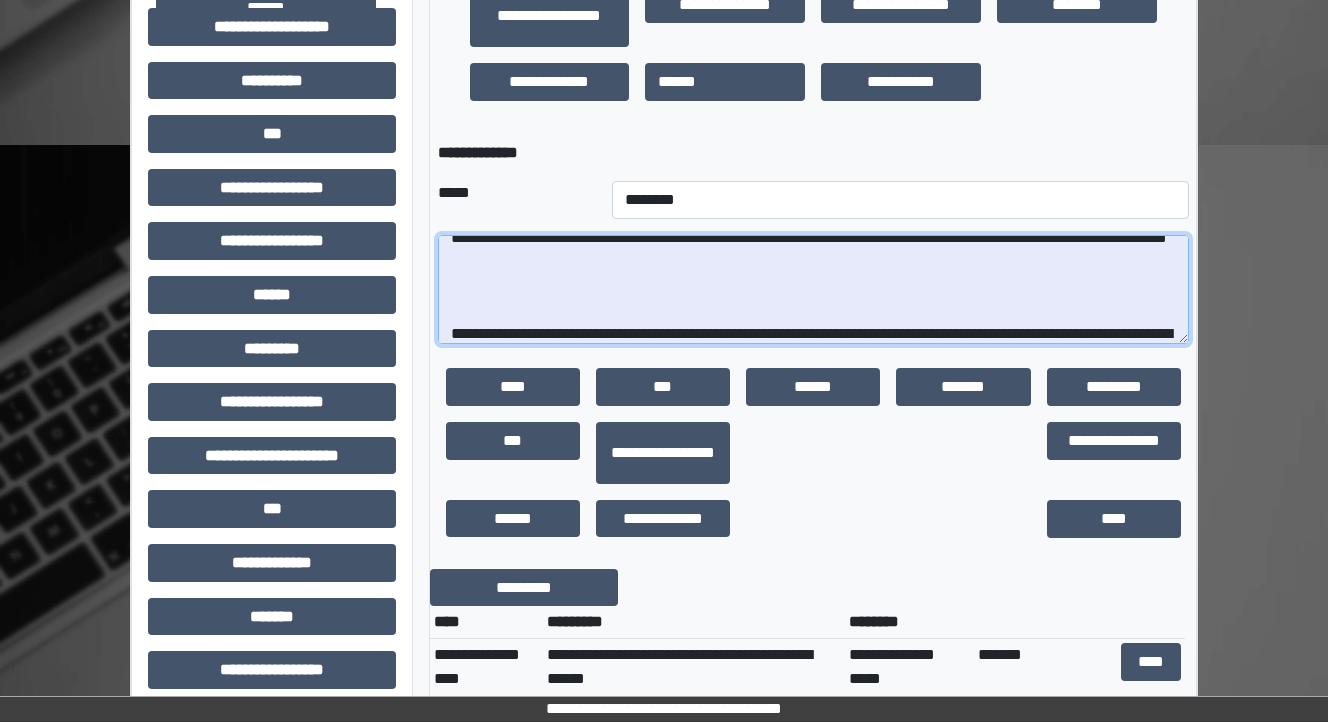 scroll, scrollTop: 208, scrollLeft: 0, axis: vertical 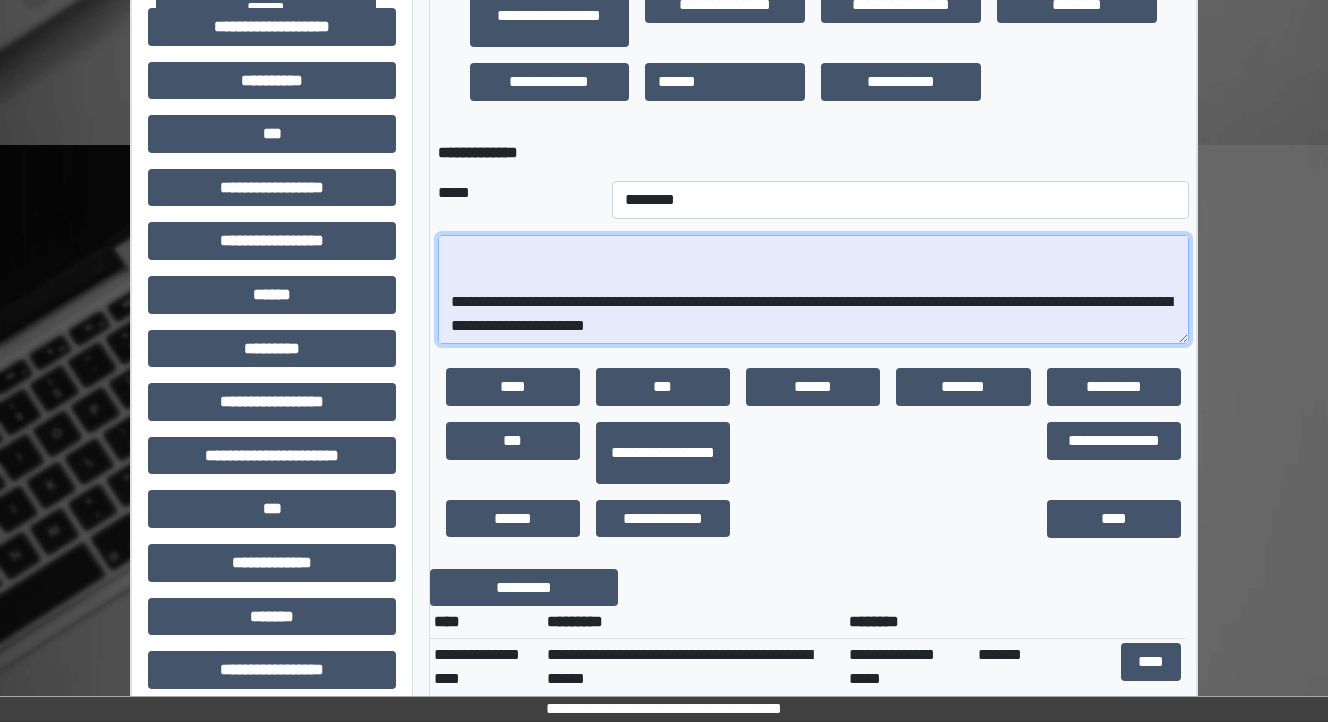 click on "**********" at bounding box center [813, 290] 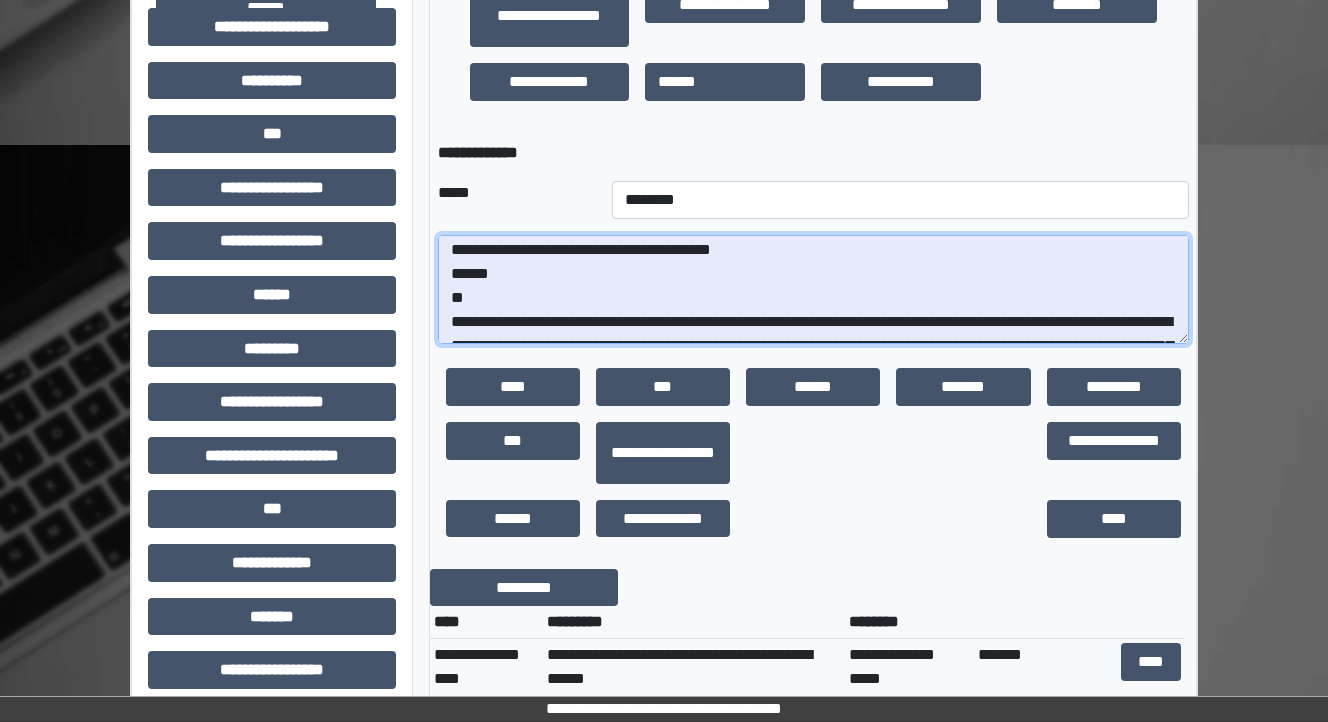 scroll, scrollTop: 0, scrollLeft: 0, axis: both 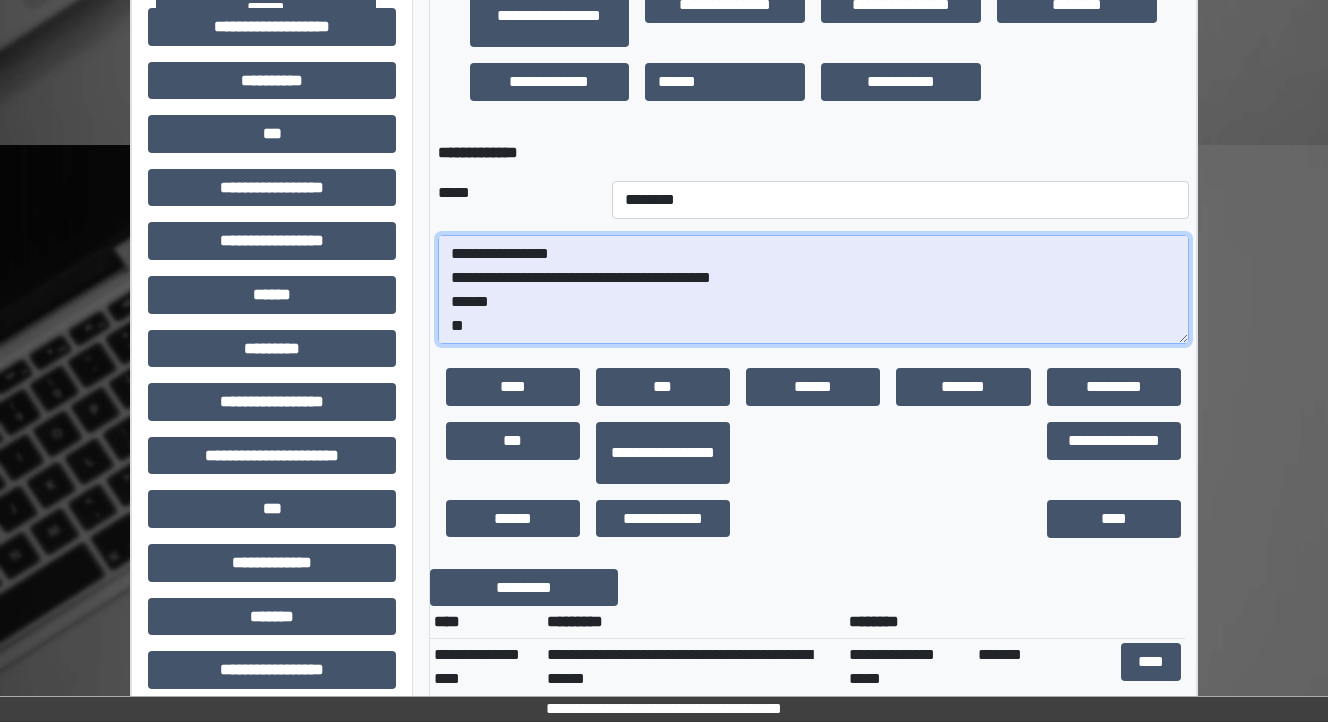 click on "**********" at bounding box center (813, 290) 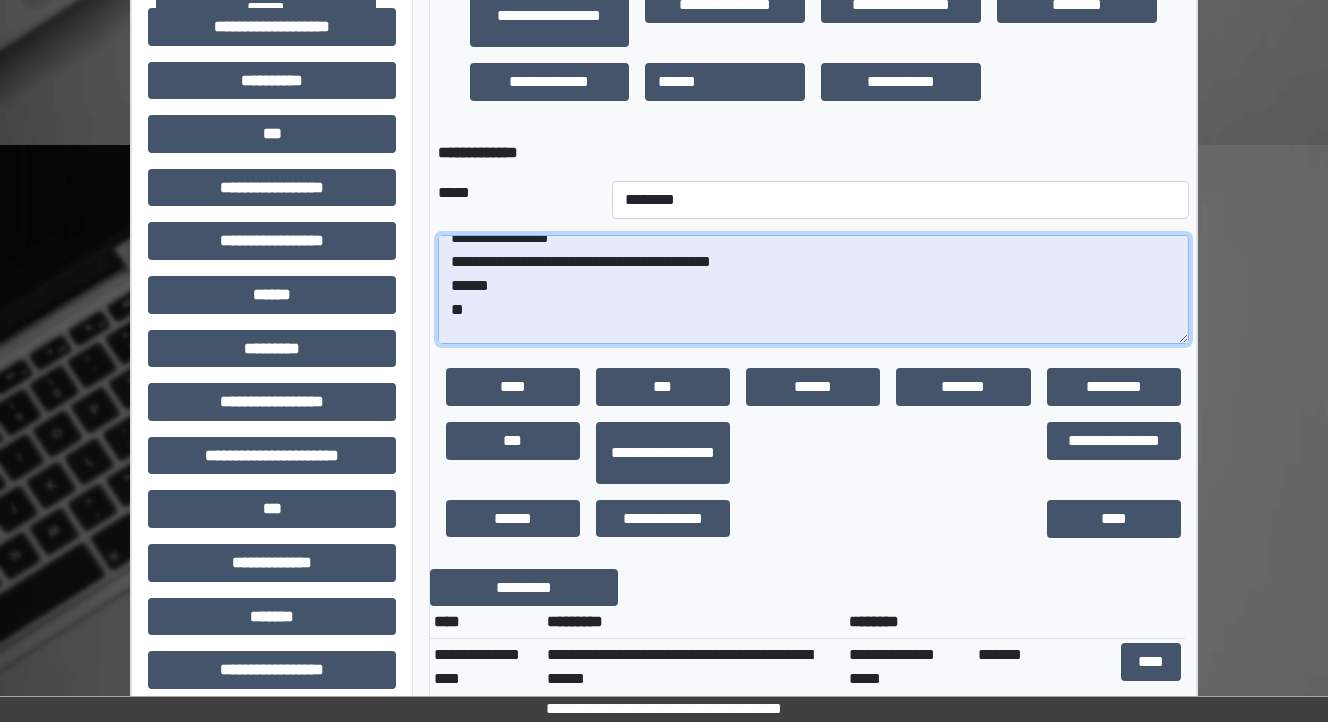 click on "**********" at bounding box center (813, 290) 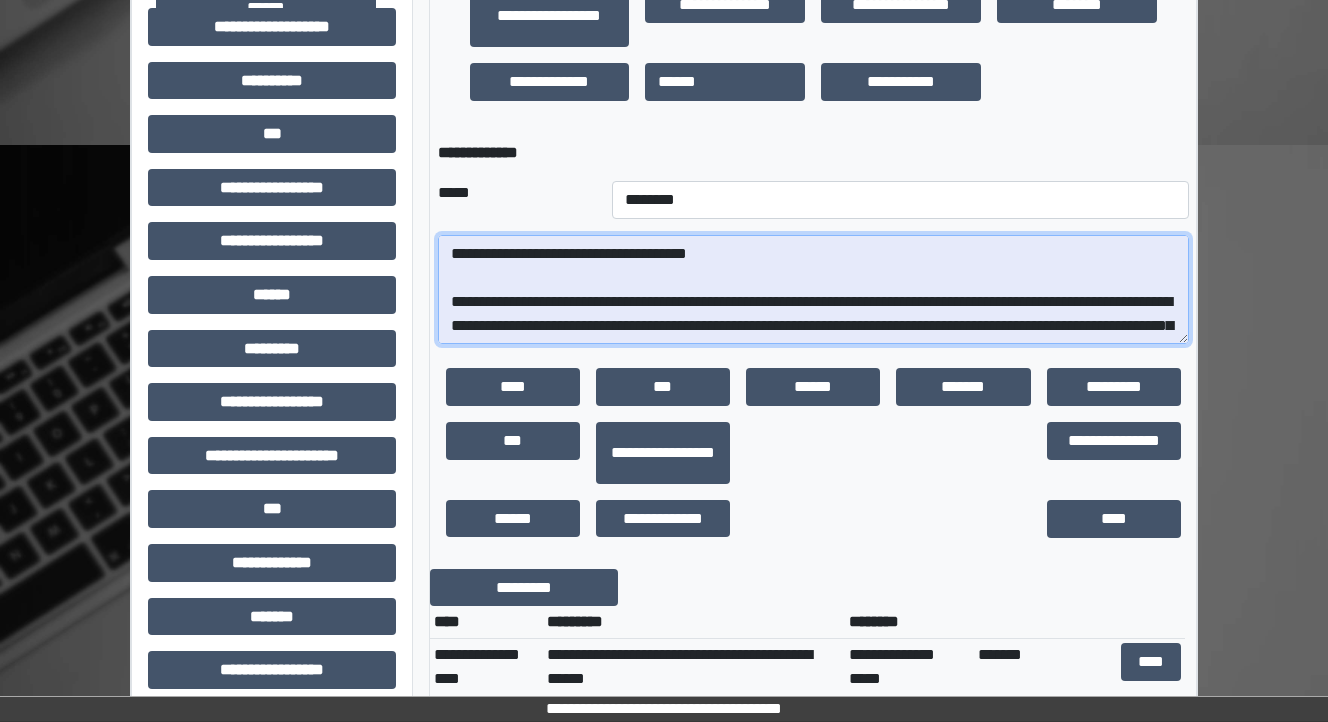 scroll, scrollTop: 16, scrollLeft: 0, axis: vertical 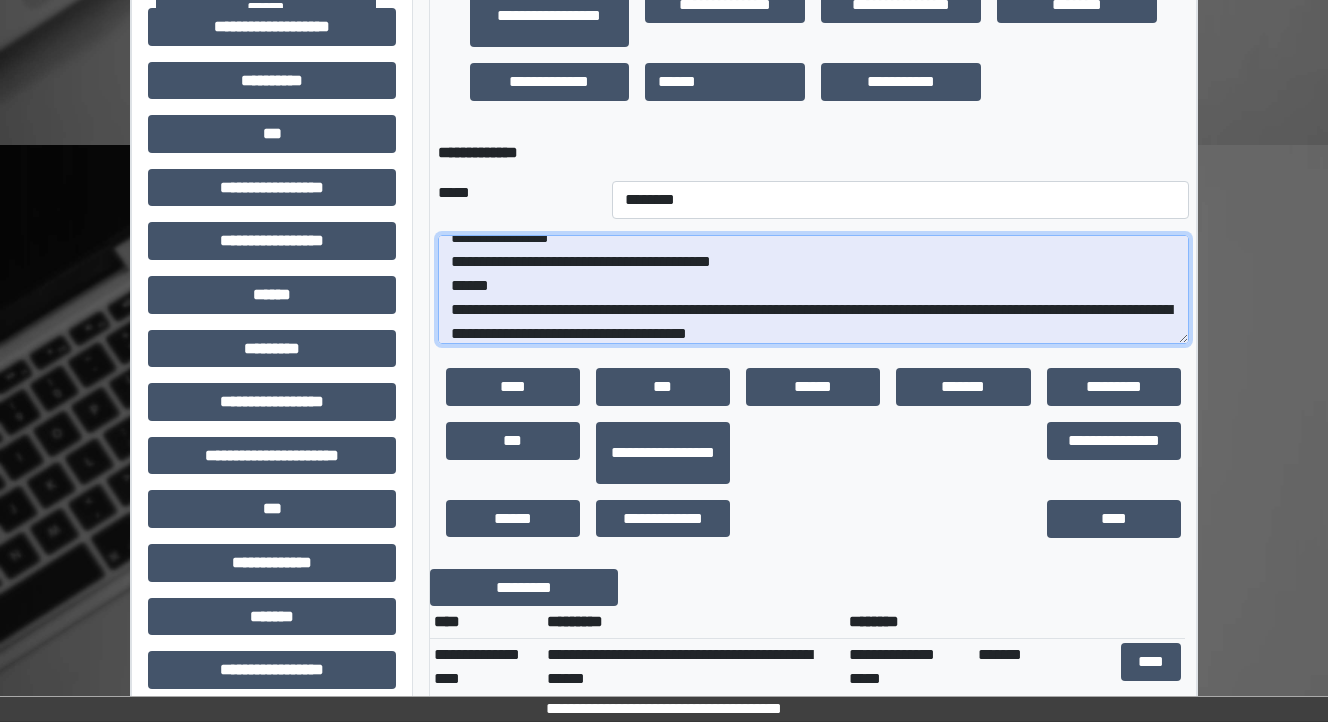 click on "**********" at bounding box center (813, 290) 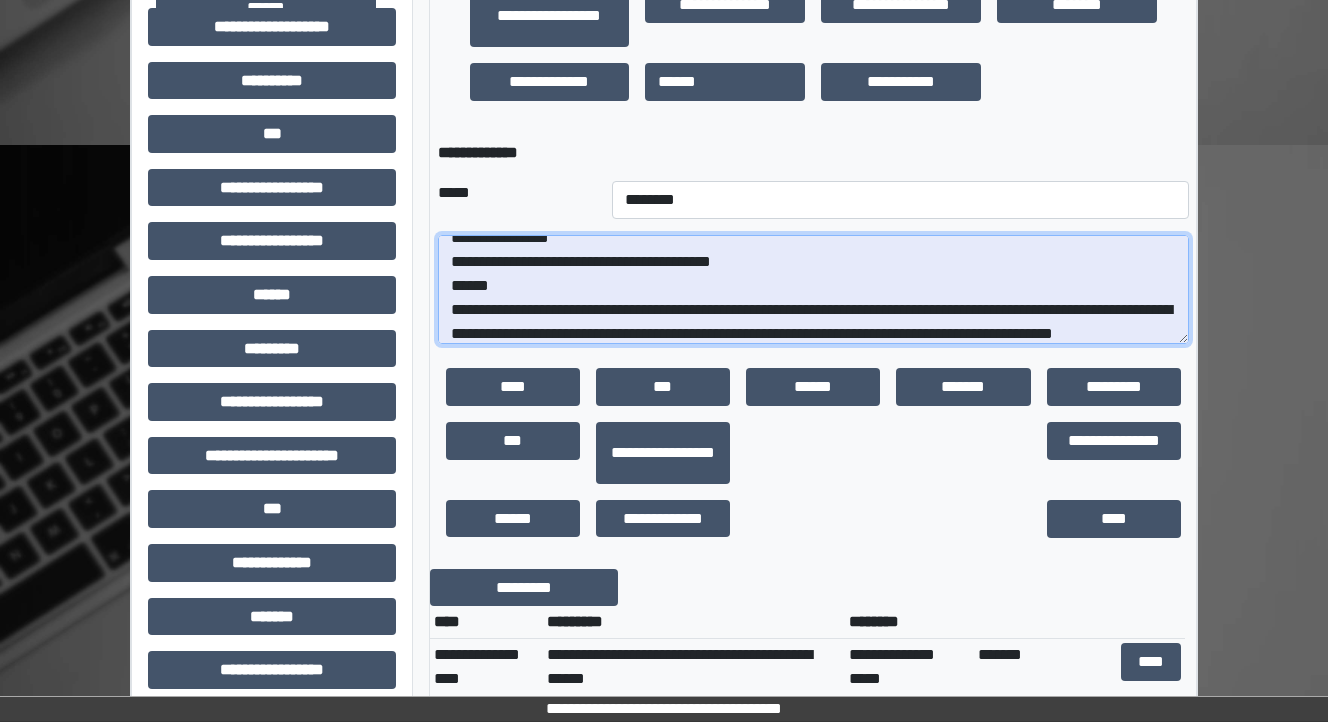 click on "**********" at bounding box center (813, 290) 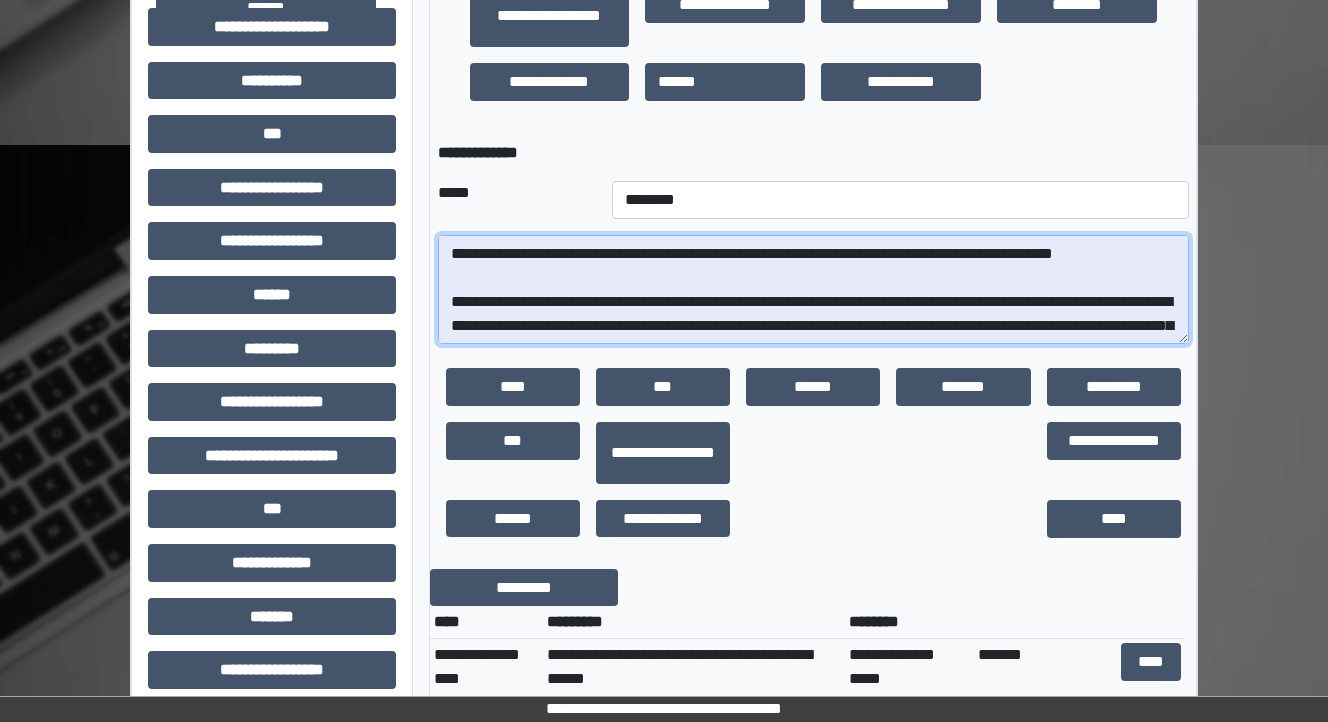 click on "**********" at bounding box center [813, 290] 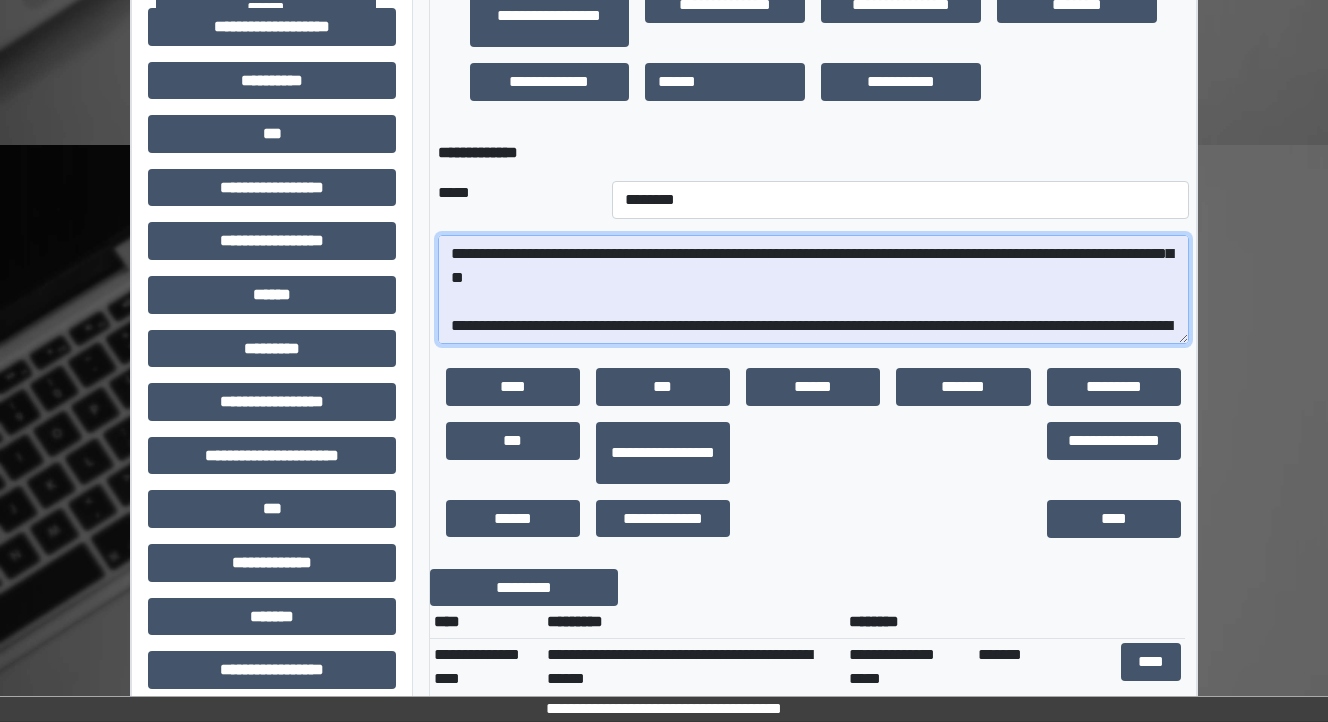 click on "**********" at bounding box center (813, 290) 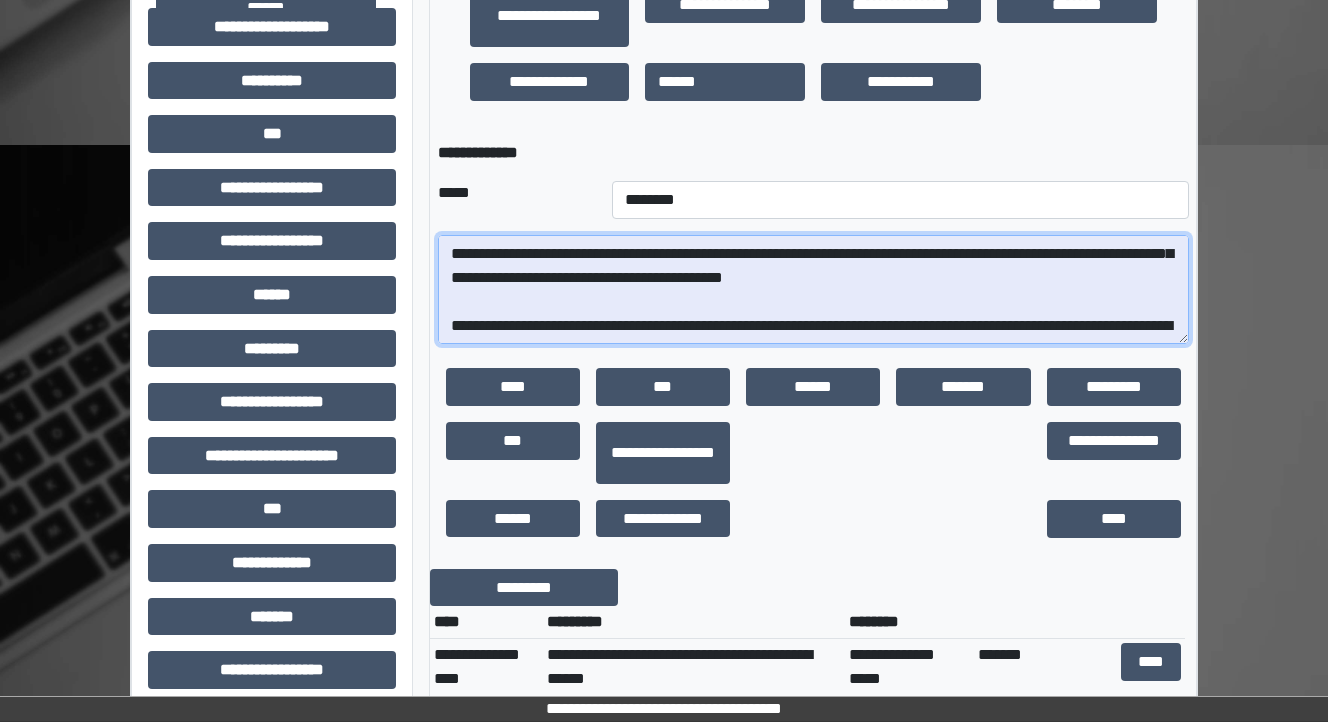 click on "**********" at bounding box center (813, 290) 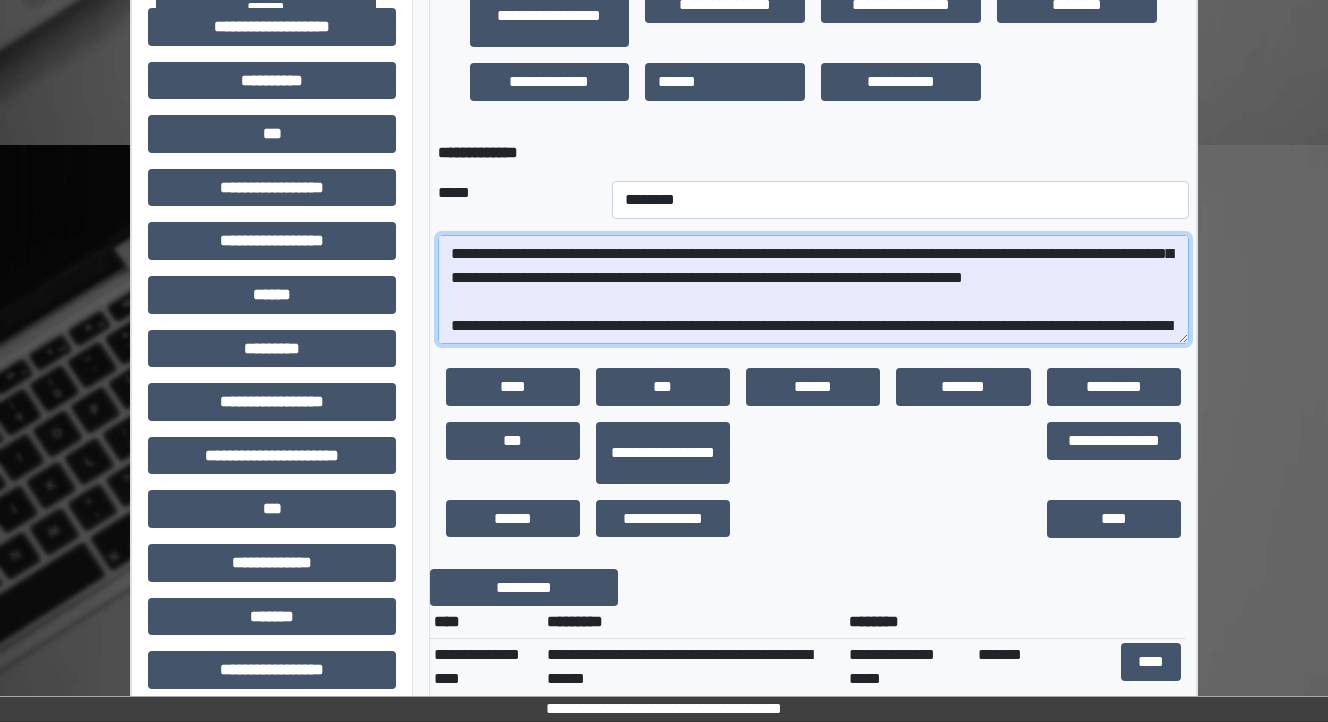 click on "**********" at bounding box center (813, 290) 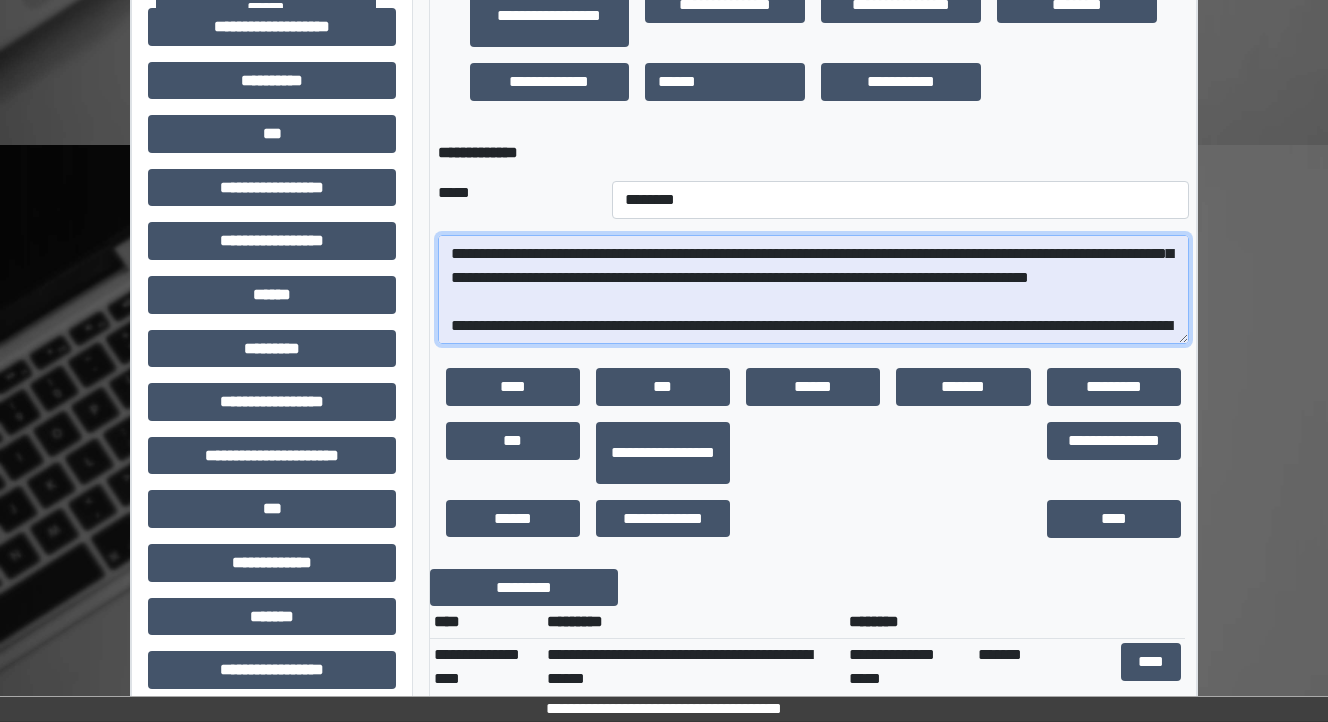 click on "**********" at bounding box center [813, 290] 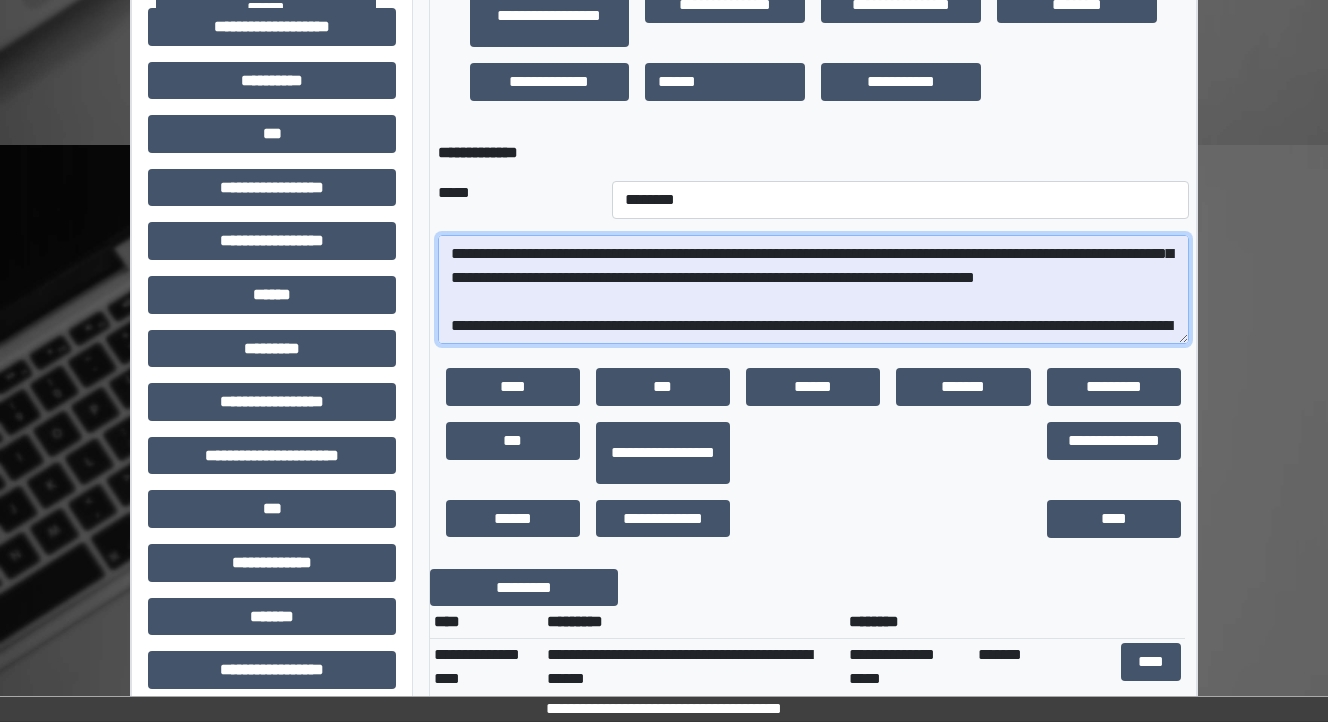 click on "**********" at bounding box center [813, 290] 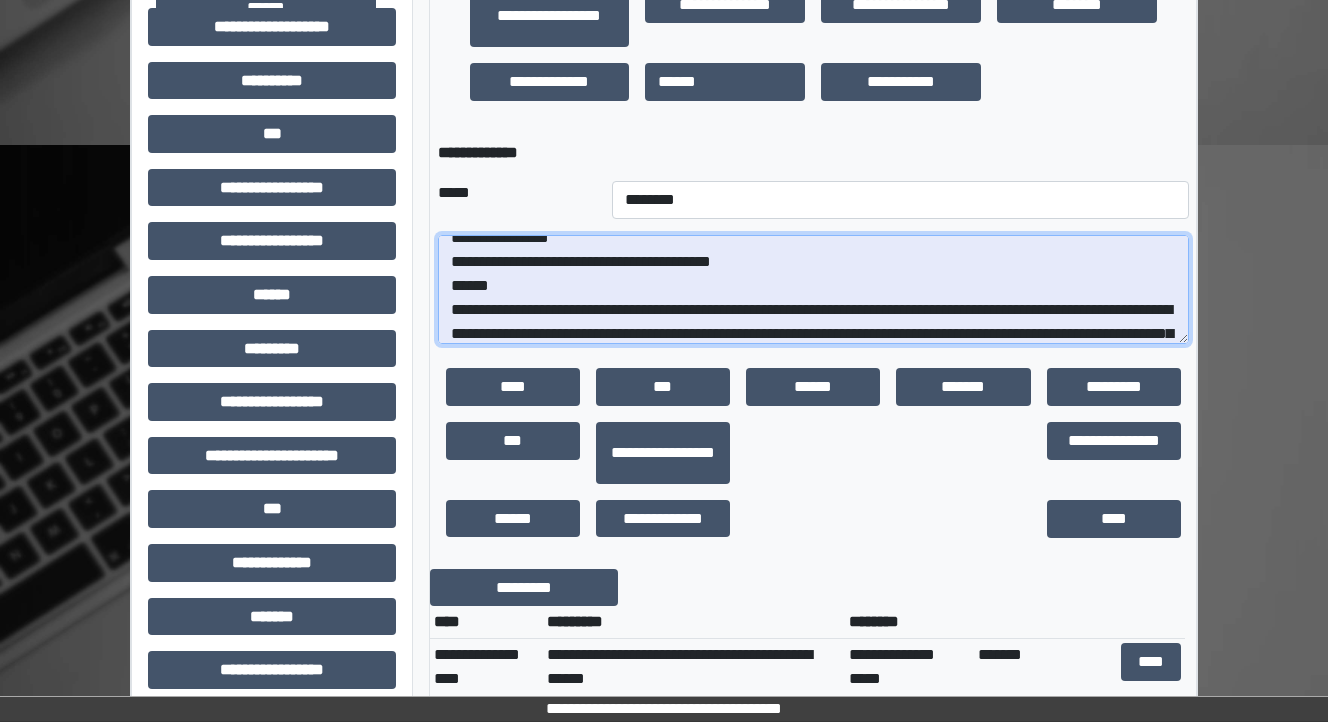 scroll, scrollTop: 96, scrollLeft: 0, axis: vertical 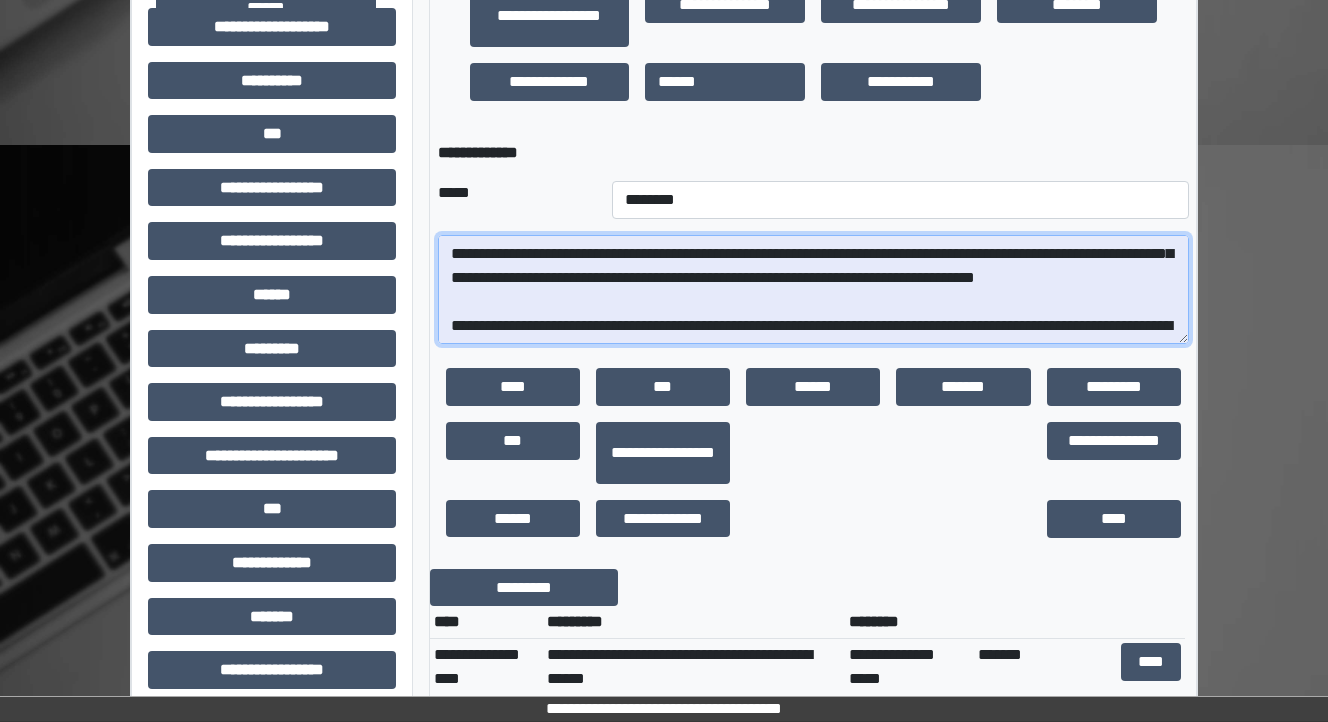 click on "**********" at bounding box center (813, 290) 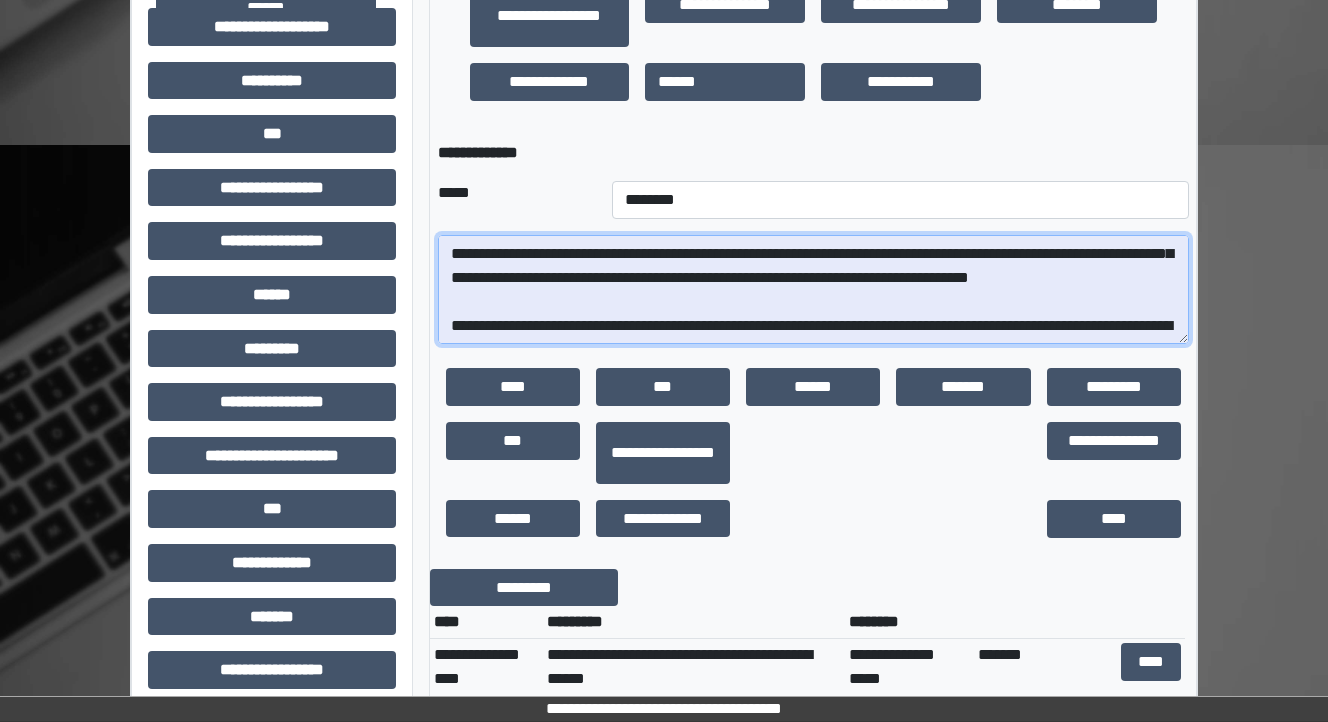 click on "**********" at bounding box center (813, 290) 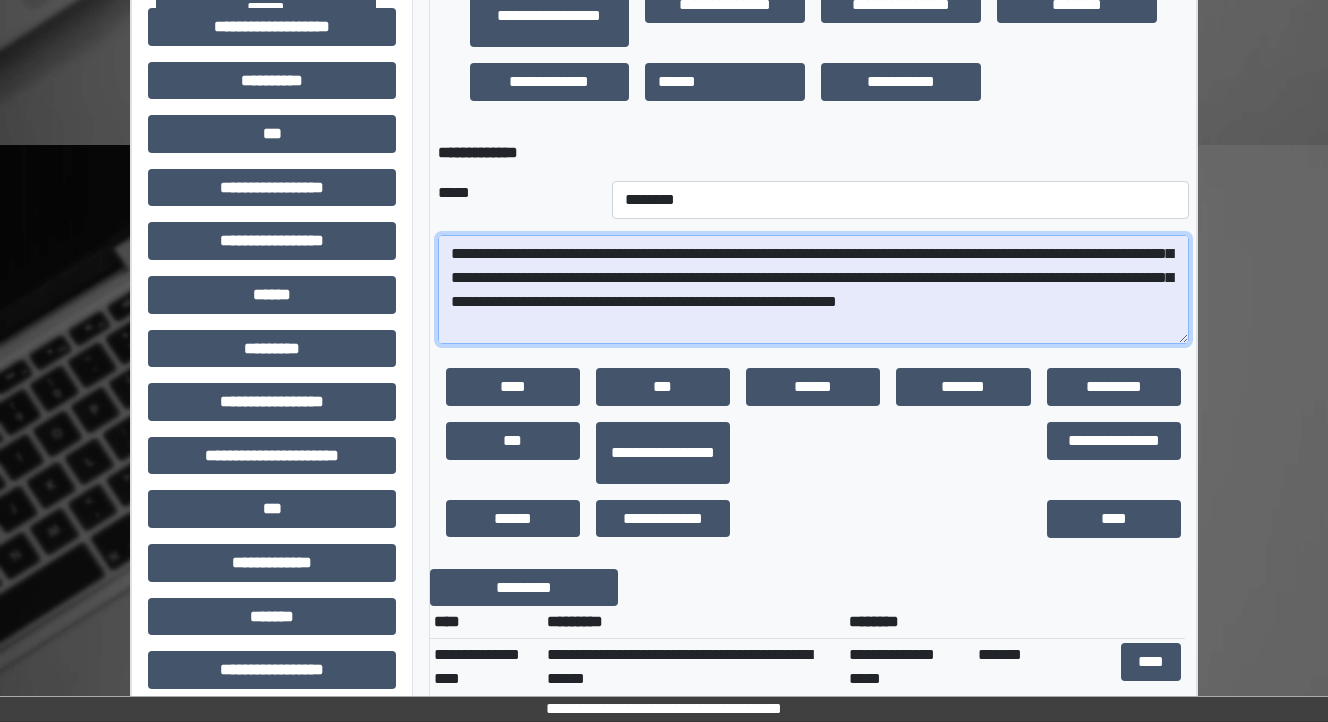 click on "**********" at bounding box center [813, 290] 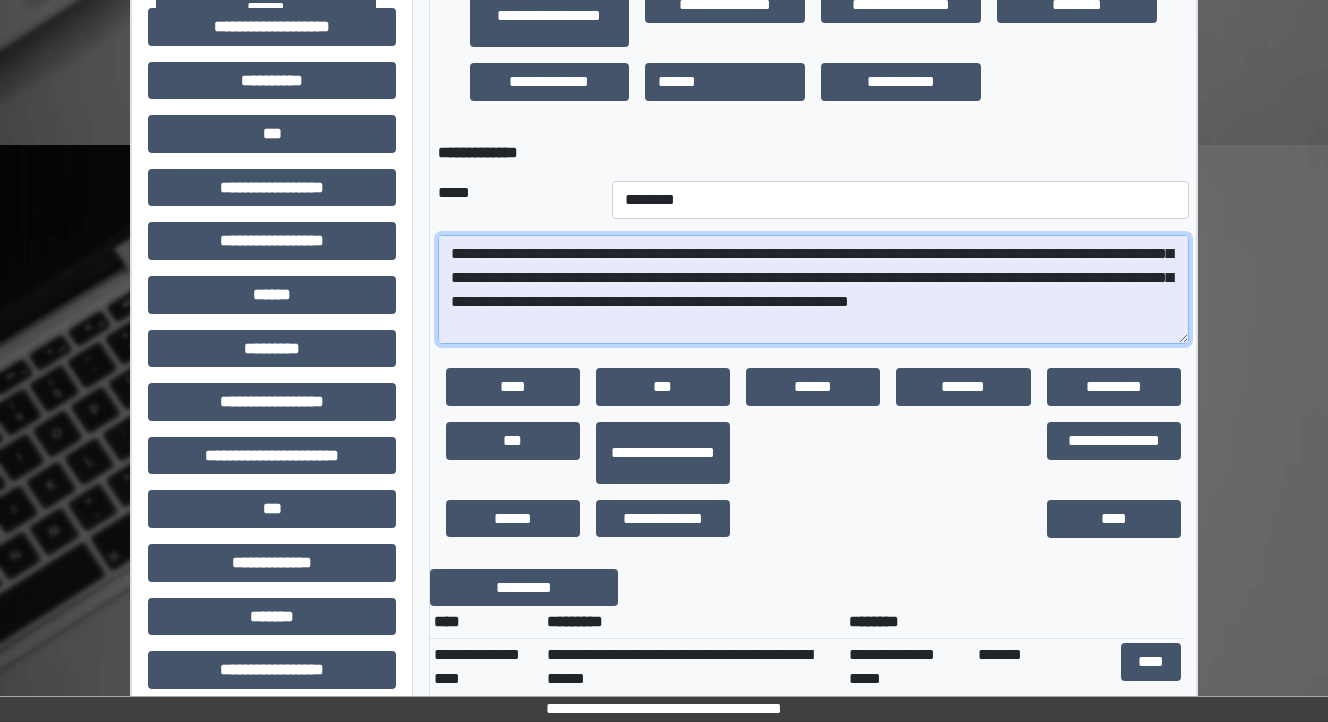 click on "**********" at bounding box center (813, 290) 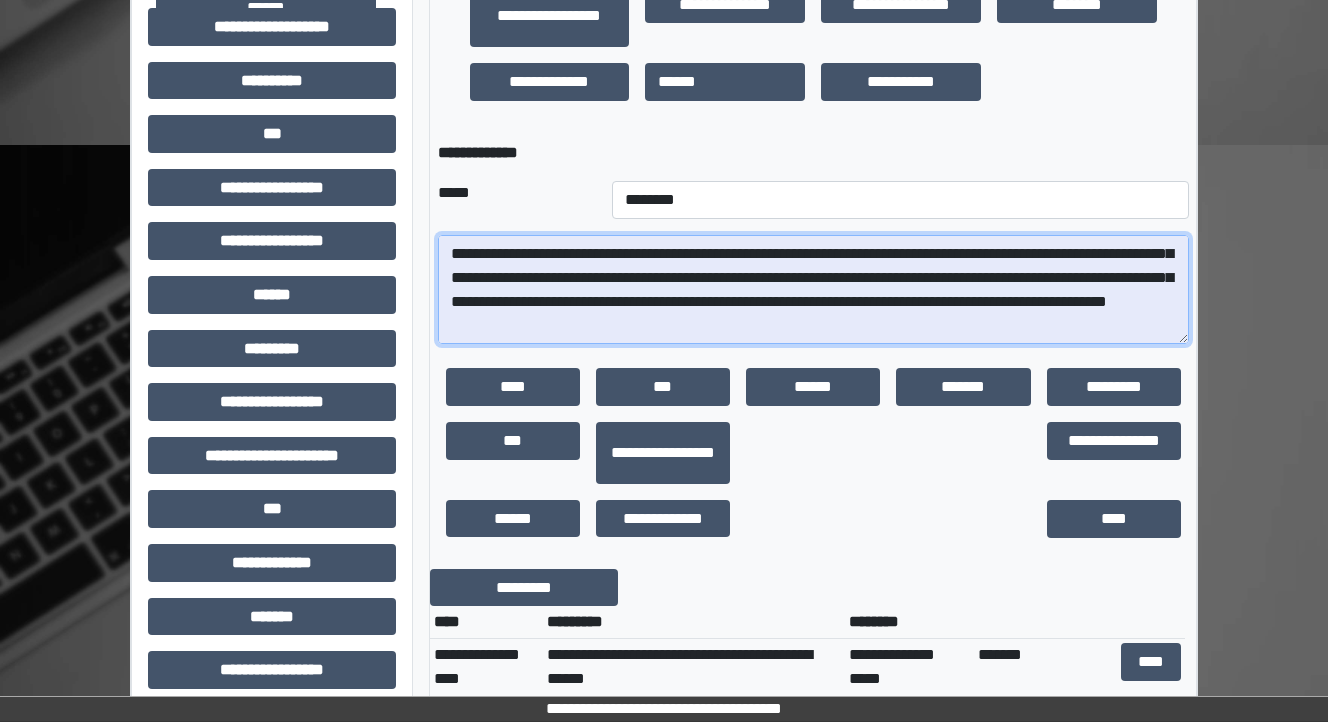 click at bounding box center (813, 290) 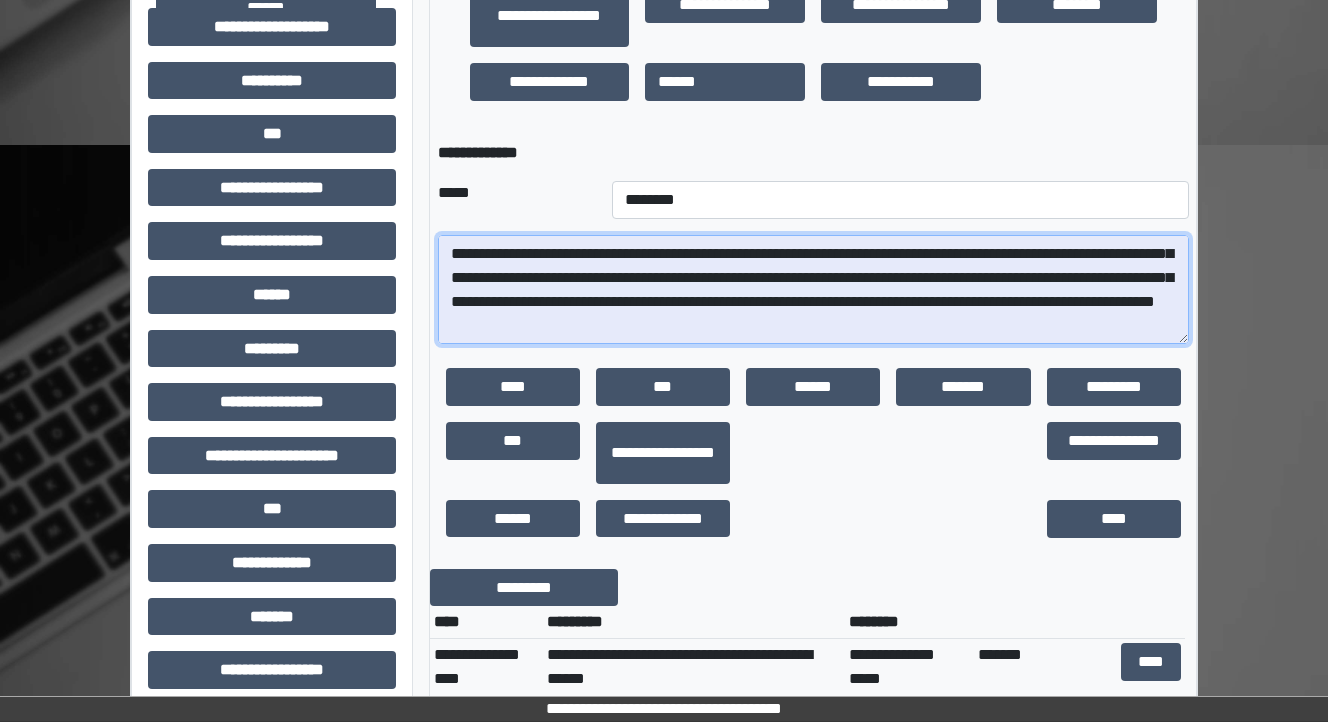 click at bounding box center [813, 290] 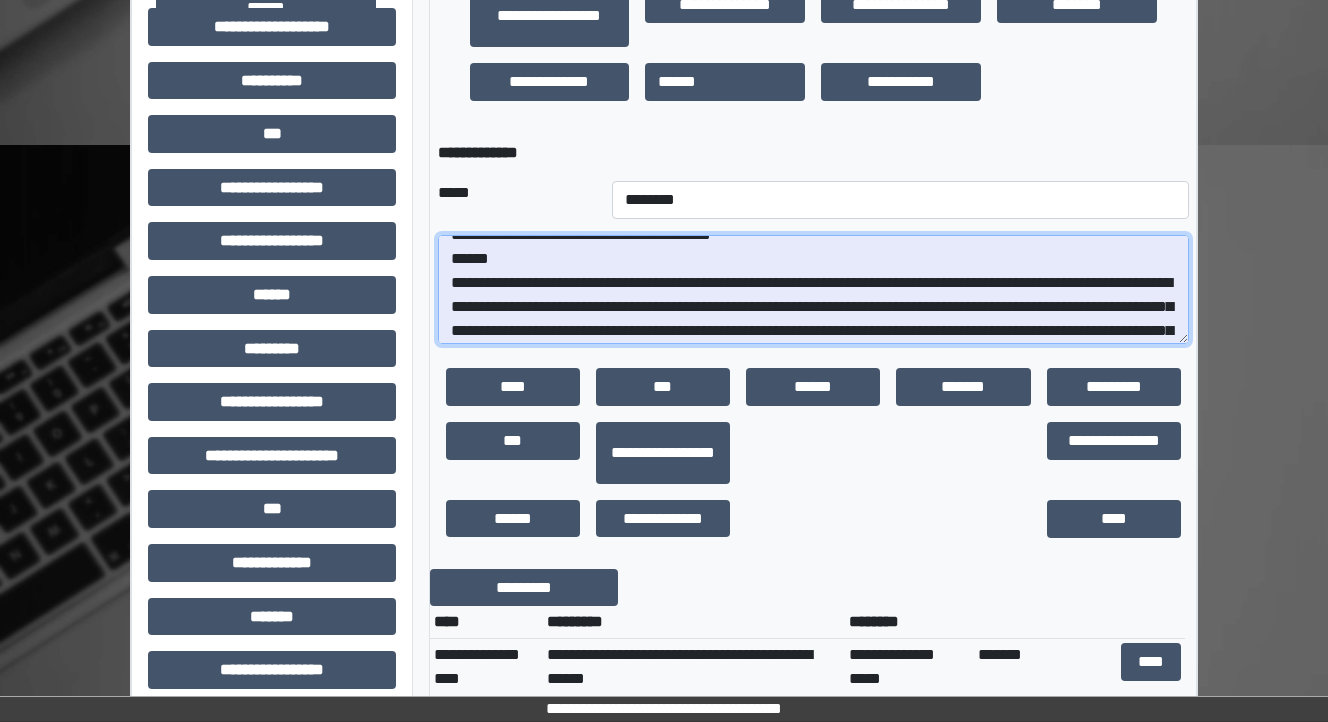 scroll, scrollTop: 16, scrollLeft: 0, axis: vertical 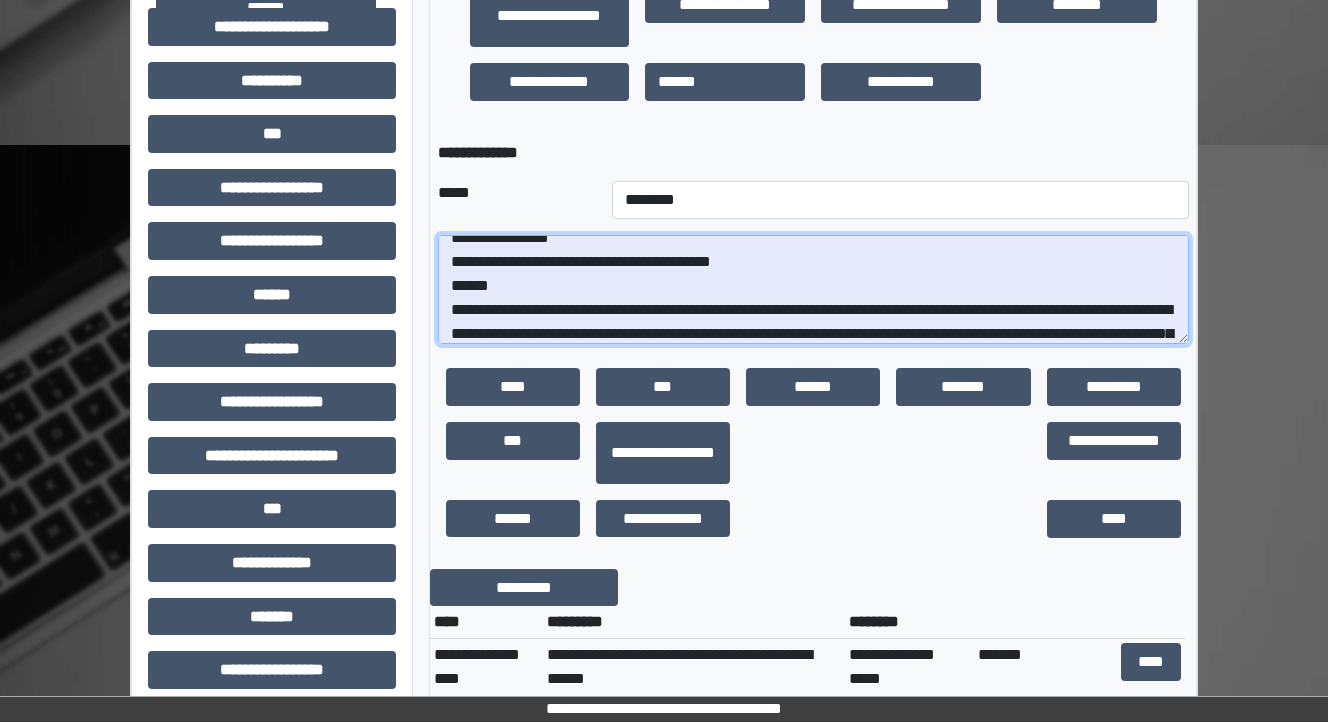 click at bounding box center (813, 290) 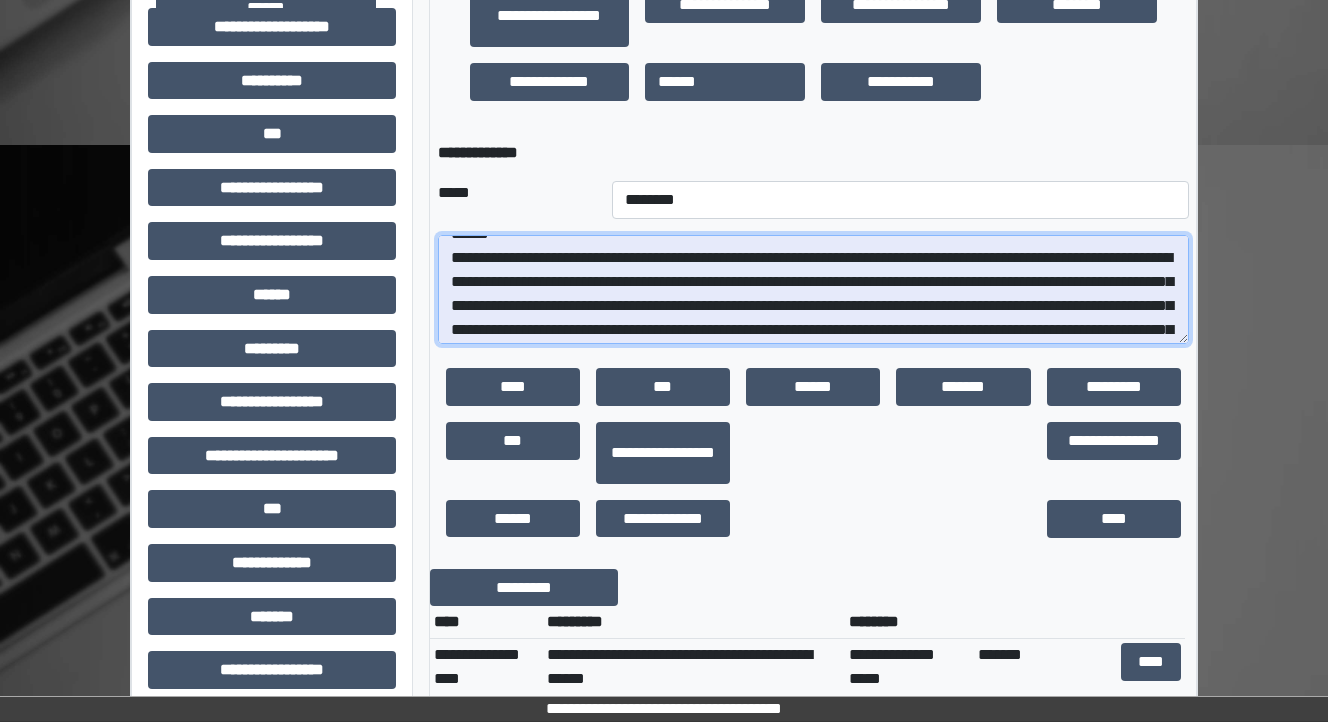 scroll, scrollTop: 96, scrollLeft: 0, axis: vertical 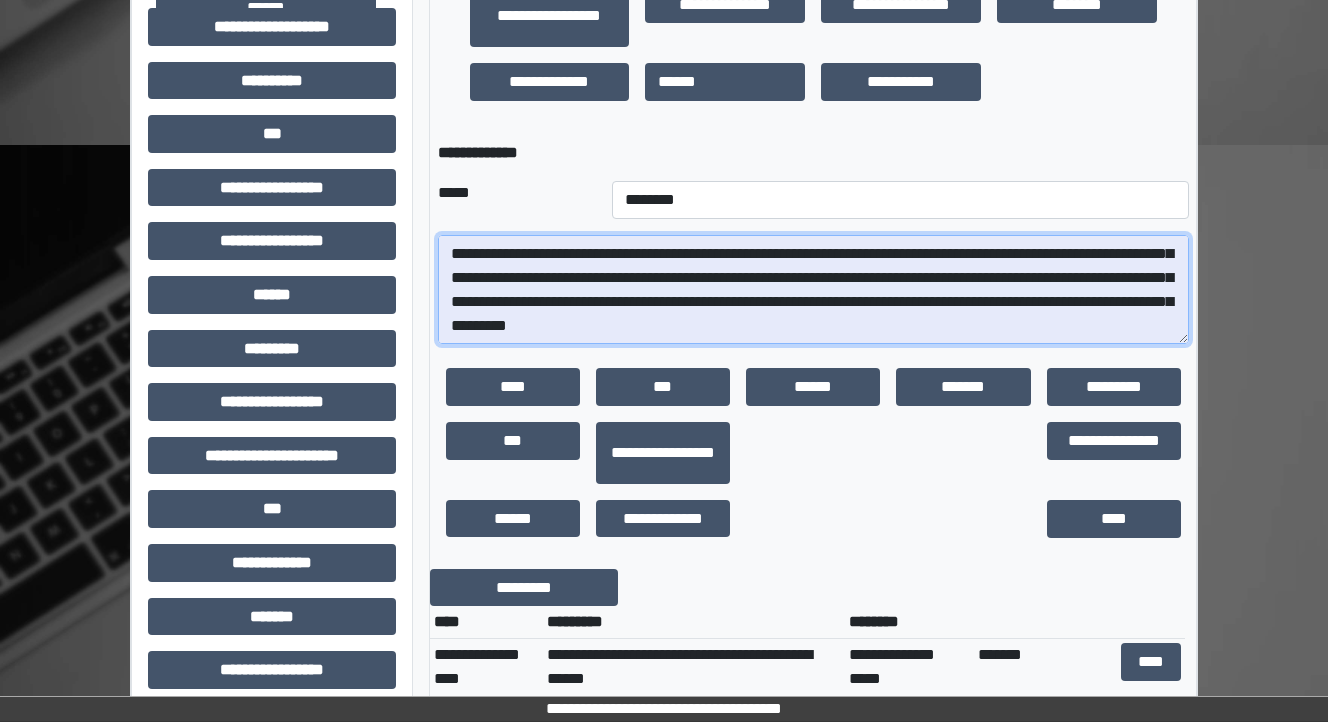click at bounding box center (813, 290) 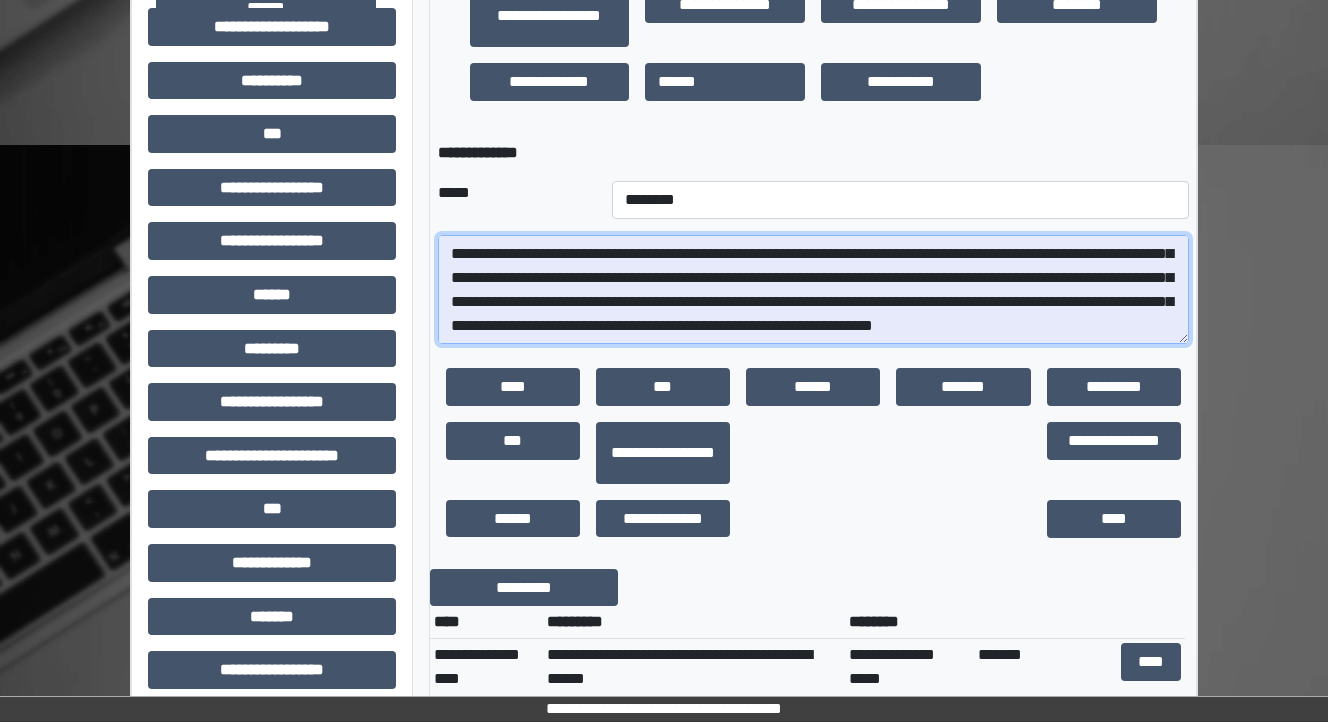 scroll, scrollTop: 176, scrollLeft: 0, axis: vertical 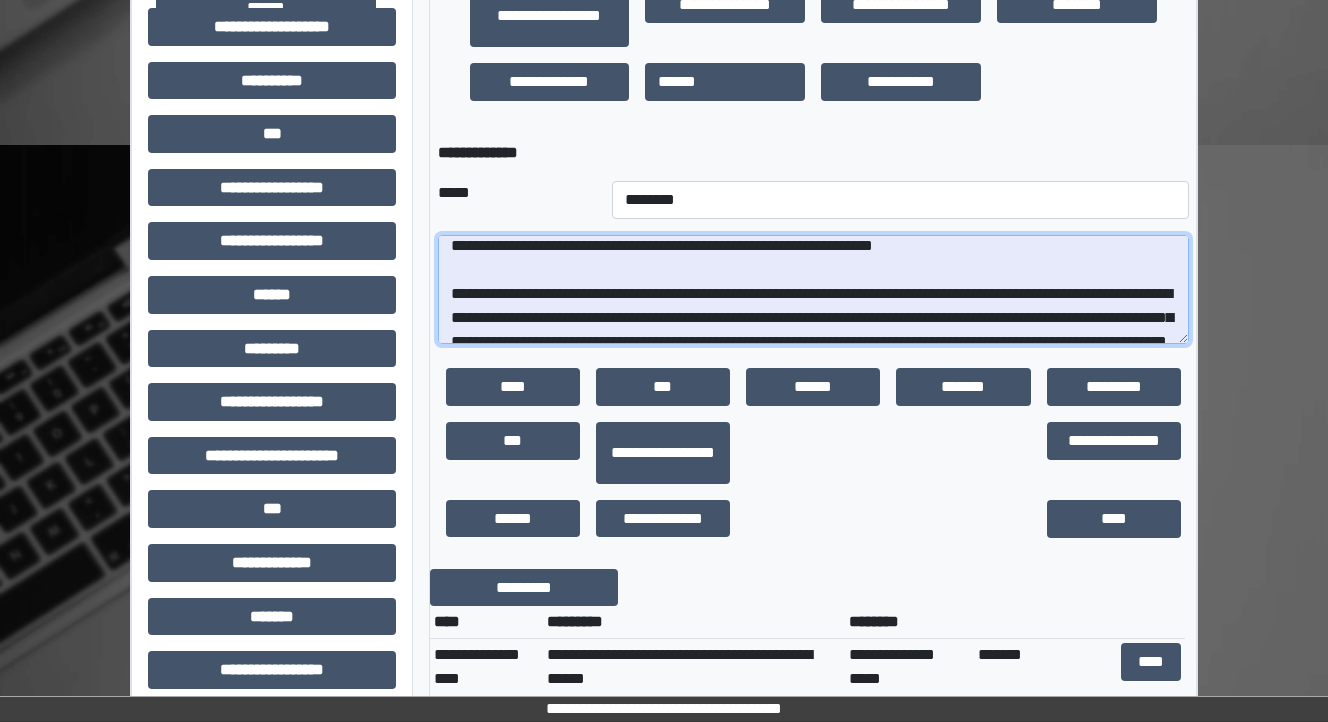 click at bounding box center (813, 290) 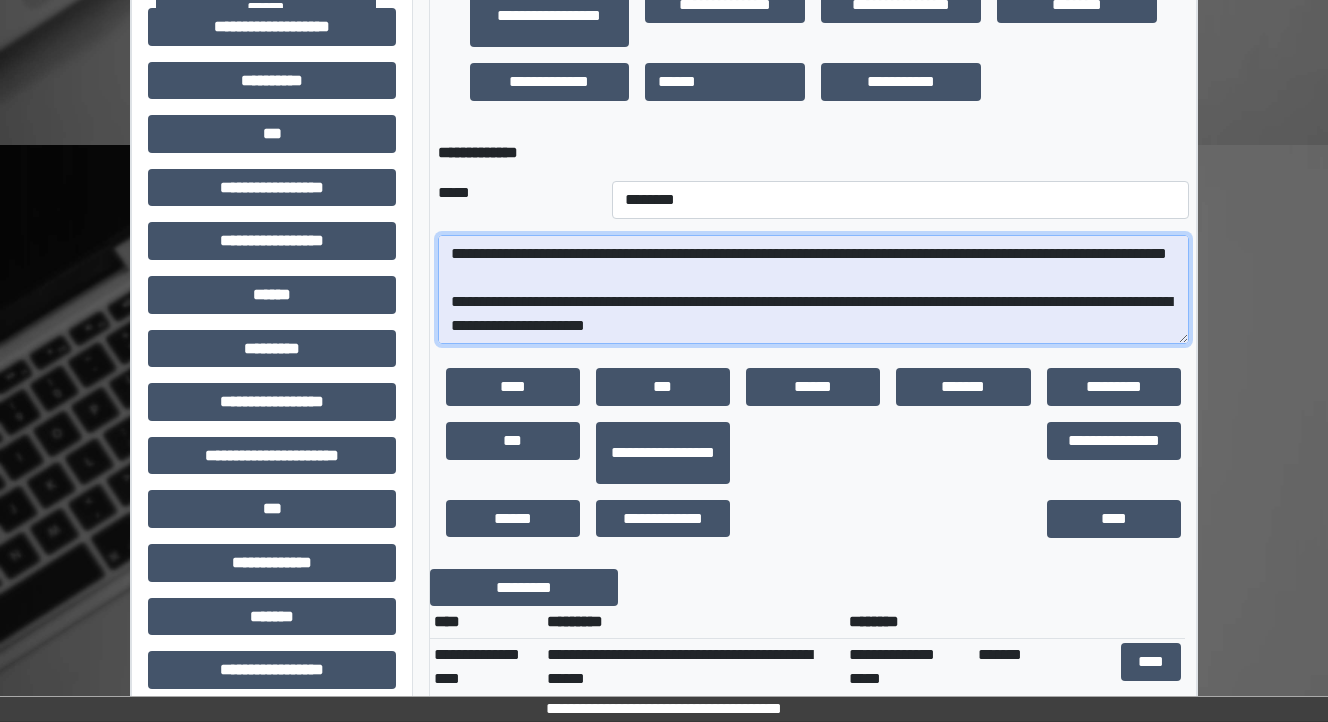 scroll, scrollTop: 312, scrollLeft: 0, axis: vertical 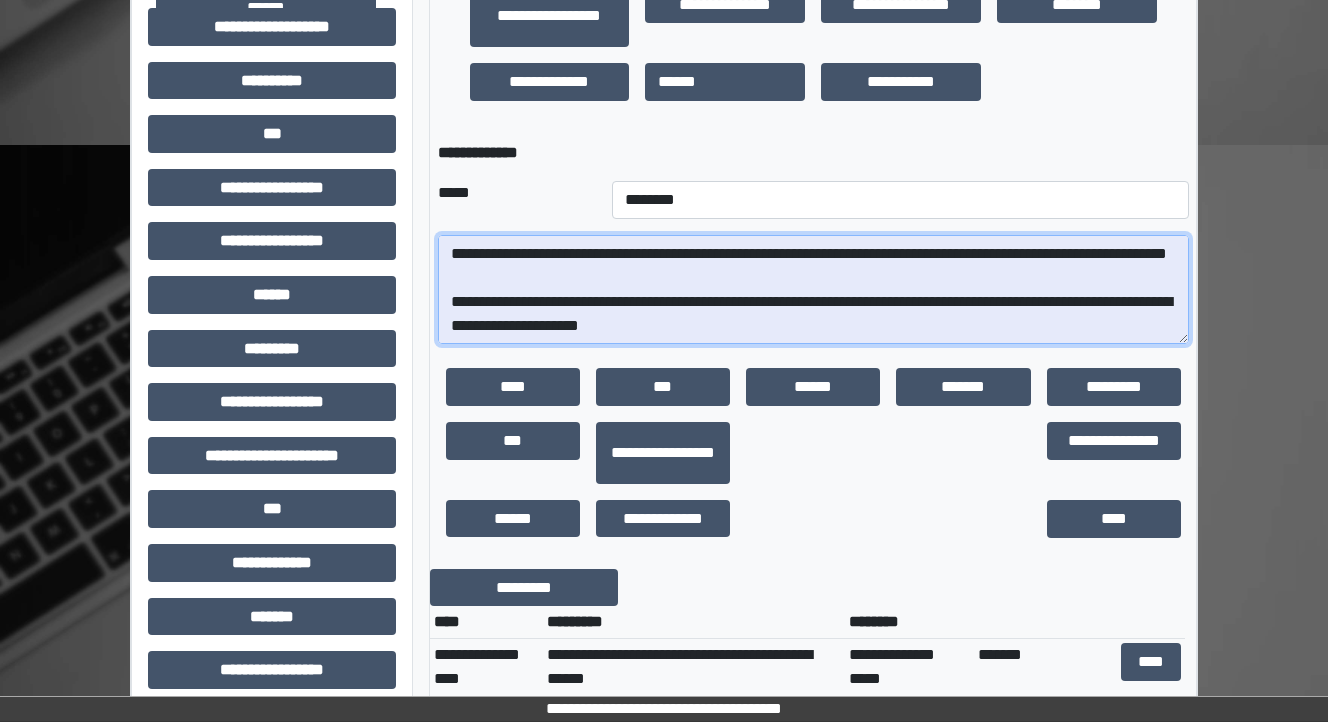 click at bounding box center [813, 290] 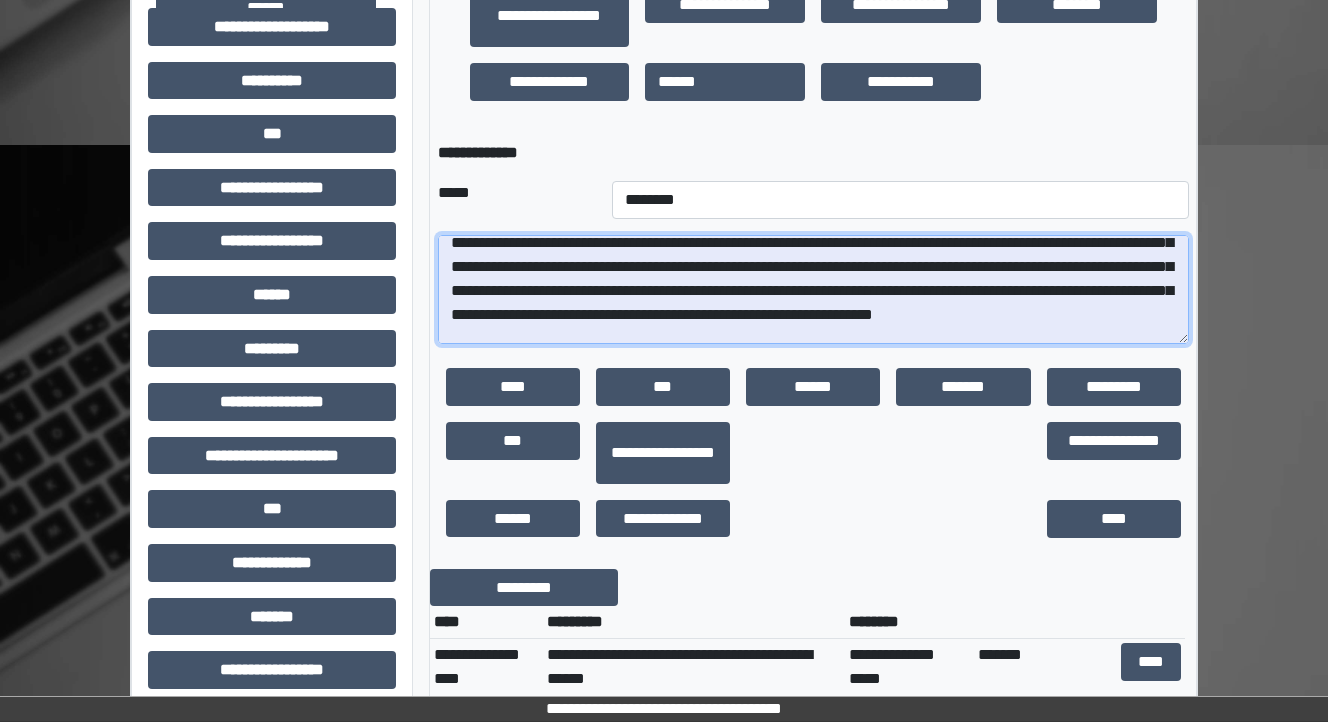 scroll, scrollTop: 80, scrollLeft: 0, axis: vertical 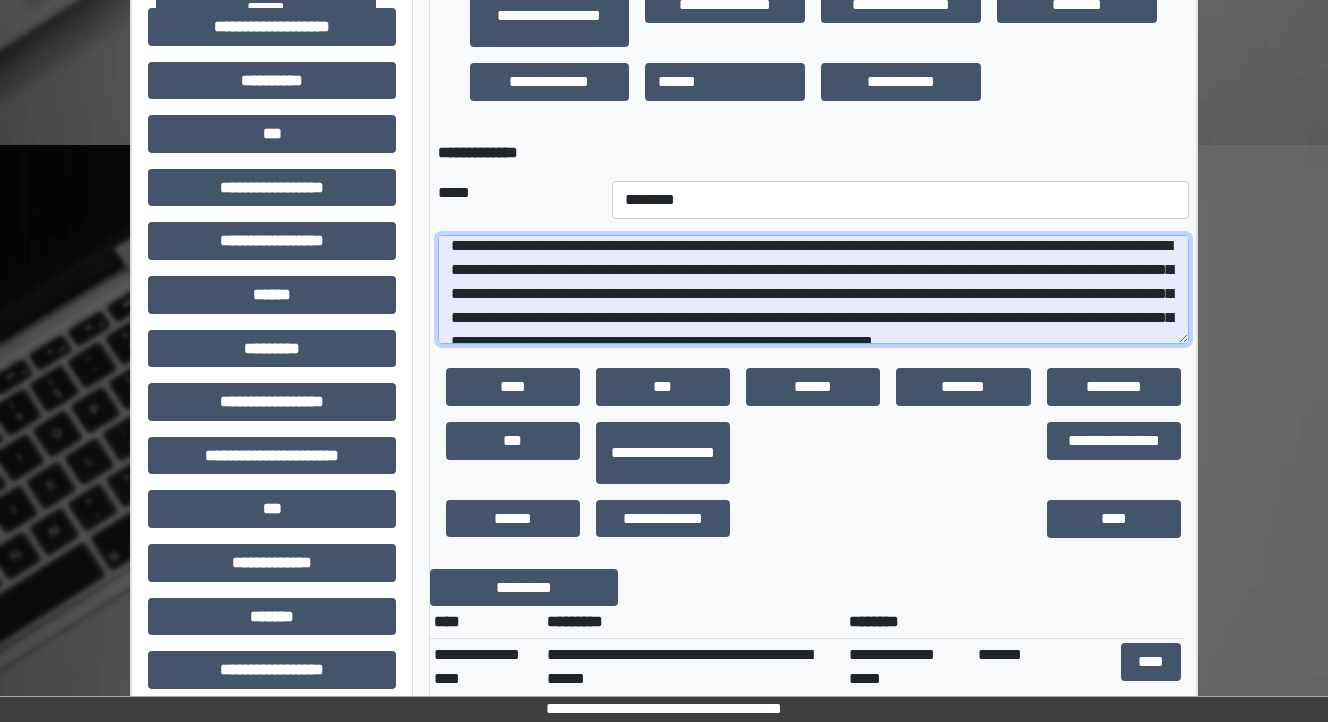 click at bounding box center (813, 290) 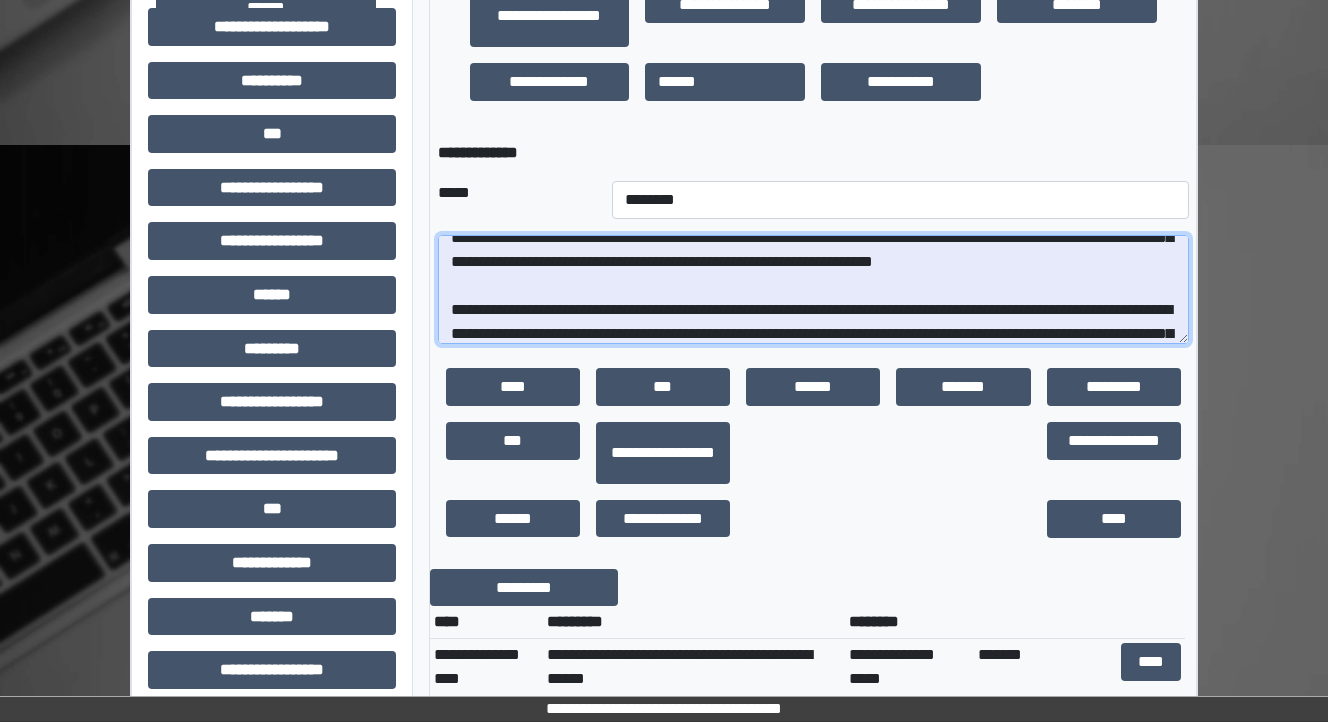 click at bounding box center [813, 290] 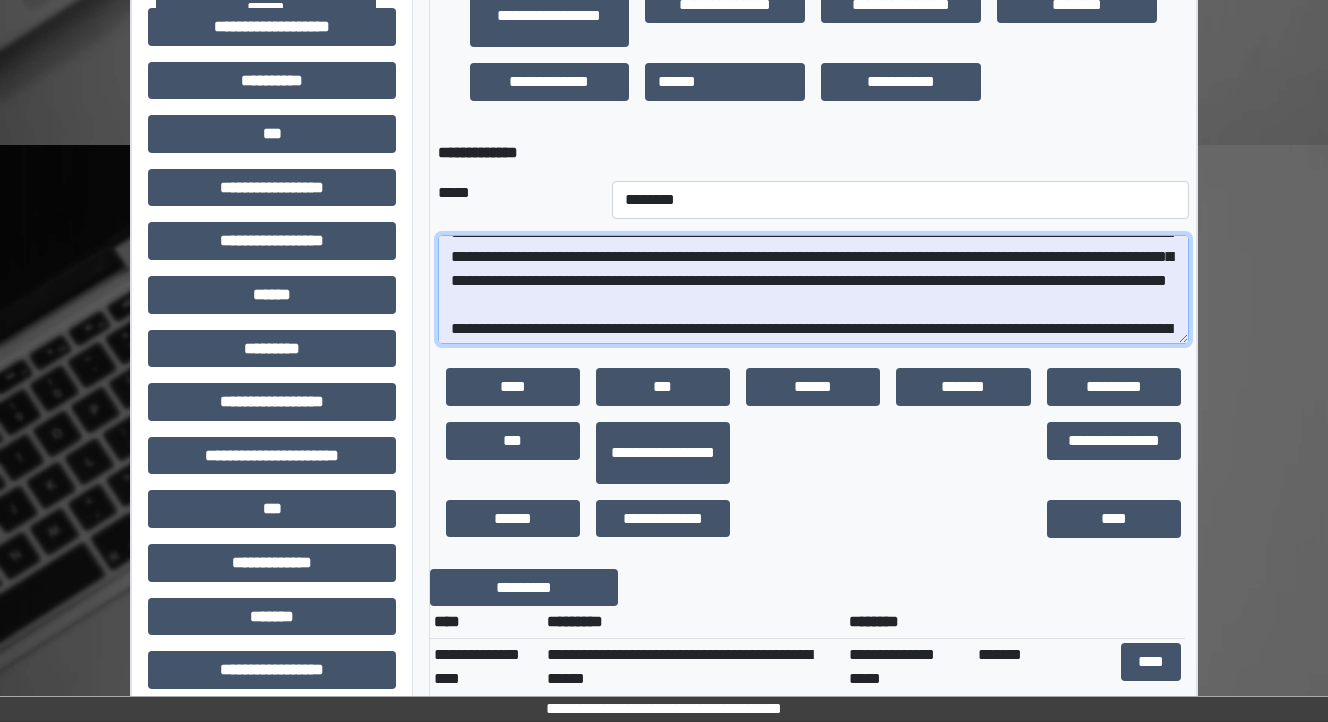 scroll, scrollTop: 312, scrollLeft: 0, axis: vertical 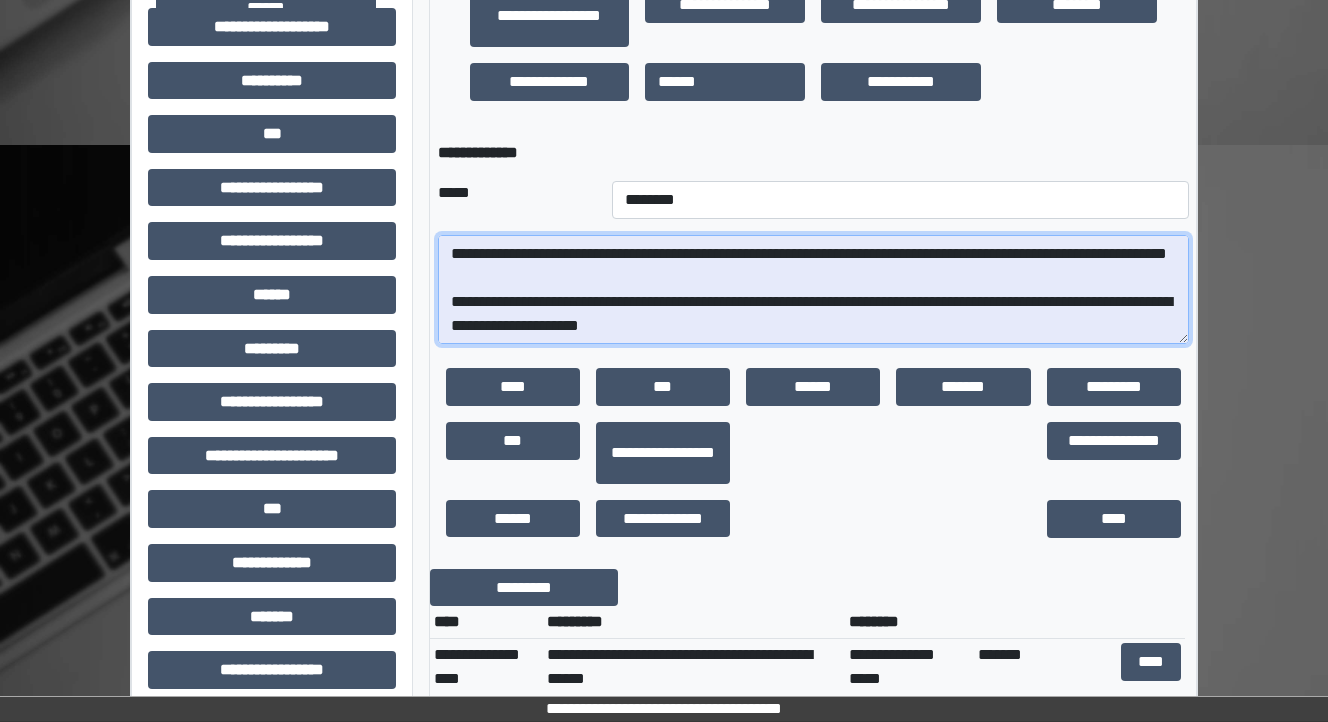 click at bounding box center [813, 290] 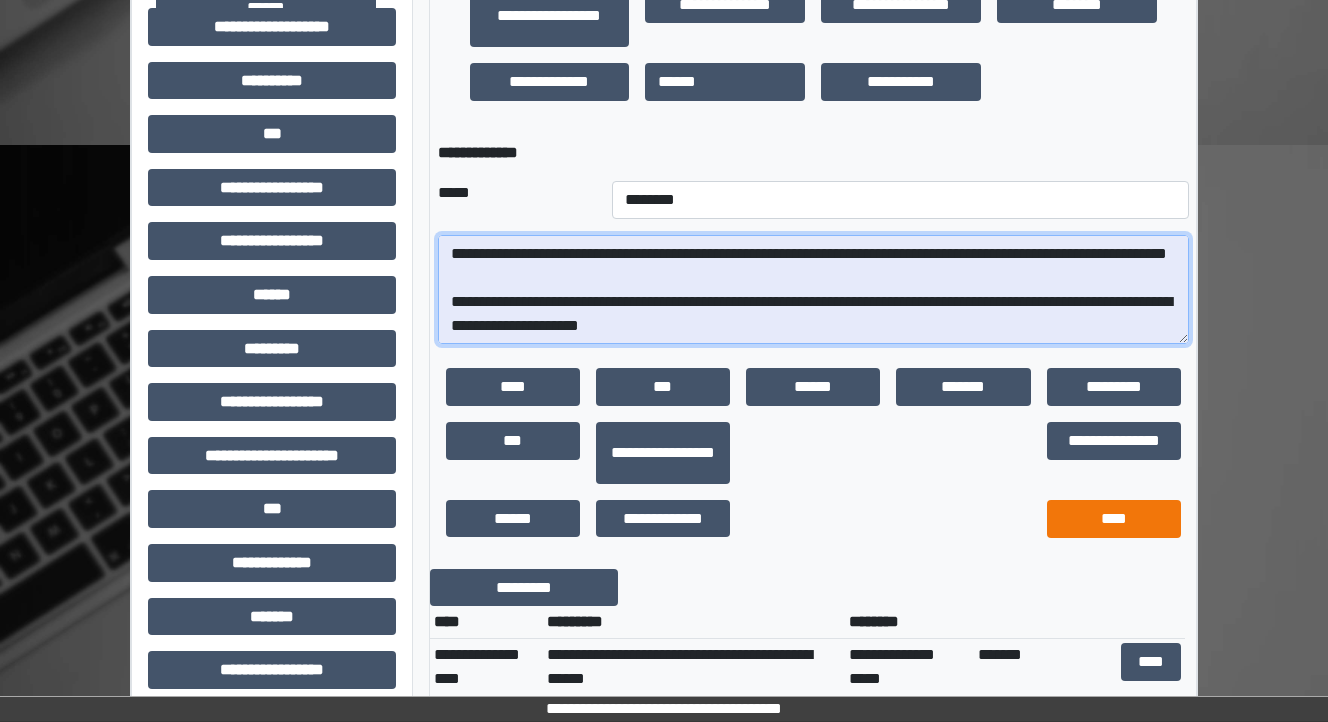 type on "**********" 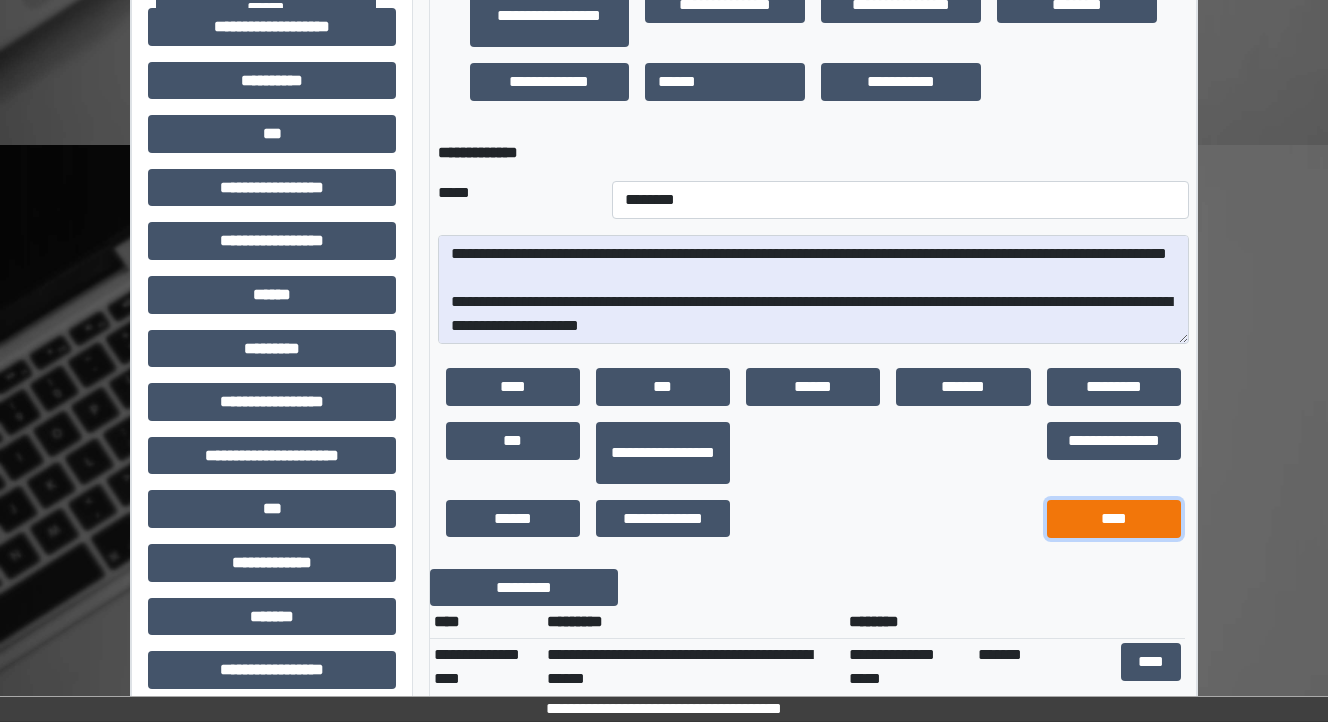 click on "****" at bounding box center [1114, 519] 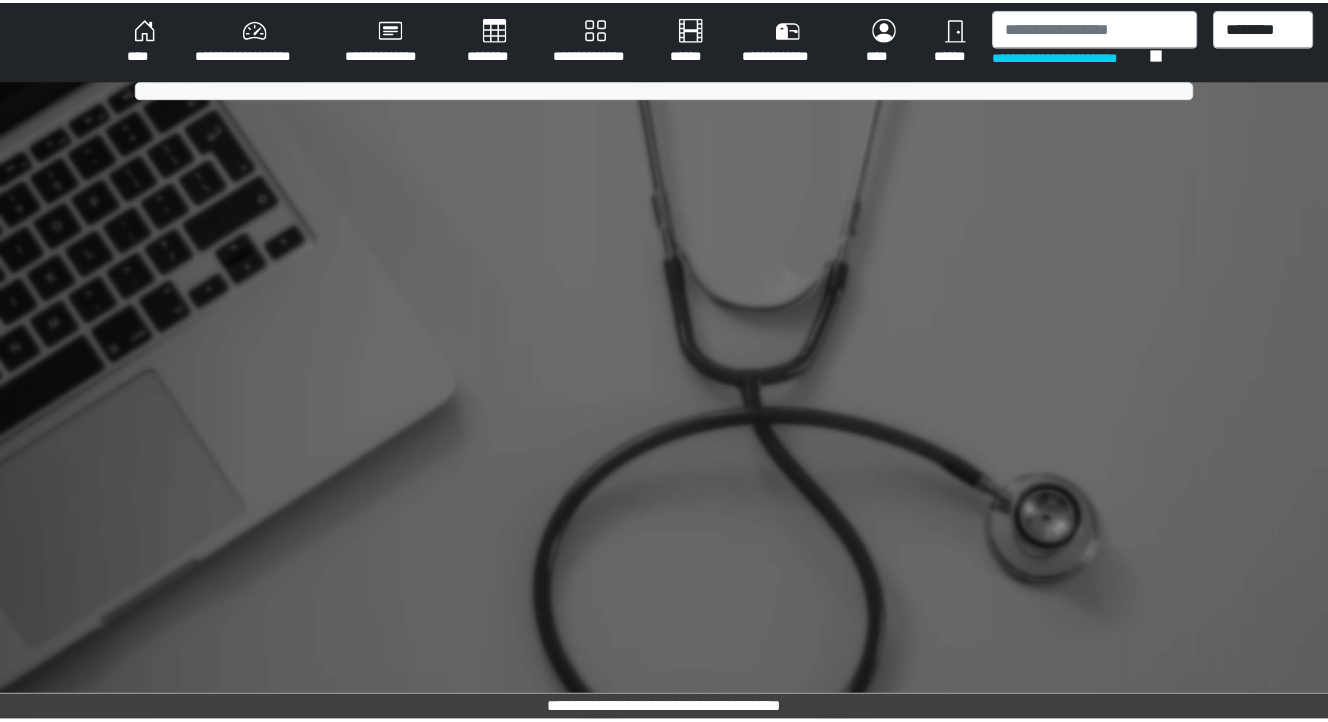 scroll, scrollTop: 0, scrollLeft: 0, axis: both 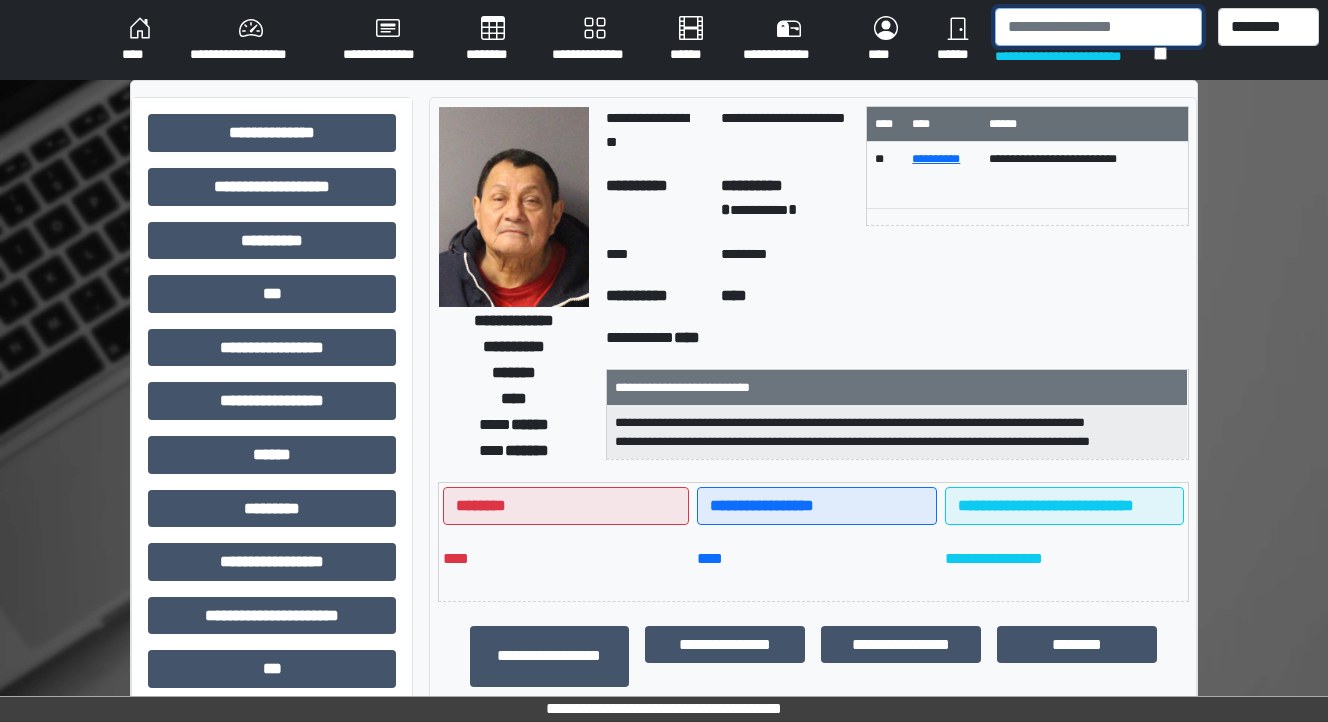 click at bounding box center (1098, 27) 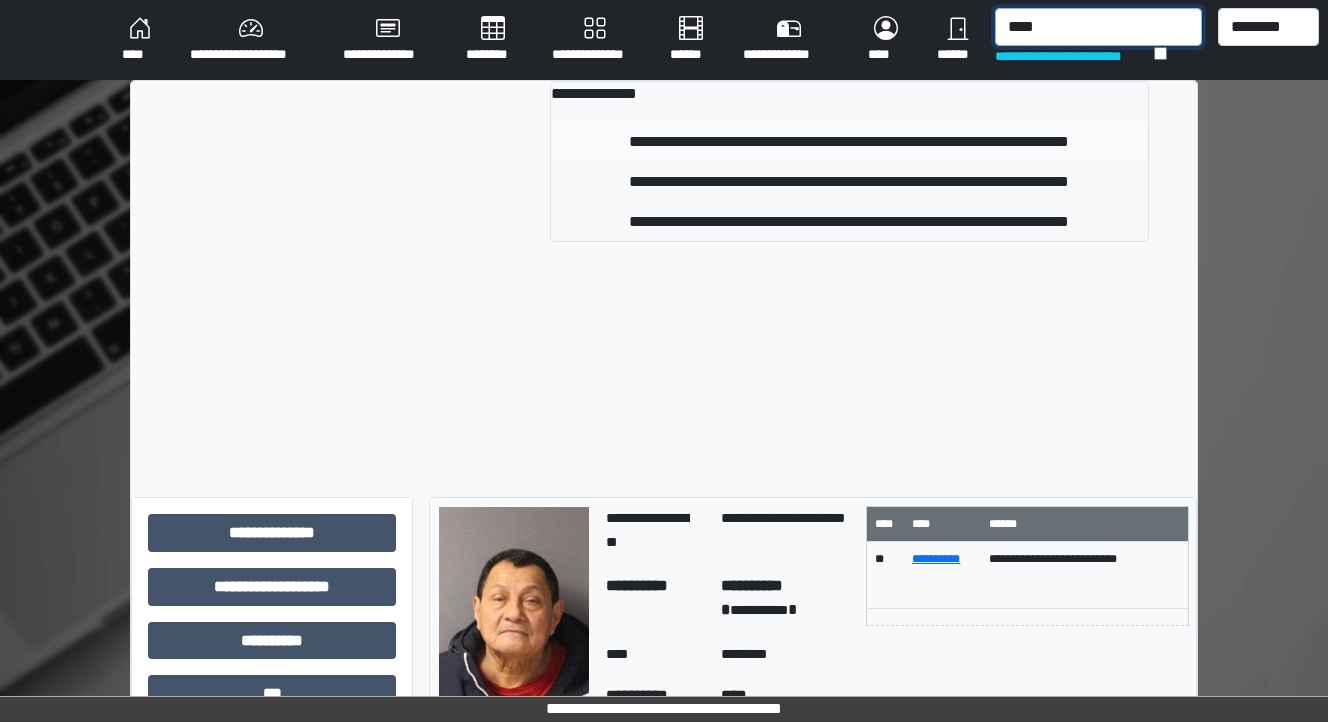type on "****" 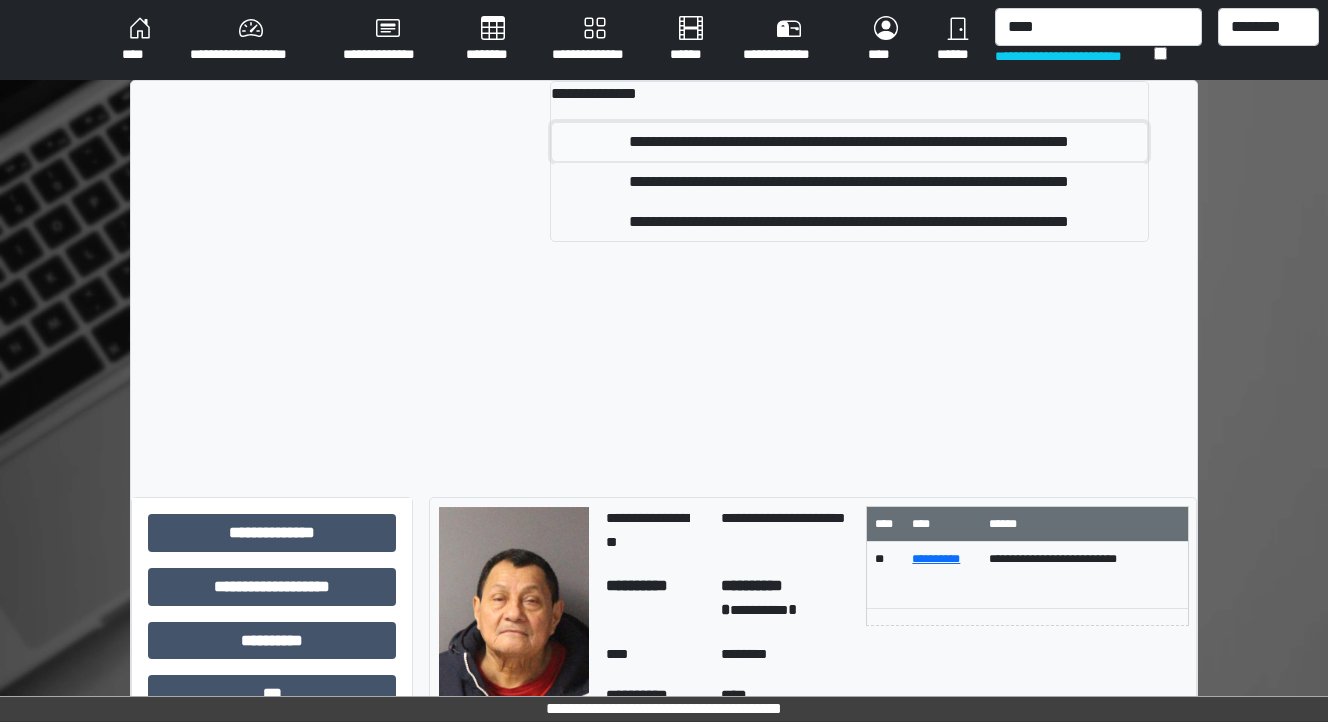 click on "**********" at bounding box center [850, 142] 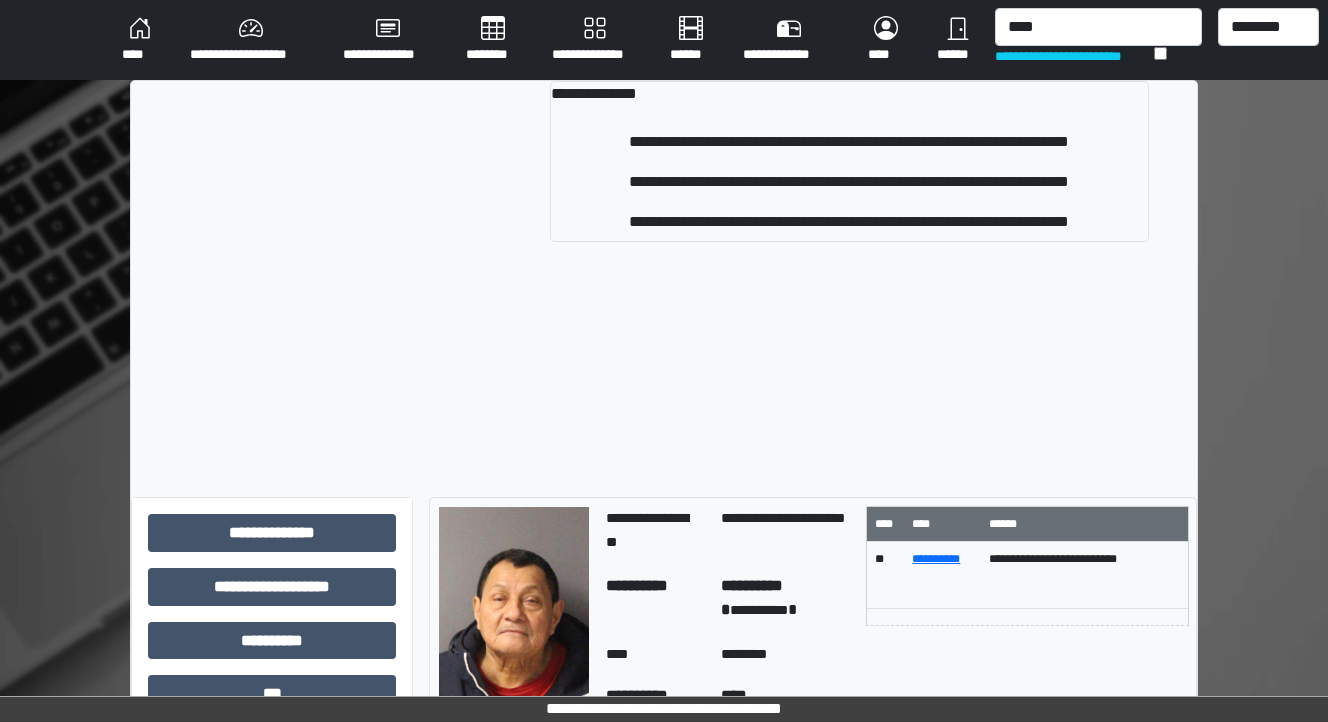 type 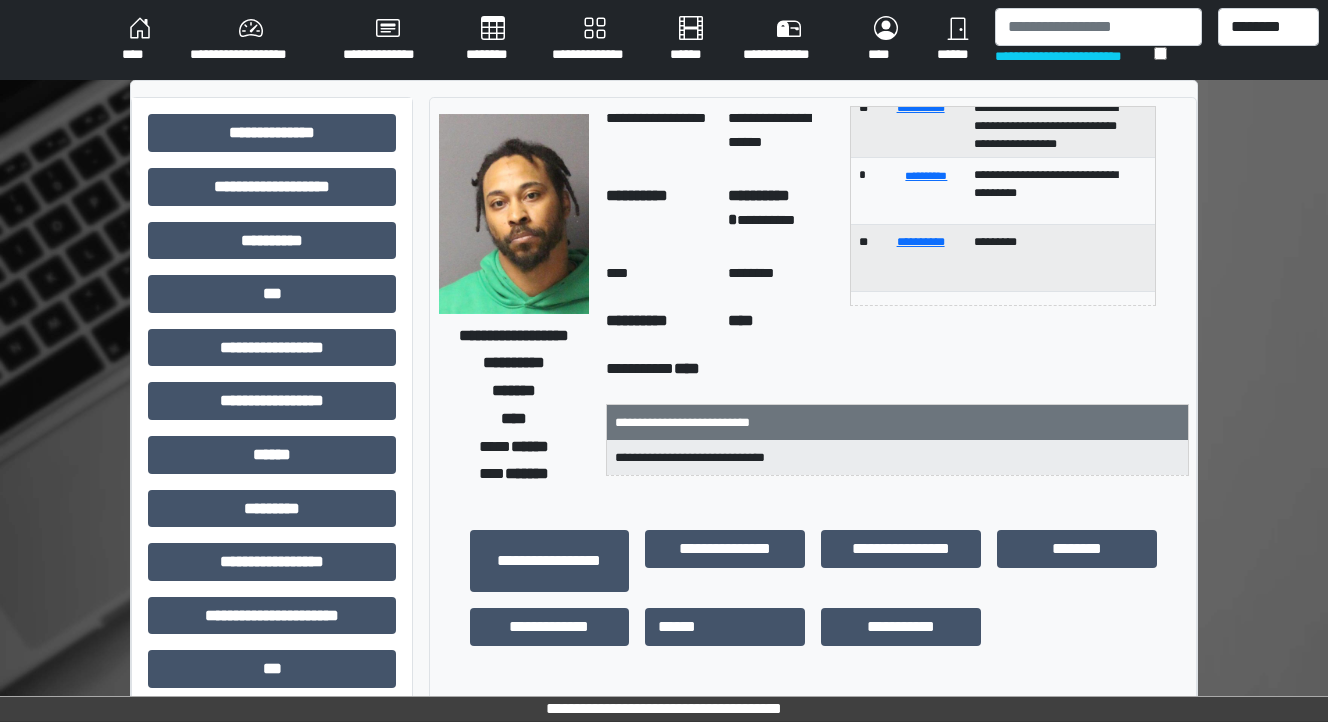 scroll, scrollTop: 119, scrollLeft: 0, axis: vertical 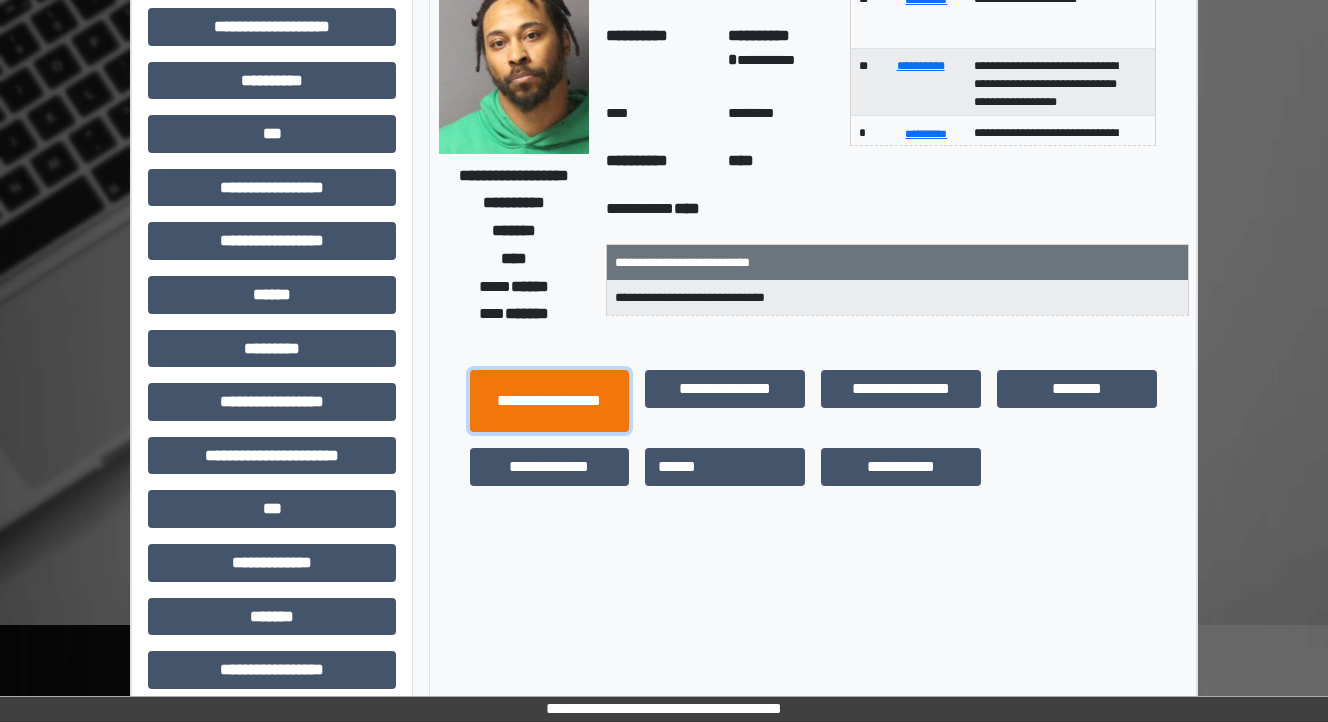 click on "**********" at bounding box center [550, 401] 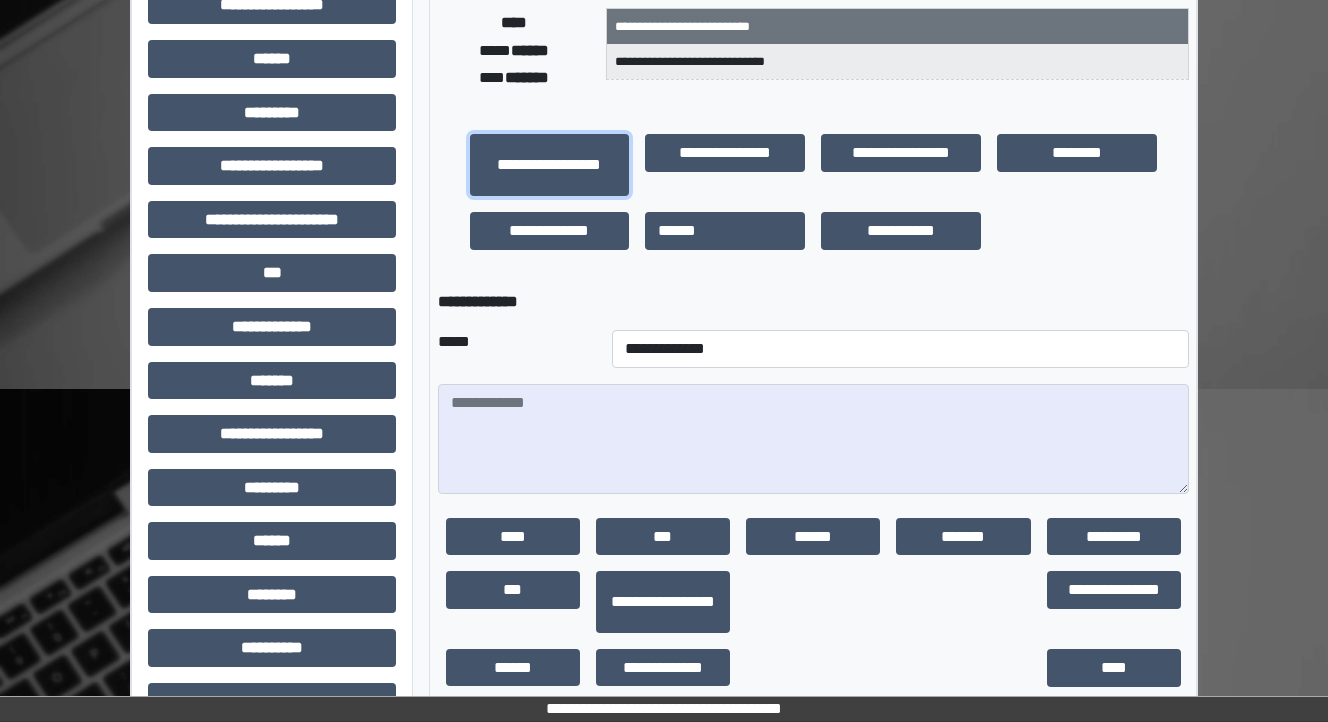 scroll, scrollTop: 400, scrollLeft: 0, axis: vertical 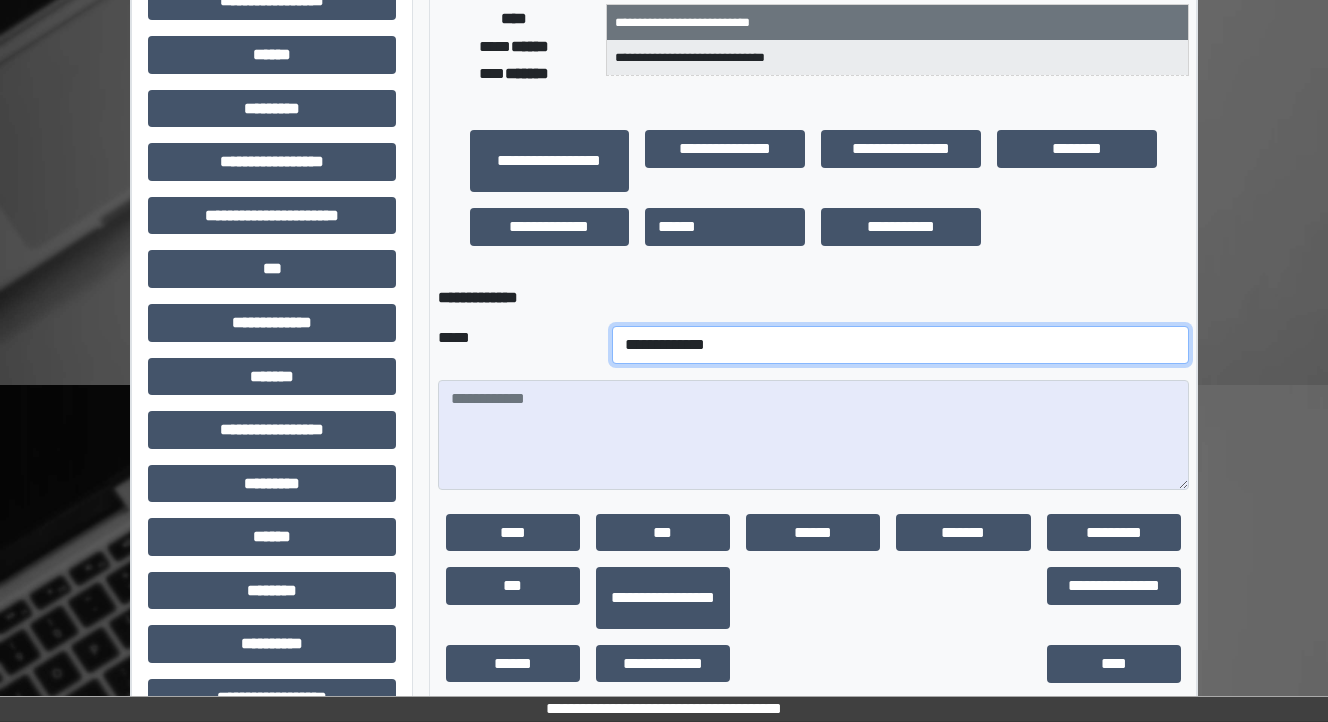 click on "**********" at bounding box center [900, 345] 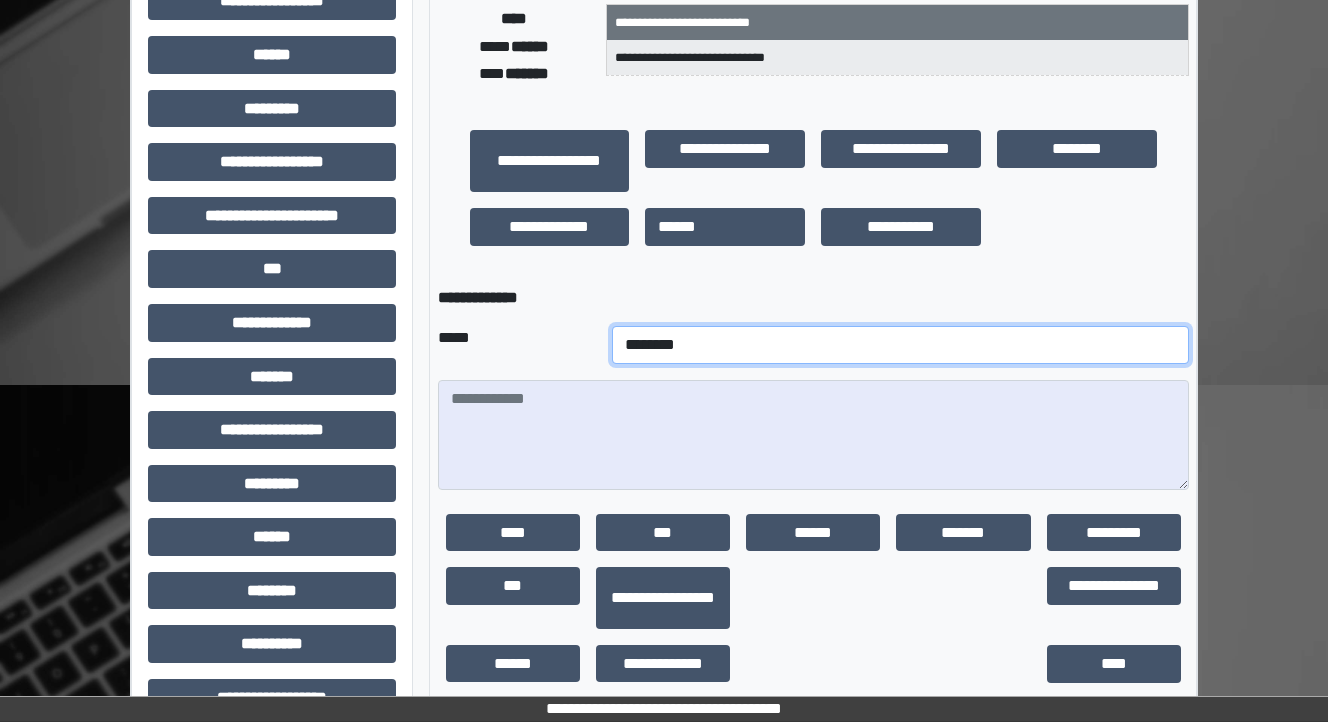 click on "**********" at bounding box center (900, 345) 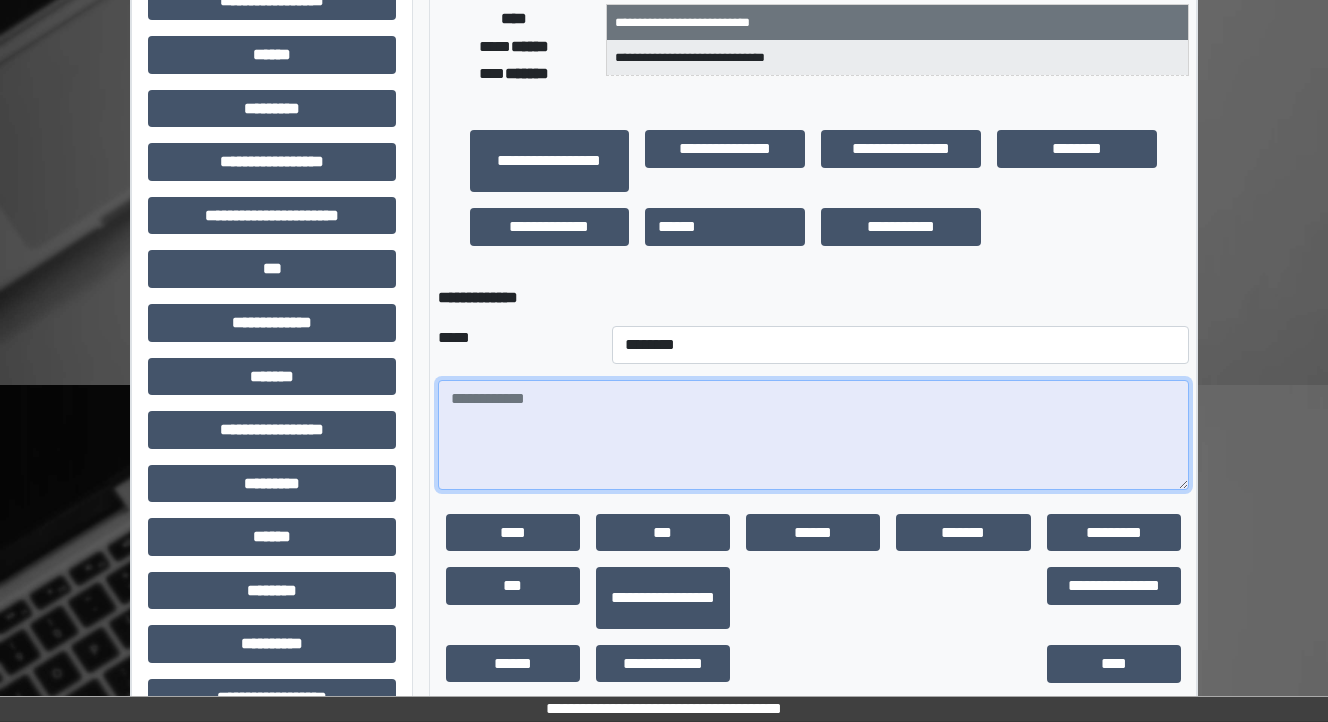 click at bounding box center (813, 435) 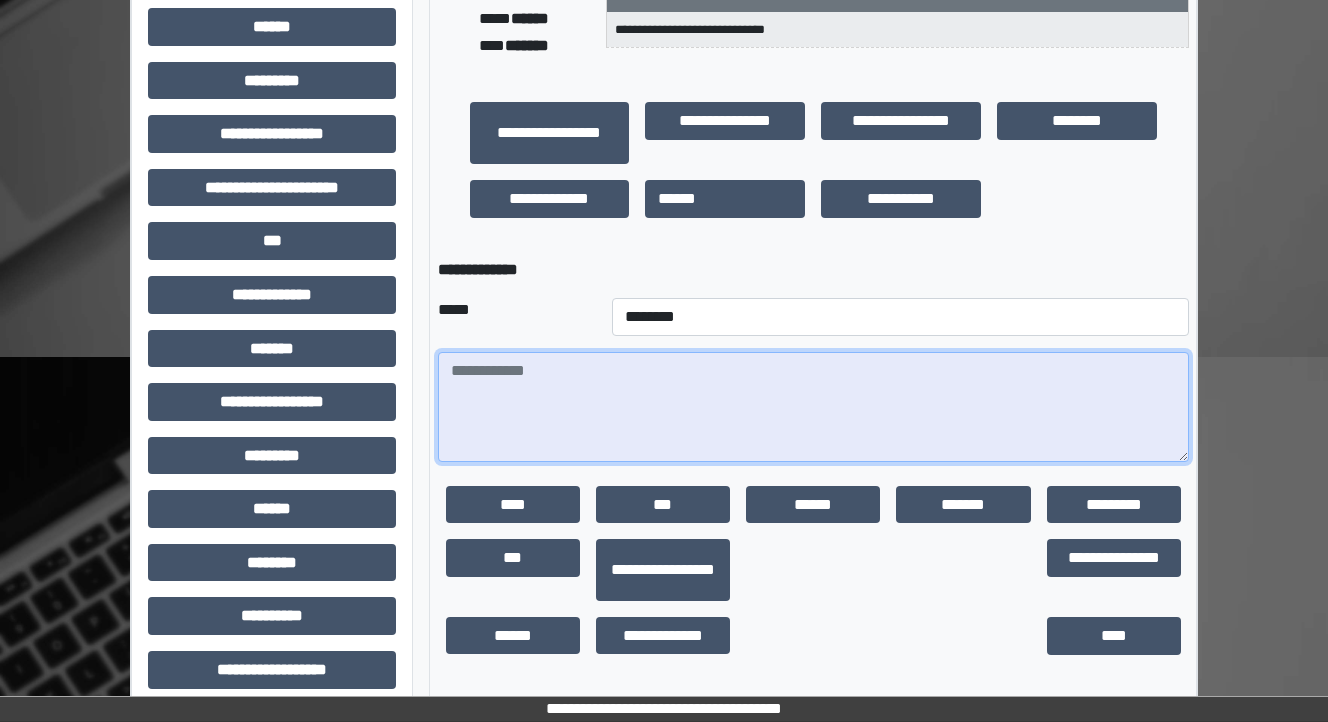 scroll, scrollTop: 444, scrollLeft: 0, axis: vertical 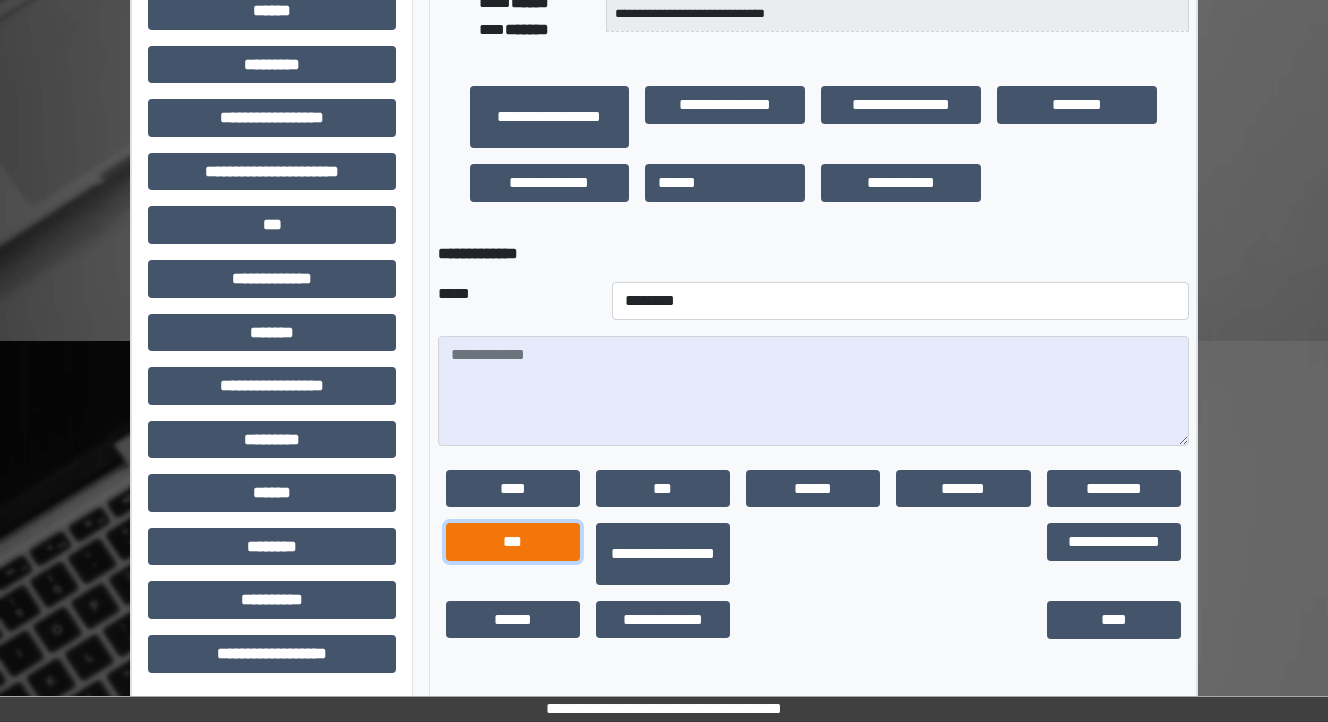 click on "***" at bounding box center [513, 542] 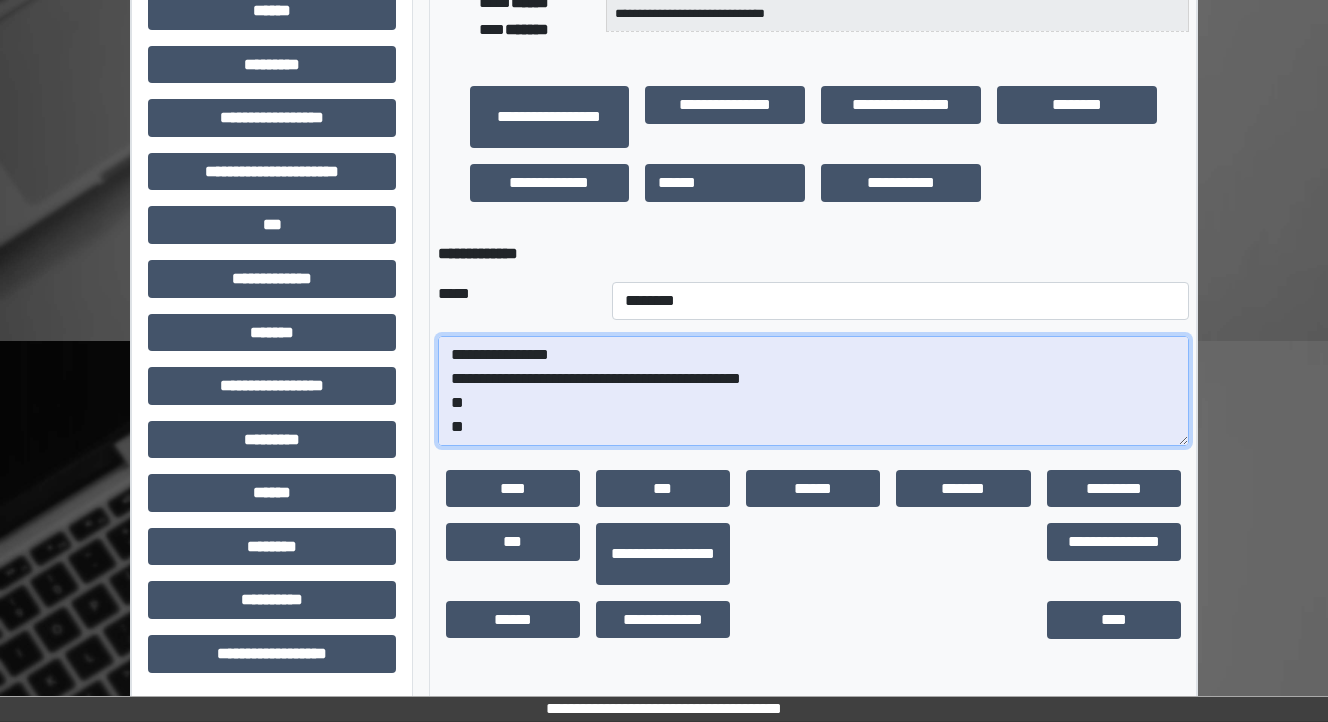 click on "**********" at bounding box center (813, 391) 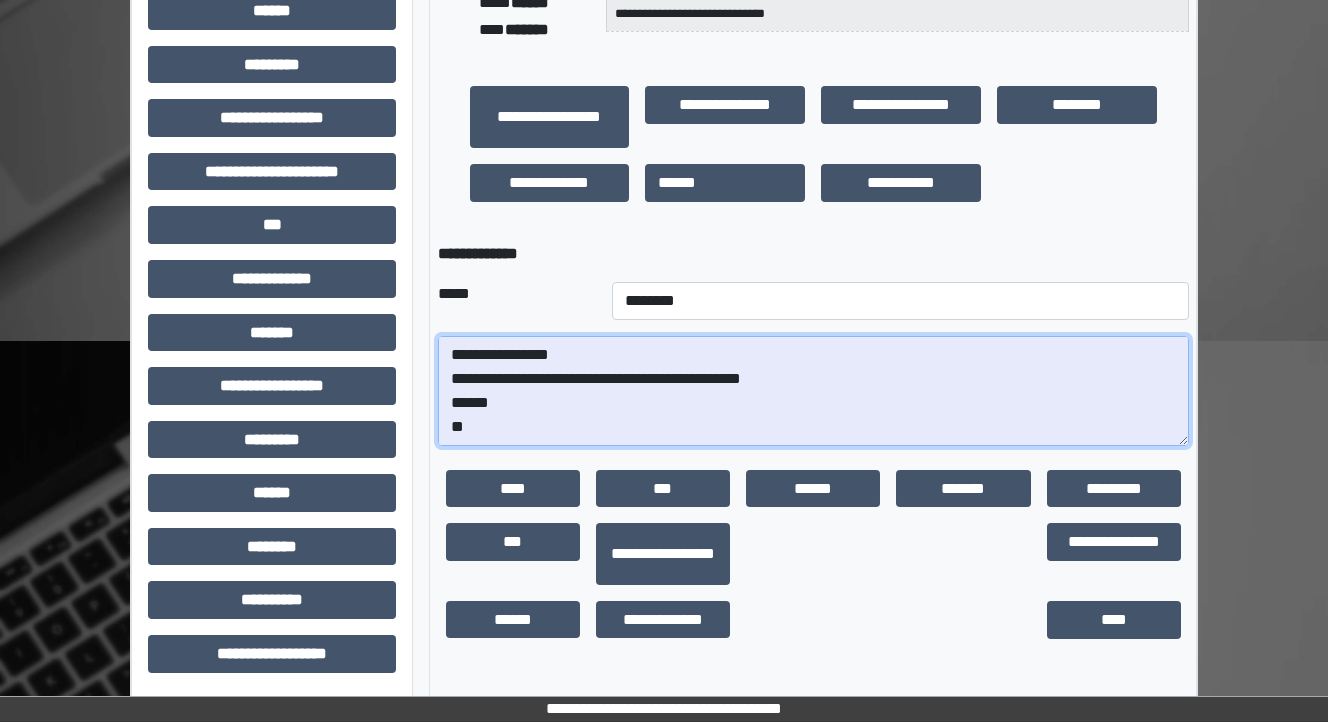 click on "**********" at bounding box center [813, 391] 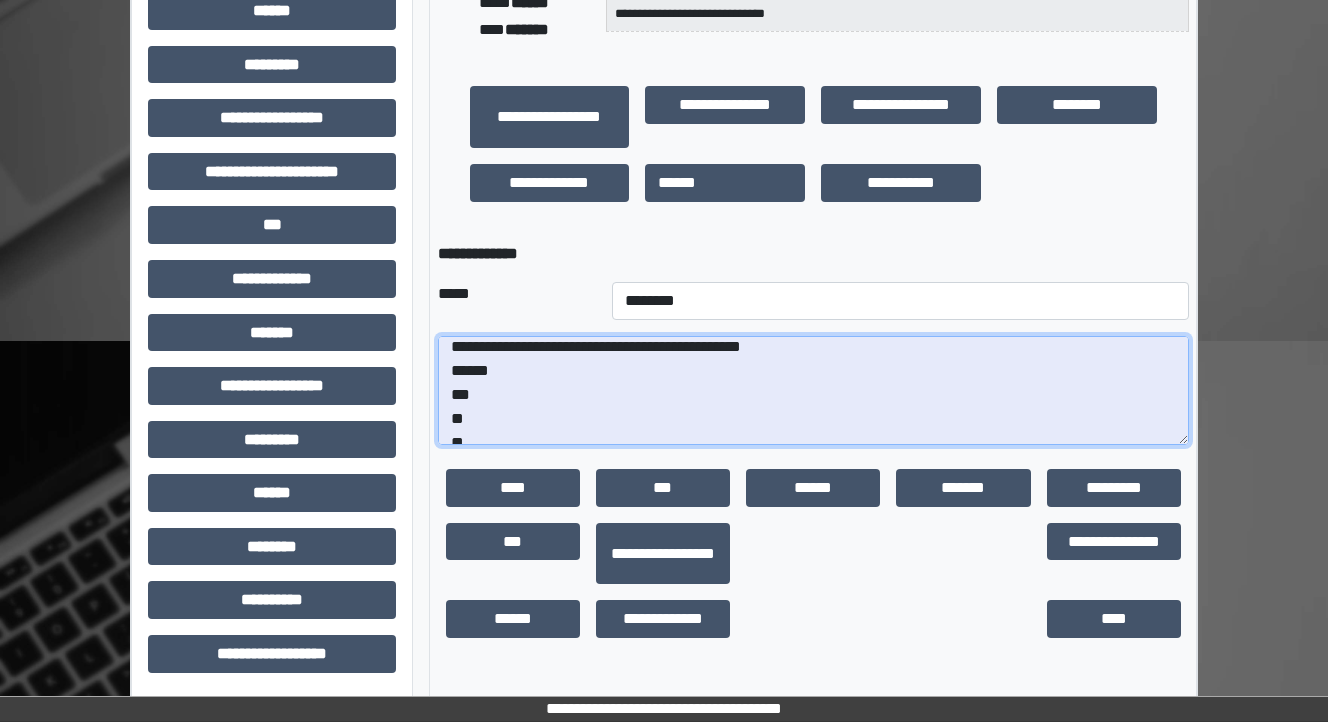 scroll, scrollTop: 48, scrollLeft: 0, axis: vertical 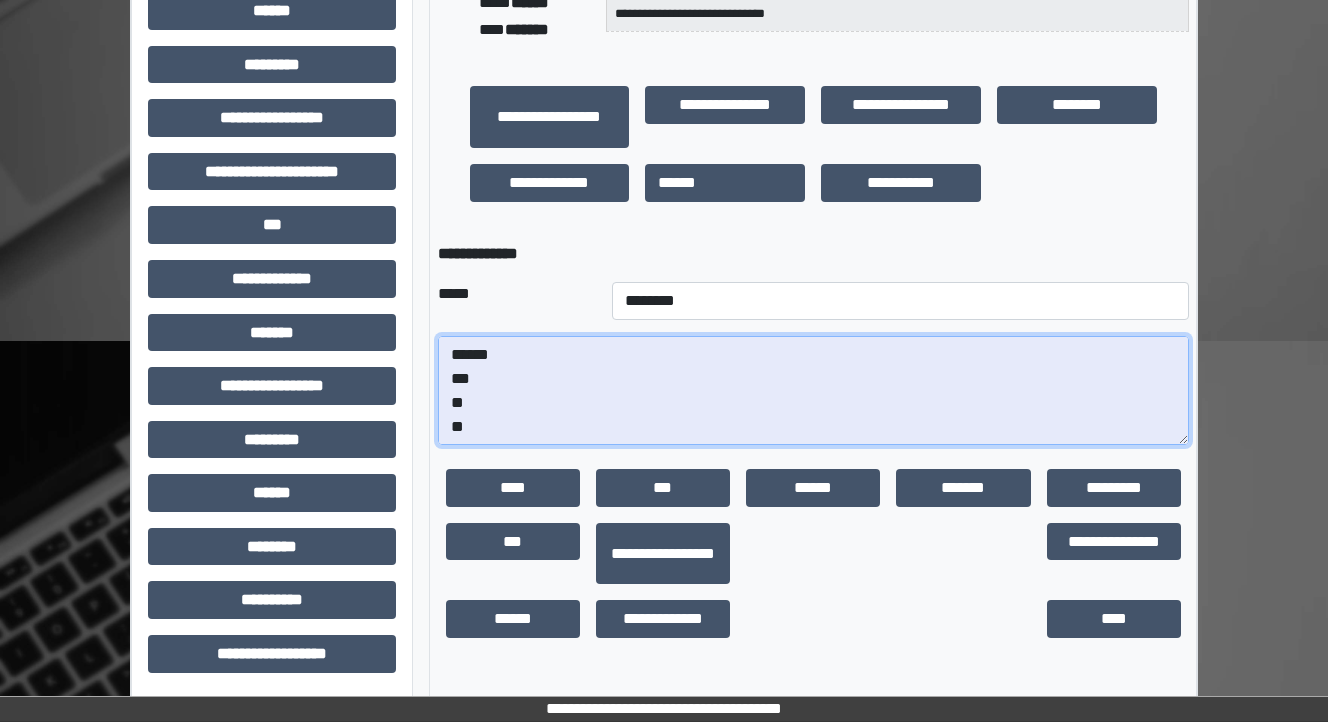 drag, startPoint x: 468, startPoint y: 432, endPoint x: 412, endPoint y: 428, distance: 56.142673 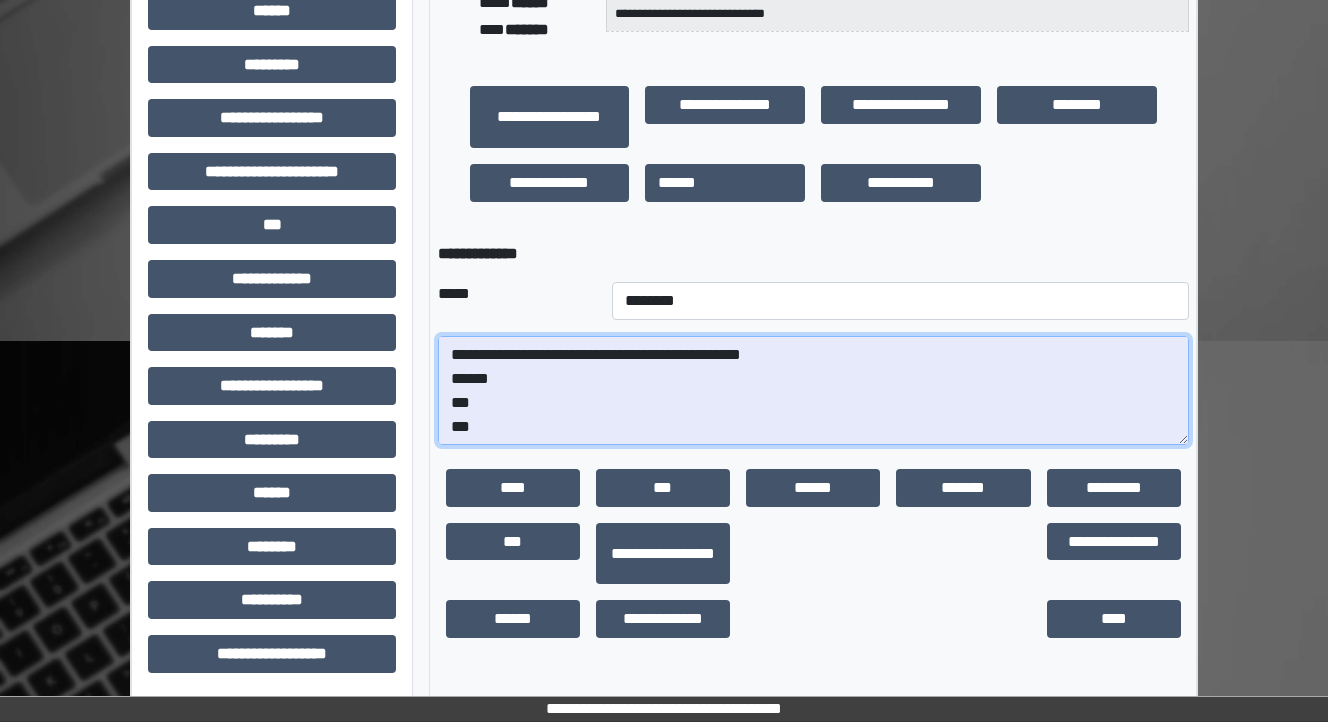 click on "**********" at bounding box center (813, 391) 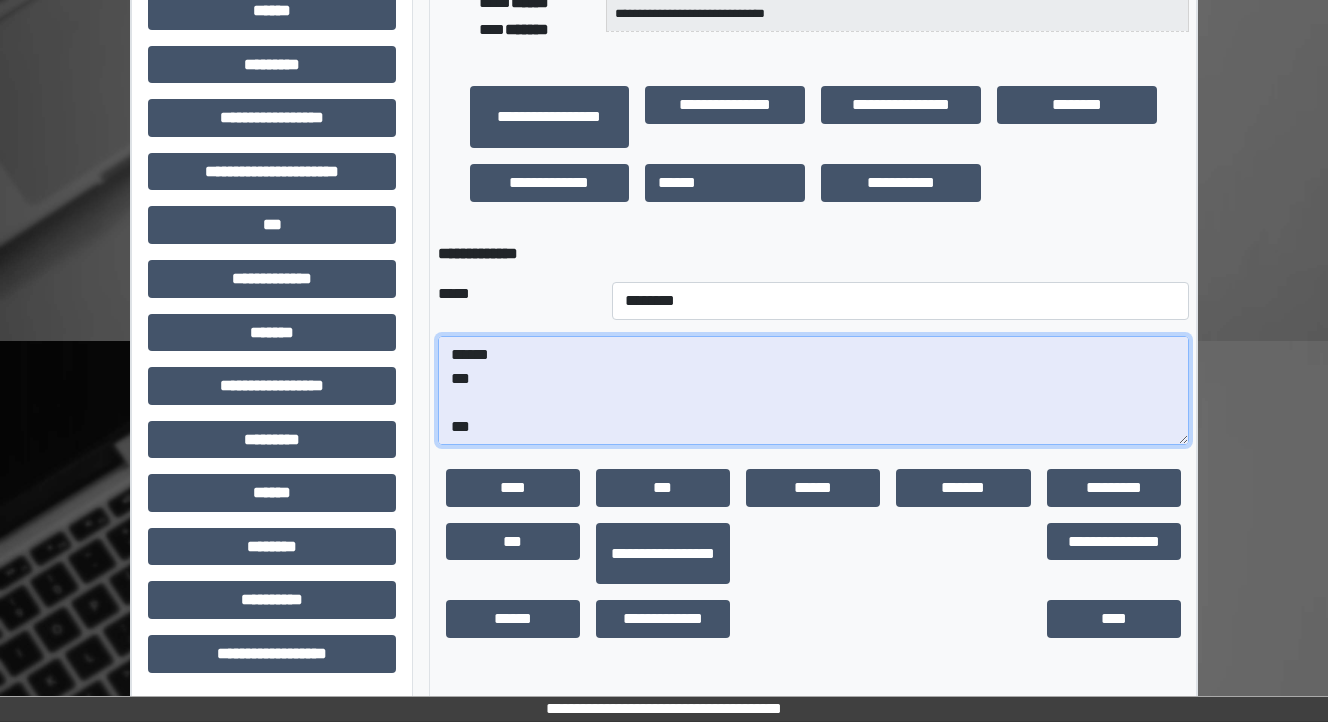 click on "**********" at bounding box center (813, 391) 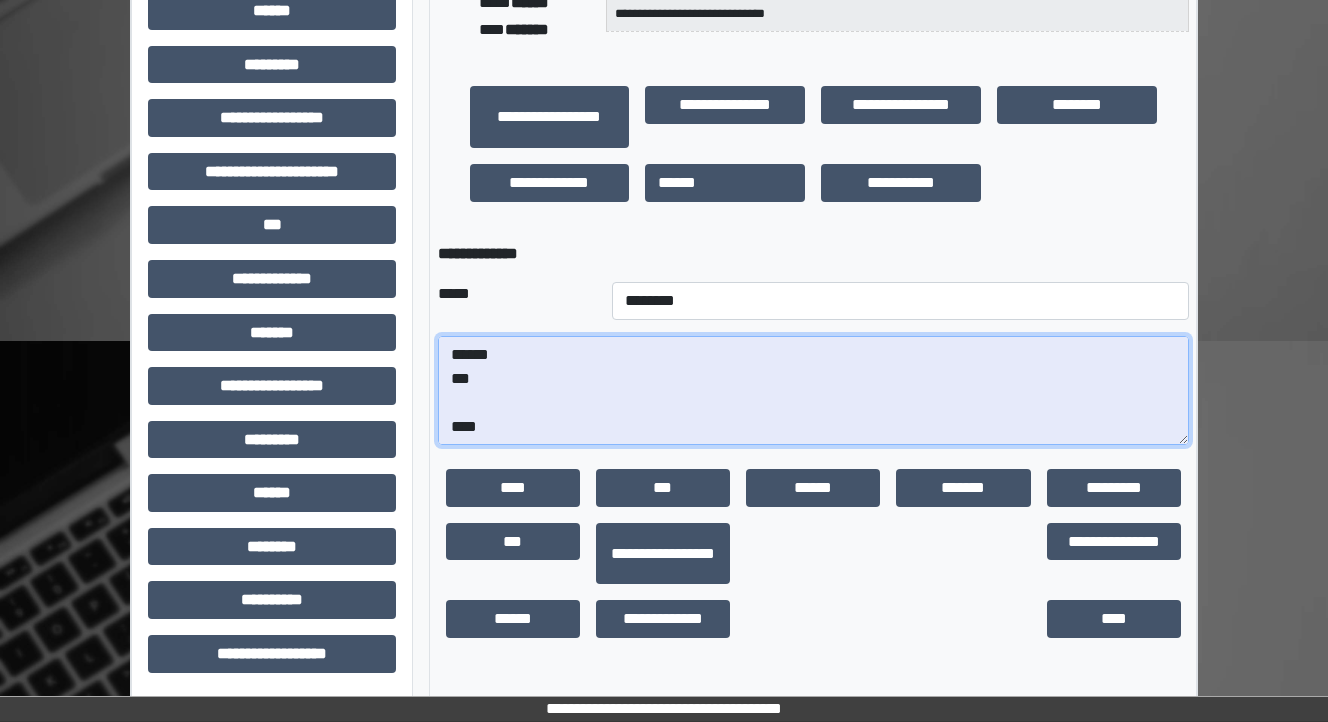 scroll, scrollTop: 72, scrollLeft: 0, axis: vertical 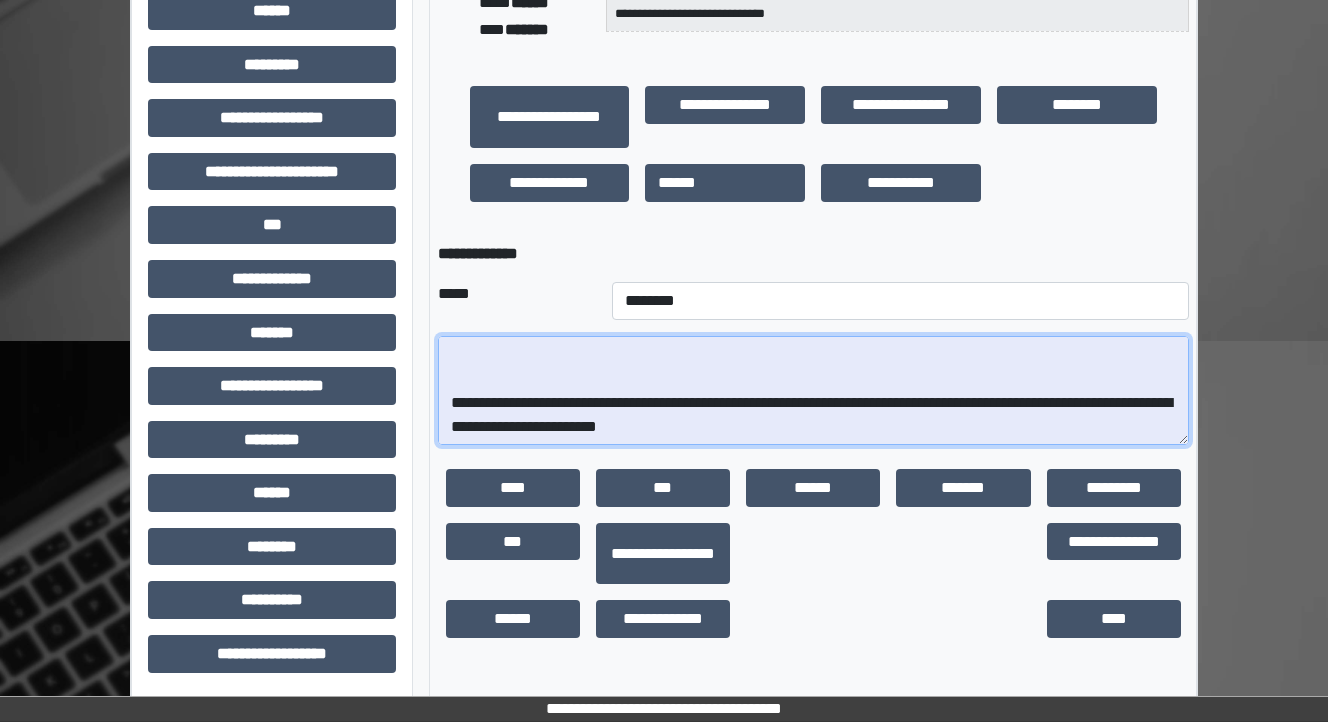 click on "**********" at bounding box center [813, 391] 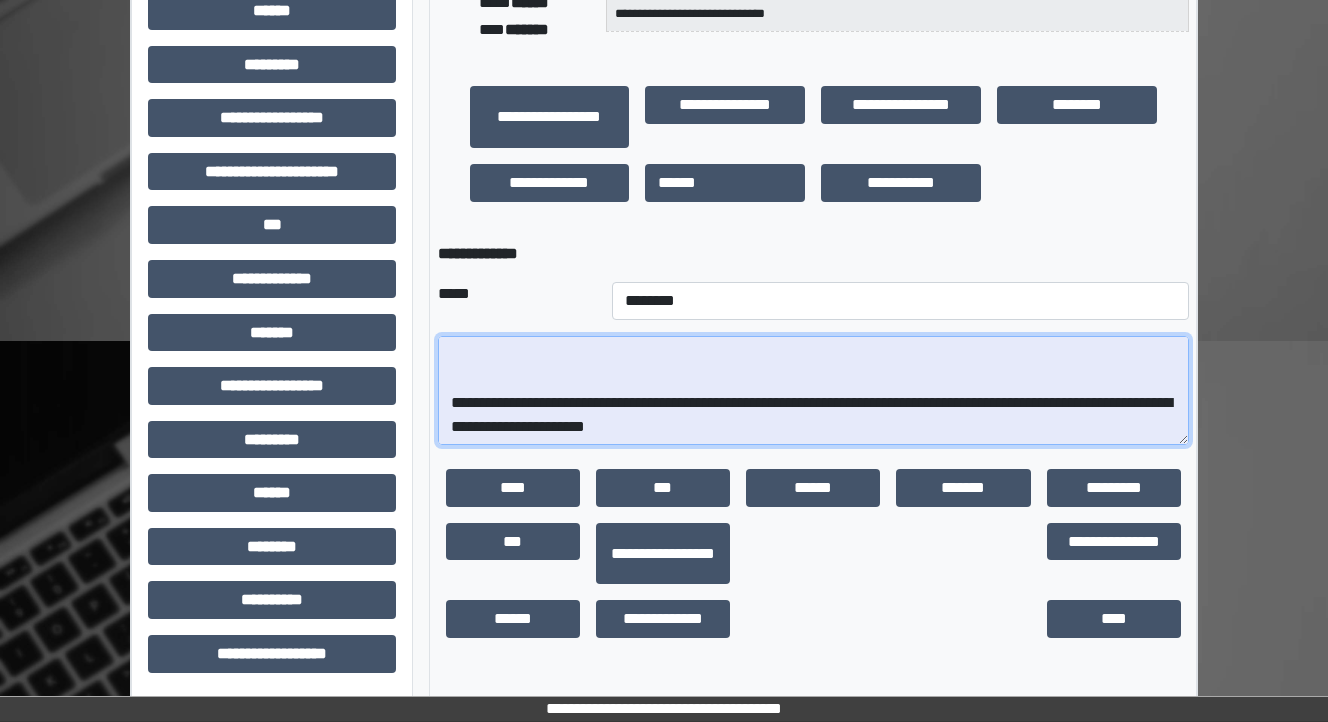 scroll, scrollTop: 240, scrollLeft: 0, axis: vertical 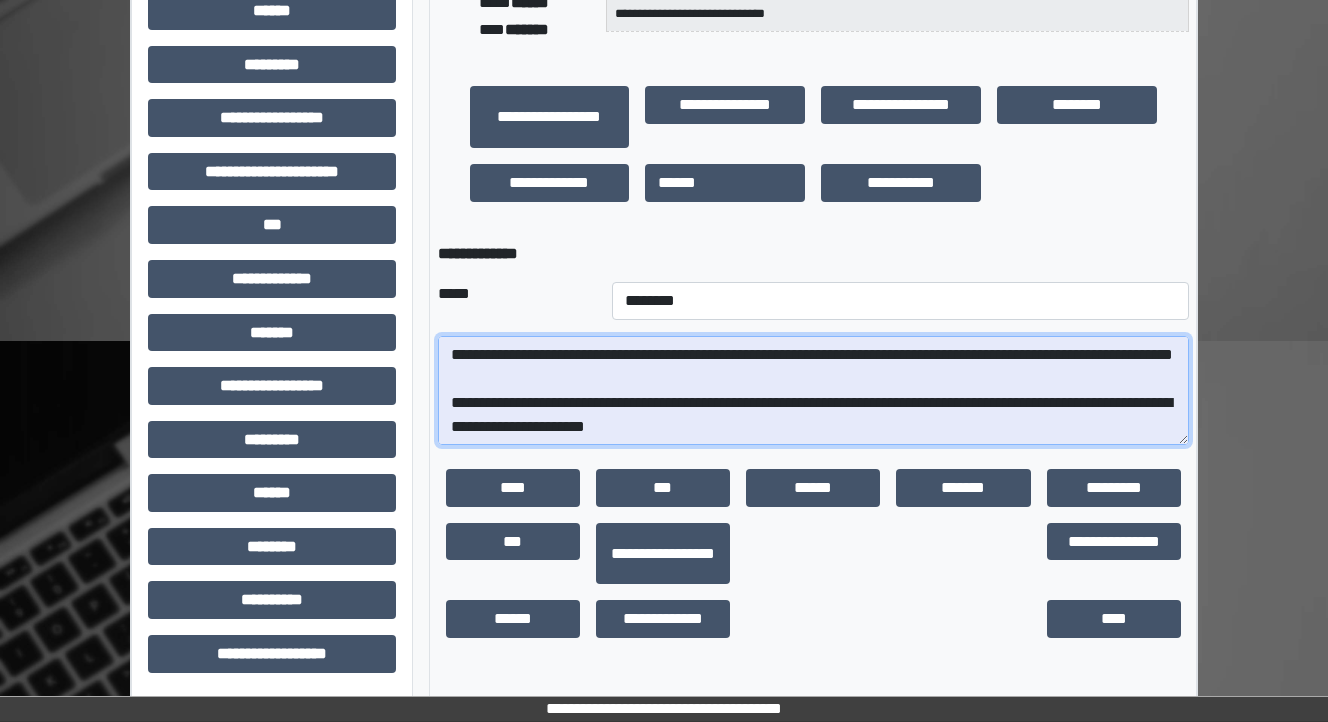click on "**********" at bounding box center [813, 391] 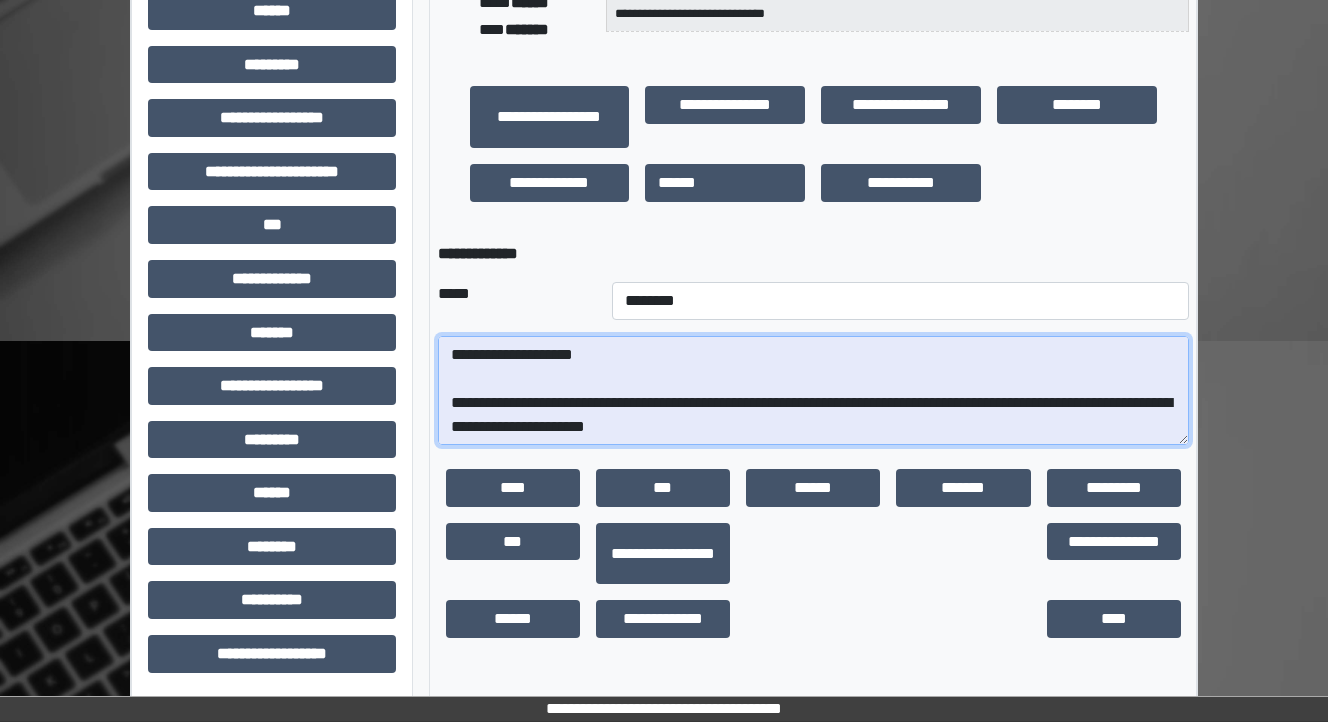 click on "**********" at bounding box center (813, 391) 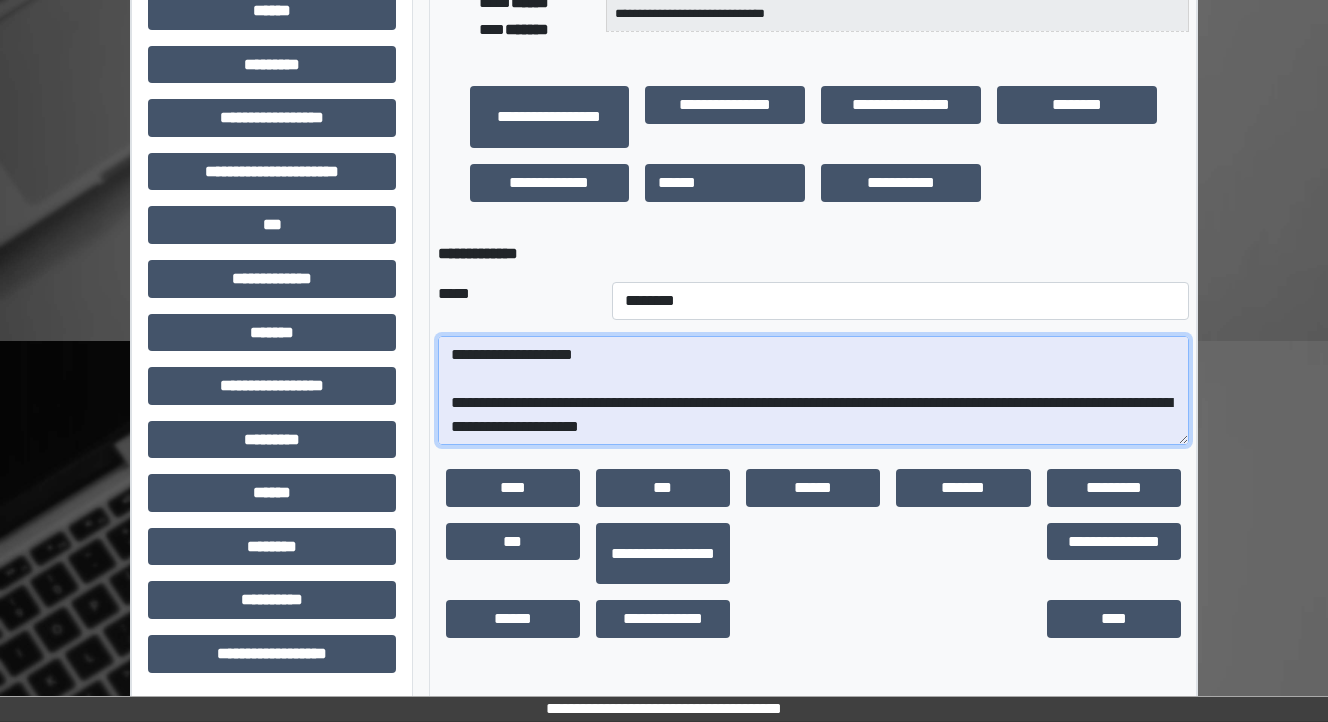 click on "**********" at bounding box center [813, 391] 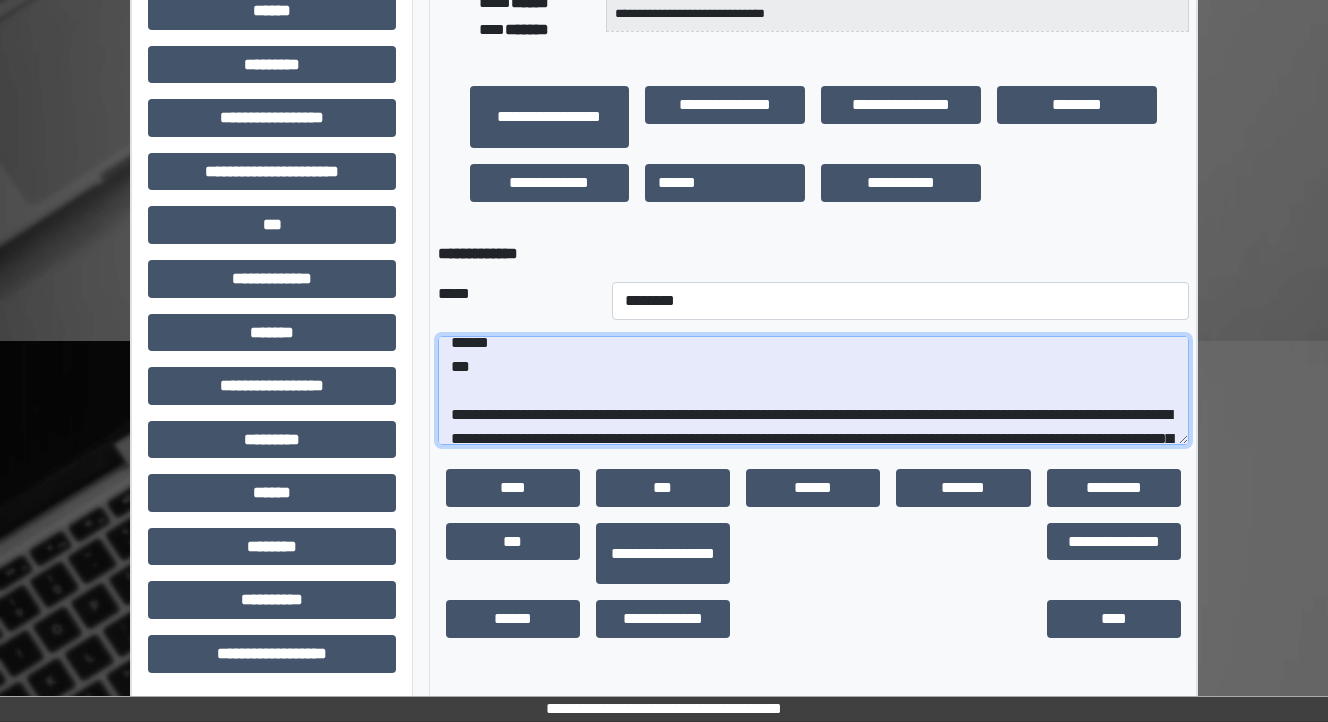 scroll, scrollTop: 32, scrollLeft: 0, axis: vertical 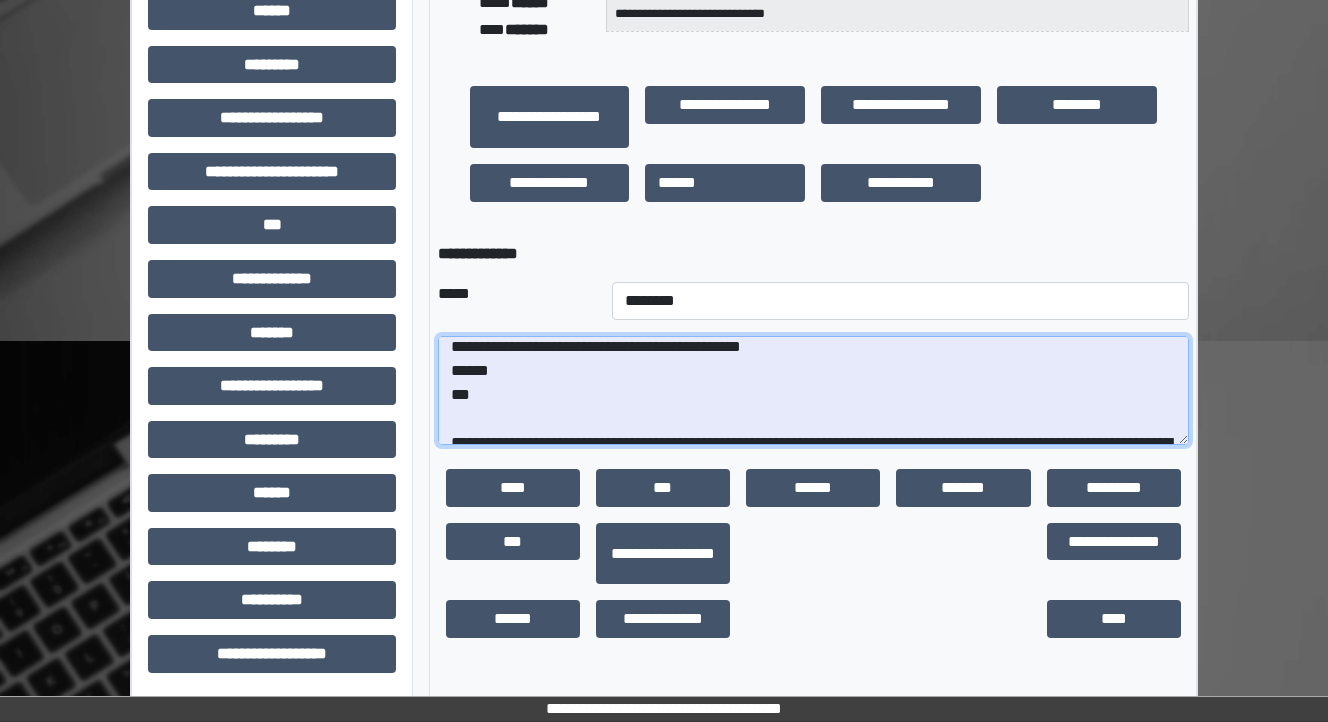 click on "**********" at bounding box center (813, 391) 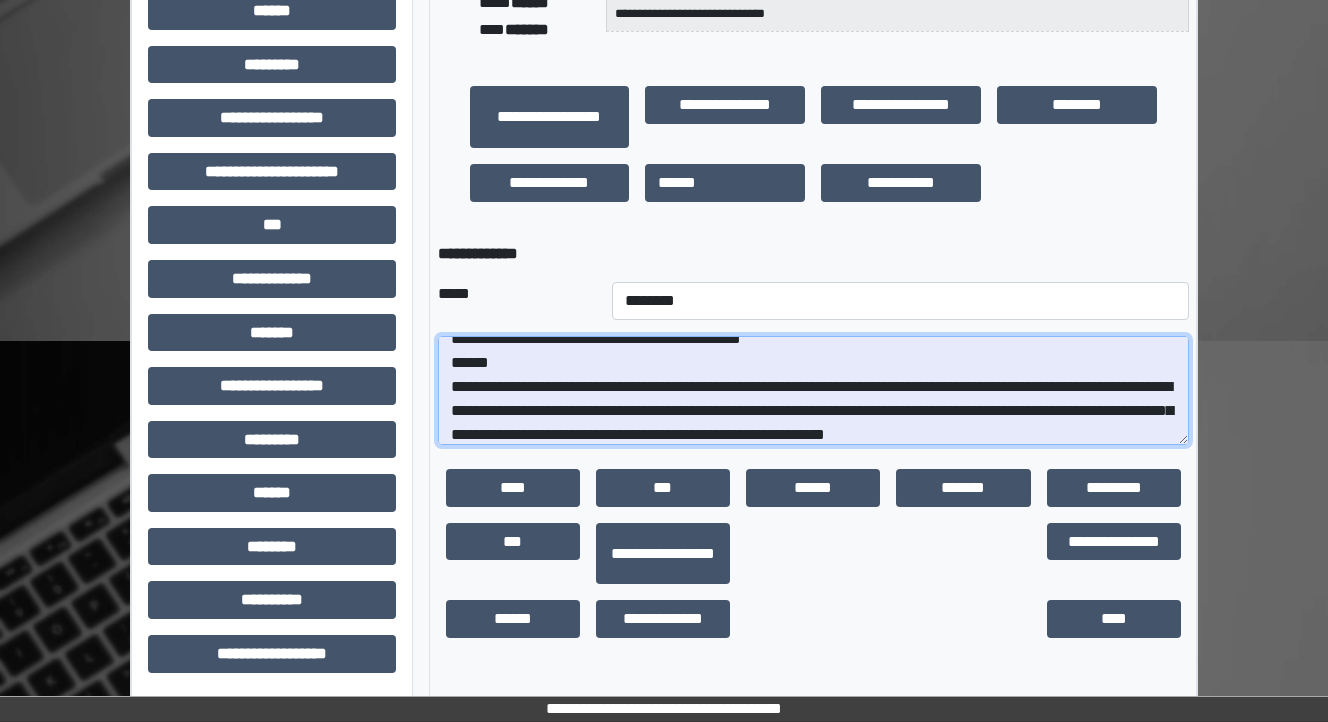 scroll, scrollTop: 64, scrollLeft: 0, axis: vertical 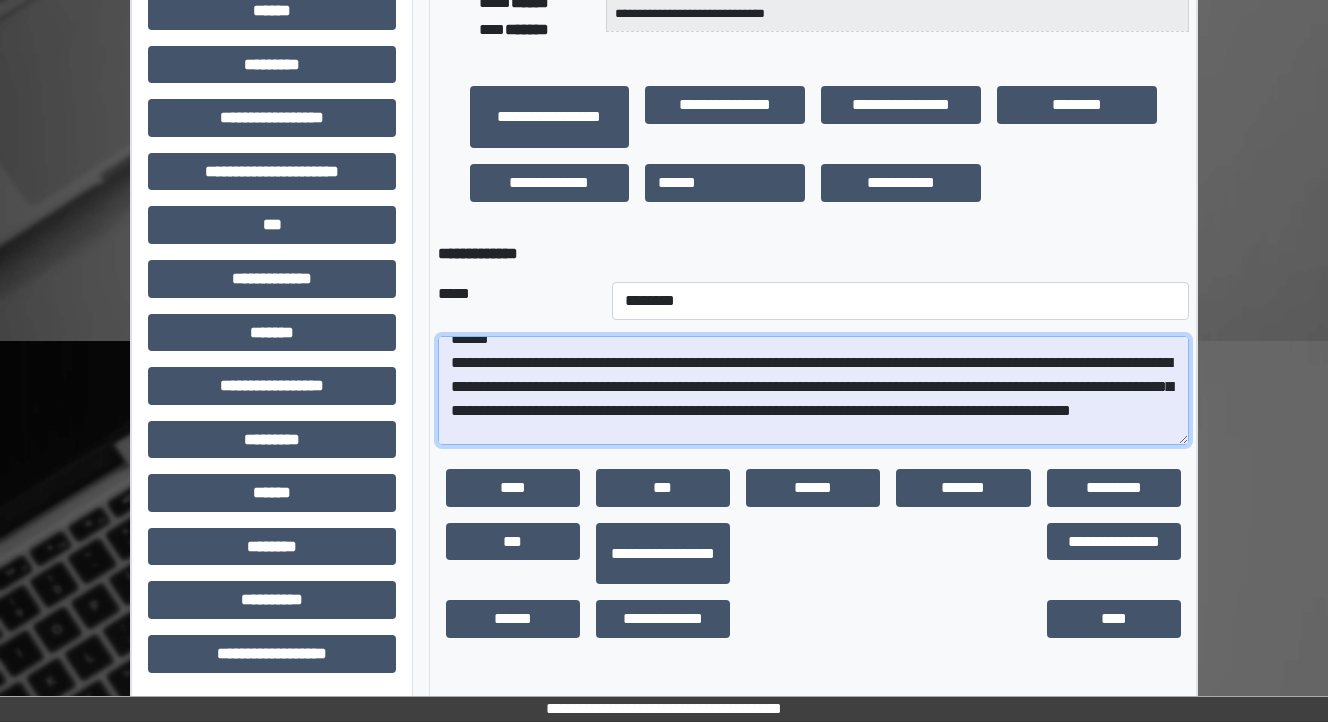 drag, startPoint x: 799, startPoint y: 411, endPoint x: 668, endPoint y: 408, distance: 131.03435 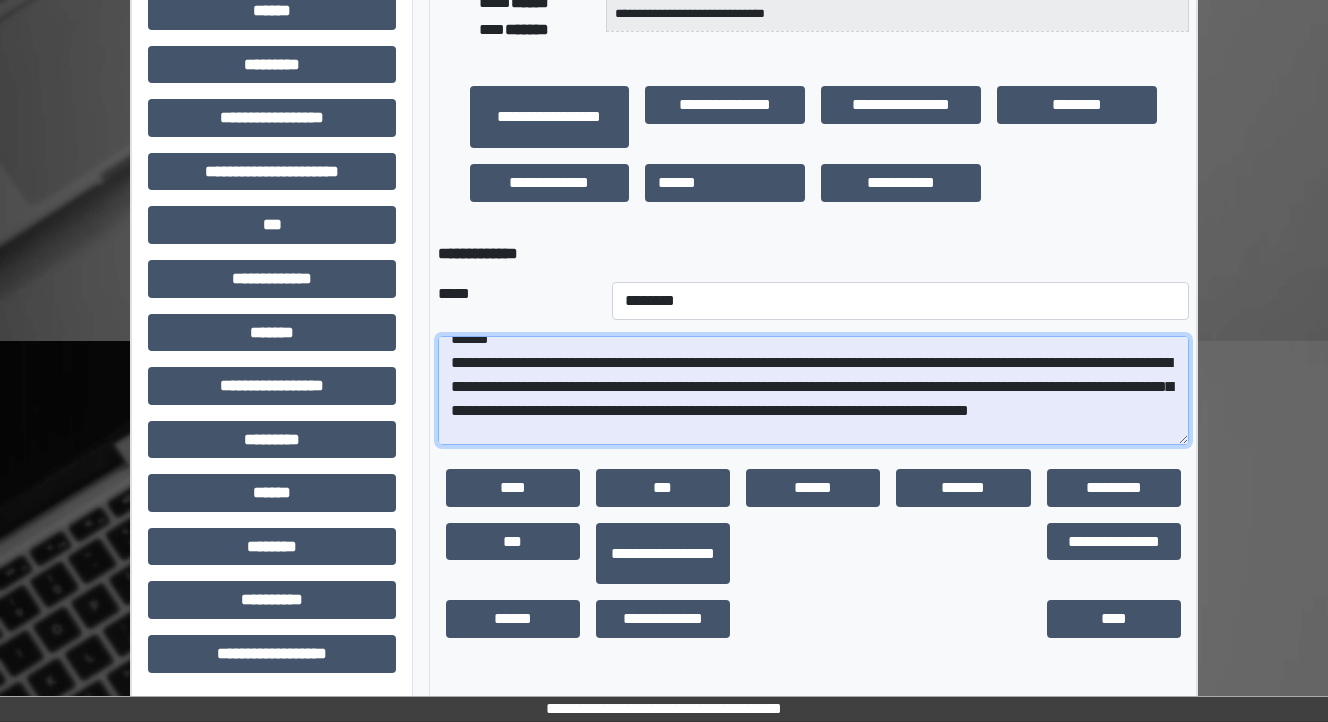 click on "**********" at bounding box center [813, 391] 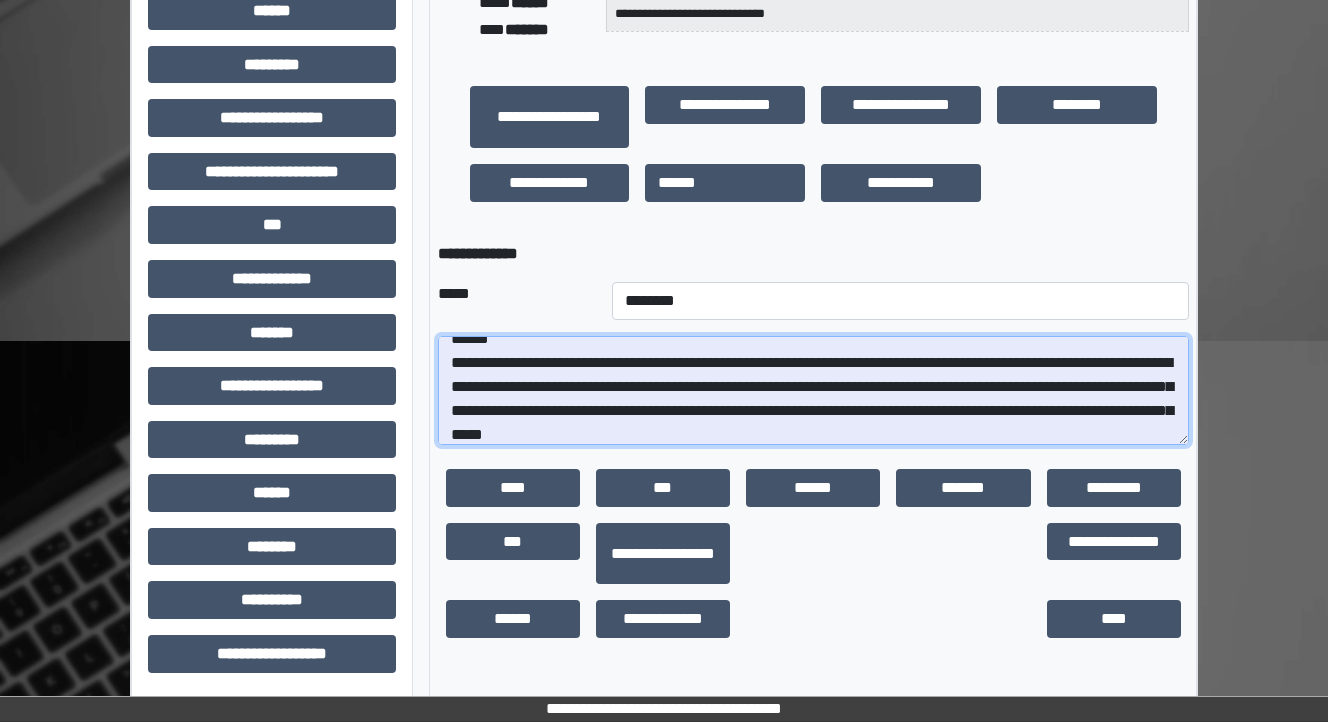 click on "**********" at bounding box center [813, 391] 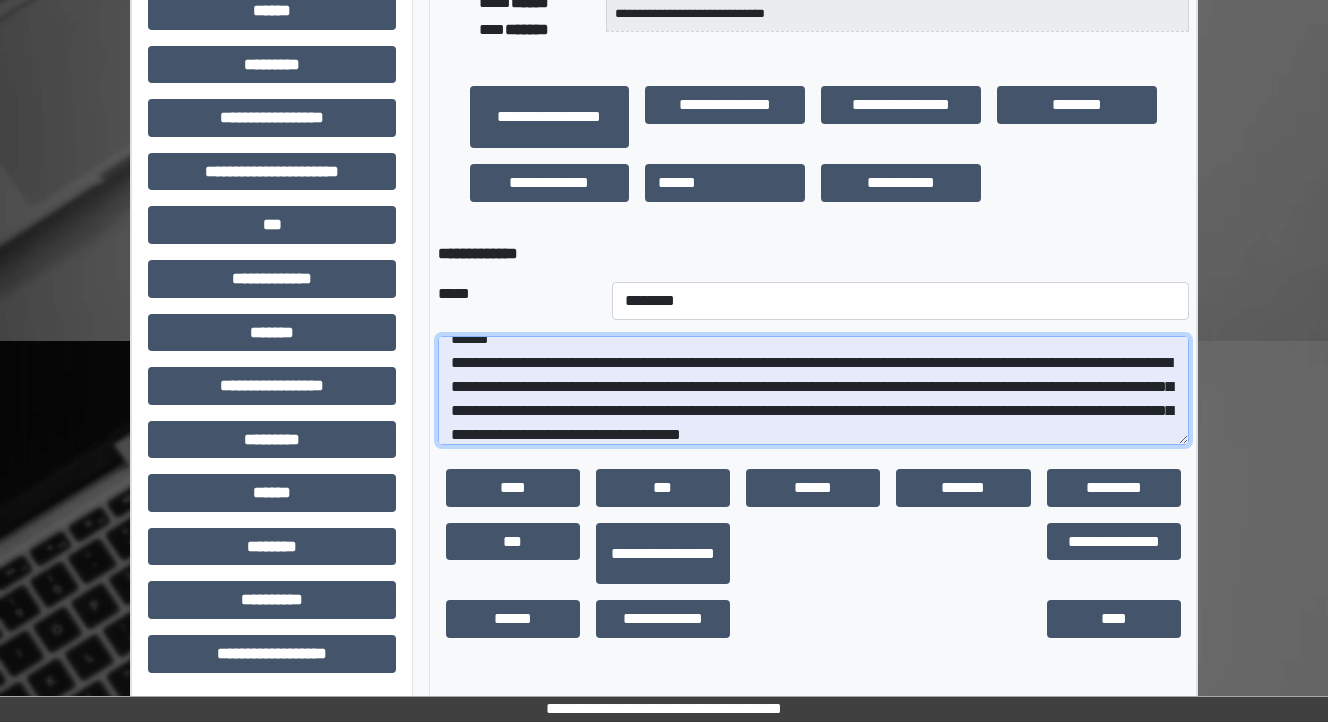 click on "**********" at bounding box center [813, 391] 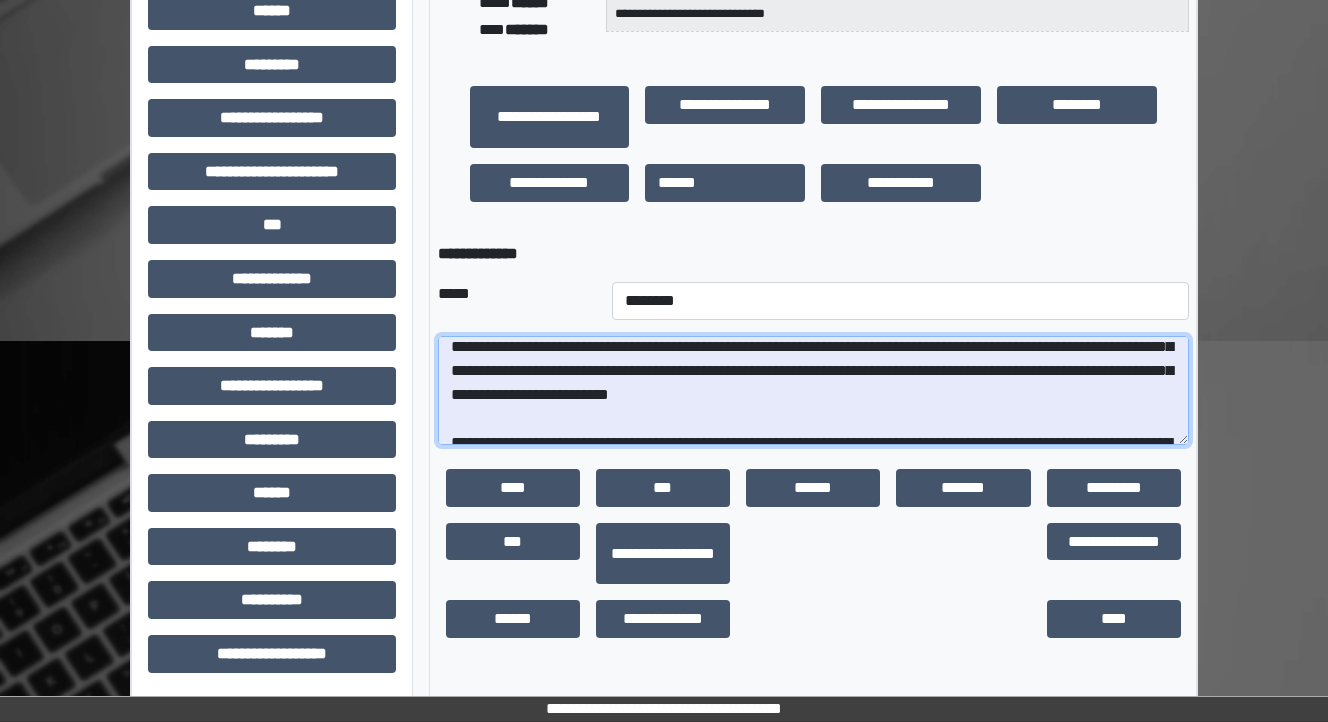scroll, scrollTop: 64, scrollLeft: 0, axis: vertical 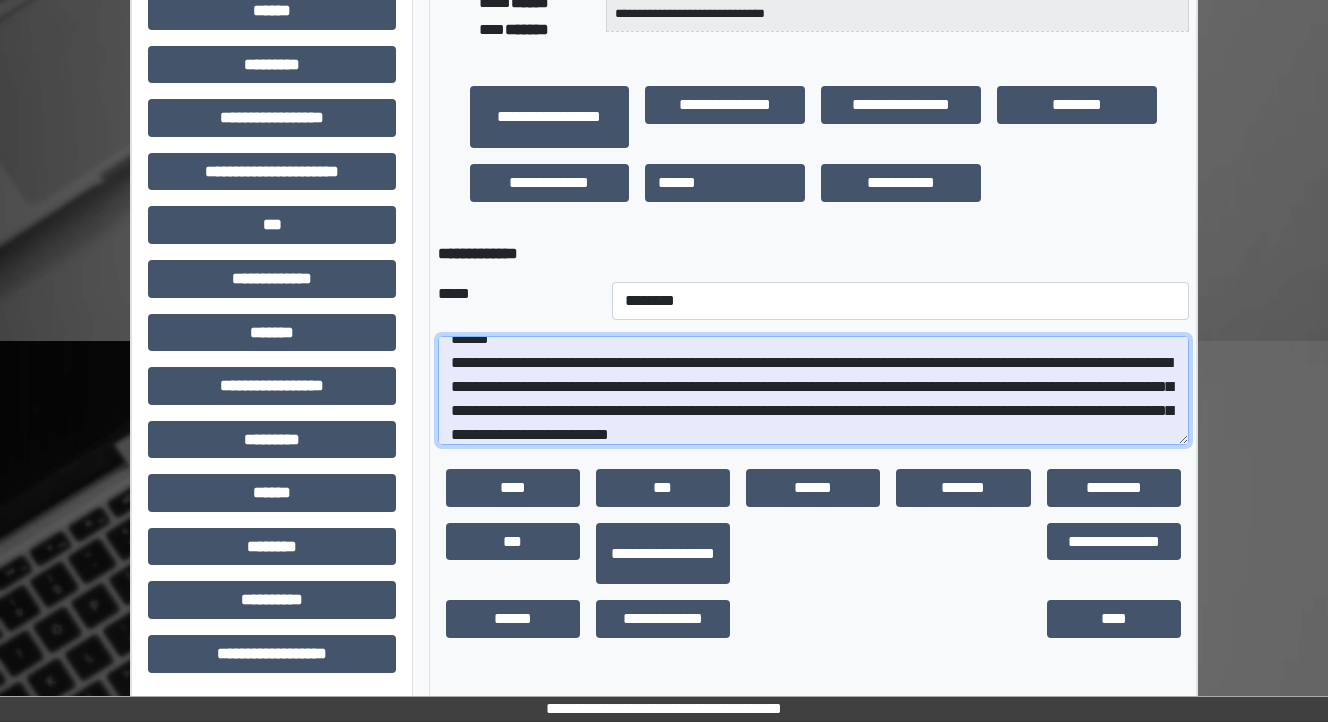 click on "**********" at bounding box center [813, 391] 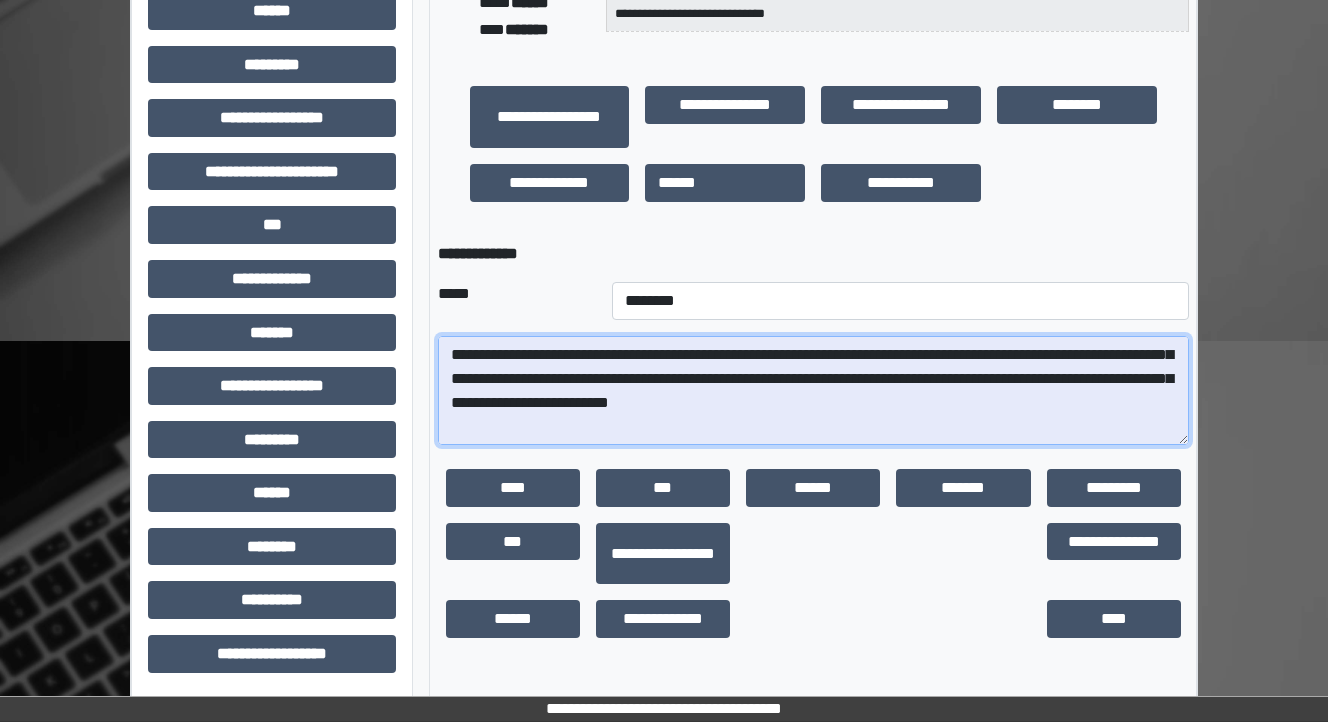 scroll, scrollTop: 176, scrollLeft: 0, axis: vertical 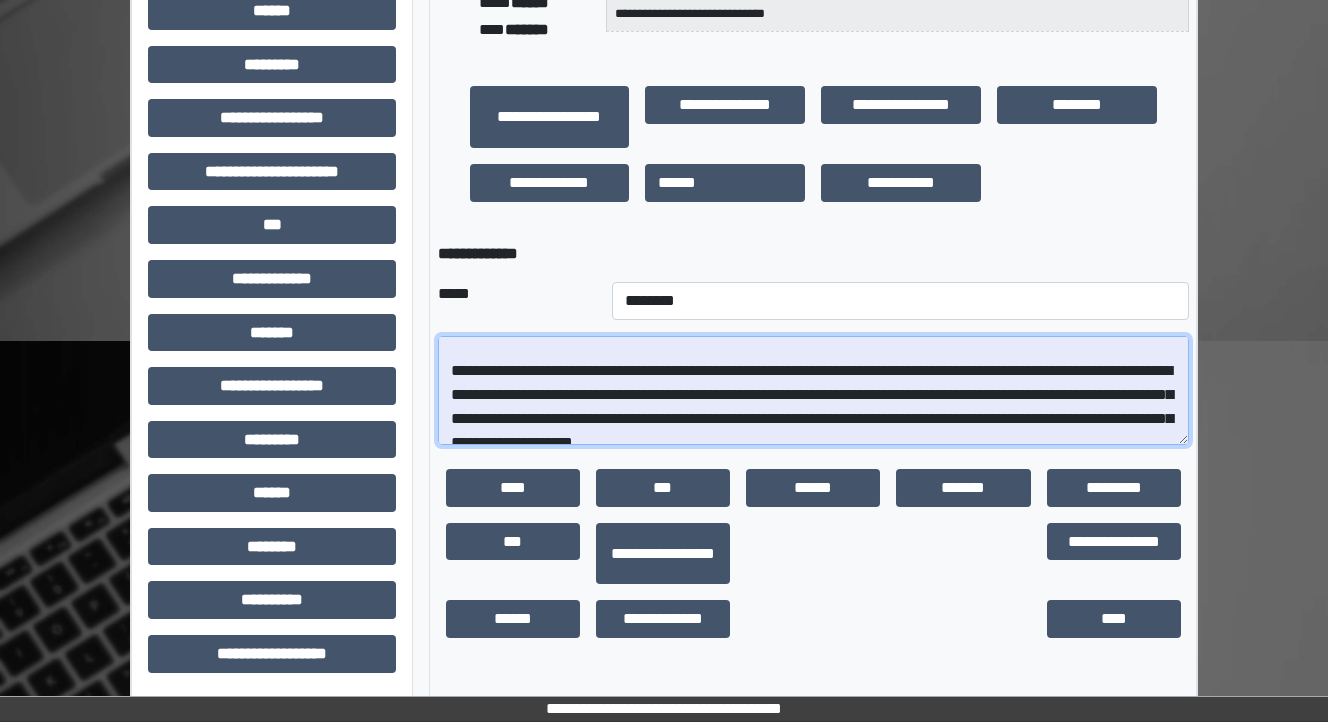 drag, startPoint x: 742, startPoint y: 369, endPoint x: 644, endPoint y: 368, distance: 98.005104 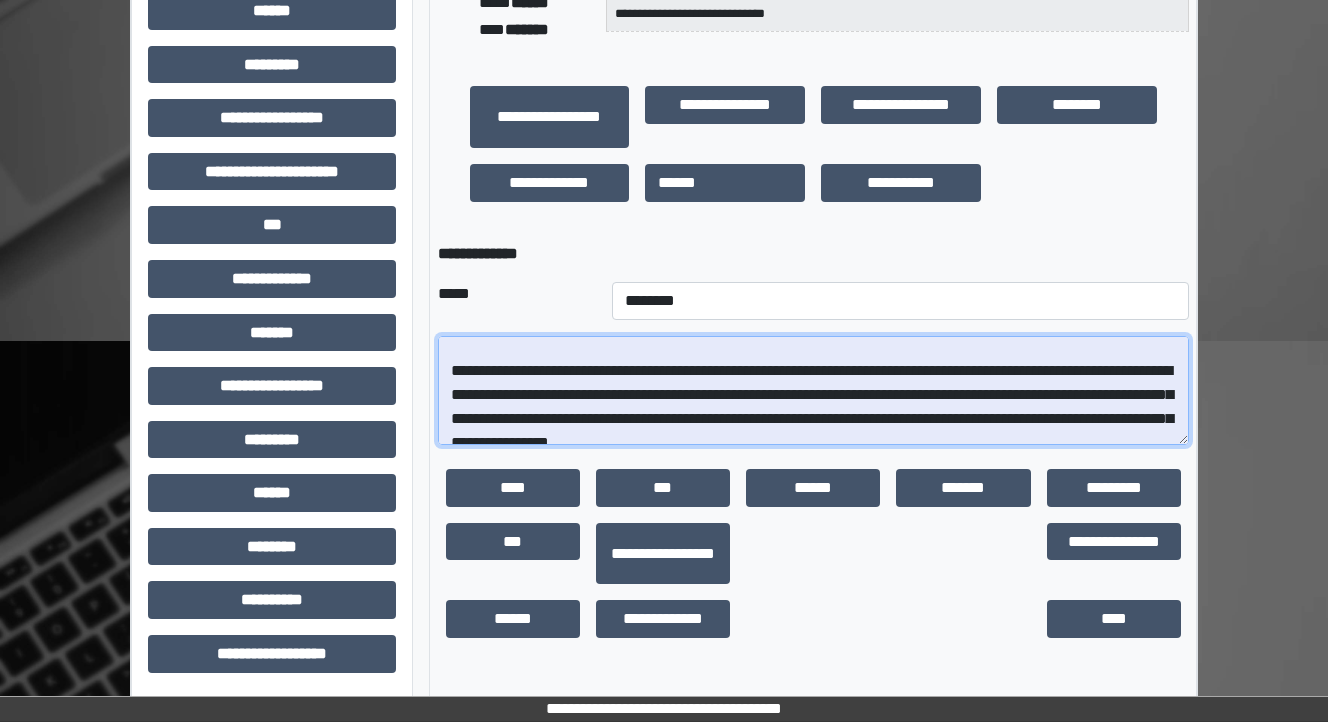 click on "**********" at bounding box center [813, 391] 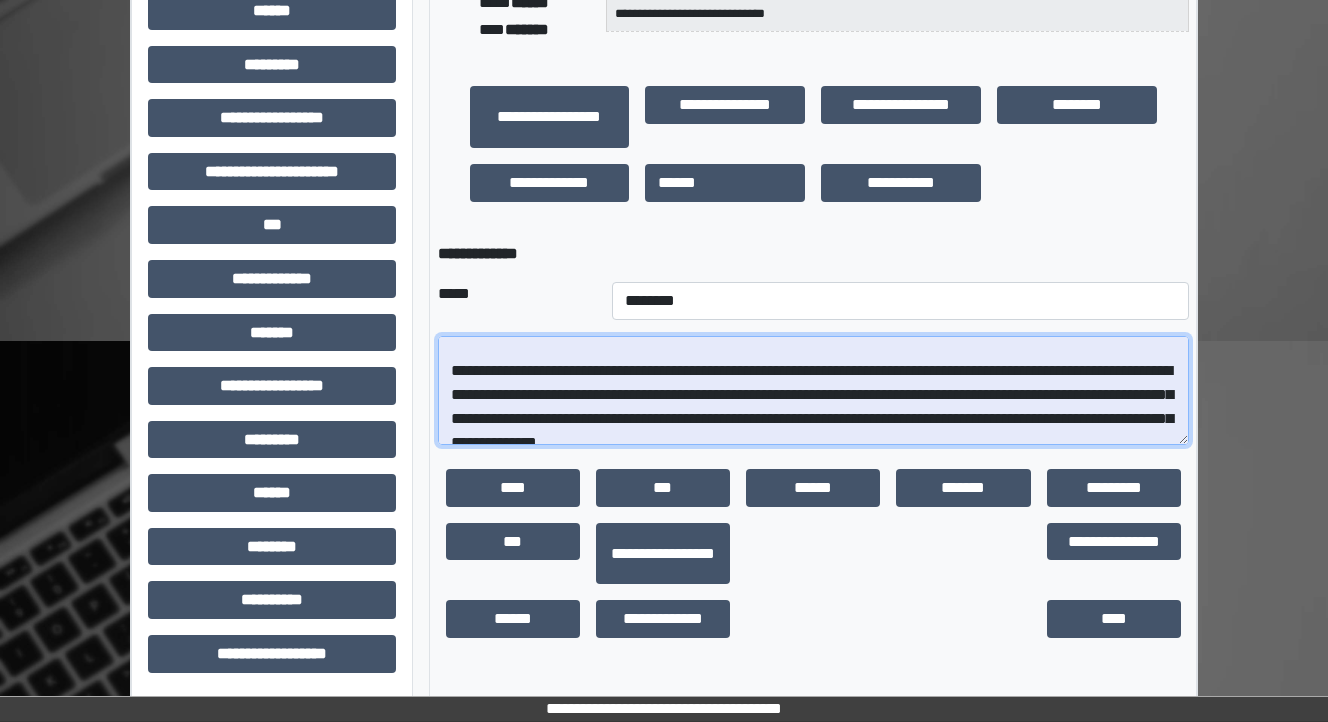 drag, startPoint x: 853, startPoint y: 364, endPoint x: 1155, endPoint y: 366, distance: 302.00662 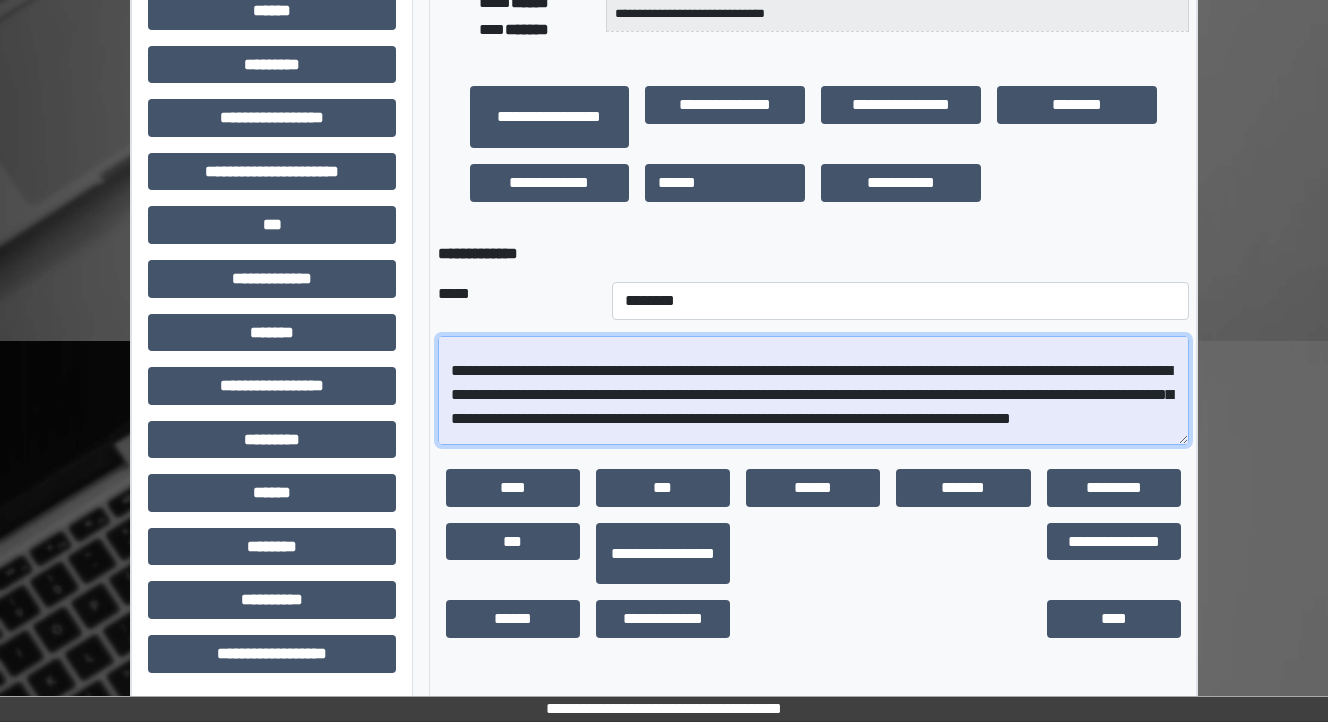 drag, startPoint x: 1088, startPoint y: 370, endPoint x: 855, endPoint y: 372, distance: 233.00859 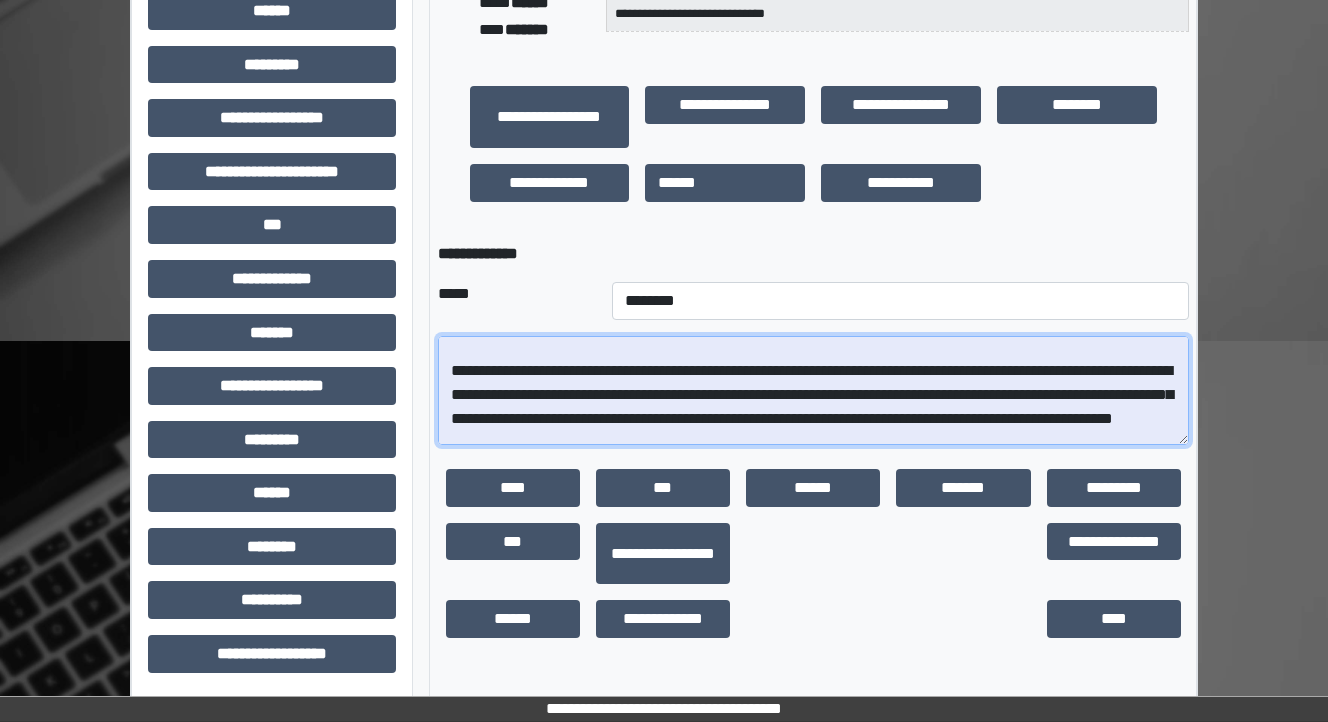 drag, startPoint x: 551, startPoint y: 366, endPoint x: 476, endPoint y: 370, distance: 75.10659 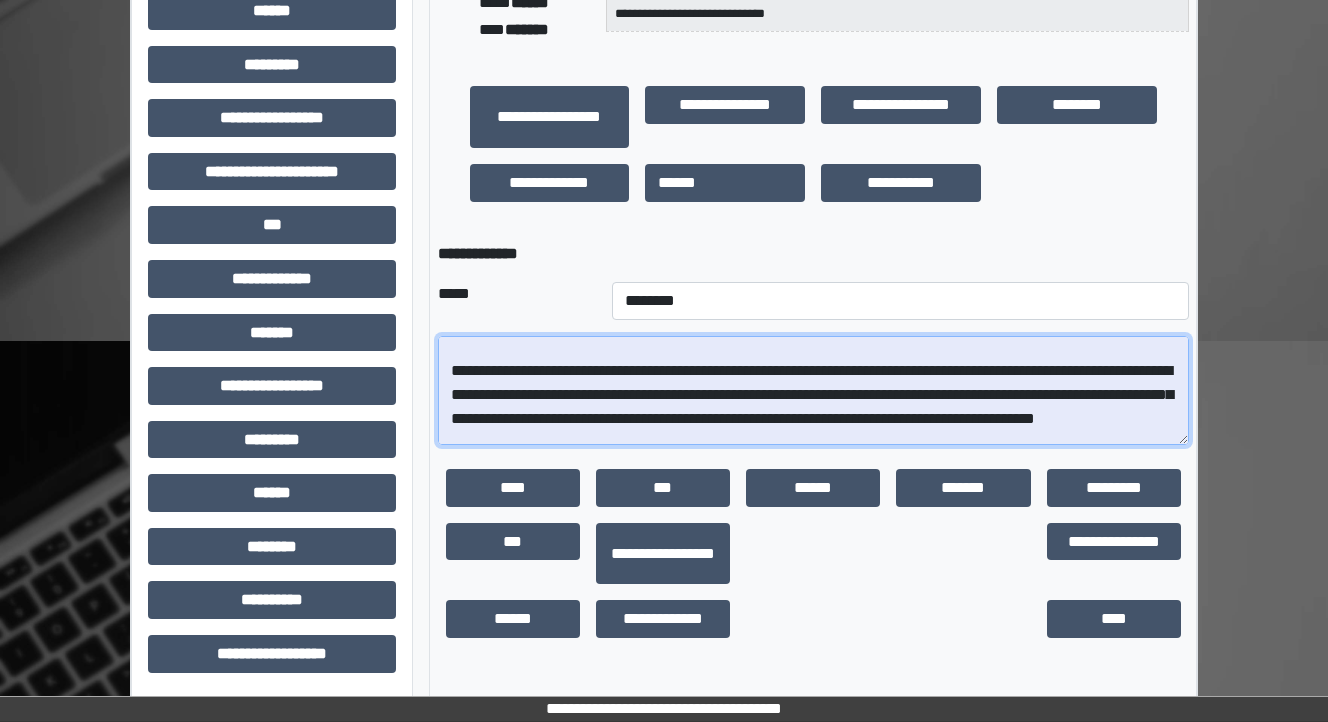 click on "**********" at bounding box center [813, 391] 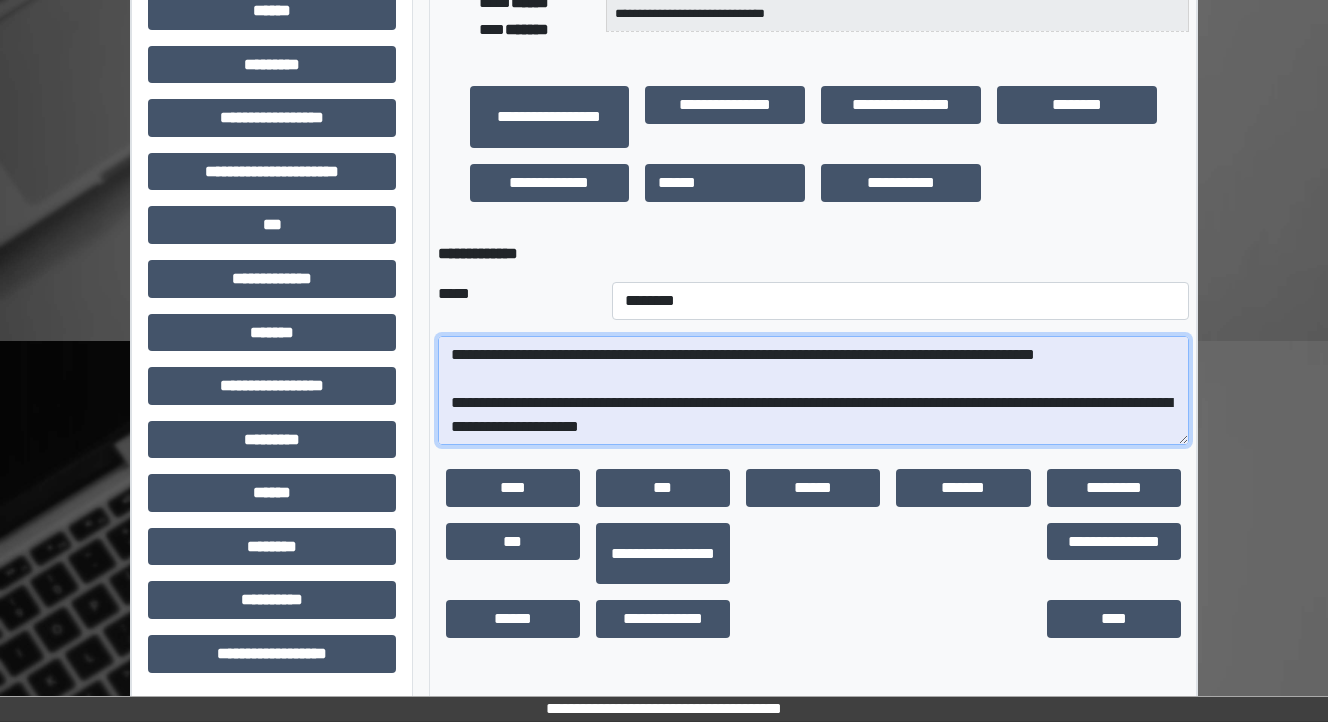 click on "**********" at bounding box center (813, 391) 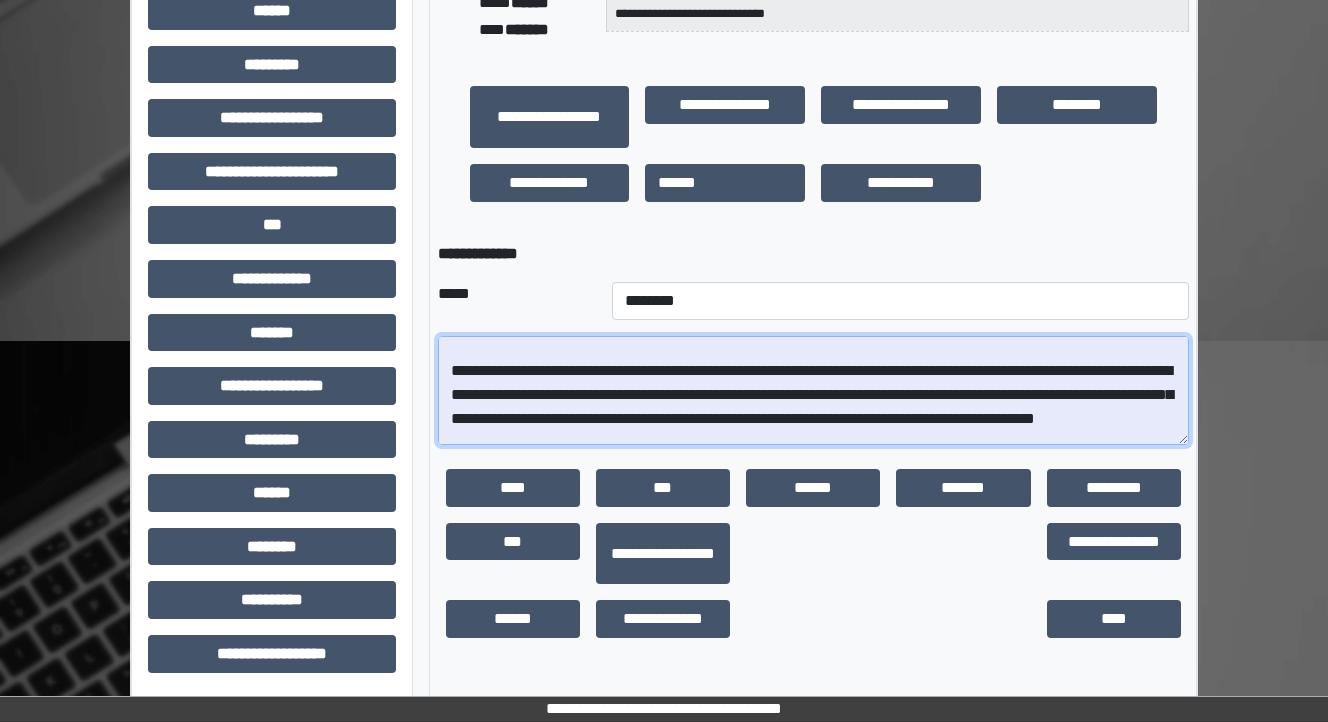 scroll, scrollTop: 96, scrollLeft: 0, axis: vertical 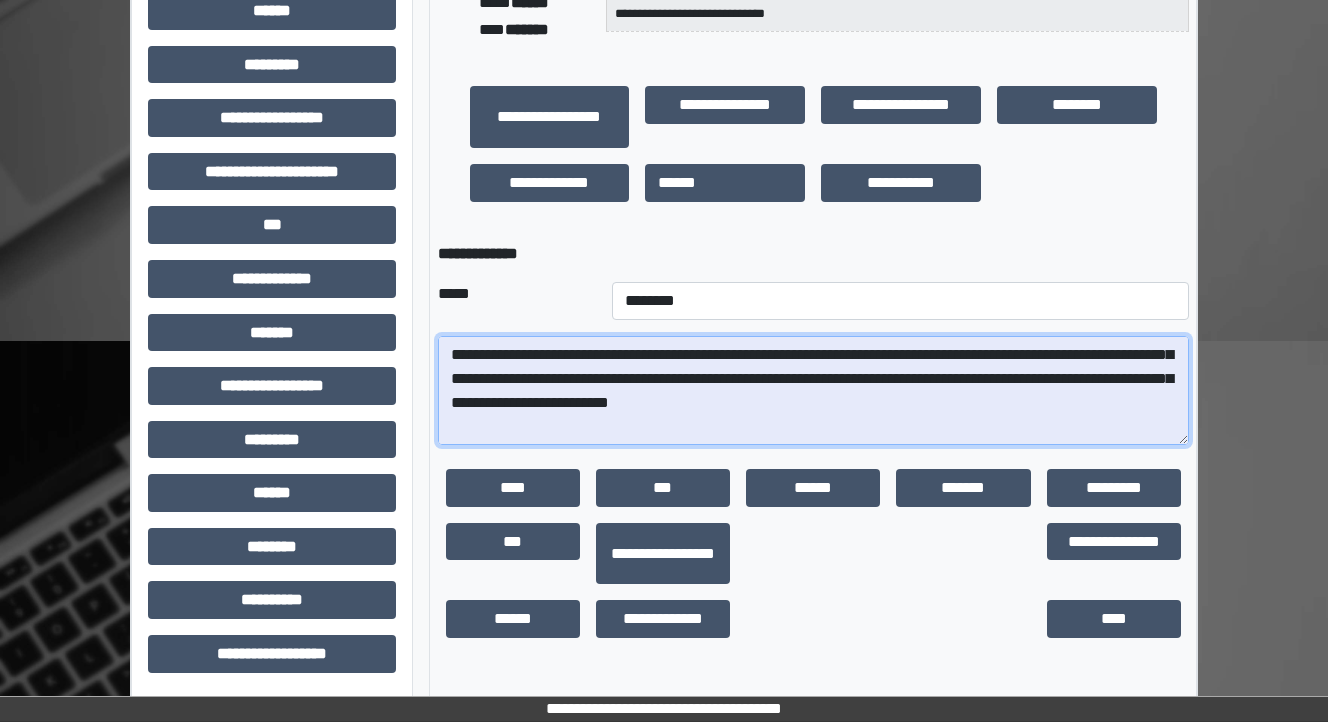 drag, startPoint x: 768, startPoint y: 401, endPoint x: 668, endPoint y: 392, distance: 100.40418 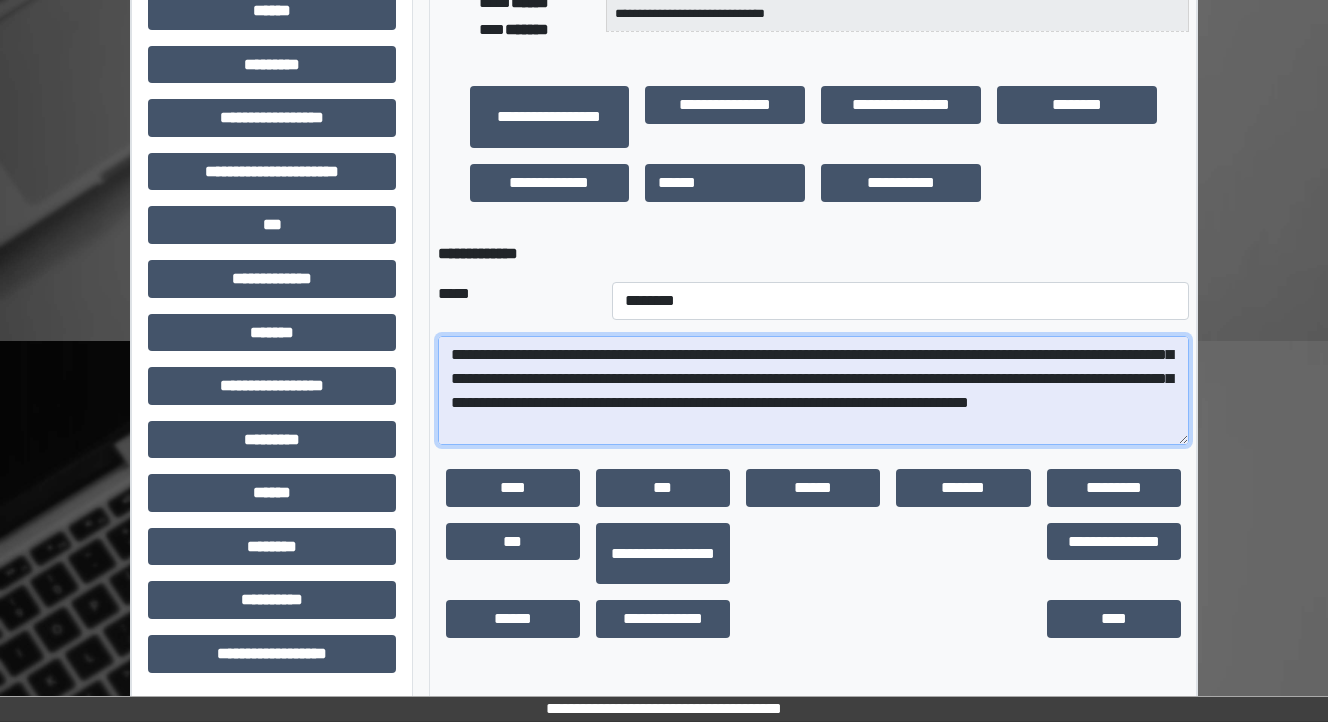 click on "**********" at bounding box center (813, 391) 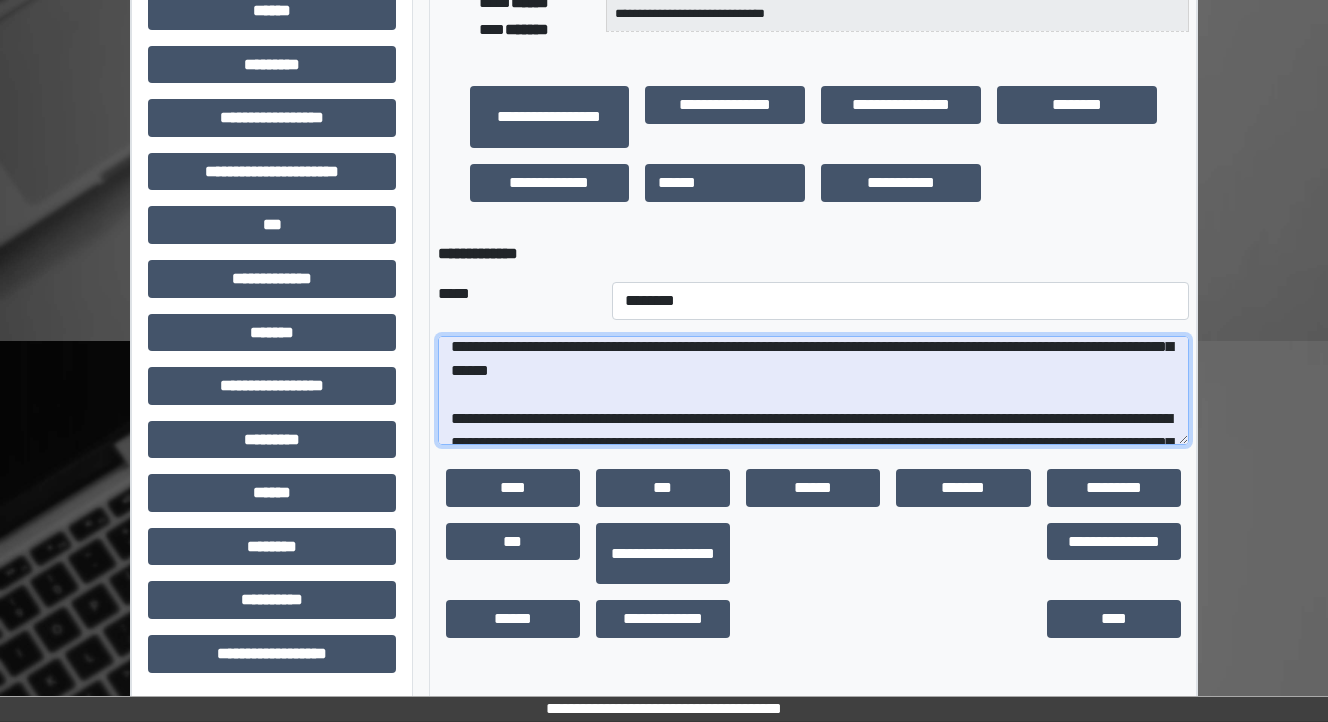 scroll, scrollTop: 176, scrollLeft: 0, axis: vertical 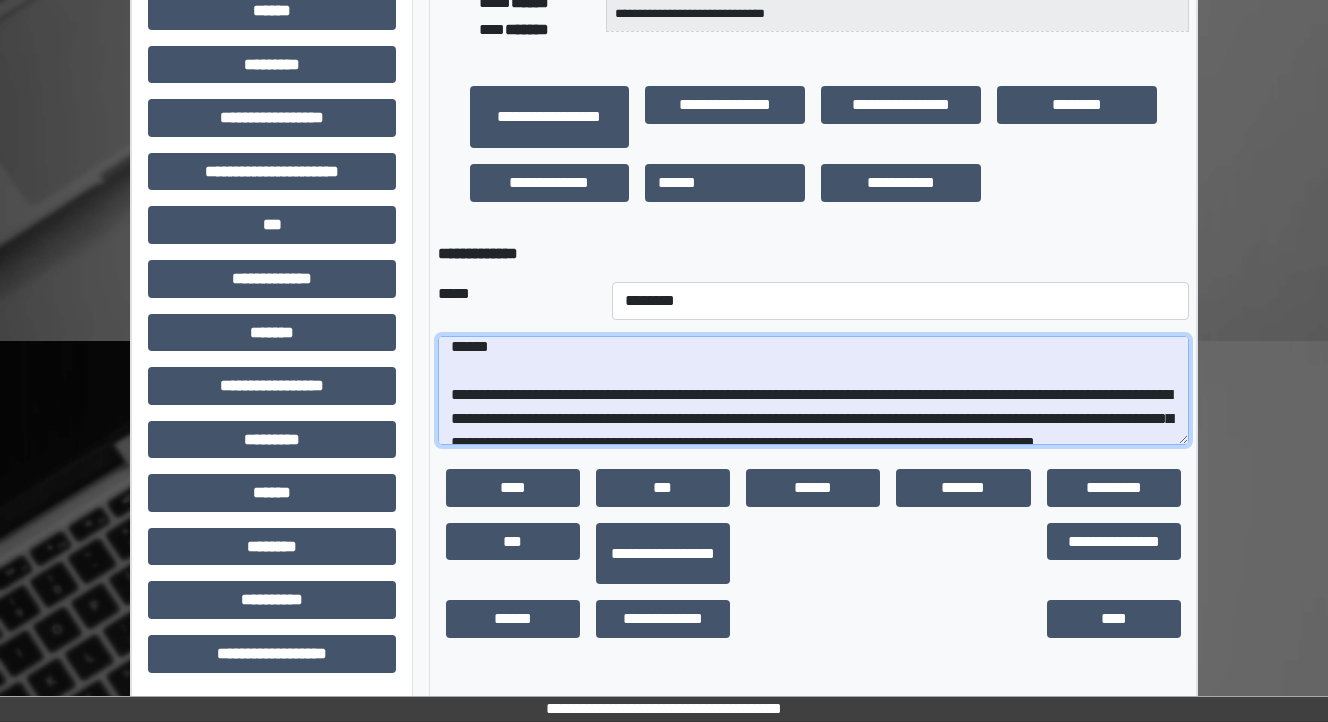 click at bounding box center (813, 391) 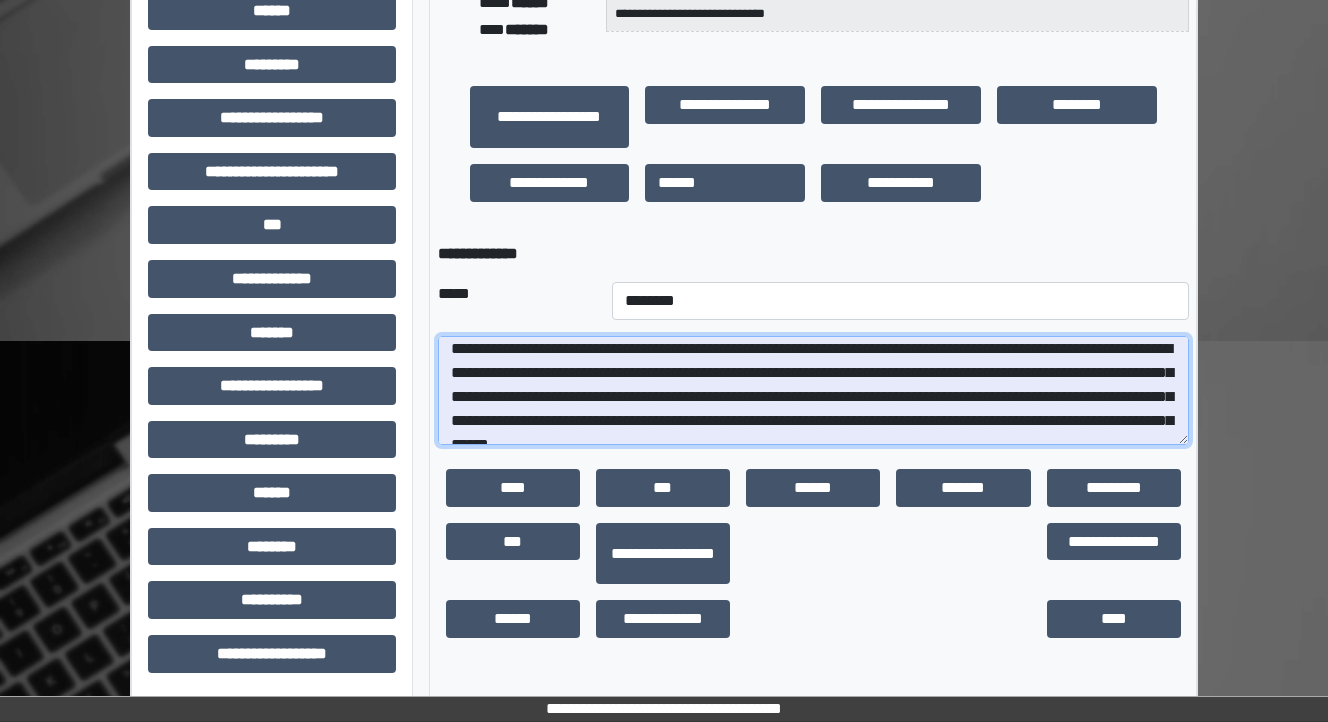 scroll, scrollTop: 96, scrollLeft: 0, axis: vertical 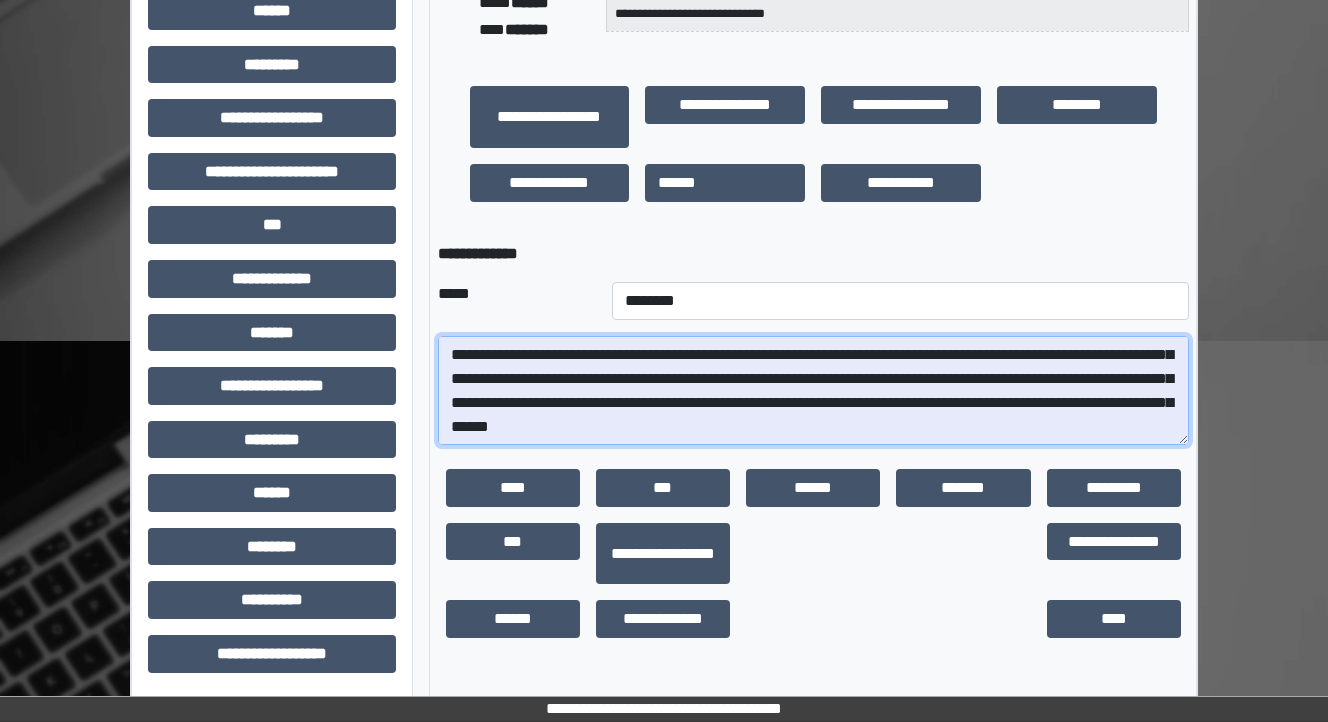 click at bounding box center (813, 391) 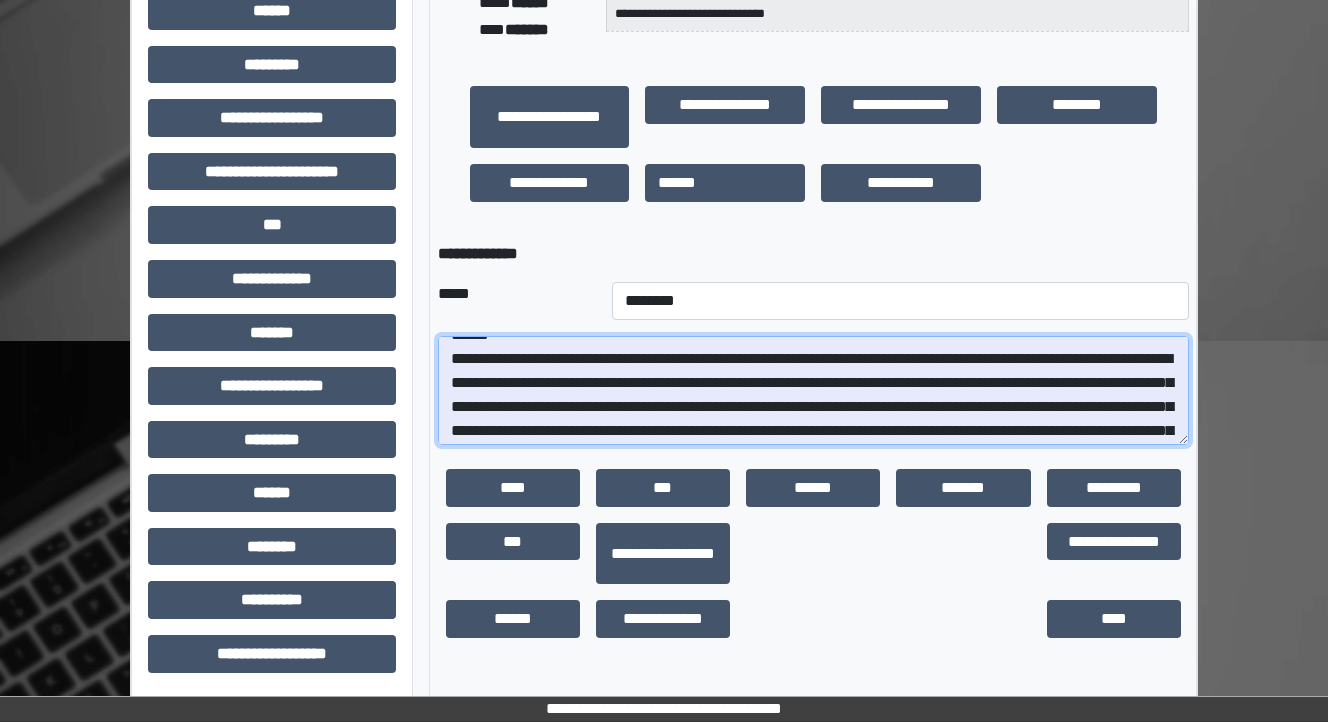 scroll, scrollTop: 96, scrollLeft: 0, axis: vertical 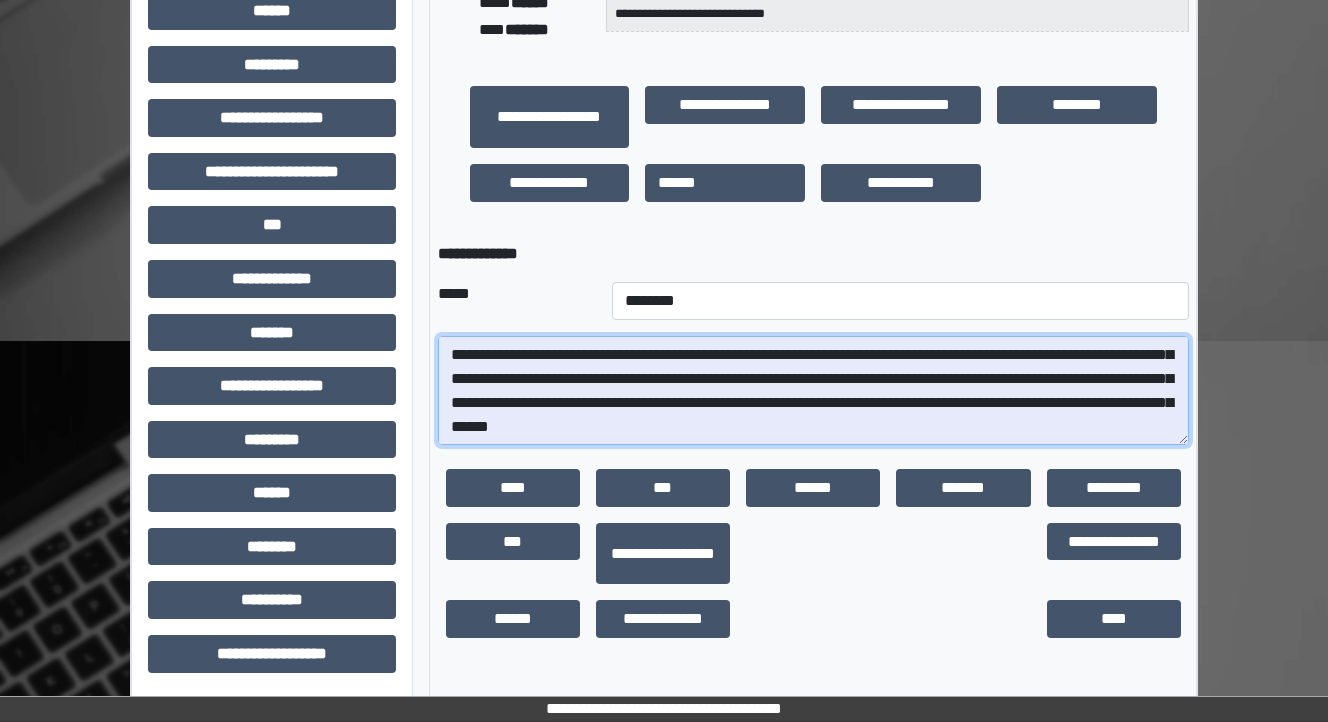 click at bounding box center (813, 391) 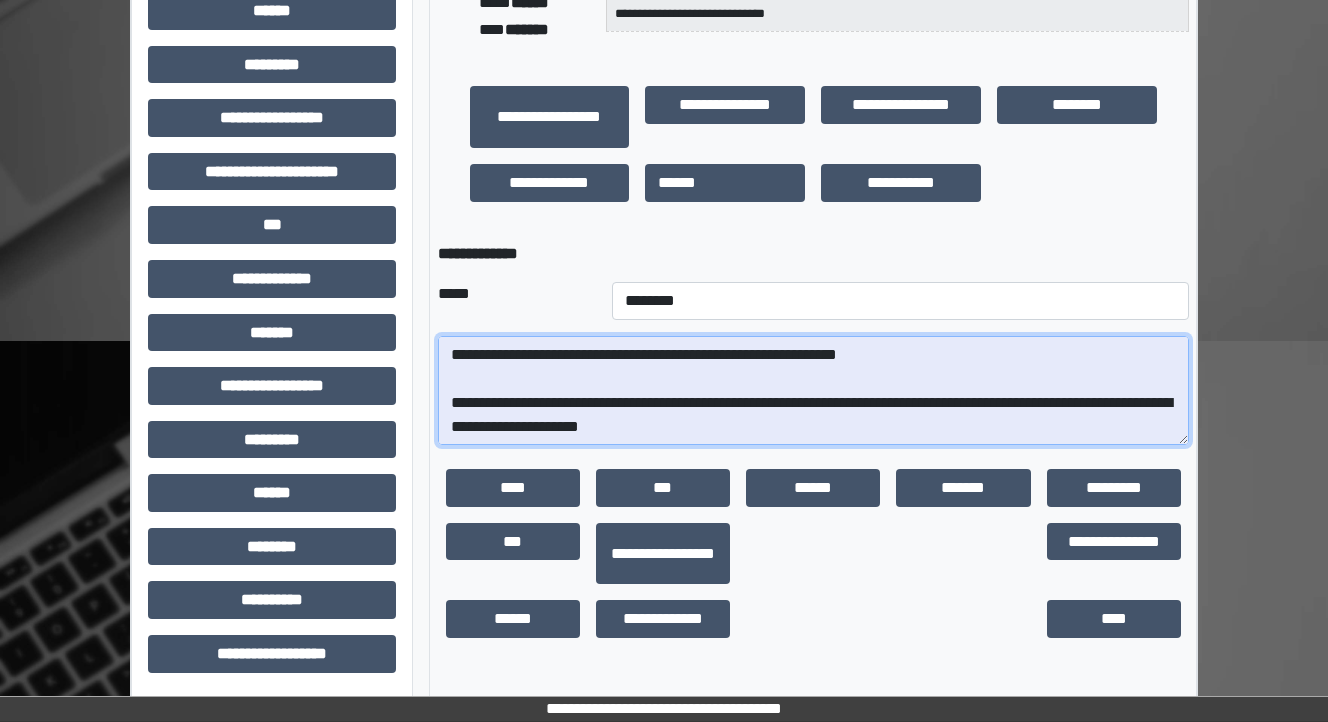 scroll, scrollTop: 312, scrollLeft: 0, axis: vertical 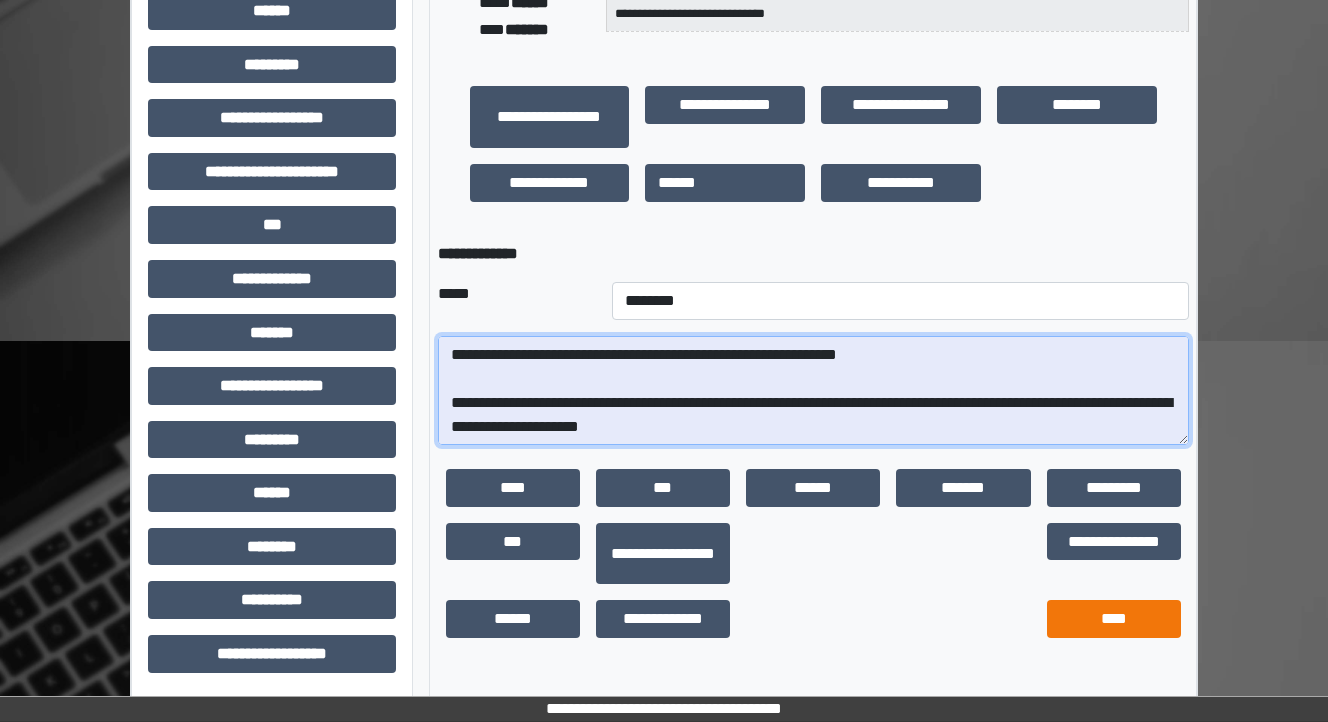 type on "**********" 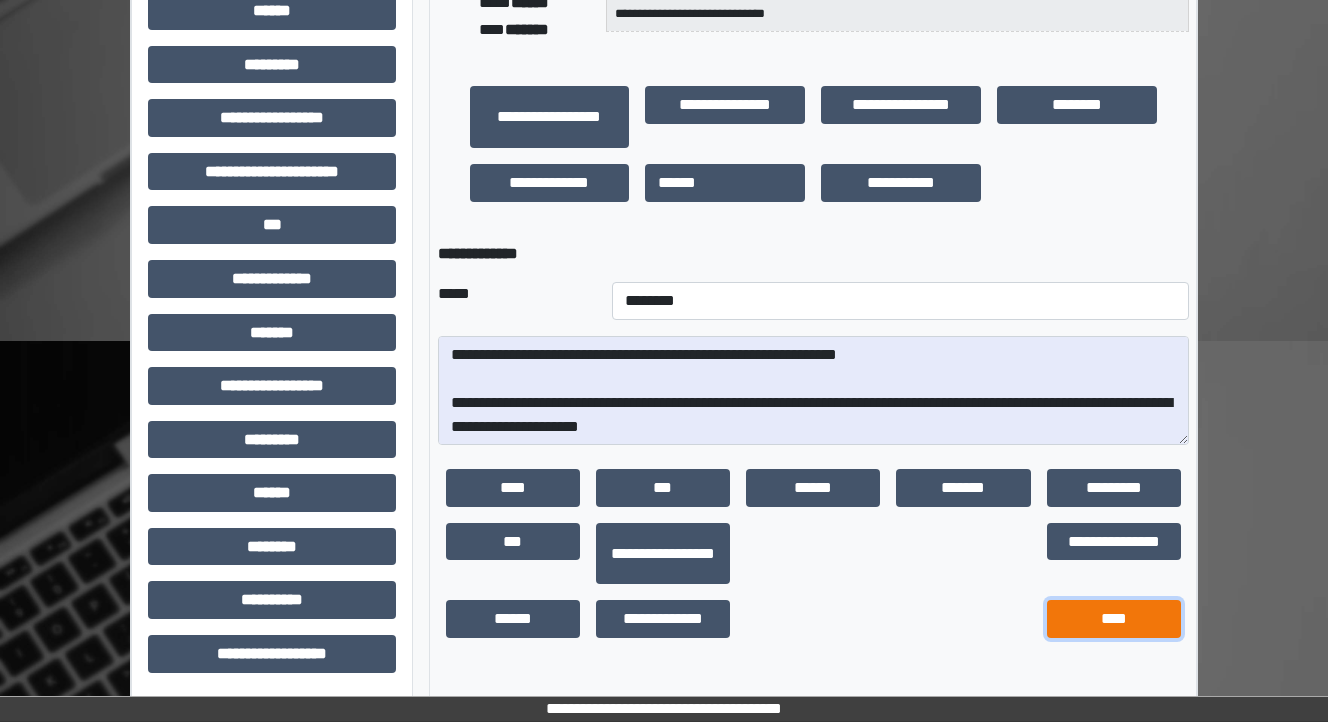 click on "****" at bounding box center [1114, 619] 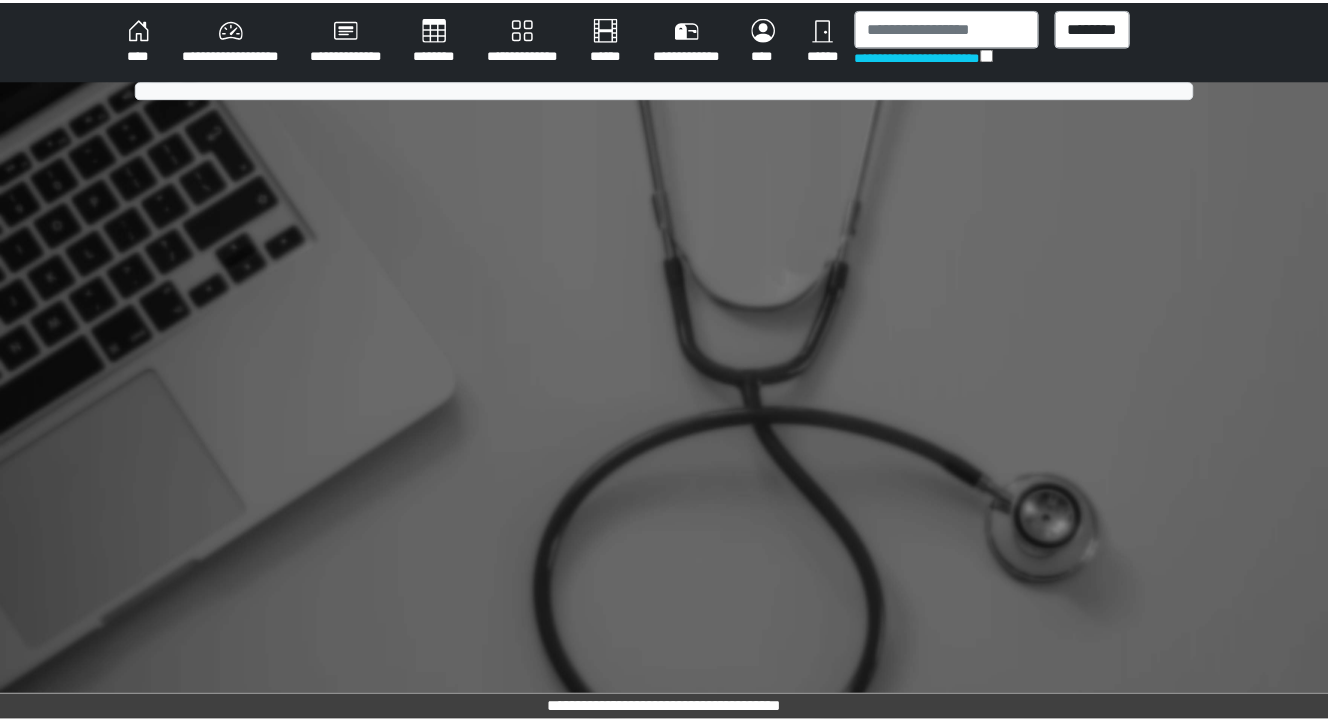 scroll, scrollTop: 0, scrollLeft: 0, axis: both 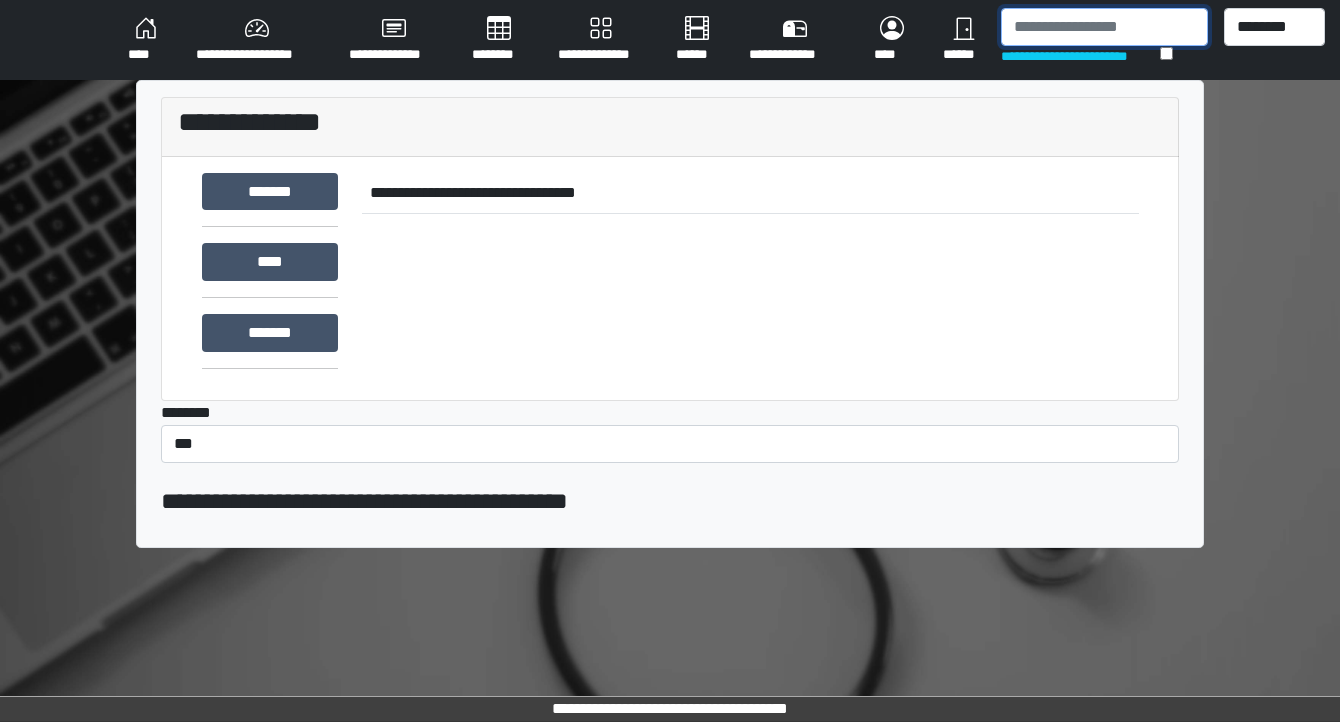 click at bounding box center (1104, 27) 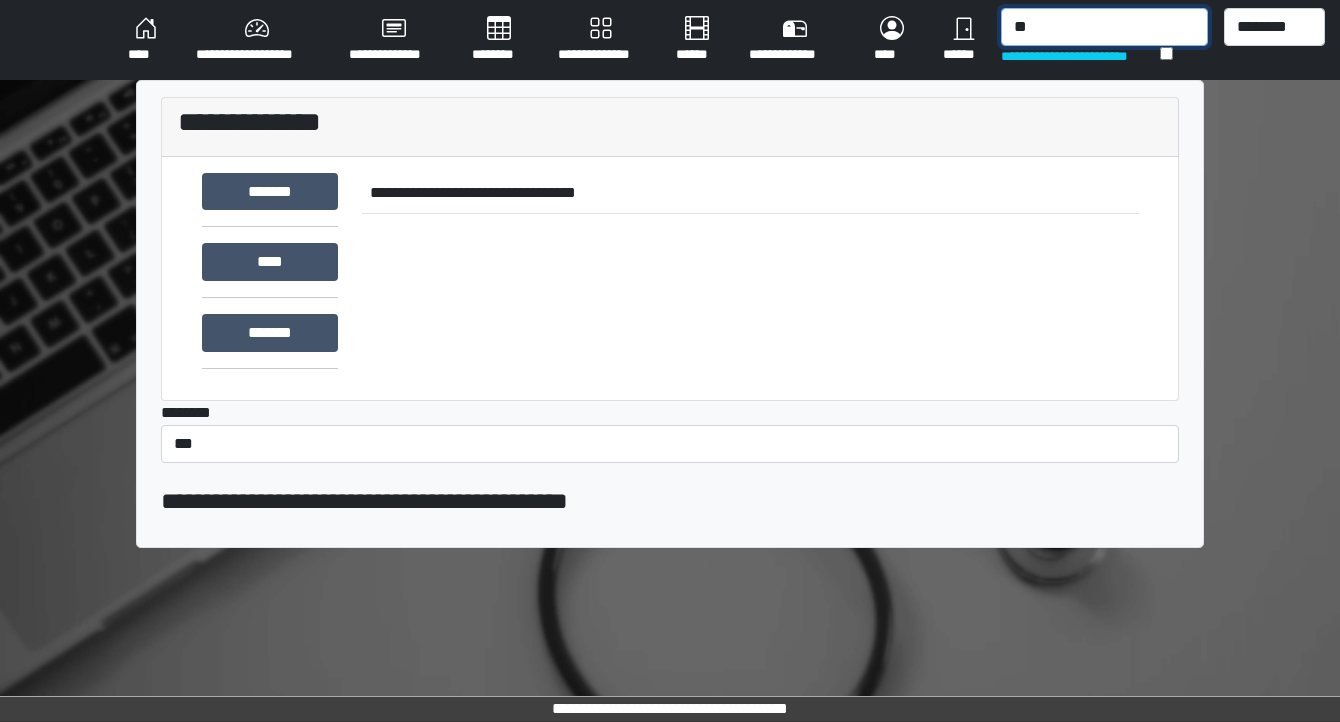 type on "*" 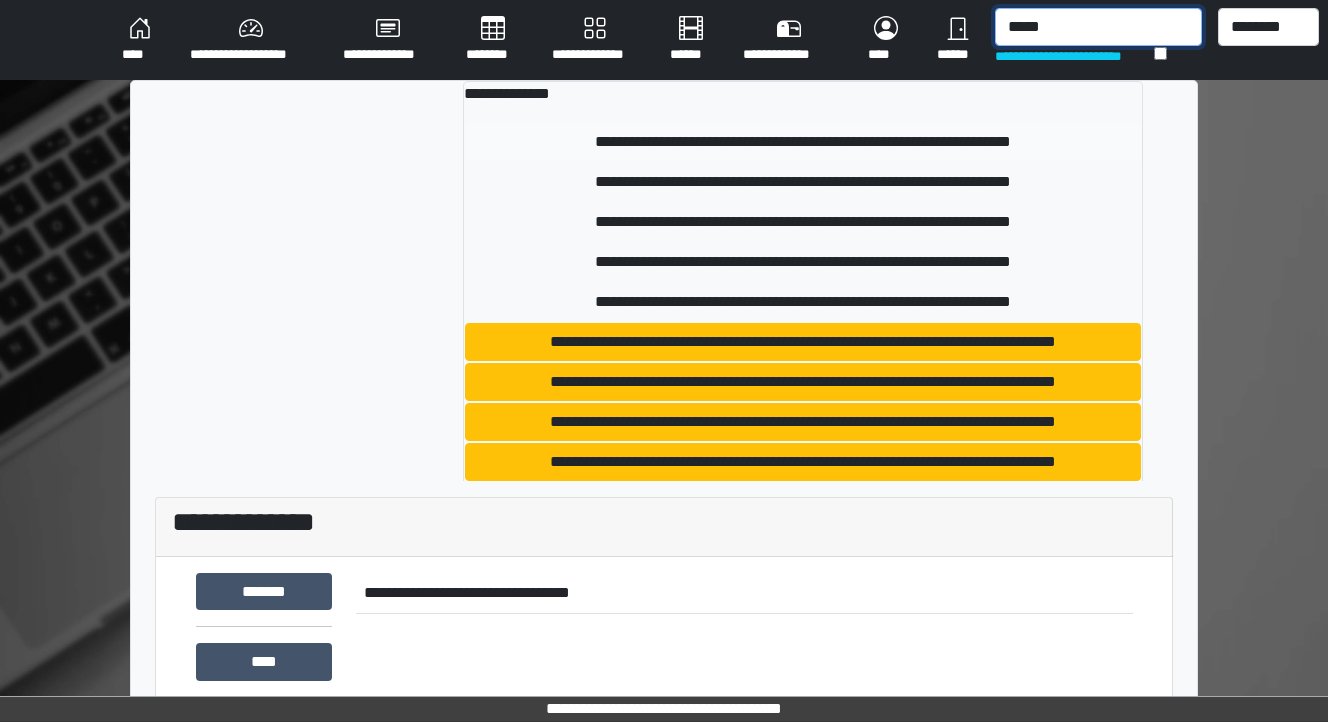 type on "*****" 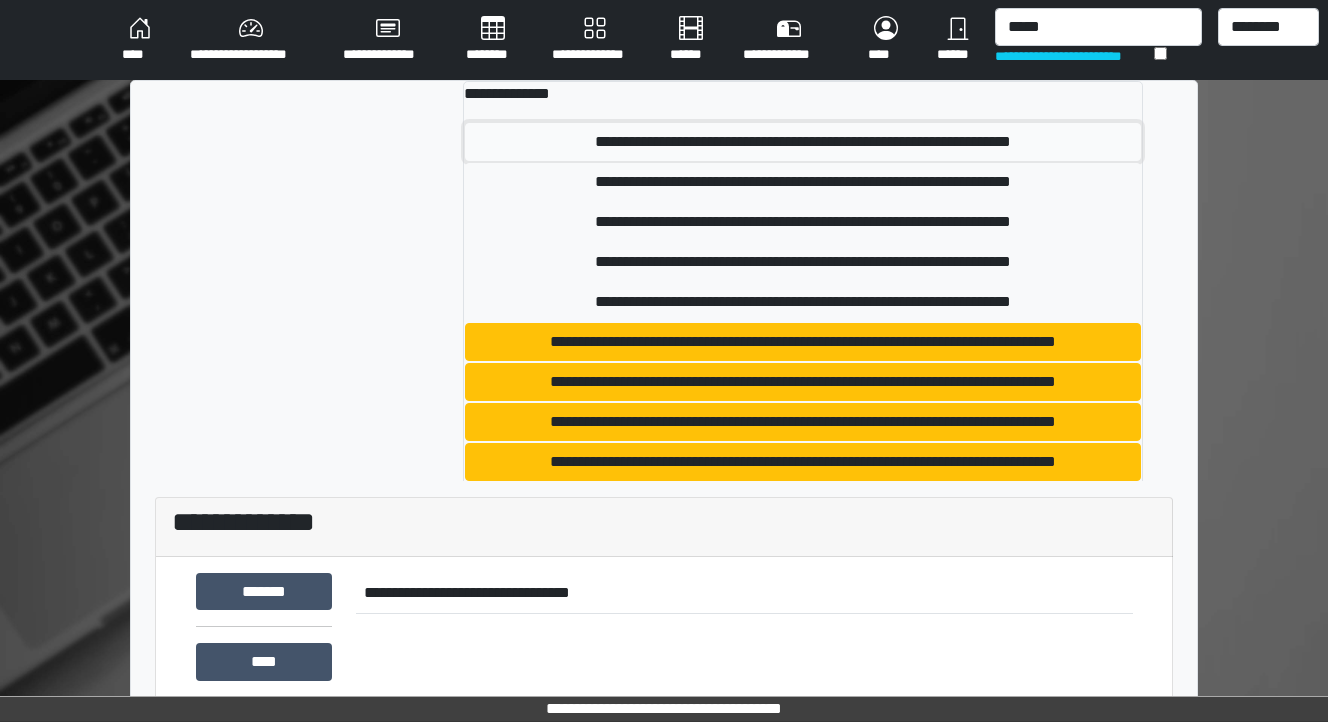 click on "**********" at bounding box center [803, 142] 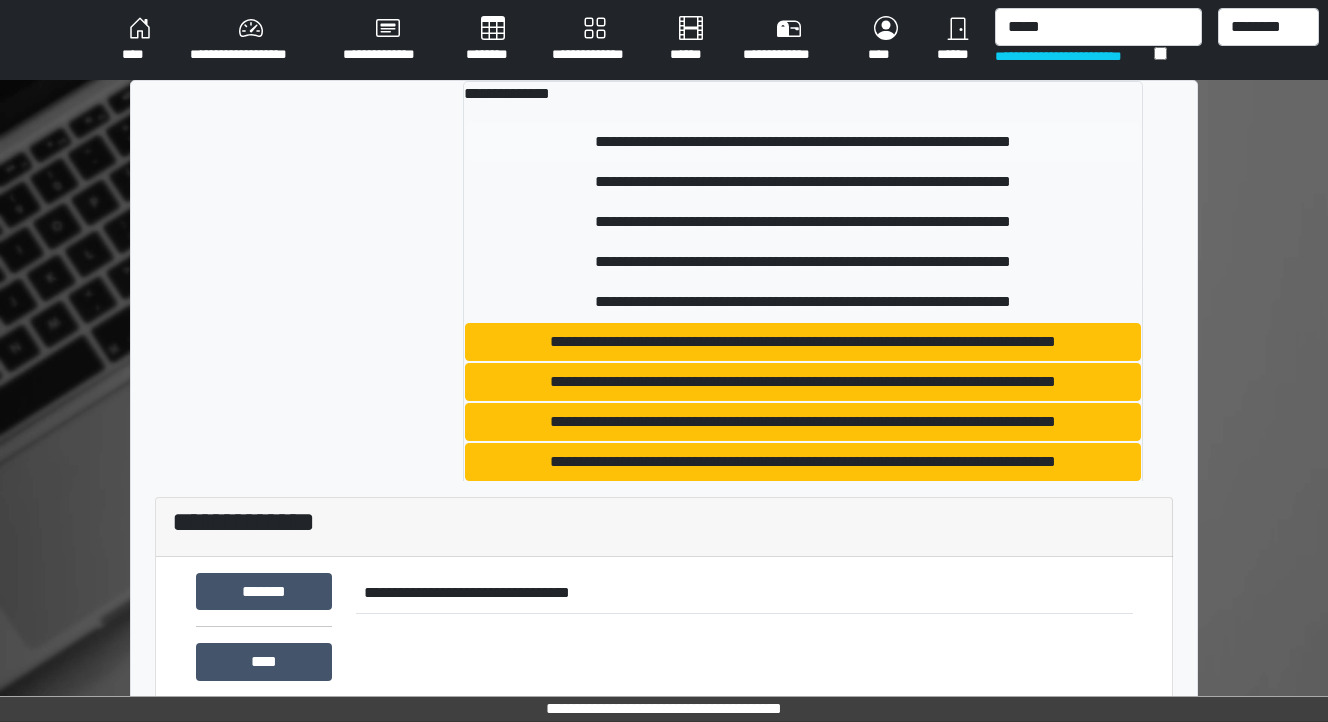 type 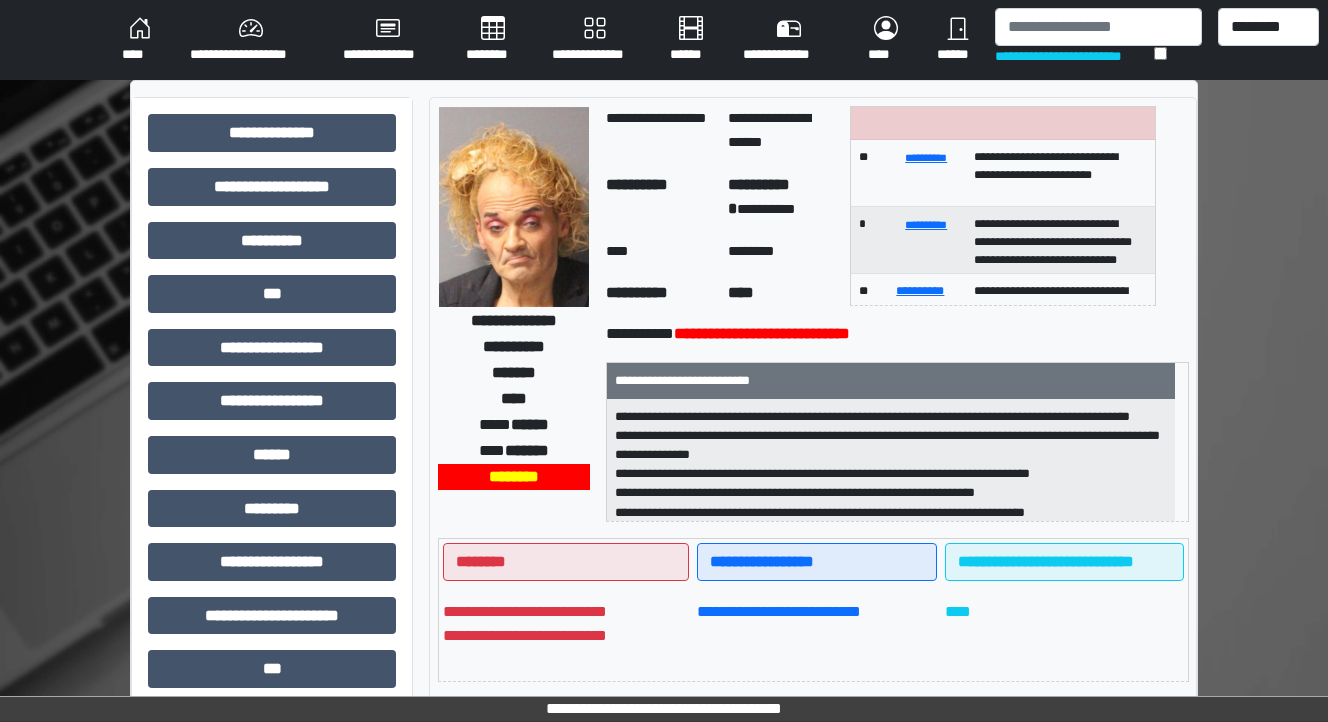 scroll, scrollTop: 0, scrollLeft: 0, axis: both 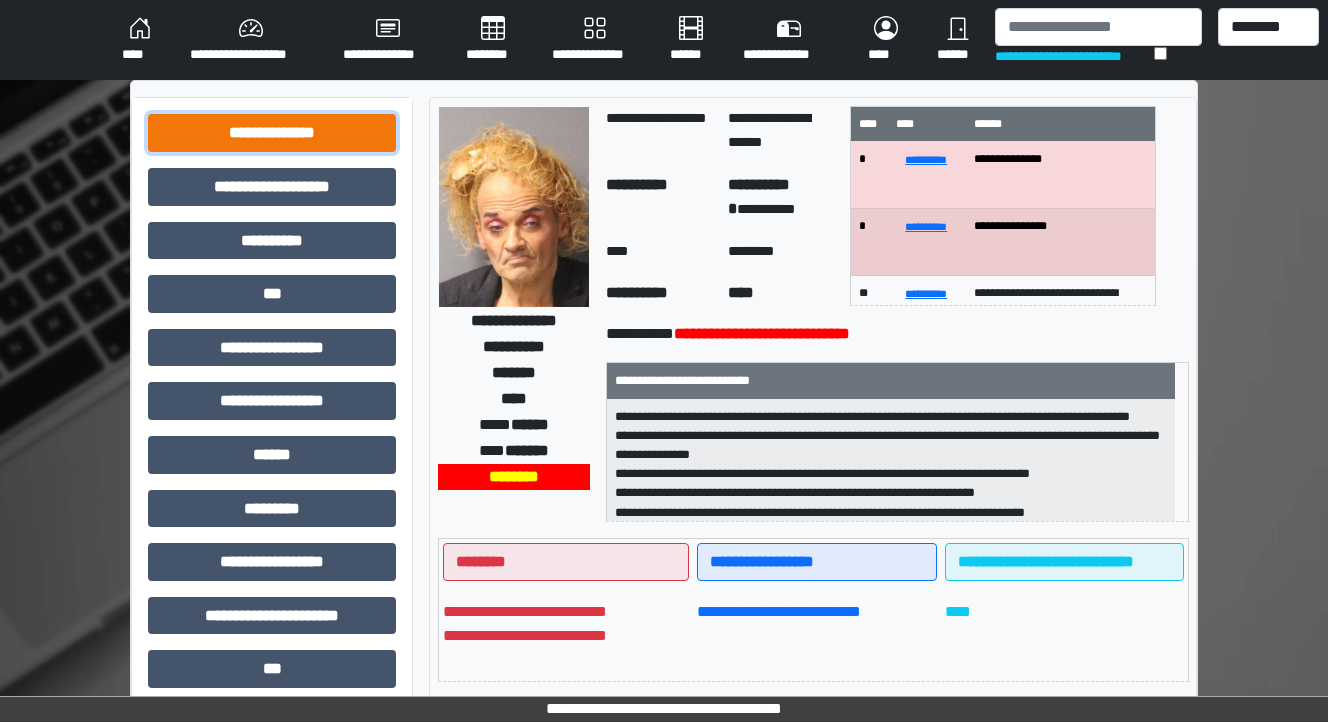 click on "**********" at bounding box center [272, 133] 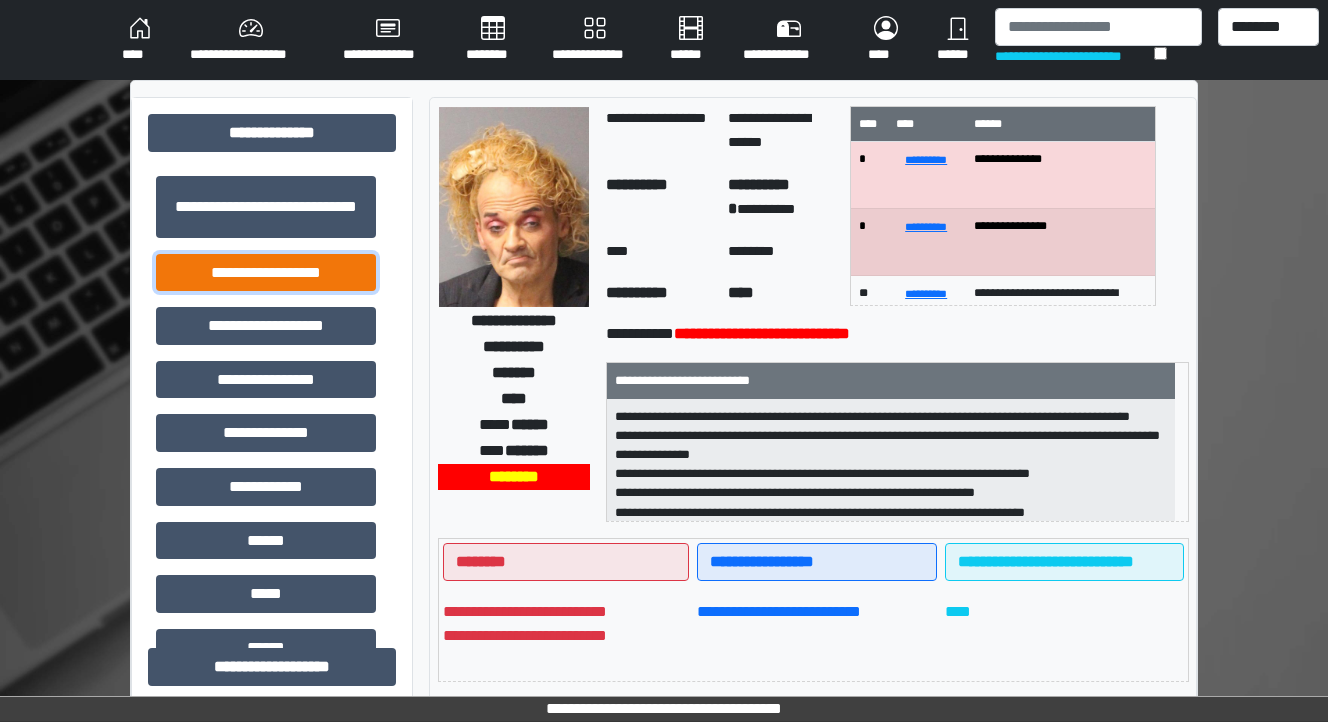 click on "**********" at bounding box center (266, 273) 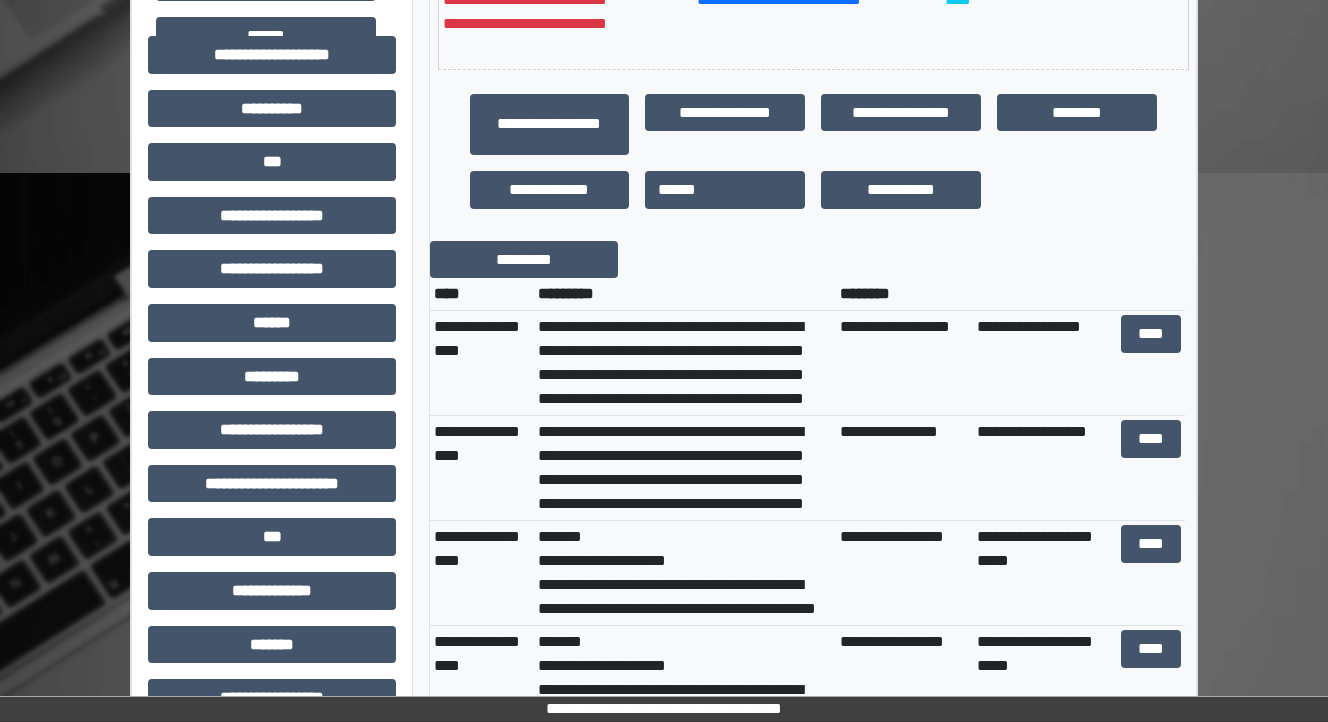 scroll, scrollTop: 640, scrollLeft: 0, axis: vertical 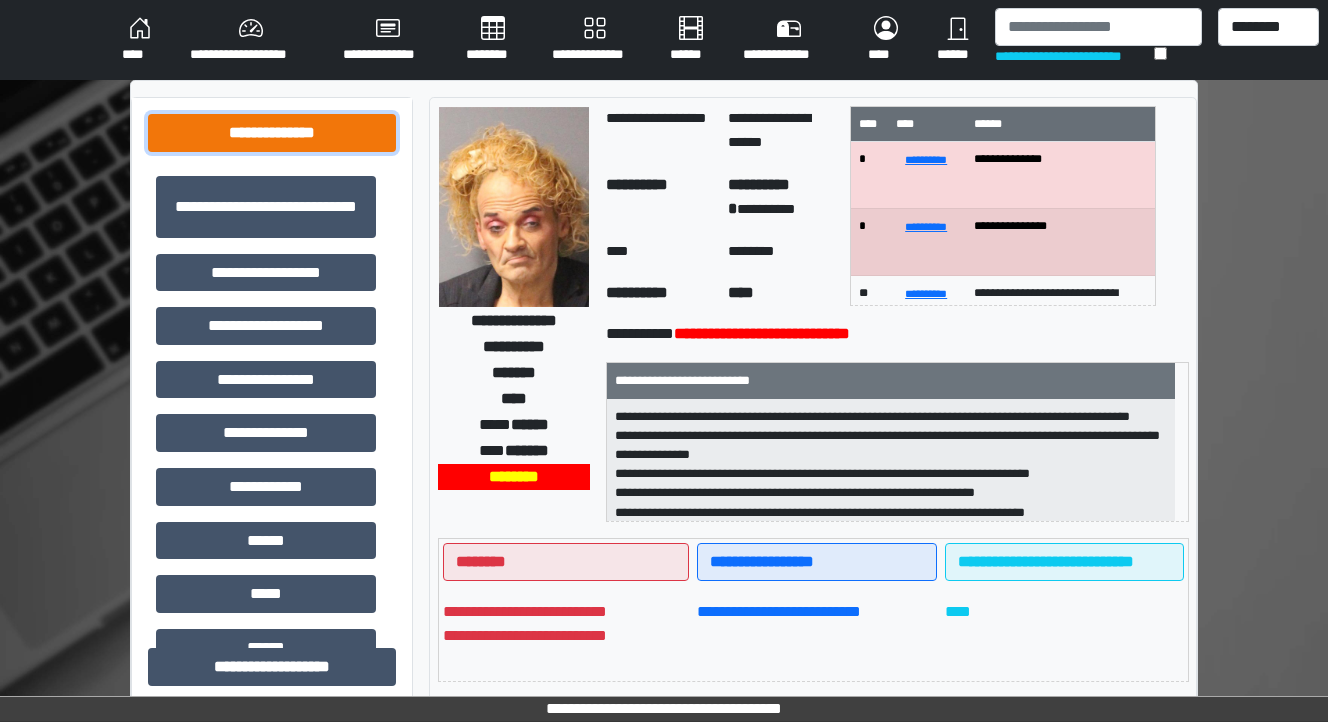 click on "**********" at bounding box center [272, 133] 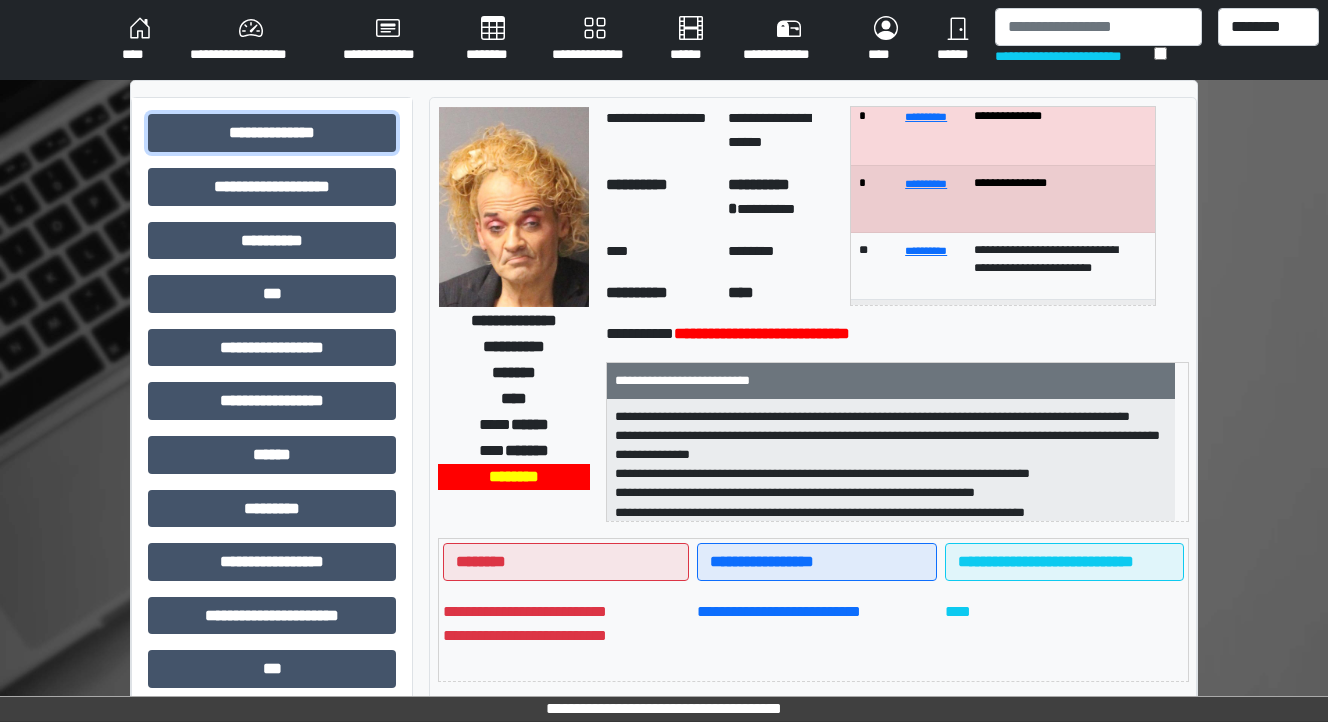 scroll, scrollTop: 0, scrollLeft: 0, axis: both 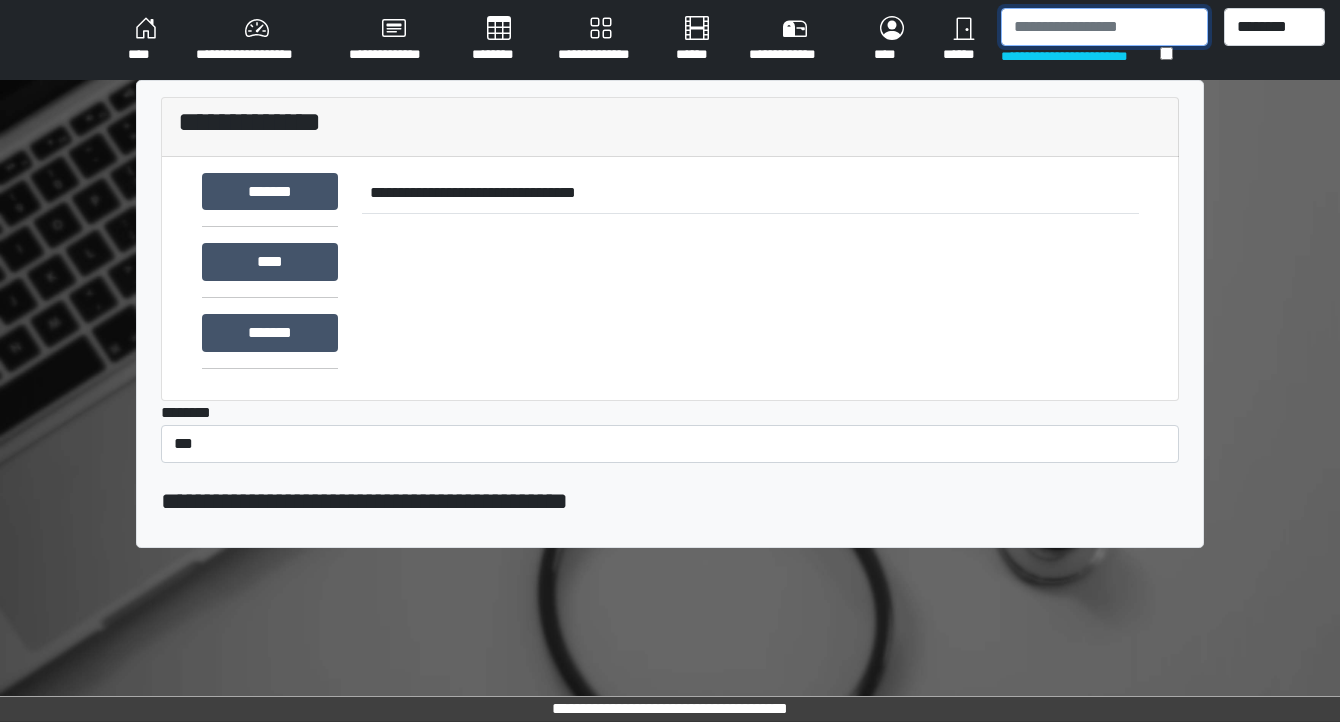 click at bounding box center (1104, 27) 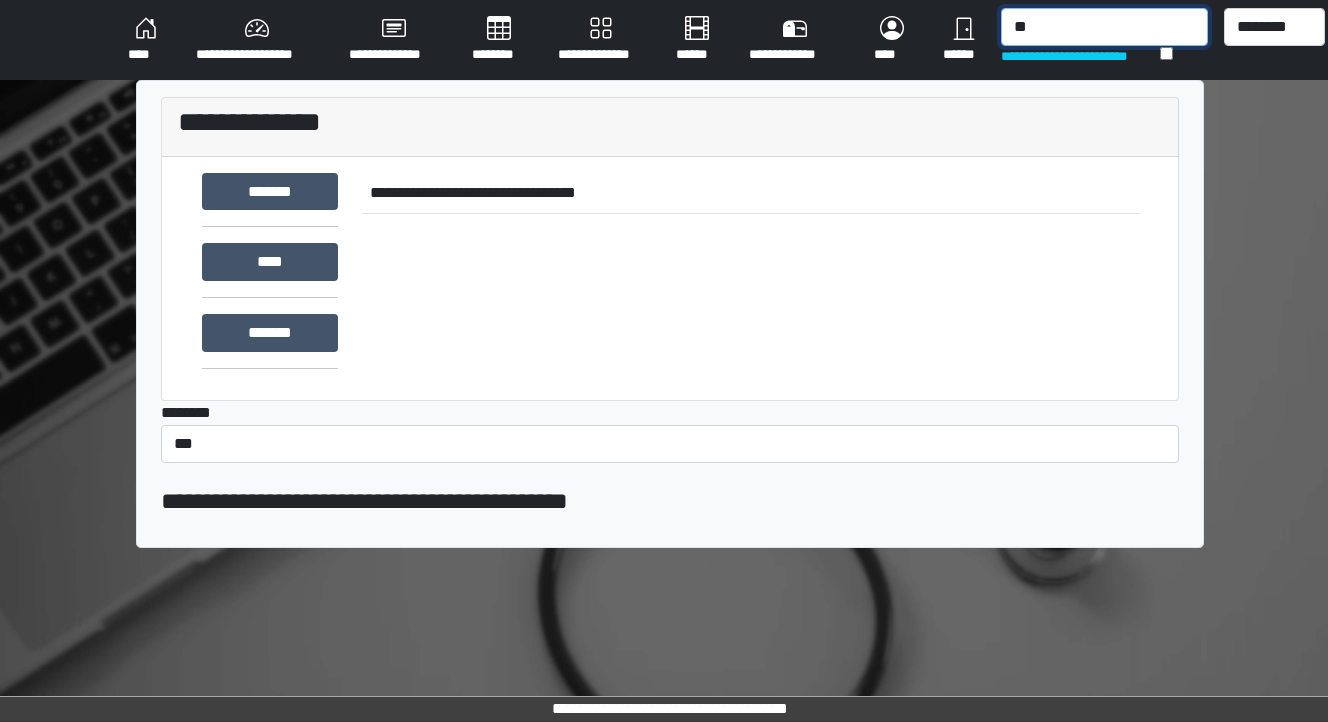 type on "*" 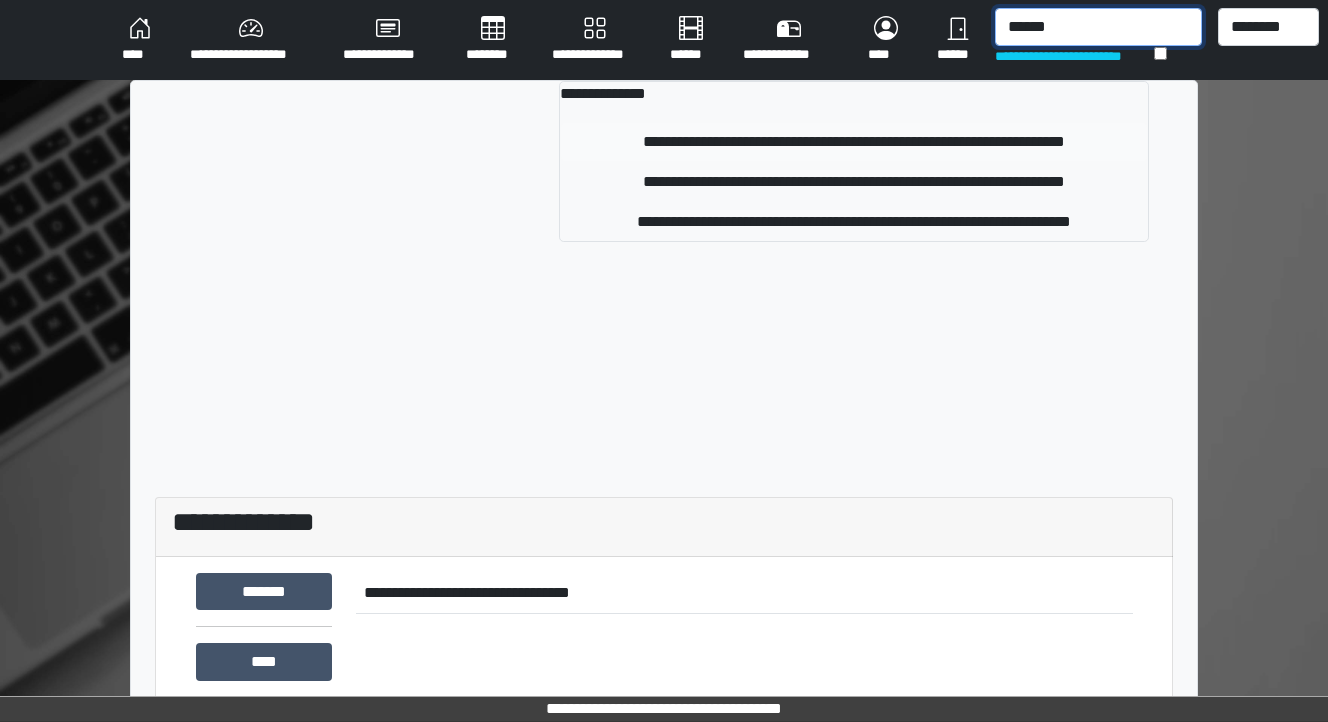 type on "******" 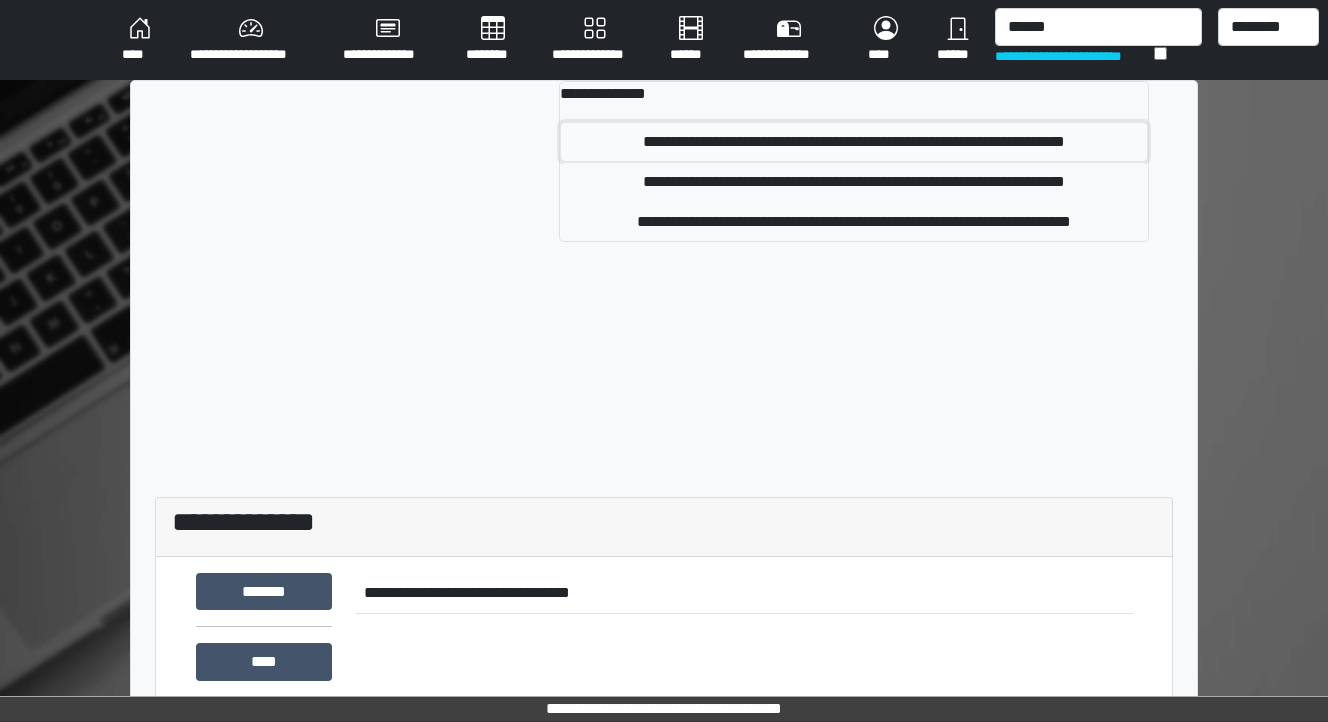 click on "**********" at bounding box center (854, 142) 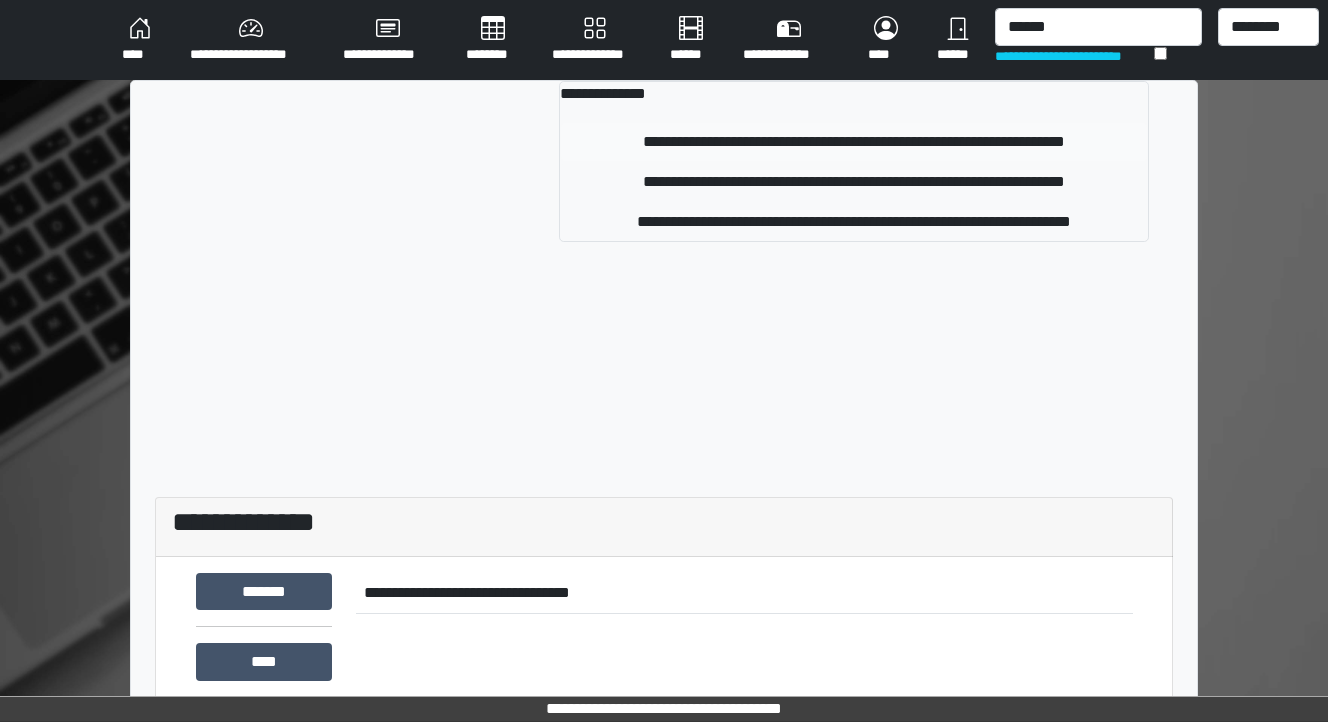 type 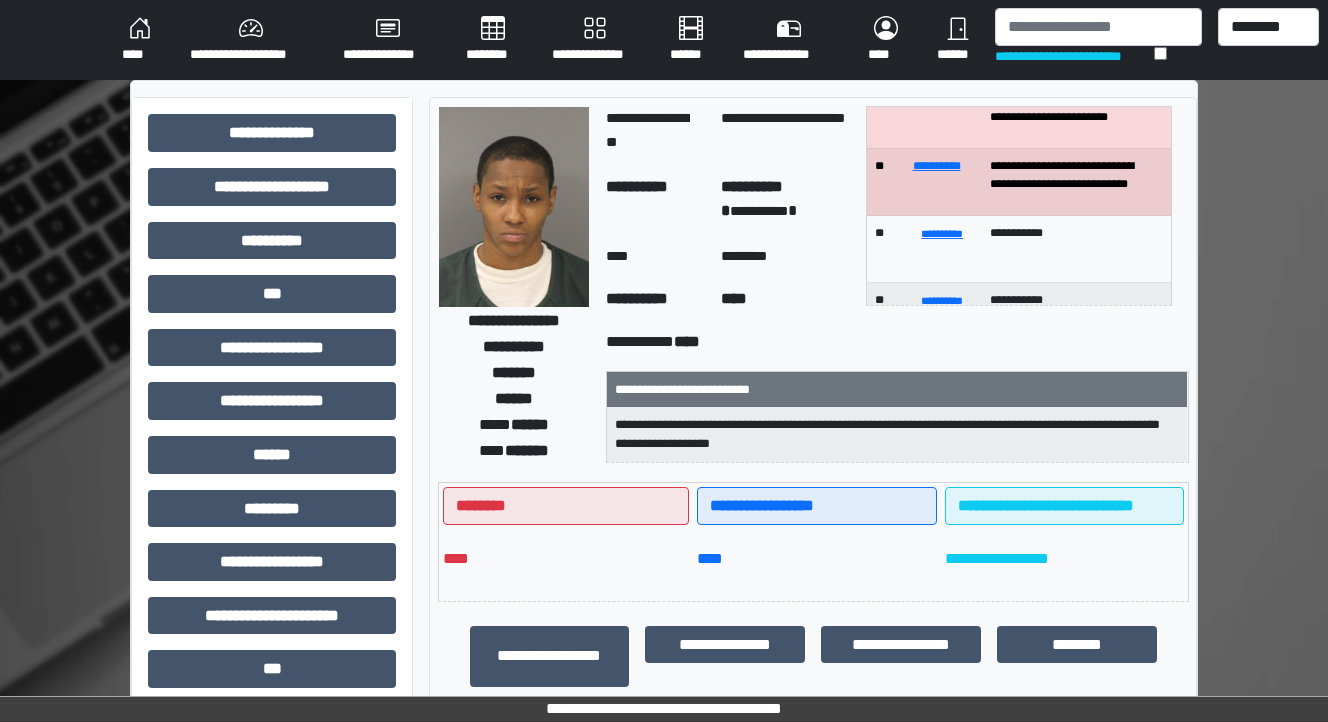 scroll, scrollTop: 0, scrollLeft: 0, axis: both 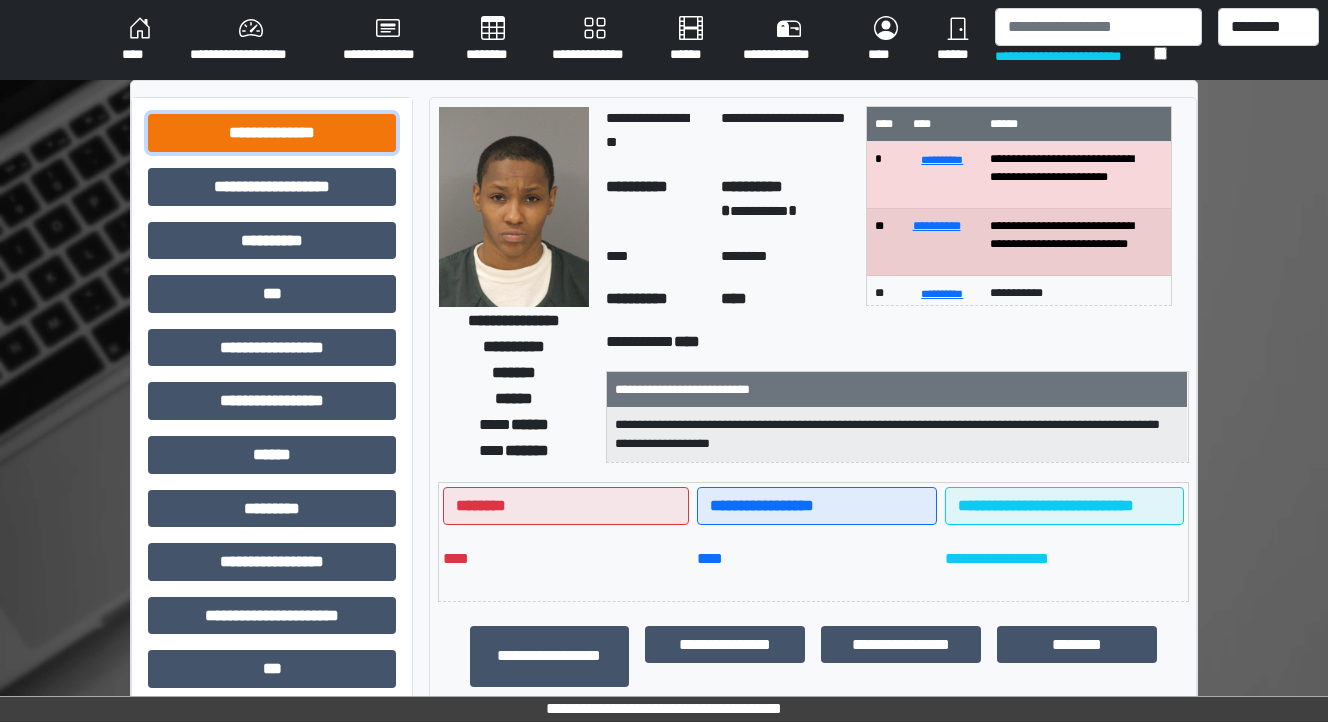 click on "**********" at bounding box center [272, 133] 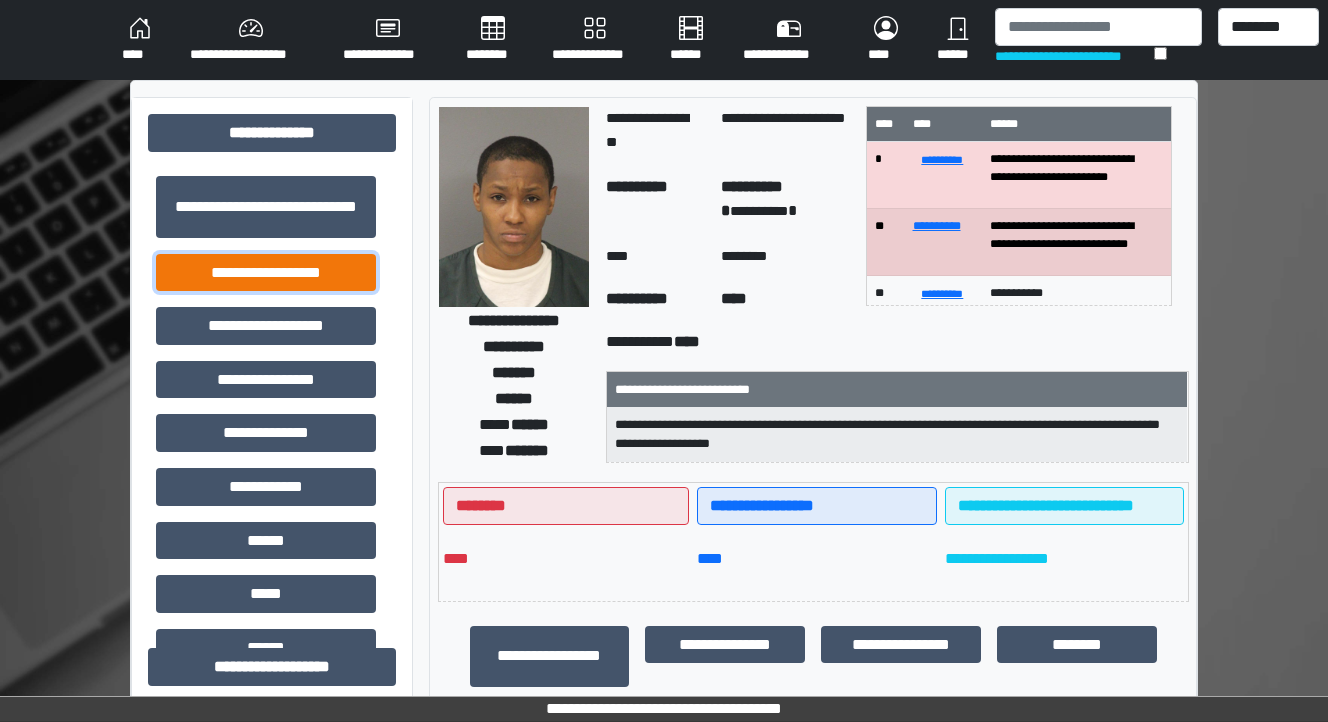 click on "**********" at bounding box center [266, 273] 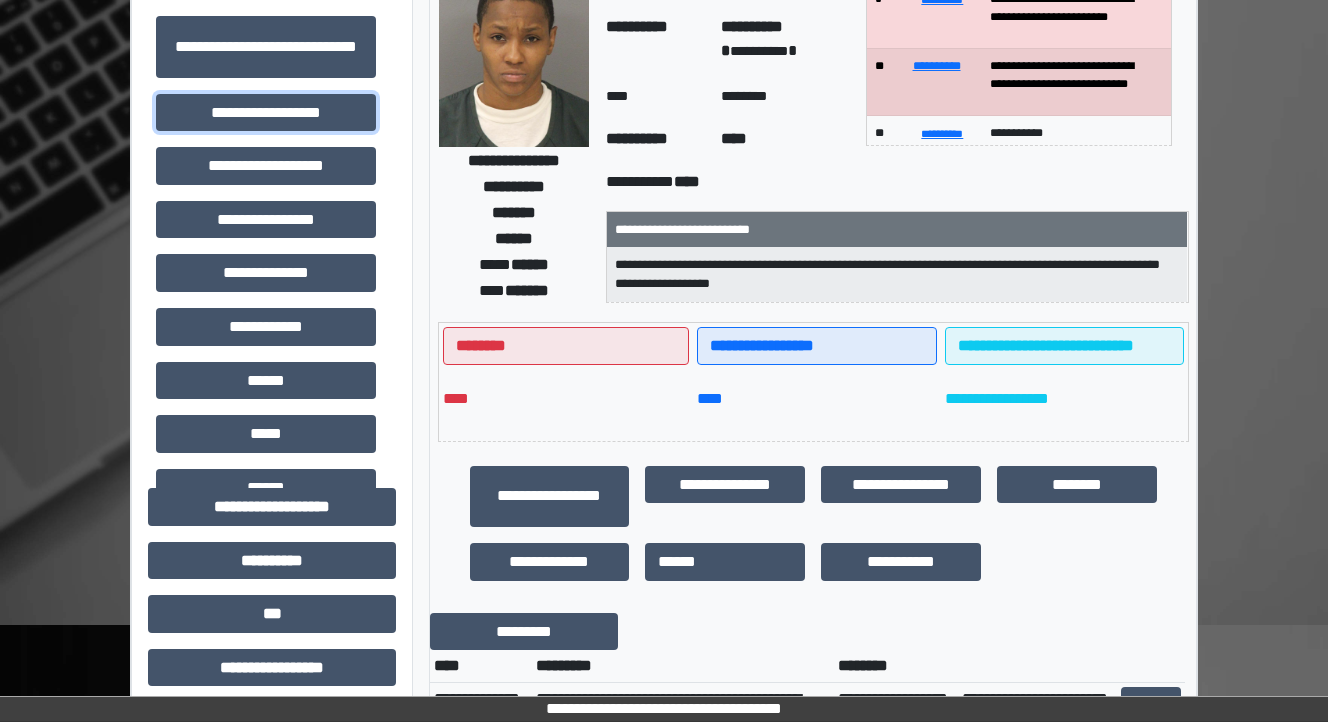 scroll, scrollTop: 0, scrollLeft: 0, axis: both 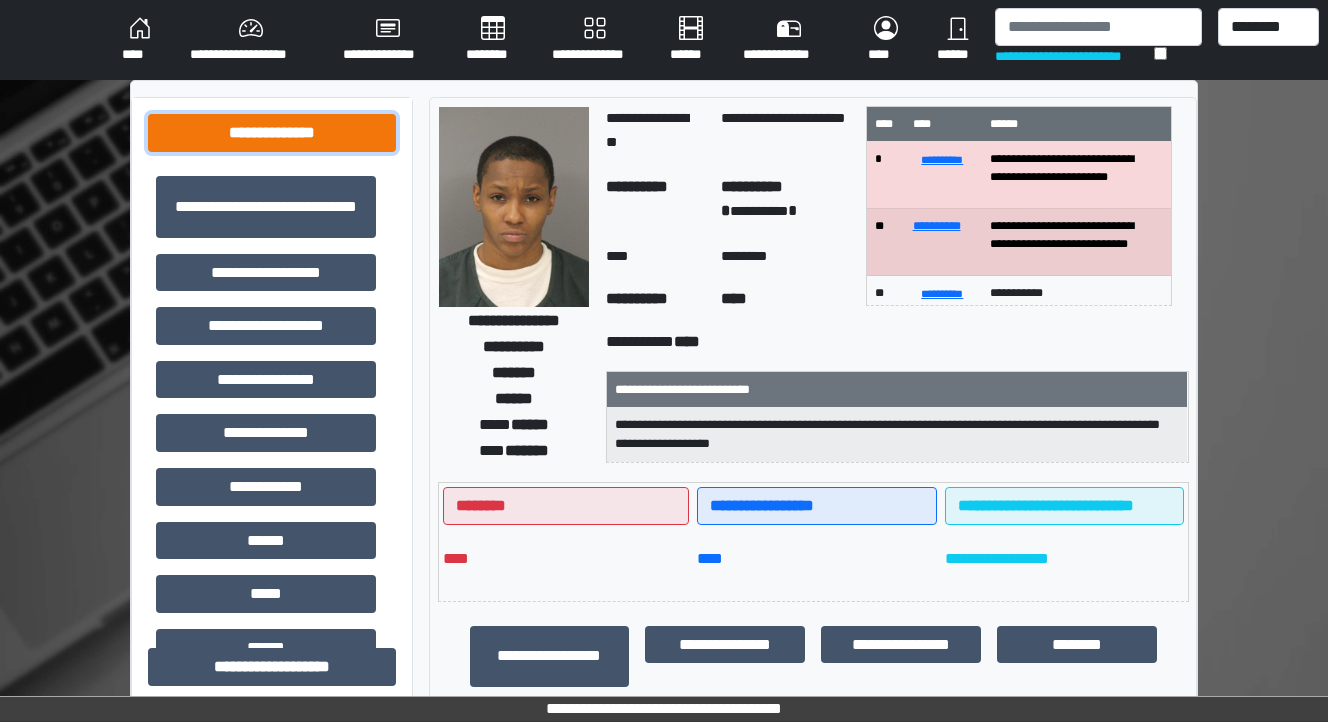 click on "**********" at bounding box center (272, 133) 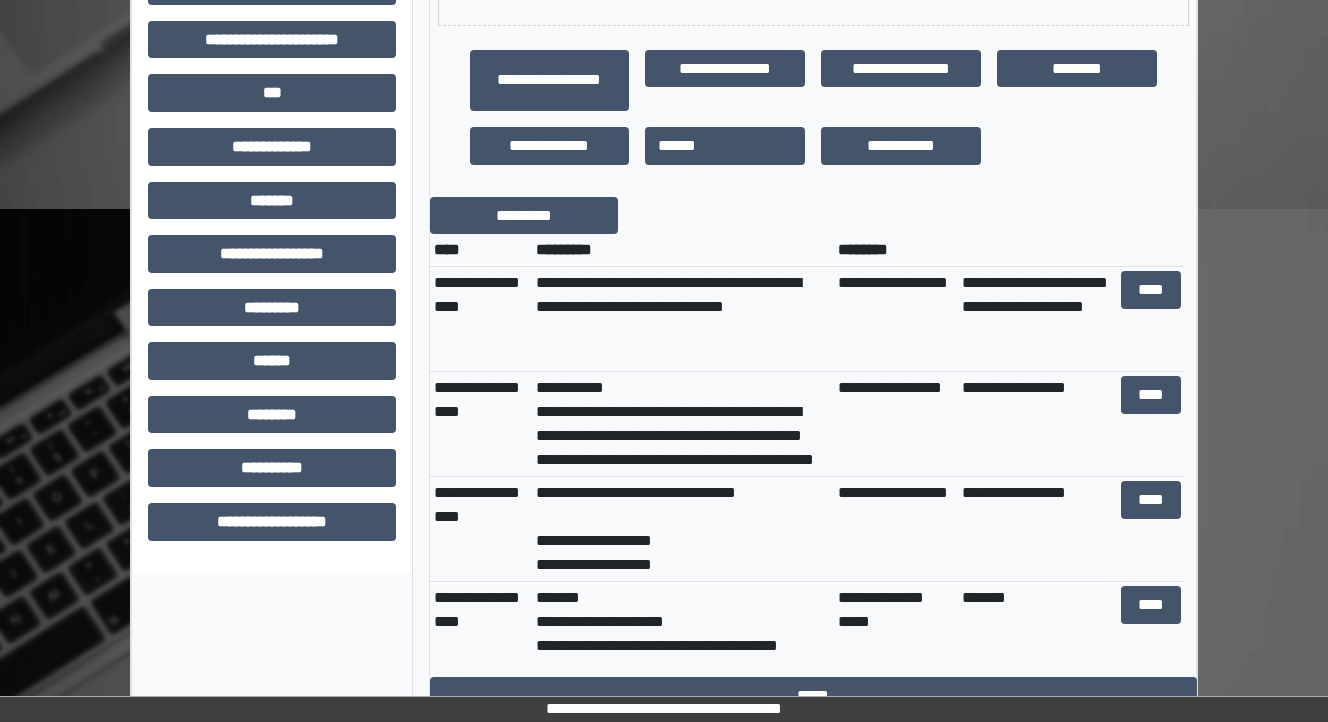 scroll, scrollTop: 585, scrollLeft: 0, axis: vertical 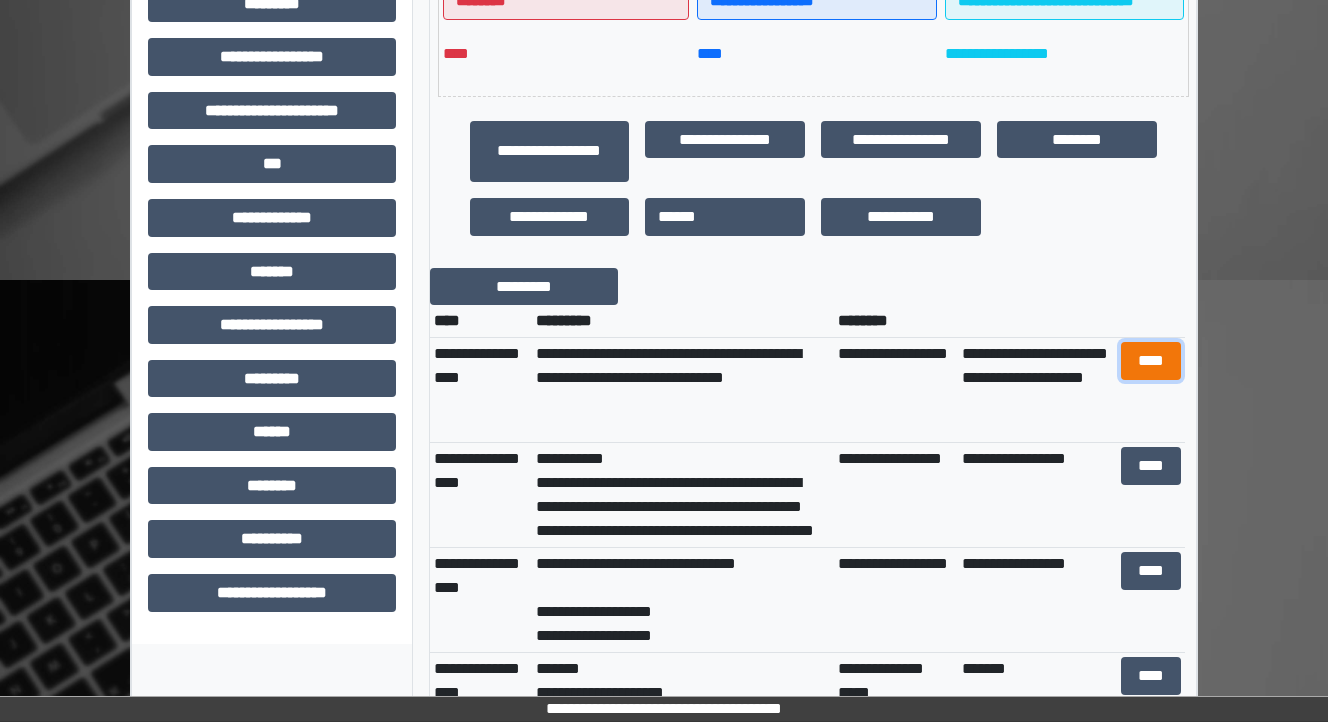 click on "****" at bounding box center (1150, 361) 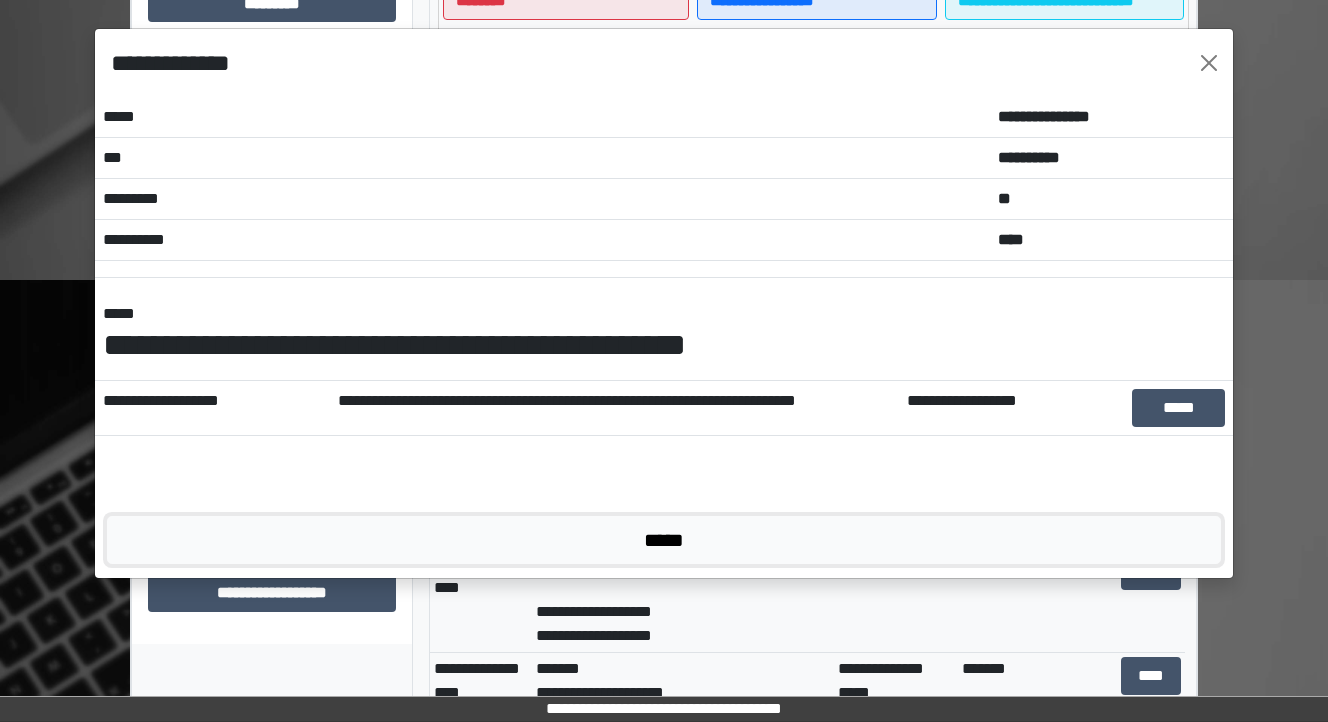click on "*****" at bounding box center [664, 540] 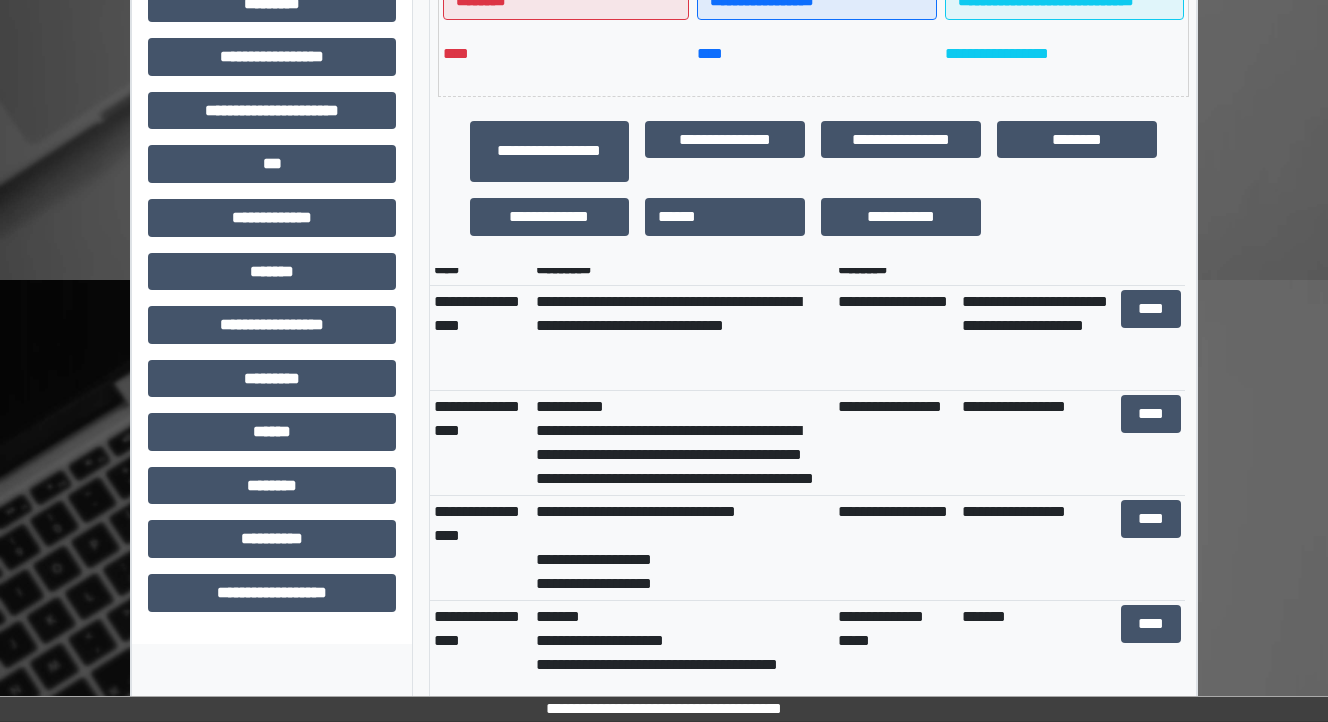 scroll, scrollTop: 80, scrollLeft: 0, axis: vertical 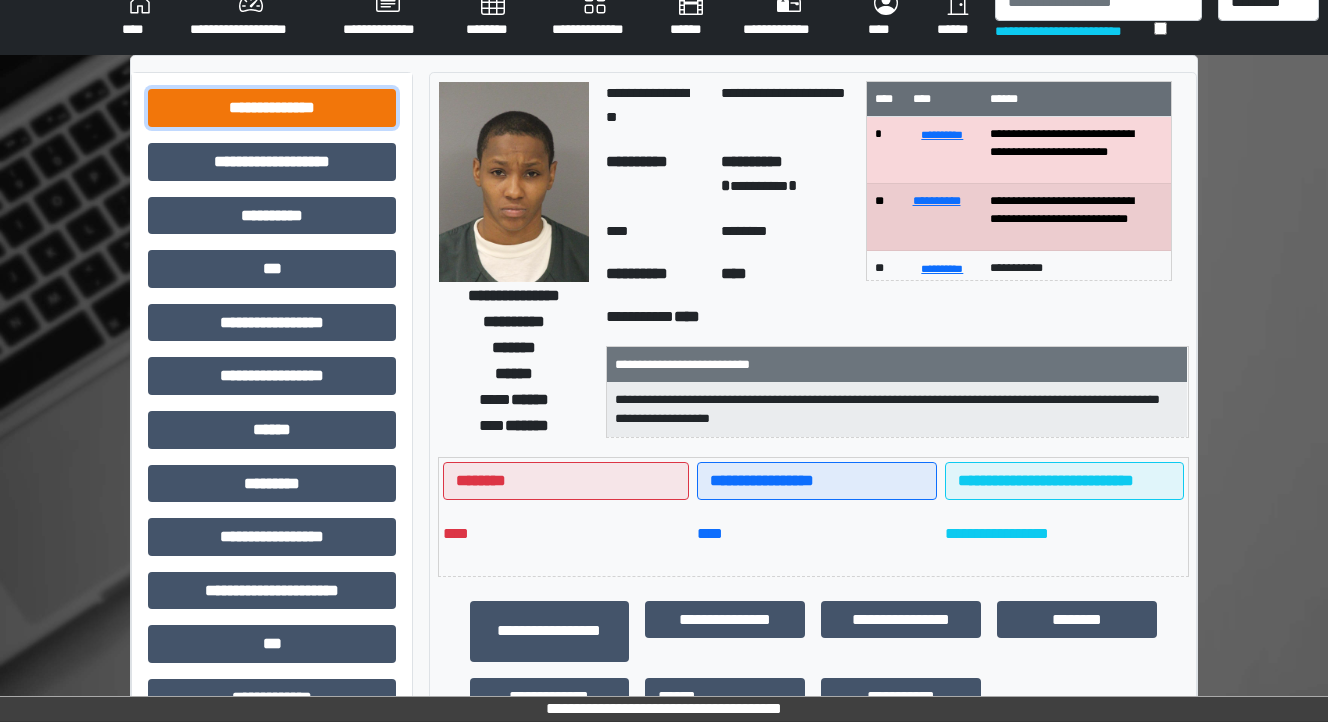 click on "**********" at bounding box center [272, 108] 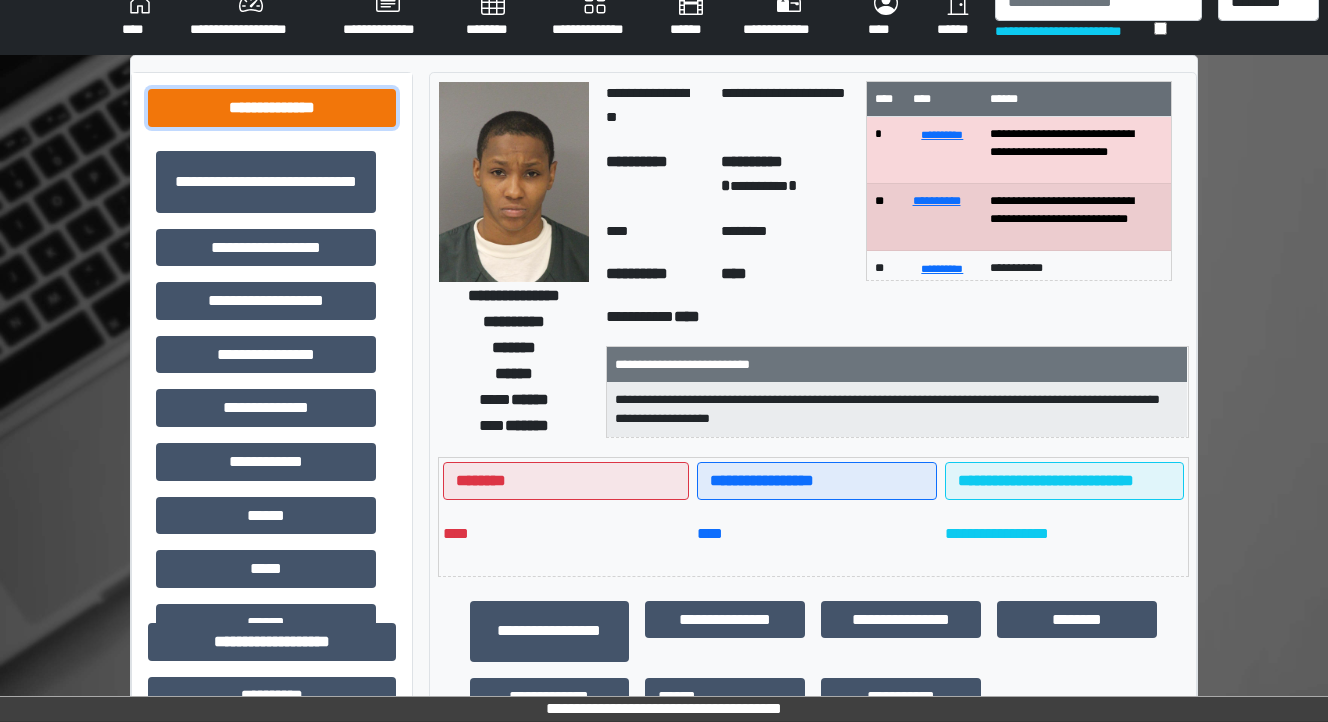 click on "**********" at bounding box center [272, 108] 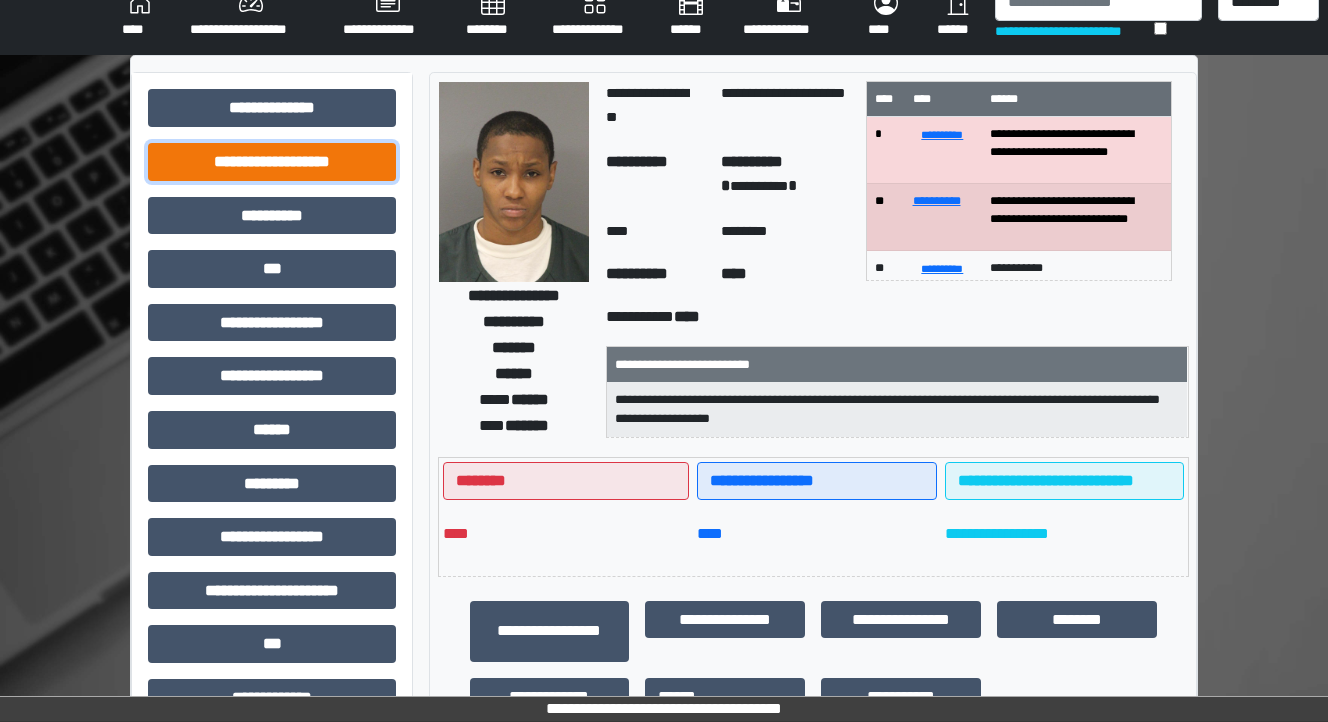 click on "**********" at bounding box center (272, 162) 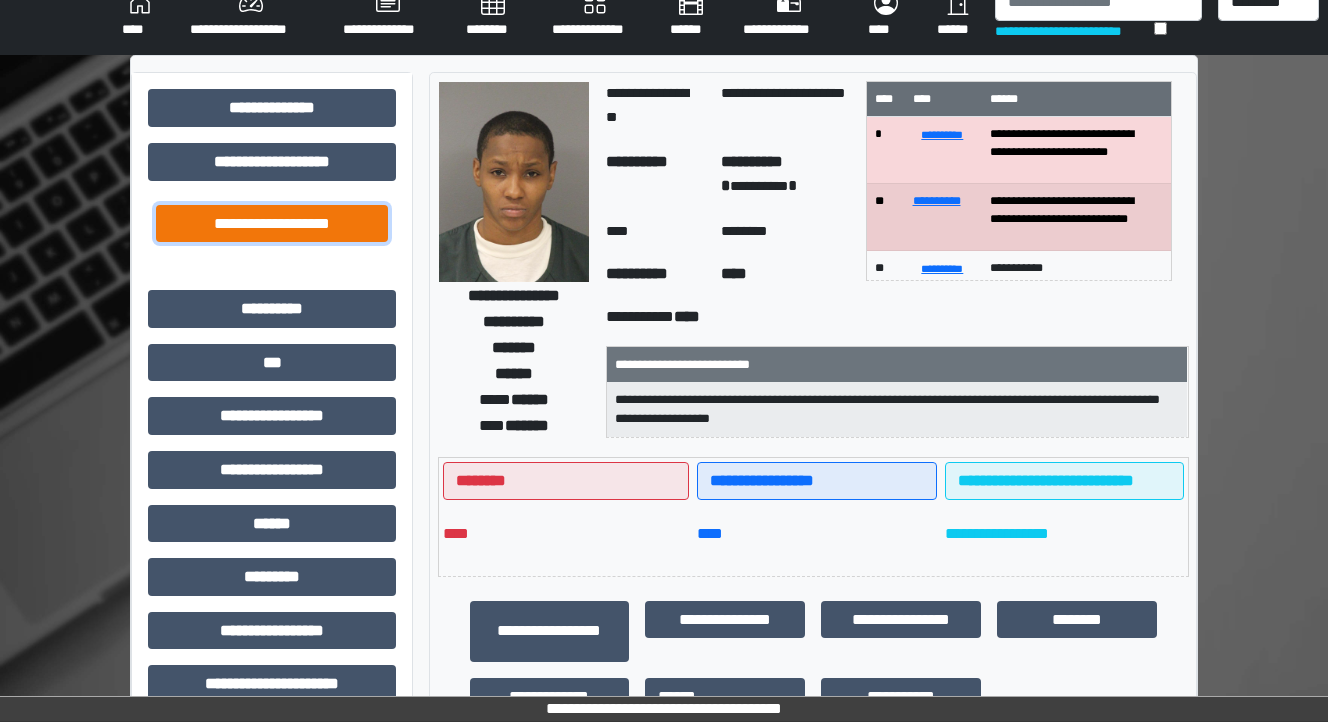 drag, startPoint x: 257, startPoint y: 226, endPoint x: 276, endPoint y: 225, distance: 19.026299 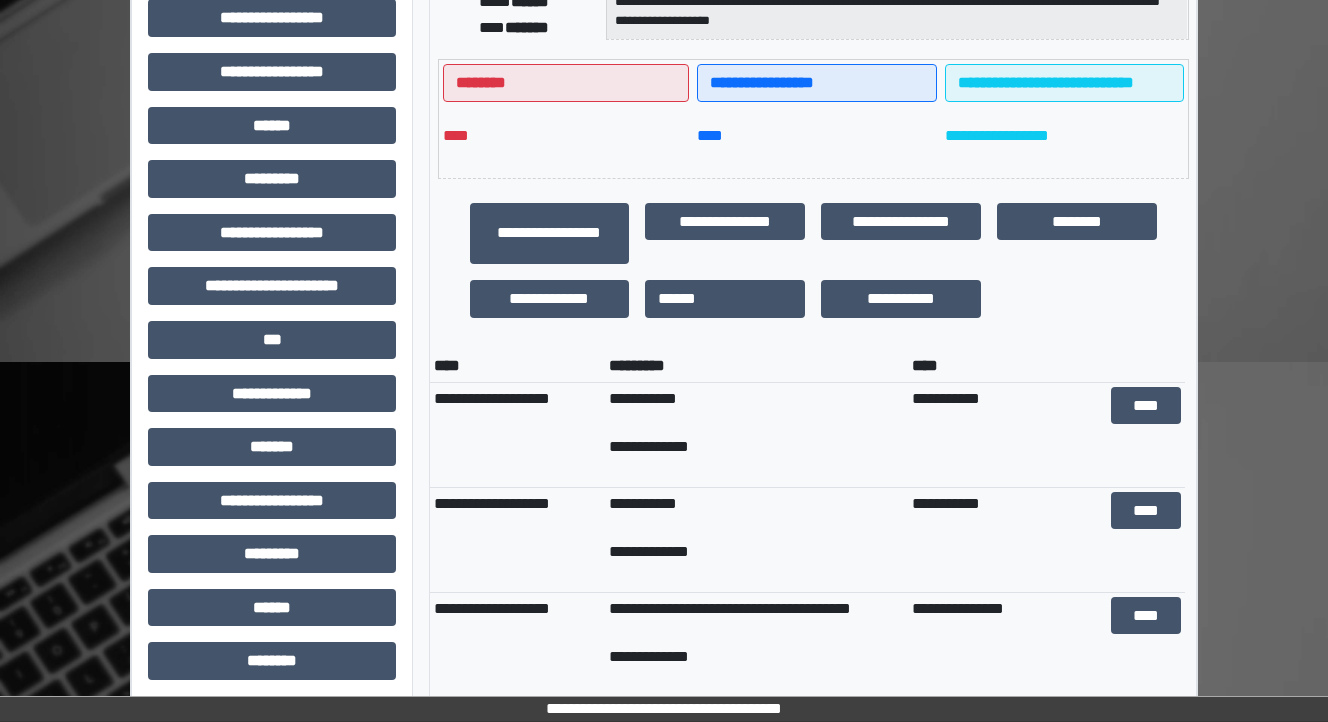 scroll, scrollTop: 425, scrollLeft: 0, axis: vertical 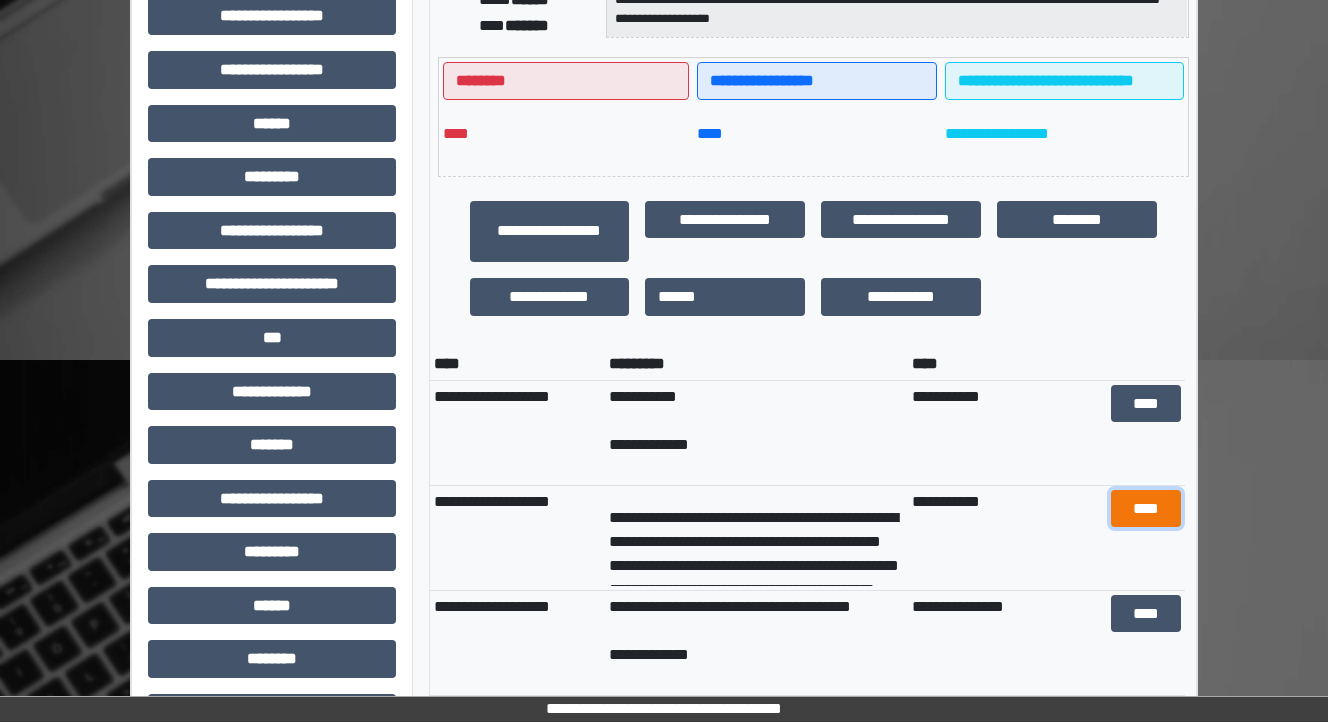 click on "****" at bounding box center [1145, 509] 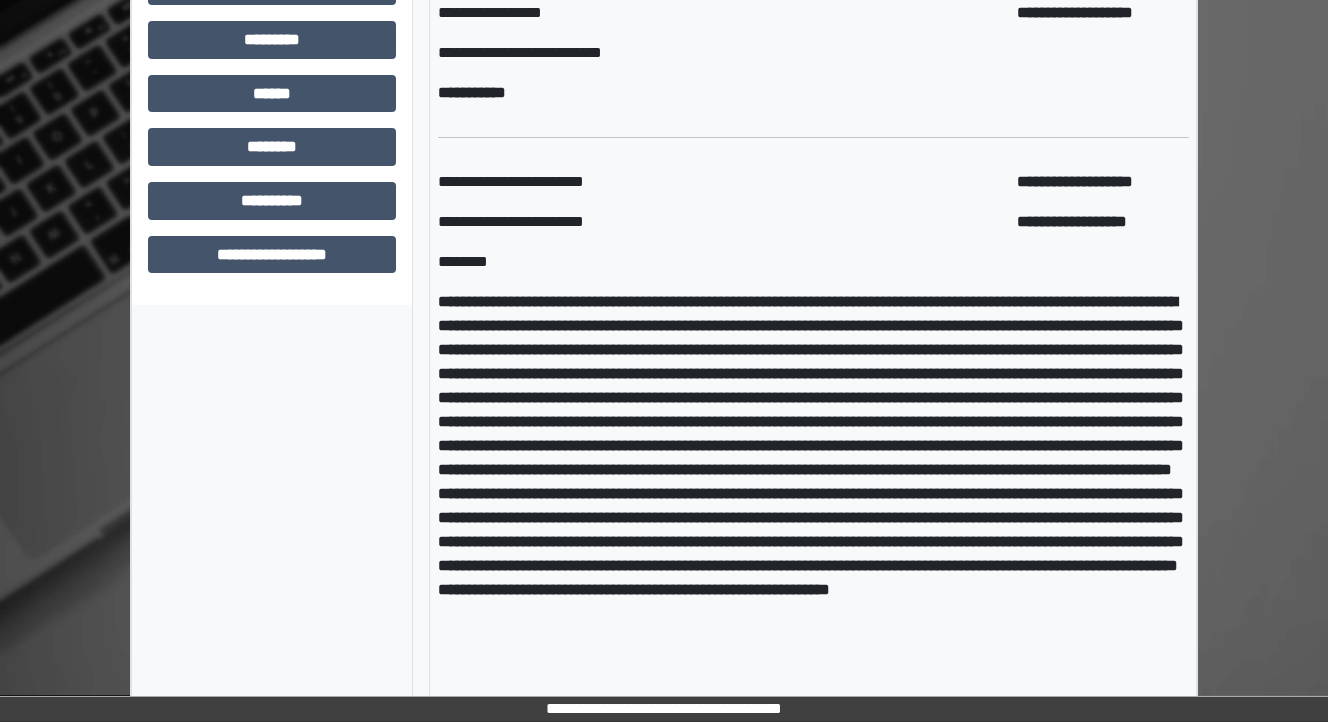 scroll, scrollTop: 954, scrollLeft: 0, axis: vertical 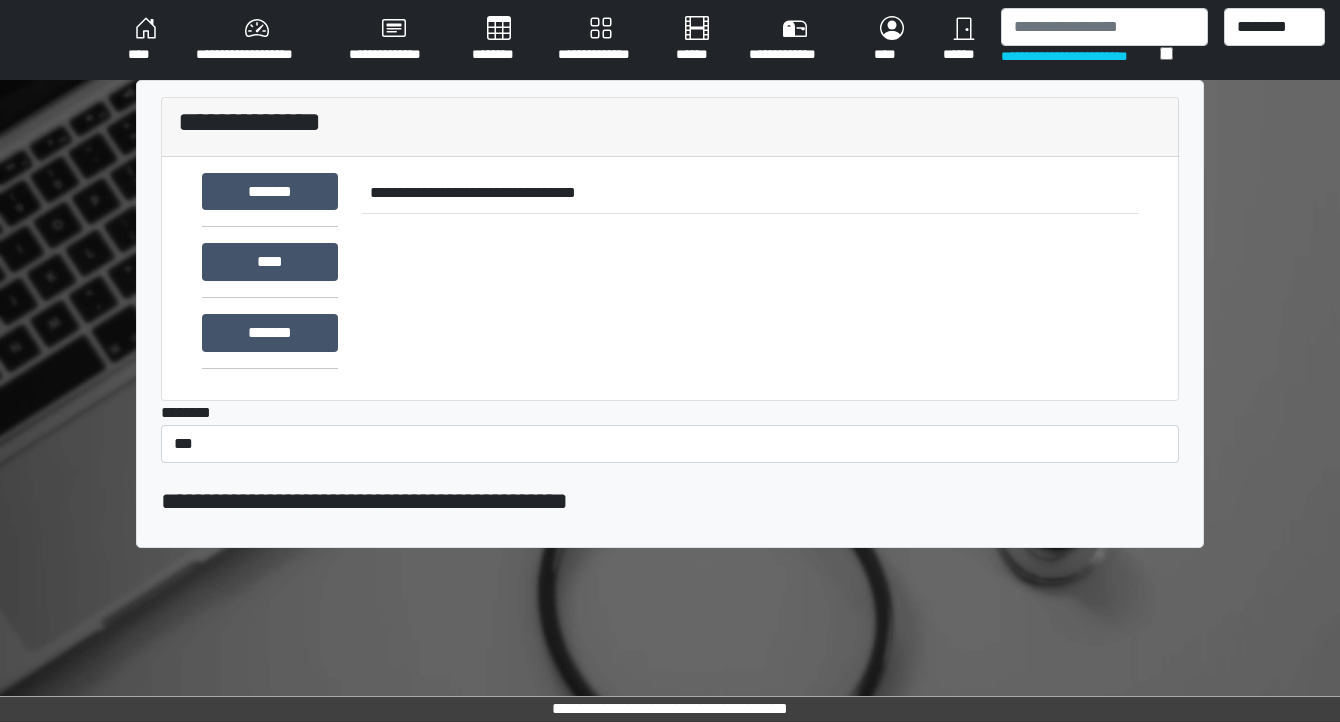 click on "********" at bounding box center (499, 40) 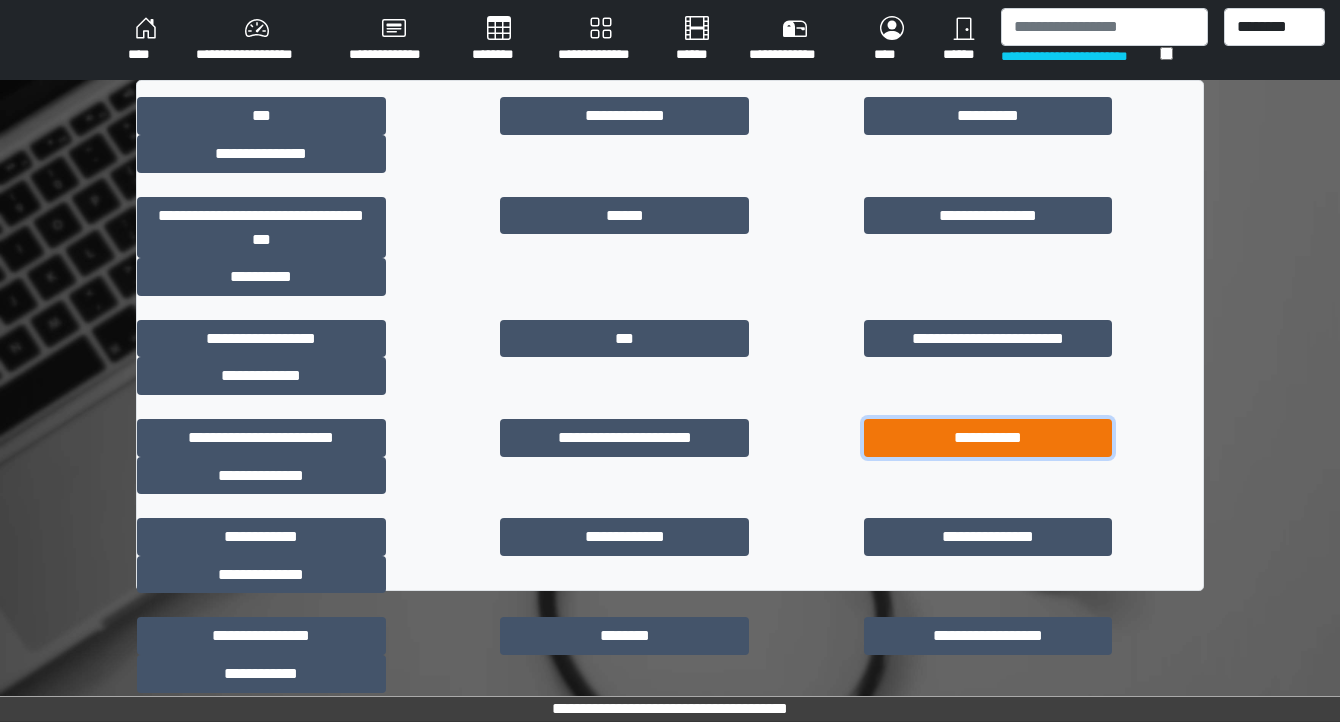 click on "**********" at bounding box center [988, 438] 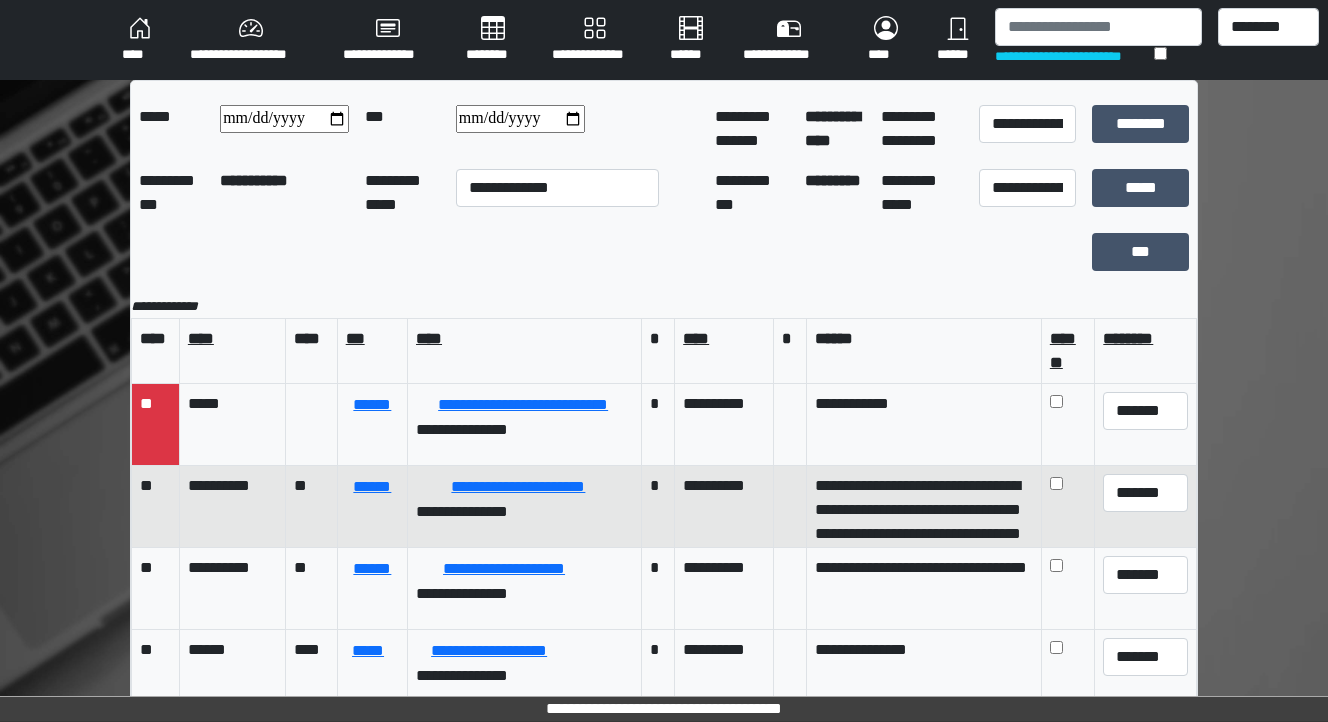 scroll, scrollTop: 0, scrollLeft: 0, axis: both 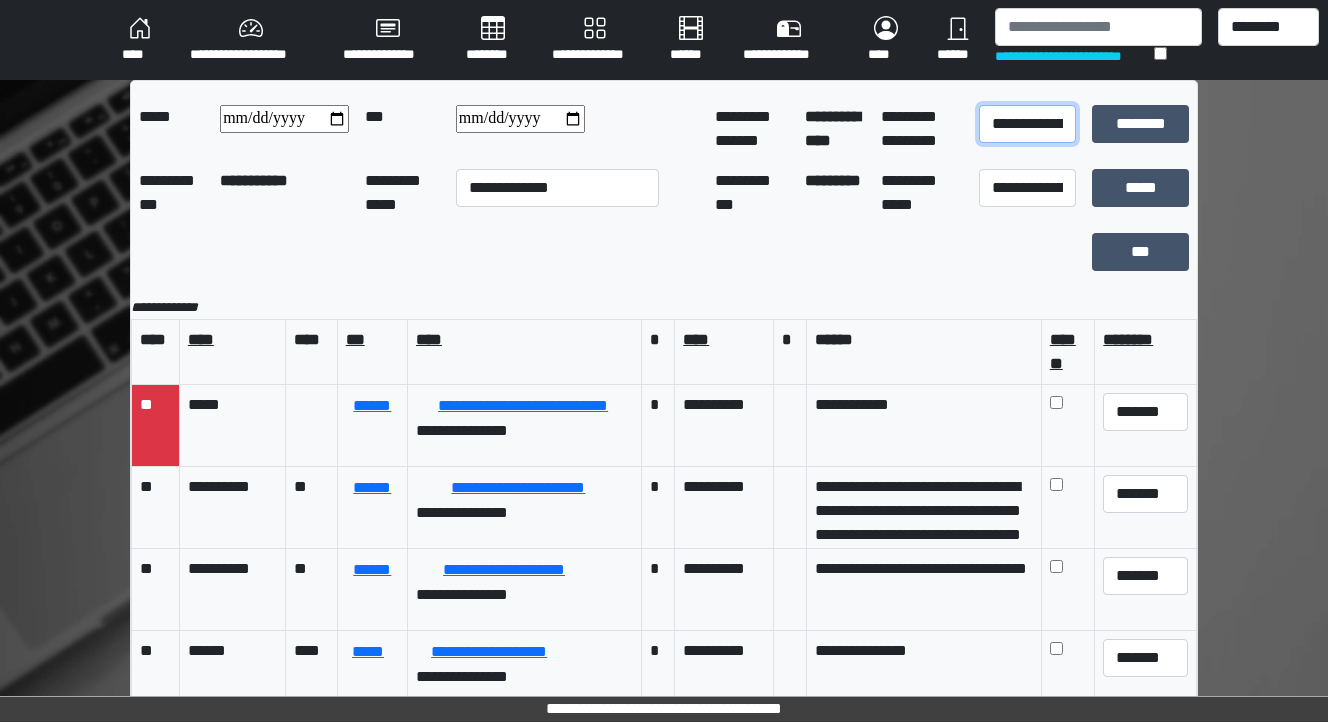click on "**********" at bounding box center [1027, 124] 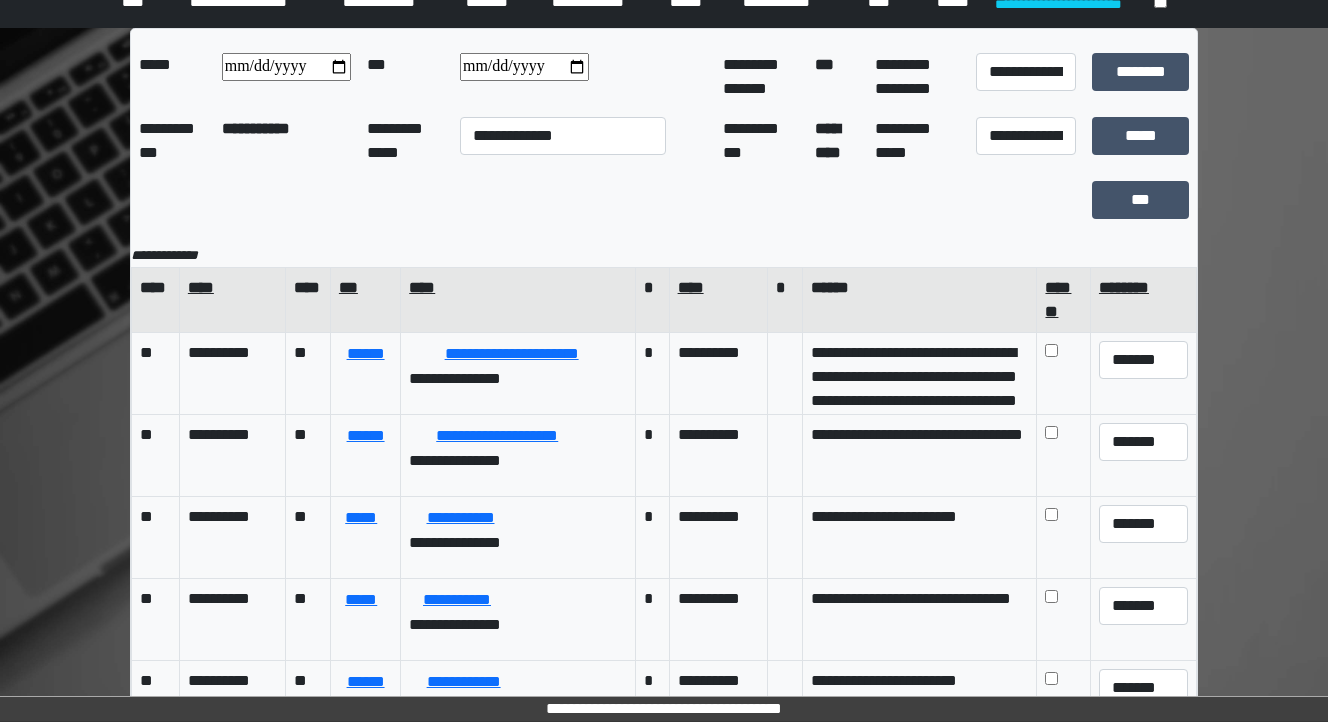 scroll, scrollTop: 80, scrollLeft: 0, axis: vertical 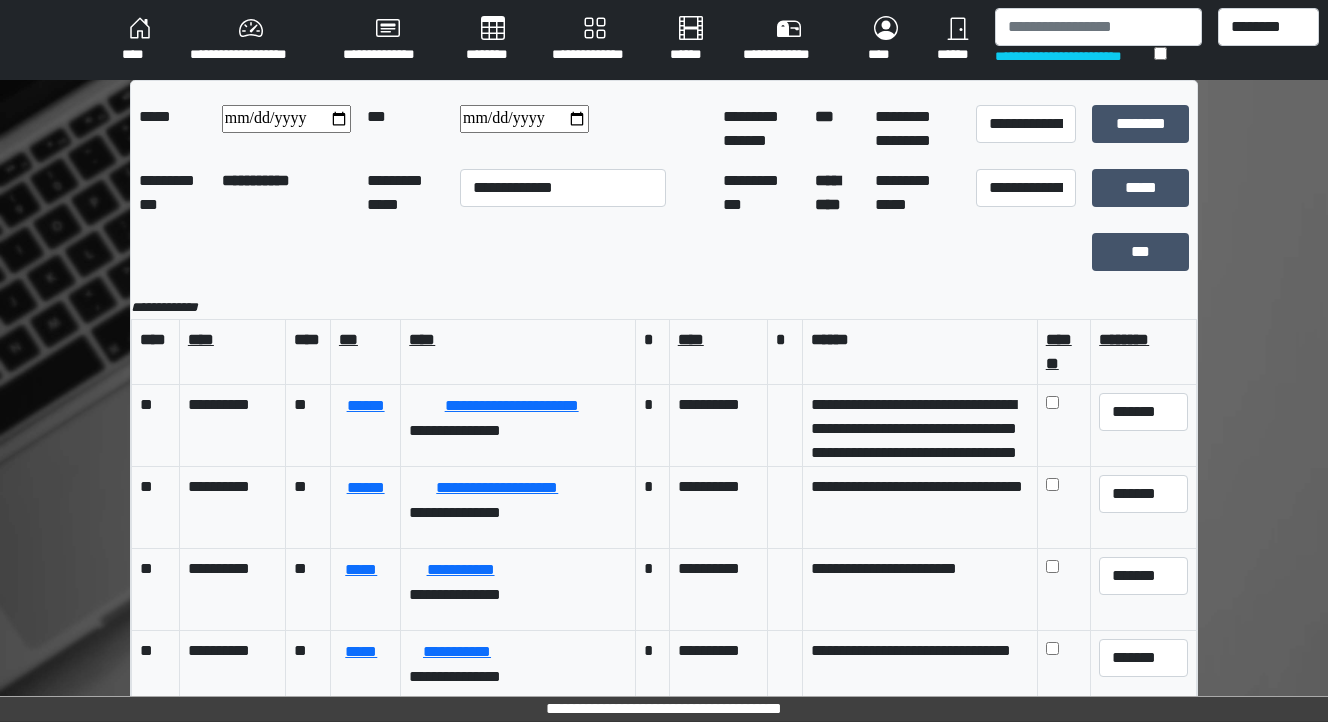 click on "********" at bounding box center [493, 40] 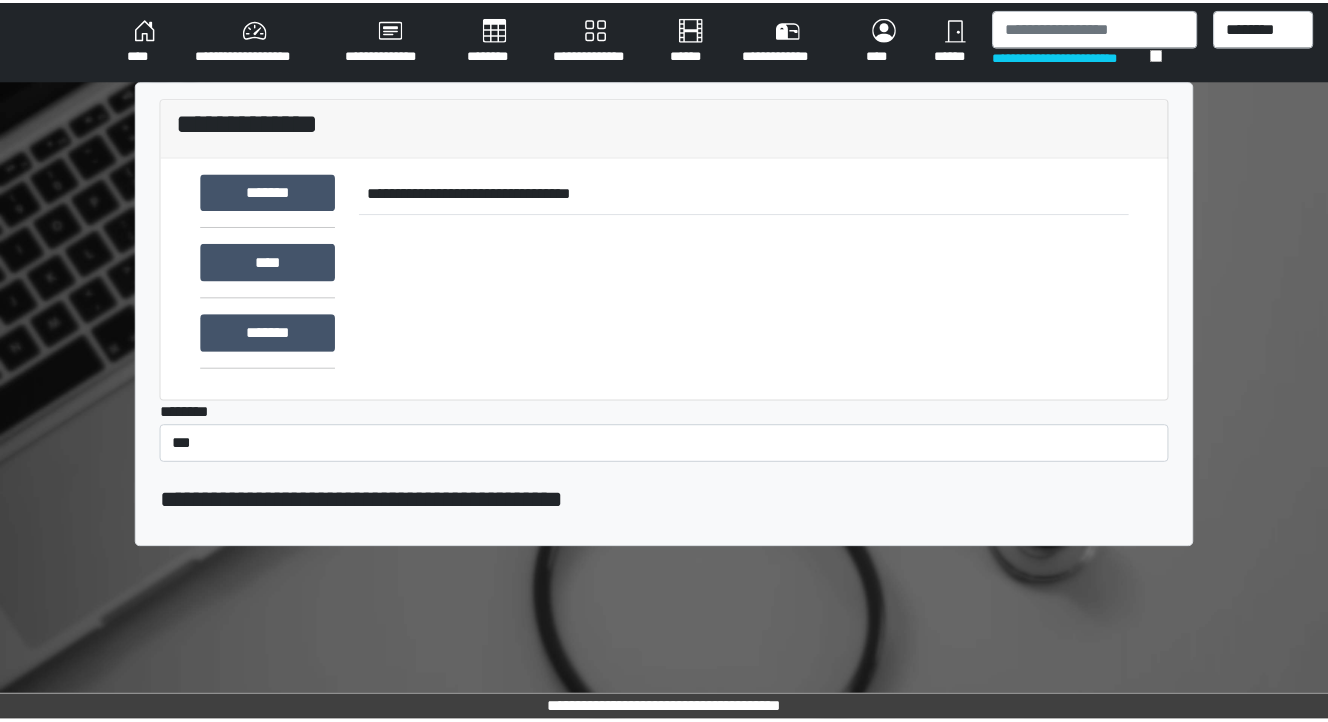 scroll, scrollTop: 0, scrollLeft: 0, axis: both 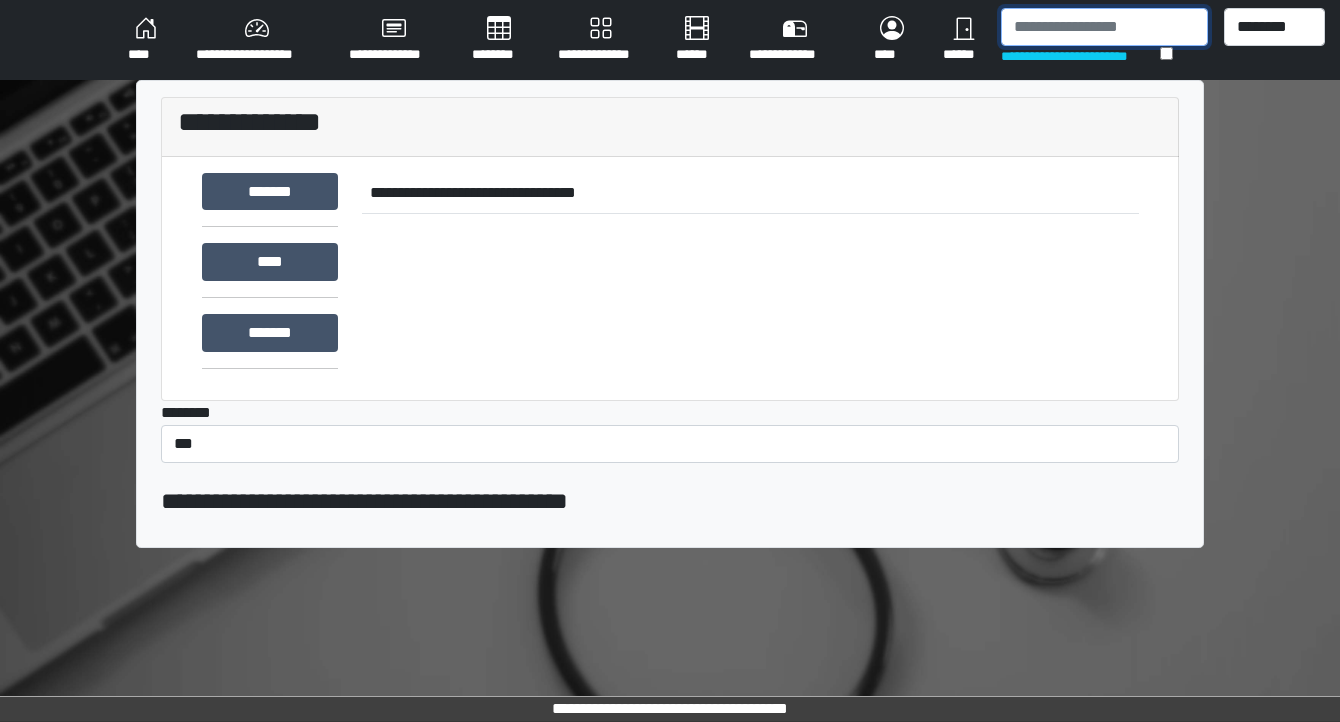 click at bounding box center [1104, 27] 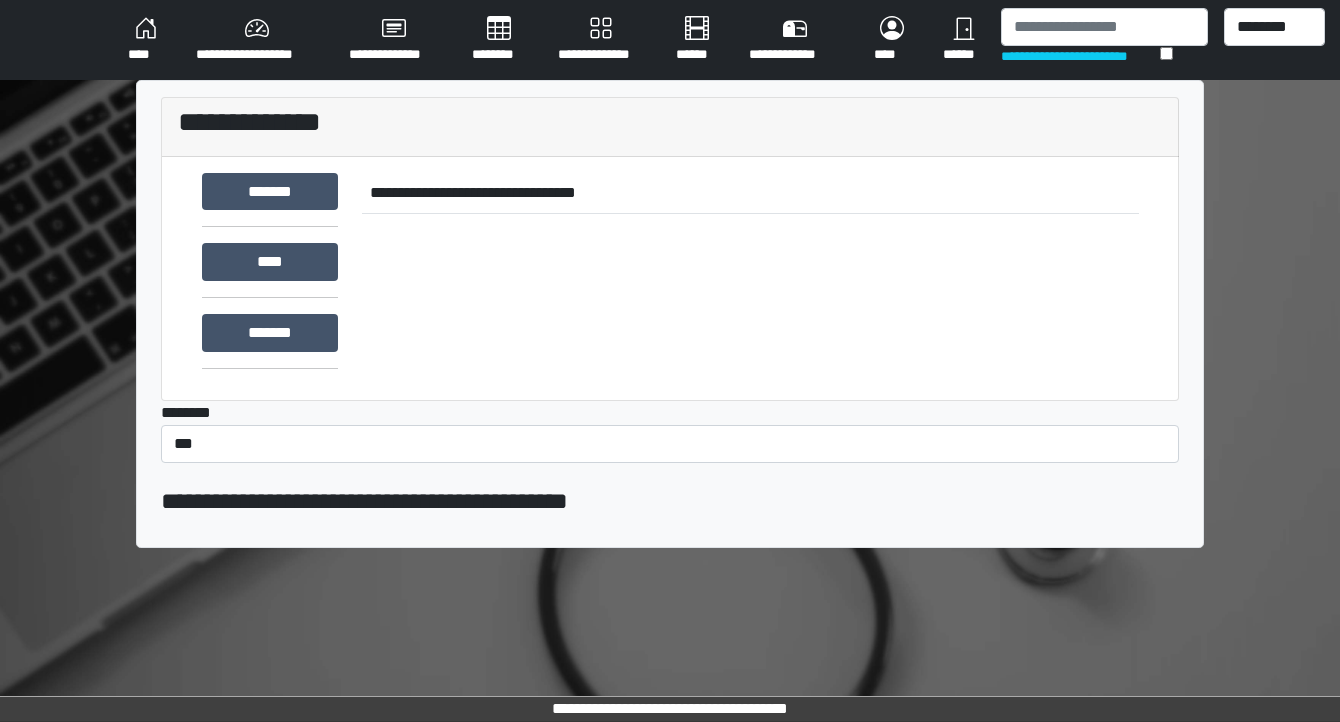 click on "********" at bounding box center (499, 40) 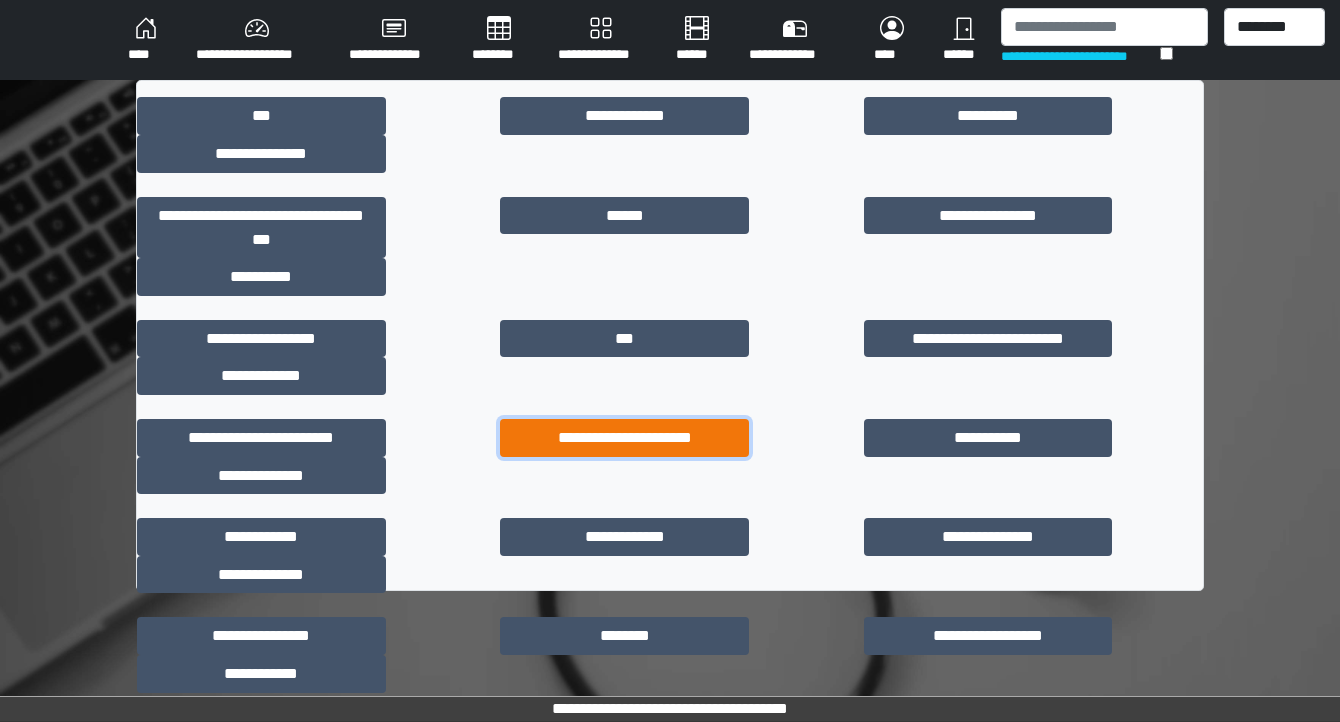 click on "**********" at bounding box center (624, 438) 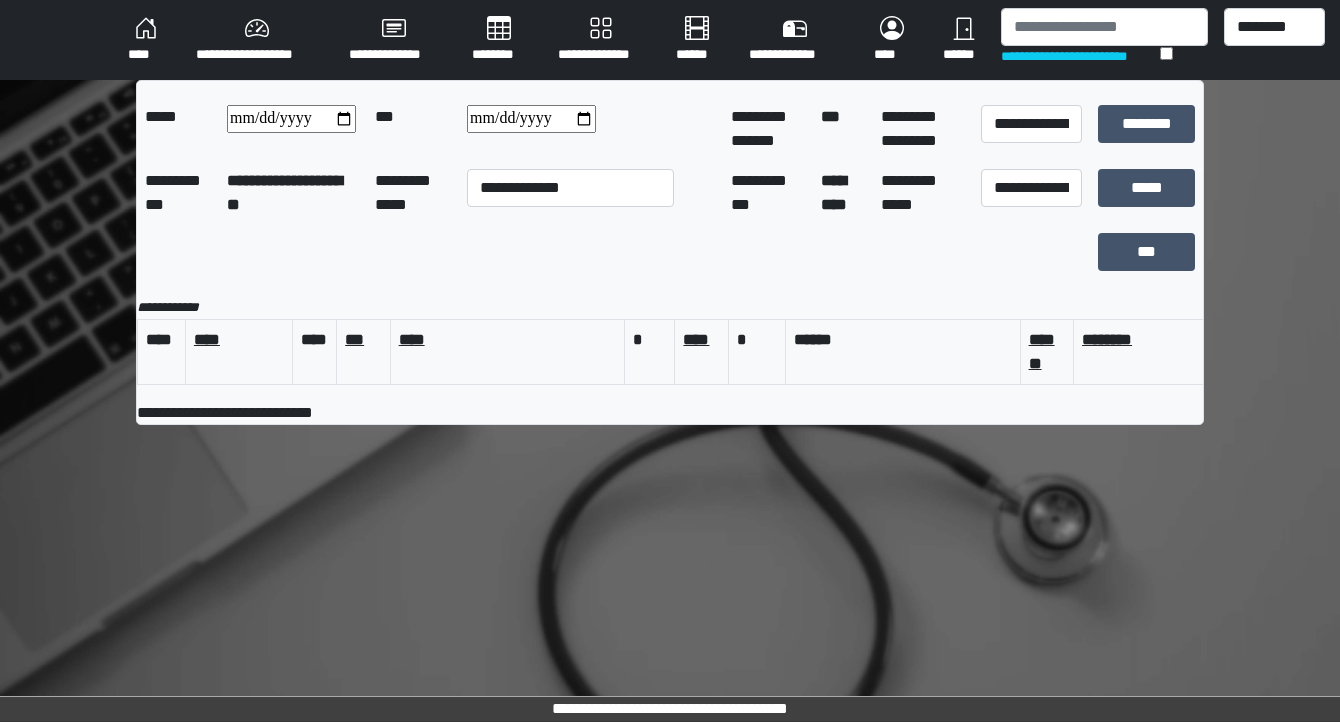click on "********" at bounding box center [499, 40] 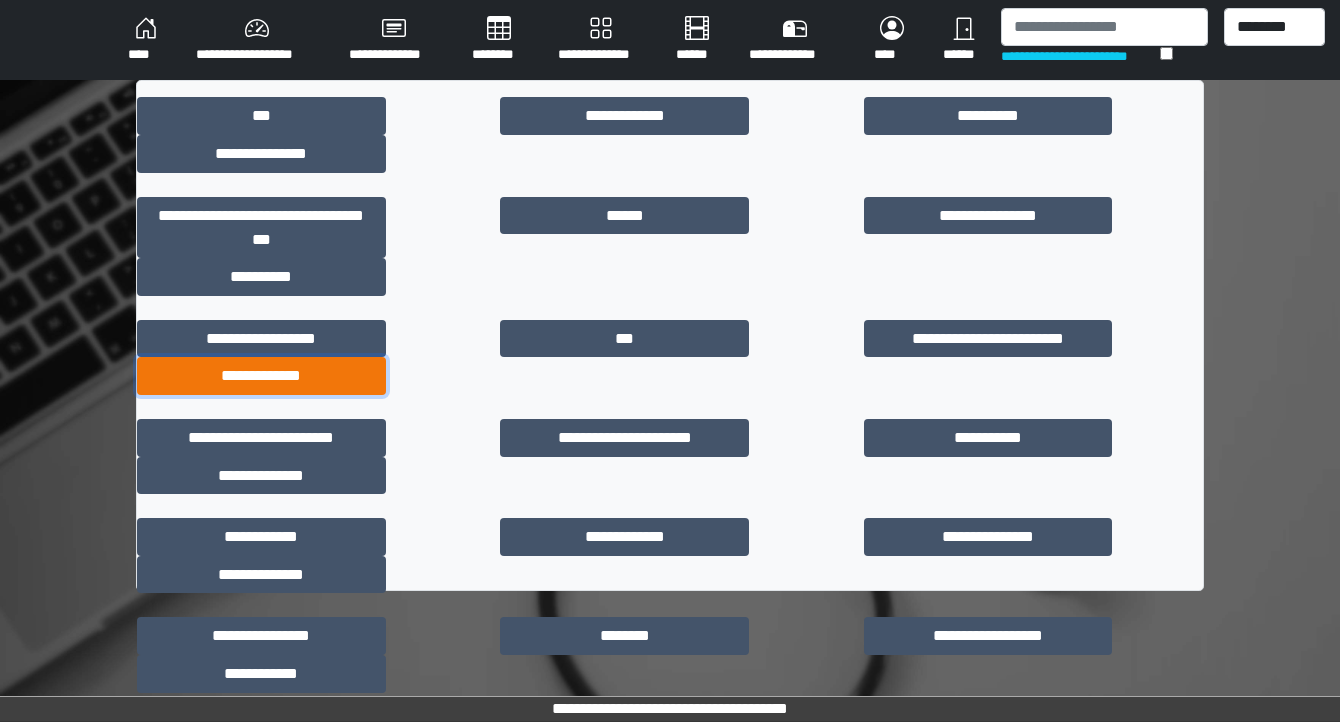 click on "**********" at bounding box center (261, 376) 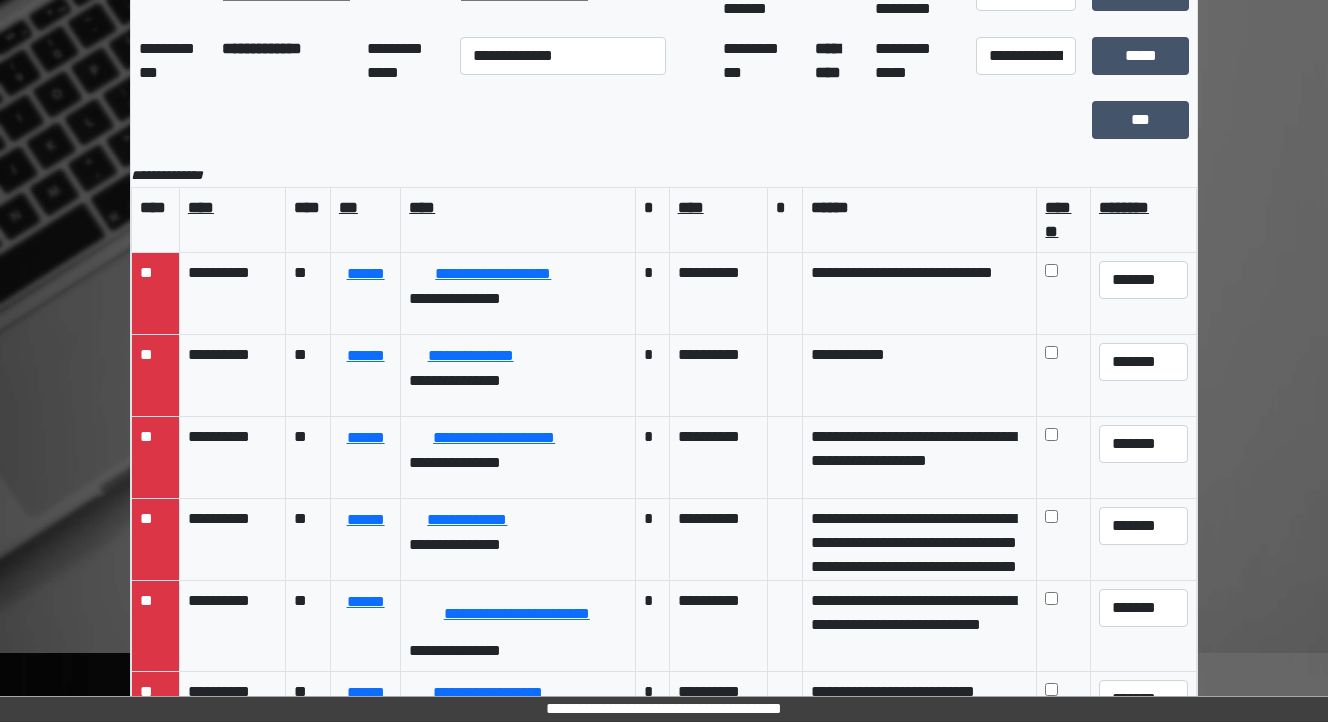 scroll, scrollTop: 160, scrollLeft: 0, axis: vertical 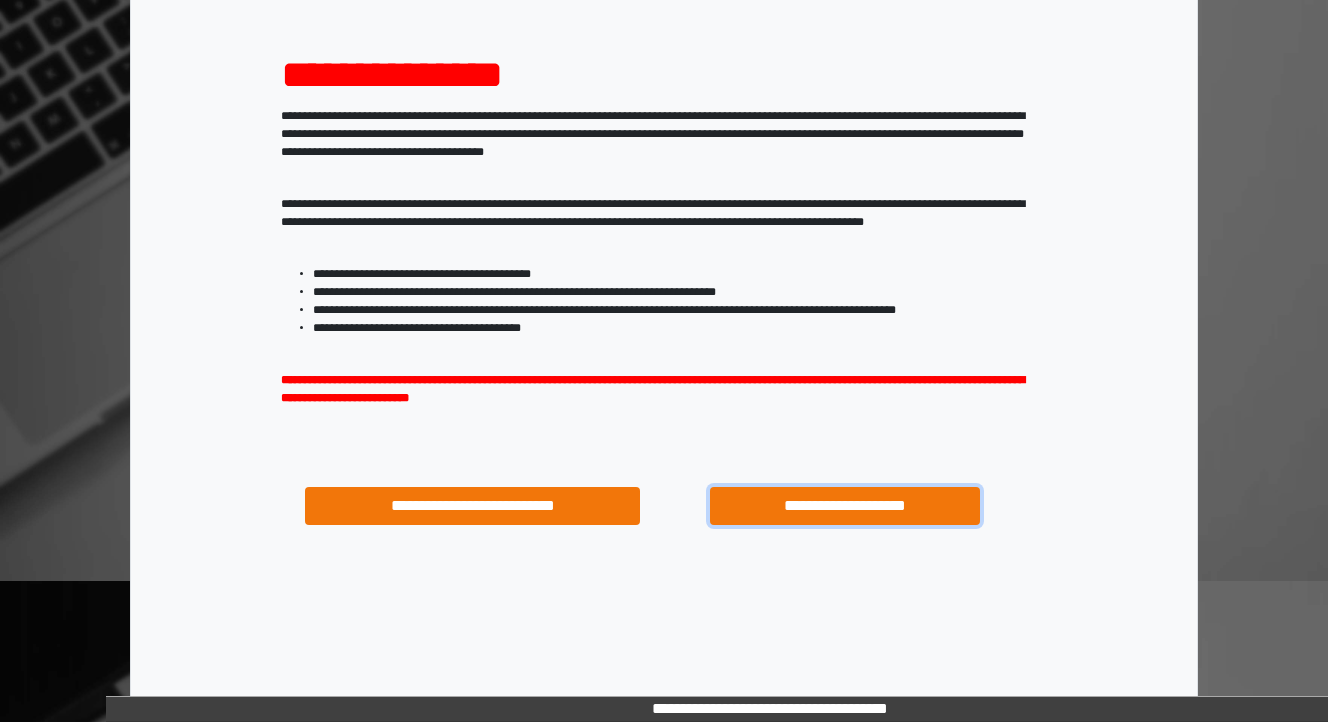click on "**********" at bounding box center (844, 506) 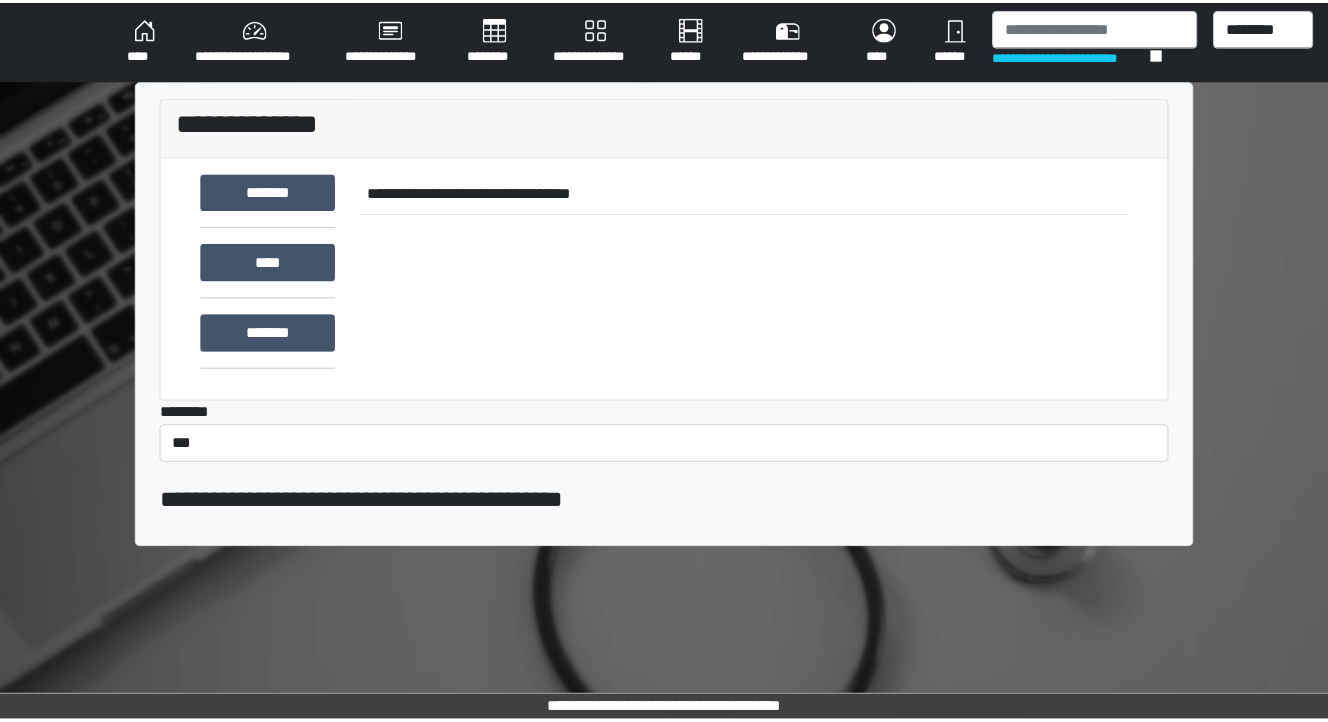scroll, scrollTop: 0, scrollLeft: 0, axis: both 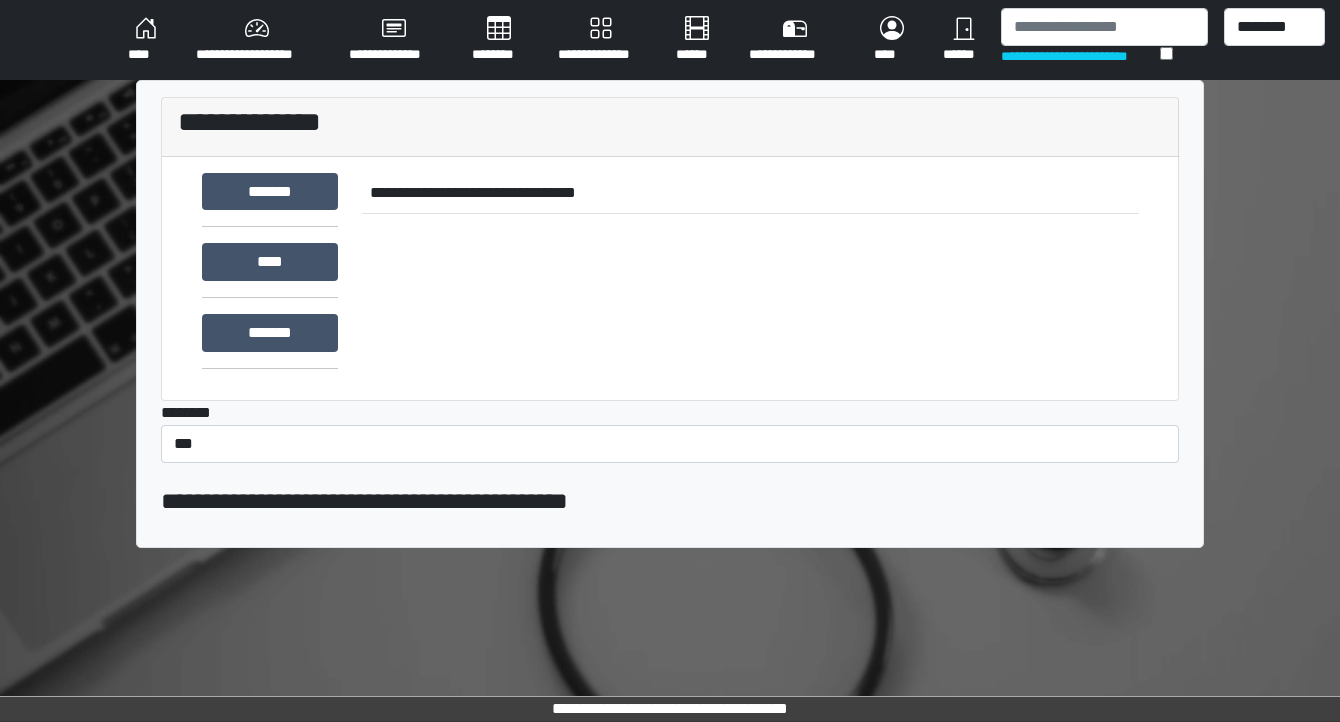 click on "********" at bounding box center (499, 40) 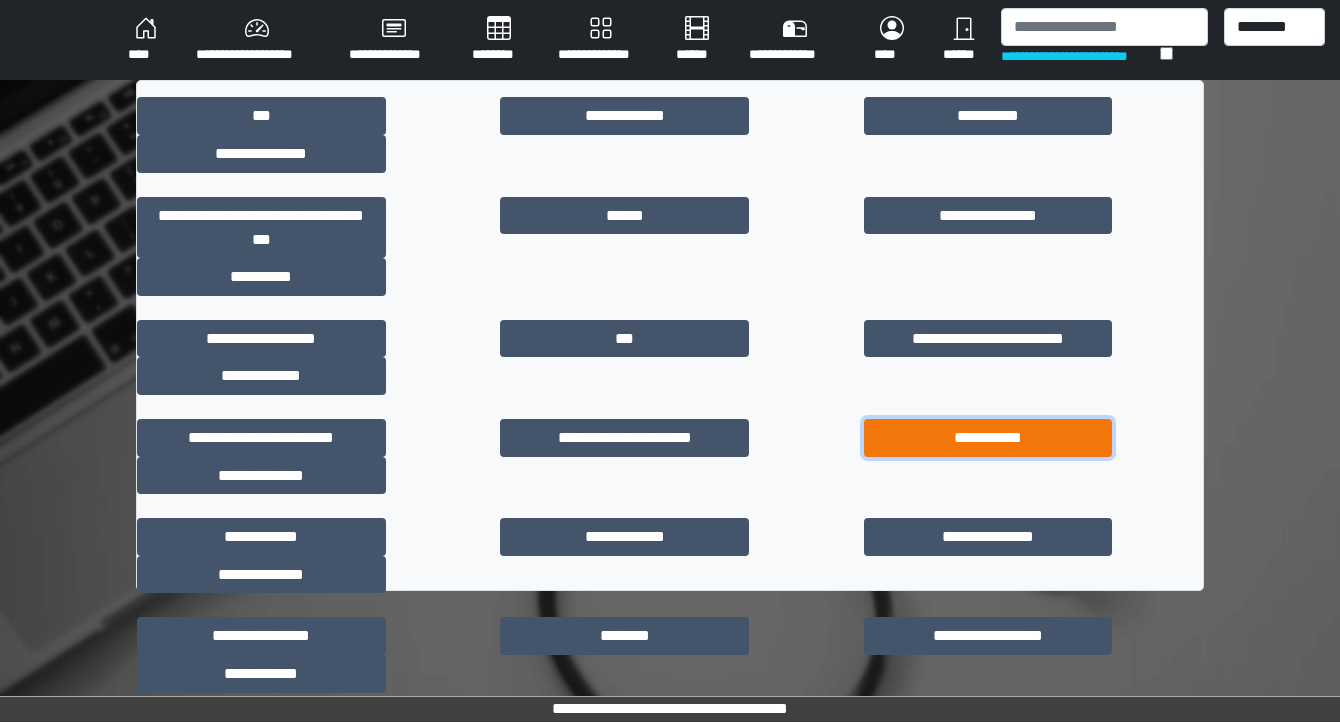 click on "**********" at bounding box center (988, 438) 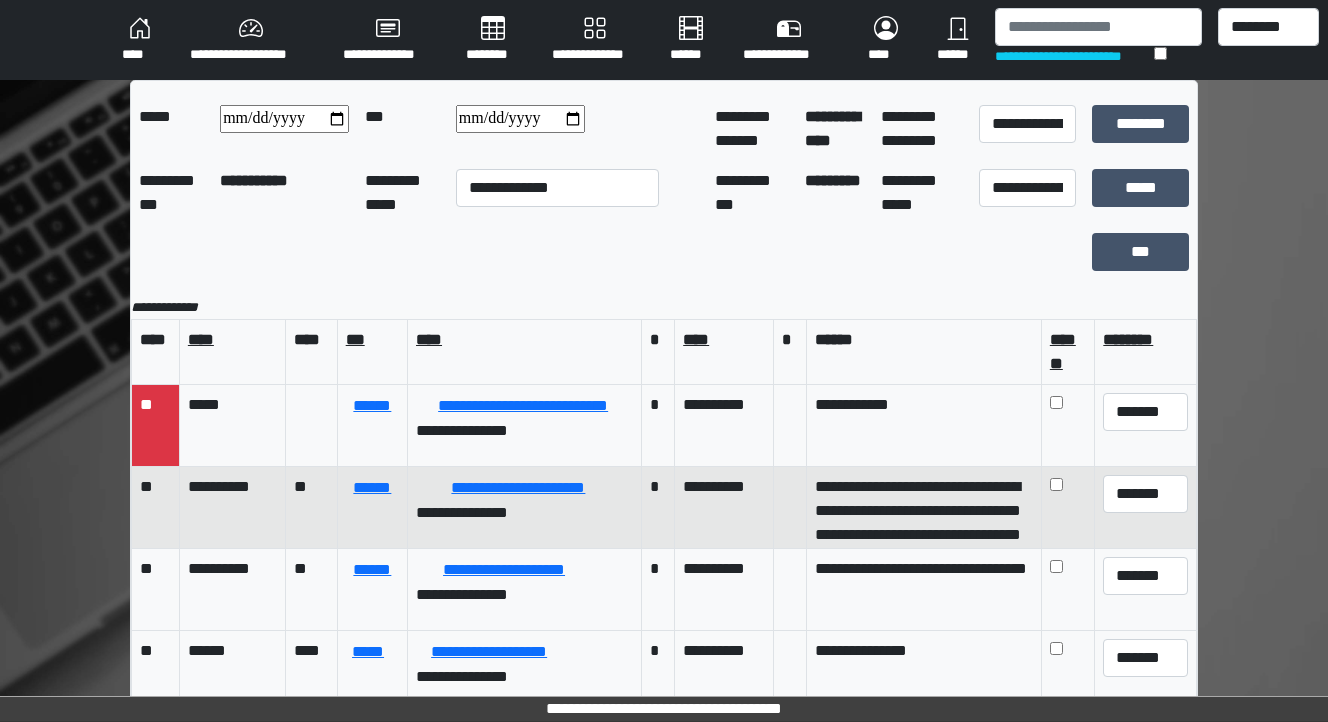 scroll, scrollTop: 0, scrollLeft: 0, axis: both 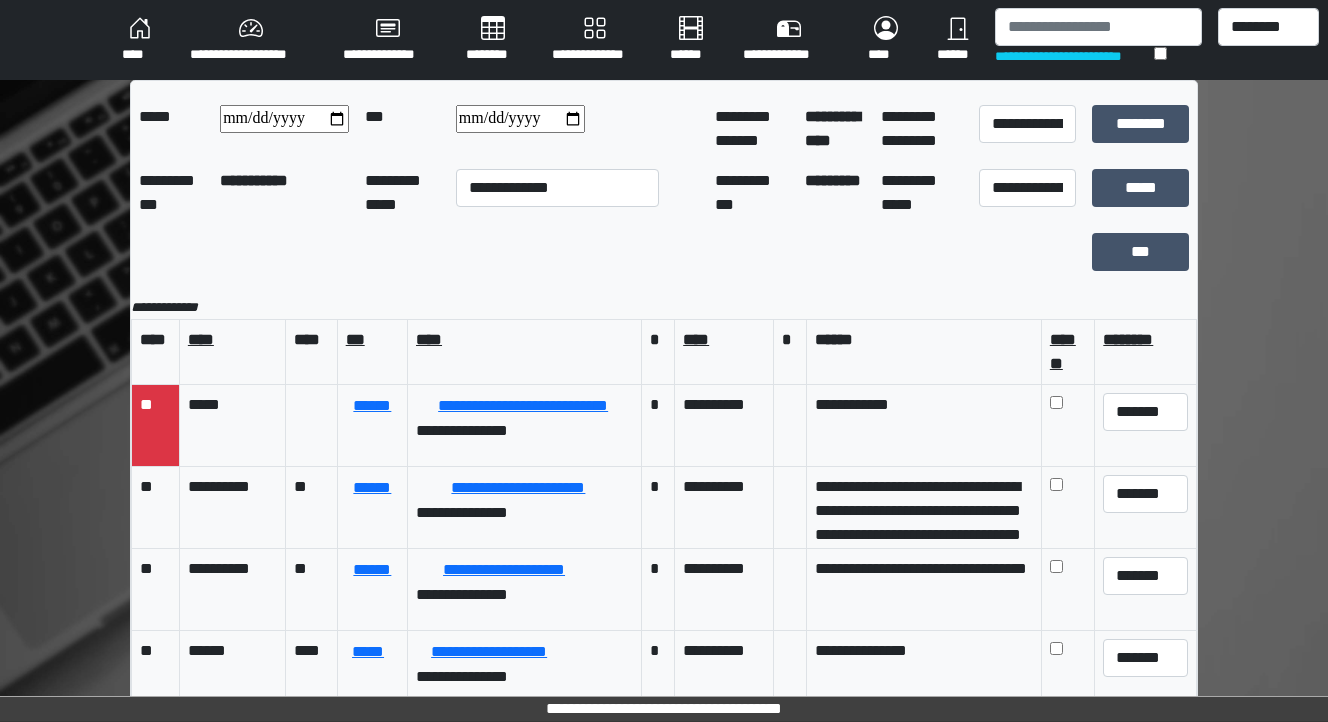 click on "****" at bounding box center (140, 40) 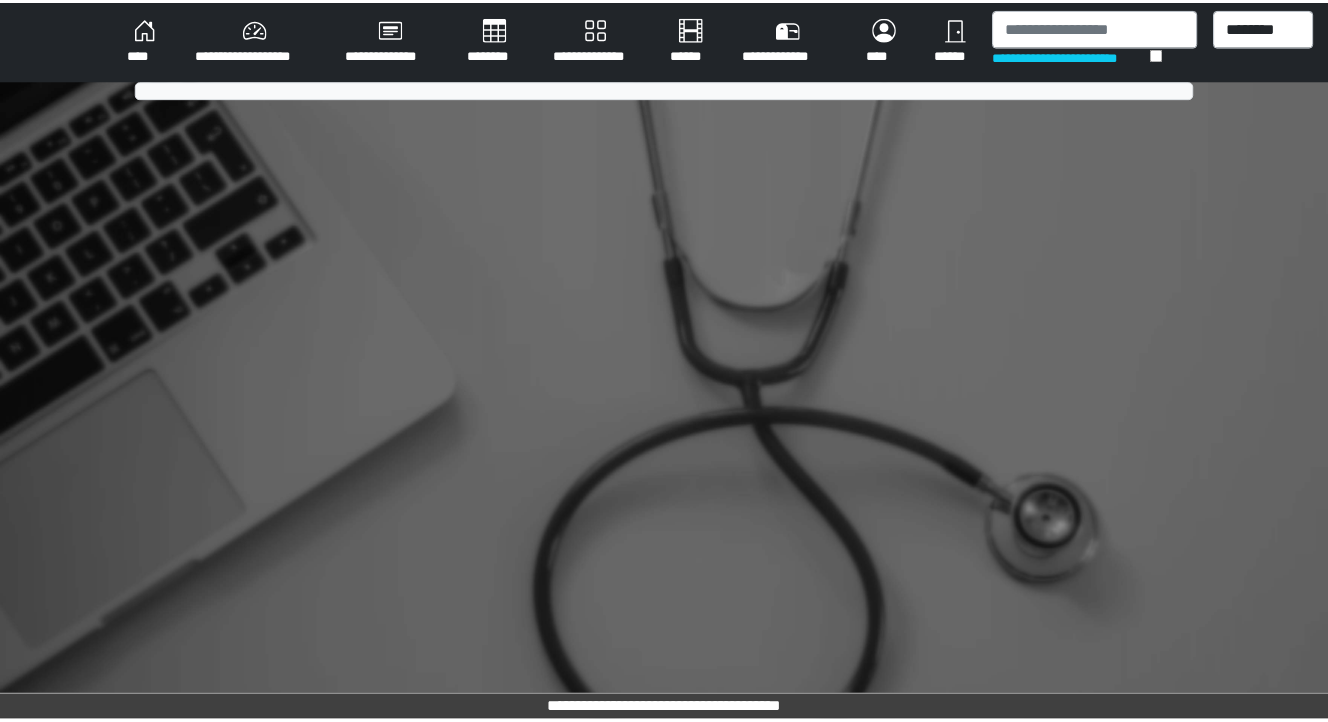 scroll, scrollTop: 0, scrollLeft: 0, axis: both 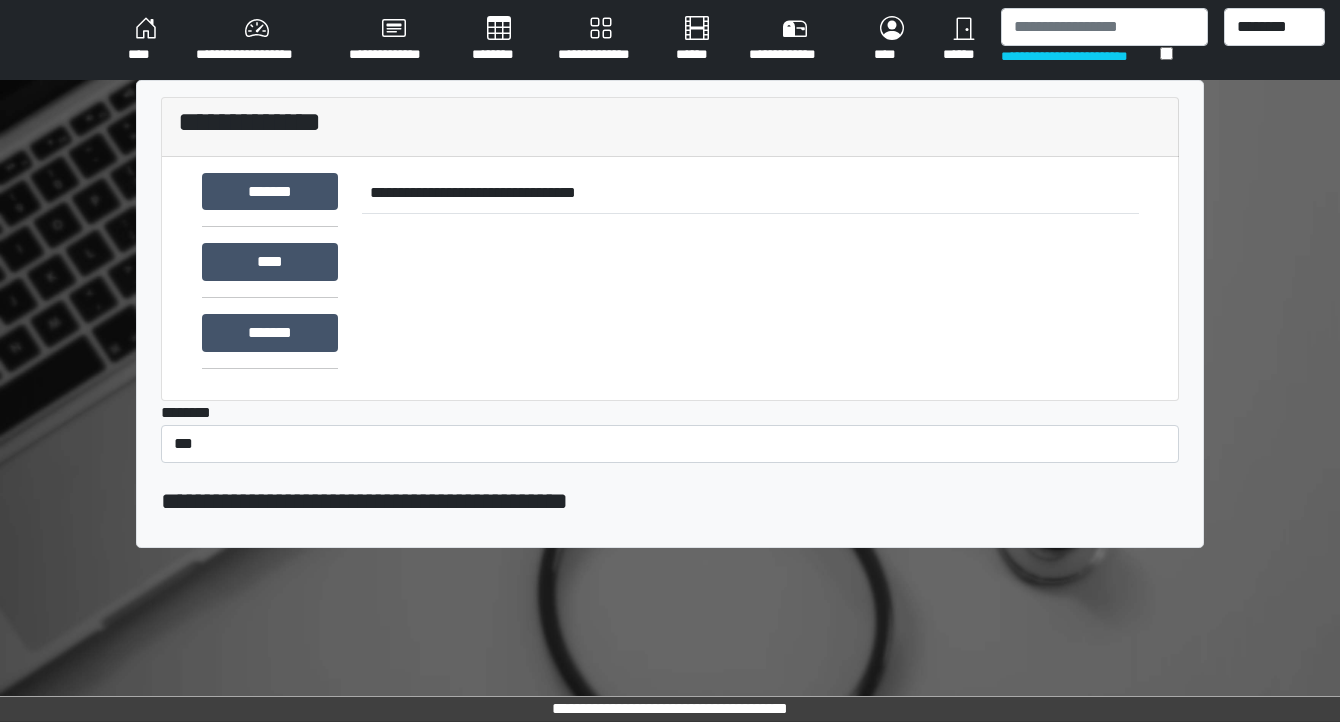 click on "********" at bounding box center [499, 40] 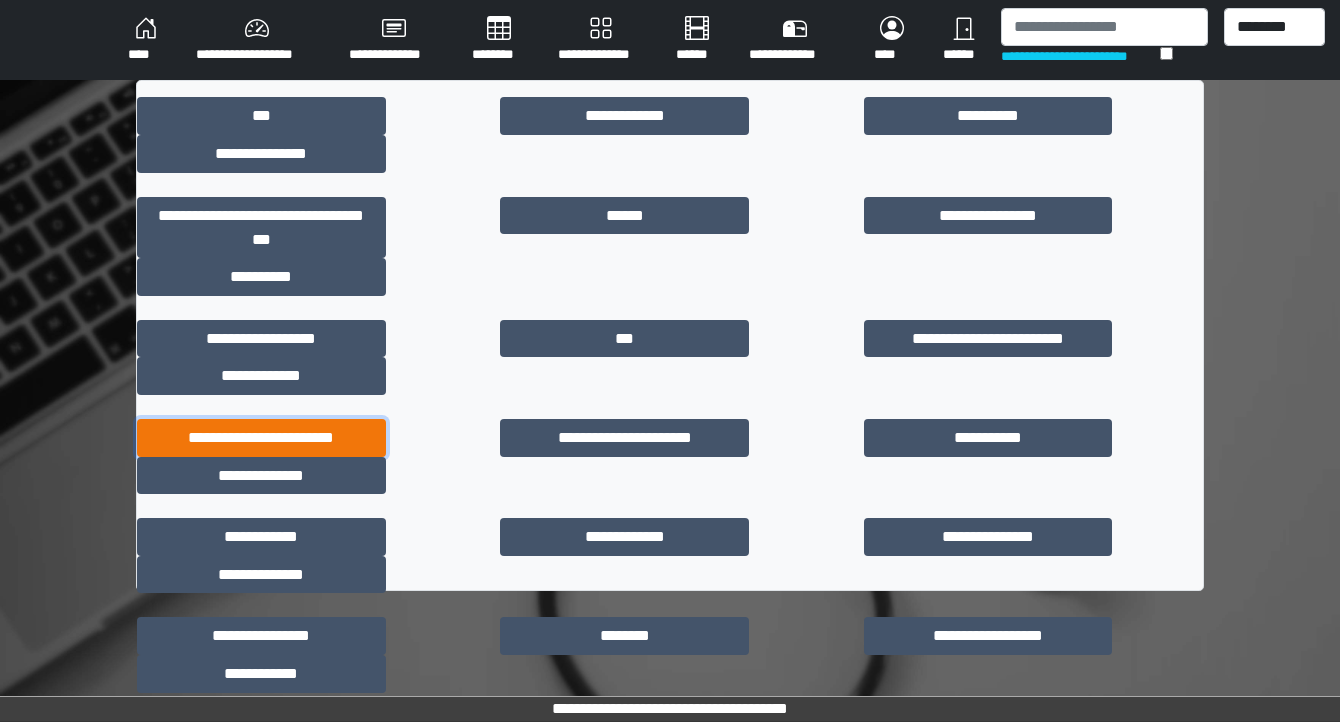 click on "**********" at bounding box center [261, 438] 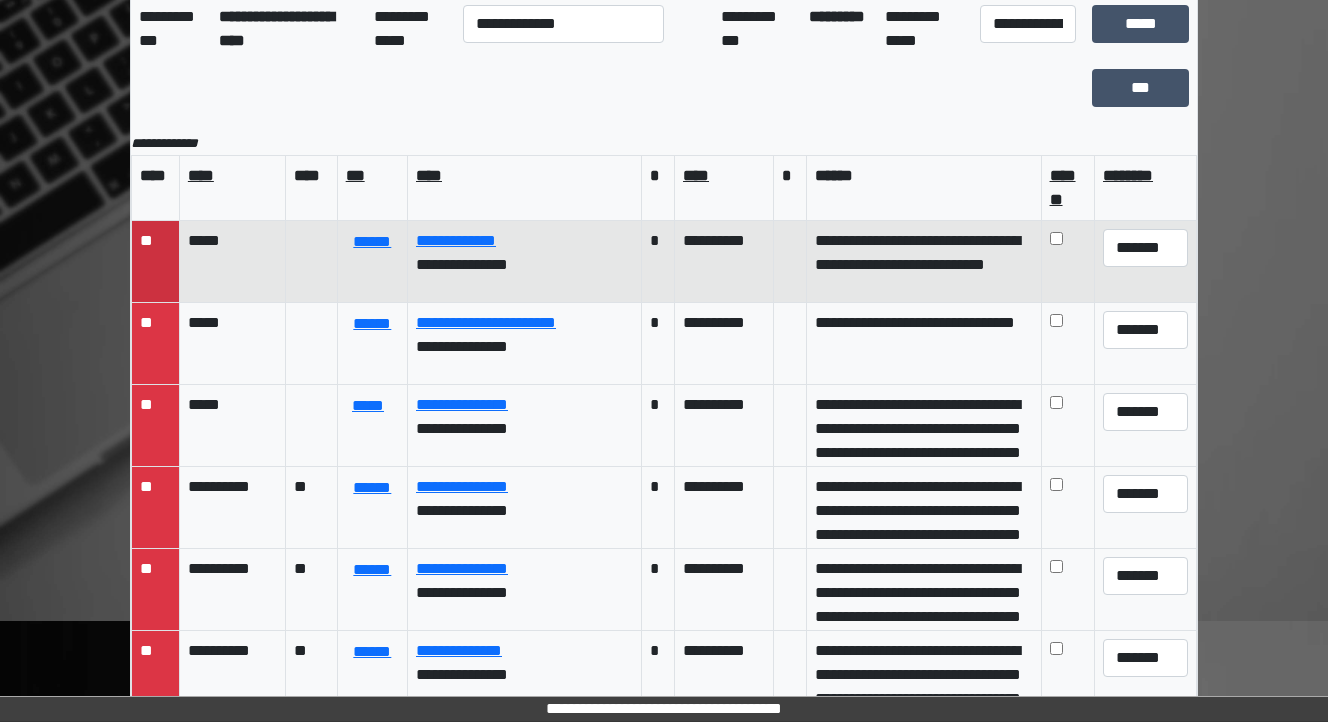 scroll, scrollTop: 189, scrollLeft: 0, axis: vertical 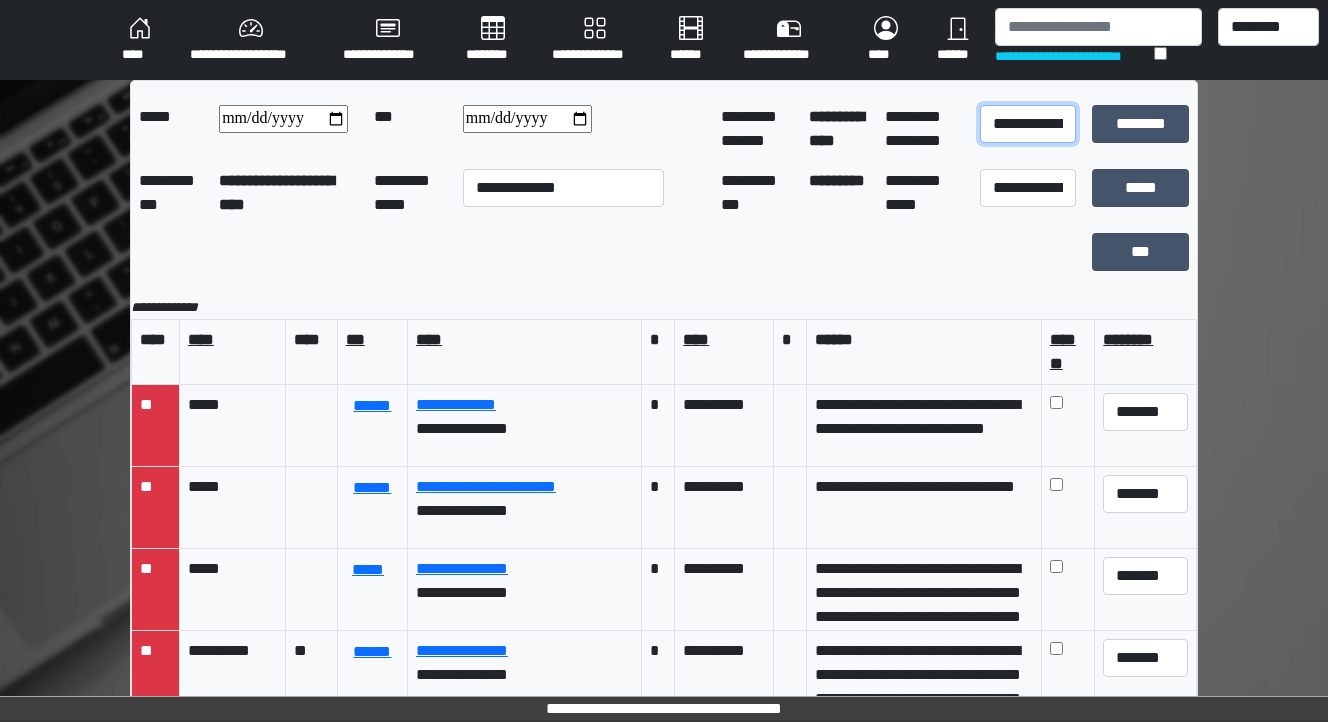 click on "**********" at bounding box center [1028, 124] 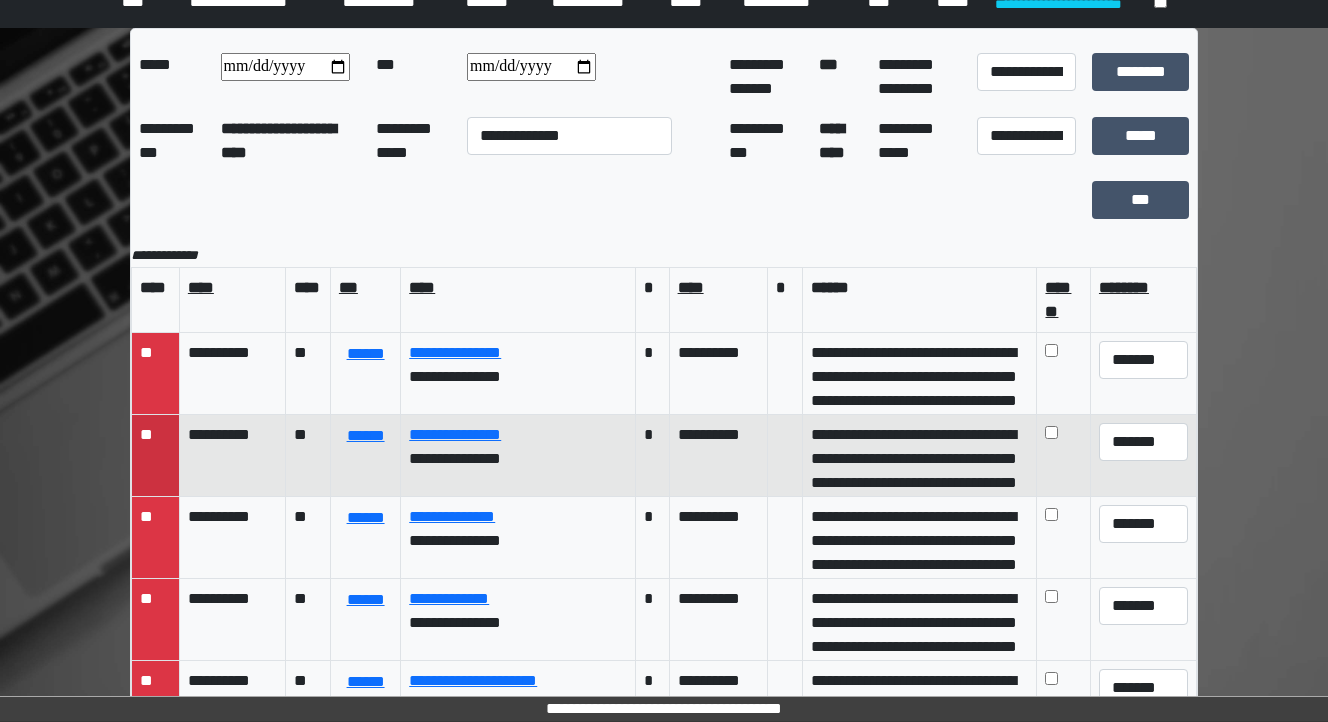 scroll, scrollTop: 80, scrollLeft: 0, axis: vertical 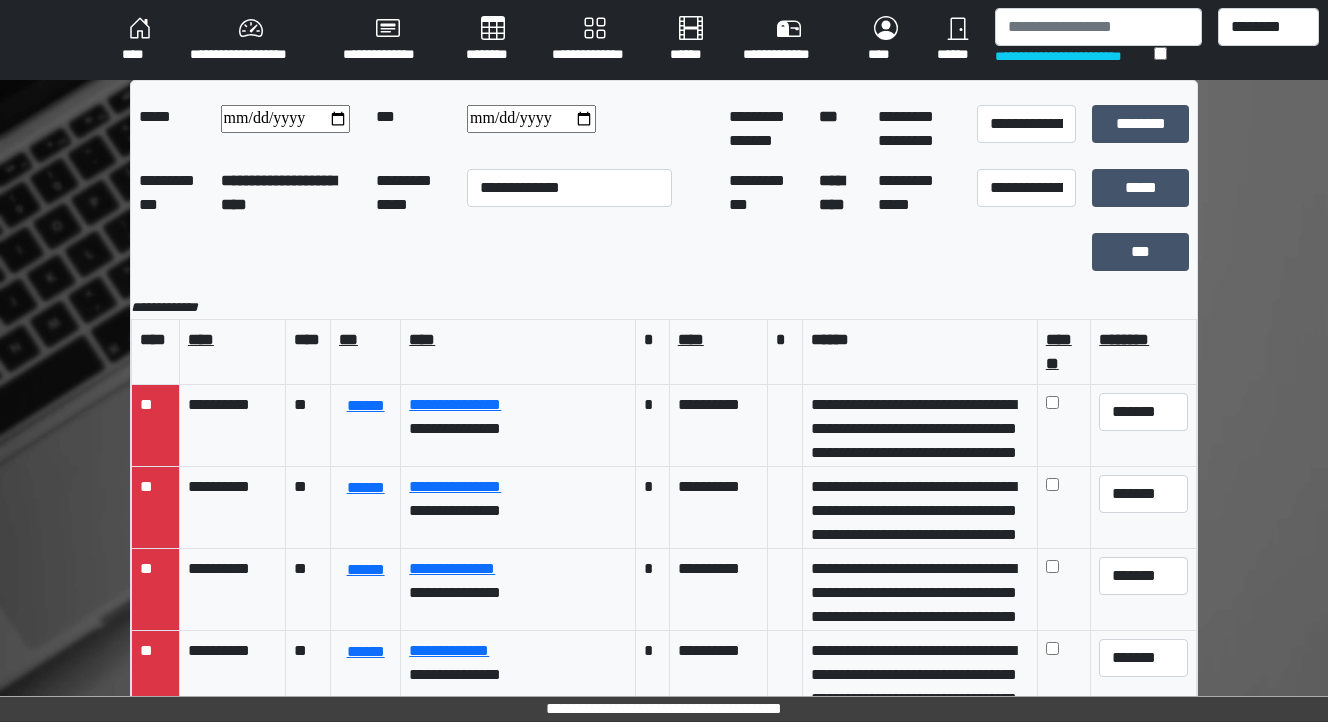 click on "********" at bounding box center [493, 40] 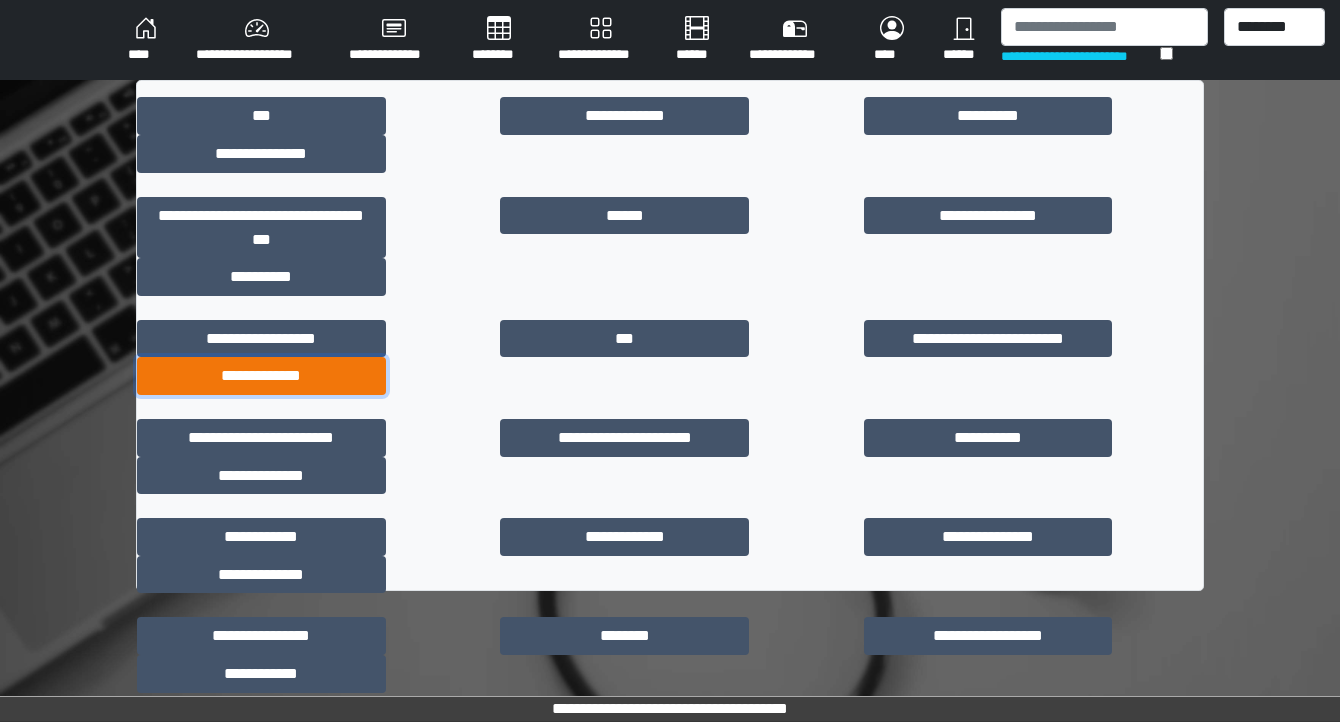 click on "**********" at bounding box center [261, 376] 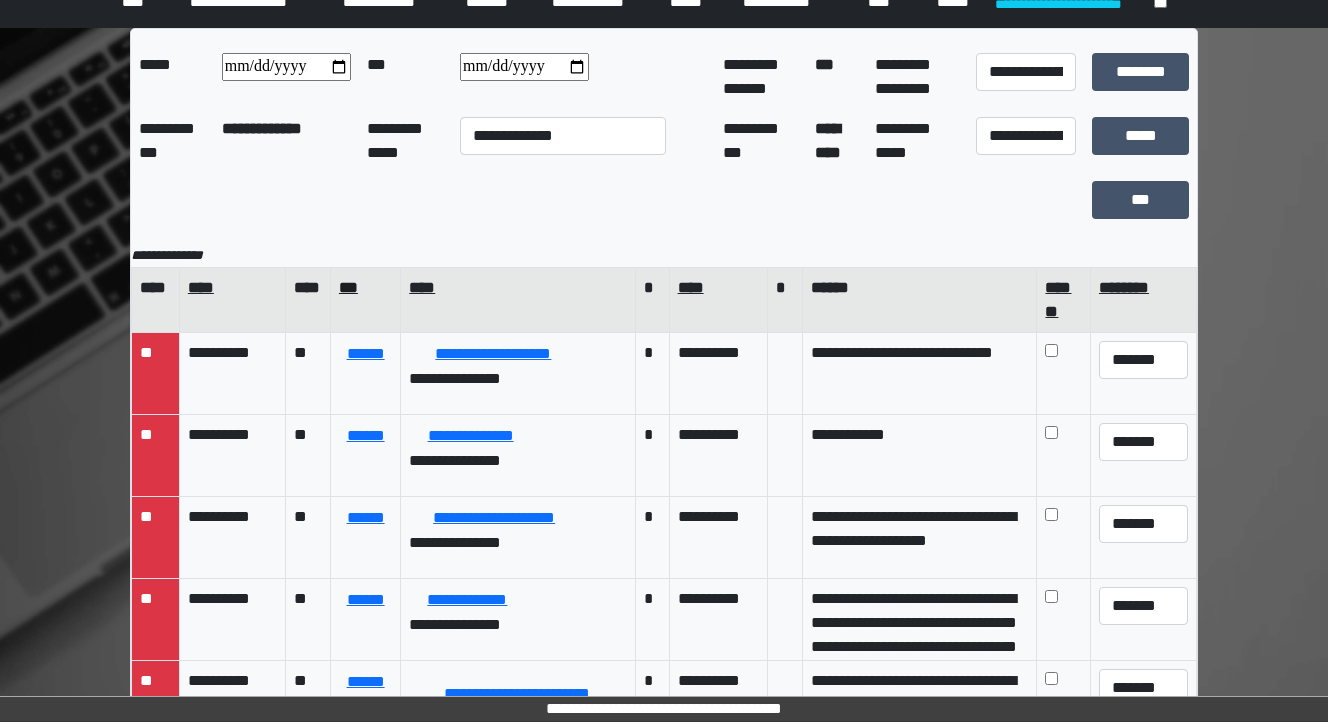 scroll, scrollTop: 80, scrollLeft: 0, axis: vertical 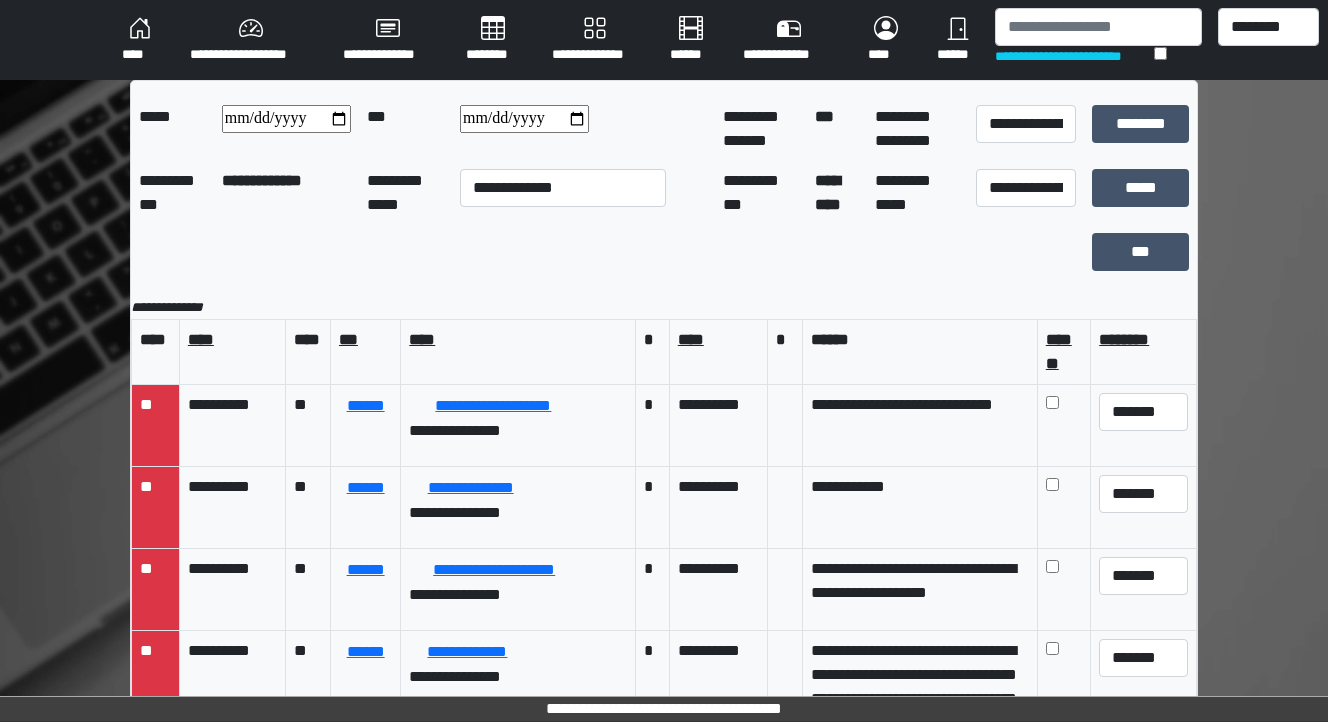 click on "********" at bounding box center [493, 40] 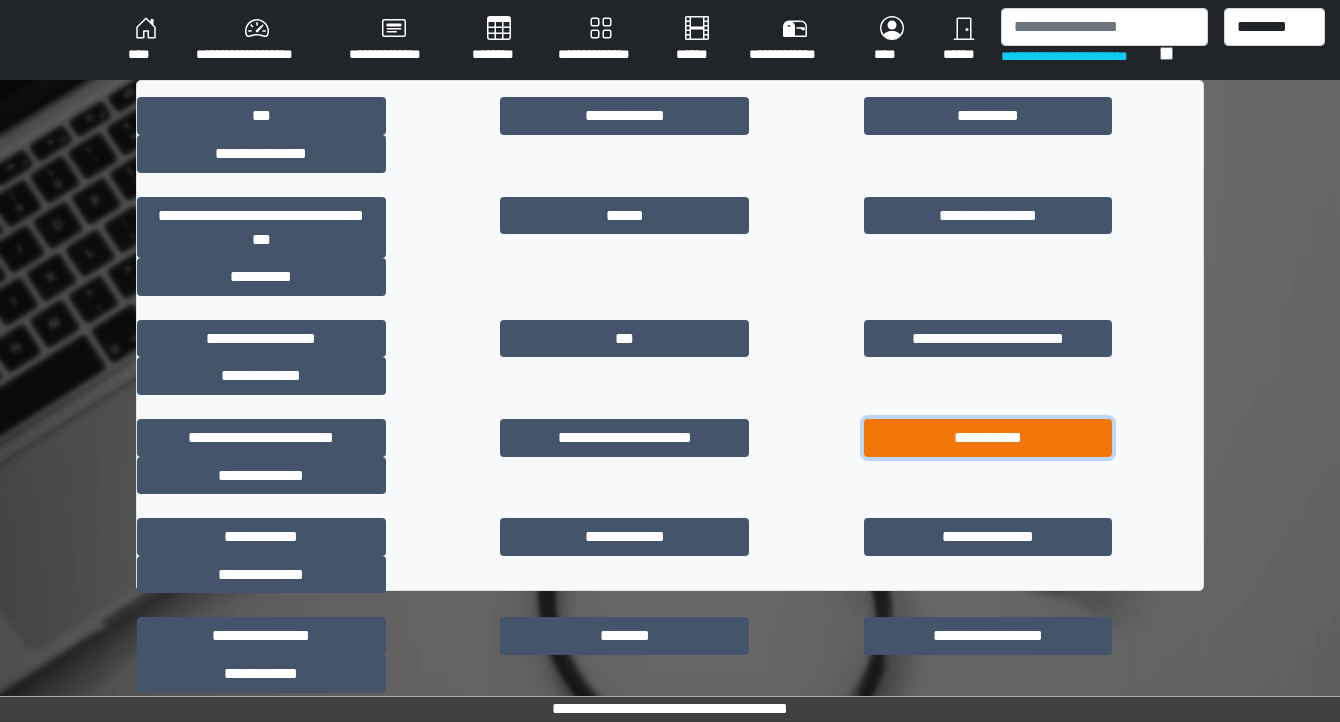click on "**********" at bounding box center (988, 438) 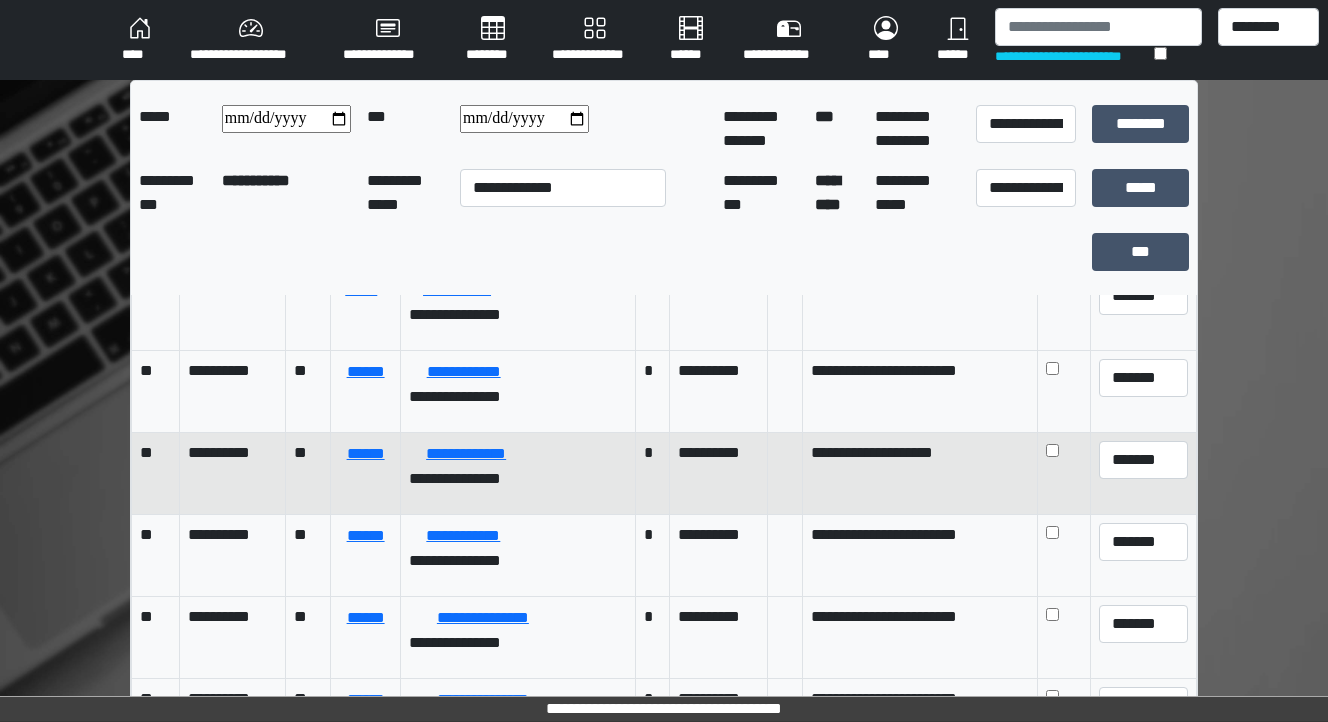 scroll, scrollTop: 400, scrollLeft: 0, axis: vertical 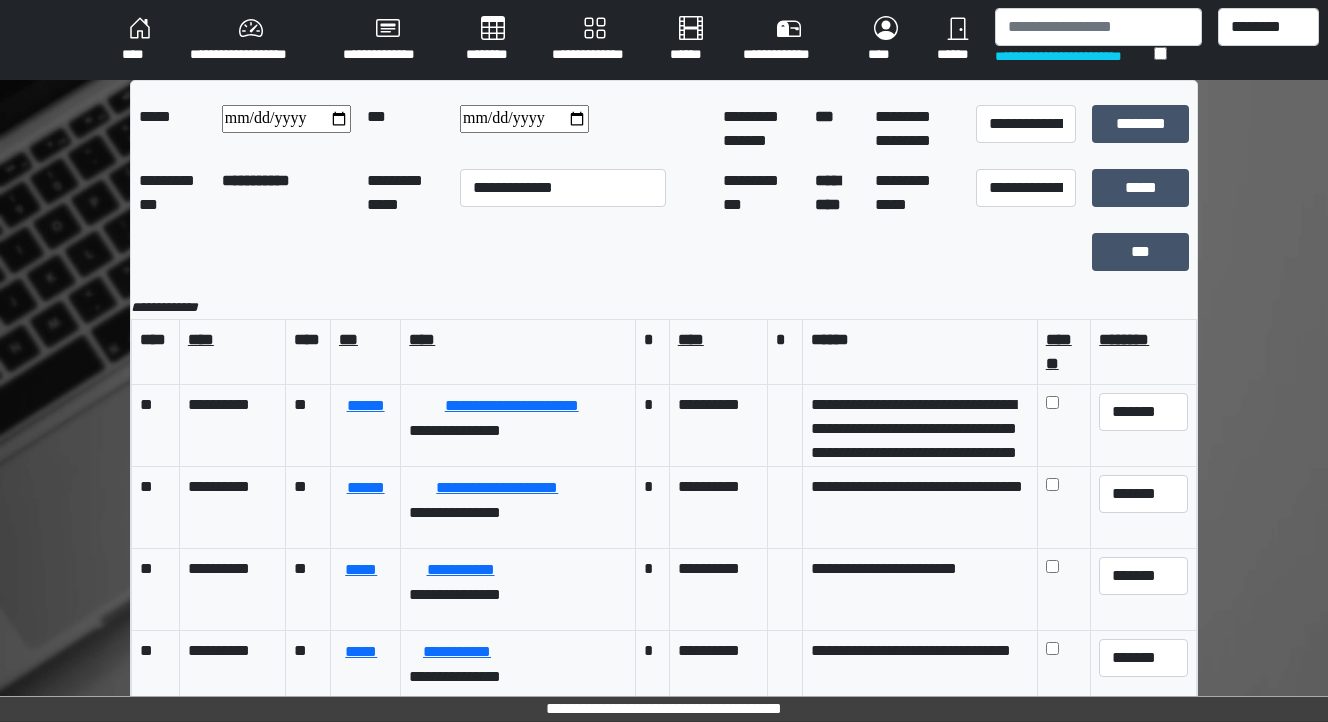 click on "********" at bounding box center (493, 40) 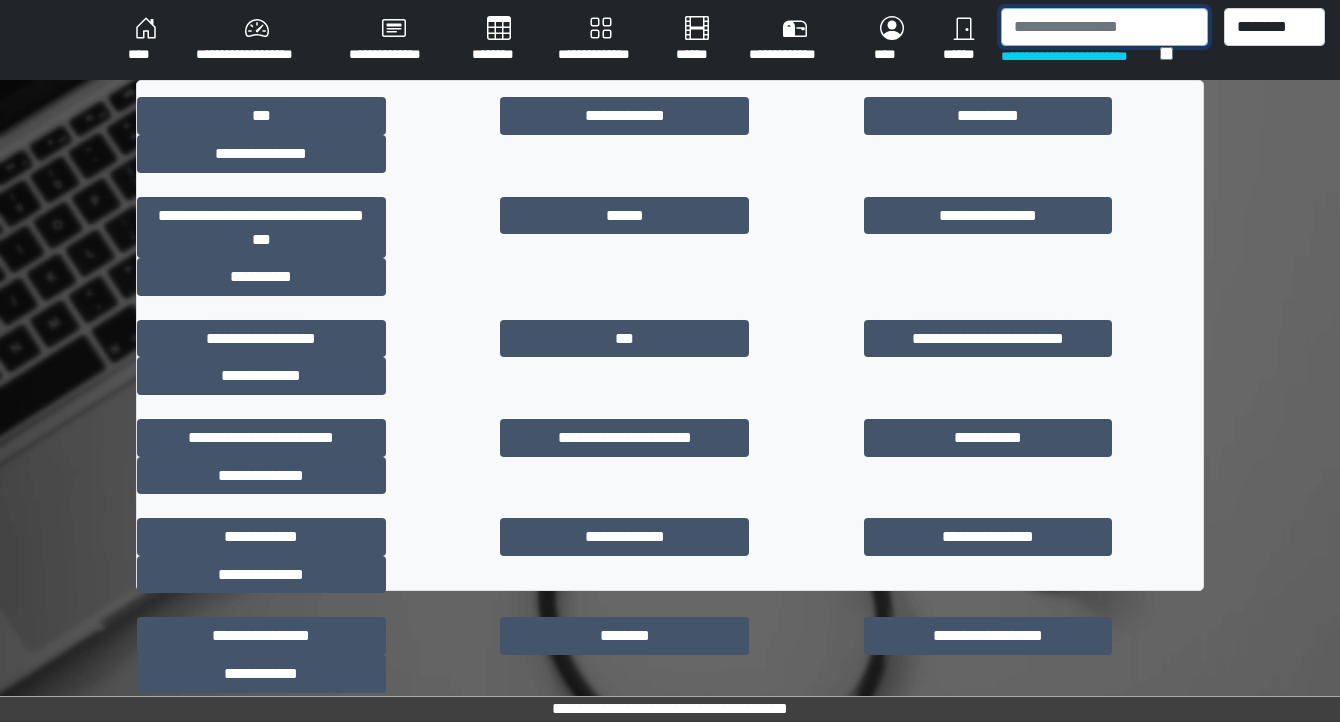 click at bounding box center (1104, 27) 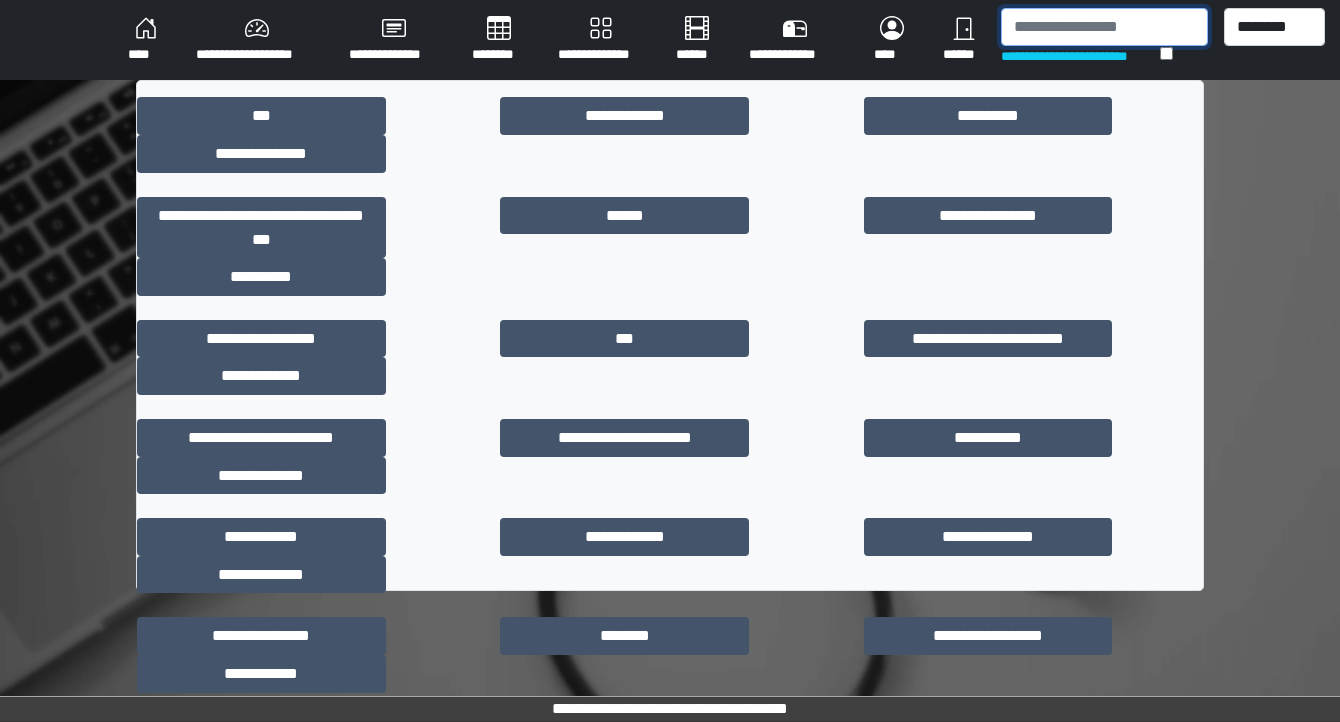 type on "*" 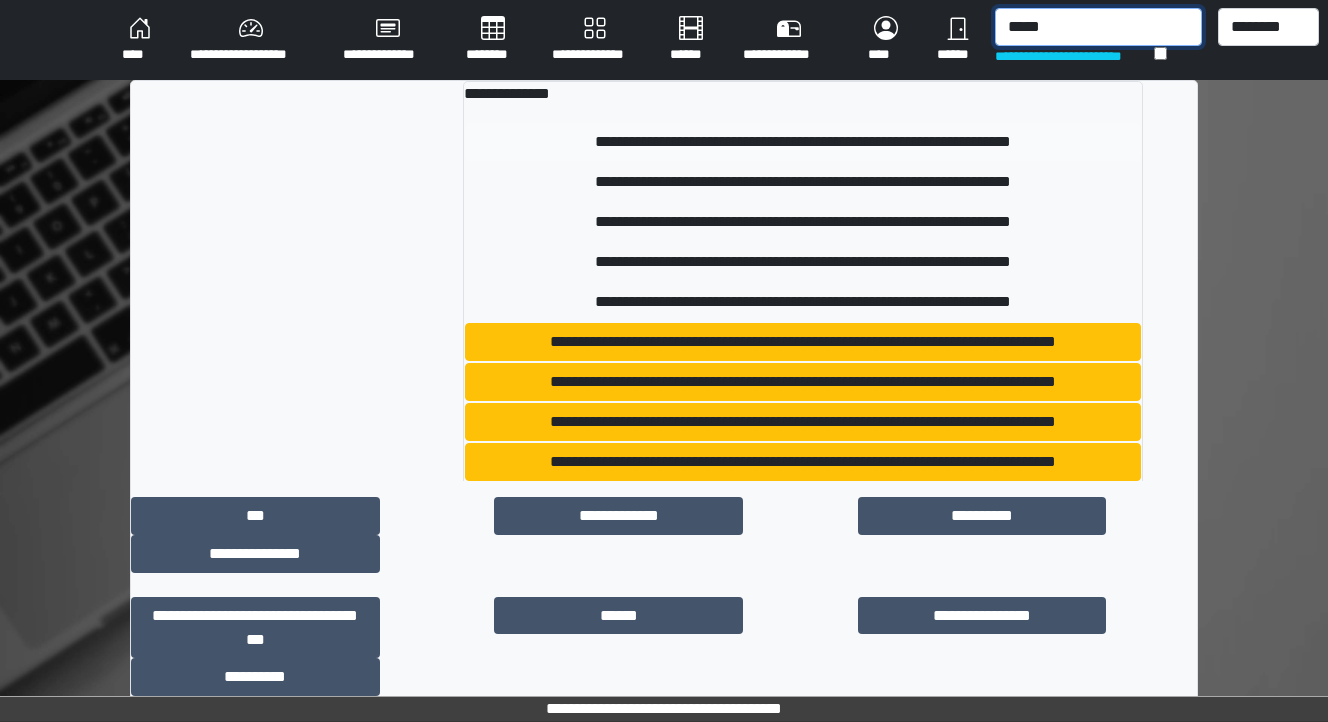 type on "*****" 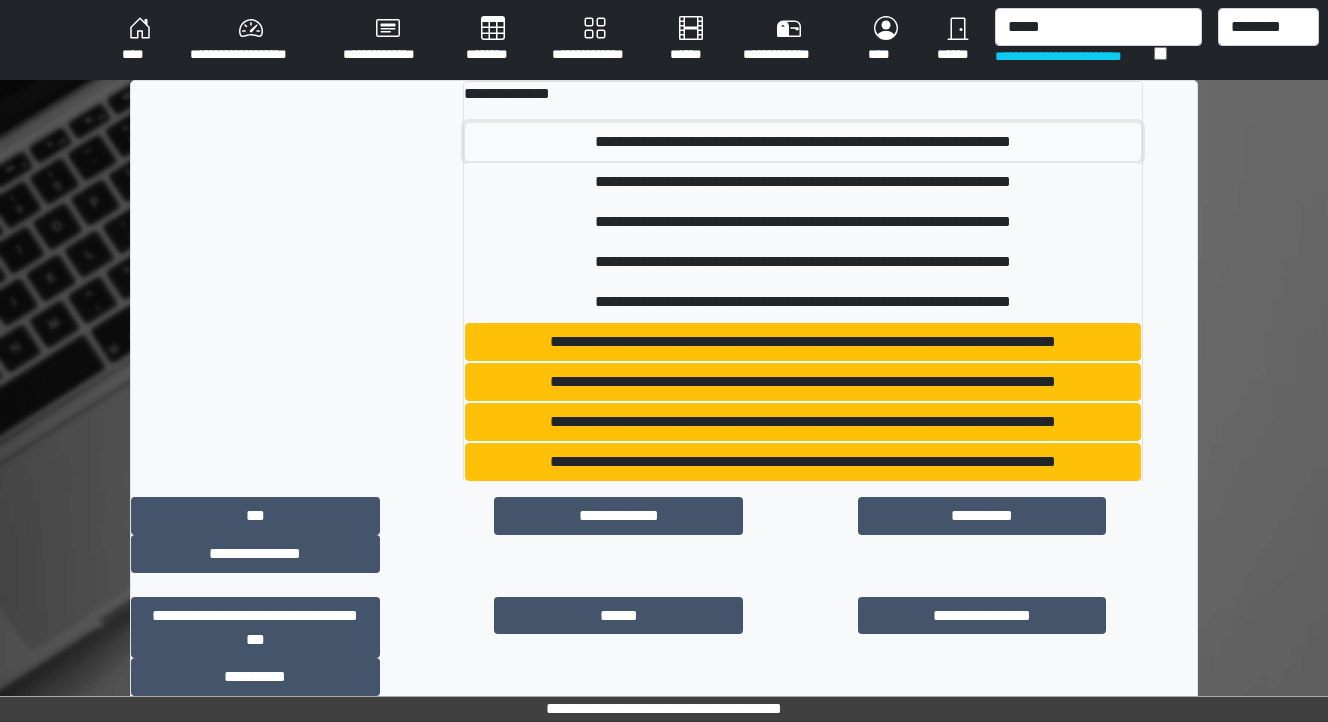 click on "**********" at bounding box center [803, 142] 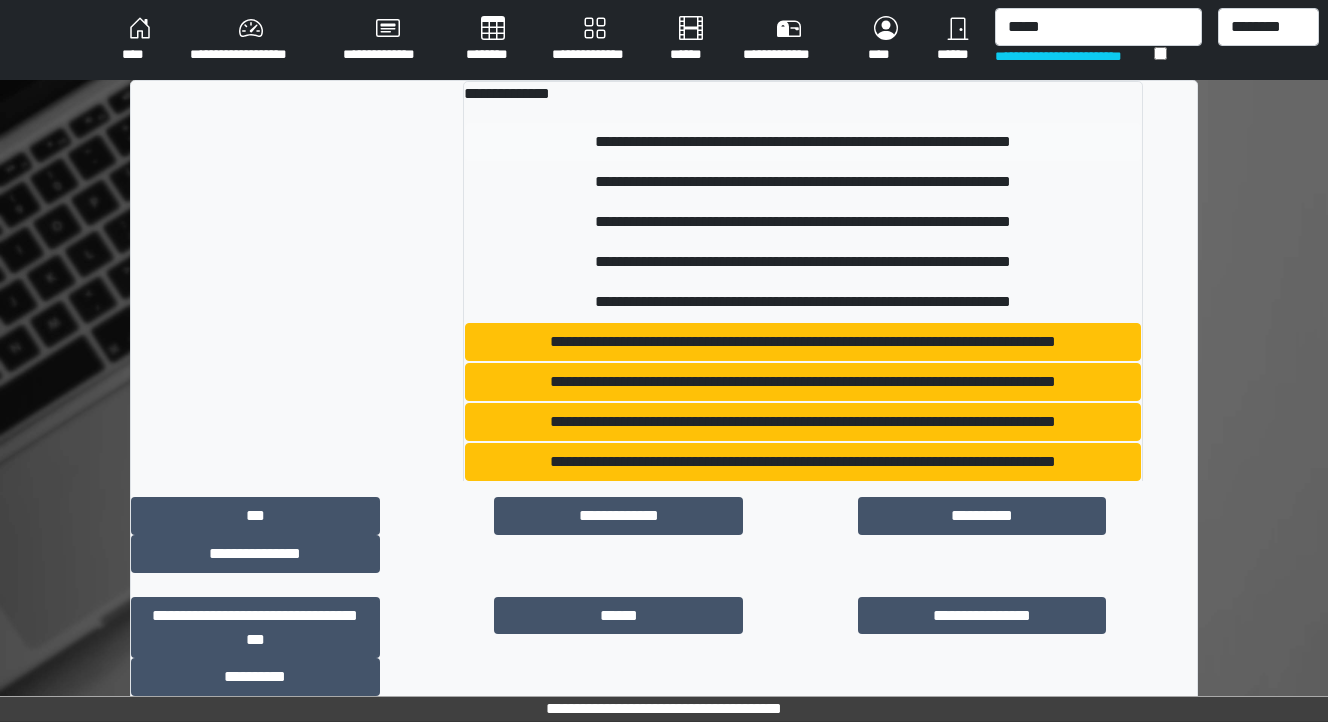 type 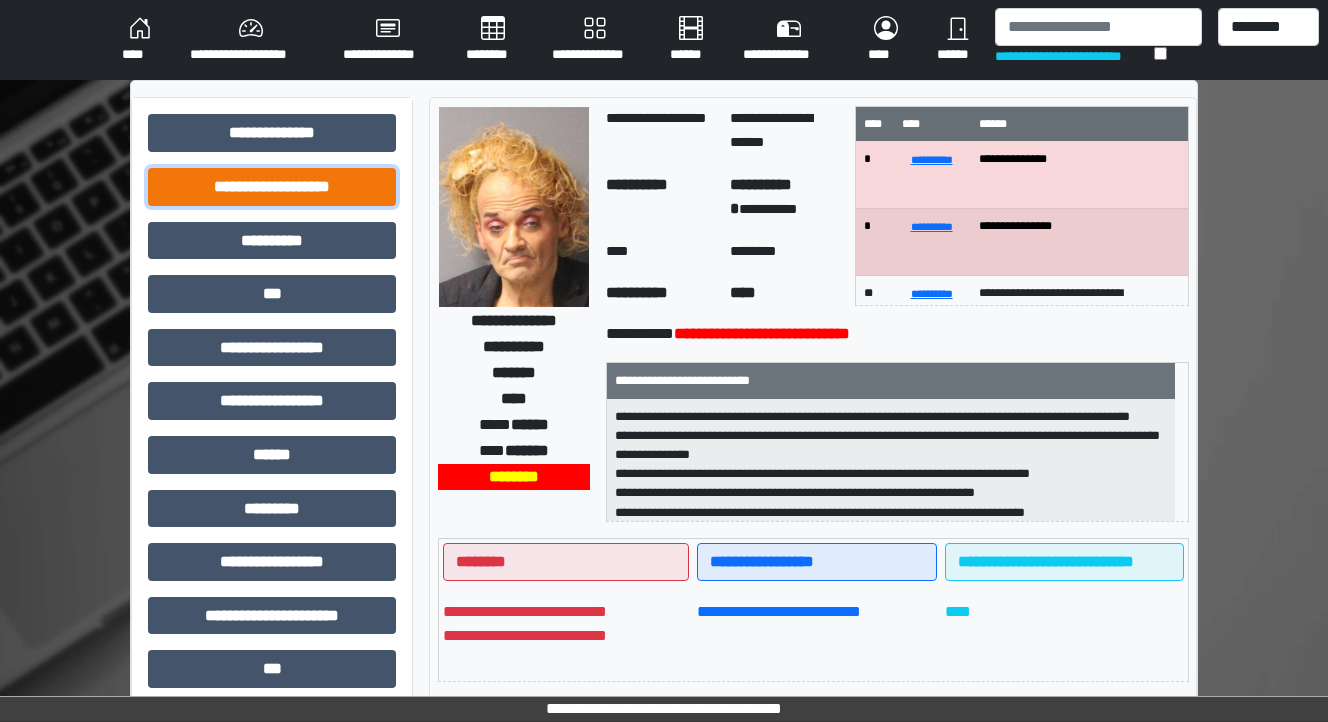 click on "**********" at bounding box center (272, 187) 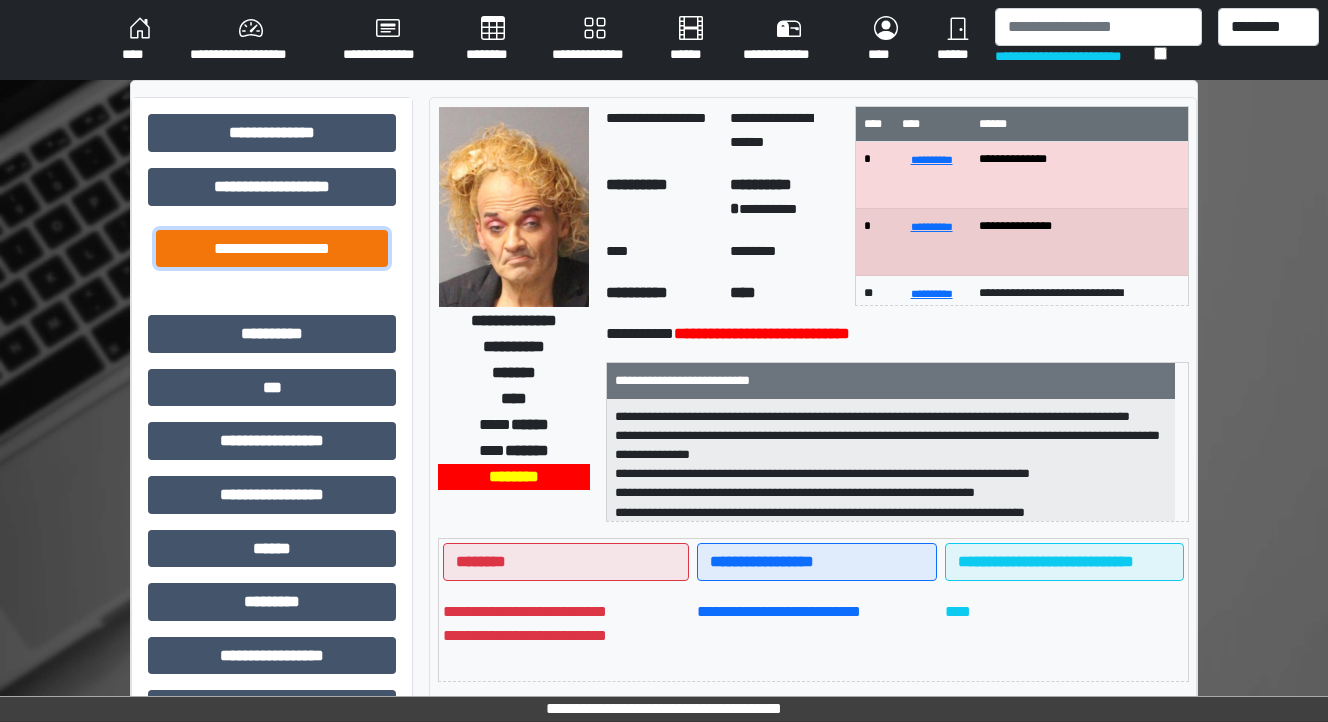 click on "**********" at bounding box center (272, 249) 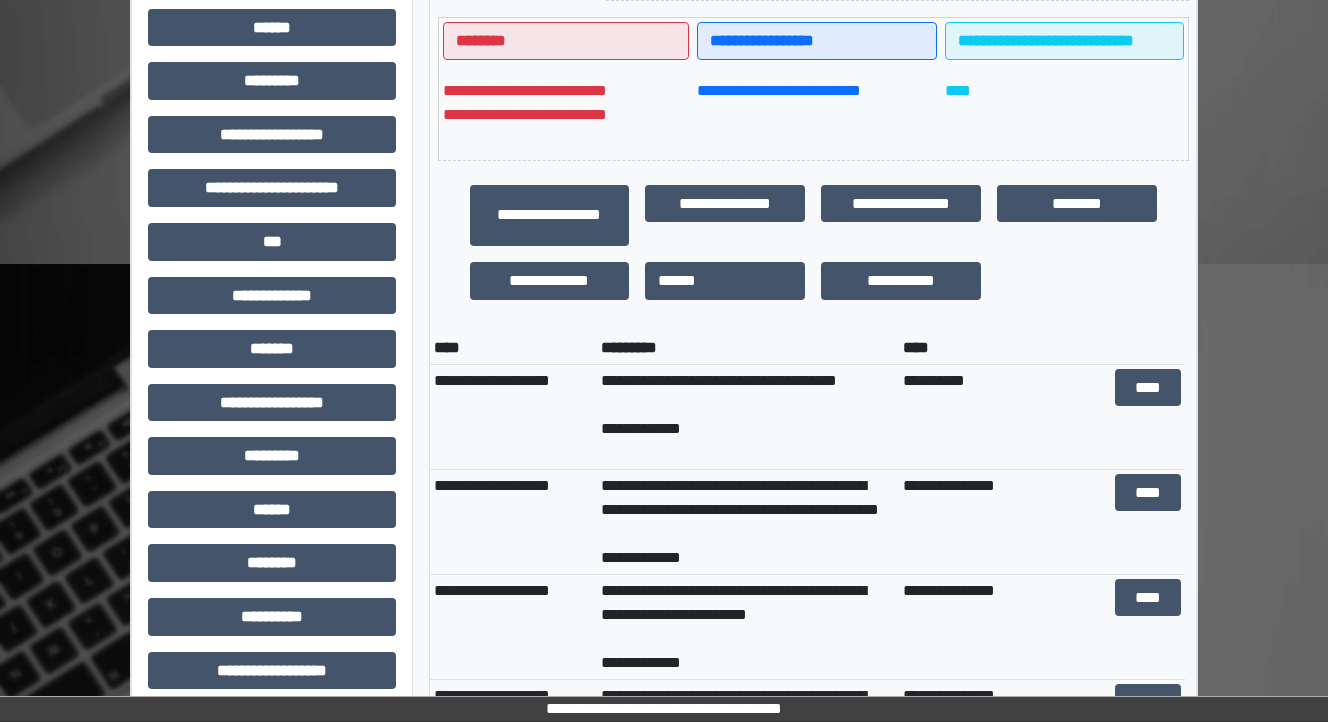 scroll, scrollTop: 560, scrollLeft: 0, axis: vertical 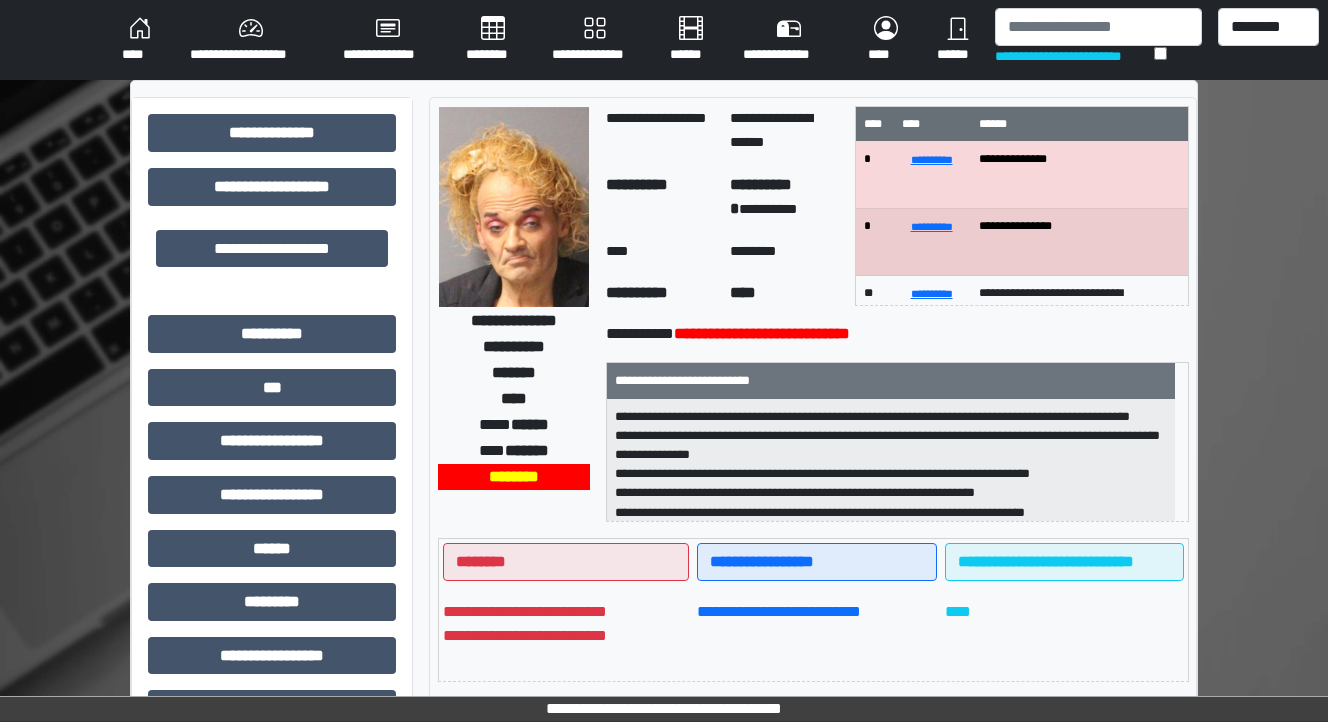 click on "**********" at bounding box center [272, 670] 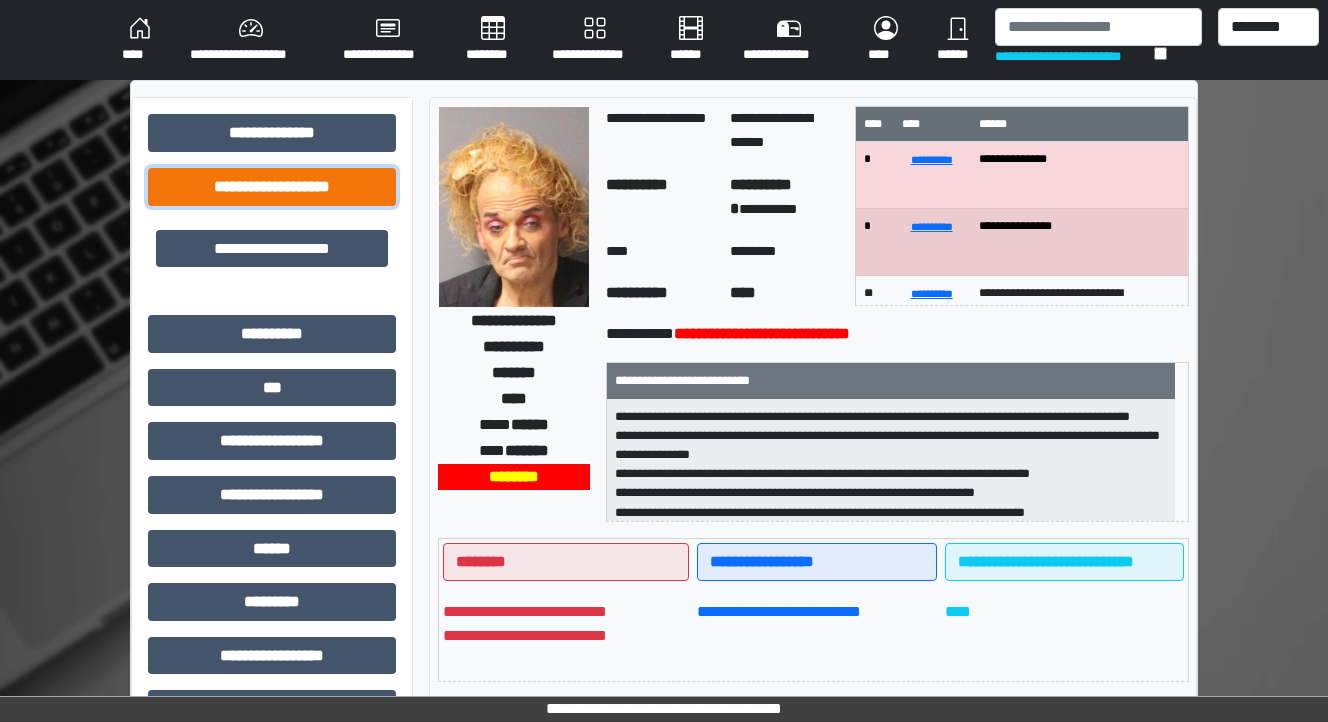 click on "**********" at bounding box center [272, 187] 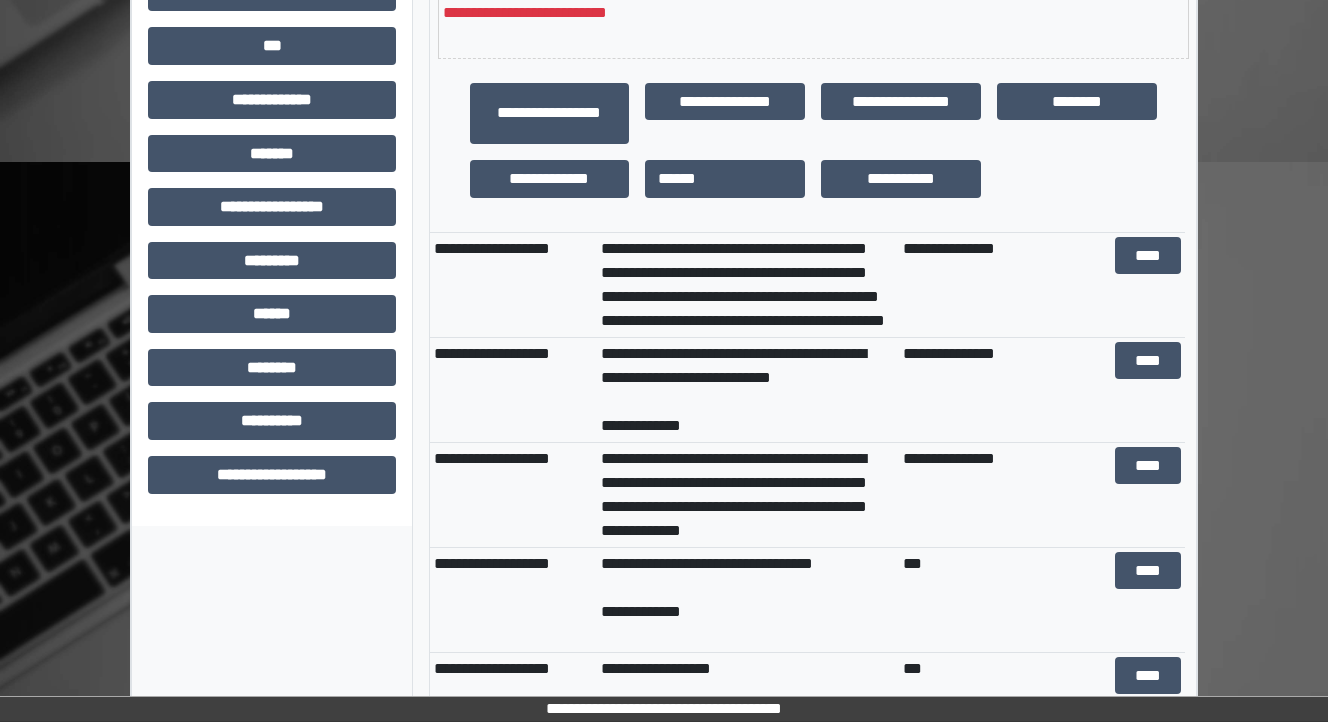 scroll, scrollTop: 640, scrollLeft: 0, axis: vertical 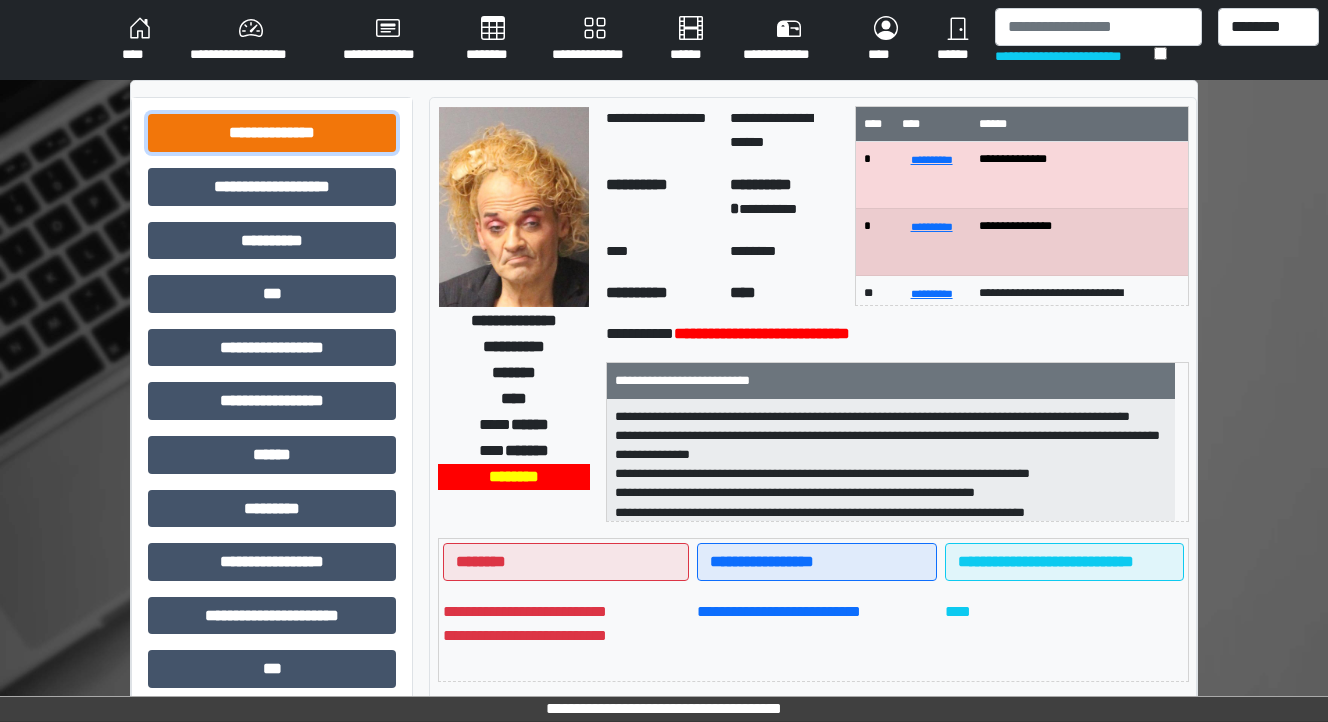 click on "**********" at bounding box center (272, 133) 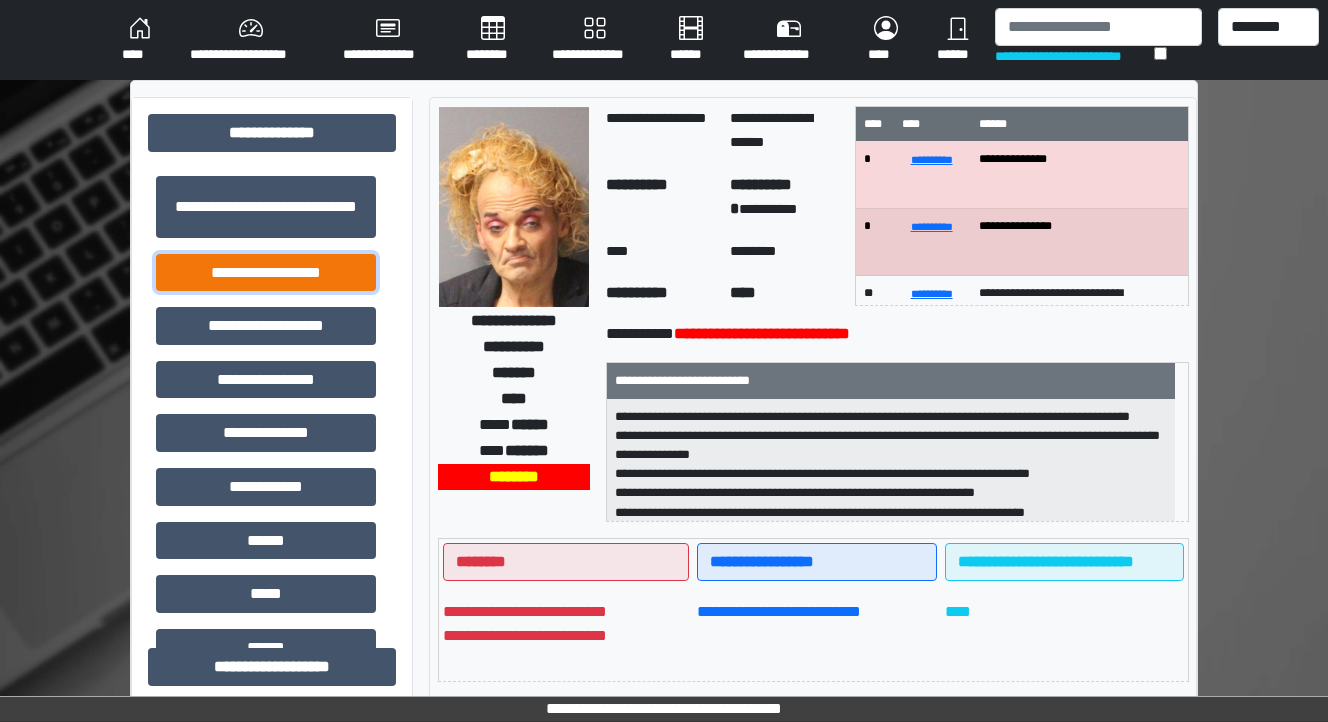 click on "**********" at bounding box center [266, 273] 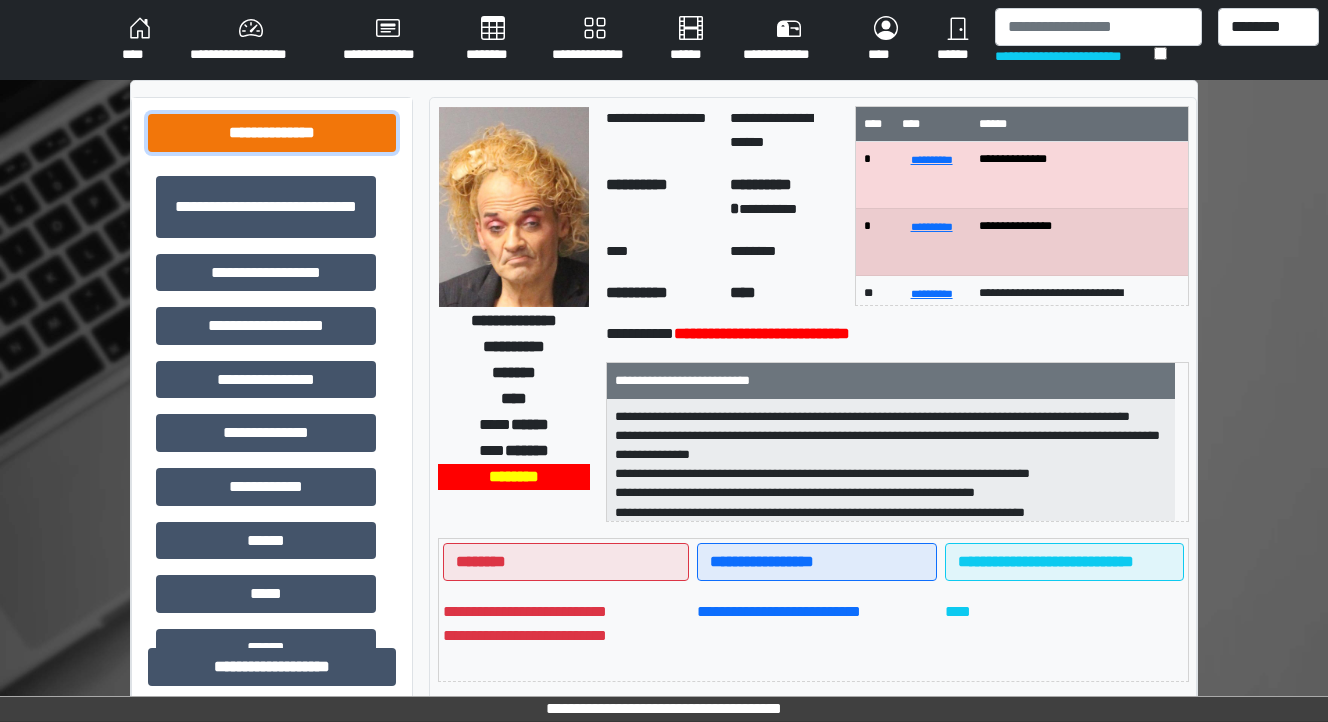 click on "**********" at bounding box center [272, 133] 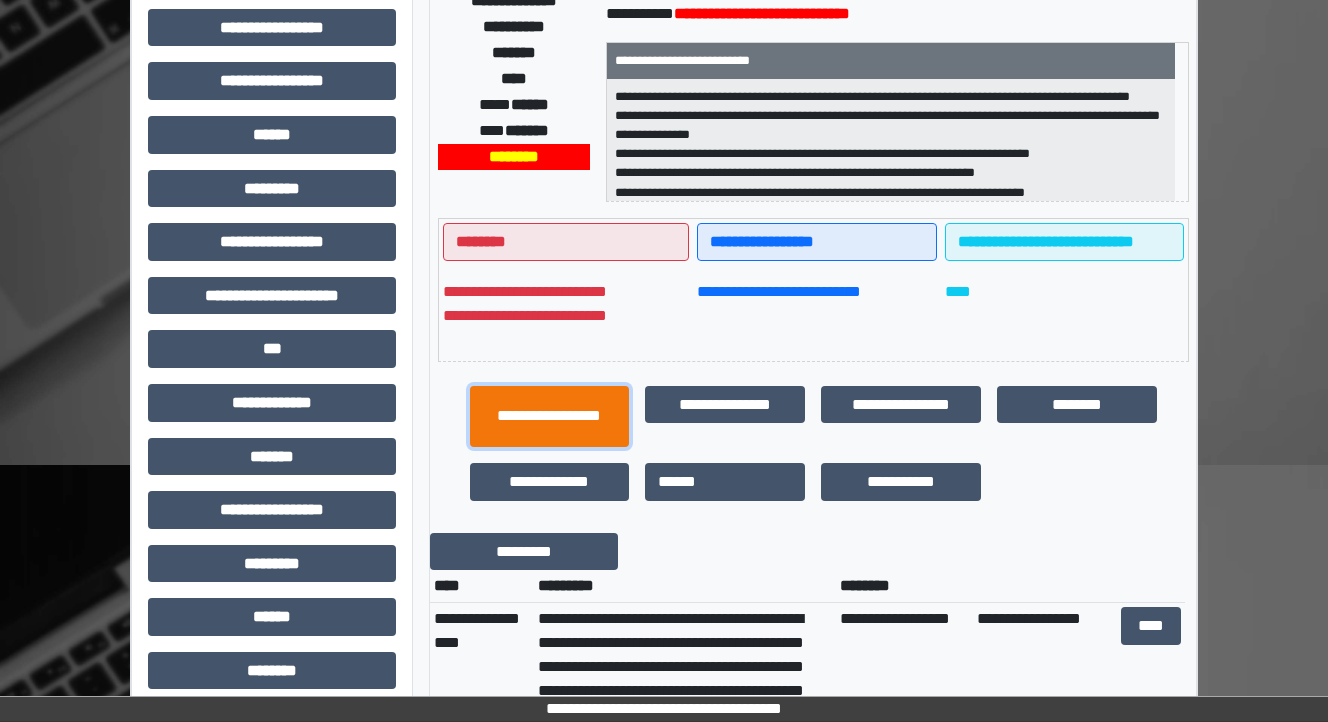 click on "**********" at bounding box center (550, 417) 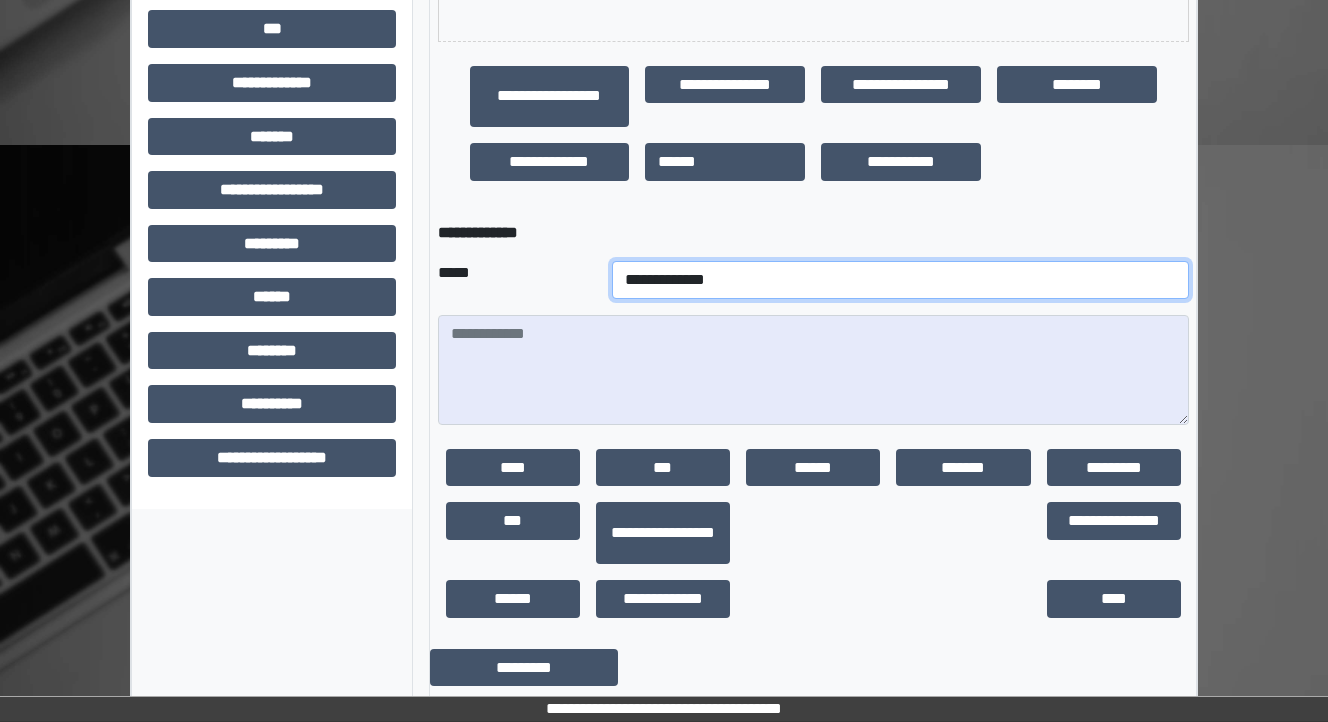 click on "**********" at bounding box center (900, 280) 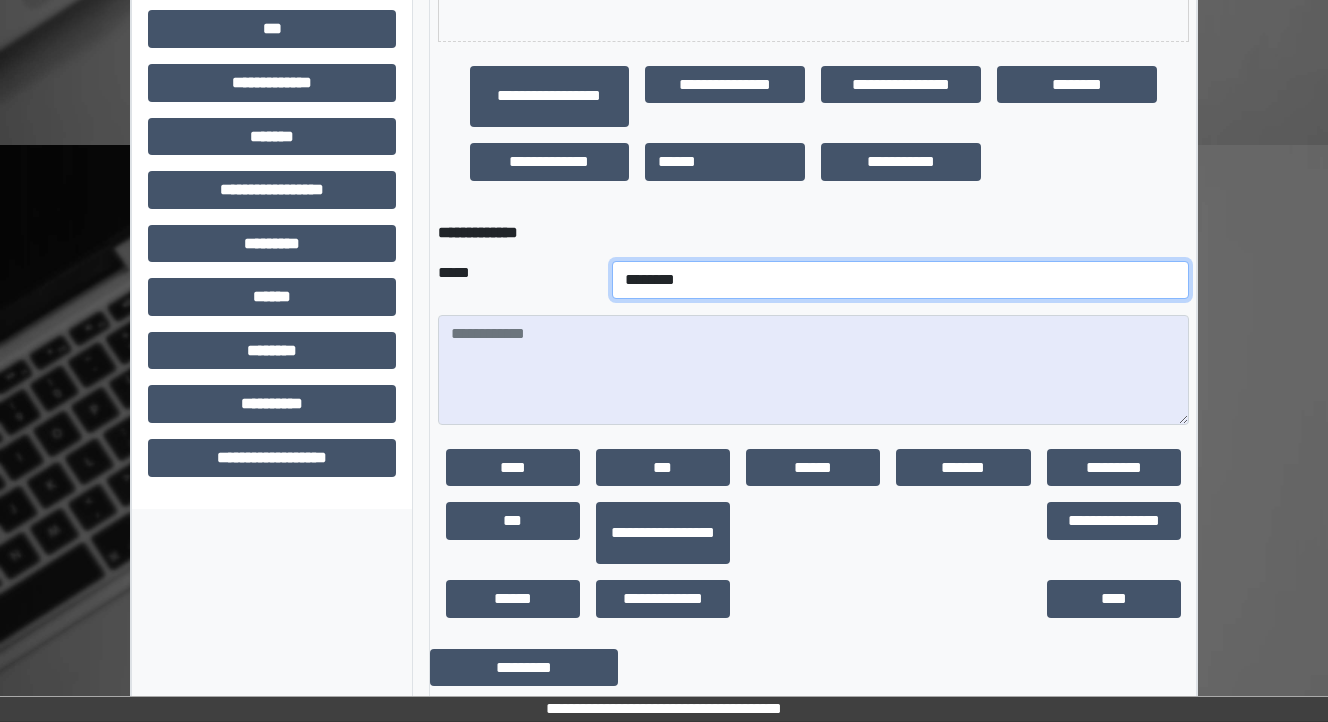 click on "**********" at bounding box center (900, 280) 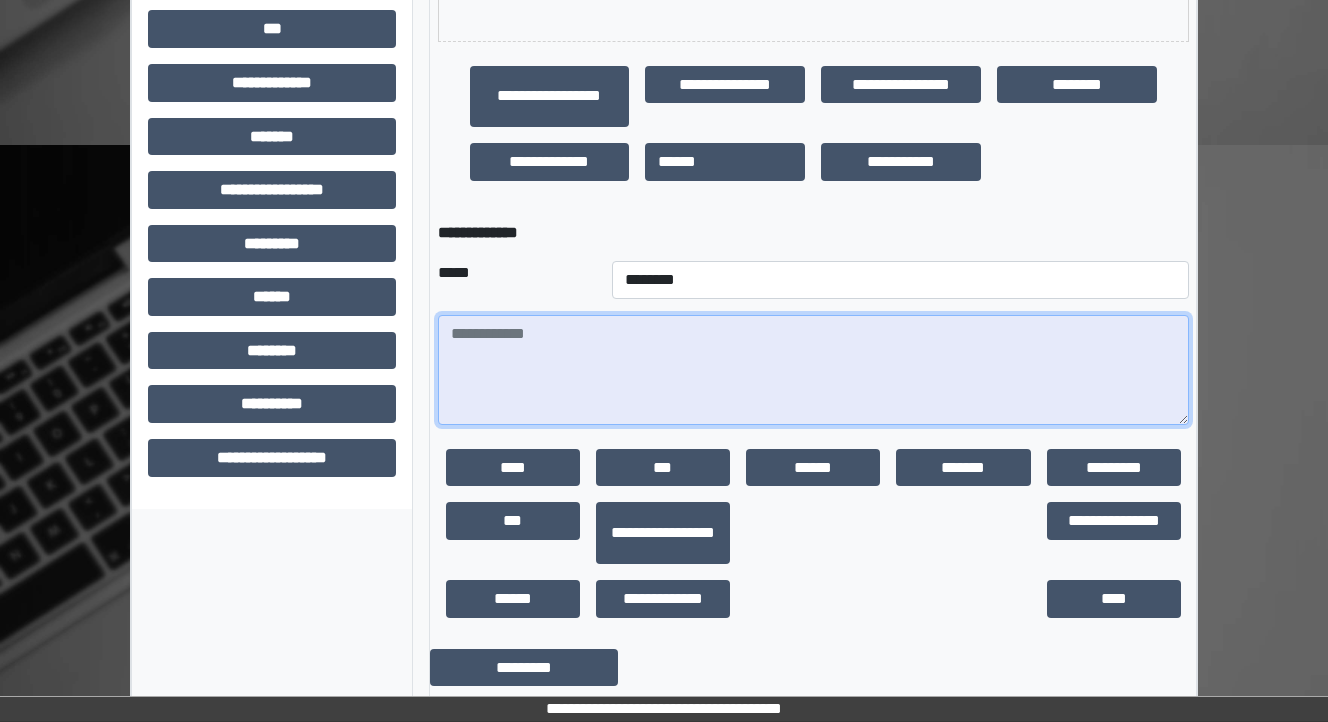 click at bounding box center (813, 370) 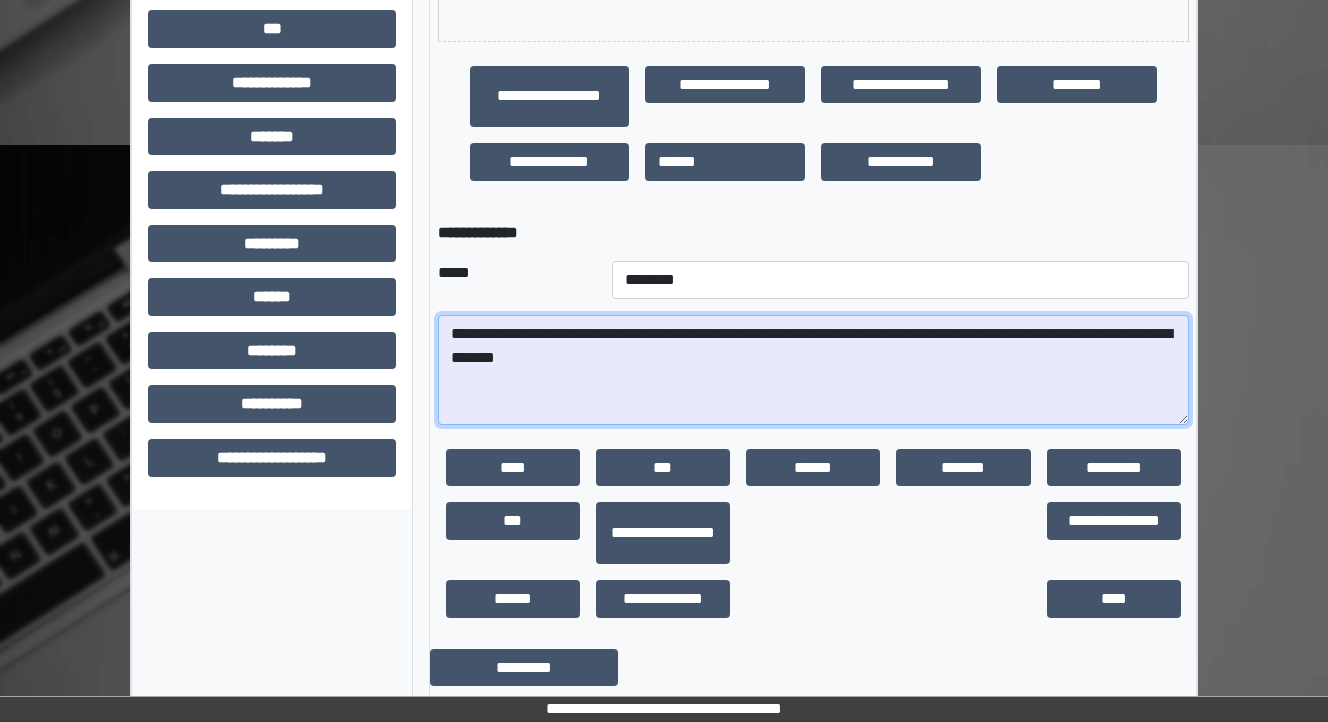 drag, startPoint x: 960, startPoint y: 335, endPoint x: 912, endPoint y: 337, distance: 48.04165 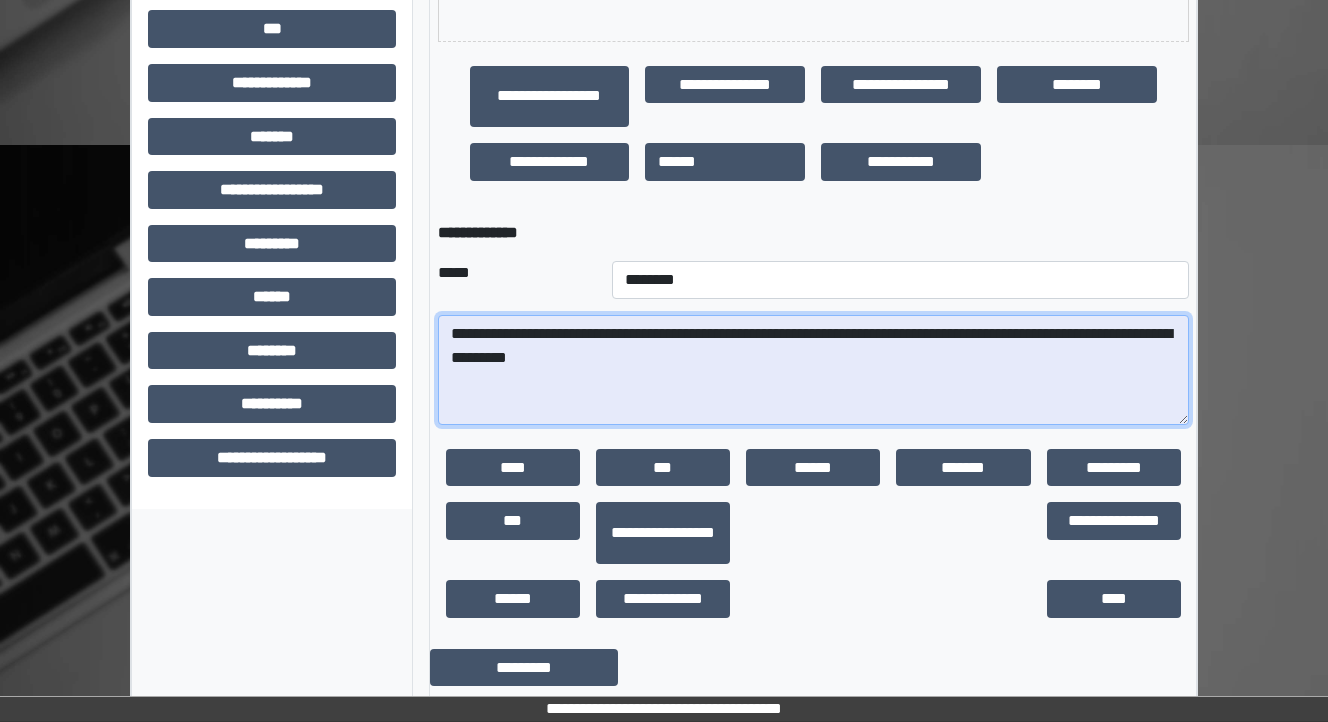 click on "**********" at bounding box center (813, 370) 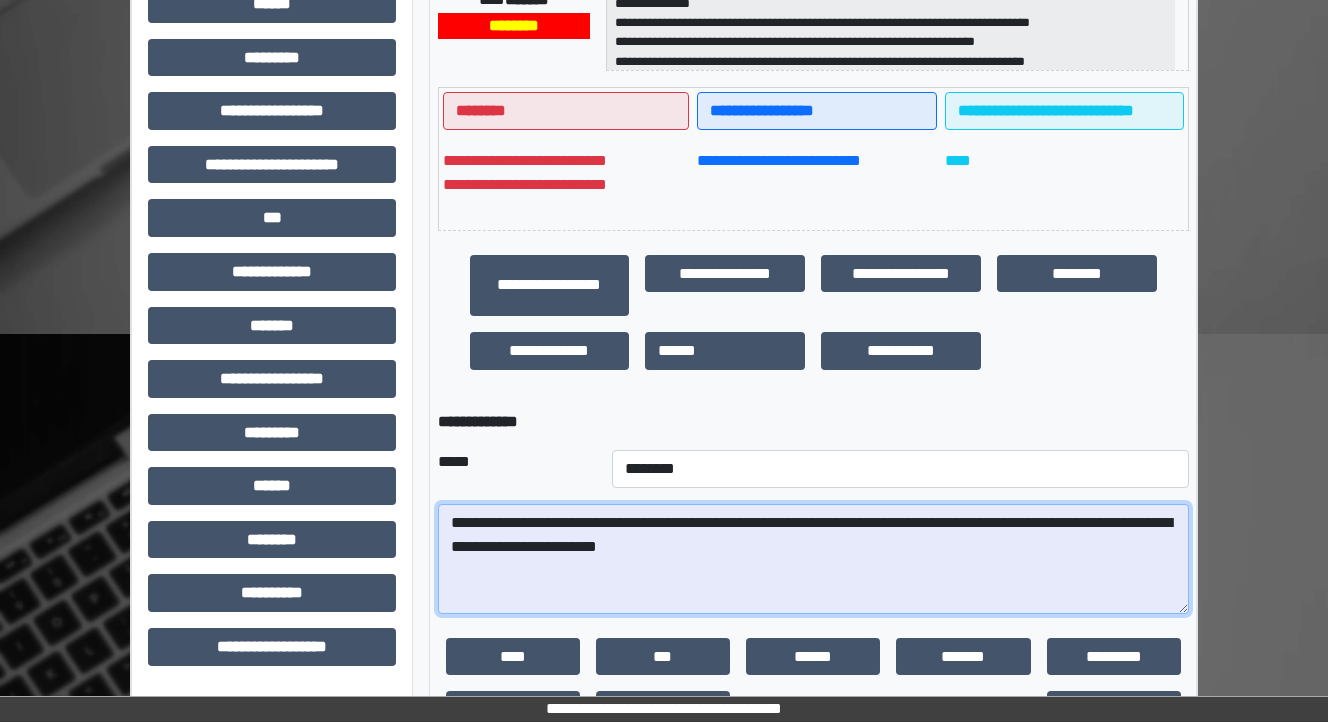 scroll, scrollTop: 480, scrollLeft: 0, axis: vertical 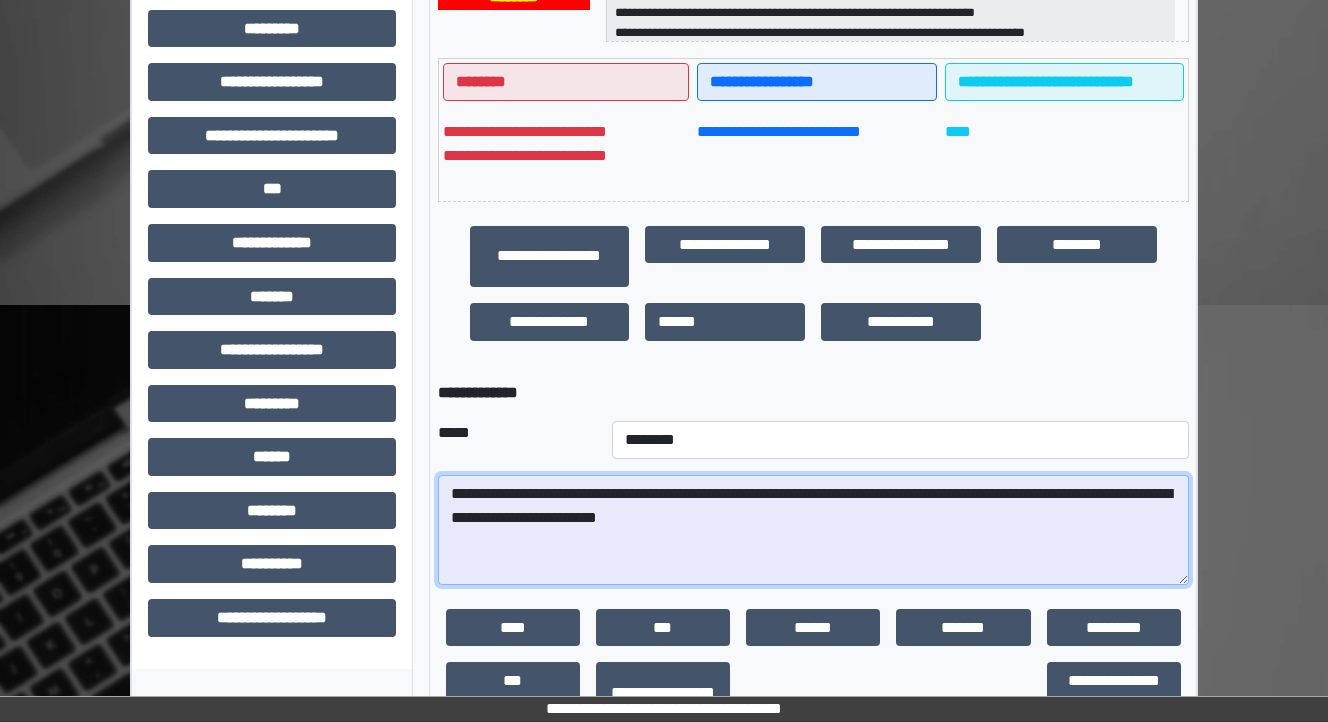 click on "**********" at bounding box center [813, 530] 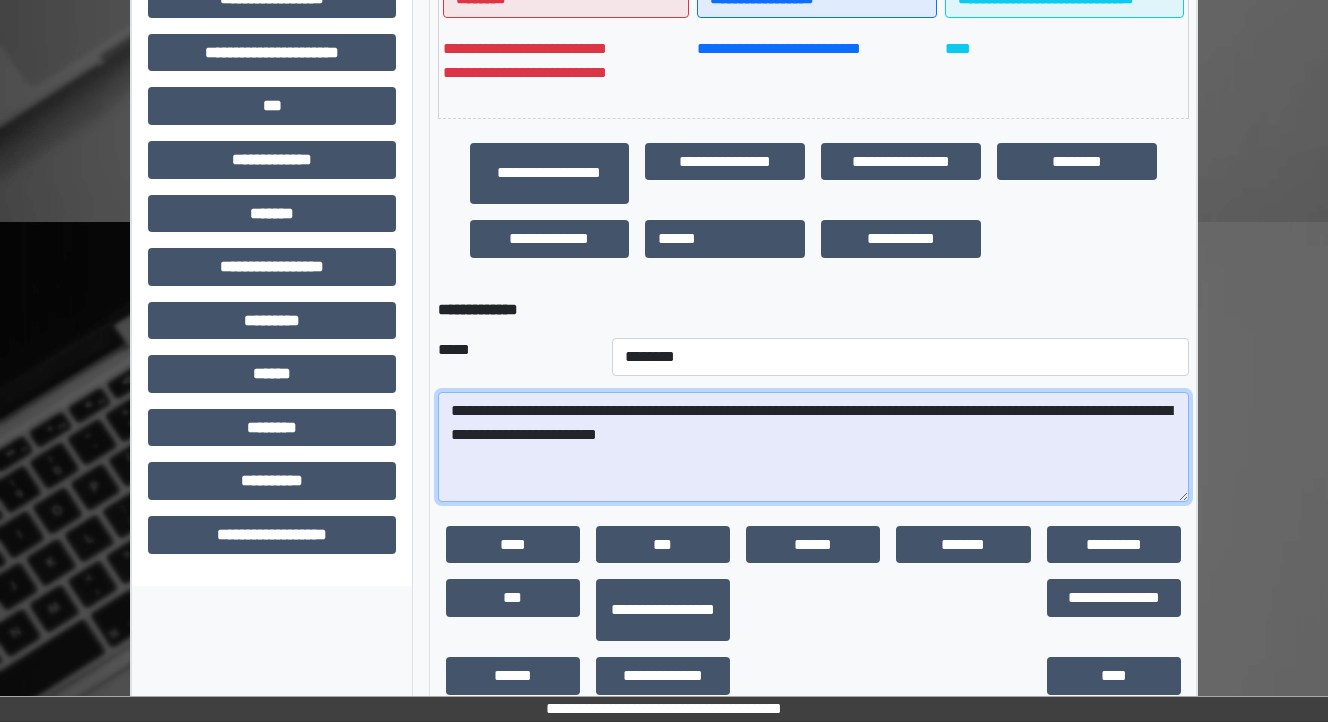 scroll, scrollTop: 640, scrollLeft: 0, axis: vertical 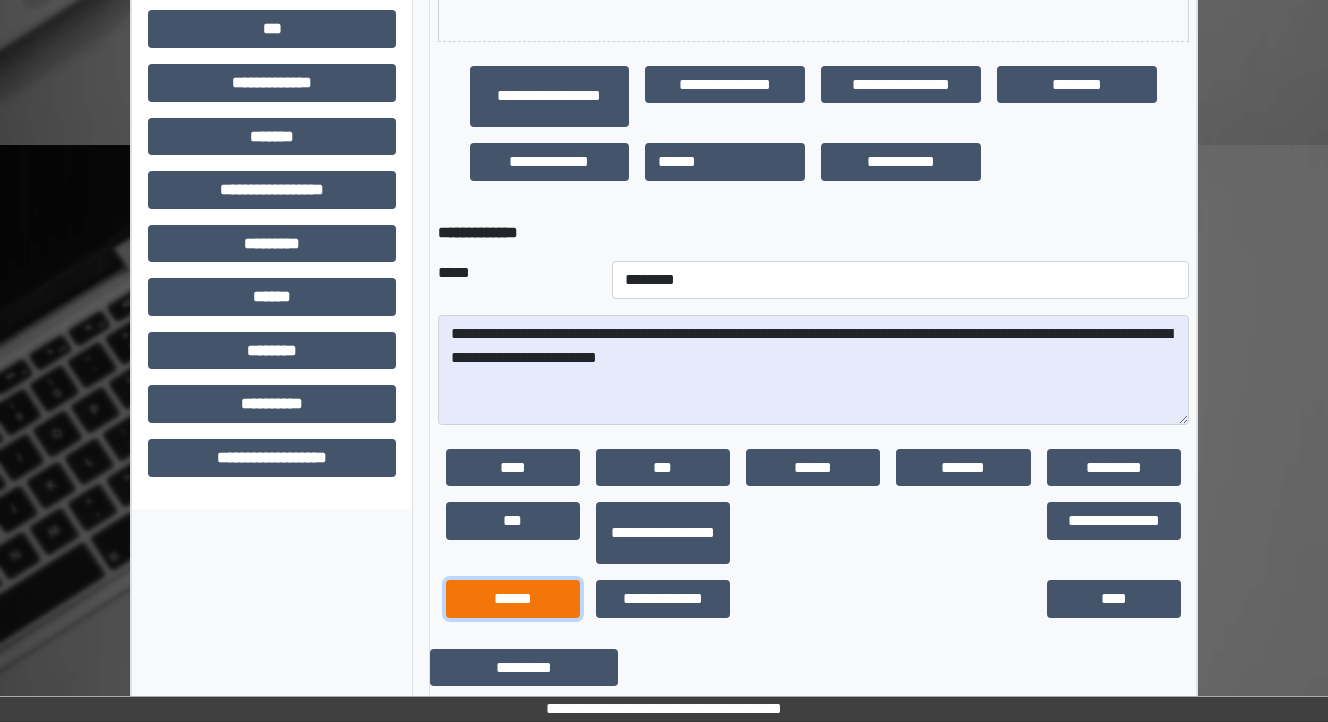 click on "******" at bounding box center (513, 599) 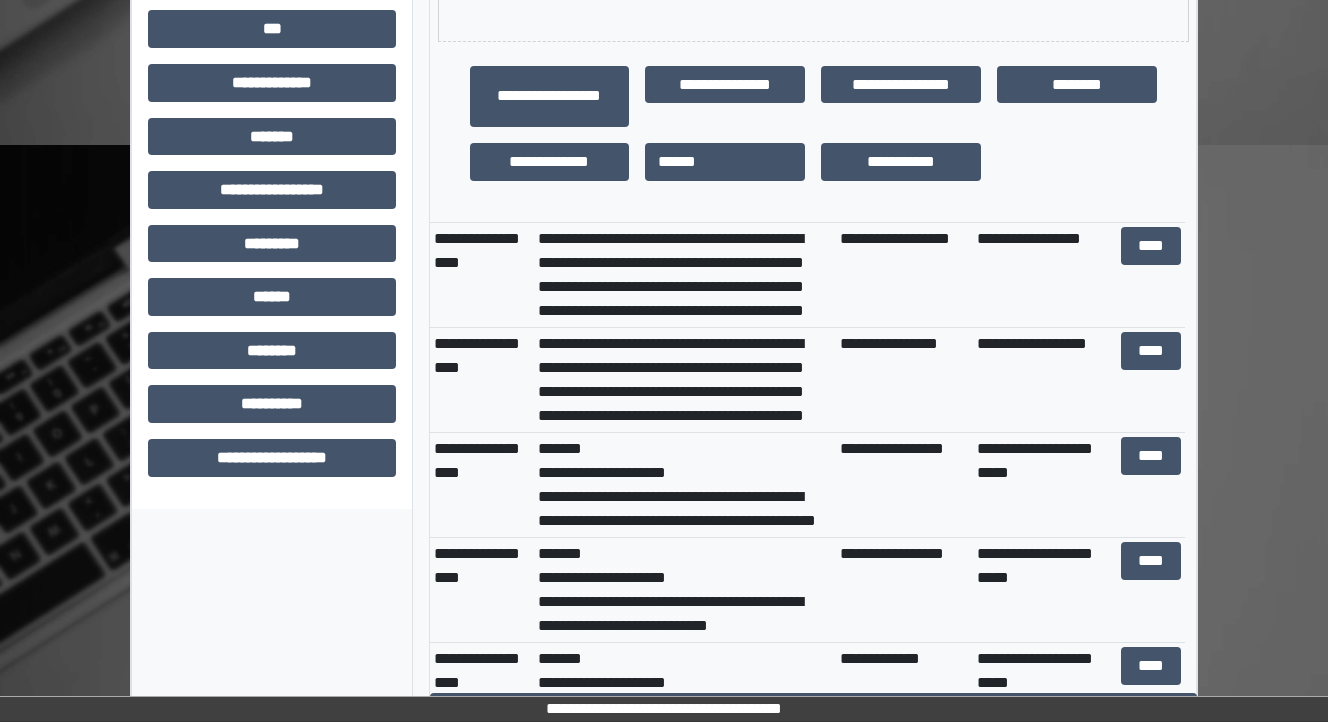 scroll, scrollTop: 0, scrollLeft: 0, axis: both 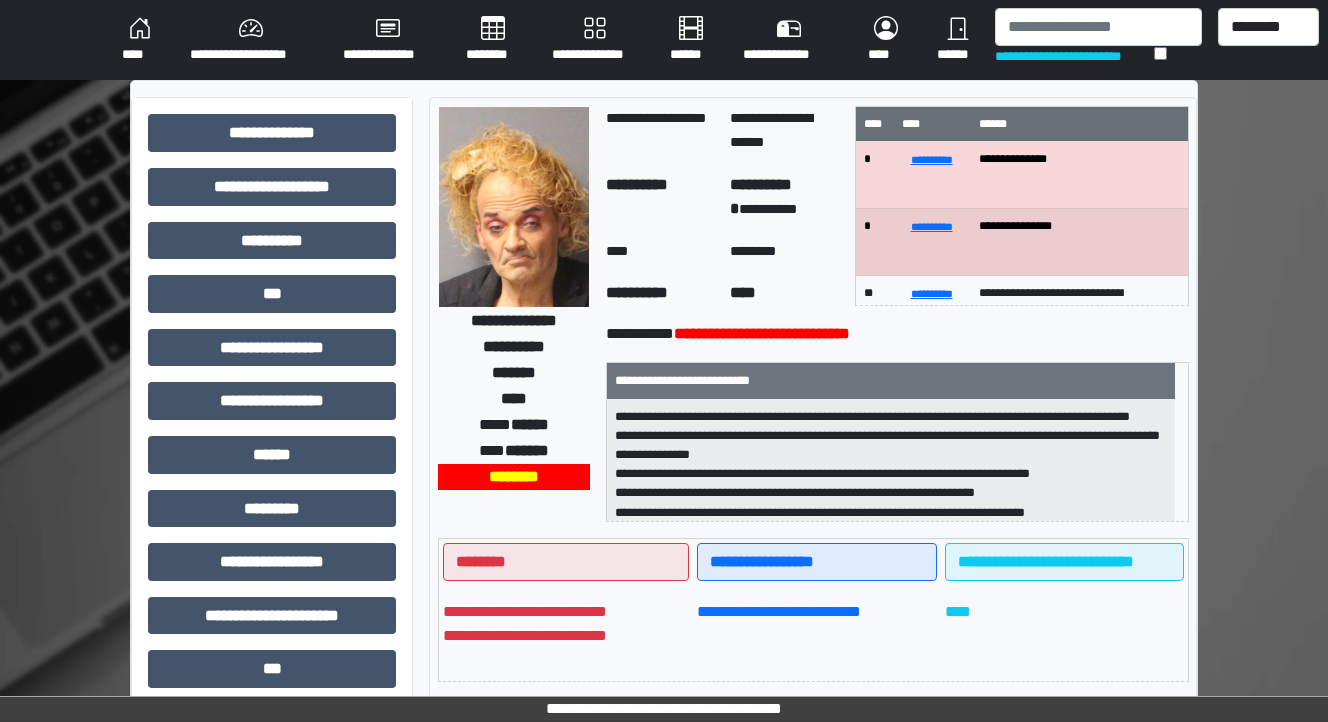 click on "****" at bounding box center (140, 40) 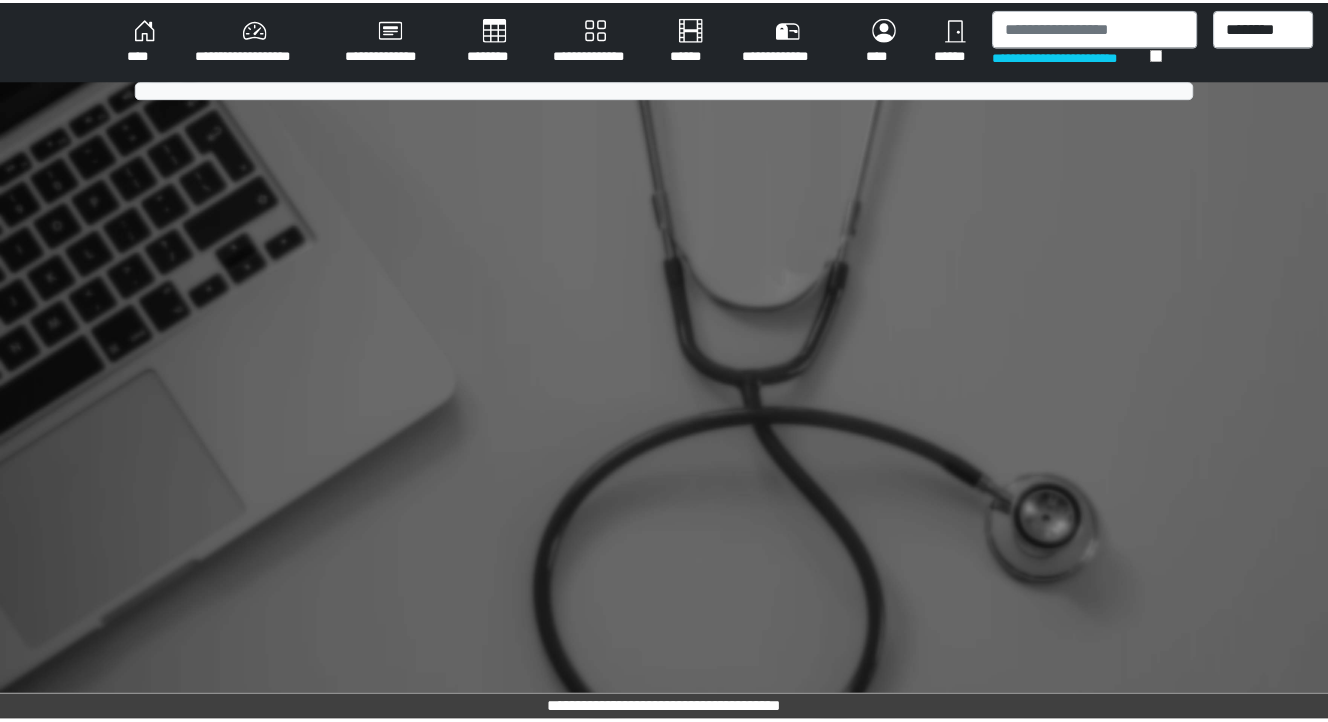 scroll, scrollTop: 0, scrollLeft: 0, axis: both 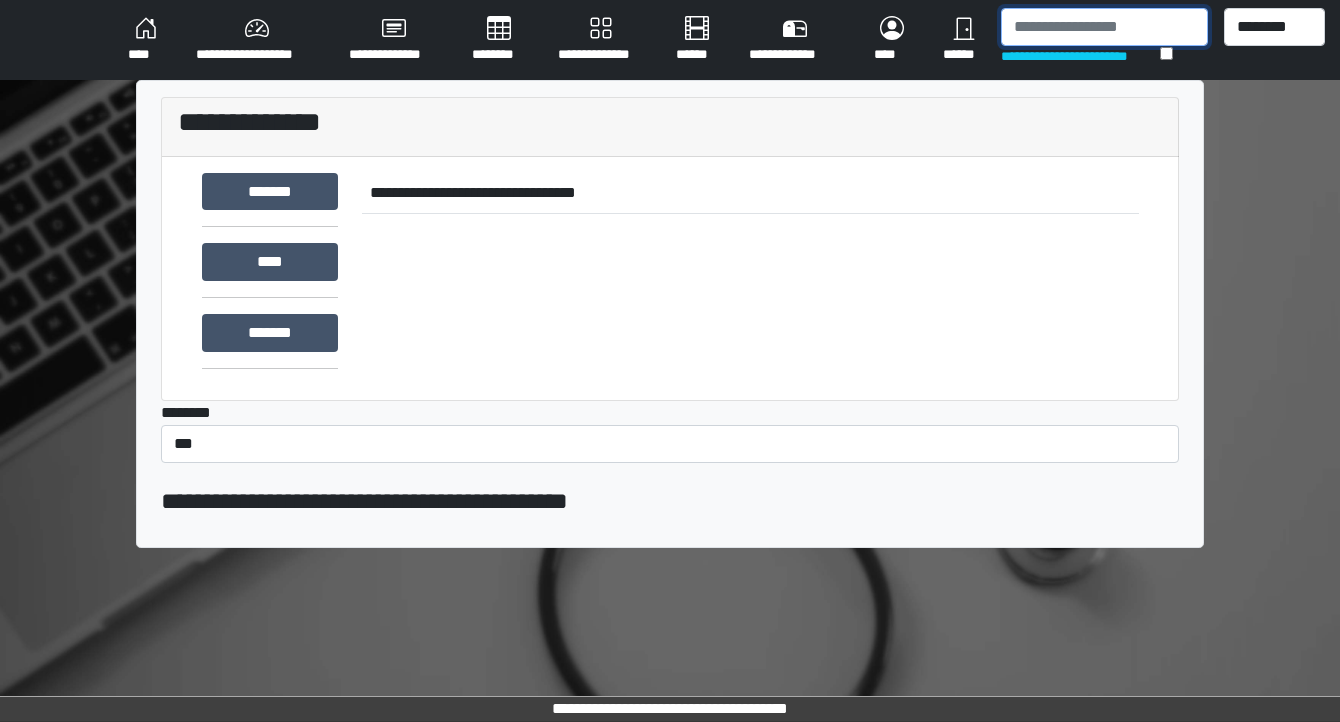 click at bounding box center (1104, 27) 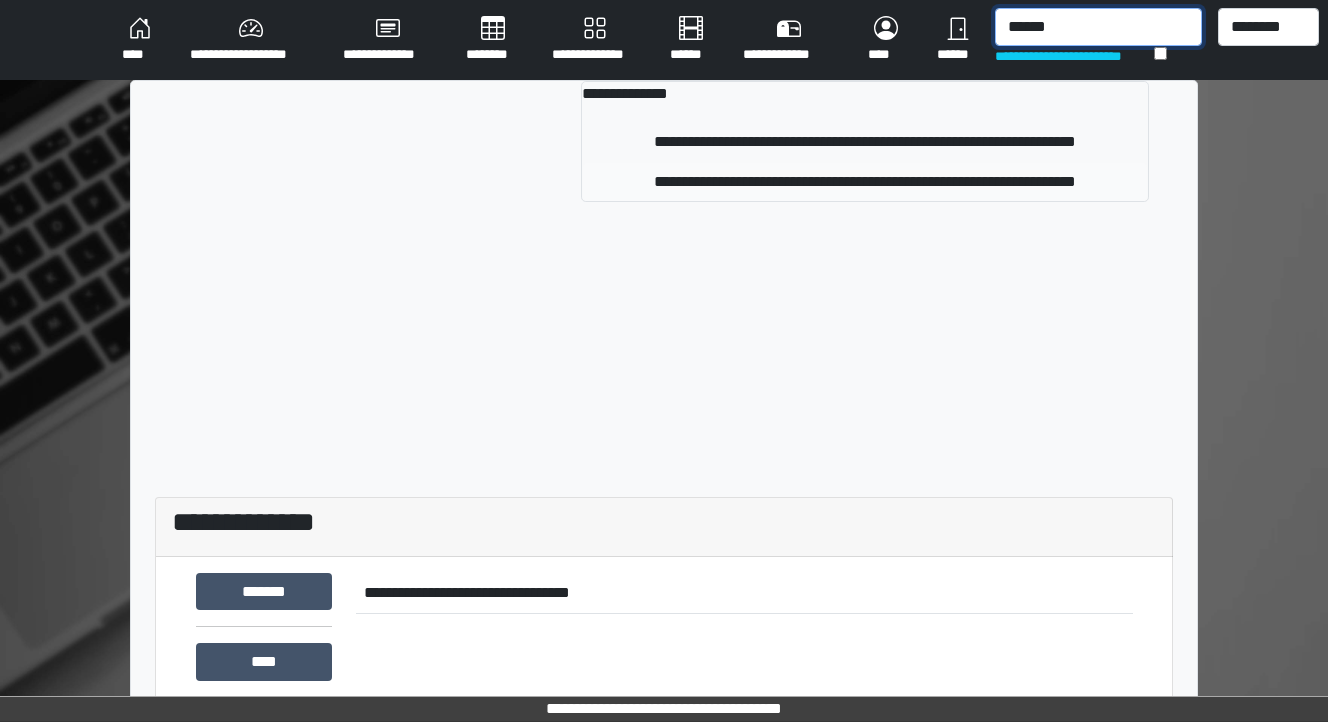 type on "******" 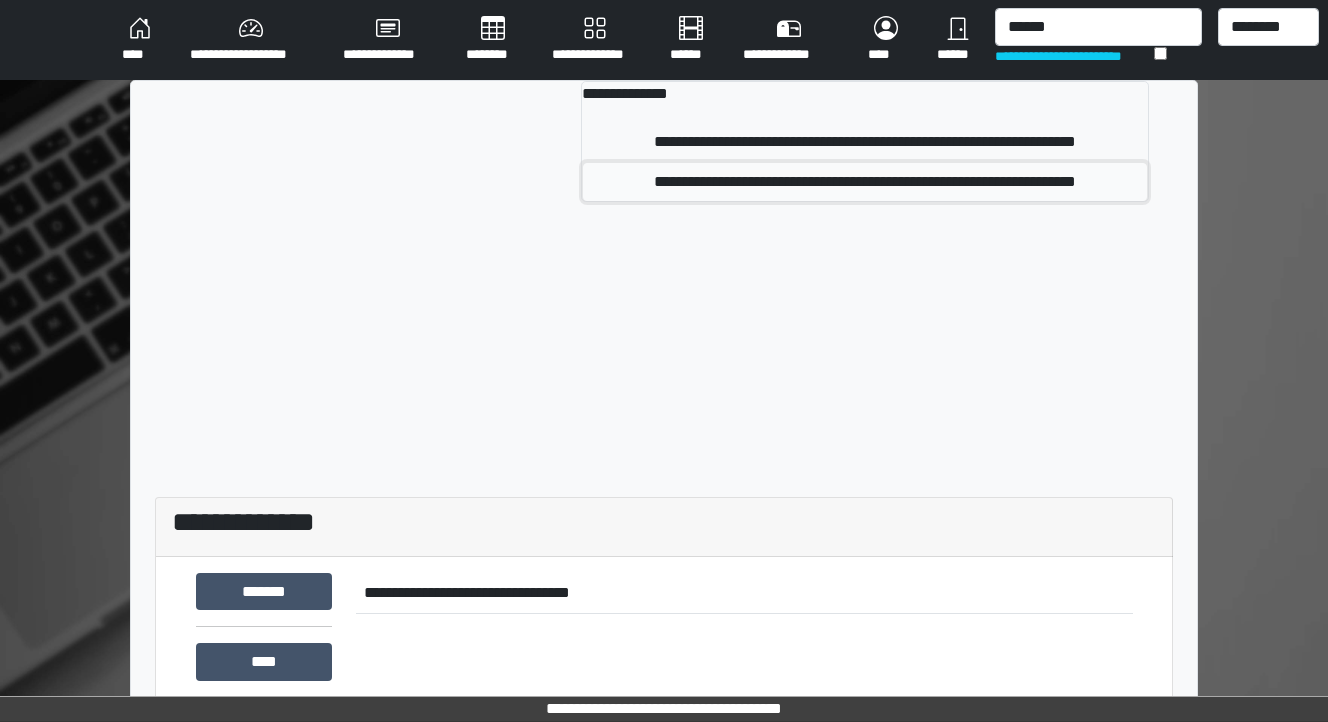 click on "**********" at bounding box center [865, 182] 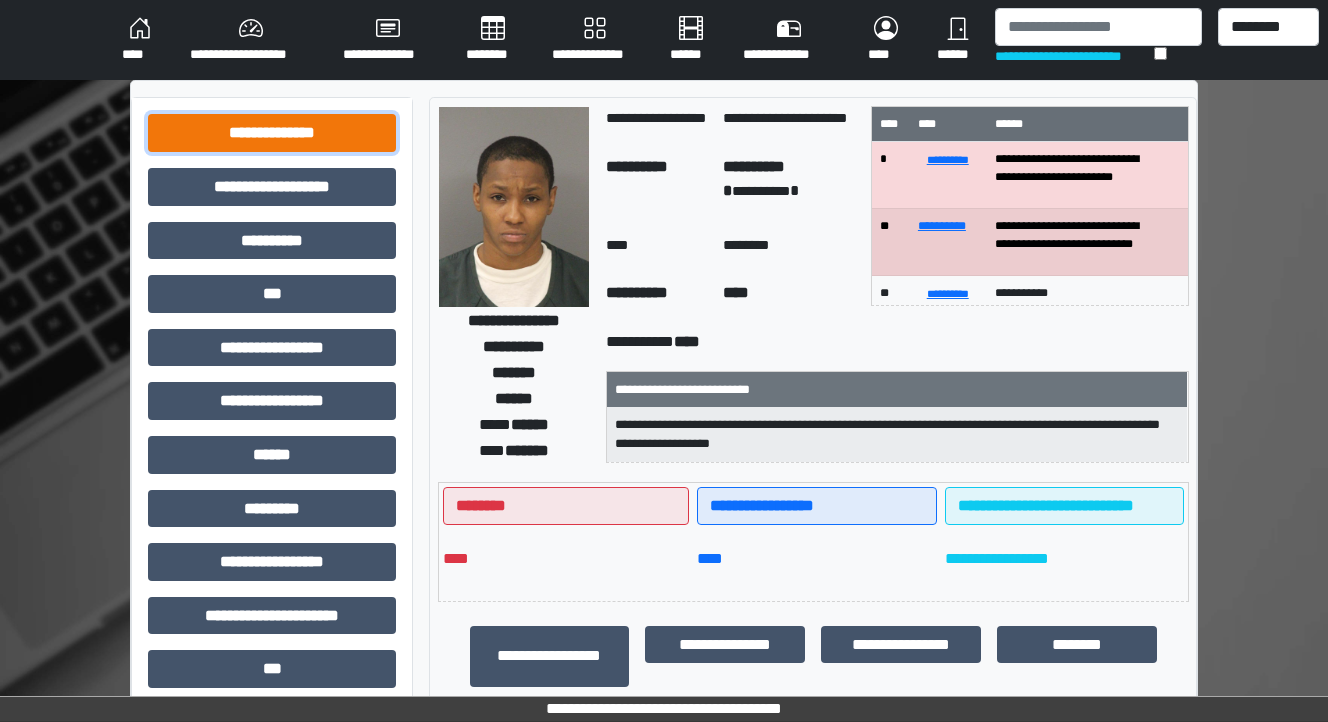 click on "**********" at bounding box center [272, 133] 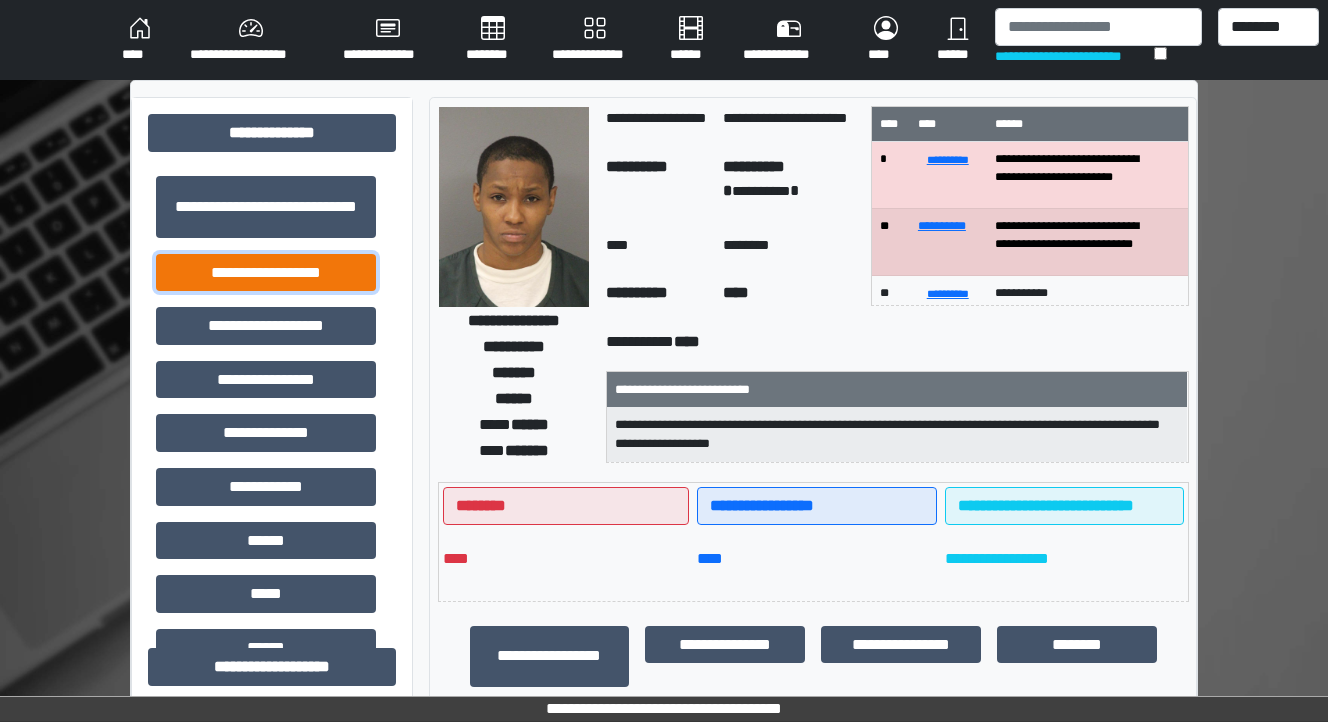 click on "**********" at bounding box center [266, 273] 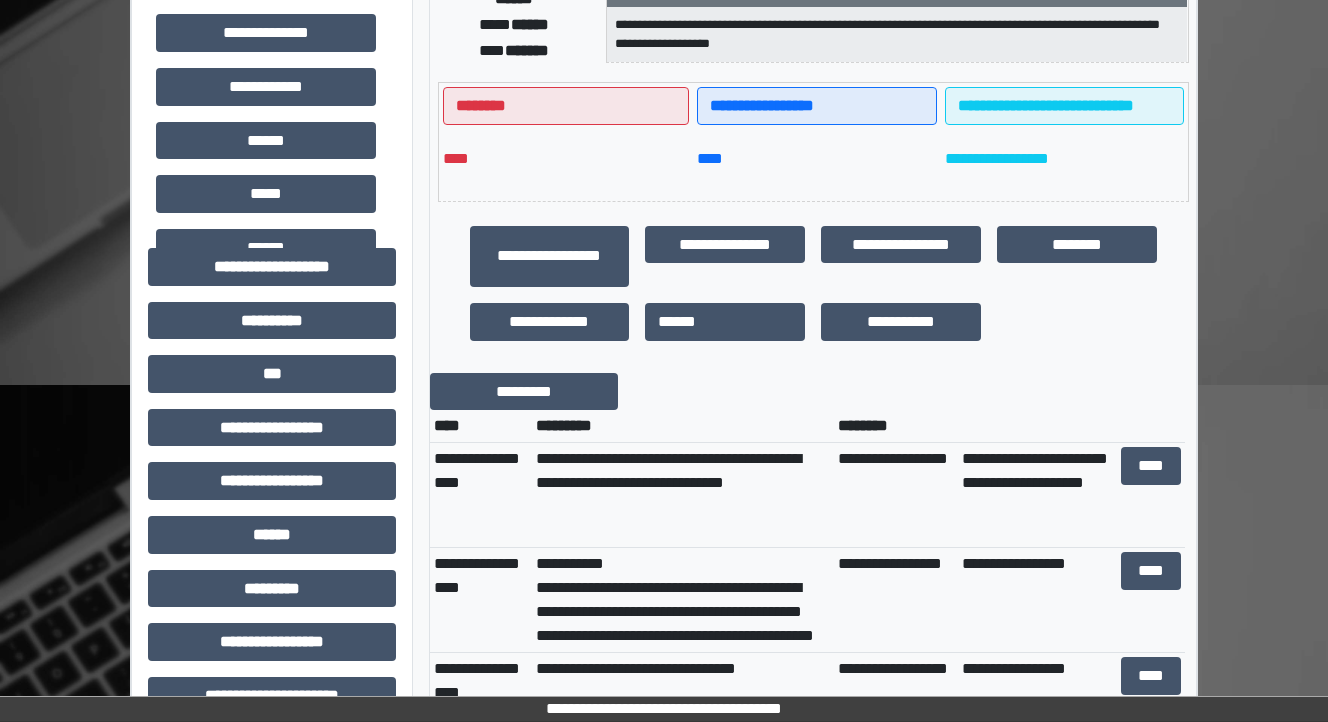 scroll, scrollTop: 480, scrollLeft: 0, axis: vertical 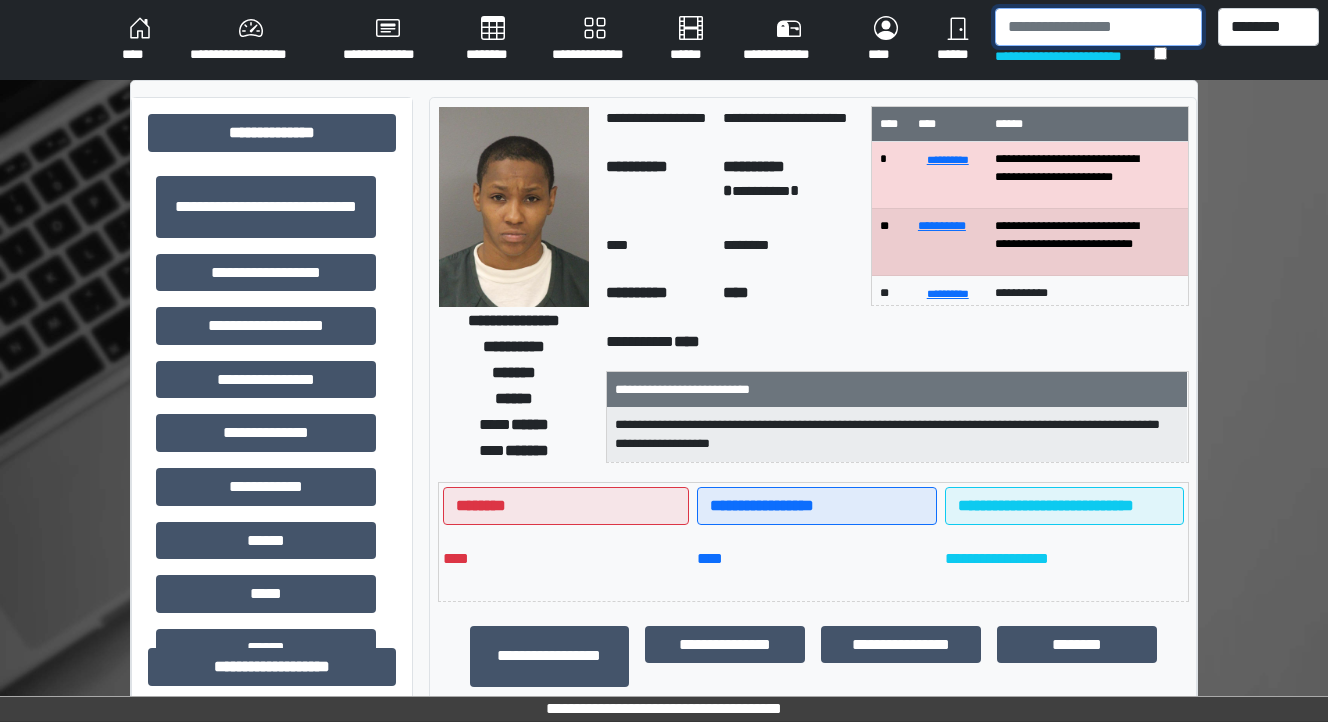 click at bounding box center (1098, 27) 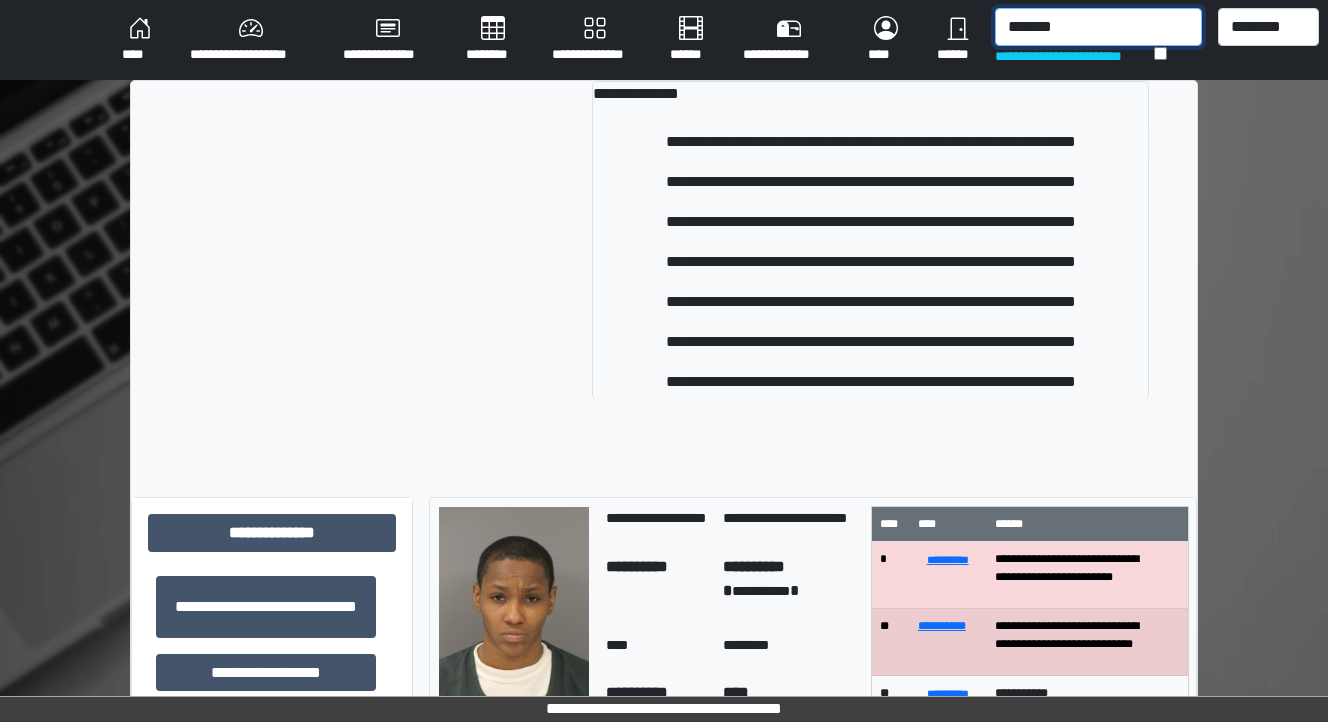 type on "*******" 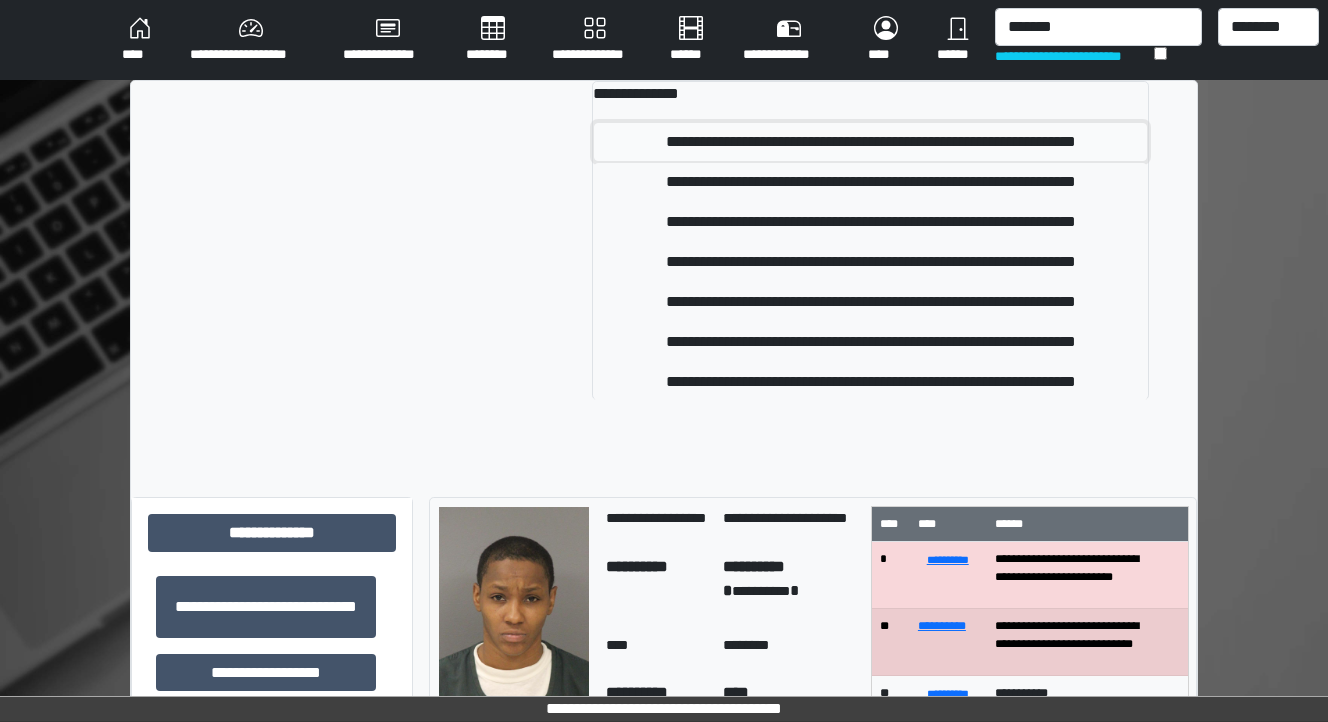 click on "**********" at bounding box center [871, 142] 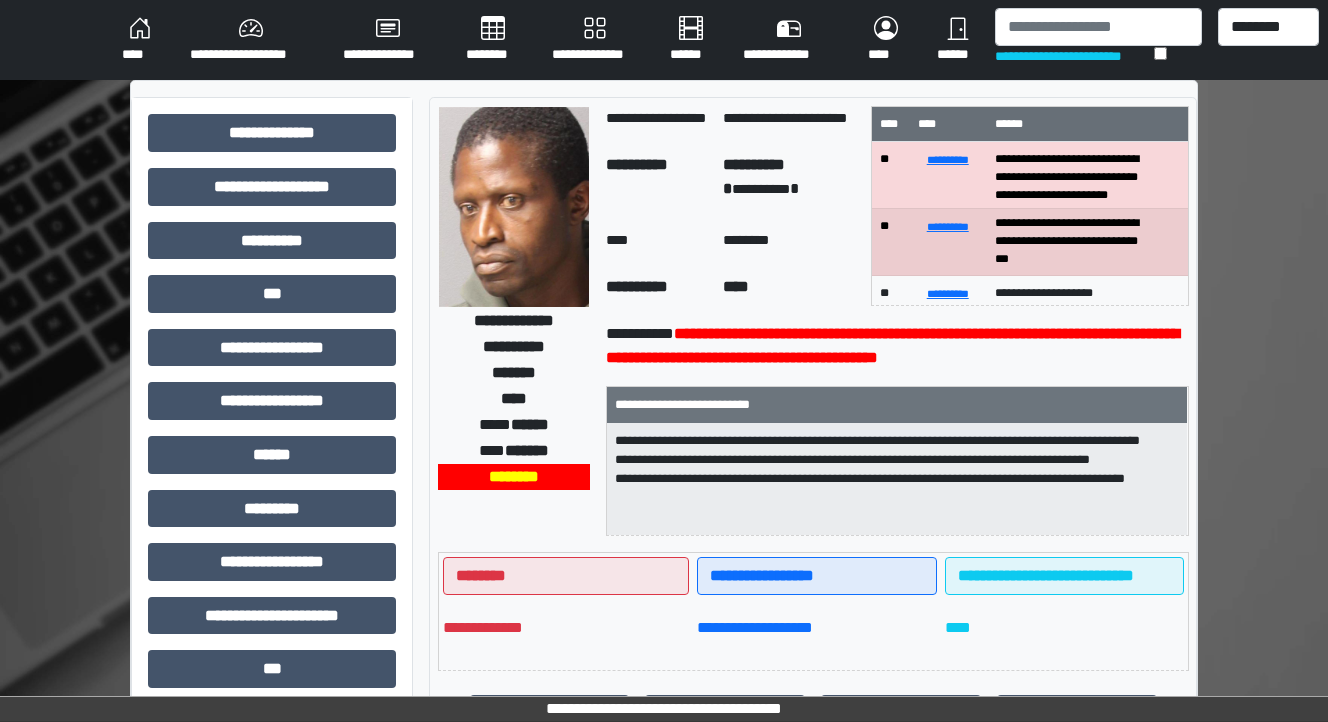 scroll, scrollTop: 4, scrollLeft: 0, axis: vertical 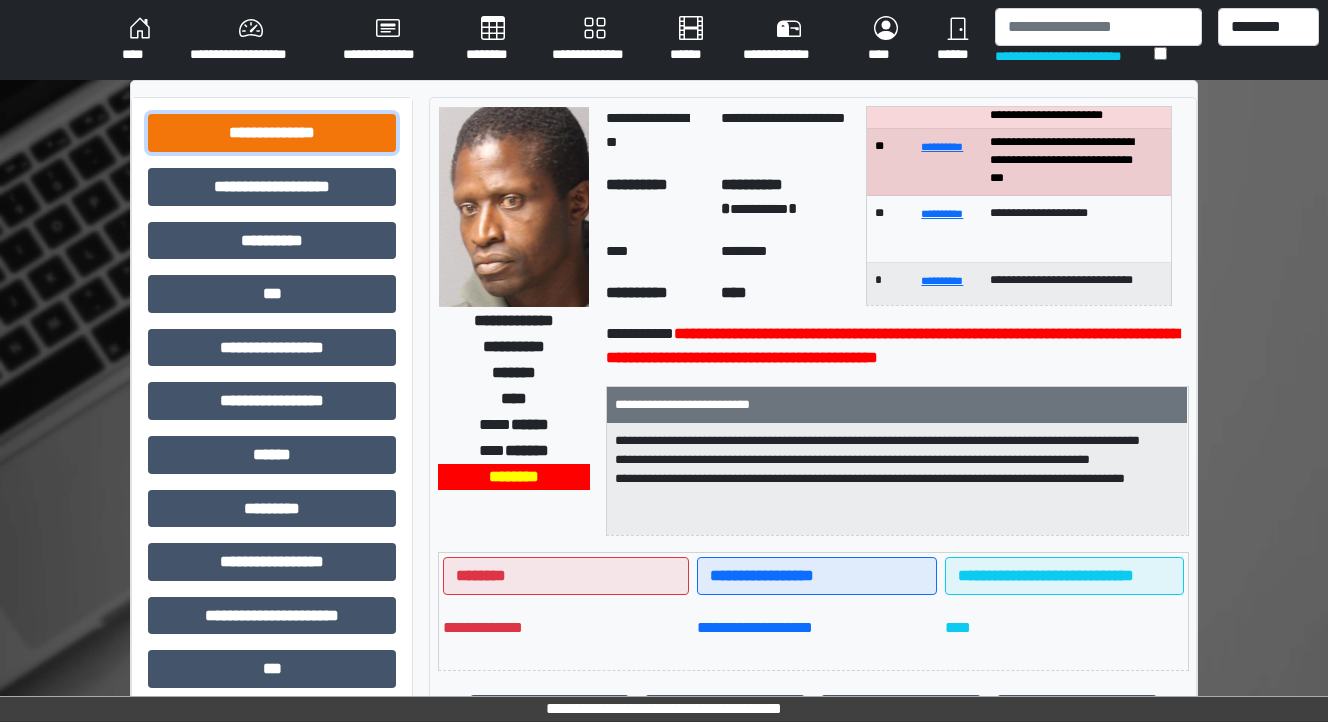 click on "**********" at bounding box center (272, 133) 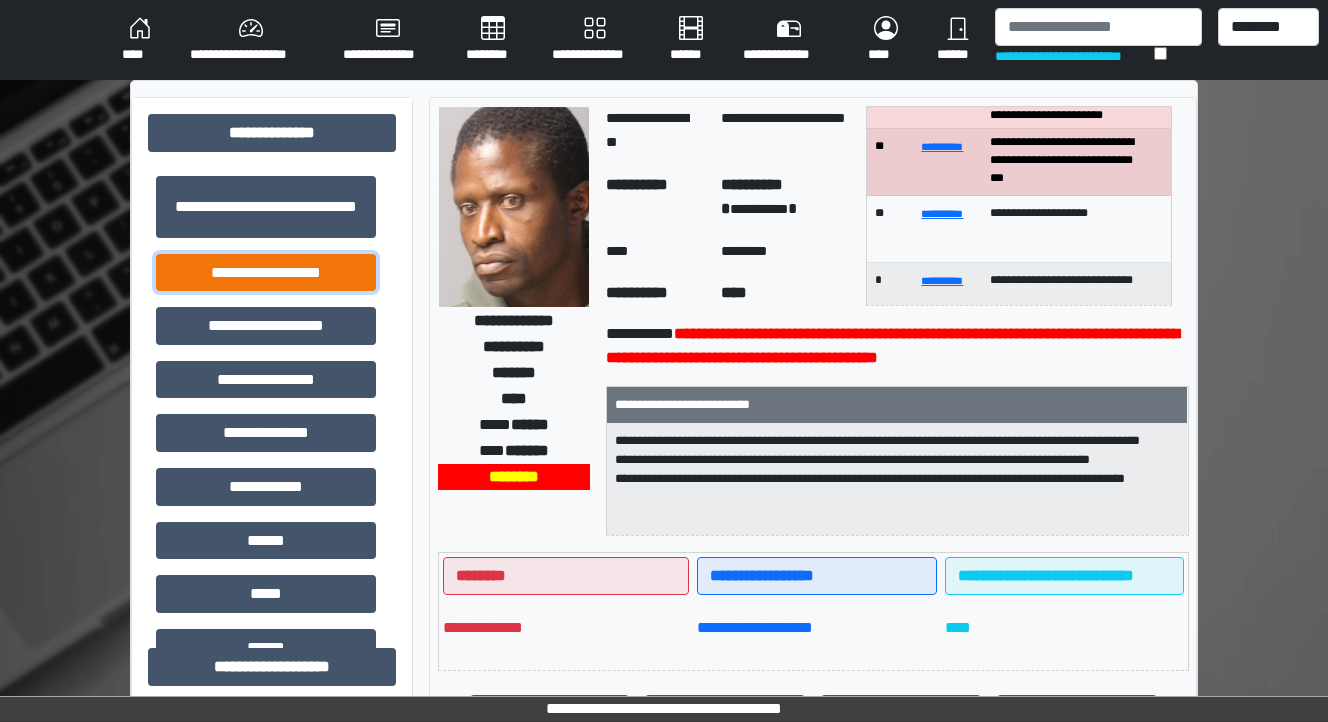 click on "**********" at bounding box center [266, 273] 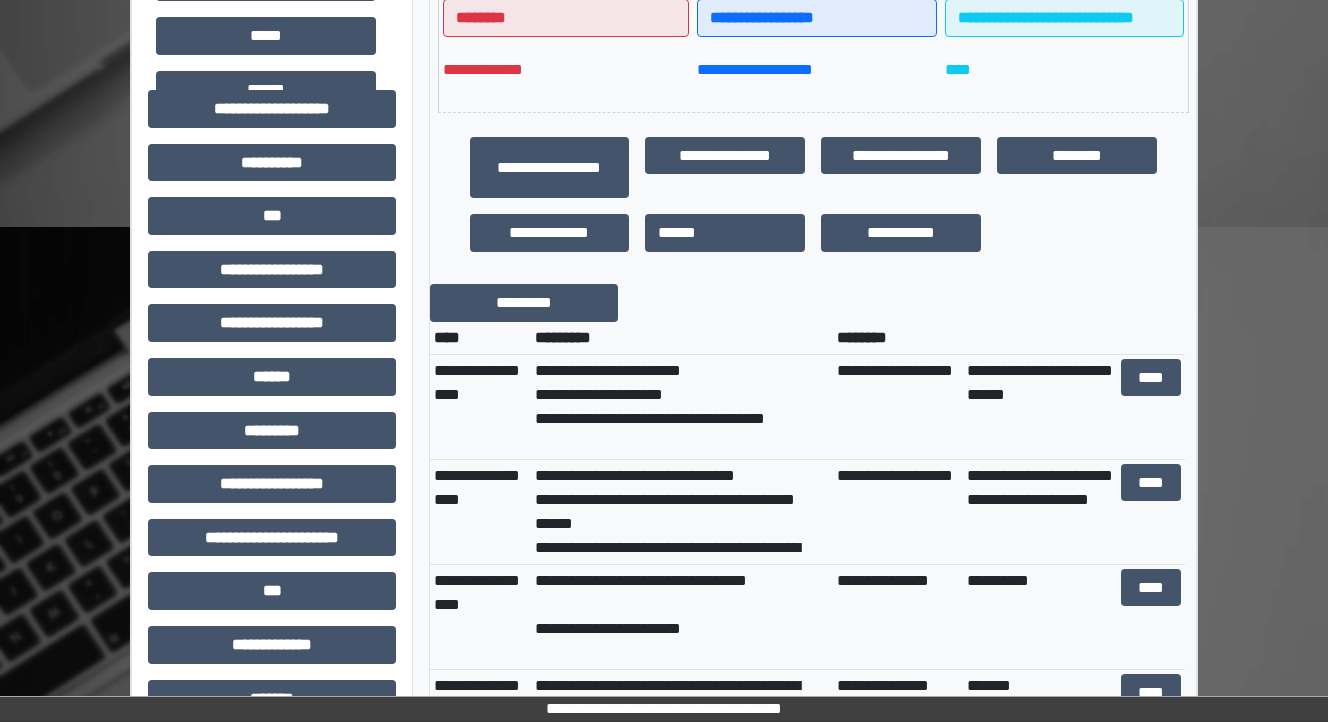scroll, scrollTop: 560, scrollLeft: 0, axis: vertical 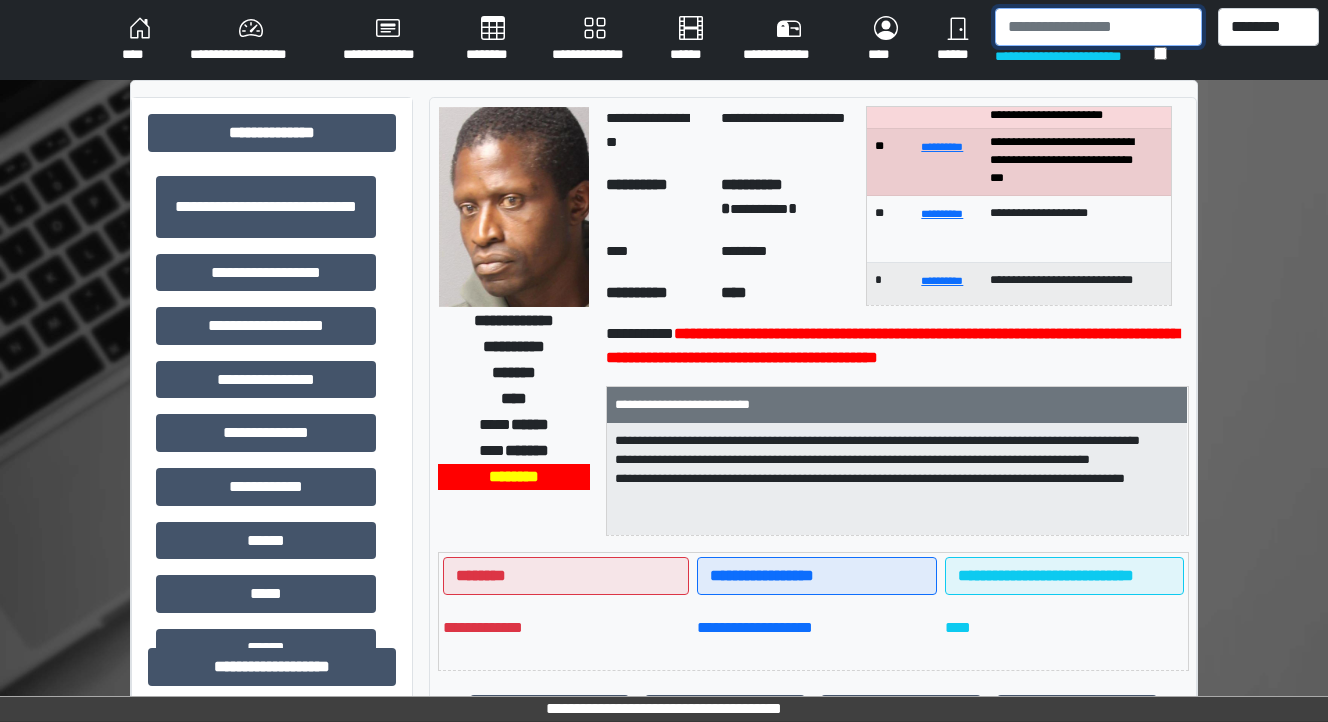 click at bounding box center [1098, 27] 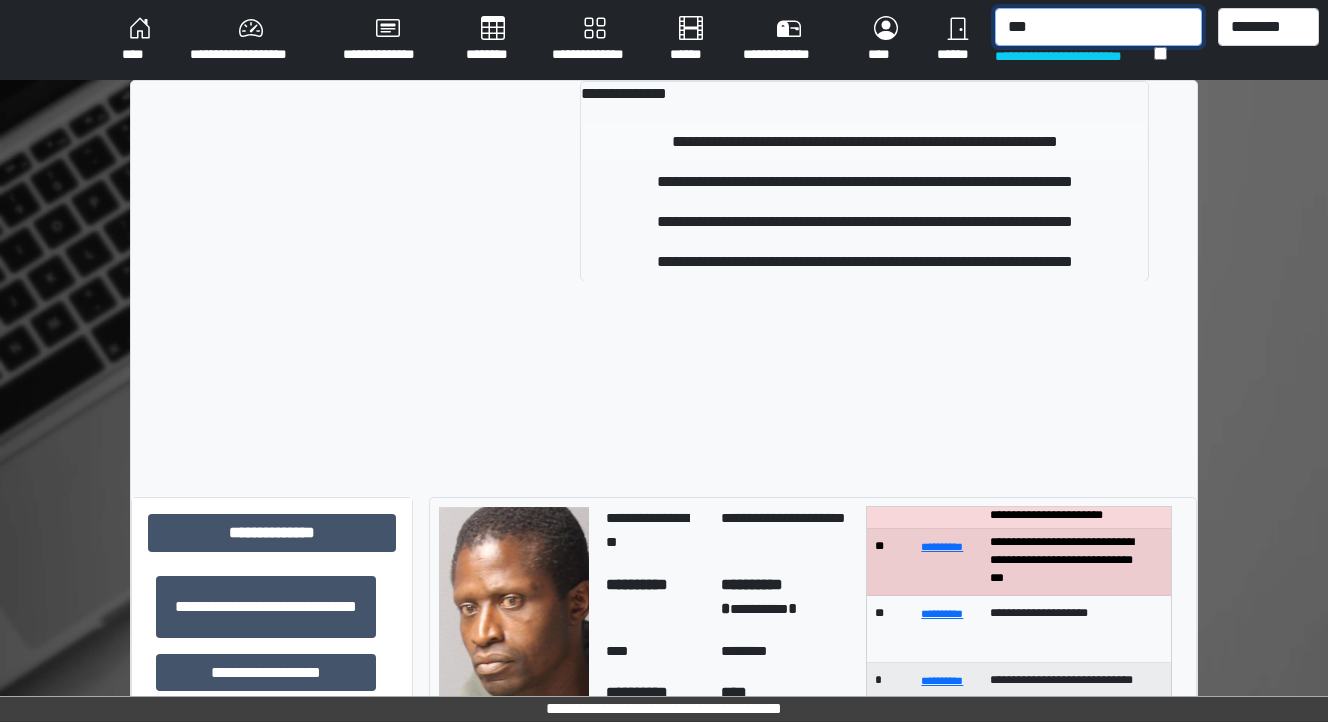 type on "***" 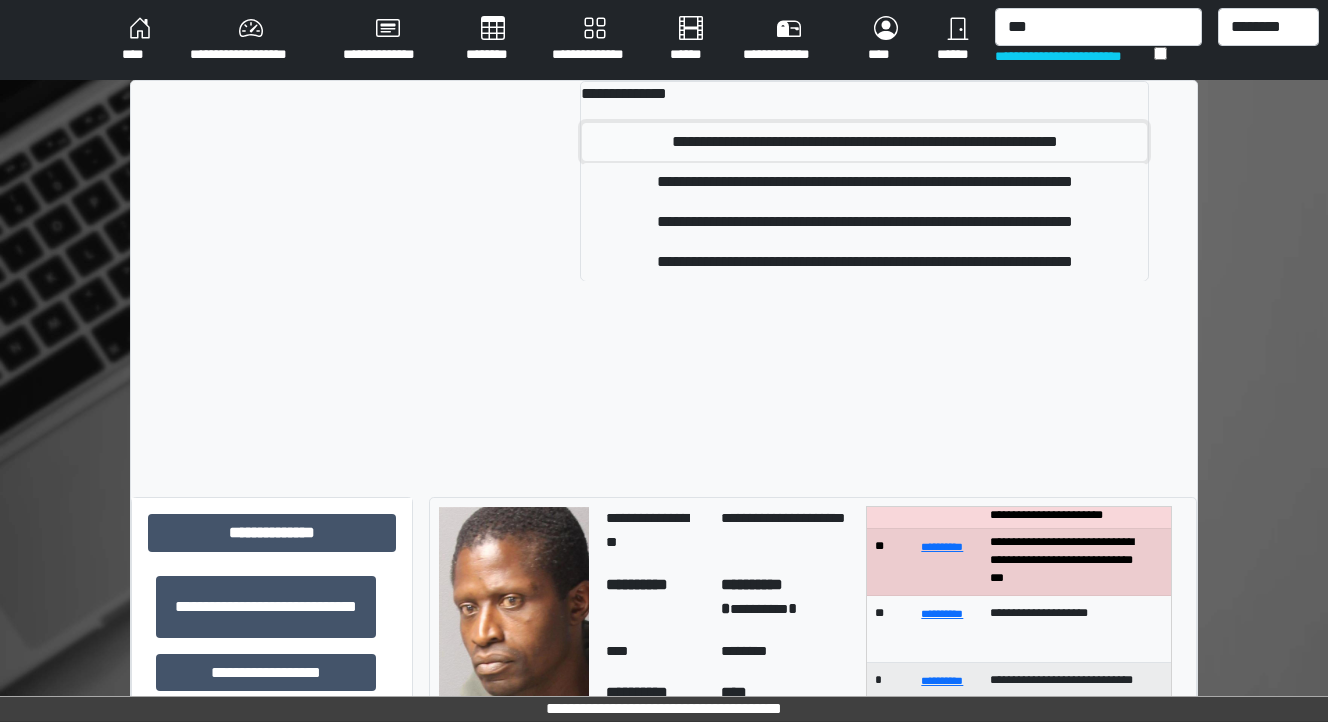 click on "**********" at bounding box center (865, 142) 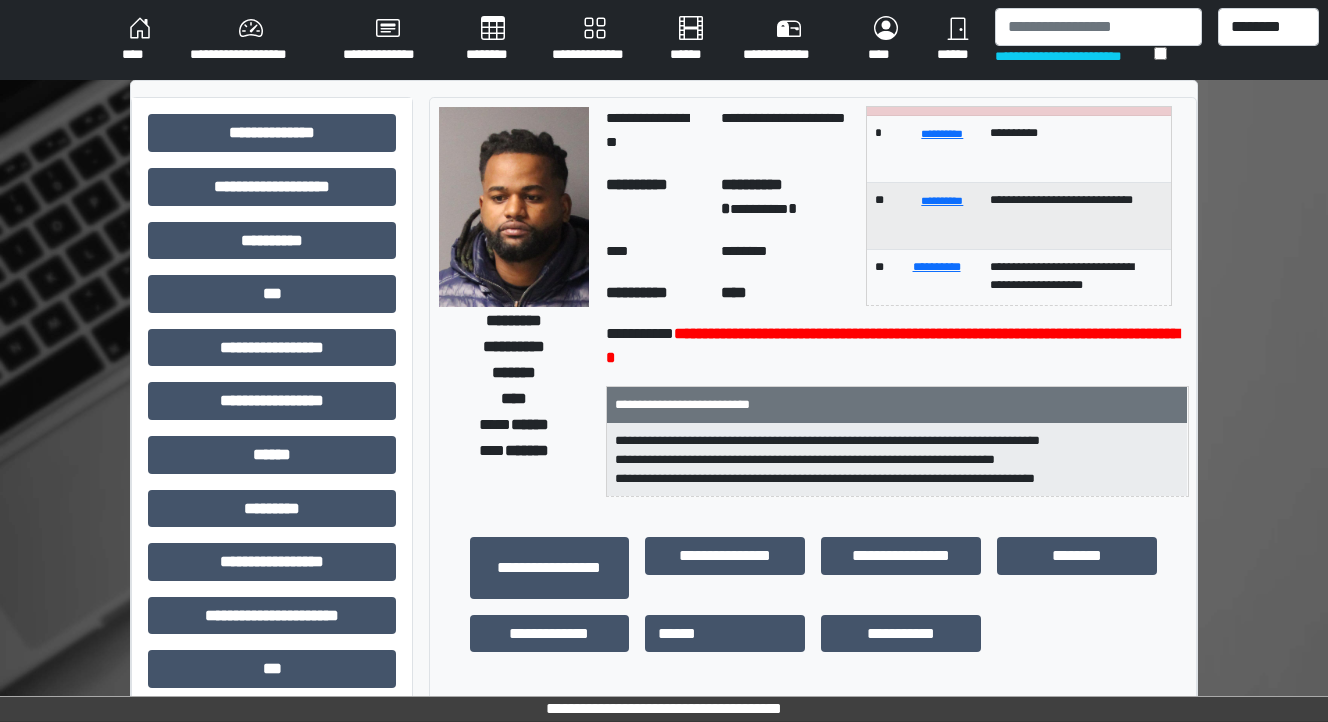 scroll, scrollTop: 240, scrollLeft: 0, axis: vertical 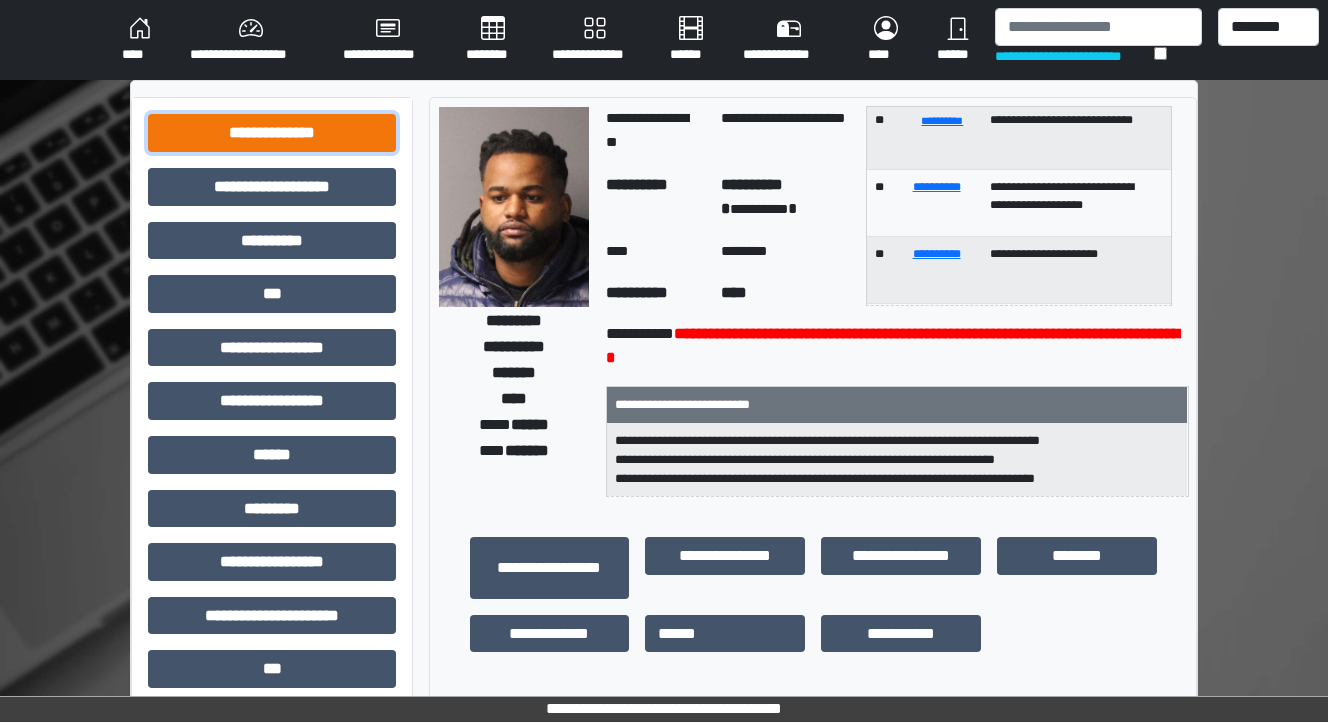 click on "**********" at bounding box center [272, 133] 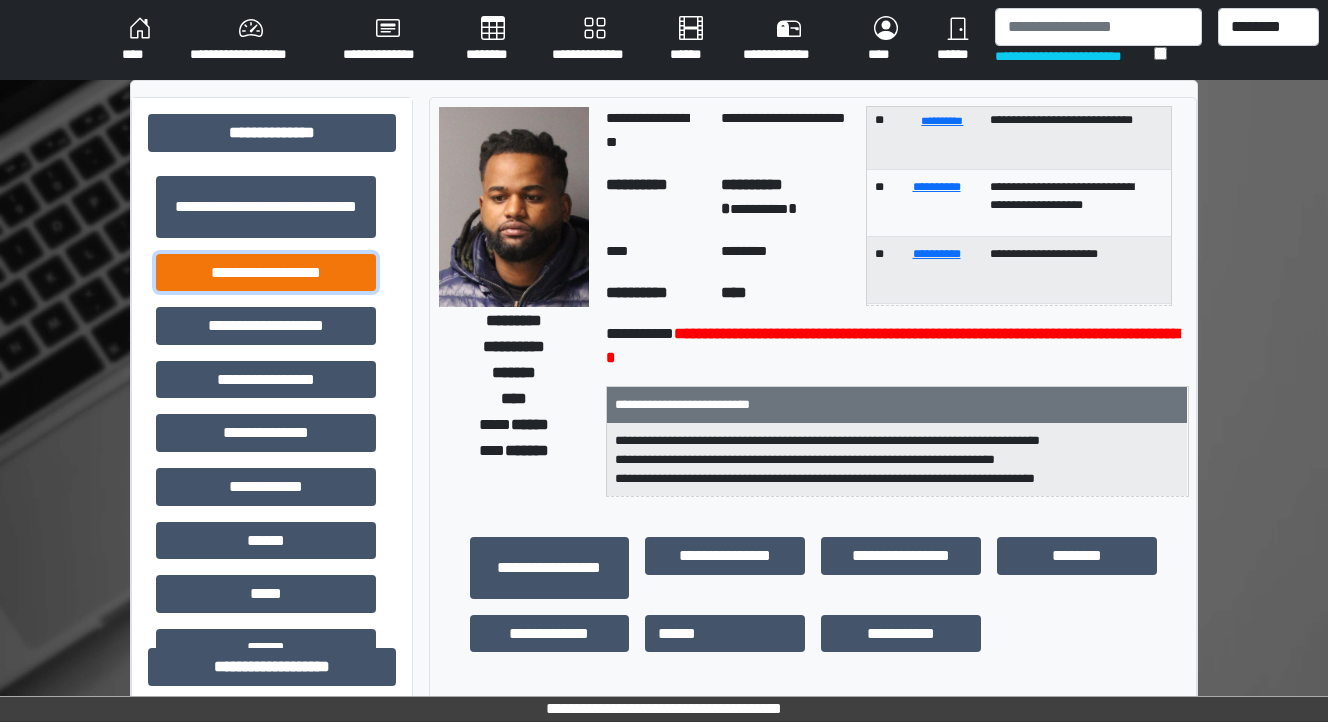 click on "**********" at bounding box center (266, 273) 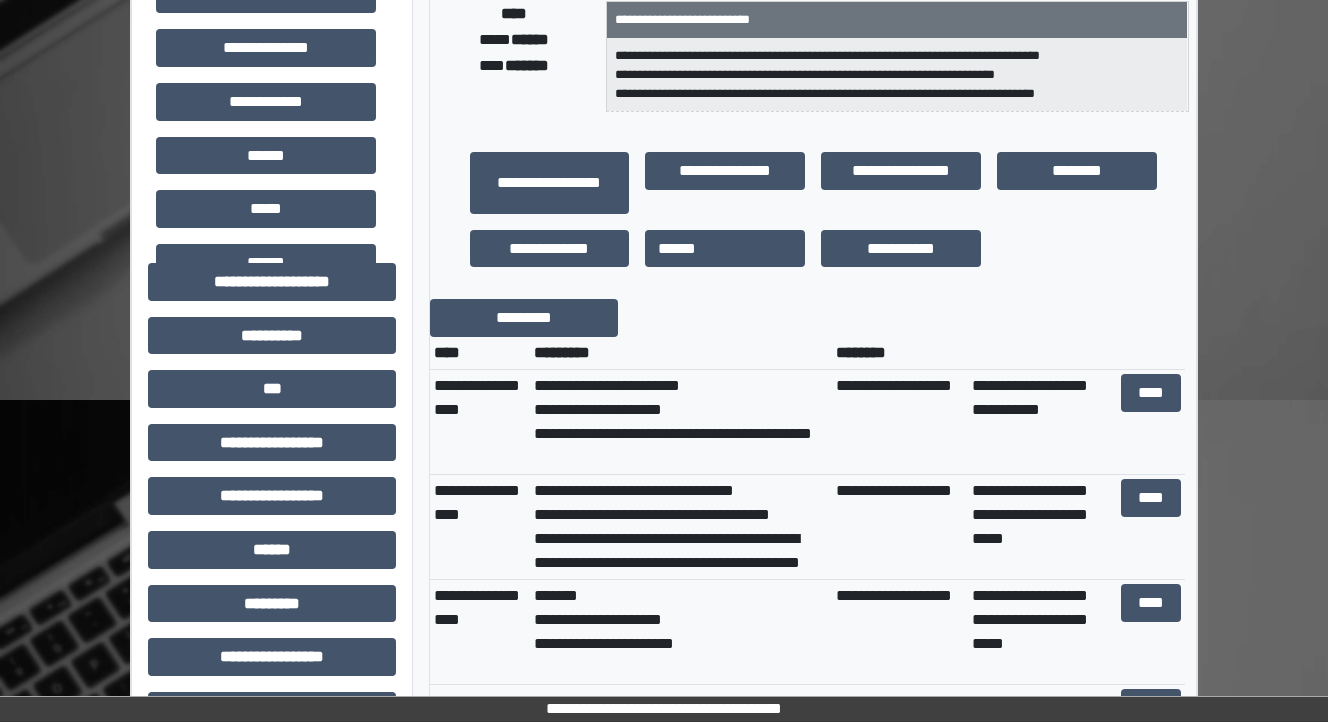scroll, scrollTop: 400, scrollLeft: 0, axis: vertical 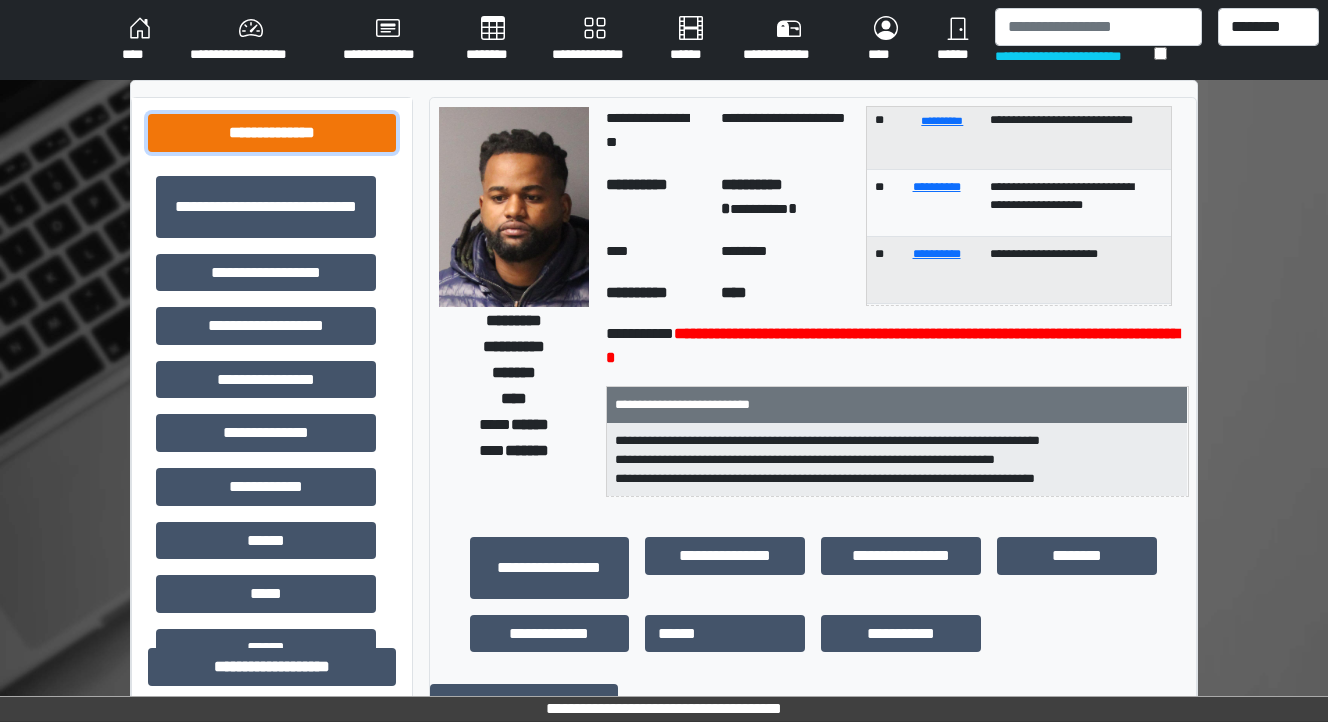 click on "**********" at bounding box center [272, 133] 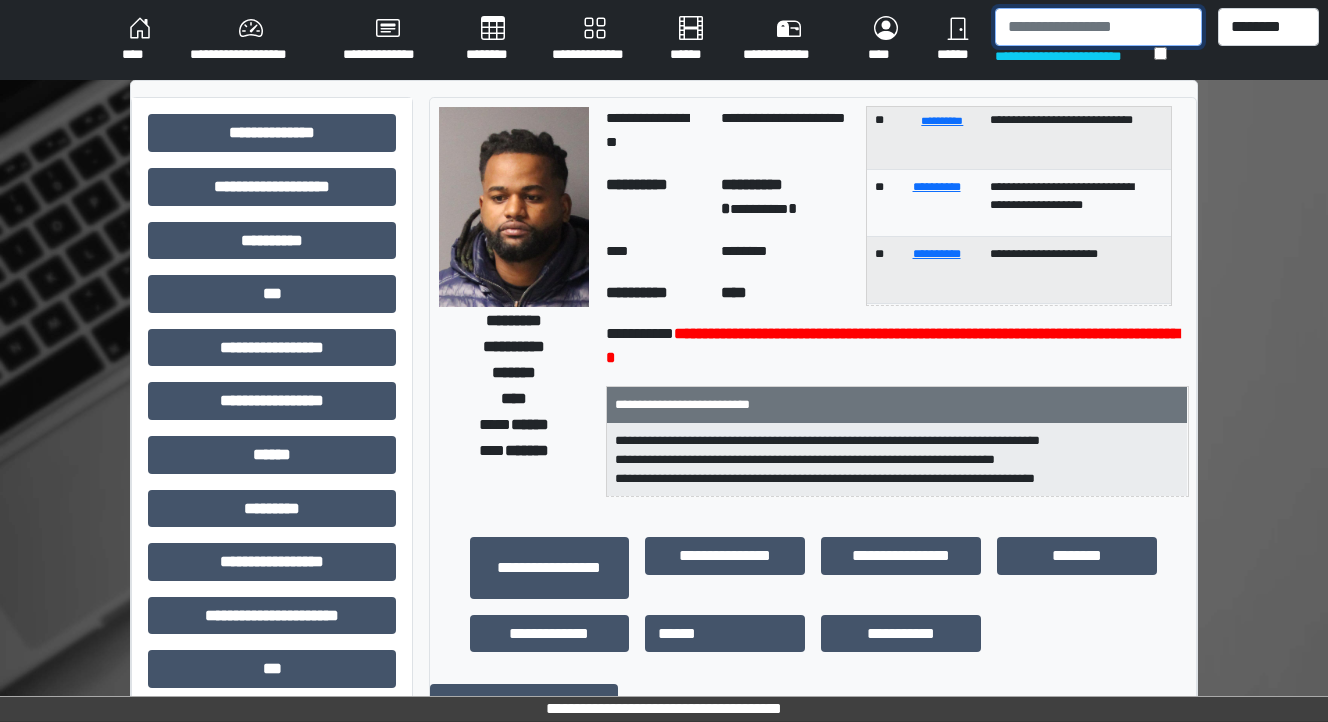 click at bounding box center [1098, 27] 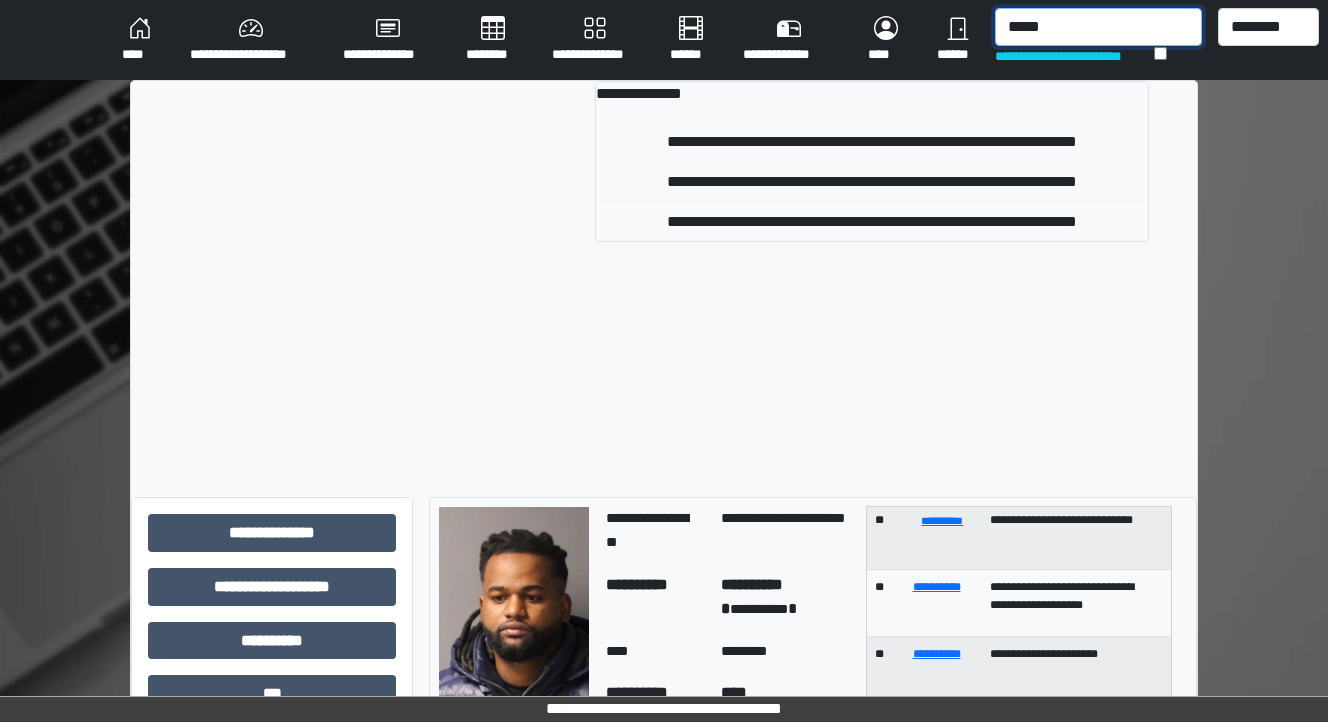 type on "*****" 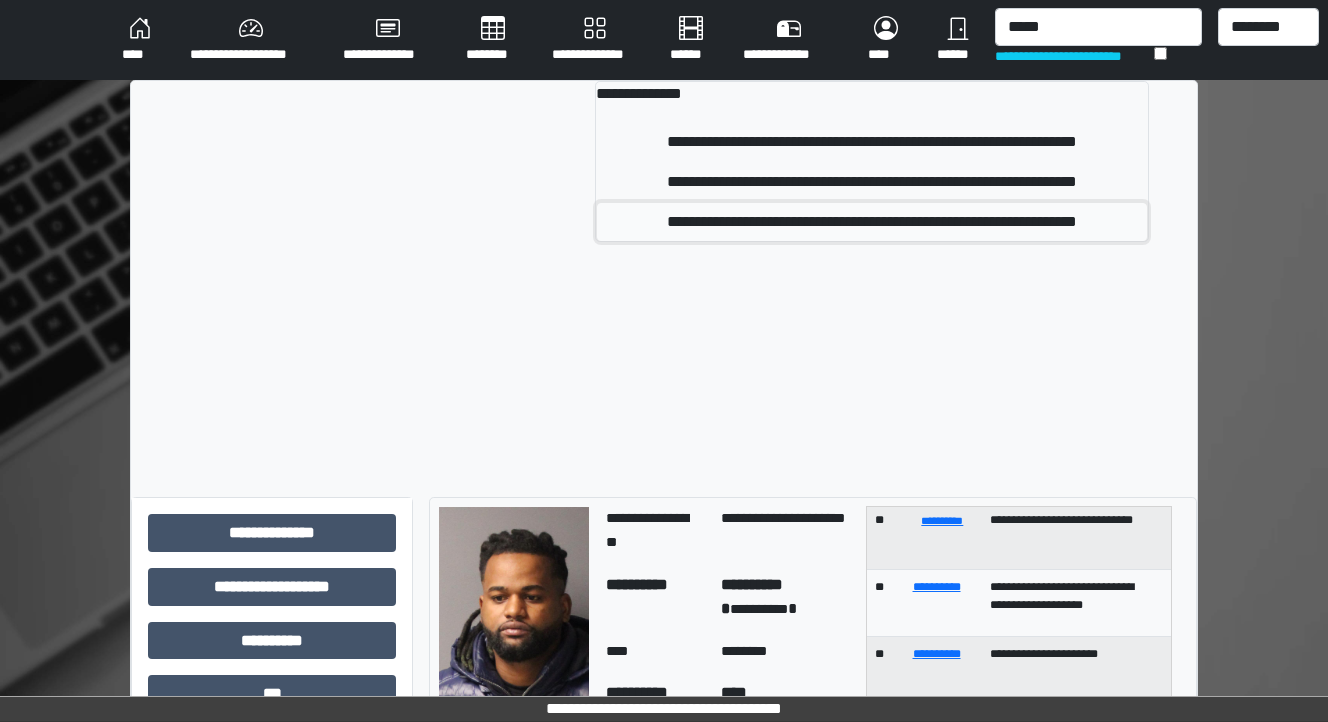 click on "**********" at bounding box center (872, 222) 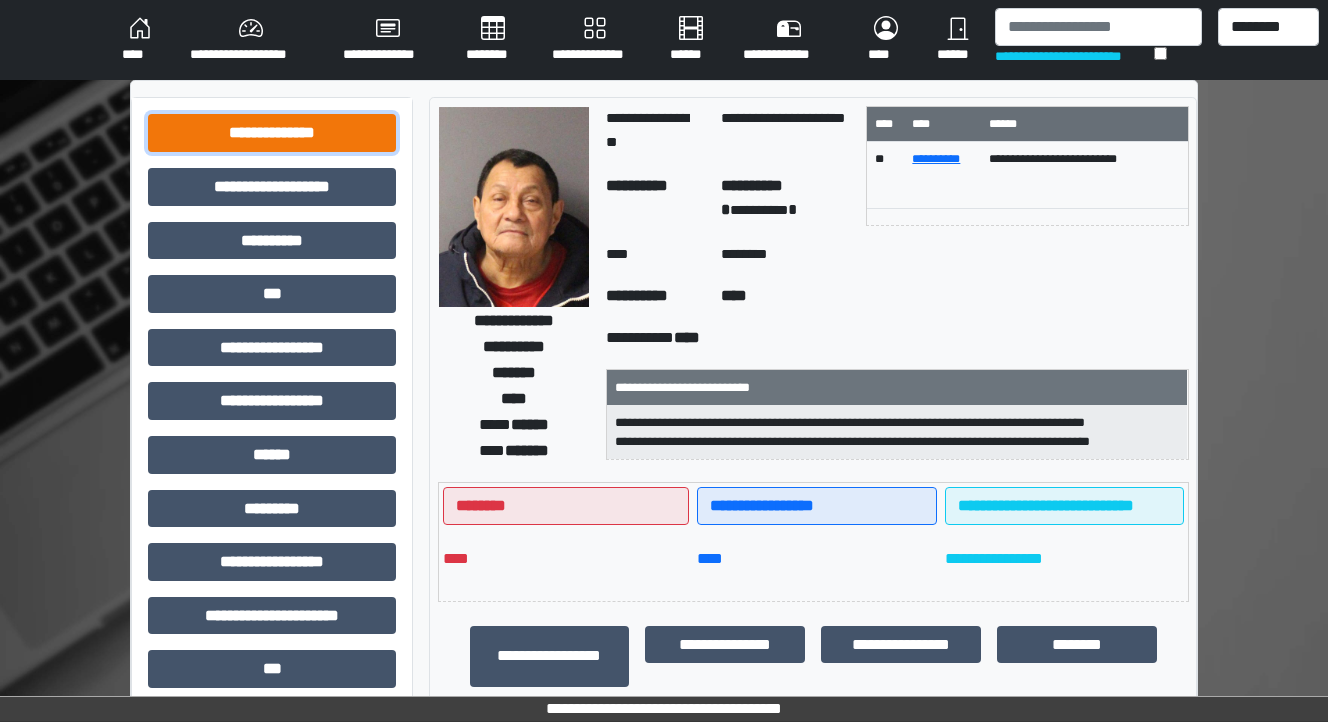 click on "**********" at bounding box center [272, 133] 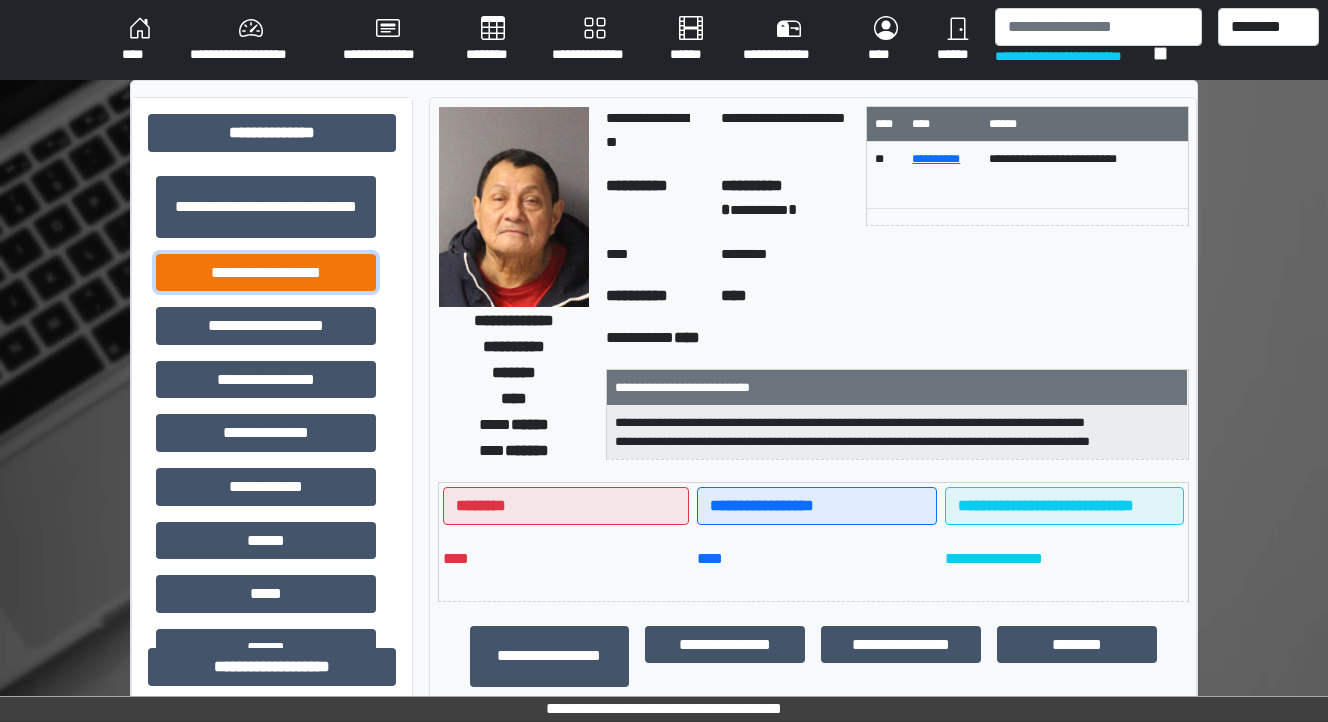 click on "**********" at bounding box center [266, 273] 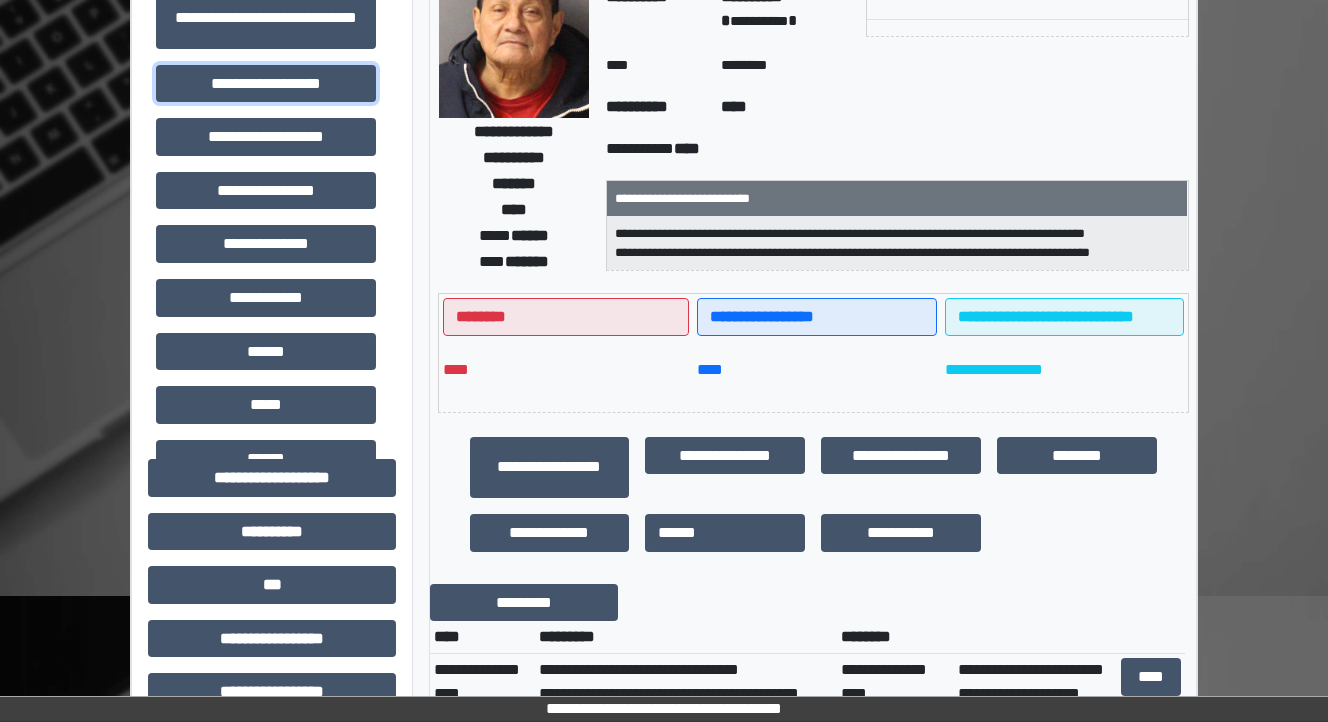 scroll, scrollTop: 0, scrollLeft: 0, axis: both 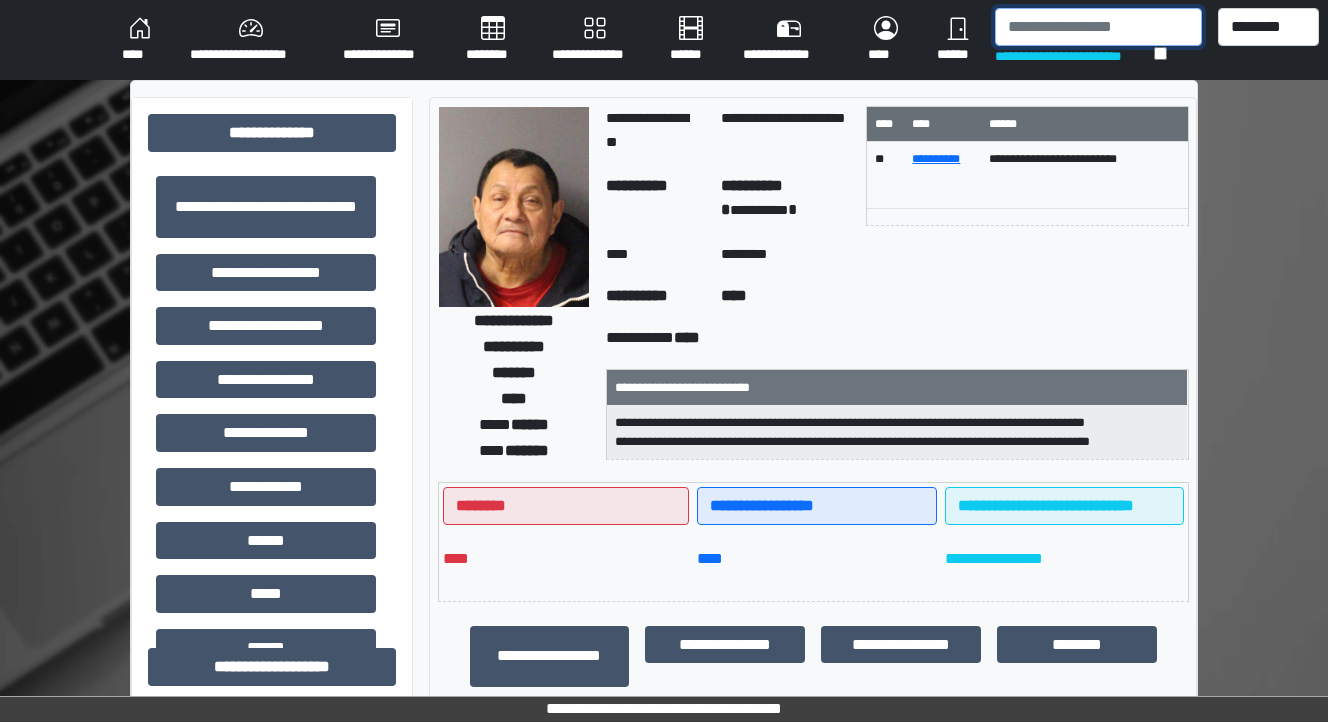 click at bounding box center (1098, 27) 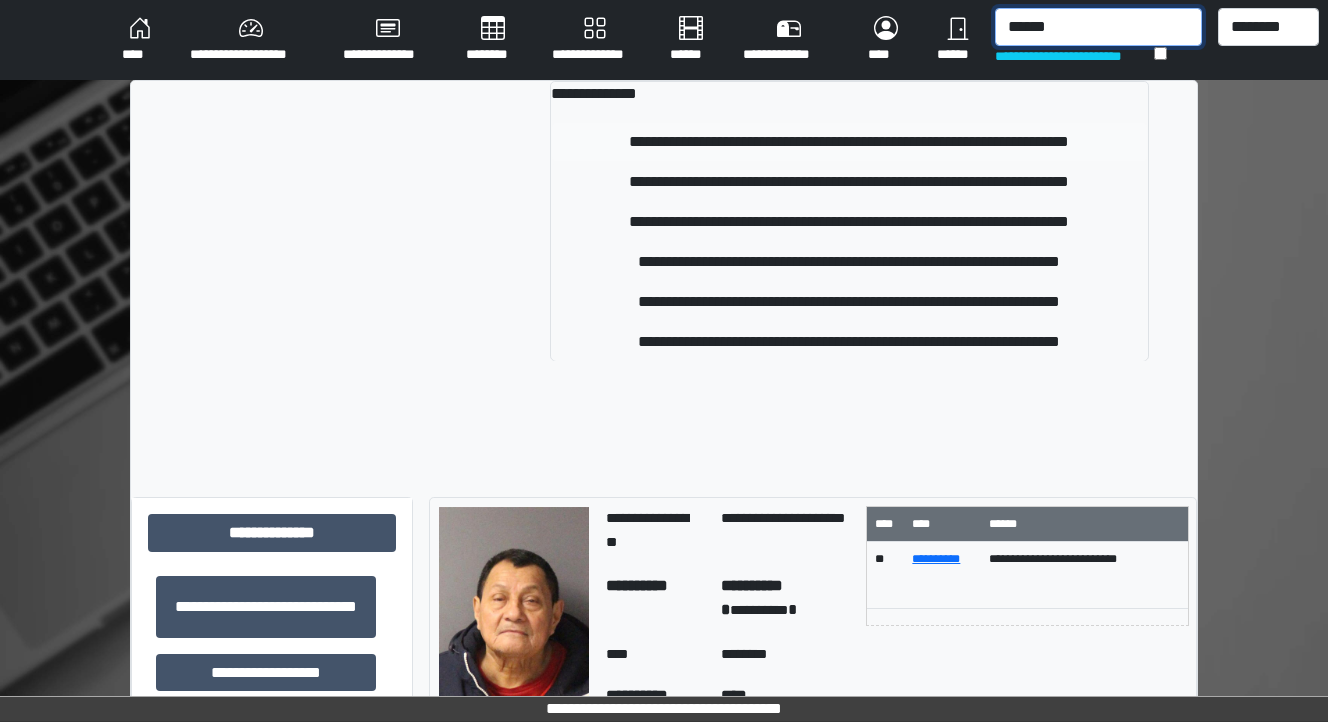 type on "******" 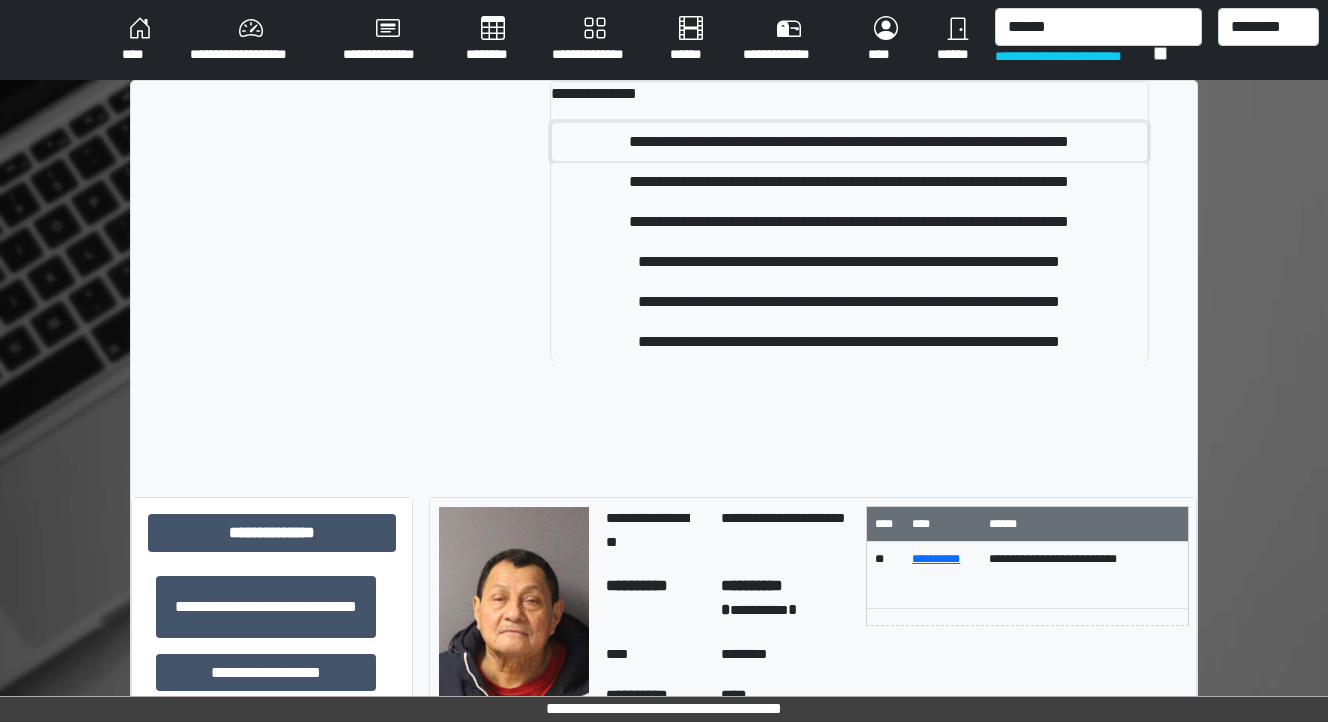 click on "**********" at bounding box center [850, 142] 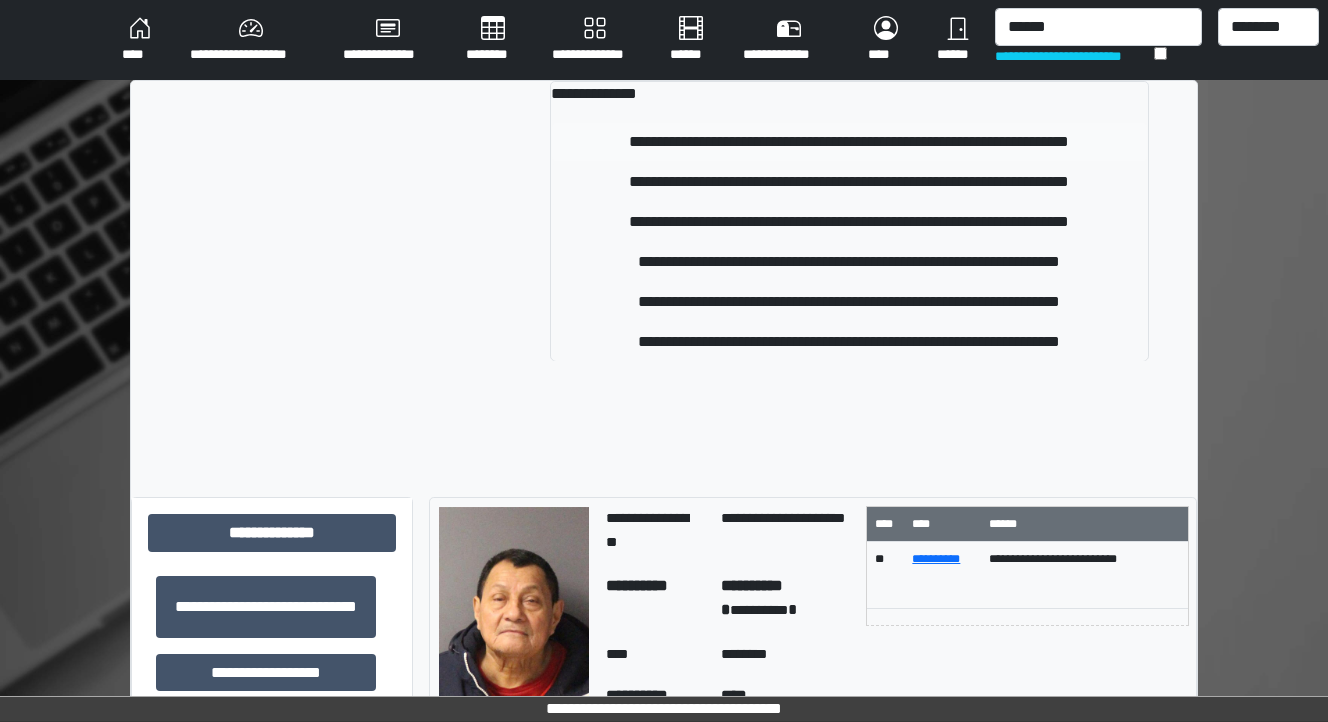 type 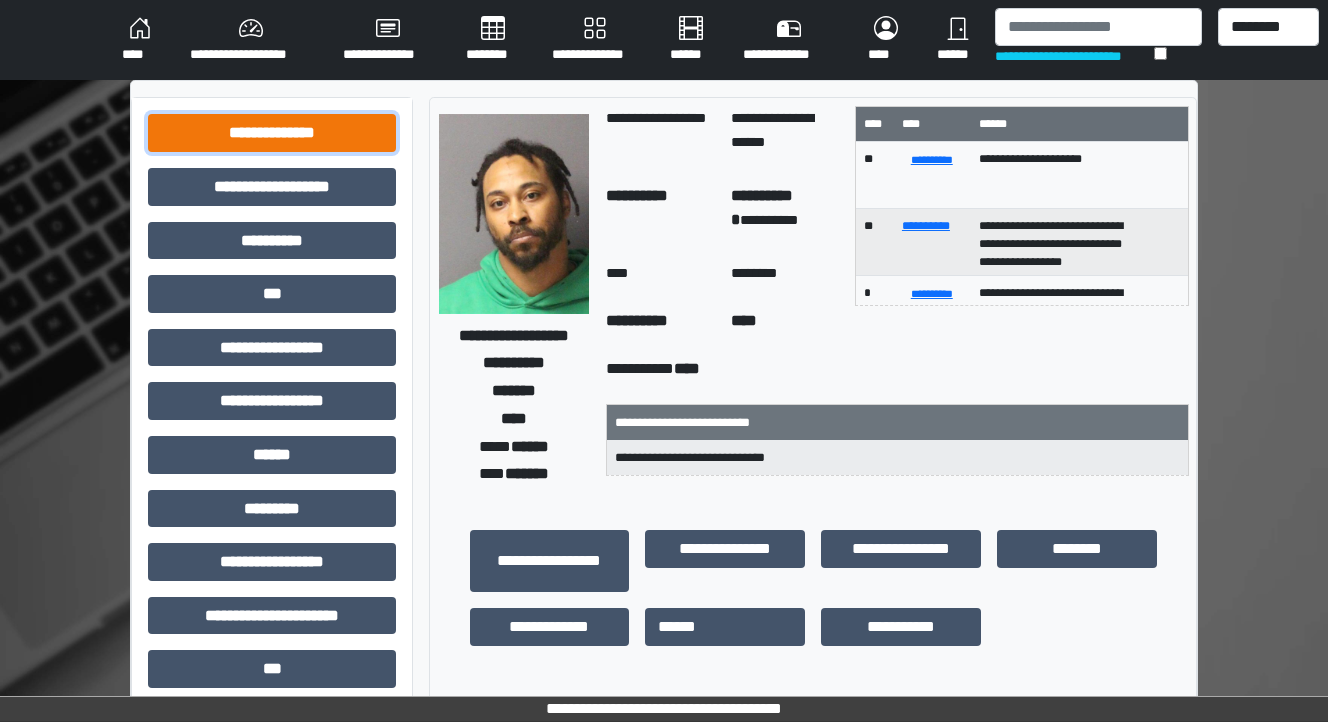 click on "**********" at bounding box center [272, 133] 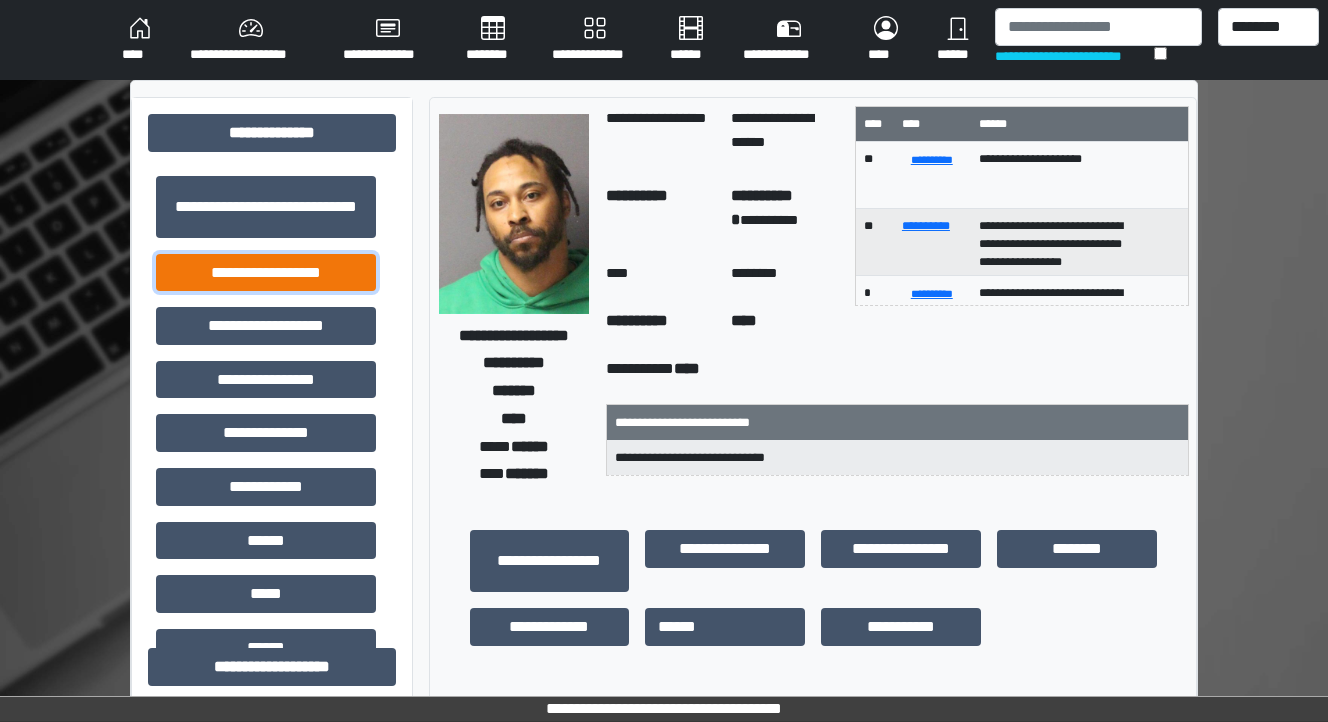 click on "**********" at bounding box center [266, 273] 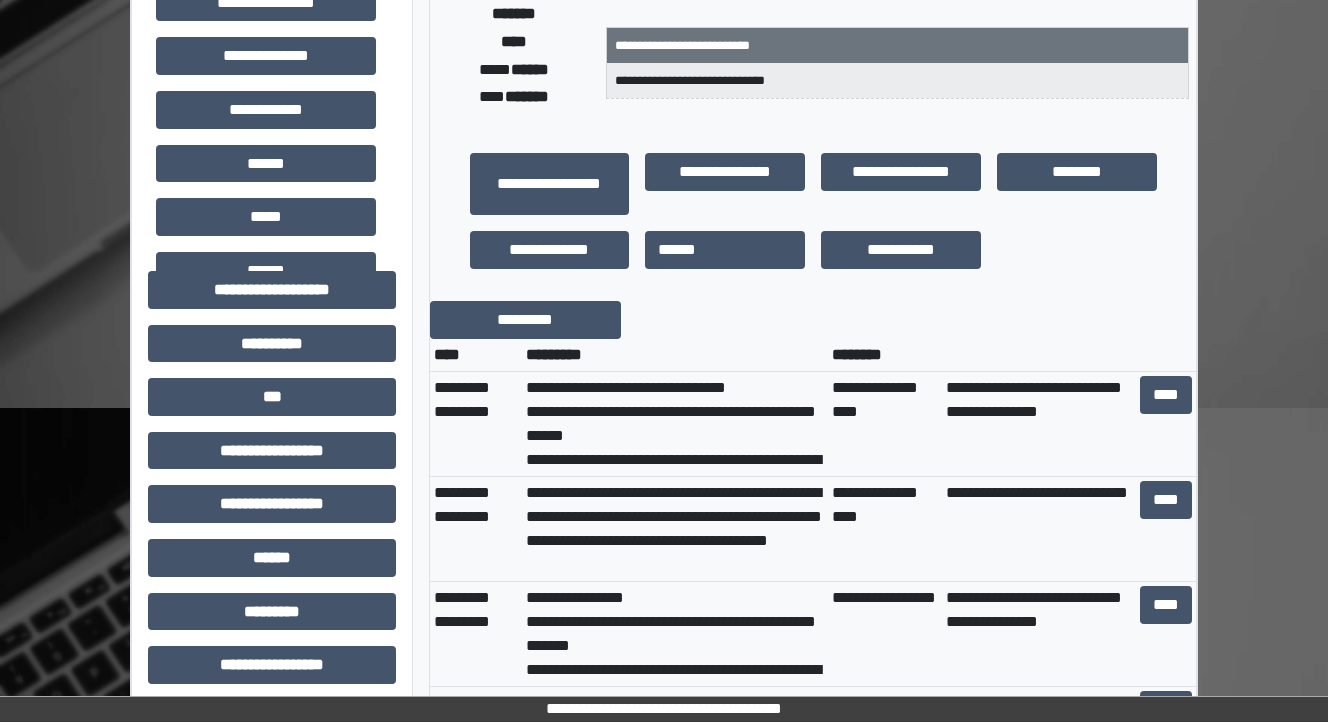 scroll, scrollTop: 400, scrollLeft: 0, axis: vertical 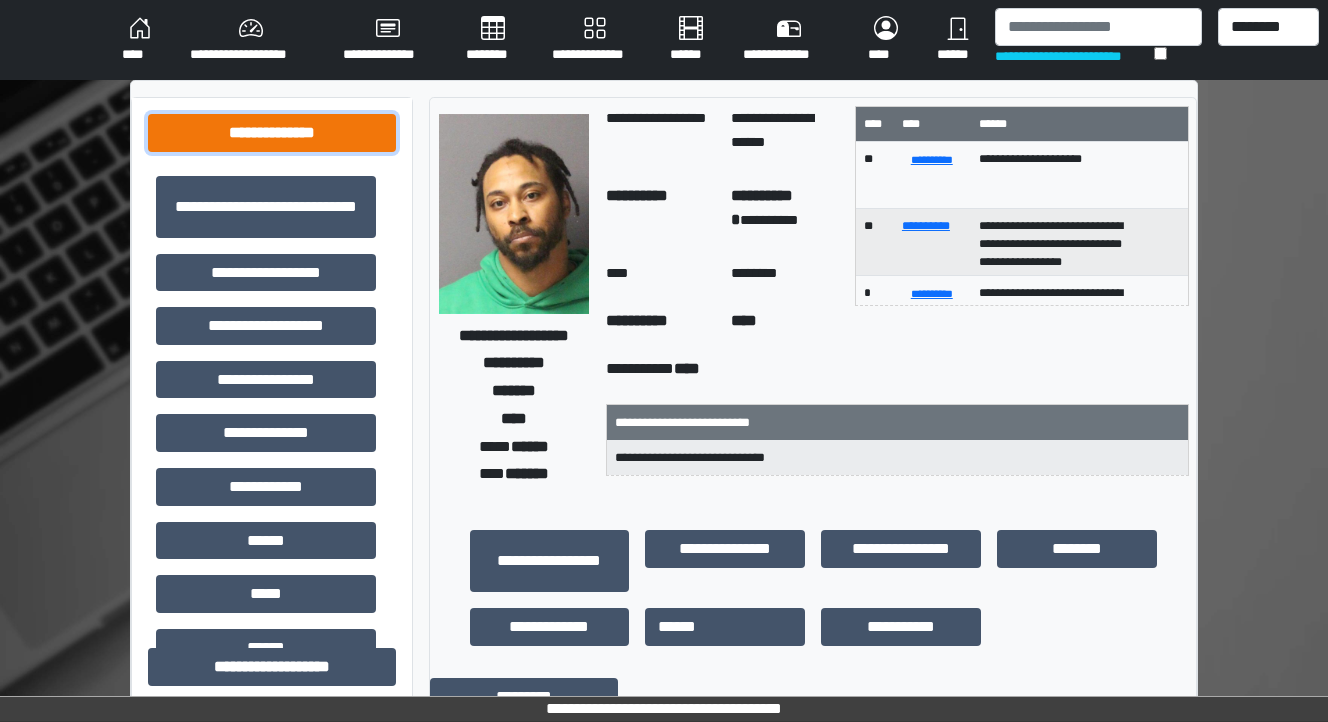 click on "**********" at bounding box center [272, 133] 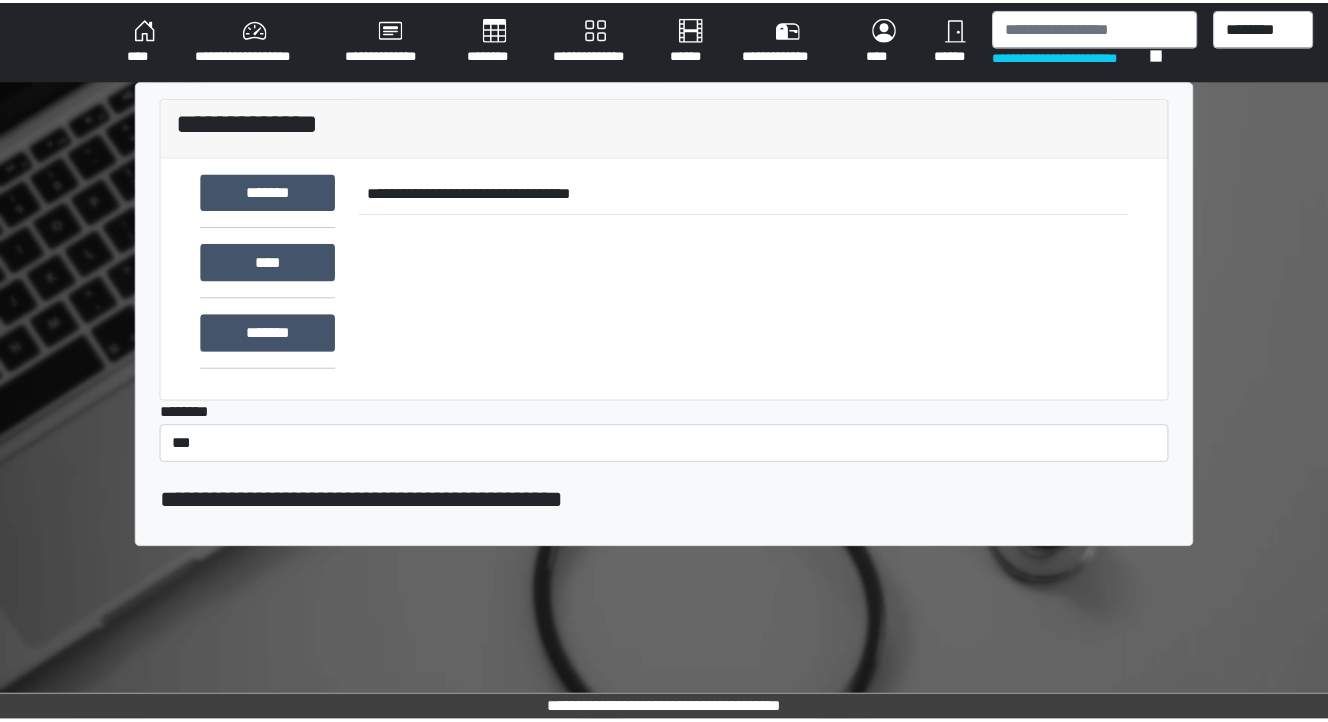 scroll, scrollTop: 0, scrollLeft: 0, axis: both 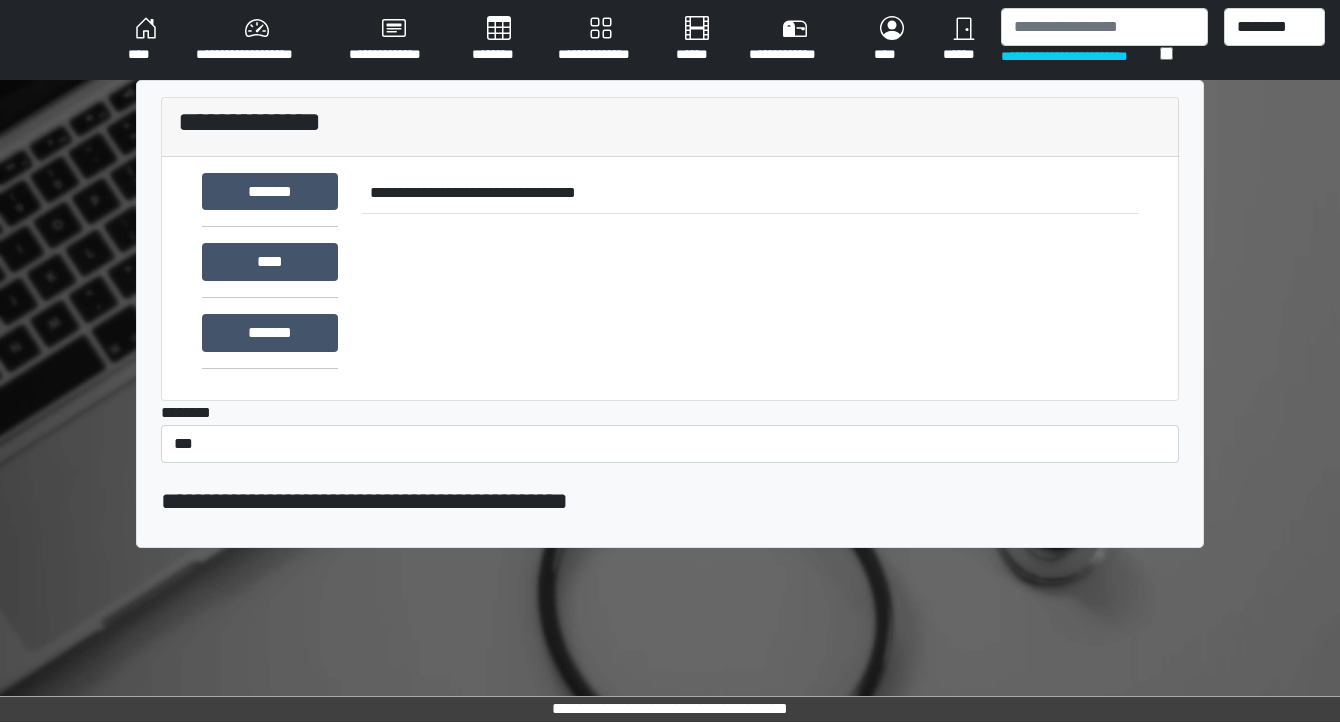 click on "********" at bounding box center (499, 40) 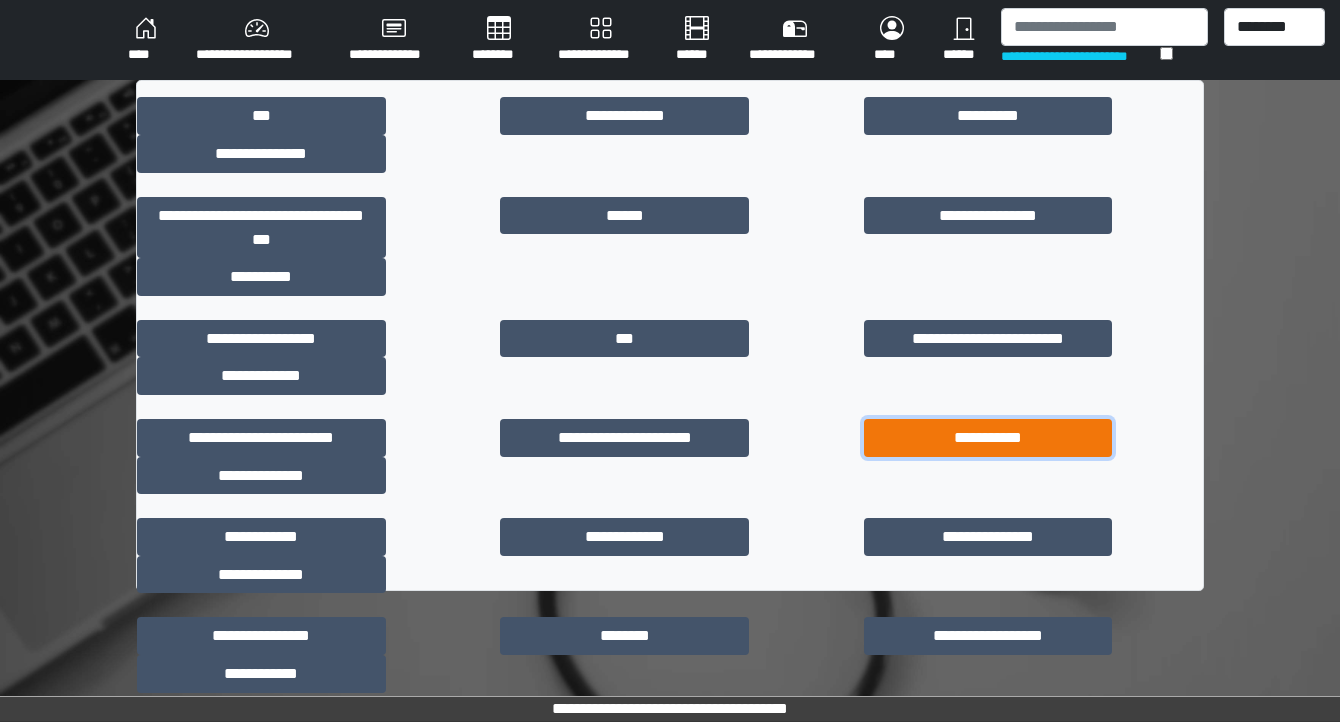 click on "**********" at bounding box center [988, 438] 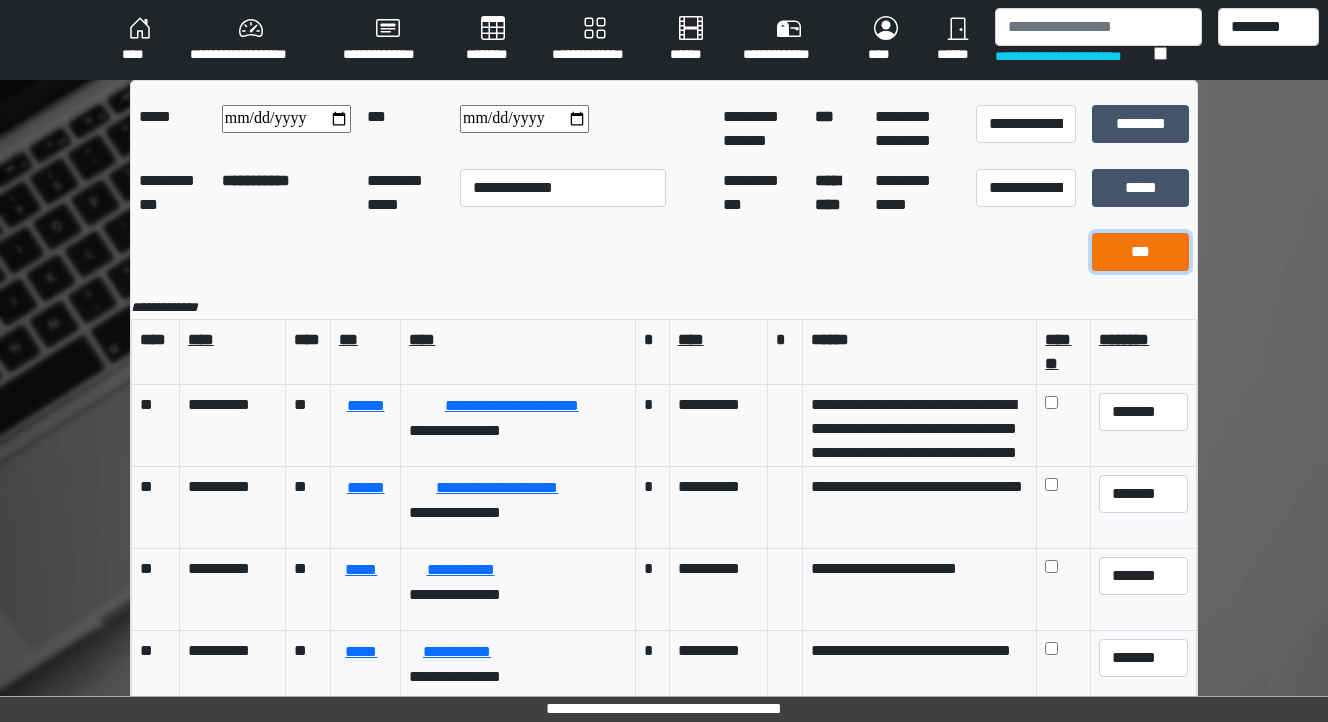 click on "***" at bounding box center (1141, 252) 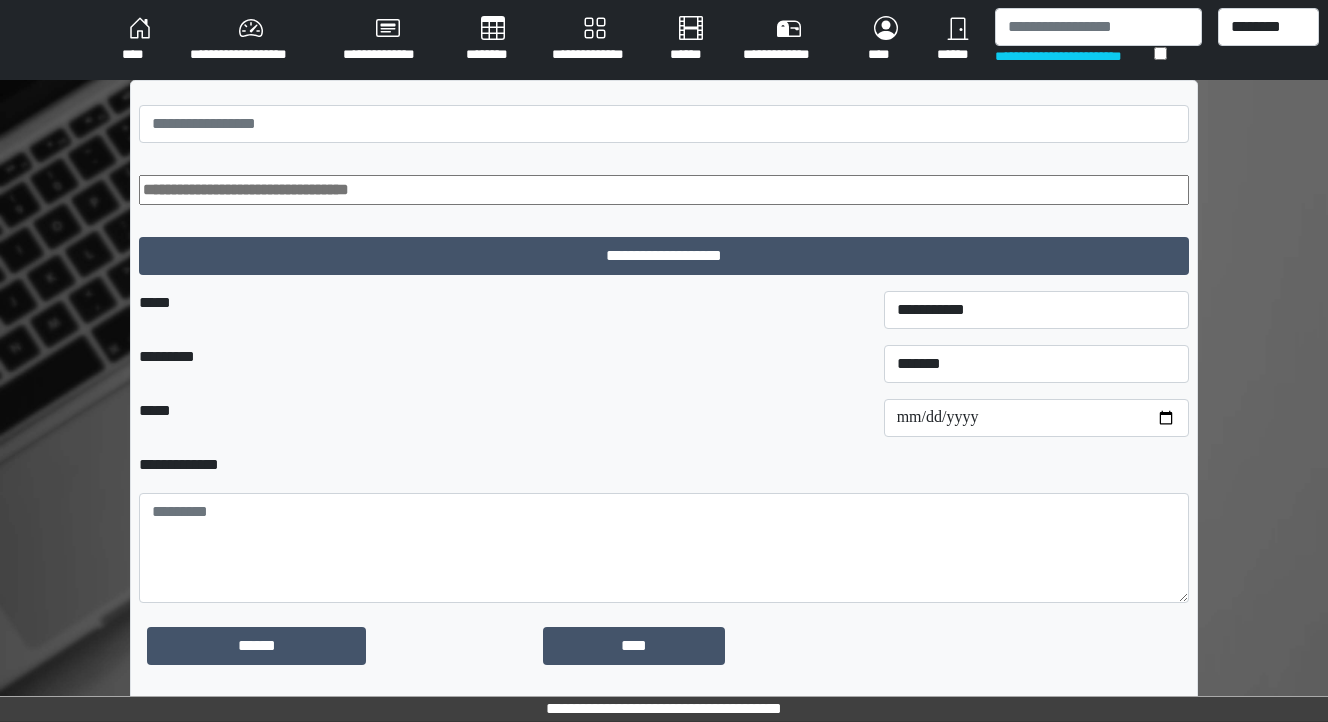 click at bounding box center (664, 190) 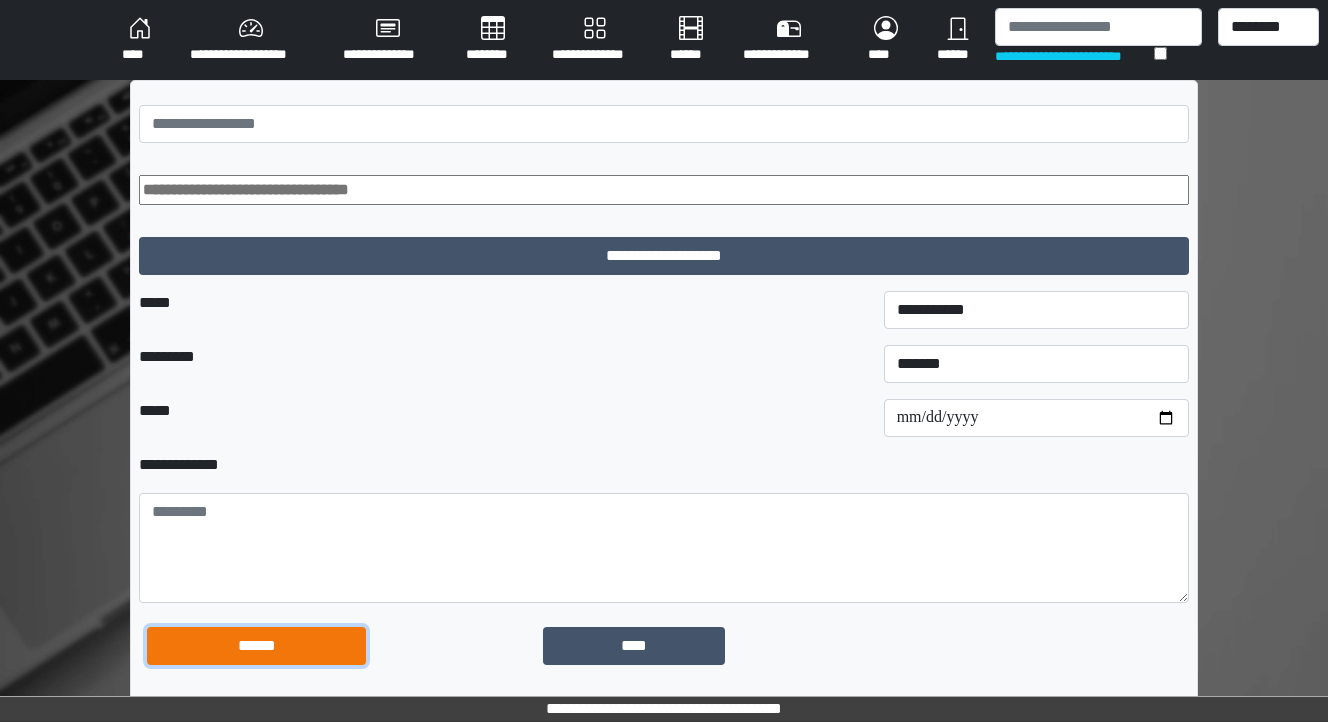 click on "******" at bounding box center (256, 646) 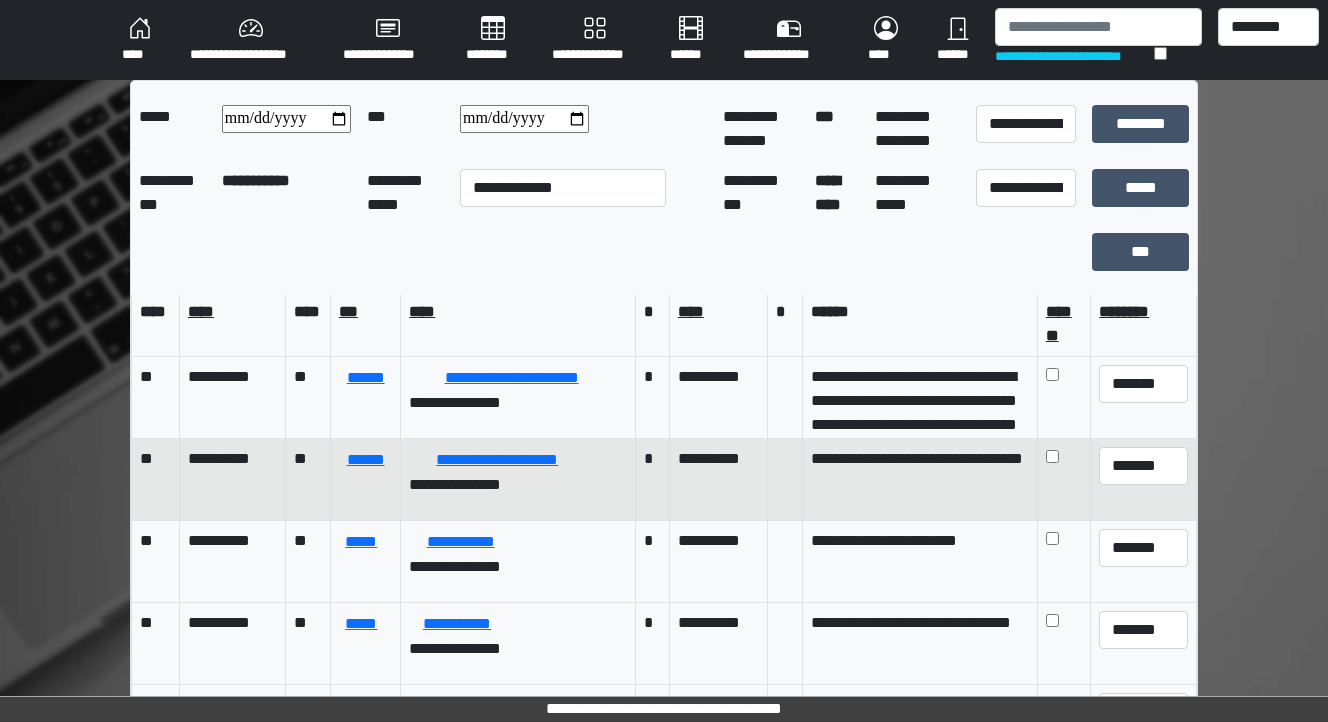 scroll, scrollTop: 0, scrollLeft: 0, axis: both 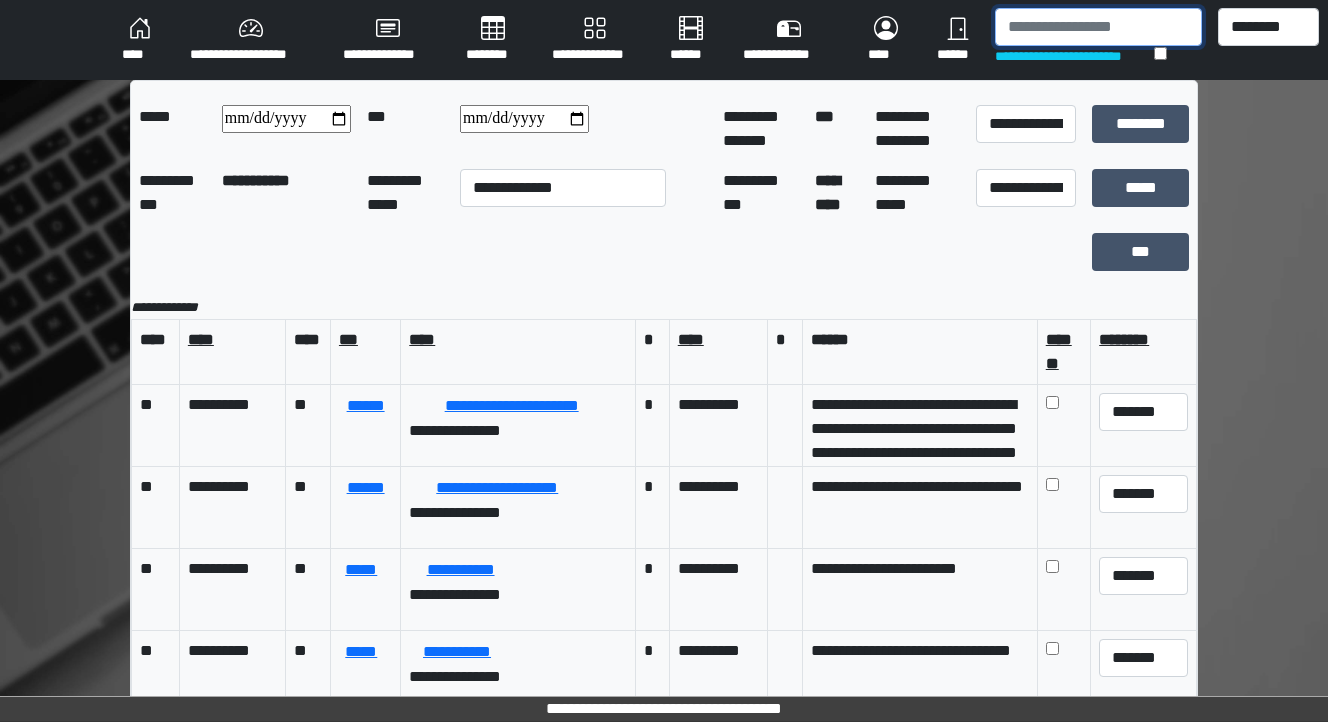 click at bounding box center [1098, 27] 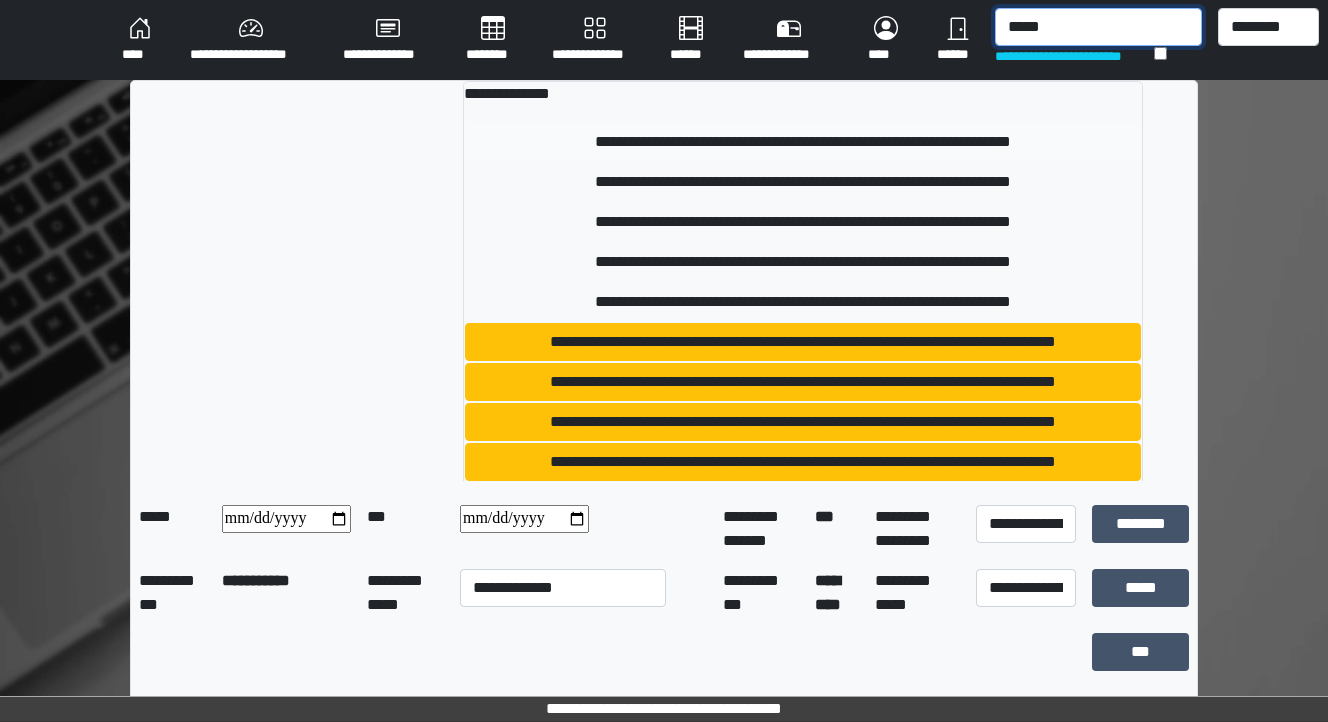 type on "*****" 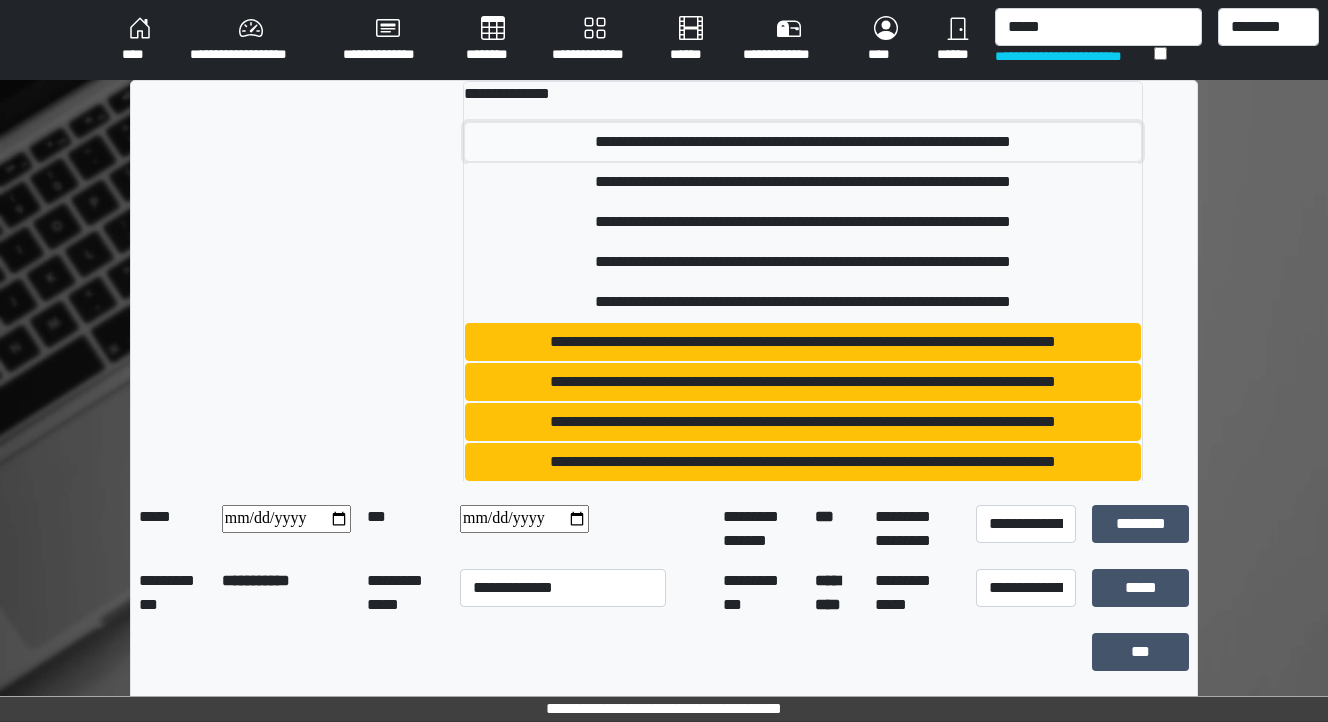 click on "**********" at bounding box center [803, 142] 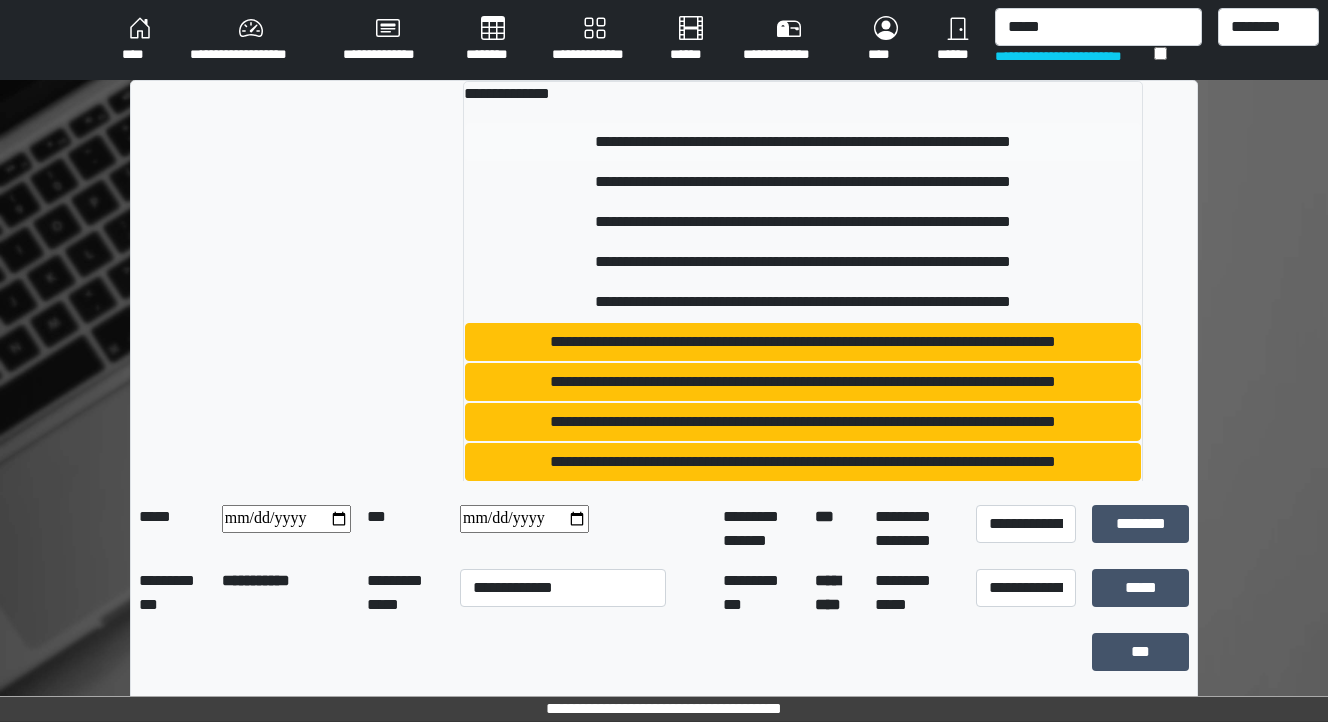 type 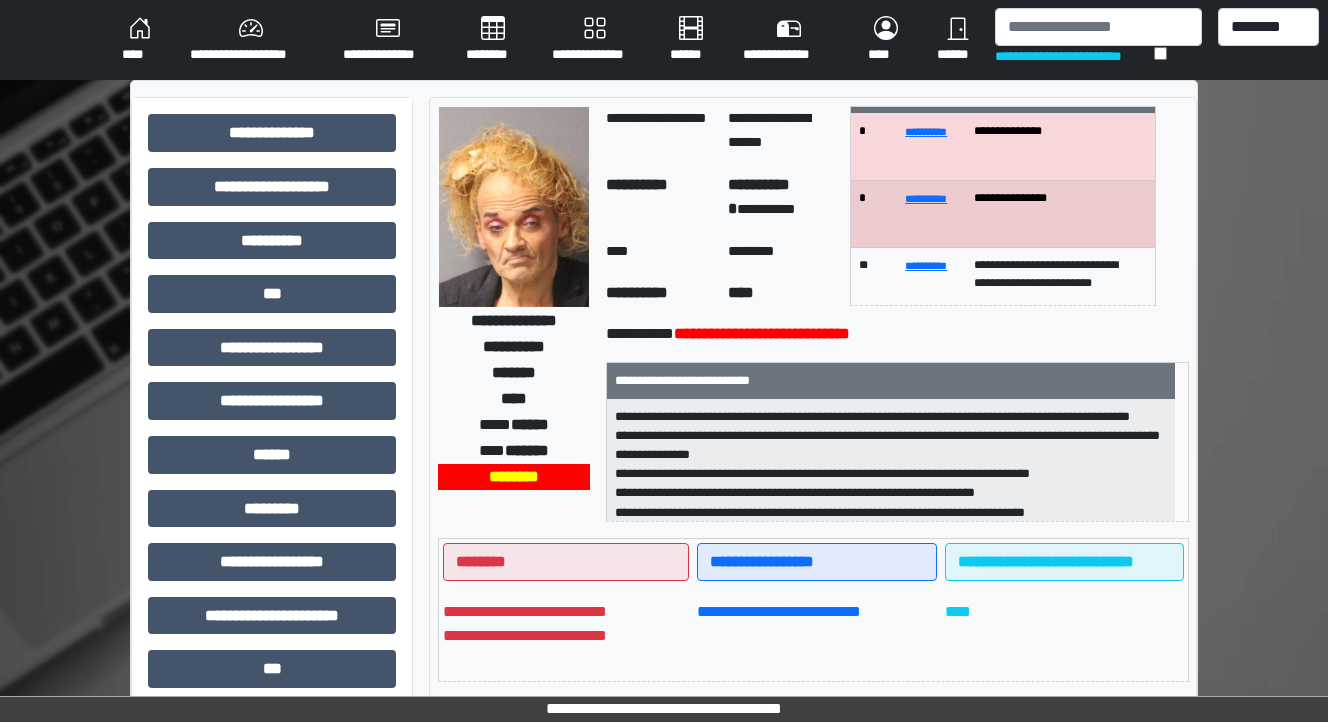 scroll, scrollTop: 0, scrollLeft: 0, axis: both 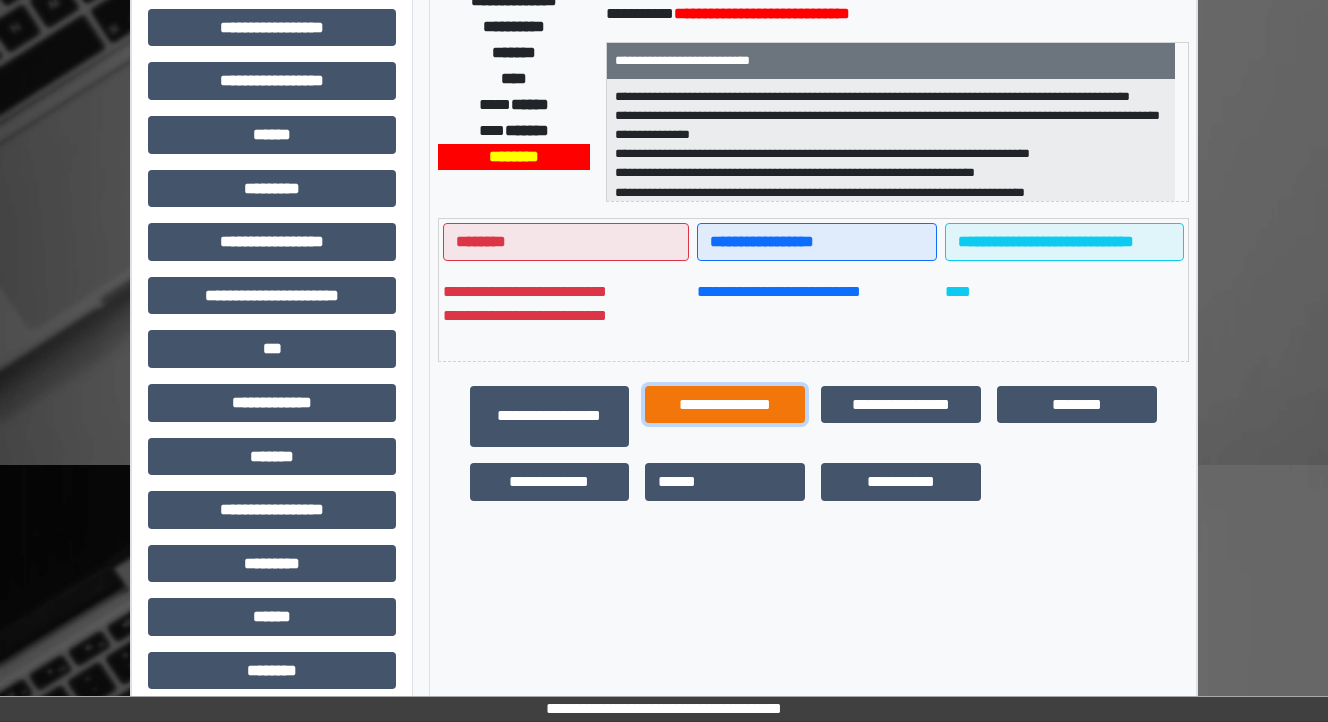 click on "**********" at bounding box center (725, 405) 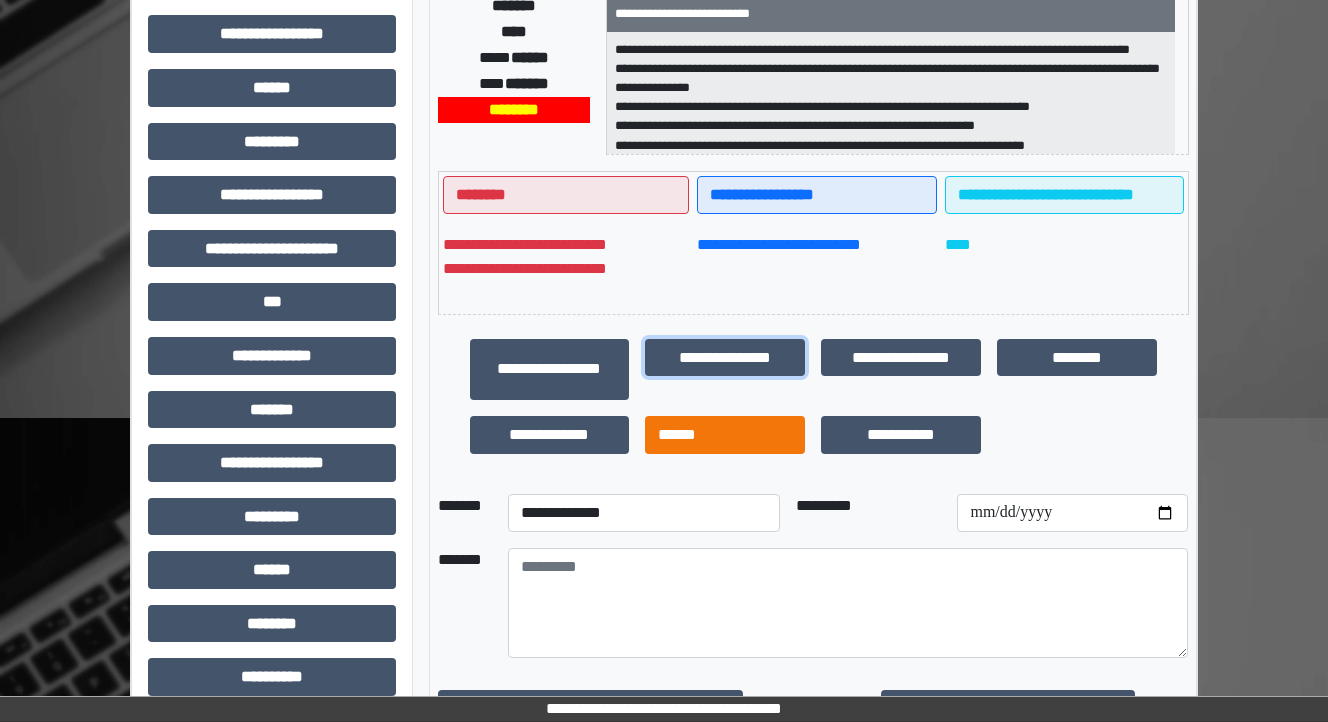 scroll, scrollTop: 444, scrollLeft: 0, axis: vertical 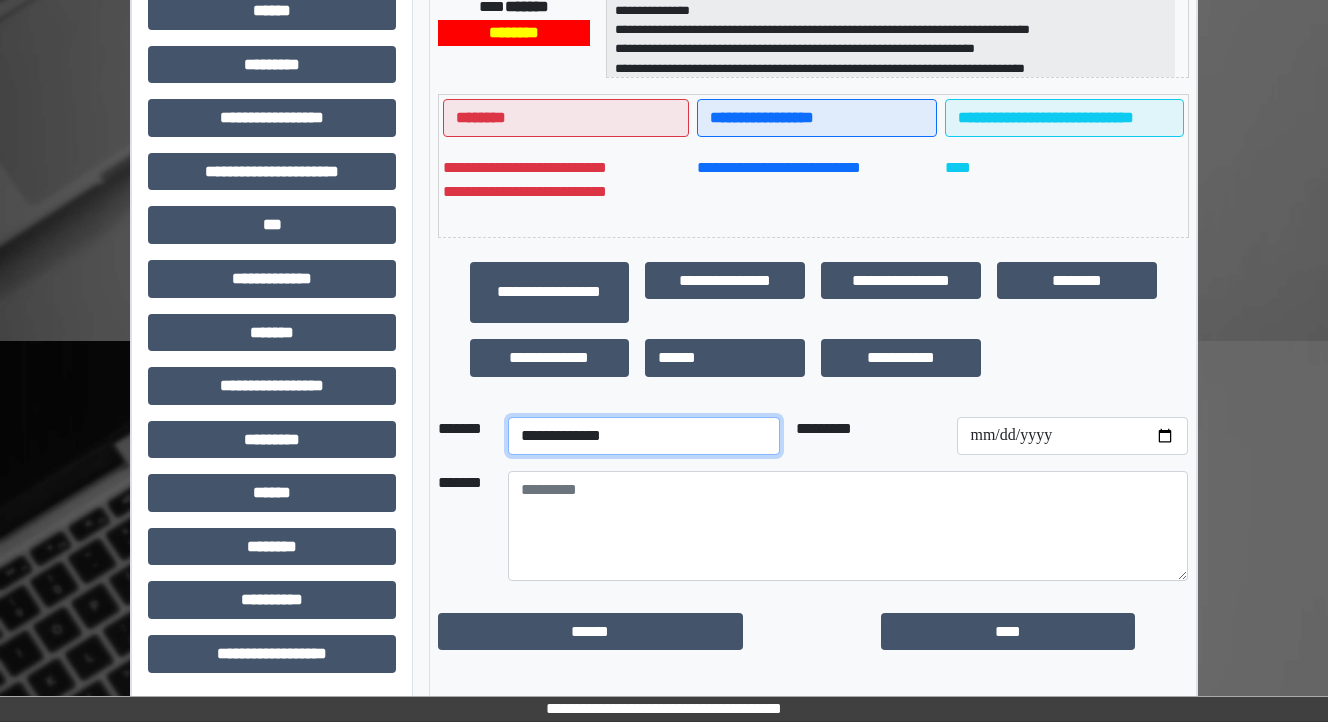 click on "**********" at bounding box center [644, 436] 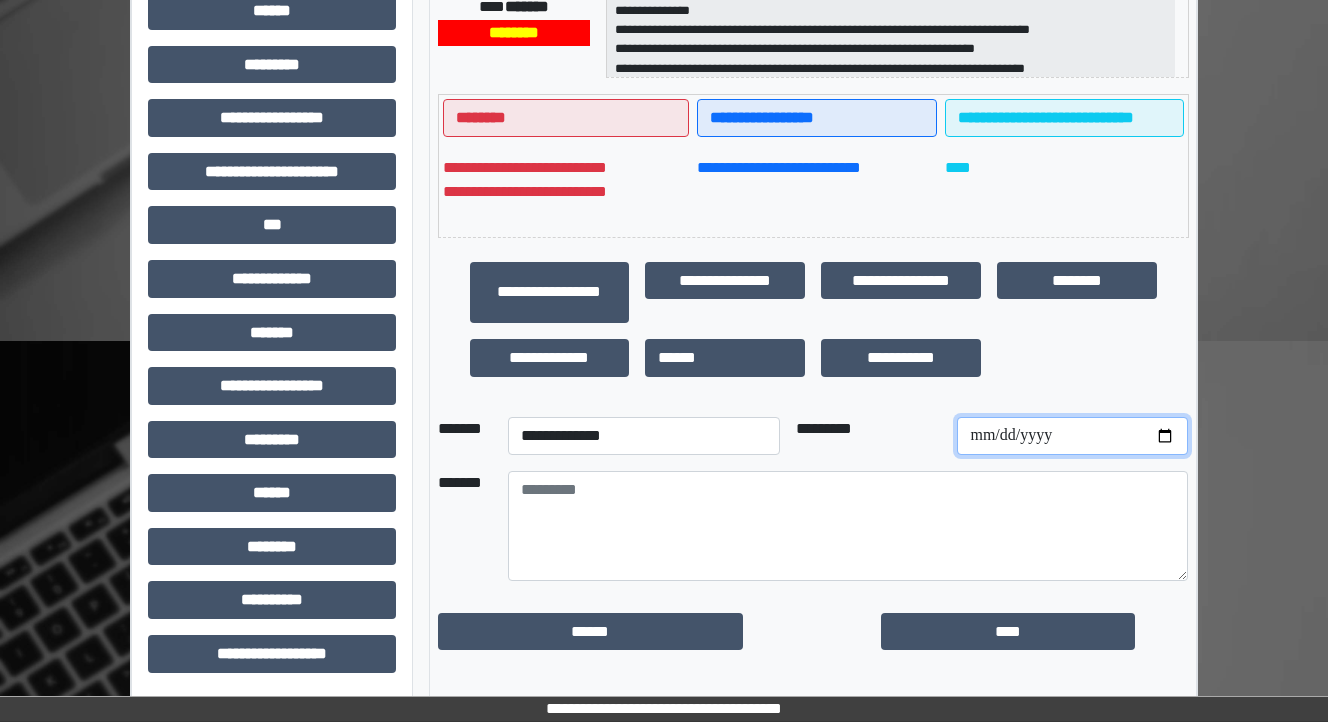 click at bounding box center (1072, 436) 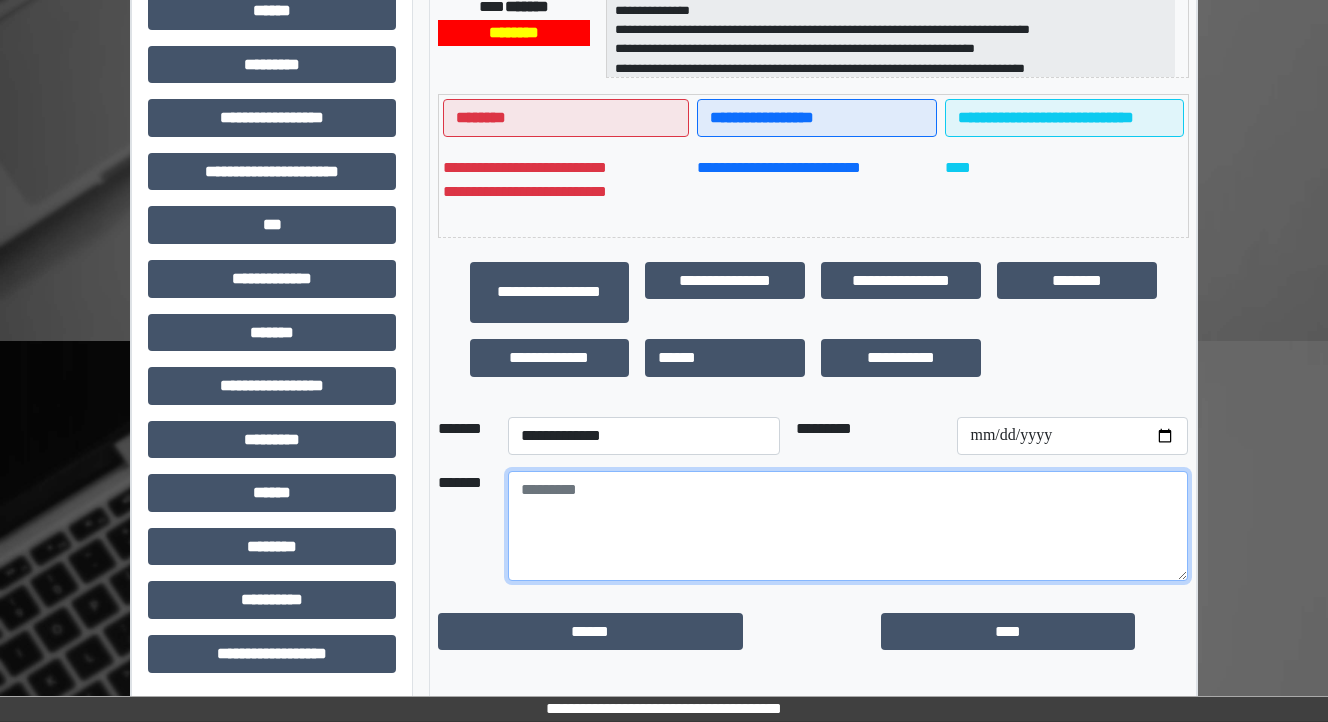 click at bounding box center [848, 526] 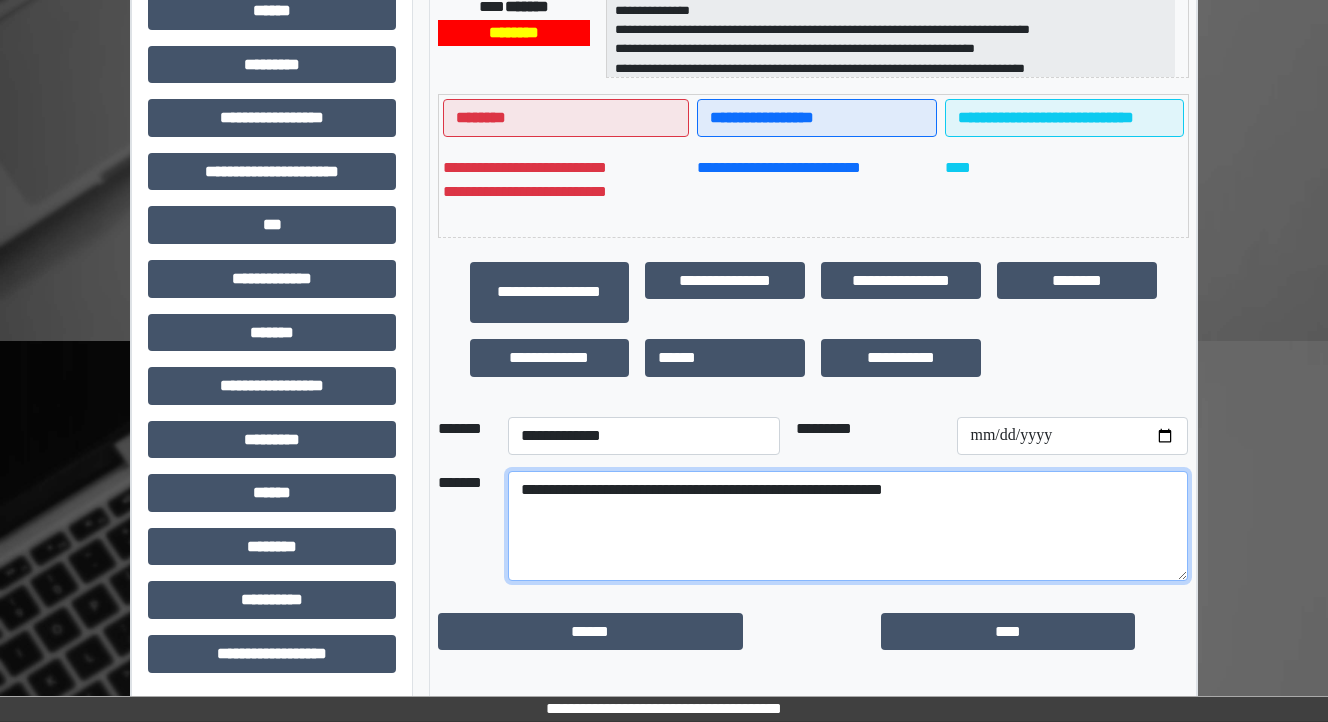 click on "**********" at bounding box center (848, 526) 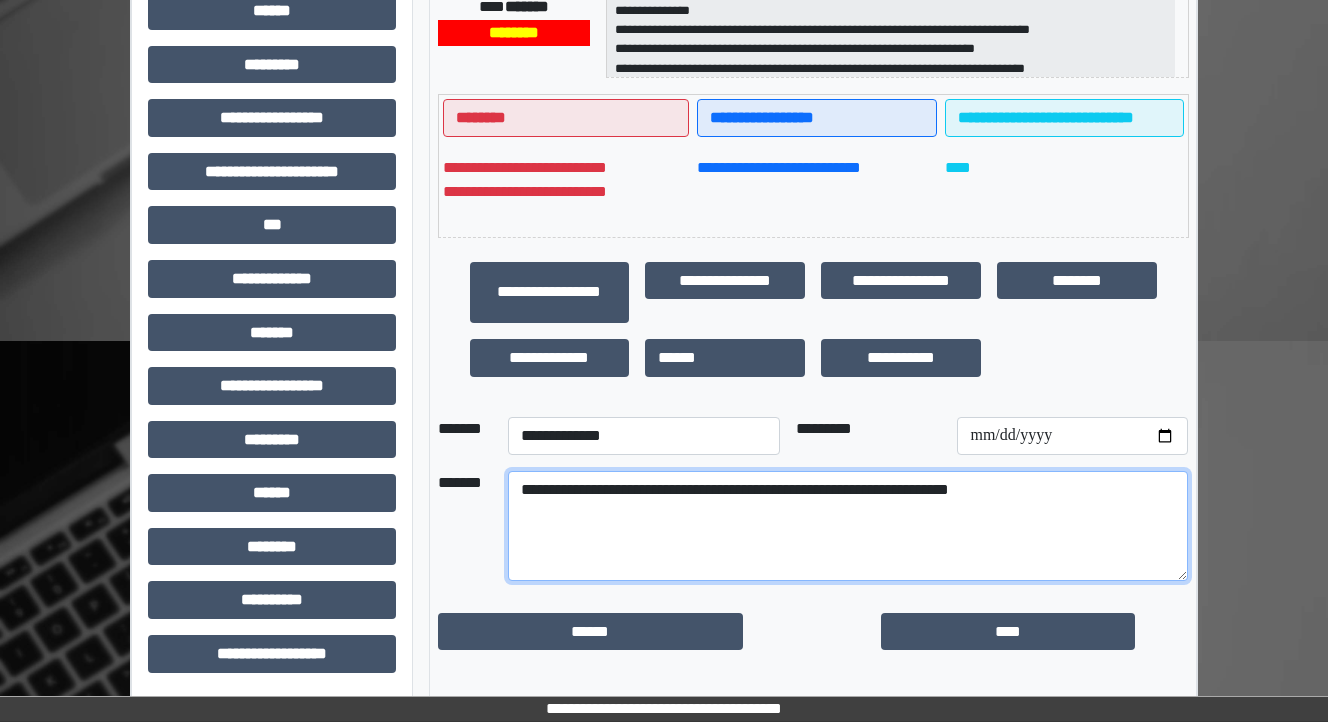 click on "**********" at bounding box center [848, 526] 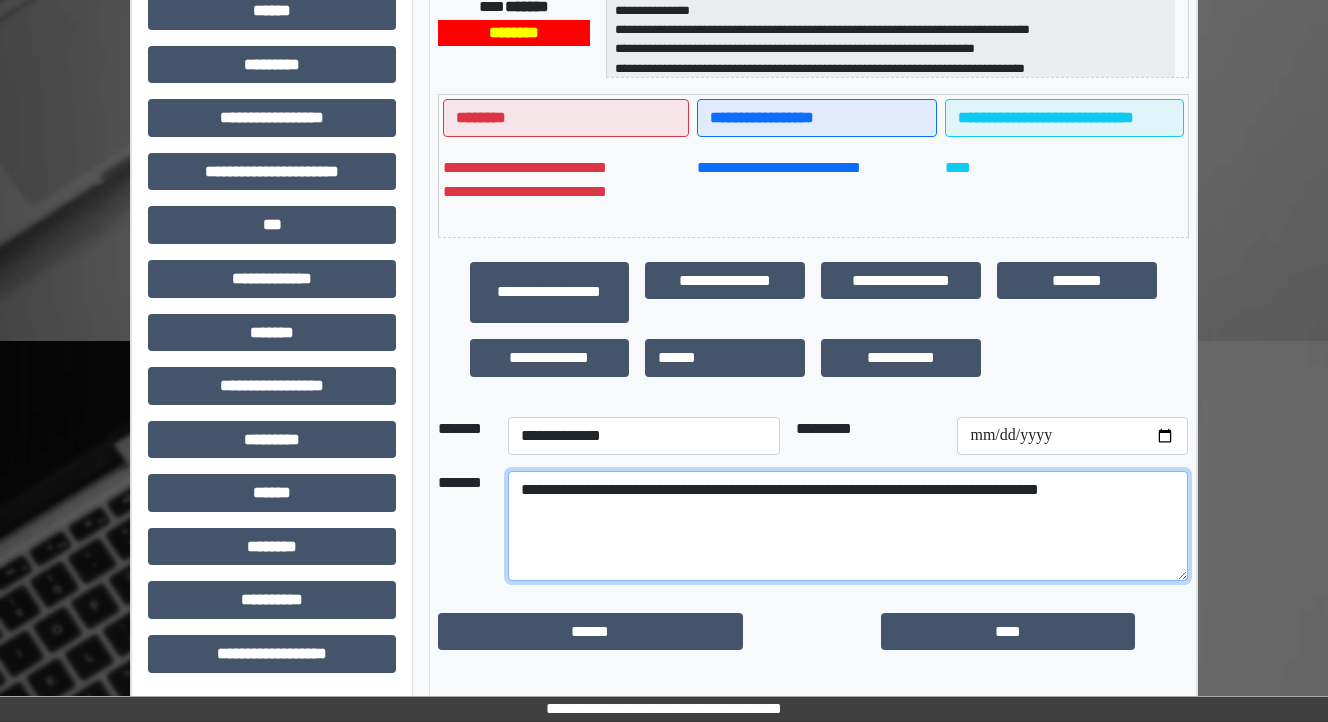 click on "**********" at bounding box center (848, 526) 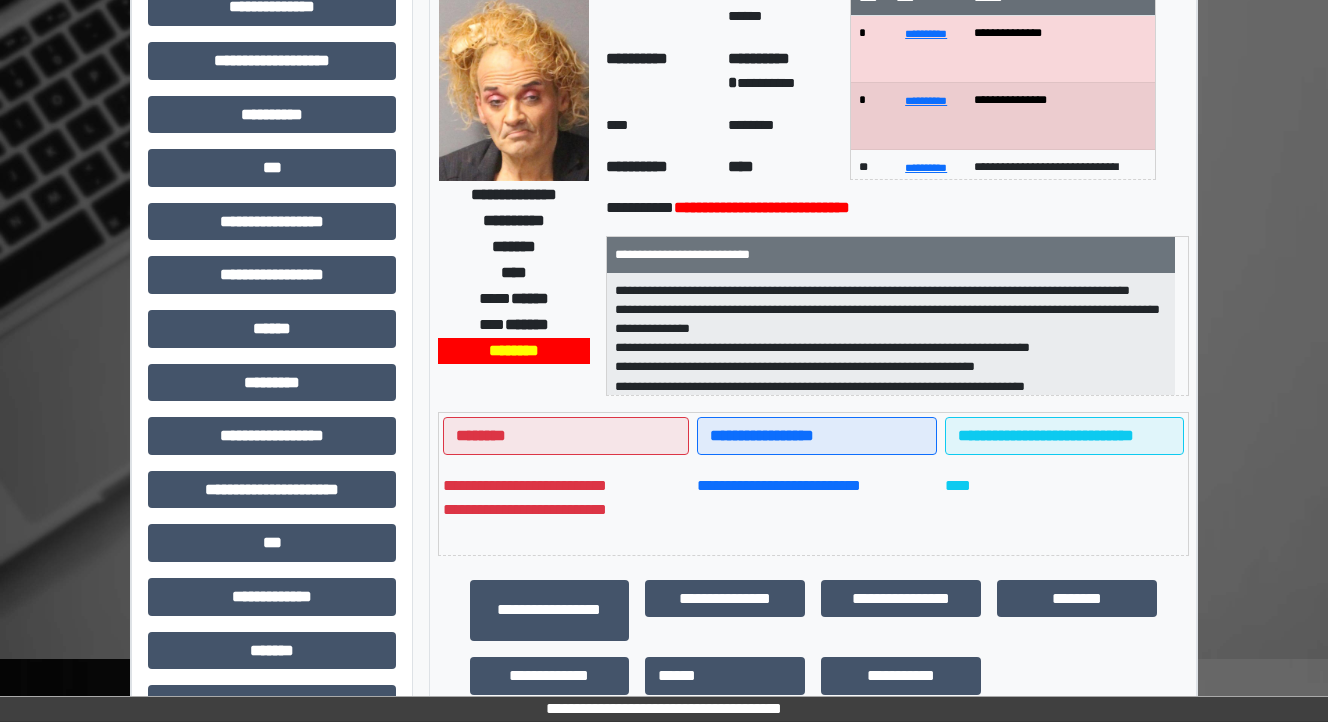 scroll, scrollTop: 124, scrollLeft: 0, axis: vertical 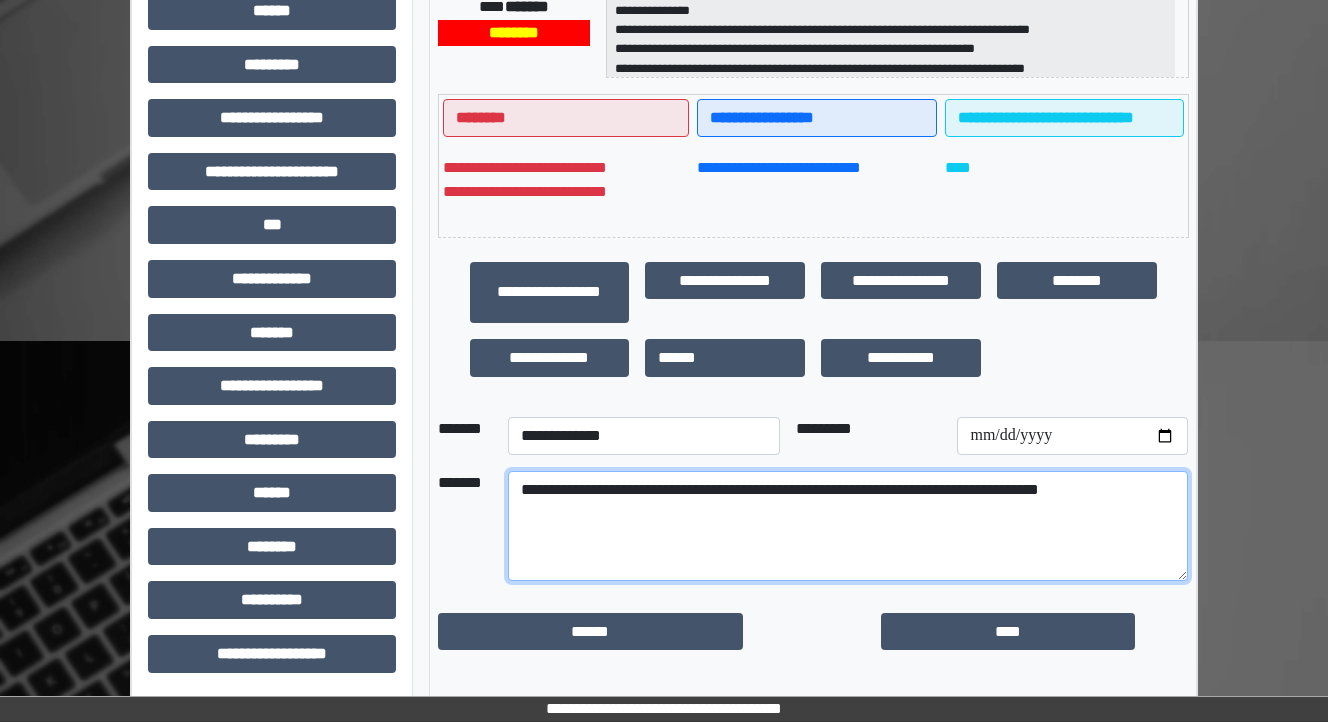 click on "**********" at bounding box center (848, 526) 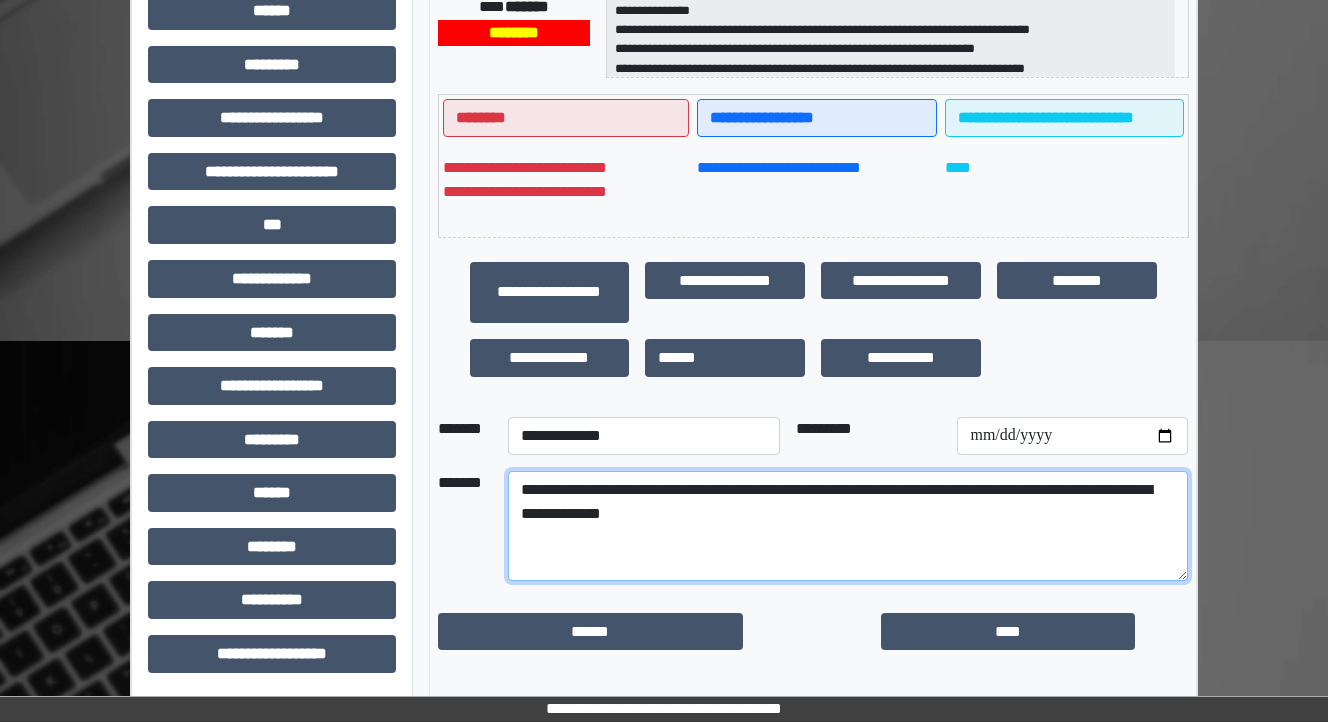 click on "**********" at bounding box center (848, 526) 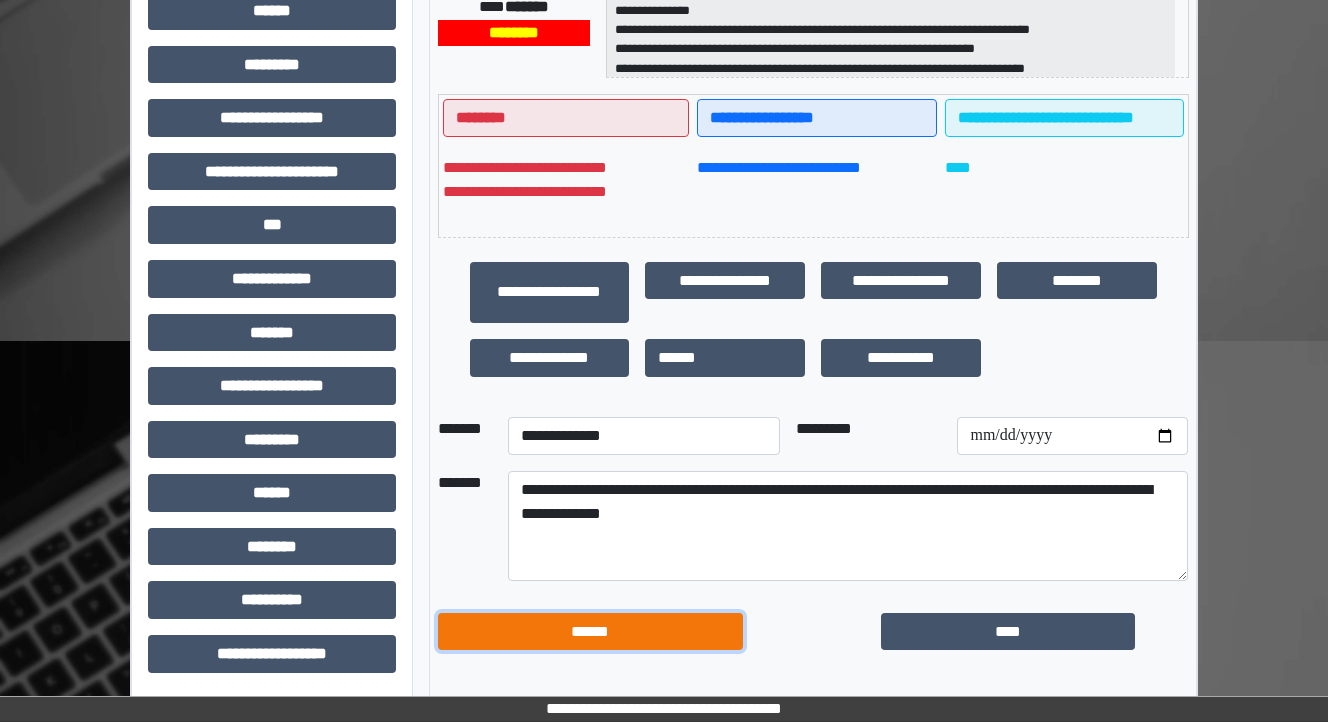 click on "******" at bounding box center [591, 632] 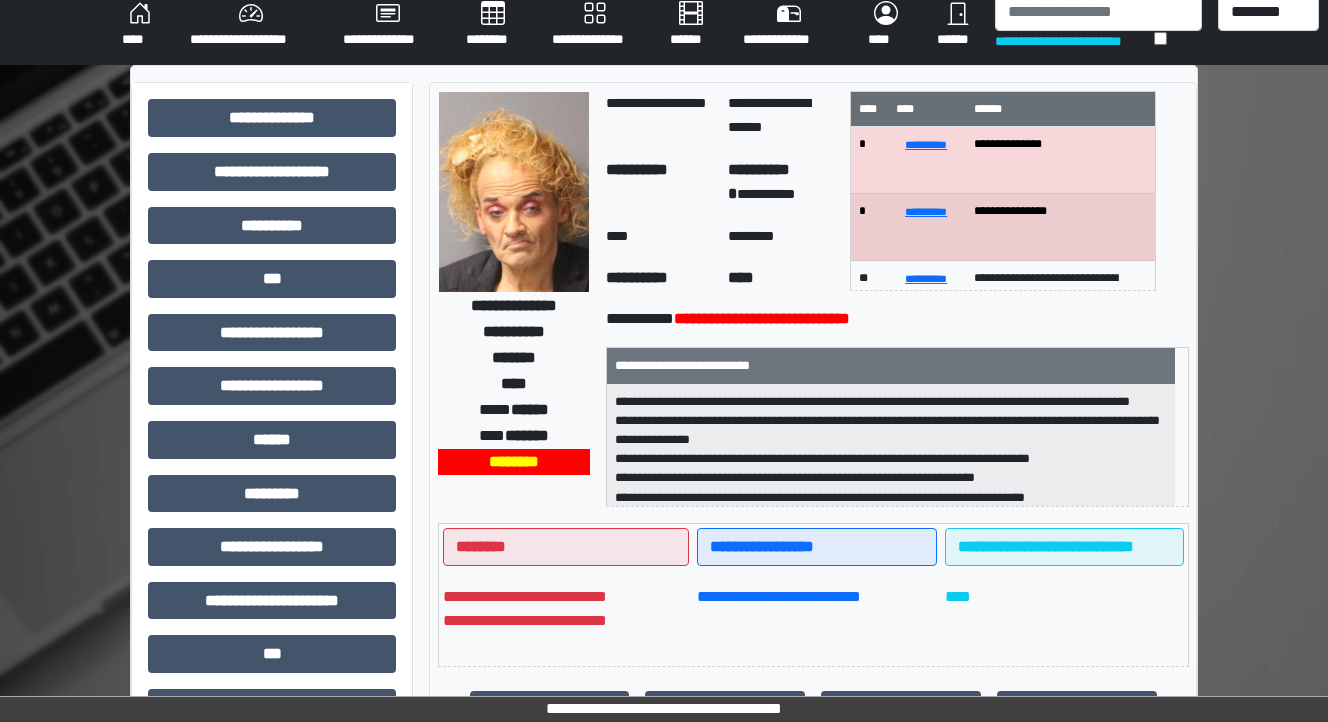 scroll, scrollTop: 0, scrollLeft: 0, axis: both 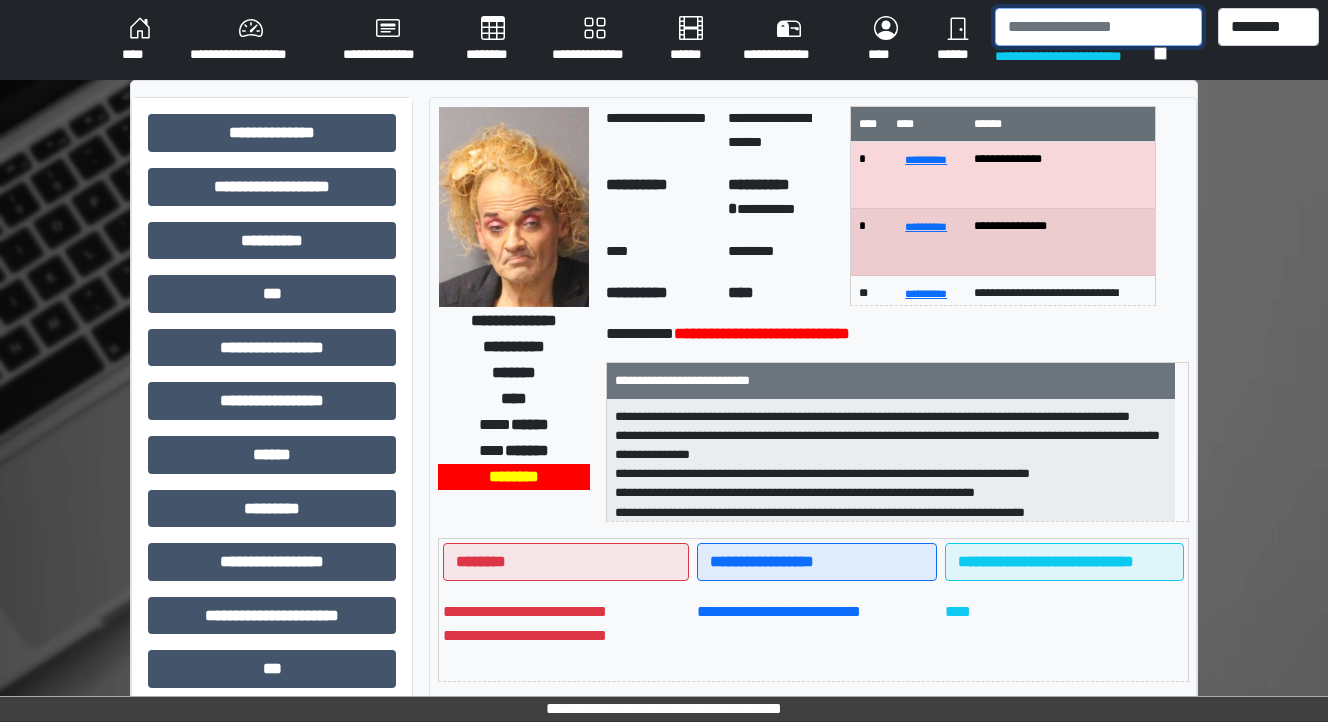 click at bounding box center [1098, 27] 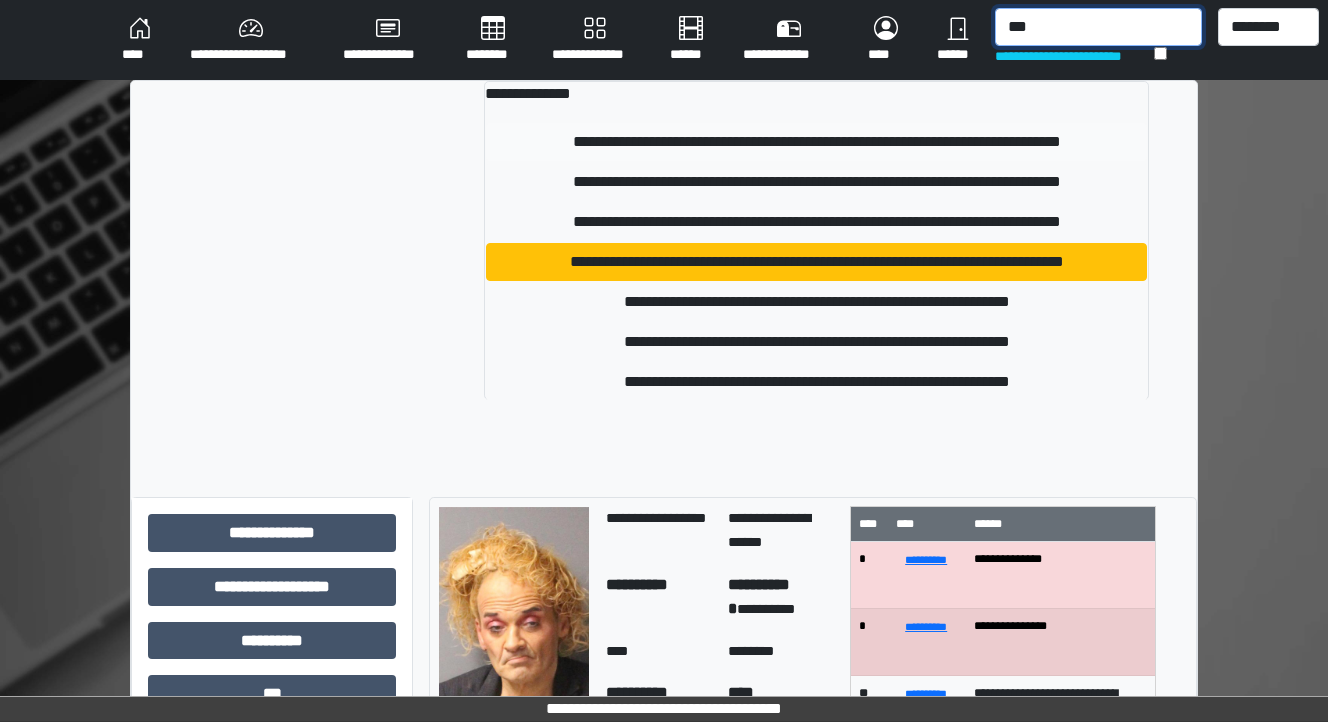 type on "***" 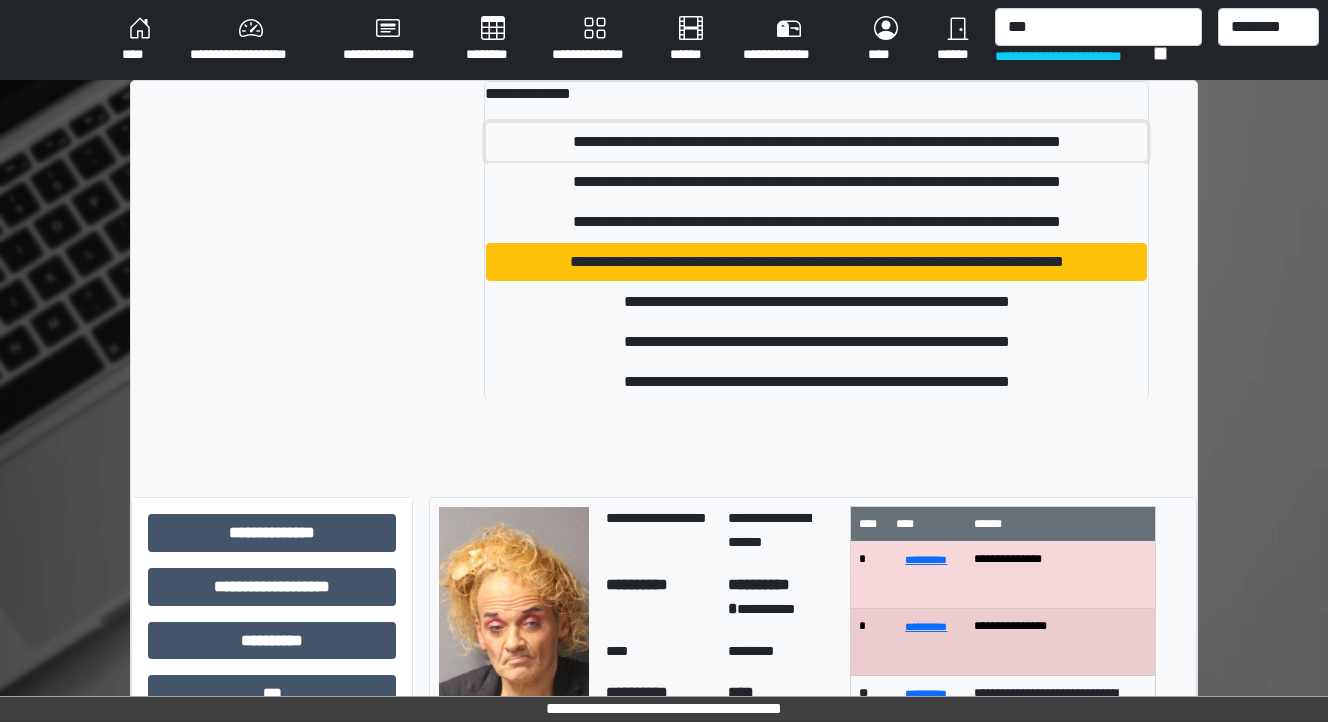 click on "**********" at bounding box center (816, 142) 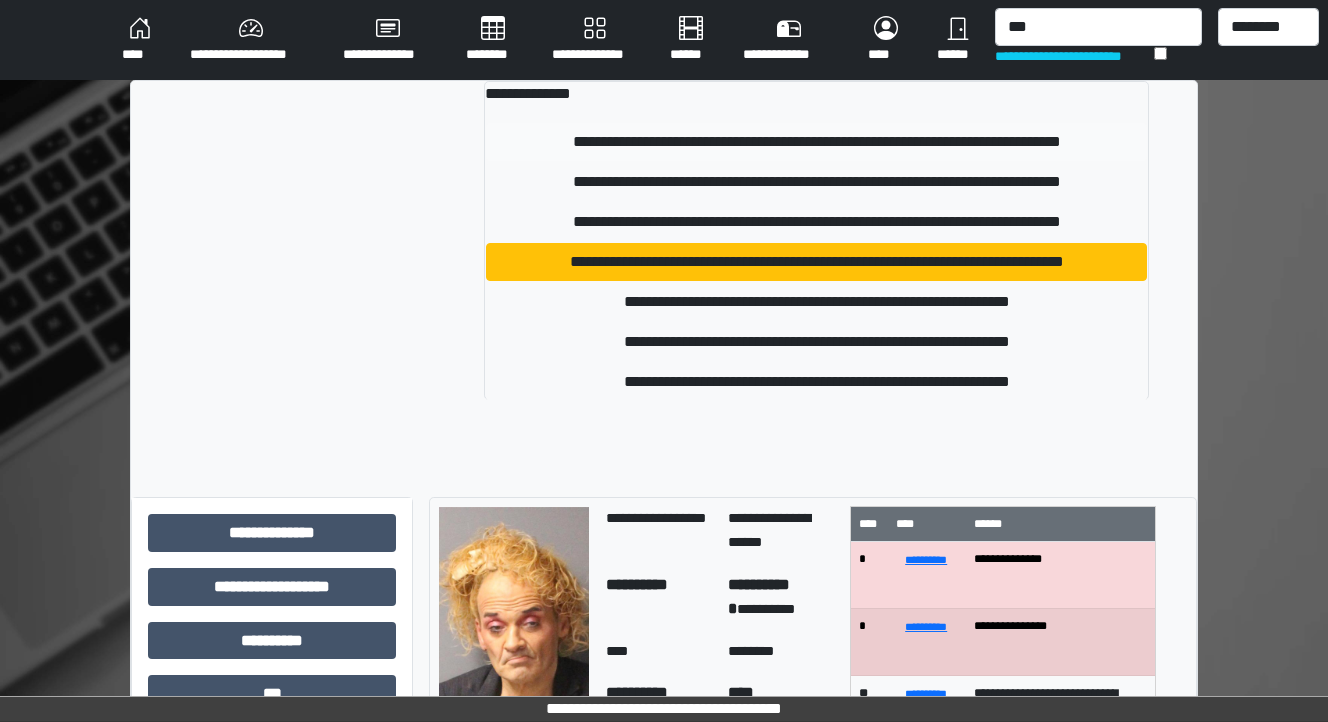 type 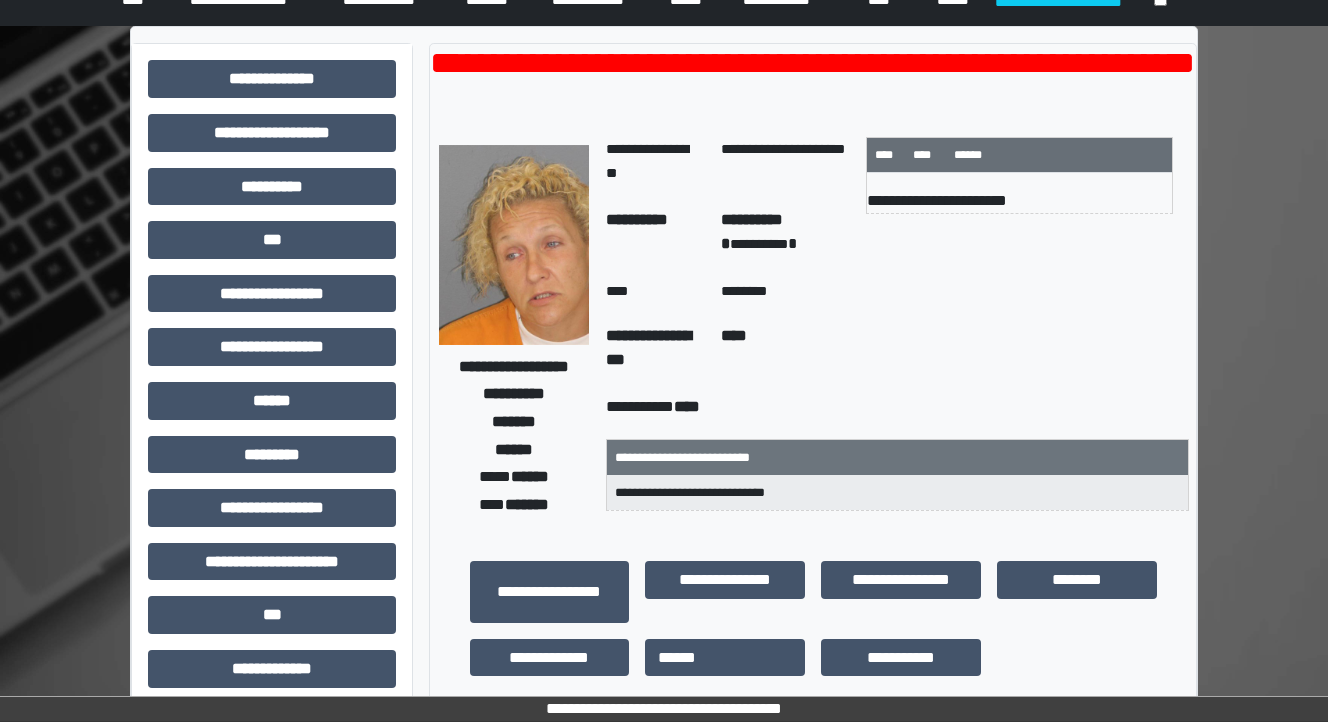 scroll, scrollTop: 80, scrollLeft: 0, axis: vertical 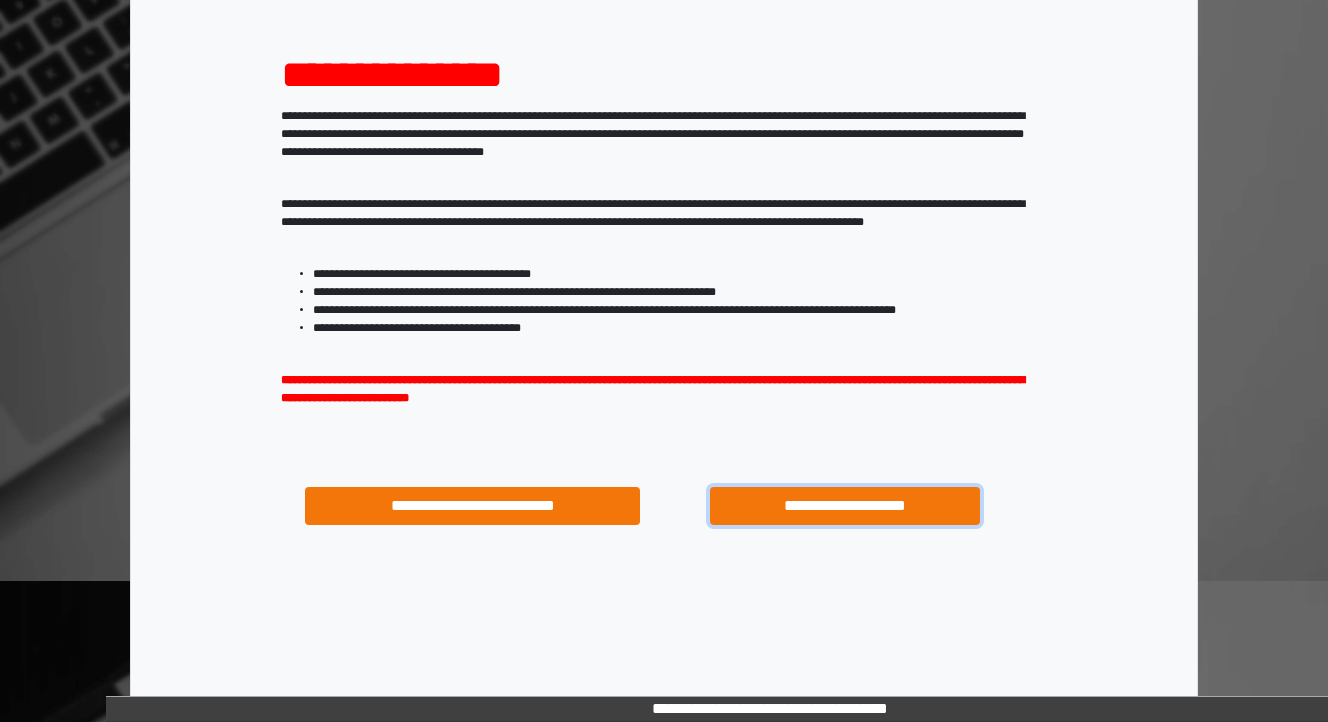 click on "**********" at bounding box center (844, 506) 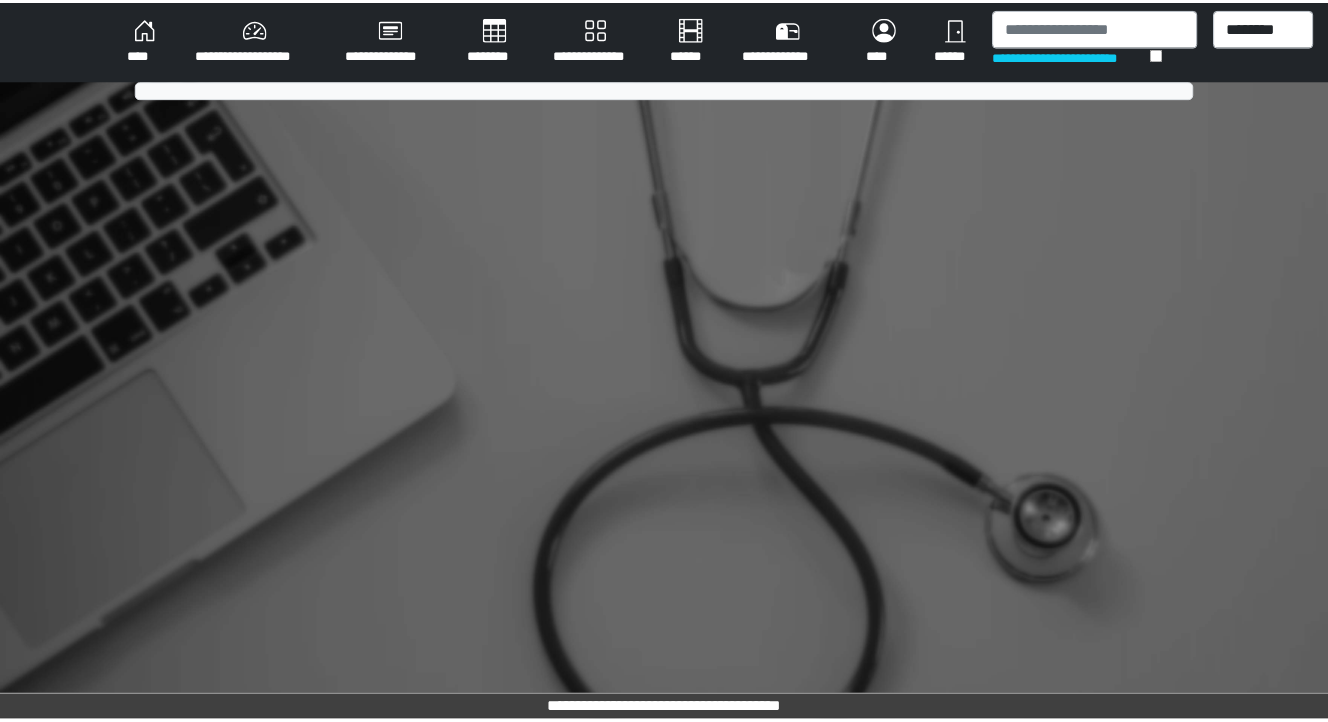 scroll, scrollTop: 0, scrollLeft: 0, axis: both 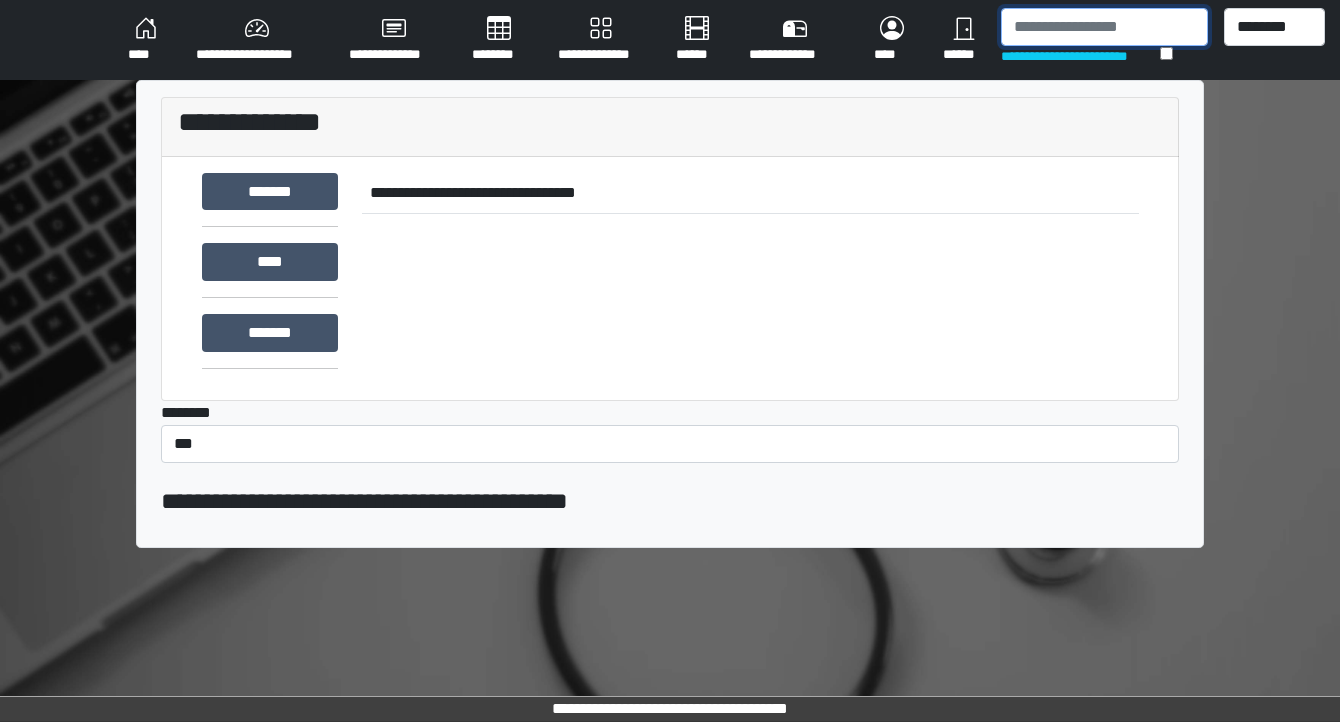 click at bounding box center [1104, 27] 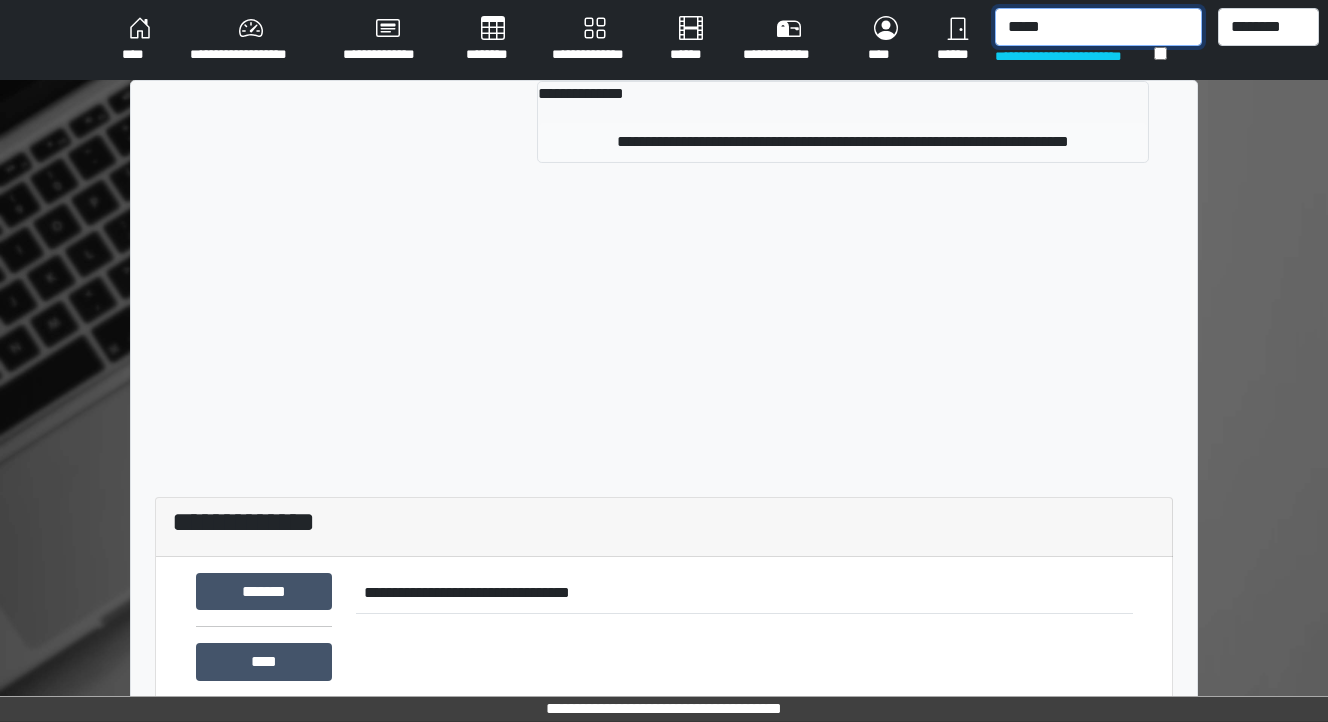 type on "*****" 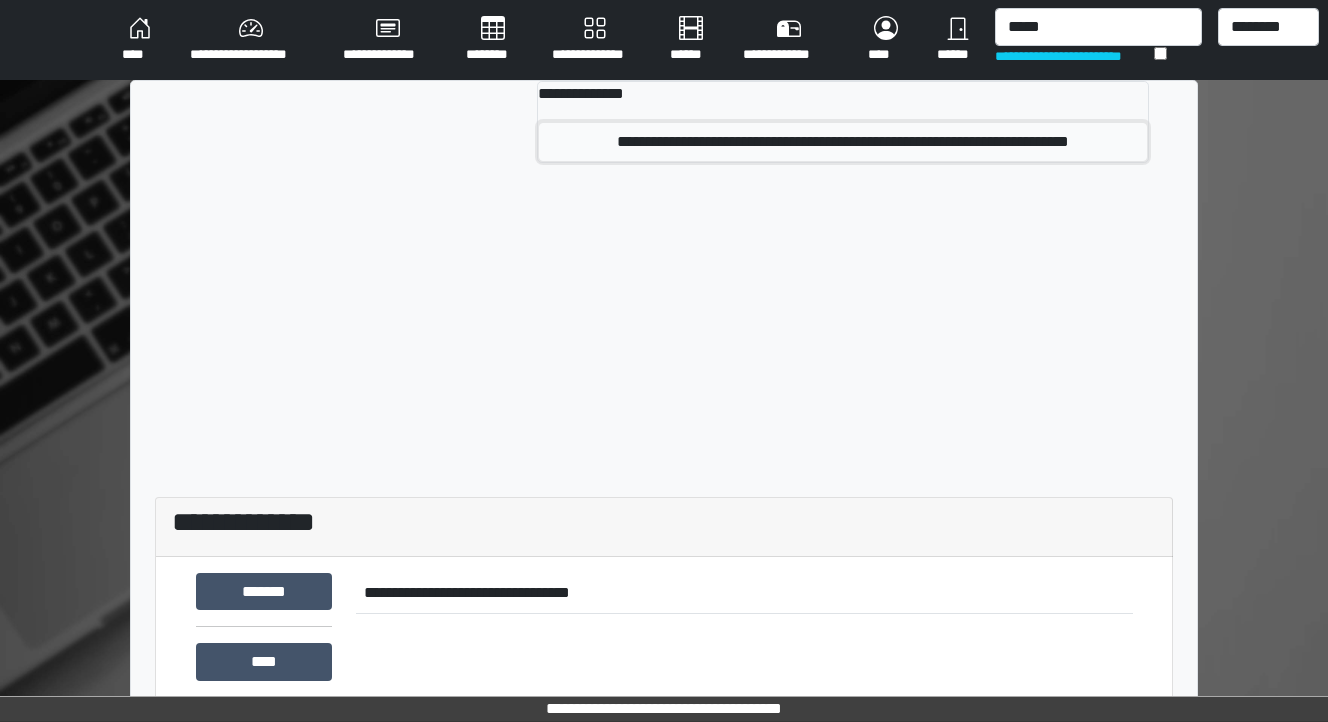 click on "**********" at bounding box center (843, 142) 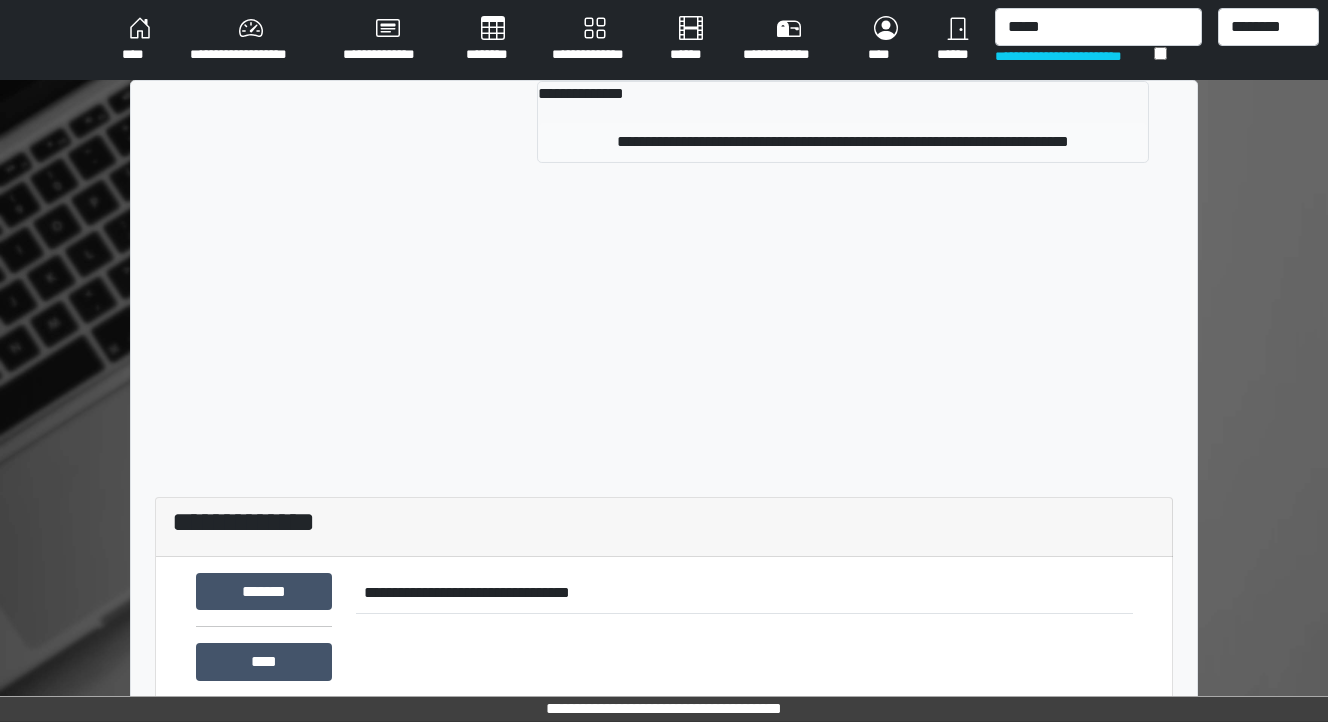 type 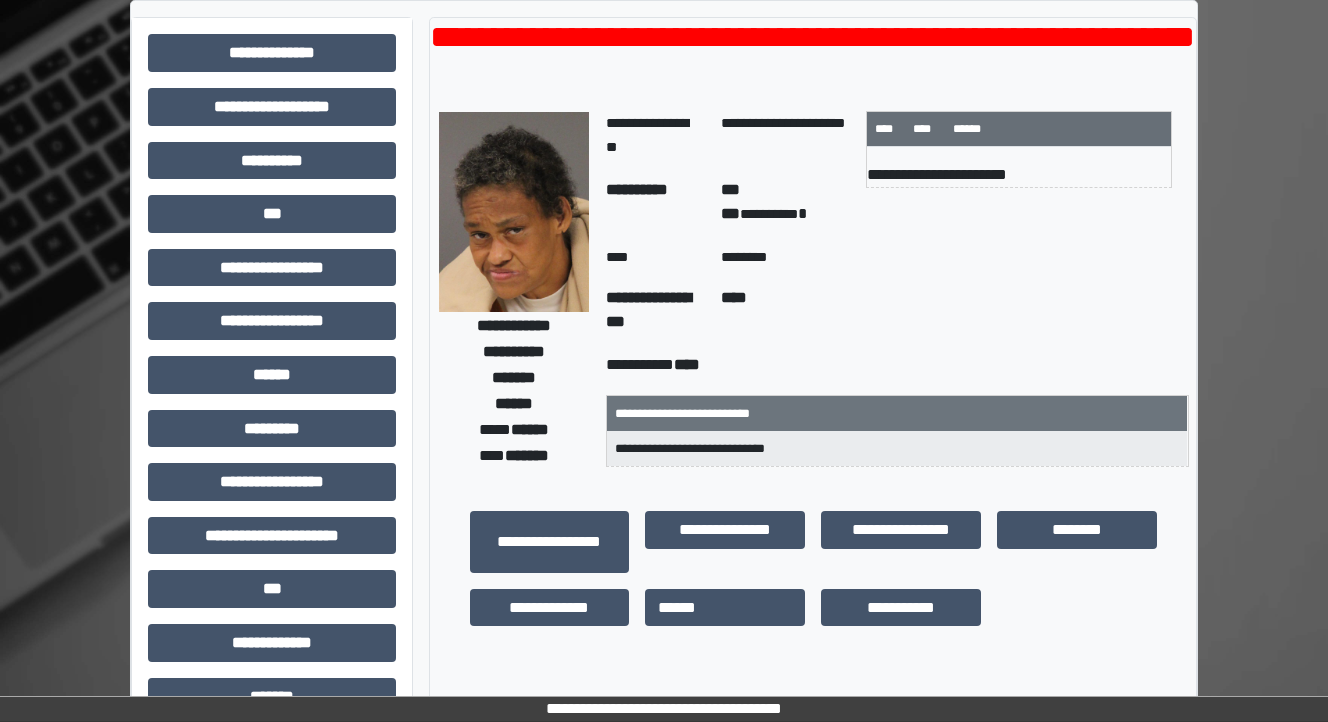 scroll, scrollTop: 160, scrollLeft: 0, axis: vertical 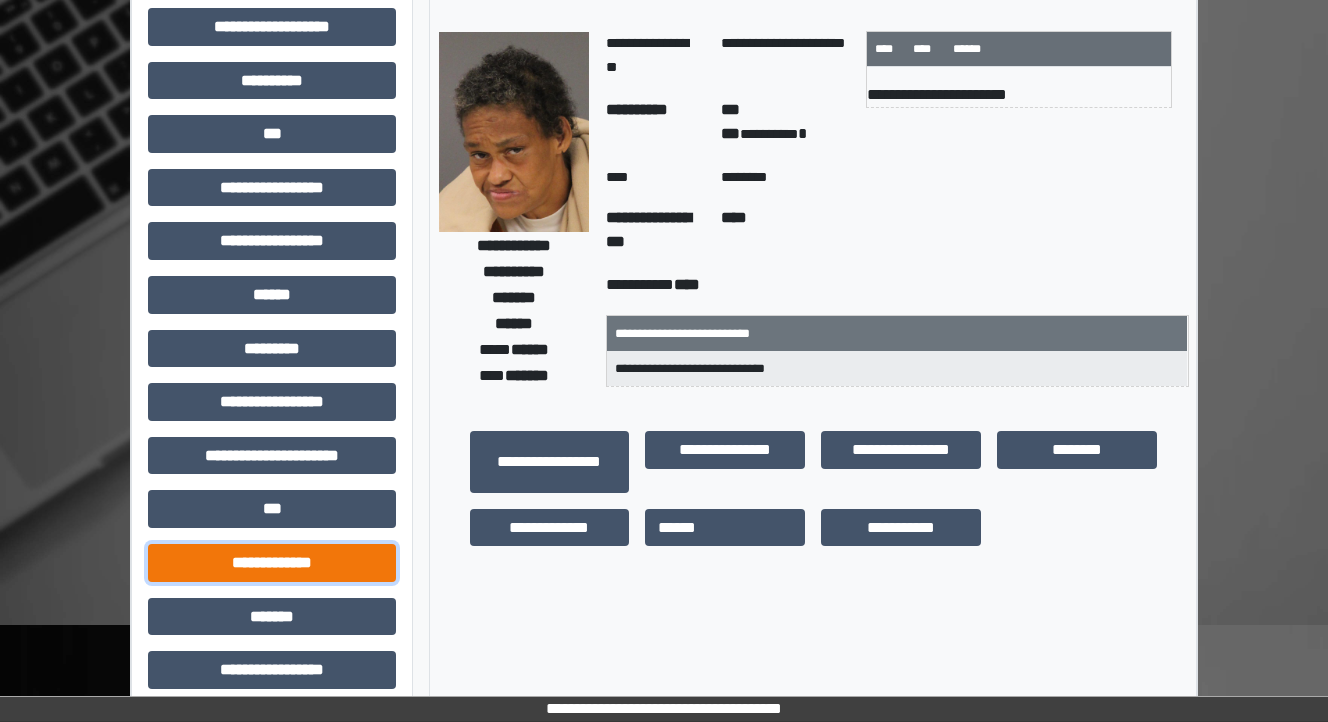 click on "**********" at bounding box center [272, 563] 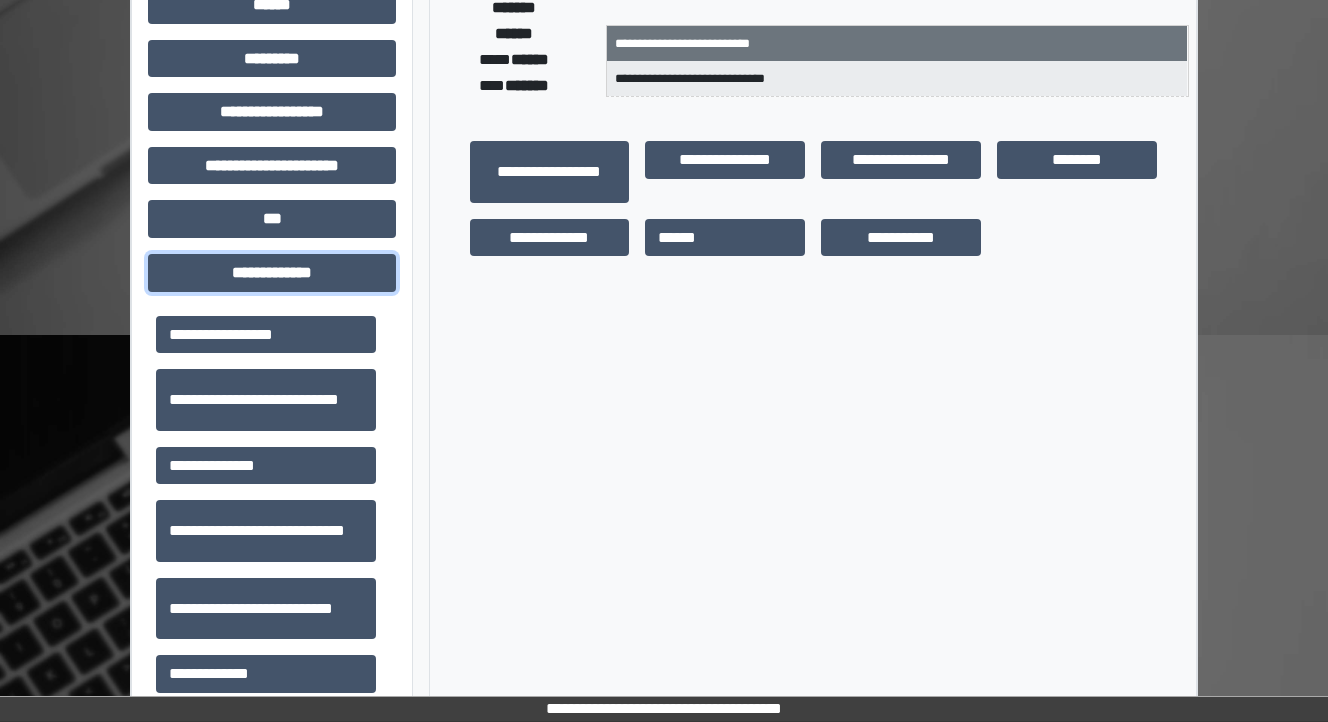 scroll, scrollTop: 560, scrollLeft: 0, axis: vertical 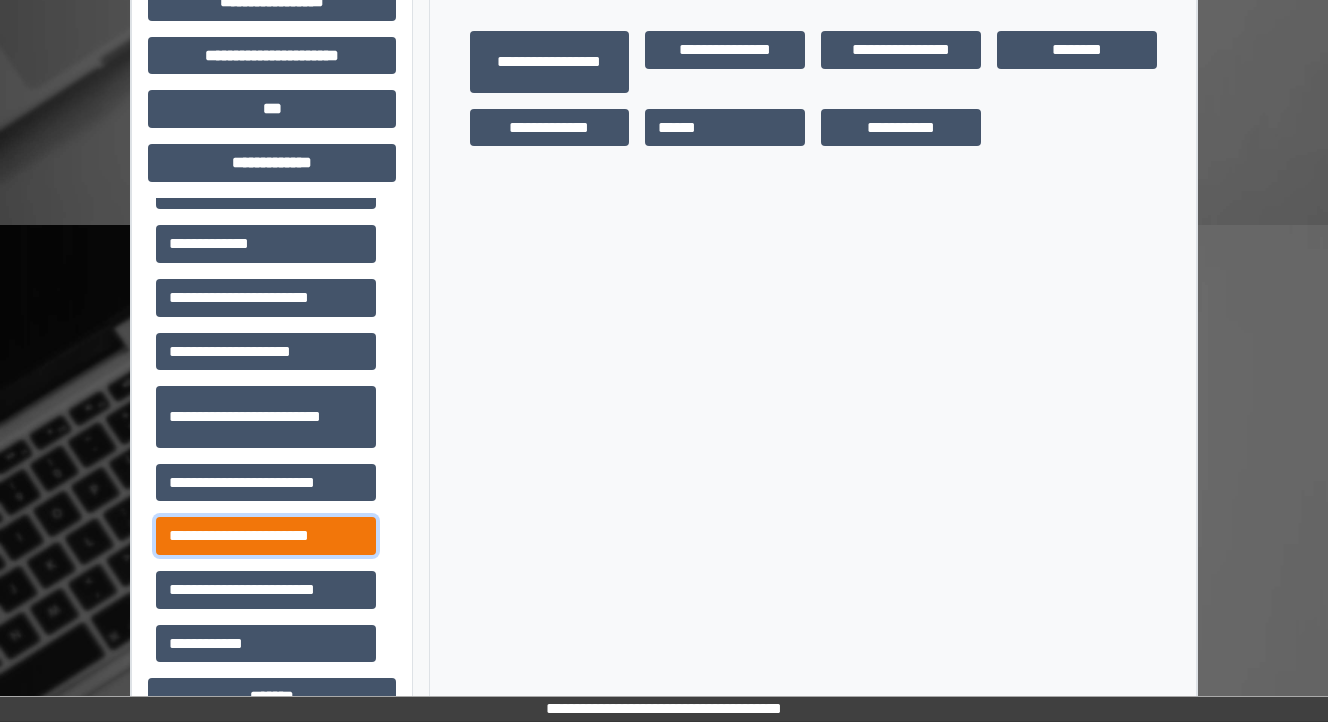 click on "**********" at bounding box center [266, 536] 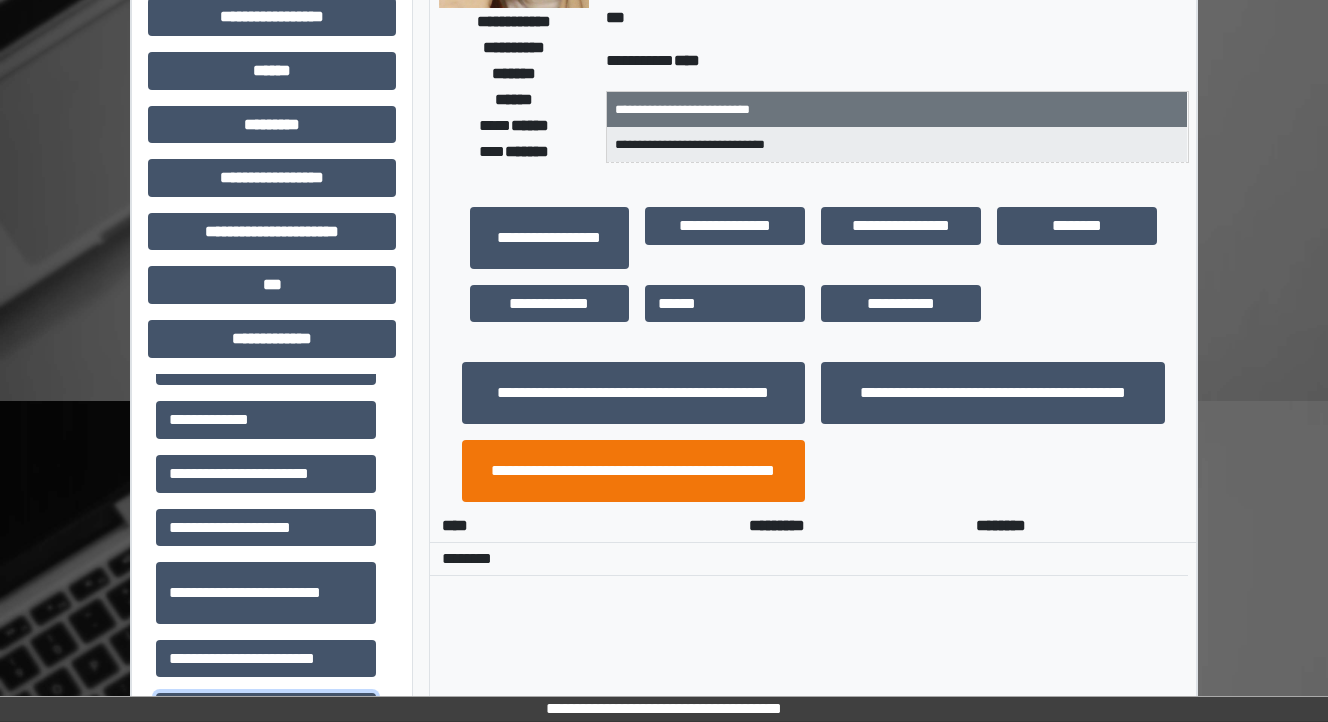scroll, scrollTop: 480, scrollLeft: 0, axis: vertical 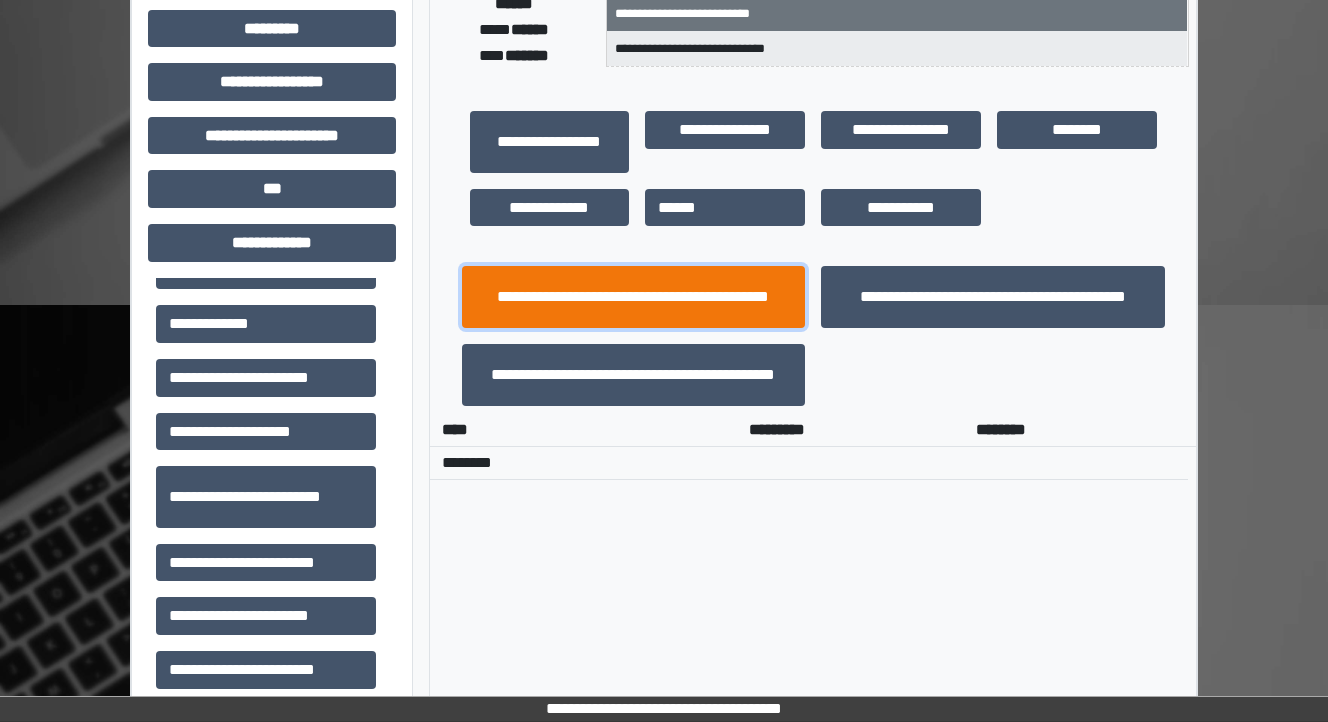 click on "**********" at bounding box center [634, 297] 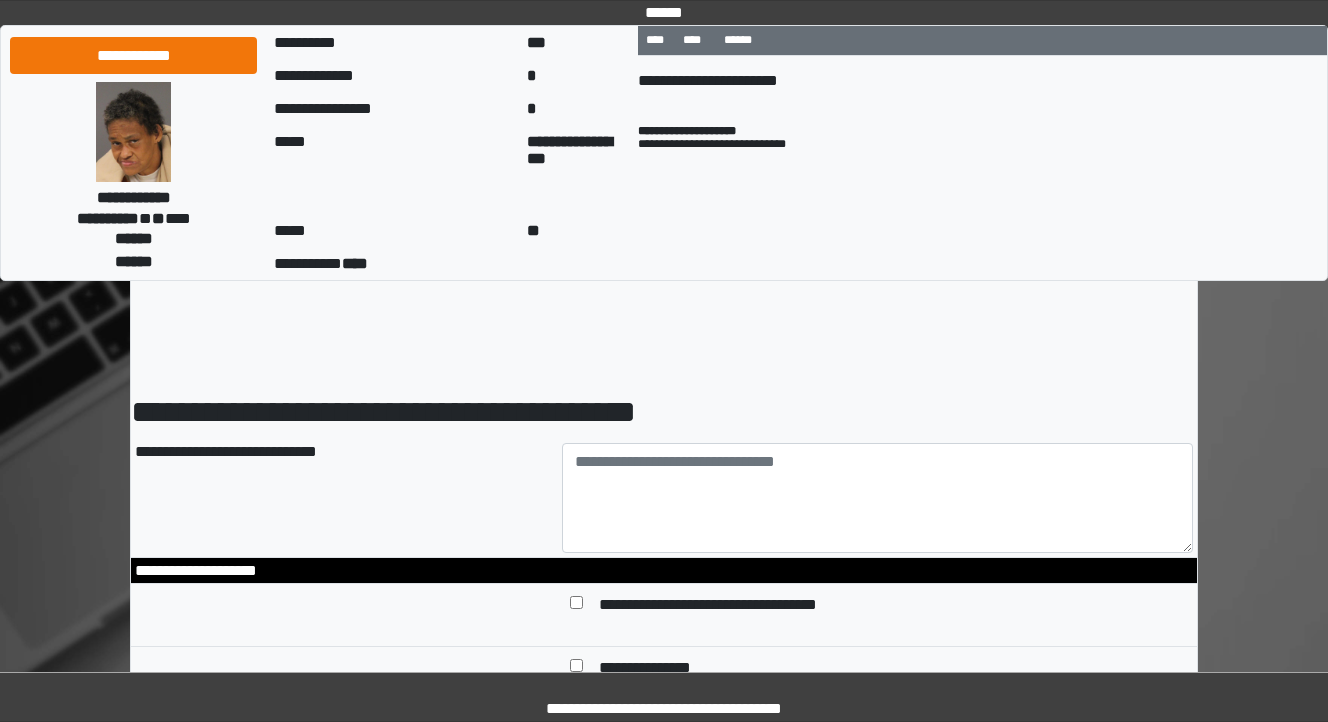 scroll, scrollTop: 0, scrollLeft: 0, axis: both 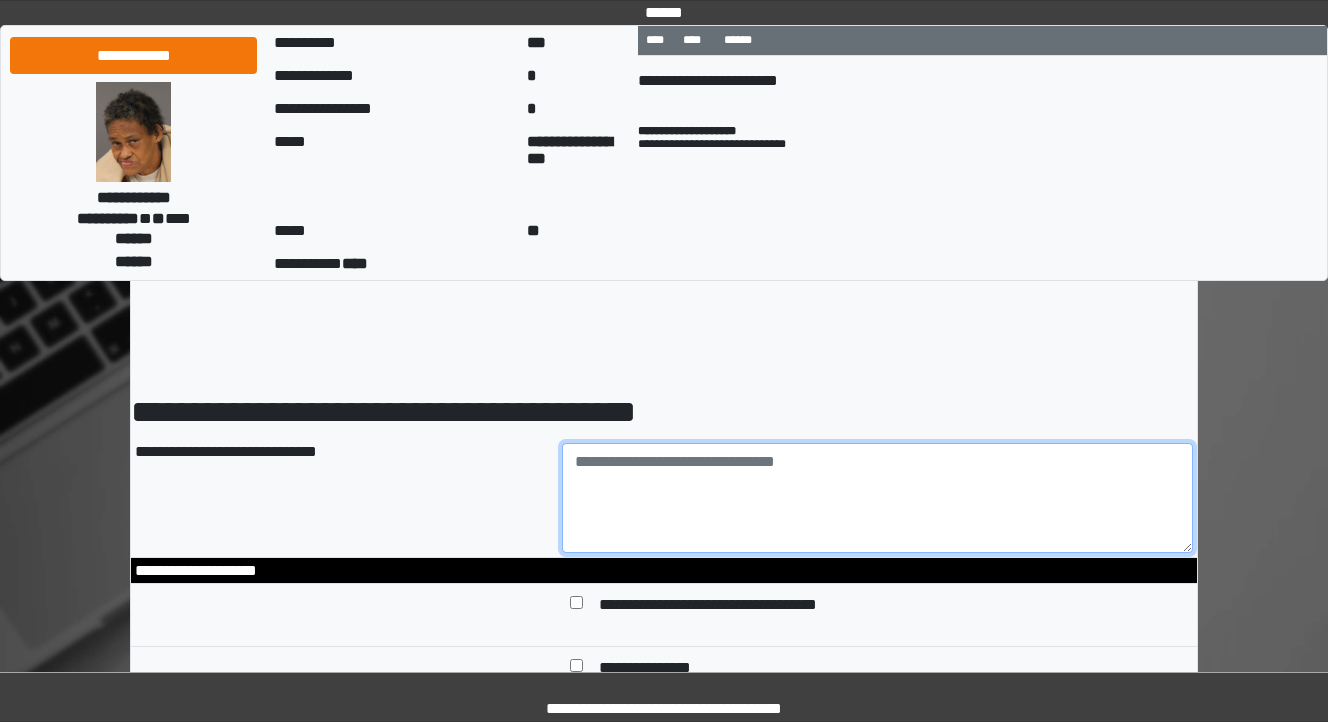 click at bounding box center [878, 498] 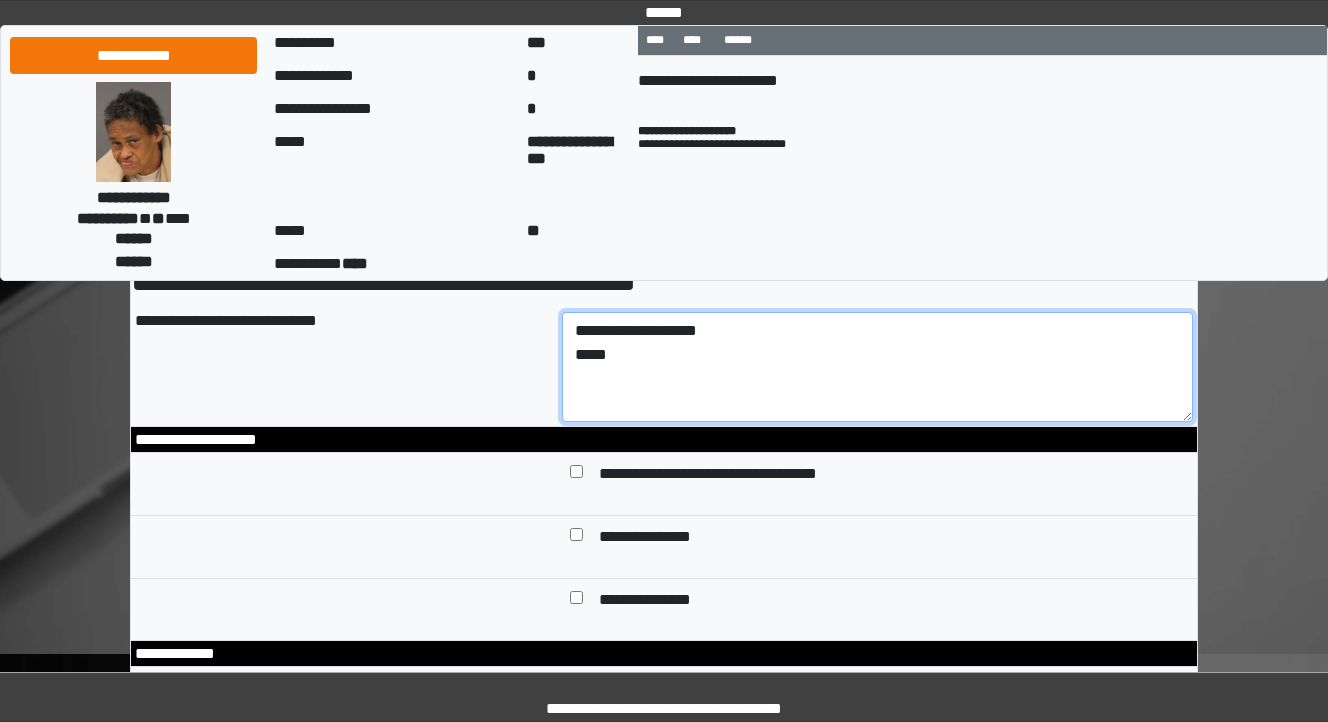 scroll, scrollTop: 160, scrollLeft: 0, axis: vertical 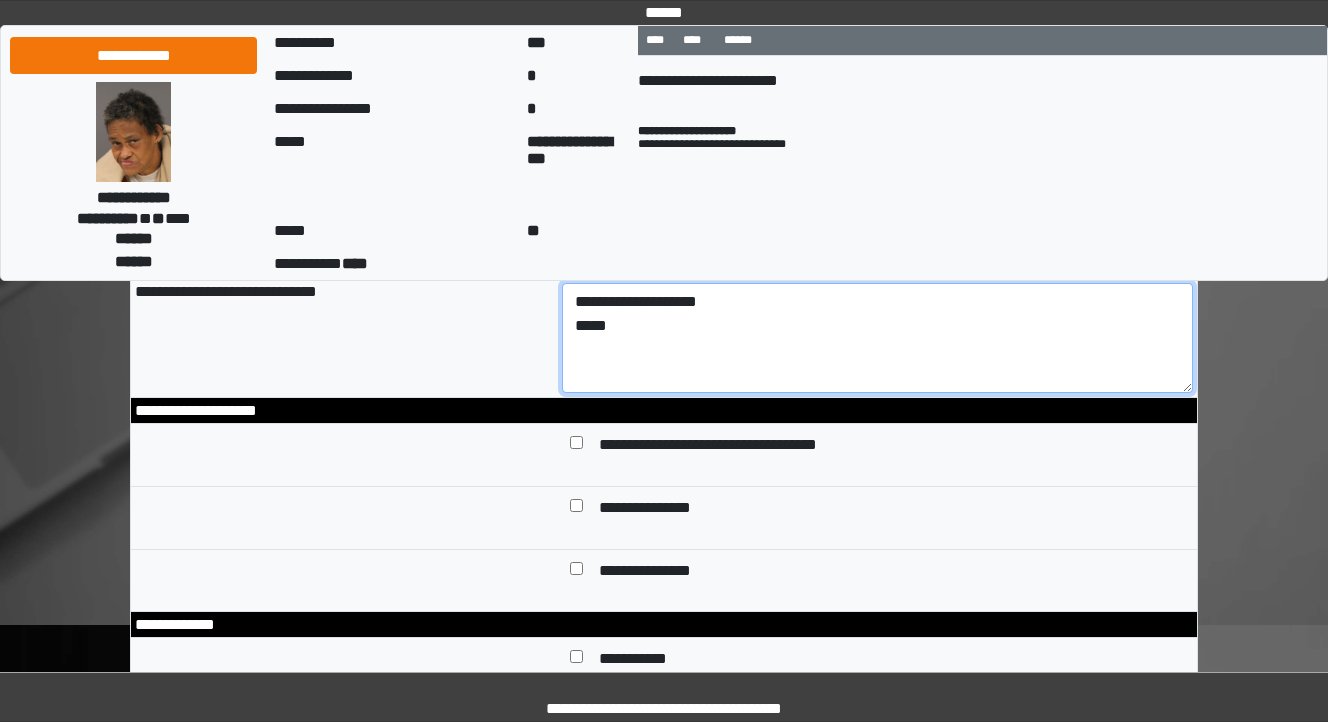 type on "**********" 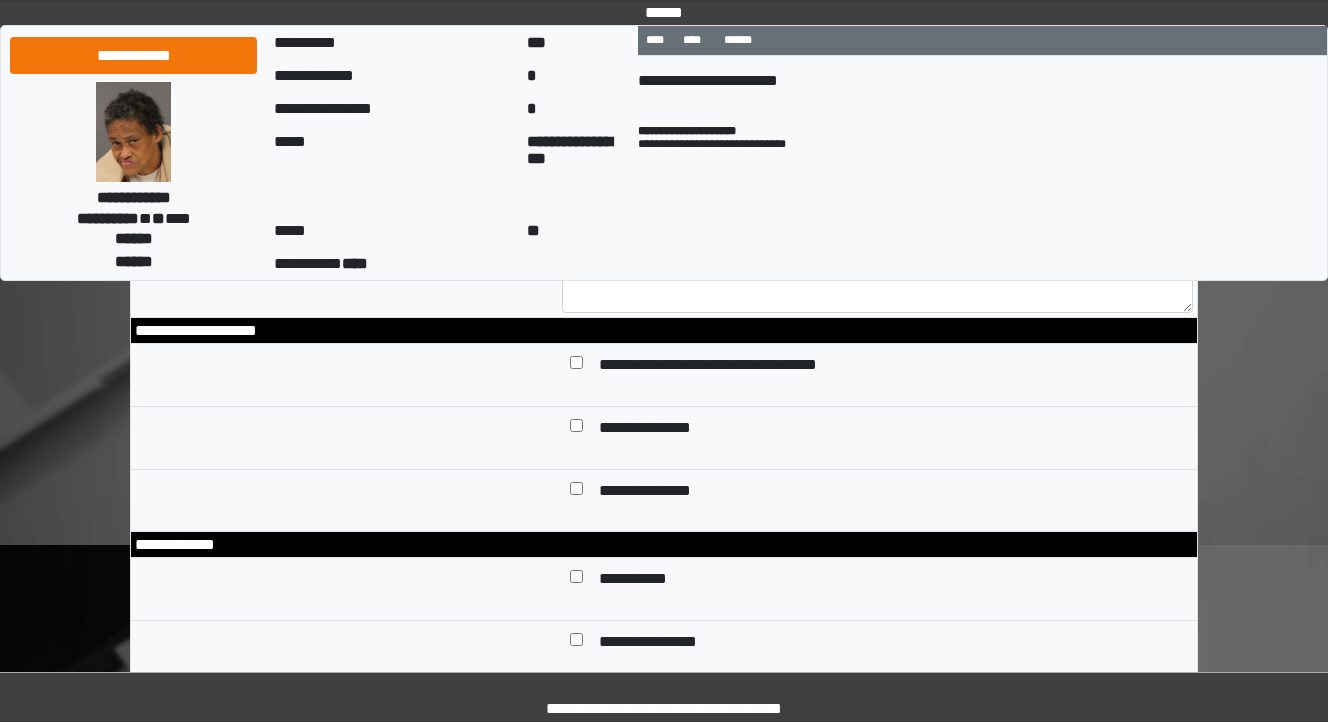 scroll, scrollTop: 400, scrollLeft: 0, axis: vertical 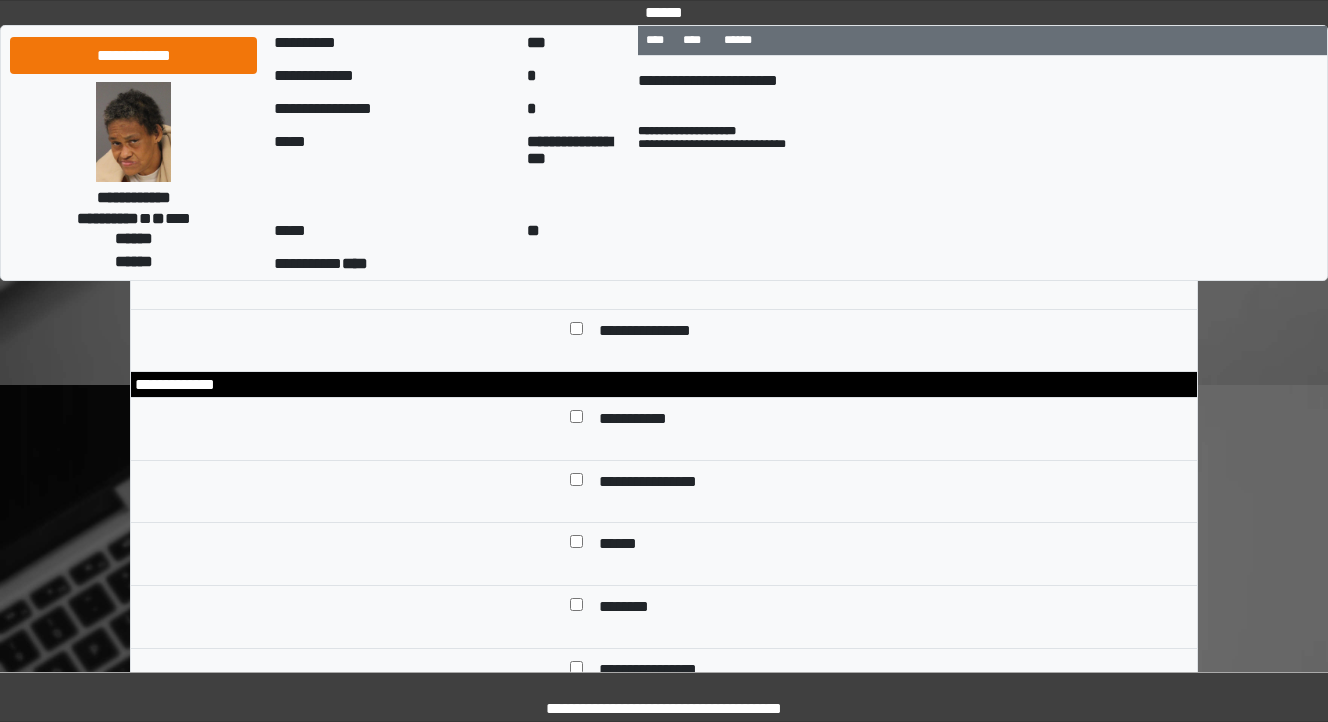 click at bounding box center (576, 546) 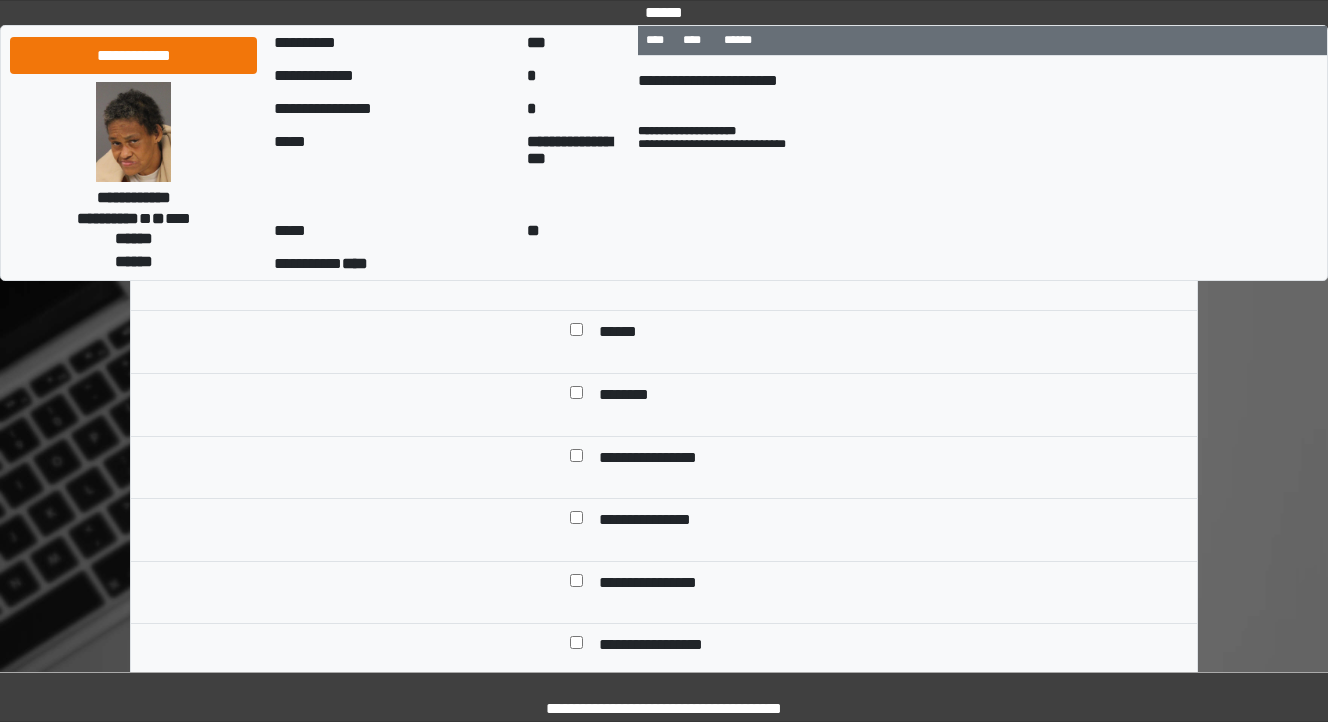 scroll, scrollTop: 640, scrollLeft: 0, axis: vertical 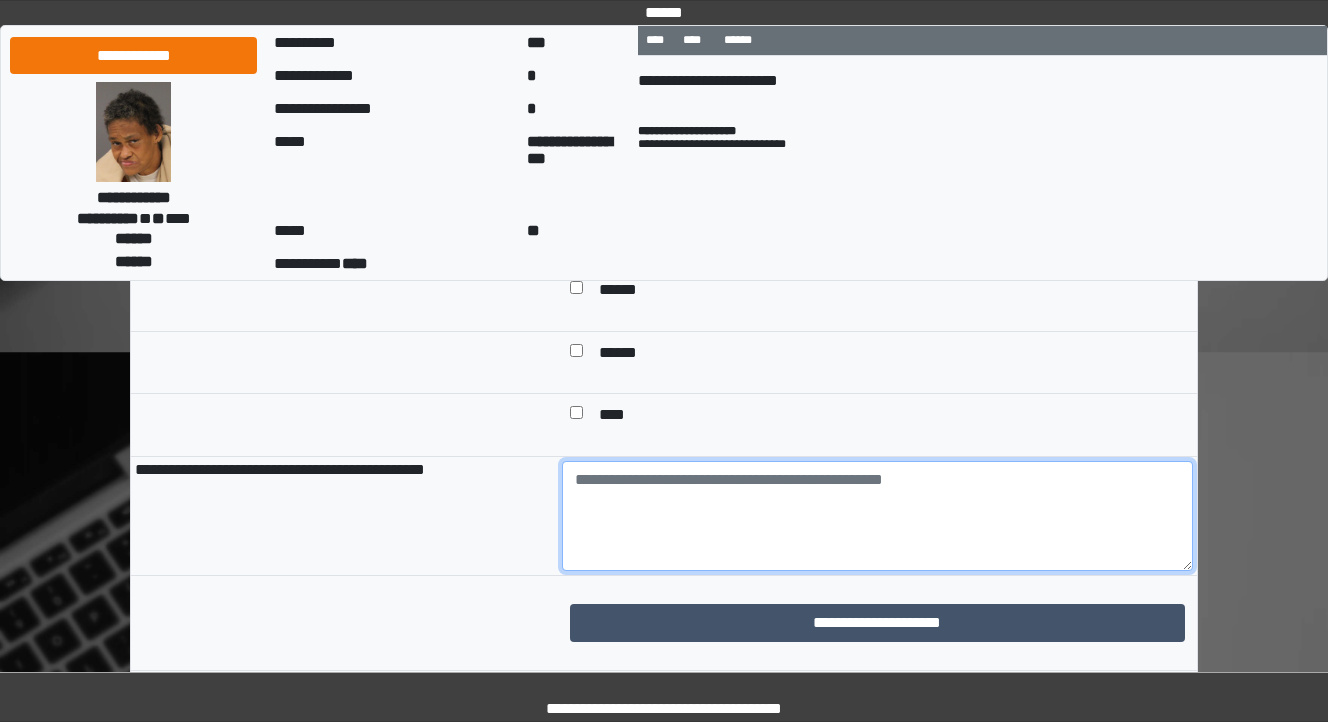 click at bounding box center [878, 516] 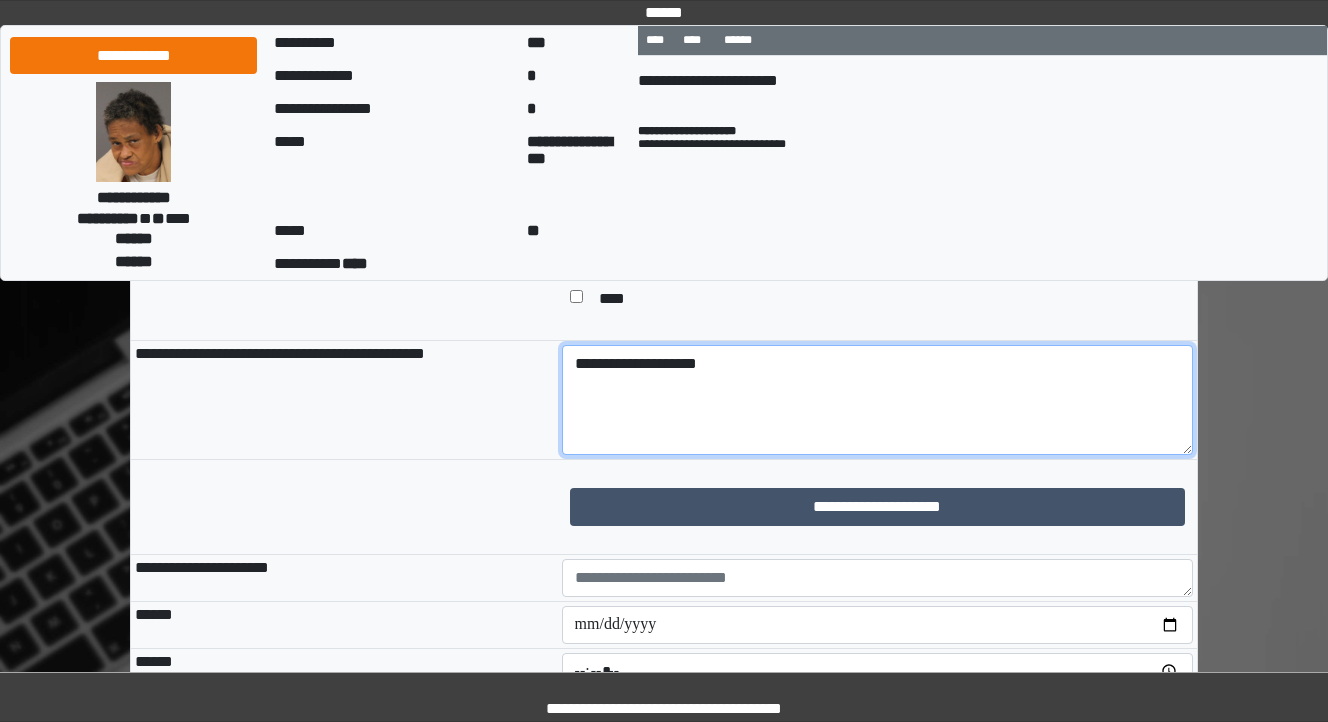 scroll, scrollTop: 1520, scrollLeft: 0, axis: vertical 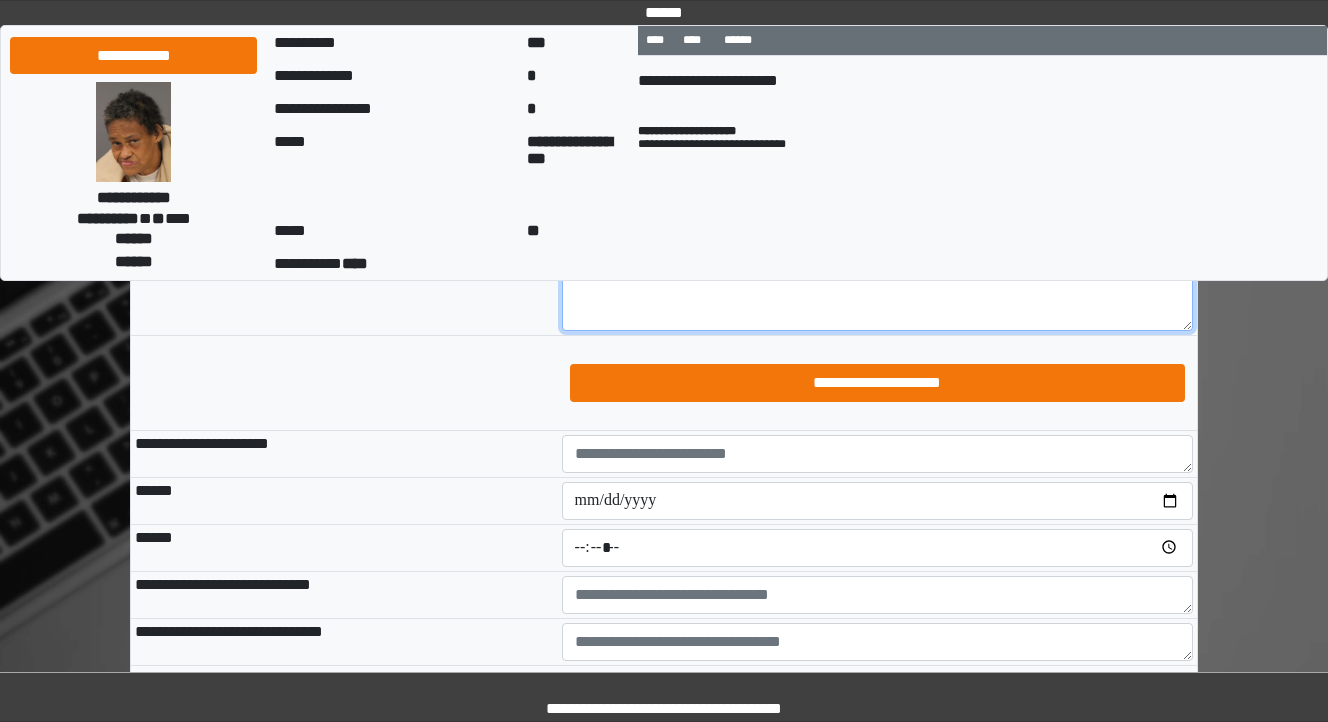 type on "**********" 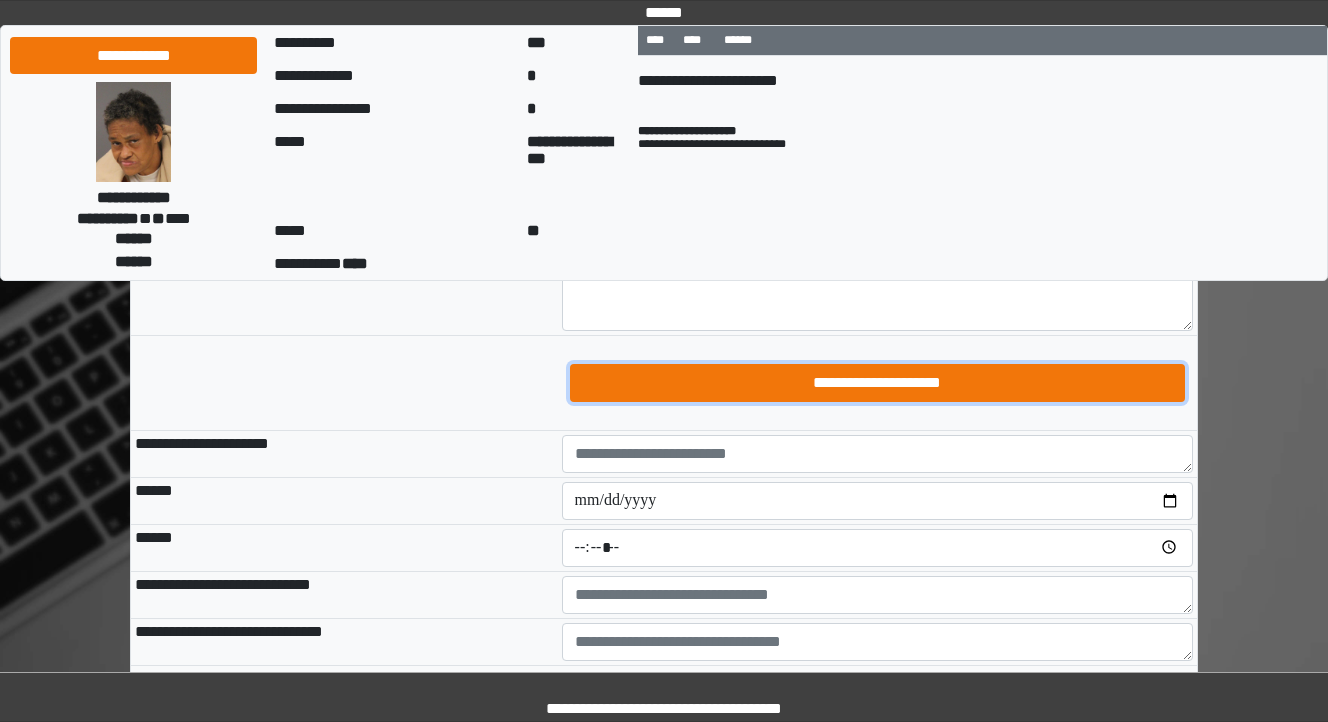click on "**********" at bounding box center (878, 383) 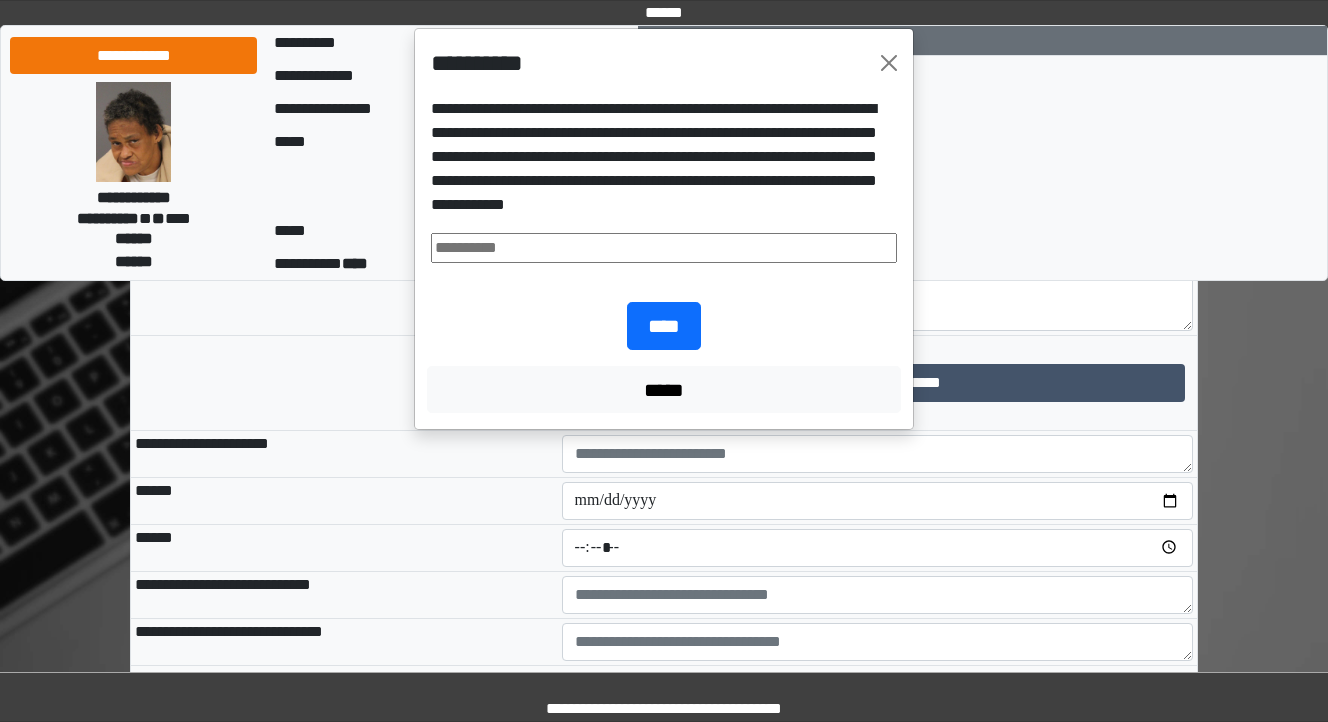 click at bounding box center (664, 248) 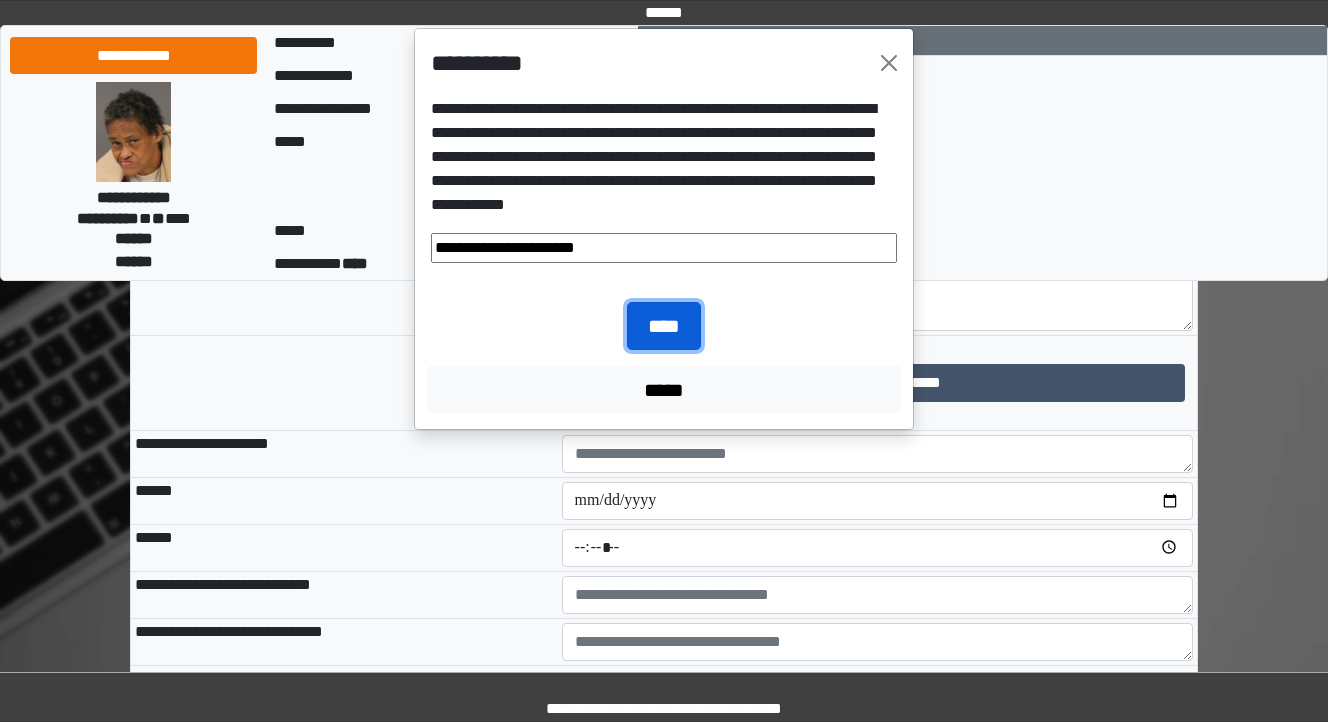 click on "****" at bounding box center [664, 326] 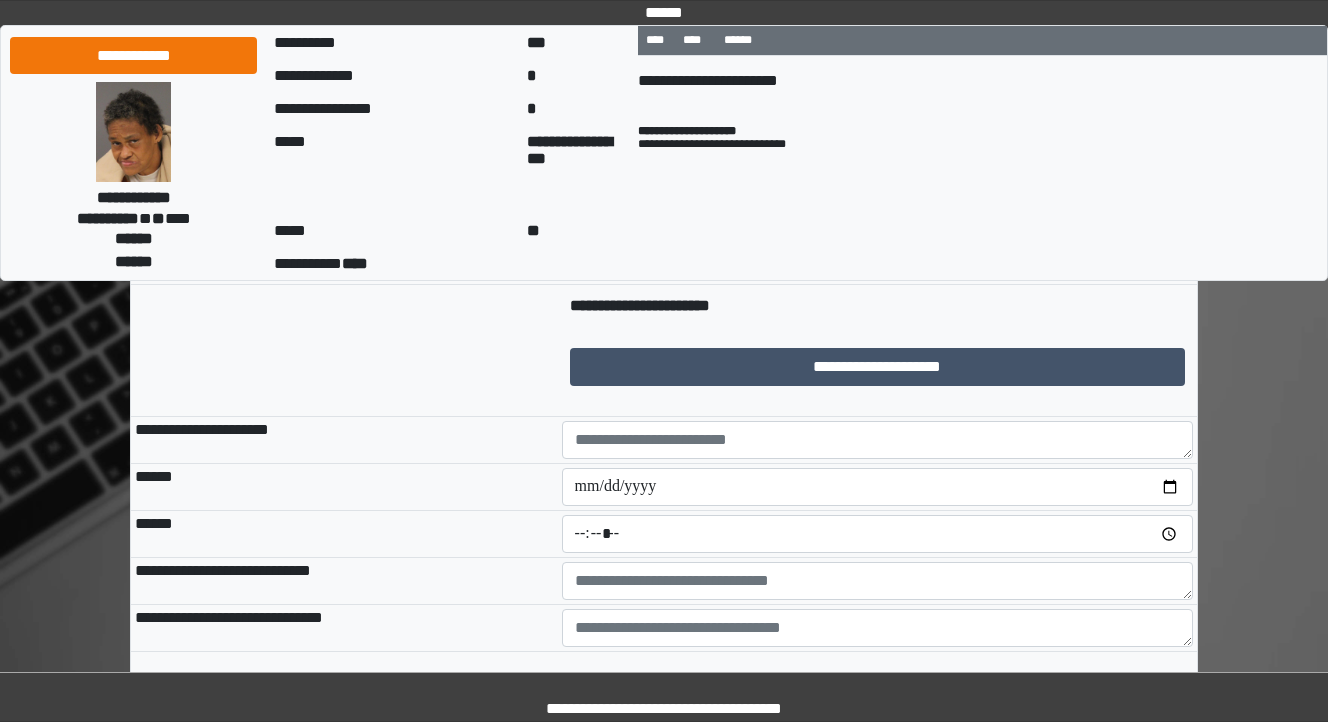 scroll, scrollTop: 1600, scrollLeft: 0, axis: vertical 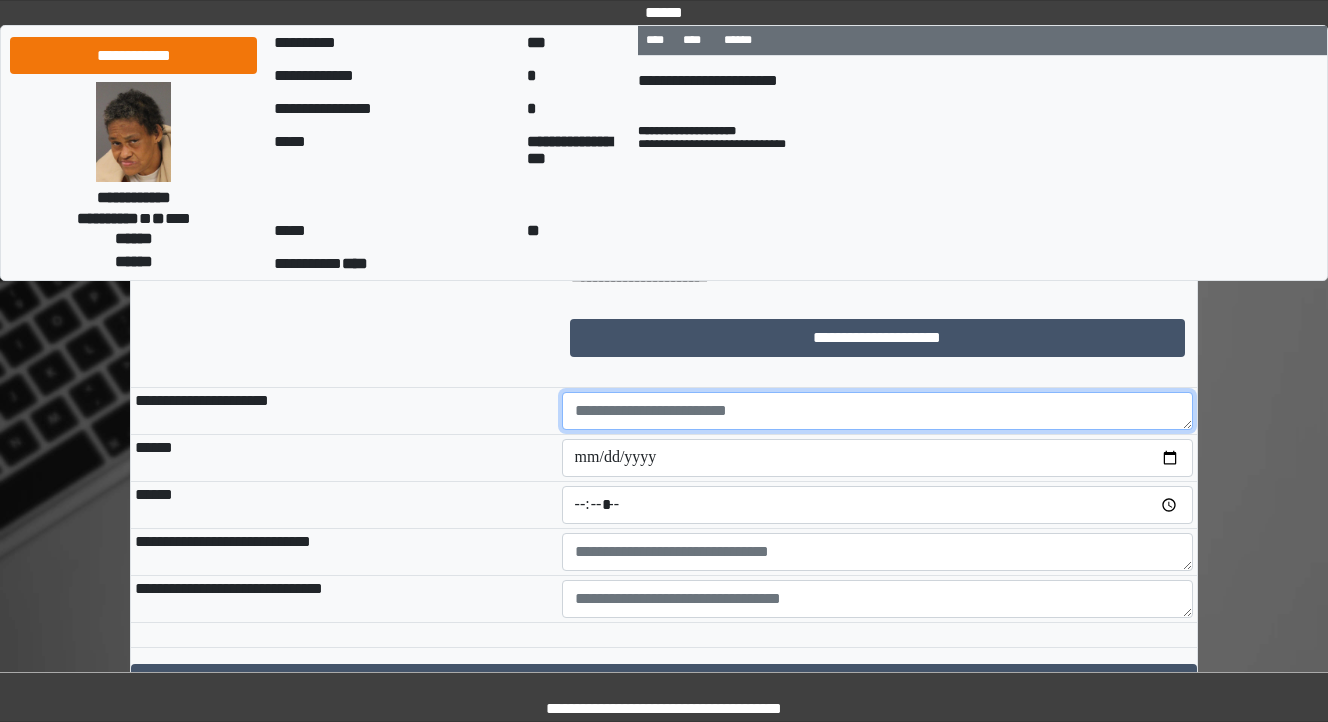 click at bounding box center (878, 411) 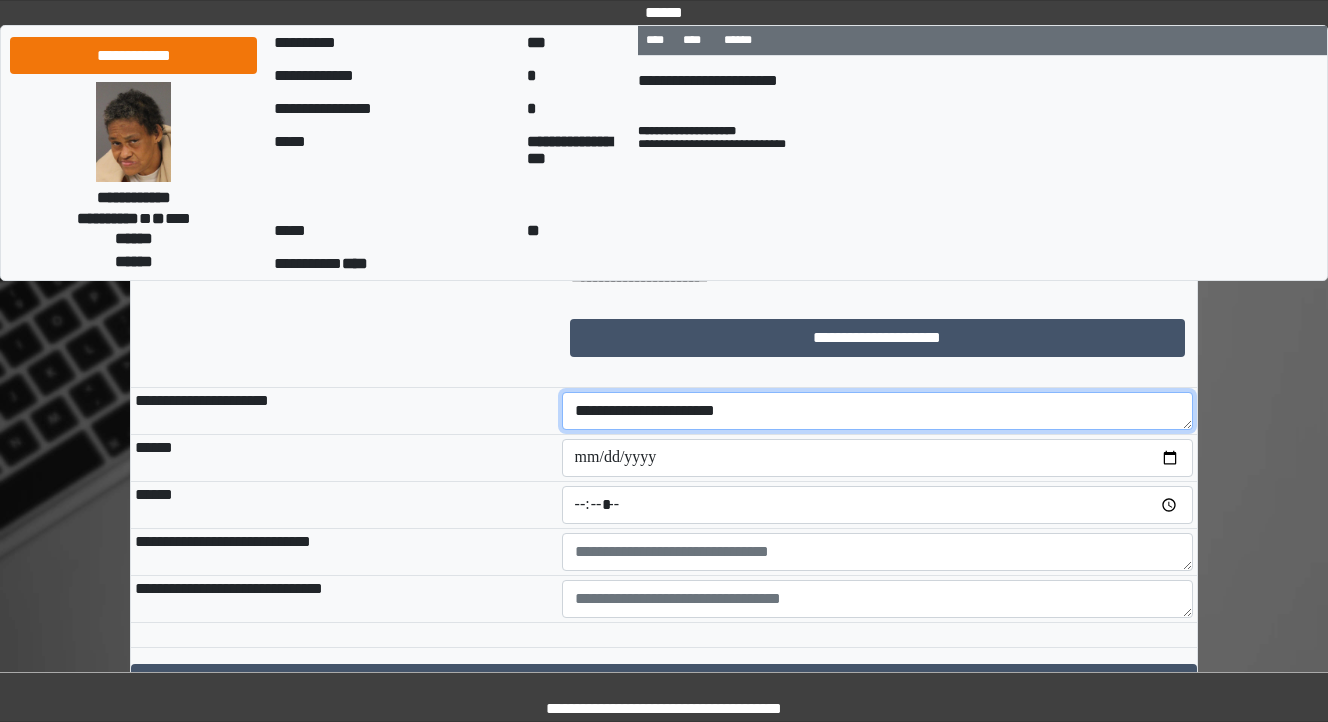 type on "**********" 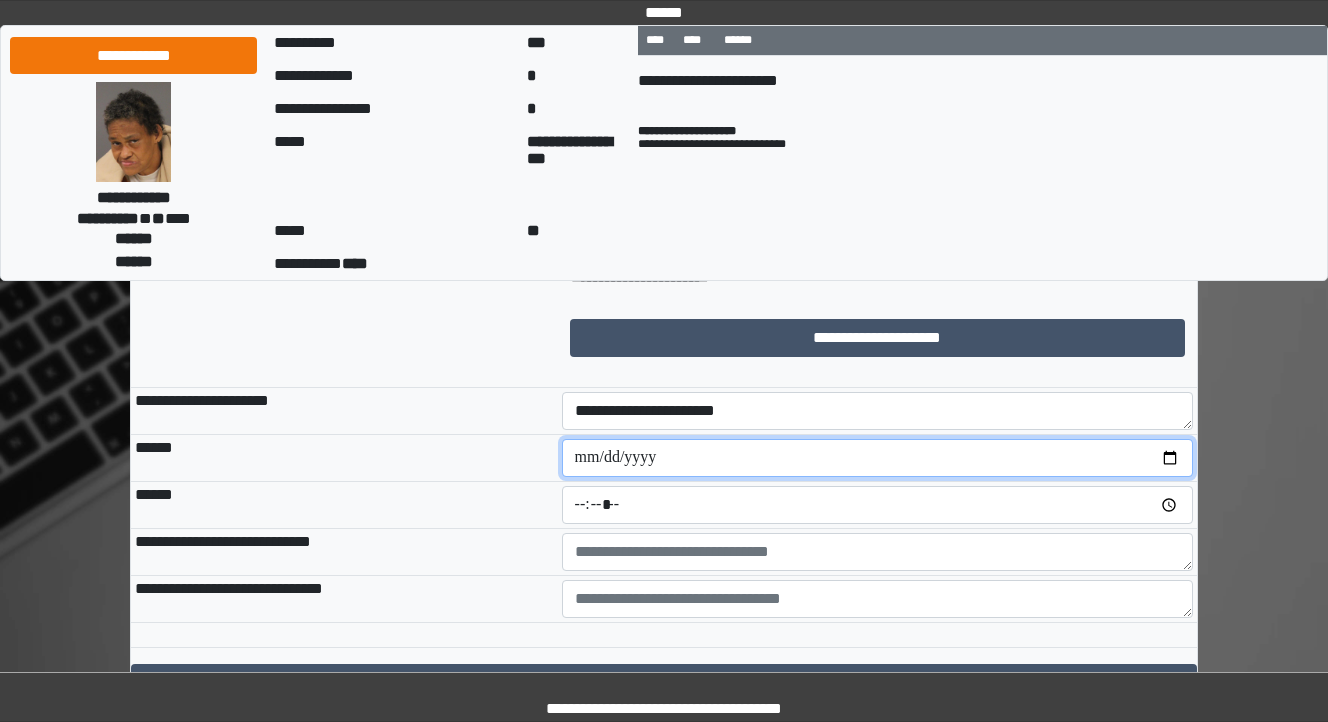click at bounding box center [878, 458] 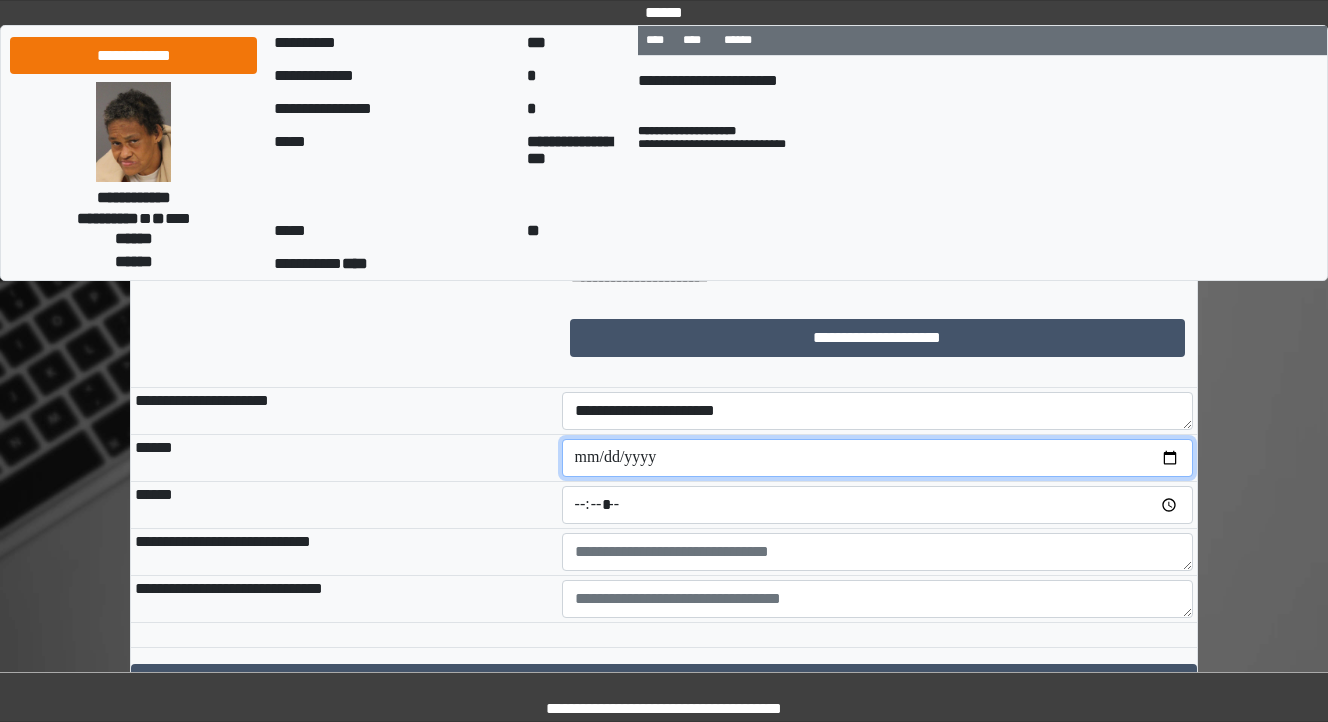 type on "**********" 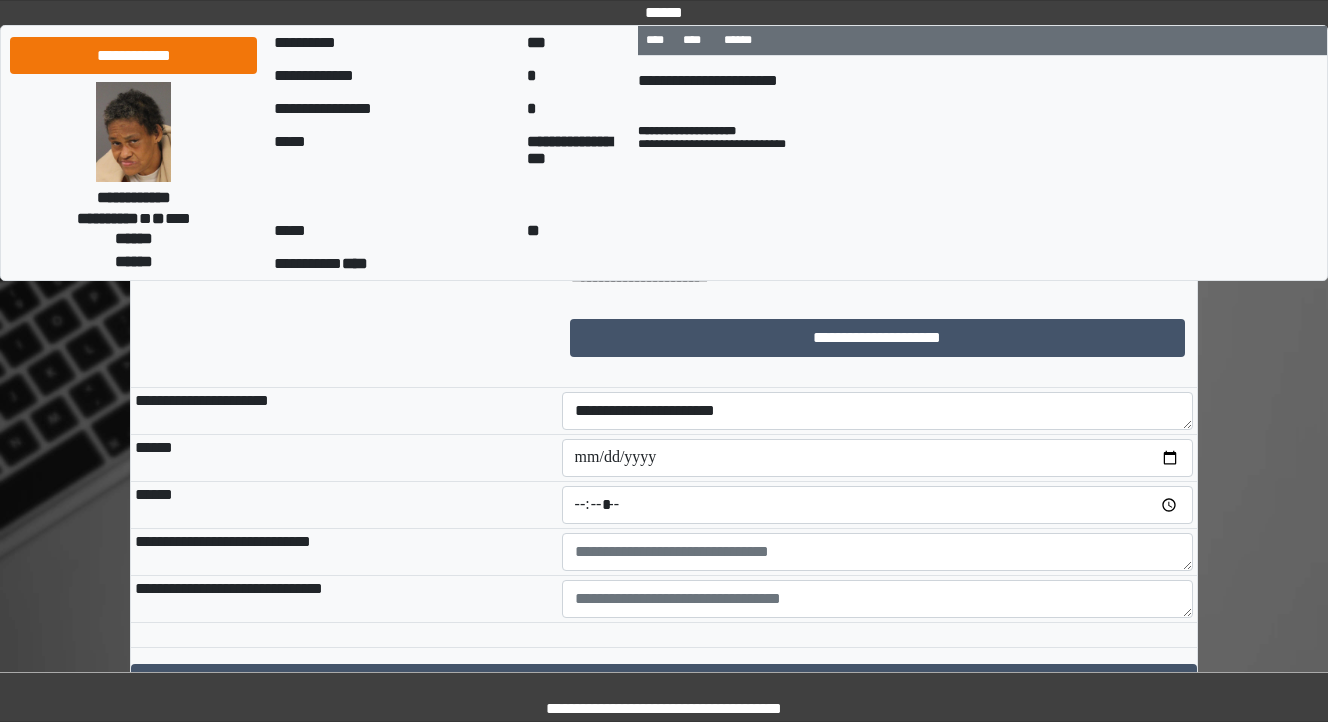 click on "******" at bounding box center [344, 458] 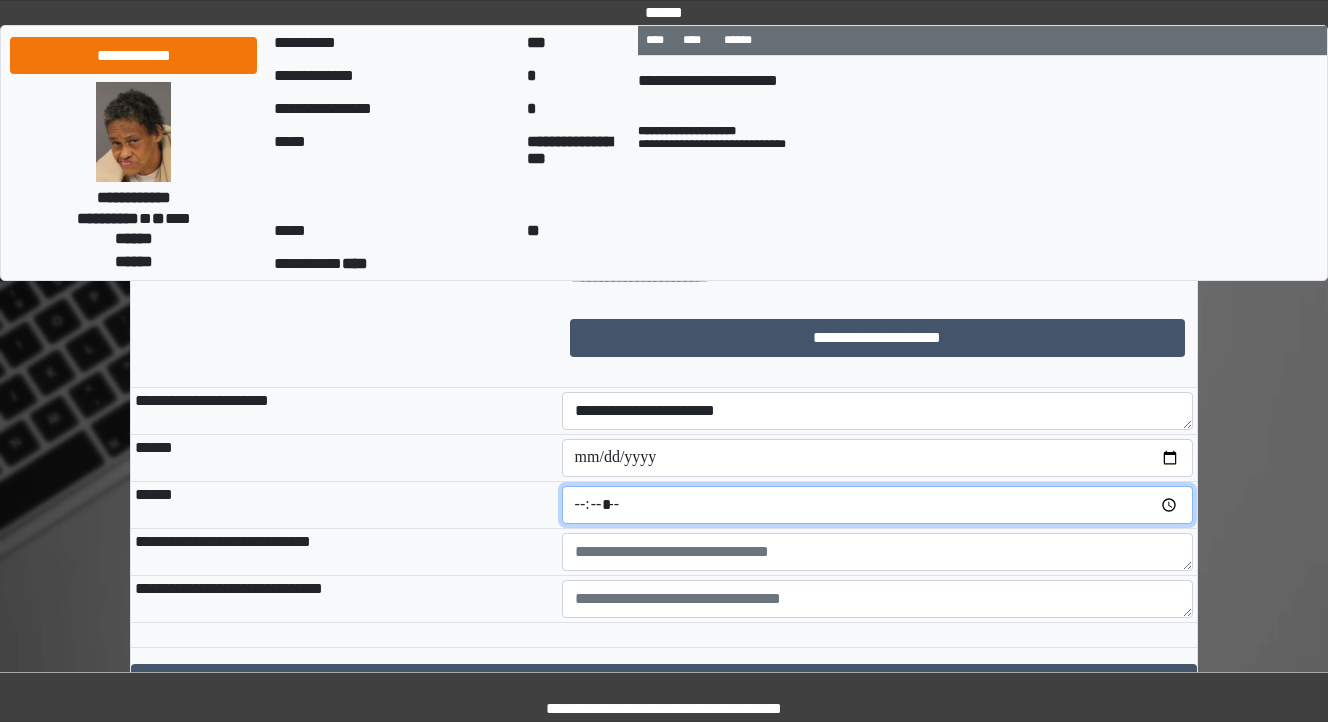 click at bounding box center [878, 505] 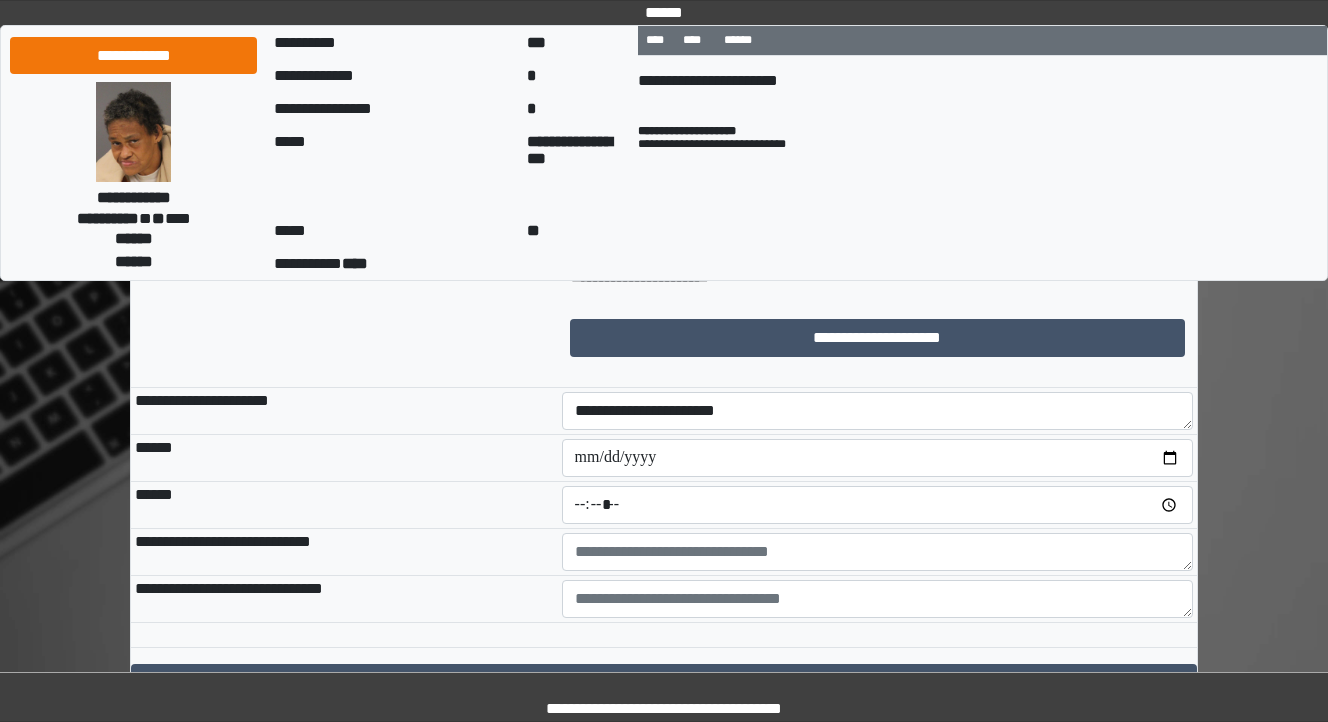 click on "******" at bounding box center (344, 505) 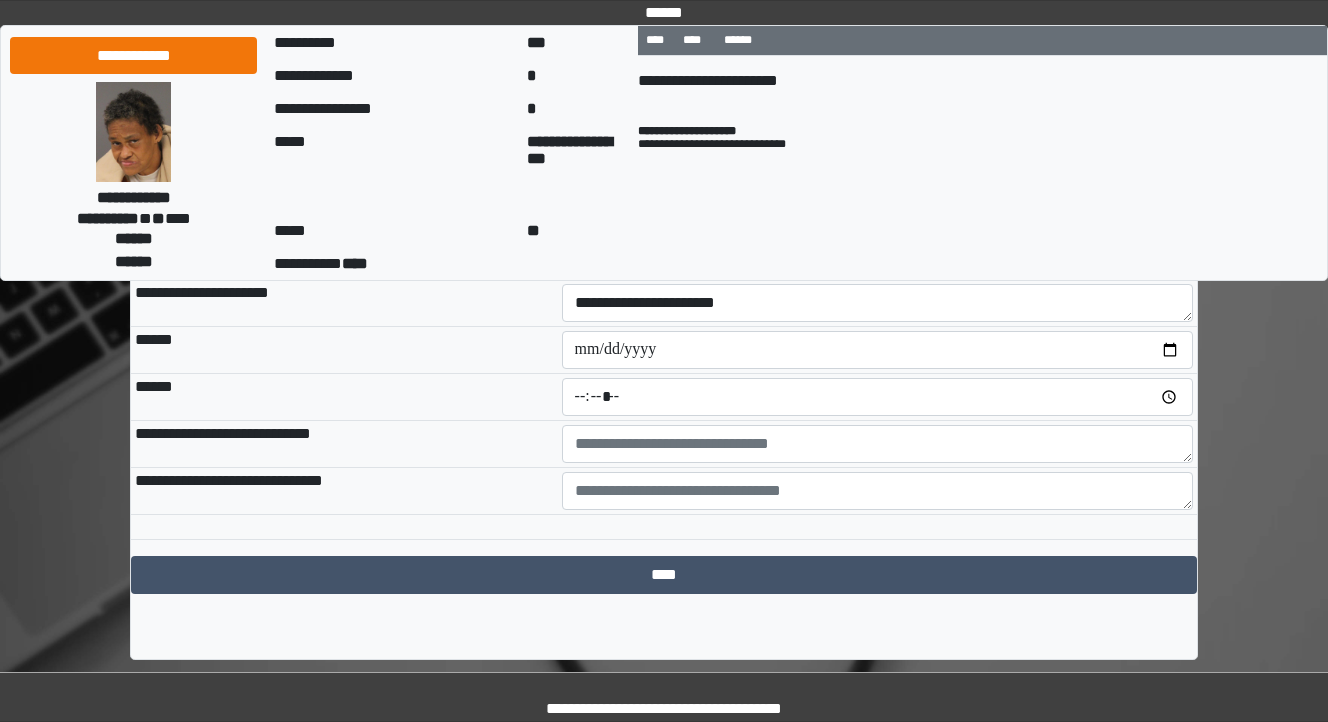 scroll, scrollTop: 1710, scrollLeft: 0, axis: vertical 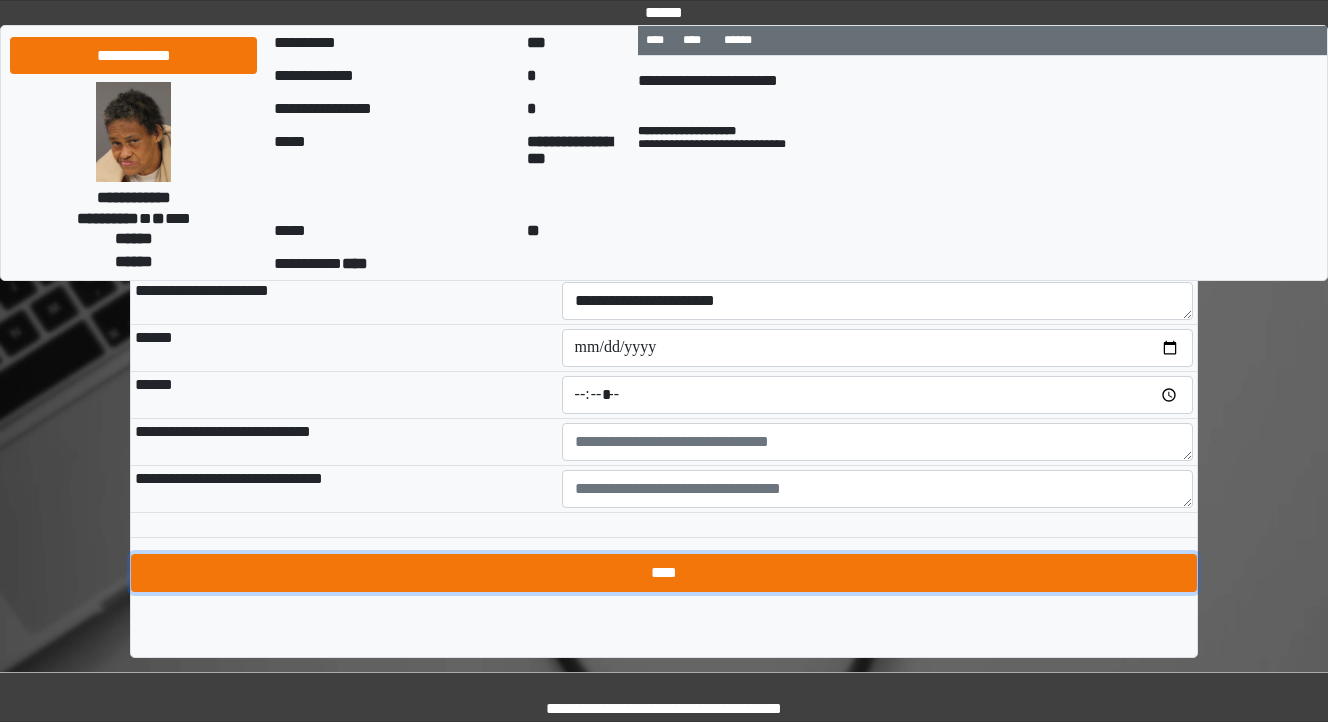 click on "****" at bounding box center [664, 573] 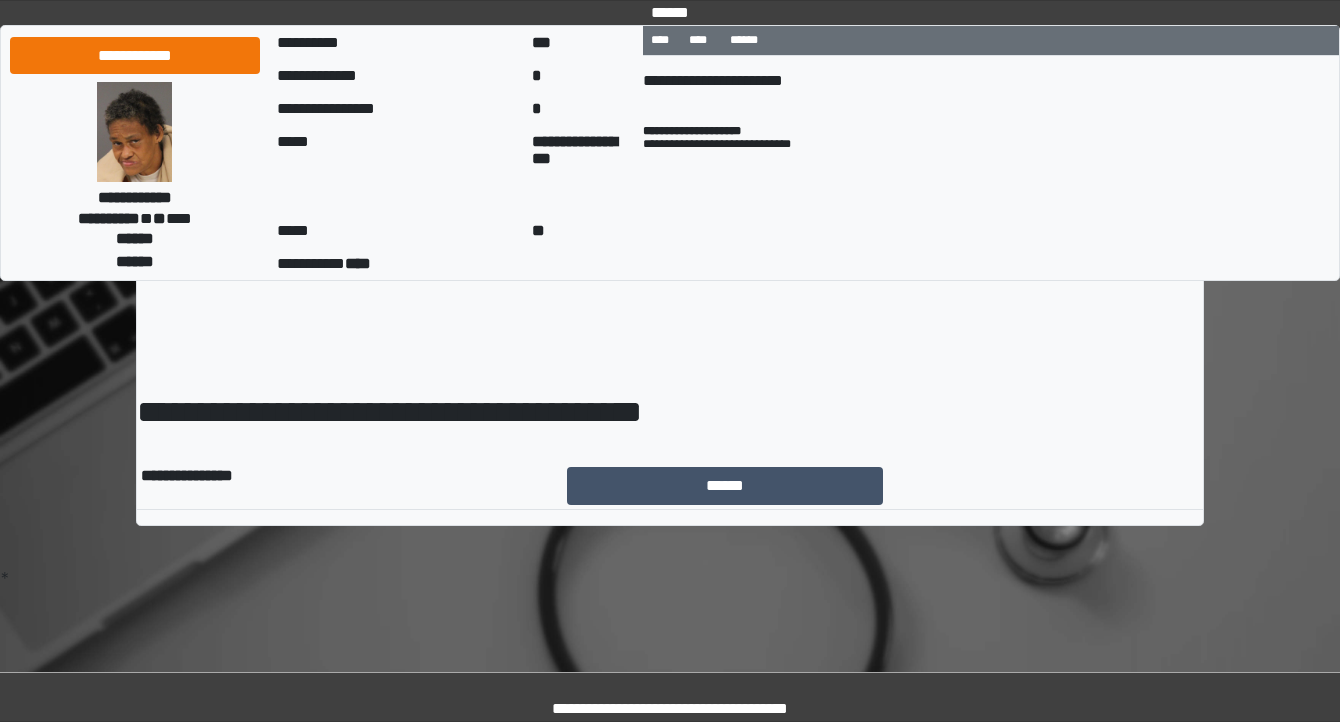 scroll, scrollTop: 0, scrollLeft: 0, axis: both 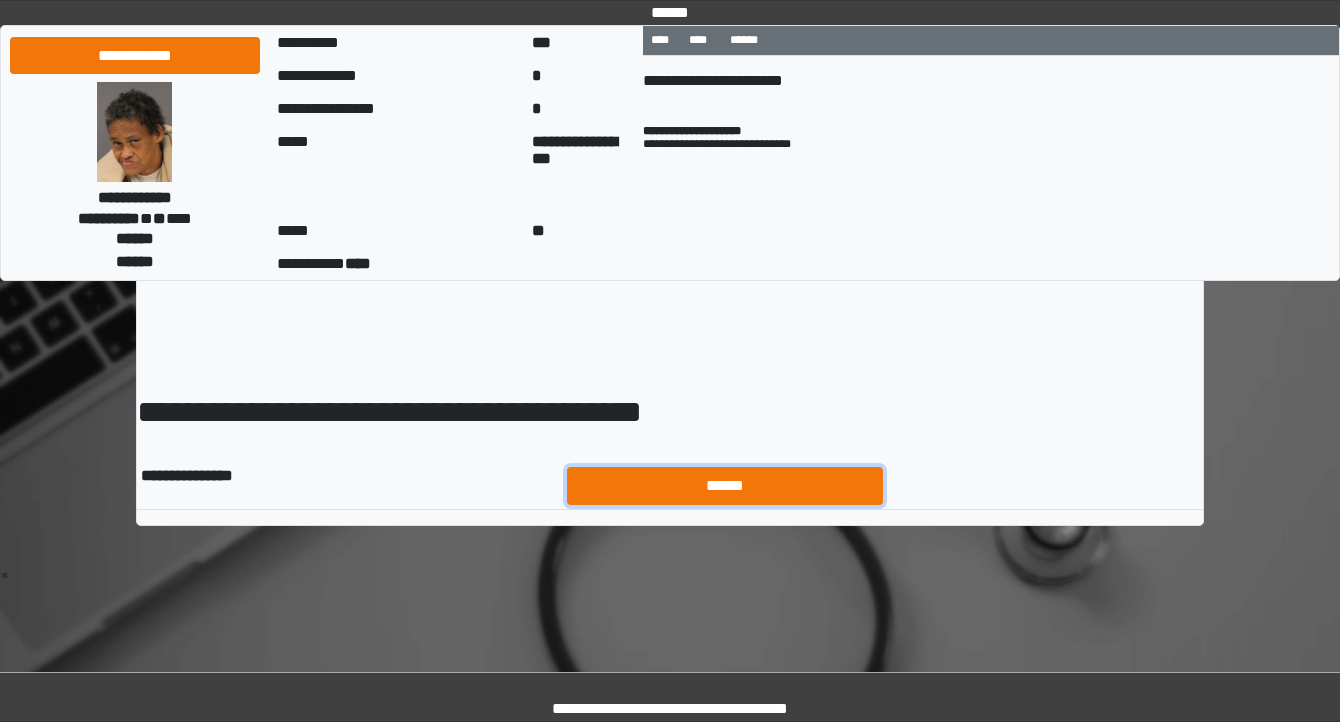 click on "******" at bounding box center (725, 486) 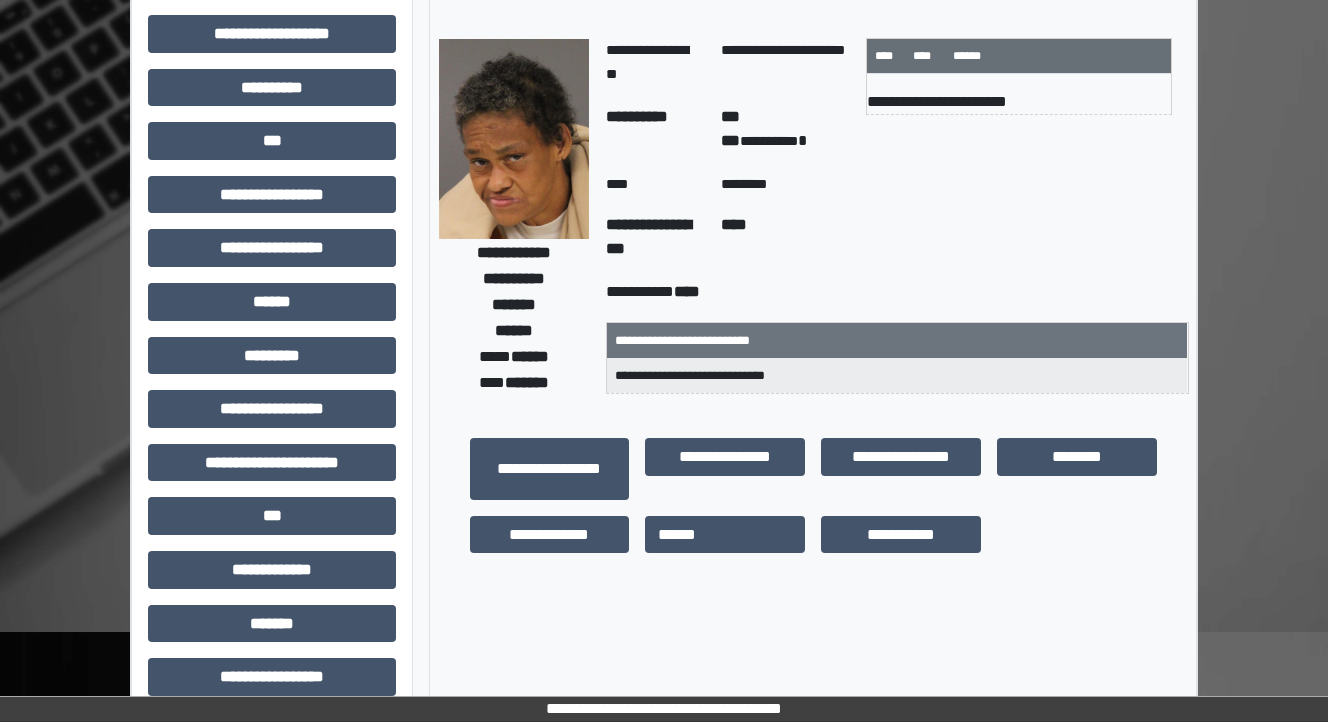 scroll, scrollTop: 400, scrollLeft: 0, axis: vertical 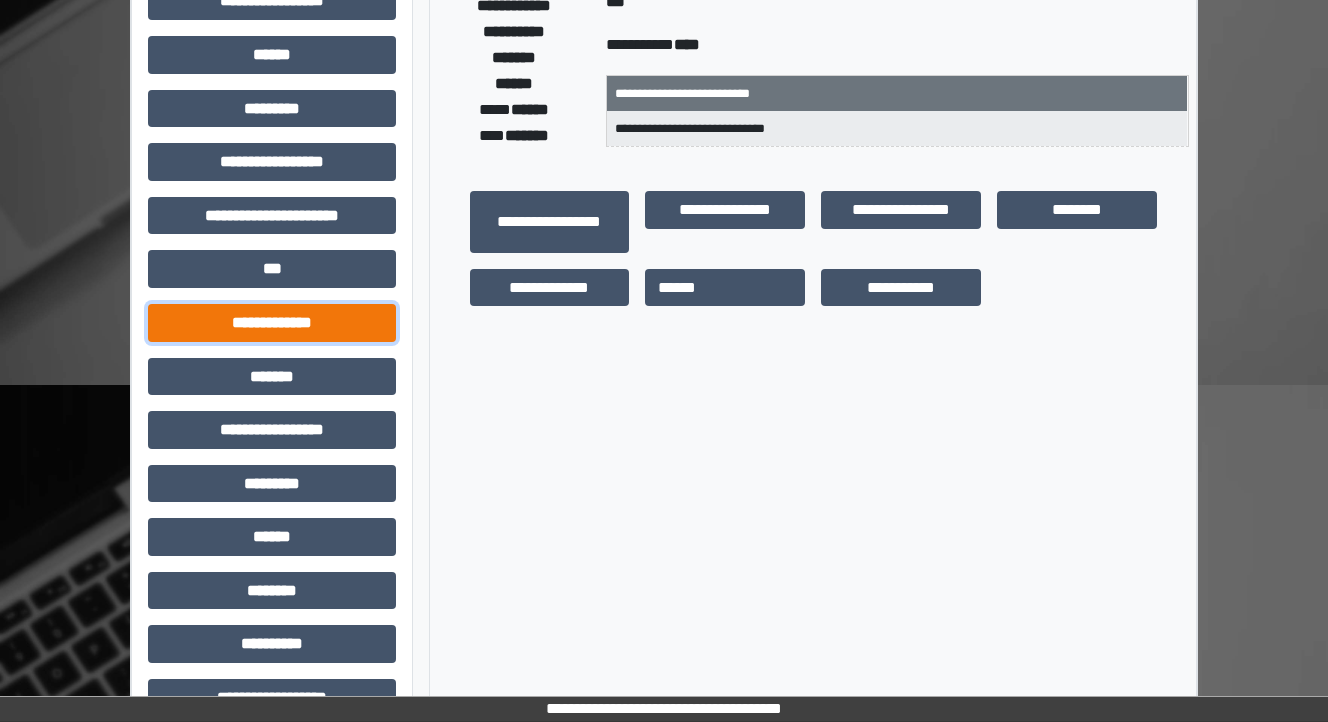 click on "**********" at bounding box center (272, 323) 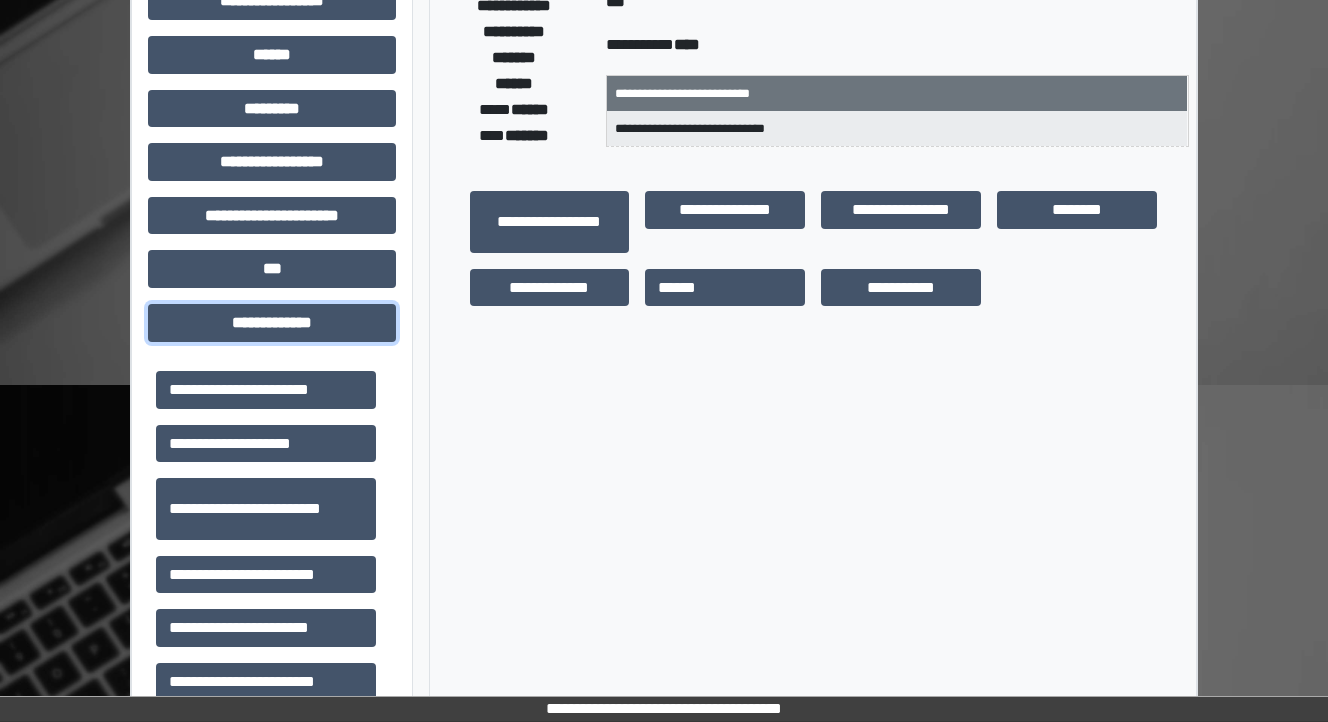 scroll, scrollTop: 400, scrollLeft: 0, axis: vertical 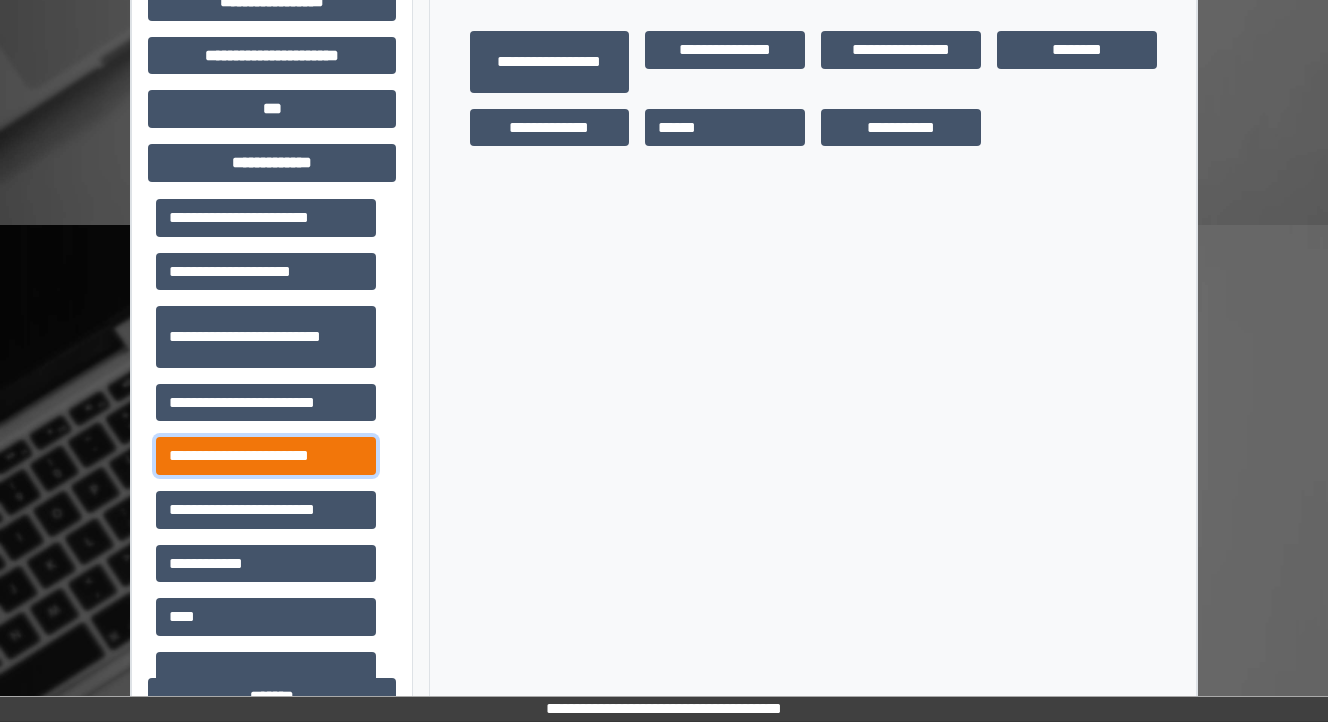 click on "**********" at bounding box center [266, 456] 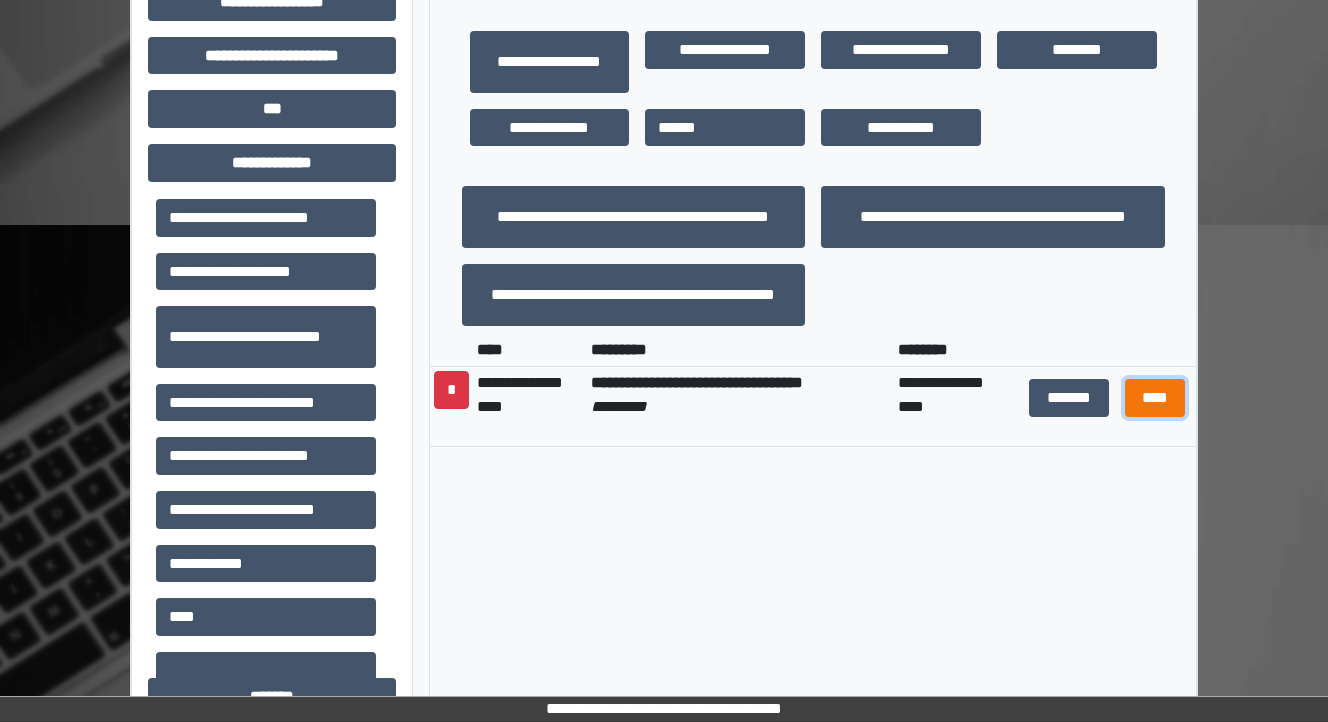 click on "****" at bounding box center (1154, 398) 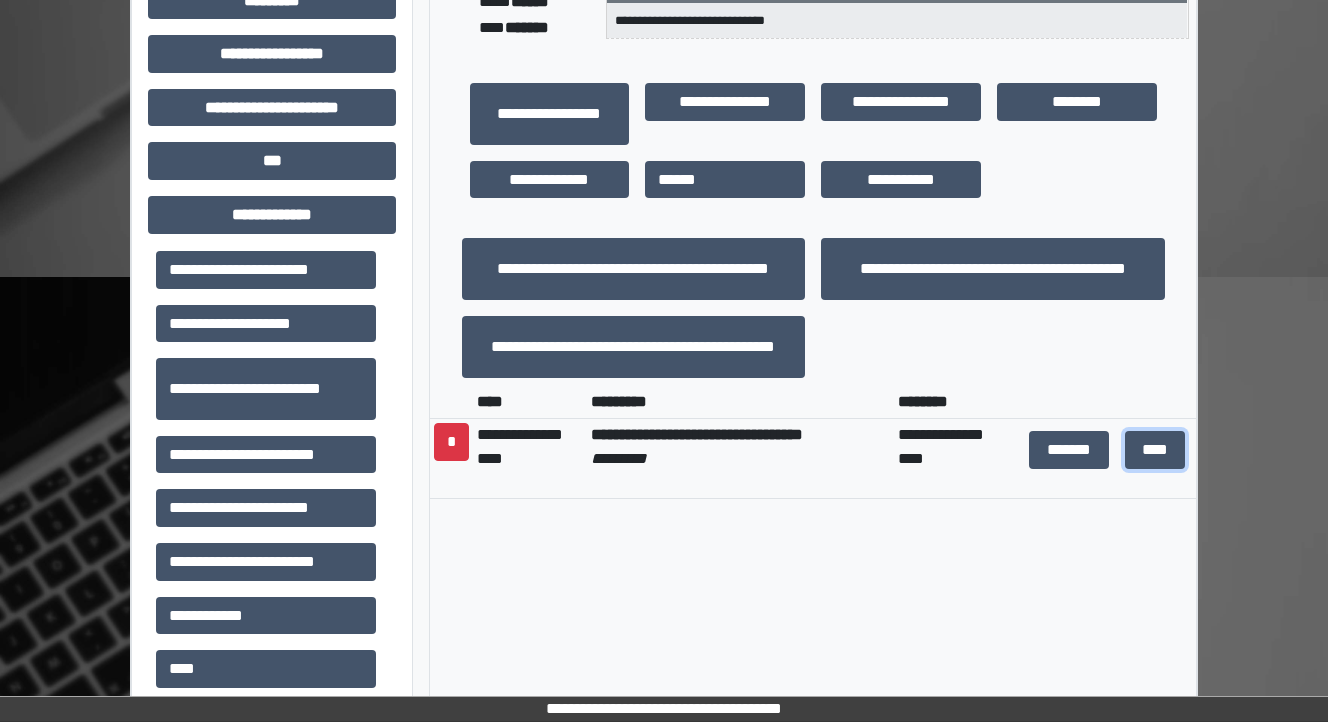scroll, scrollTop: 0, scrollLeft: 0, axis: both 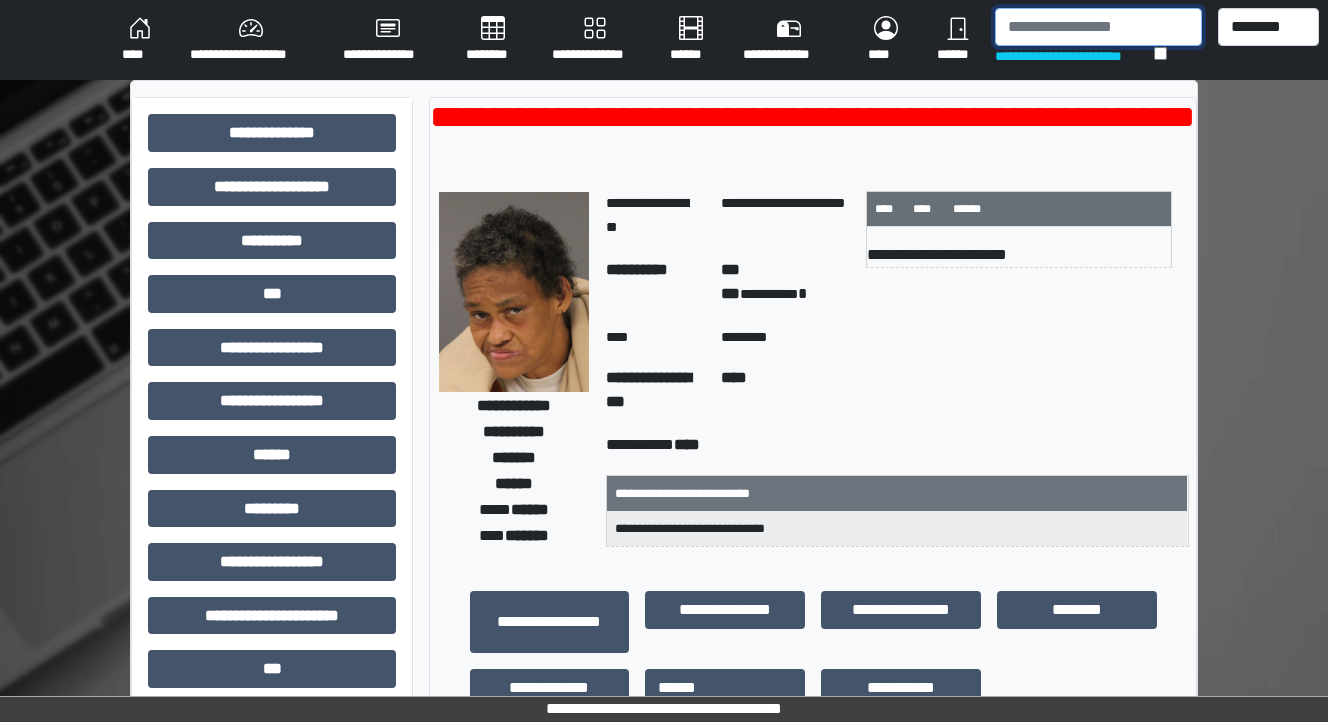 click at bounding box center (1098, 27) 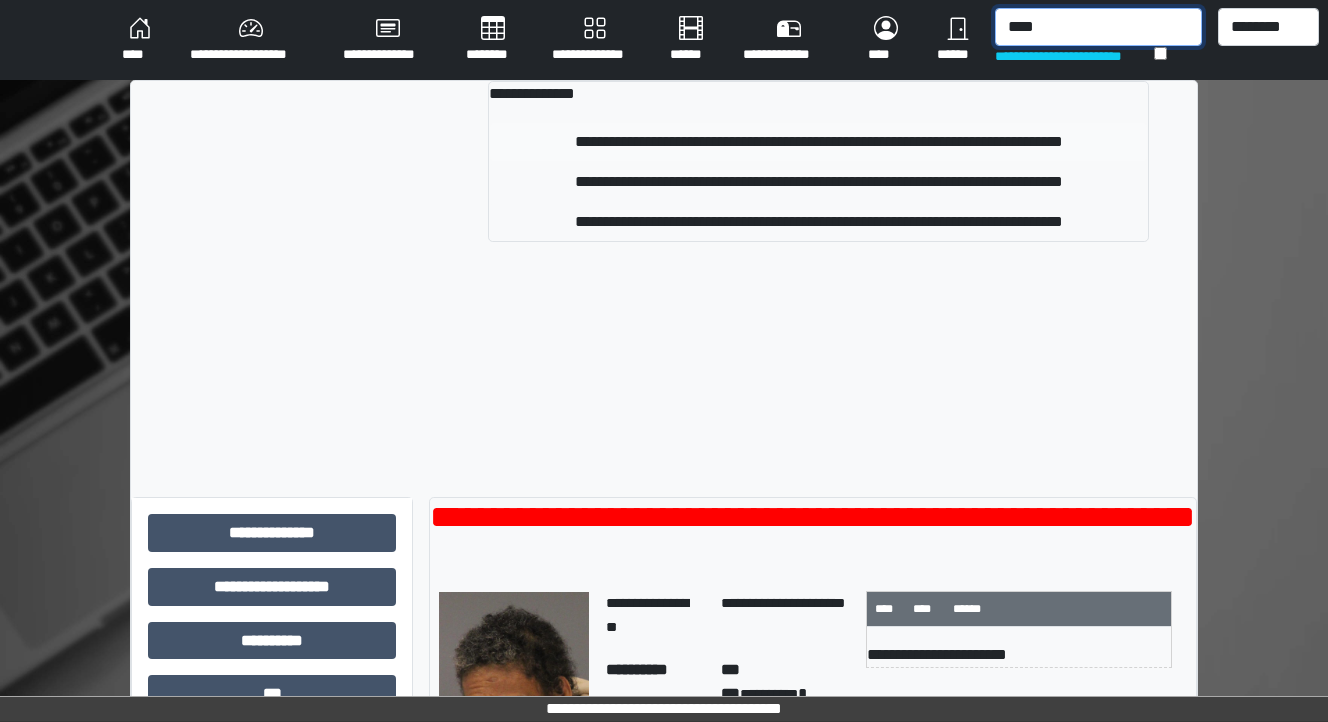 type on "****" 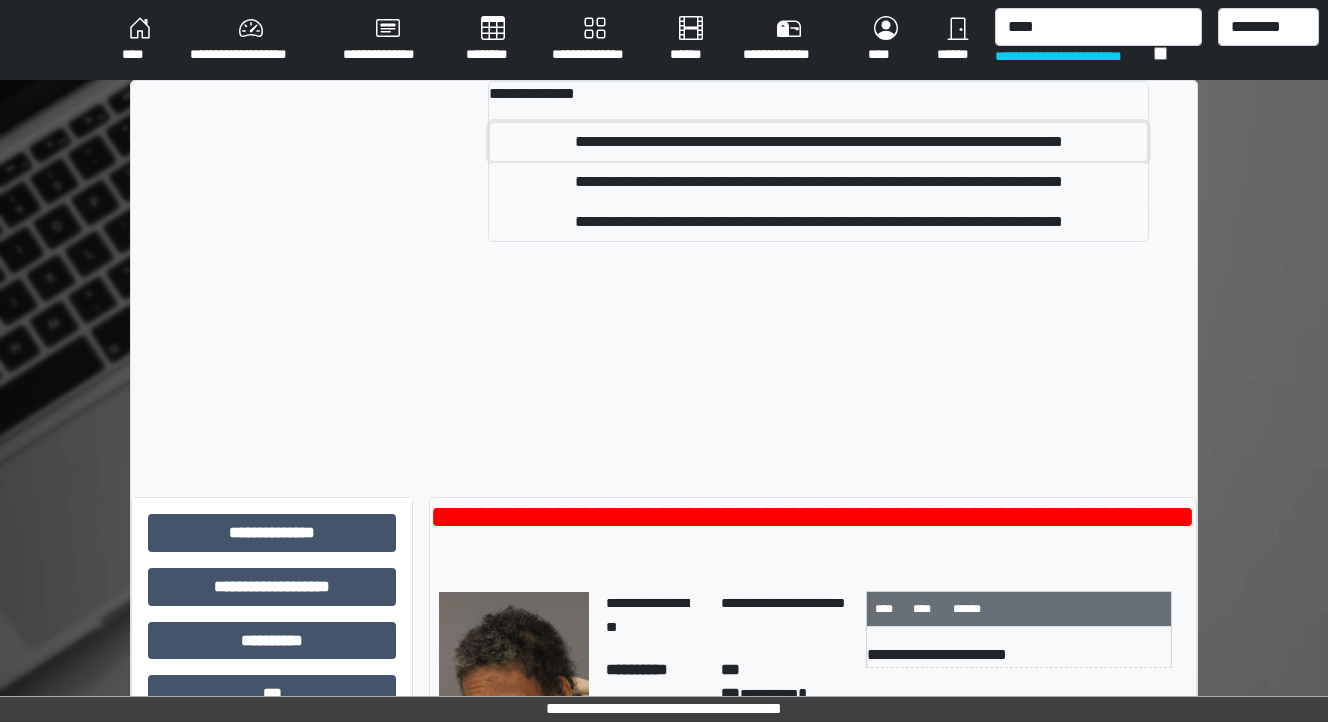 click on "**********" at bounding box center (819, 142) 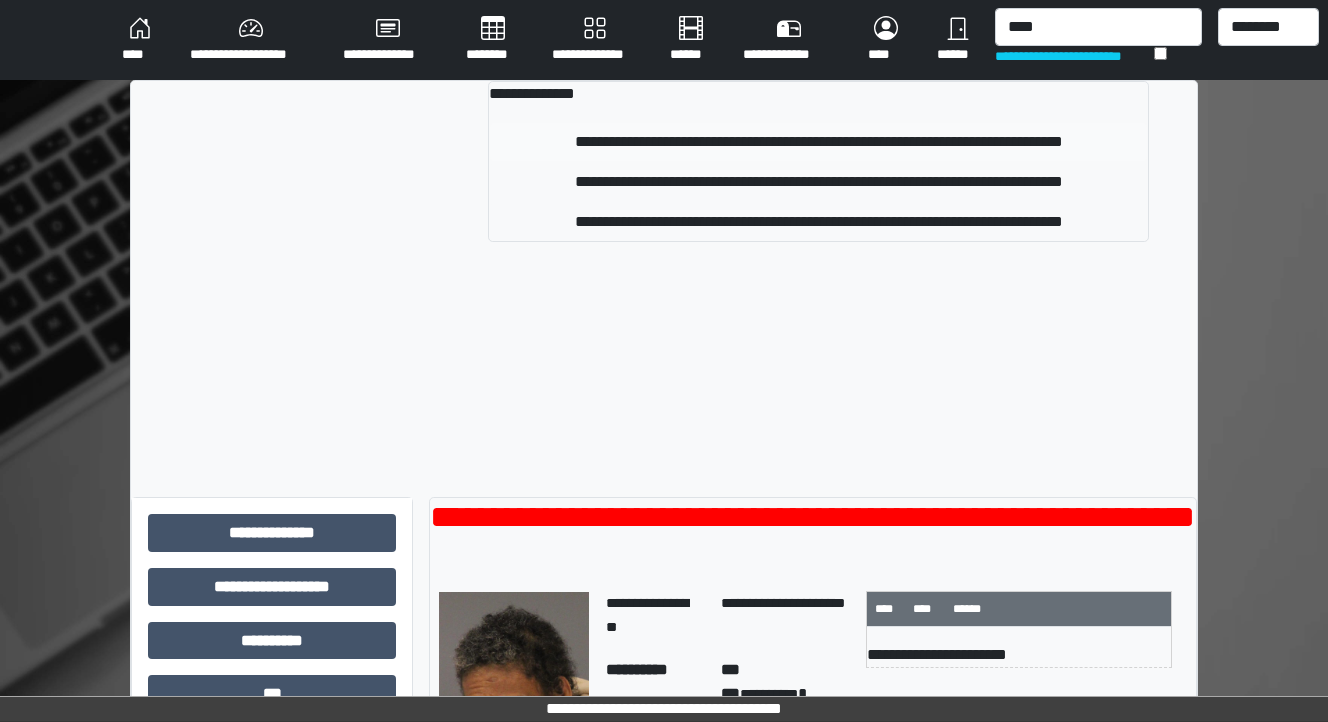 type 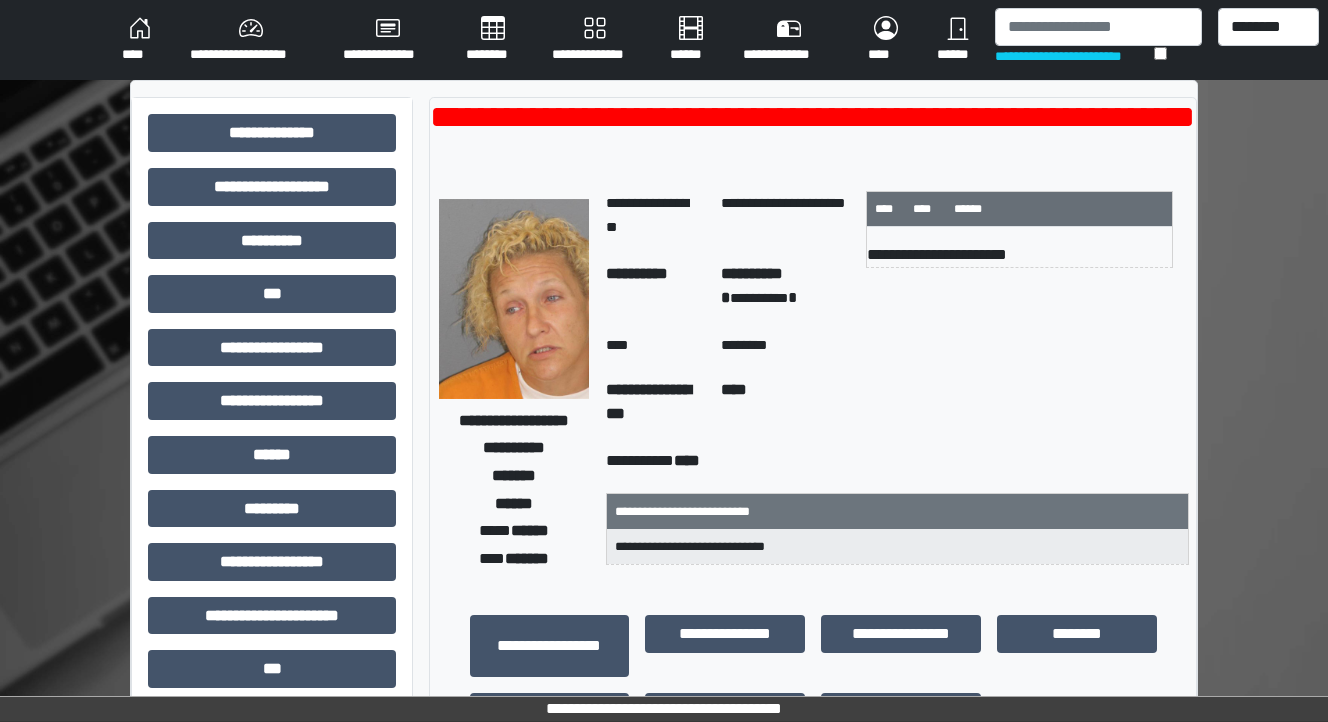 scroll, scrollTop: 0, scrollLeft: 0, axis: both 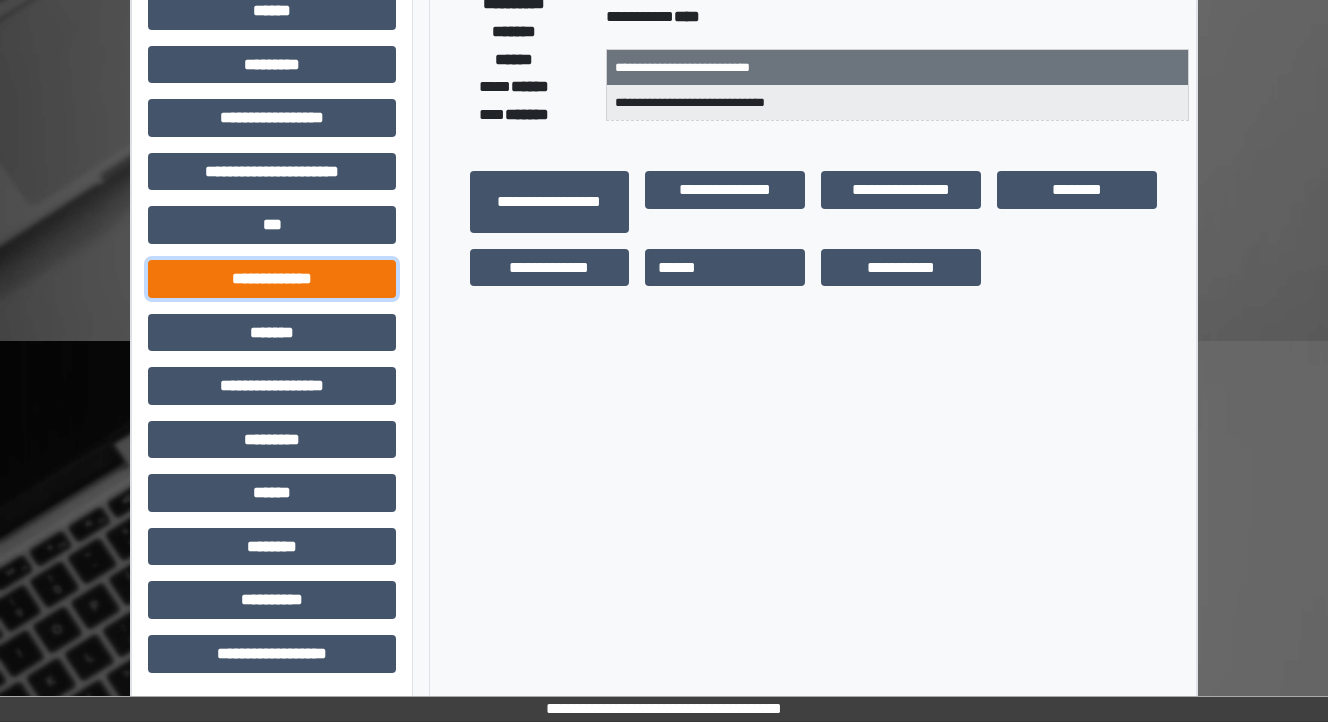 click on "**********" at bounding box center (272, 279) 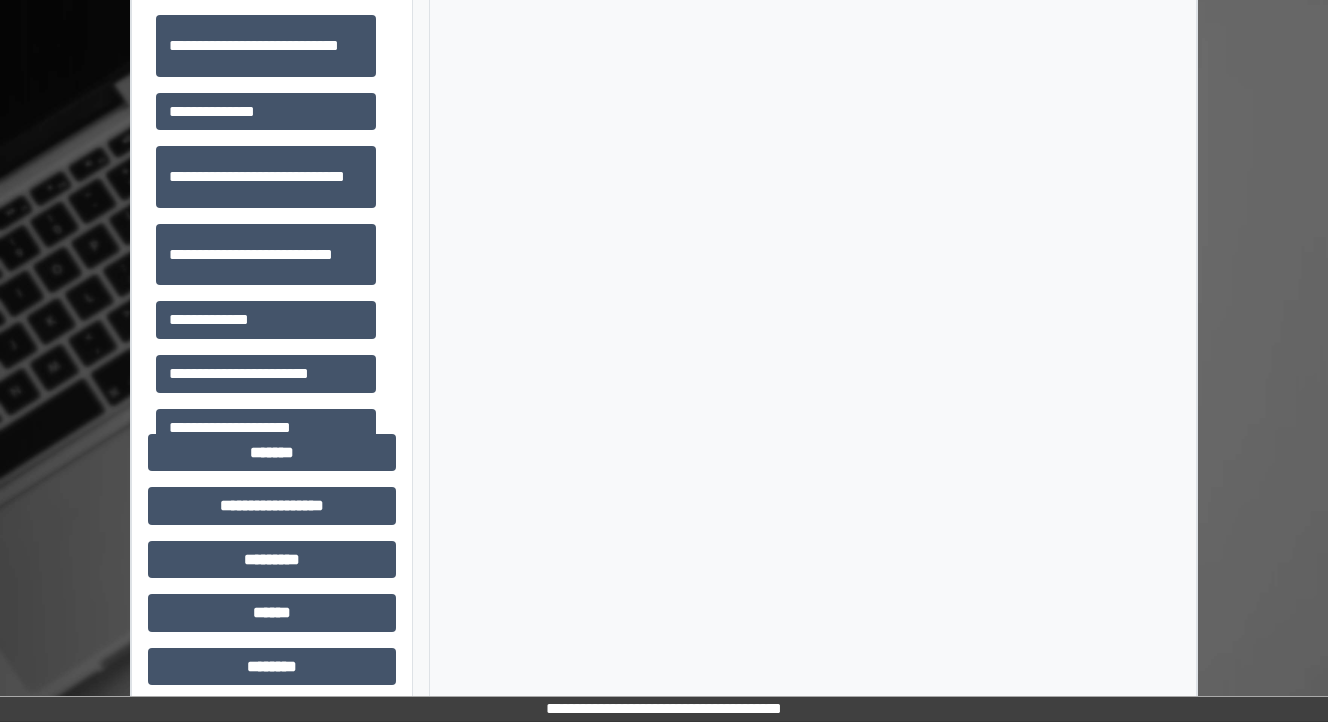 scroll, scrollTop: 684, scrollLeft: 0, axis: vertical 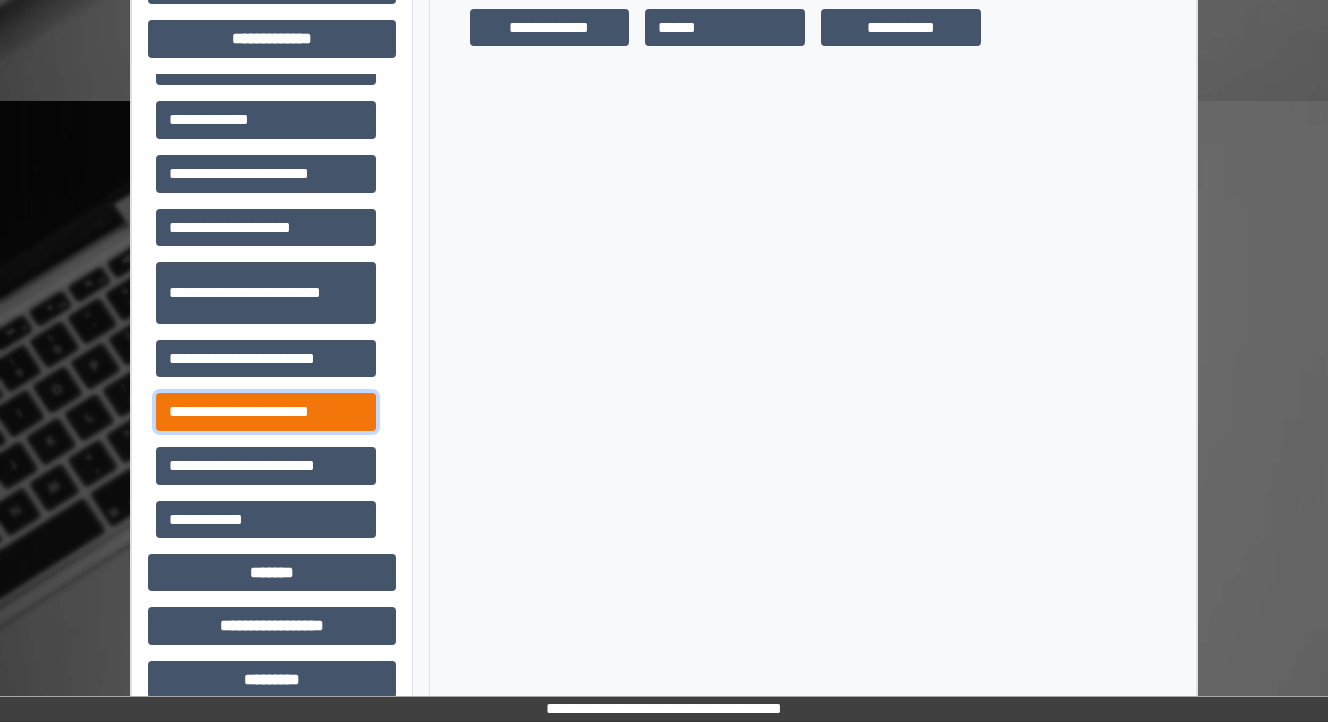 click on "**********" at bounding box center [266, 412] 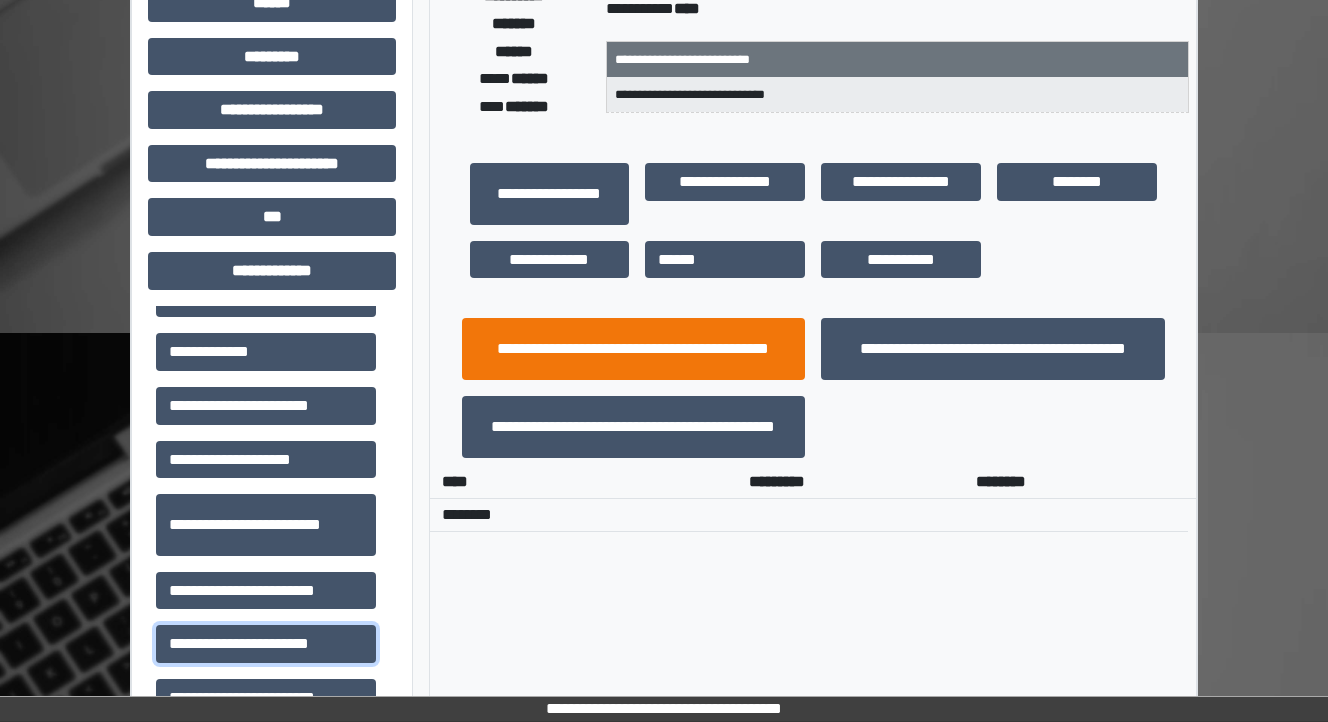 scroll, scrollTop: 444, scrollLeft: 0, axis: vertical 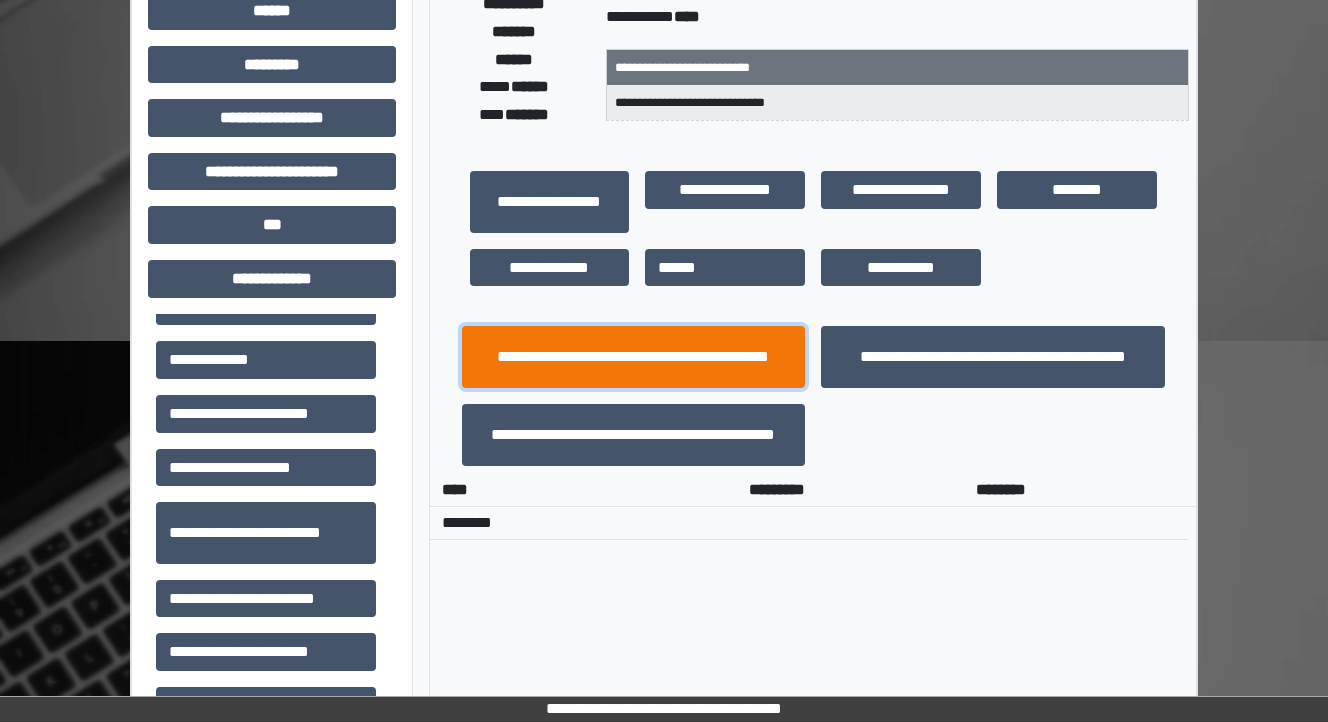 click on "**********" at bounding box center [634, 357] 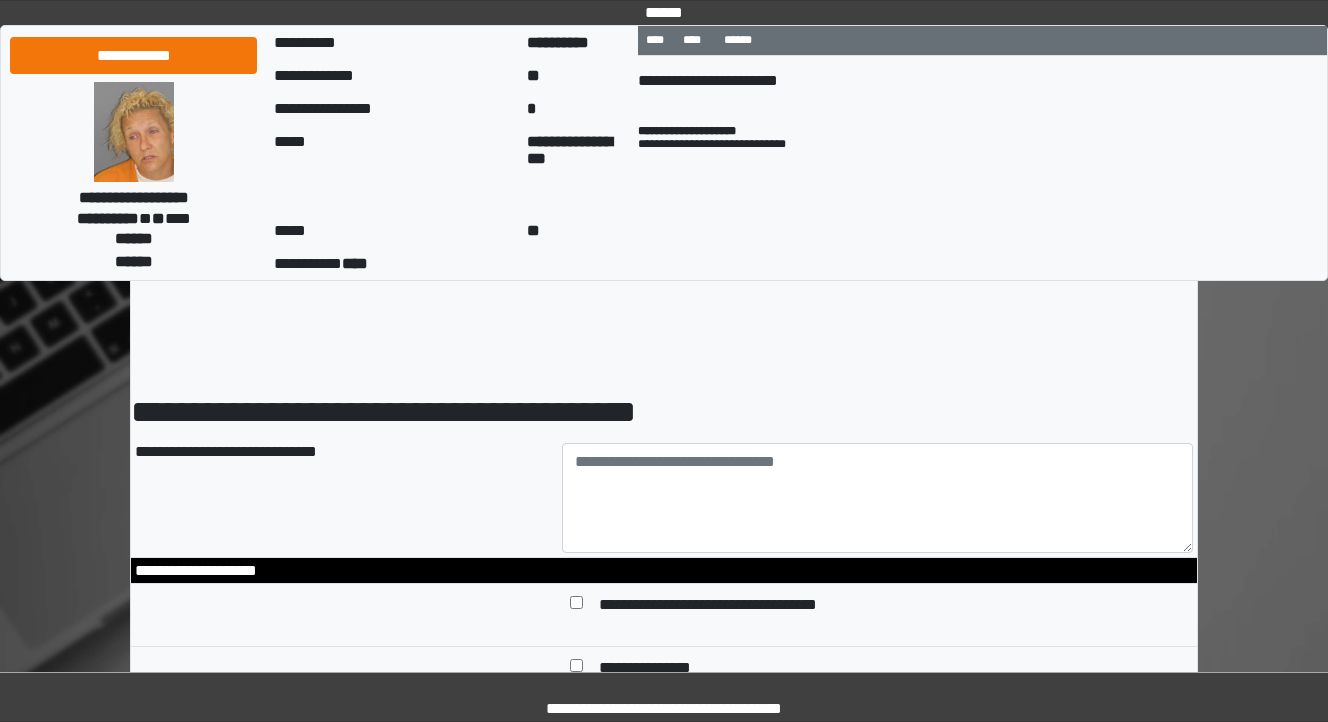 scroll, scrollTop: 0, scrollLeft: 0, axis: both 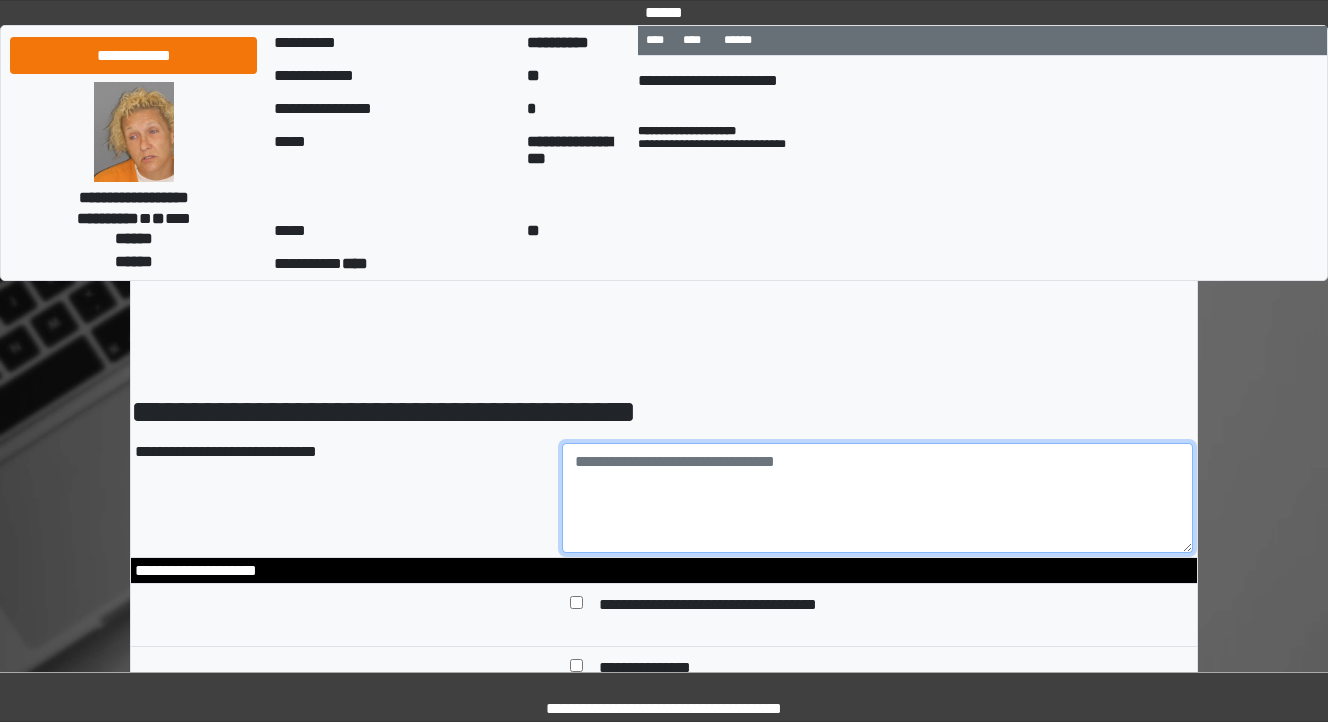 click at bounding box center [878, 498] 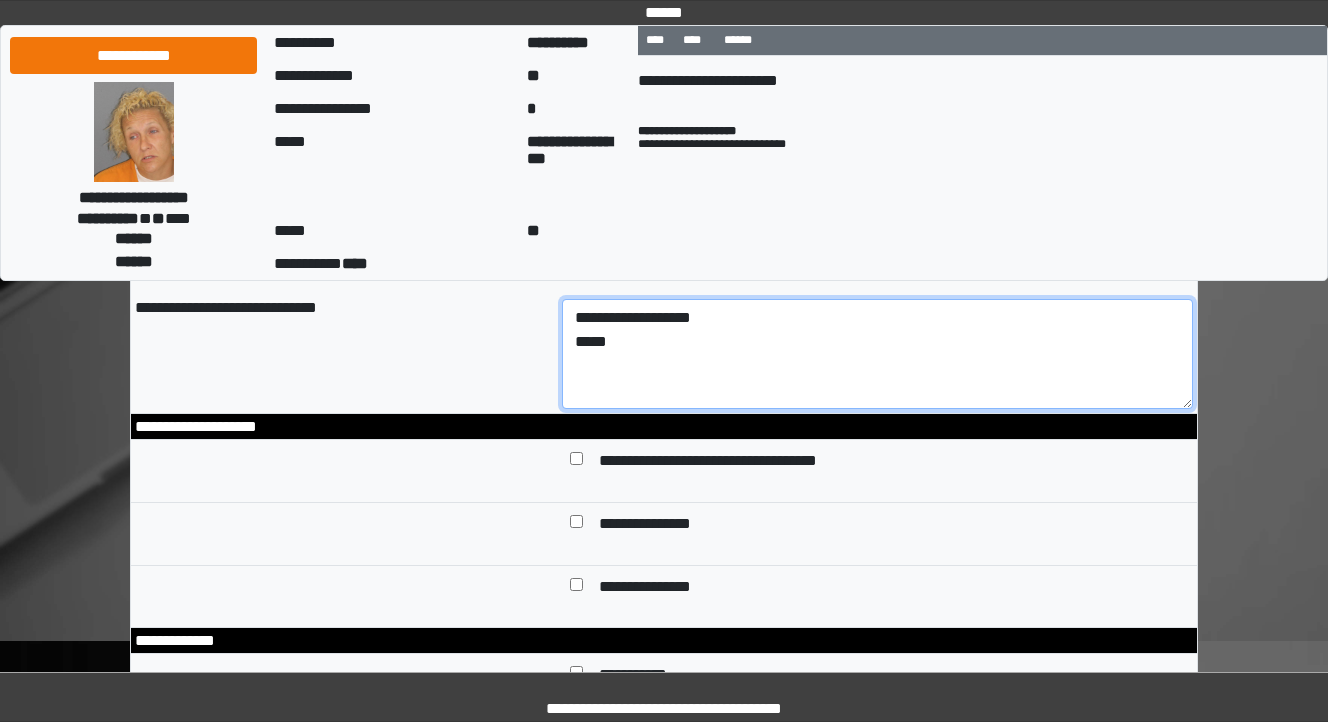 scroll, scrollTop: 160, scrollLeft: 0, axis: vertical 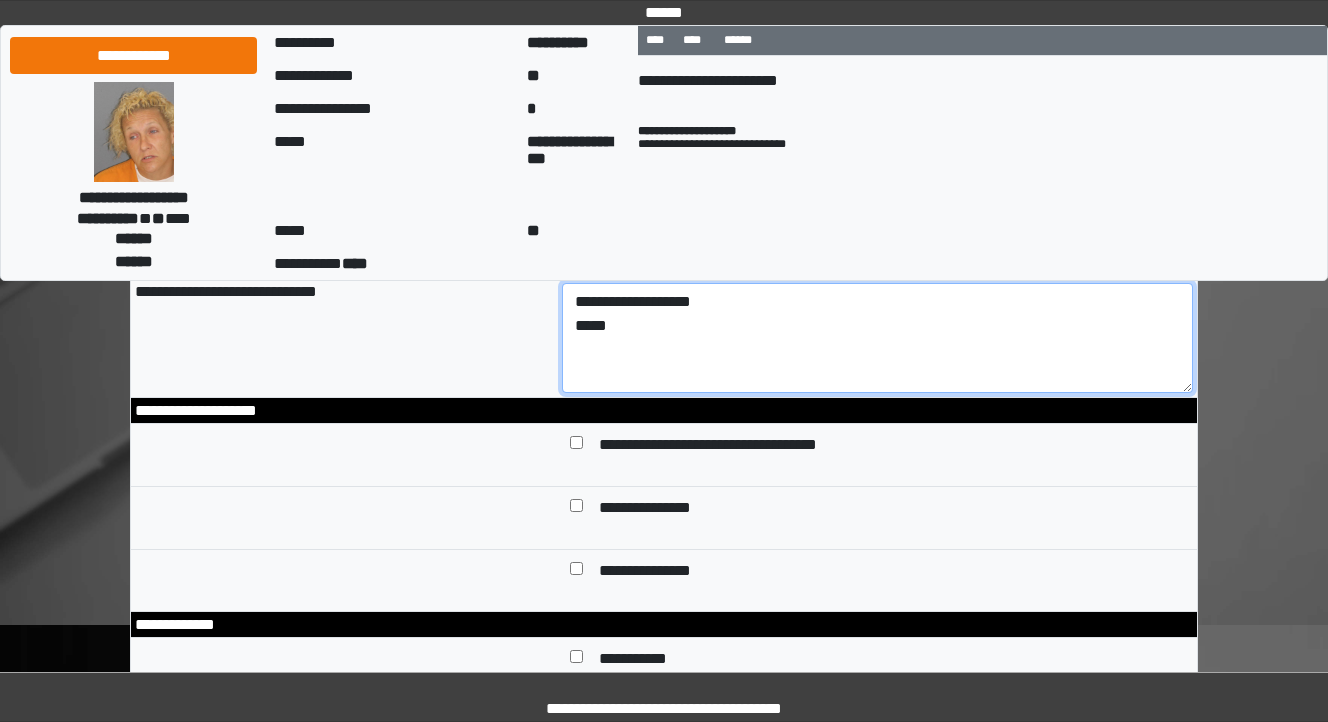 type on "**********" 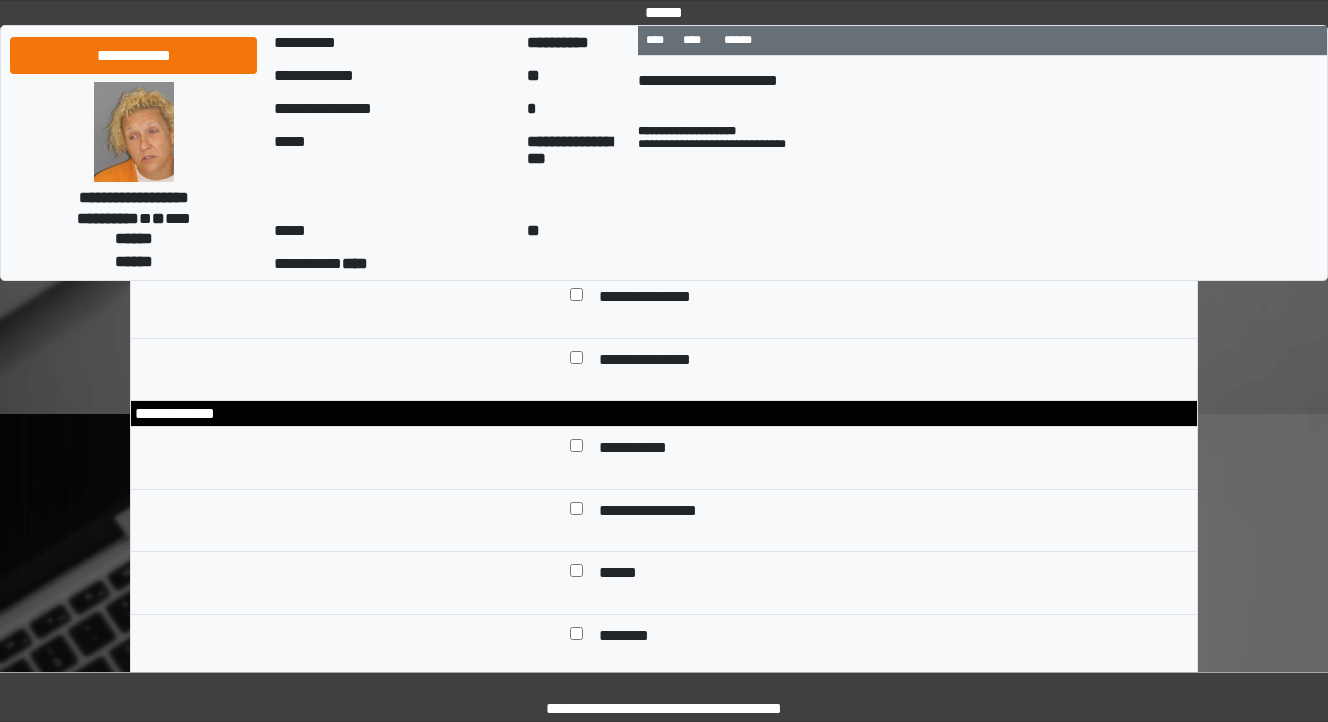 scroll, scrollTop: 400, scrollLeft: 0, axis: vertical 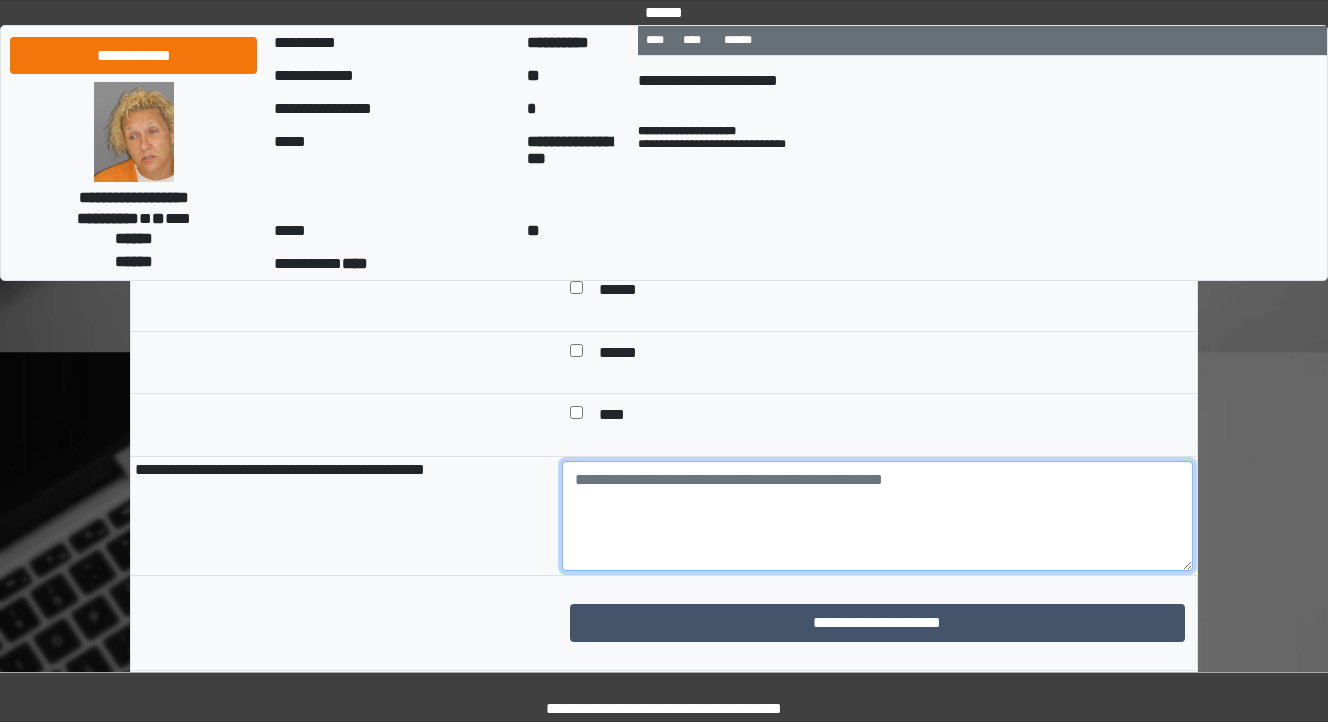click at bounding box center (878, 516) 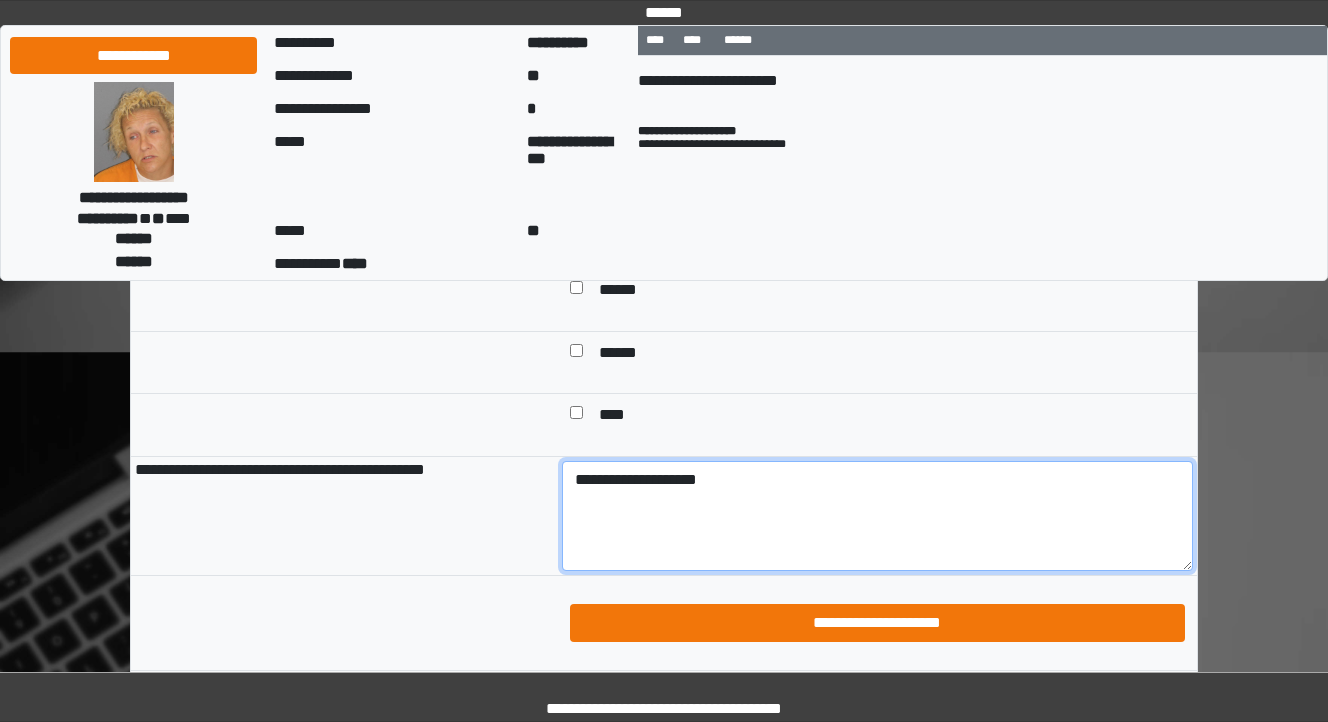 type on "**********" 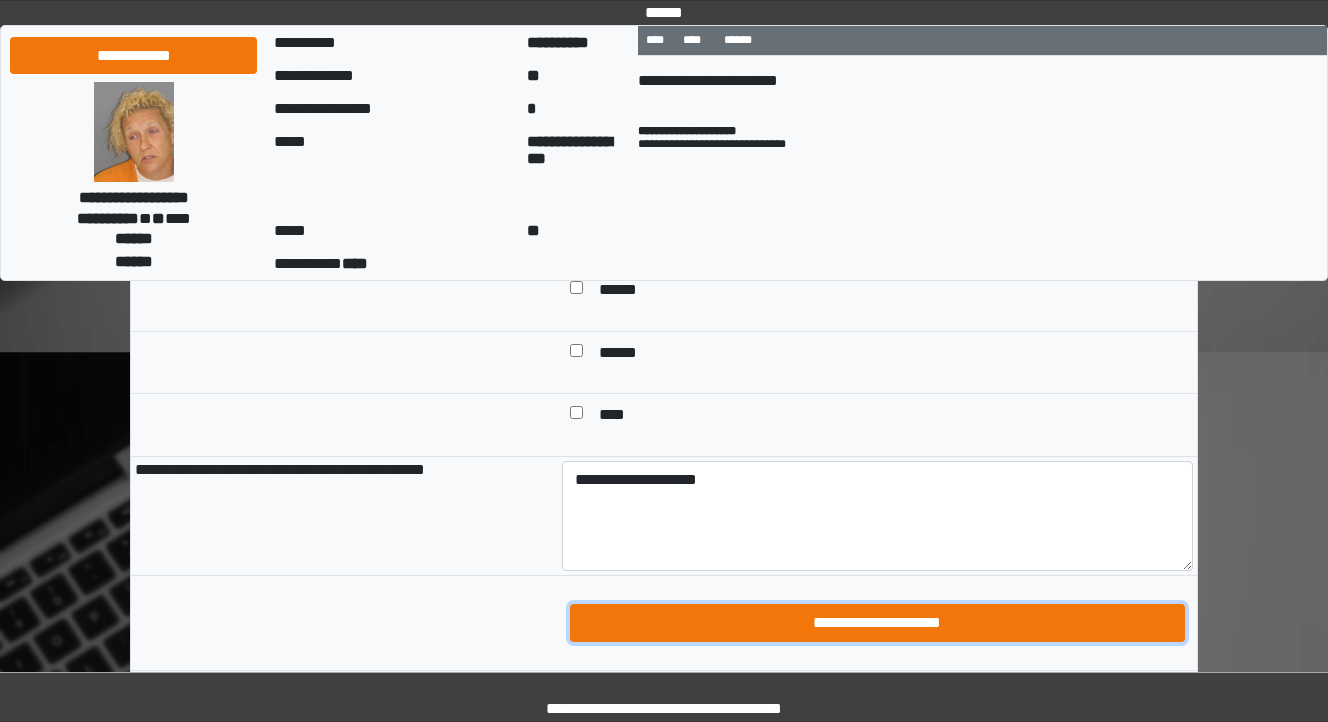 click on "**********" at bounding box center [878, 623] 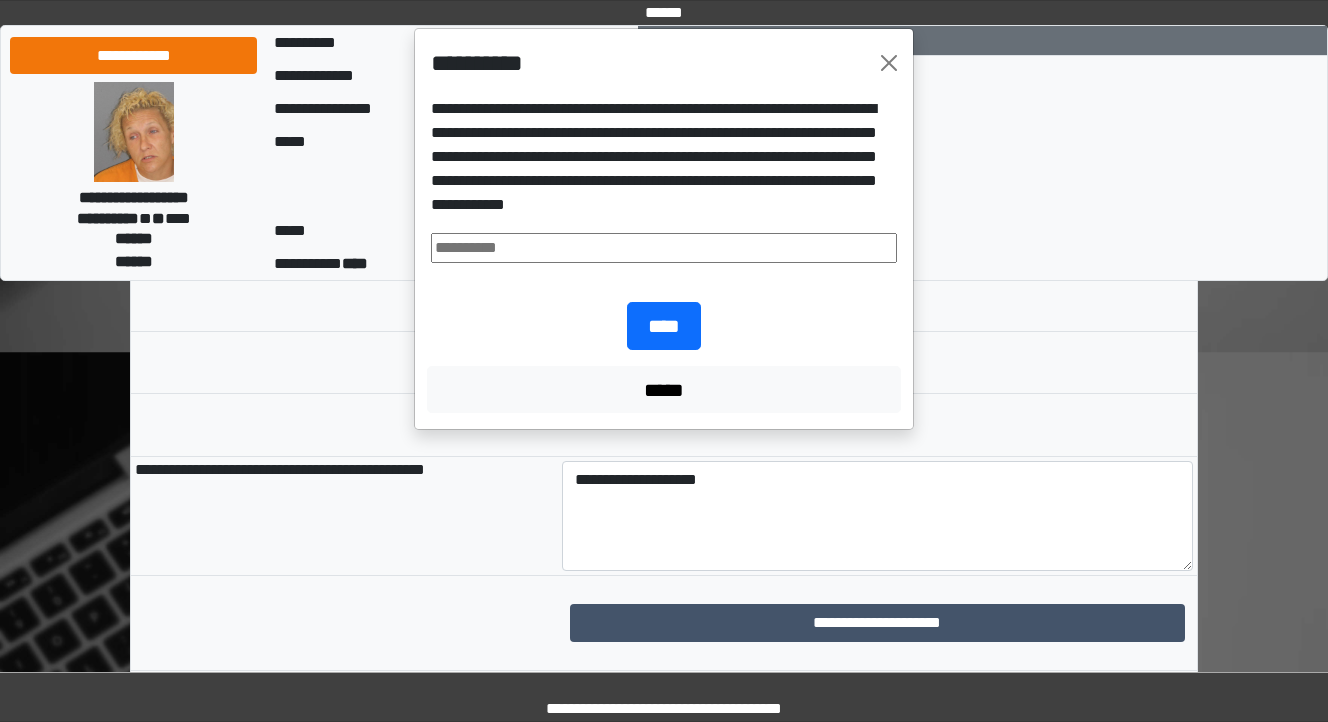 click at bounding box center (664, 248) 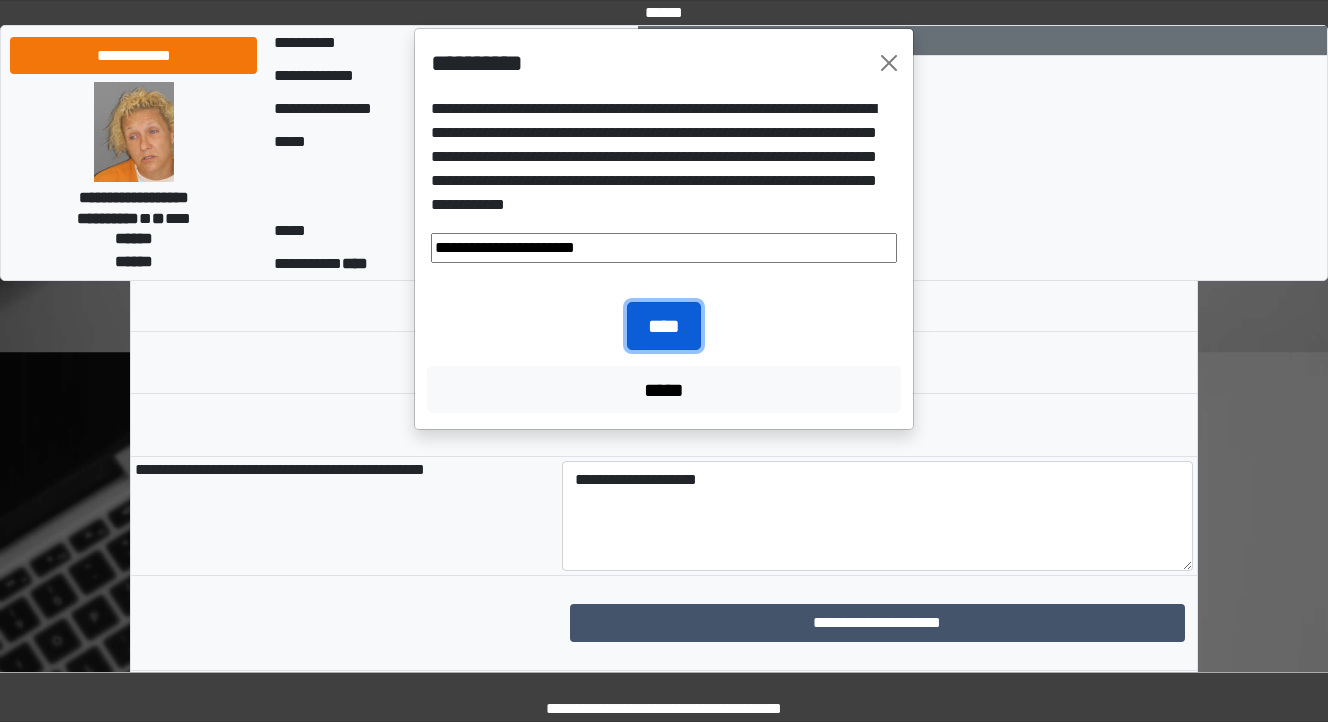 click on "****" at bounding box center (664, 326) 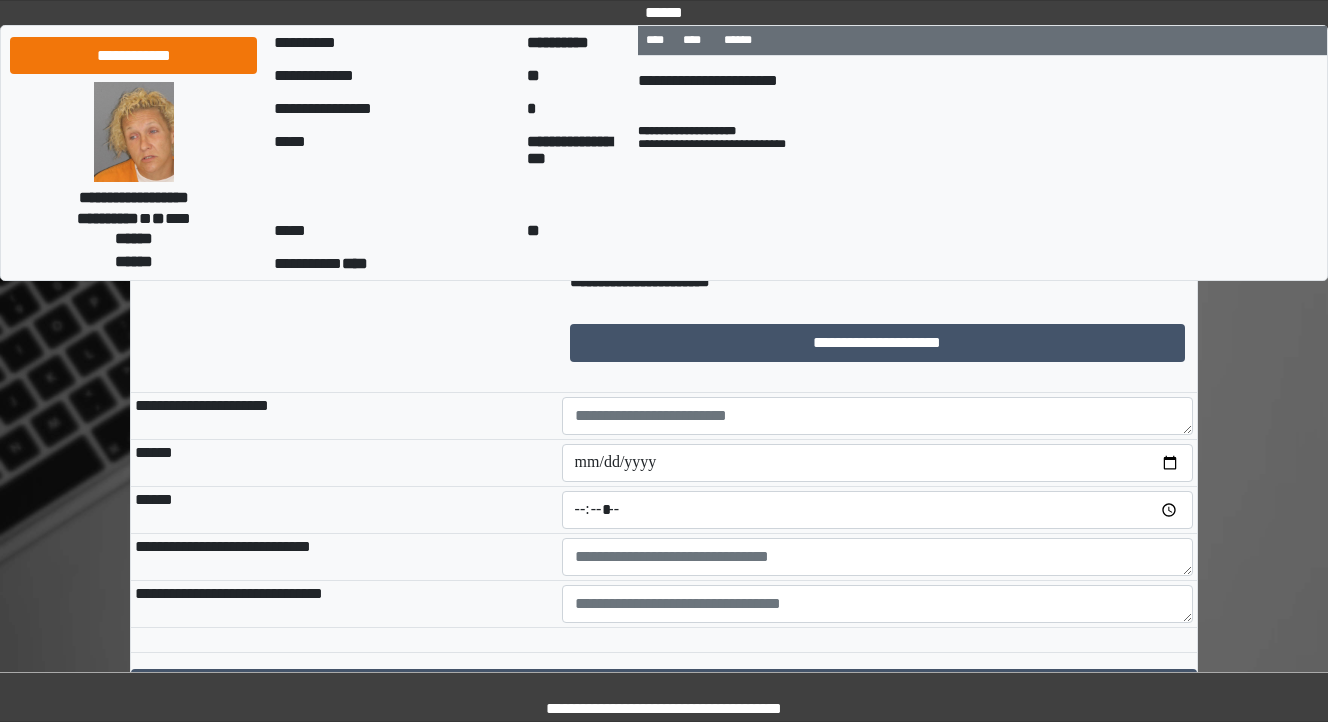 scroll, scrollTop: 1600, scrollLeft: 0, axis: vertical 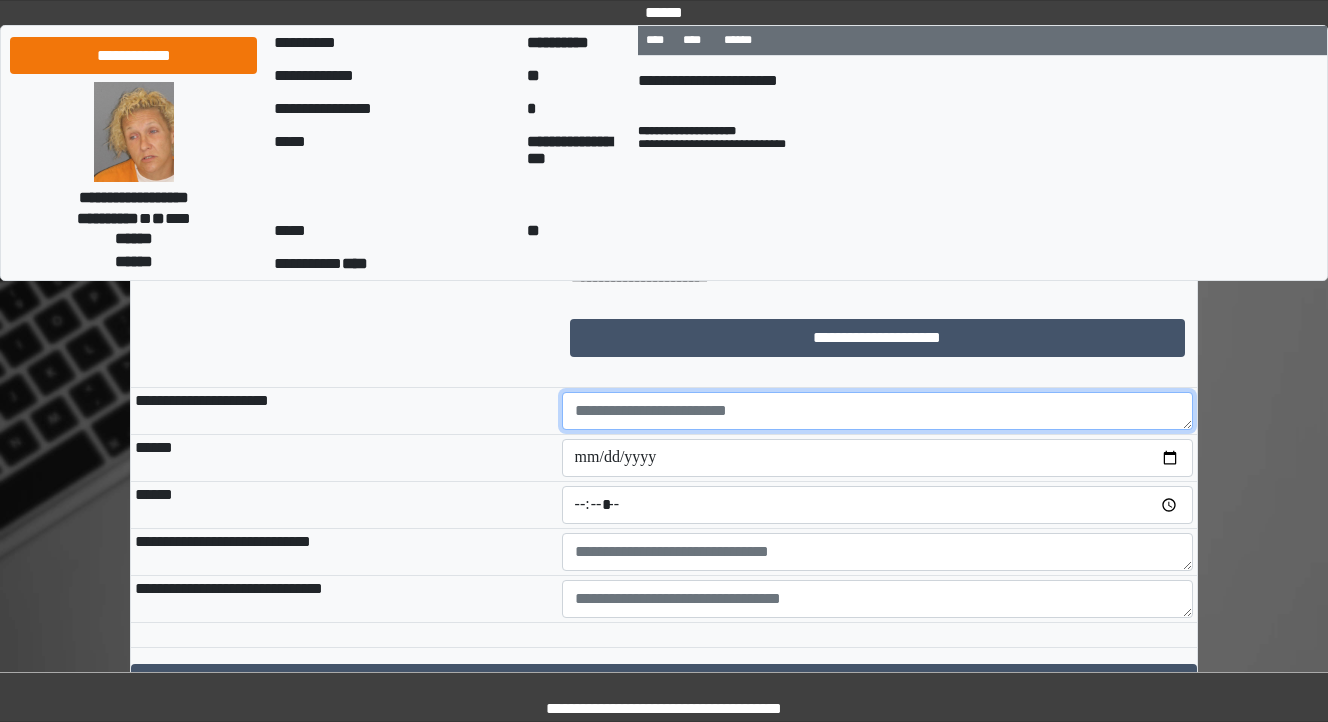 click at bounding box center [878, 411] 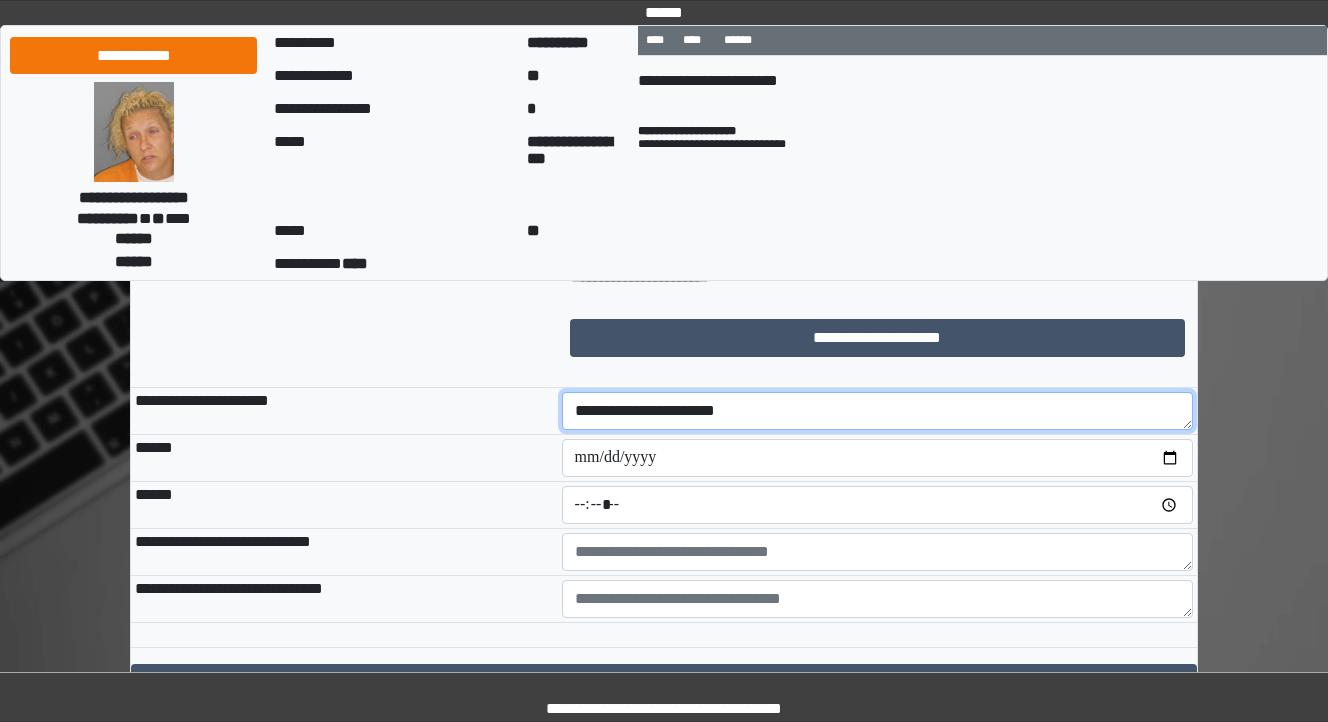 type on "**********" 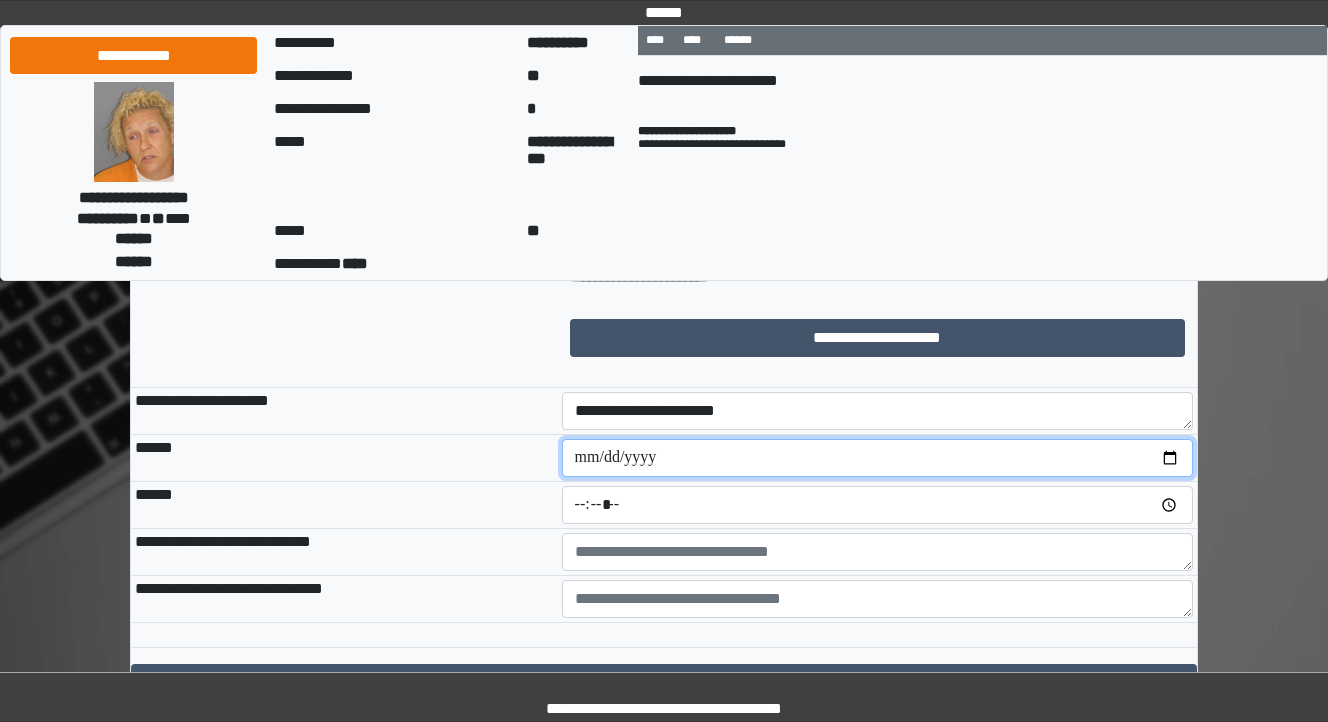 click at bounding box center (878, 458) 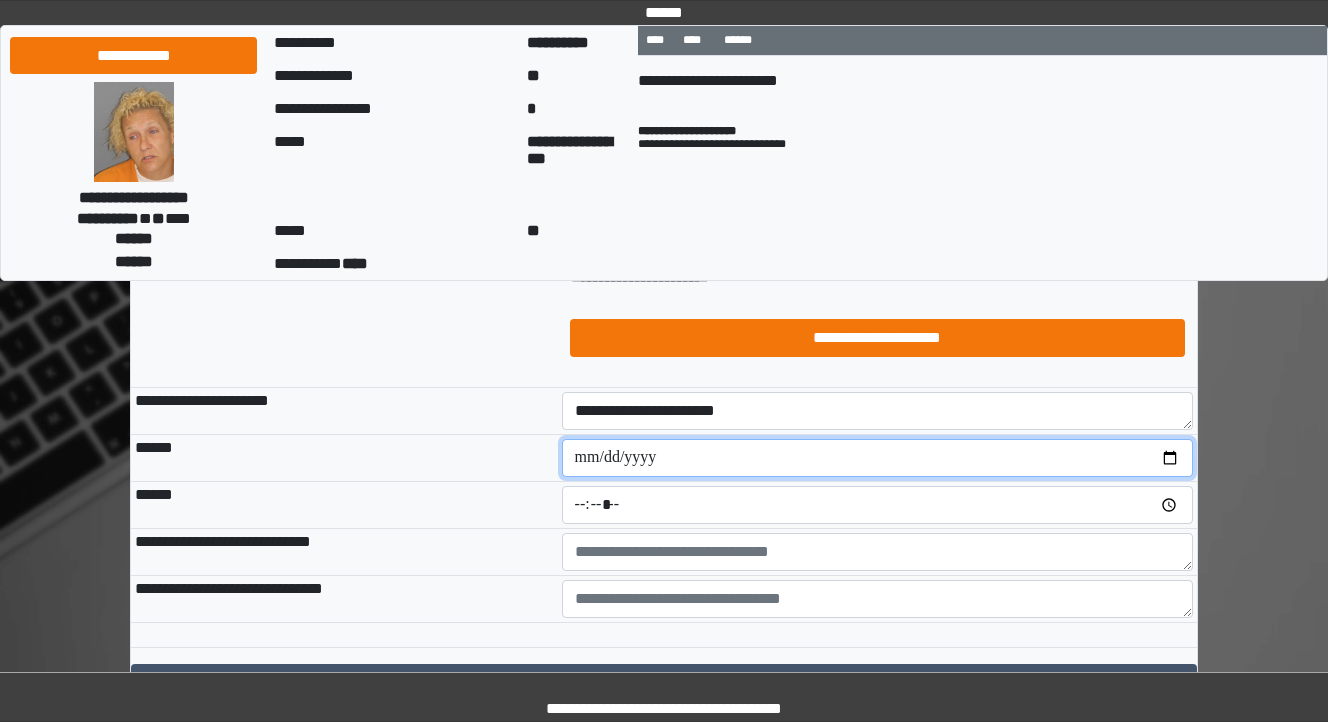 type on "**********" 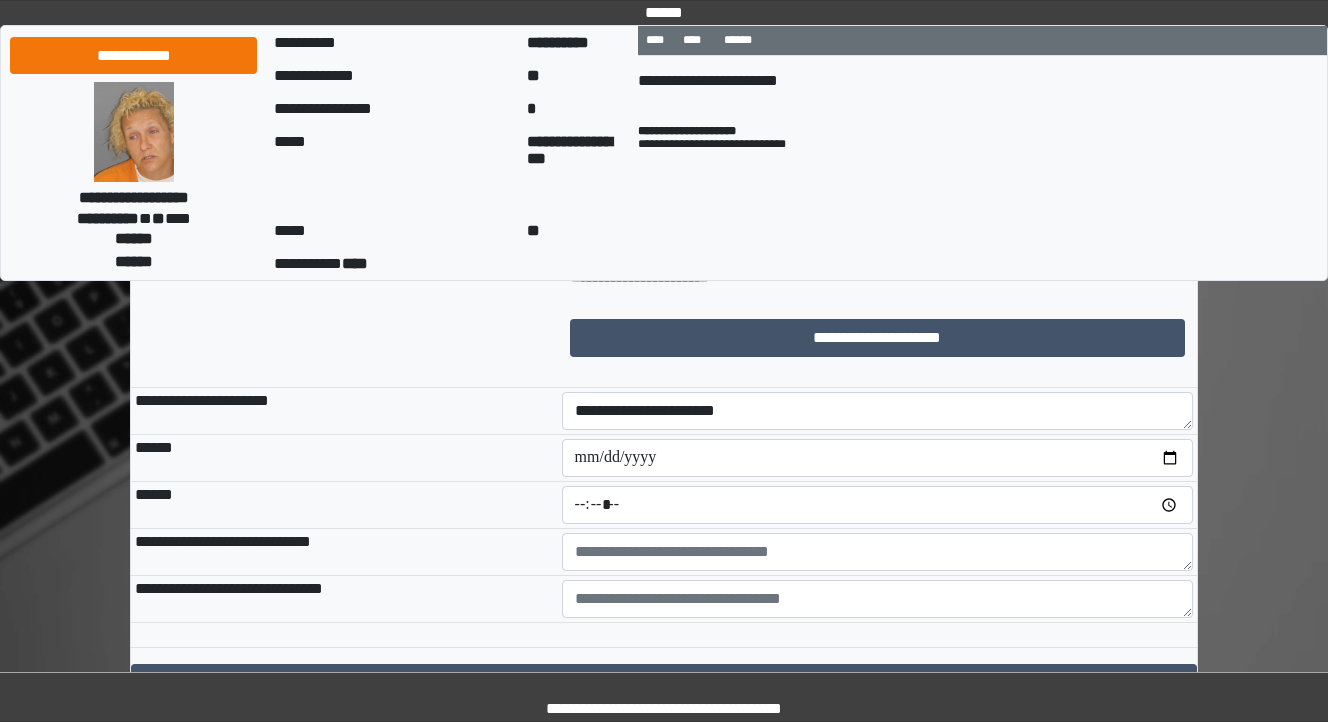 click on "******" at bounding box center (344, 458) 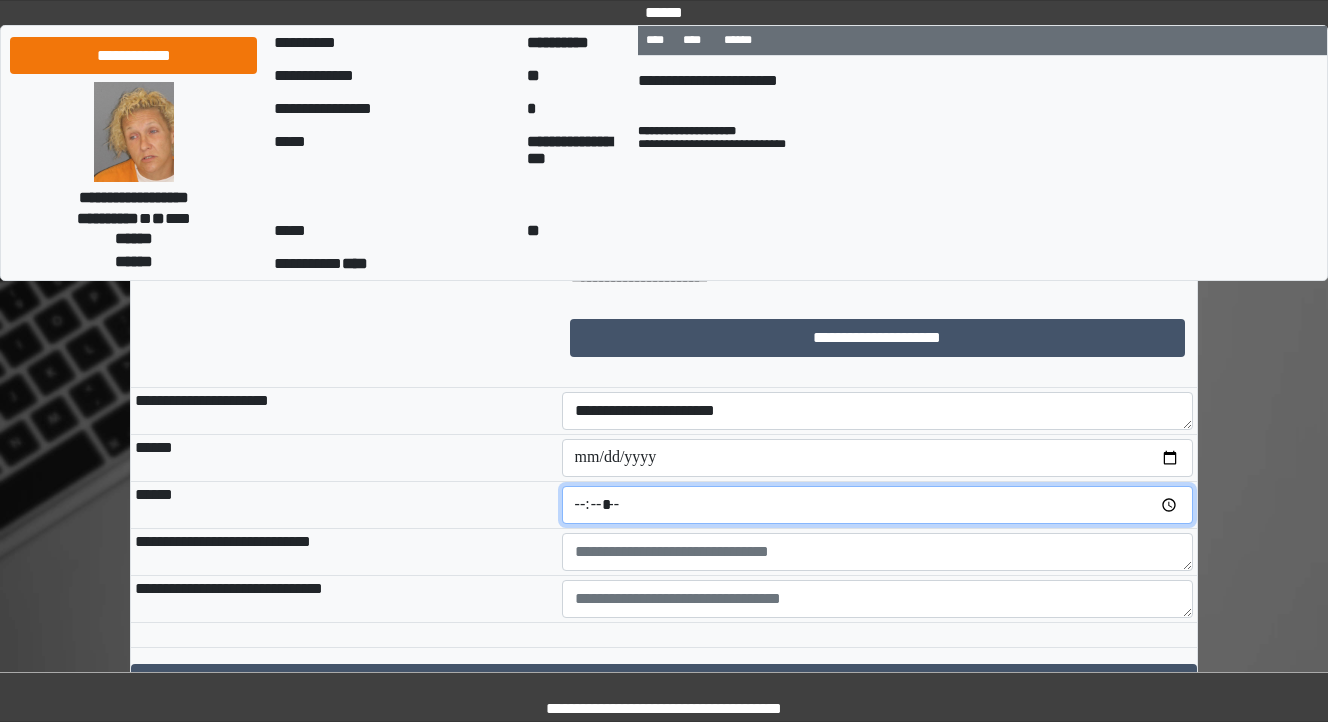 click at bounding box center (878, 505) 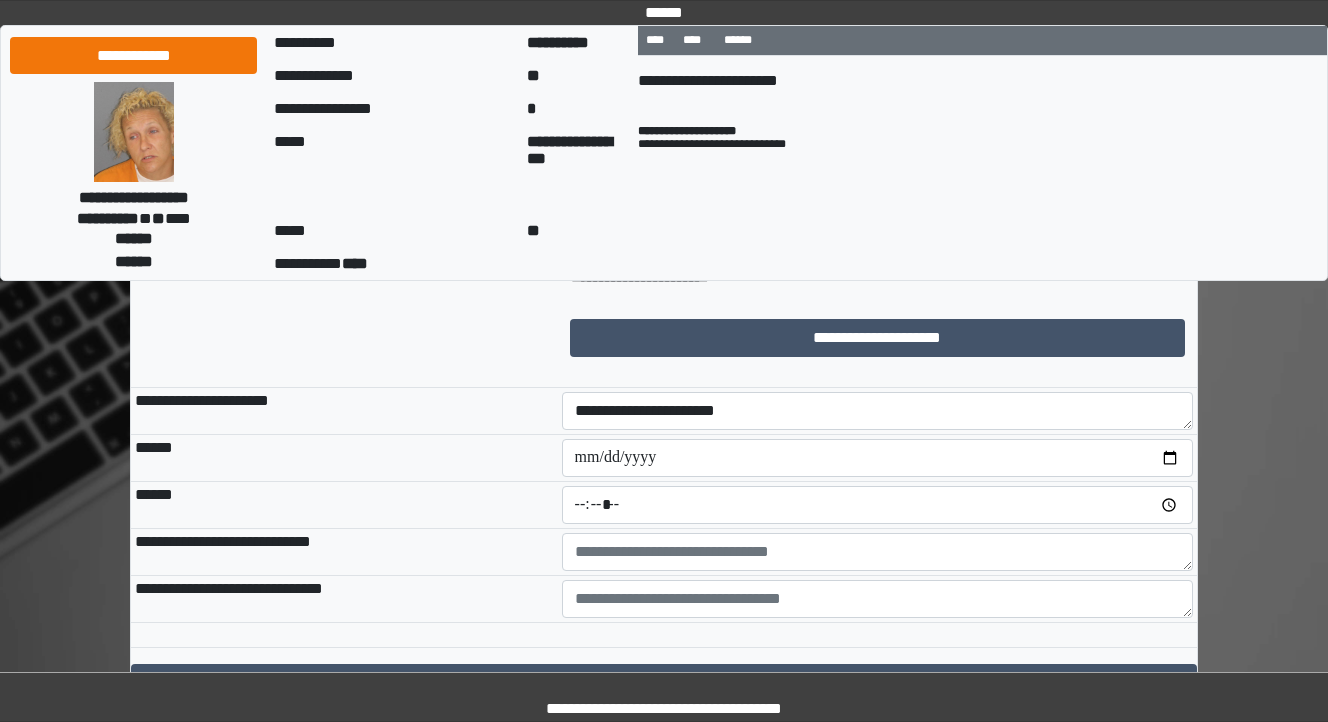 type on "*****" 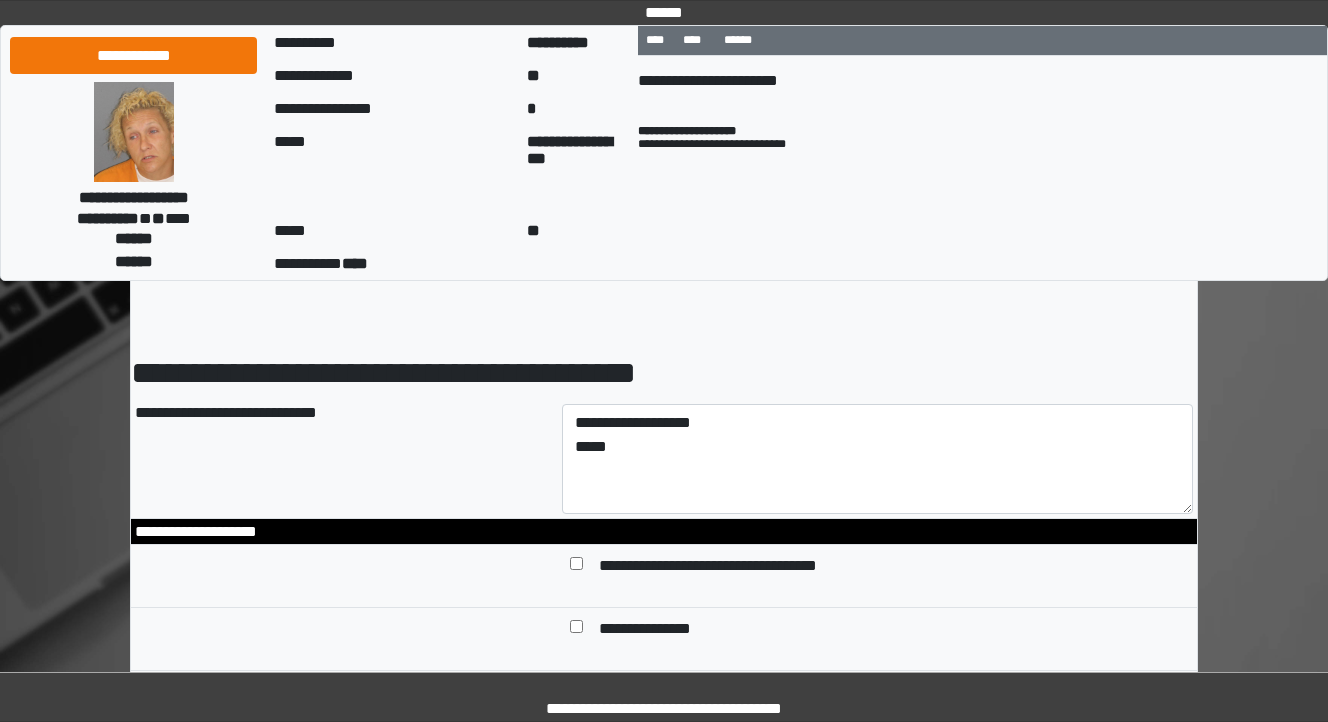 scroll, scrollTop: 0, scrollLeft: 0, axis: both 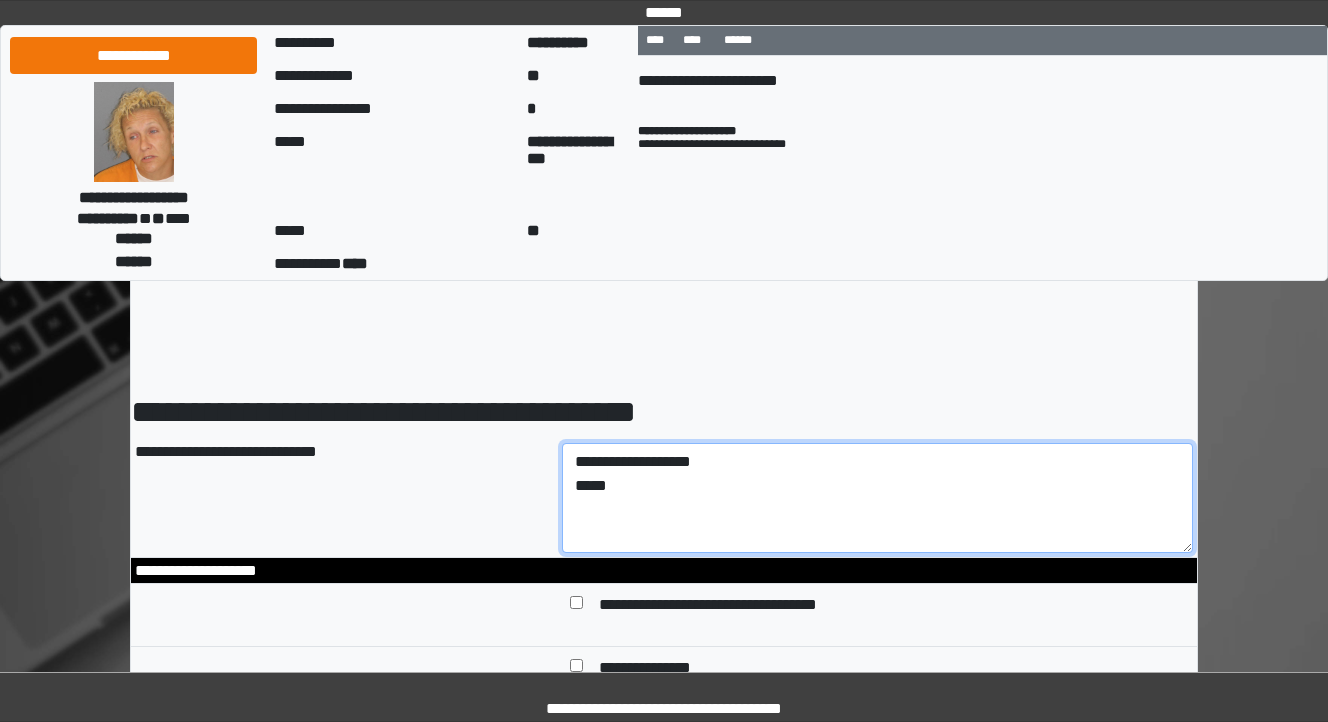 click on "**********" at bounding box center (878, 498) 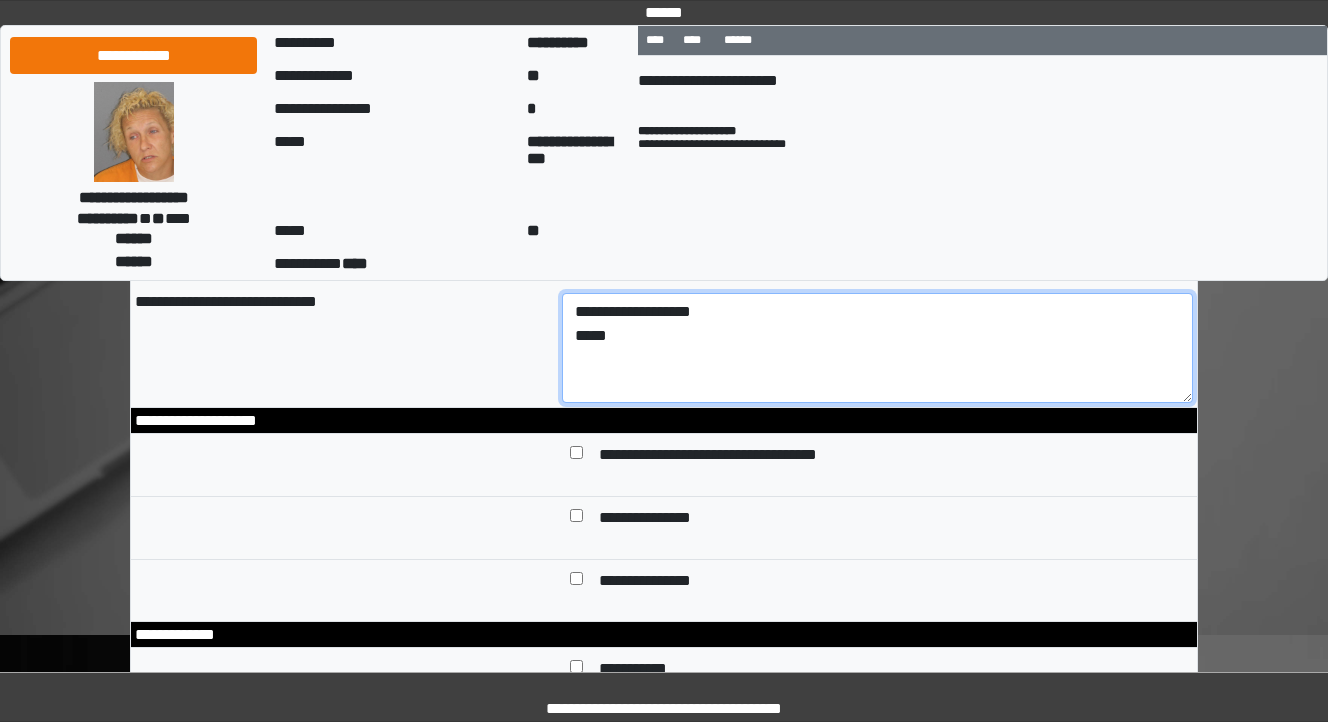 scroll, scrollTop: 160, scrollLeft: 0, axis: vertical 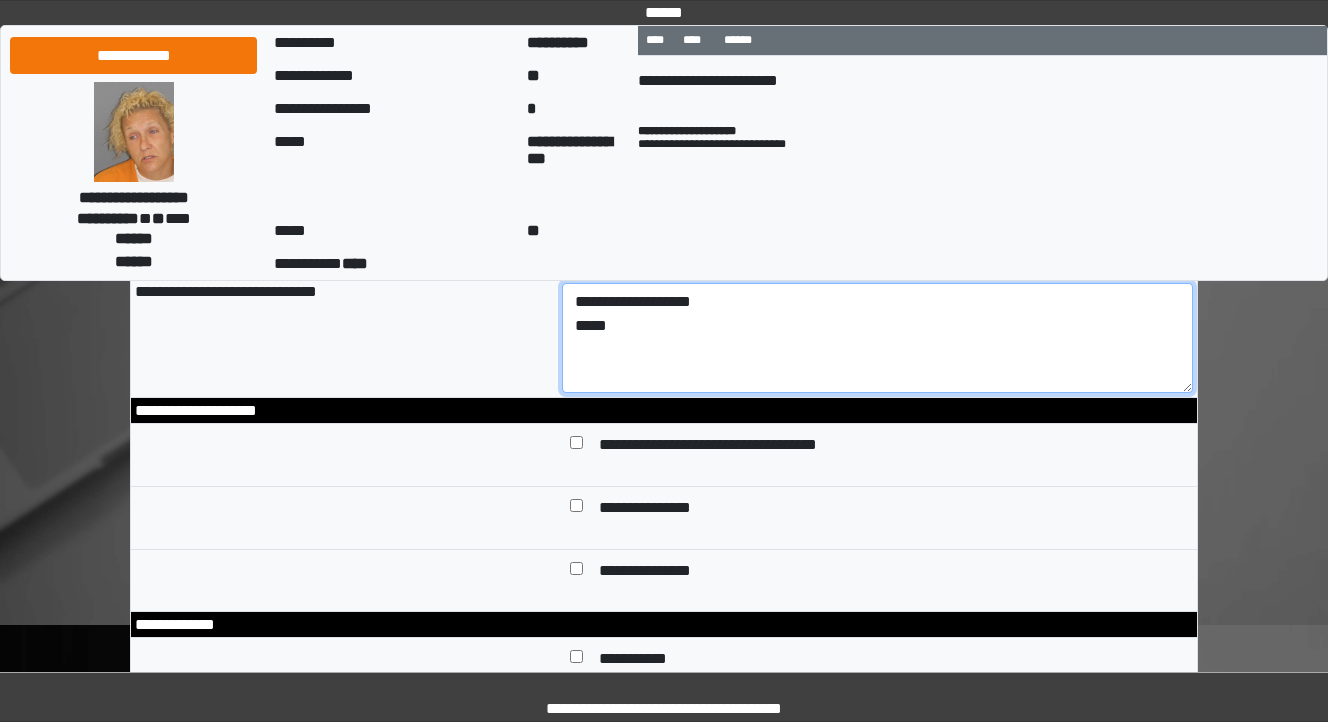 click on "**********" at bounding box center (878, 338) 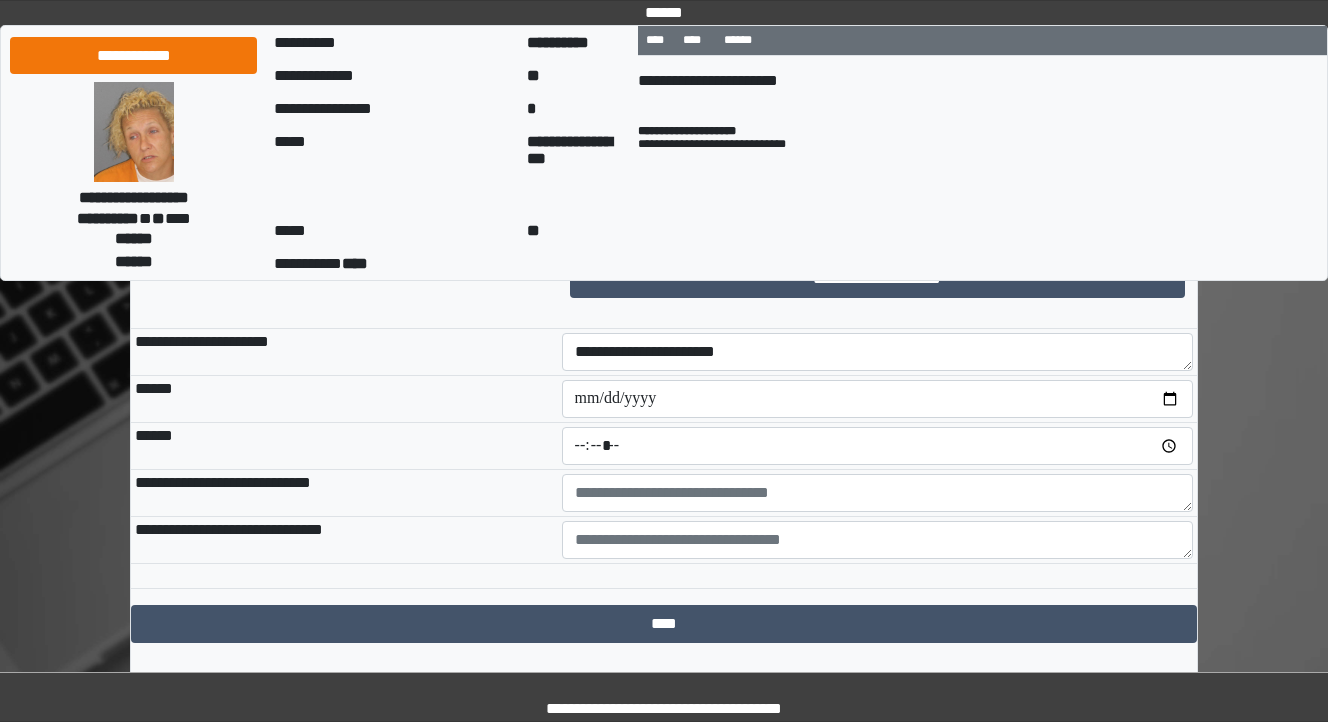 scroll, scrollTop: 1710, scrollLeft: 0, axis: vertical 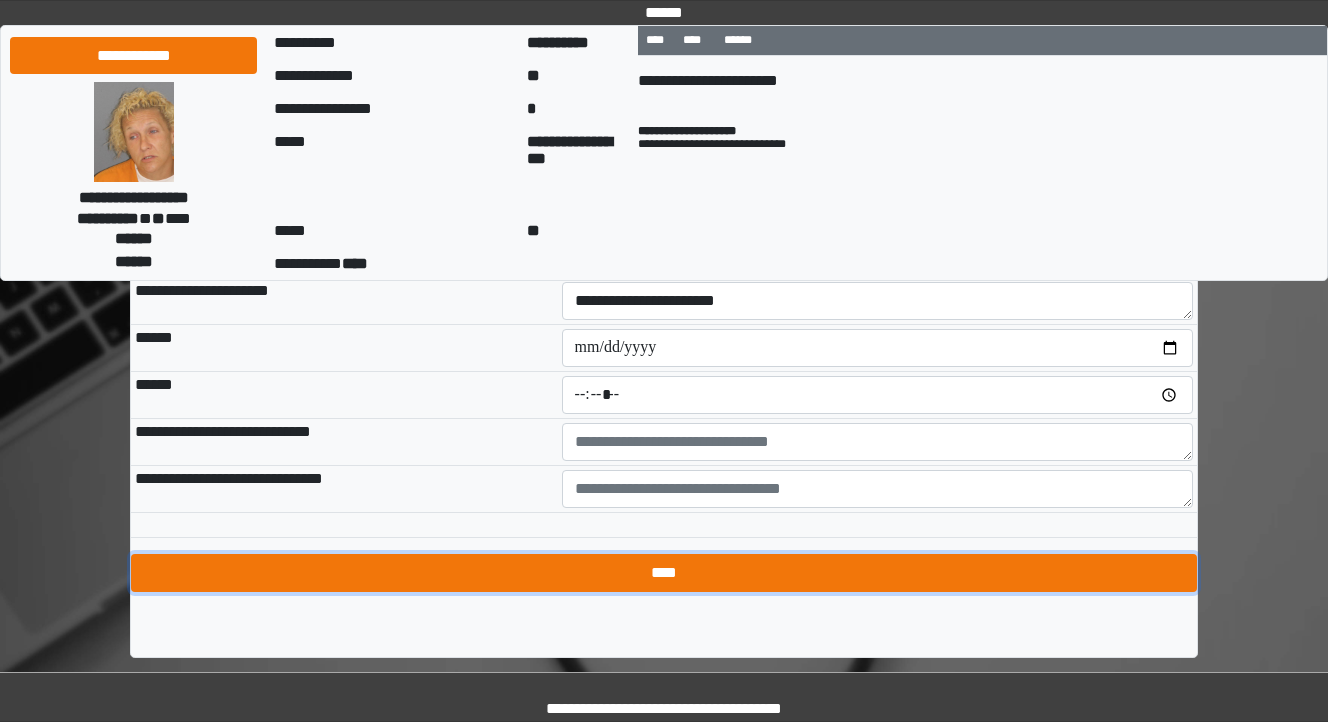 click on "****" at bounding box center [664, 573] 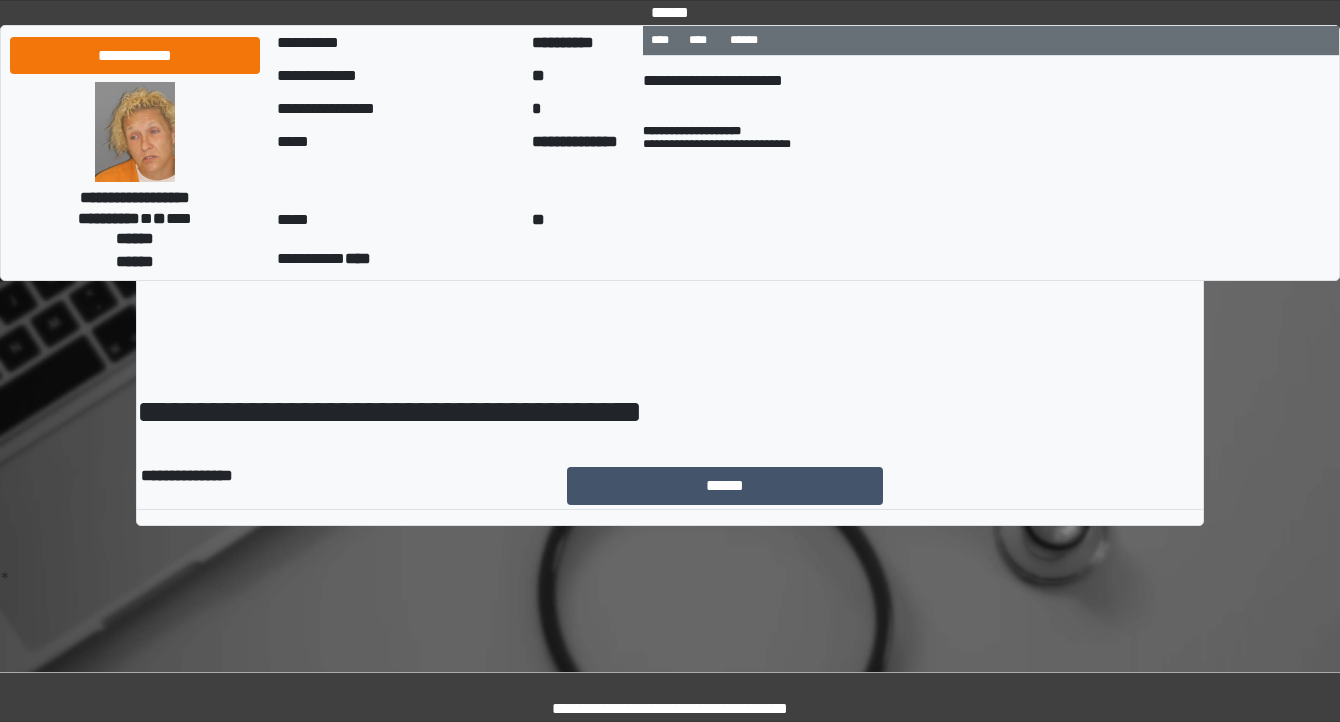scroll, scrollTop: 0, scrollLeft: 0, axis: both 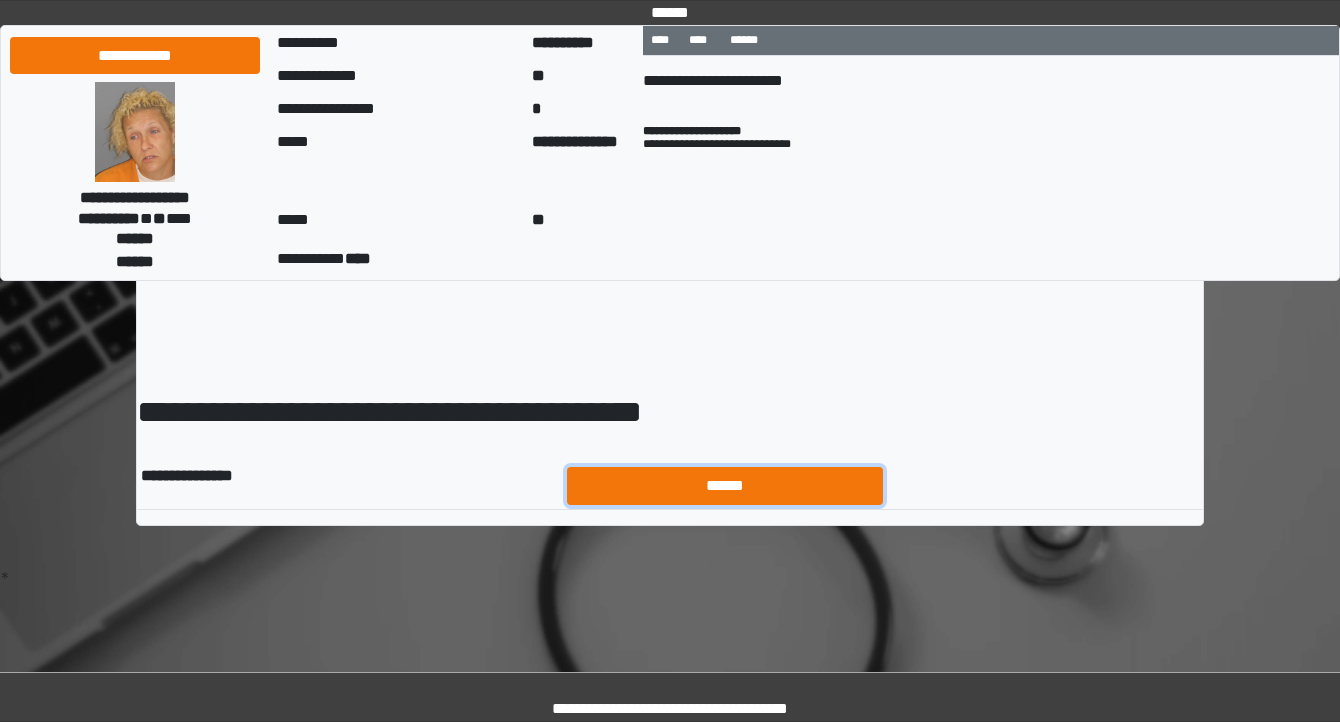 click on "******" at bounding box center [725, 486] 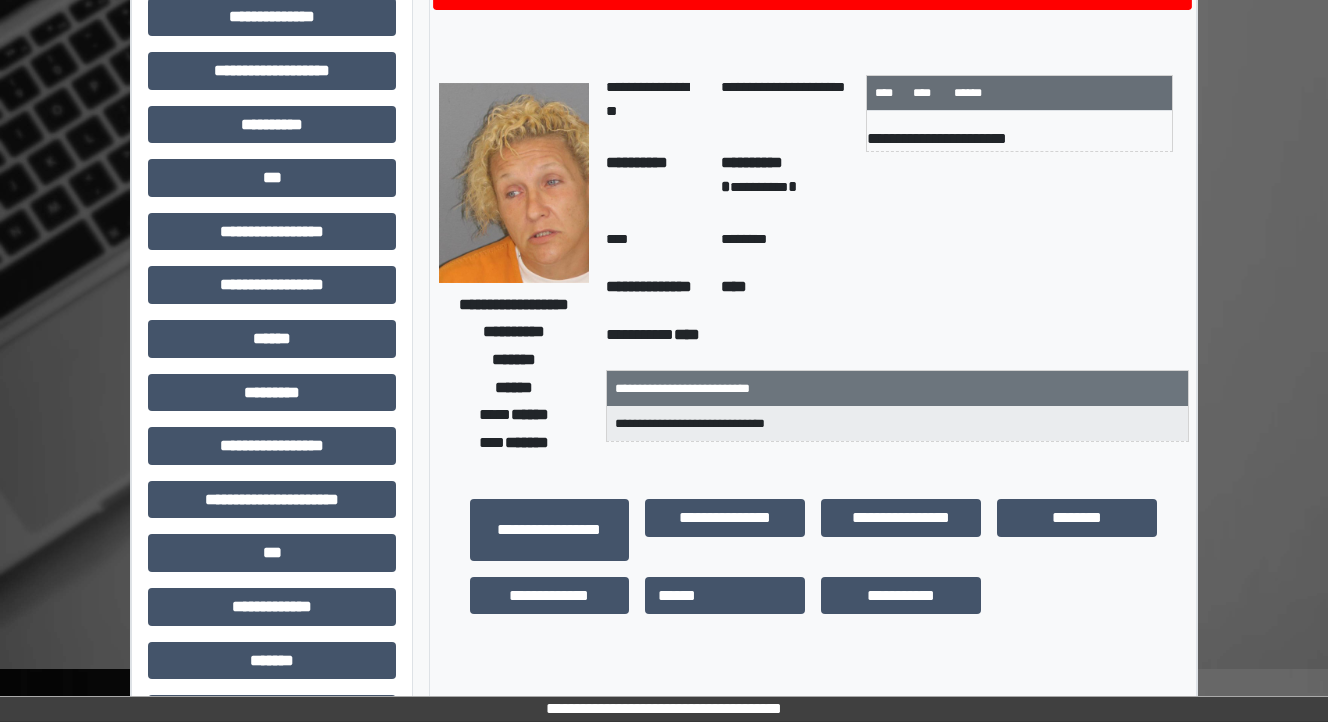 scroll, scrollTop: 444, scrollLeft: 0, axis: vertical 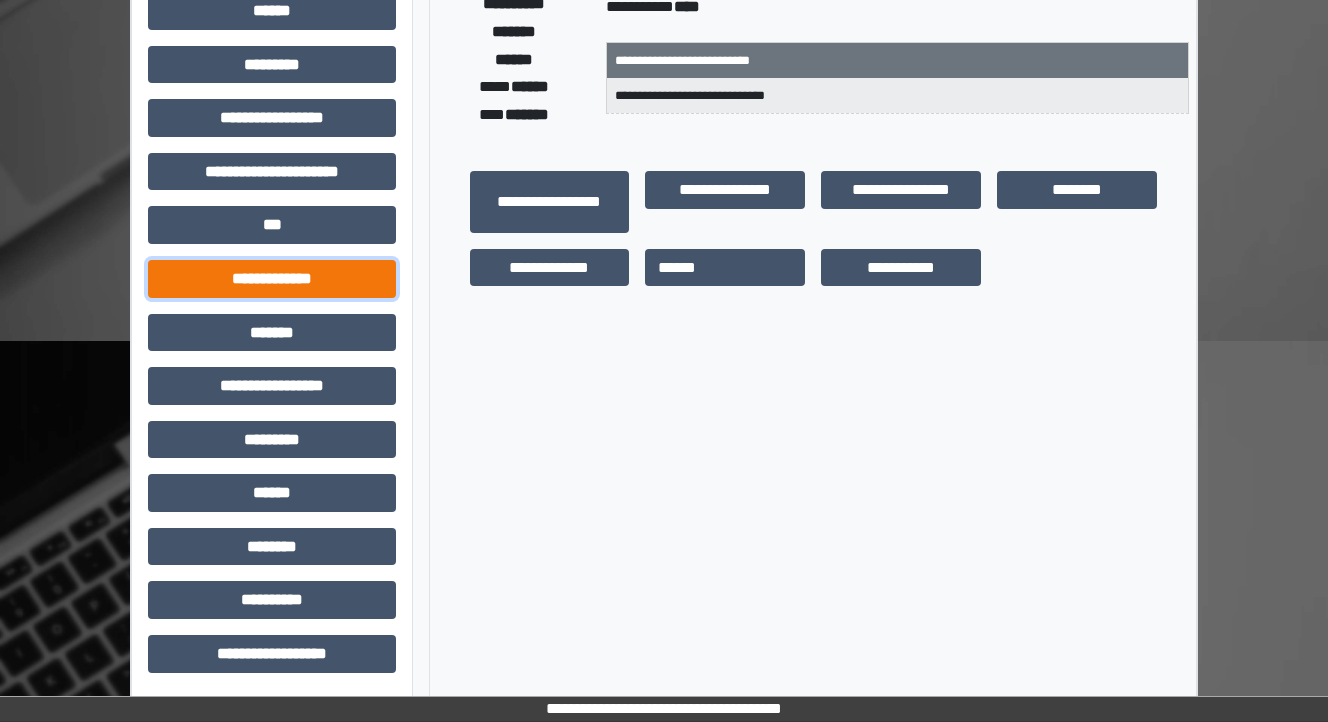 click on "**********" at bounding box center [272, 279] 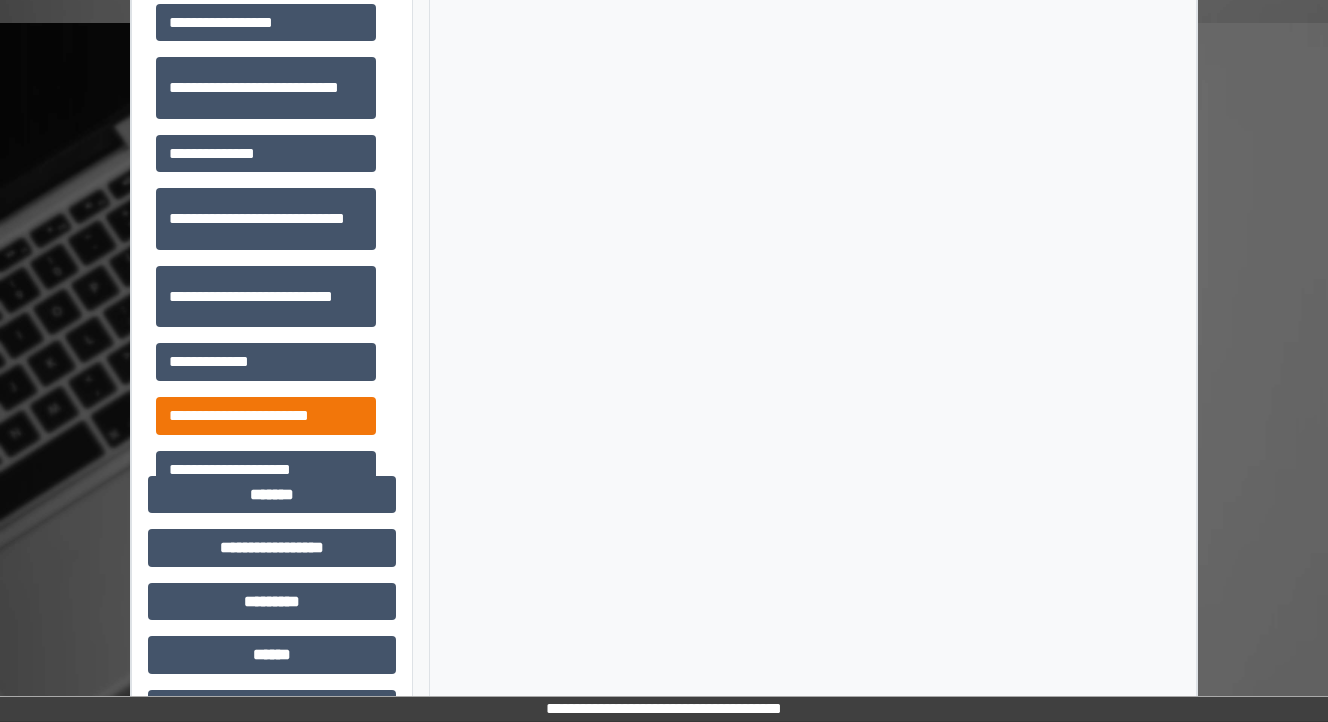 scroll, scrollTop: 764, scrollLeft: 0, axis: vertical 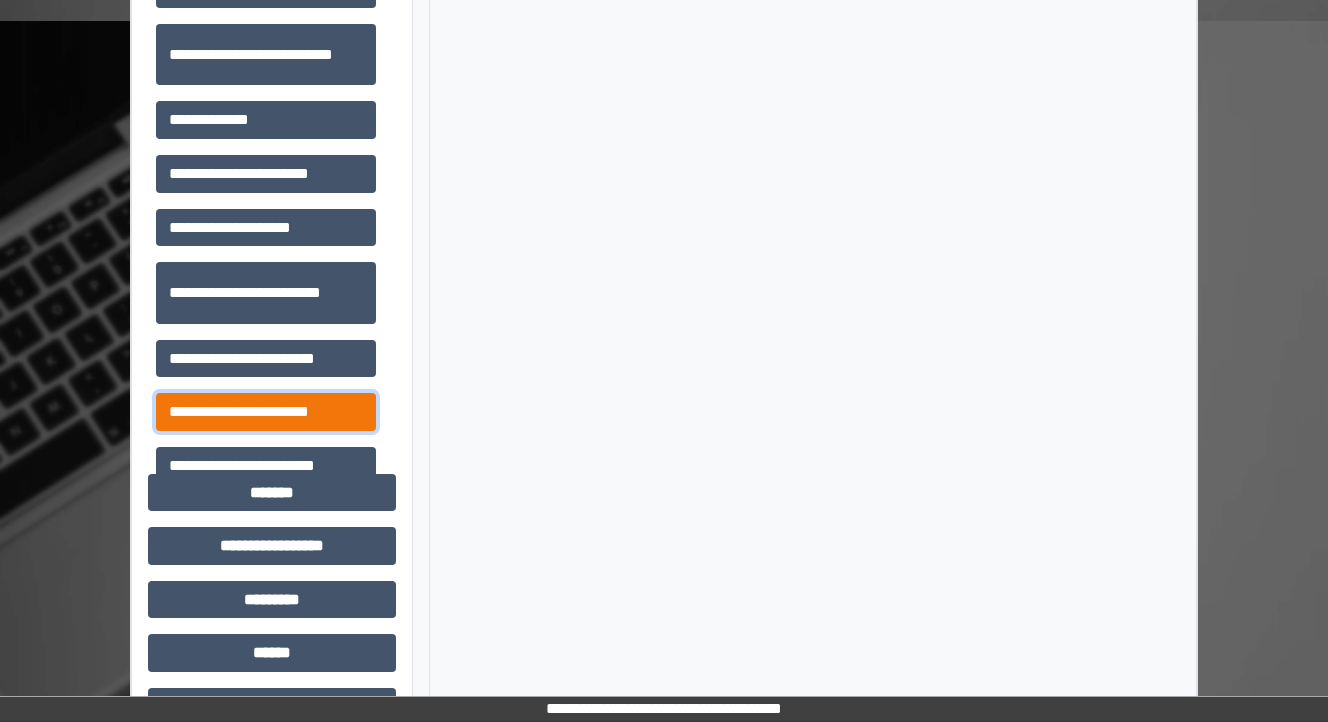click on "**********" at bounding box center [266, 412] 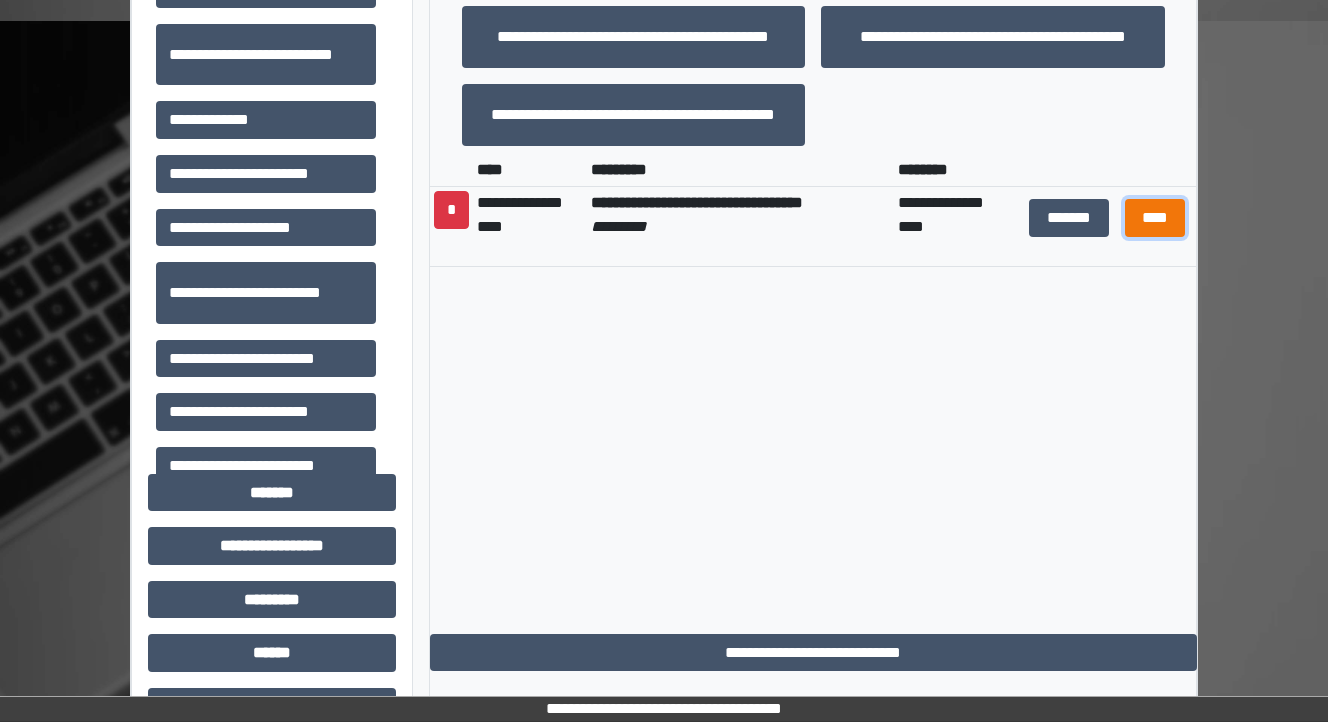 click on "****" at bounding box center [1154, 218] 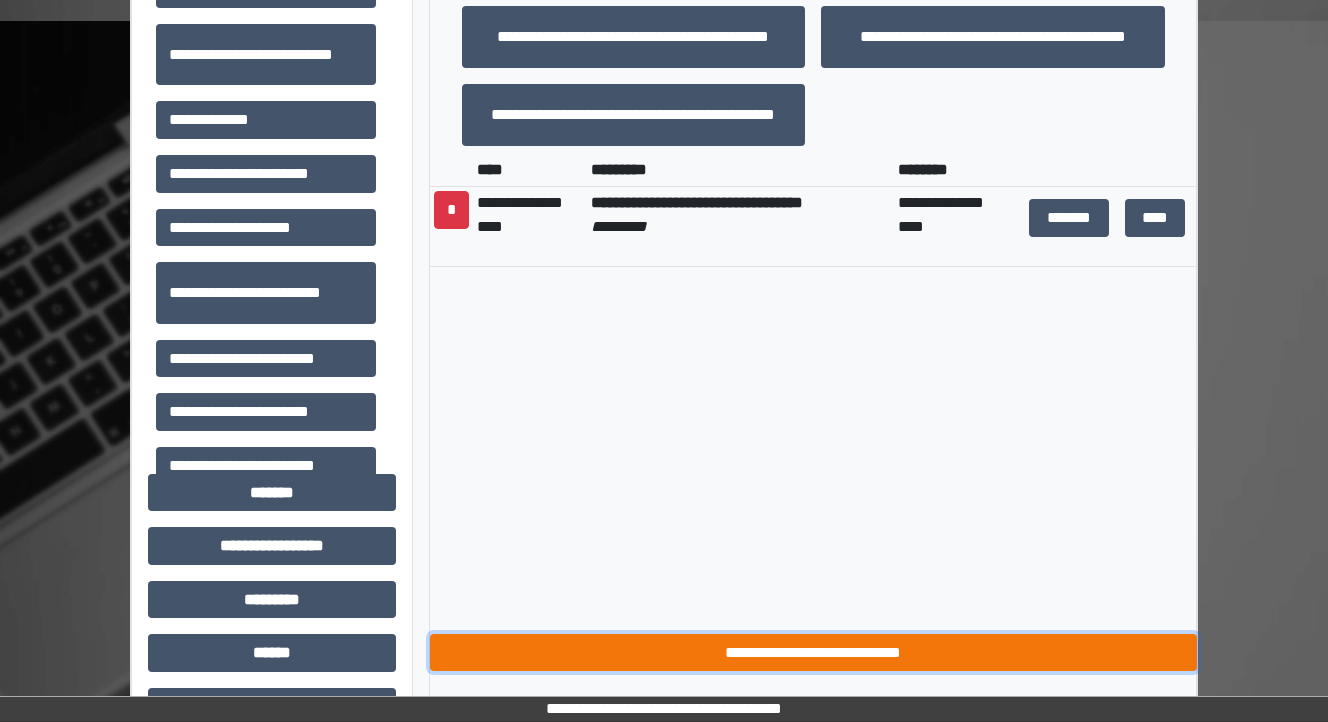 click on "**********" at bounding box center (813, 653) 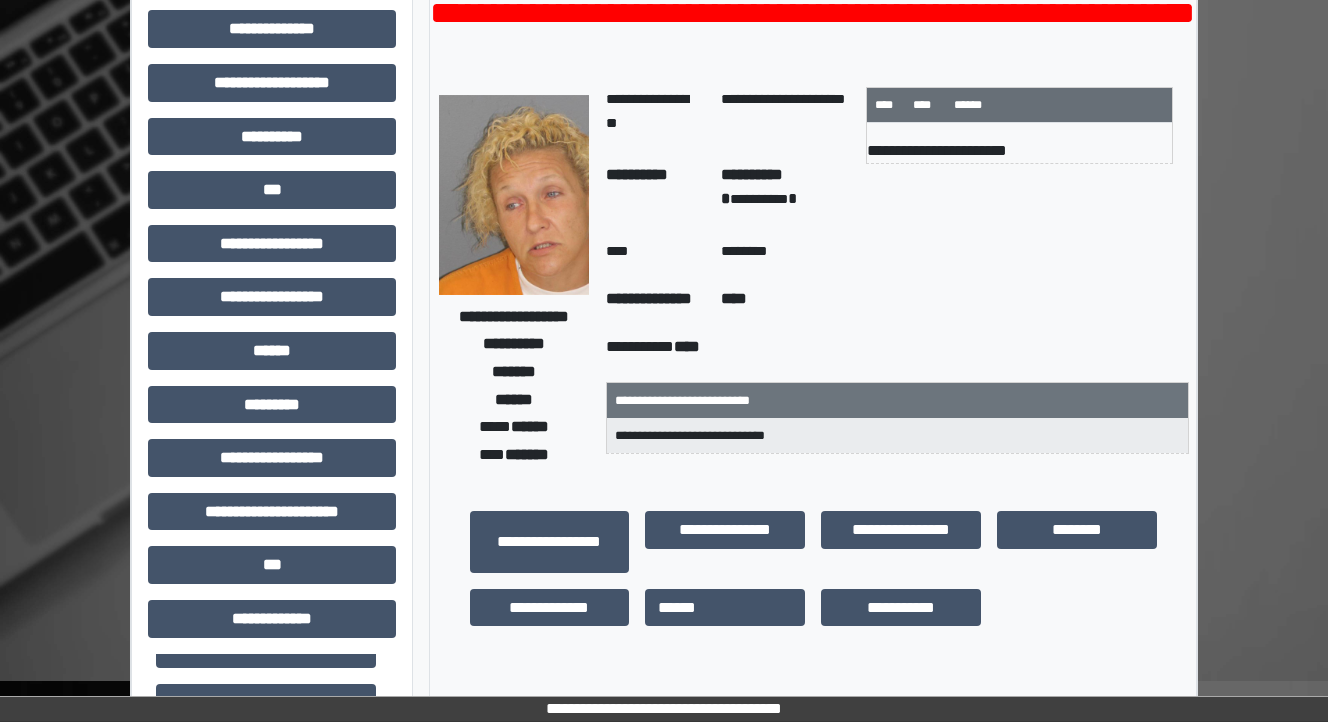 scroll, scrollTop: 0, scrollLeft: 0, axis: both 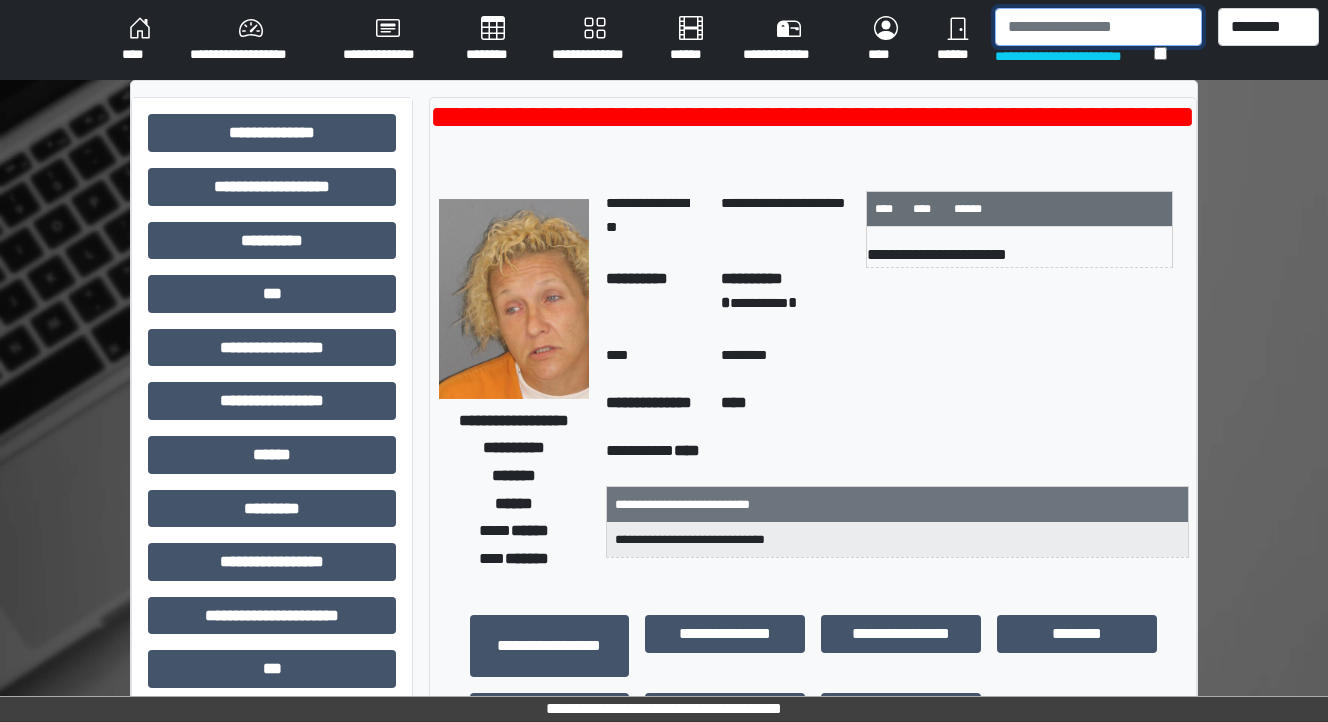 click at bounding box center [1098, 27] 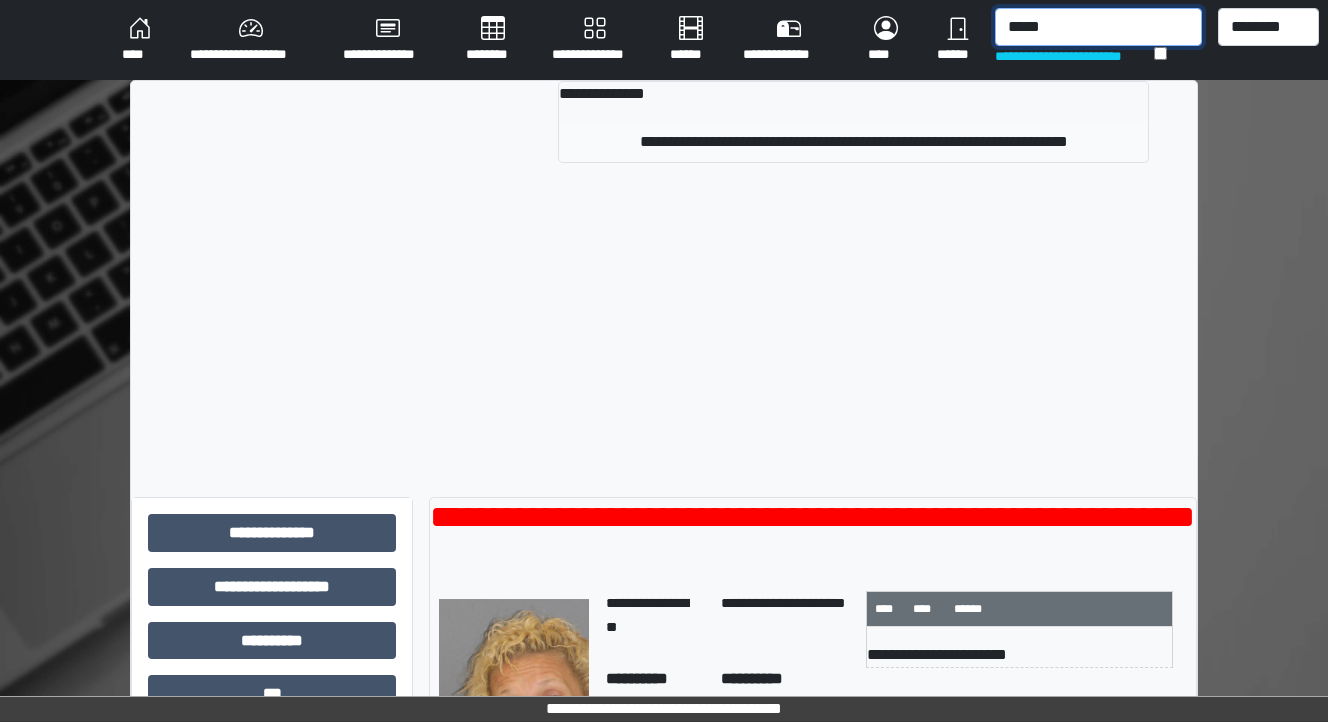 type on "*****" 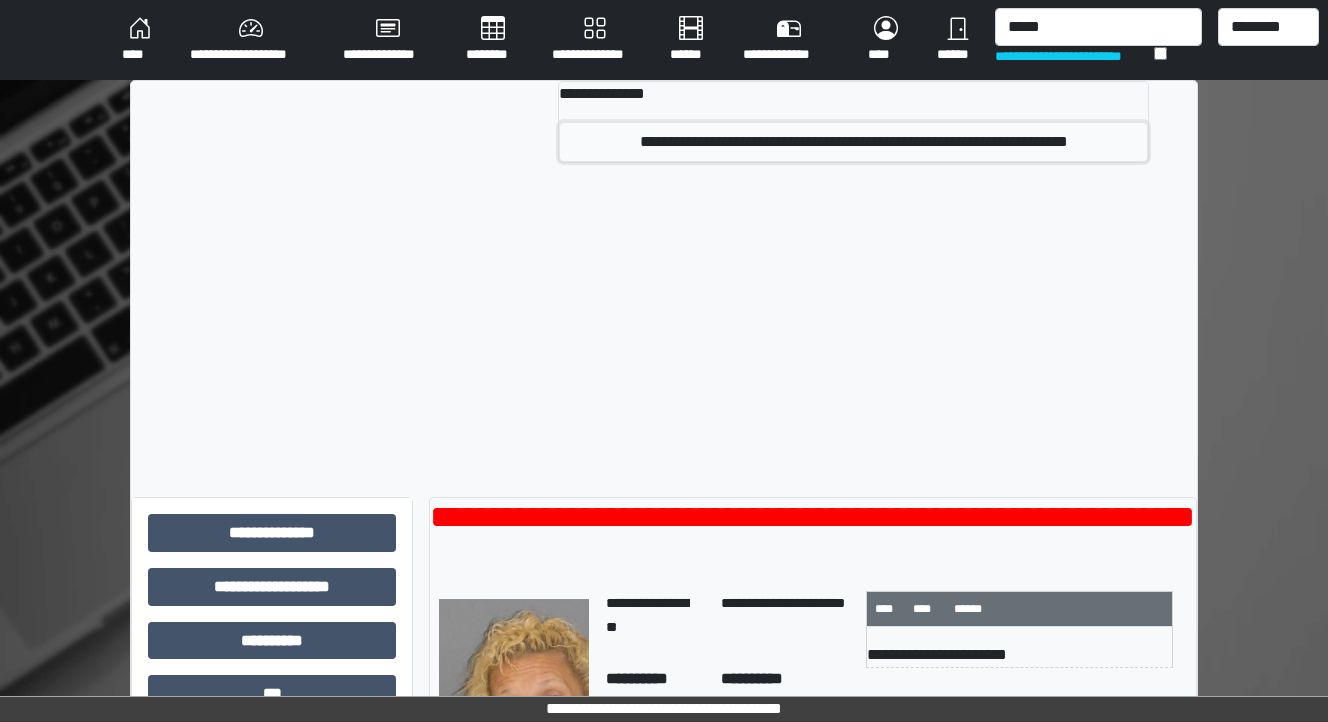 click on "**********" at bounding box center [853, 142] 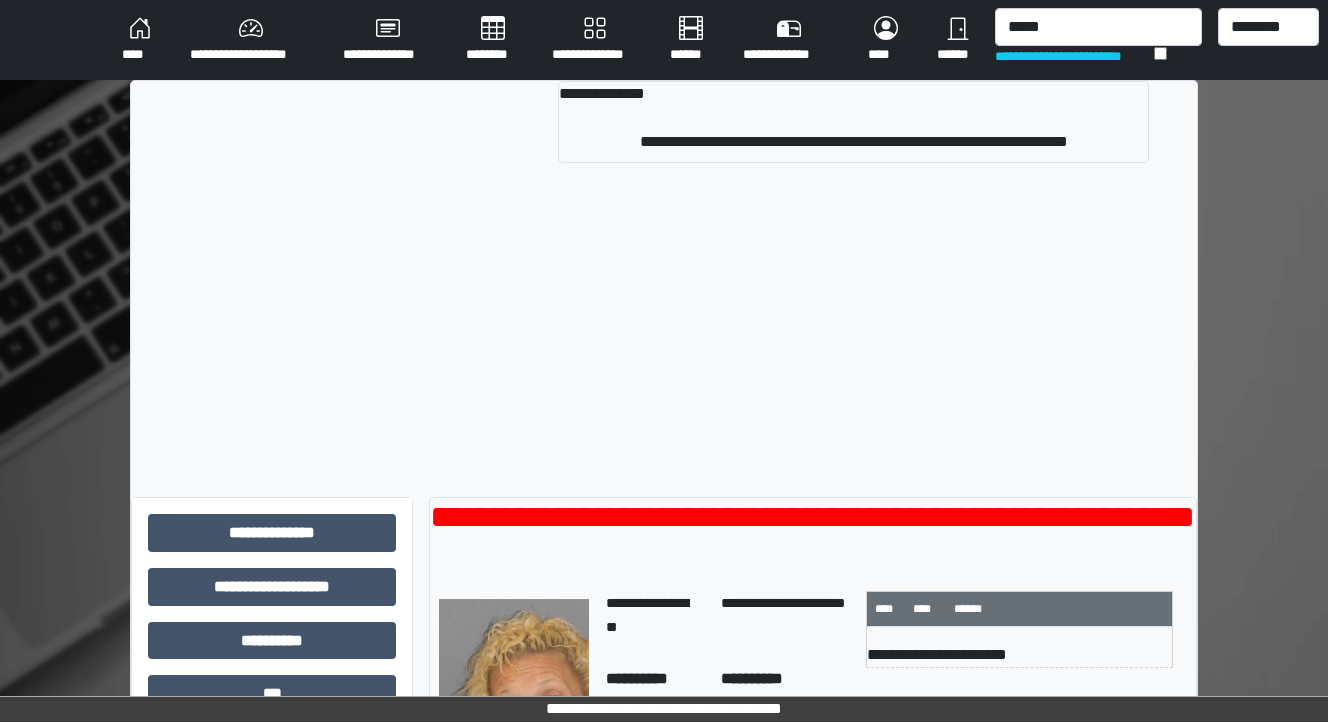 type 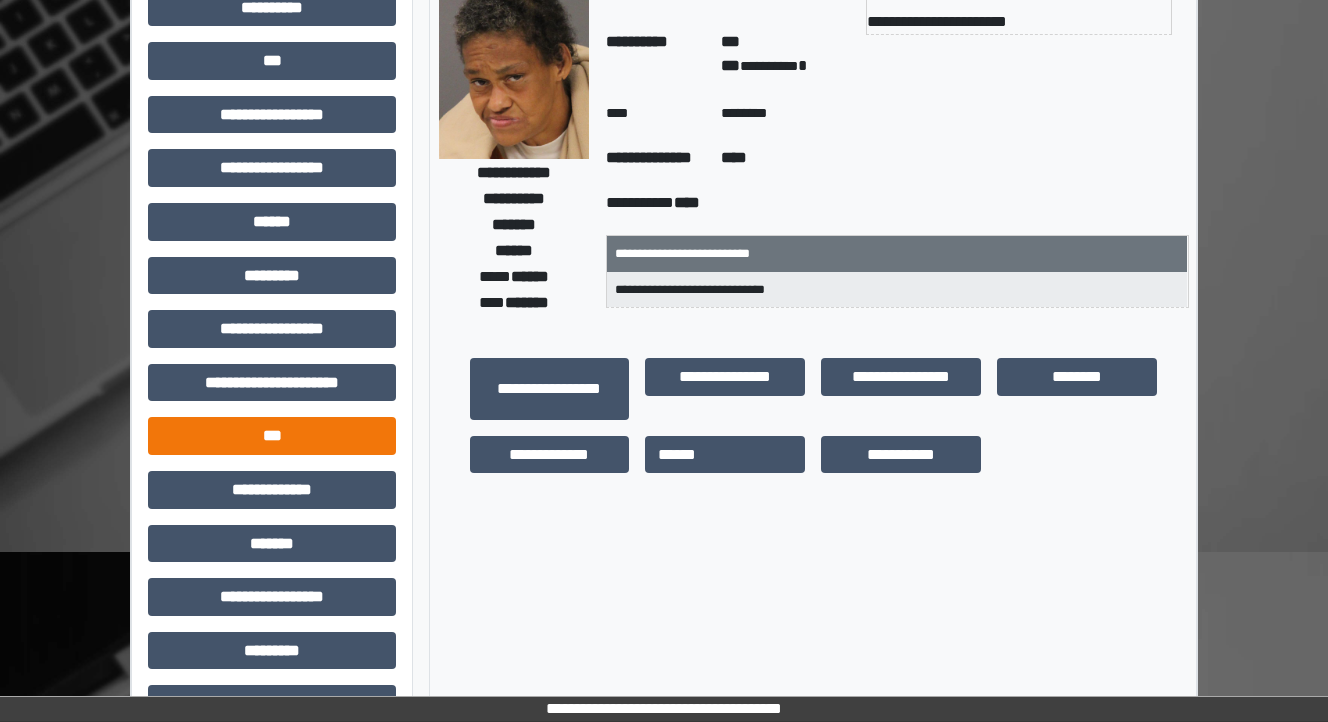 scroll, scrollTop: 240, scrollLeft: 0, axis: vertical 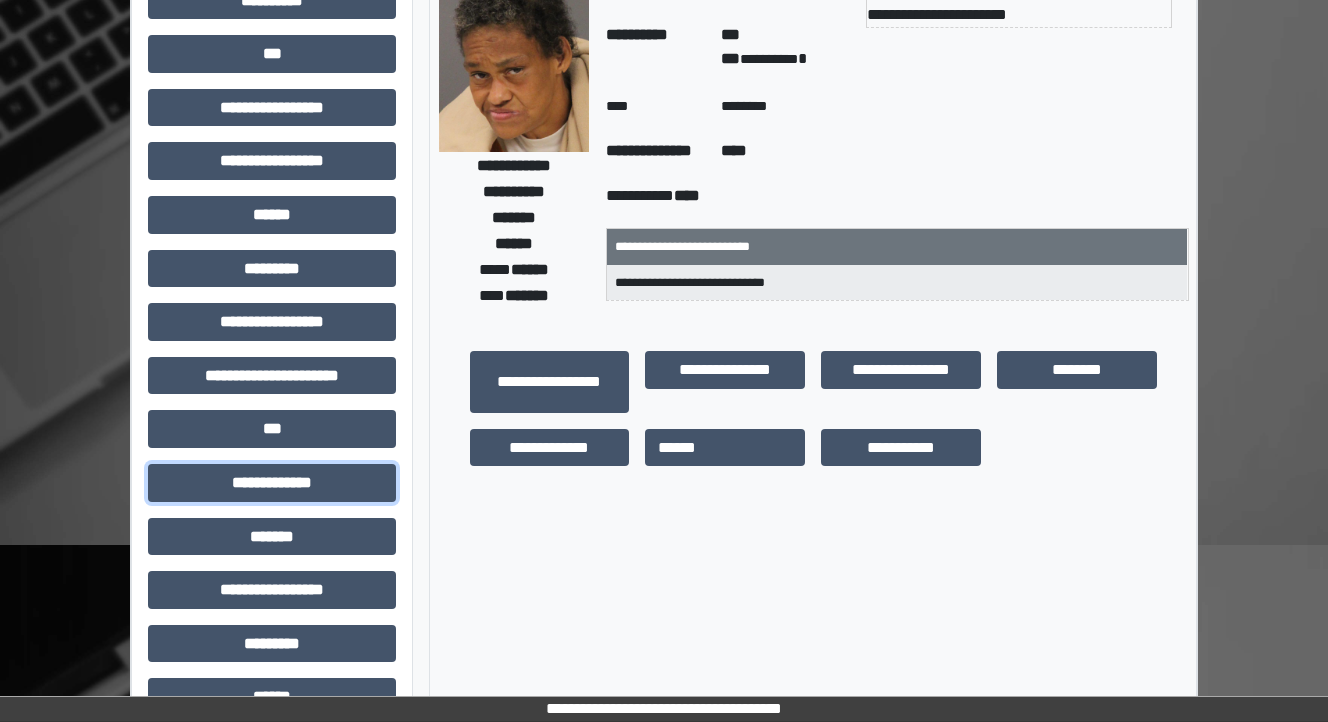 drag, startPoint x: 321, startPoint y: 484, endPoint x: 456, endPoint y: 439, distance: 142.30249 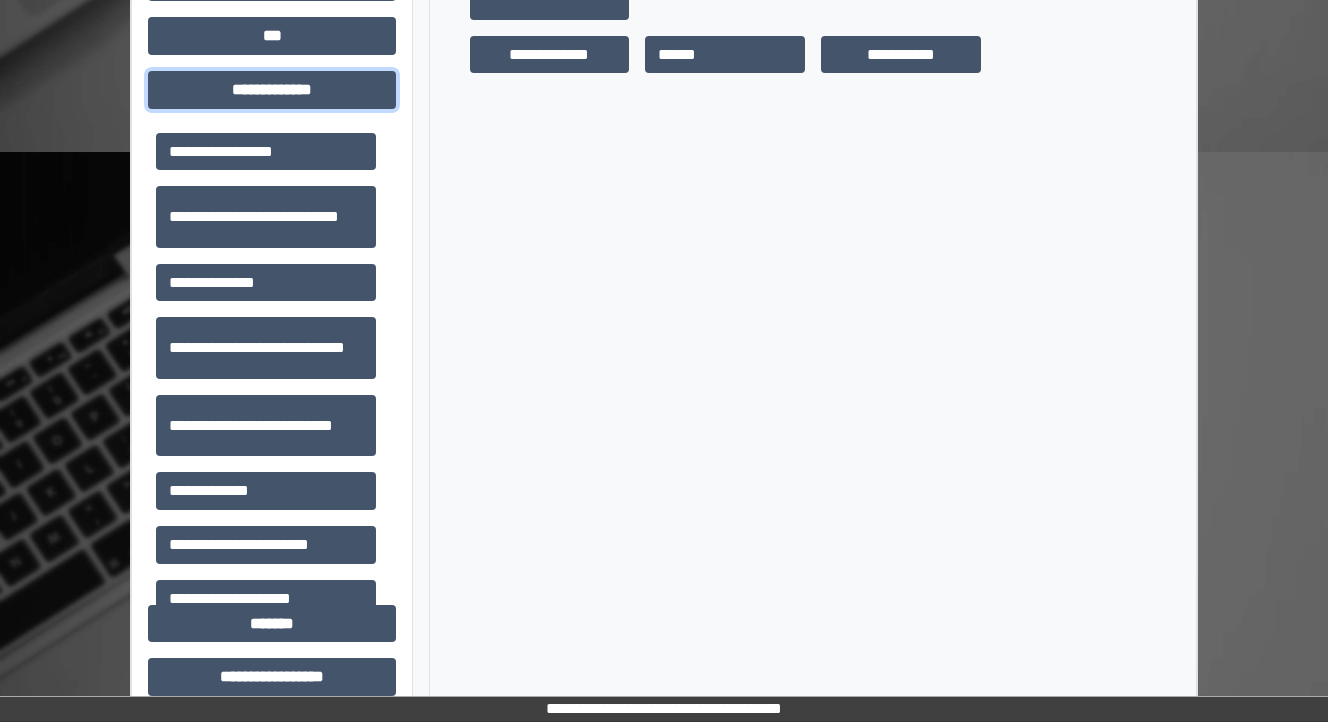 scroll, scrollTop: 640, scrollLeft: 0, axis: vertical 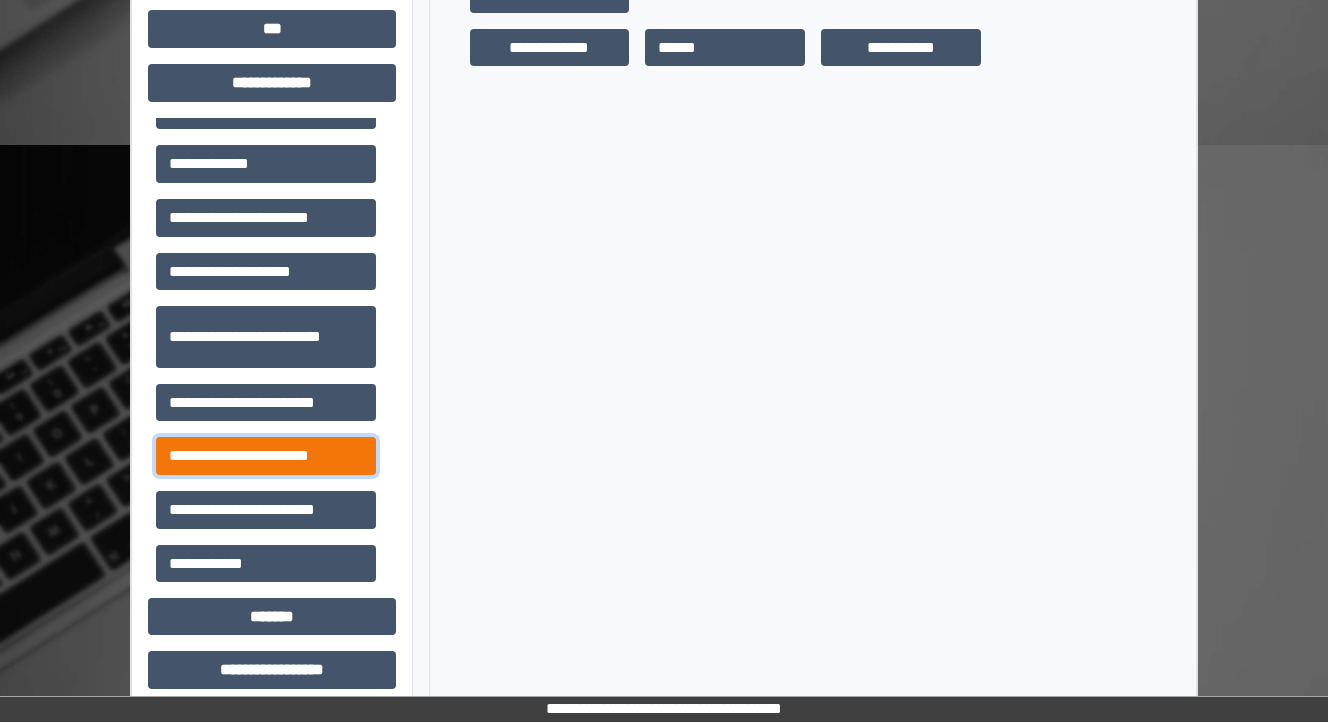 click on "**********" at bounding box center (266, 456) 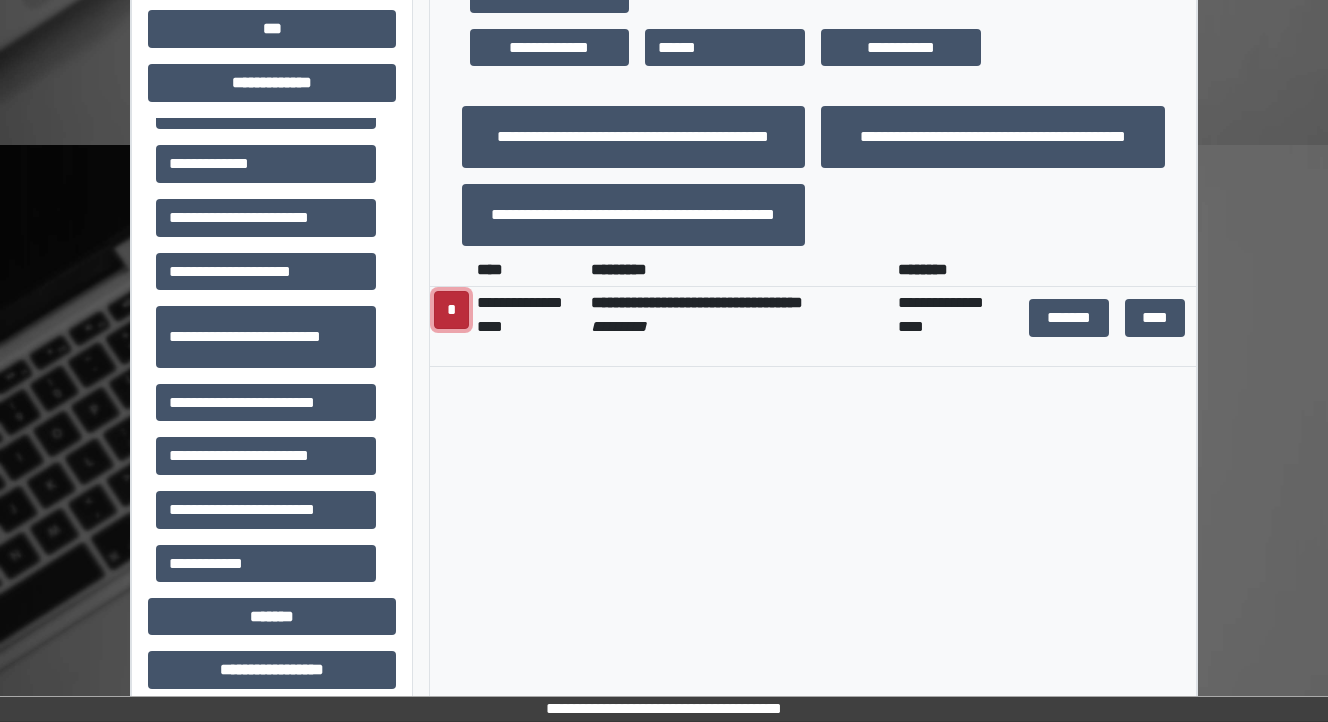 click on "*" at bounding box center (451, 310) 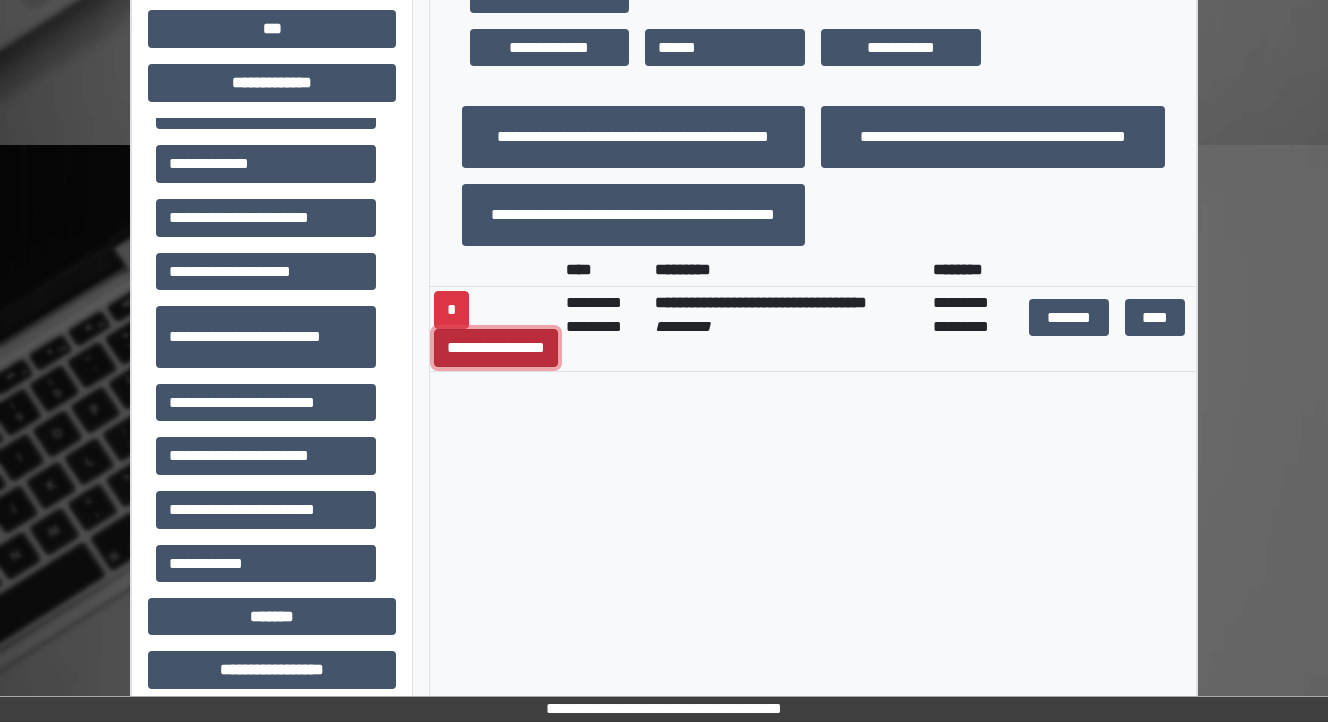 click on "**********" at bounding box center (496, 348) 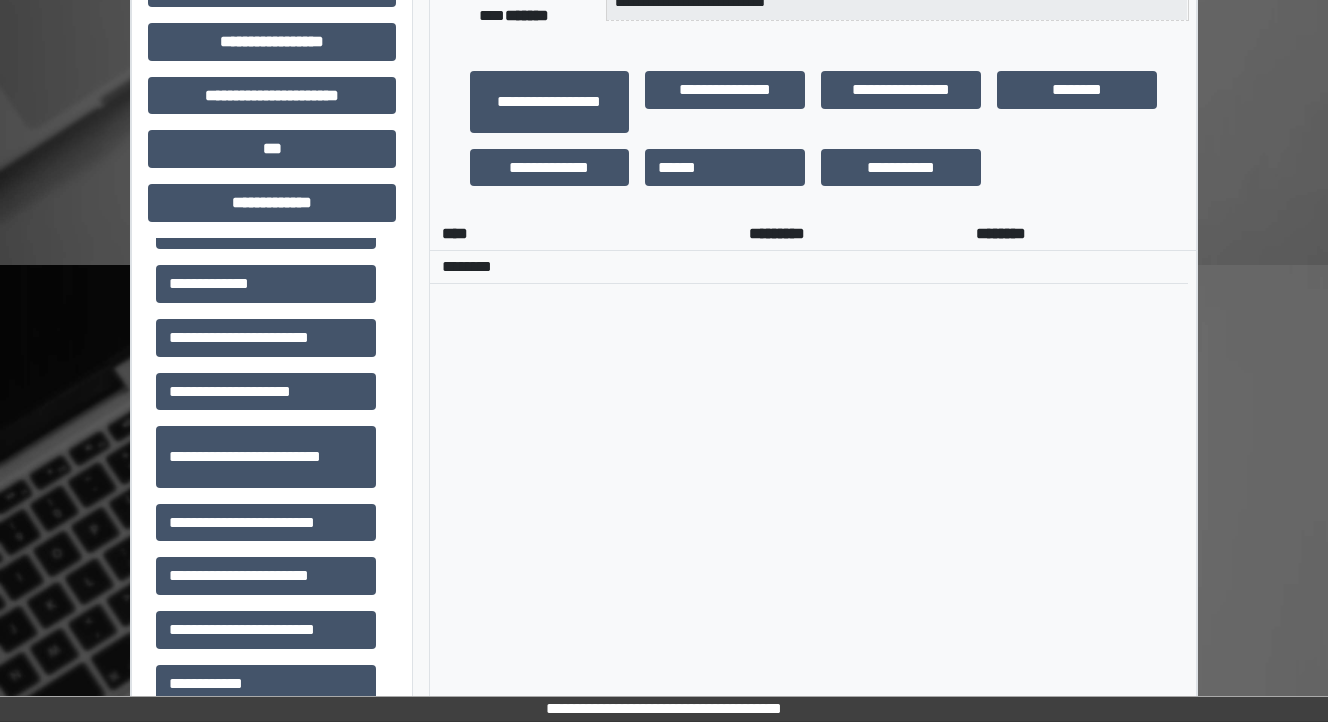 scroll, scrollTop: 400, scrollLeft: 0, axis: vertical 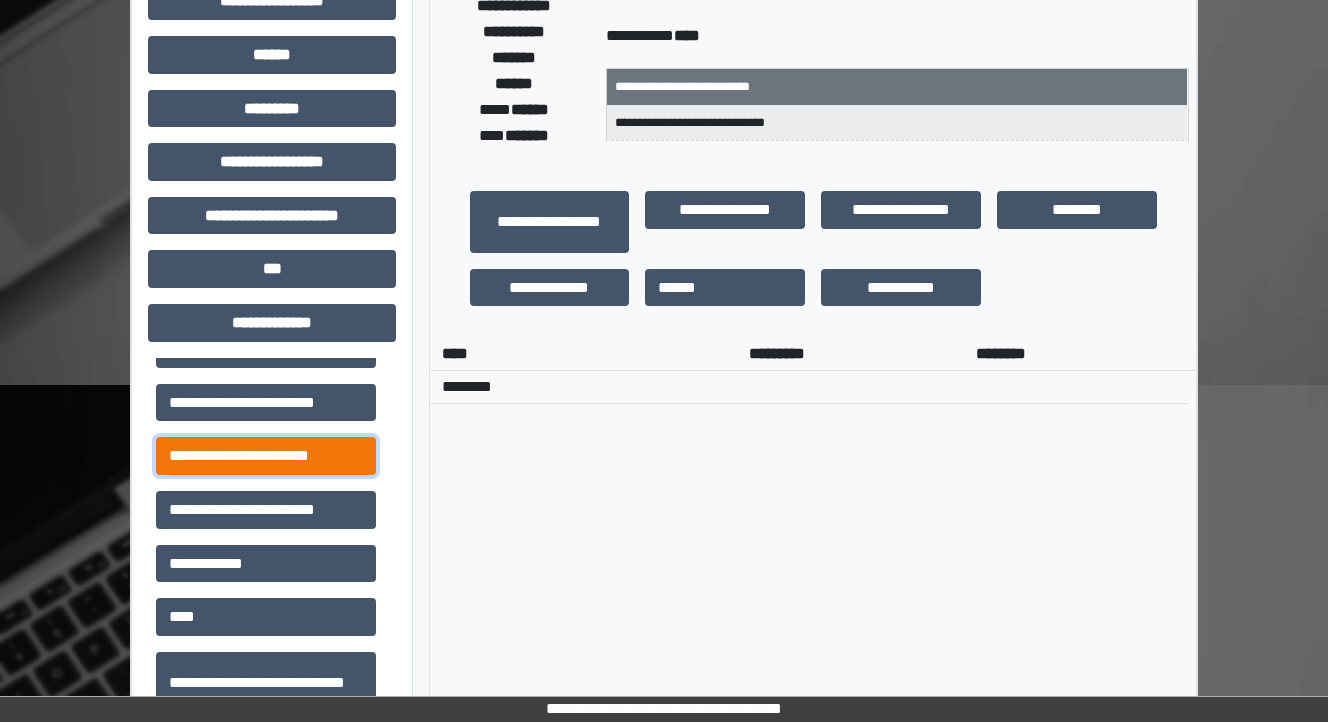 click on "**********" at bounding box center (266, 456) 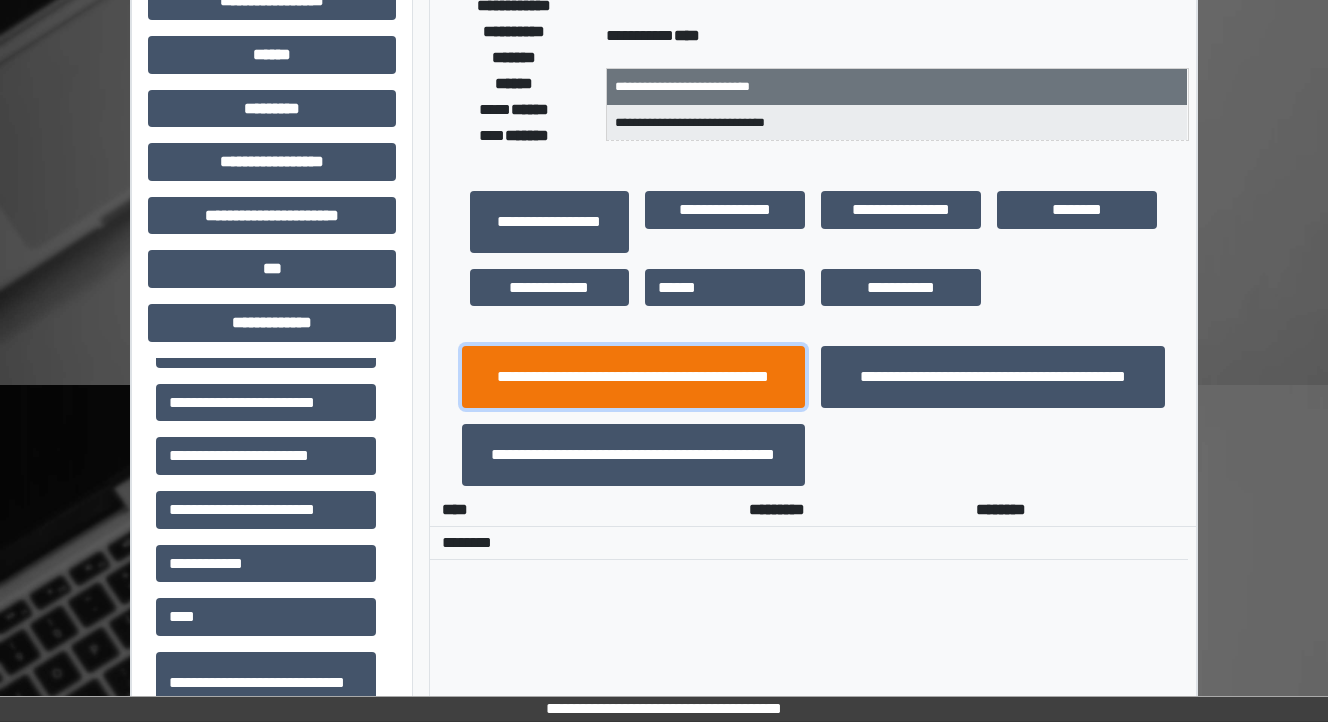click on "**********" at bounding box center [634, 377] 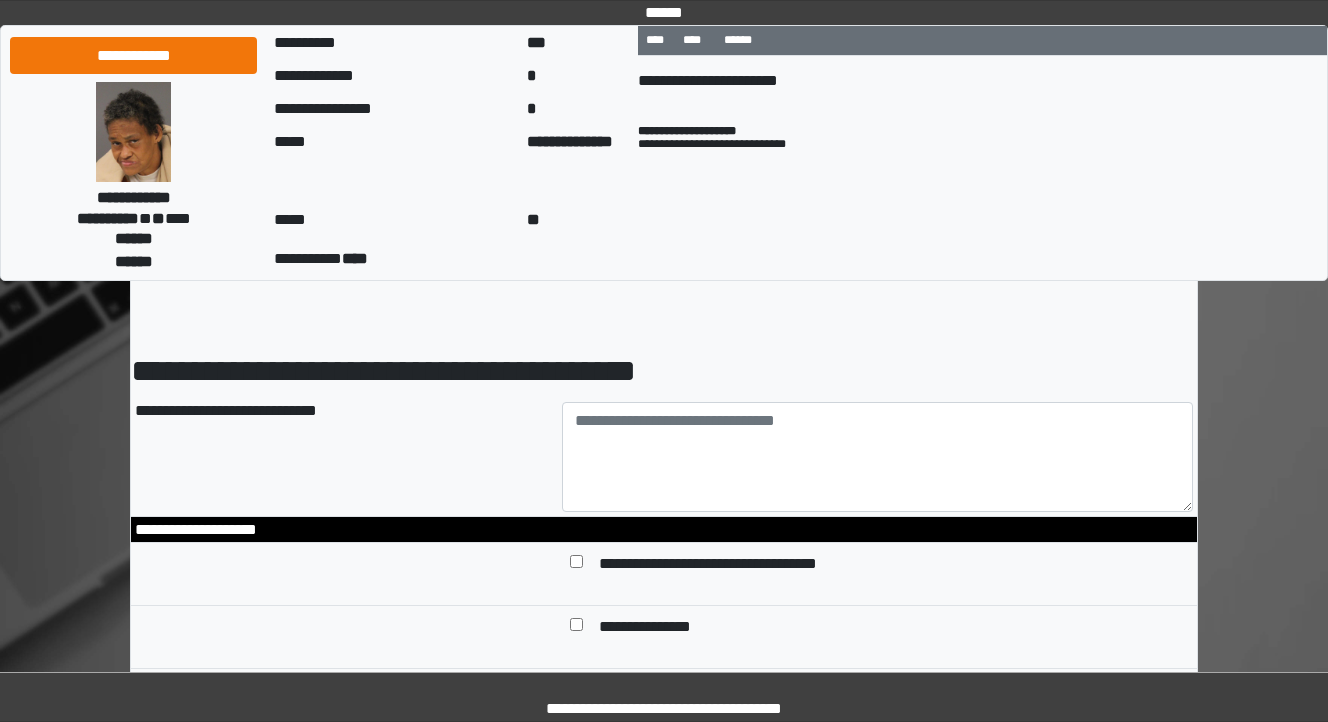scroll, scrollTop: 80, scrollLeft: 0, axis: vertical 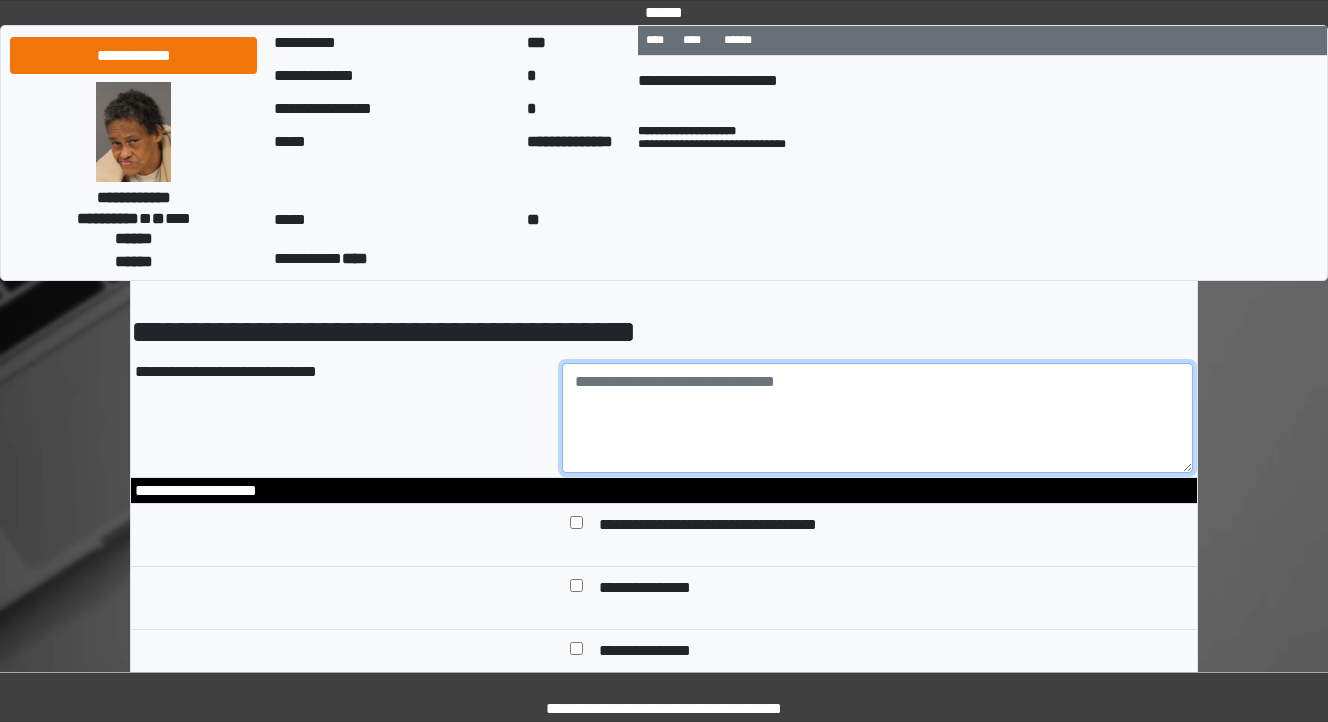 click at bounding box center (878, 418) 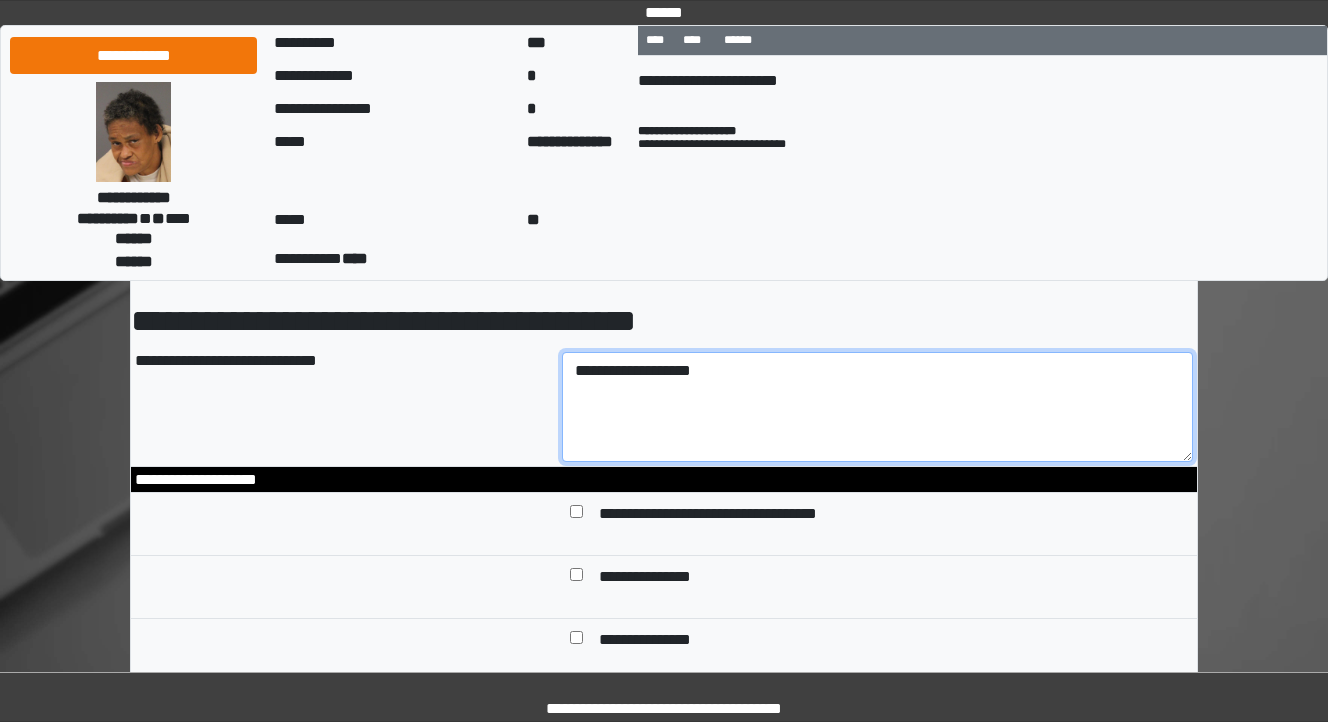 scroll, scrollTop: 160, scrollLeft: 0, axis: vertical 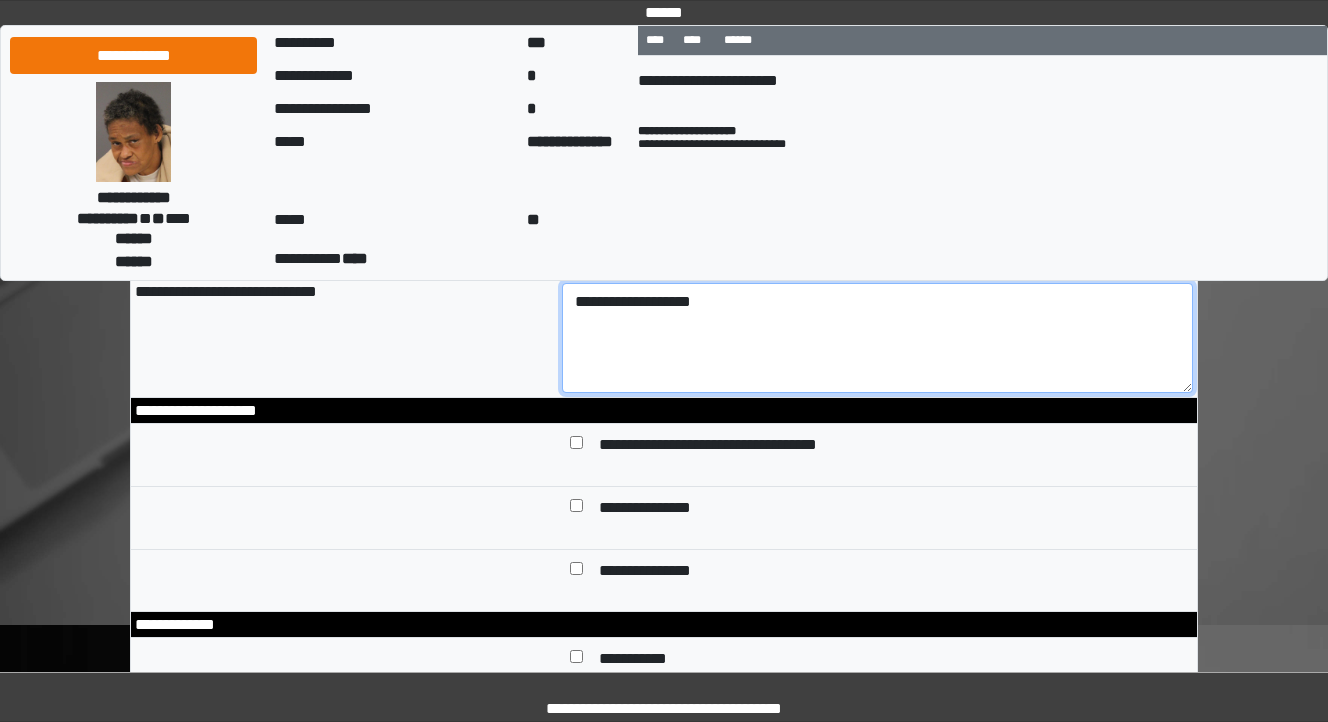 type on "**********" 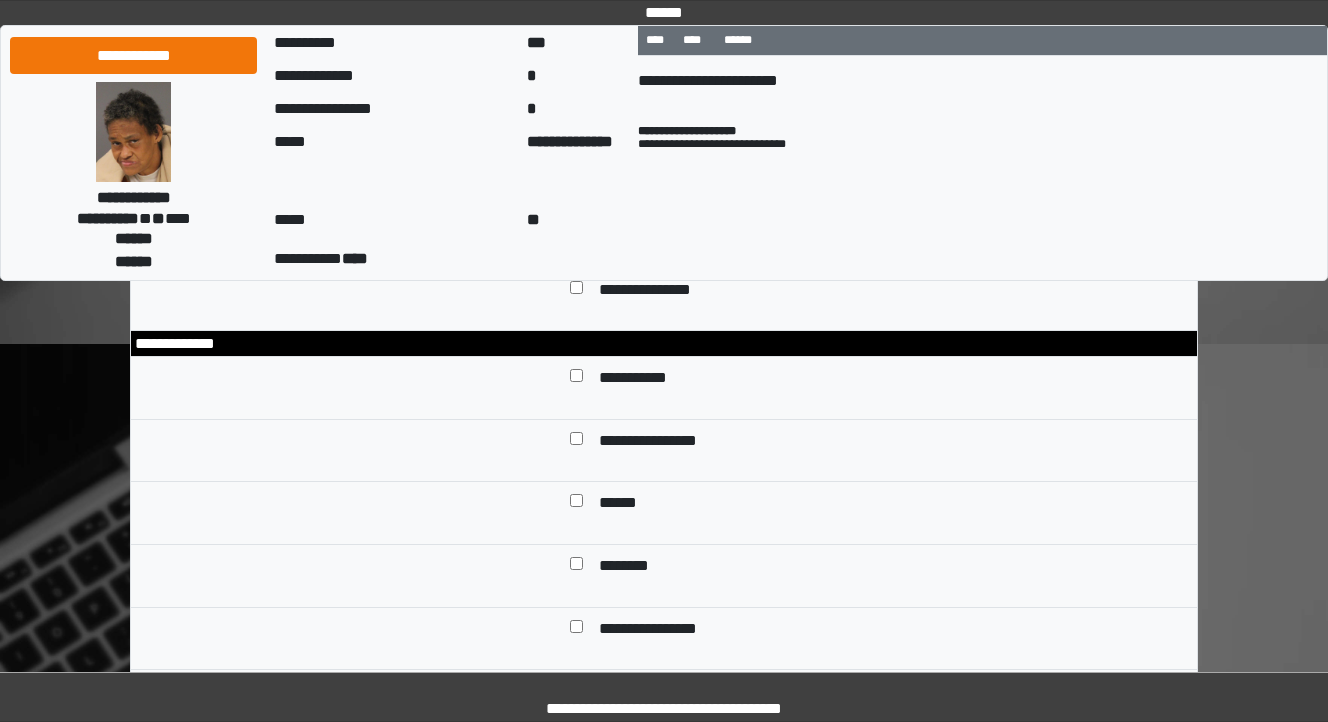 scroll, scrollTop: 480, scrollLeft: 0, axis: vertical 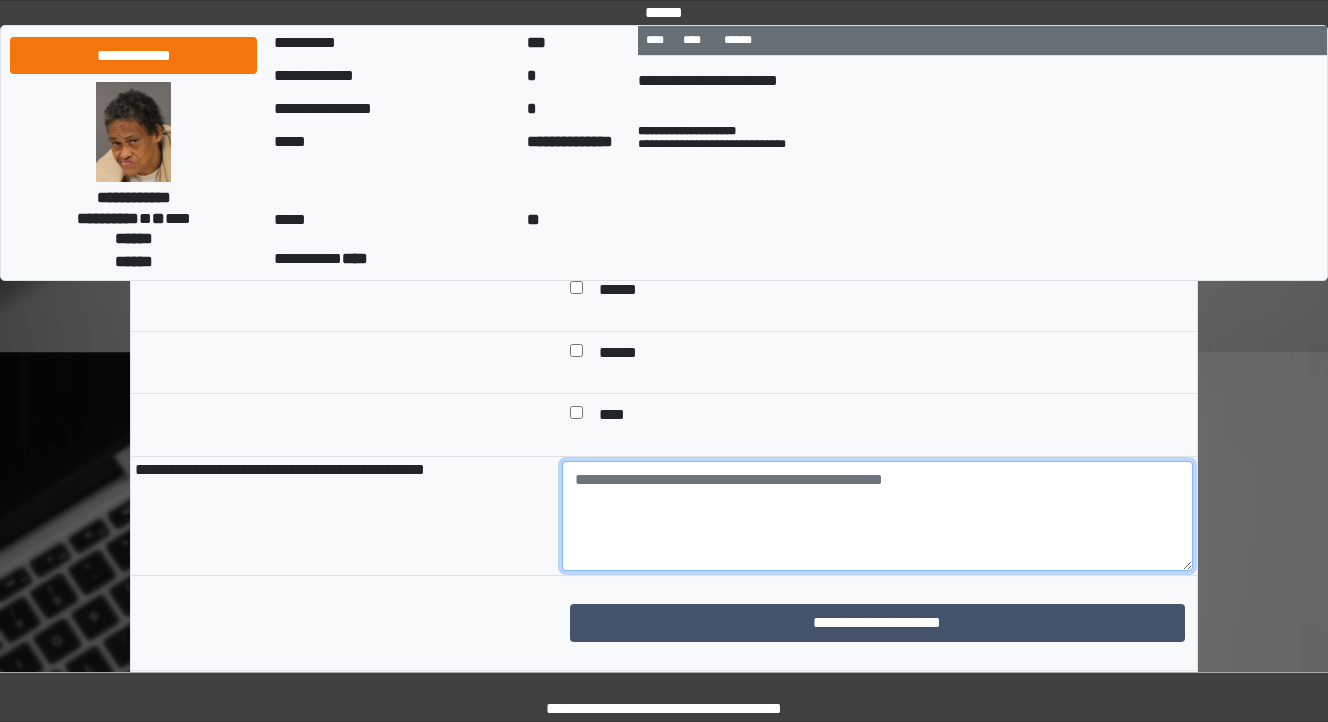 click at bounding box center (878, 516) 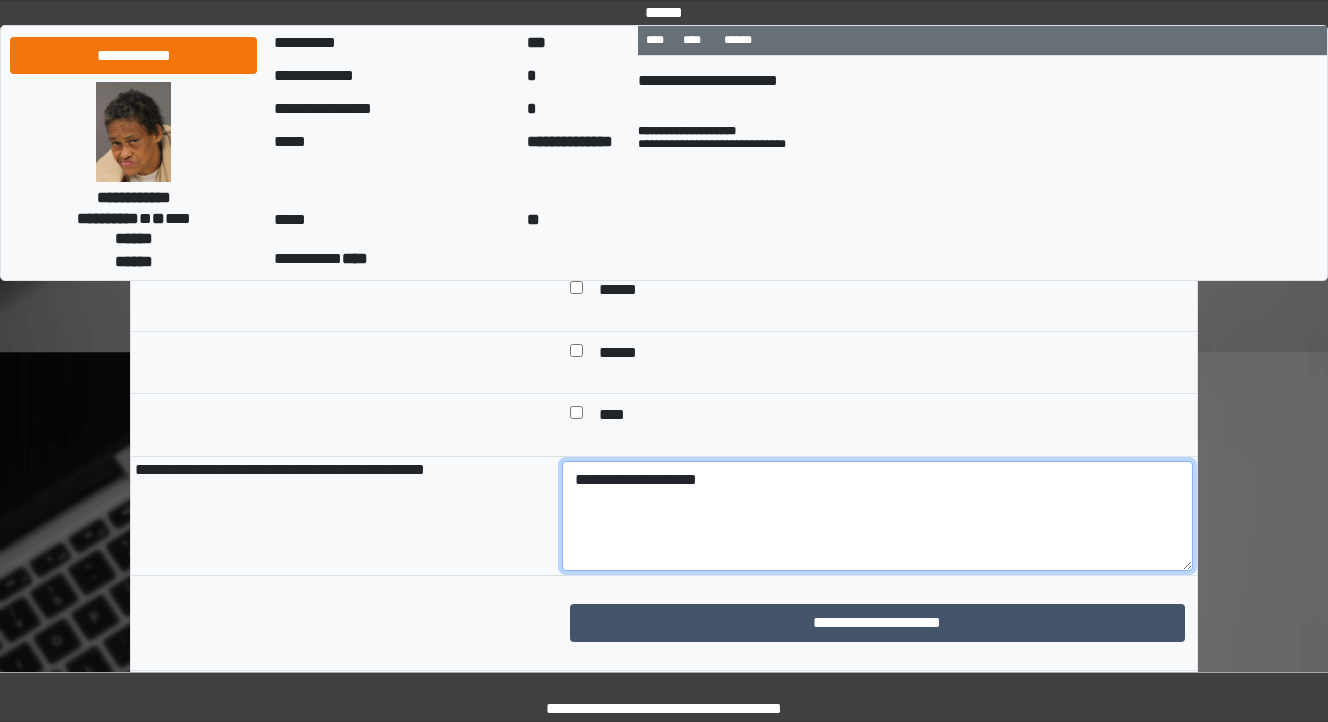 click on "**********" at bounding box center [878, 516] 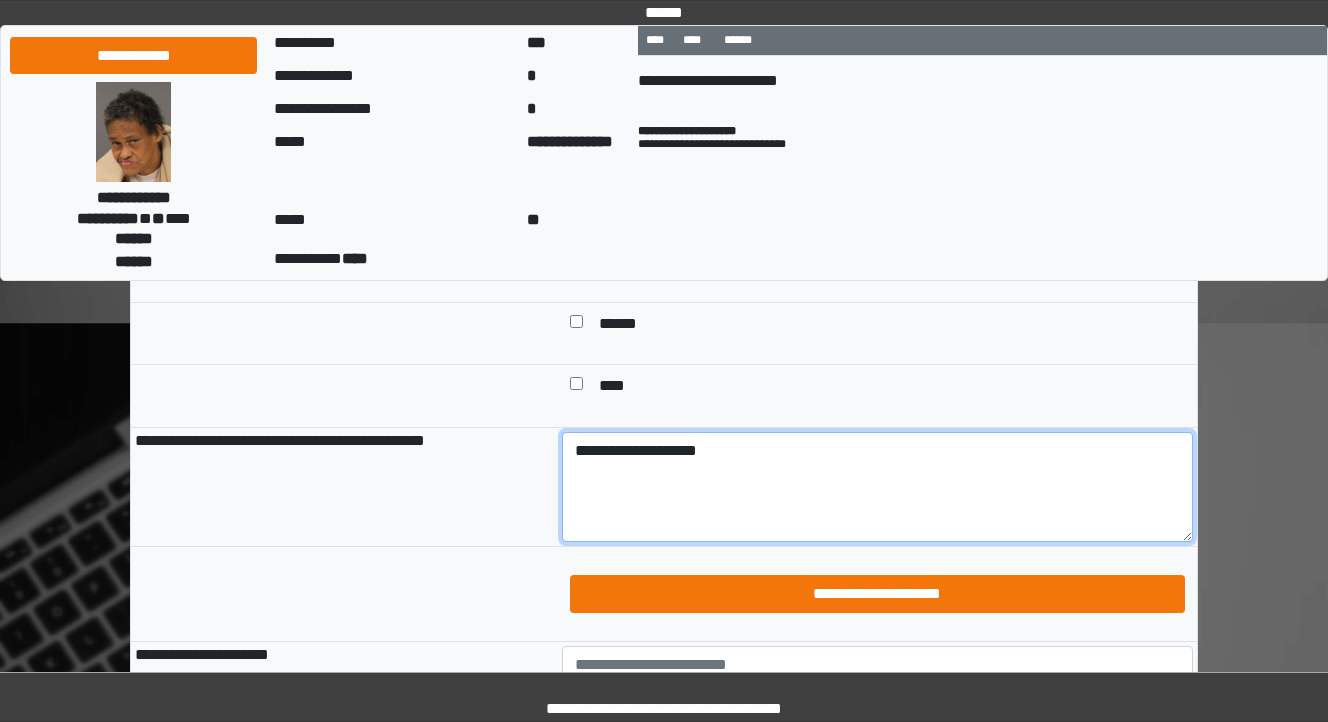scroll, scrollTop: 1360, scrollLeft: 0, axis: vertical 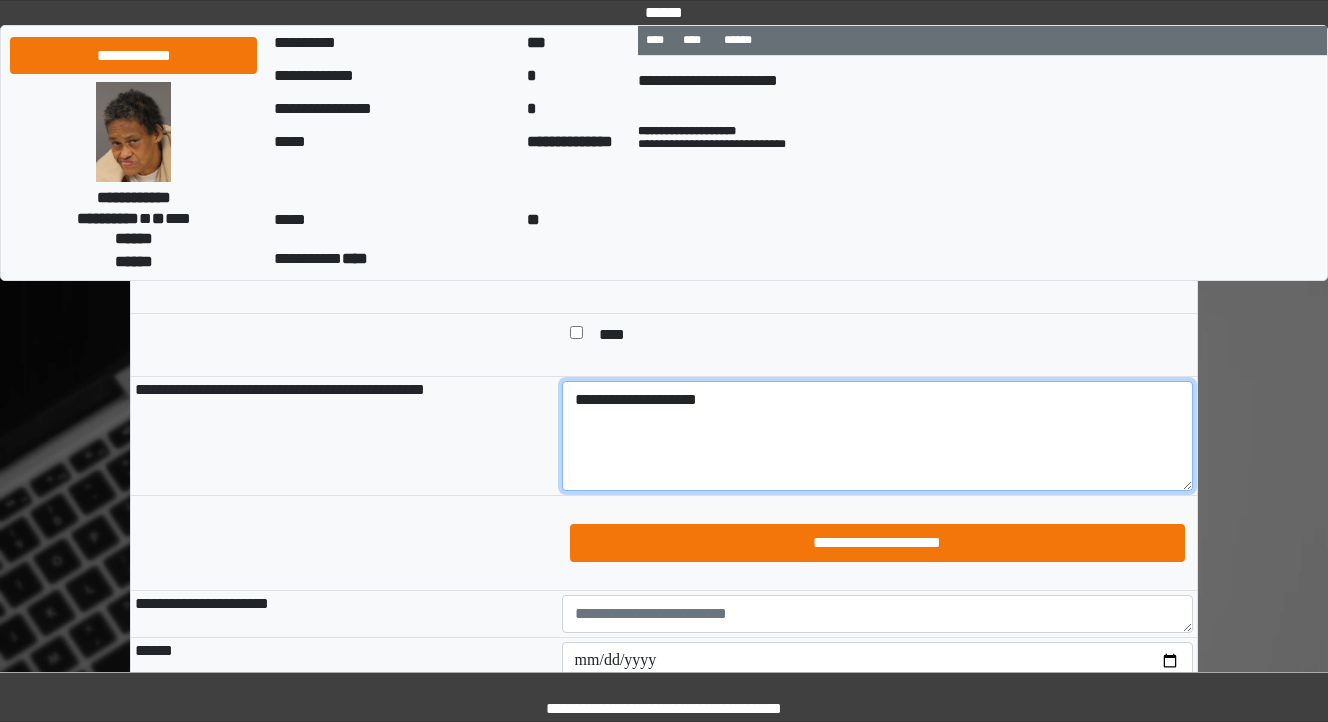 type on "**********" 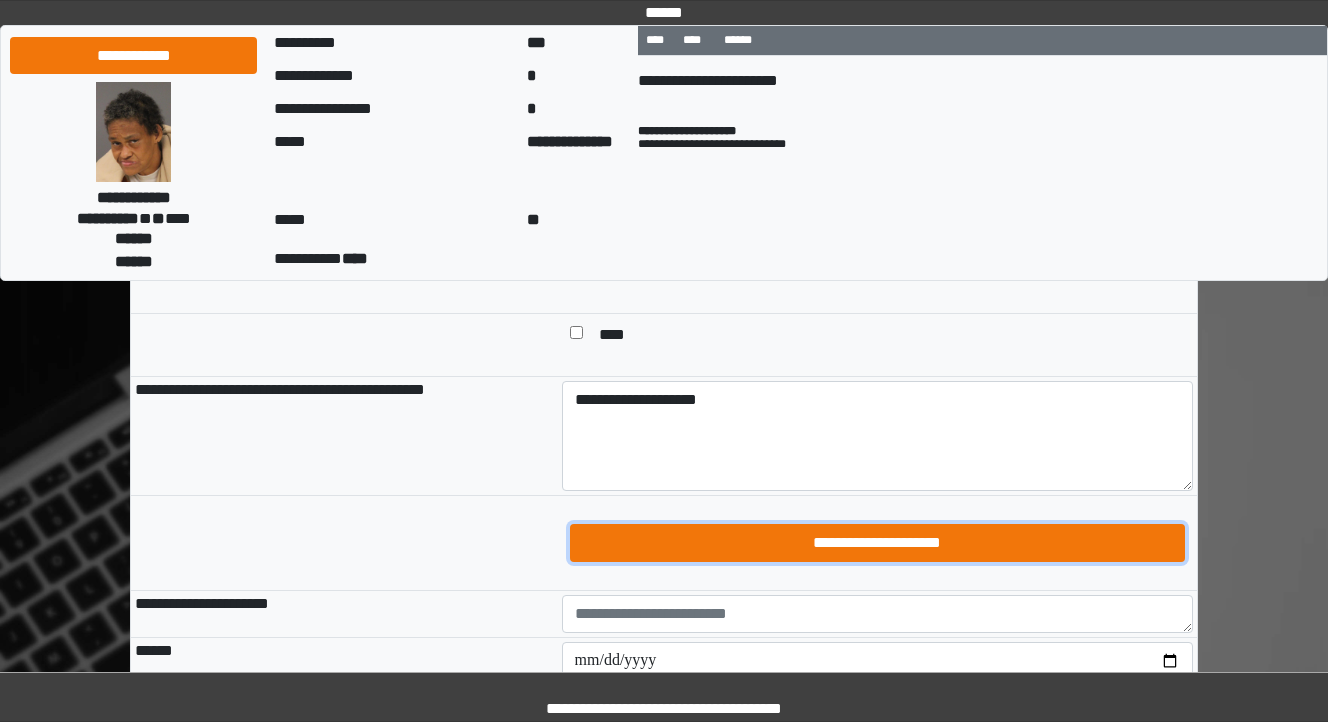 click on "**********" at bounding box center (878, 543) 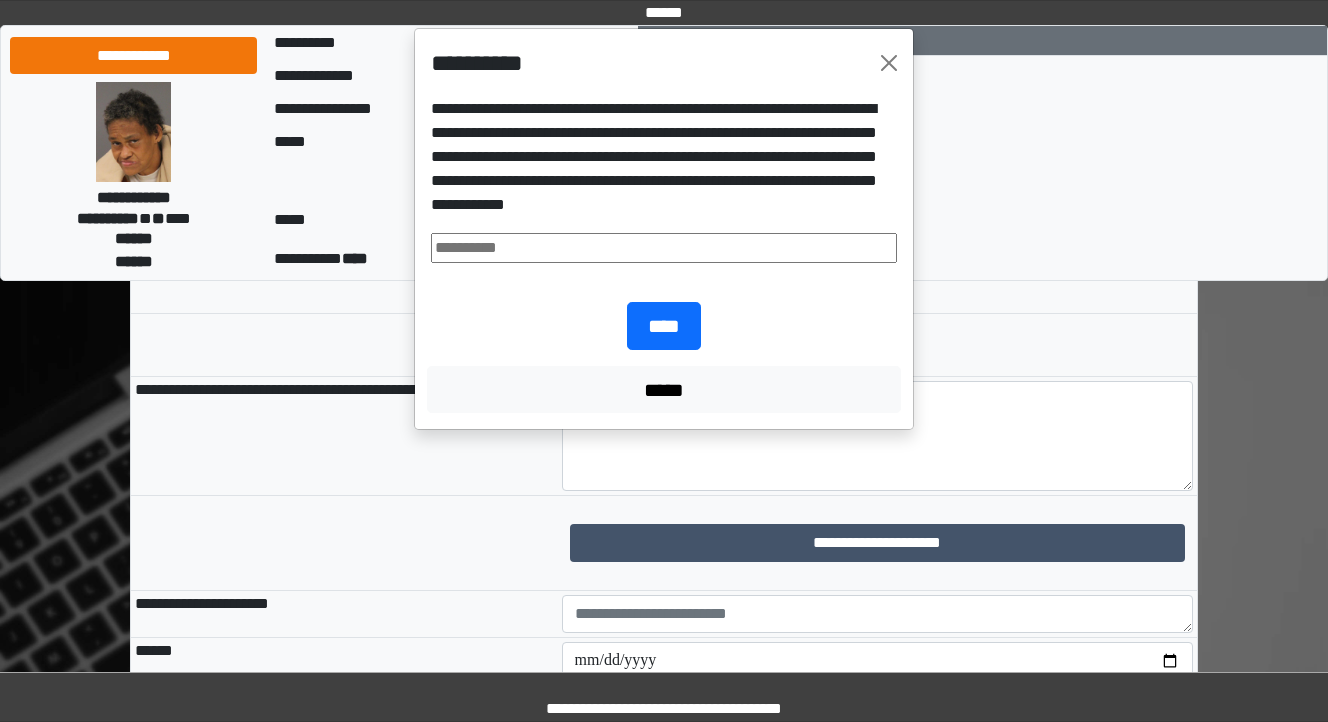 click at bounding box center (664, 248) 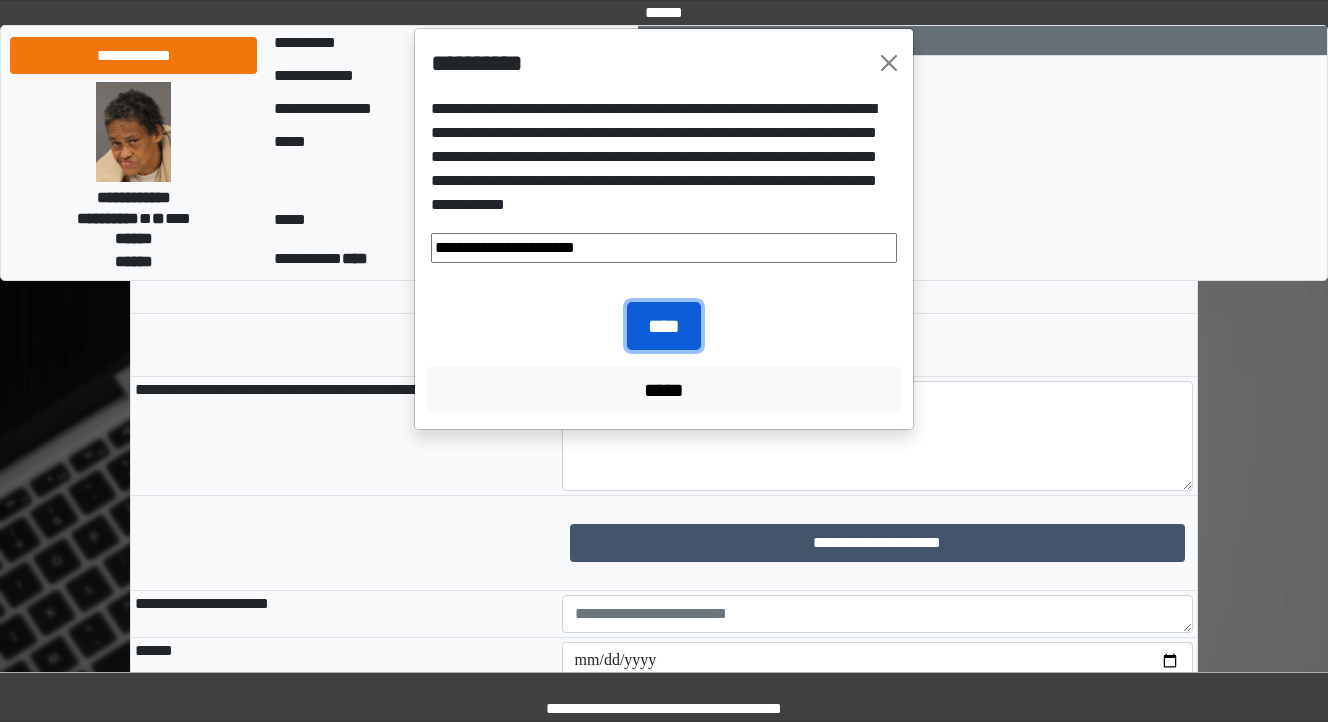 click on "****" at bounding box center (664, 326) 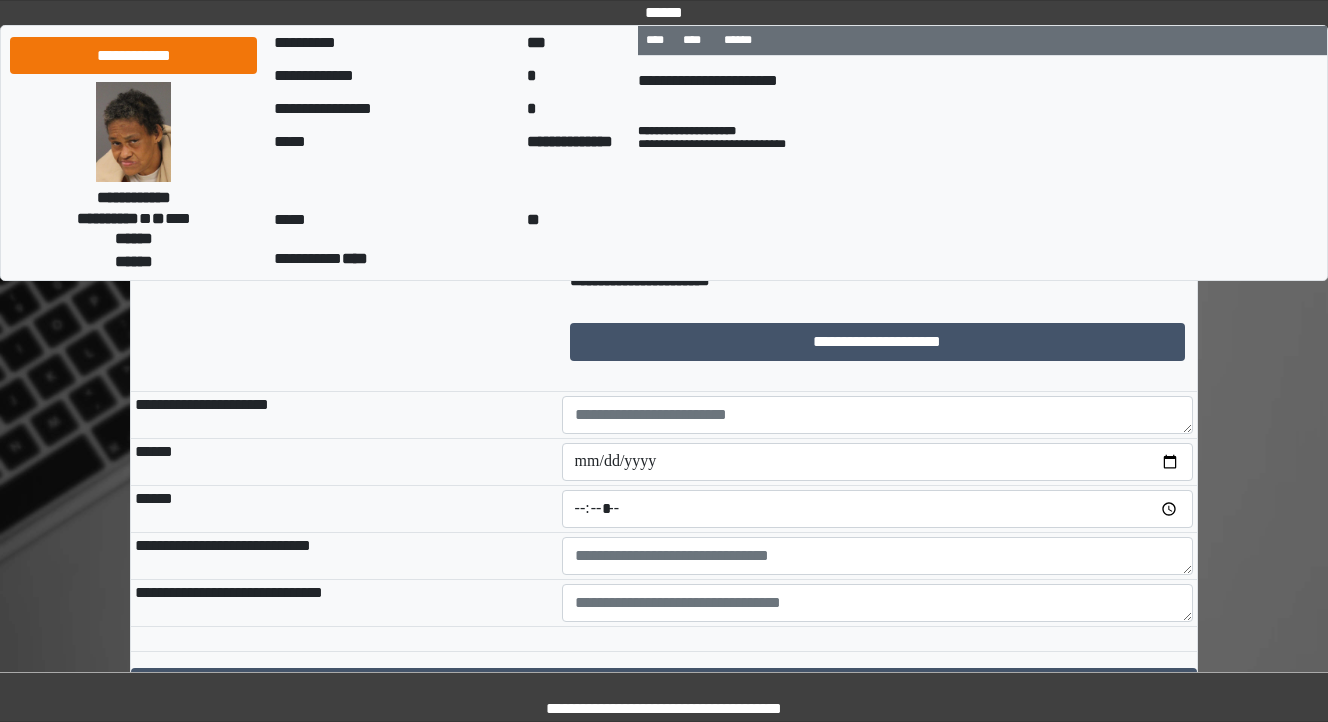 scroll, scrollTop: 1600, scrollLeft: 0, axis: vertical 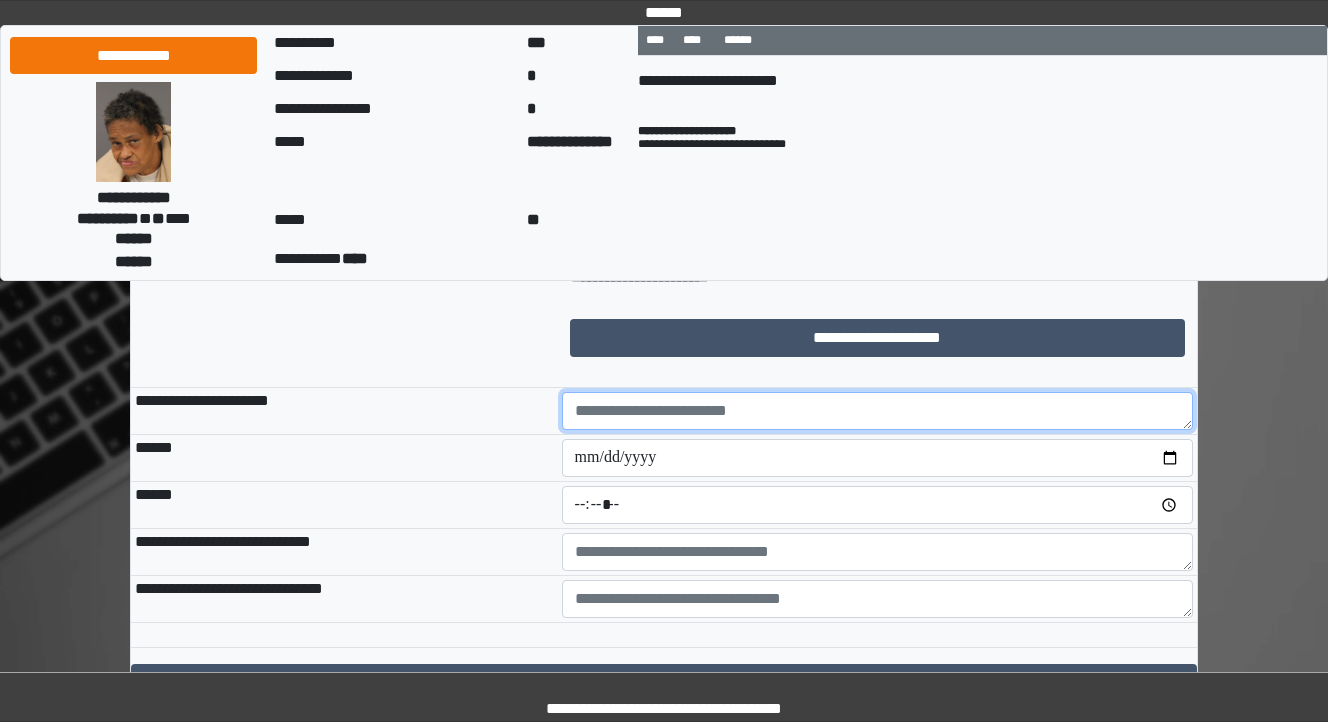 click at bounding box center [878, 411] 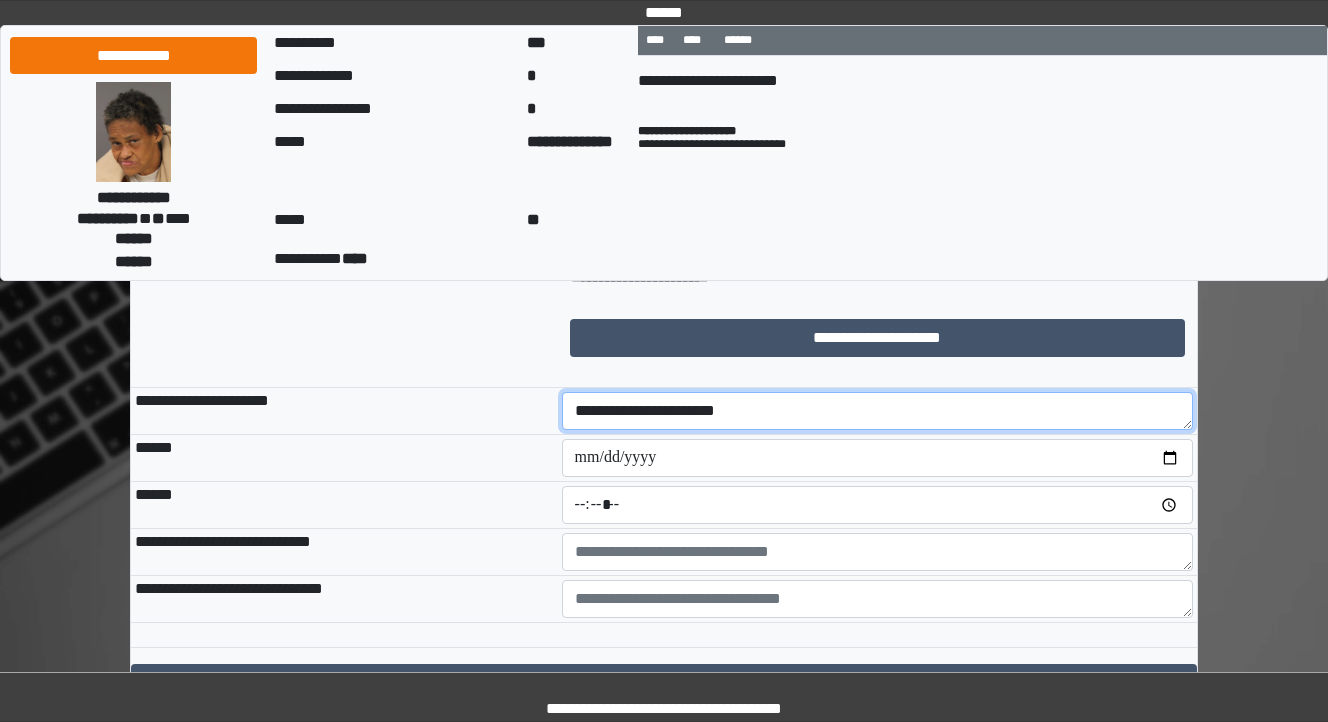 type on "**********" 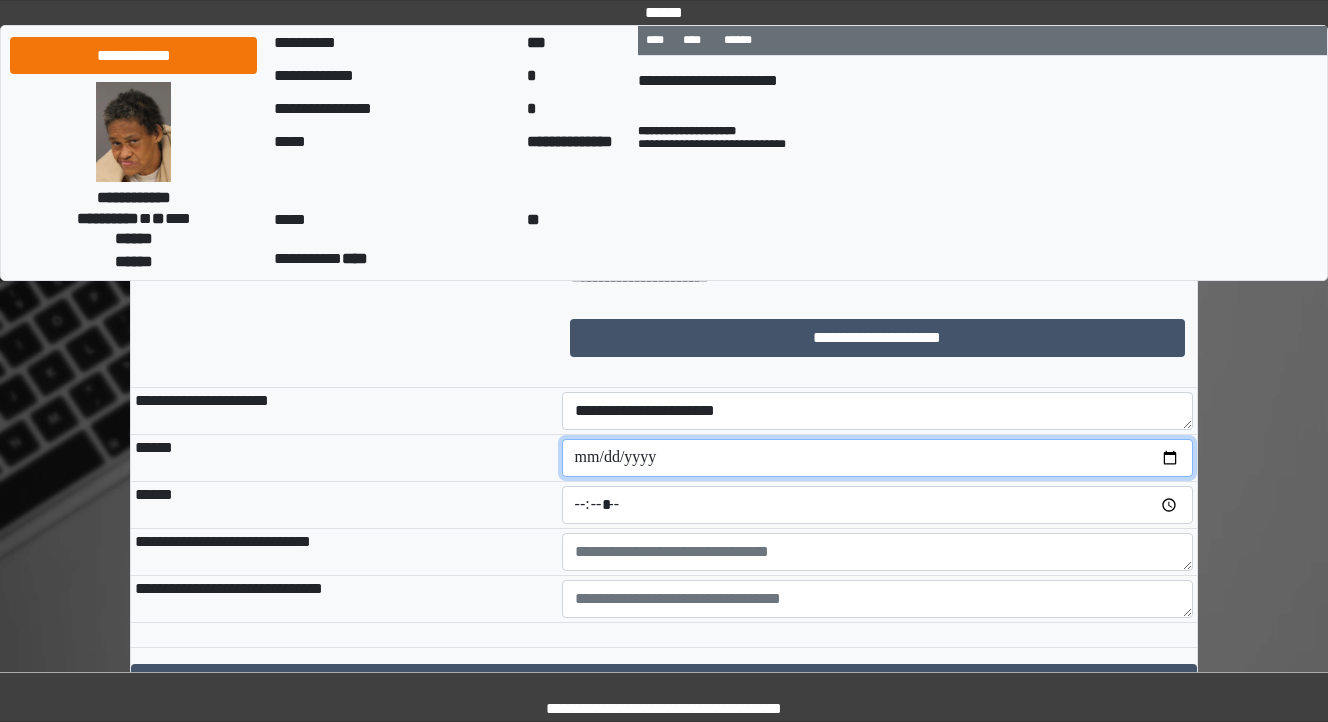 click at bounding box center (878, 458) 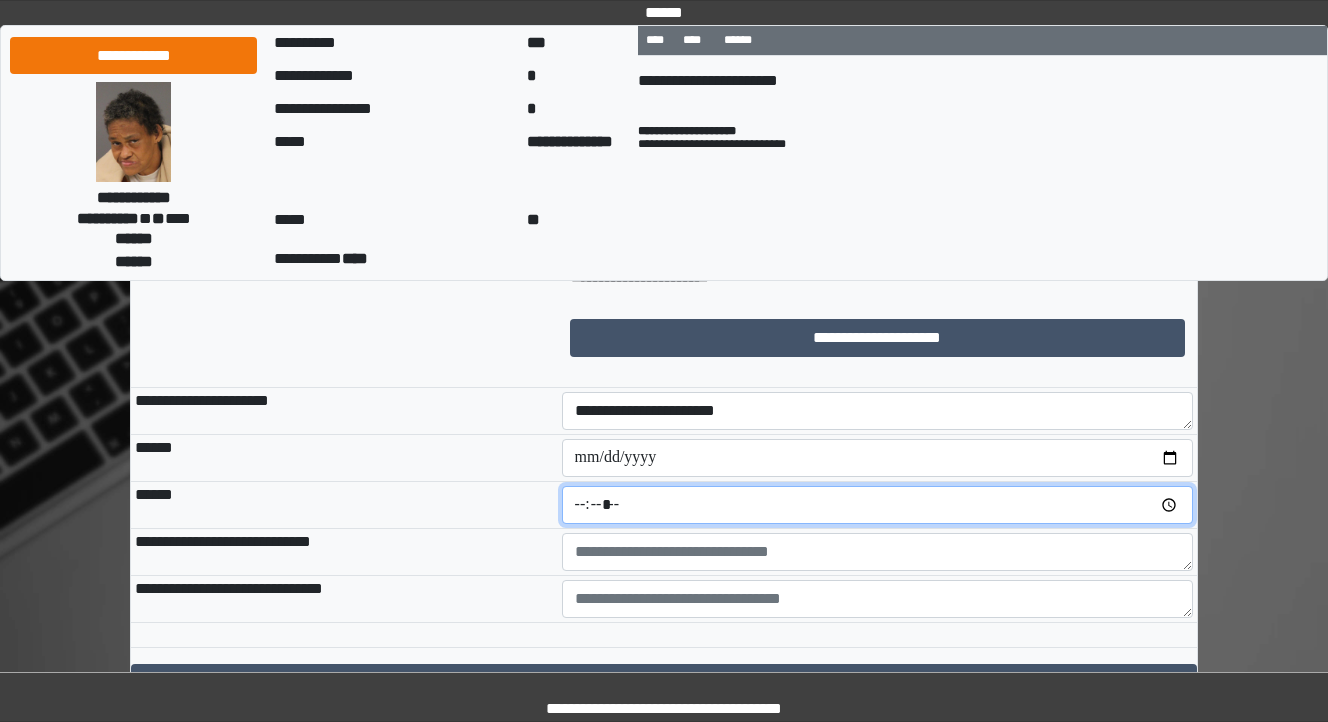 click at bounding box center (878, 505) 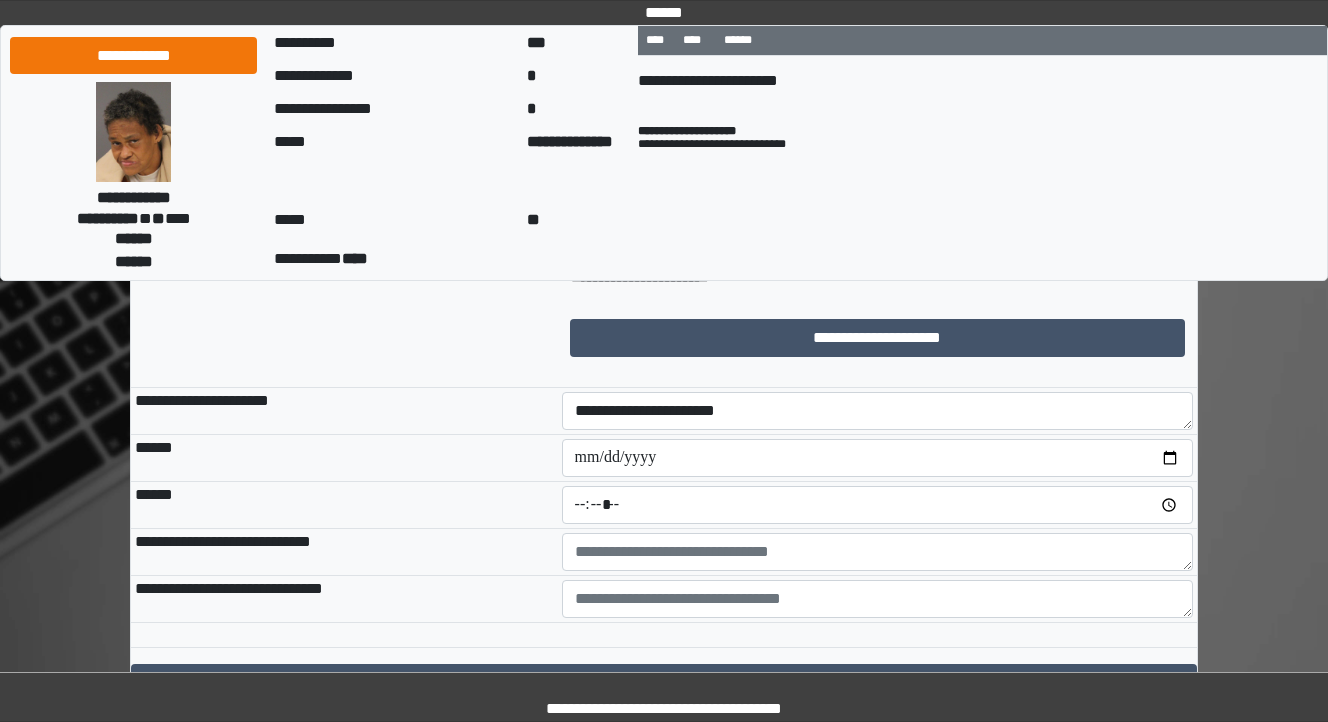 click on "******" at bounding box center [344, 505] 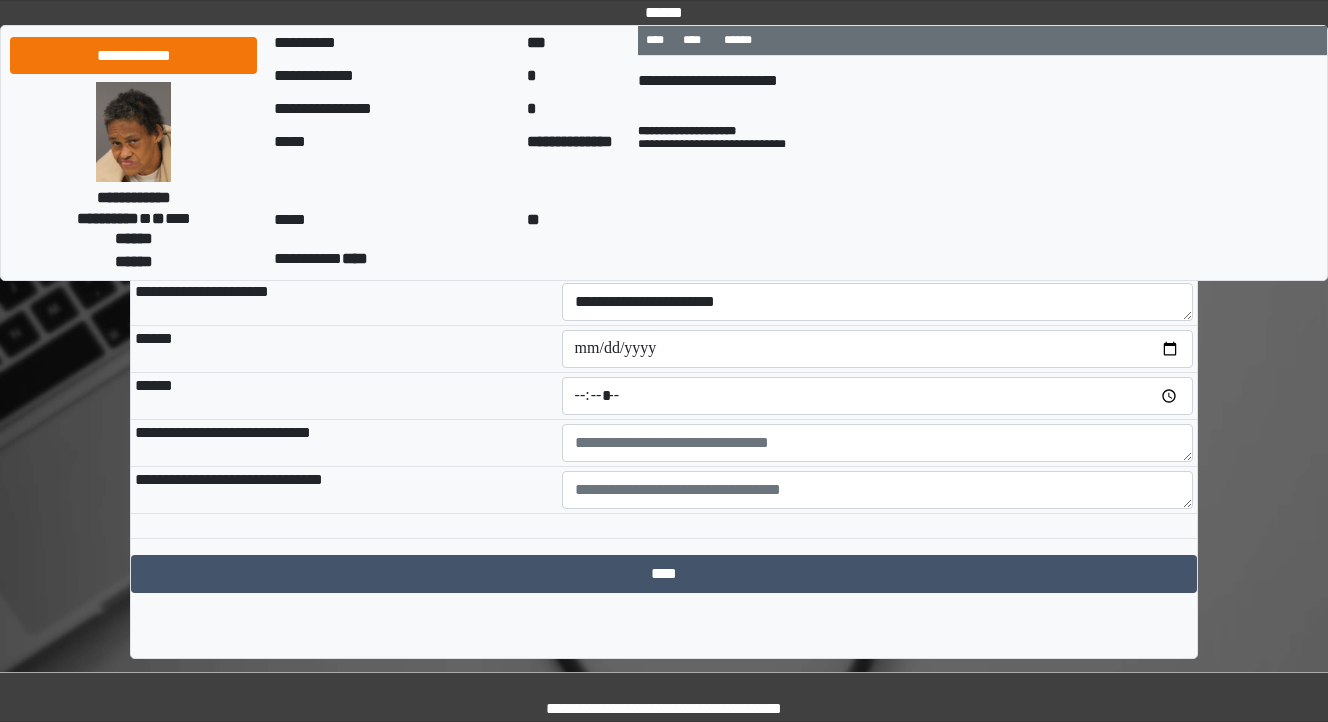 scroll, scrollTop: 1710, scrollLeft: 0, axis: vertical 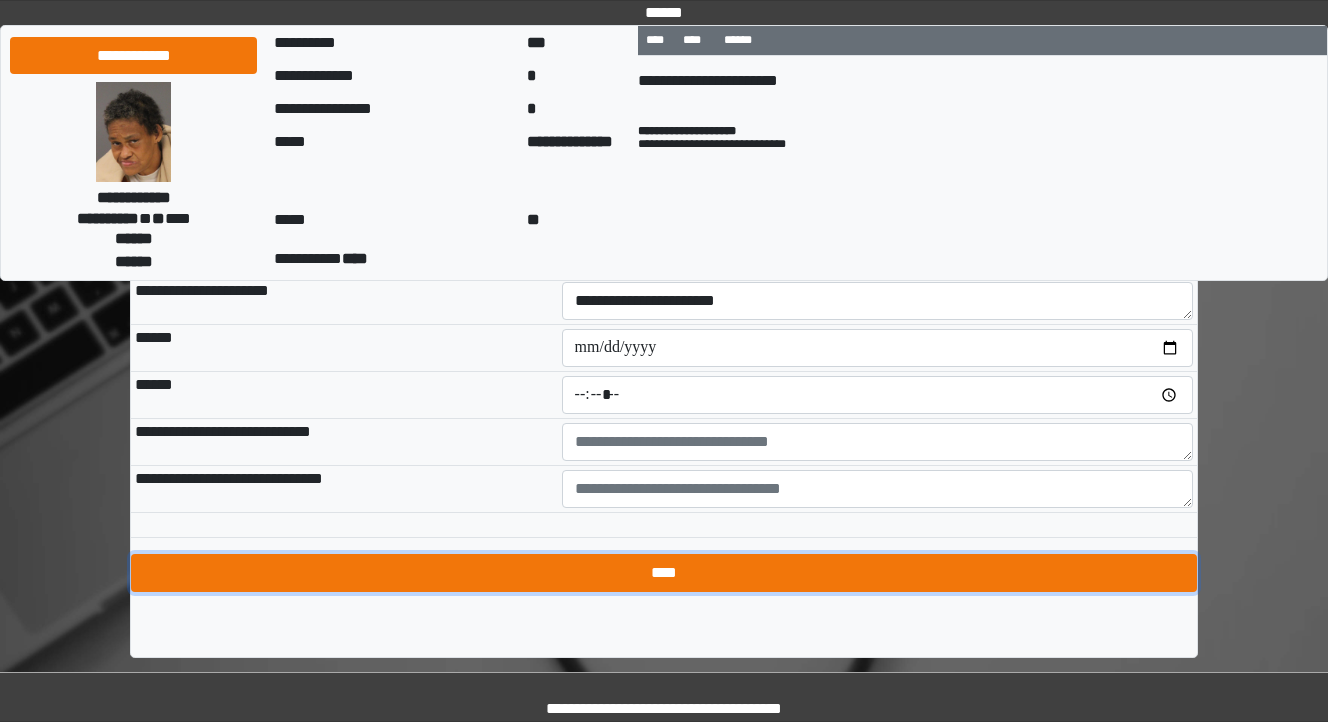 click on "****" at bounding box center (664, 573) 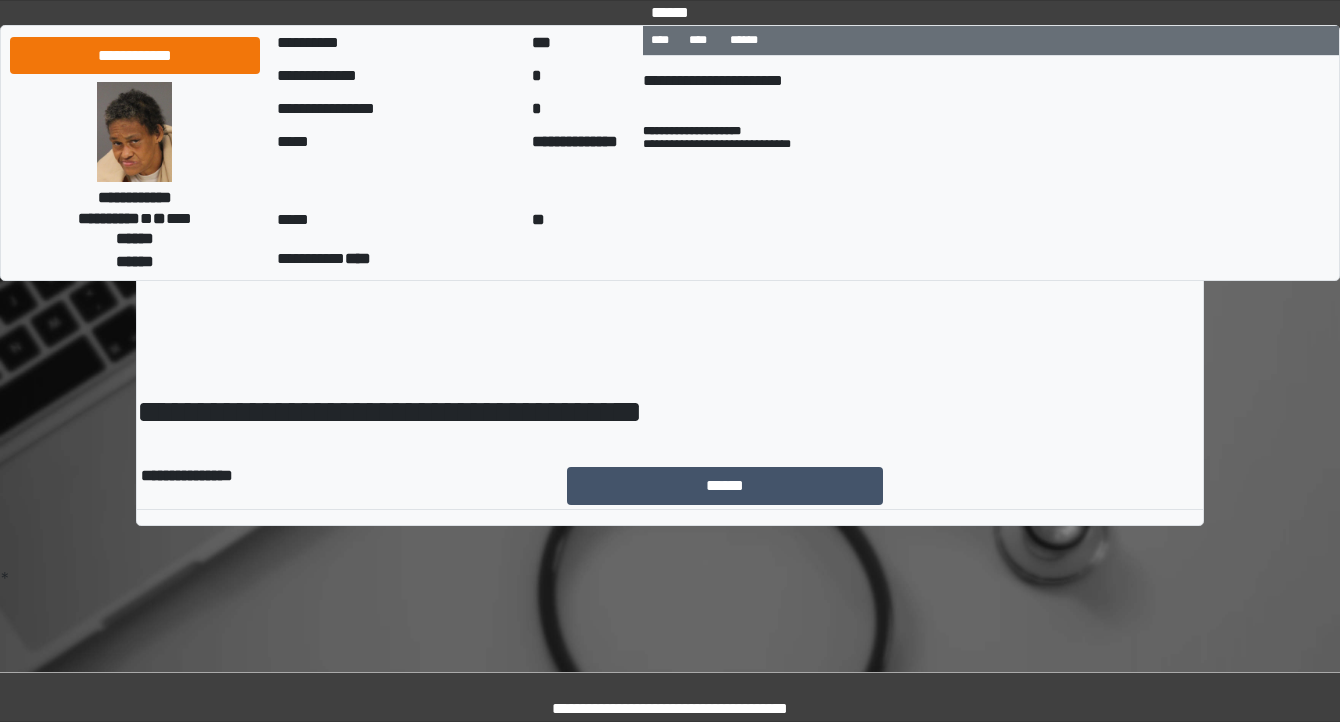 scroll, scrollTop: 0, scrollLeft: 0, axis: both 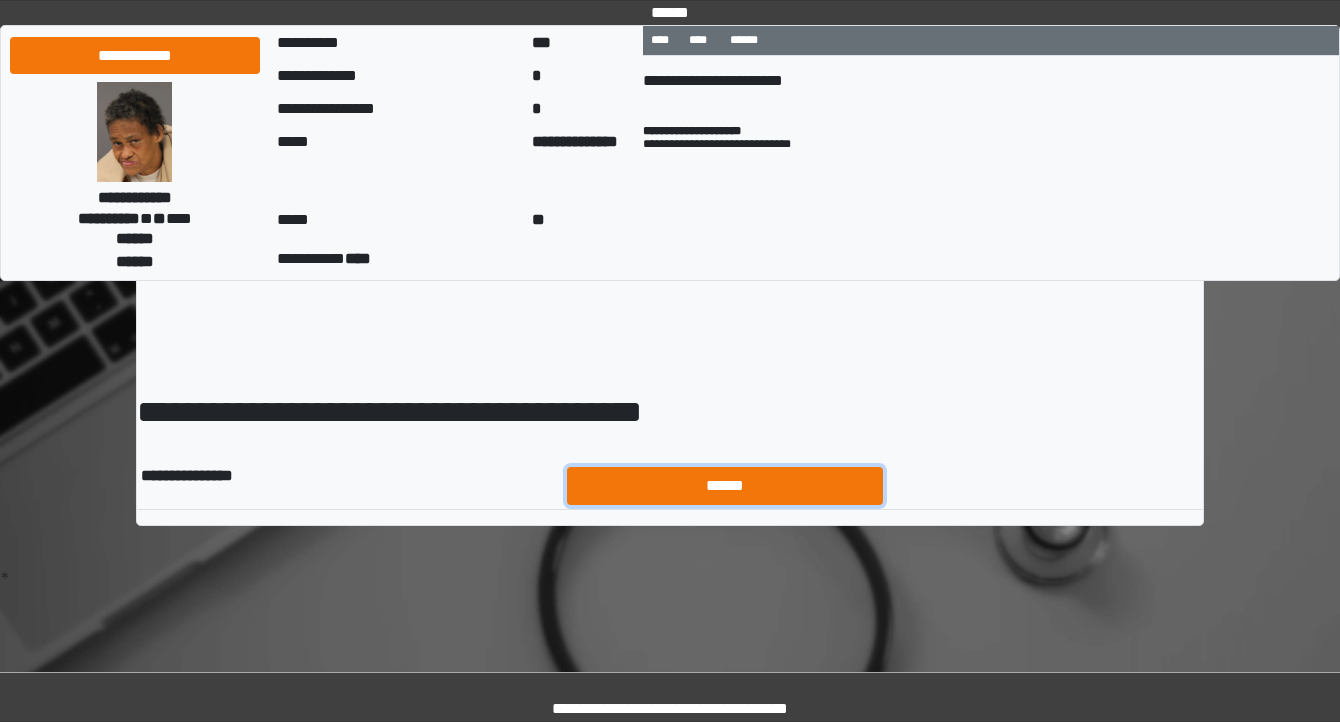 click on "******" at bounding box center [725, 486] 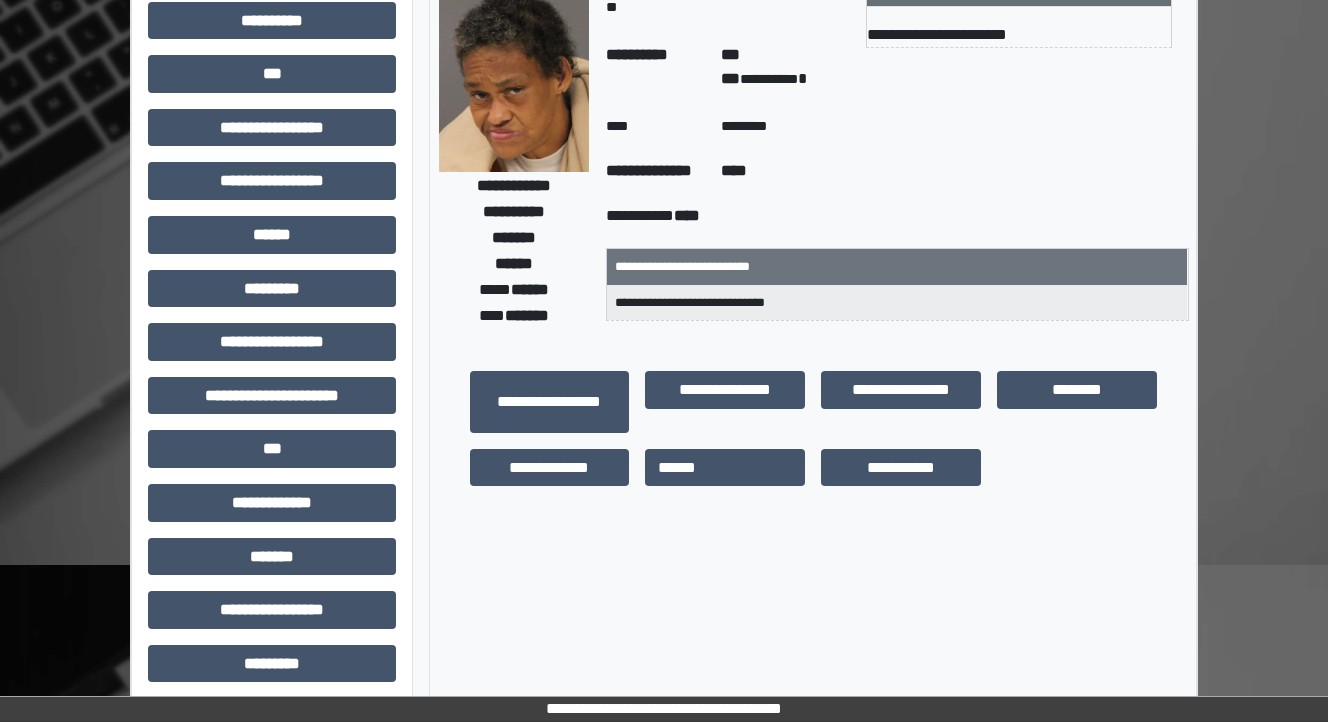 scroll, scrollTop: 240, scrollLeft: 0, axis: vertical 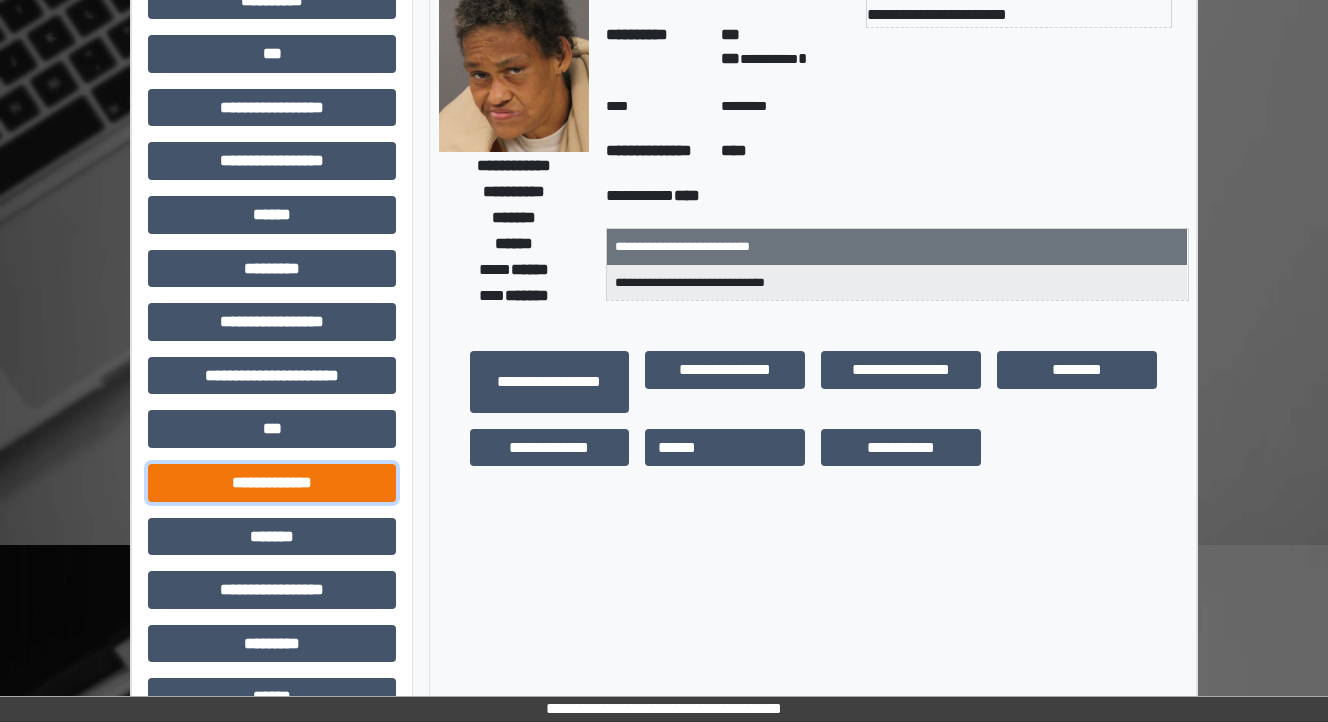 click on "**********" at bounding box center (272, 483) 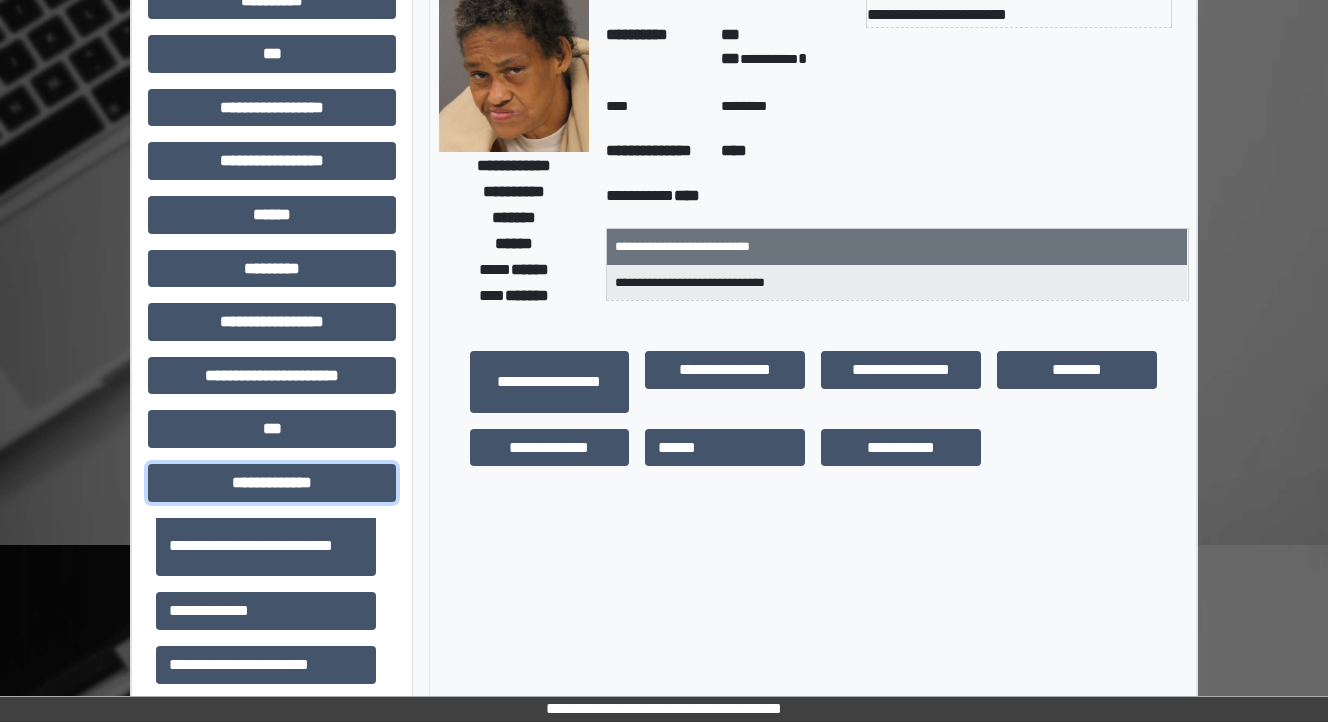 scroll, scrollTop: 320, scrollLeft: 0, axis: vertical 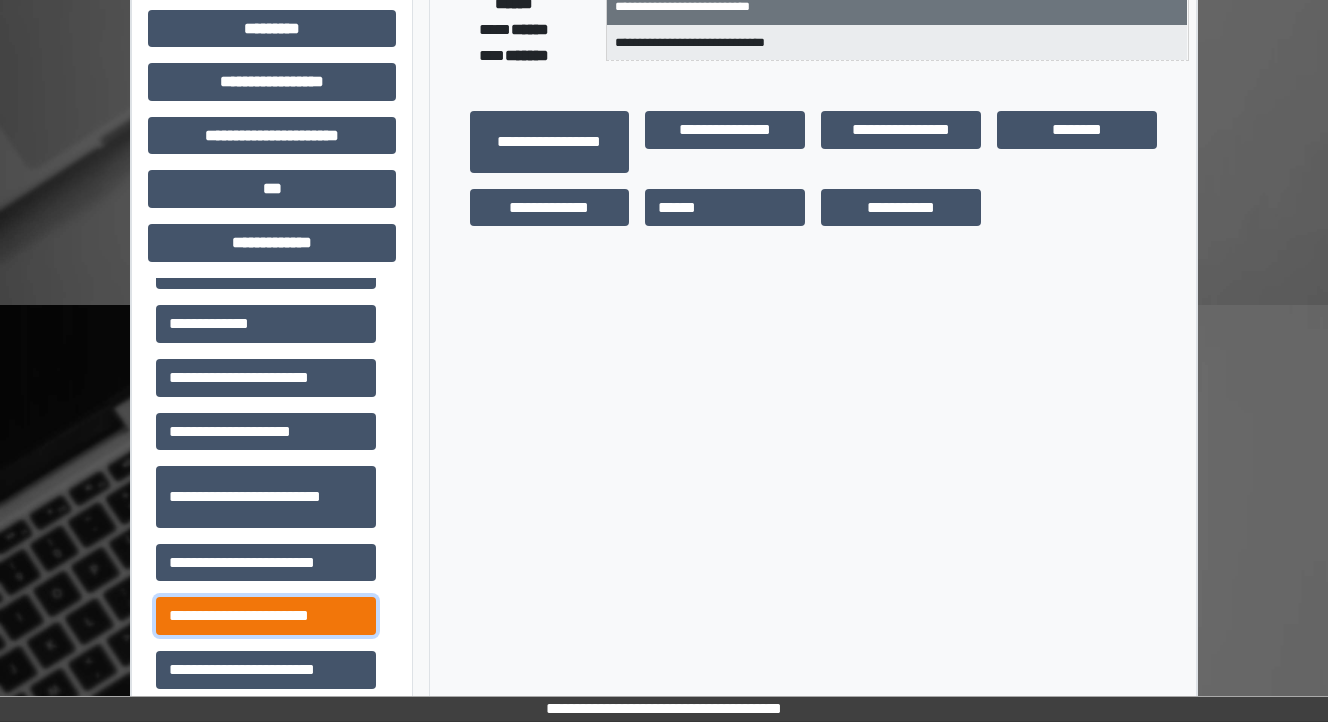 click on "**********" at bounding box center (266, 616) 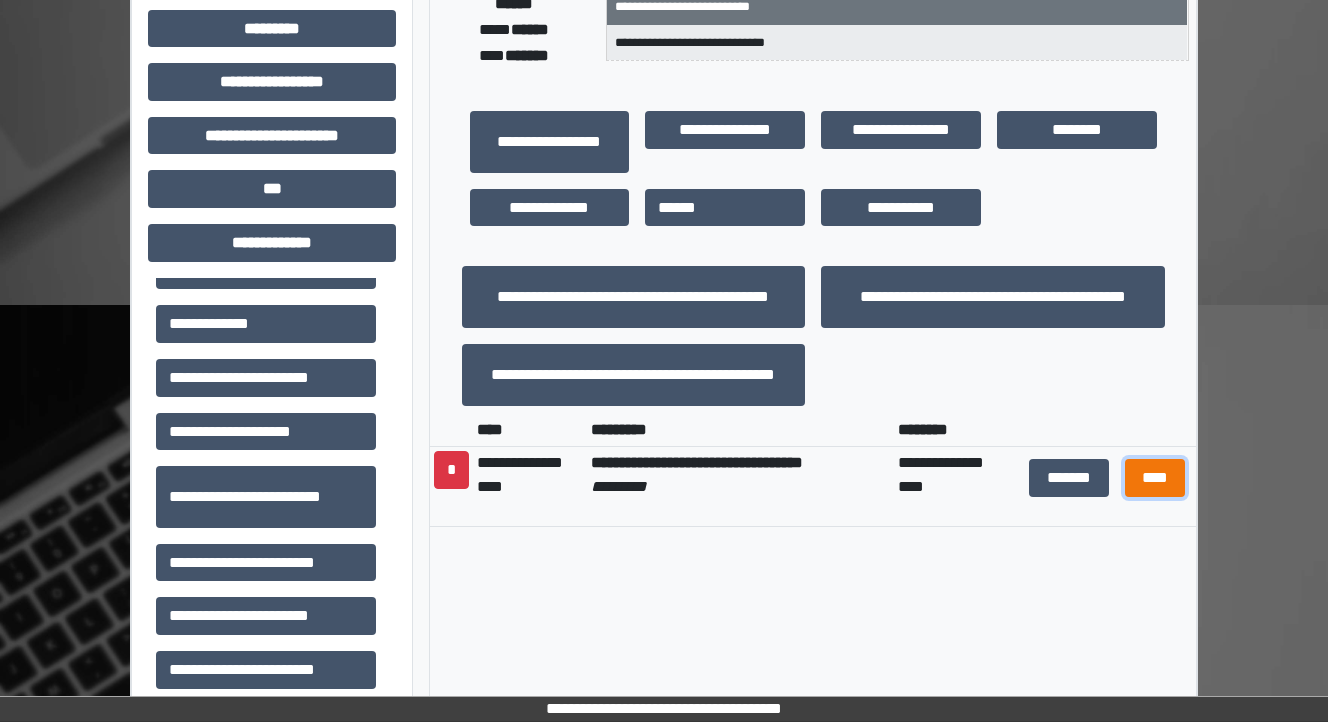click on "****" at bounding box center [1154, 478] 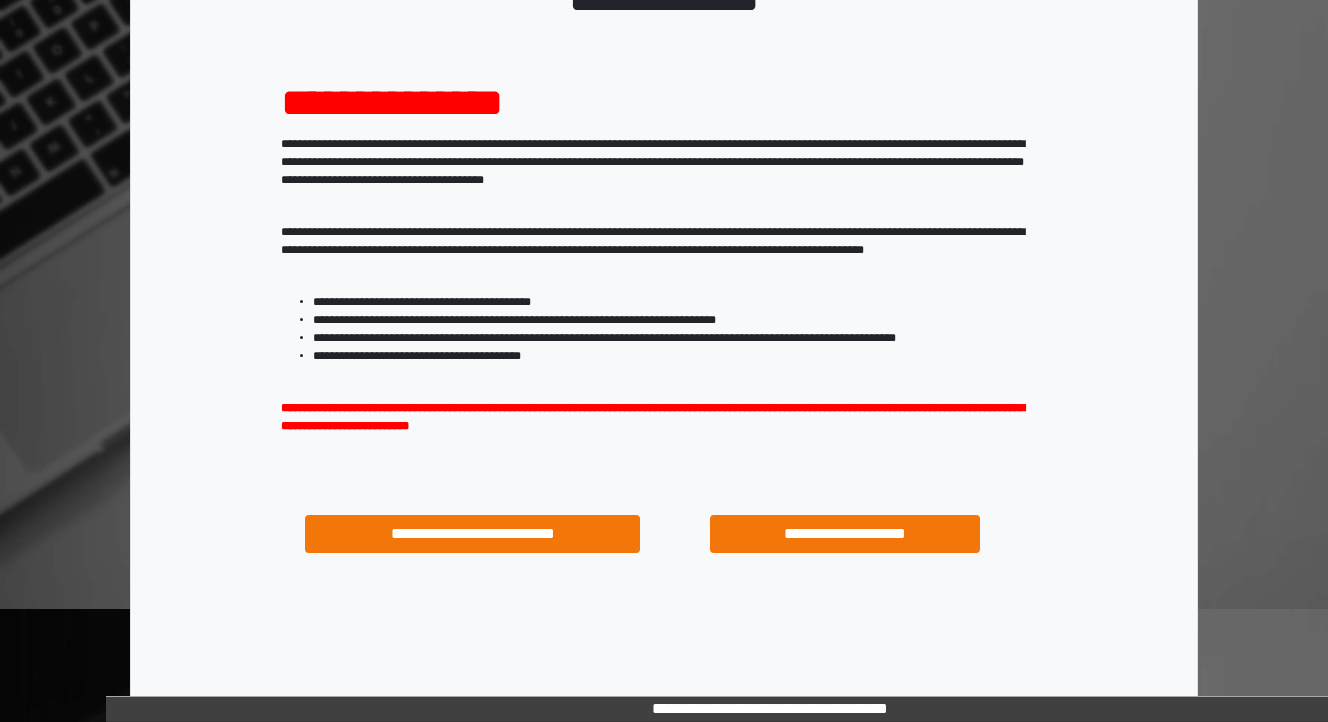 scroll, scrollTop: 204, scrollLeft: 0, axis: vertical 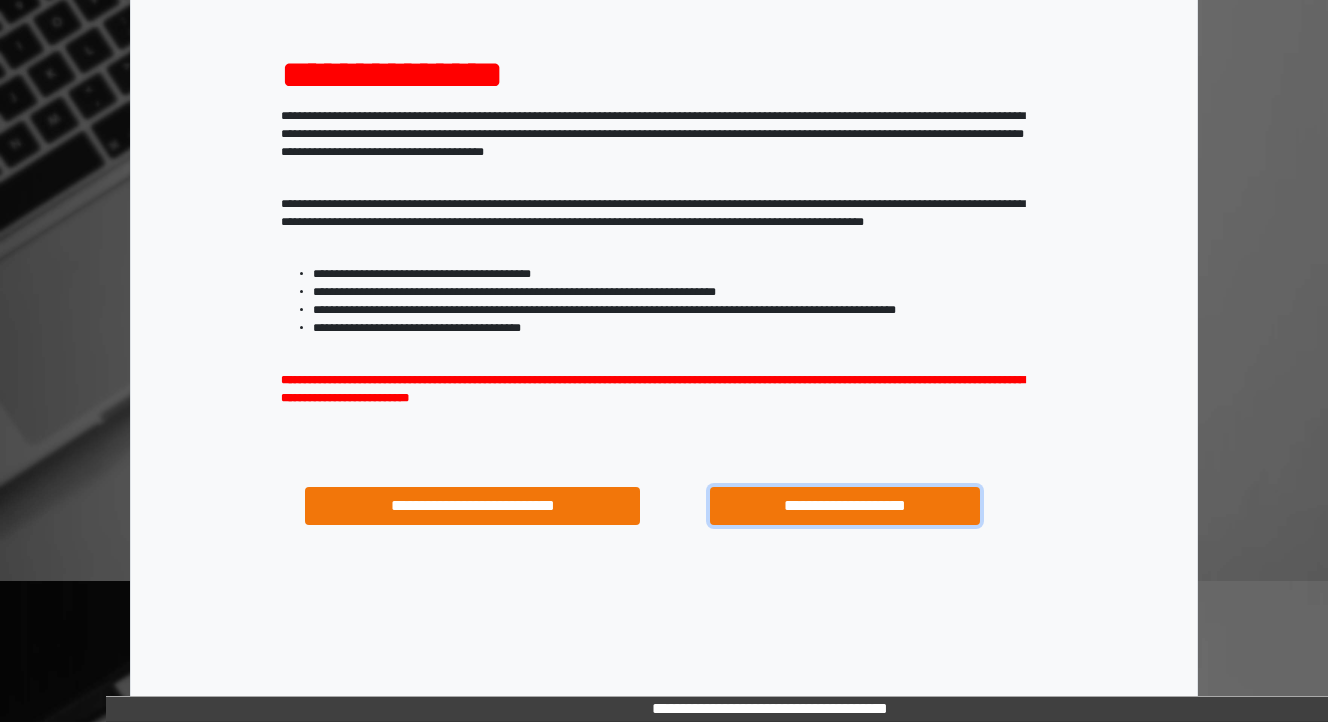 click on "**********" at bounding box center (844, 506) 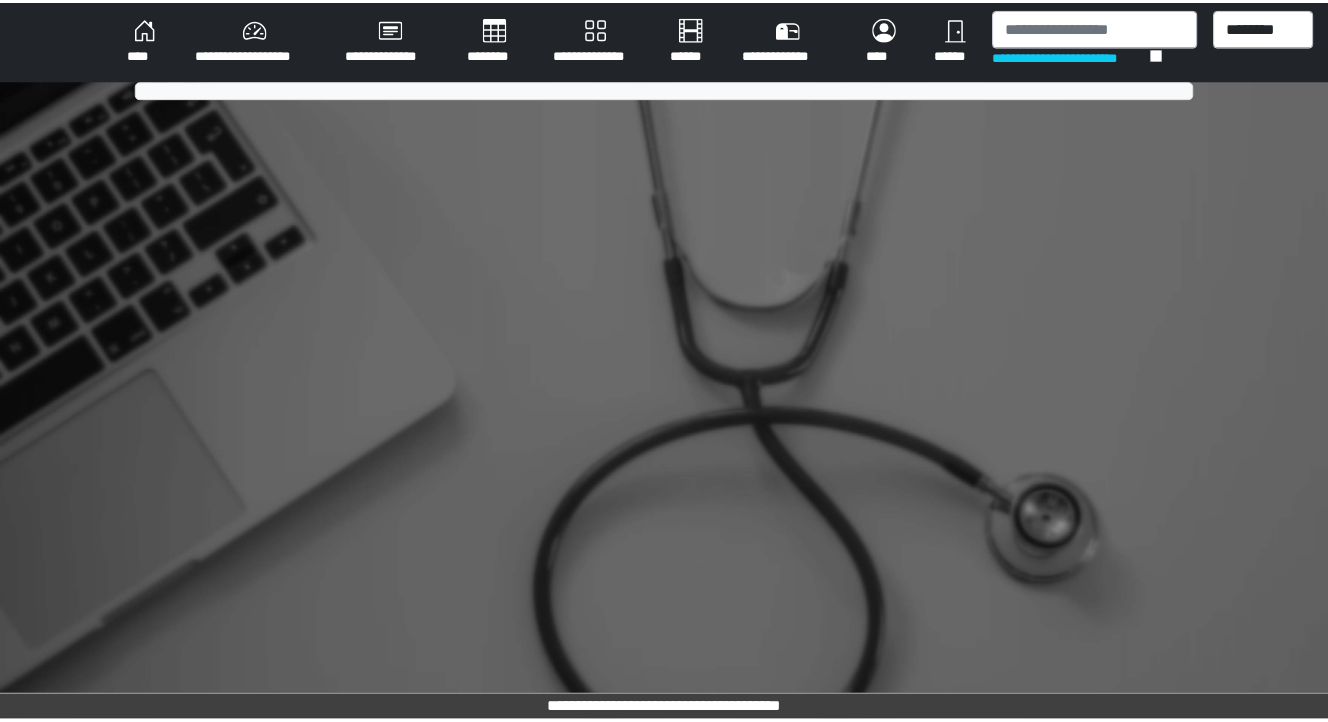 scroll, scrollTop: 0, scrollLeft: 0, axis: both 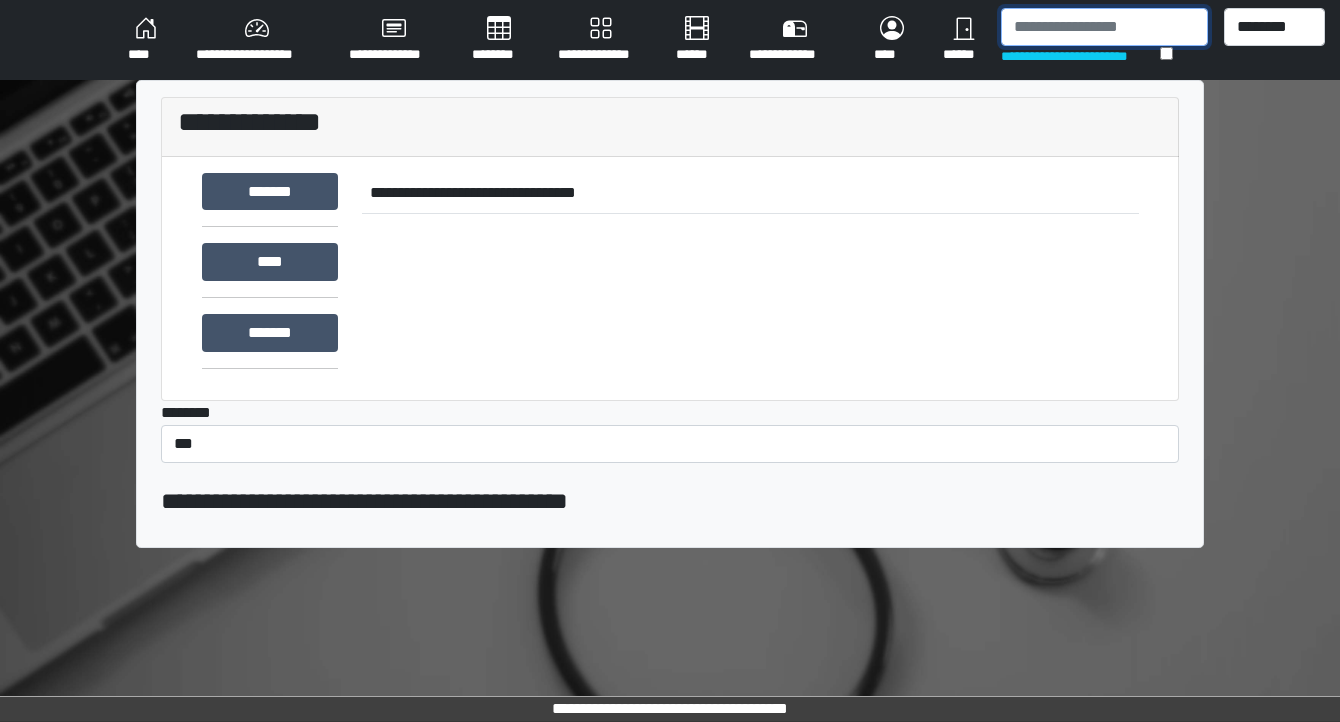 click at bounding box center (1104, 27) 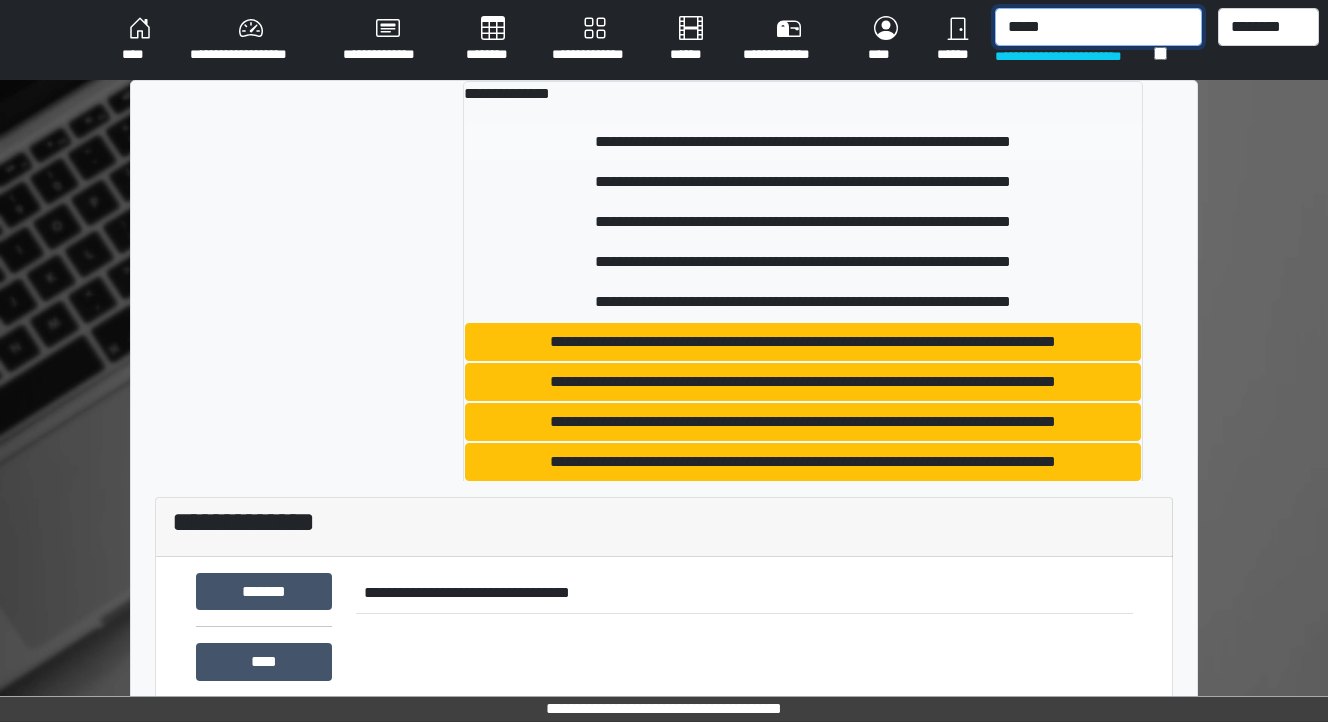 type on "*****" 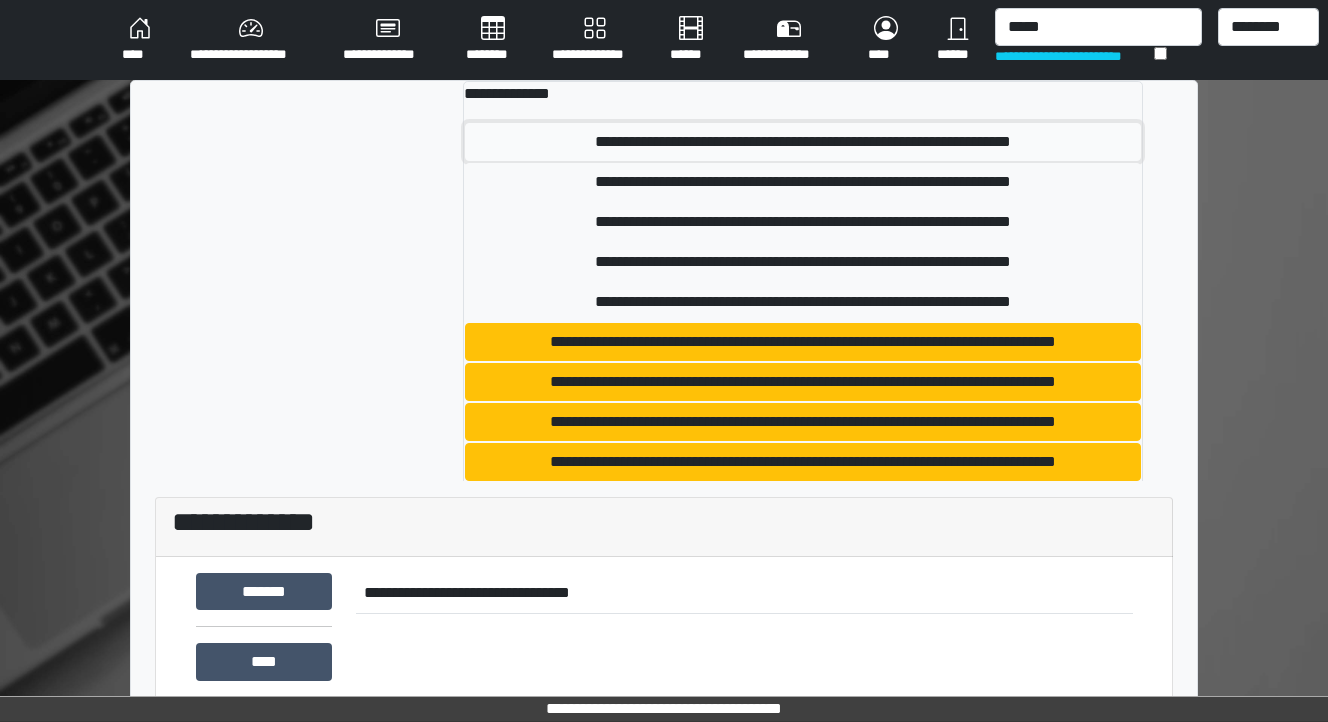 click on "**********" at bounding box center [803, 142] 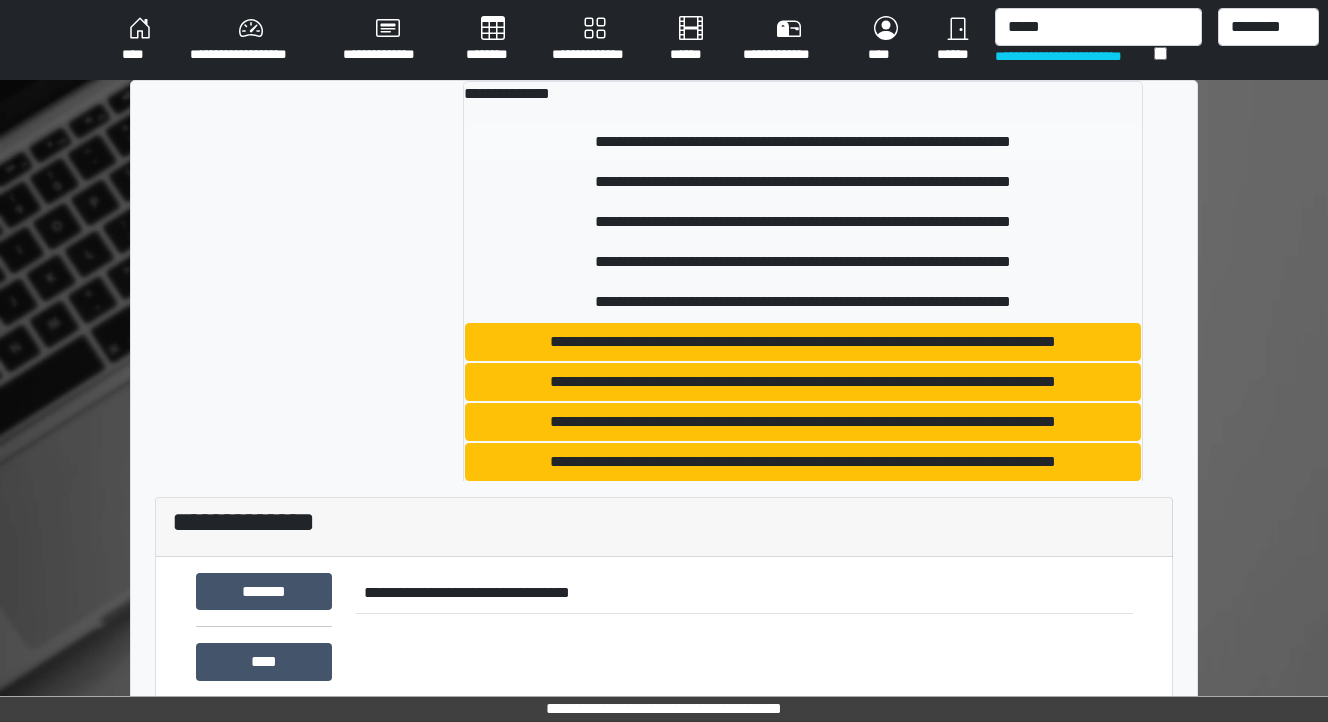 type 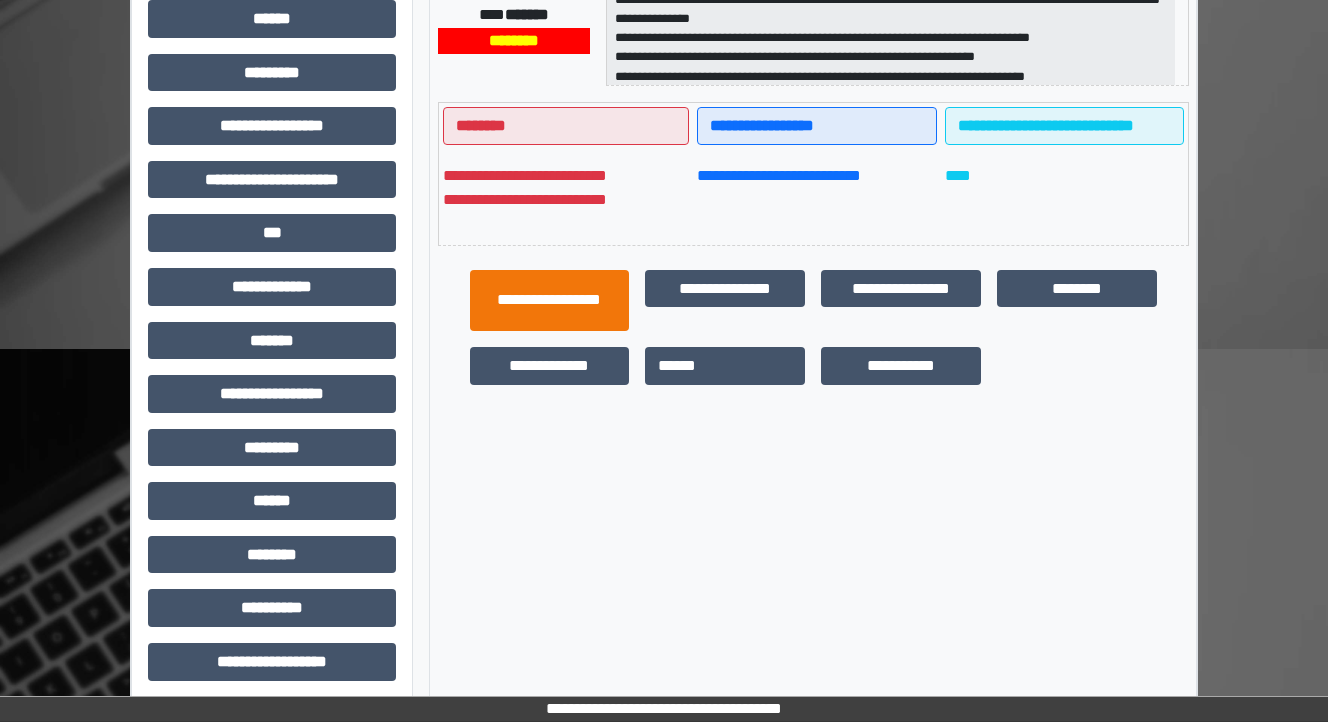 scroll, scrollTop: 444, scrollLeft: 0, axis: vertical 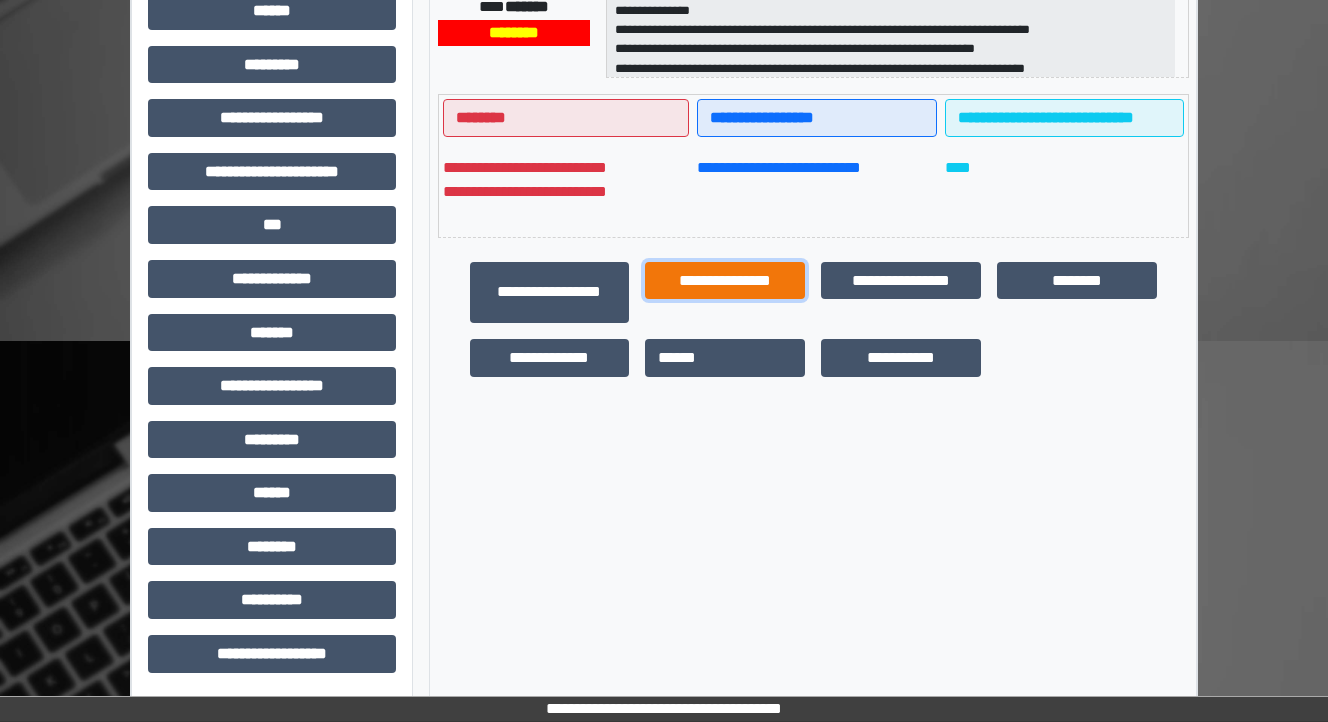 click on "**********" at bounding box center [725, 281] 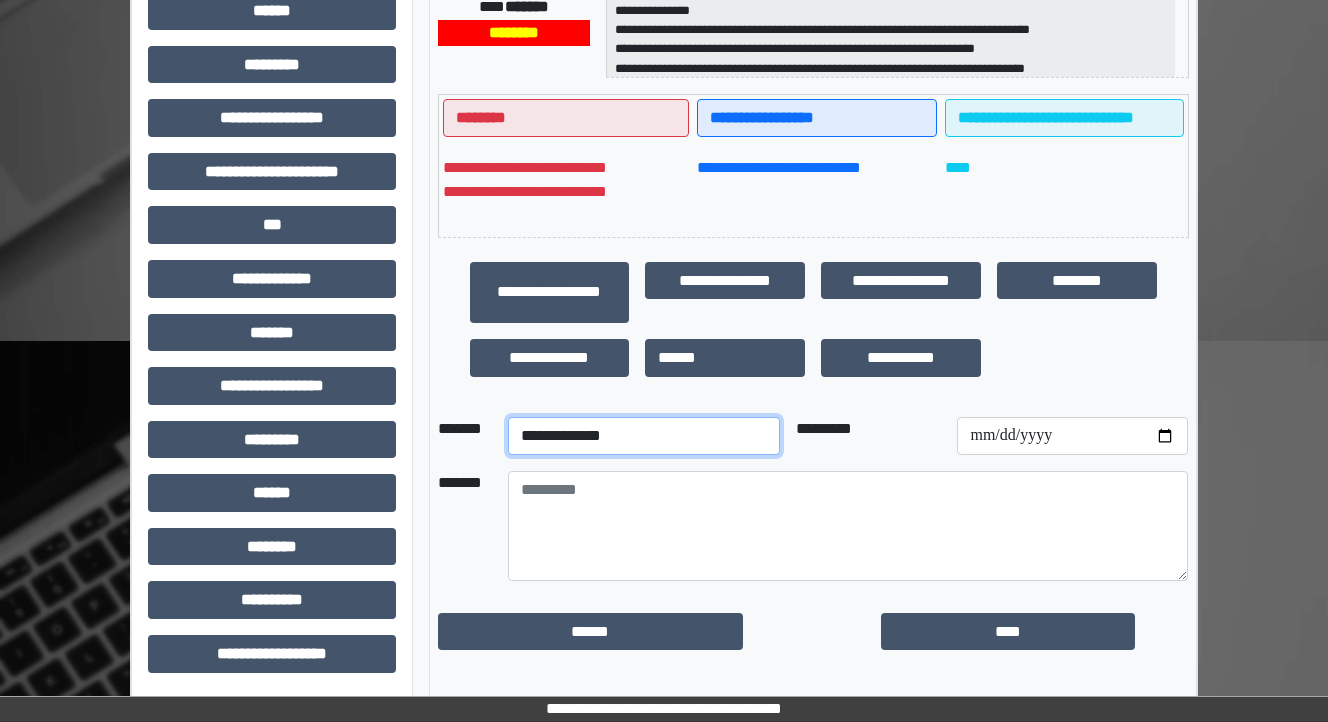 click on "**********" at bounding box center [644, 436] 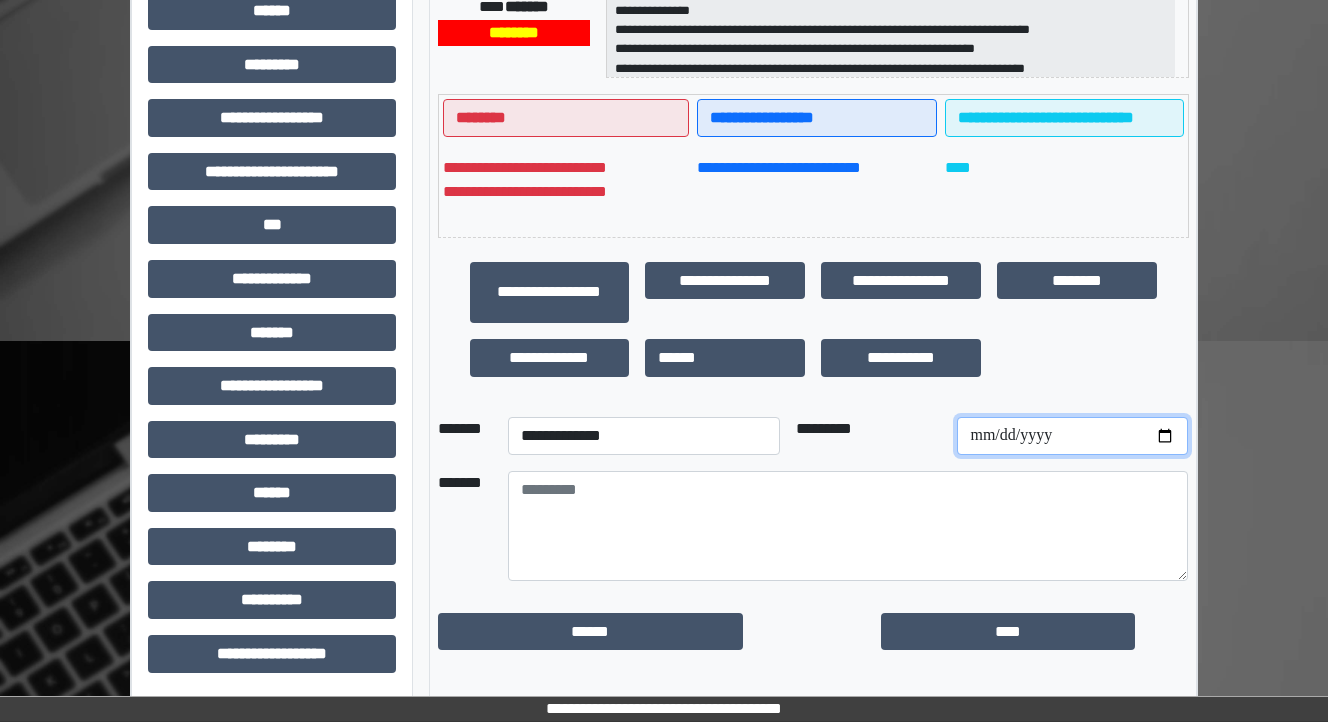 click at bounding box center [1072, 436] 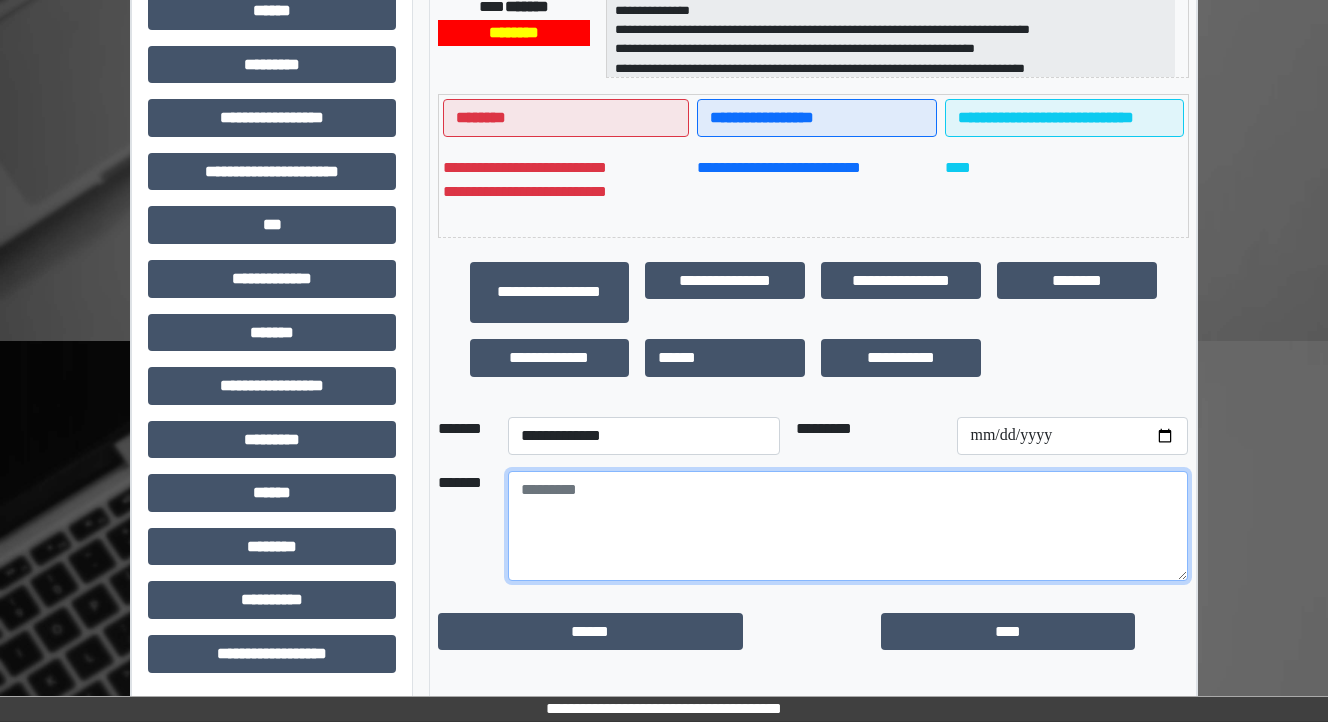 click at bounding box center (848, 526) 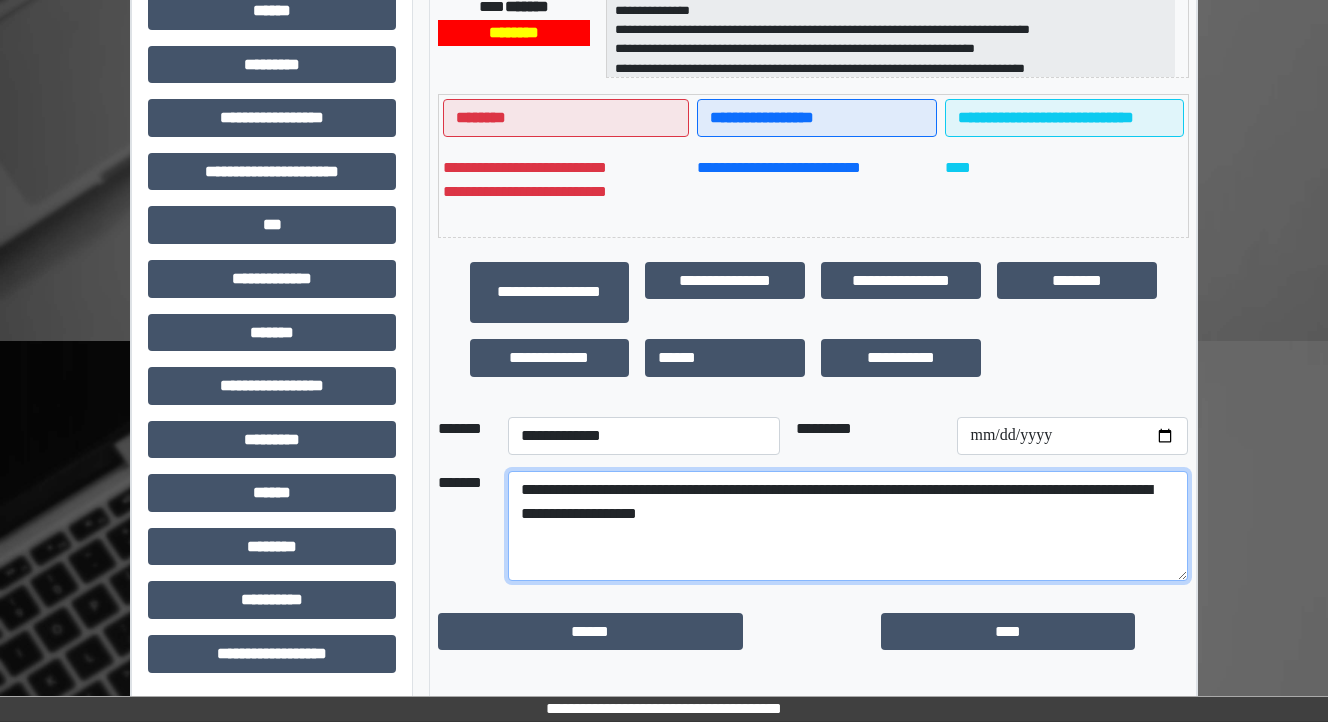 click on "**********" at bounding box center [848, 526] 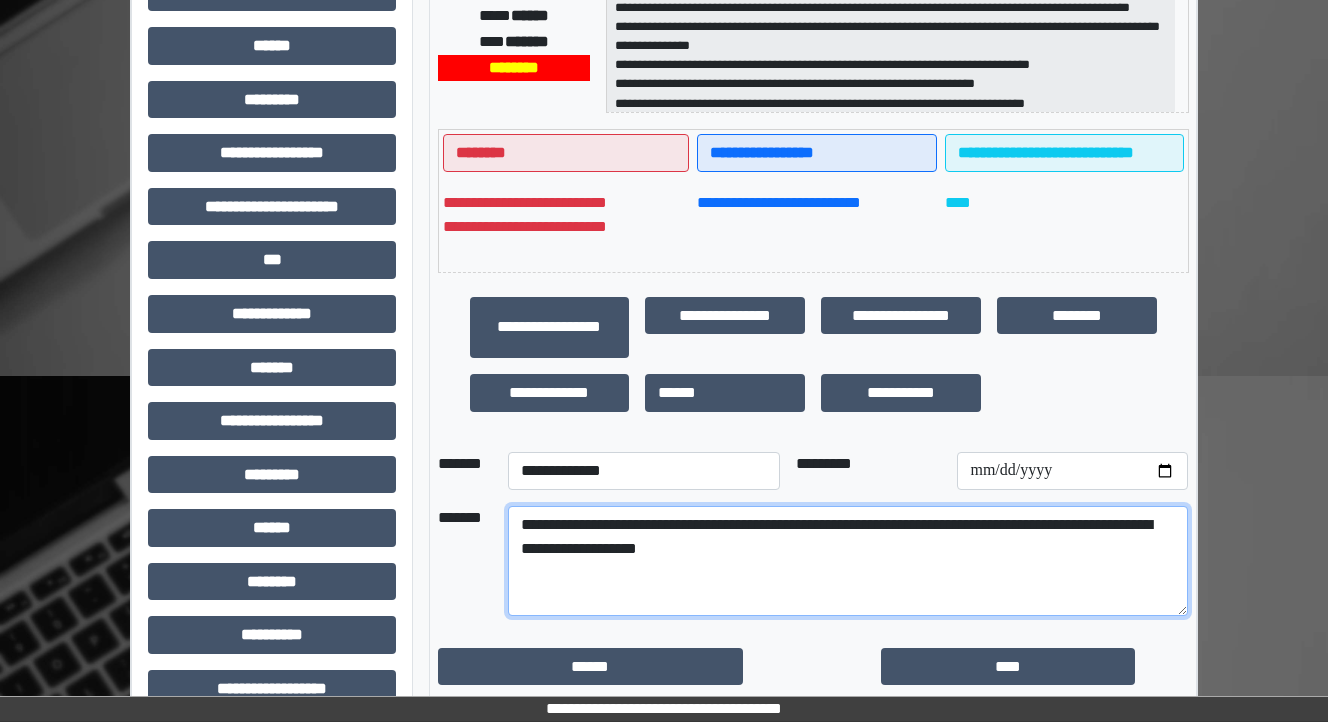 scroll, scrollTop: 444, scrollLeft: 0, axis: vertical 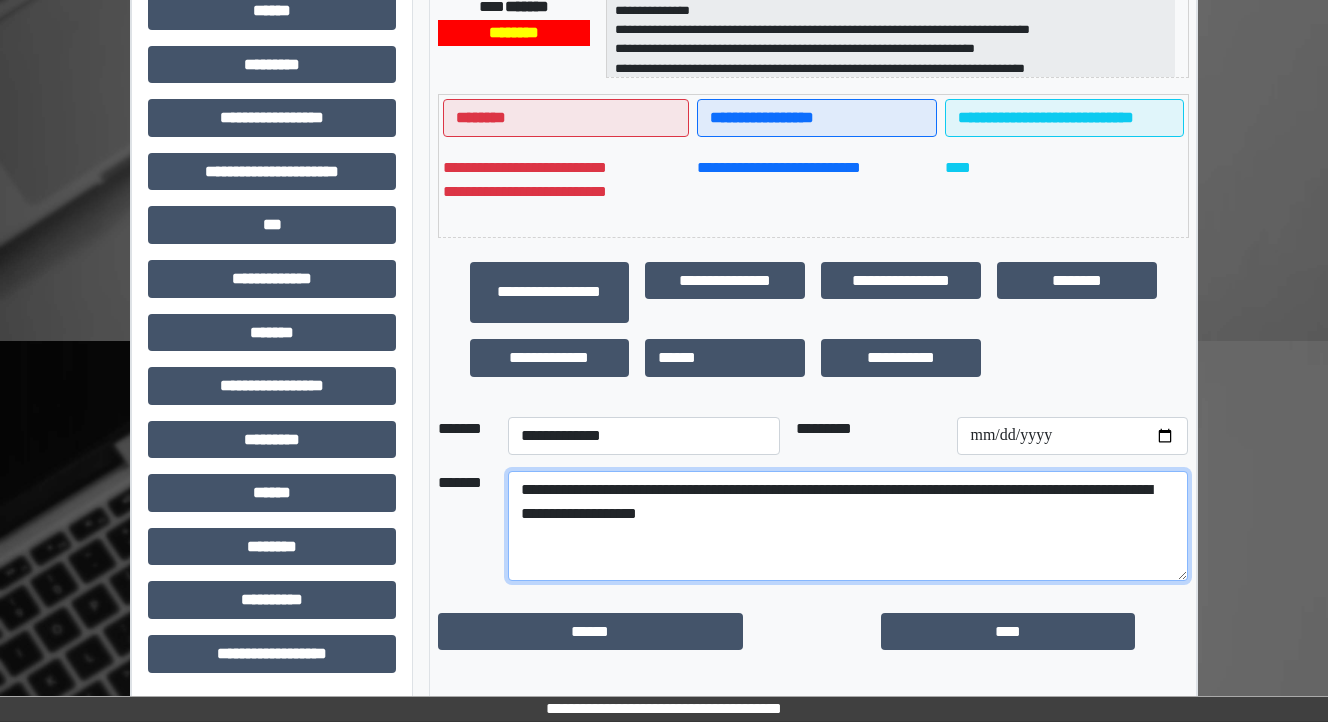click on "**********" at bounding box center [848, 526] 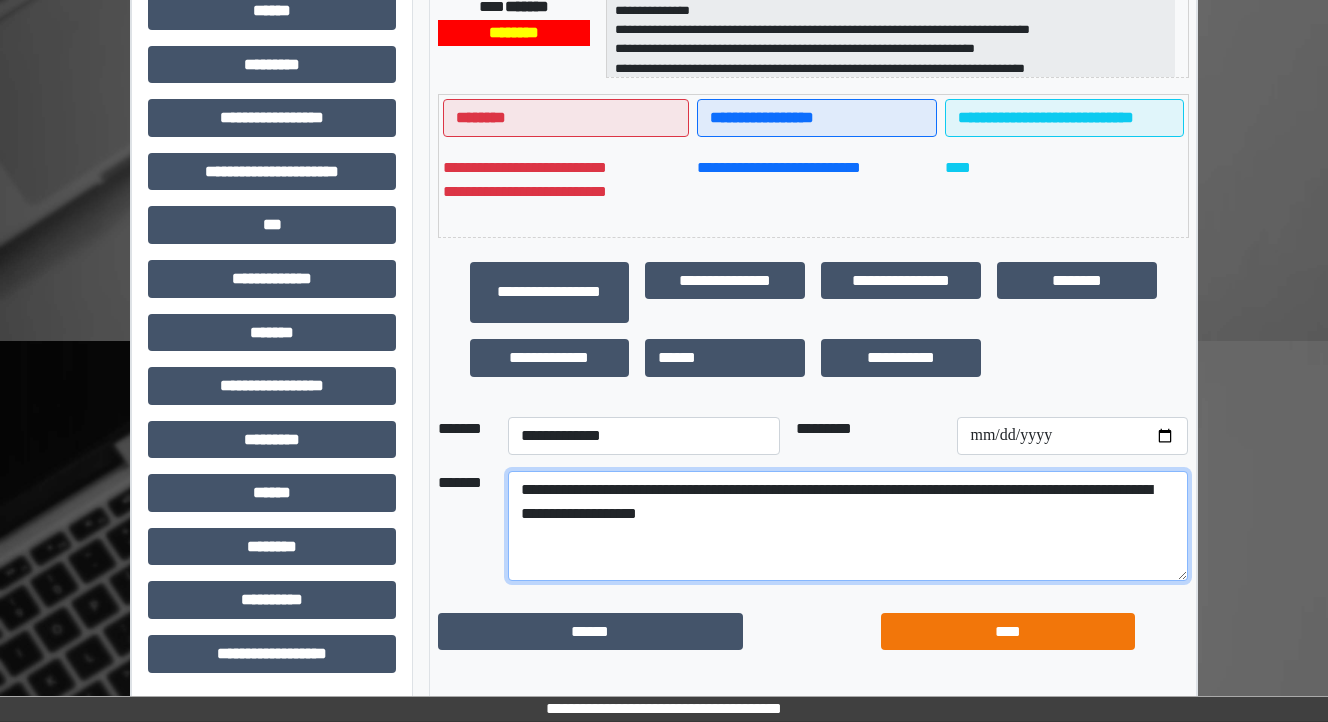 type on "**********" 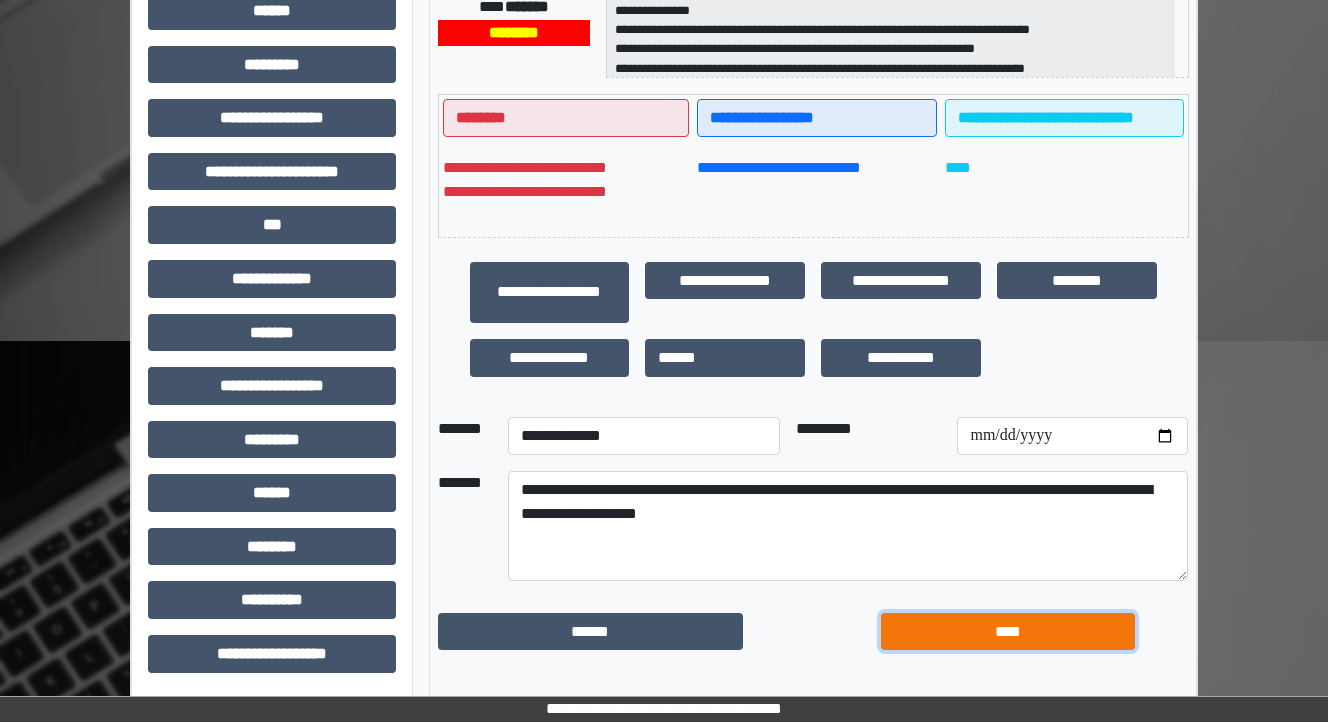 click on "****" at bounding box center (1008, 632) 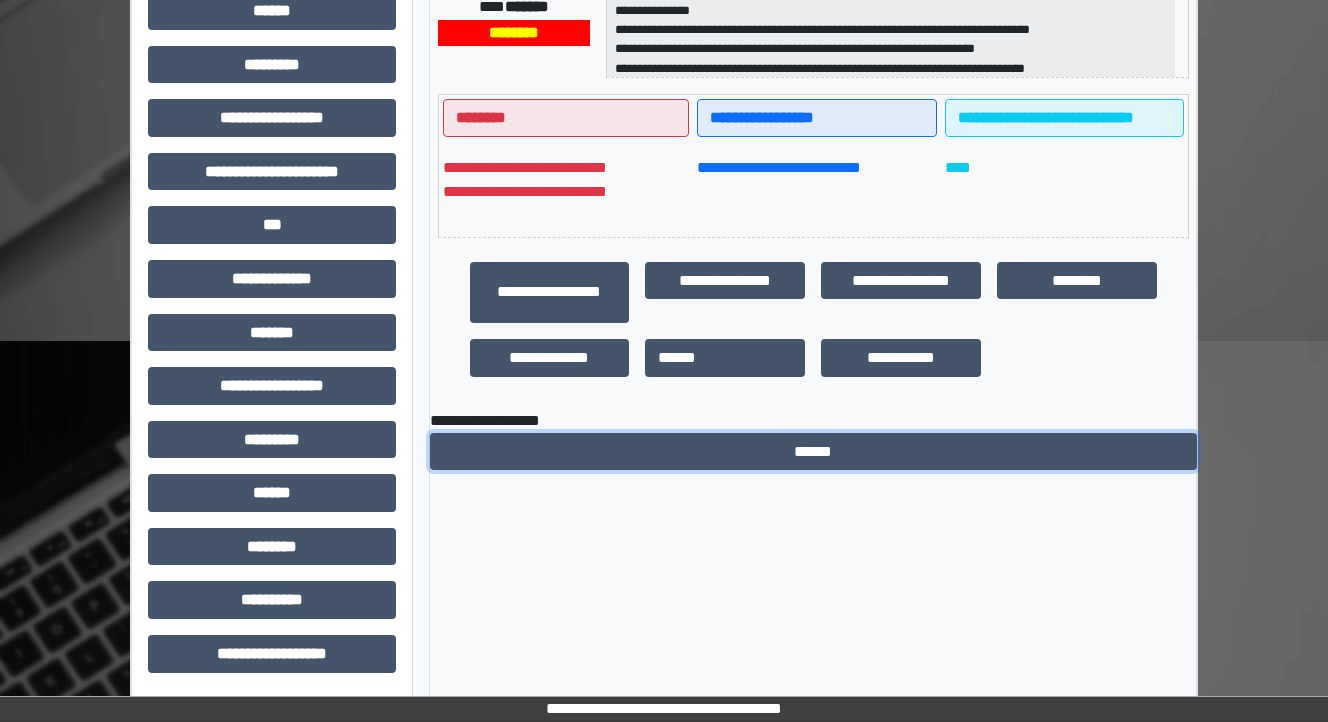 click on "******" at bounding box center (813, 452) 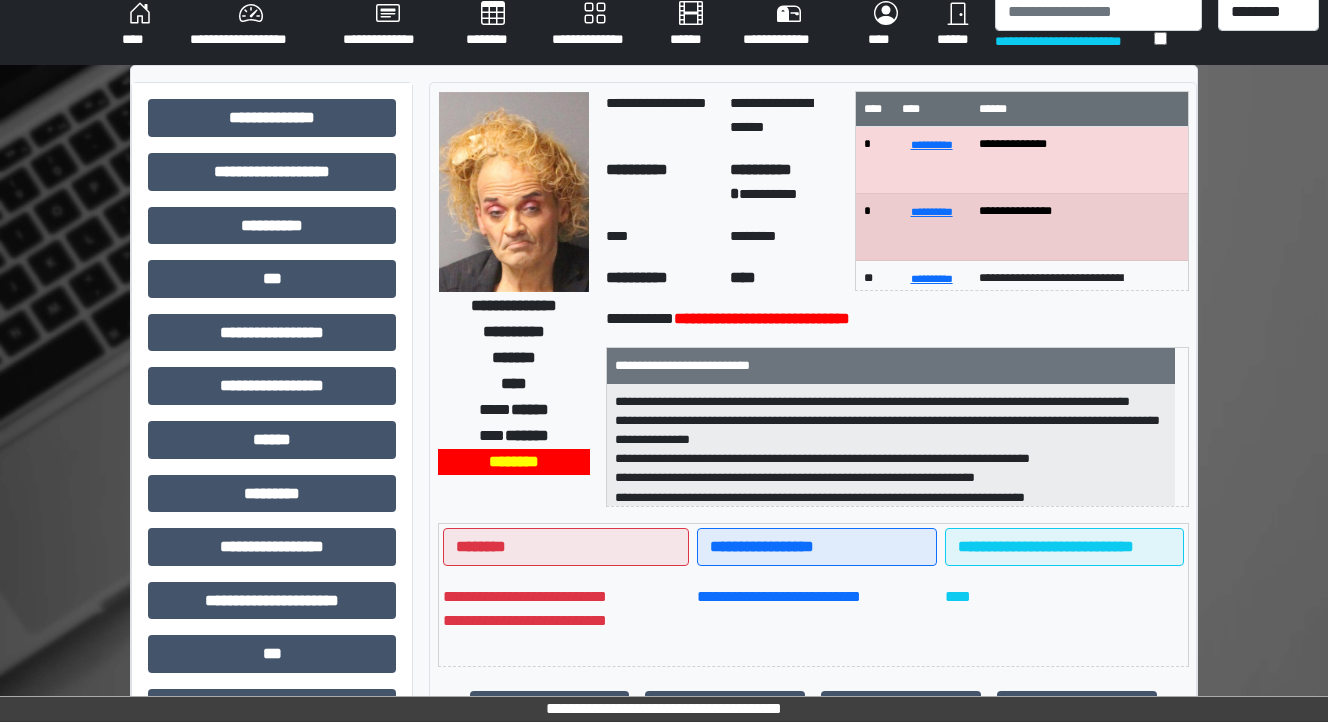 scroll, scrollTop: 0, scrollLeft: 0, axis: both 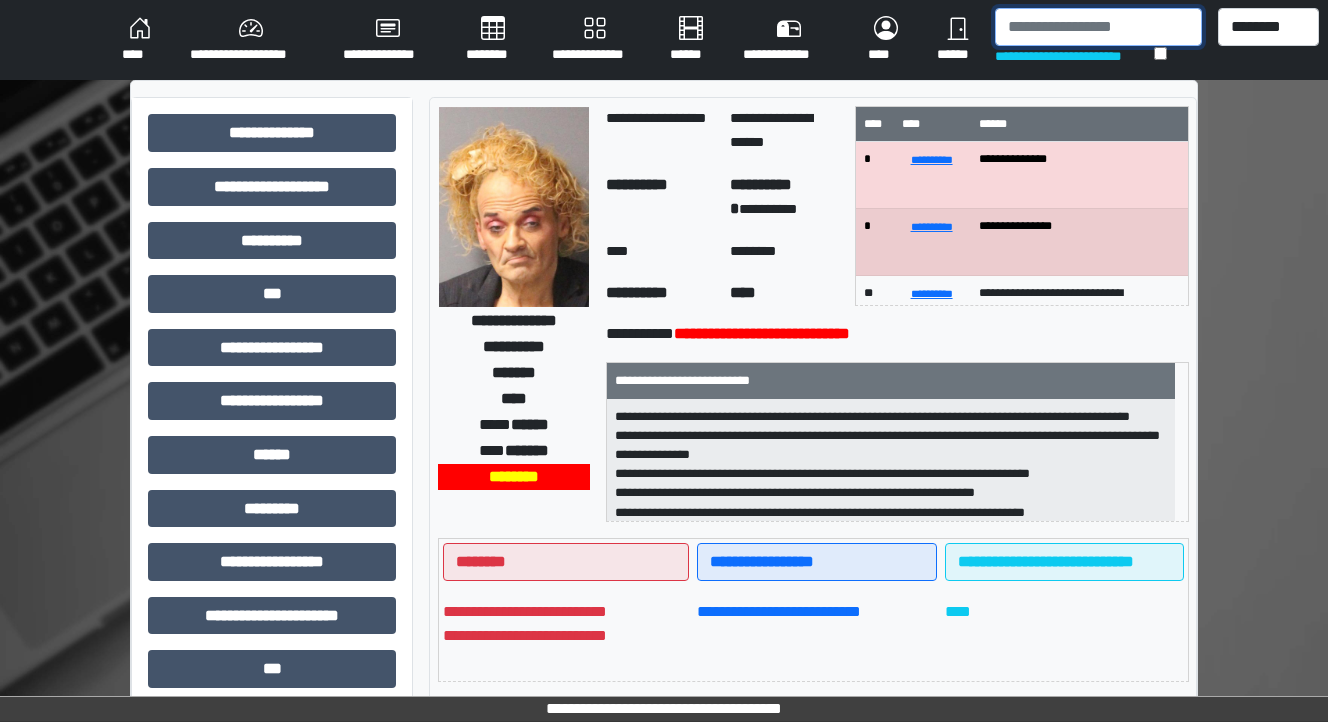 click at bounding box center (1098, 27) 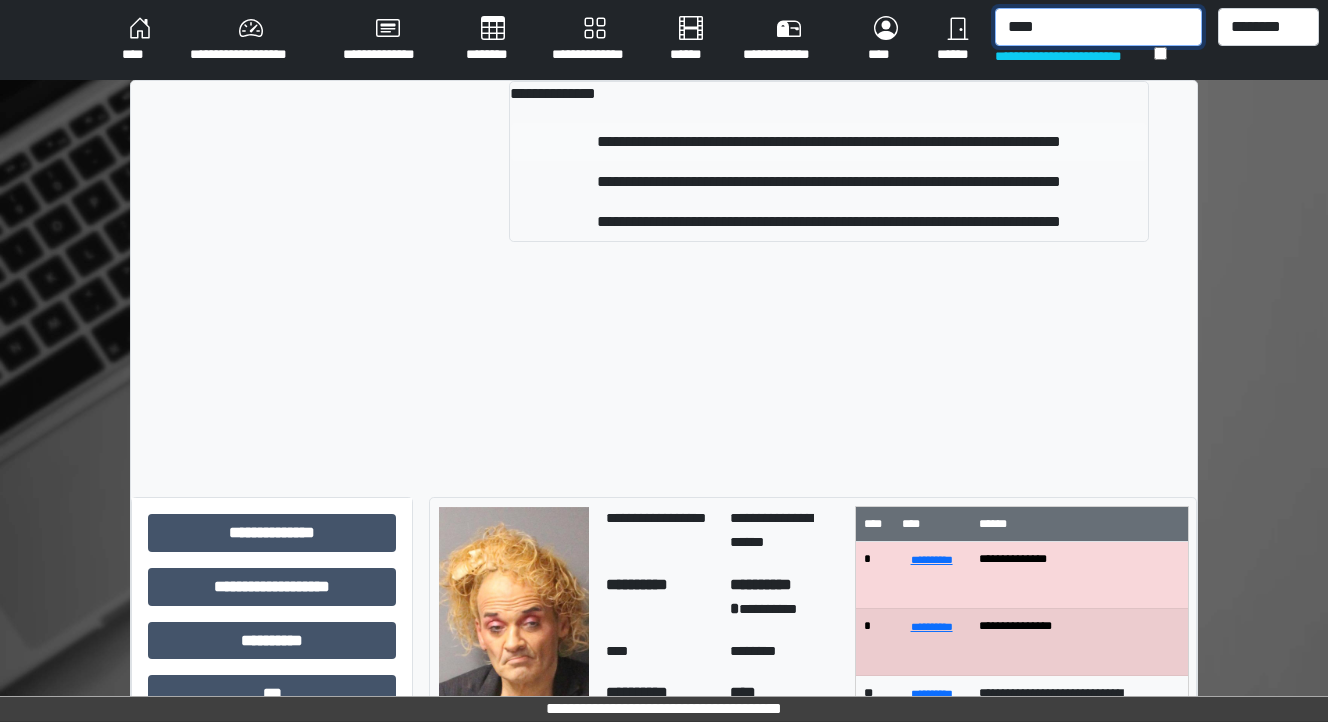 type on "****" 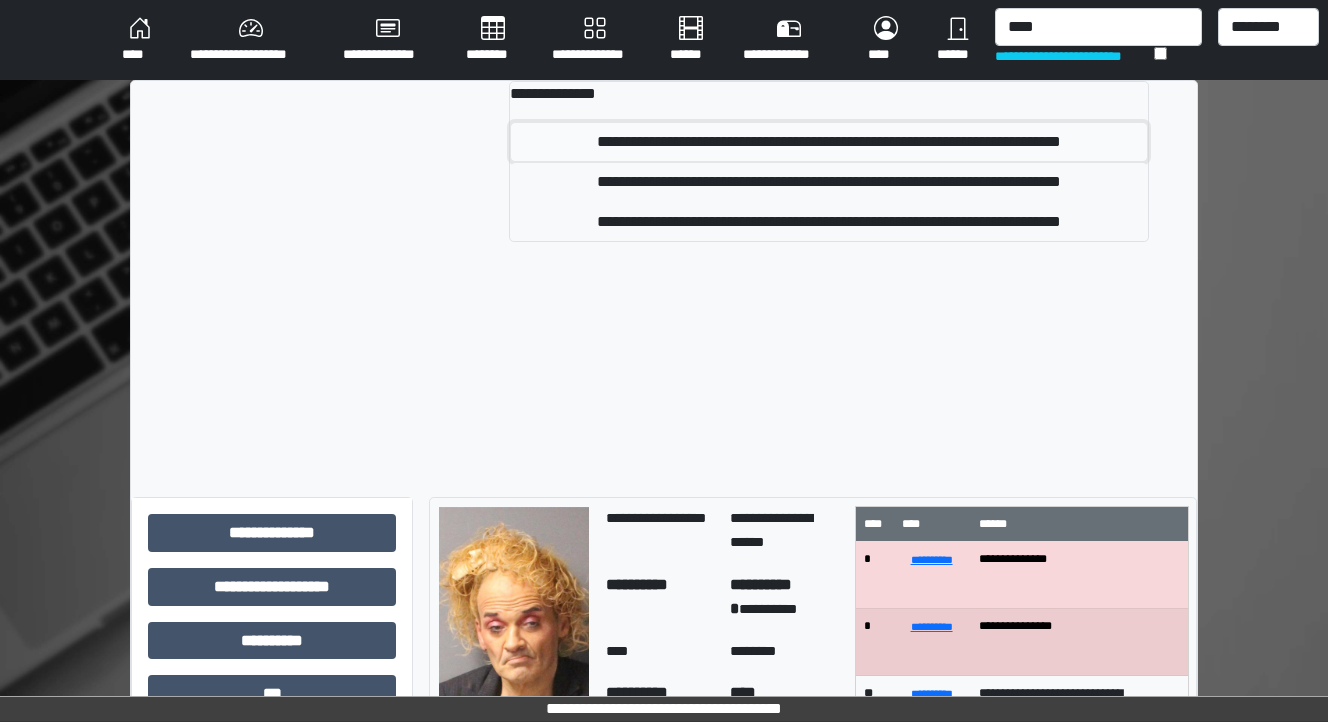 click on "**********" at bounding box center [829, 142] 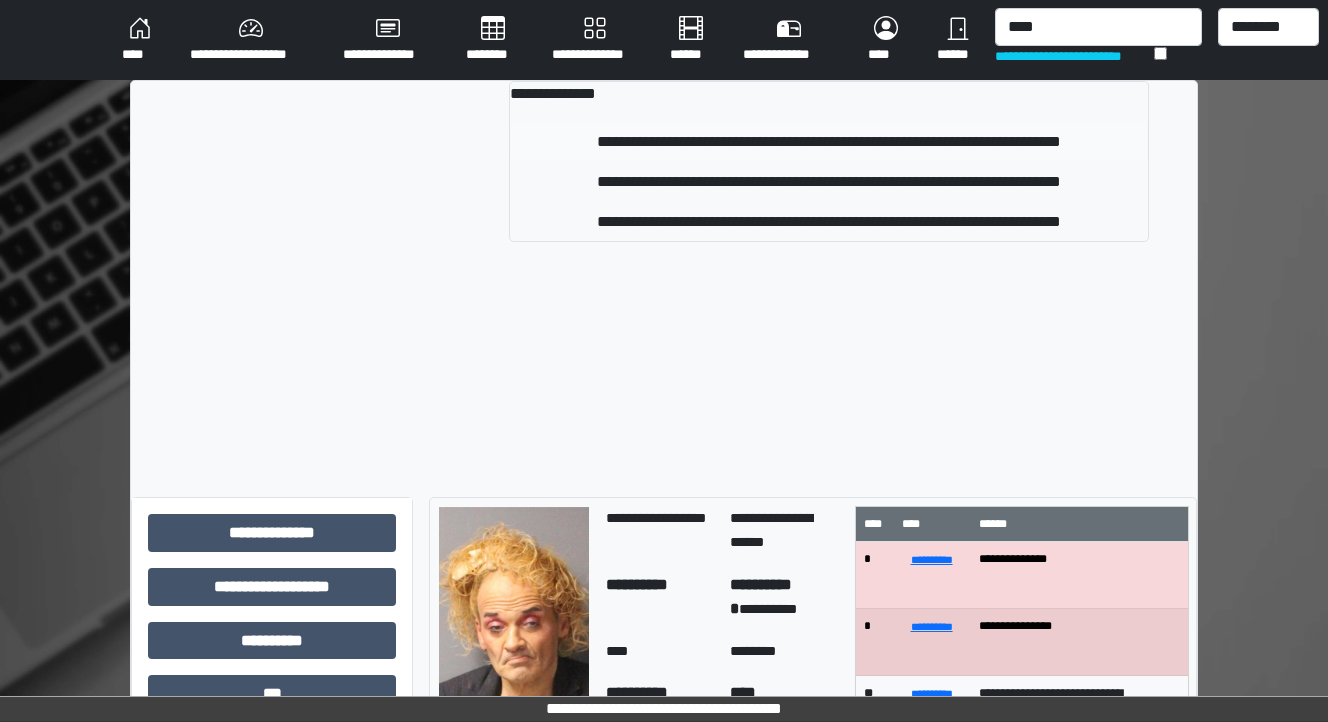 type 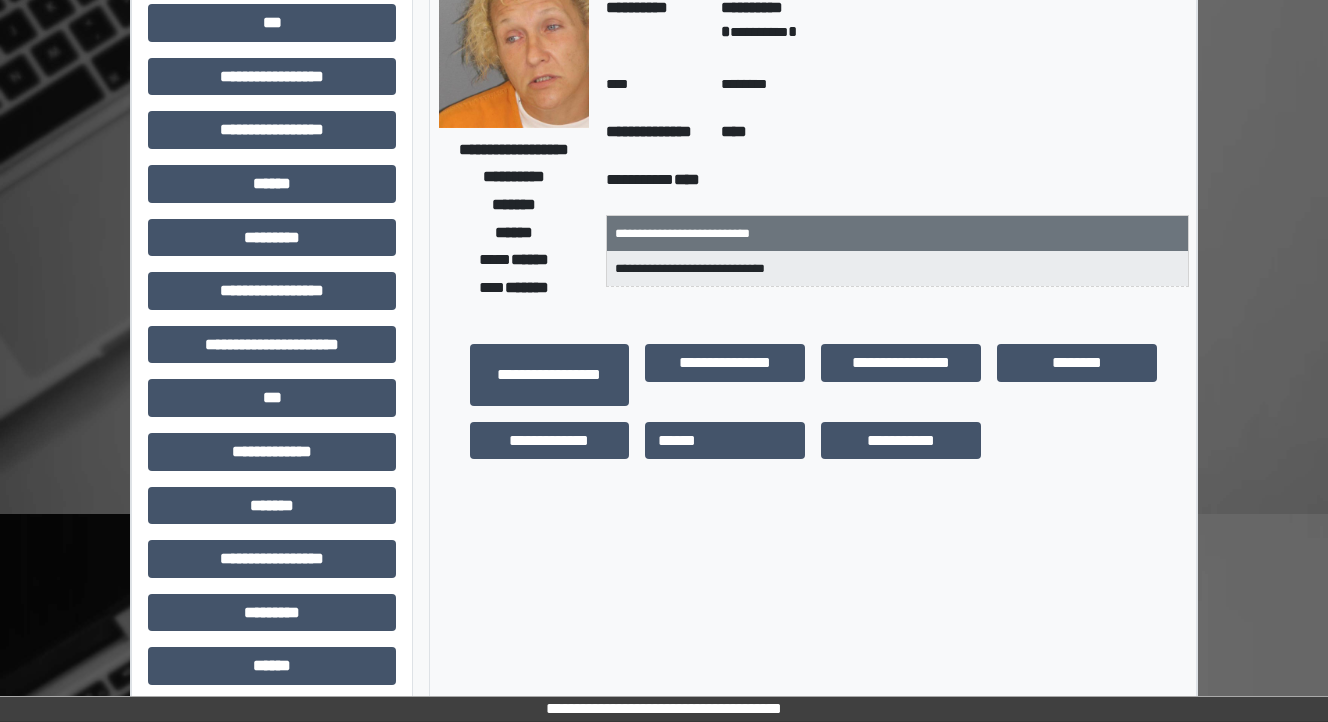 scroll, scrollTop: 320, scrollLeft: 0, axis: vertical 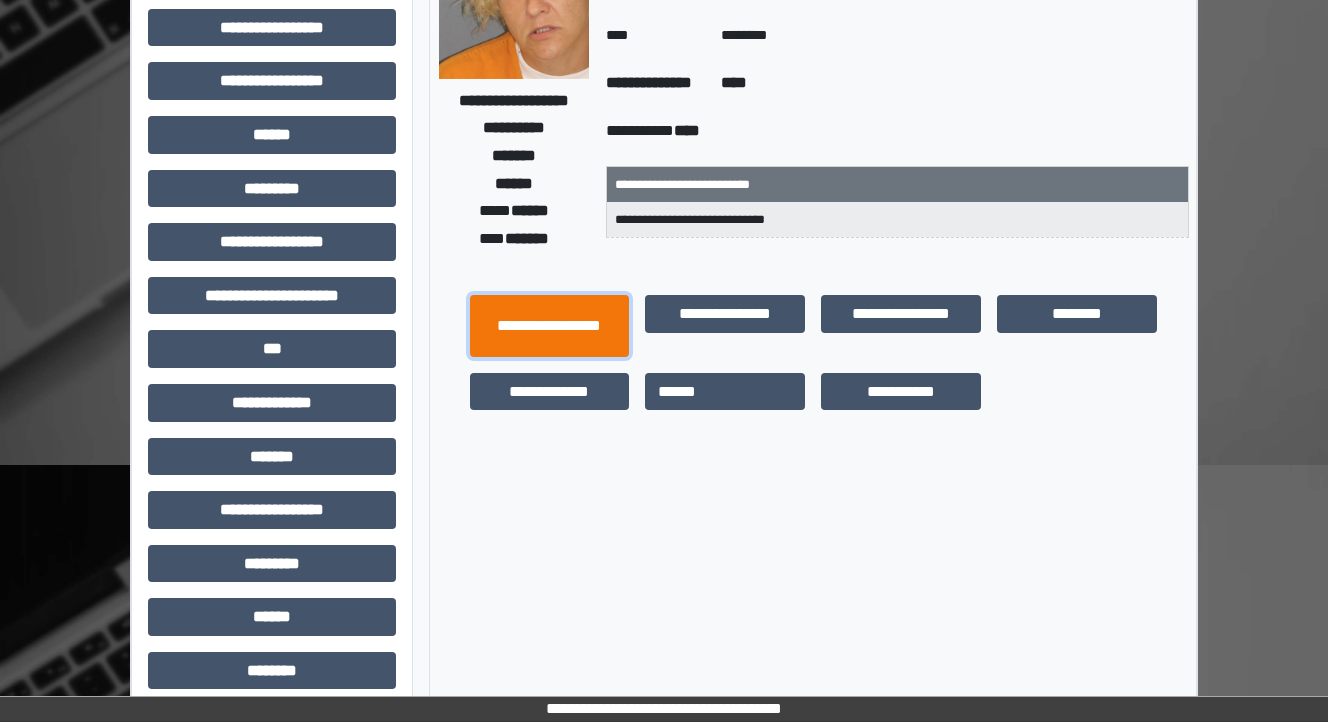 click on "**********" at bounding box center [550, 326] 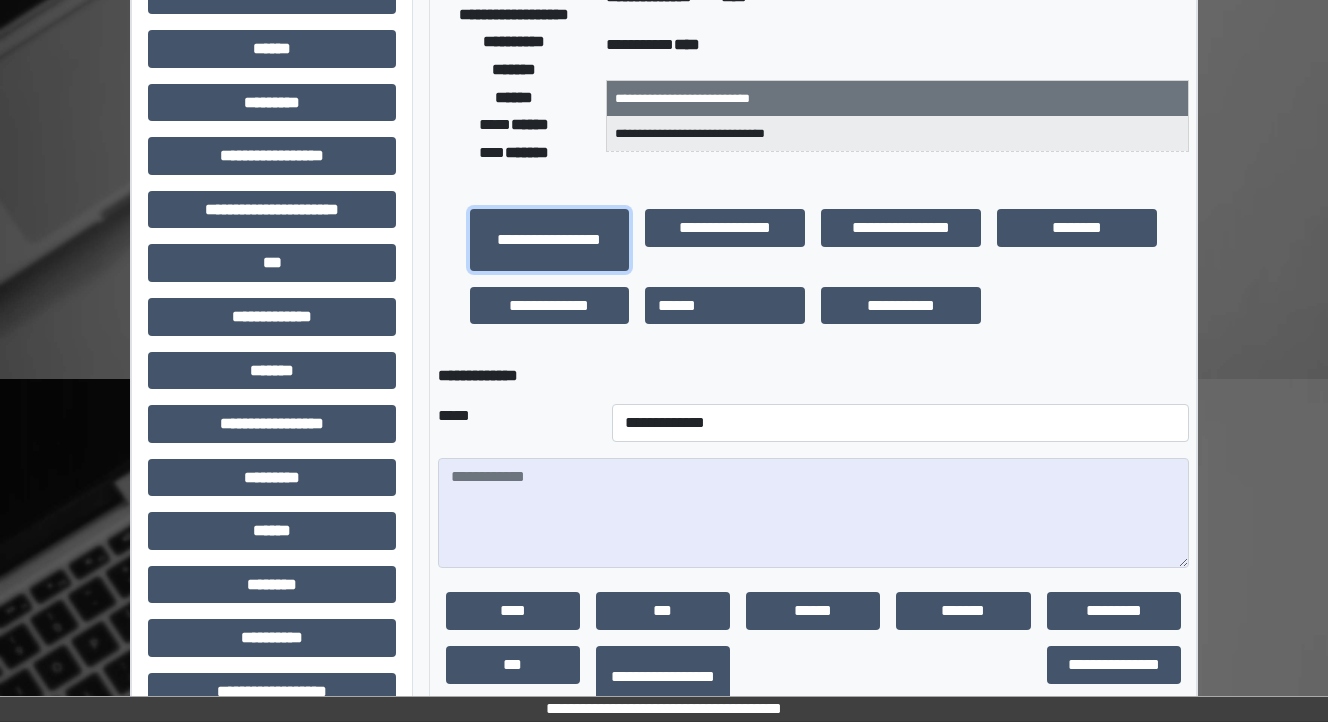 scroll, scrollTop: 509, scrollLeft: 0, axis: vertical 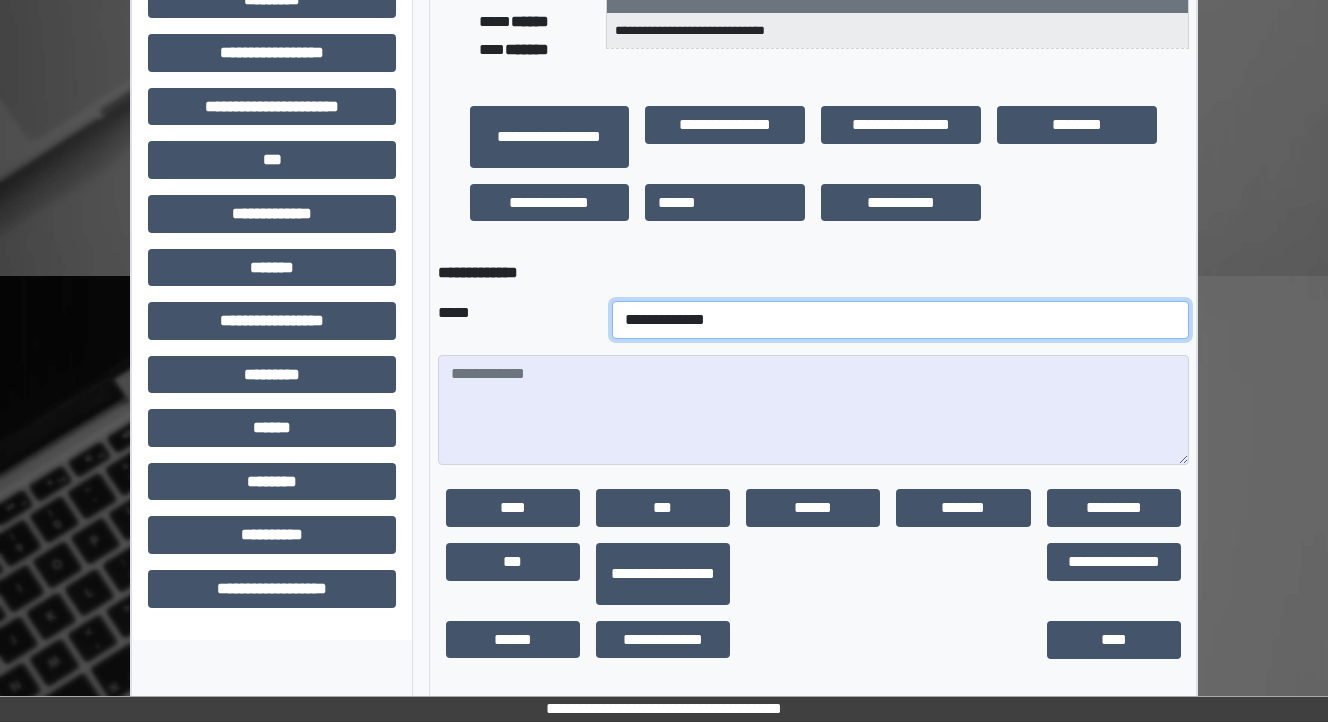 click on "**********" at bounding box center [900, 320] 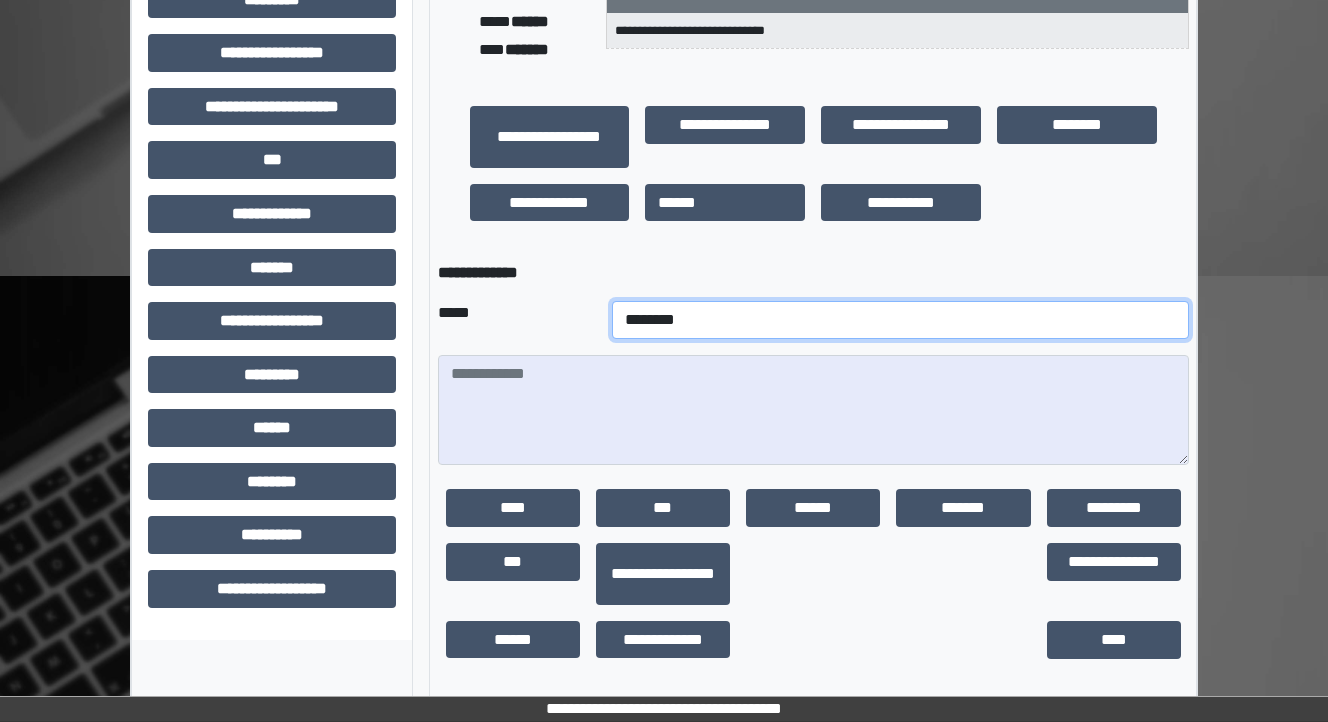 click on "**********" at bounding box center [900, 320] 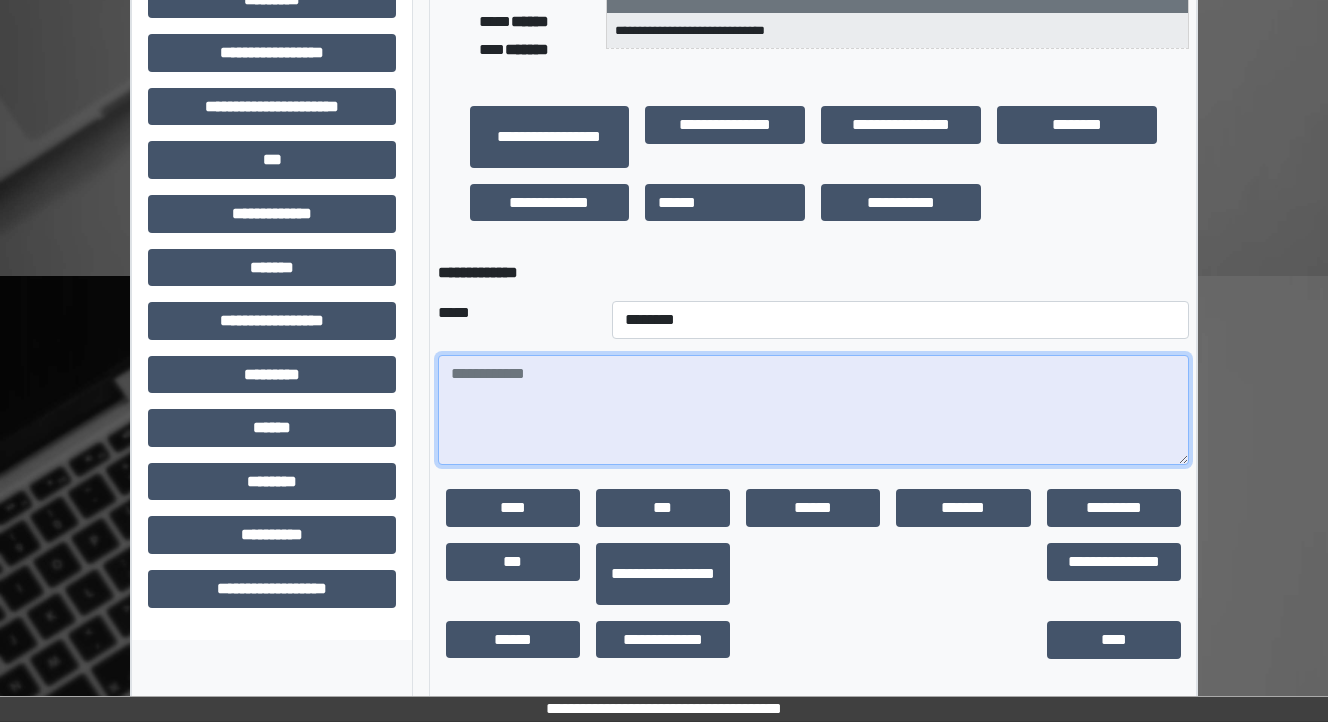 click at bounding box center [813, 410] 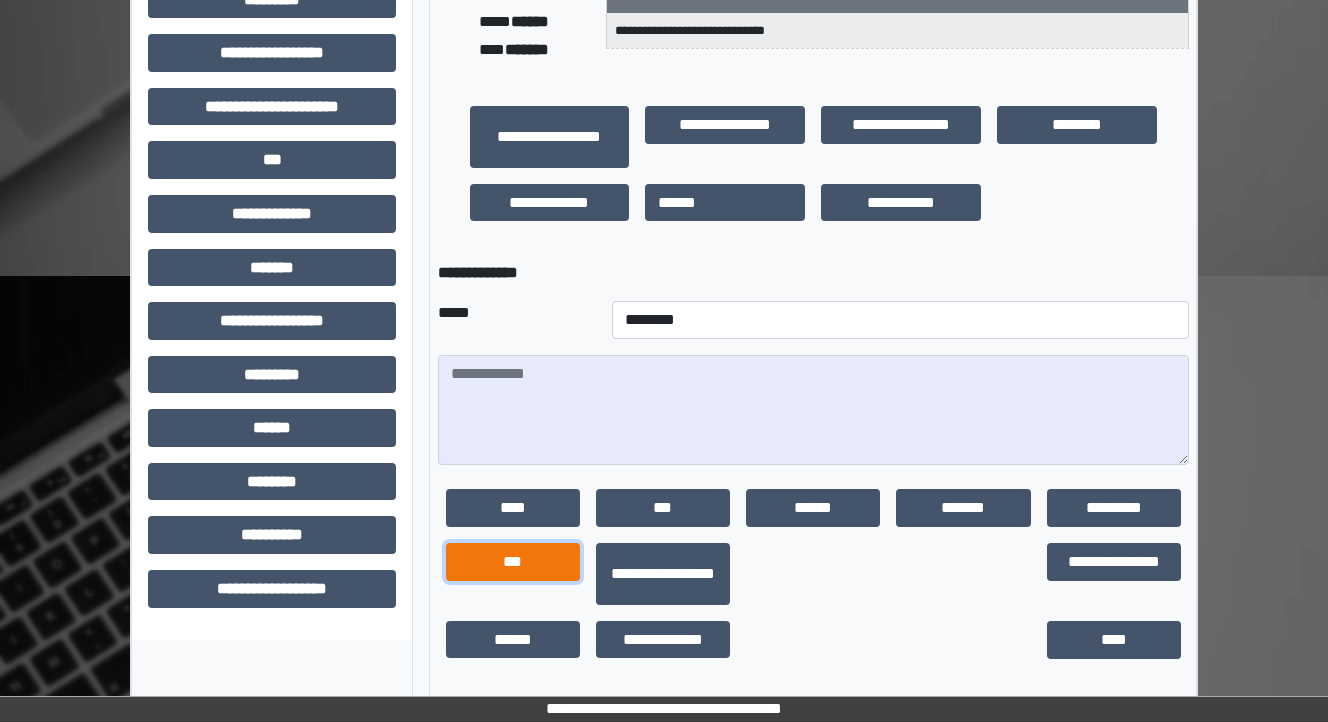 click on "***" at bounding box center [513, 562] 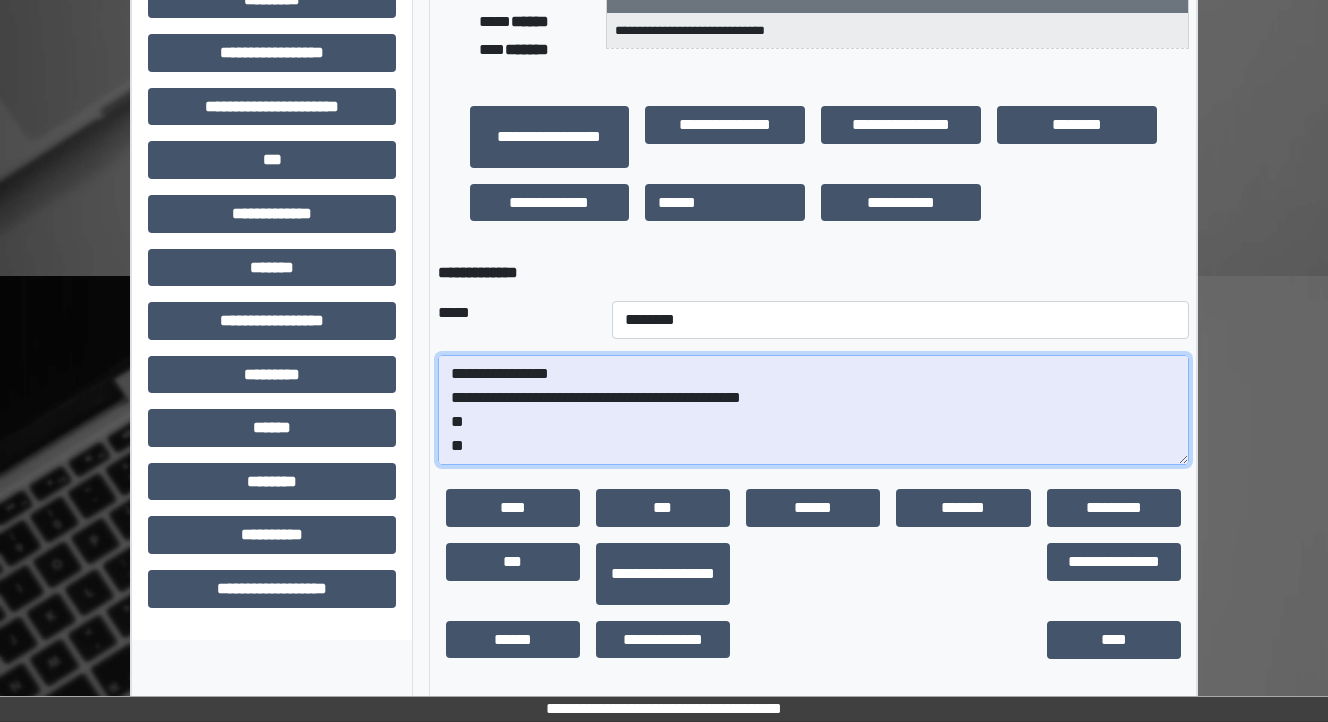 drag, startPoint x: 870, startPoint y: 416, endPoint x: 862, endPoint y: 409, distance: 10.630146 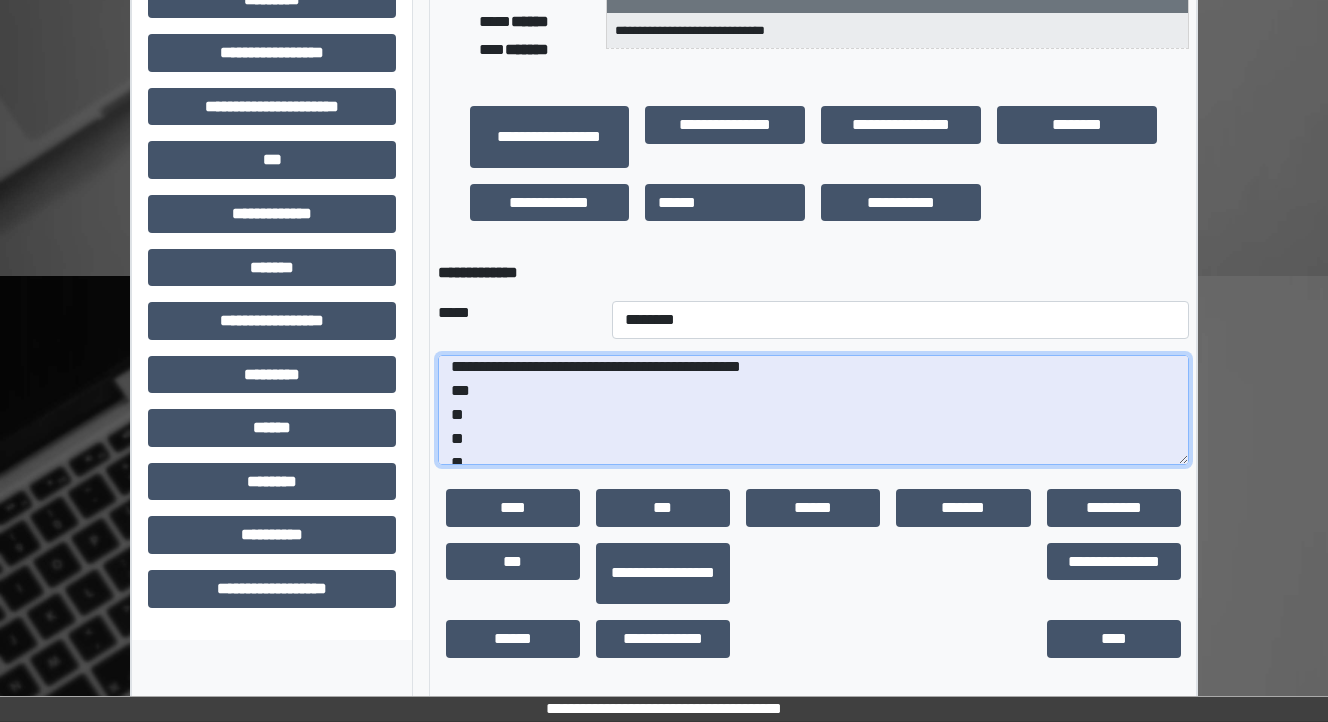 scroll, scrollTop: 48, scrollLeft: 0, axis: vertical 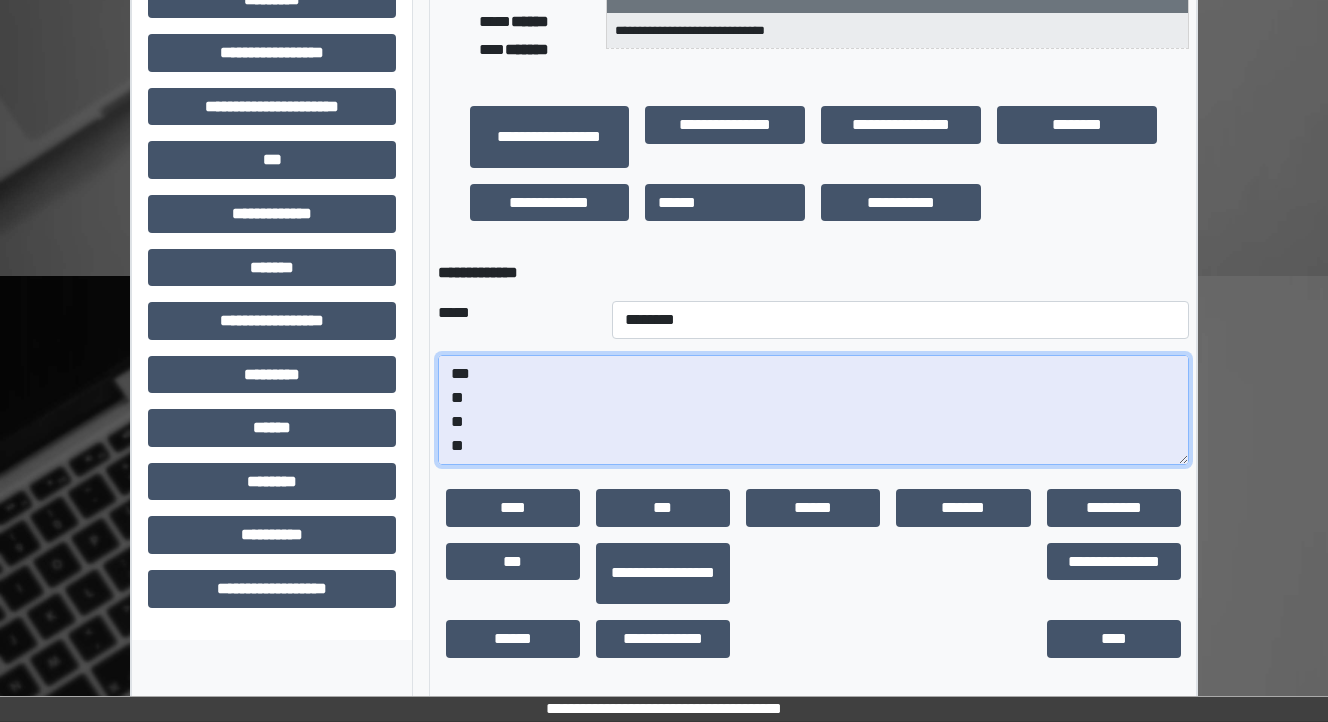 click on "**********" at bounding box center [813, 410] 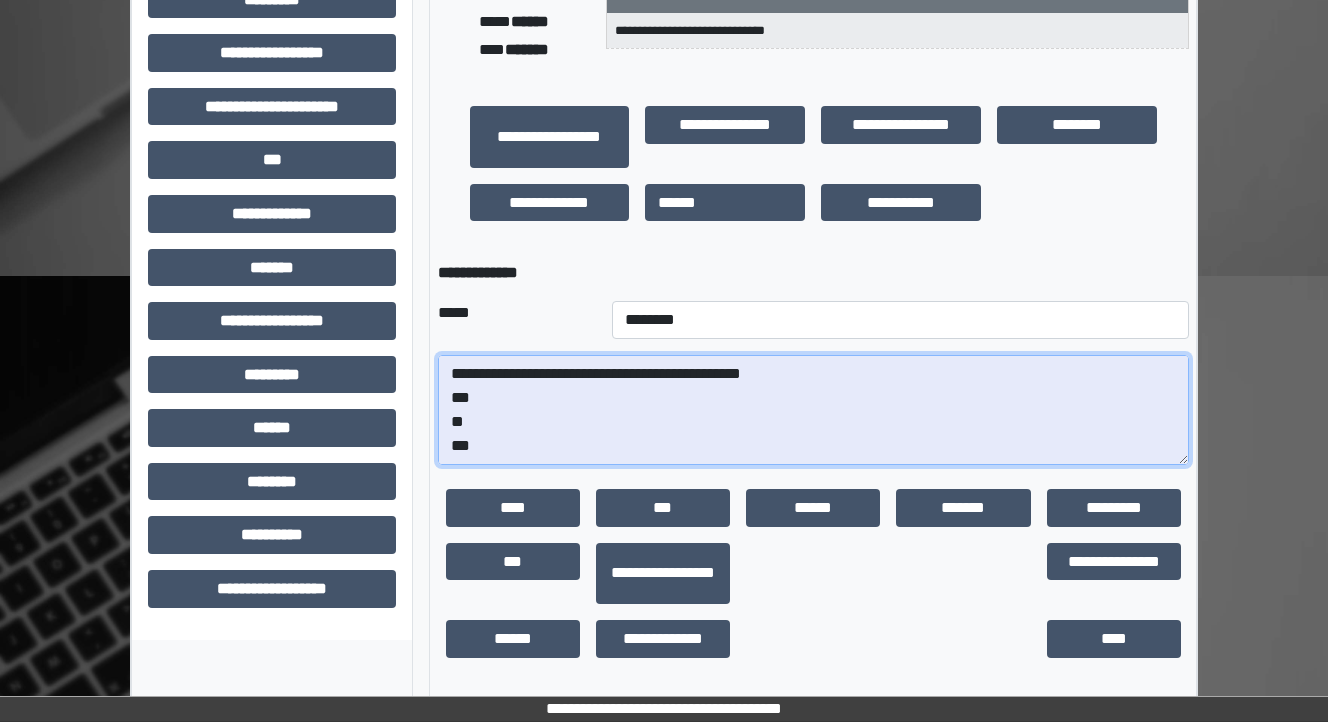 click on "**********" at bounding box center (813, 410) 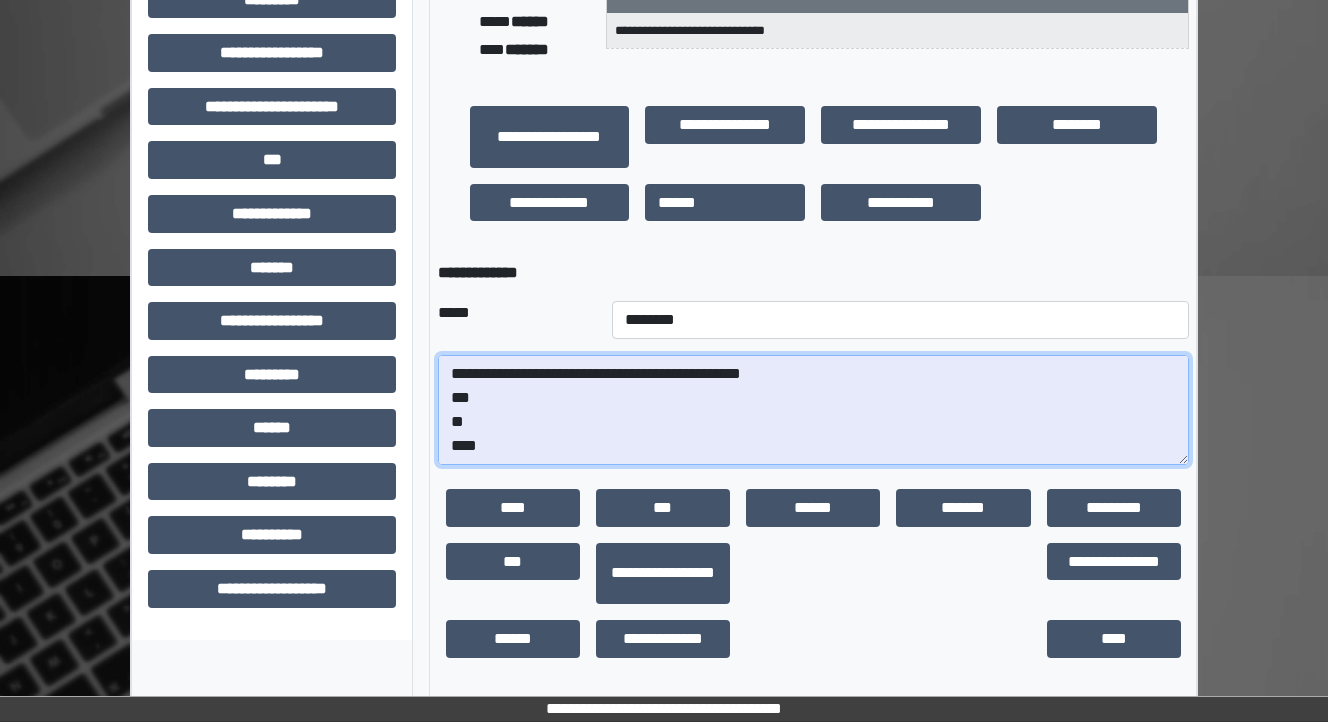 paste on "**********" 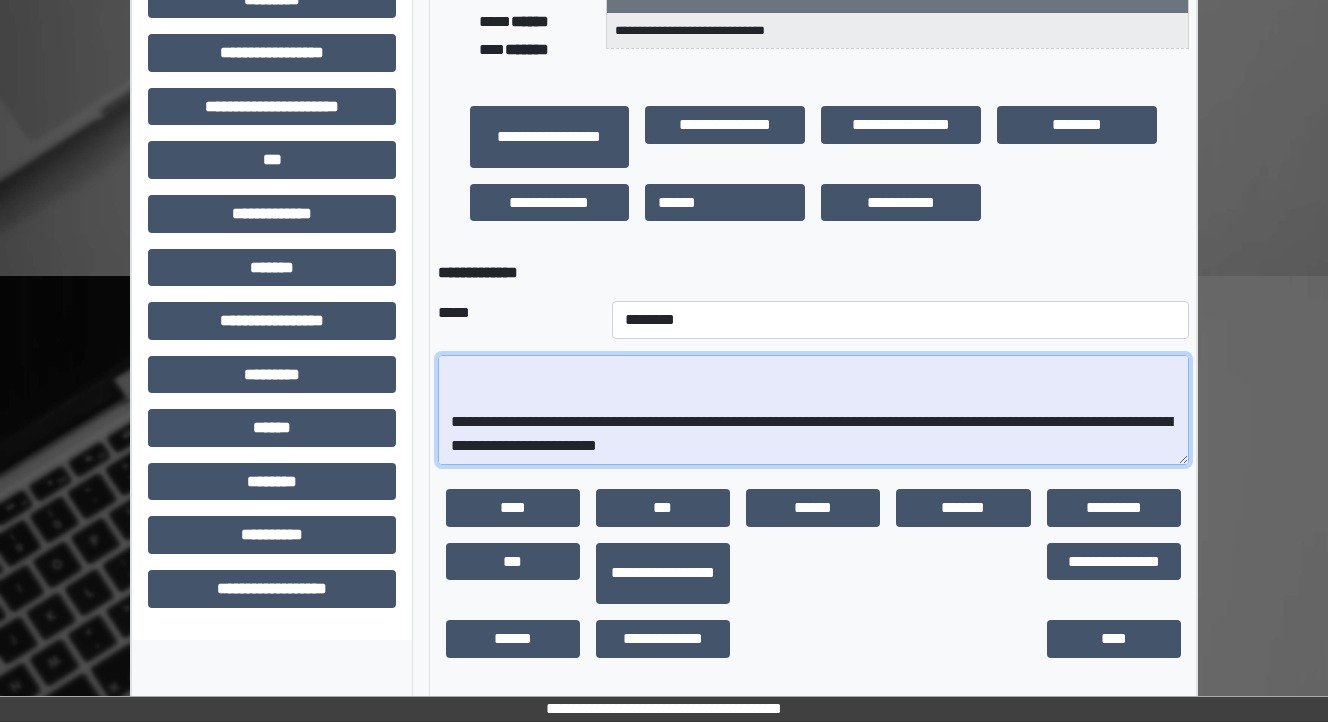 scroll, scrollTop: 264, scrollLeft: 0, axis: vertical 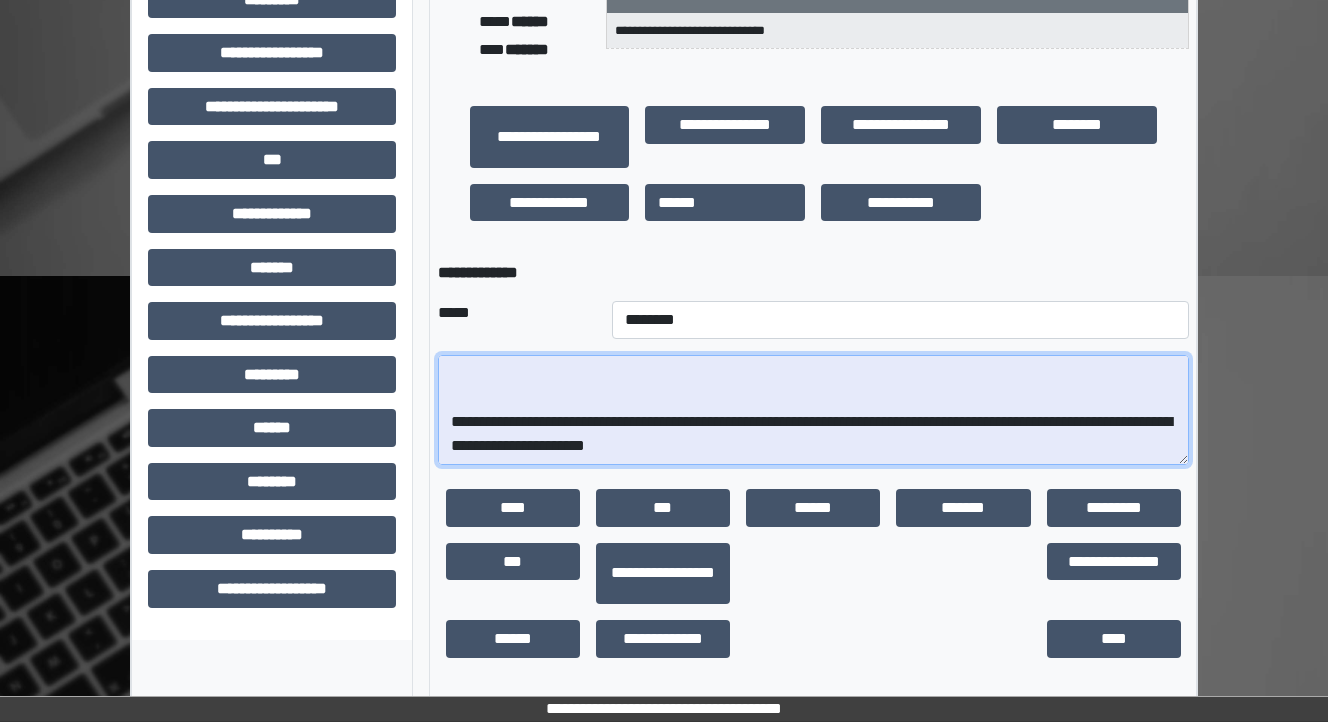 click on "**********" at bounding box center [813, 410] 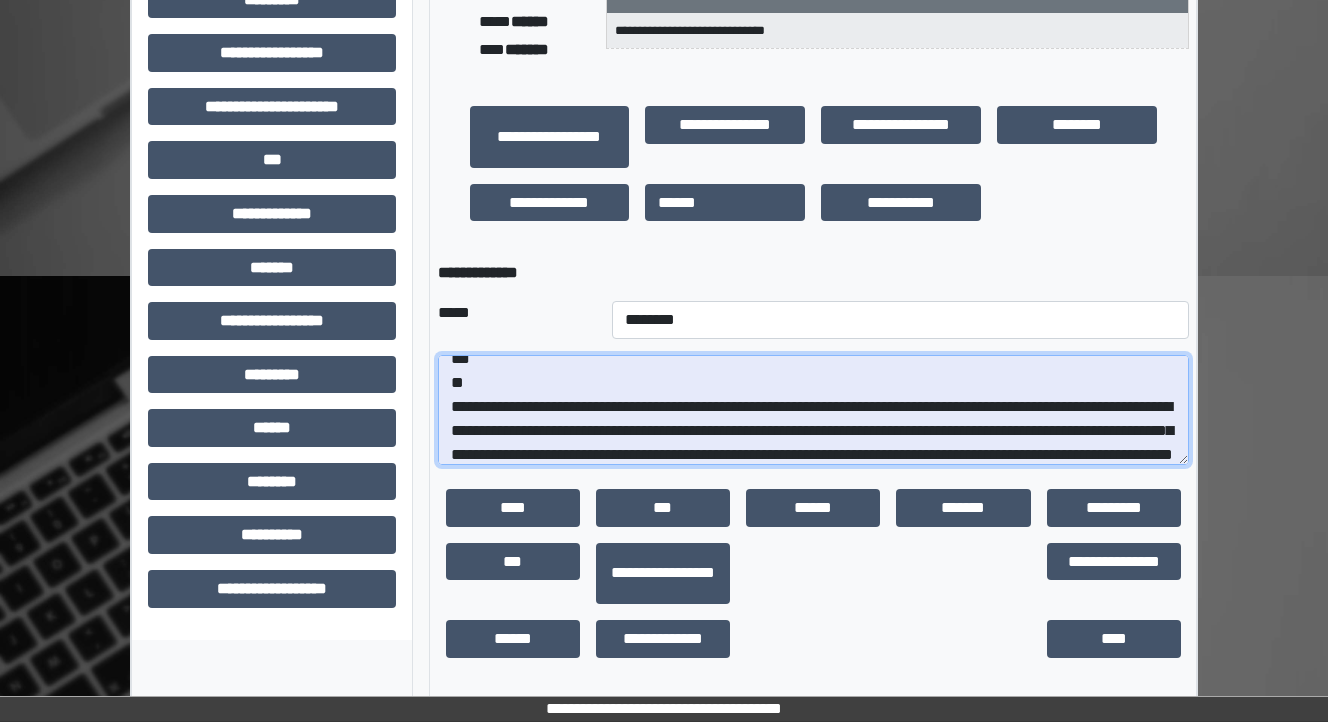 scroll, scrollTop: 88, scrollLeft: 0, axis: vertical 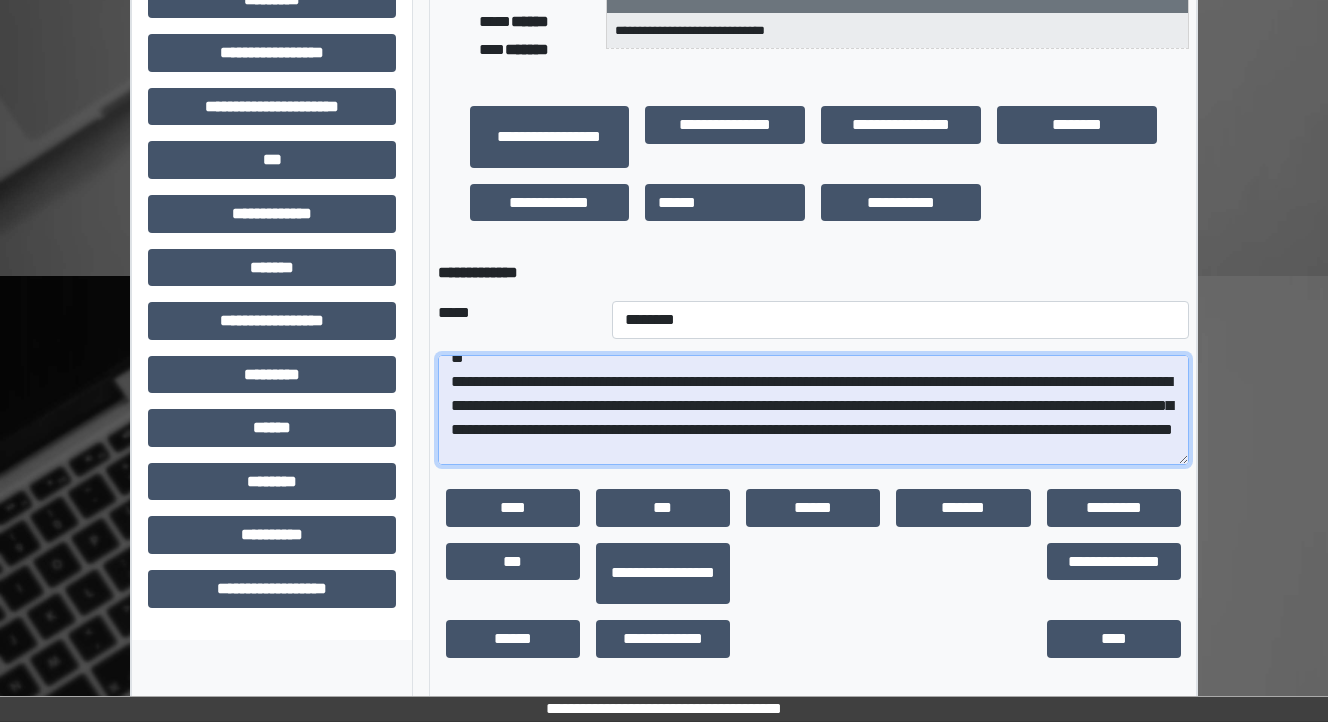 drag, startPoint x: 548, startPoint y: 382, endPoint x: 471, endPoint y: 383, distance: 77.00649 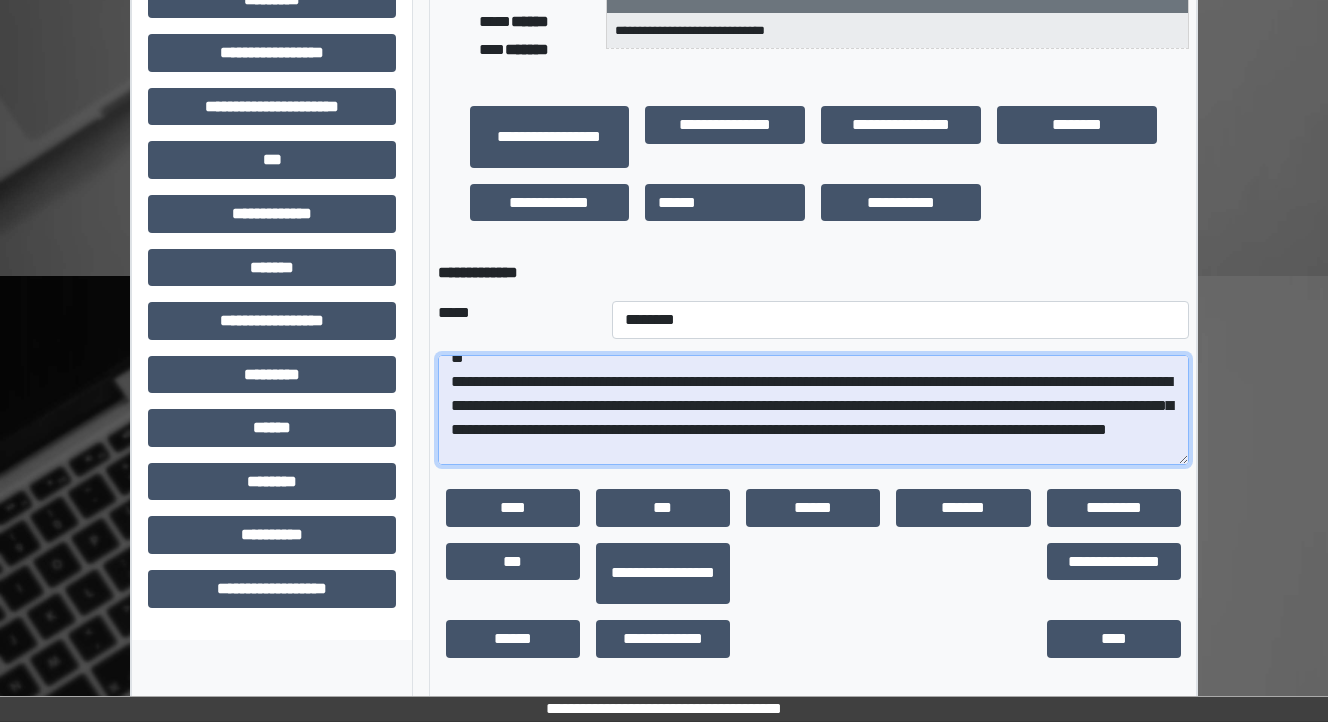 drag, startPoint x: 669, startPoint y: 383, endPoint x: 569, endPoint y: 381, distance: 100.02 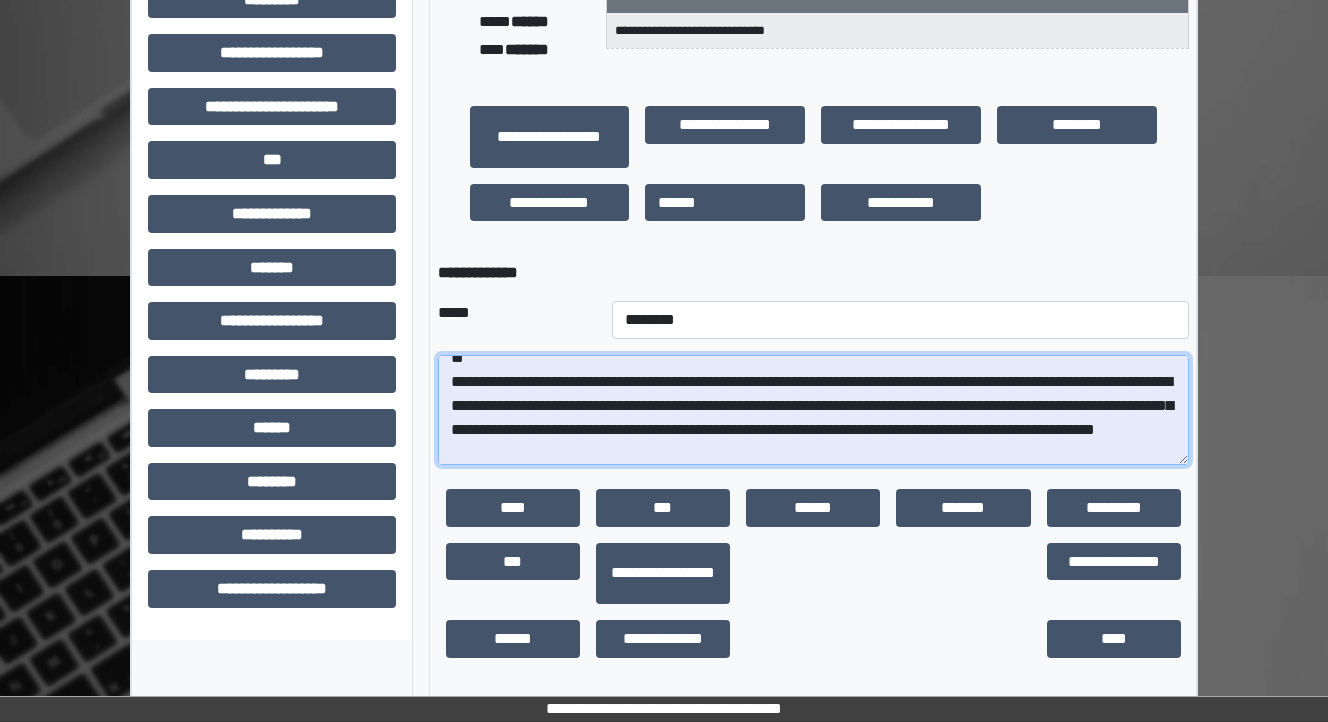 drag, startPoint x: 998, startPoint y: 384, endPoint x: 904, endPoint y: 378, distance: 94.19129 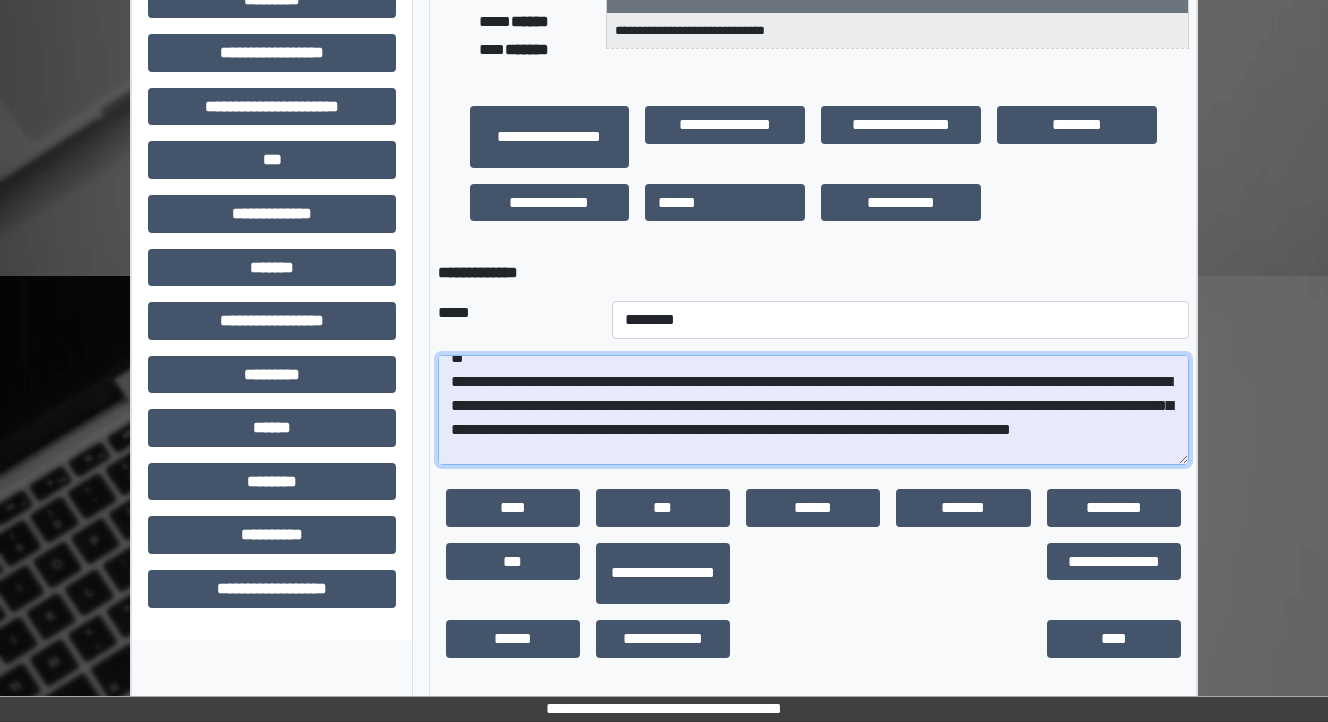 click on "**********" at bounding box center [813, 410] 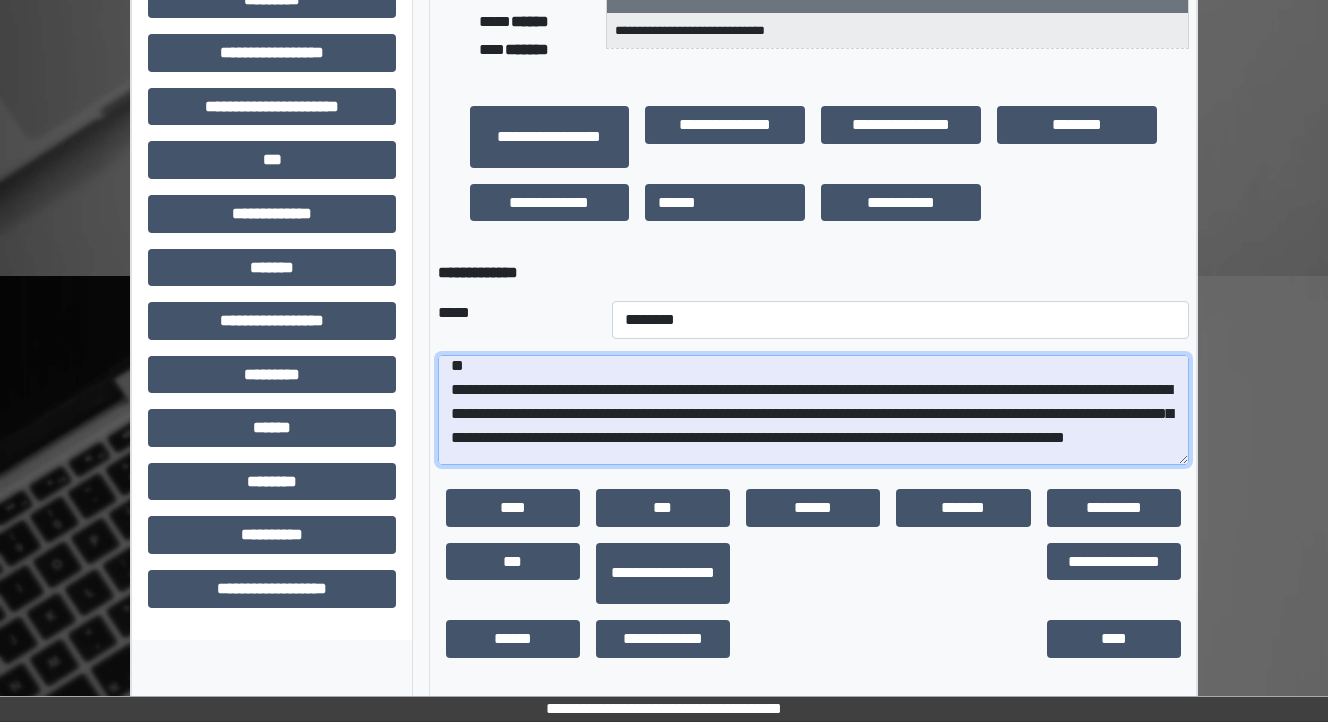 scroll, scrollTop: 76, scrollLeft: 0, axis: vertical 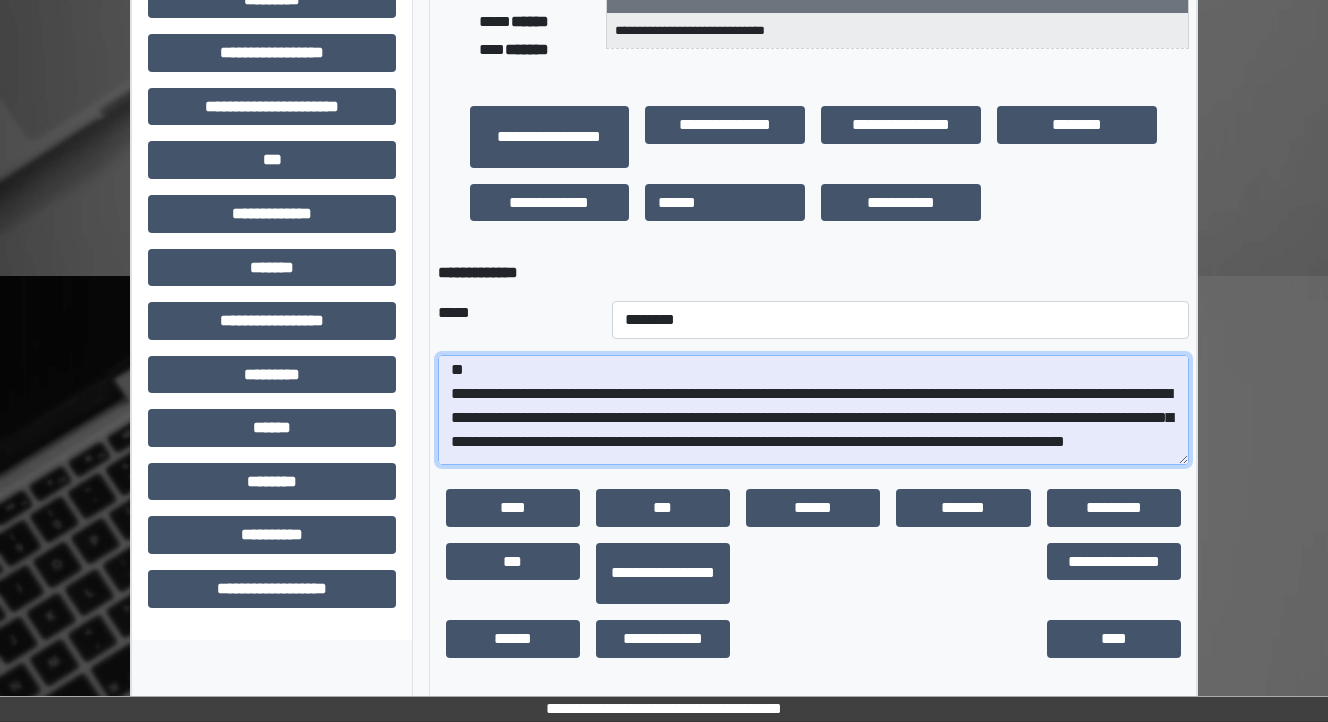 drag, startPoint x: 600, startPoint y: 404, endPoint x: 1056, endPoint y: 389, distance: 456.24664 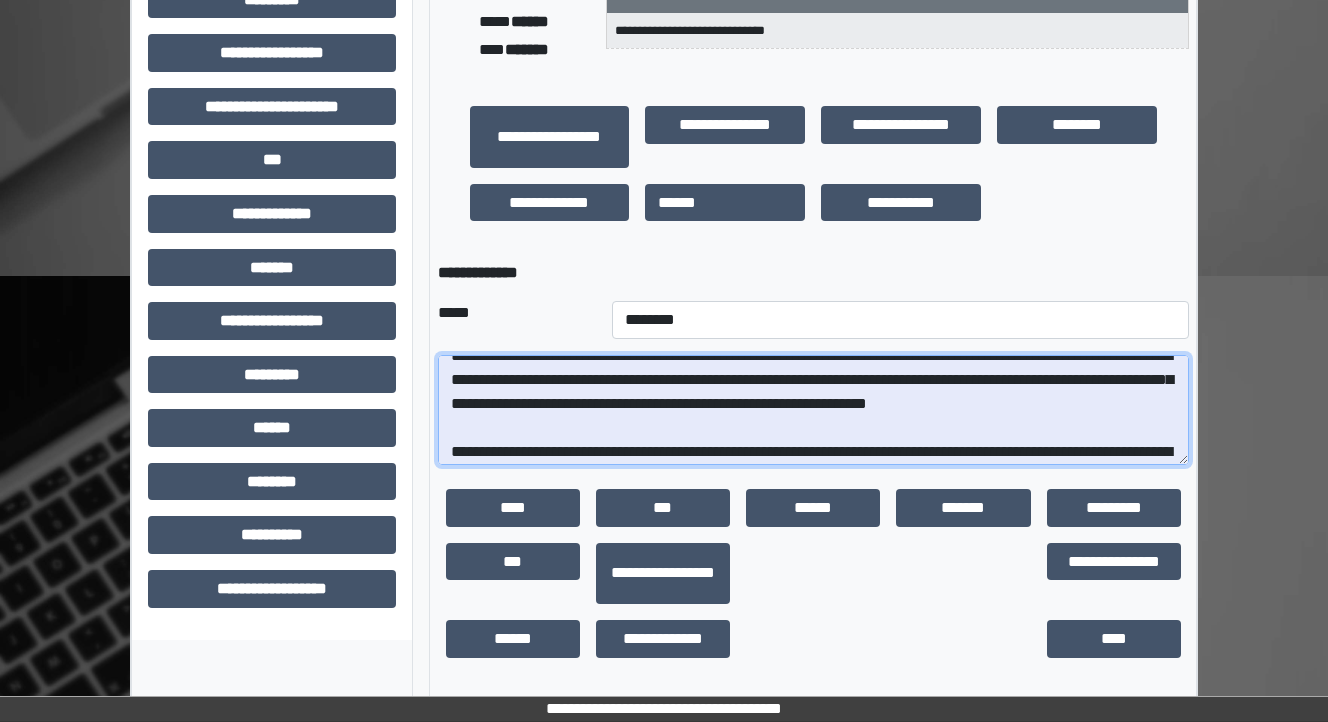 scroll, scrollTop: 76, scrollLeft: 0, axis: vertical 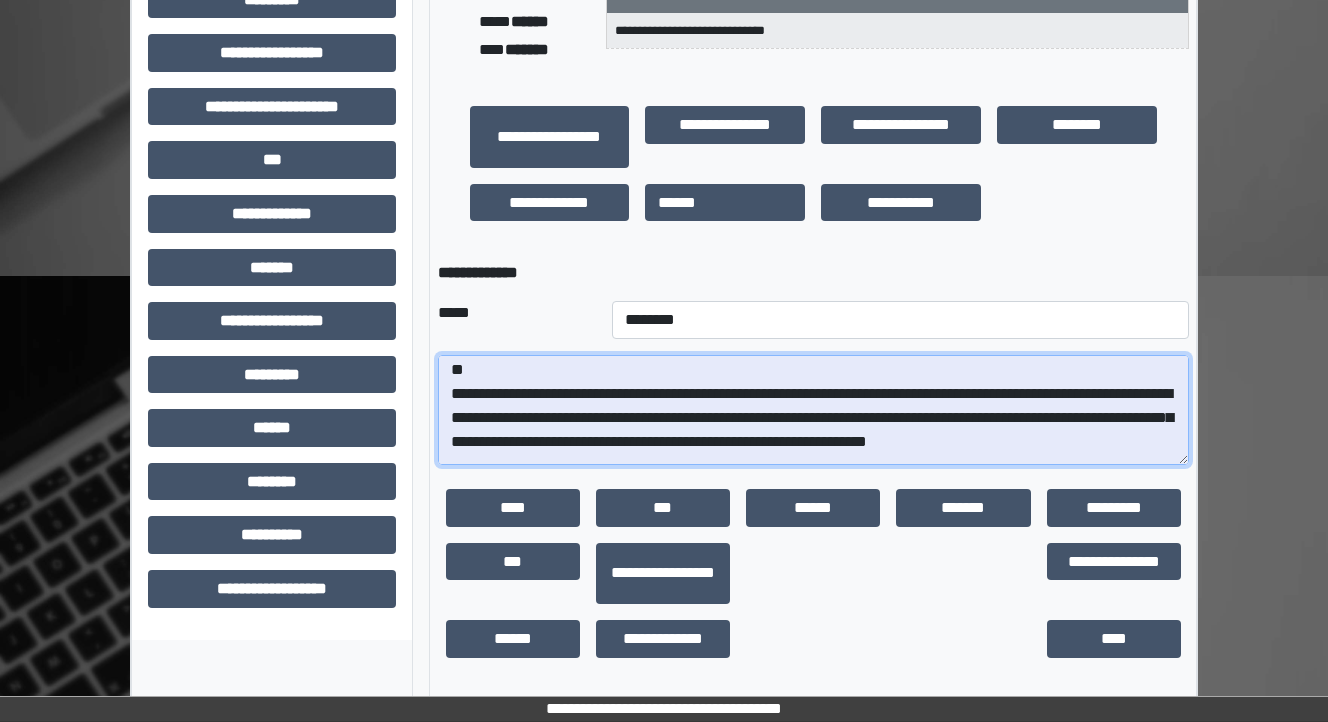 drag, startPoint x: 599, startPoint y: 417, endPoint x: 452, endPoint y: 413, distance: 147.05441 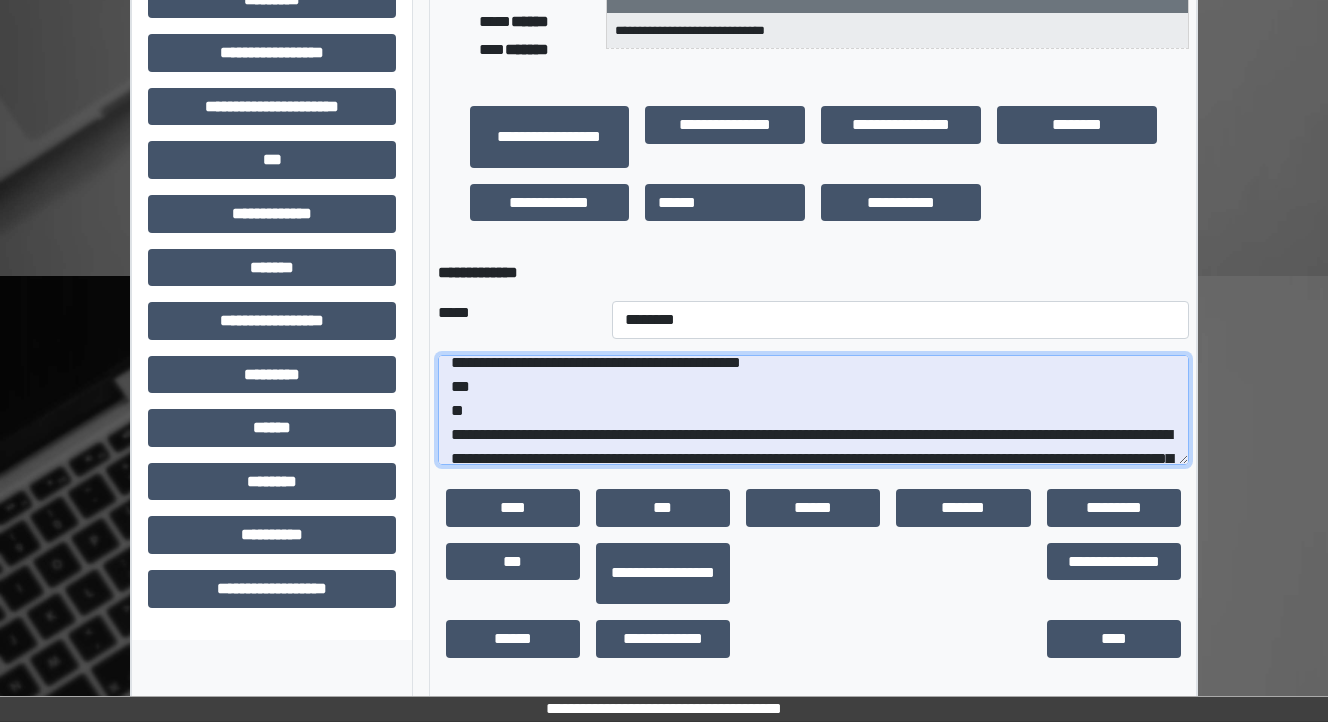 scroll, scrollTop: 0, scrollLeft: 0, axis: both 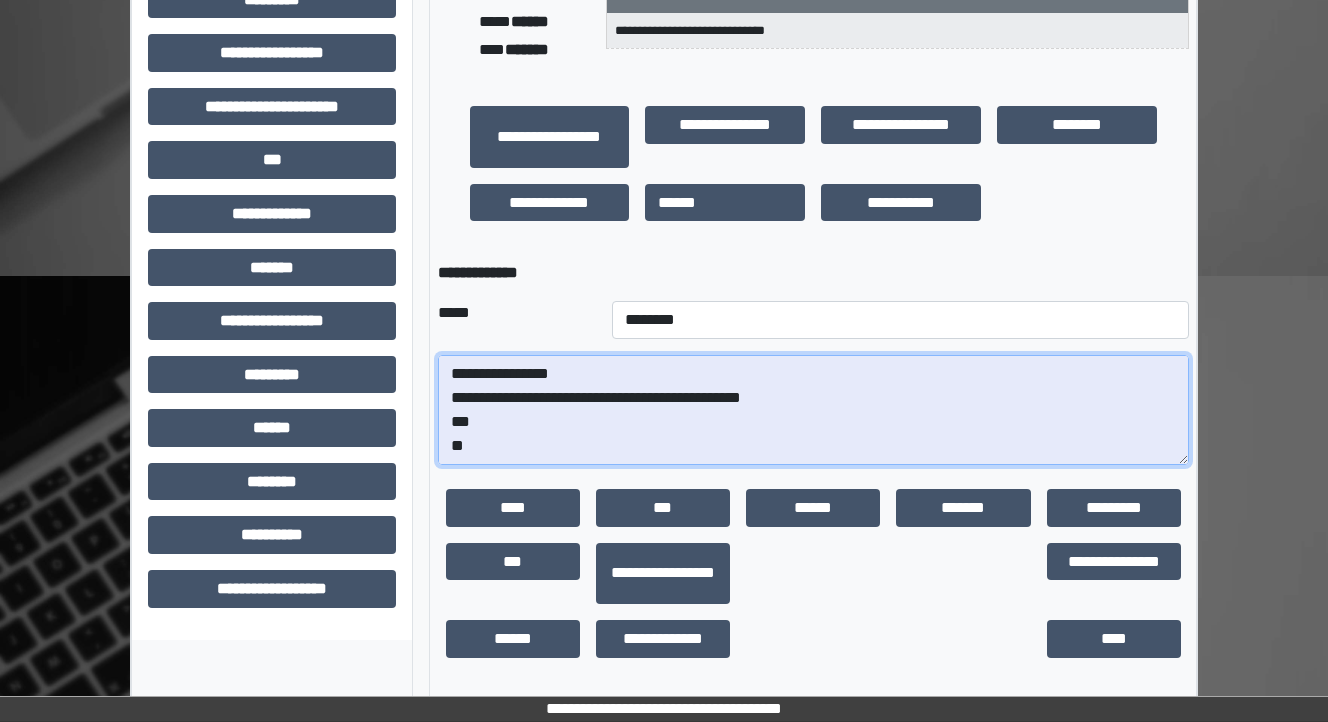 click on "**********" at bounding box center (813, 410) 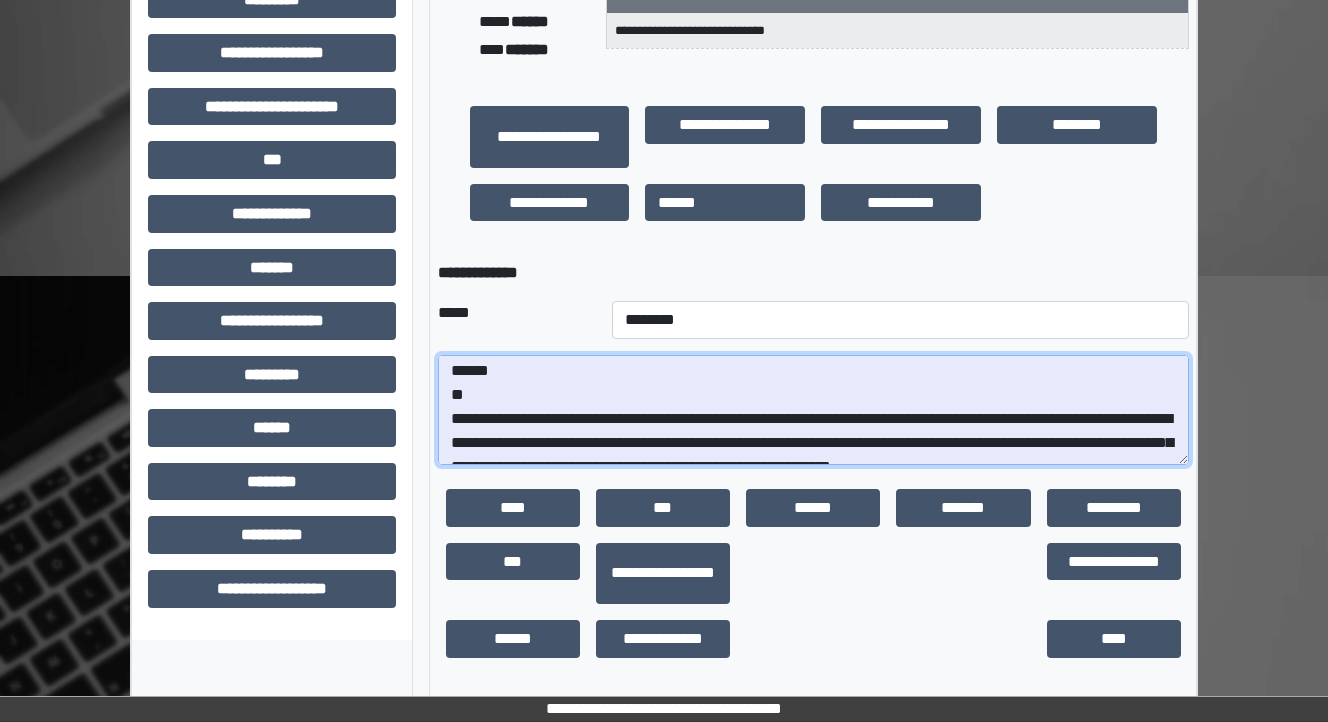 scroll, scrollTop: 80, scrollLeft: 0, axis: vertical 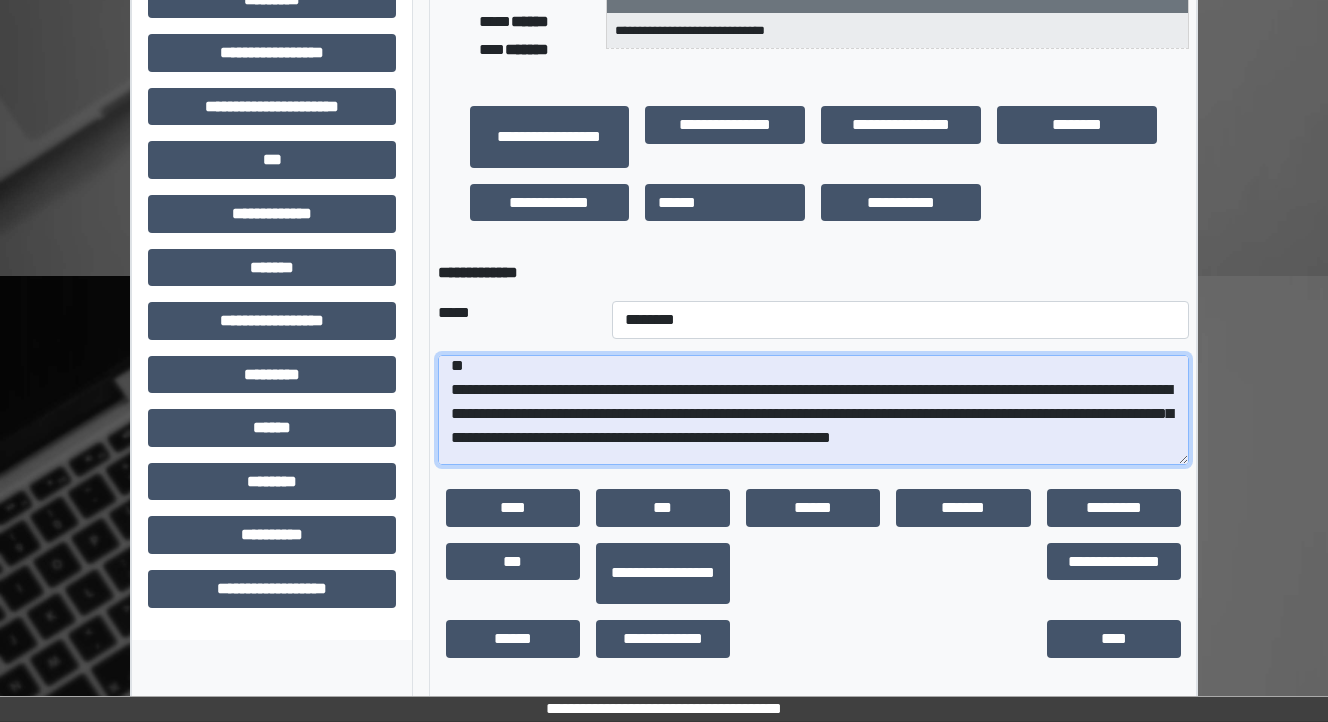 click on "**********" at bounding box center [813, 410] 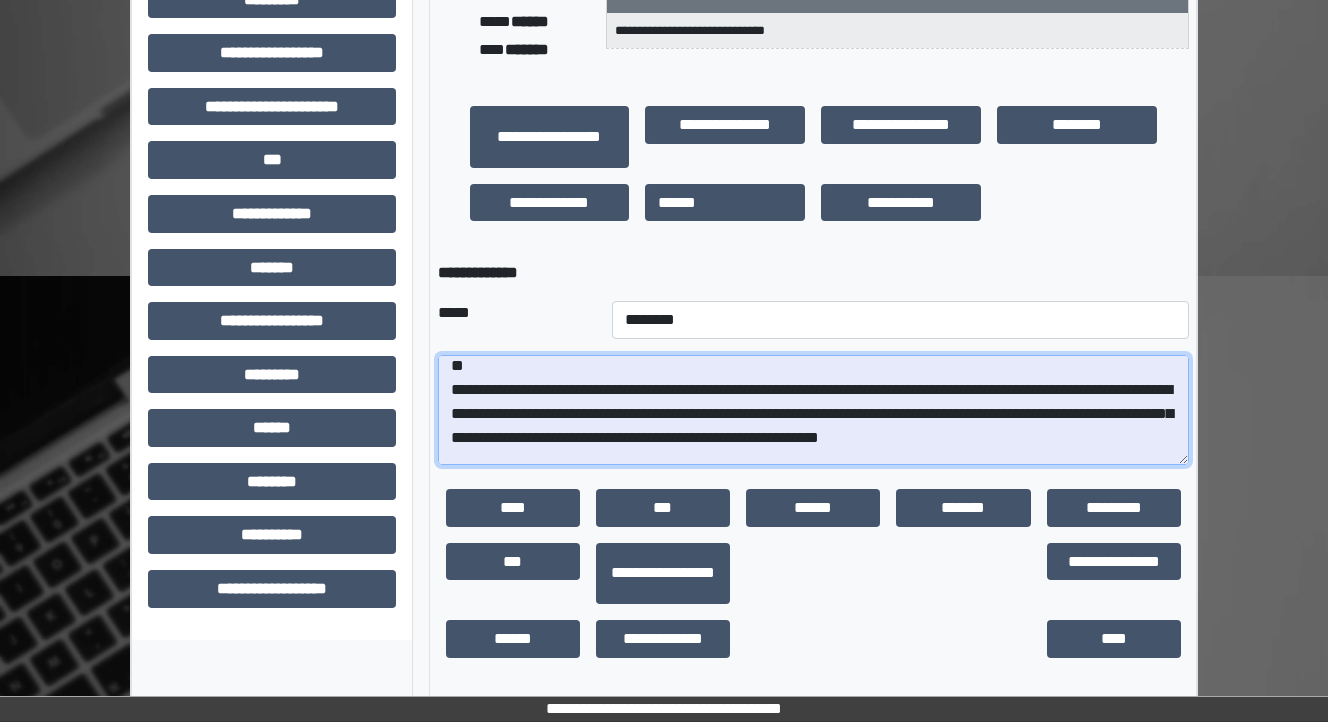 click on "**********" at bounding box center (813, 410) 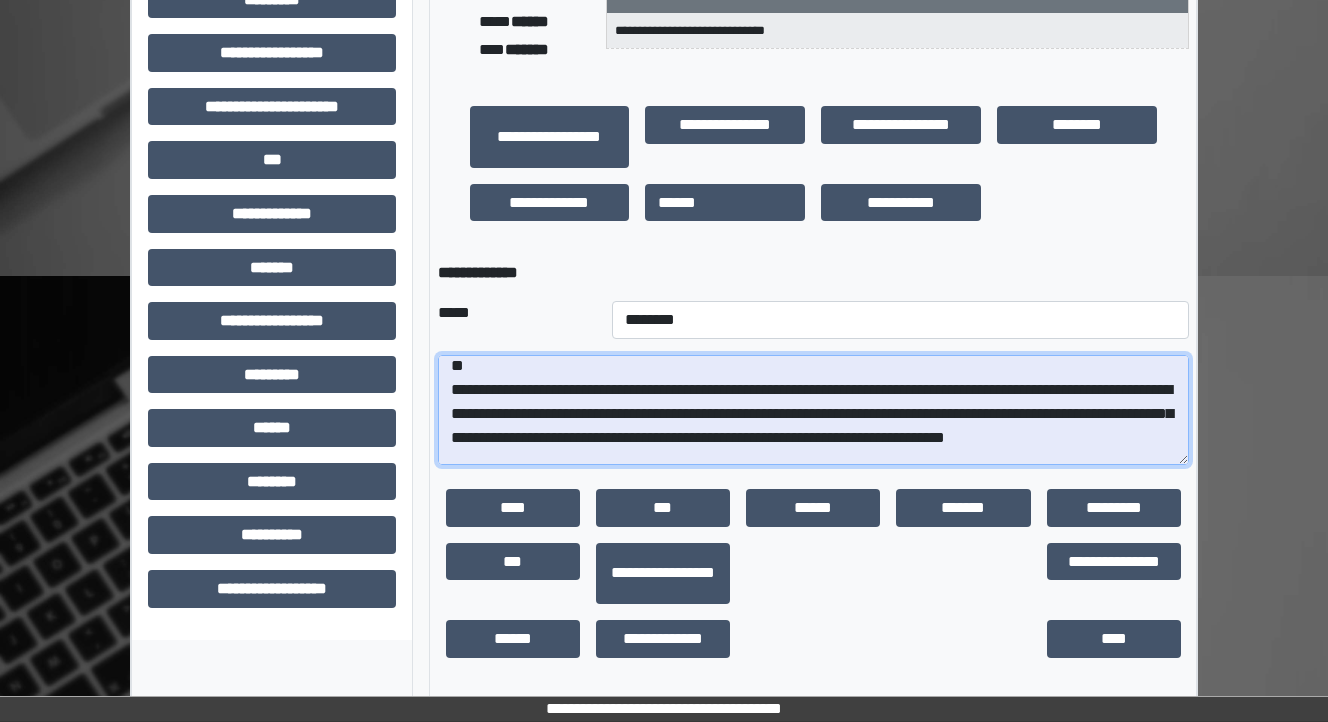 drag, startPoint x: 754, startPoint y: 415, endPoint x: 688, endPoint y: 416, distance: 66.007576 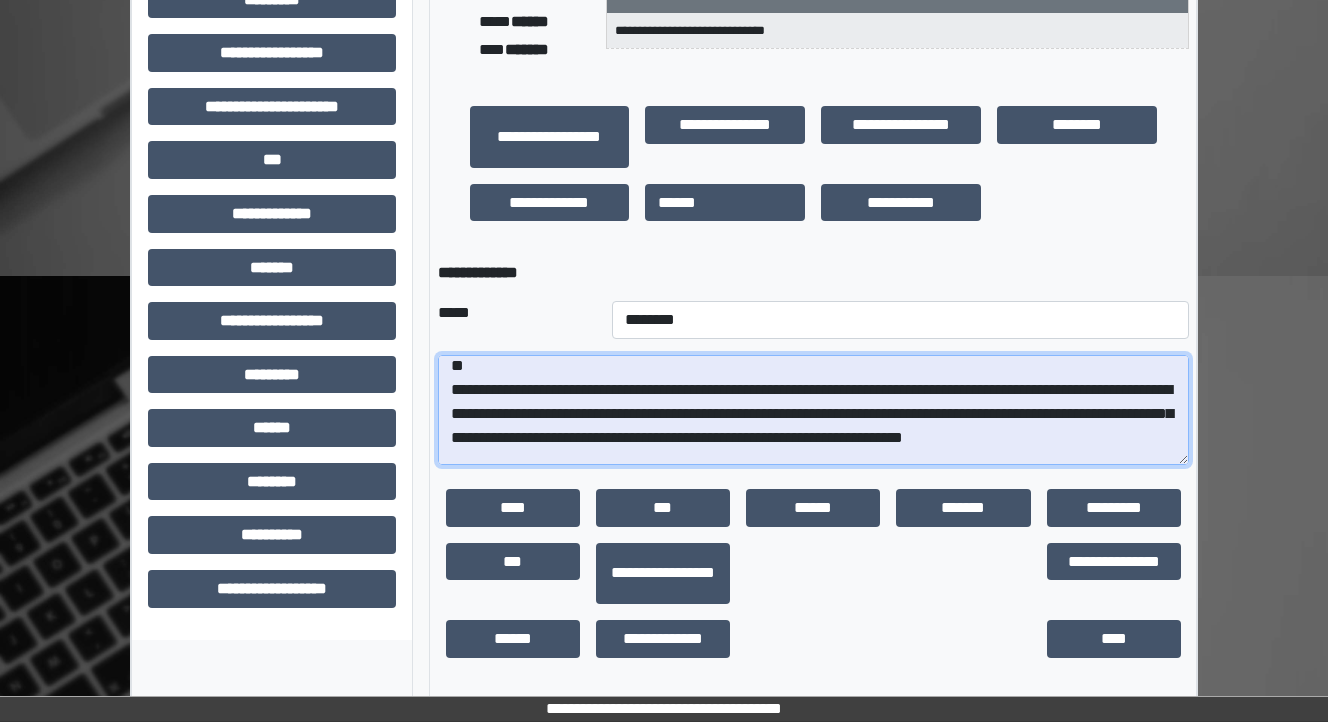 drag, startPoint x: 609, startPoint y: 438, endPoint x: 448, endPoint y: 441, distance: 161.02795 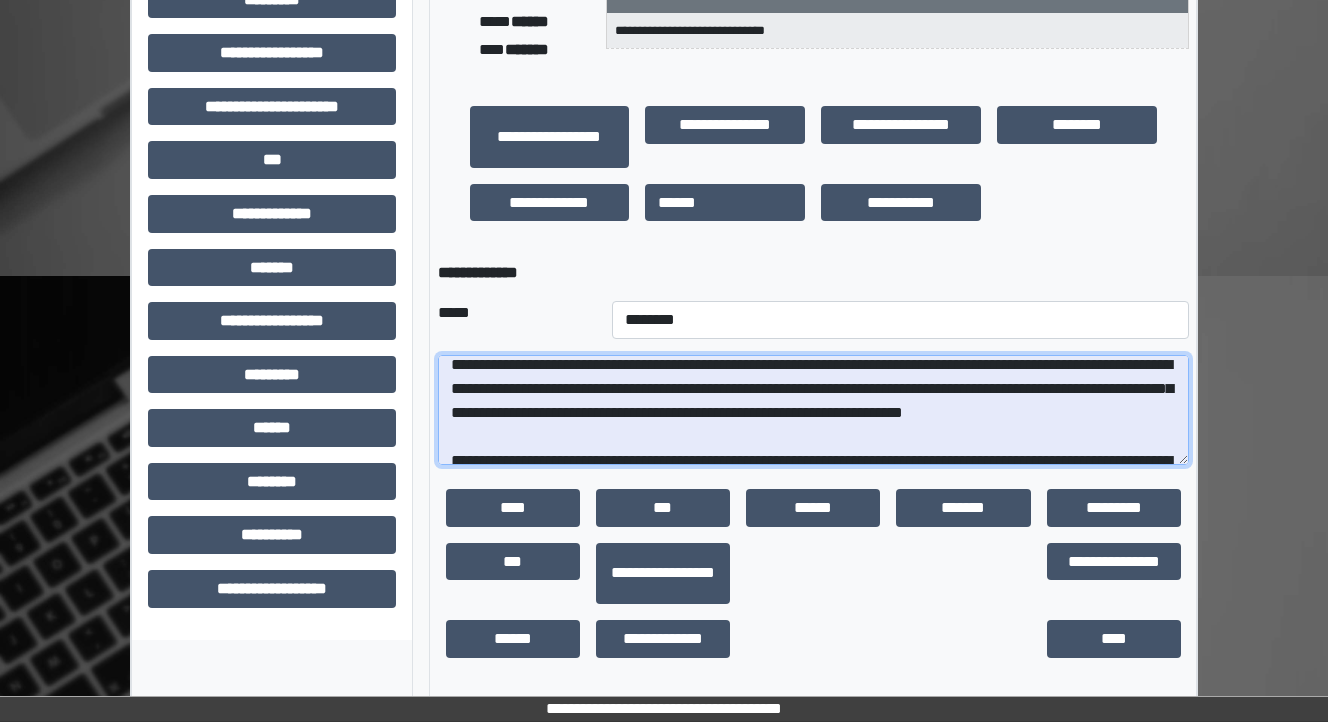 scroll, scrollTop: 80, scrollLeft: 0, axis: vertical 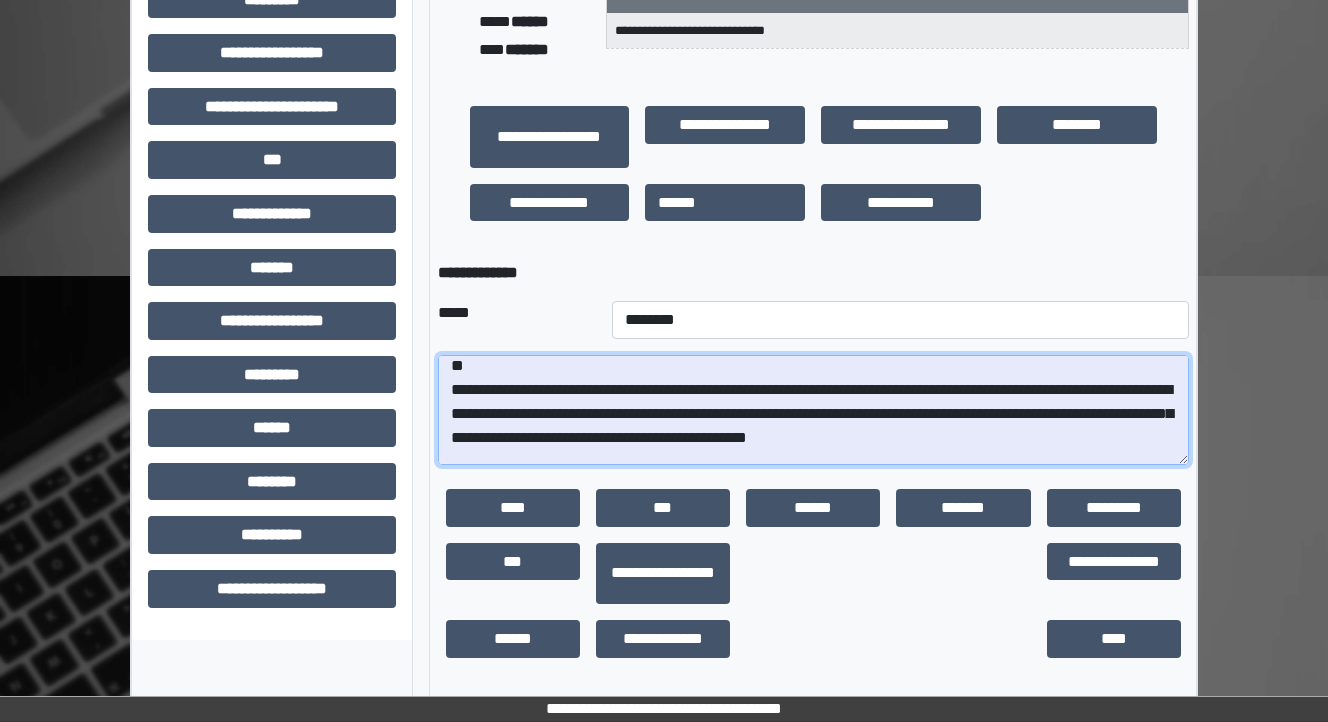 drag, startPoint x: 811, startPoint y: 436, endPoint x: 777, endPoint y: 443, distance: 34.713108 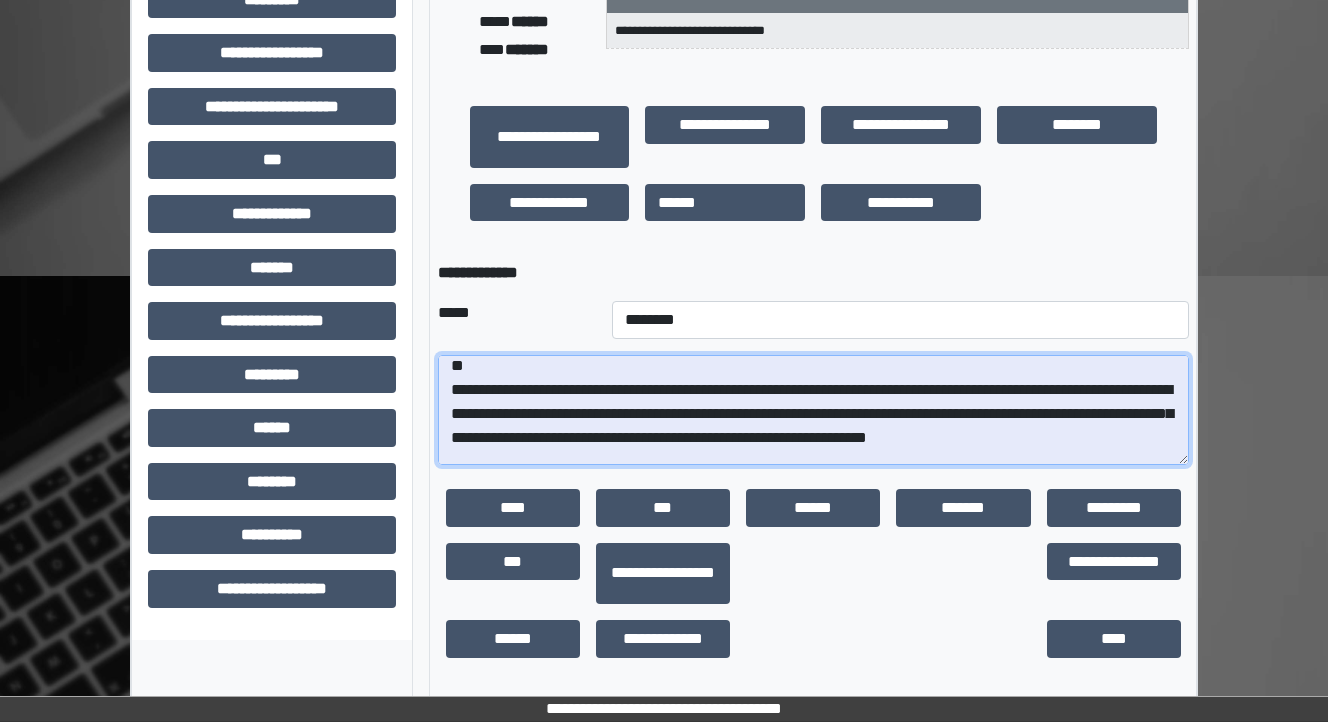 click on "**********" at bounding box center [813, 410] 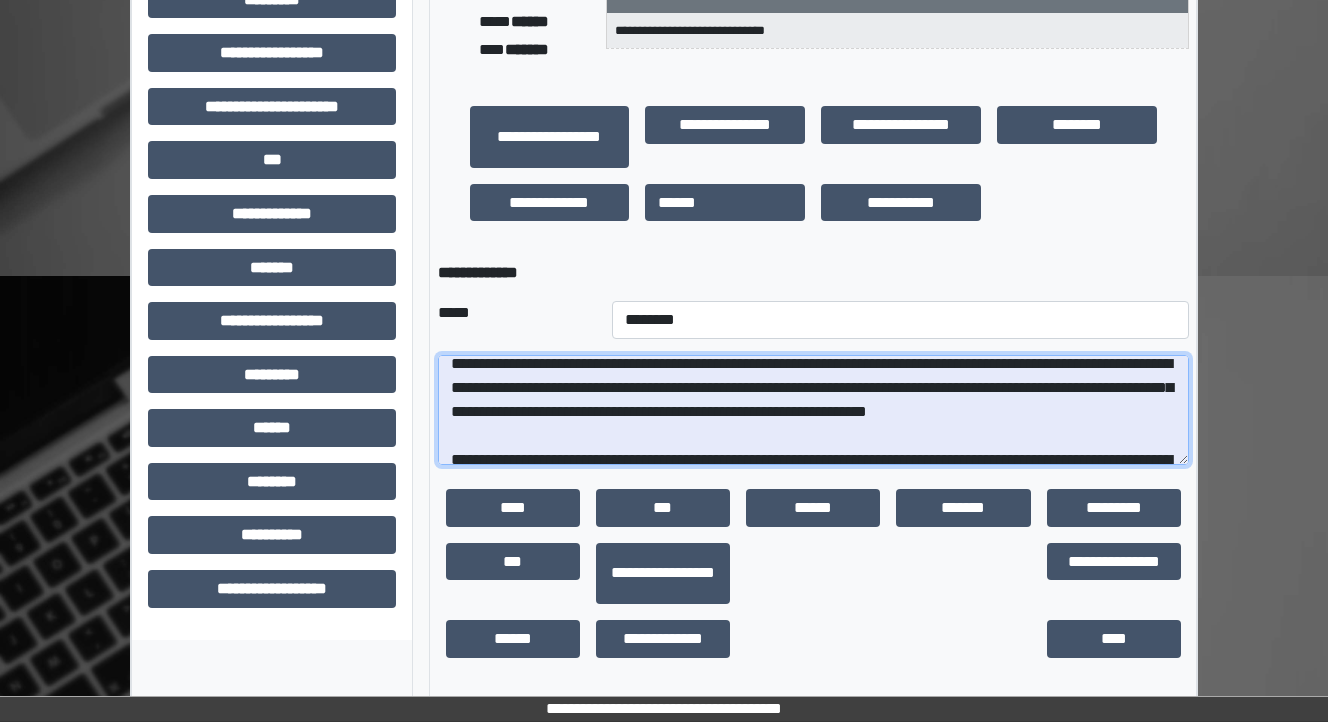 scroll, scrollTop: 80, scrollLeft: 0, axis: vertical 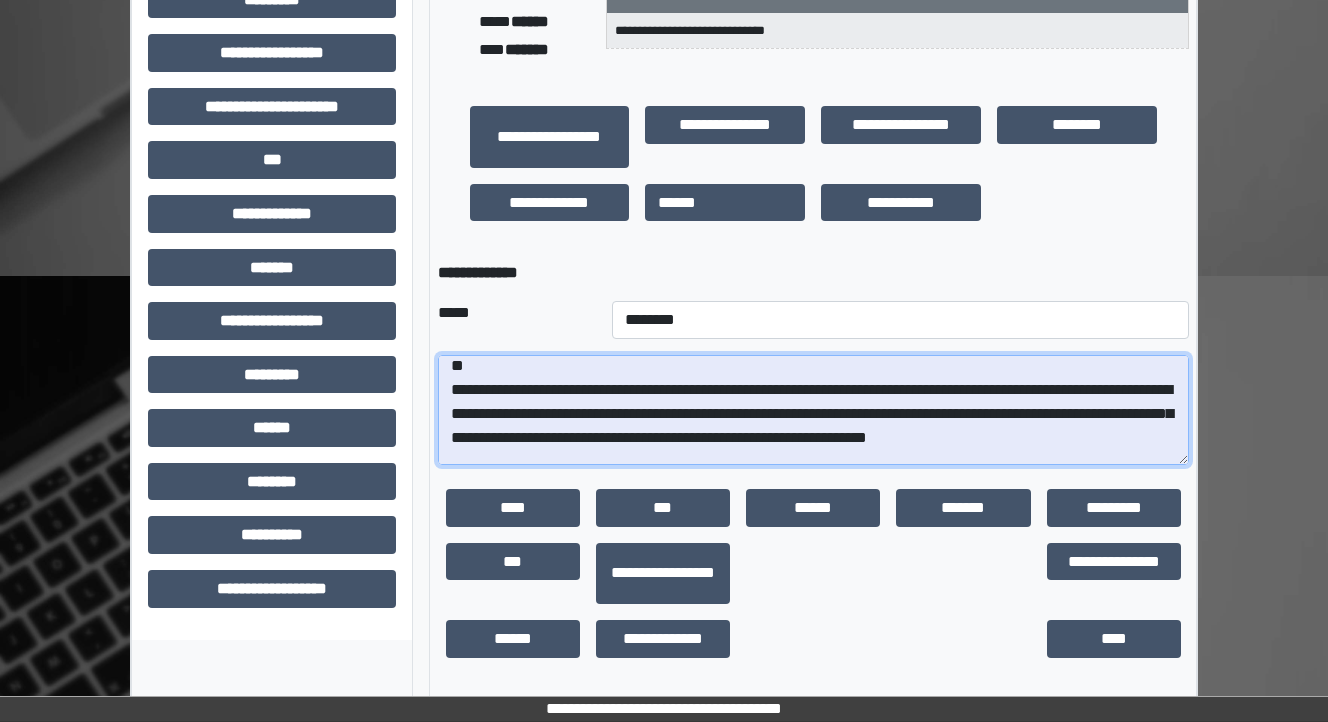 drag, startPoint x: 656, startPoint y: 414, endPoint x: 574, endPoint y: 421, distance: 82.29824 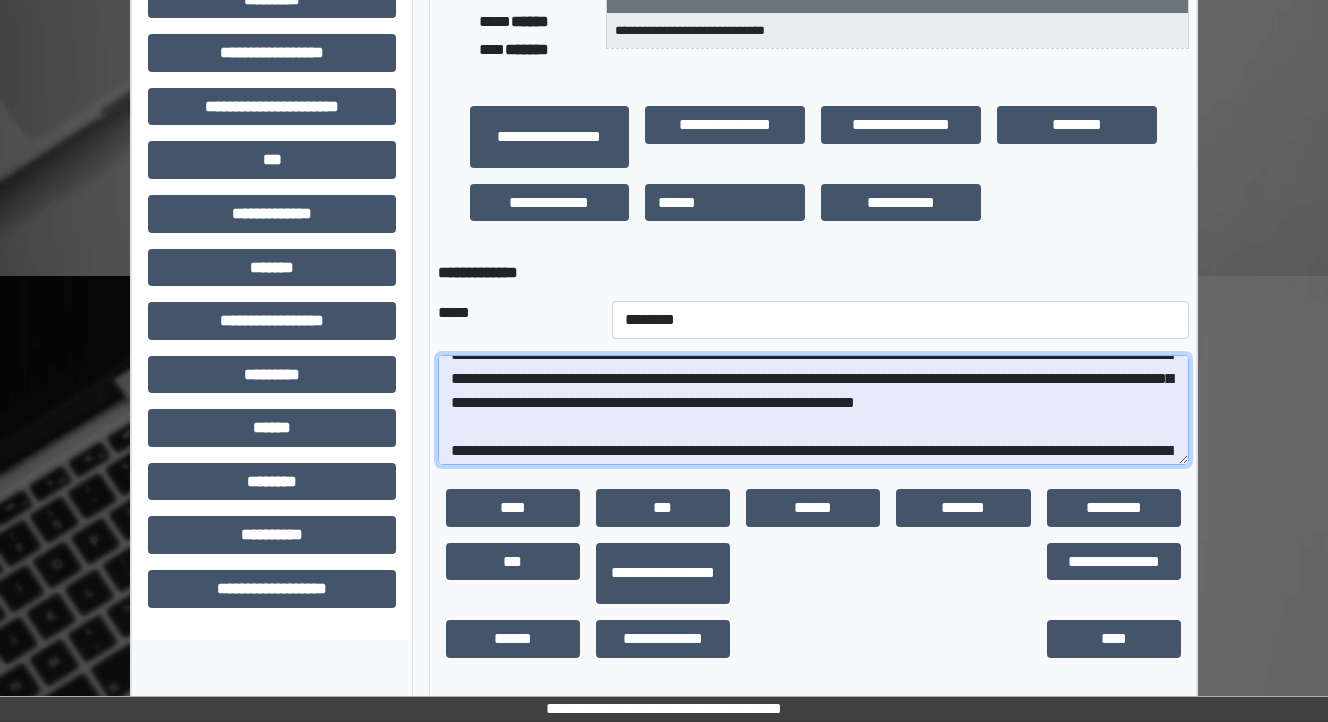 scroll, scrollTop: 168, scrollLeft: 0, axis: vertical 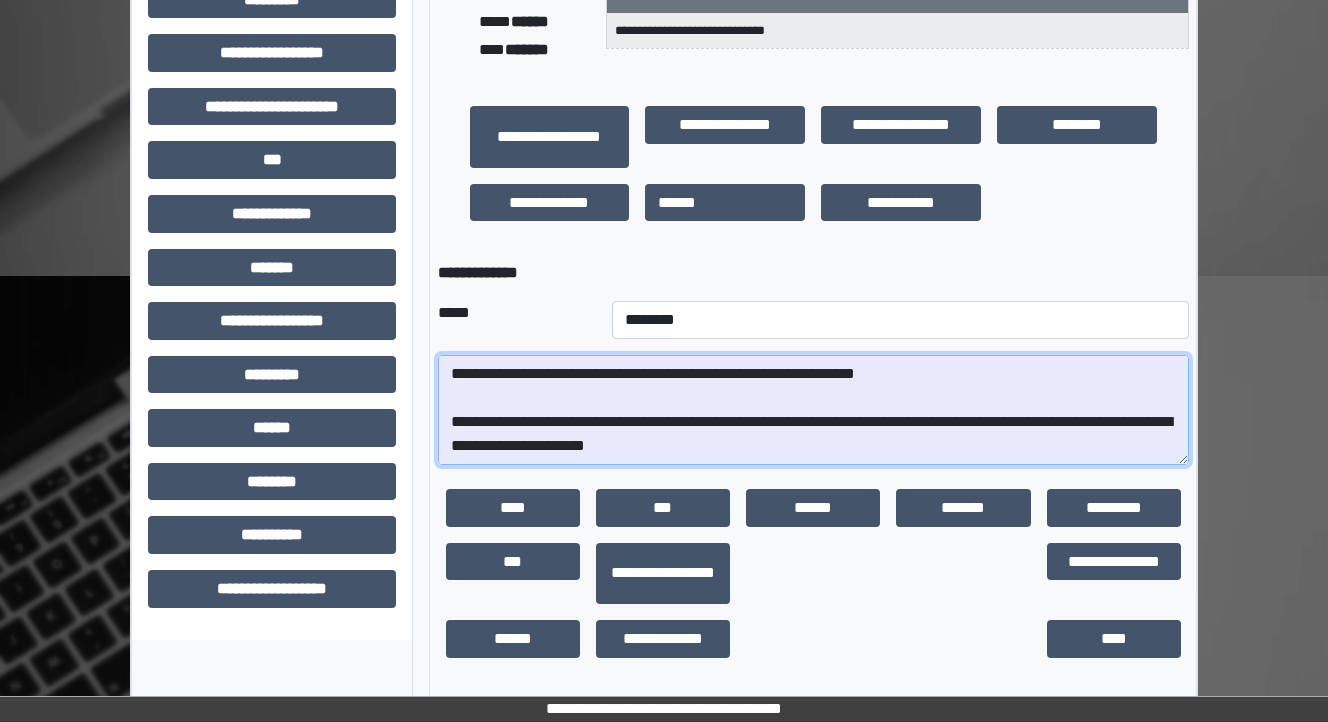 drag, startPoint x: 615, startPoint y: 439, endPoint x: 512, endPoint y: 420, distance: 104.73777 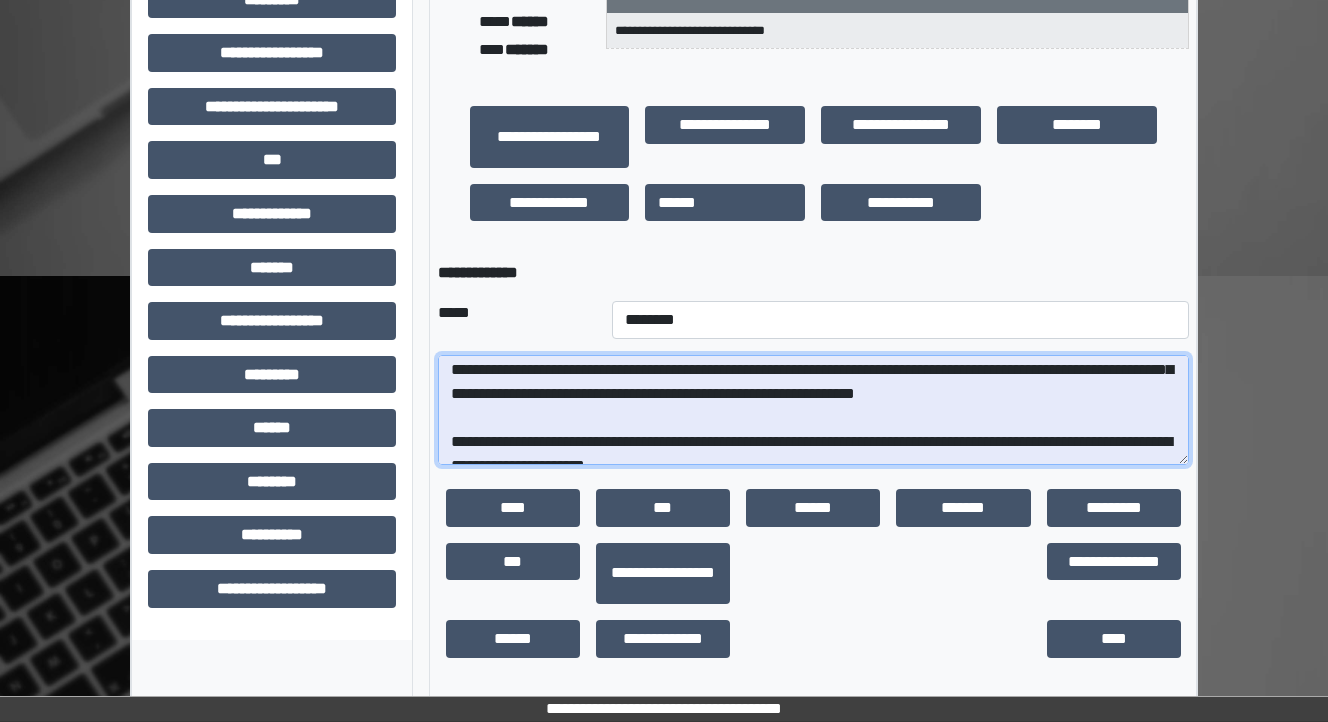 scroll, scrollTop: 88, scrollLeft: 0, axis: vertical 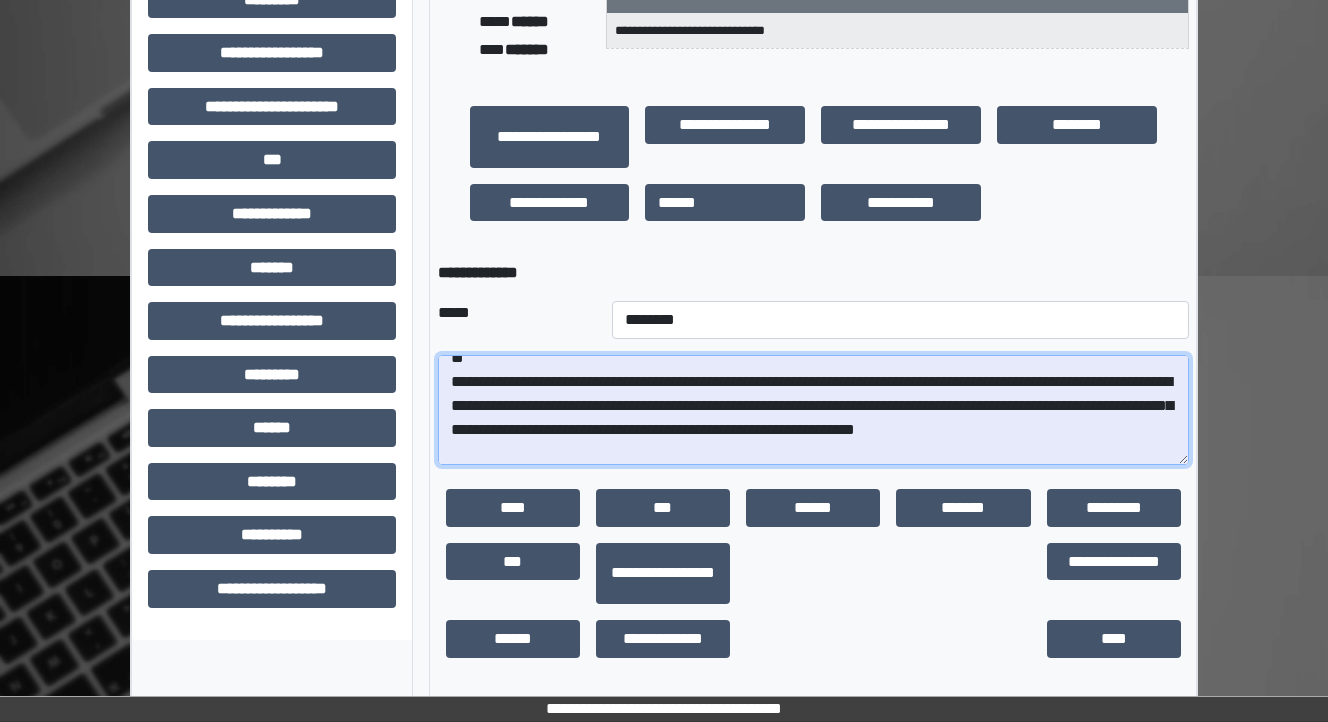 drag, startPoint x: 612, startPoint y: 430, endPoint x: 437, endPoint y: 426, distance: 175.04572 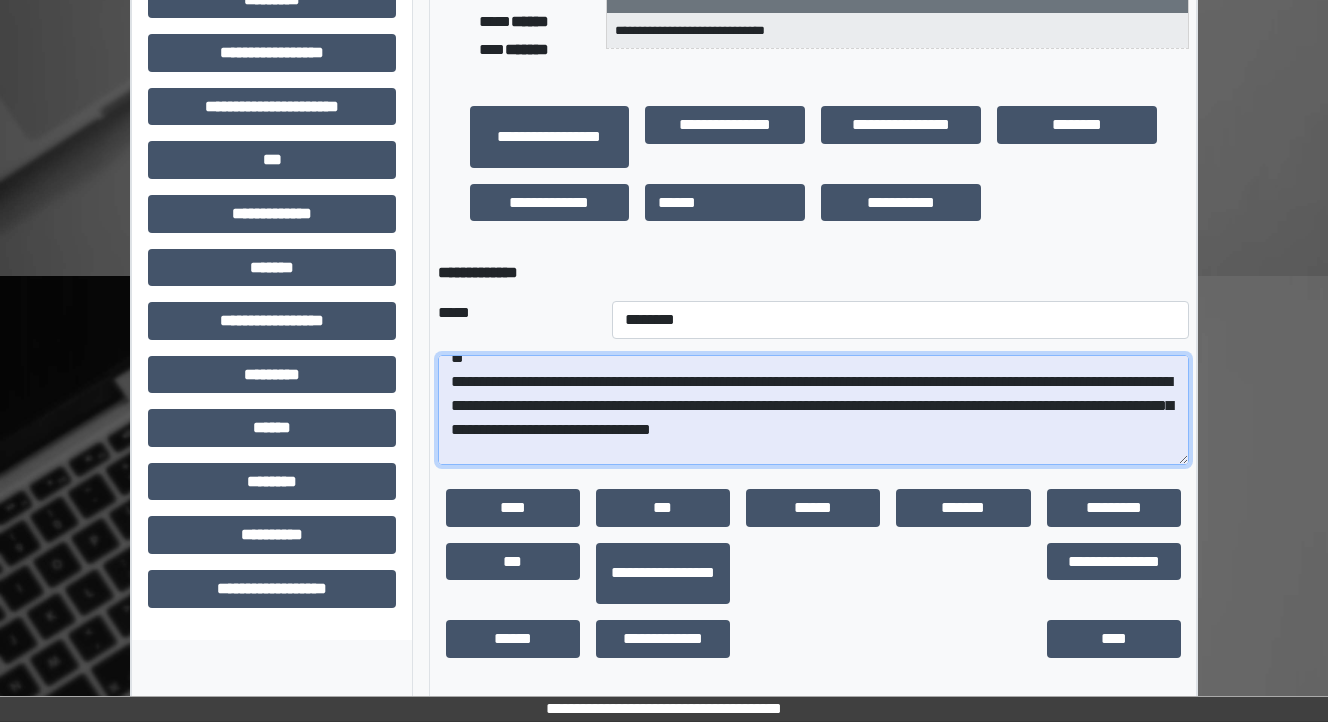 click on "**********" at bounding box center (813, 410) 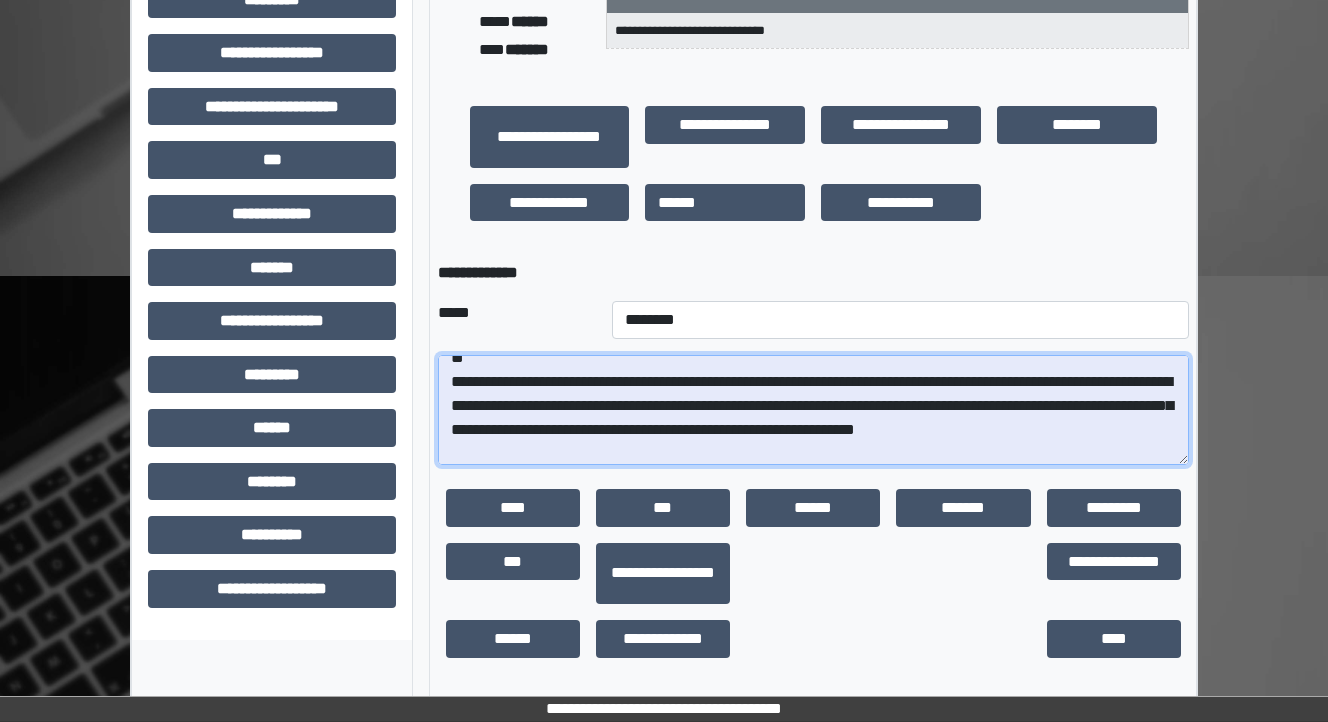 click on "**********" at bounding box center [813, 410] 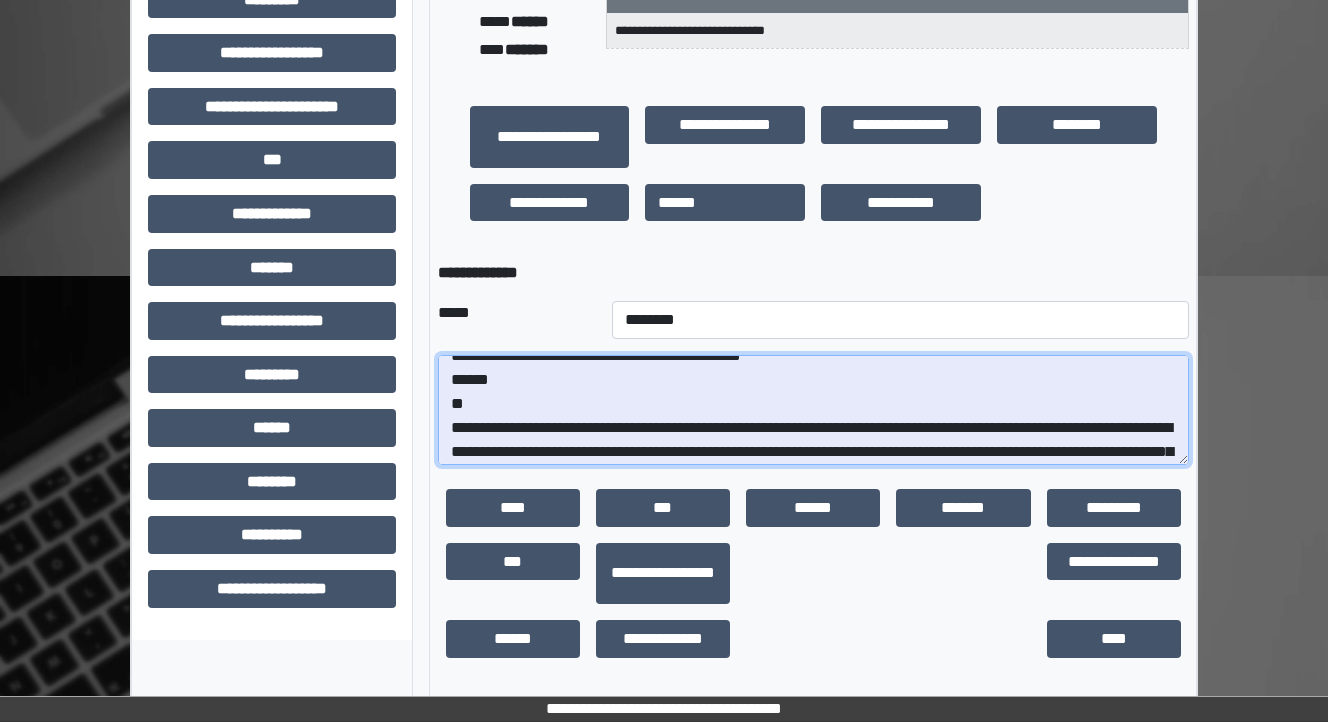 scroll, scrollTop: 0, scrollLeft: 0, axis: both 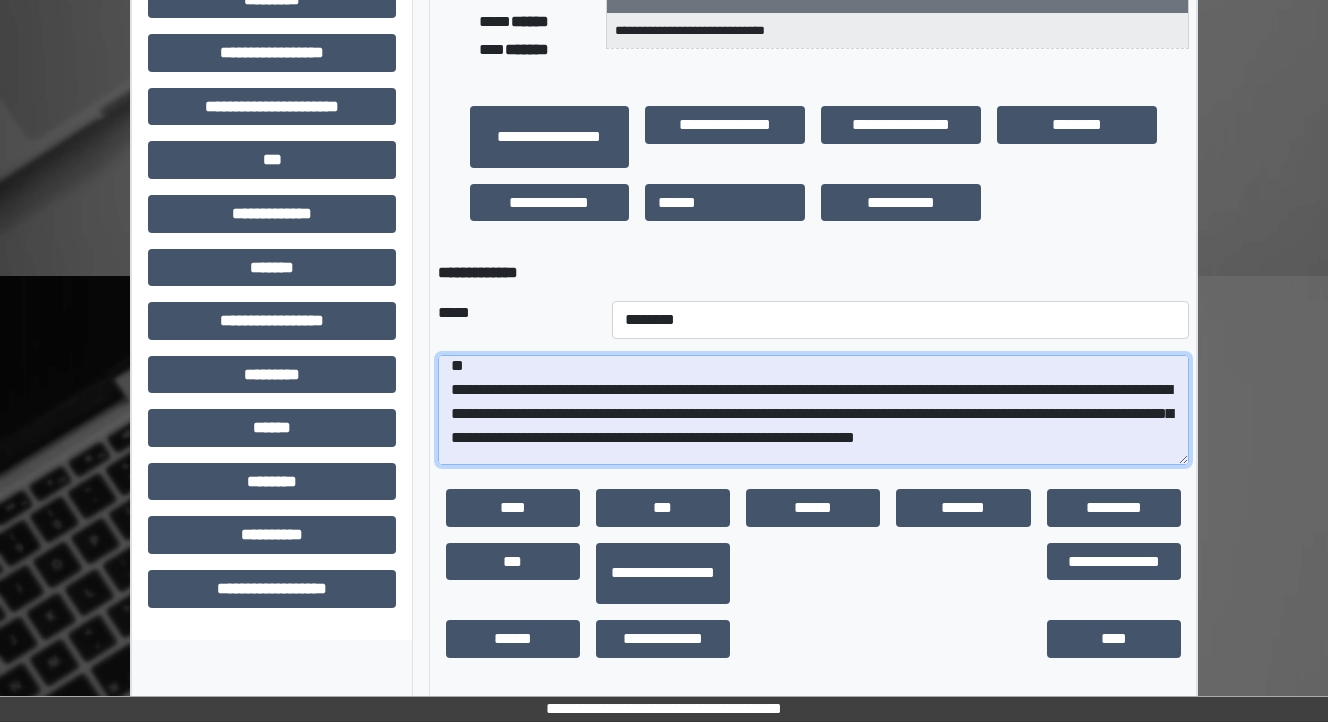 click on "**********" at bounding box center [813, 410] 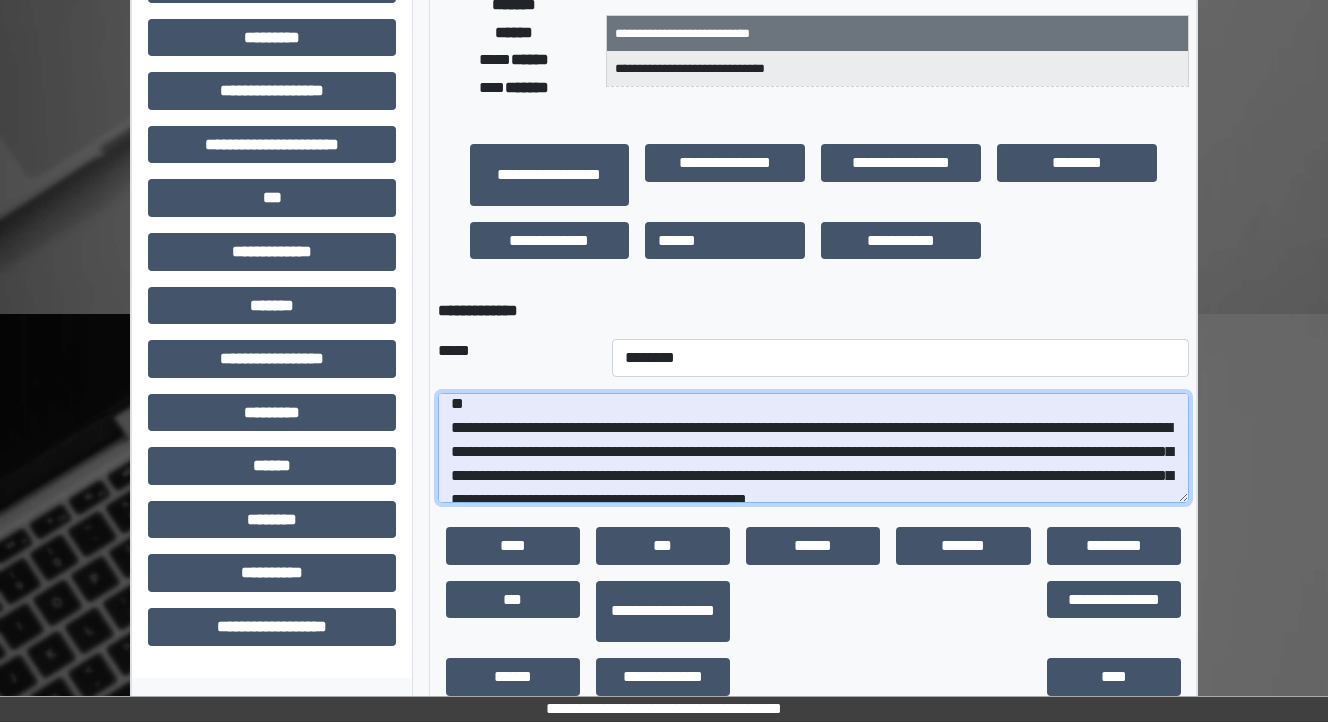 scroll, scrollTop: 509, scrollLeft: 0, axis: vertical 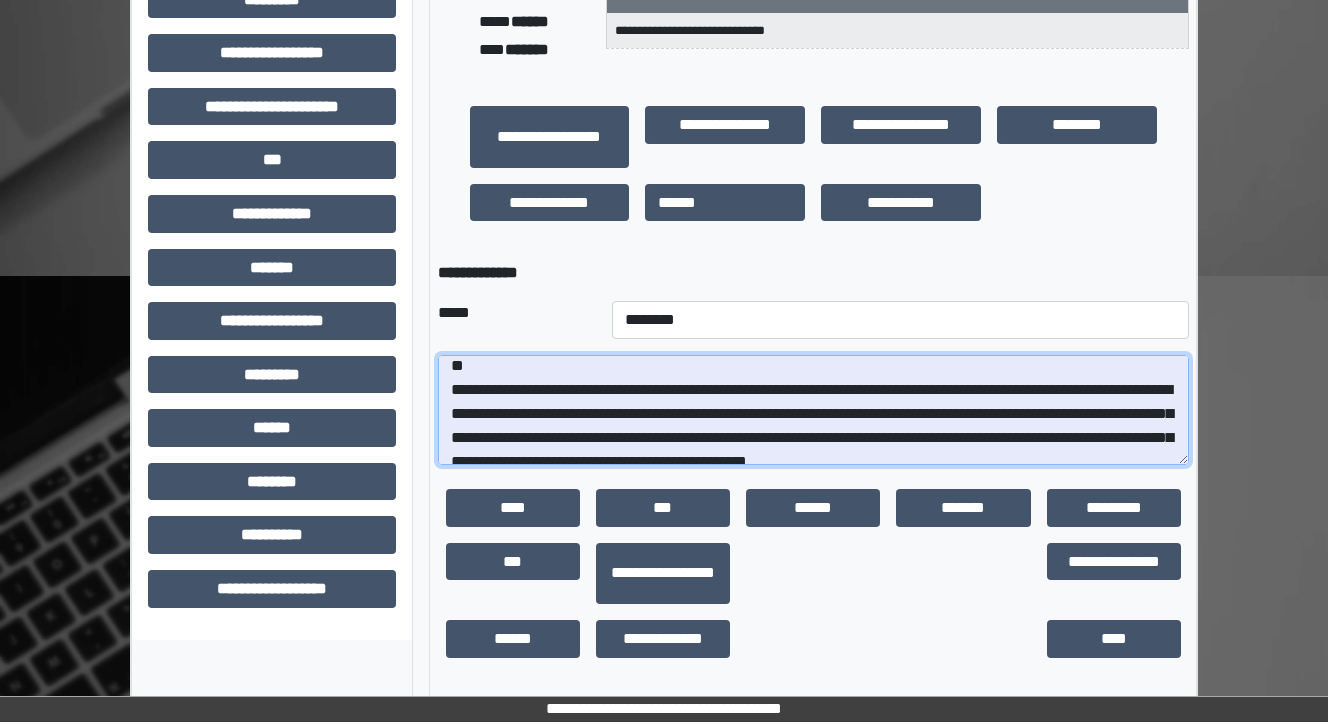 click on "**********" at bounding box center (813, 410) 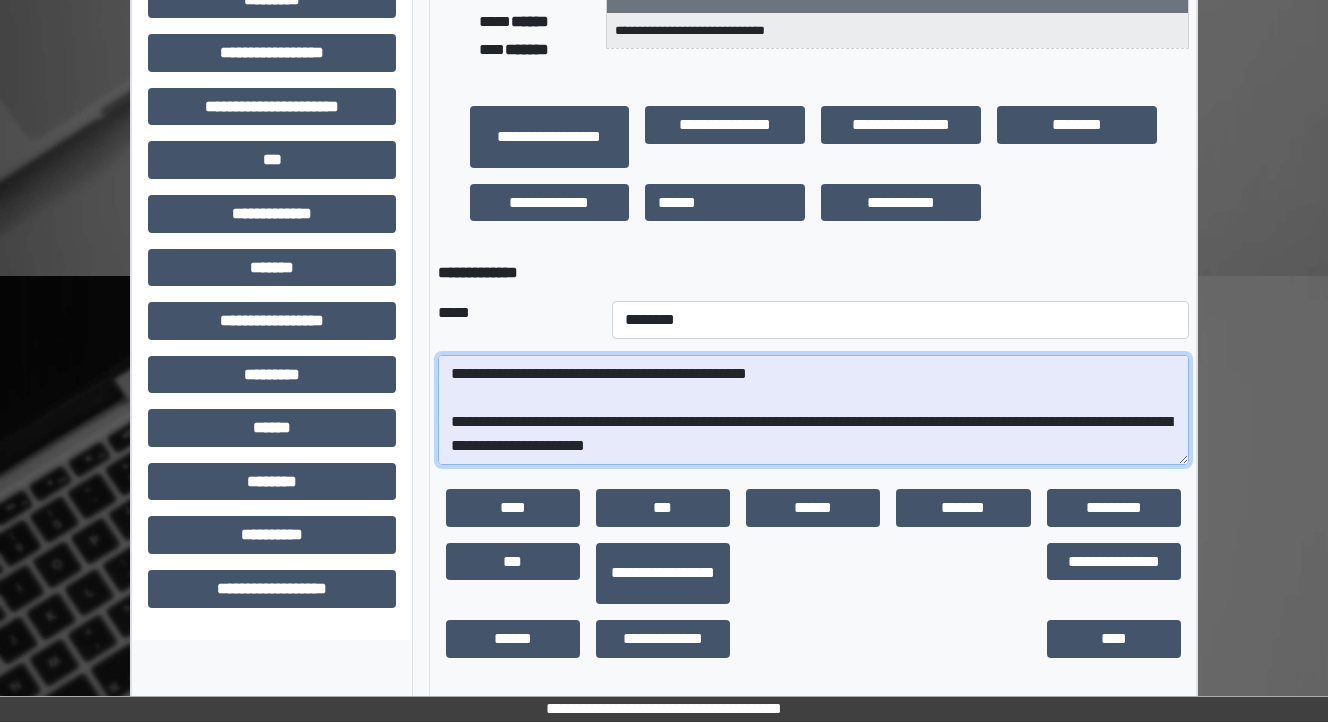 scroll, scrollTop: 192, scrollLeft: 0, axis: vertical 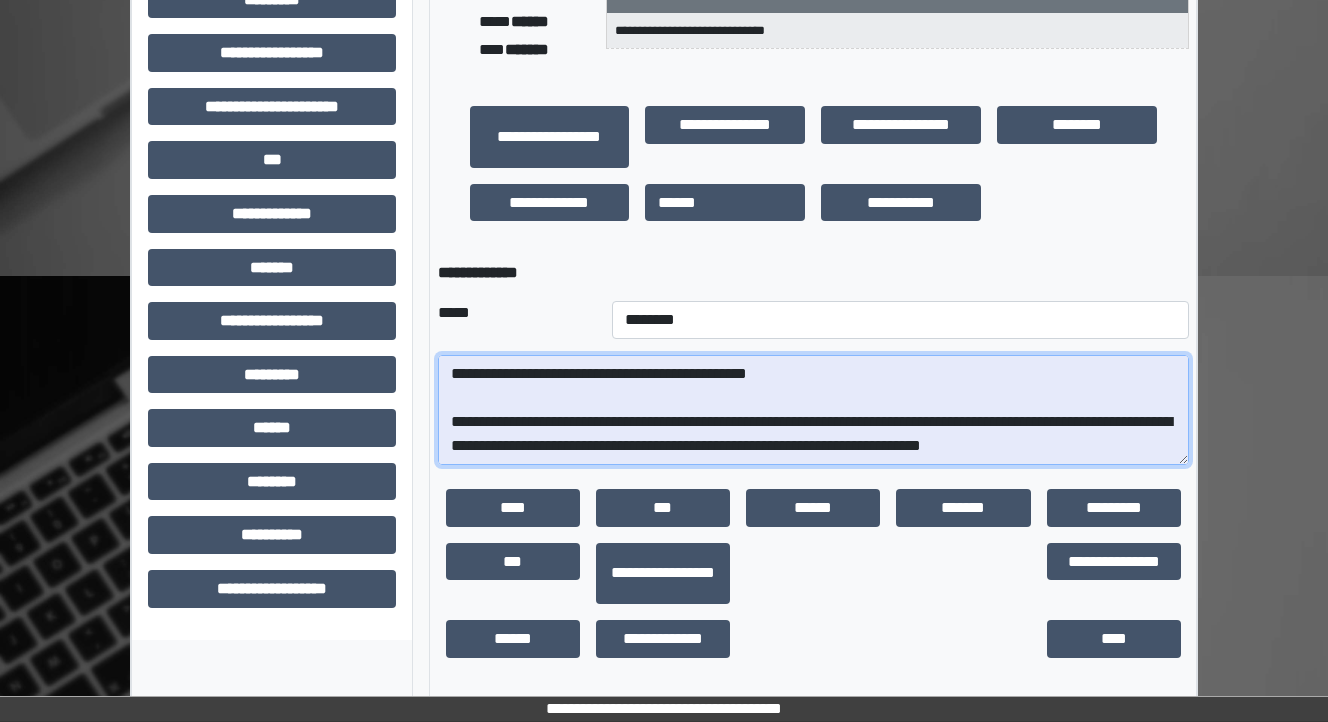 click on "**********" at bounding box center (813, 410) 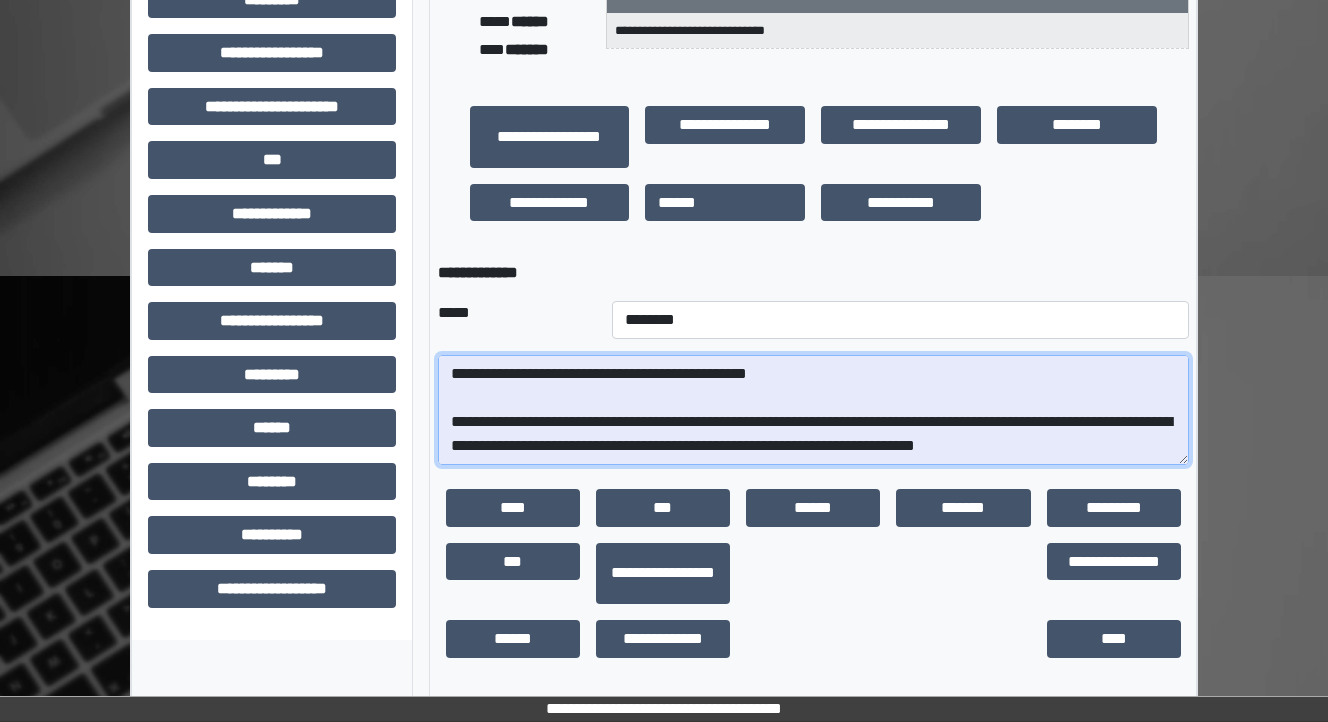 click on "**********" at bounding box center (813, 410) 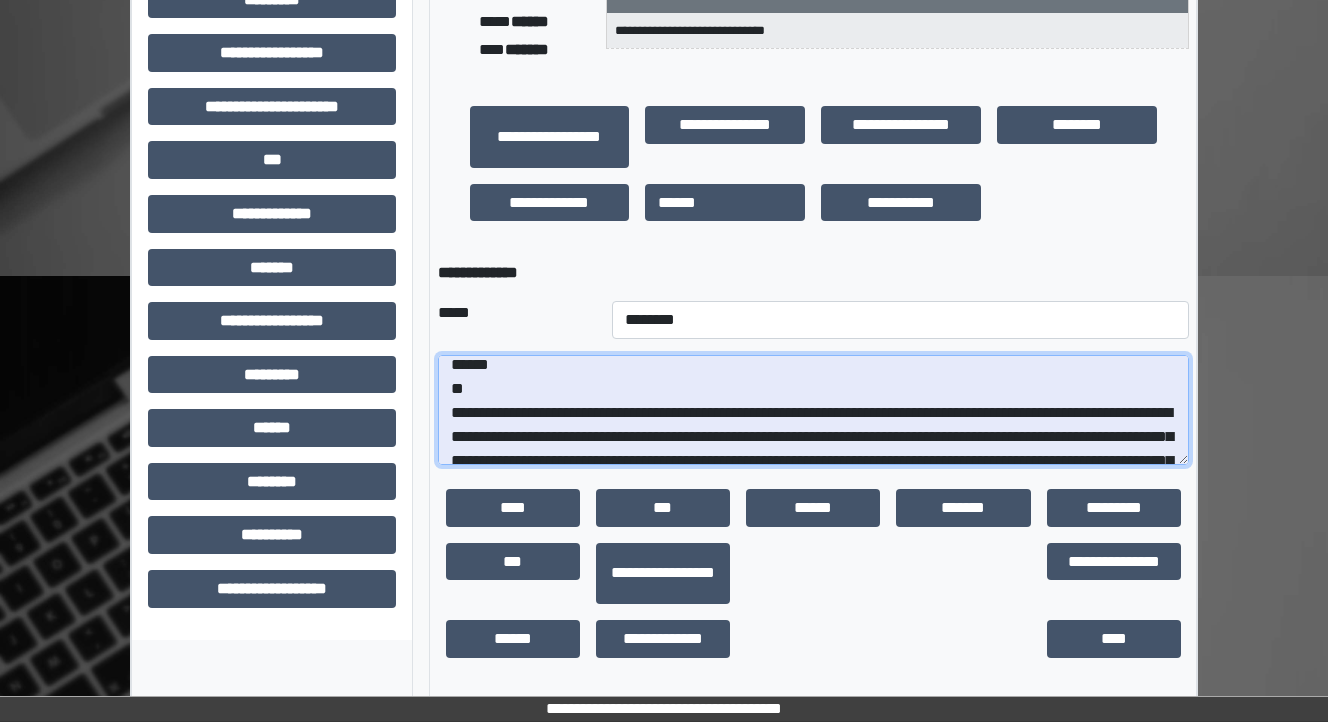 scroll, scrollTop: 32, scrollLeft: 0, axis: vertical 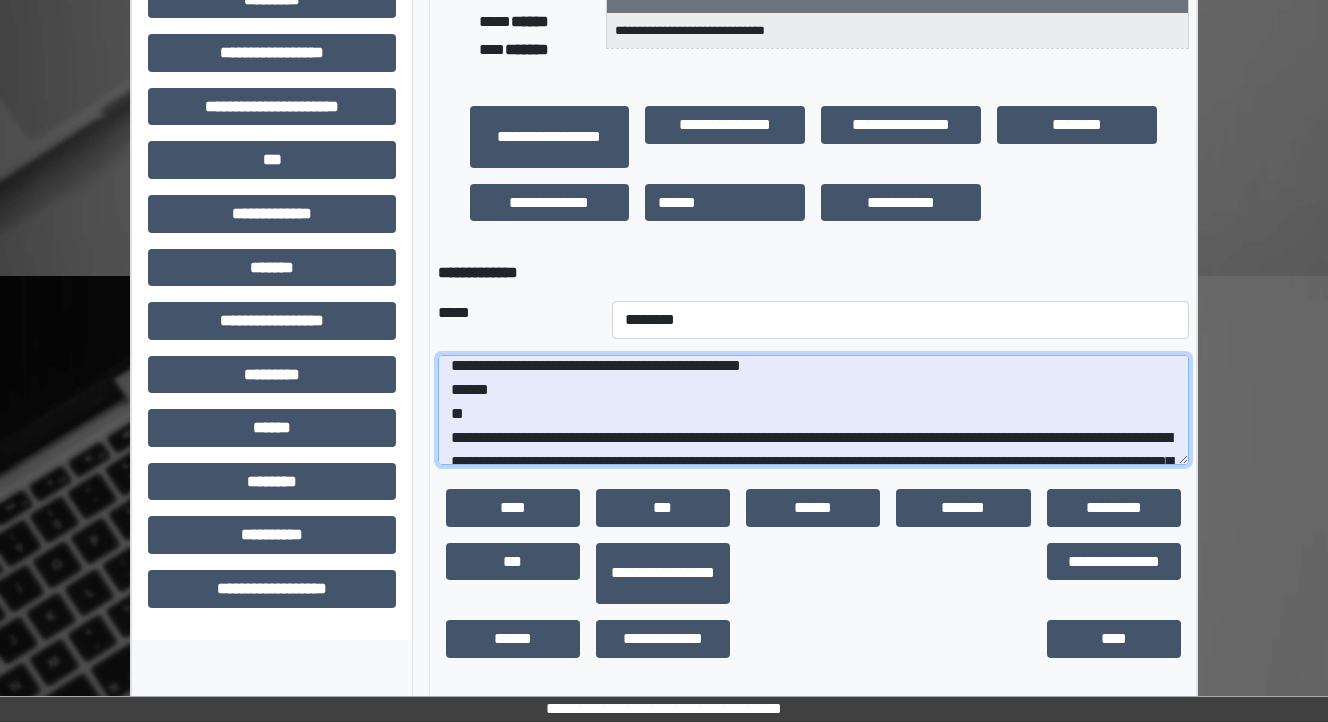 click on "**********" at bounding box center (813, 410) 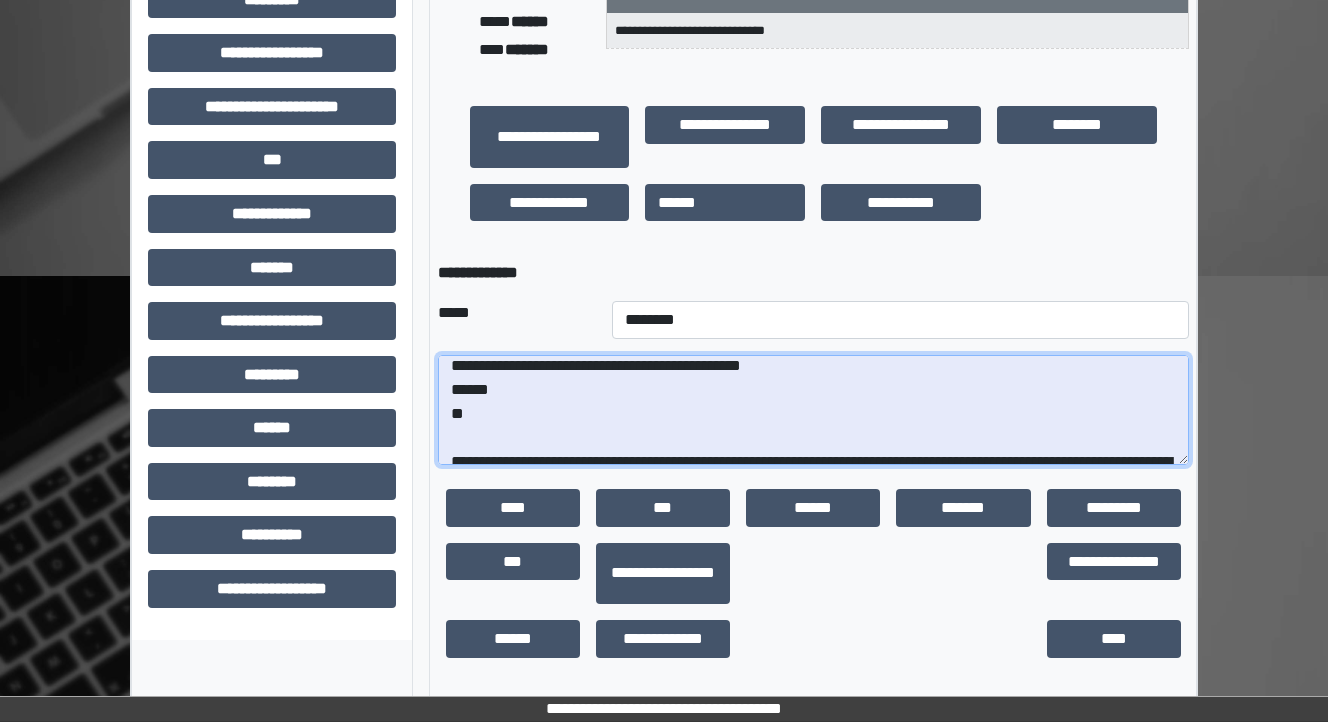 click on "**********" at bounding box center [813, 410] 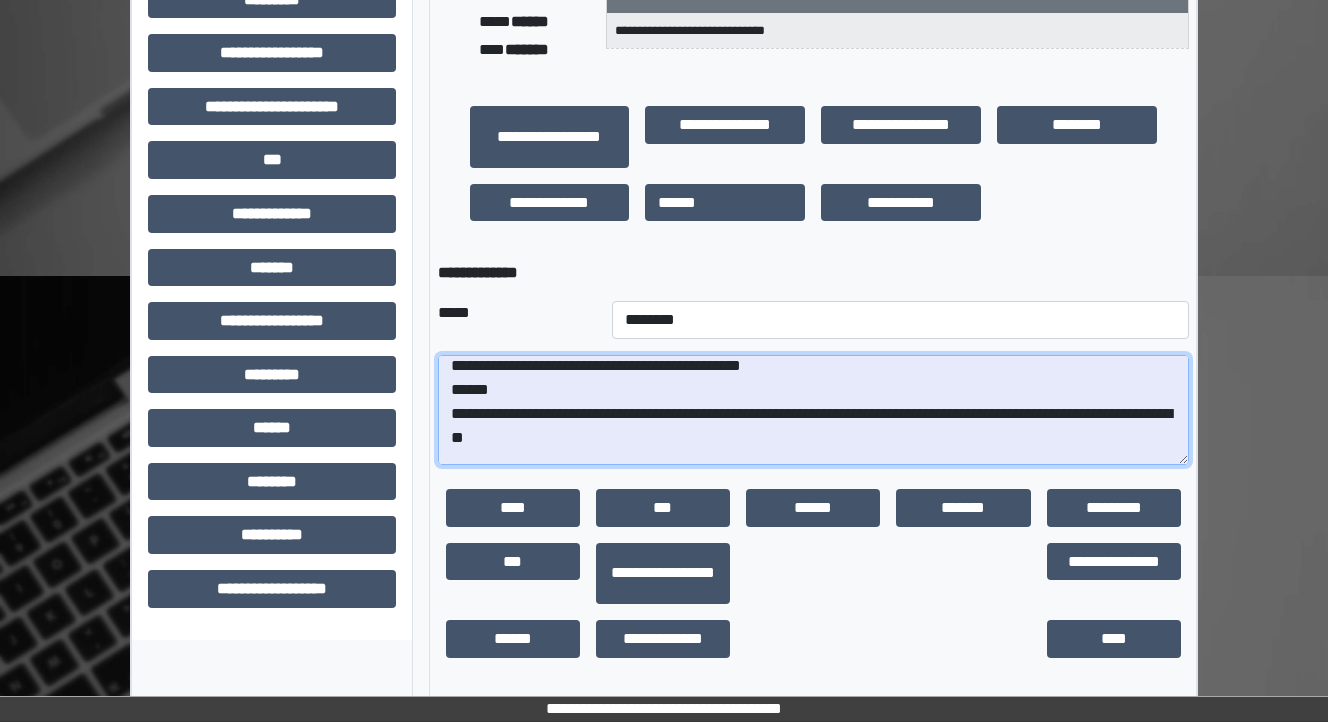 click on "**********" at bounding box center [813, 410] 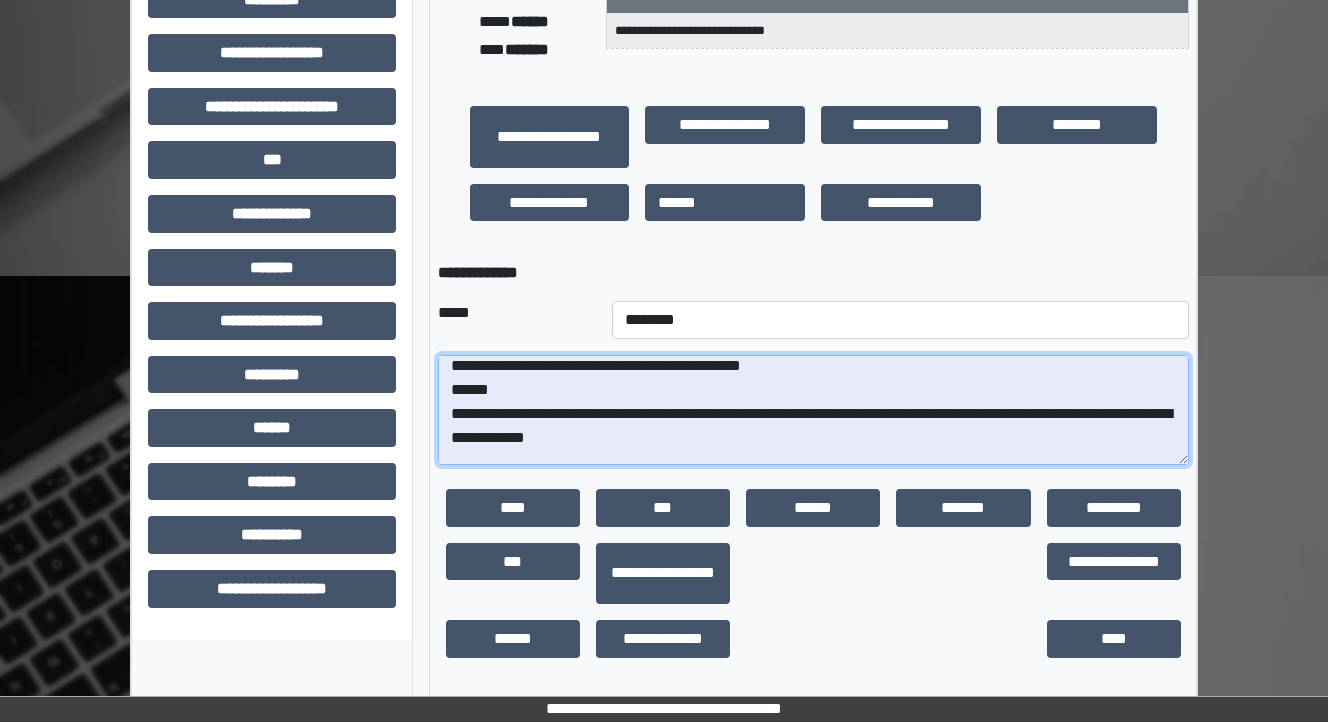 click on "**********" at bounding box center [813, 410] 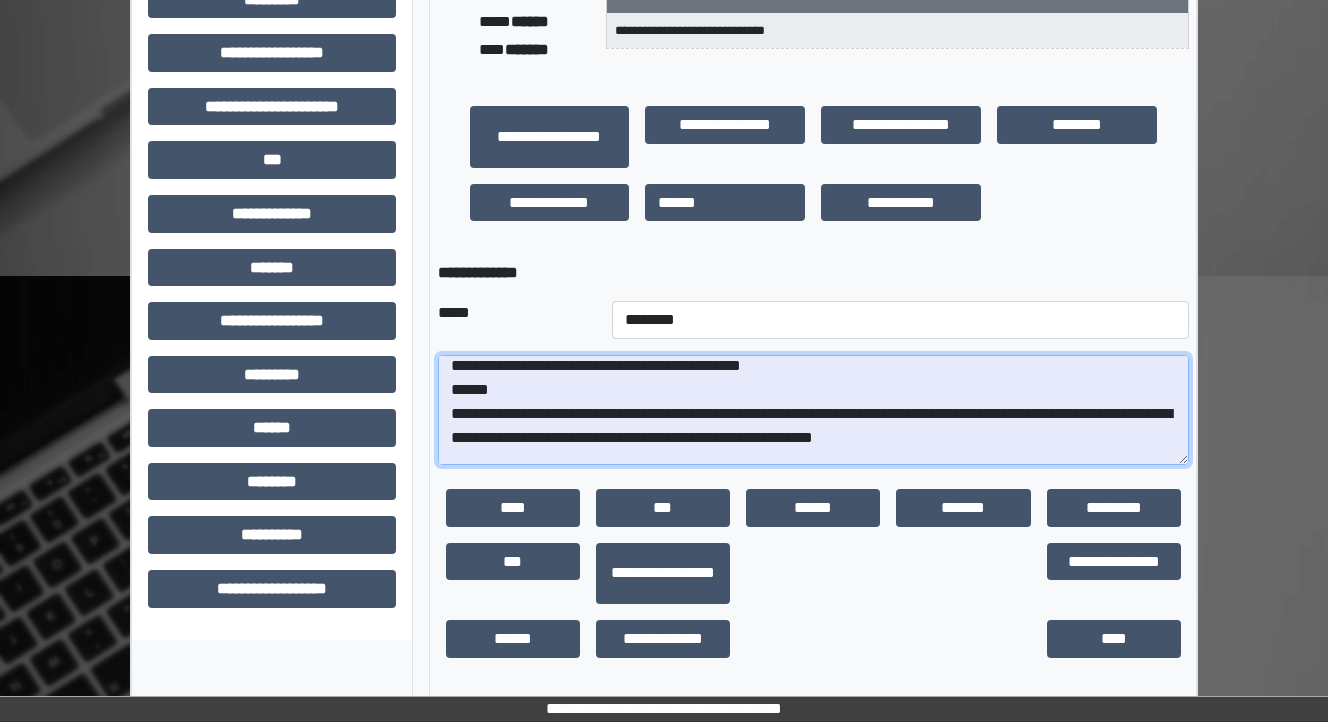 click on "**********" at bounding box center (813, 410) 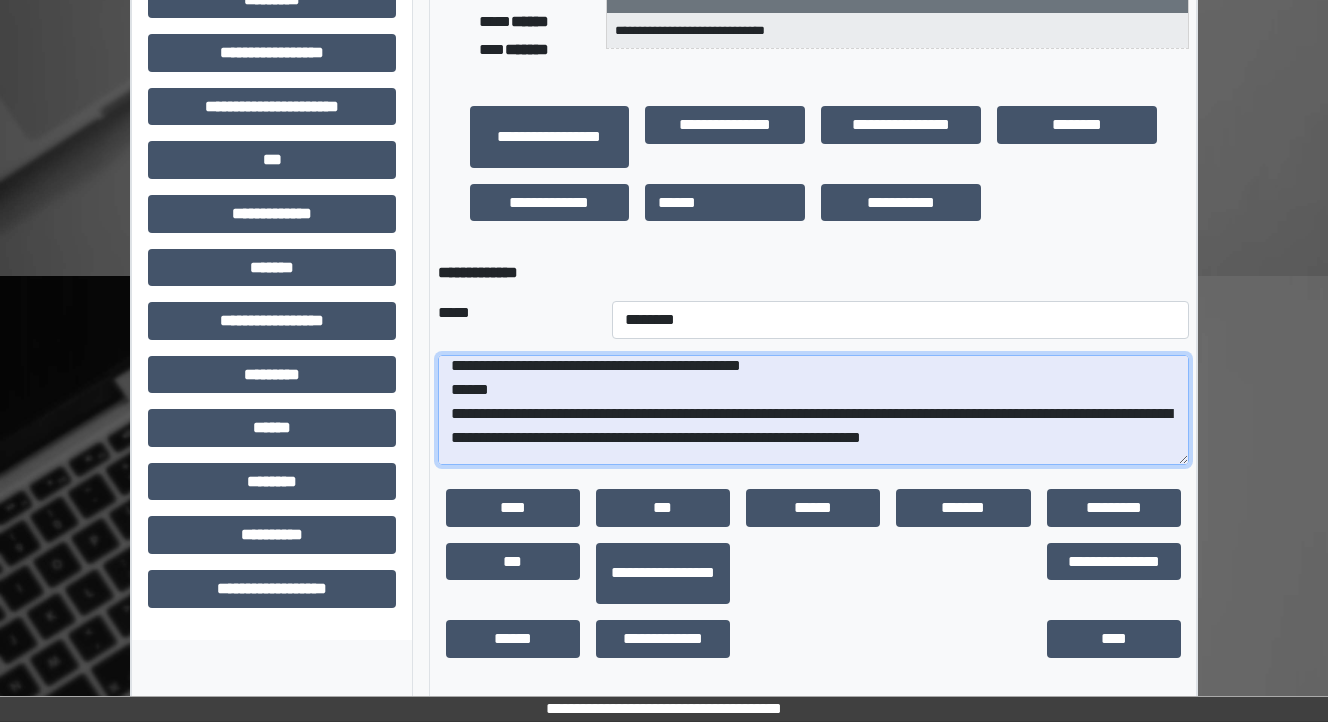 click on "**********" at bounding box center [813, 410] 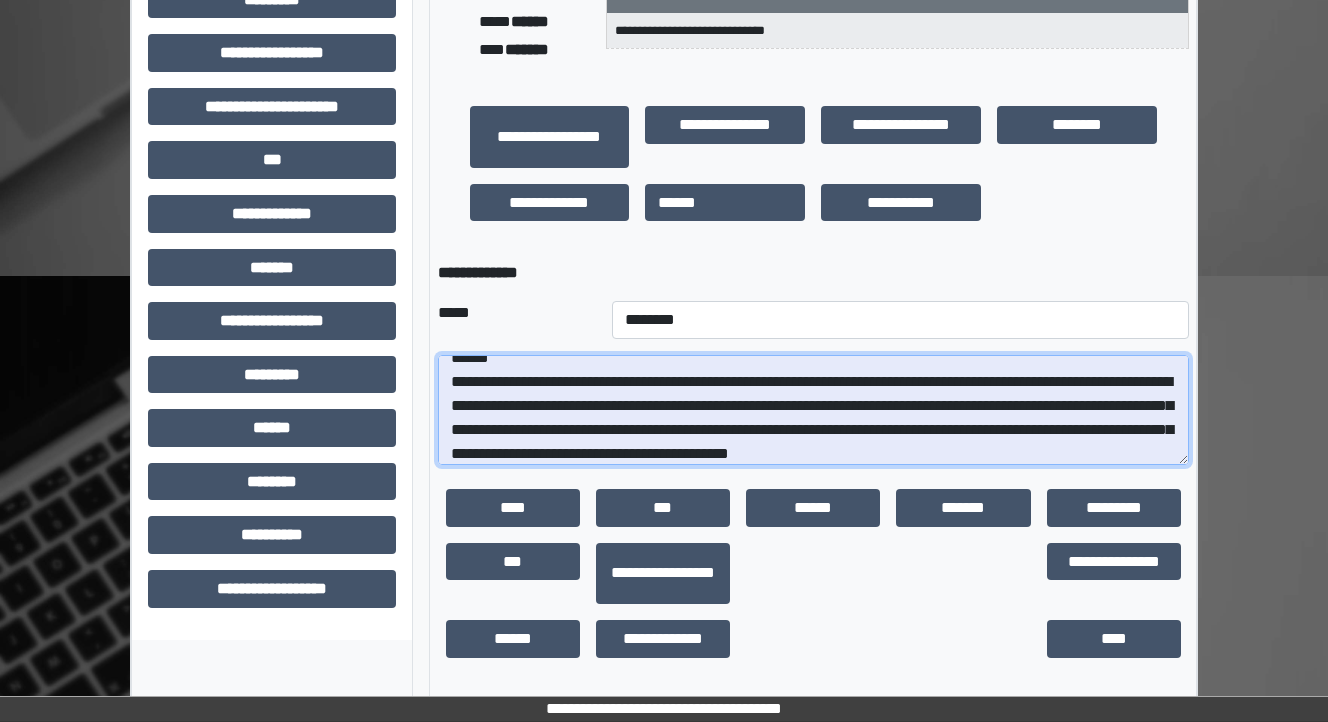 scroll, scrollTop: 88, scrollLeft: 0, axis: vertical 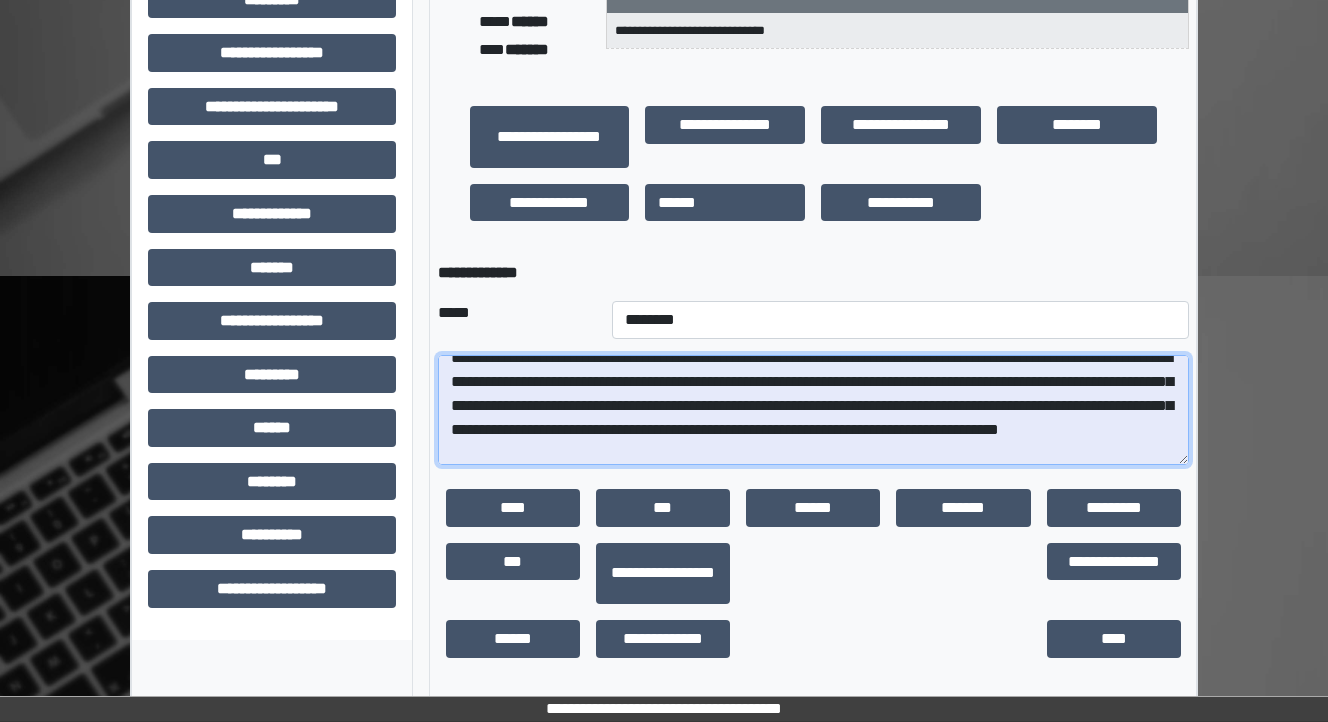 click at bounding box center [813, 410] 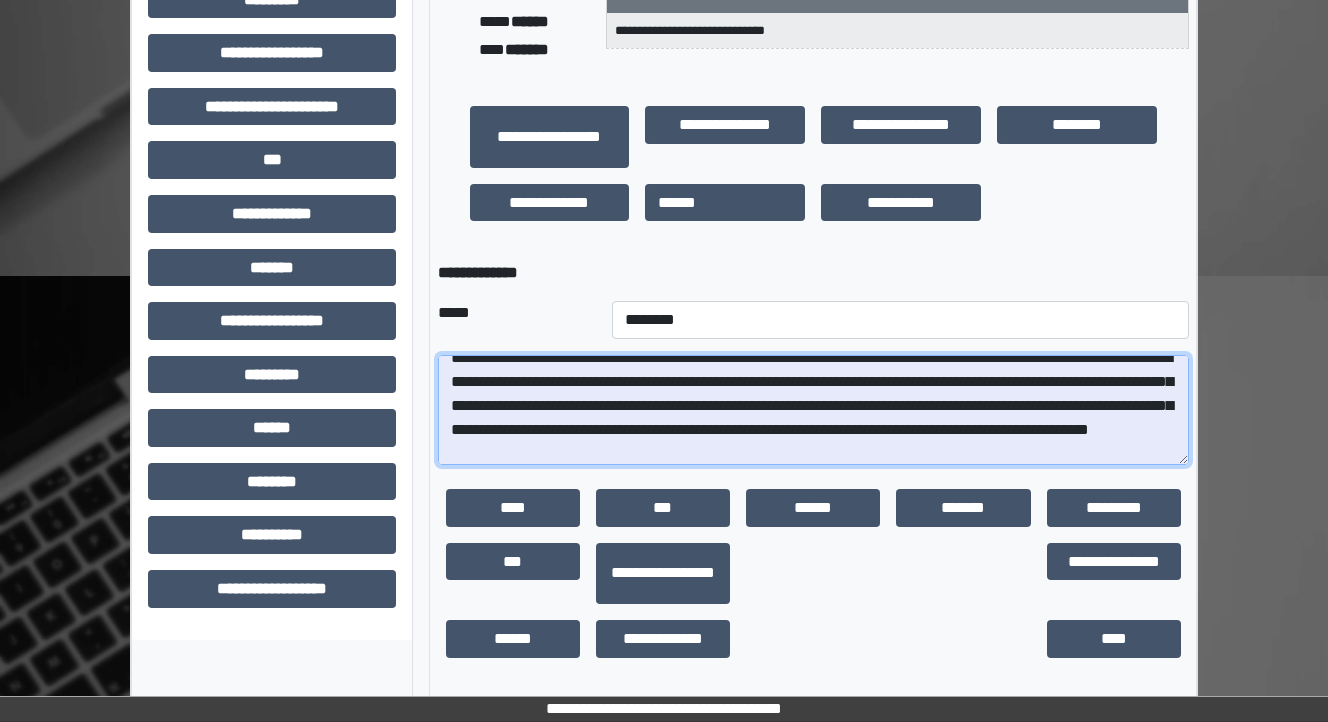 click at bounding box center (813, 410) 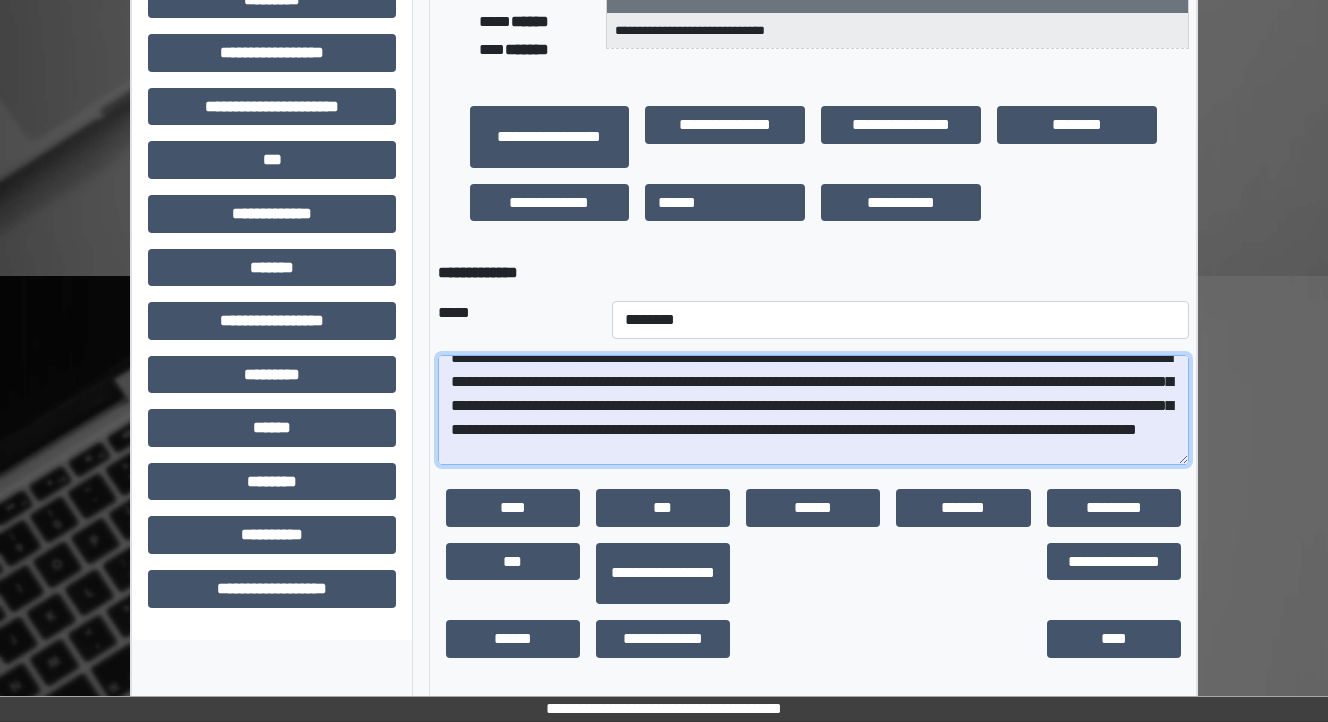 click at bounding box center [813, 410] 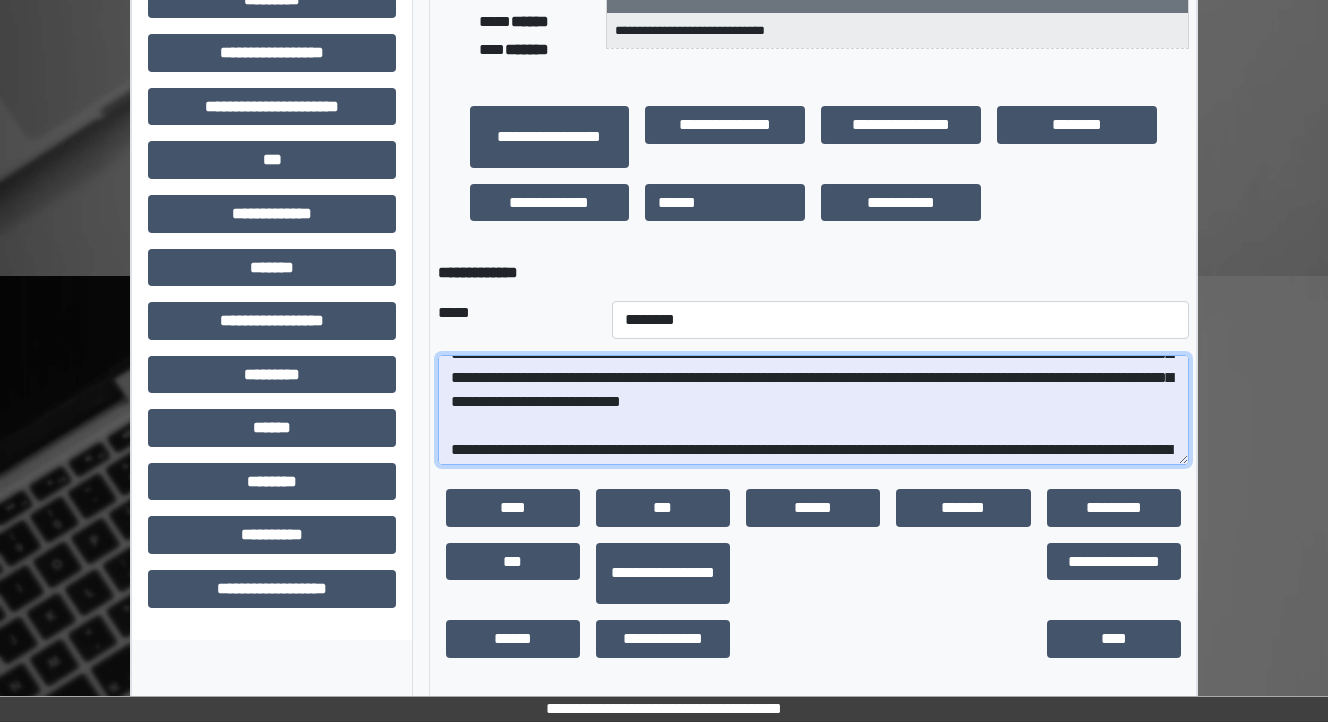 scroll, scrollTop: 168, scrollLeft: 0, axis: vertical 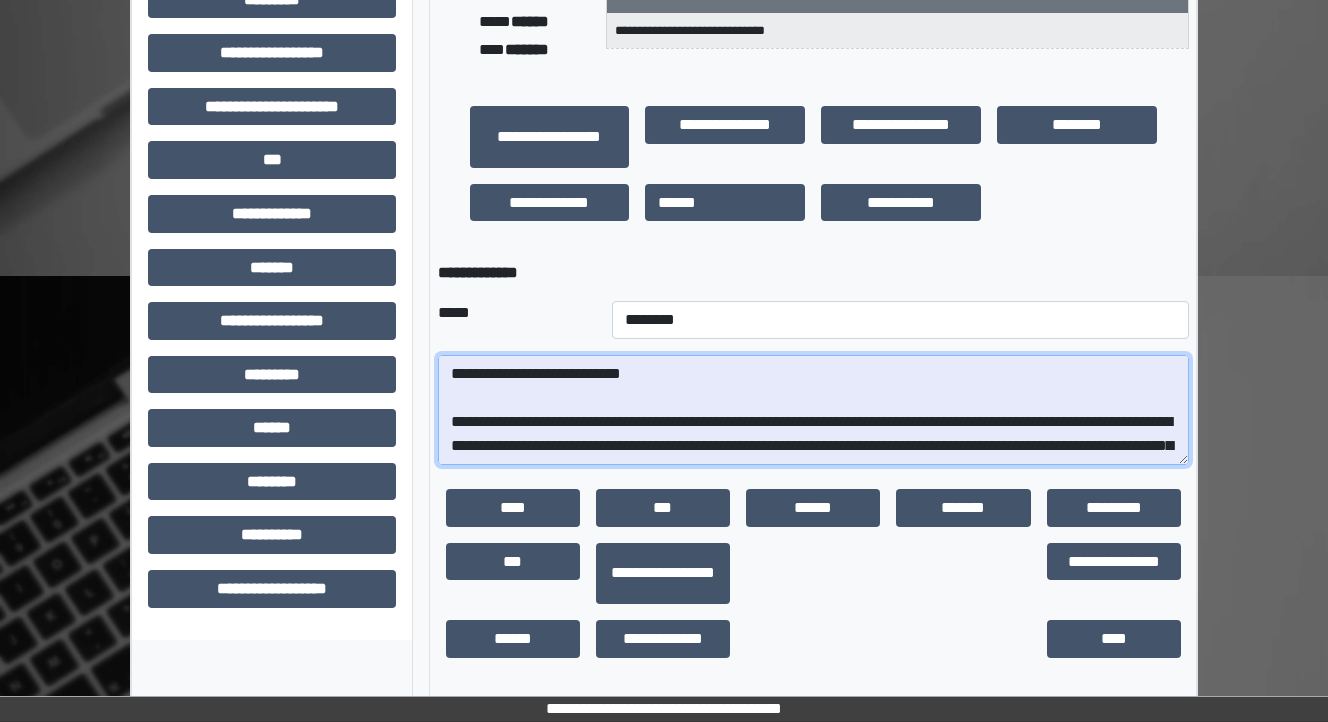 click at bounding box center [813, 410] 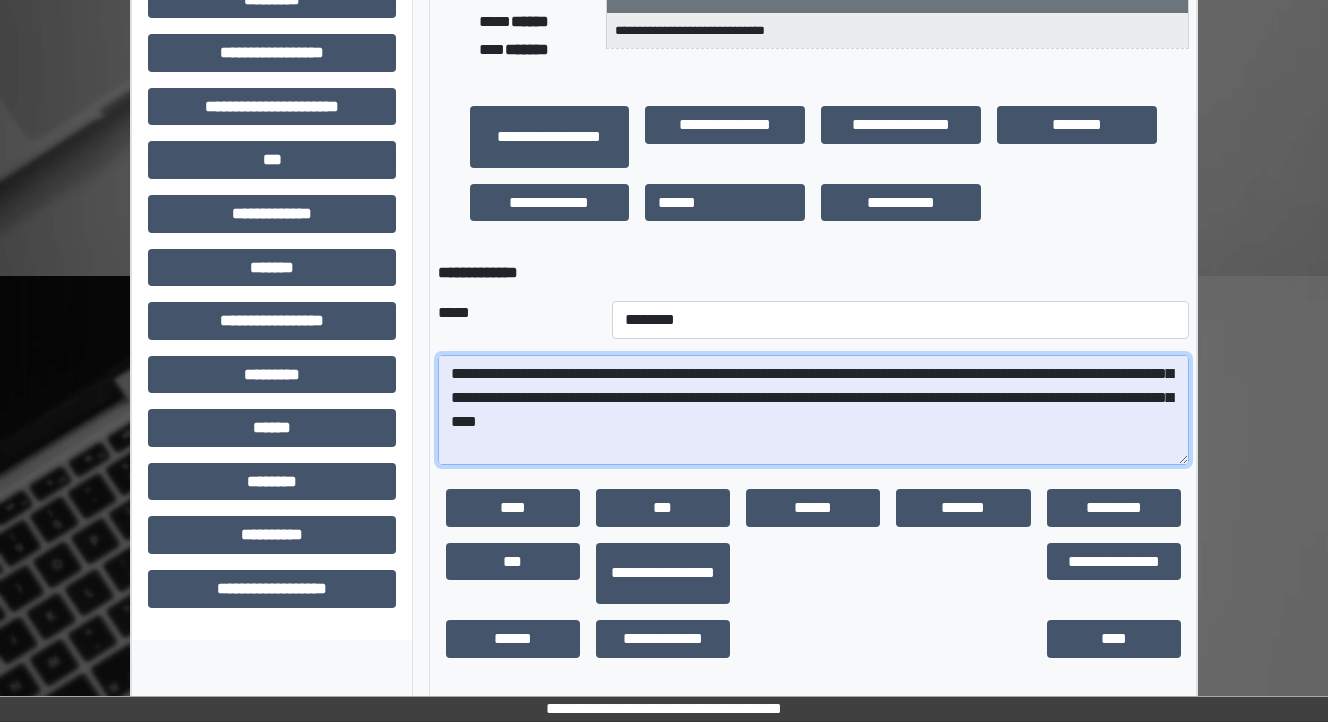 click at bounding box center (813, 410) 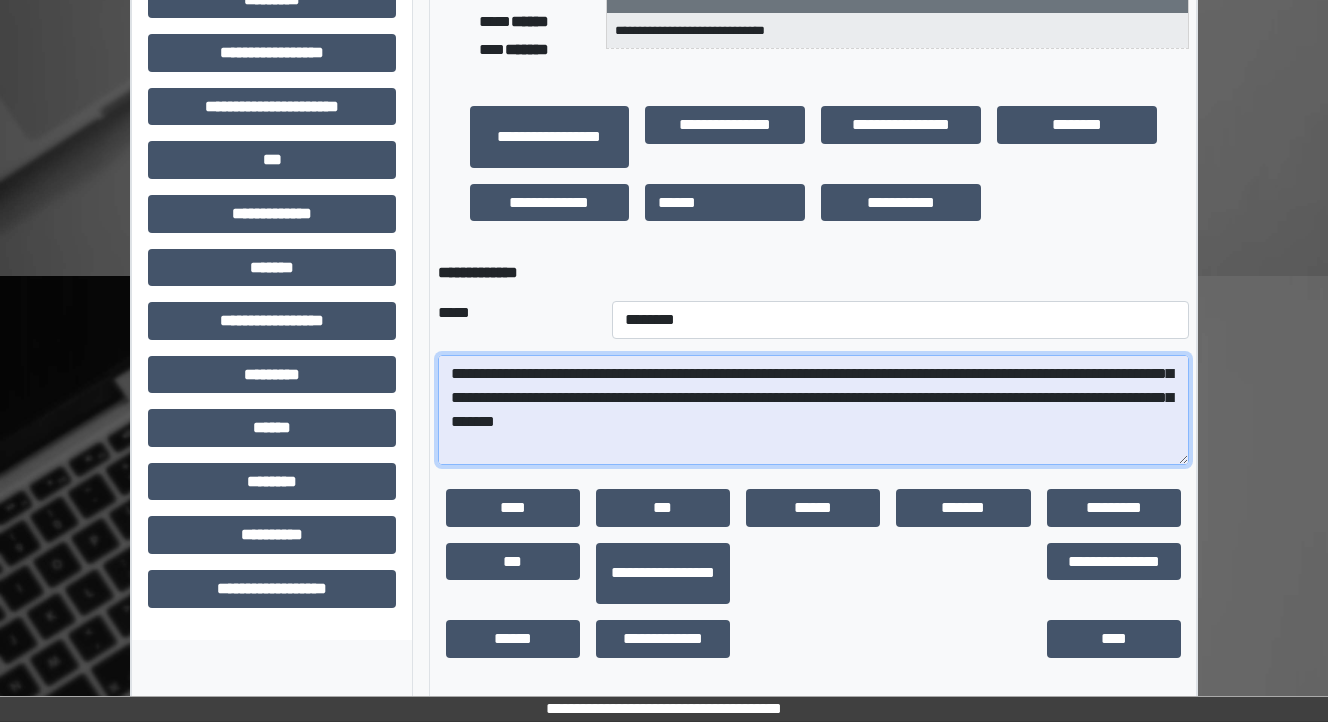 click at bounding box center (813, 410) 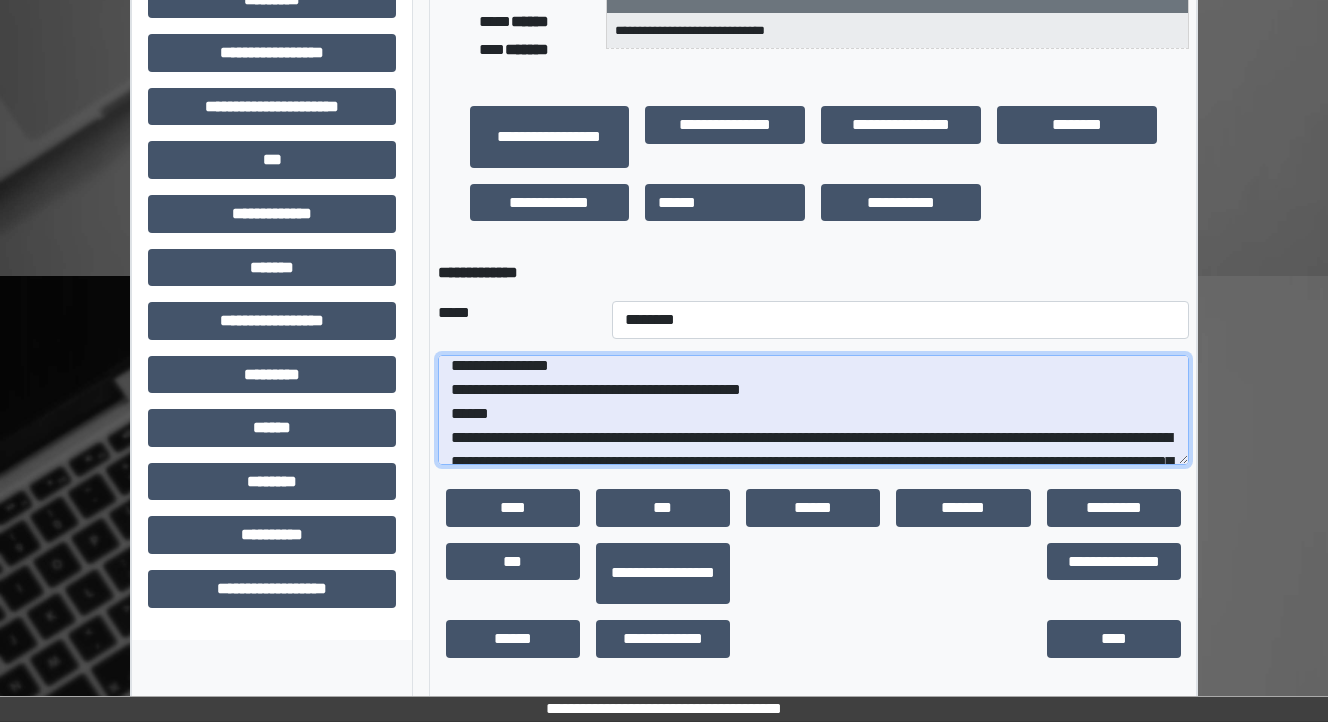 scroll, scrollTop: 88, scrollLeft: 0, axis: vertical 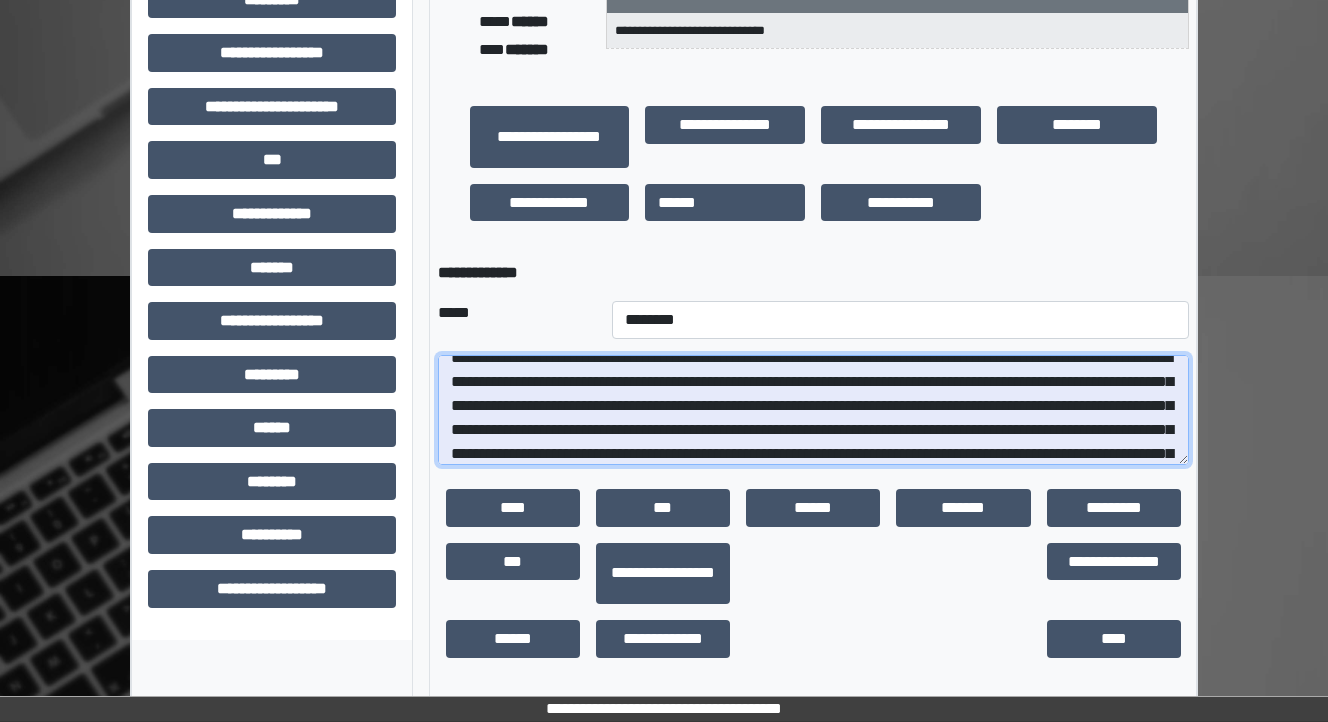 click at bounding box center (813, 410) 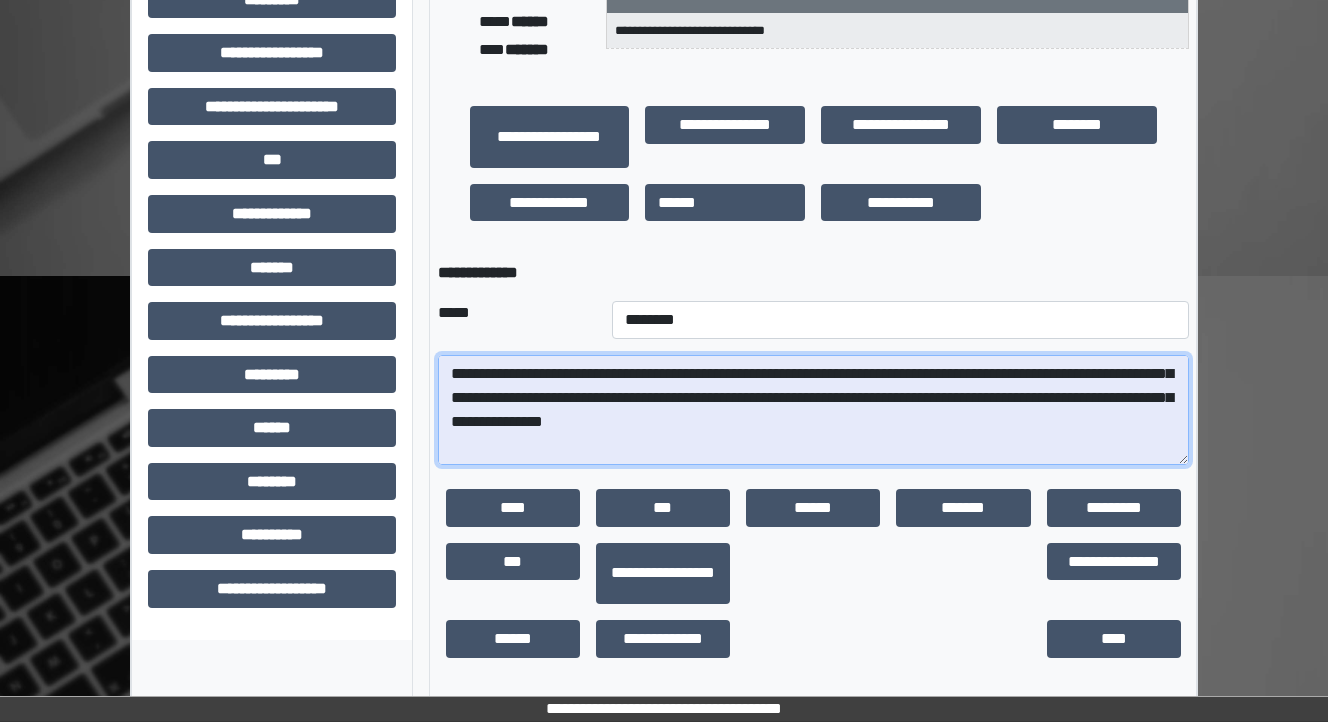 click at bounding box center (813, 410) 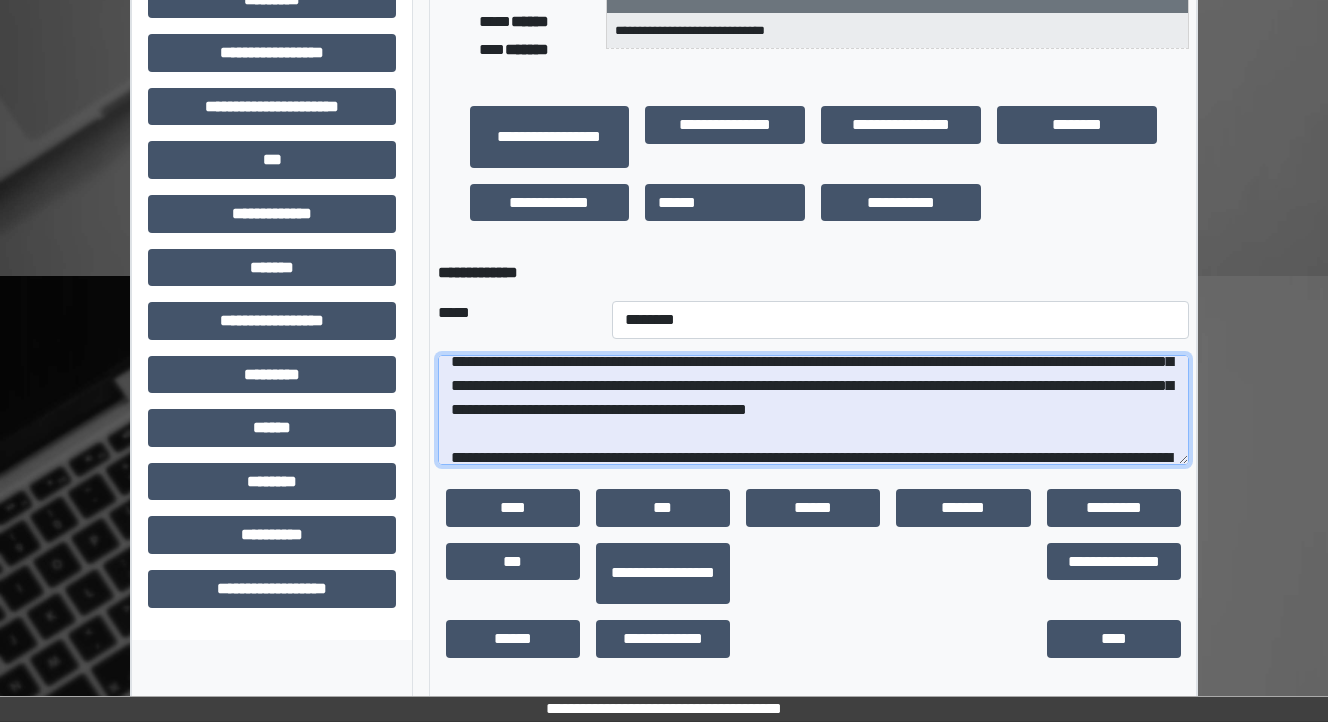 scroll, scrollTop: 328, scrollLeft: 0, axis: vertical 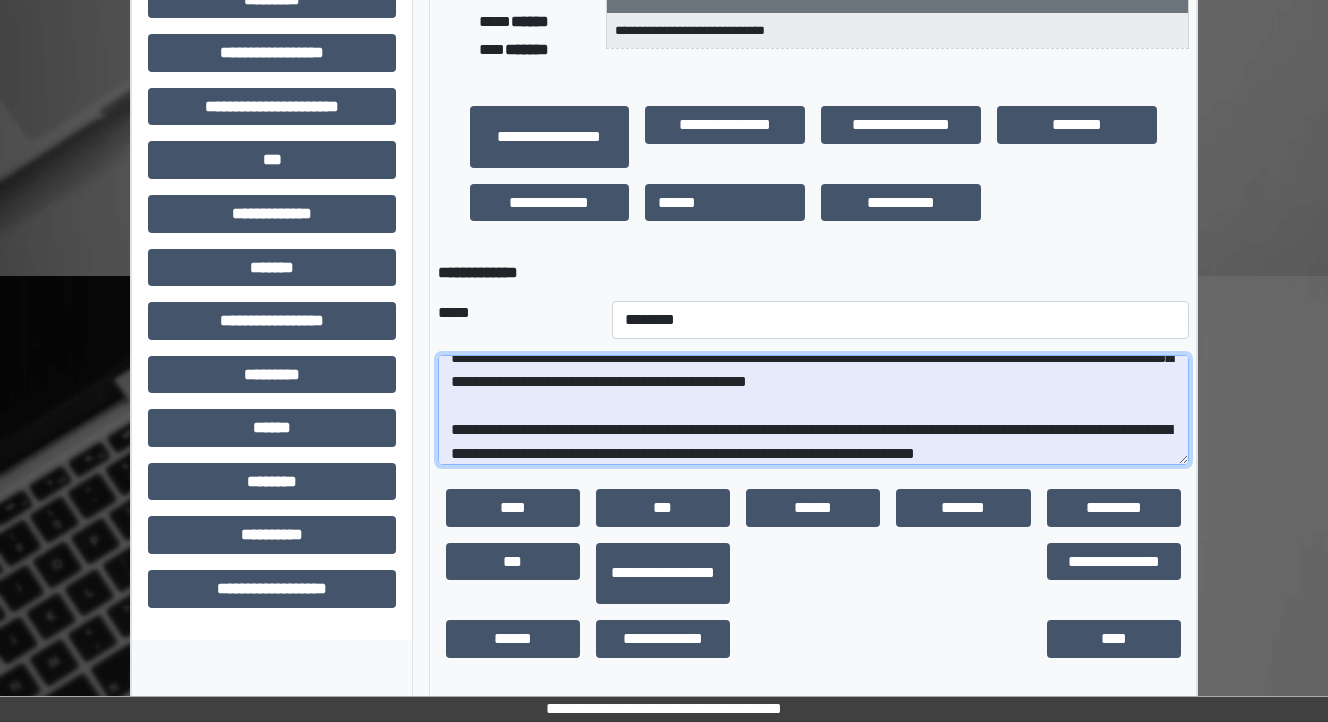 click at bounding box center (813, 410) 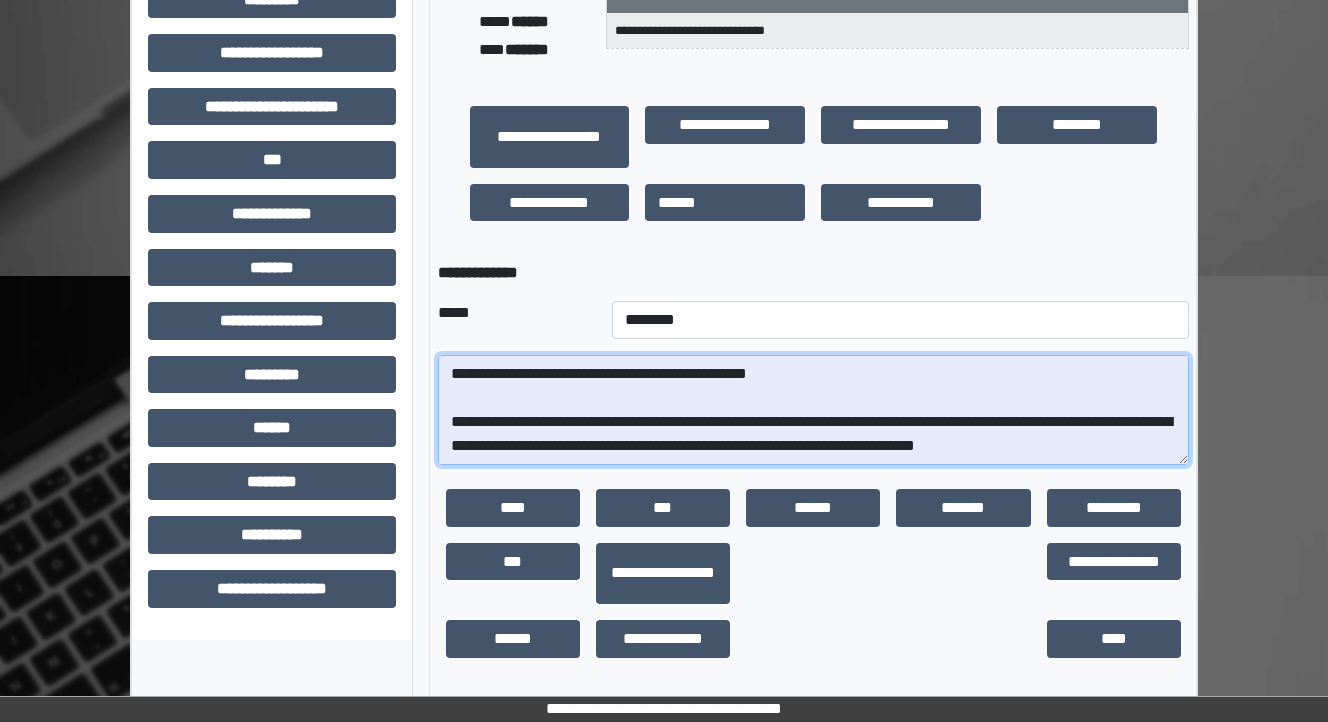 click at bounding box center [813, 410] 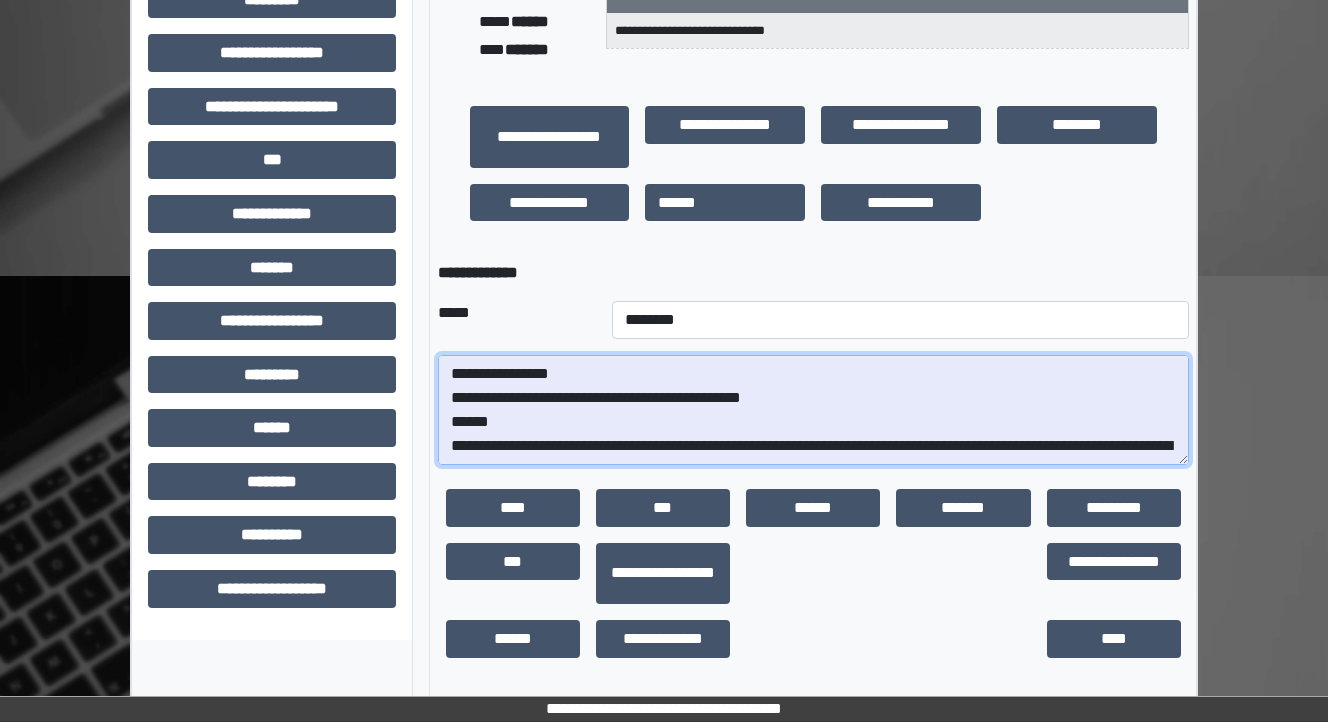 scroll, scrollTop: 80, scrollLeft: 0, axis: vertical 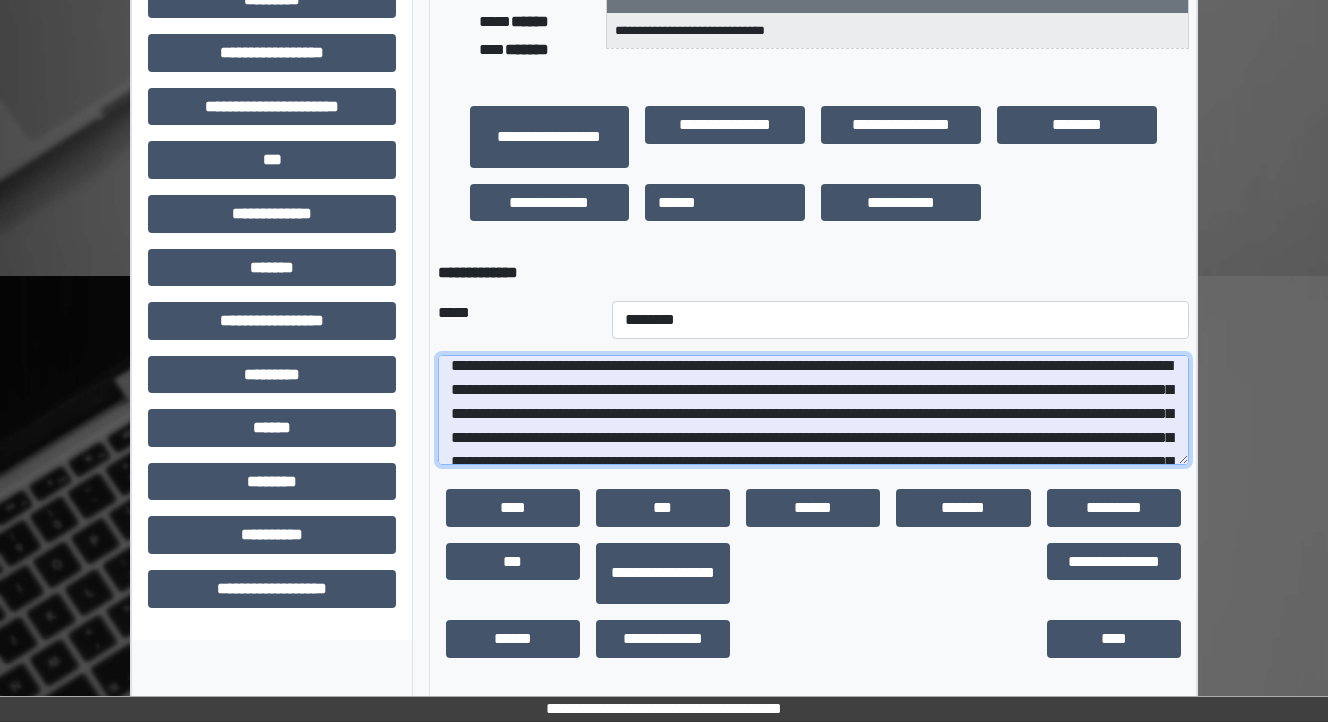click at bounding box center [813, 410] 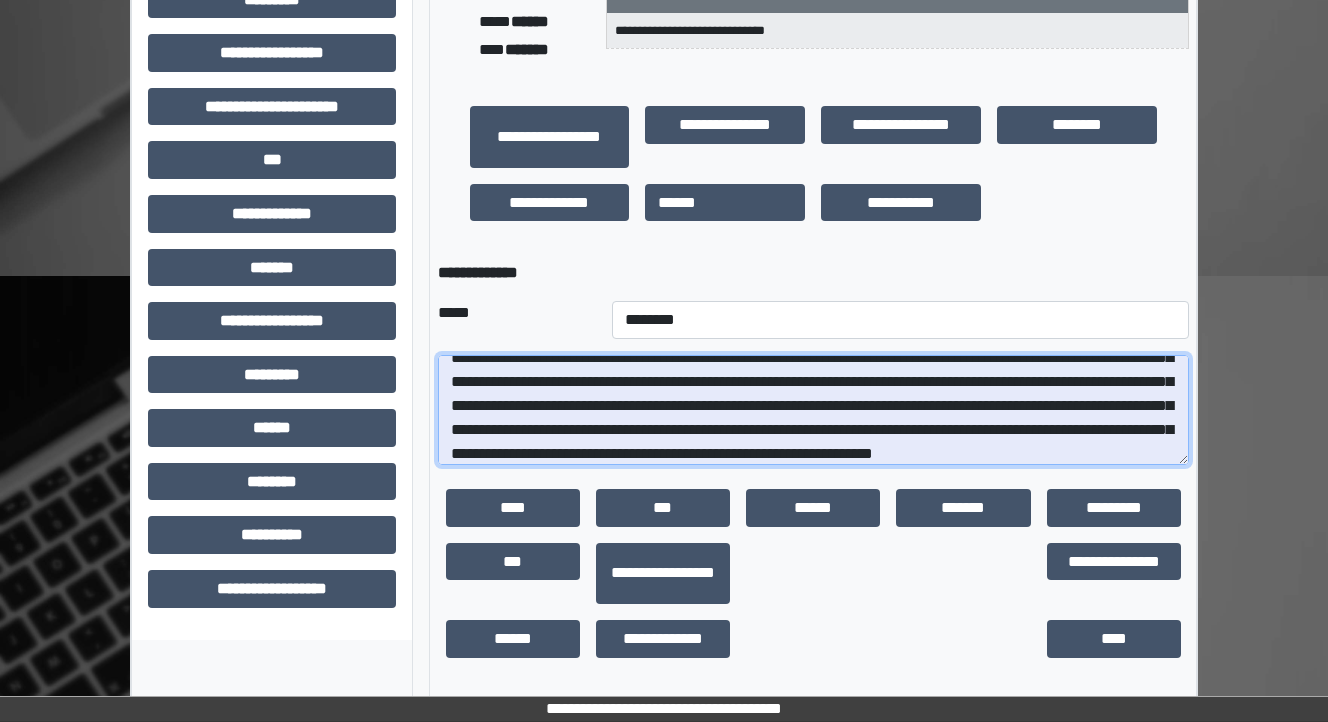 scroll, scrollTop: 160, scrollLeft: 0, axis: vertical 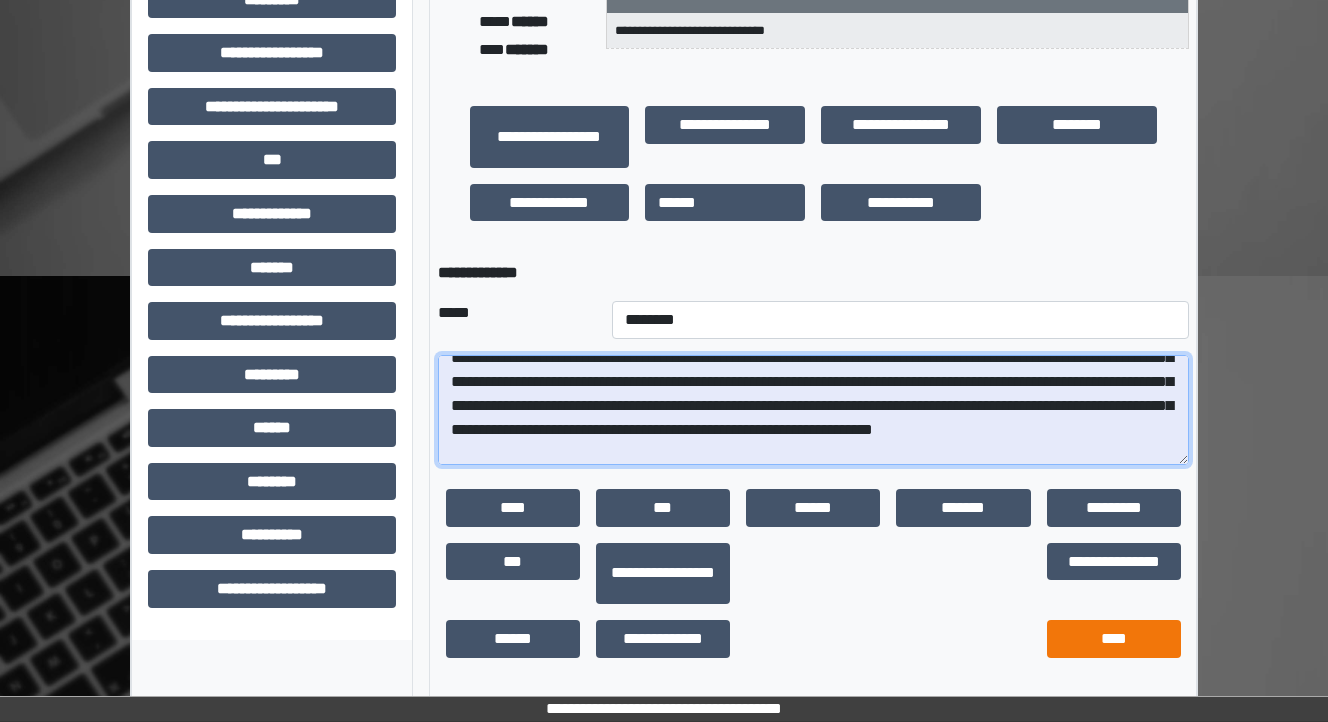 type on "**********" 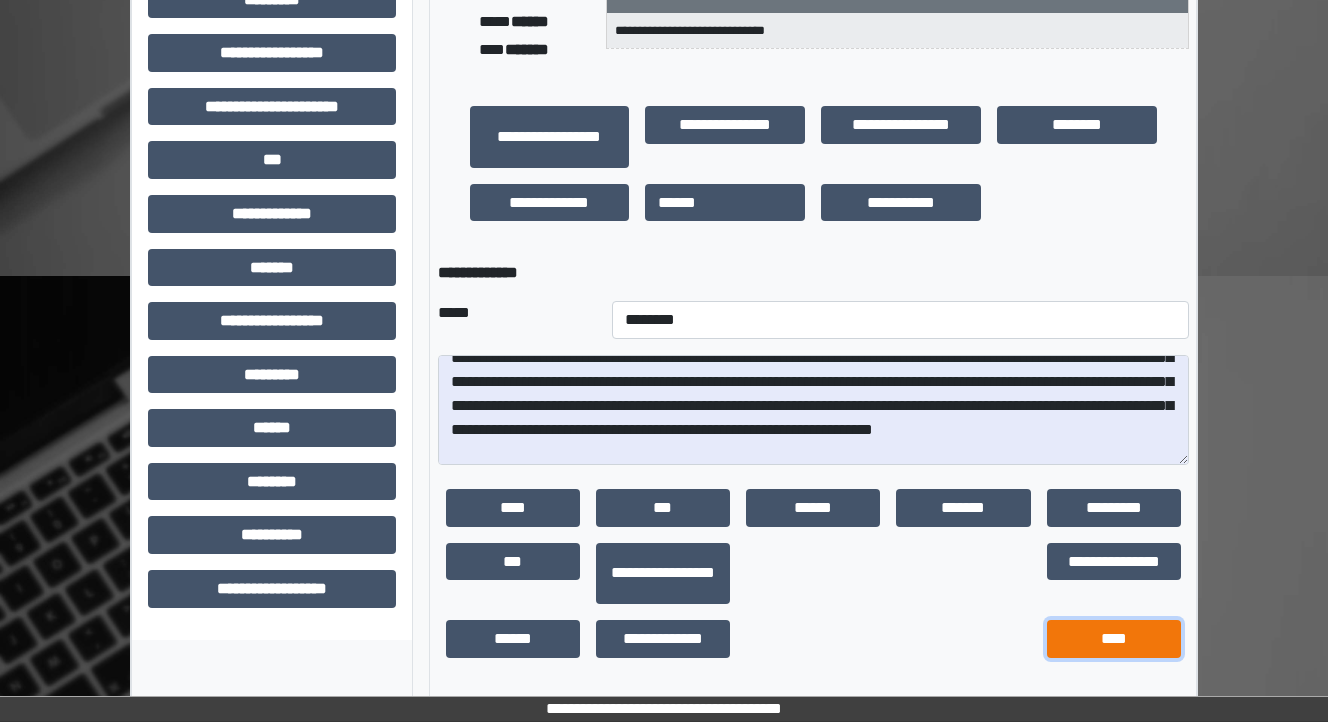 click on "****" at bounding box center (1114, 639) 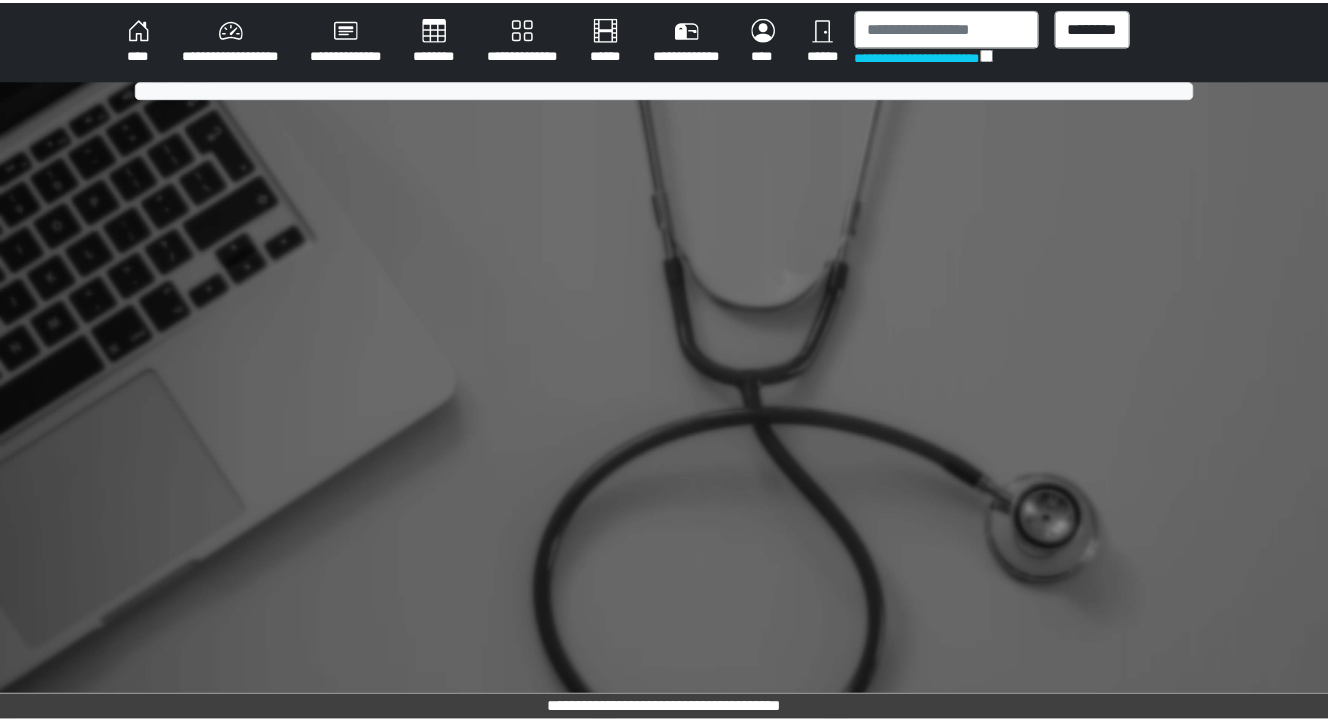 scroll, scrollTop: 0, scrollLeft: 0, axis: both 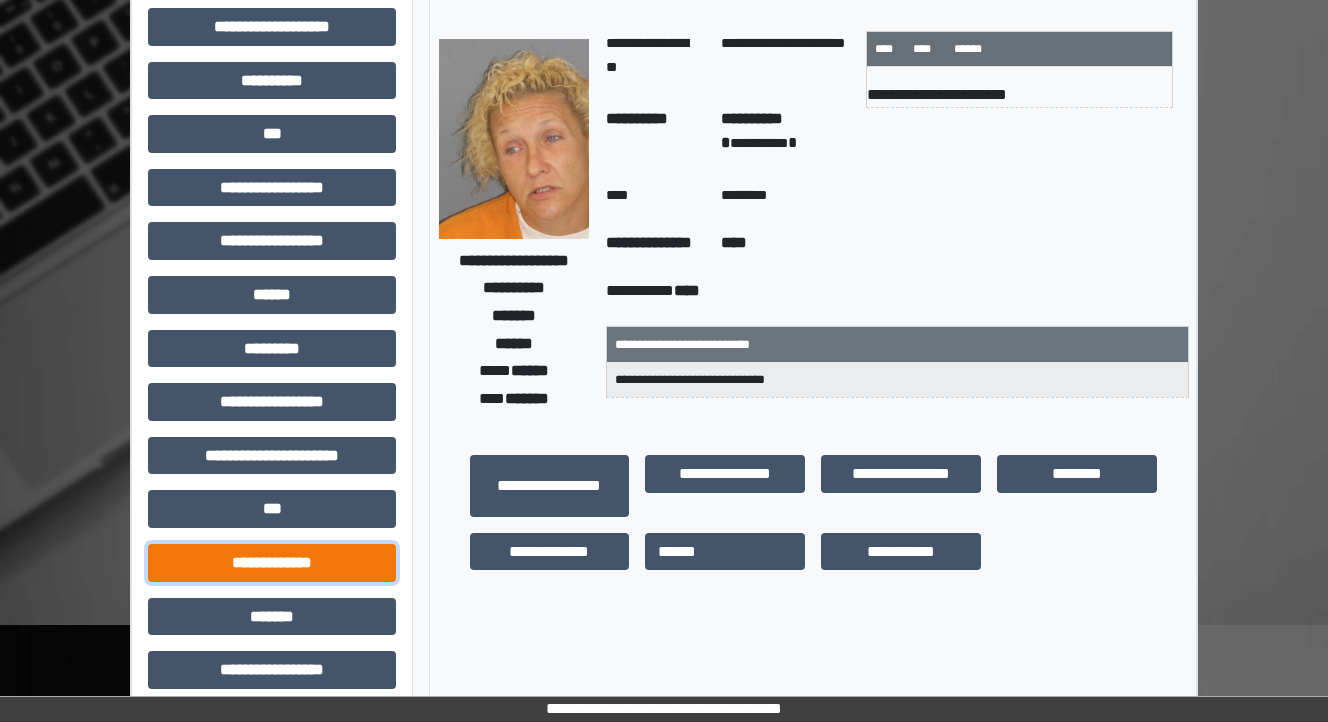 click on "**********" at bounding box center [272, 563] 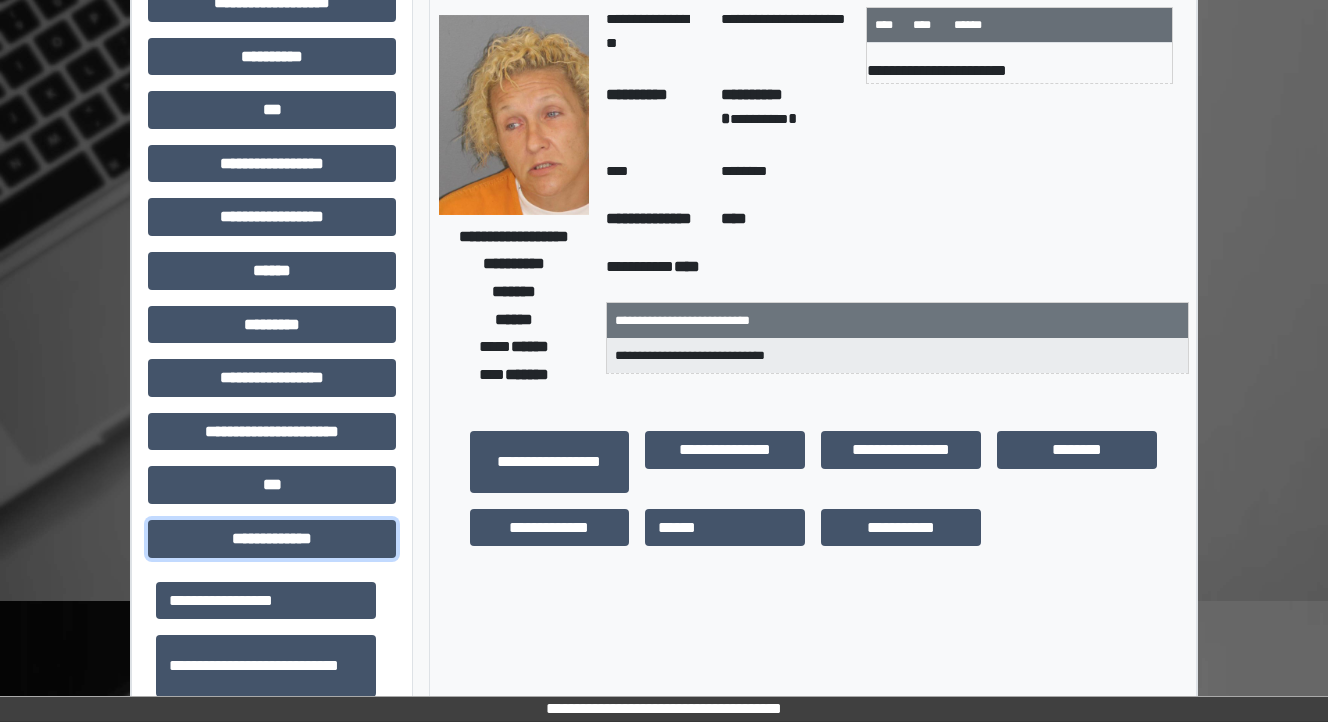 scroll, scrollTop: 0, scrollLeft: 0, axis: both 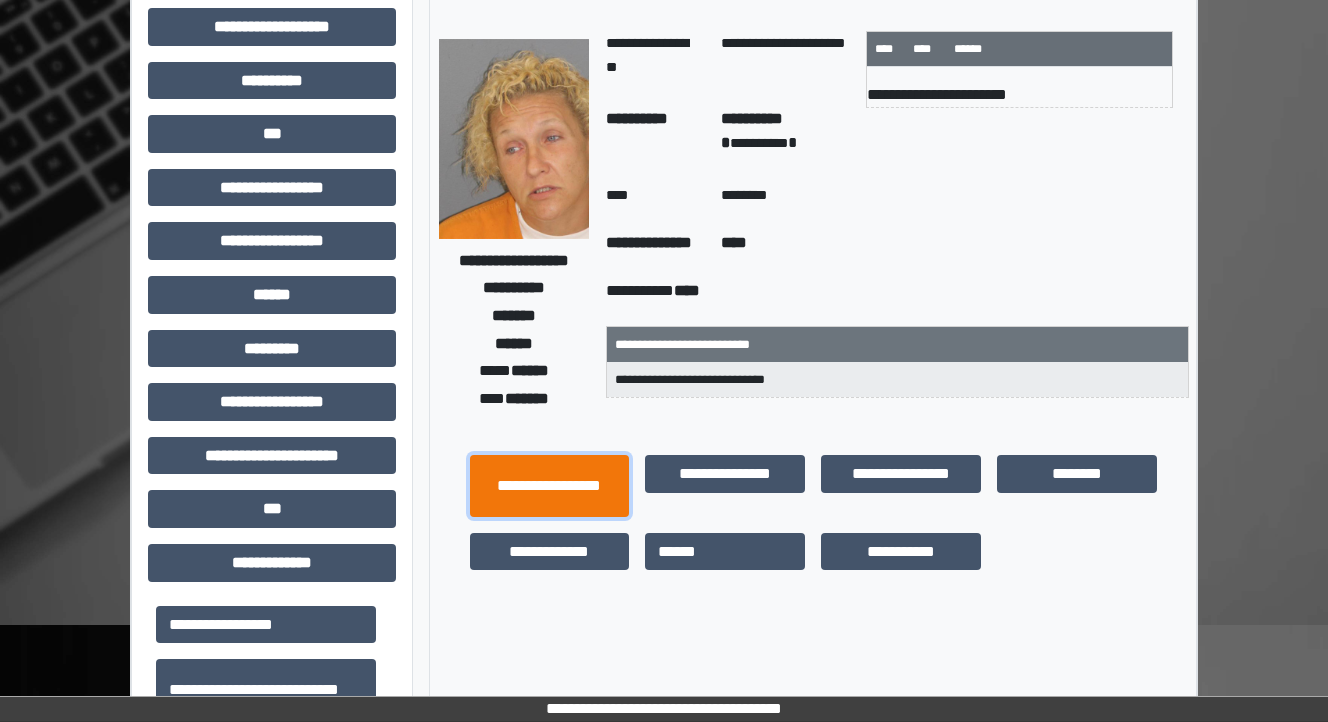 click on "**********" at bounding box center [550, 486] 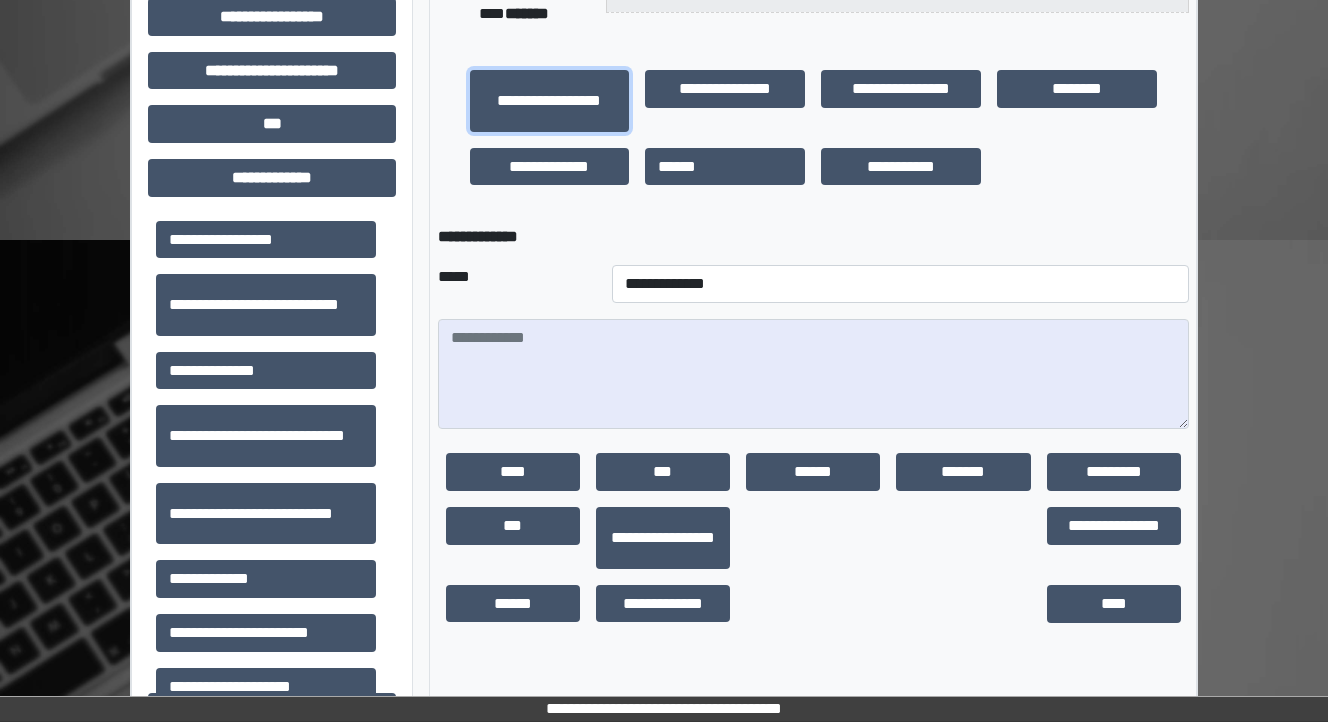 scroll, scrollTop: 560, scrollLeft: 0, axis: vertical 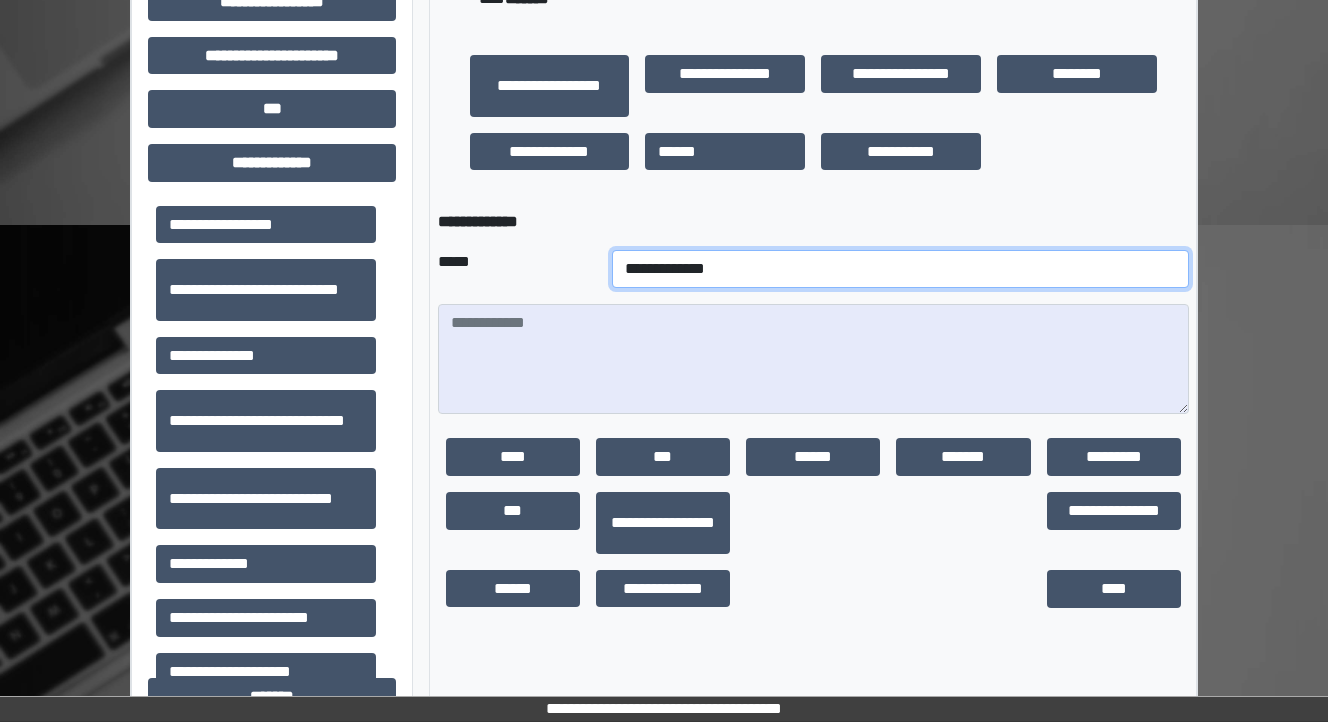 click on "**********" at bounding box center (900, 269) 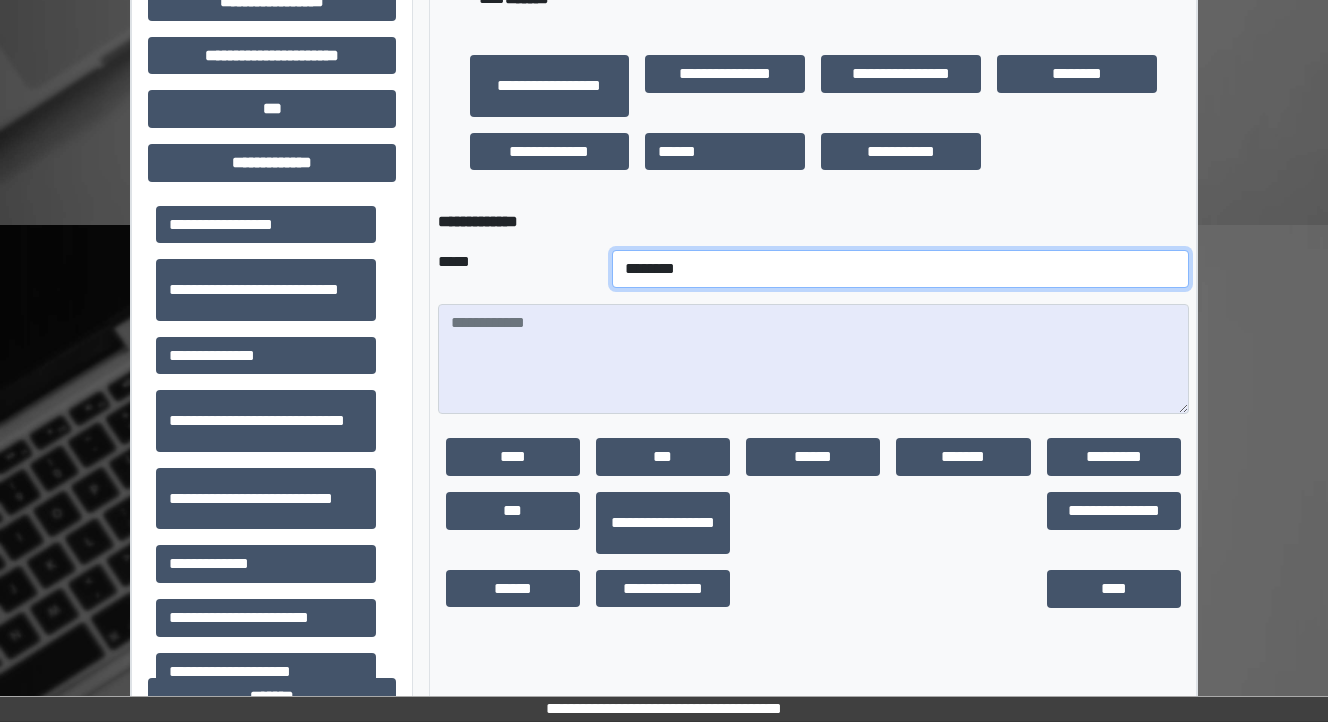 click on "**********" at bounding box center [900, 269] 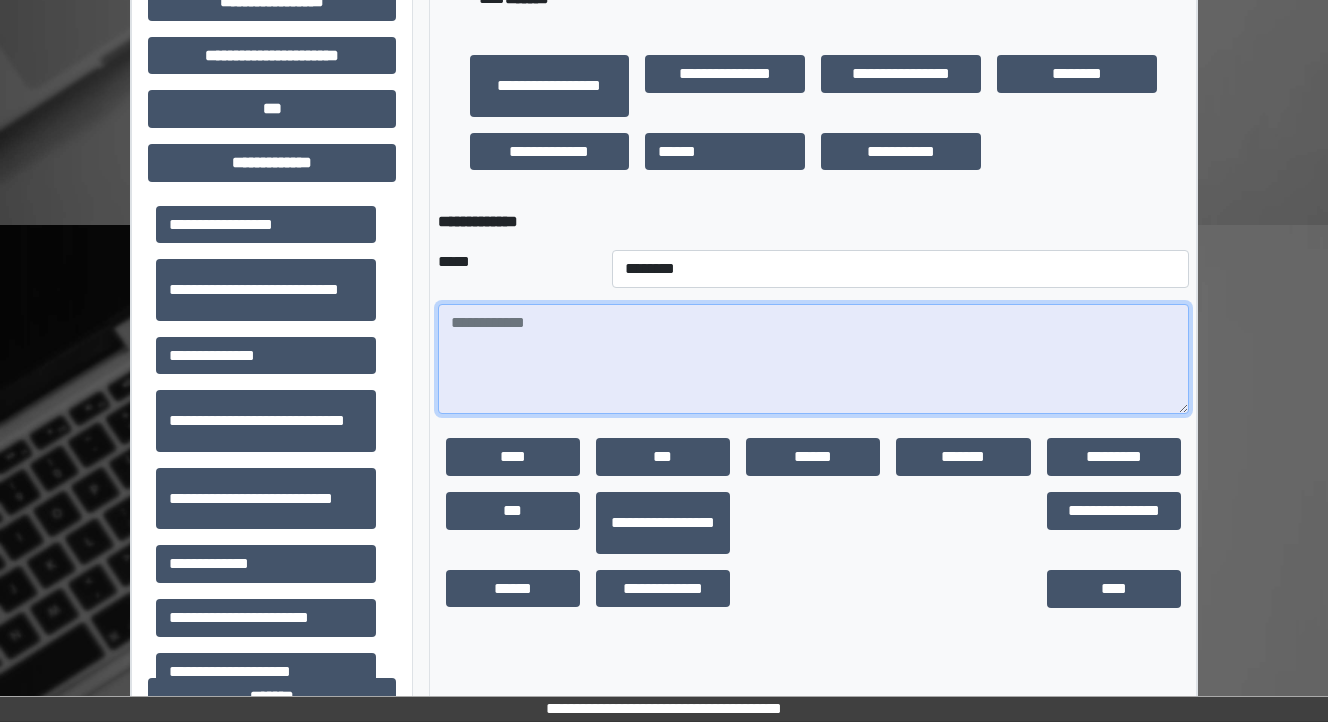 click at bounding box center [813, 359] 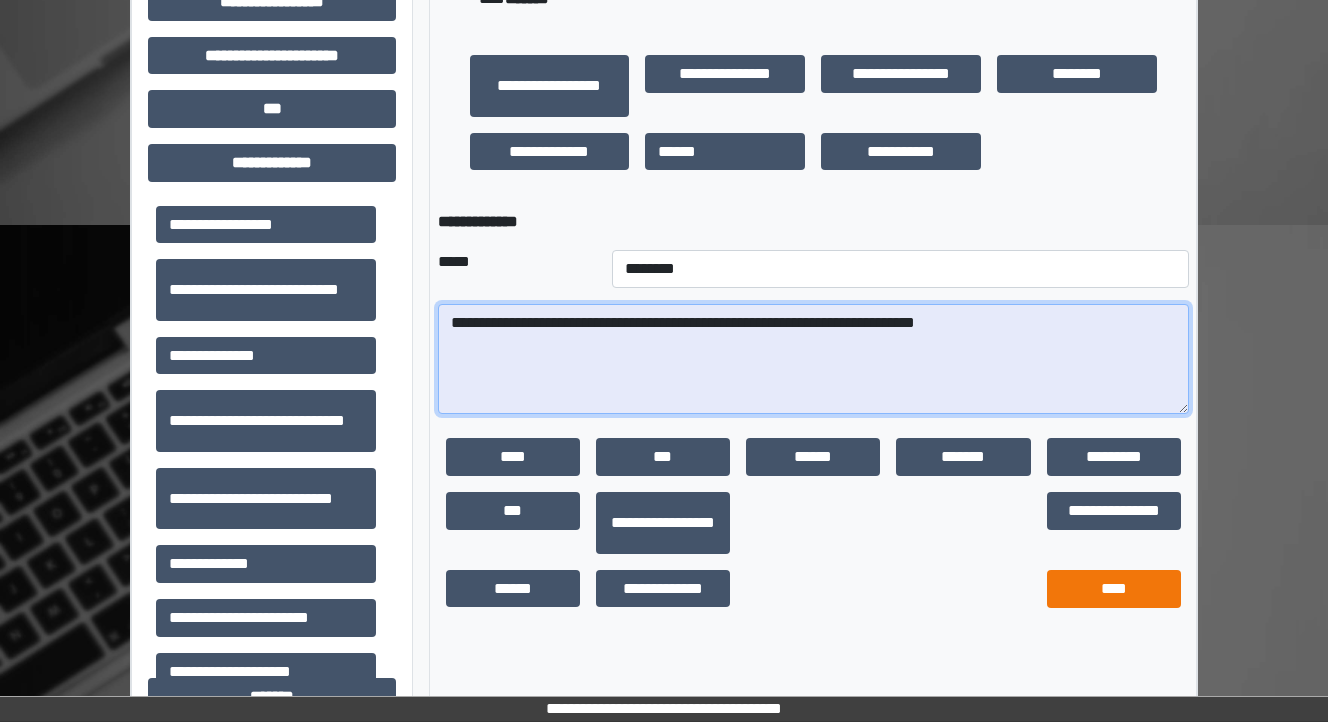 type on "**********" 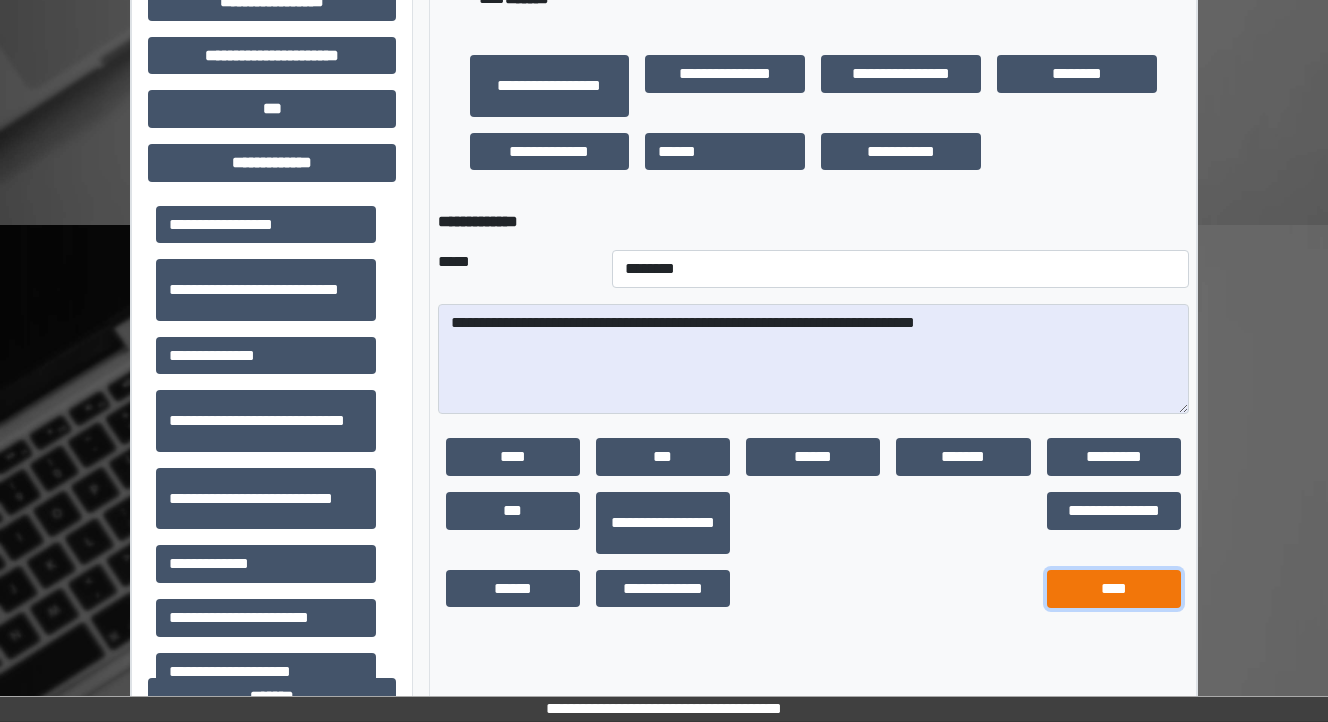 click on "****" at bounding box center [1114, 589] 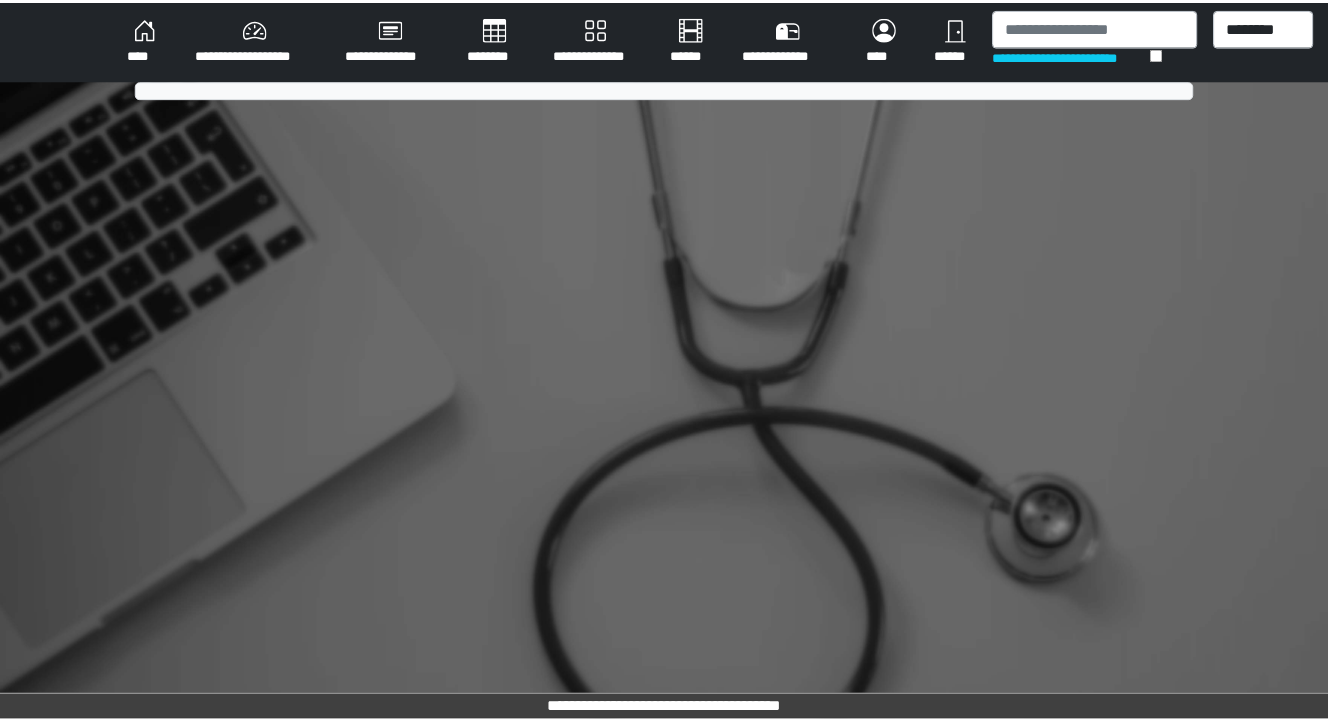 scroll, scrollTop: 0, scrollLeft: 0, axis: both 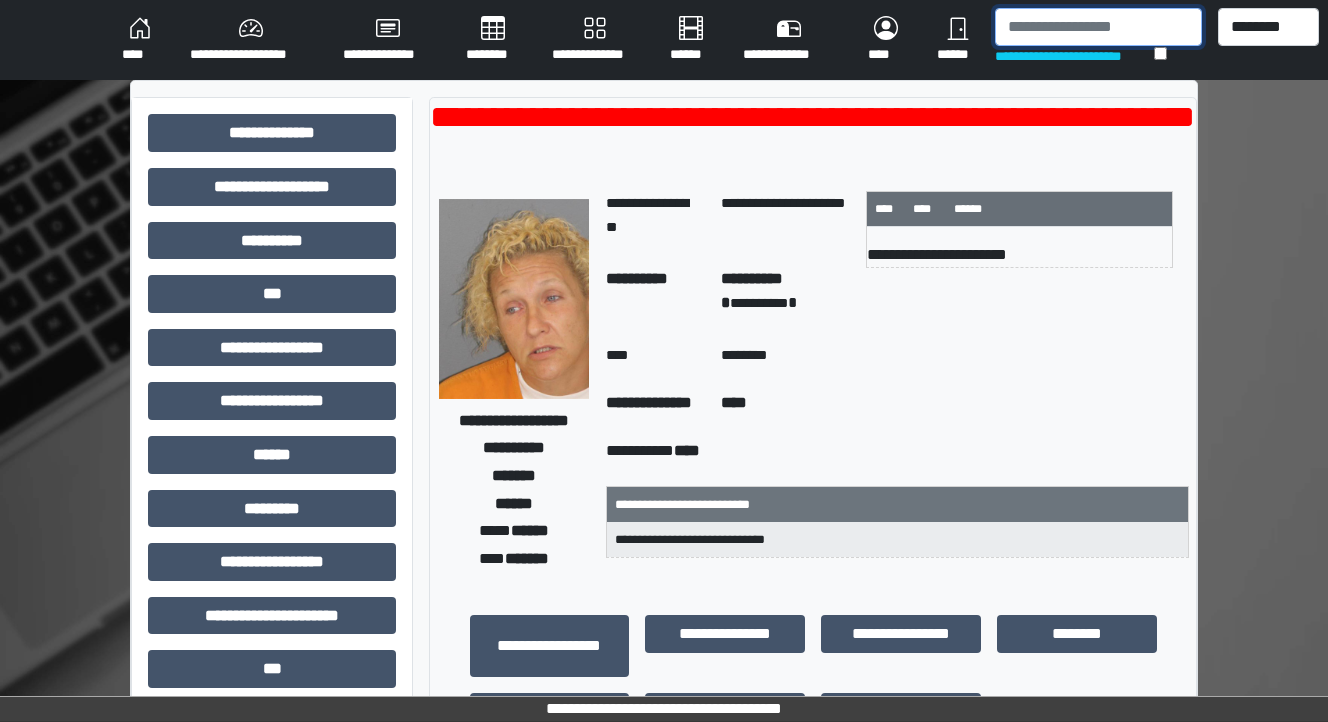 click at bounding box center (1098, 27) 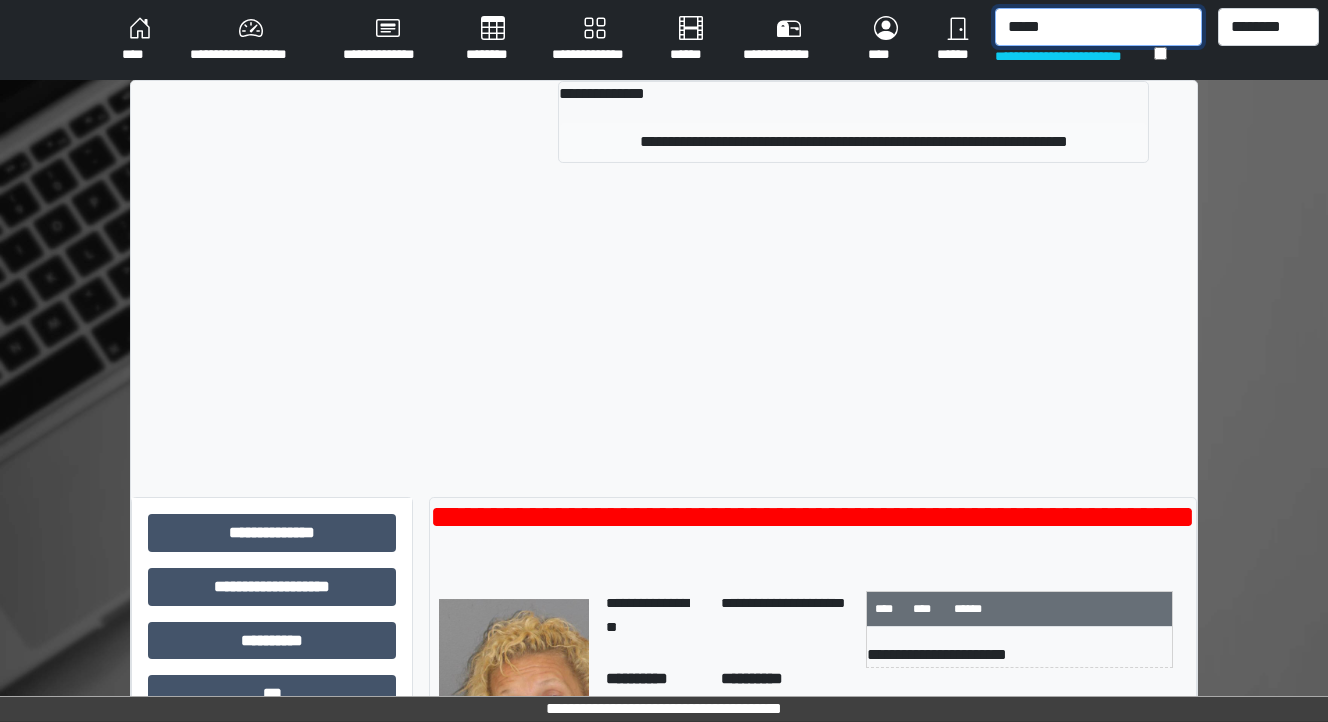 type on "*****" 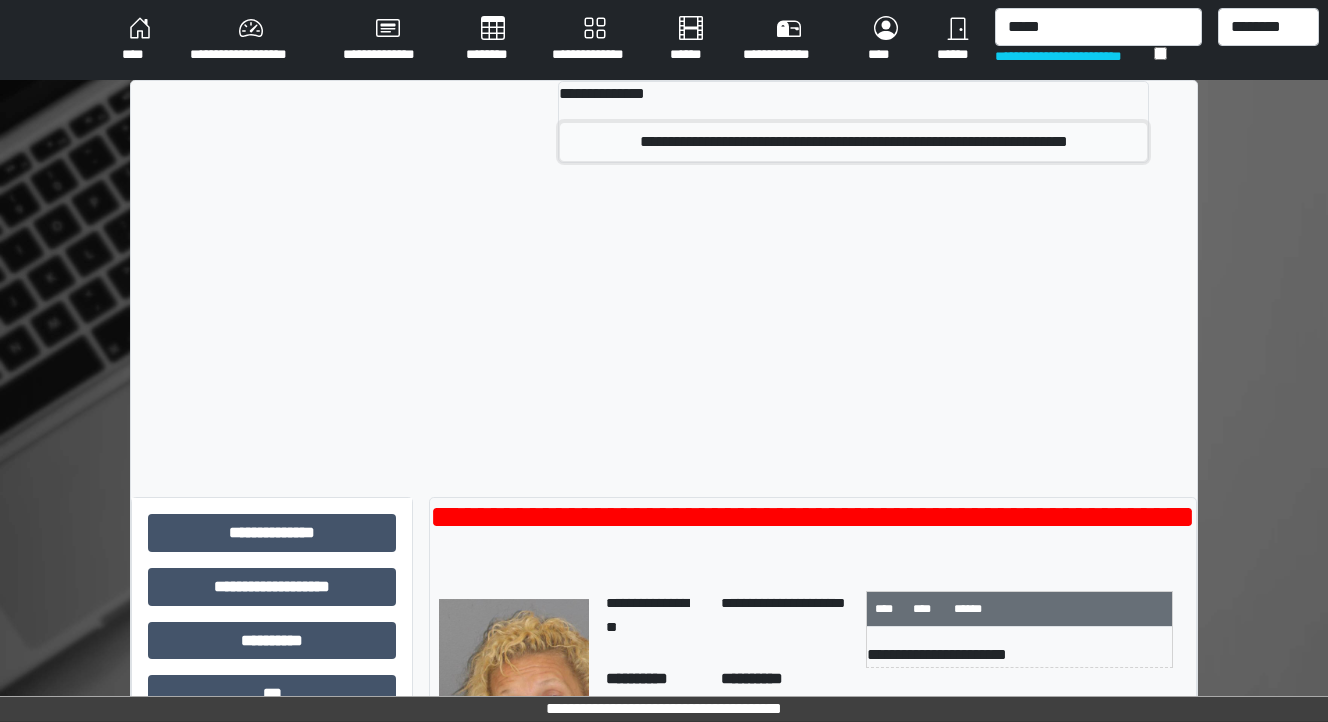 click on "**********" at bounding box center [853, 142] 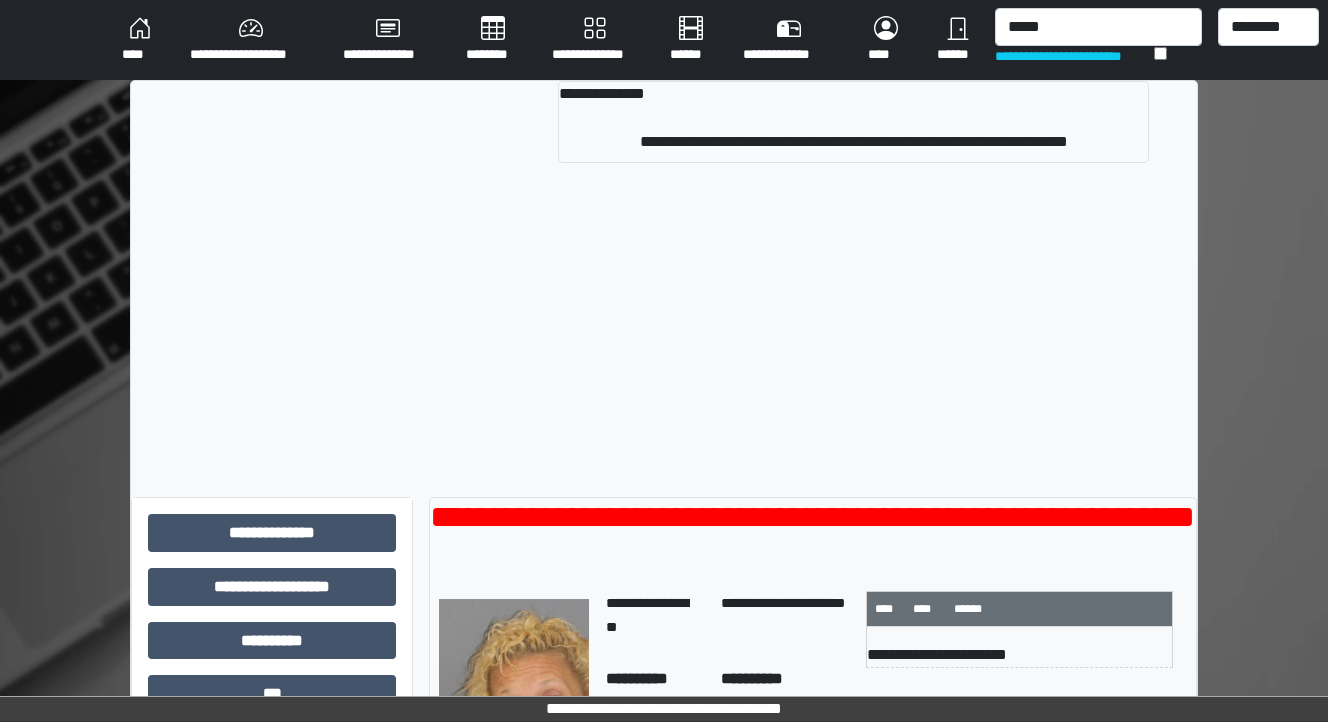 type 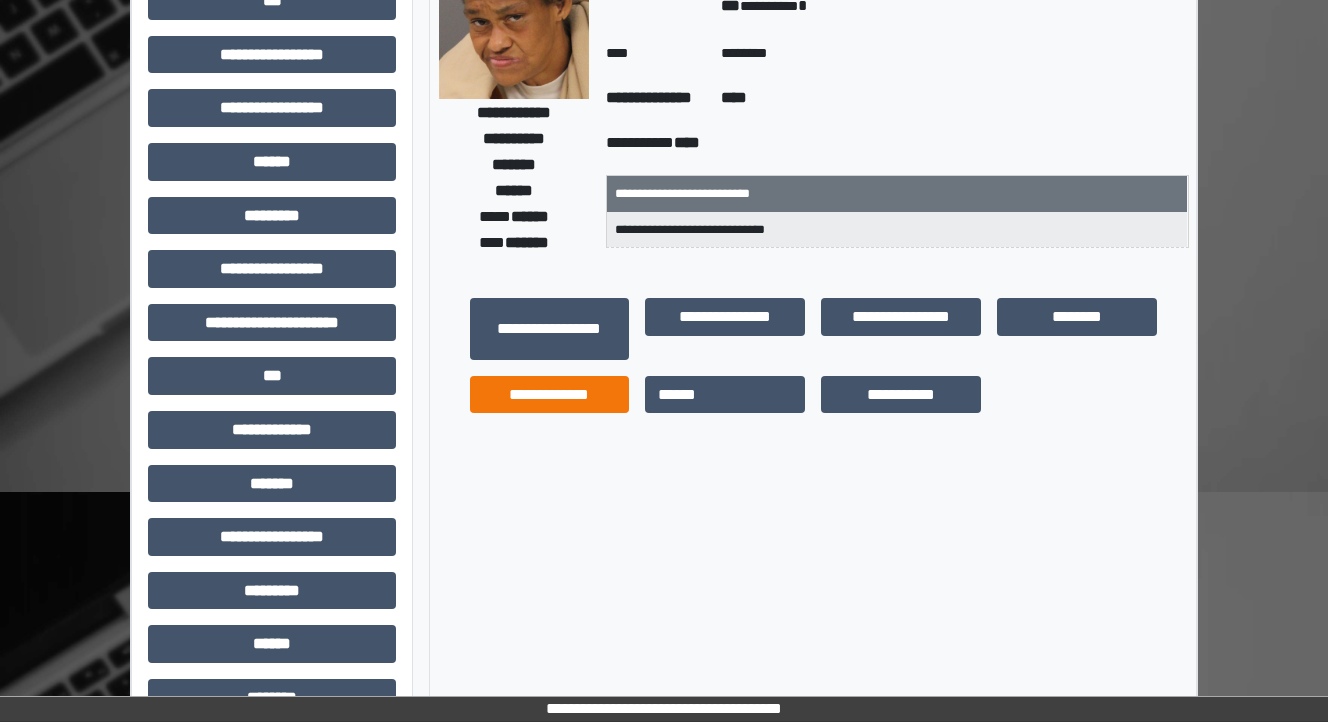 scroll, scrollTop: 320, scrollLeft: 0, axis: vertical 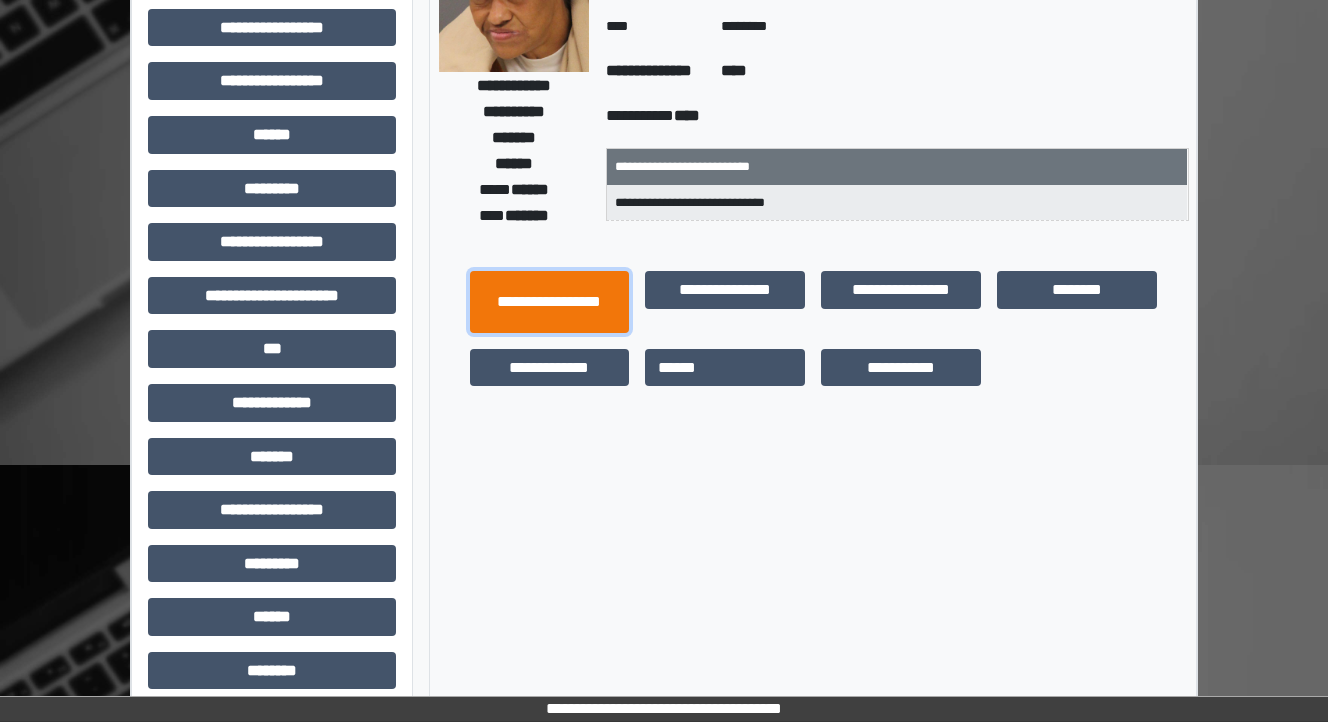 click on "**********" at bounding box center [550, 302] 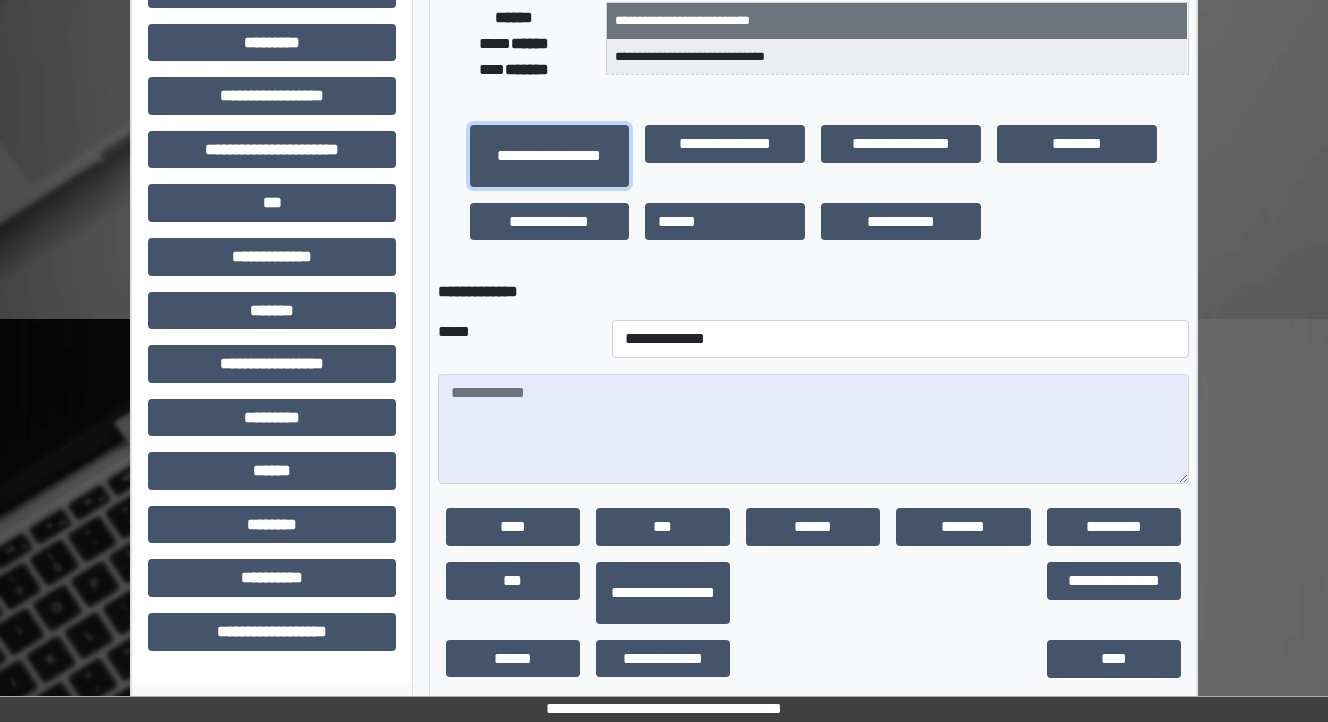 scroll, scrollTop: 480, scrollLeft: 0, axis: vertical 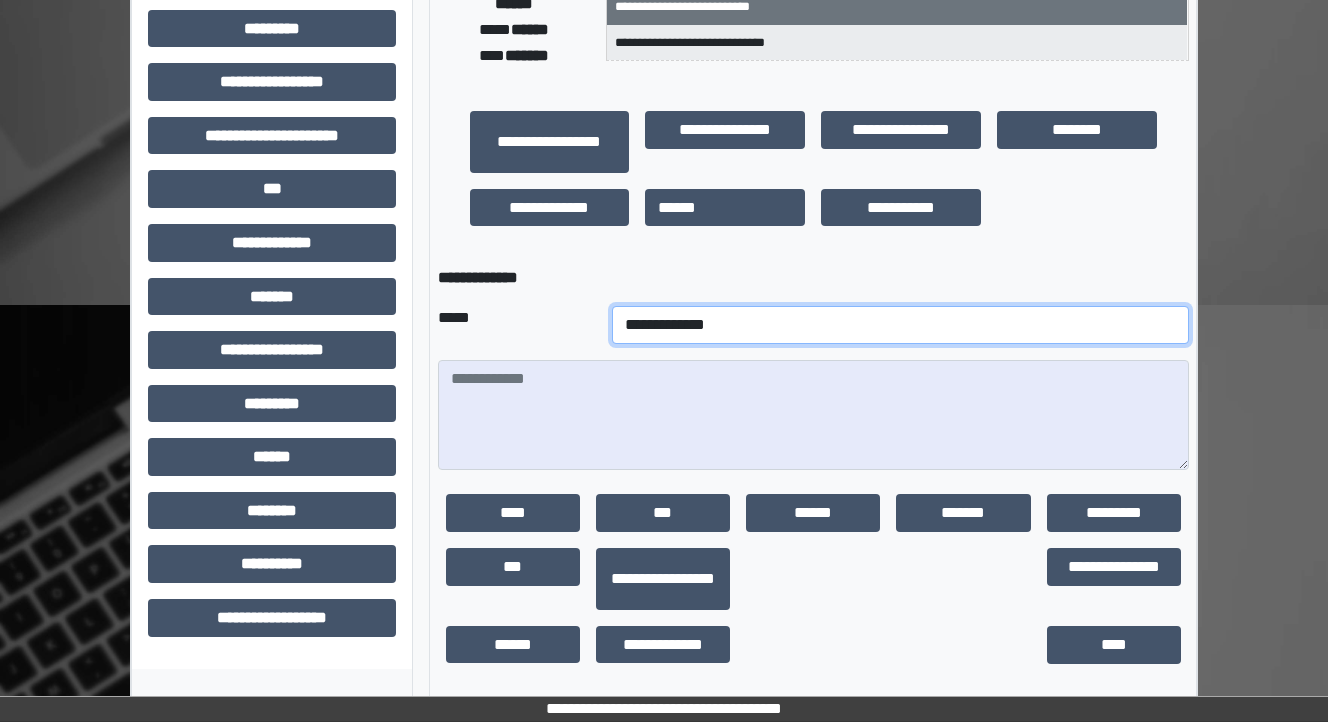 click on "**********" at bounding box center [900, 325] 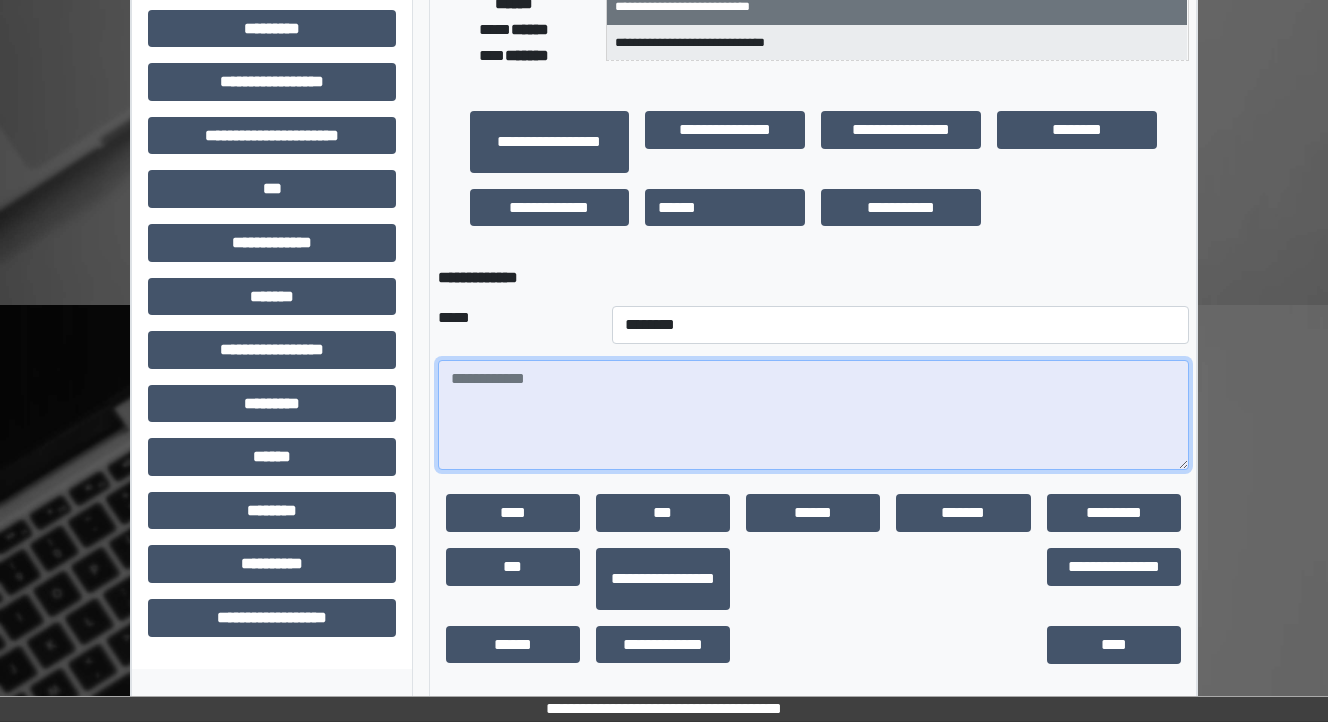click at bounding box center [813, 415] 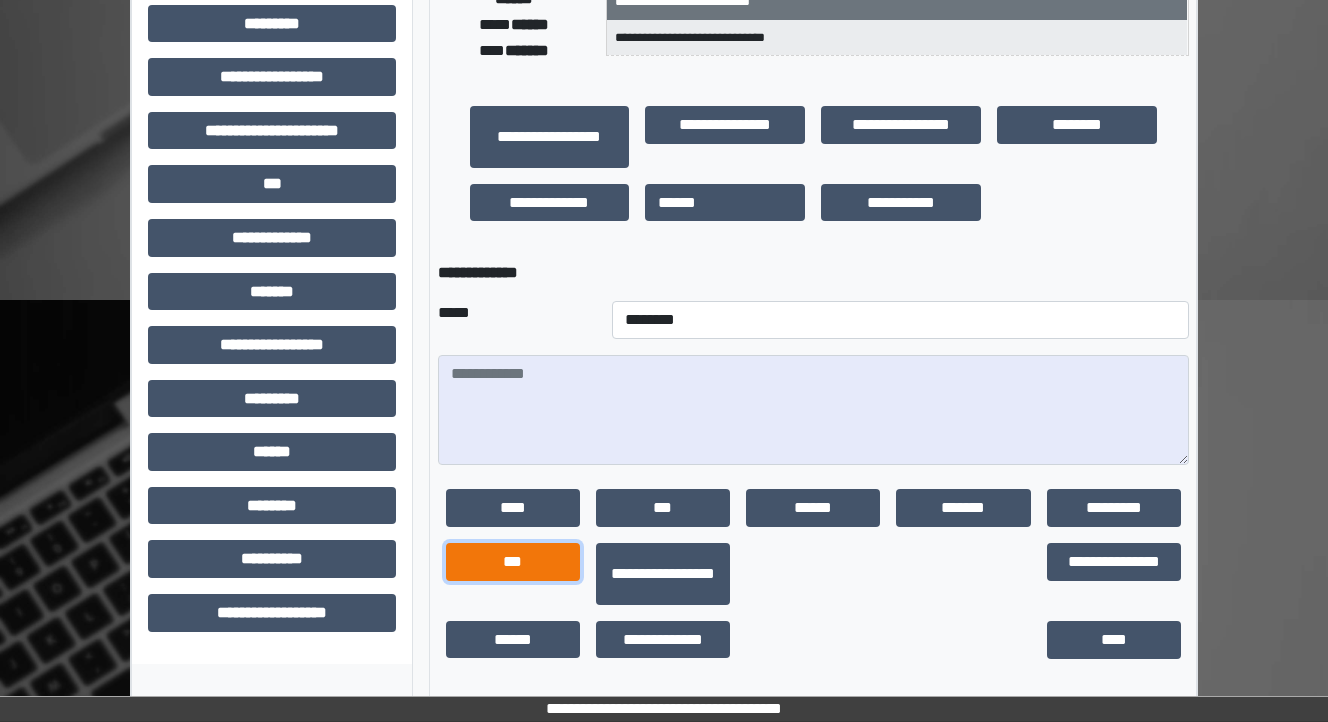 click on "***" at bounding box center (513, 562) 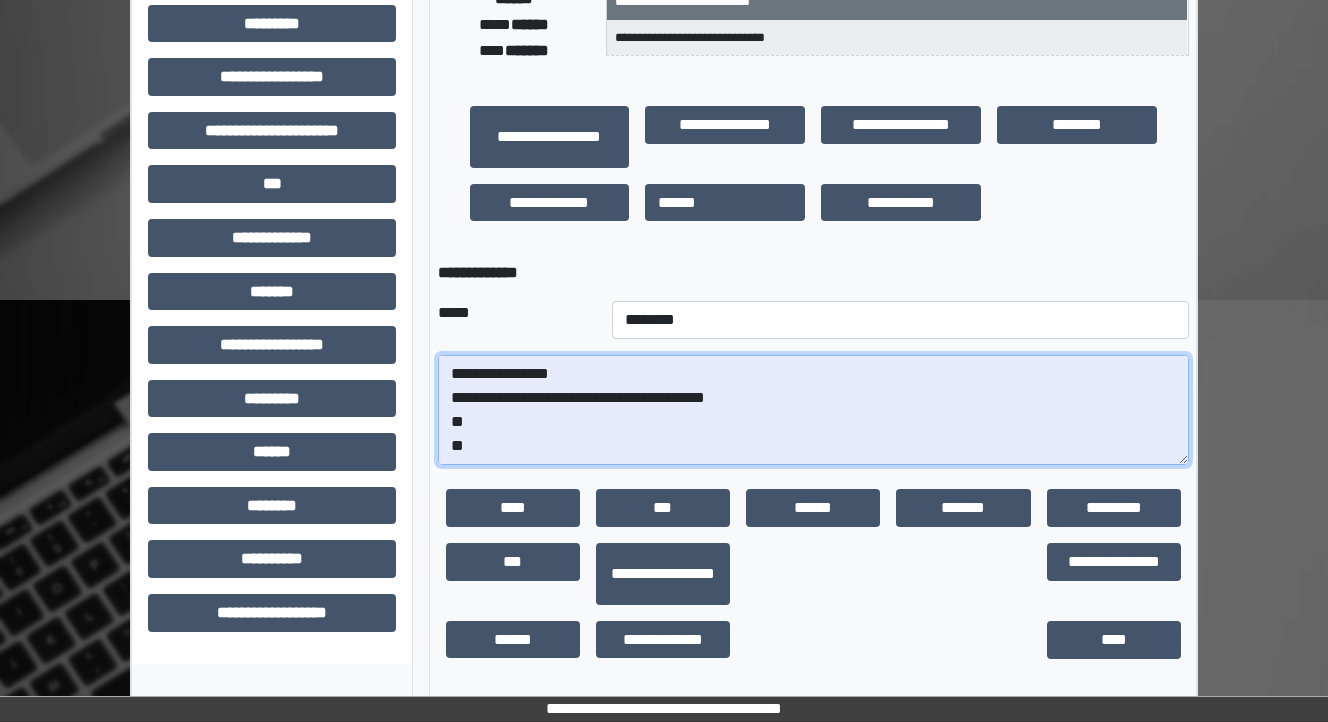 click on "**********" at bounding box center [813, 410] 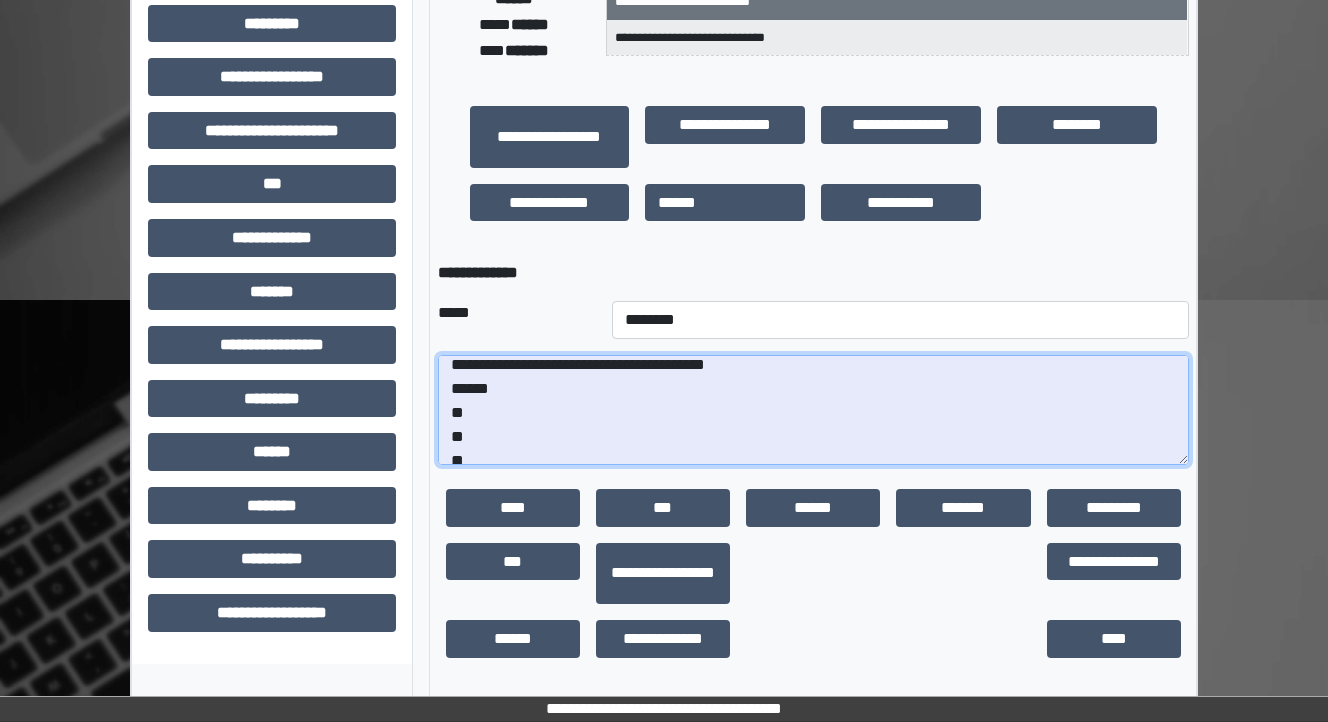 scroll, scrollTop: 48, scrollLeft: 0, axis: vertical 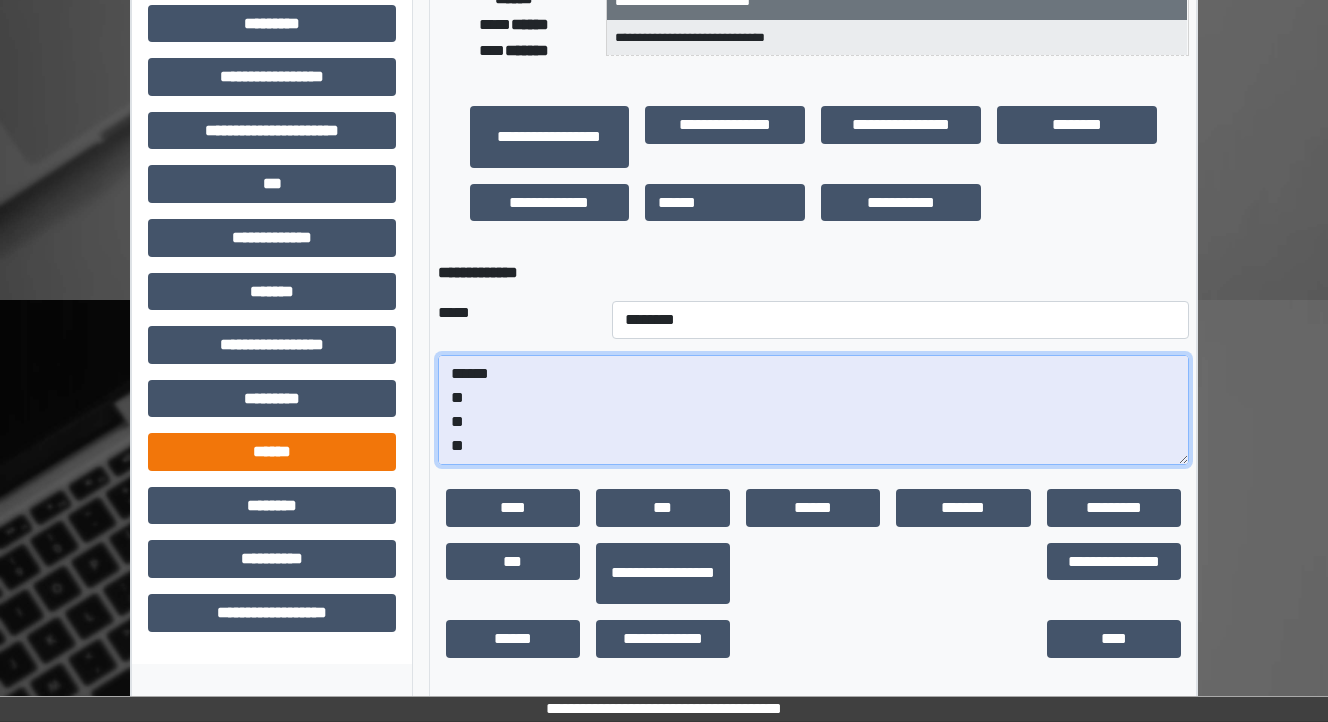 drag, startPoint x: 472, startPoint y: 444, endPoint x: 374, endPoint y: 462, distance: 99.63935 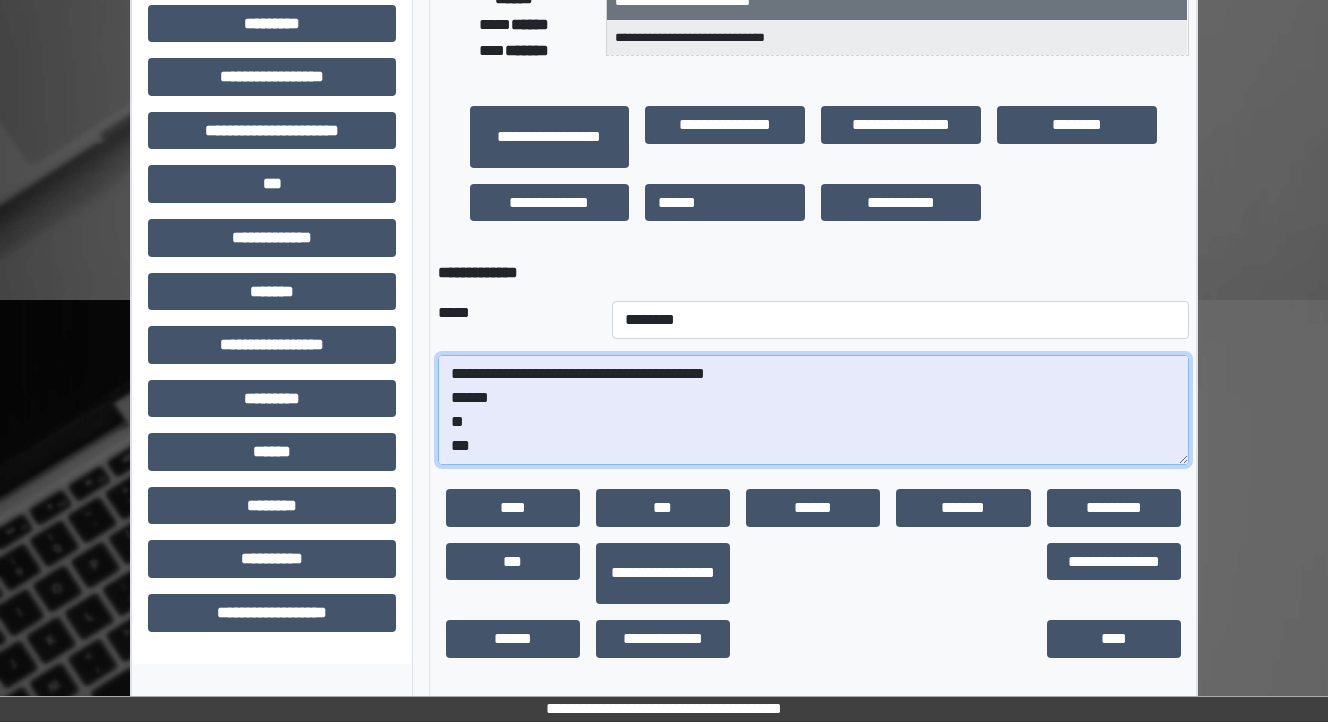 click on "**********" at bounding box center (813, 410) 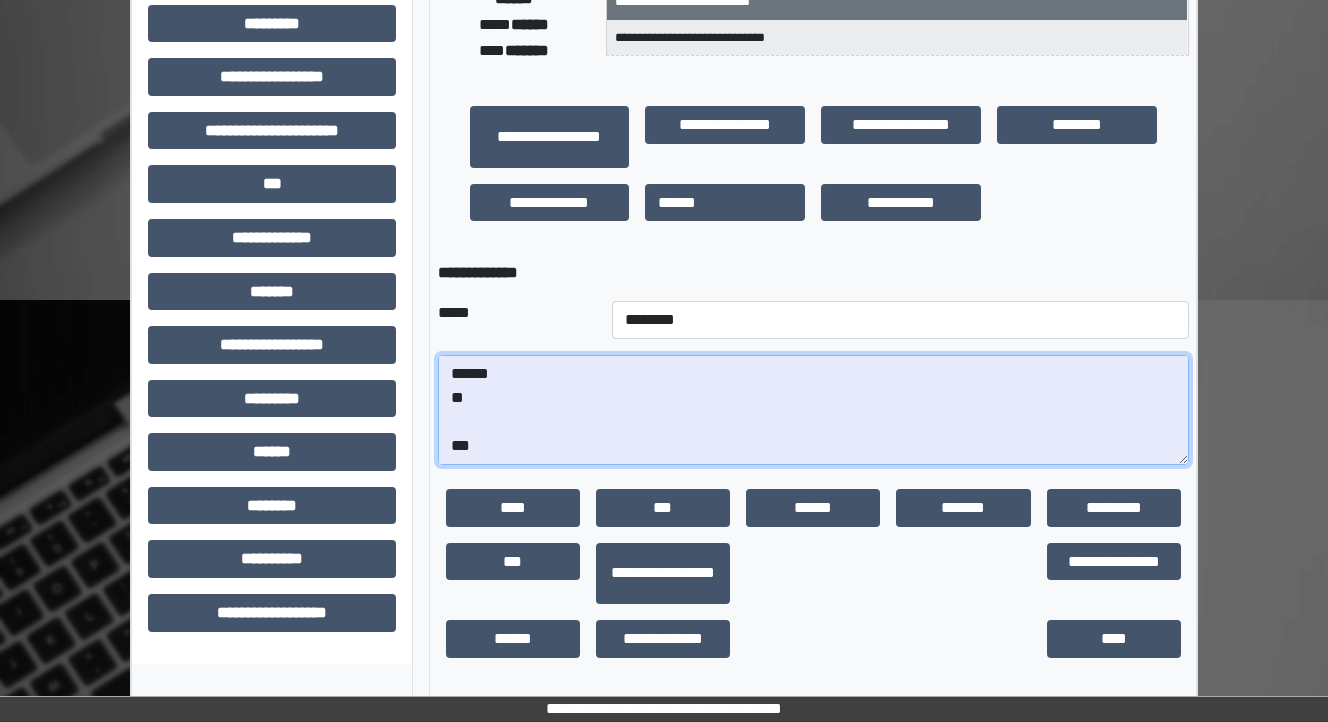 click on "**********" at bounding box center (813, 410) 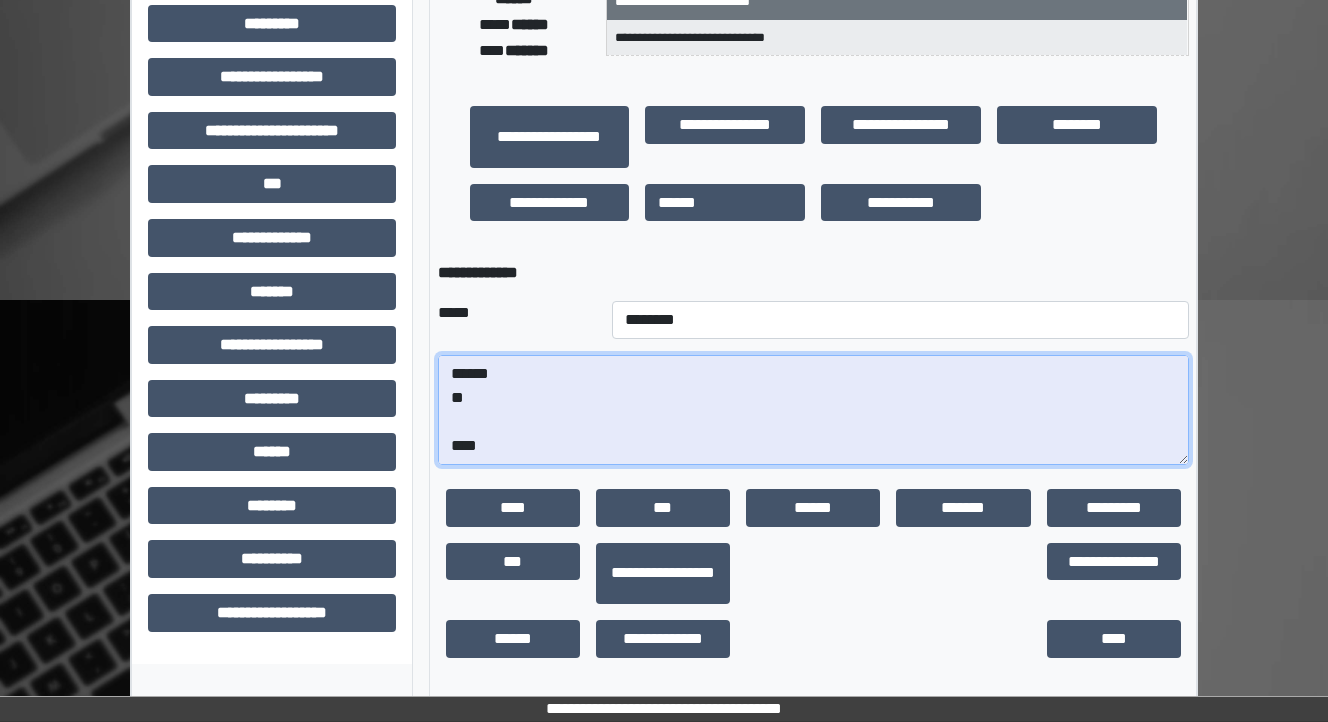paste on "**********" 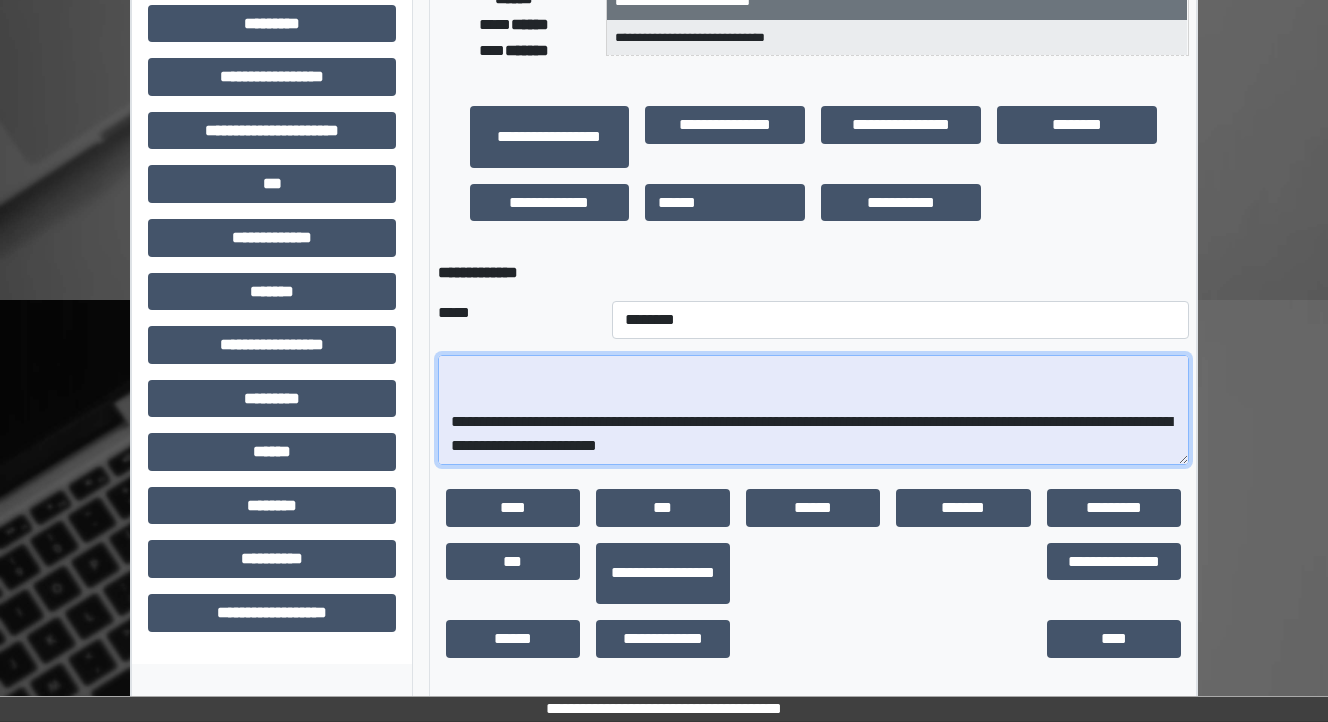scroll, scrollTop: 288, scrollLeft: 0, axis: vertical 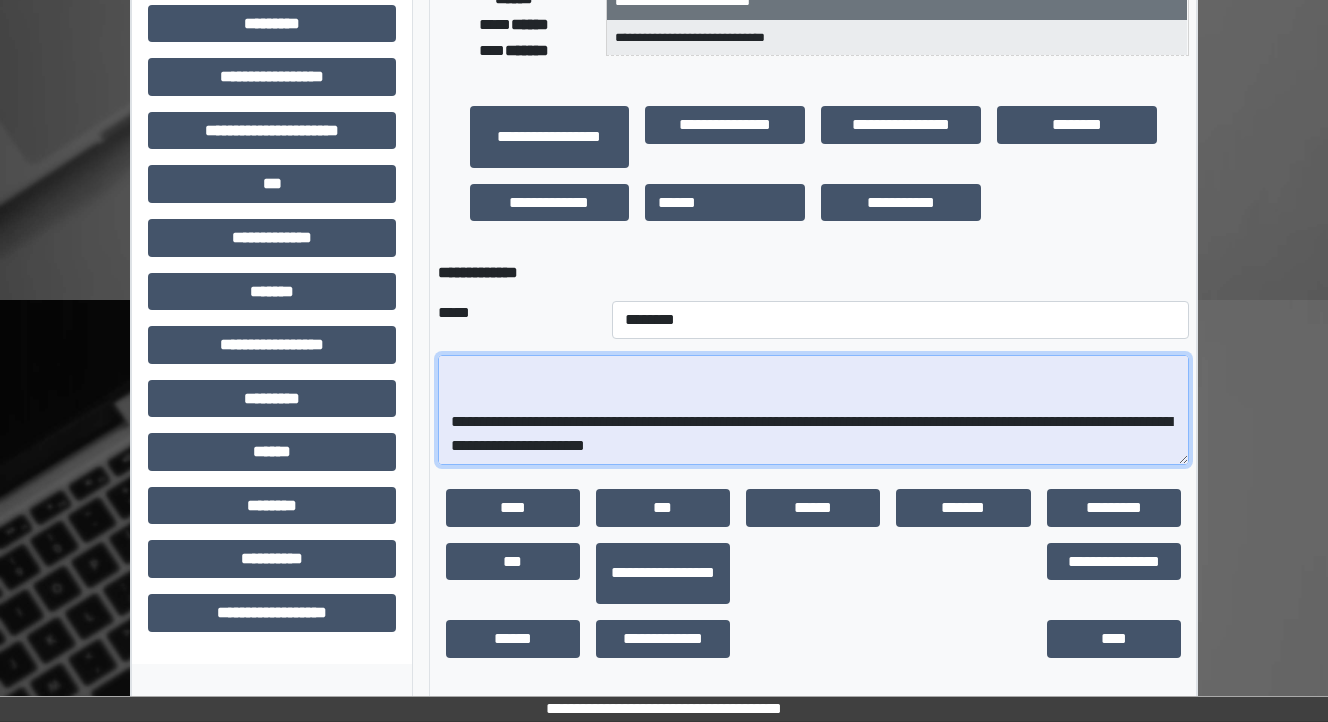 click on "**********" at bounding box center [813, 410] 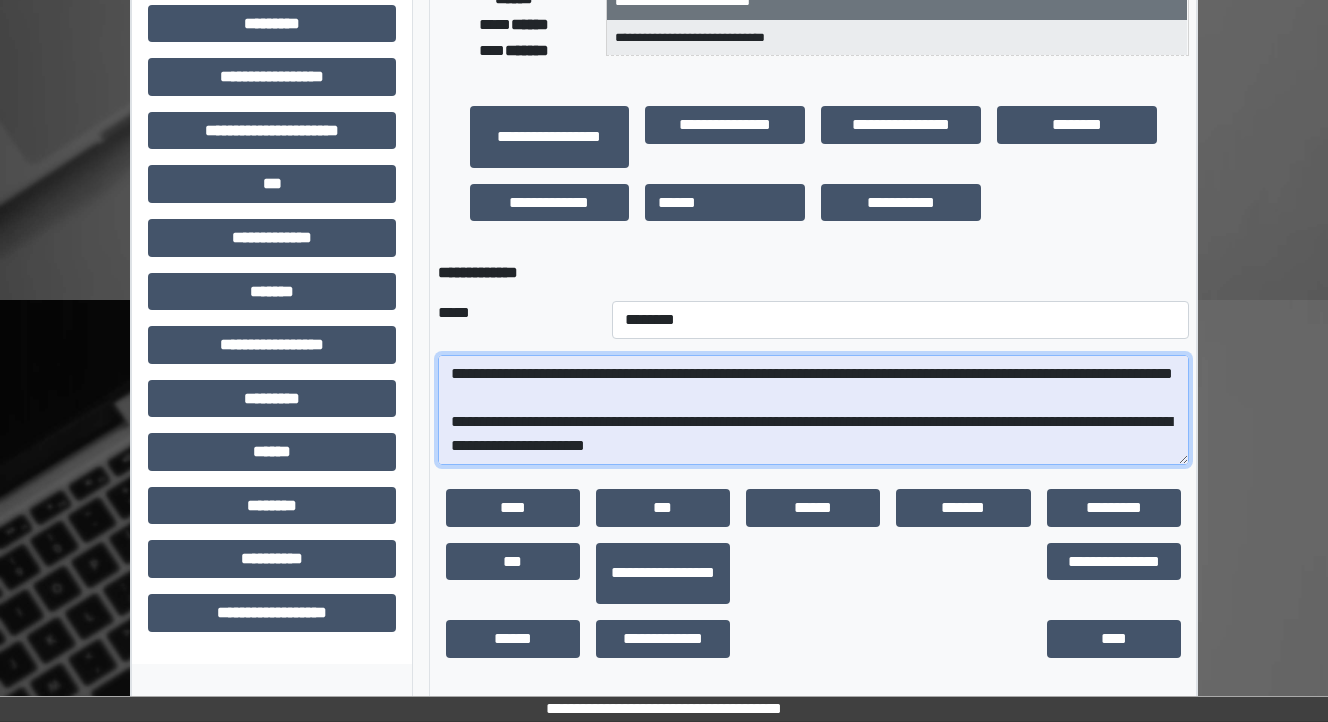 scroll, scrollTop: 192, scrollLeft: 0, axis: vertical 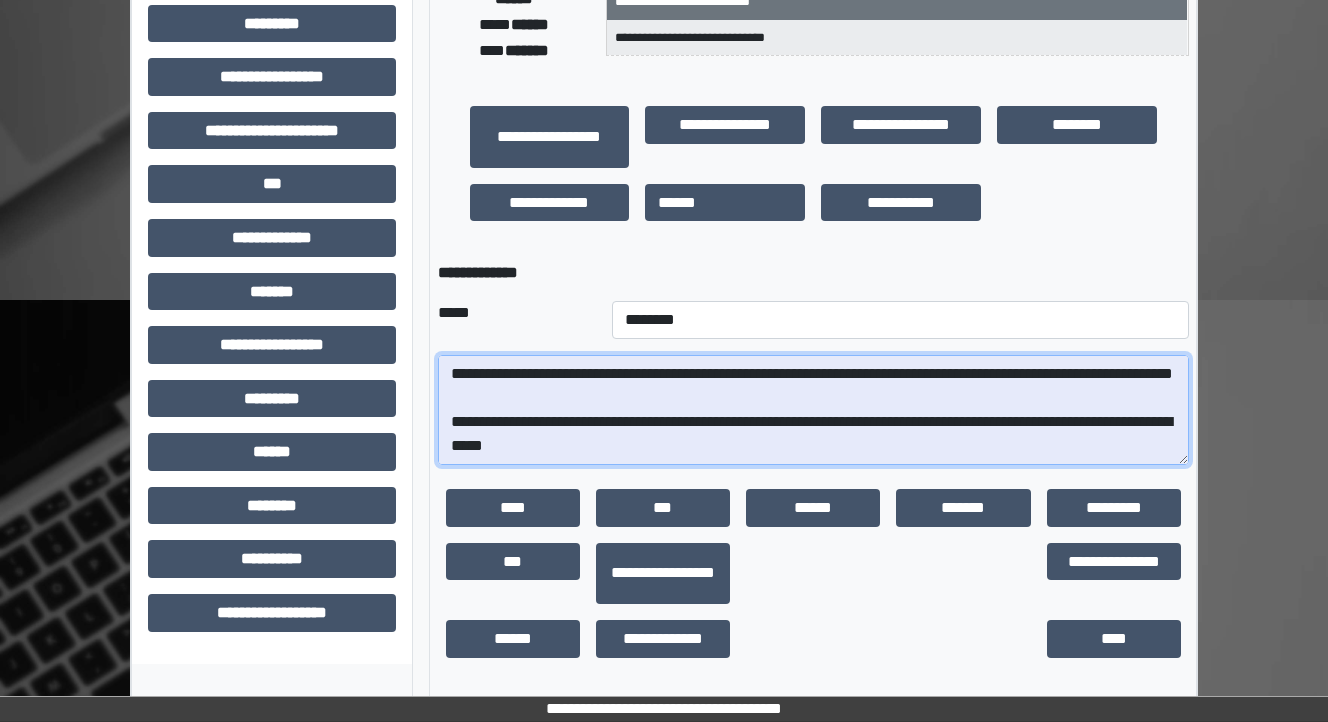 click on "**********" at bounding box center [813, 410] 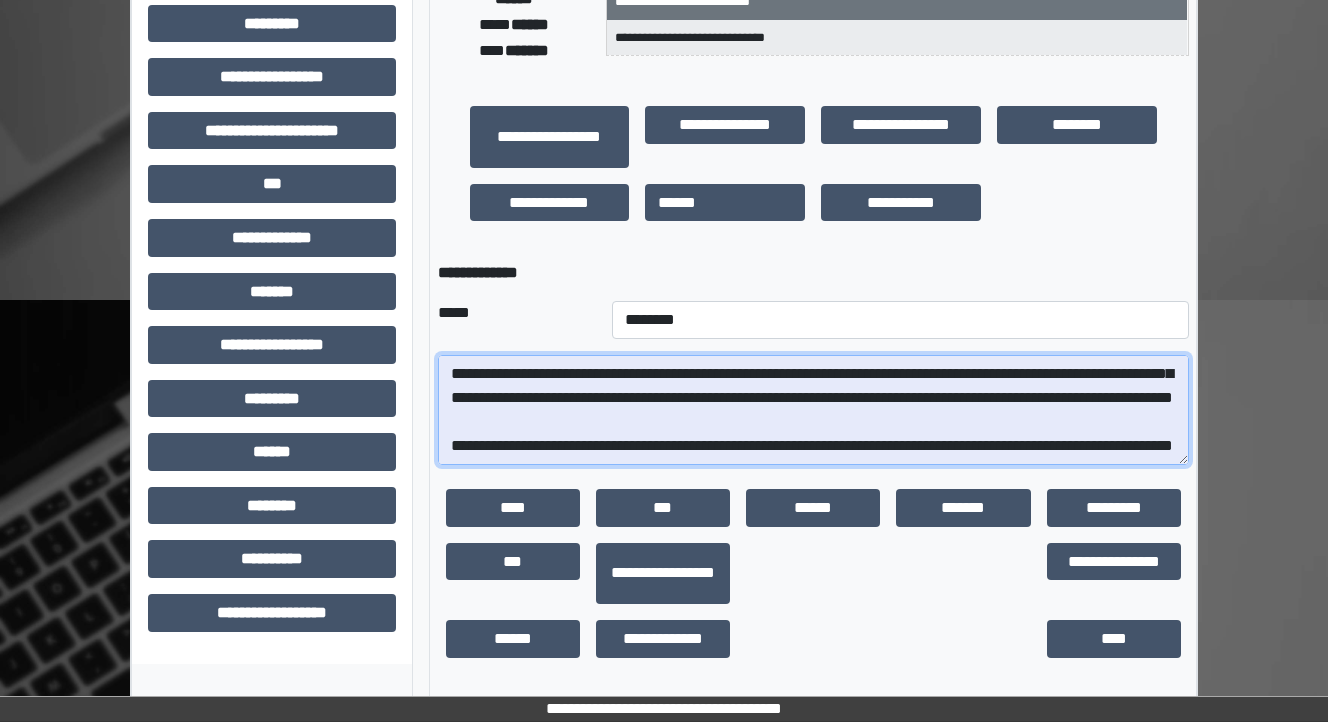 click on "**********" at bounding box center [813, 410] 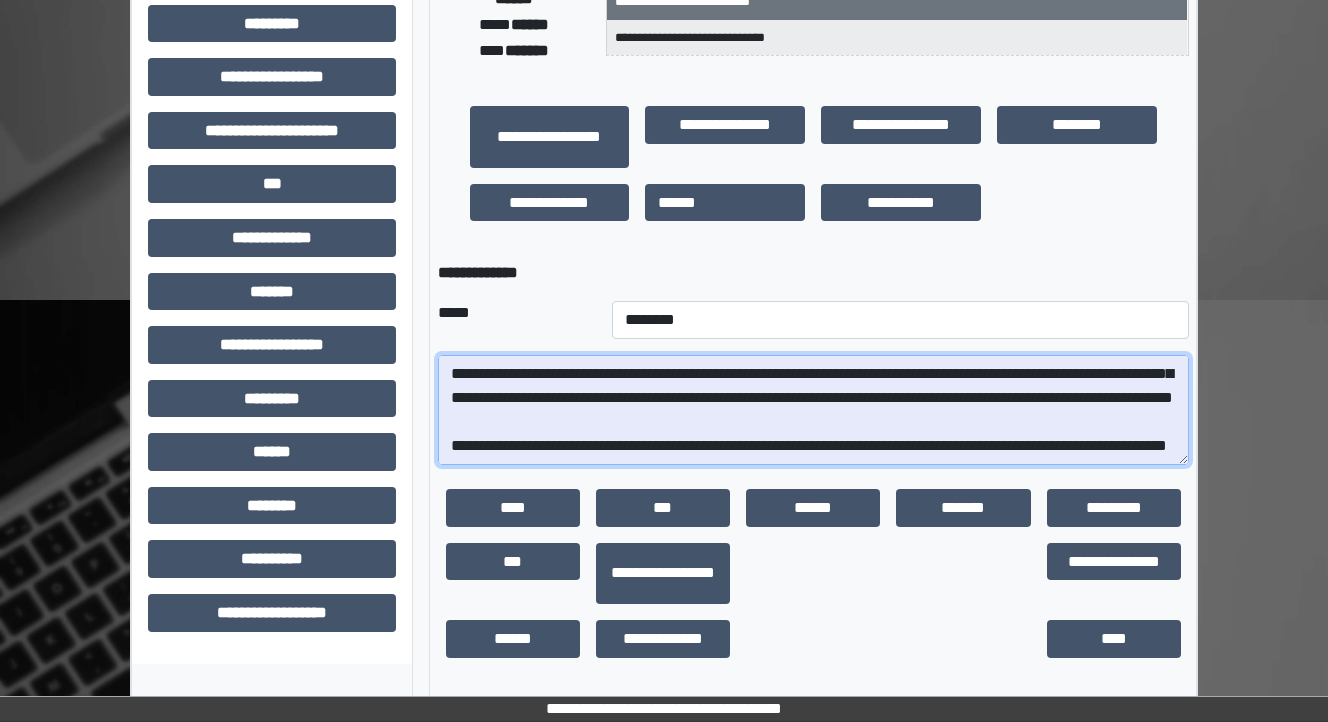click on "**********" at bounding box center [813, 410] 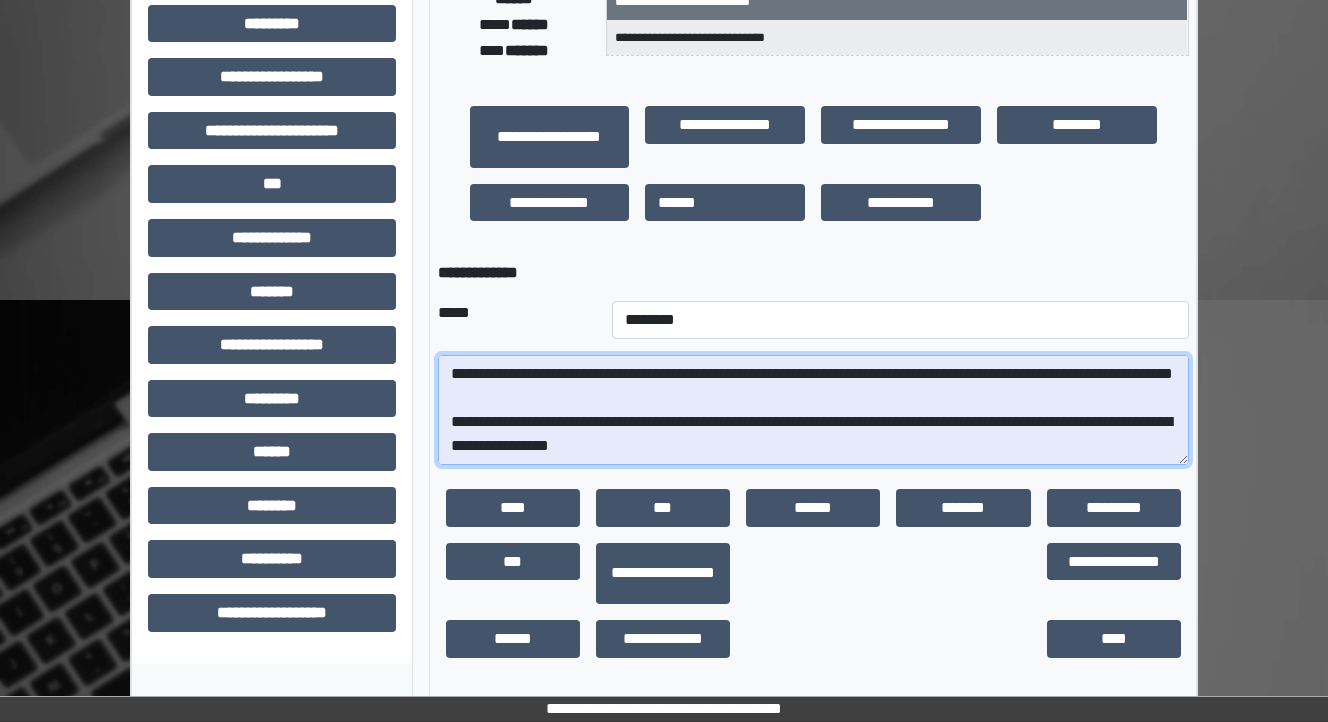 click on "**********" at bounding box center [813, 410] 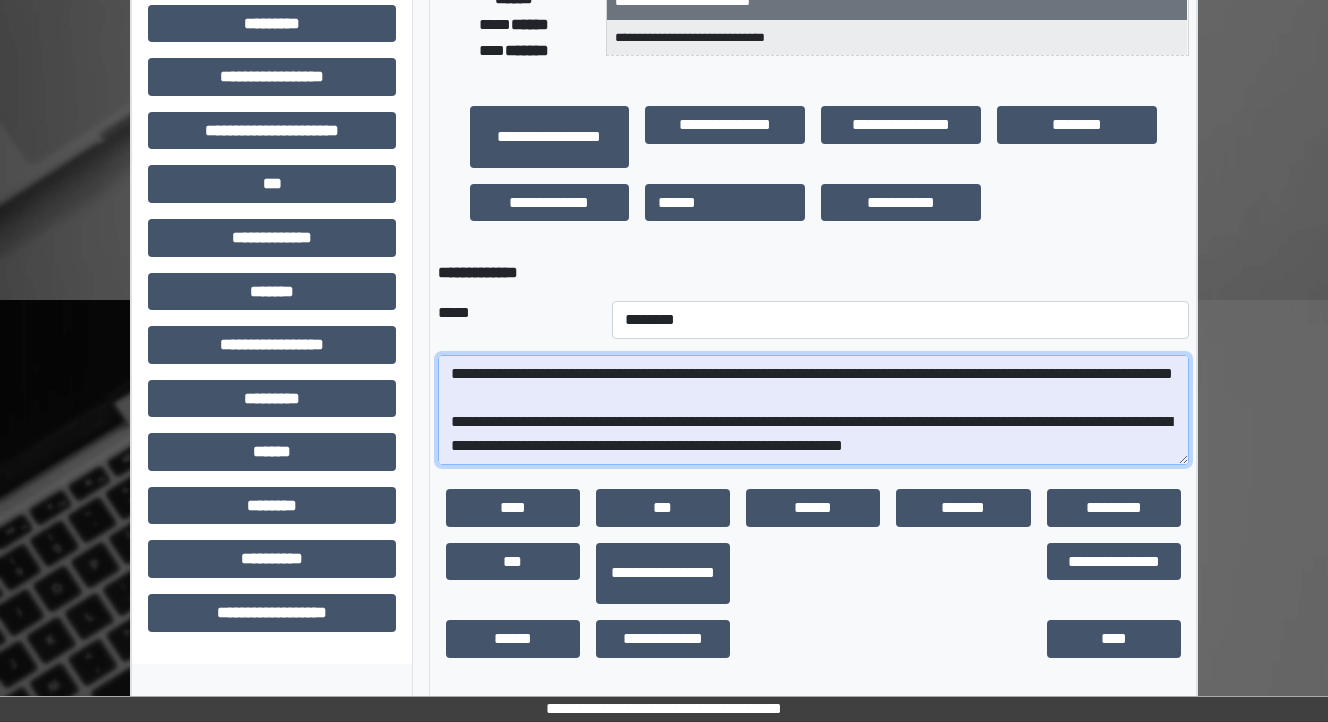 drag, startPoint x: 813, startPoint y: 424, endPoint x: 468, endPoint y: 420, distance: 345.0232 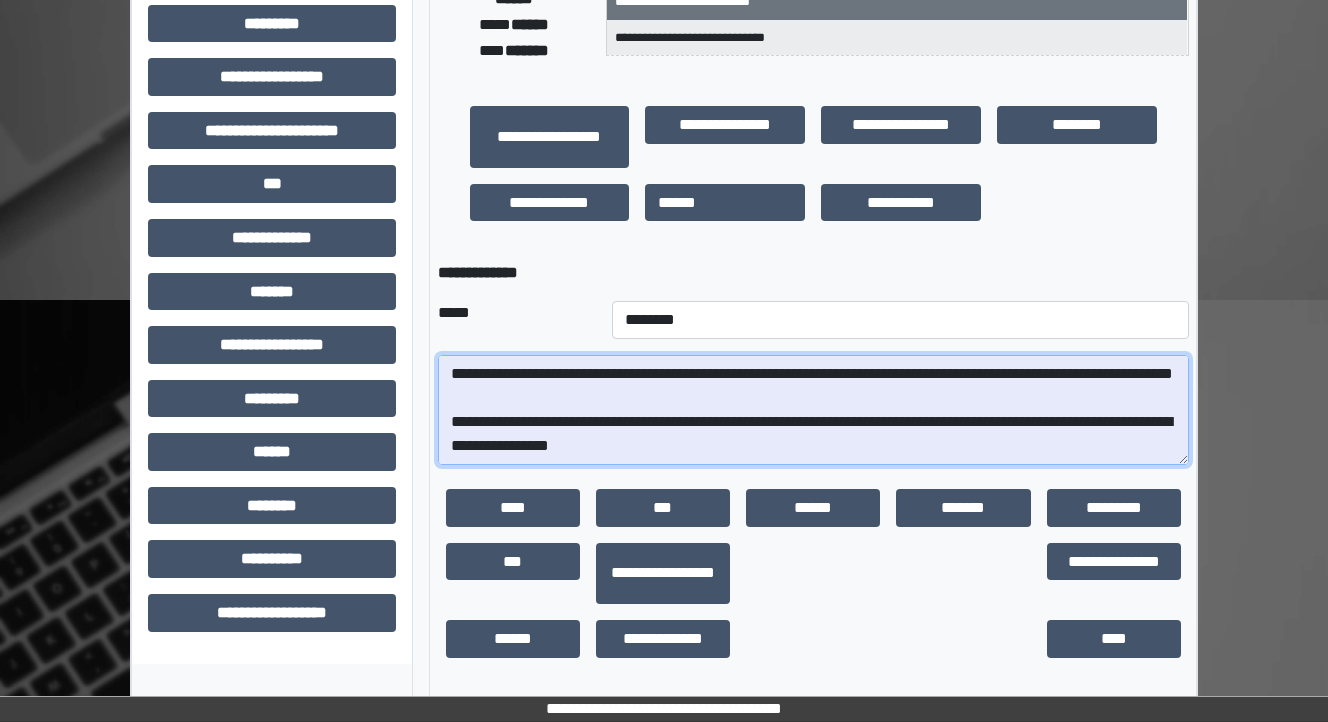 click on "**********" at bounding box center [813, 410] 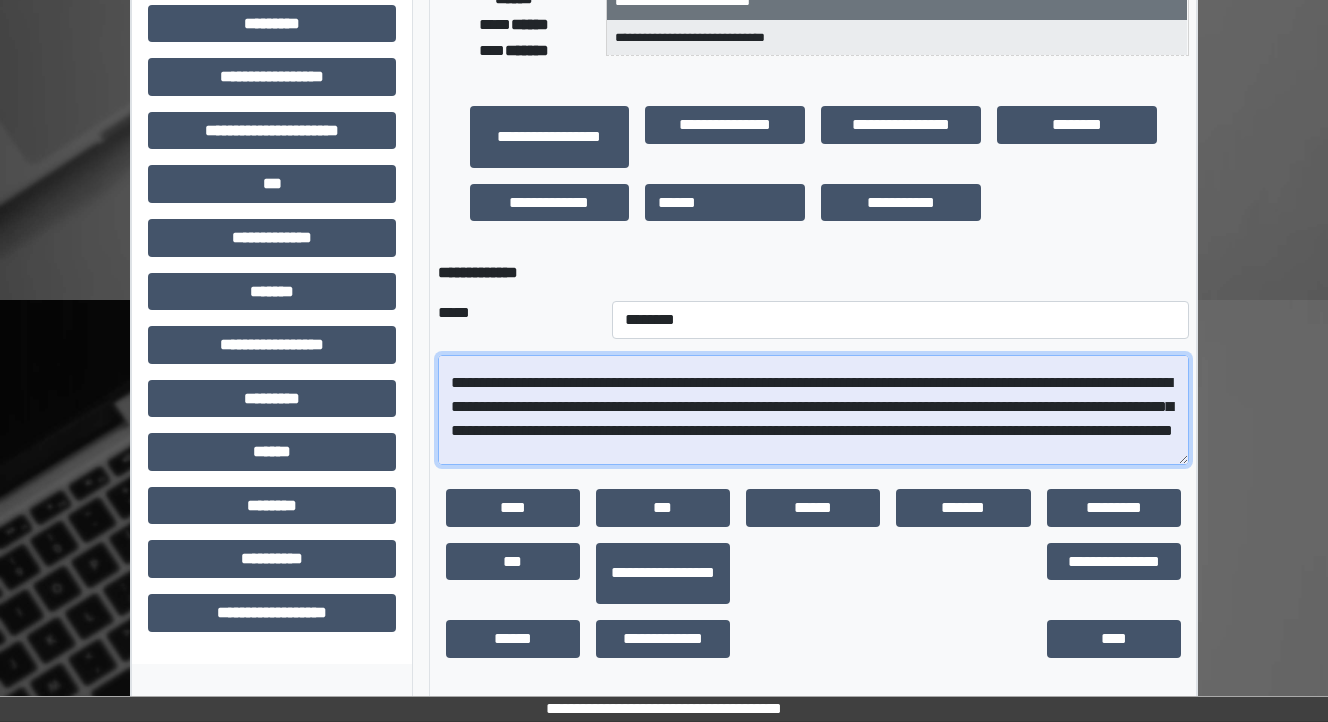 scroll, scrollTop: 112, scrollLeft: 0, axis: vertical 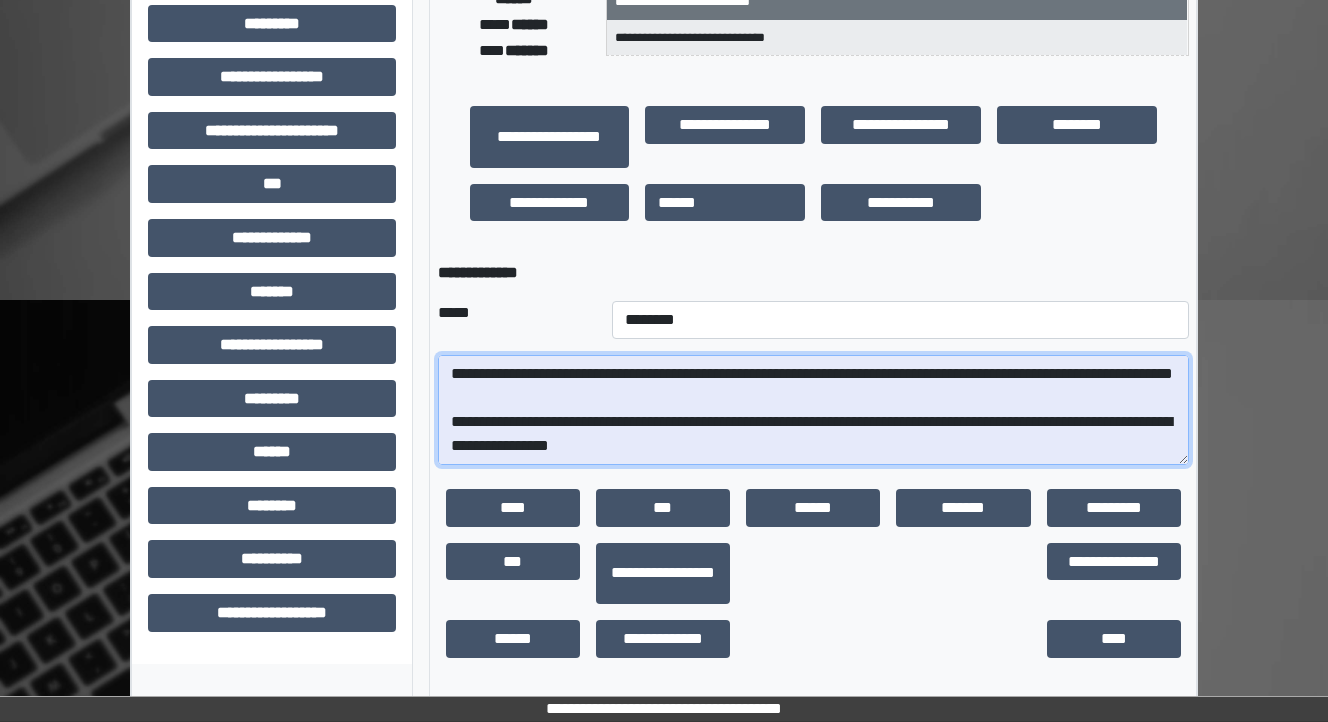 drag, startPoint x: 950, startPoint y: 451, endPoint x: 804, endPoint y: 384, distance: 160.63934 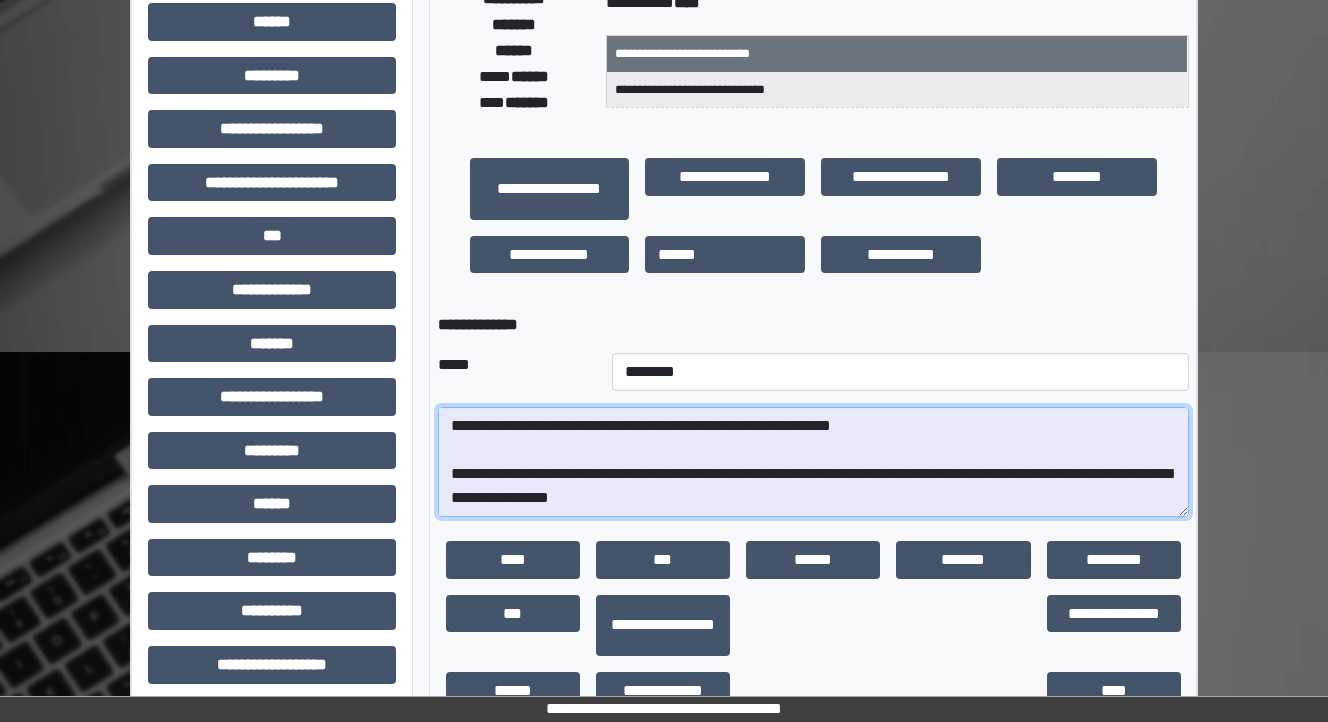 scroll, scrollTop: 405, scrollLeft: 0, axis: vertical 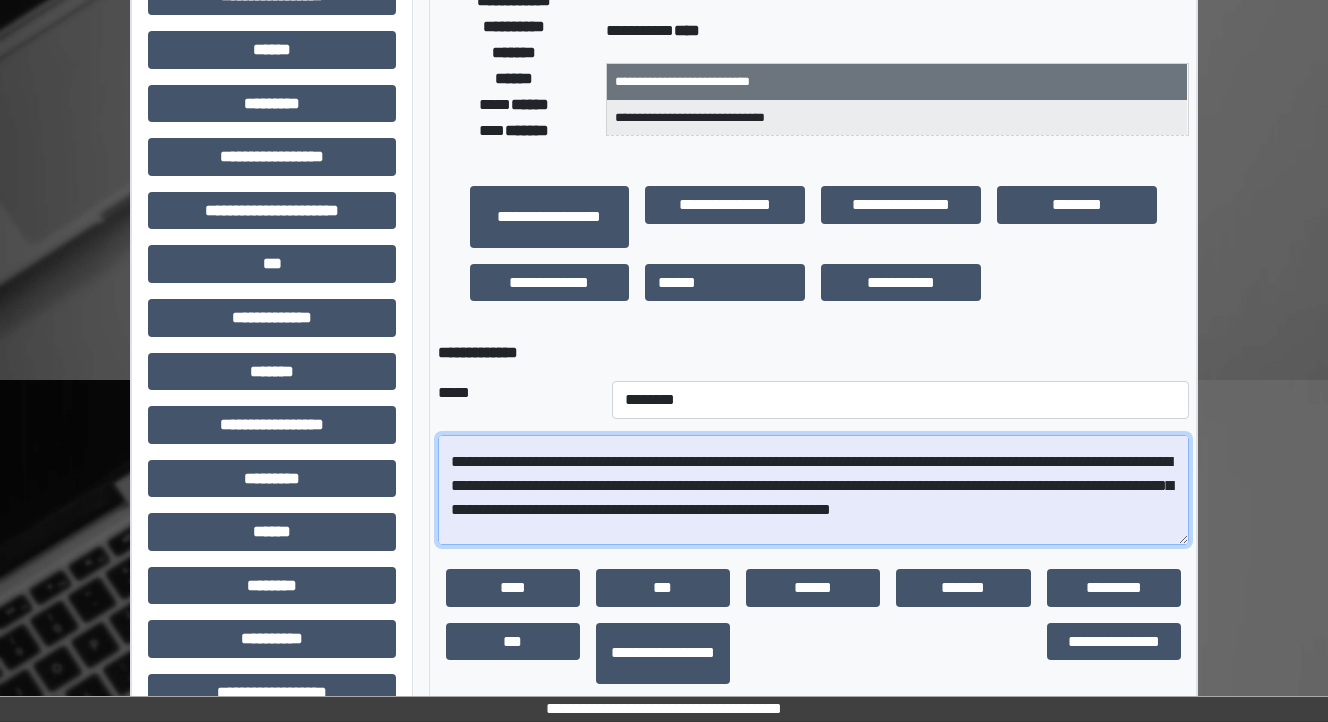 drag, startPoint x: 729, startPoint y: 485, endPoint x: 473, endPoint y: 461, distance: 257.12253 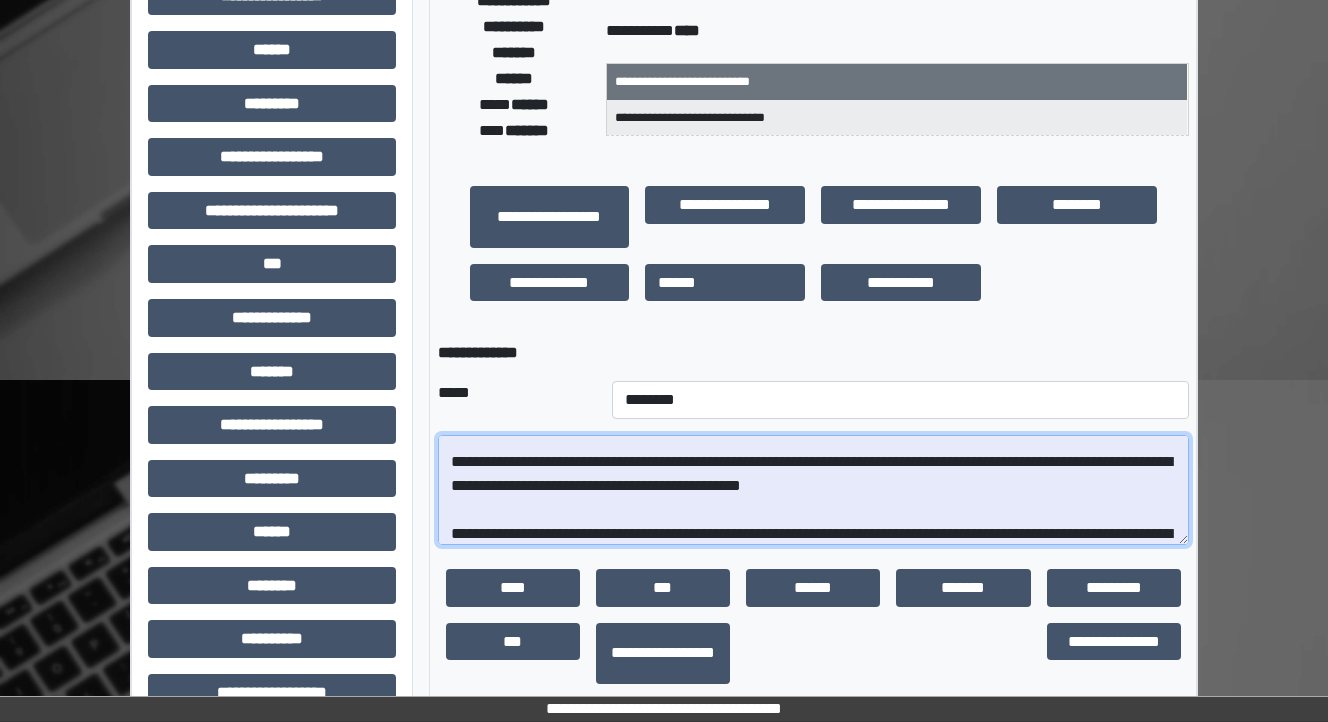 click on "**********" at bounding box center (813, 490) 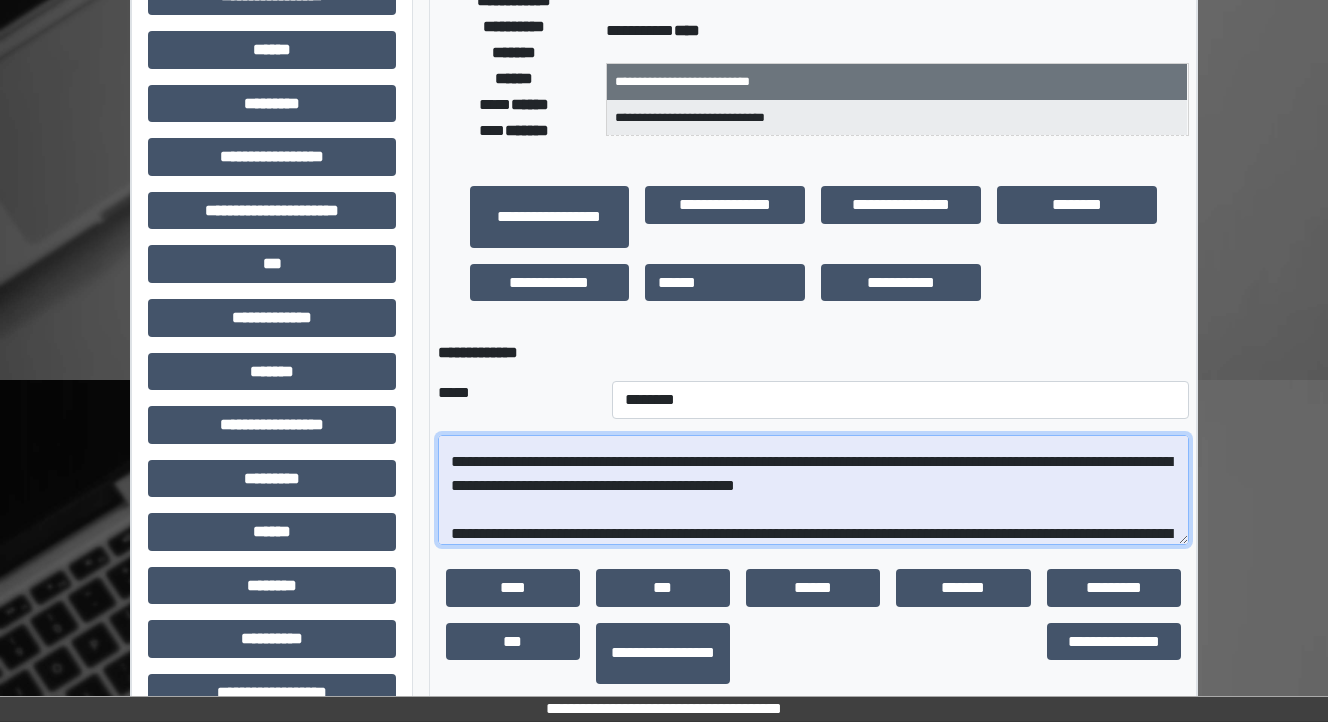 click on "**********" at bounding box center (813, 490) 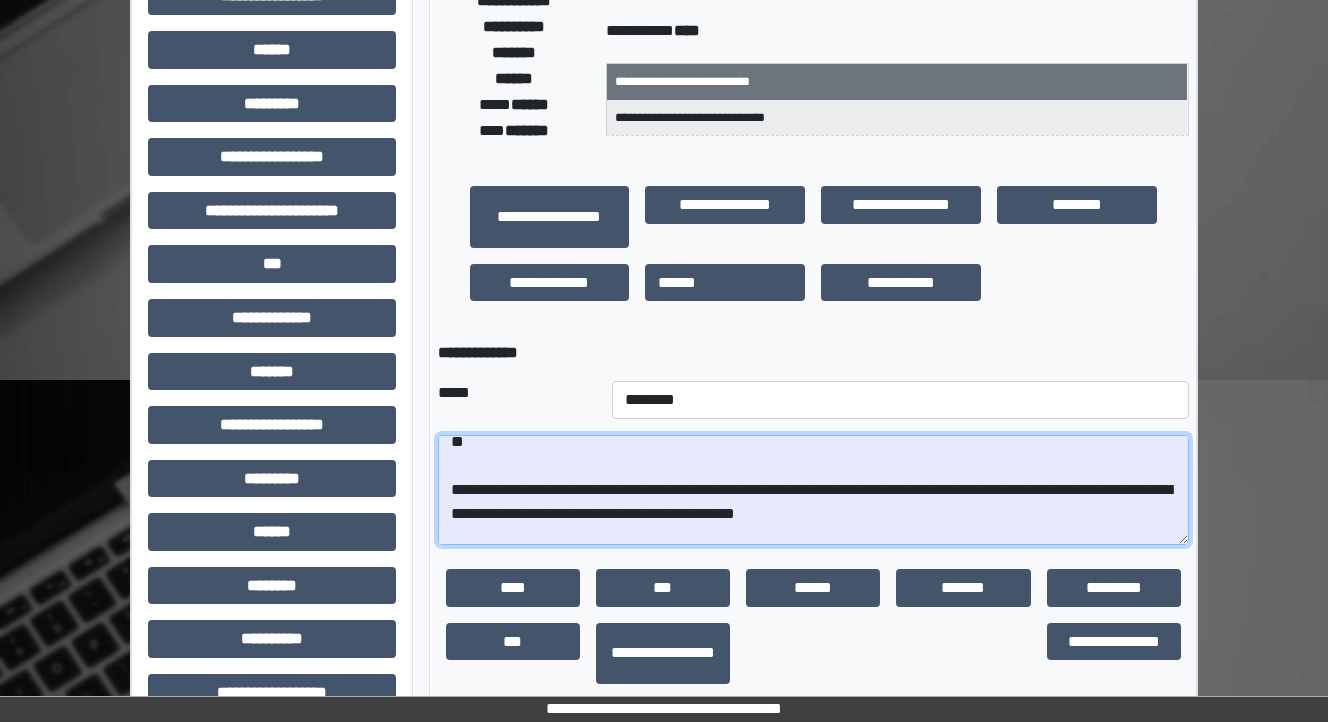 scroll, scrollTop: 112, scrollLeft: 0, axis: vertical 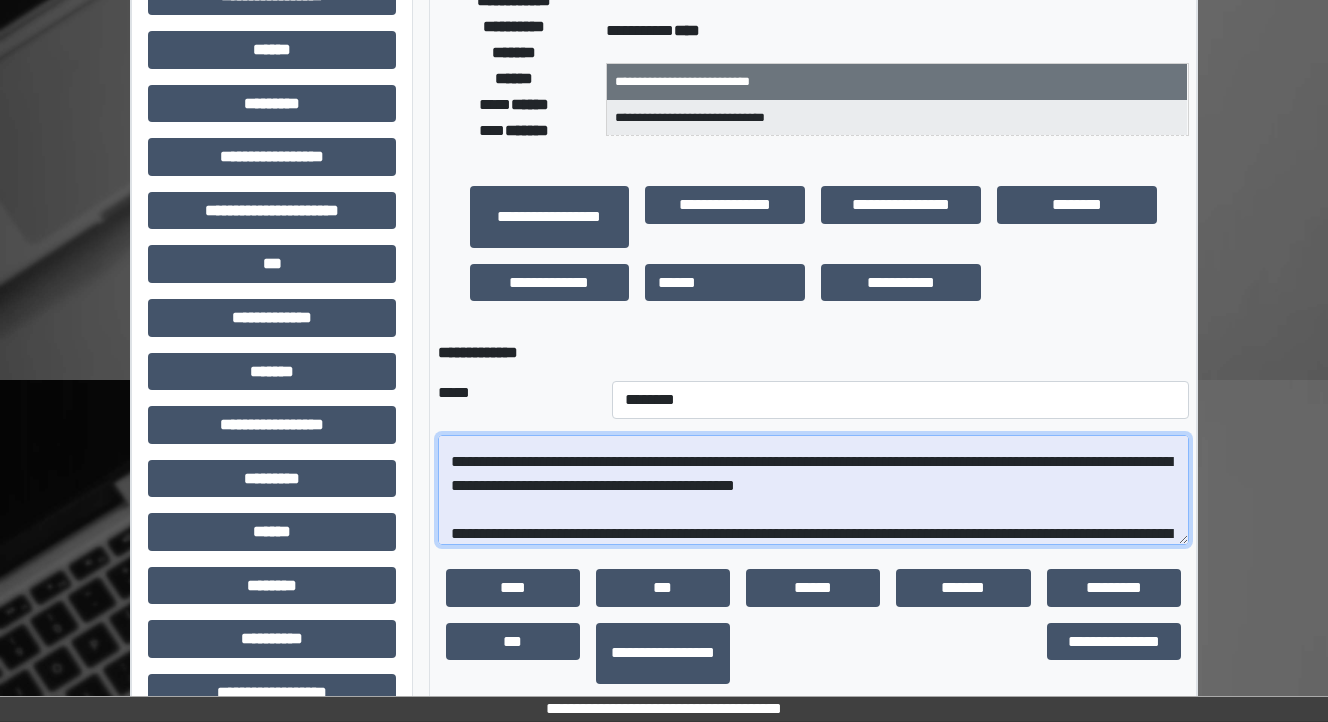 drag, startPoint x: 901, startPoint y: 495, endPoint x: 471, endPoint y: 462, distance: 431.26443 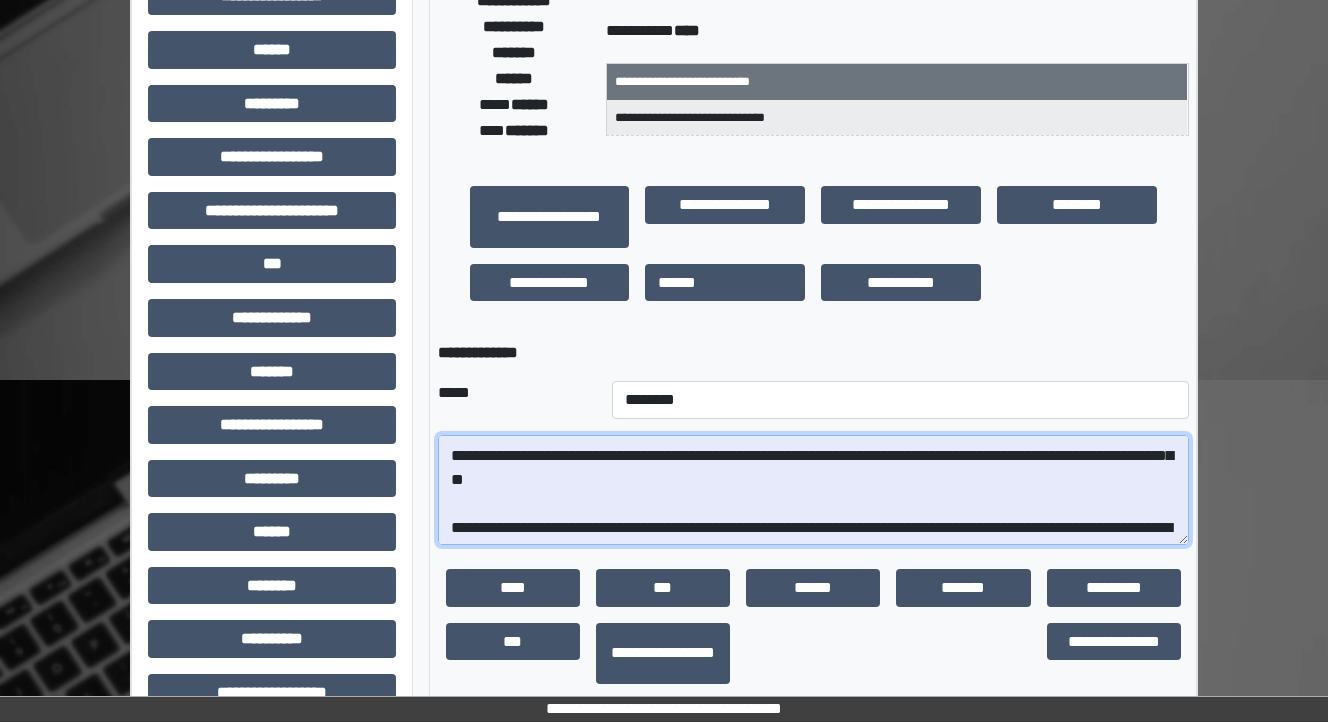 scroll, scrollTop: 192, scrollLeft: 0, axis: vertical 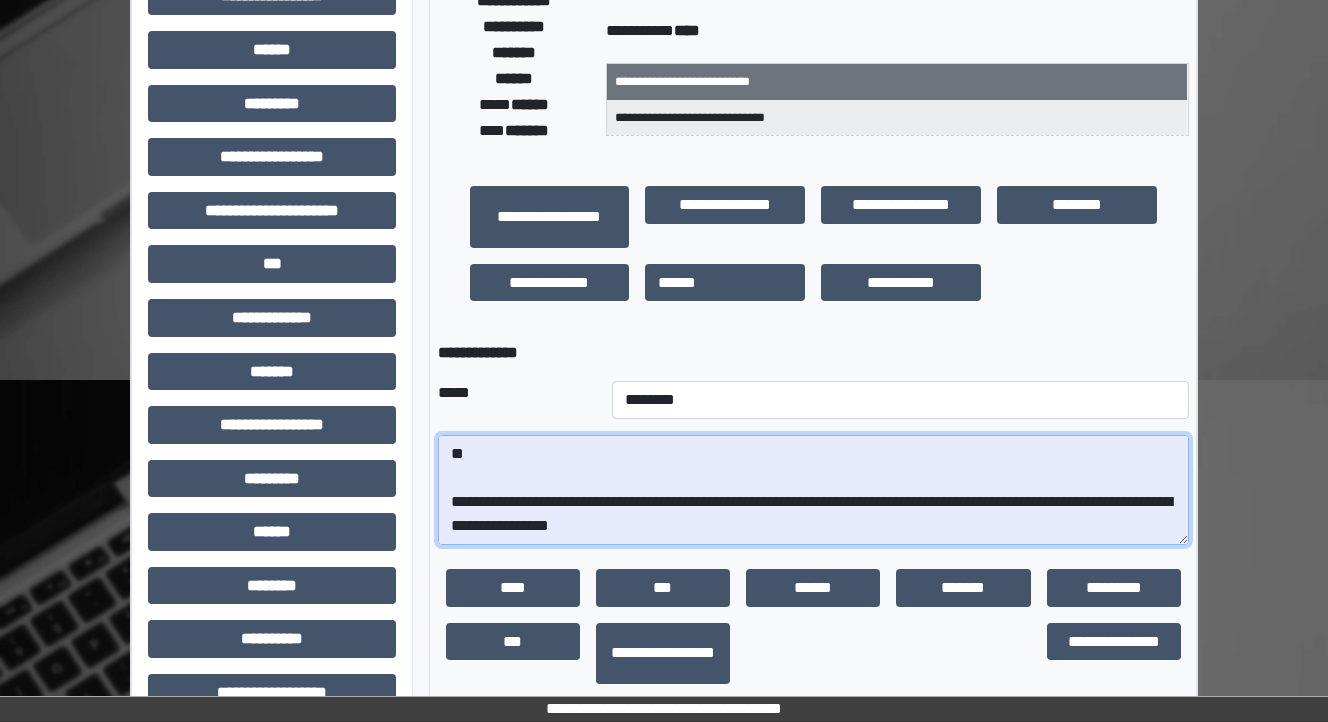 click on "**********" at bounding box center (813, 490) 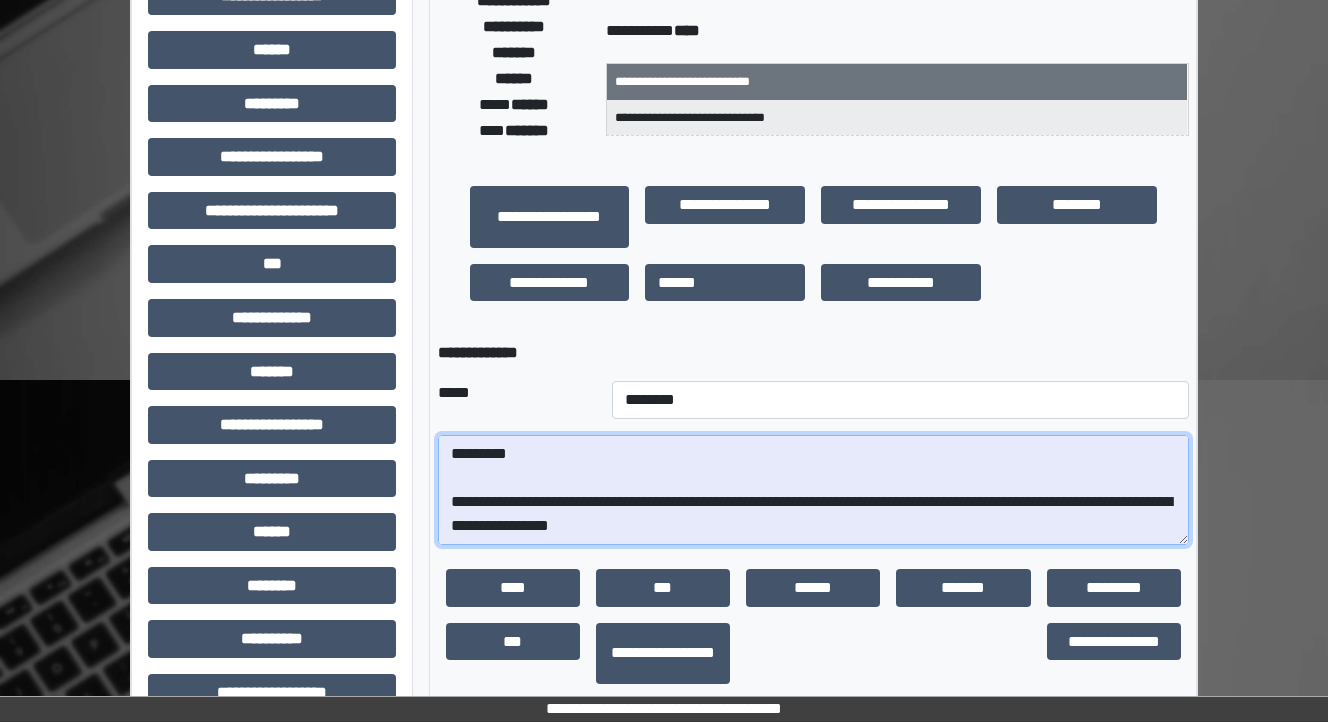 click on "**********" at bounding box center [813, 490] 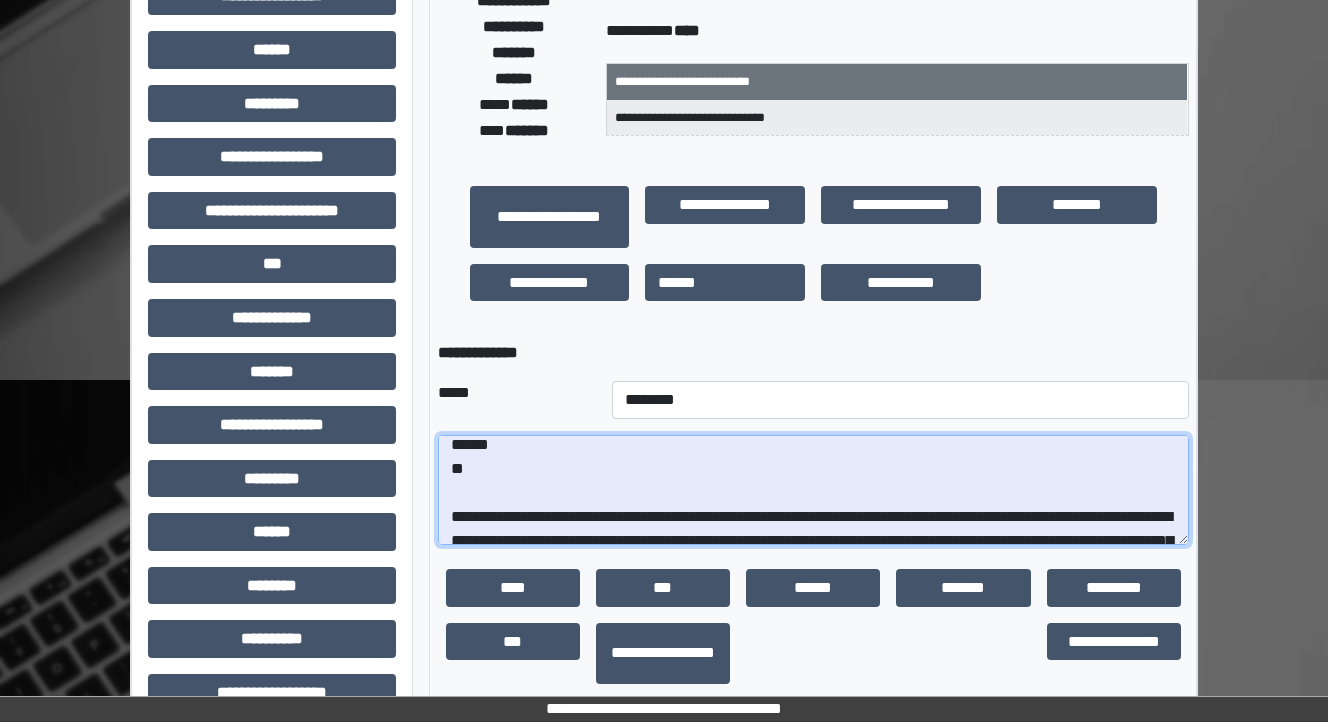 scroll, scrollTop: 32, scrollLeft: 0, axis: vertical 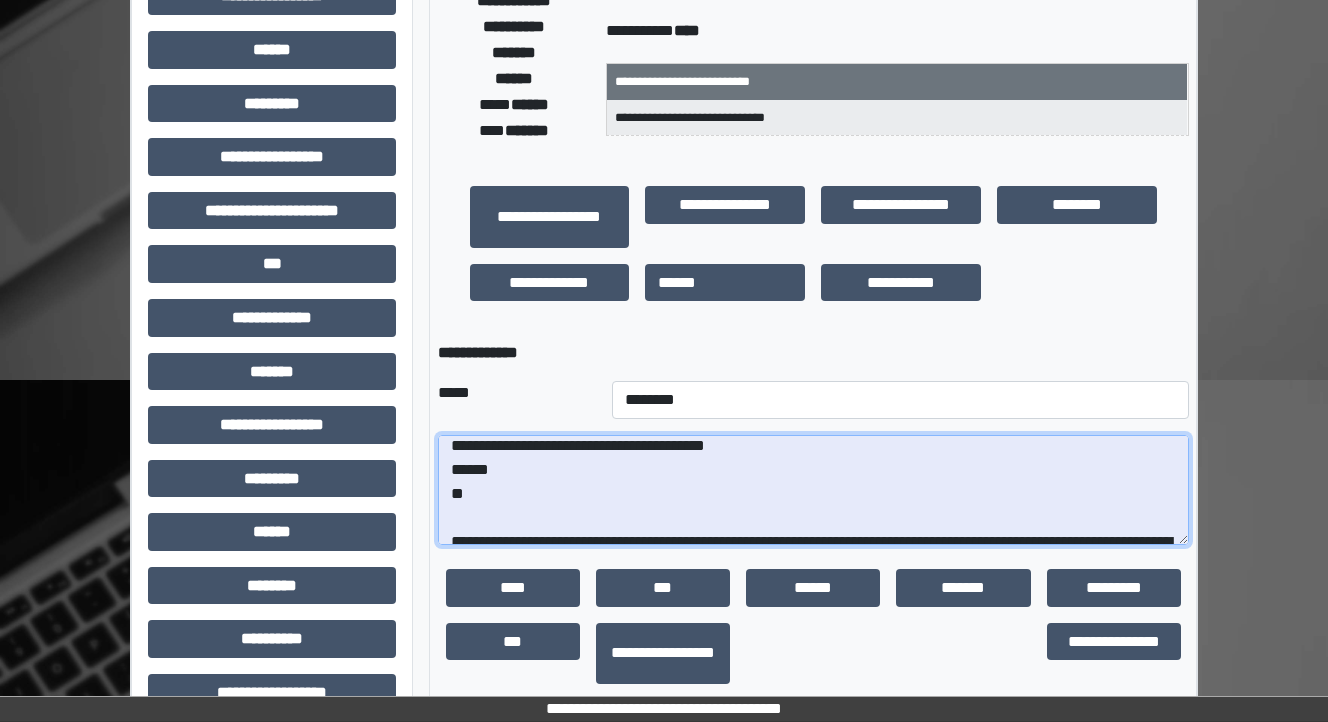 click on "**********" at bounding box center [813, 490] 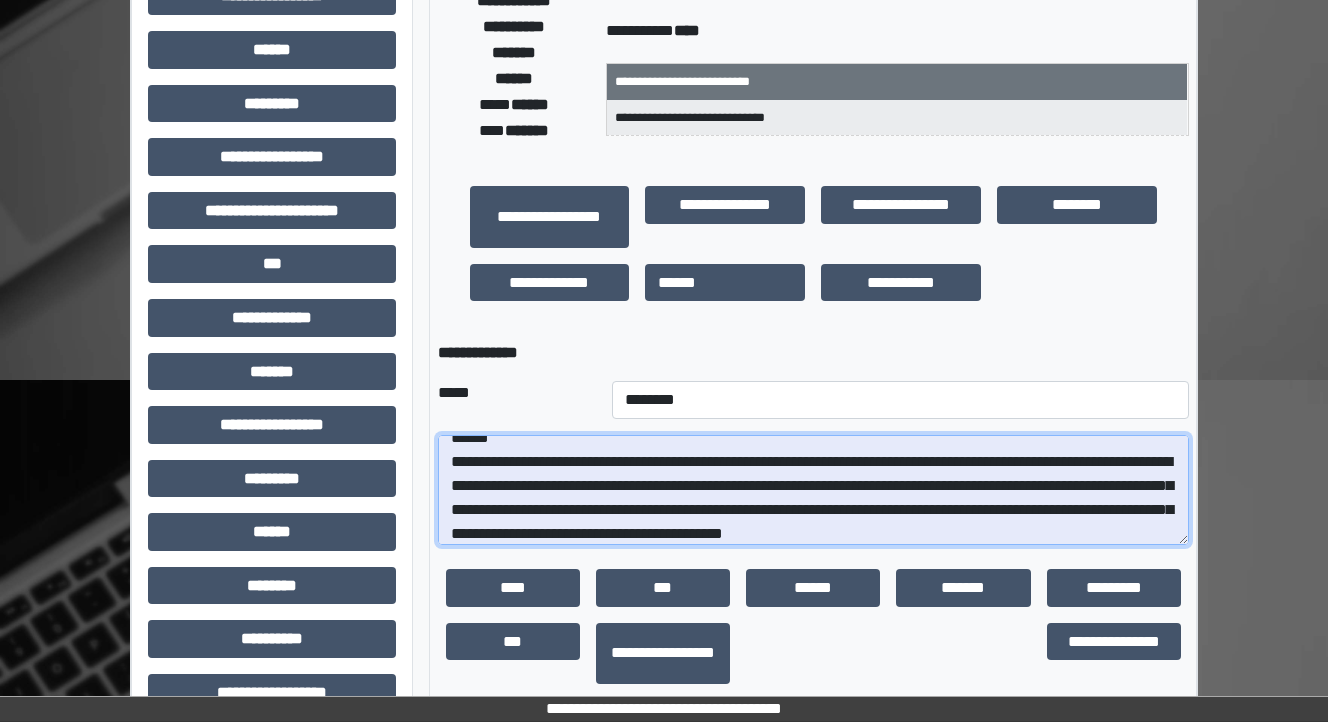 scroll, scrollTop: 144, scrollLeft: 0, axis: vertical 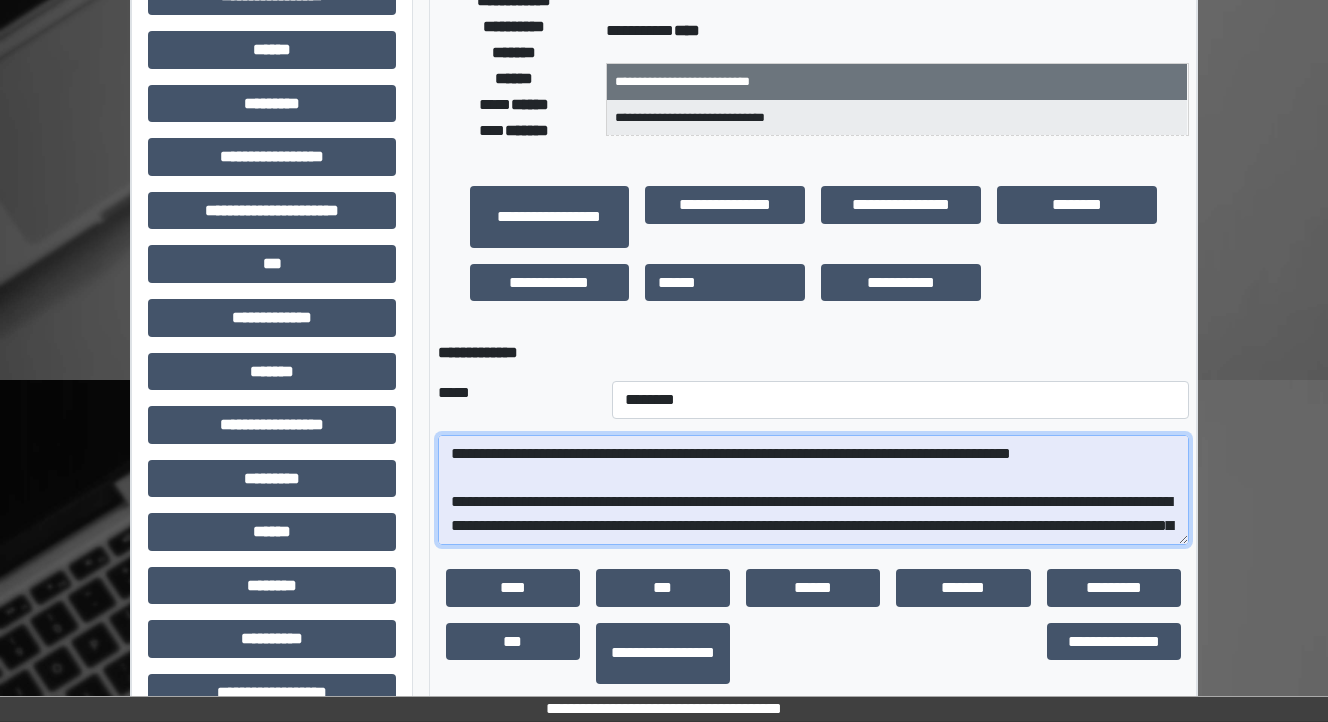 click at bounding box center (813, 490) 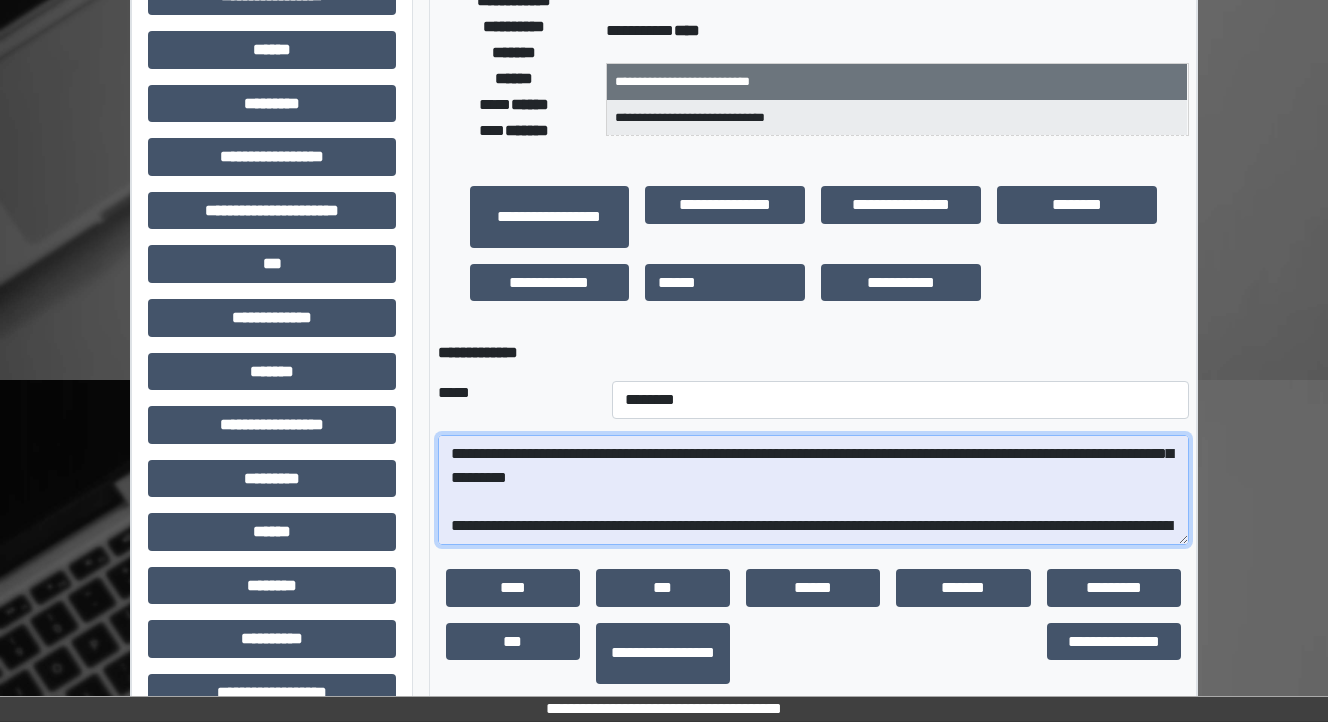 click at bounding box center (813, 490) 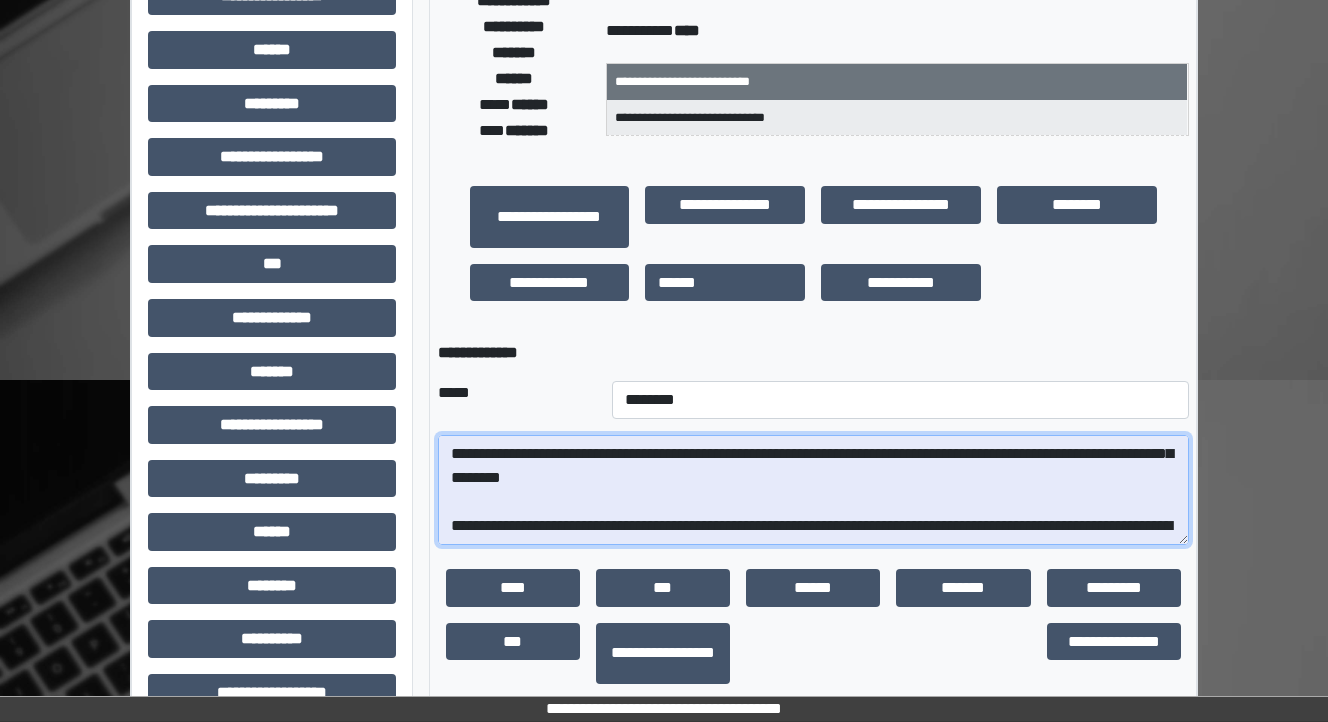 click at bounding box center (813, 490) 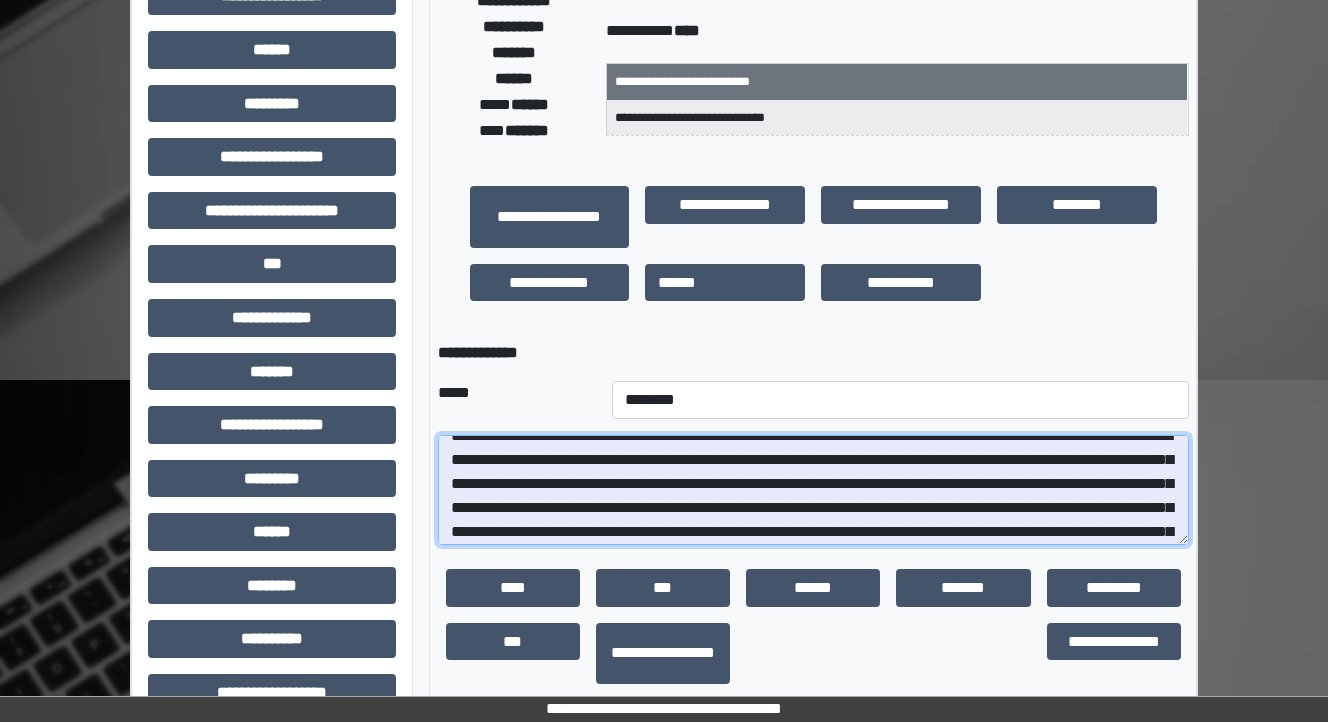 scroll, scrollTop: 64, scrollLeft: 0, axis: vertical 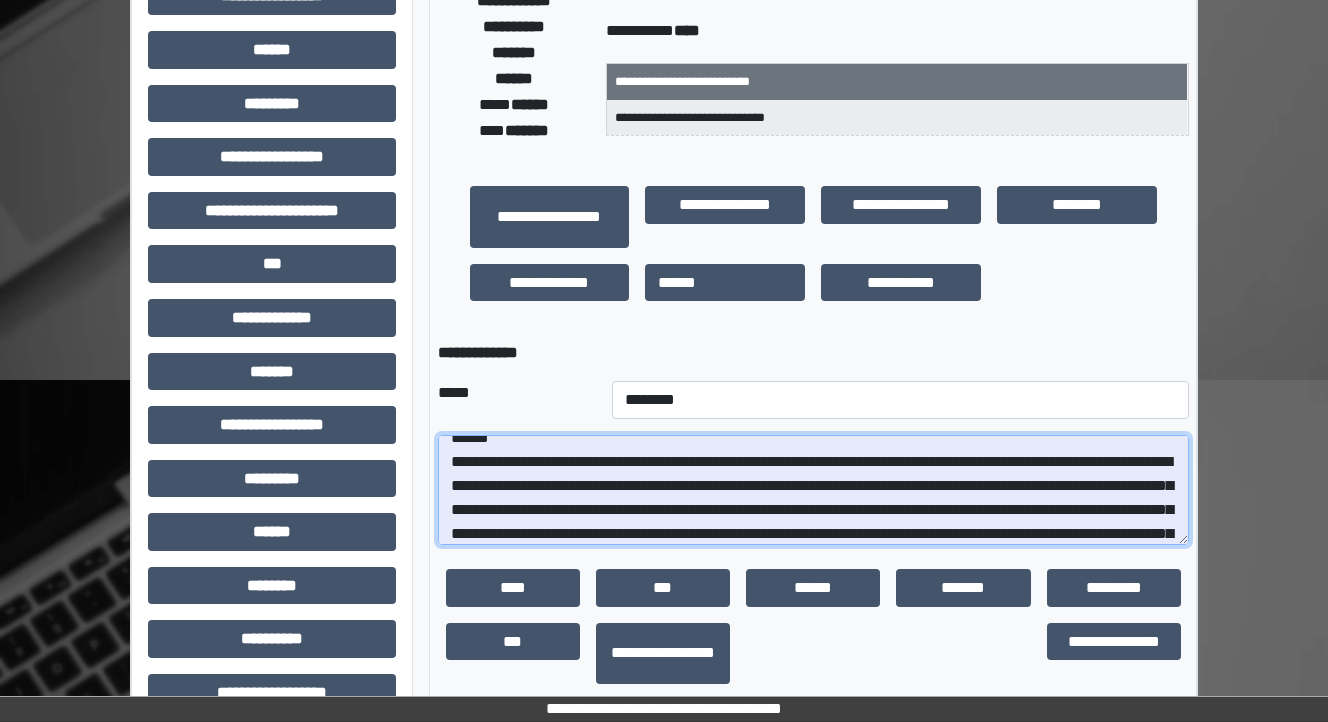drag, startPoint x: 598, startPoint y: 482, endPoint x: 498, endPoint y: 486, distance: 100.07997 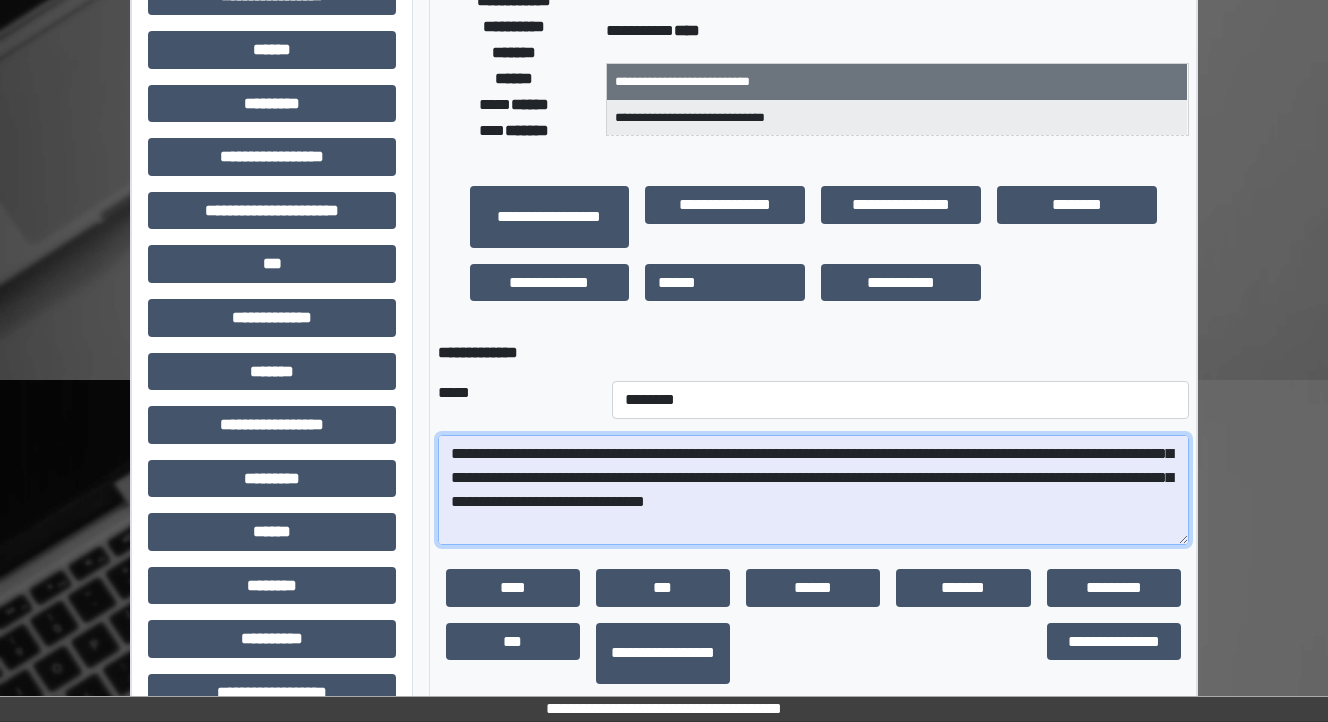 click at bounding box center [813, 490] 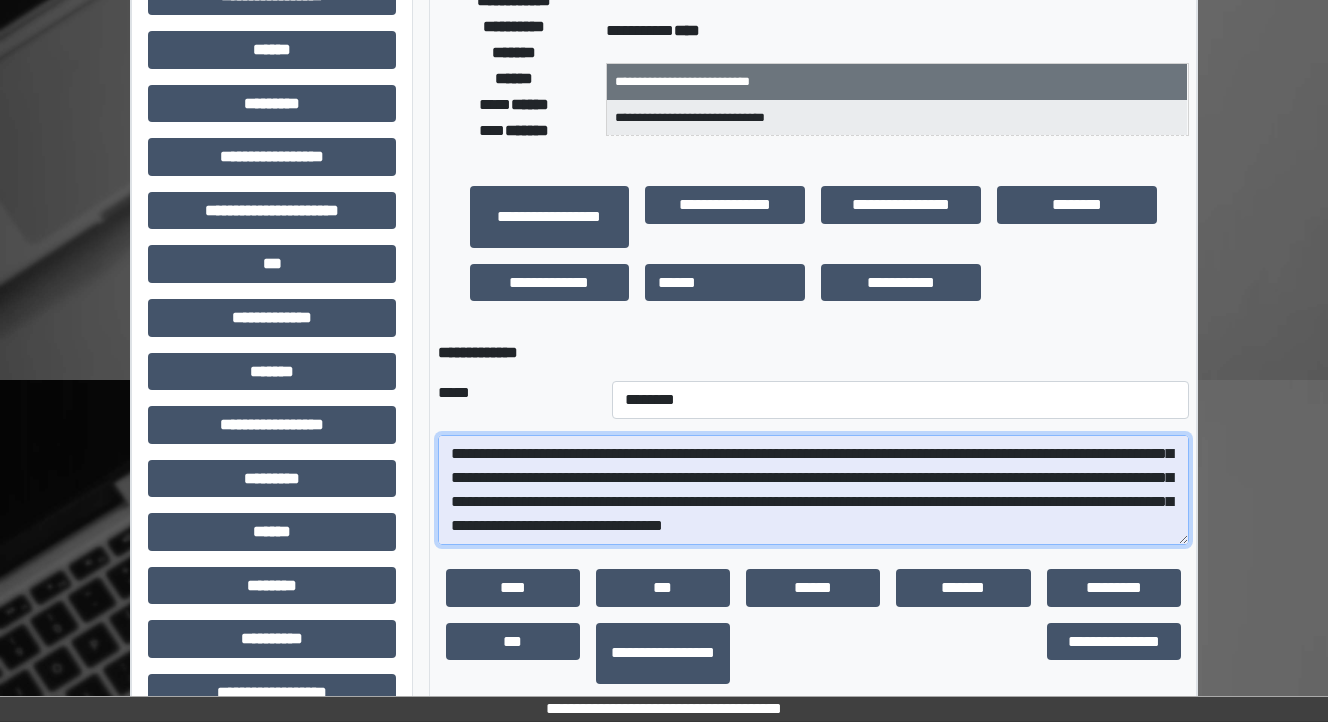 scroll, scrollTop: 144, scrollLeft: 0, axis: vertical 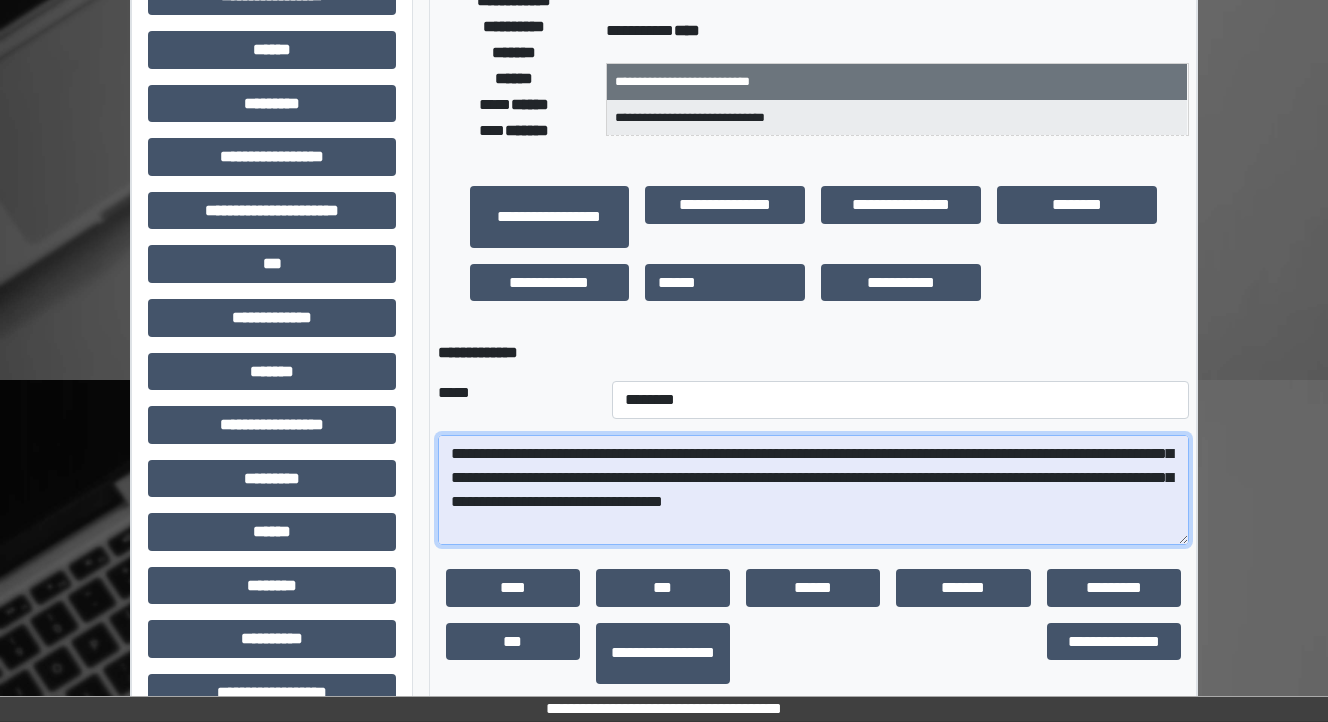 click at bounding box center [813, 490] 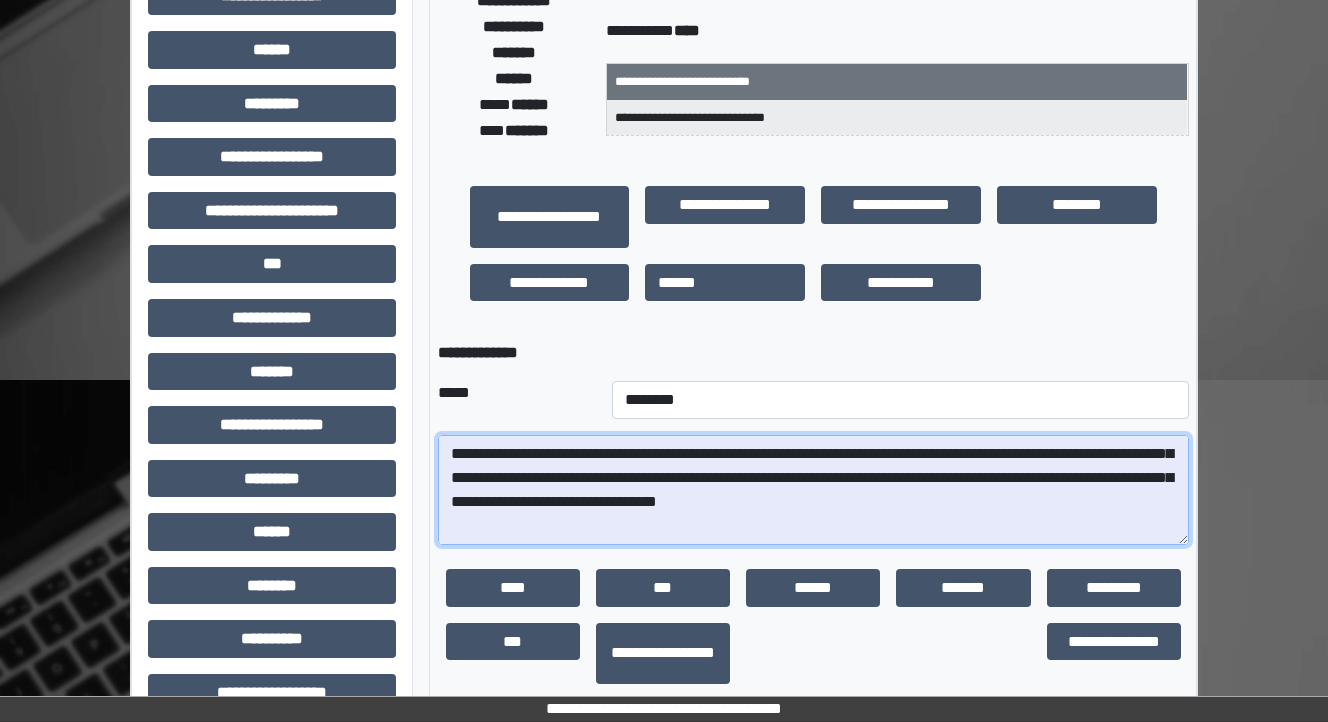click at bounding box center [813, 490] 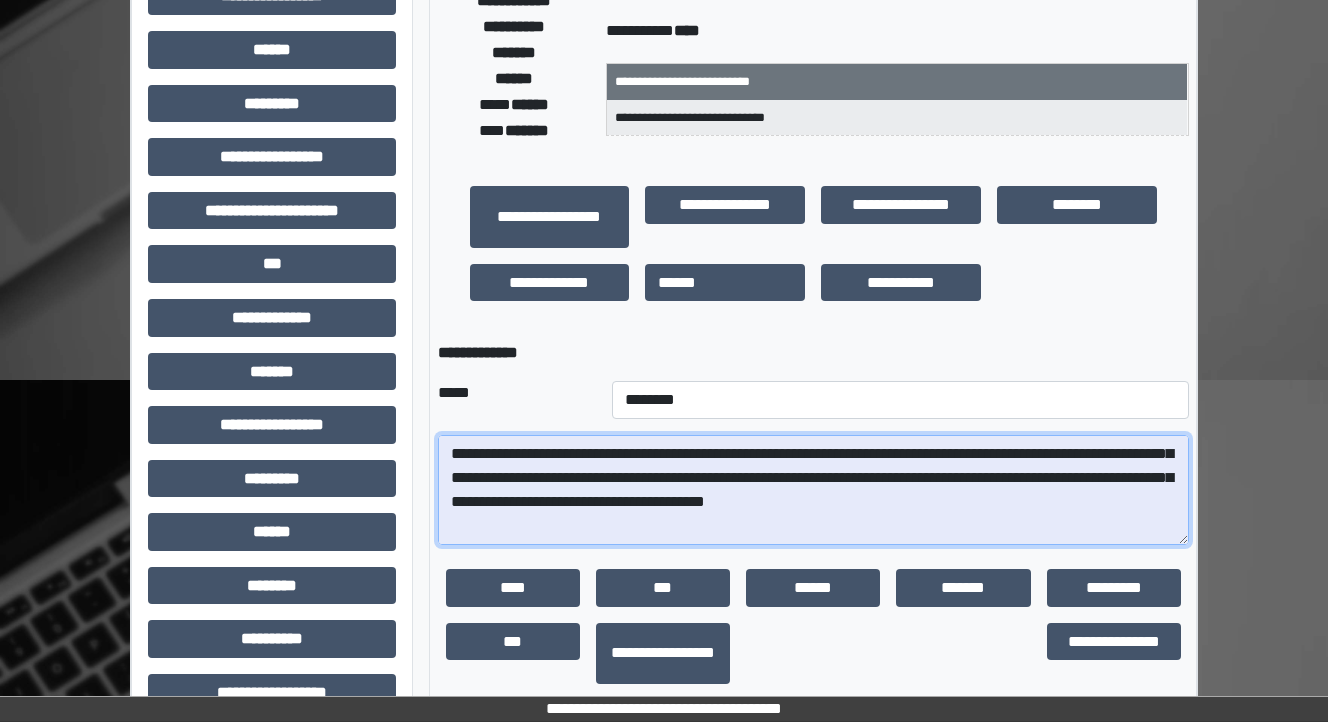 click at bounding box center (813, 490) 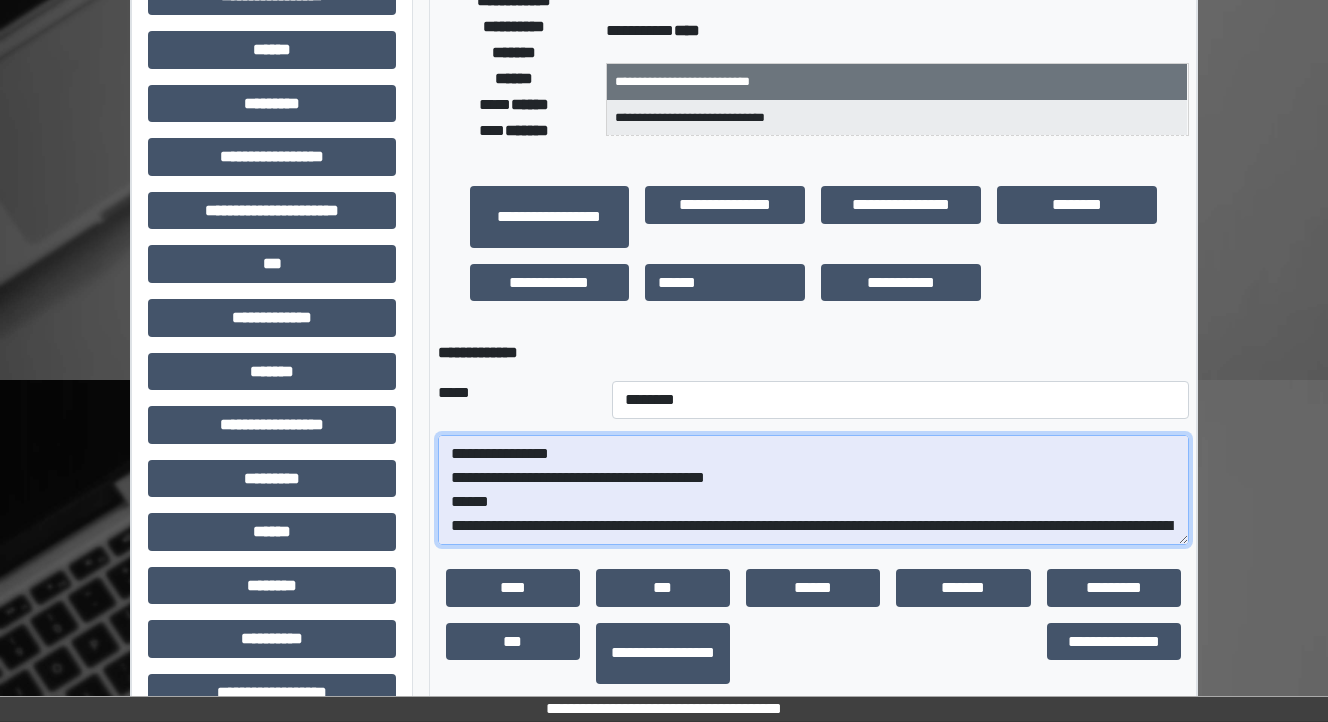 scroll, scrollTop: 80, scrollLeft: 0, axis: vertical 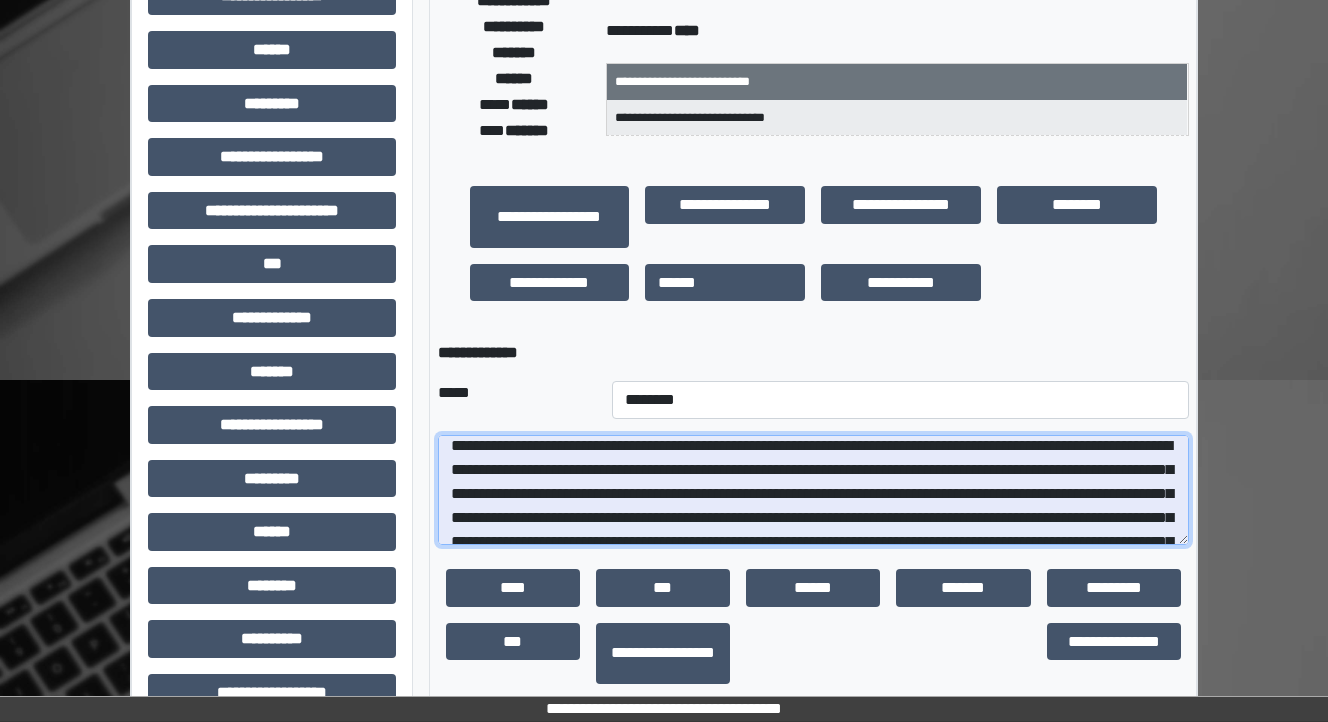 click at bounding box center (813, 490) 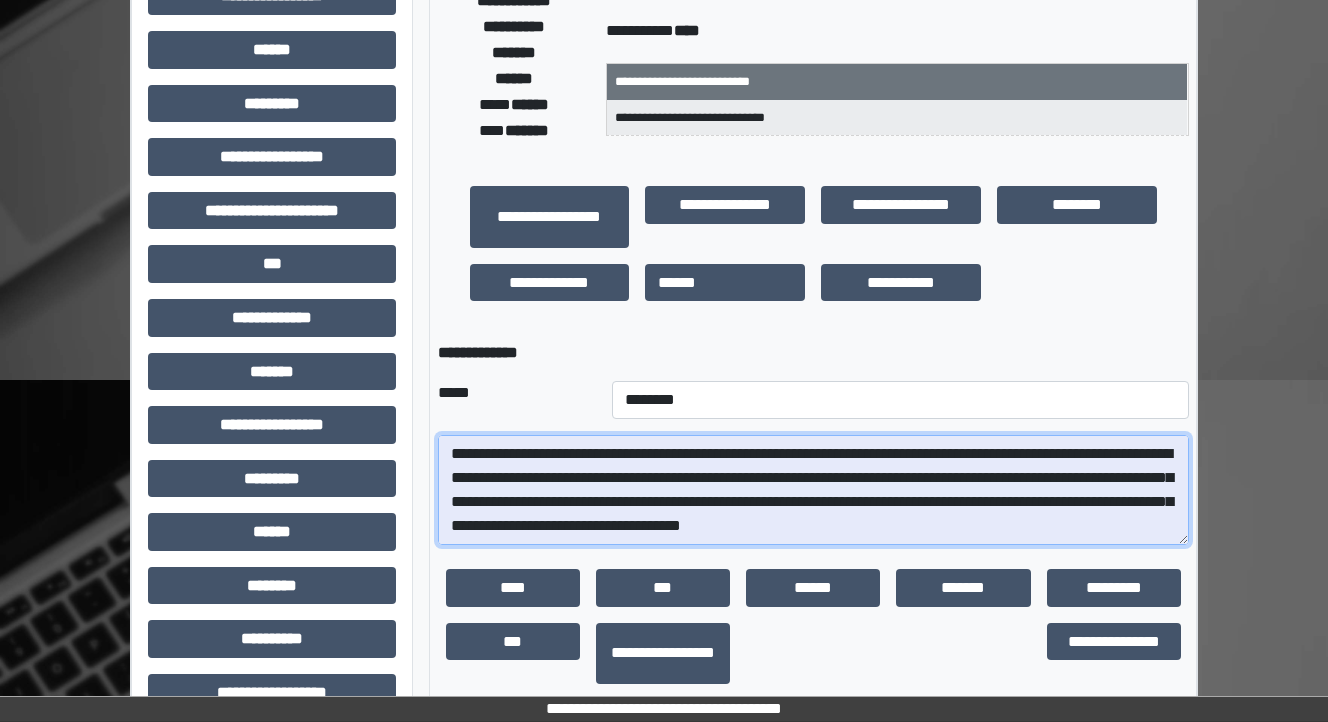 scroll, scrollTop: 320, scrollLeft: 0, axis: vertical 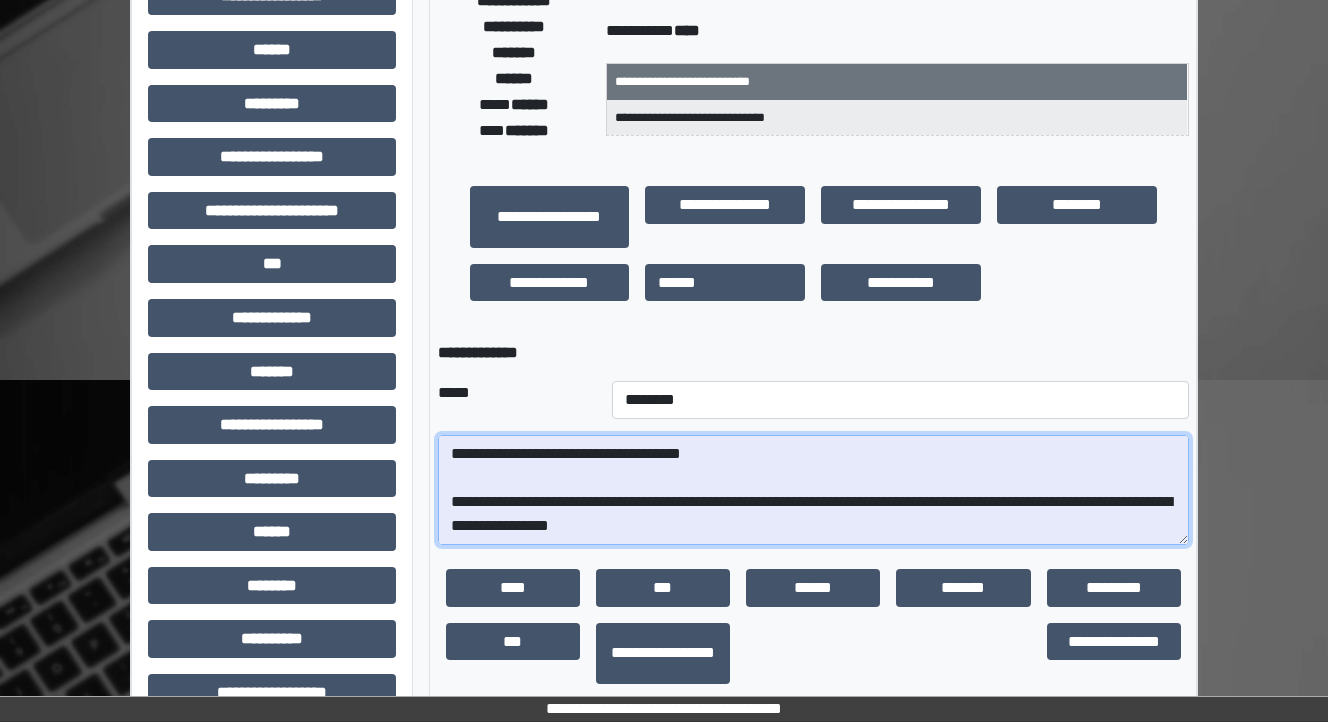 click at bounding box center [813, 490] 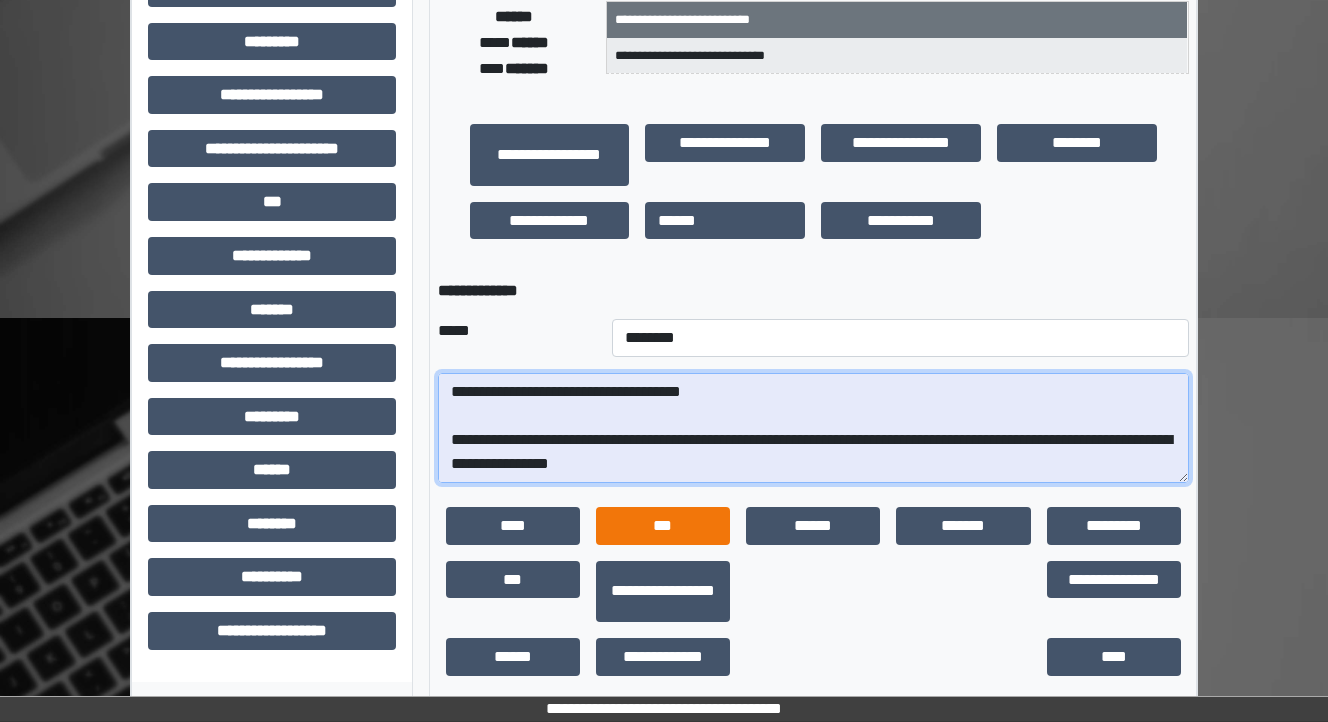 scroll, scrollTop: 485, scrollLeft: 0, axis: vertical 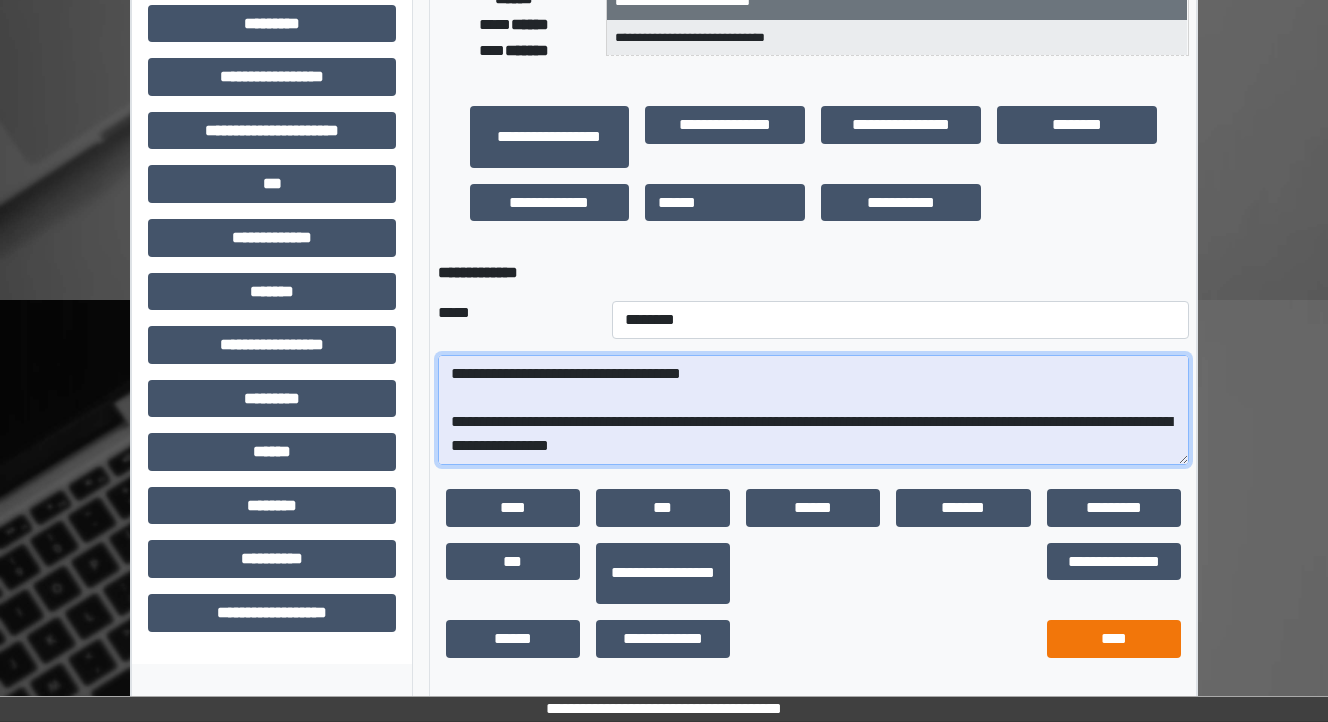 type on "**********" 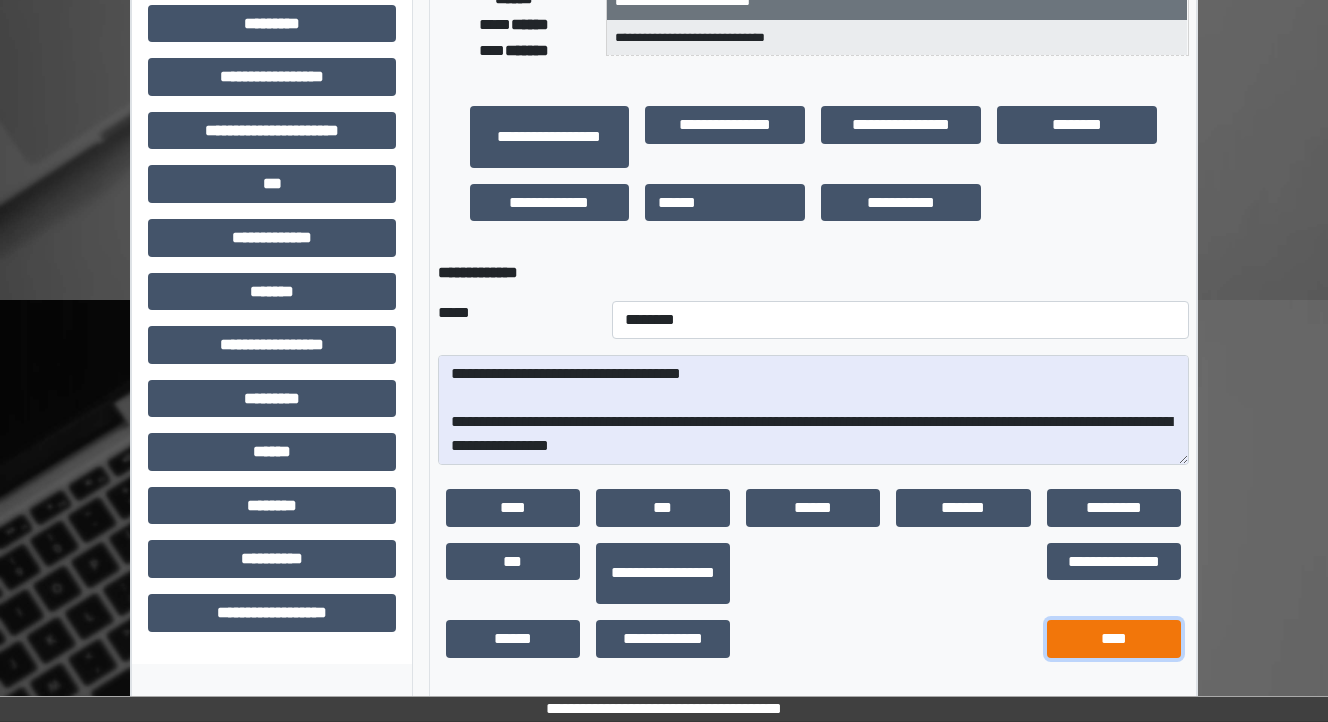 click on "****" at bounding box center (1114, 639) 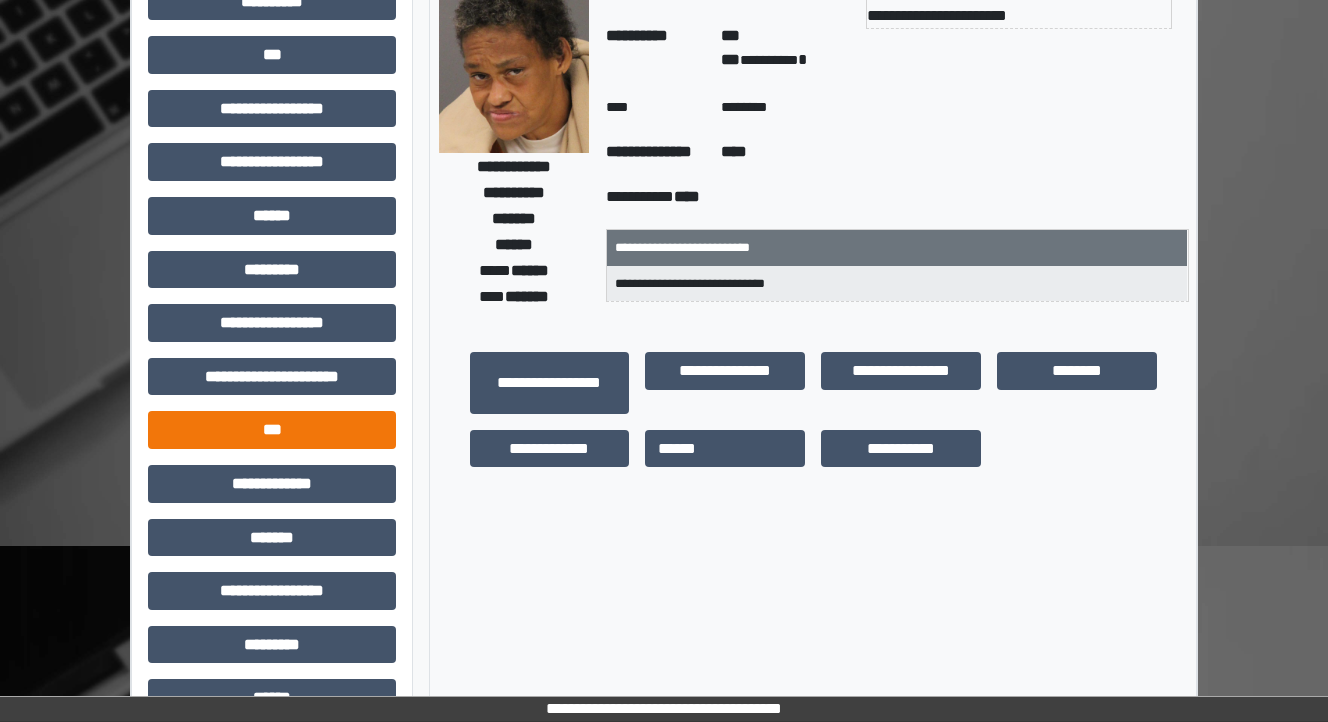 scroll, scrollTop: 240, scrollLeft: 0, axis: vertical 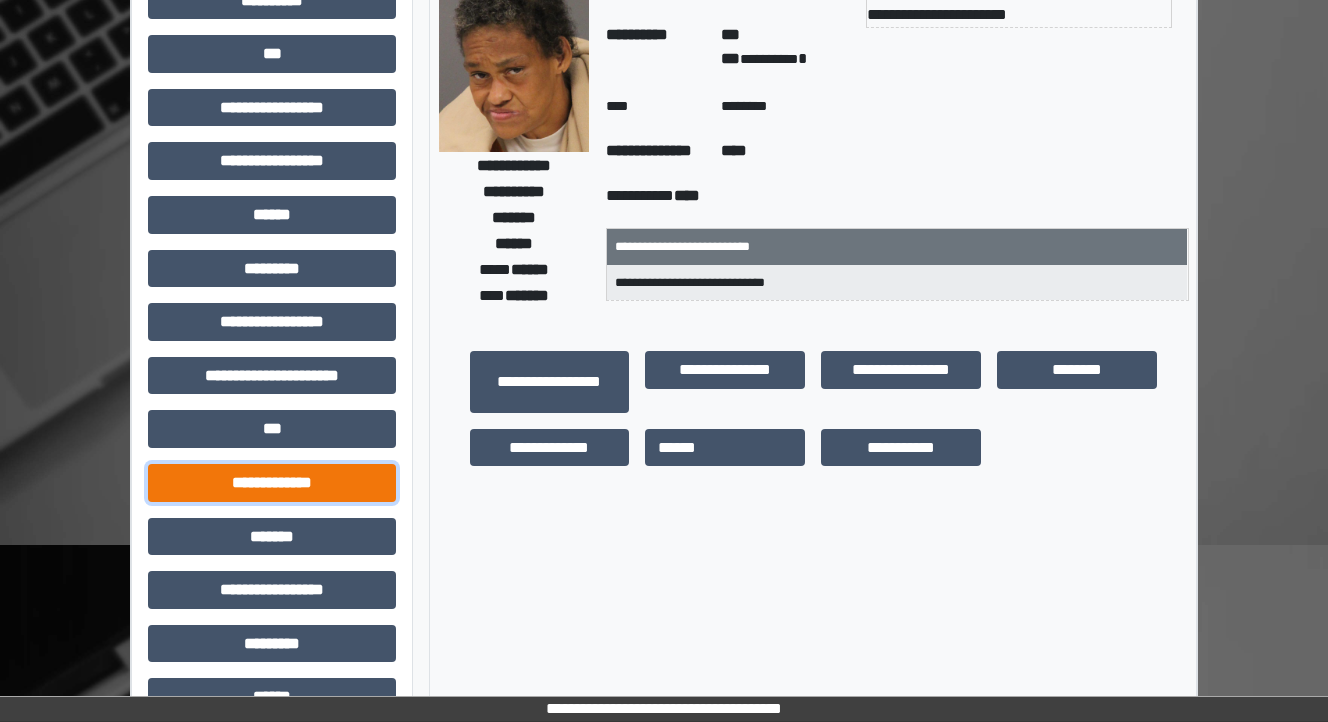 click on "**********" at bounding box center [272, 483] 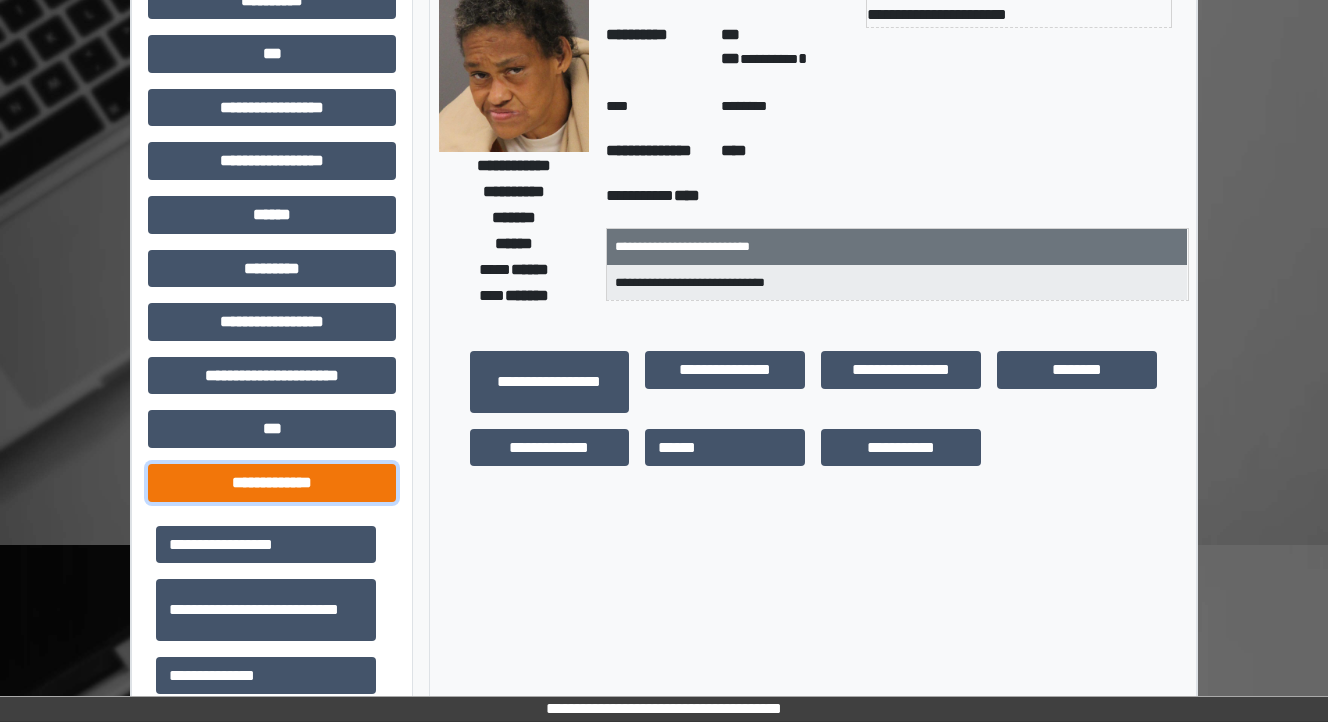 click on "**********" at bounding box center [272, 483] 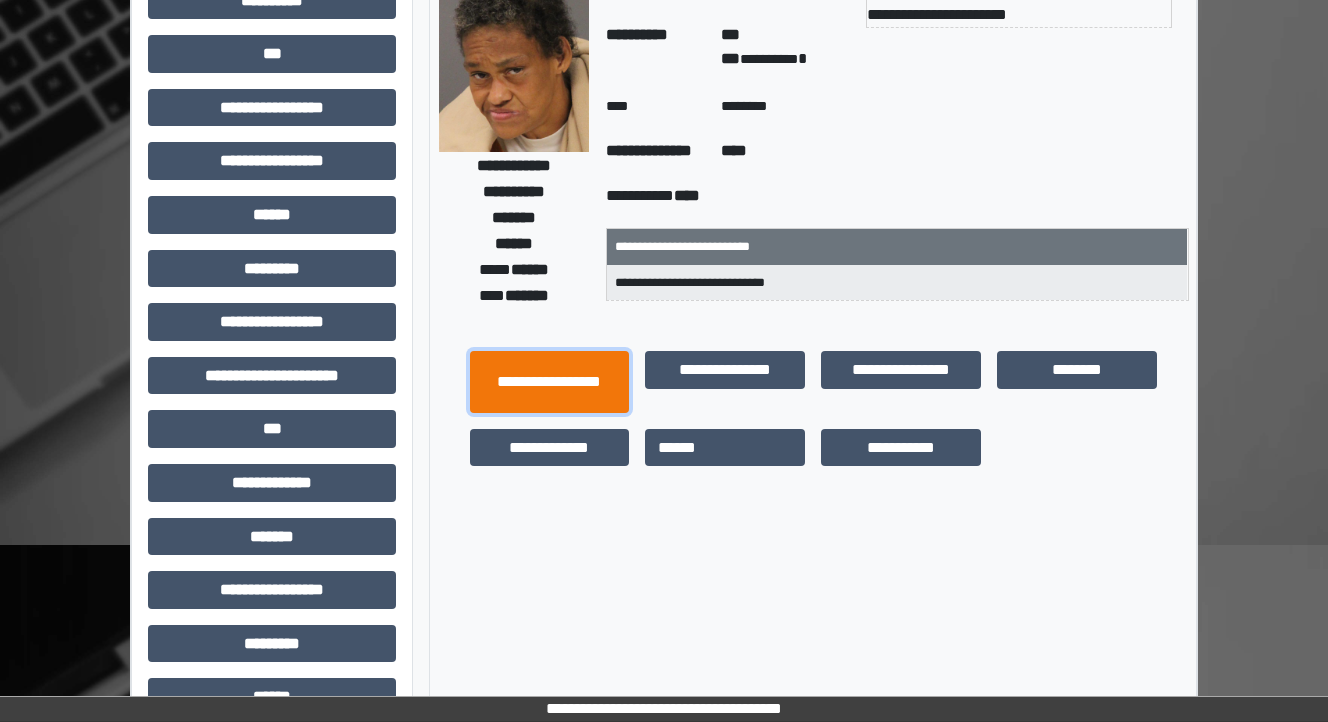 click on "**********" at bounding box center [550, 382] 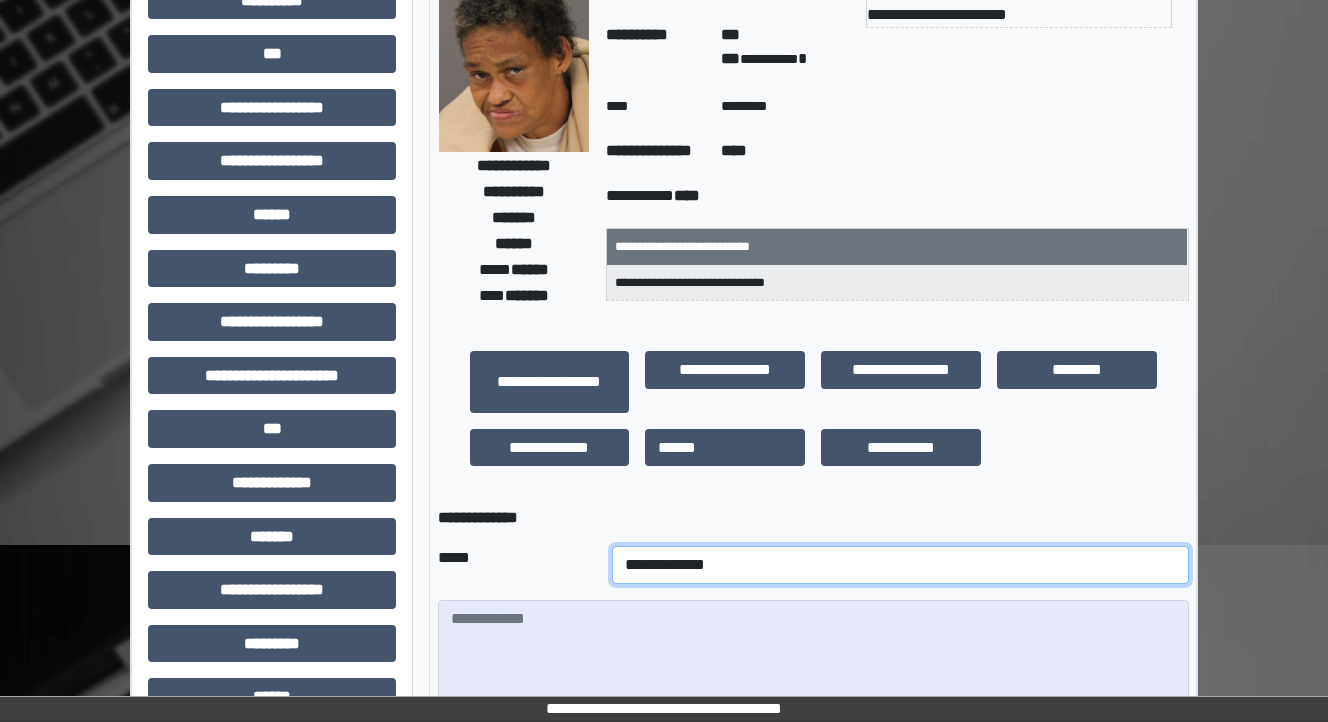 click on "**********" at bounding box center (900, 565) 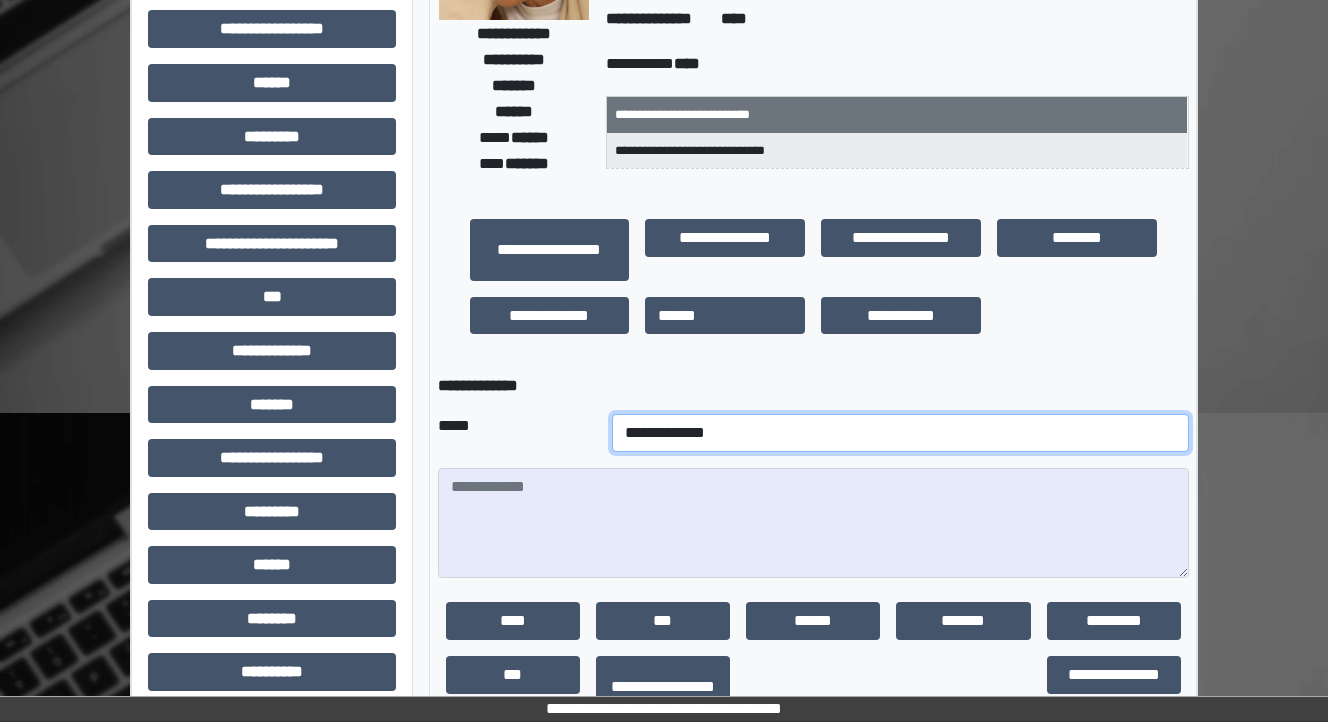 scroll, scrollTop: 400, scrollLeft: 0, axis: vertical 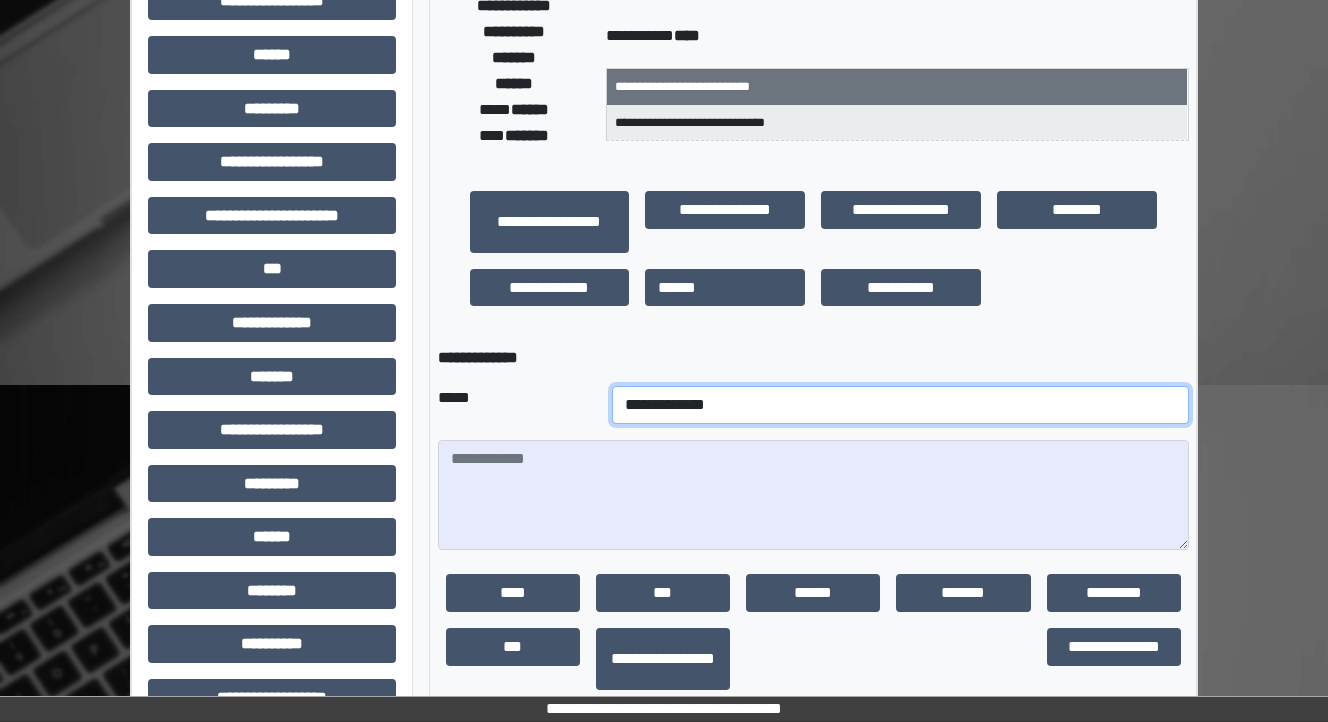 click on "**********" at bounding box center (900, 405) 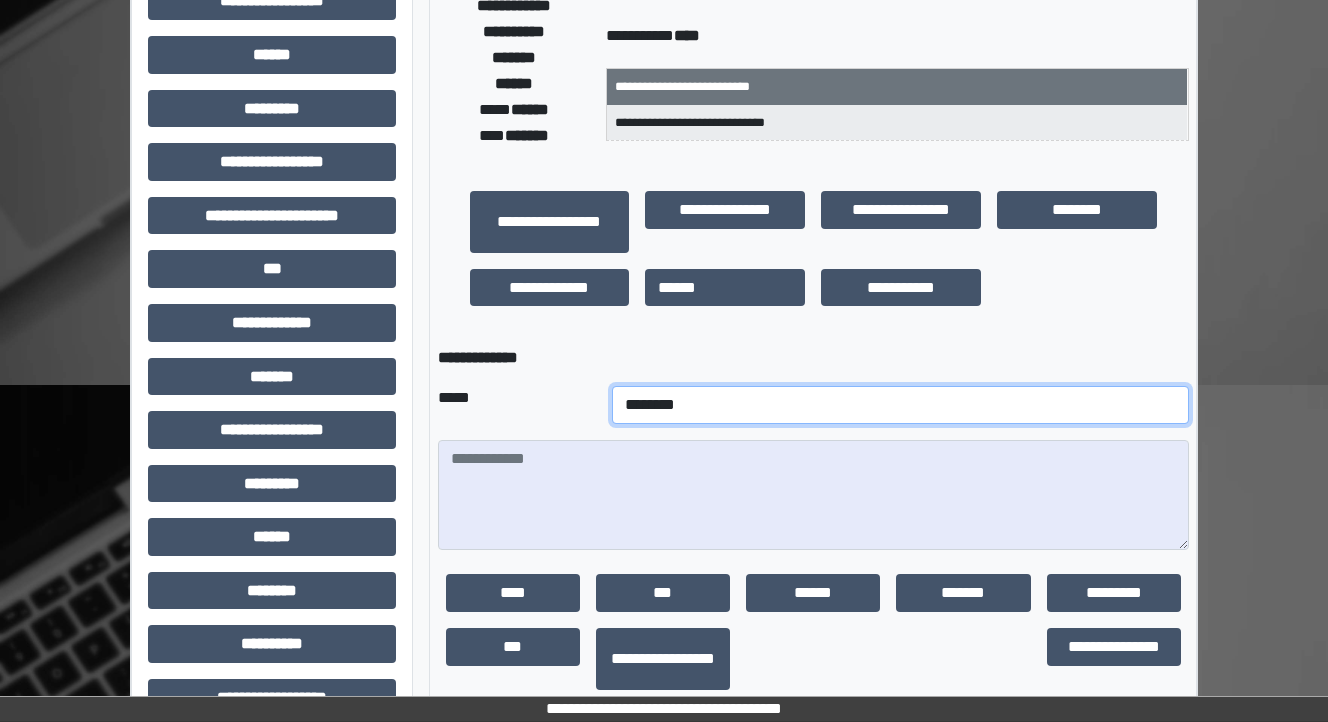 click on "**********" at bounding box center (900, 405) 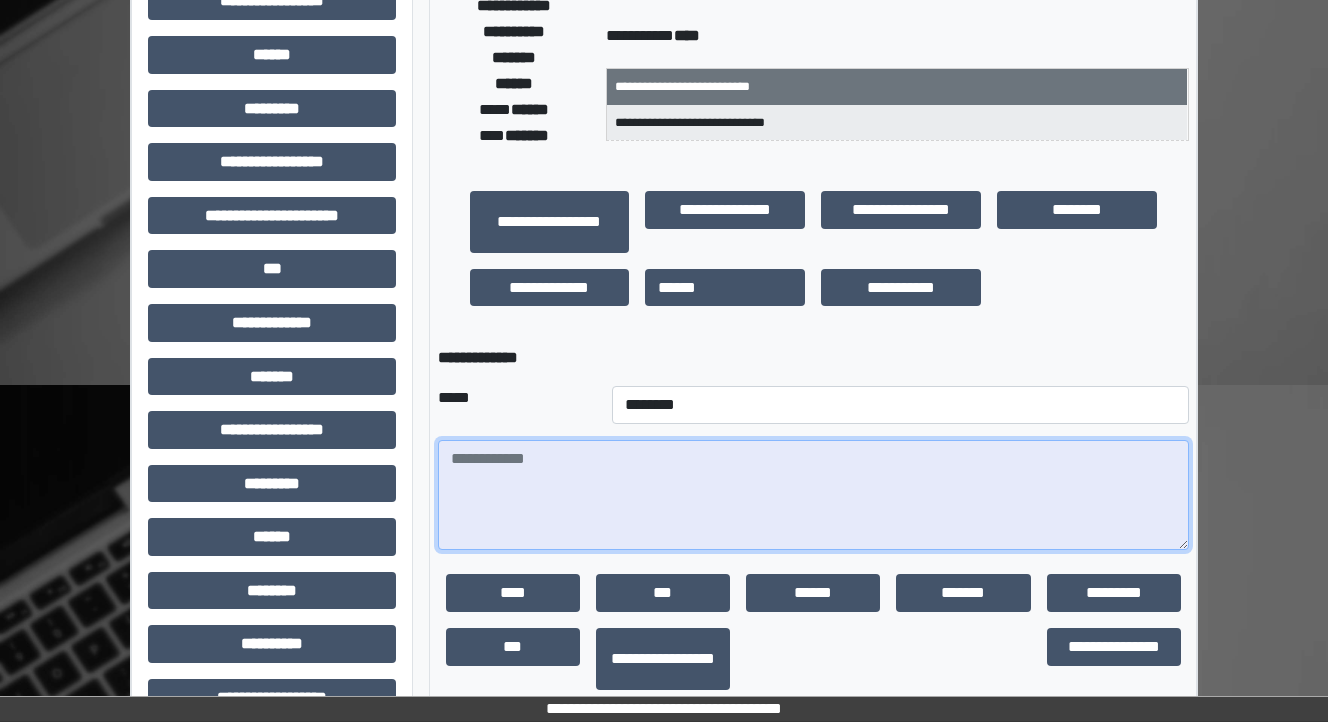 click at bounding box center (813, 495) 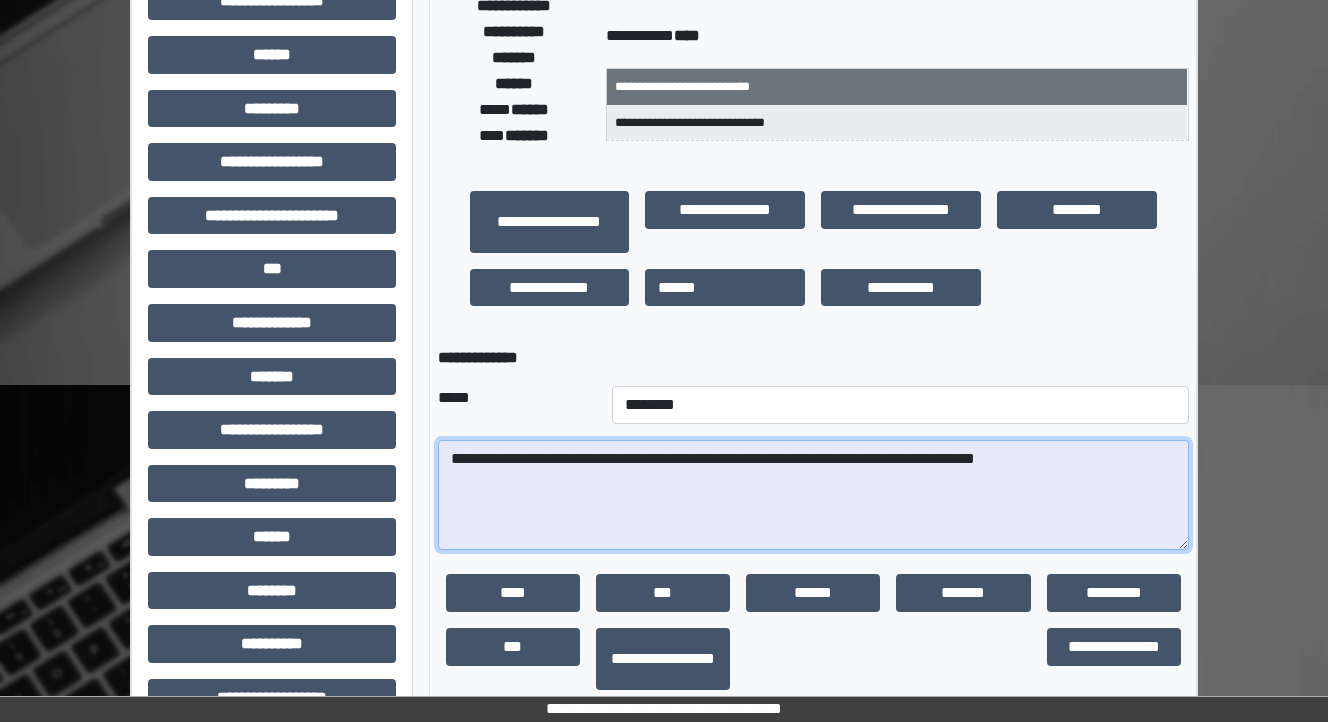 drag, startPoint x: 629, startPoint y: 463, endPoint x: 605, endPoint y: 461, distance: 24.083189 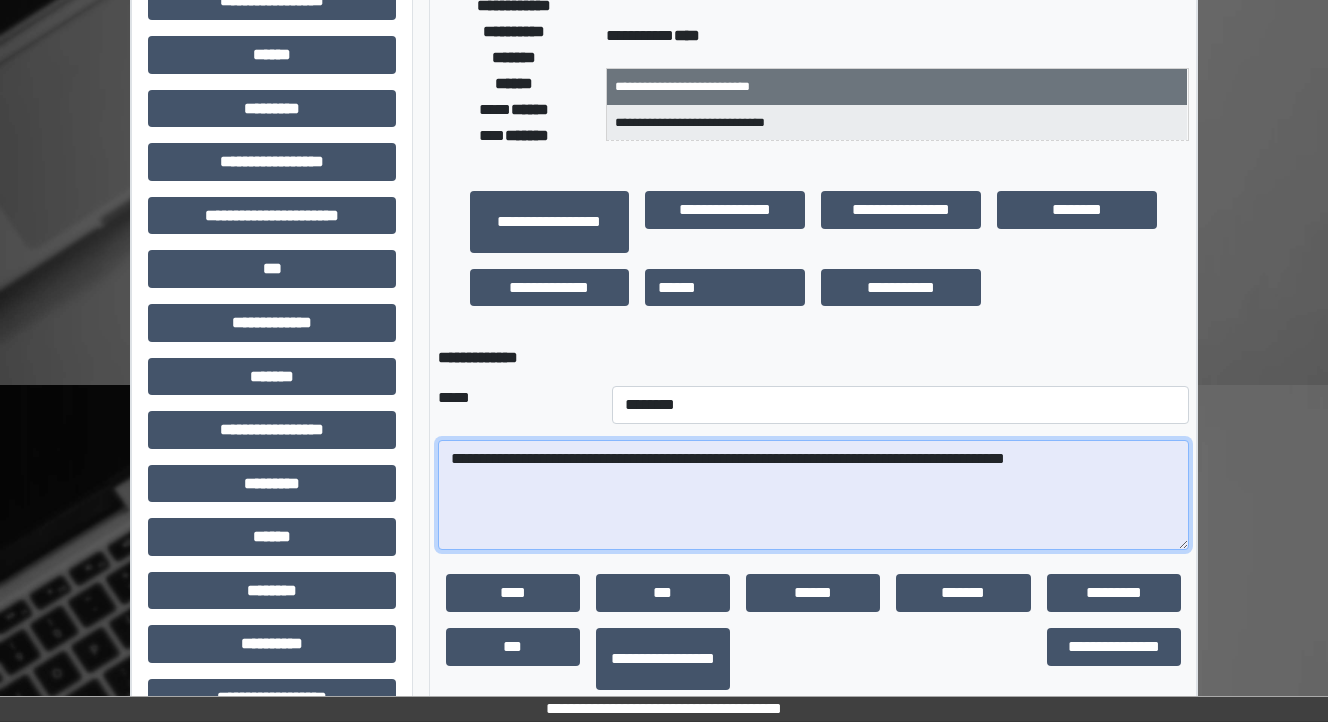 click on "**********" at bounding box center (813, 495) 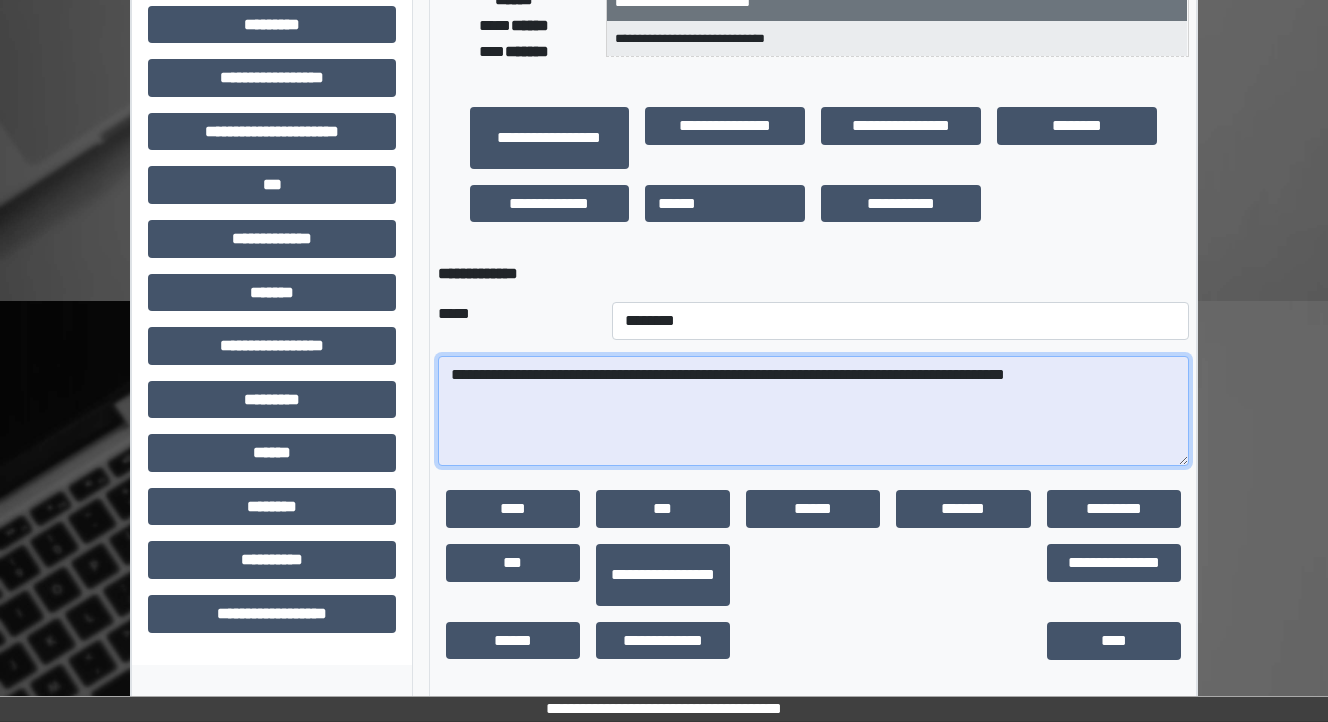 scroll, scrollTop: 485, scrollLeft: 0, axis: vertical 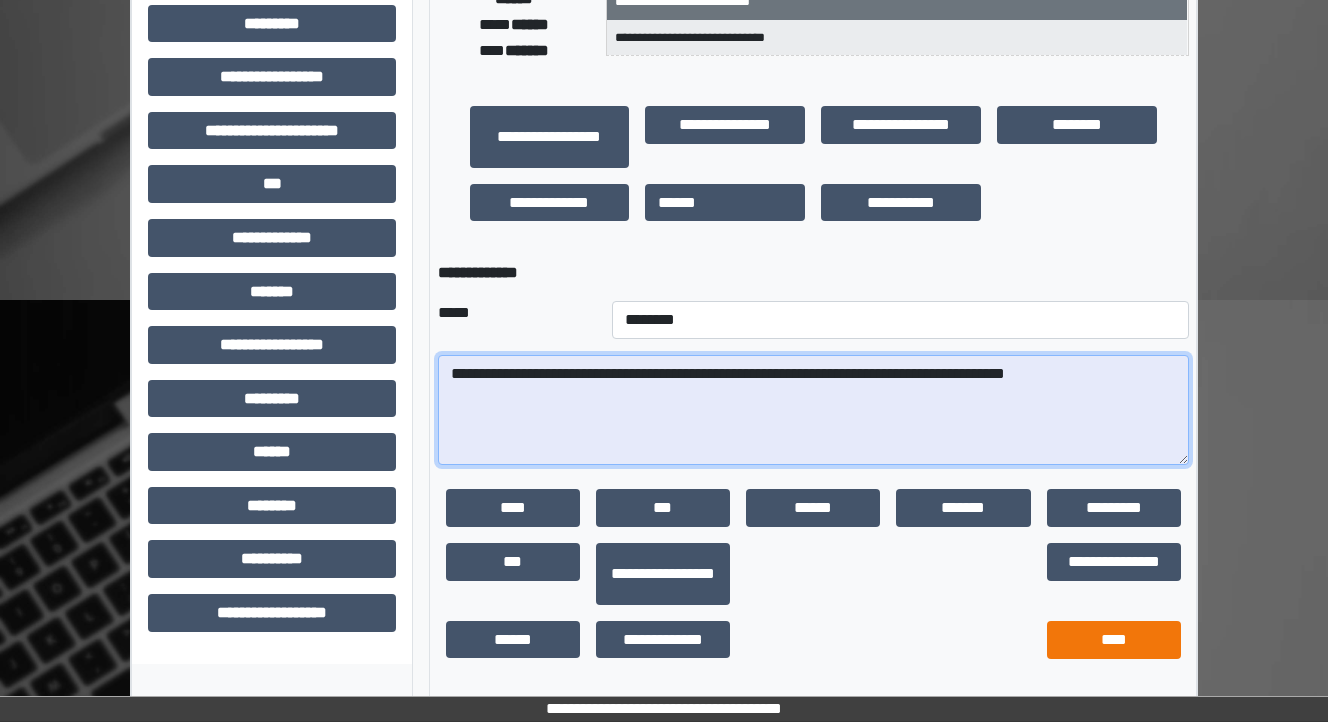type on "**********" 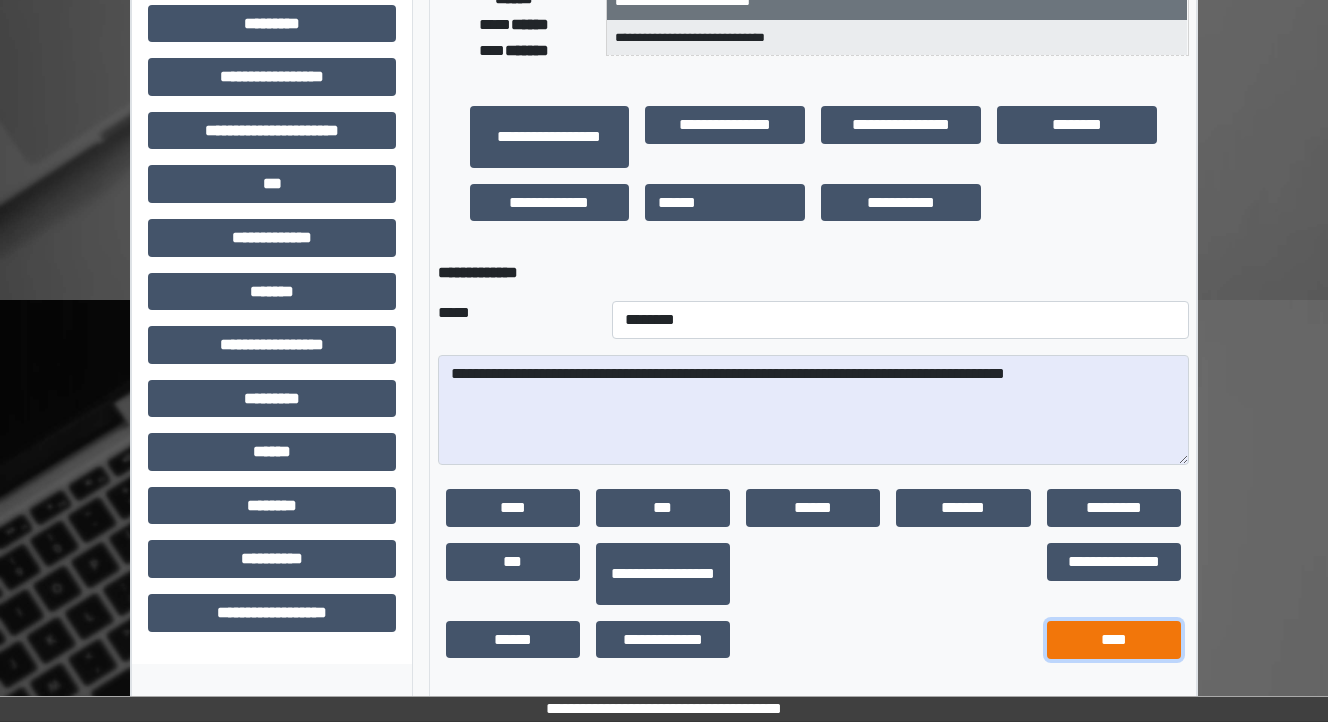 click on "****" at bounding box center (1114, 640) 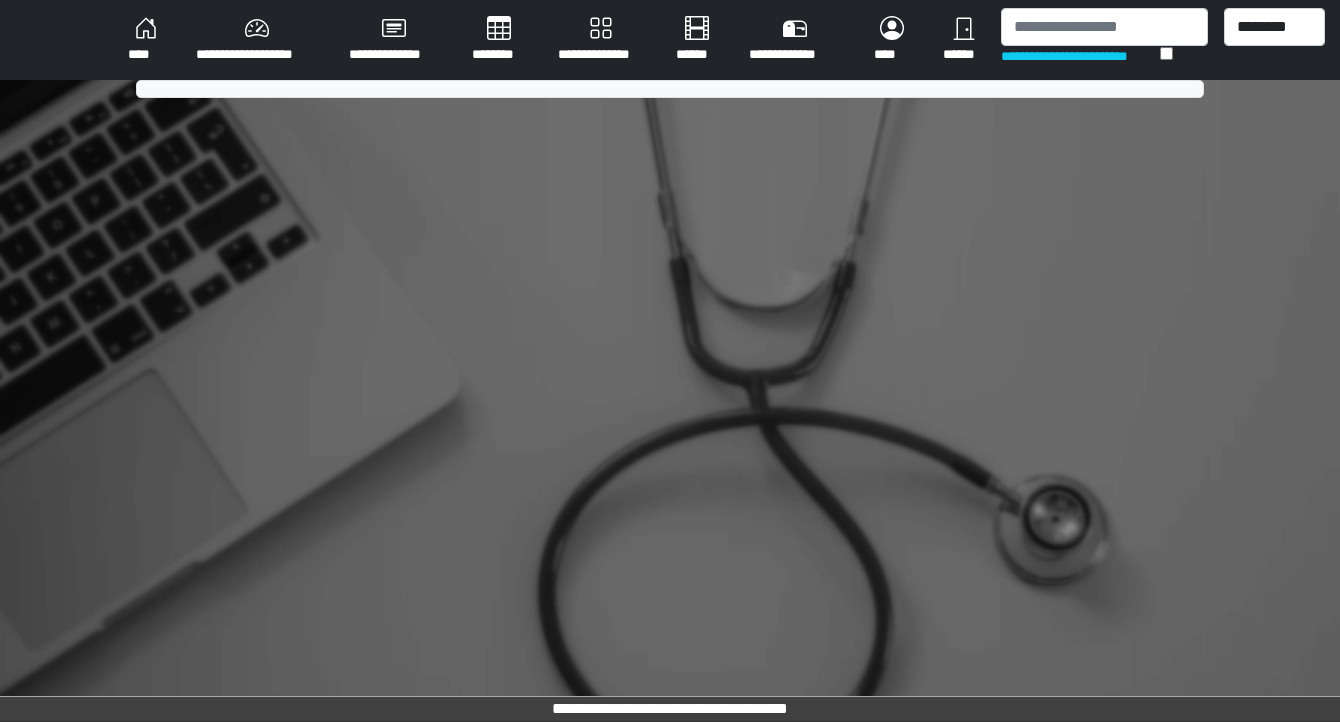 scroll, scrollTop: 0, scrollLeft: 0, axis: both 